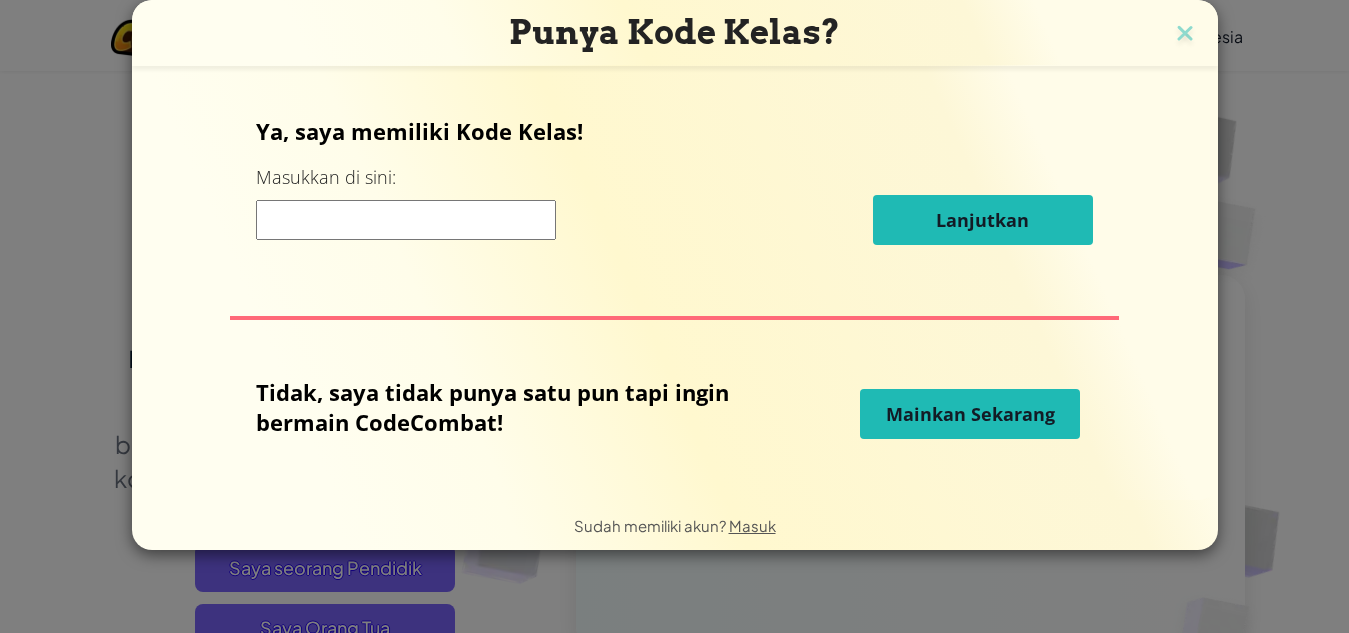 scroll, scrollTop: 298, scrollLeft: 0, axis: vertical 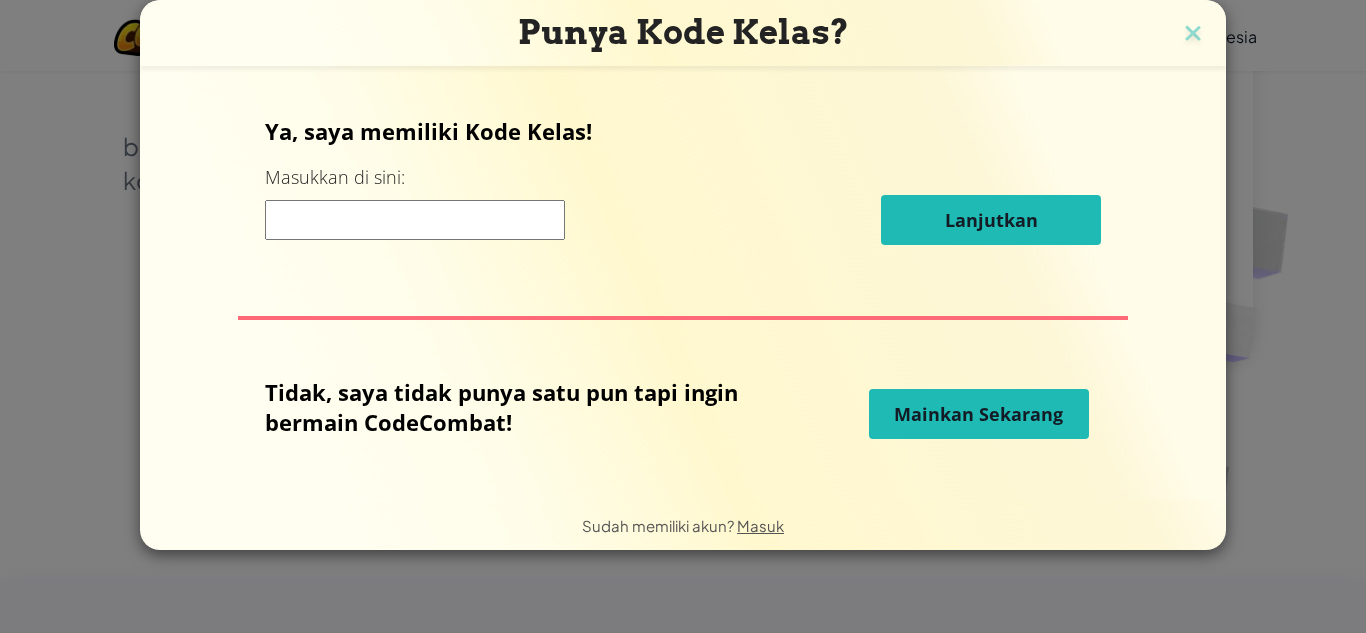 click at bounding box center [415, 220] 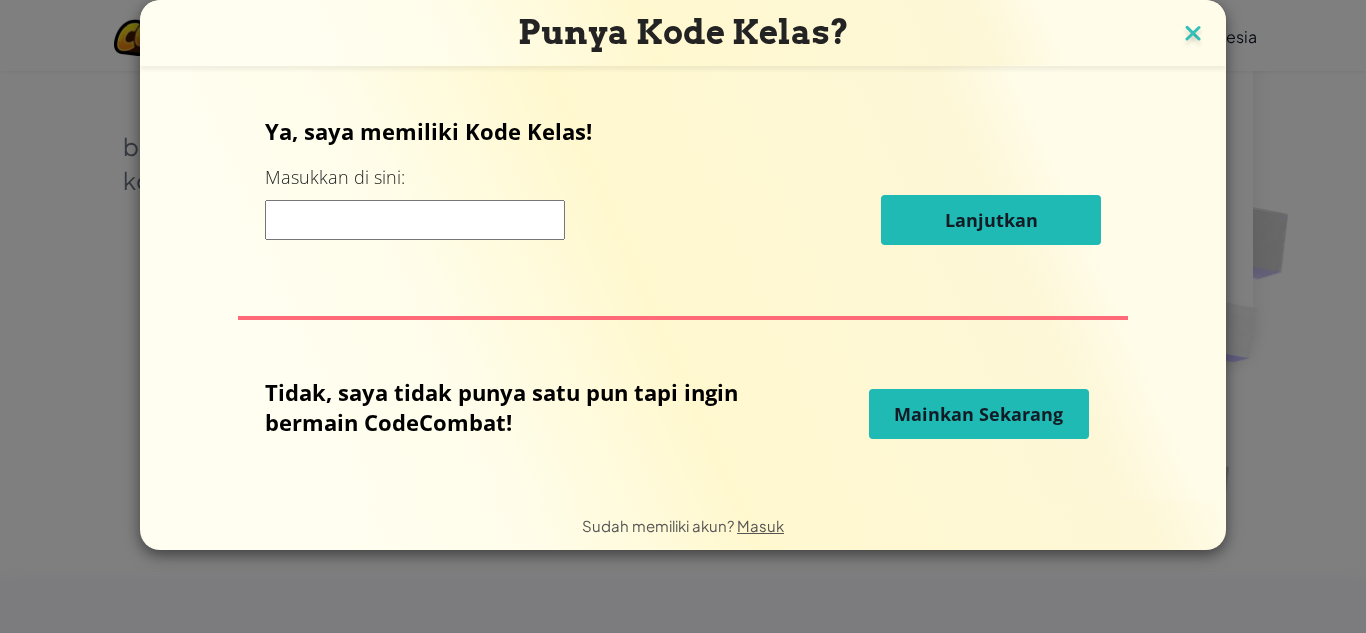 click at bounding box center (1193, 35) 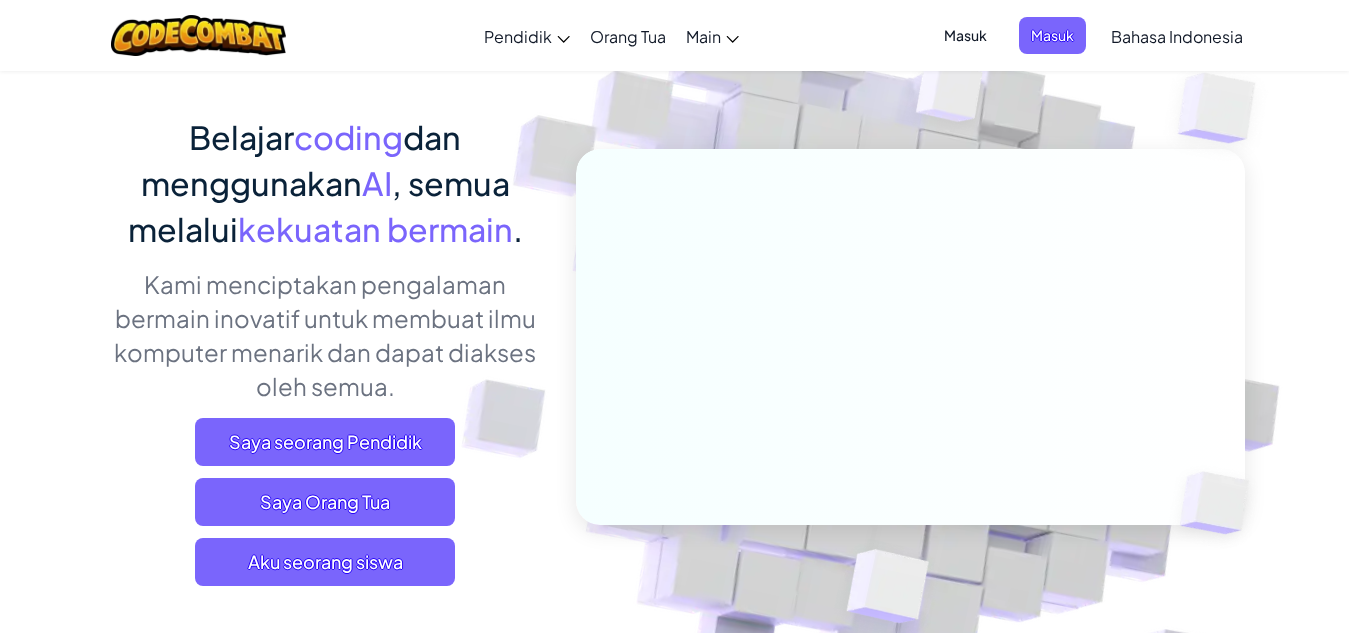 scroll, scrollTop: 100, scrollLeft: 0, axis: vertical 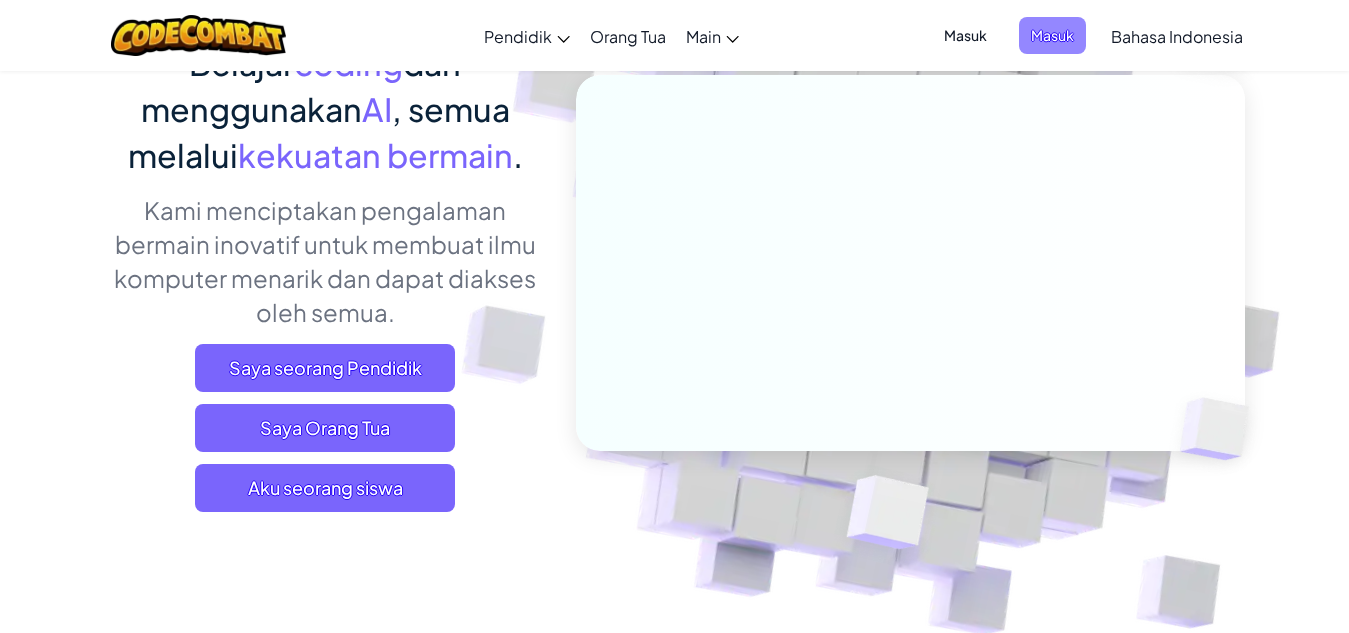 click on "Masuk" at bounding box center (1052, 35) 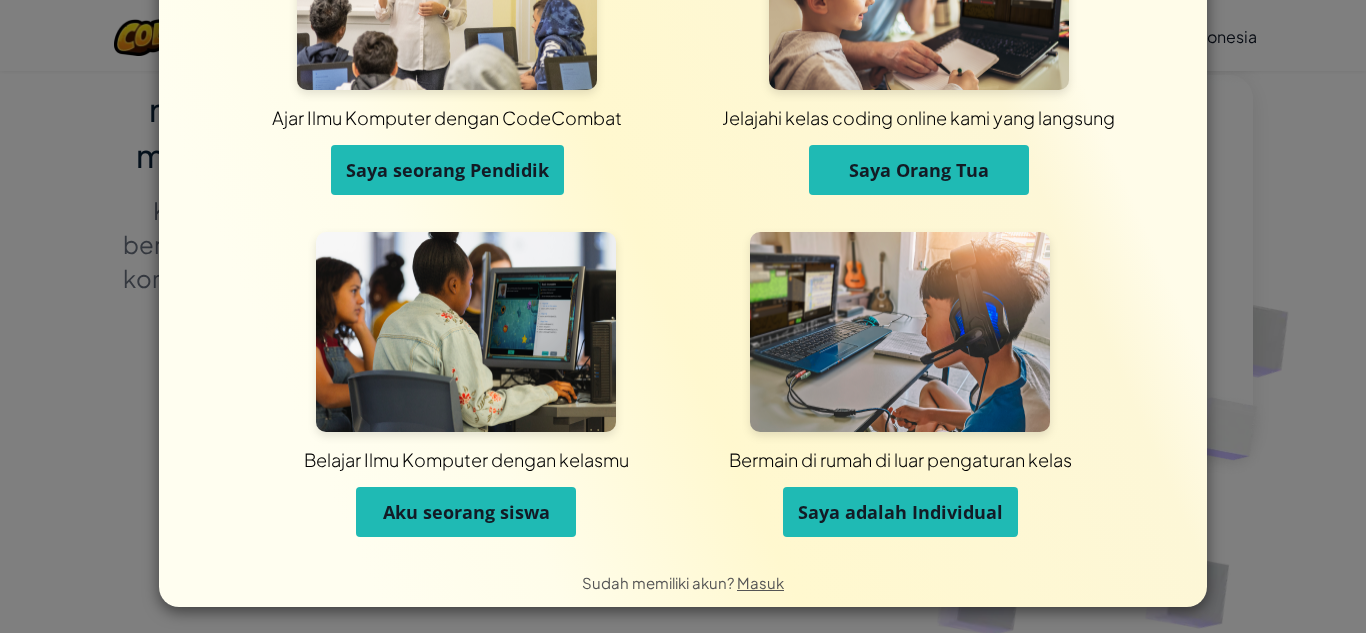 scroll, scrollTop: 159, scrollLeft: 0, axis: vertical 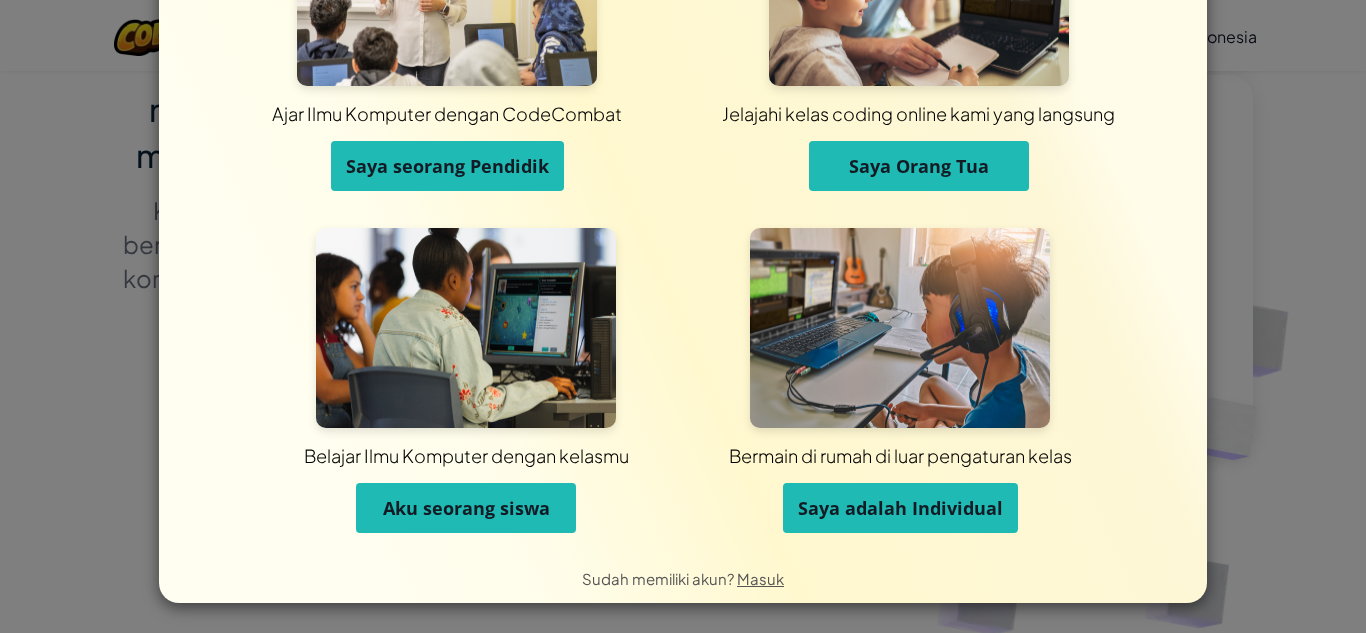 click on "Aku seorang siswa" at bounding box center [466, 508] 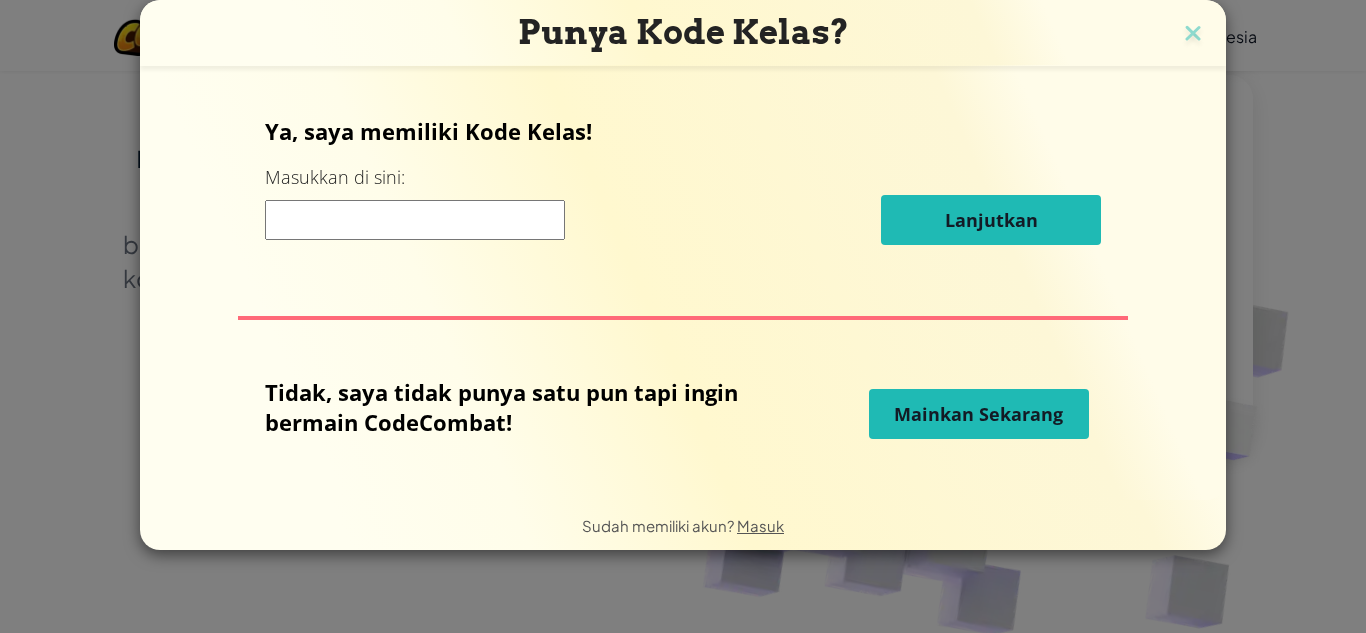 scroll, scrollTop: 0, scrollLeft: 0, axis: both 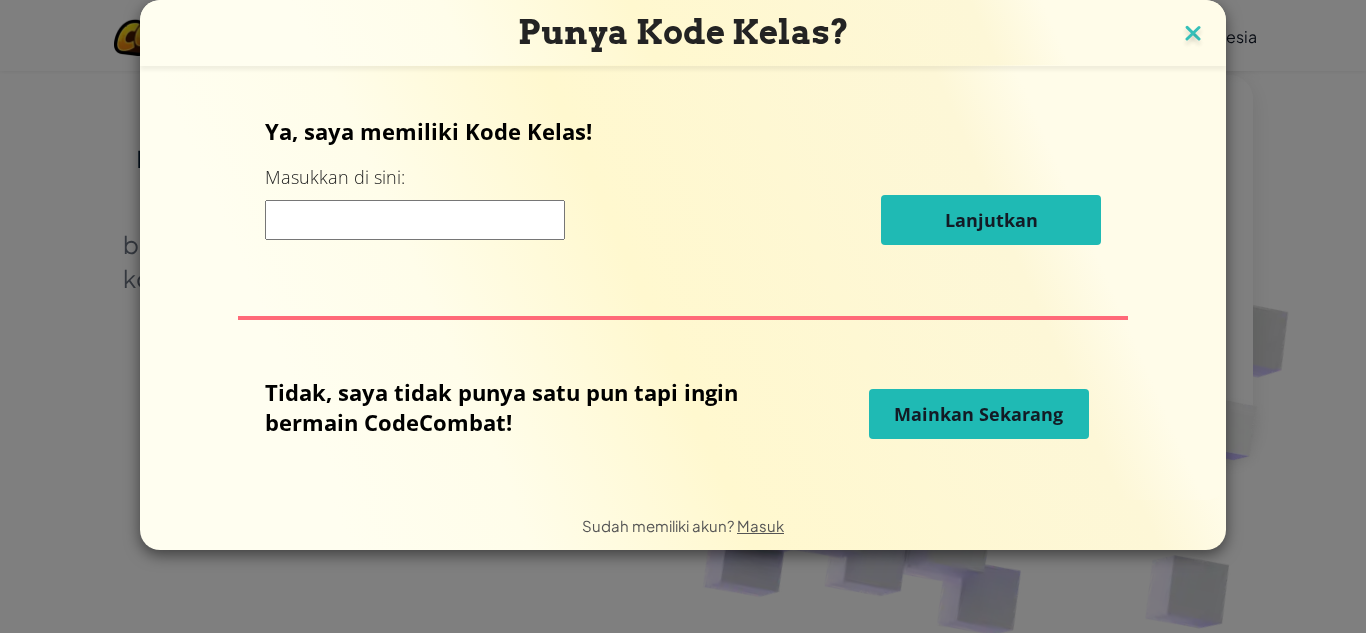 click at bounding box center [1193, 35] 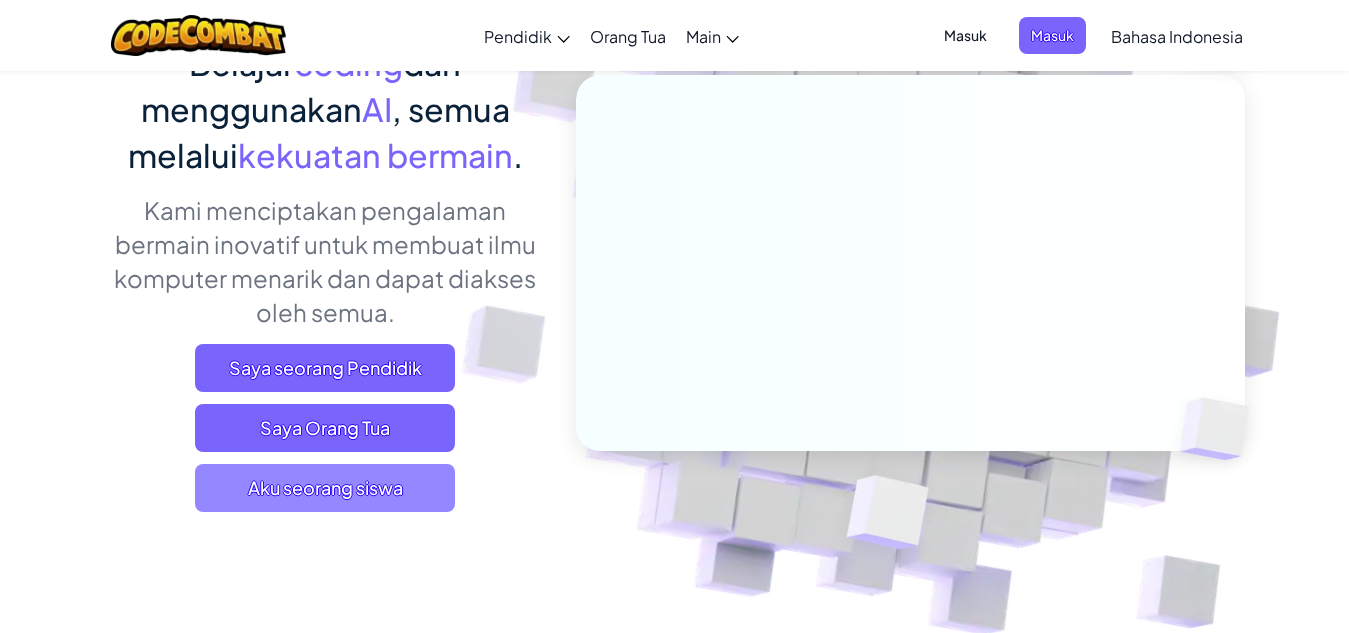 click on "Aku seorang siswa" at bounding box center [325, 488] 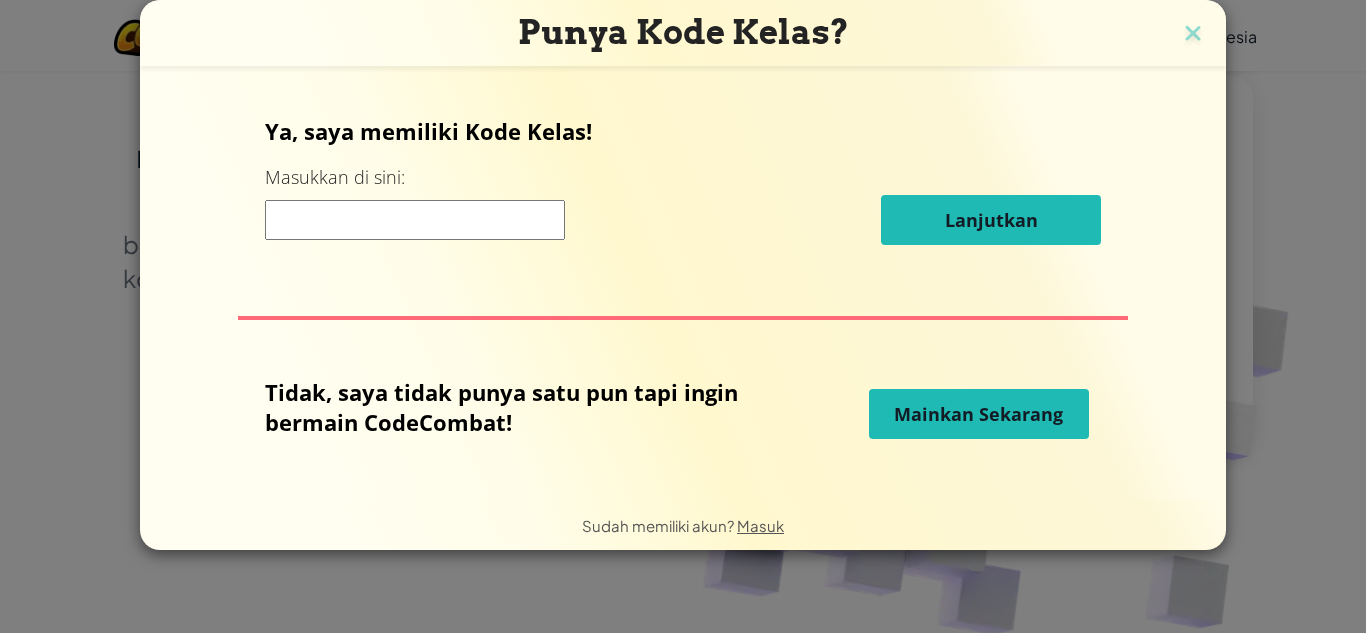 click at bounding box center [415, 220] 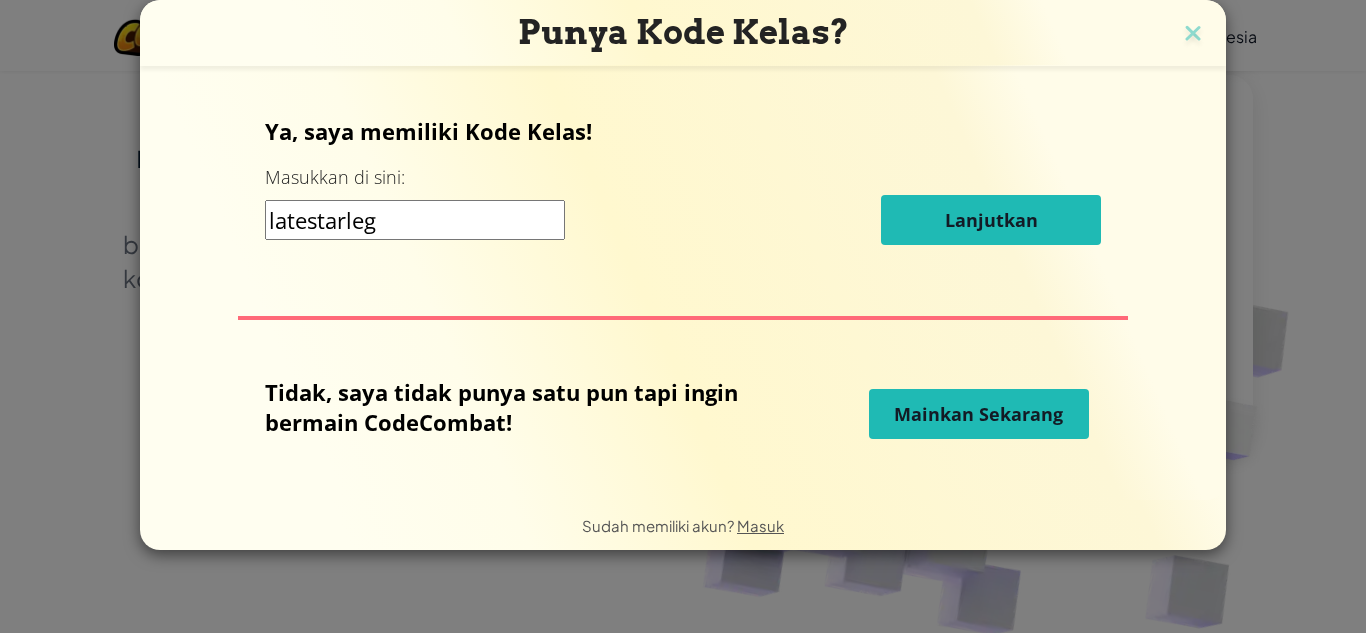 type on "latestarleg" 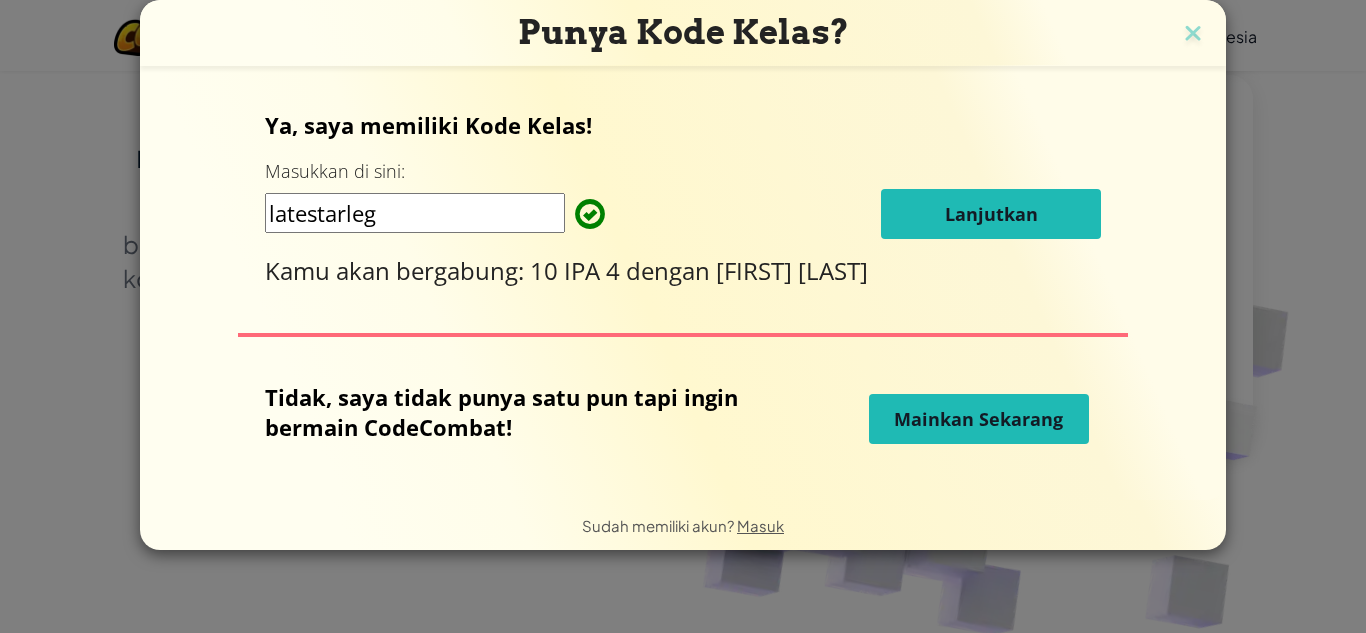click on "Lanjutkan" at bounding box center (991, 214) 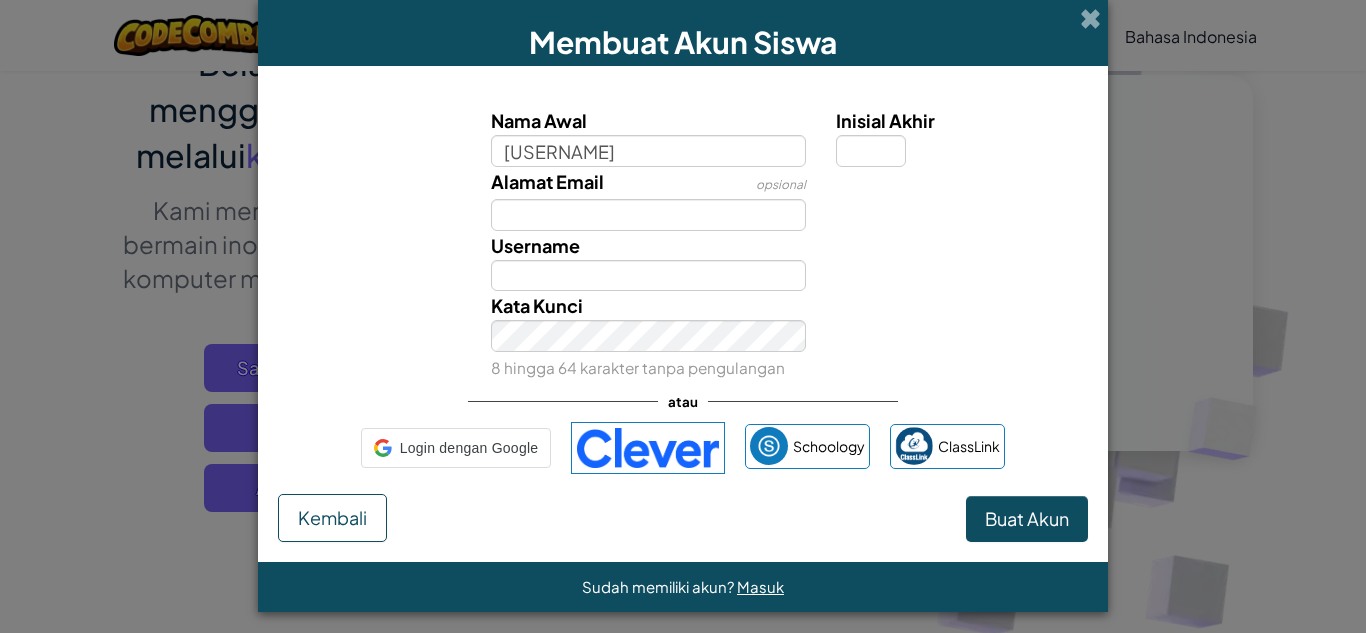 type on "rindu" 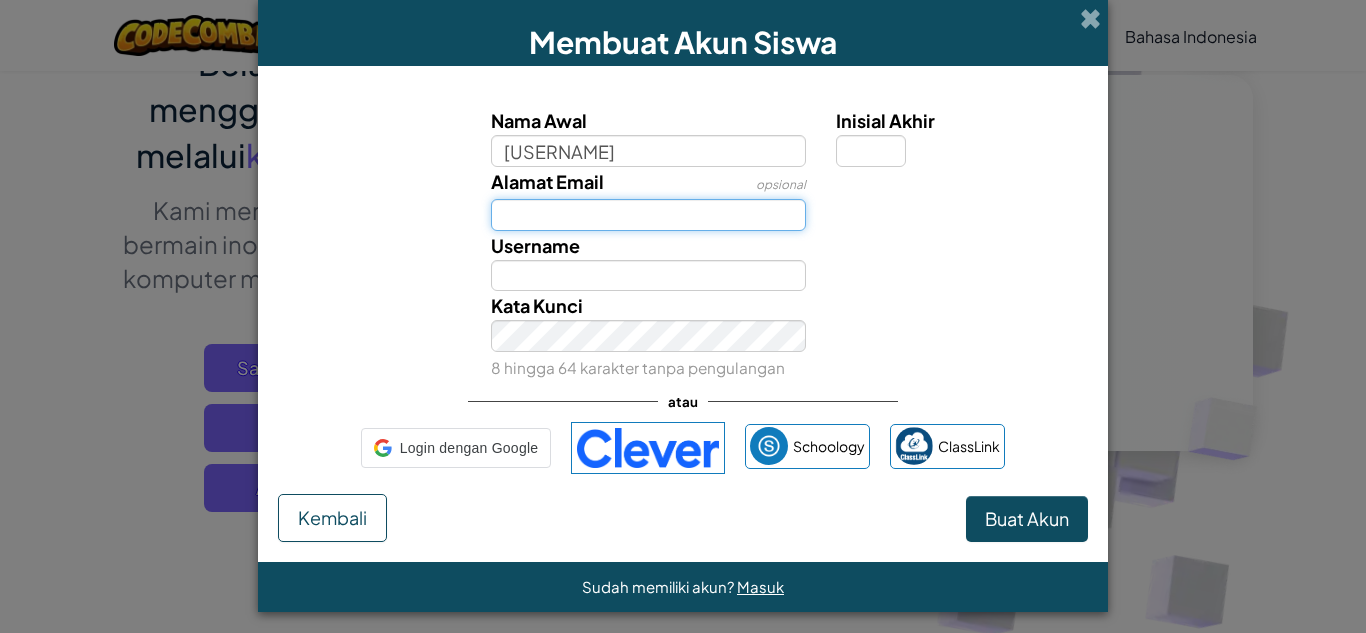 type on "Rindu" 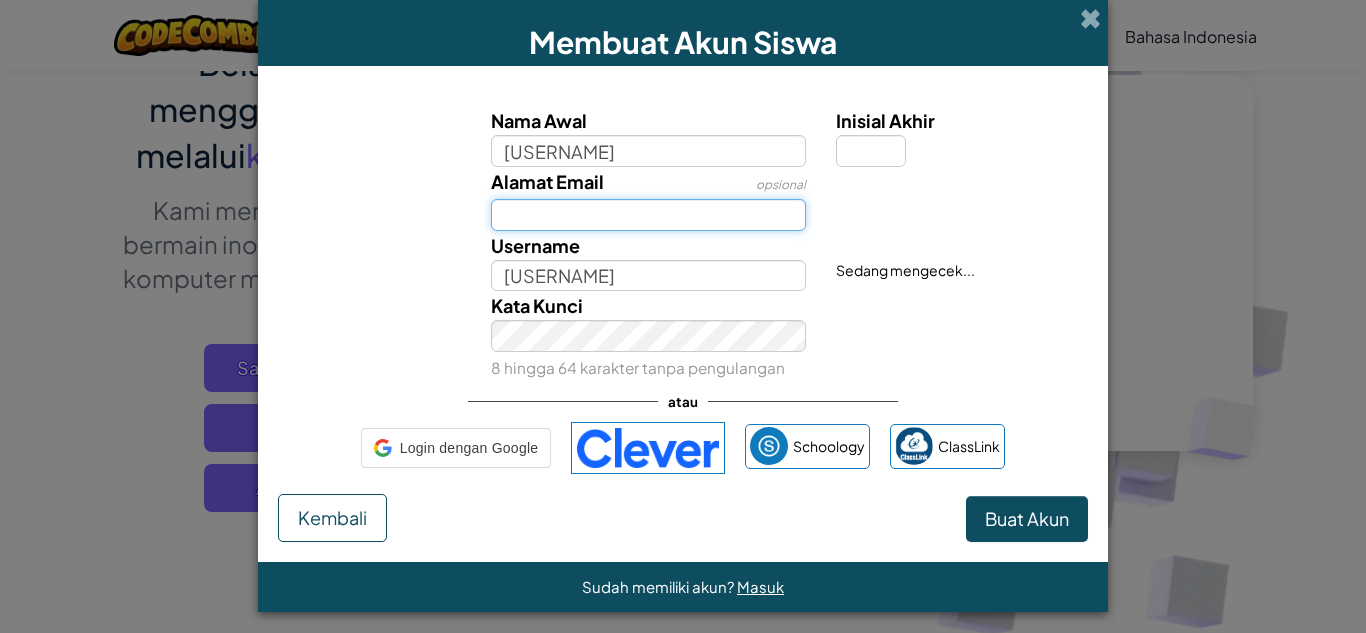 click on "Alamat Email" at bounding box center (649, 215) 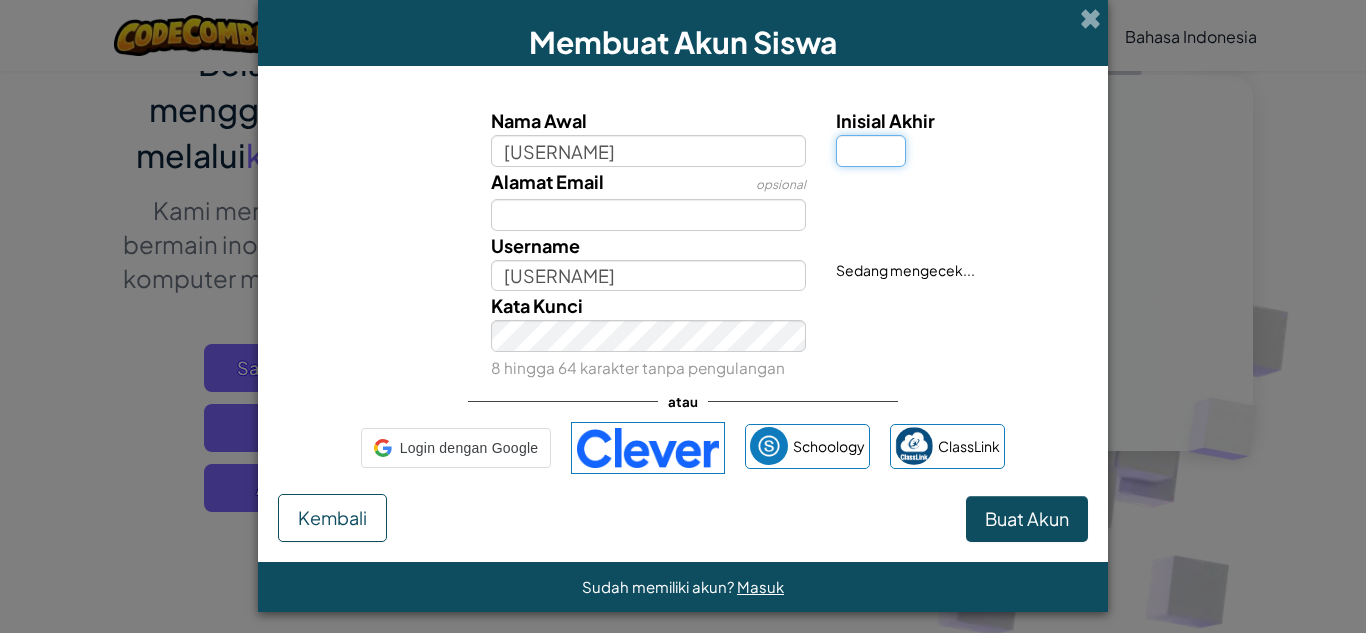 click on "Inisial Akhir" at bounding box center (871, 151) 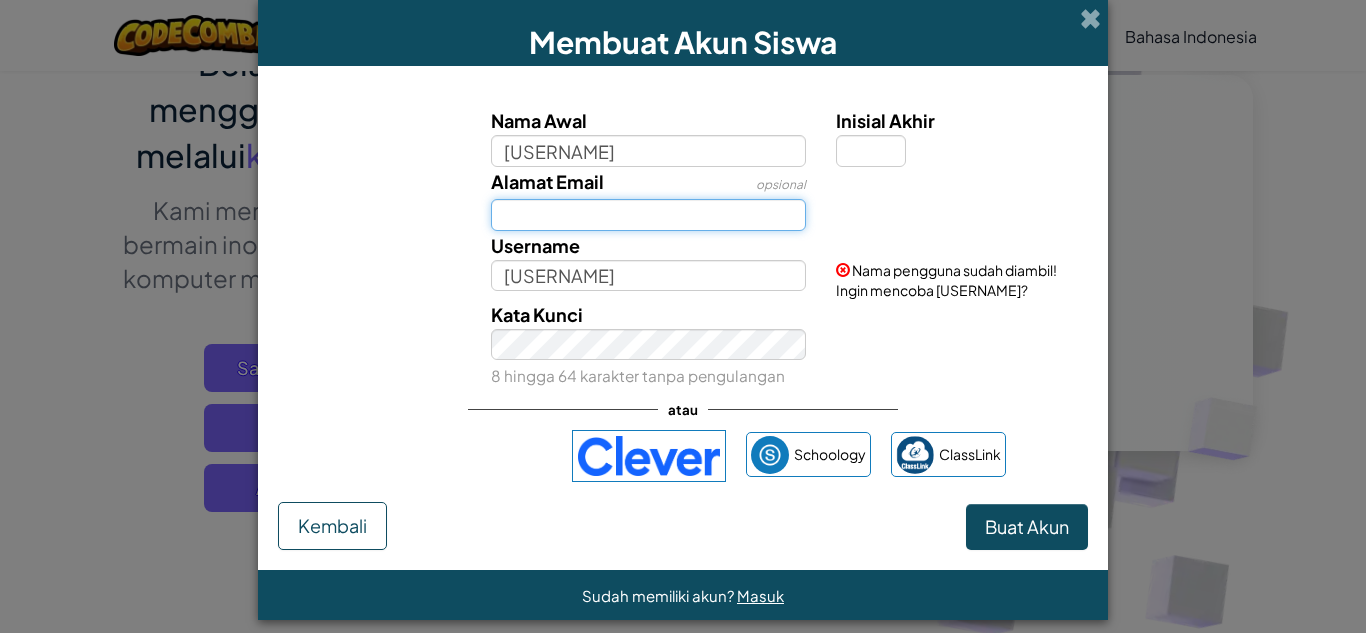click on "Alamat Email" at bounding box center [649, 215] 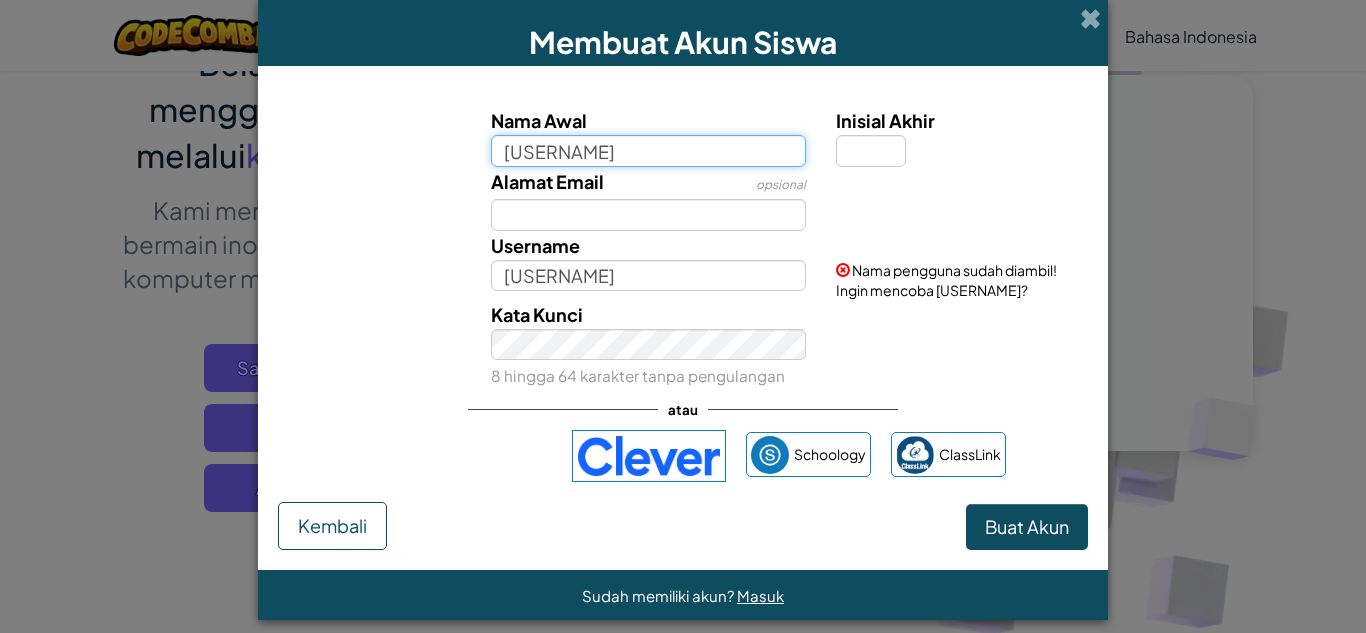 click on "rindu" at bounding box center (649, 151) 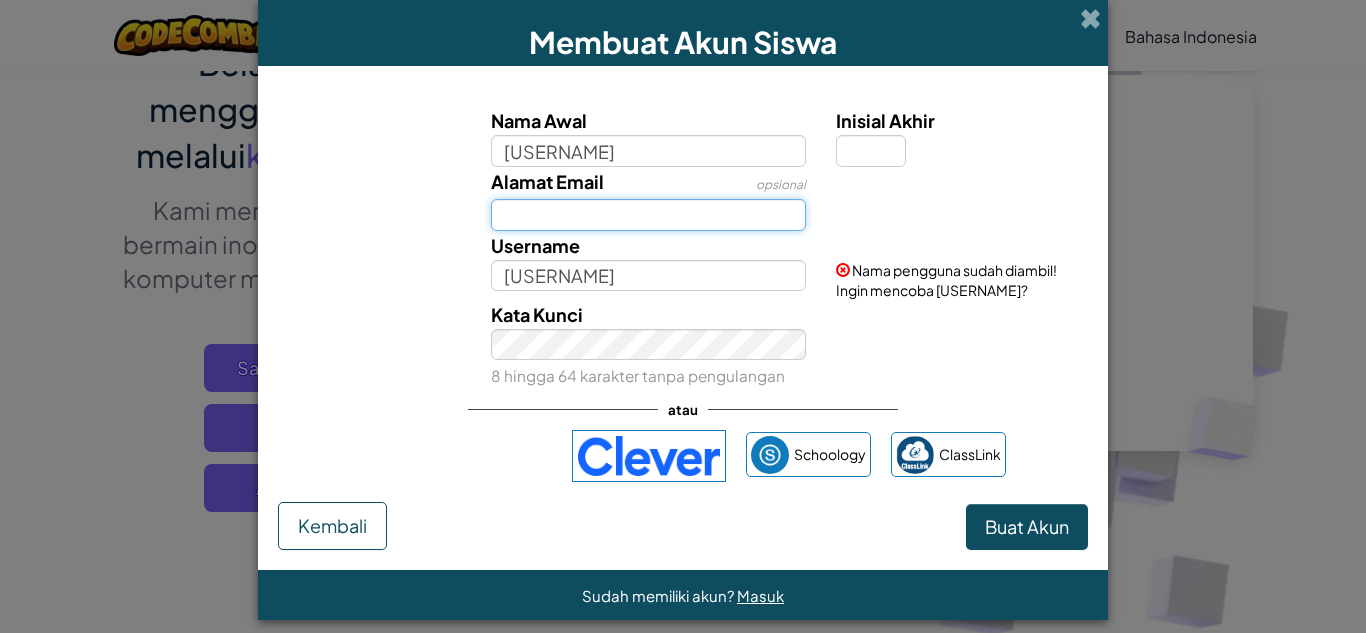 type on "Rinduudududu" 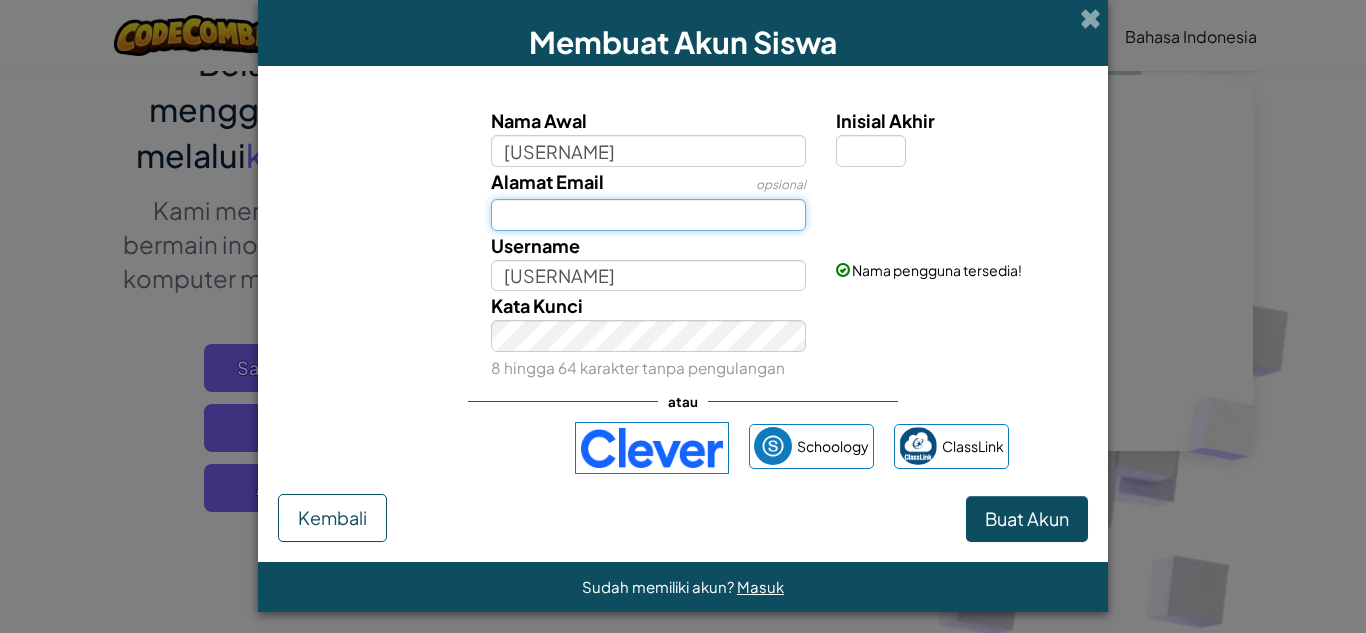 type on "rinduhawa01@gmail.com" 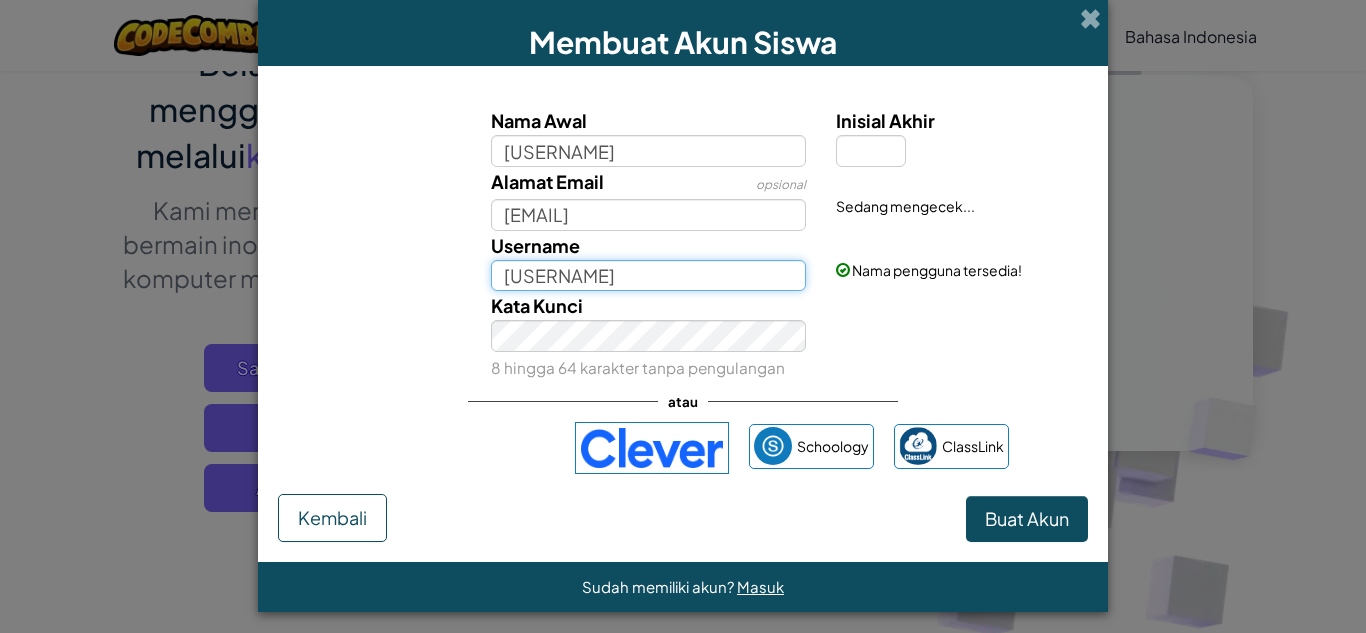 click on "Rinduudududu" at bounding box center [649, 276] 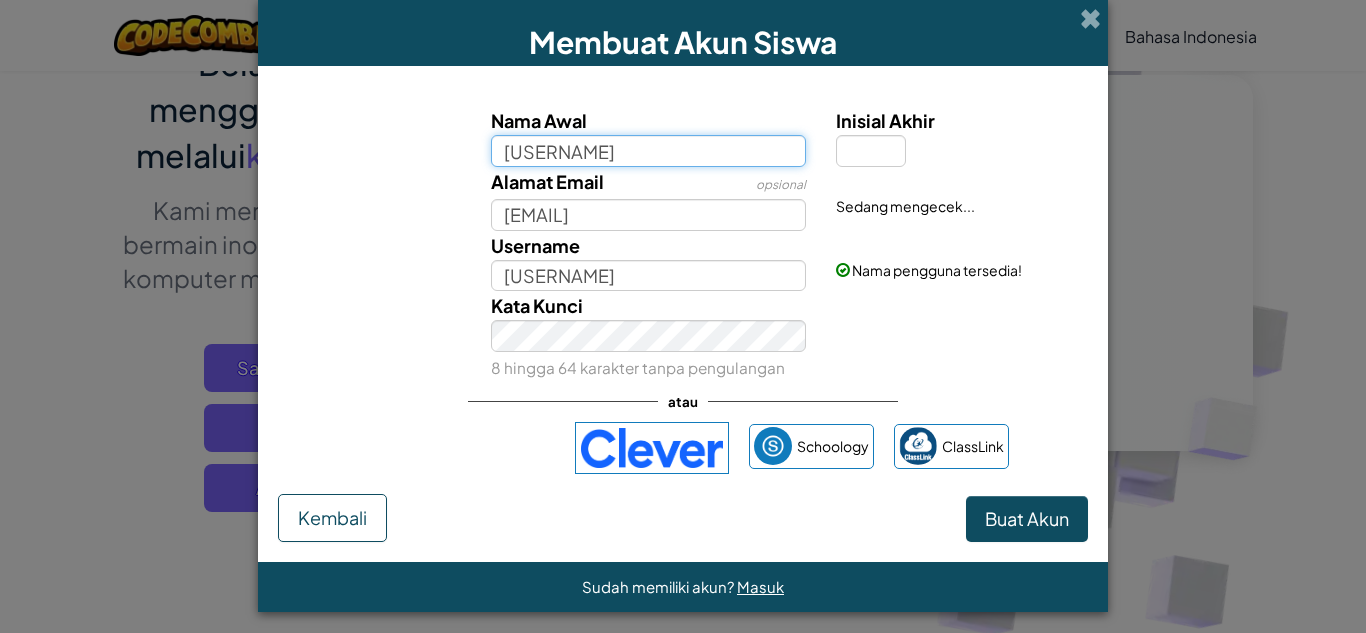 click on "rinduudududu" at bounding box center [649, 151] 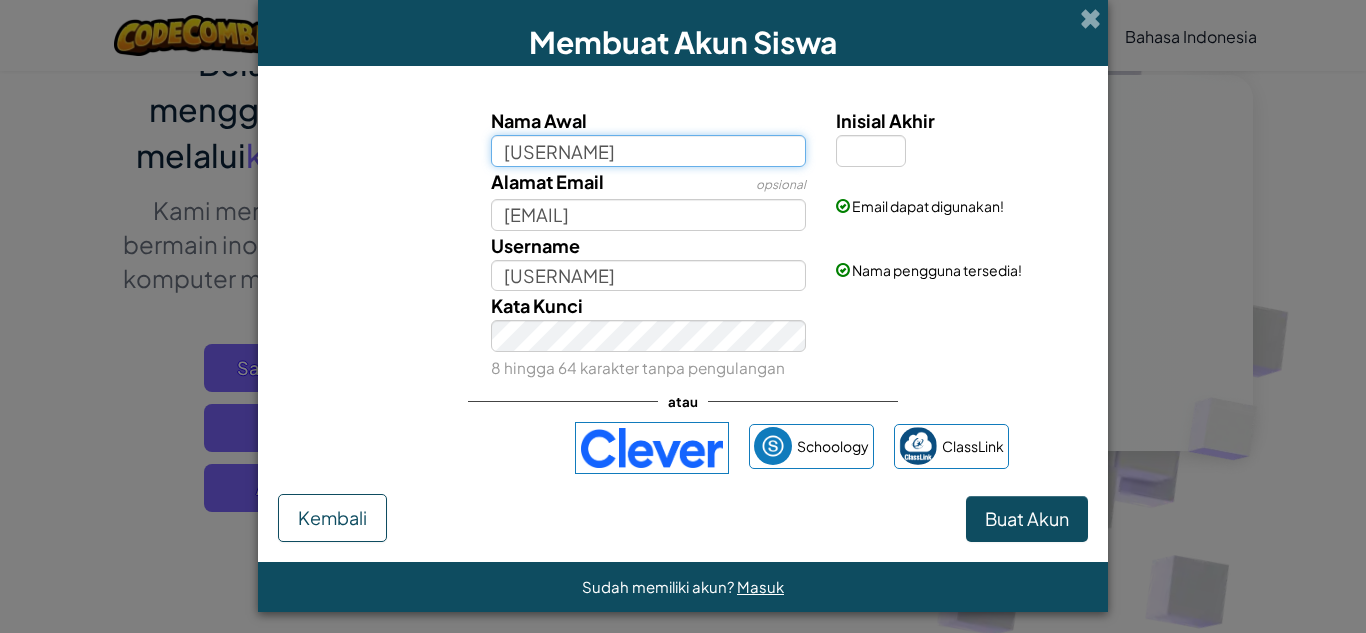 type on "rinduhawa" 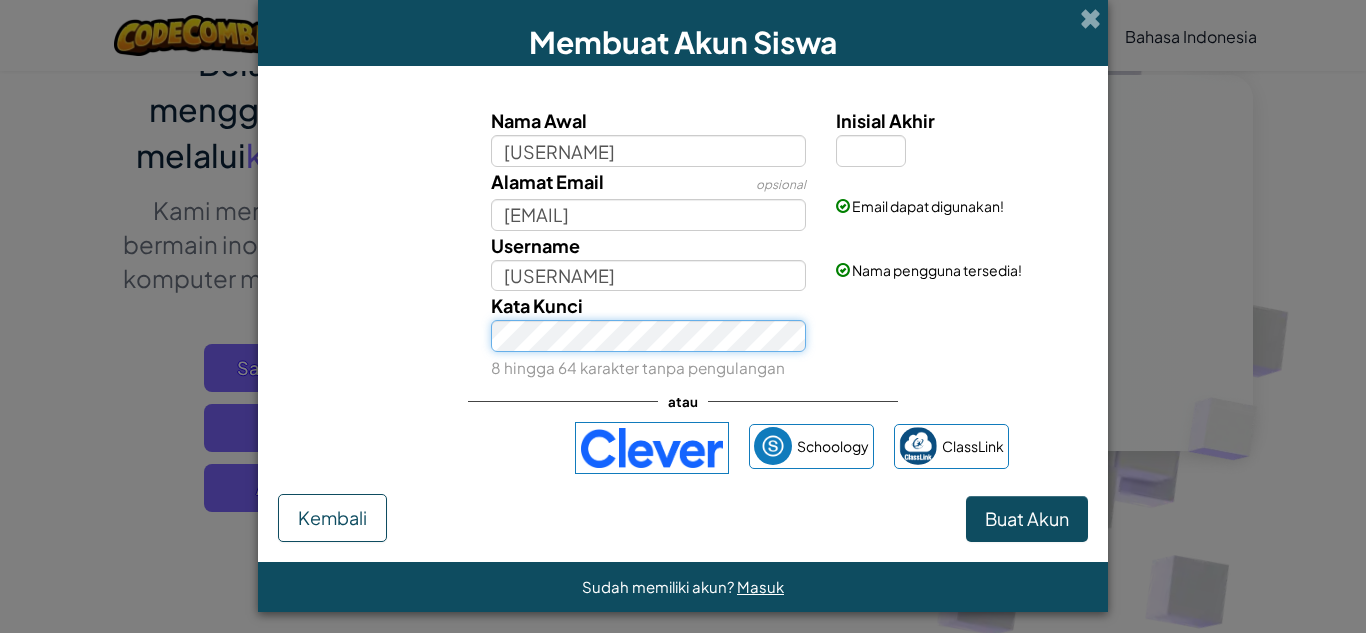 type on "Rinduhawa" 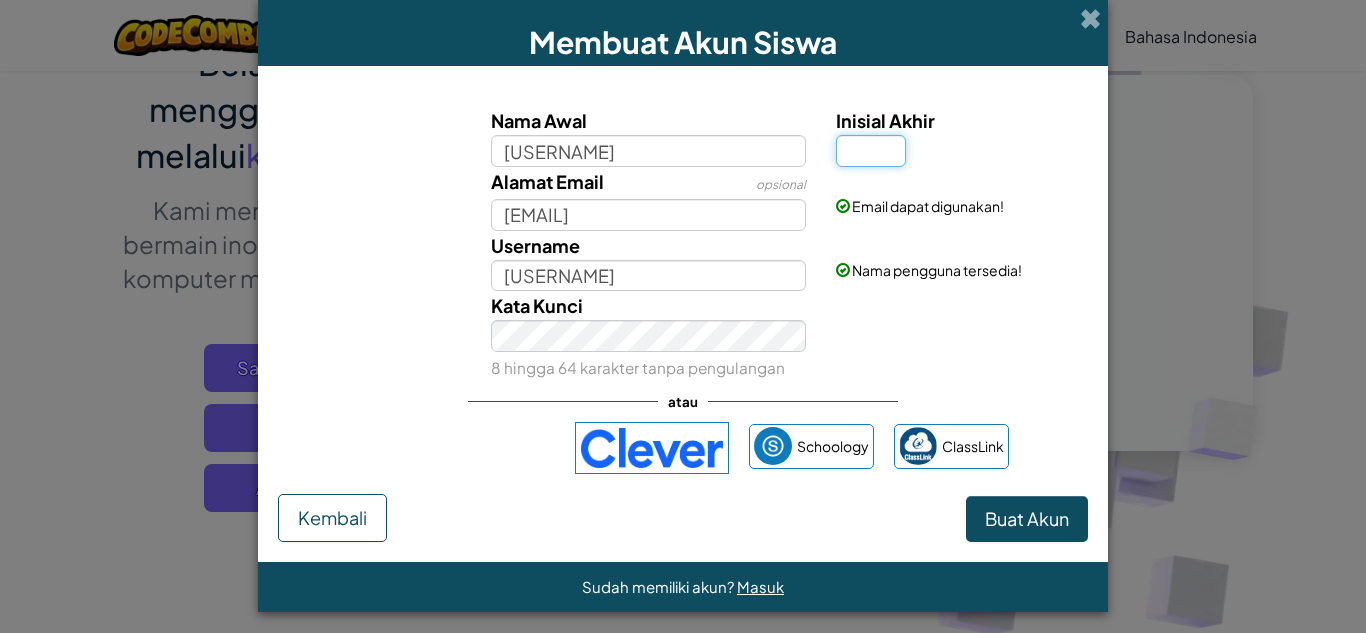 click on "Inisial Akhir" at bounding box center [871, 151] 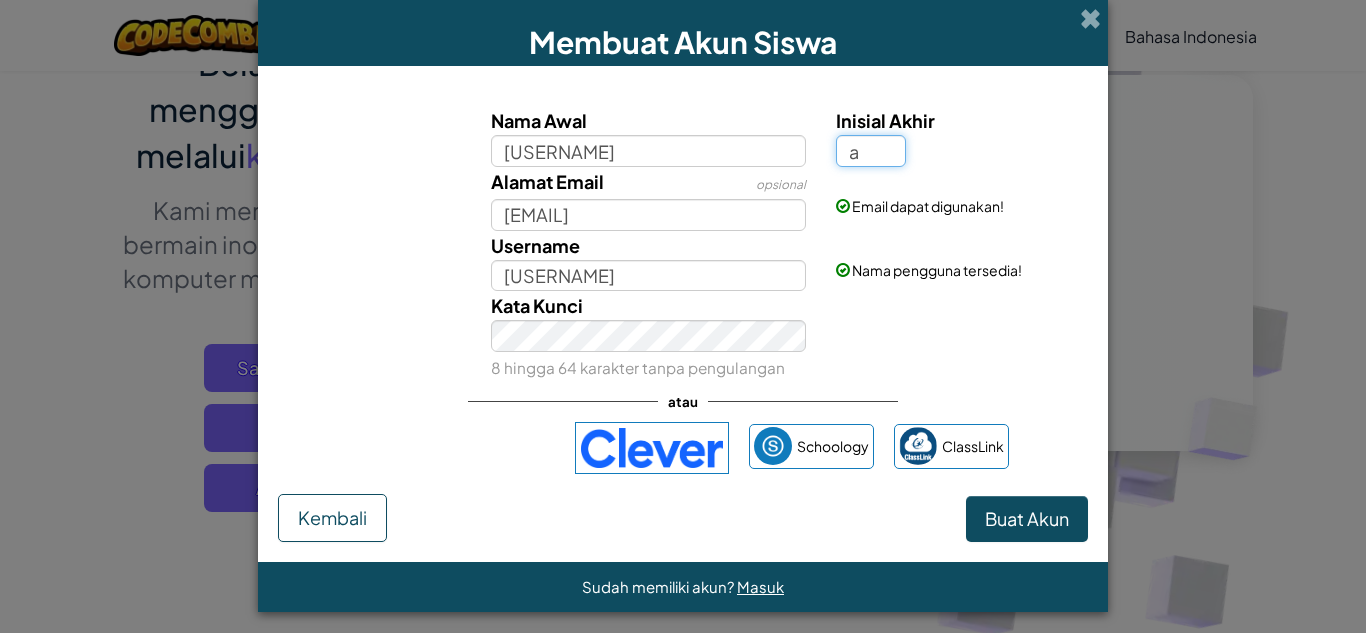type on "a" 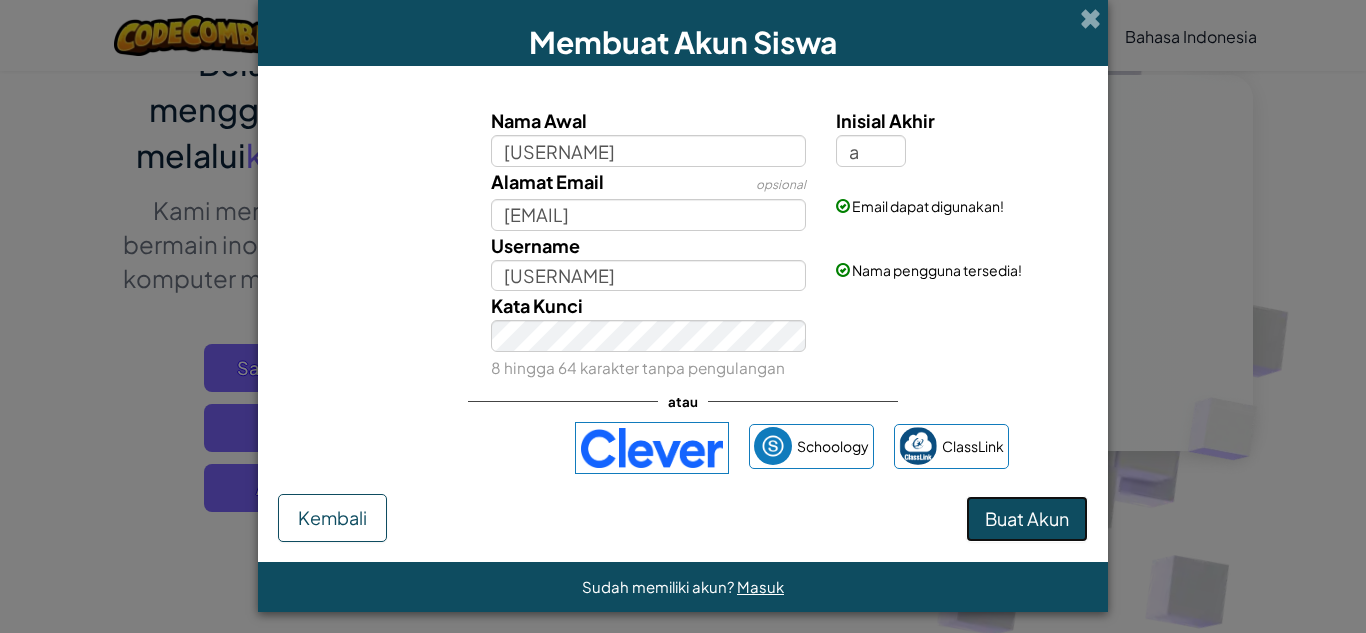 type on "[NAME]" 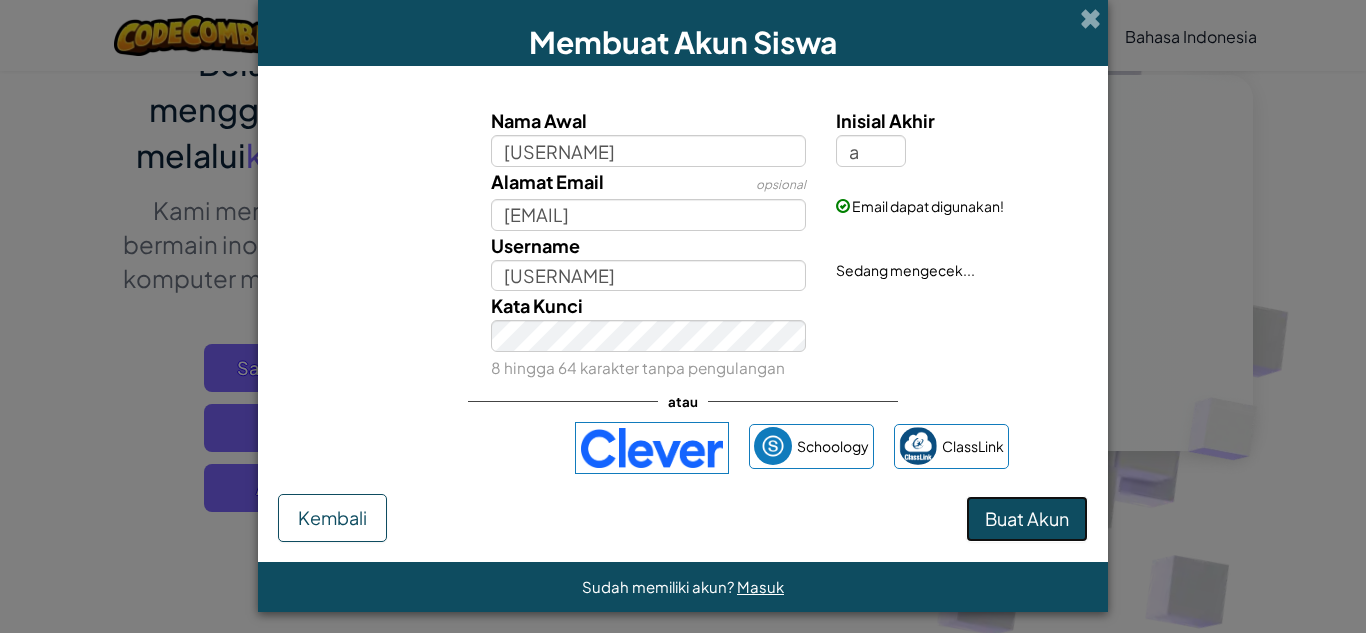 click on "Buat Akun" at bounding box center [1027, 518] 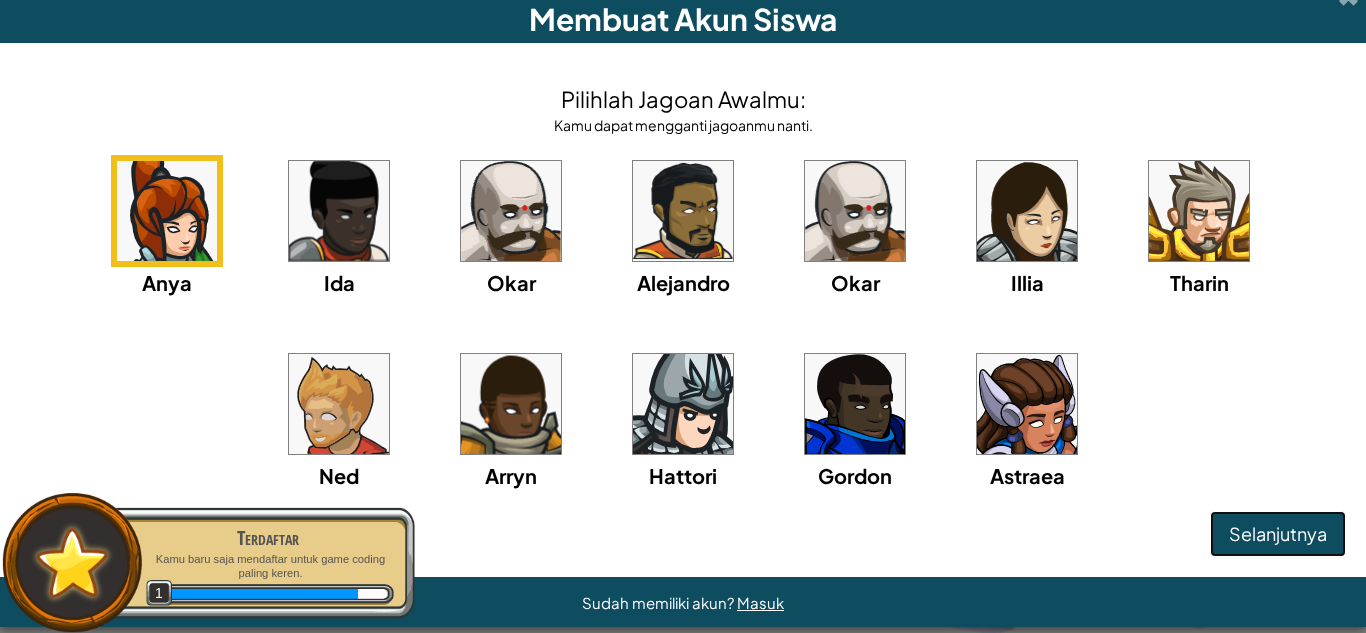 scroll, scrollTop: 0, scrollLeft: 0, axis: both 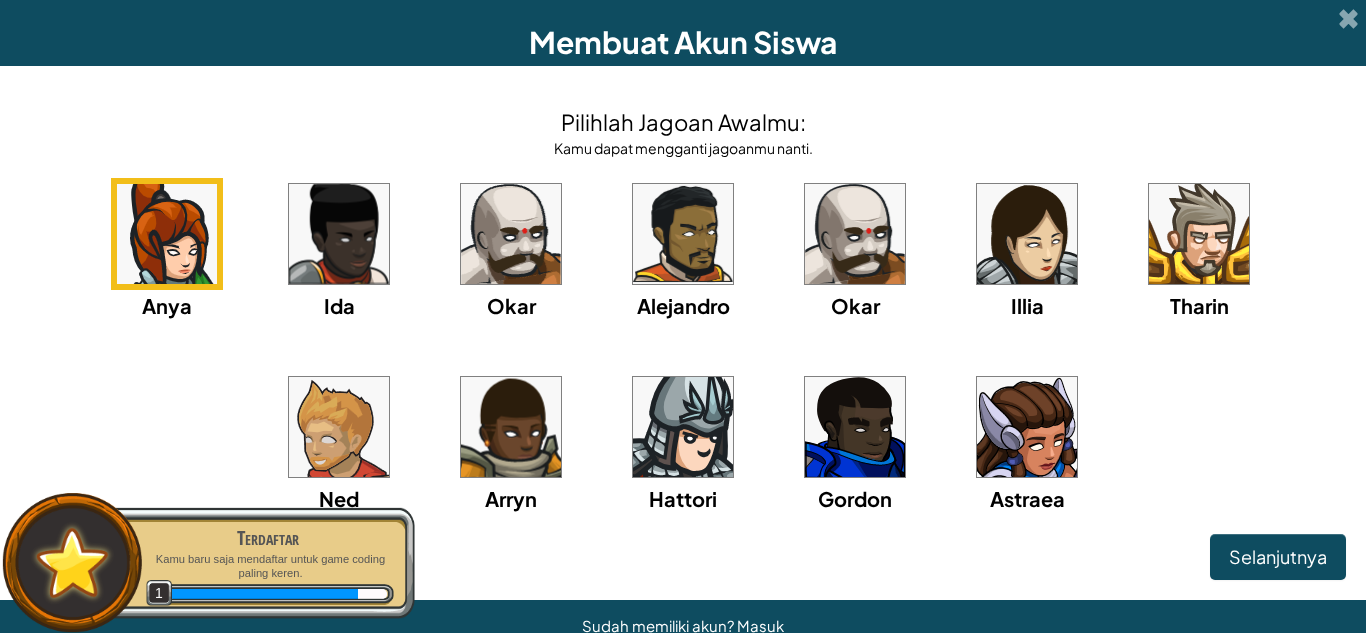 click at bounding box center (1027, 427) 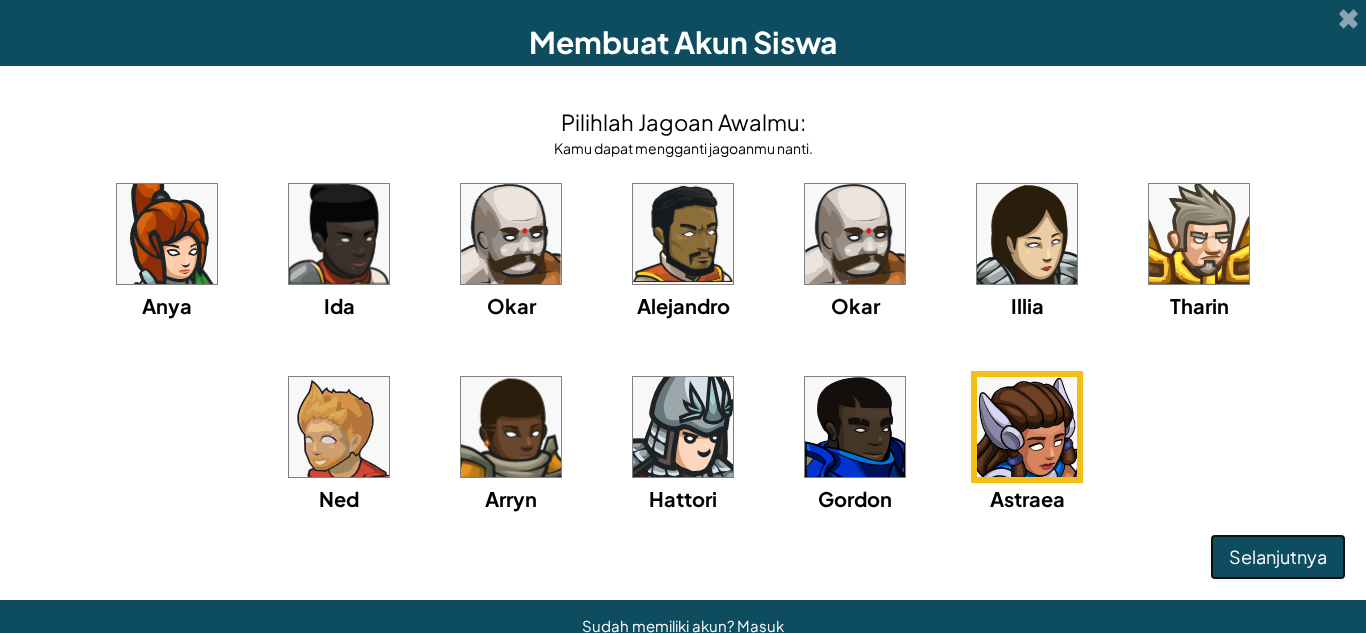 click on "Selanjutnya" at bounding box center (1278, 556) 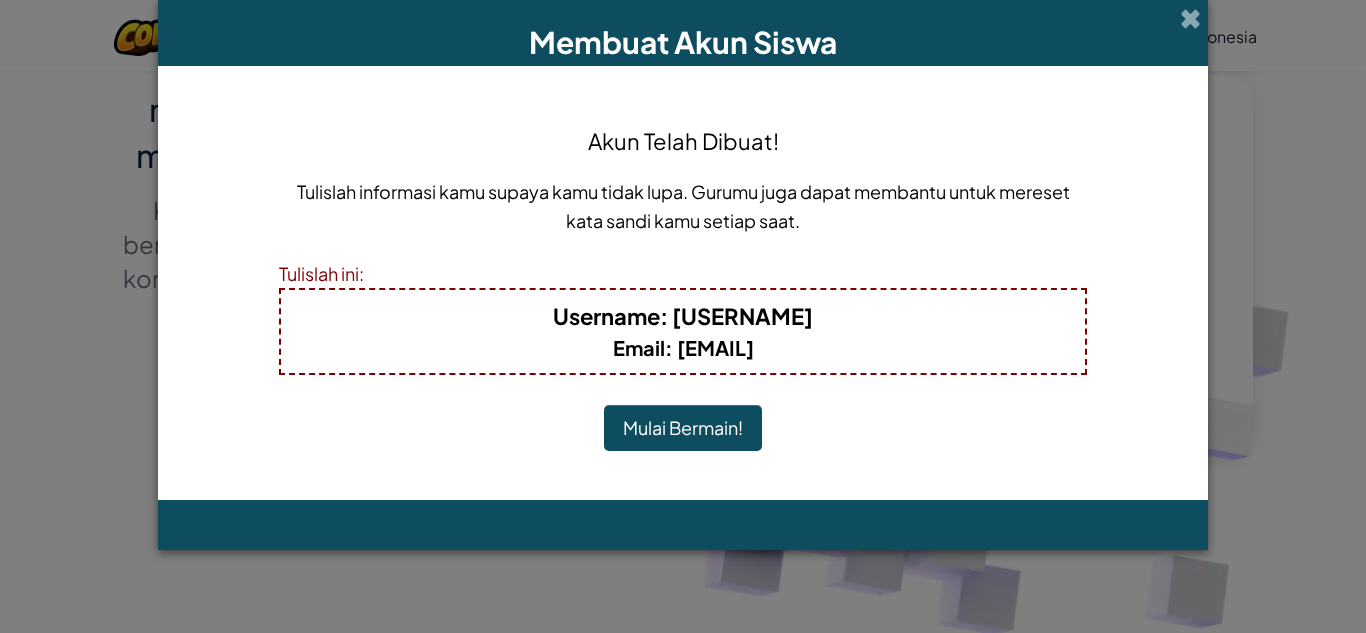 click on "Mulai Bermain!" at bounding box center [683, 428] 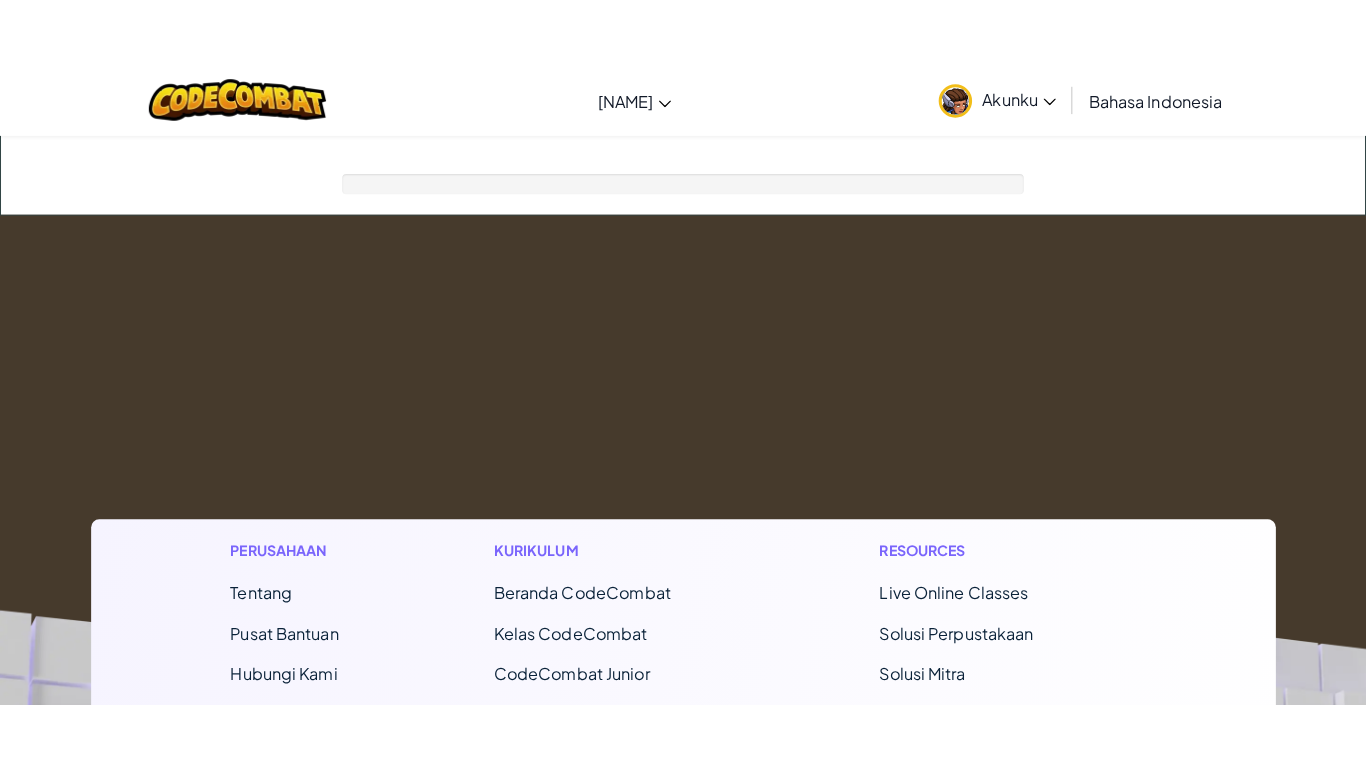scroll, scrollTop: 0, scrollLeft: 0, axis: both 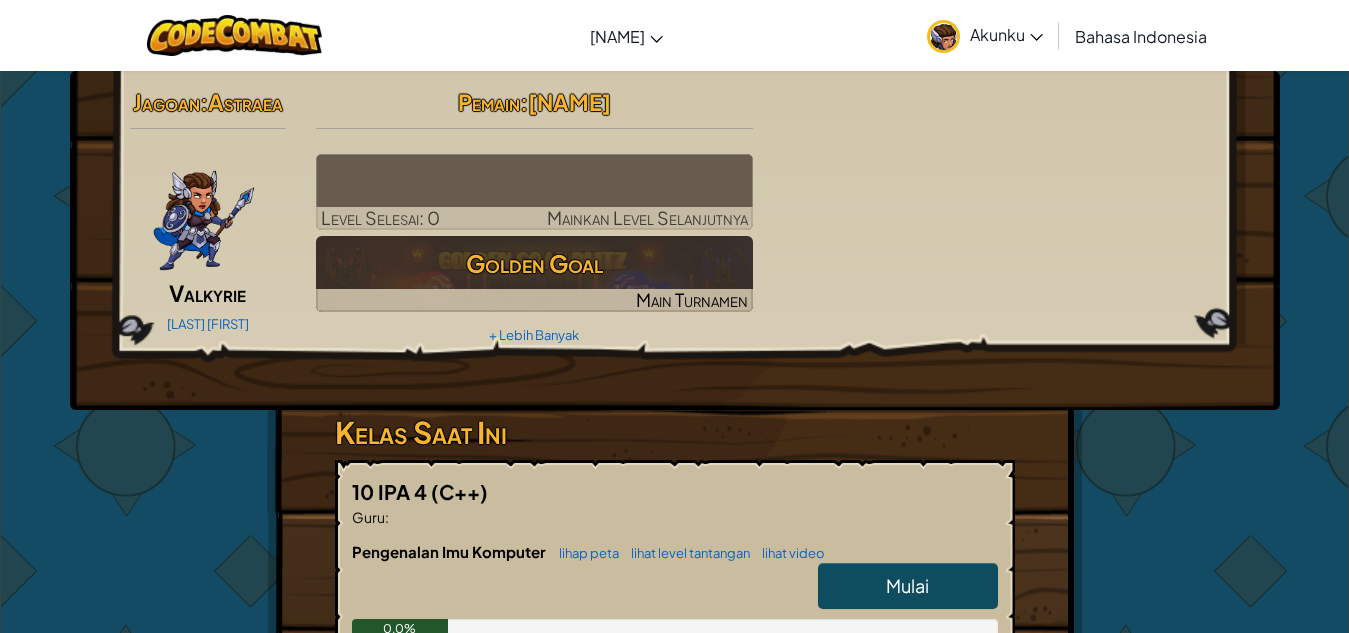 click on "Mulai" at bounding box center (907, 585) 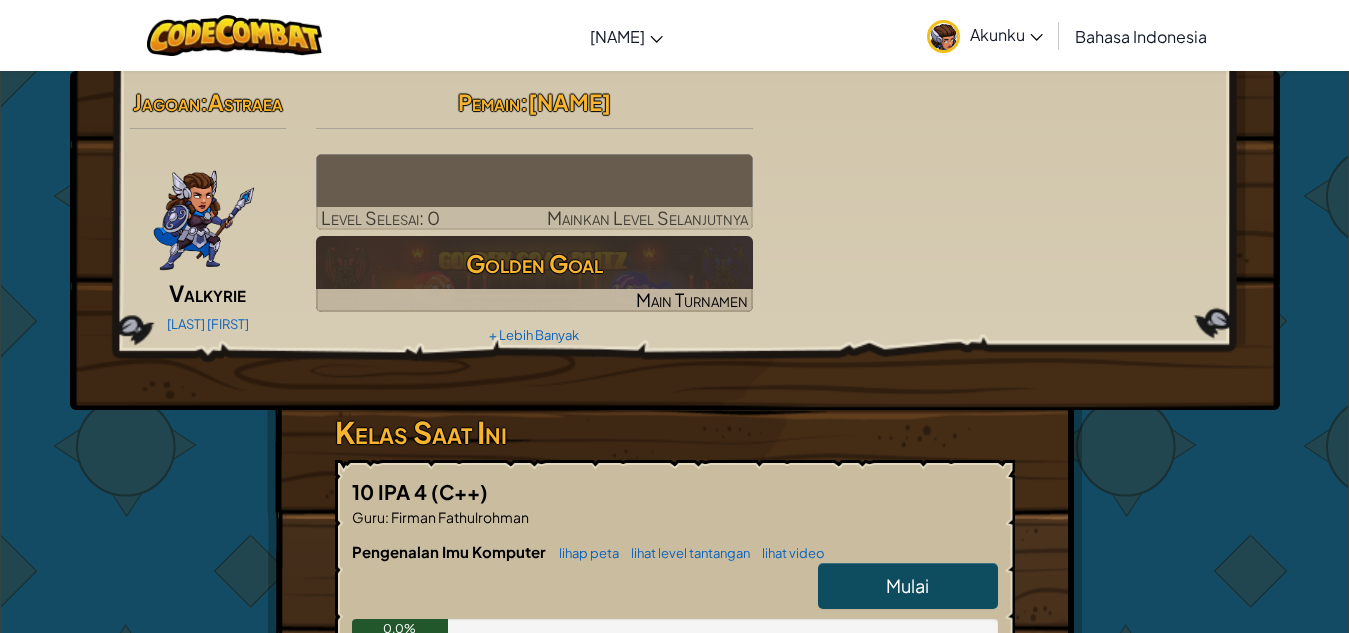 click on "Mulai" at bounding box center [908, 586] 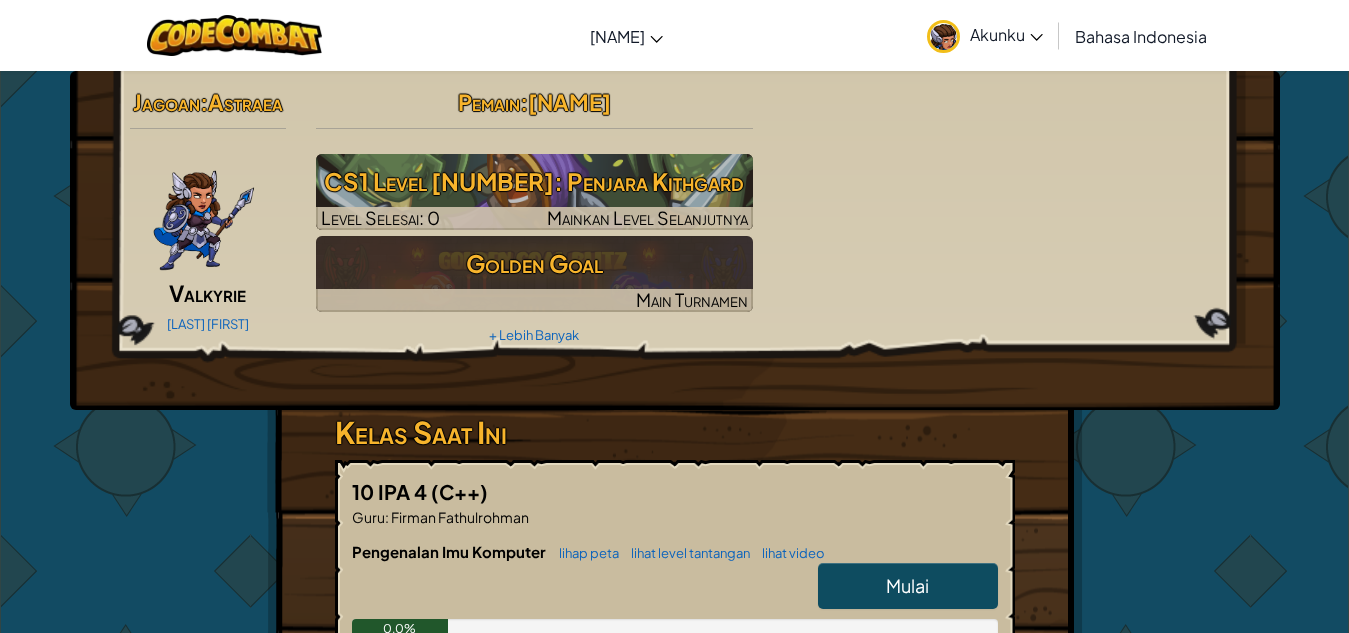 click on "Bahasa Indonesia" at bounding box center [1141, 36] 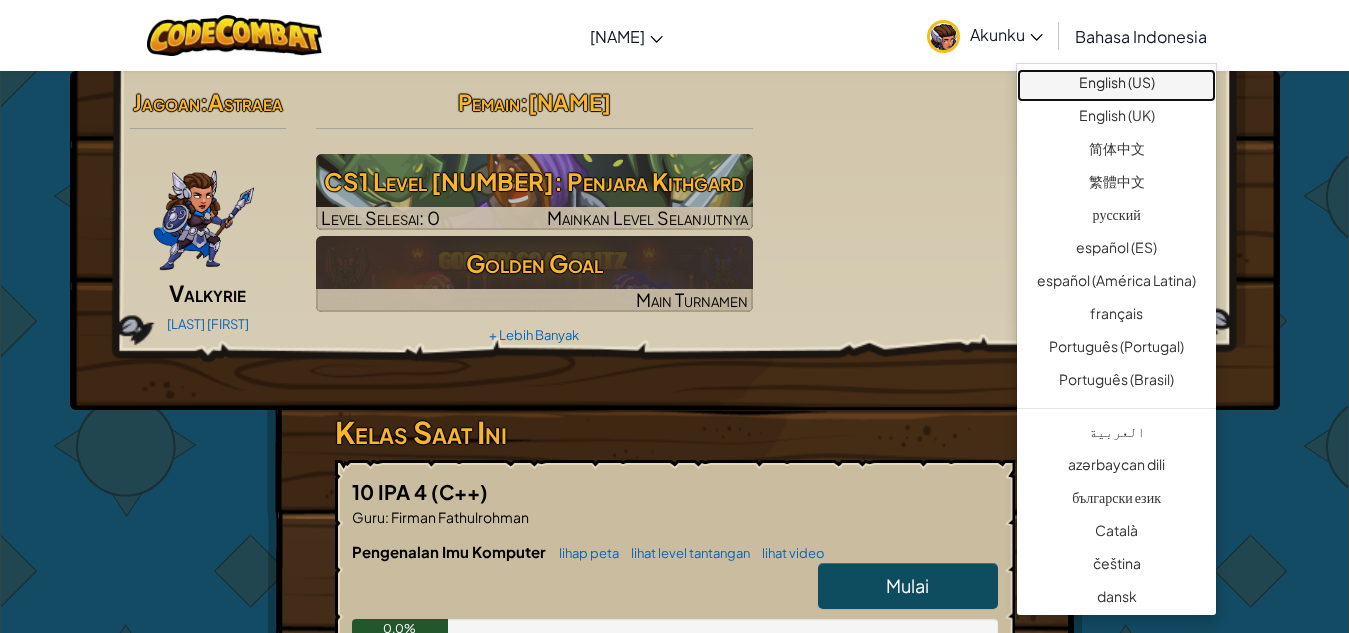 click on "English (US)" at bounding box center (1116, 85) 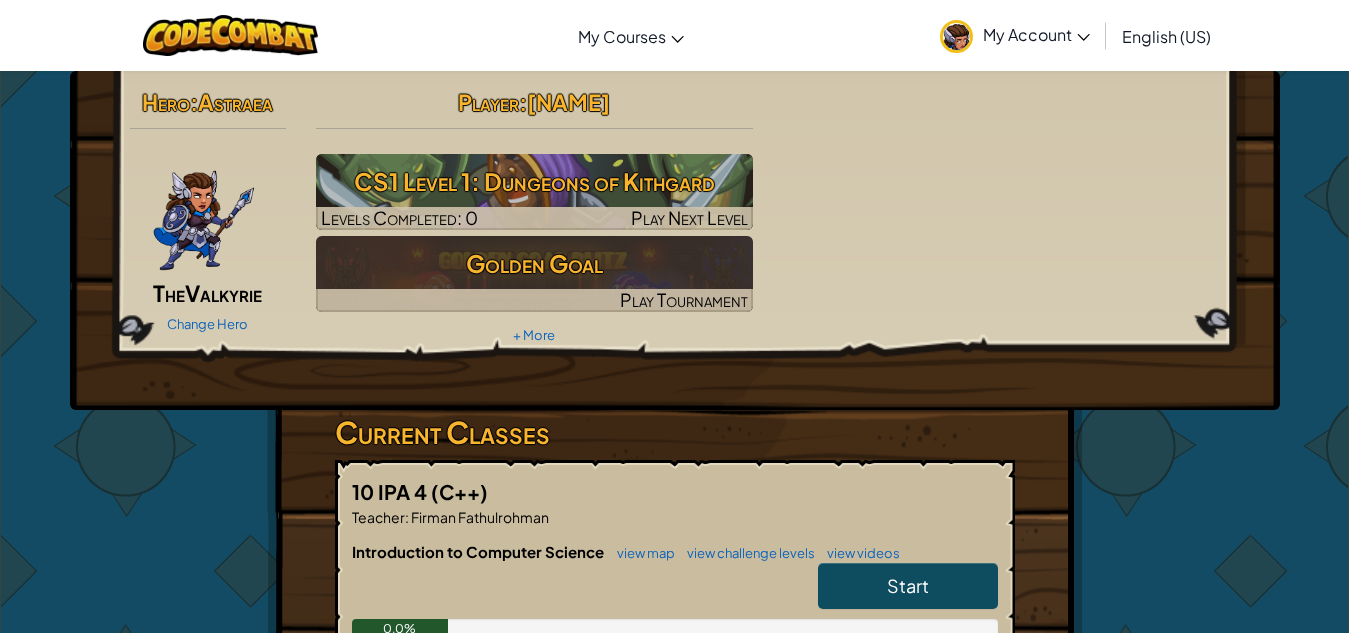 click on "Start" at bounding box center [908, 586] 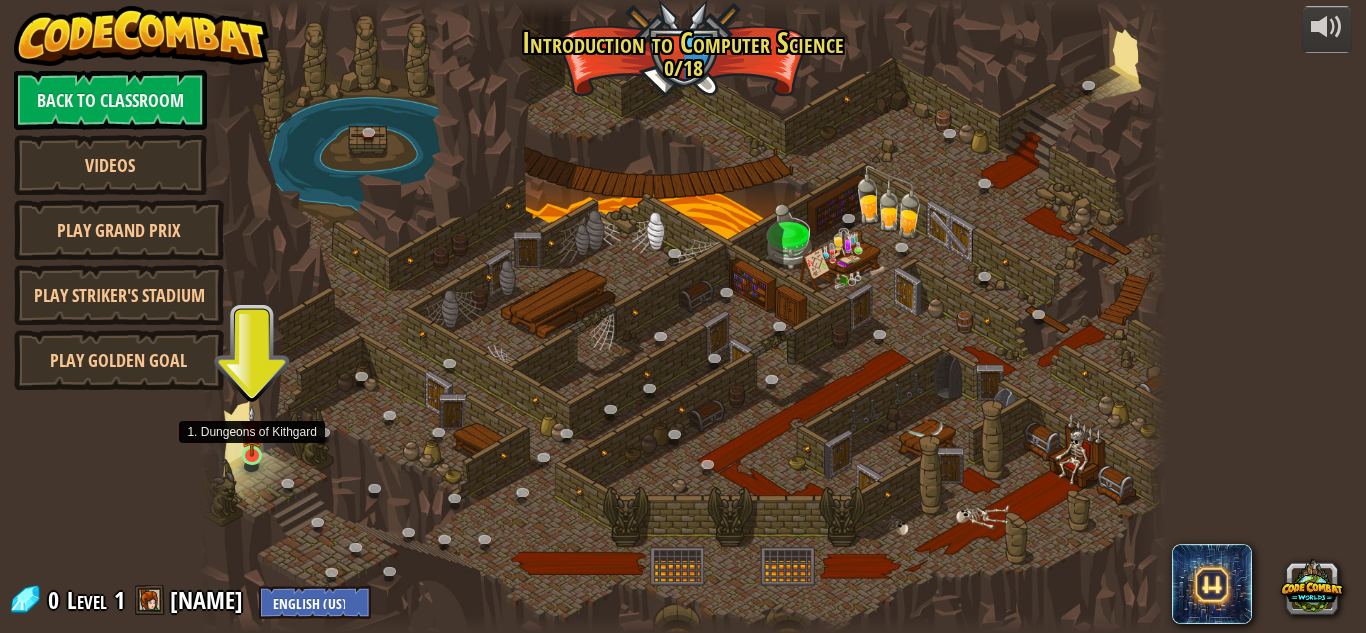 click at bounding box center (252, 431) 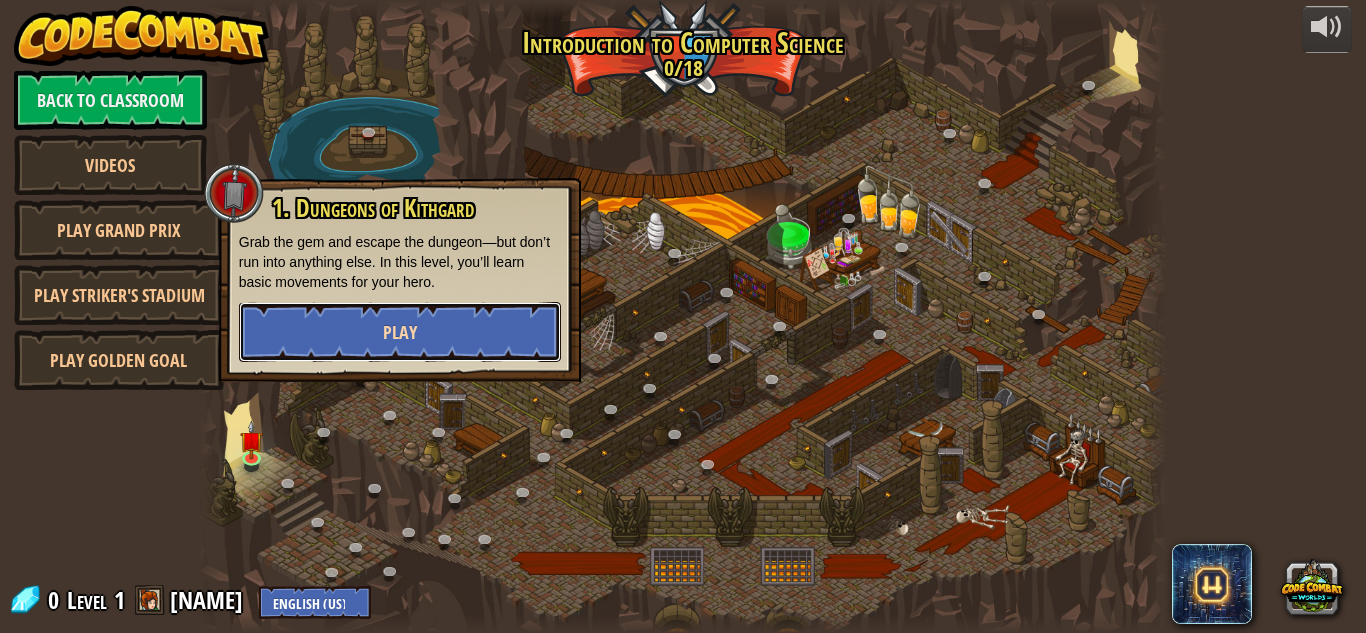 click on "Play" at bounding box center [400, 332] 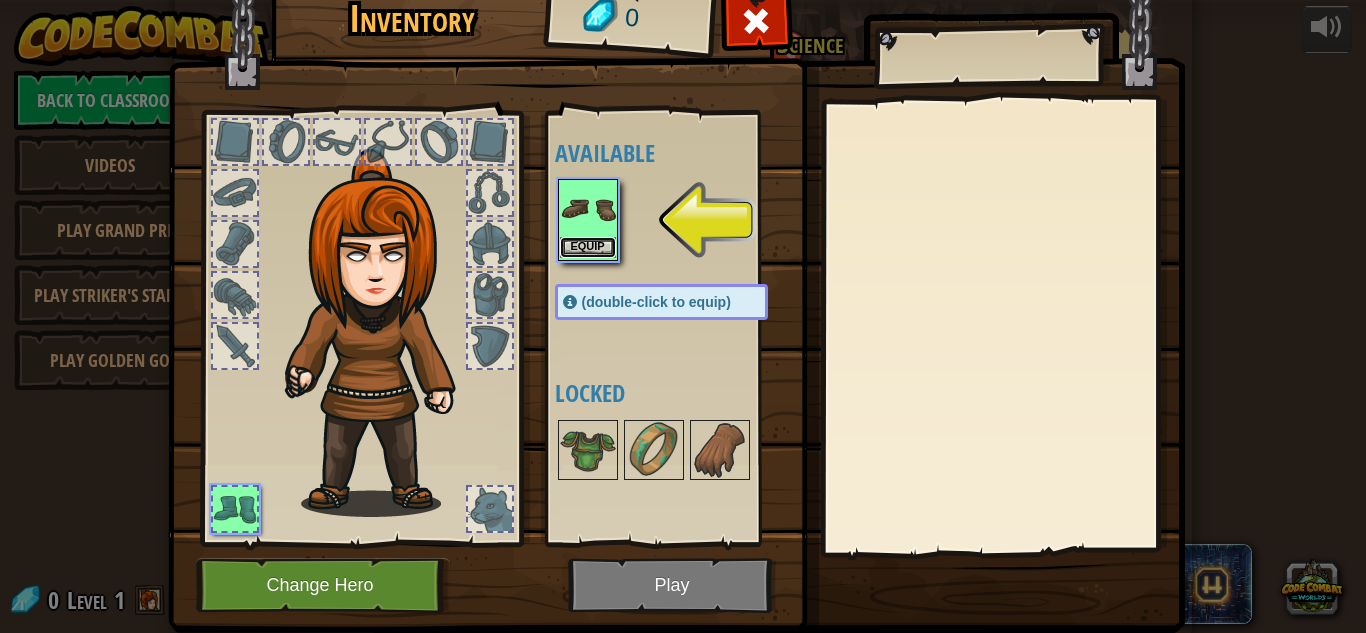 click on "Equip" at bounding box center [588, 247] 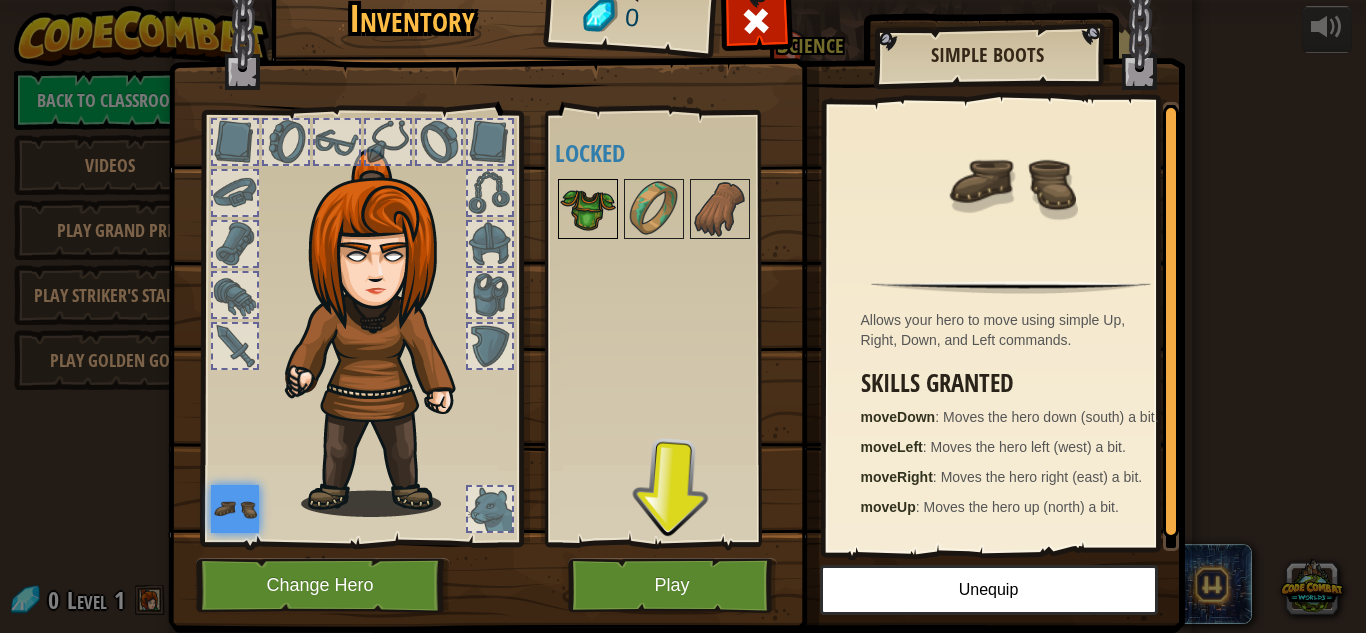 click at bounding box center (588, 209) 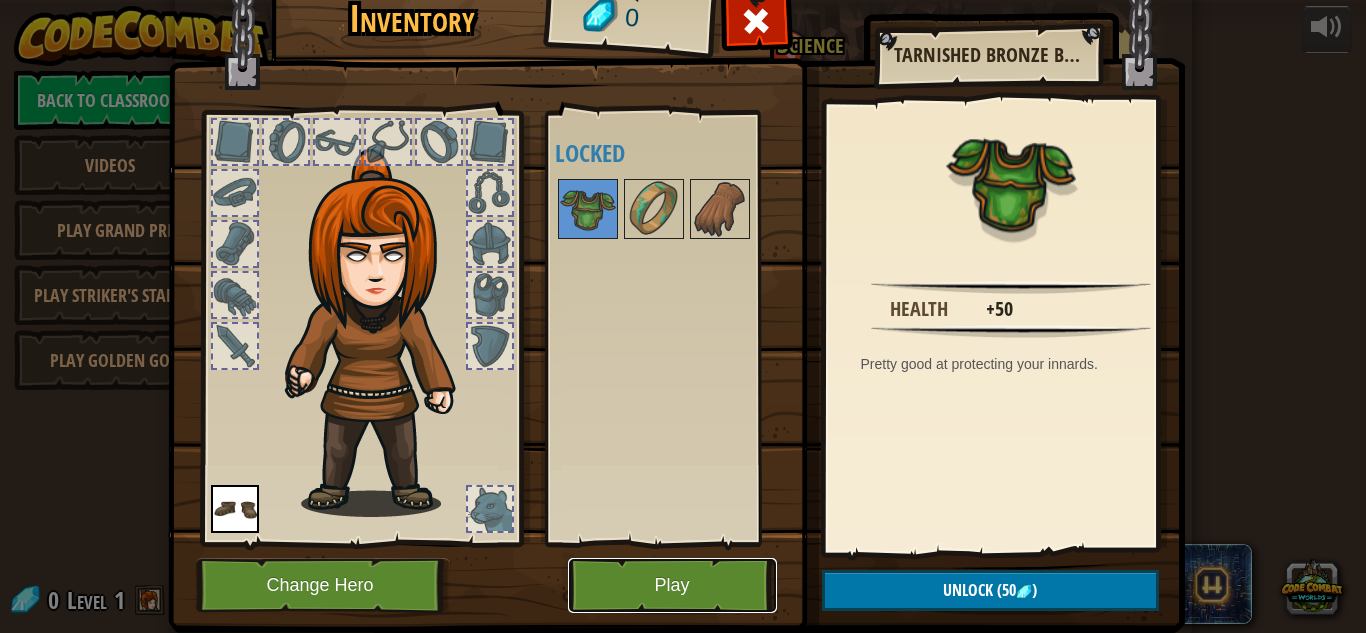 click on "Play" at bounding box center (672, 585) 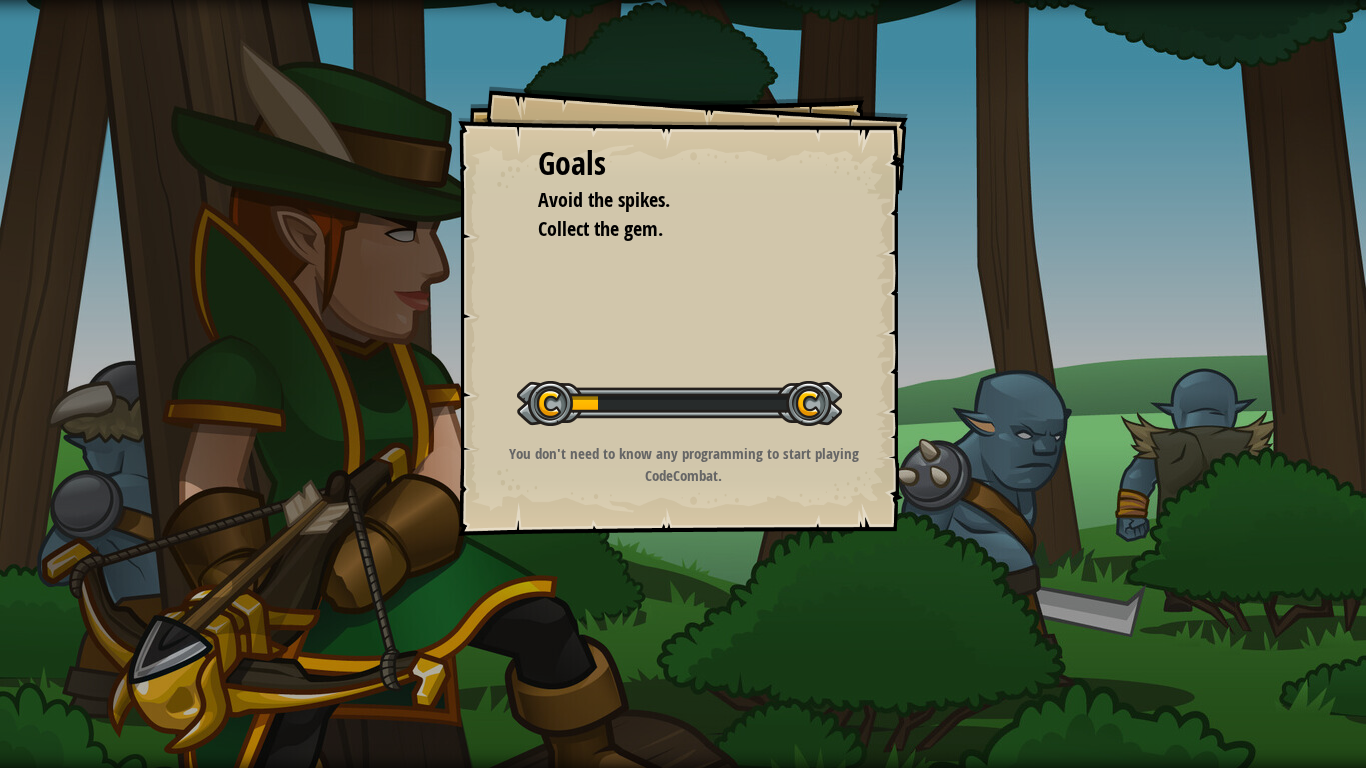 drag, startPoint x: 548, startPoint y: 400, endPoint x: 783, endPoint y: 402, distance: 235.00851 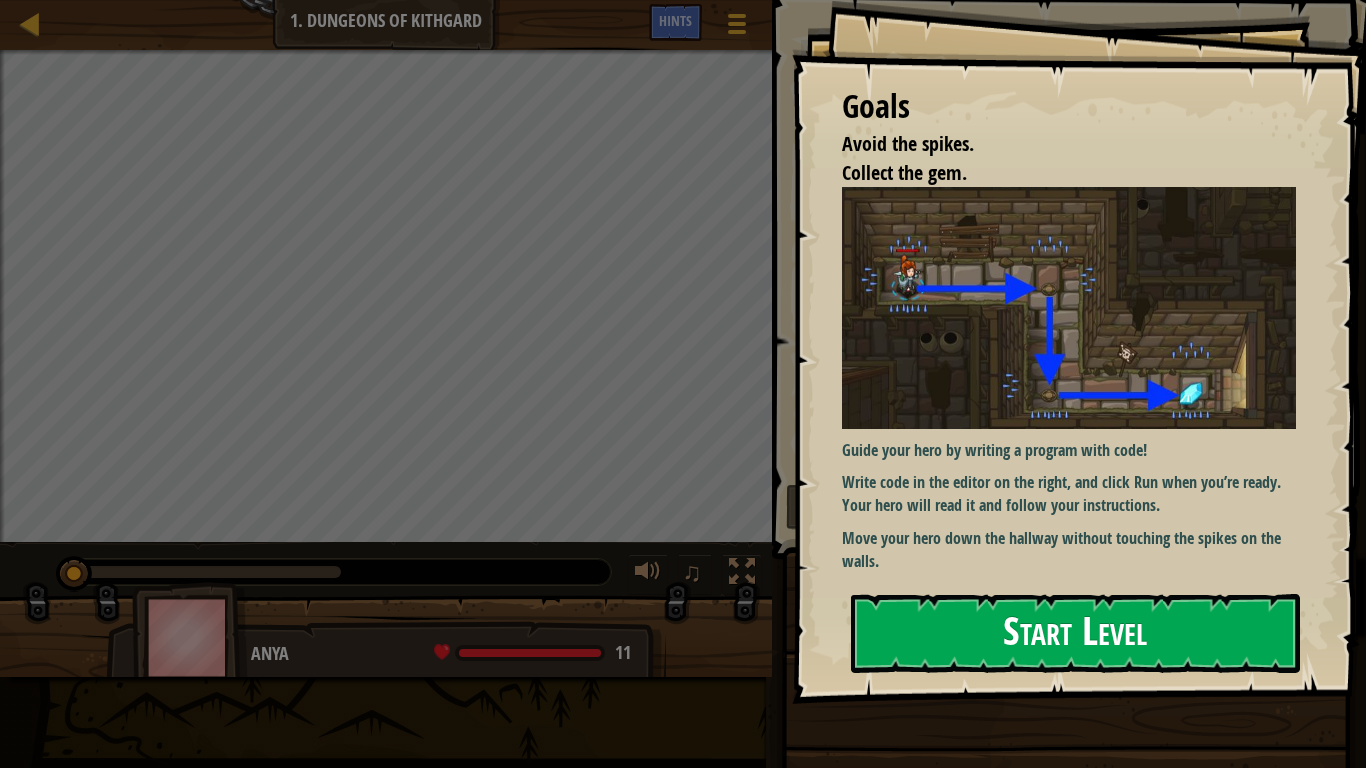 click on "Start Level" at bounding box center (1075, 633) 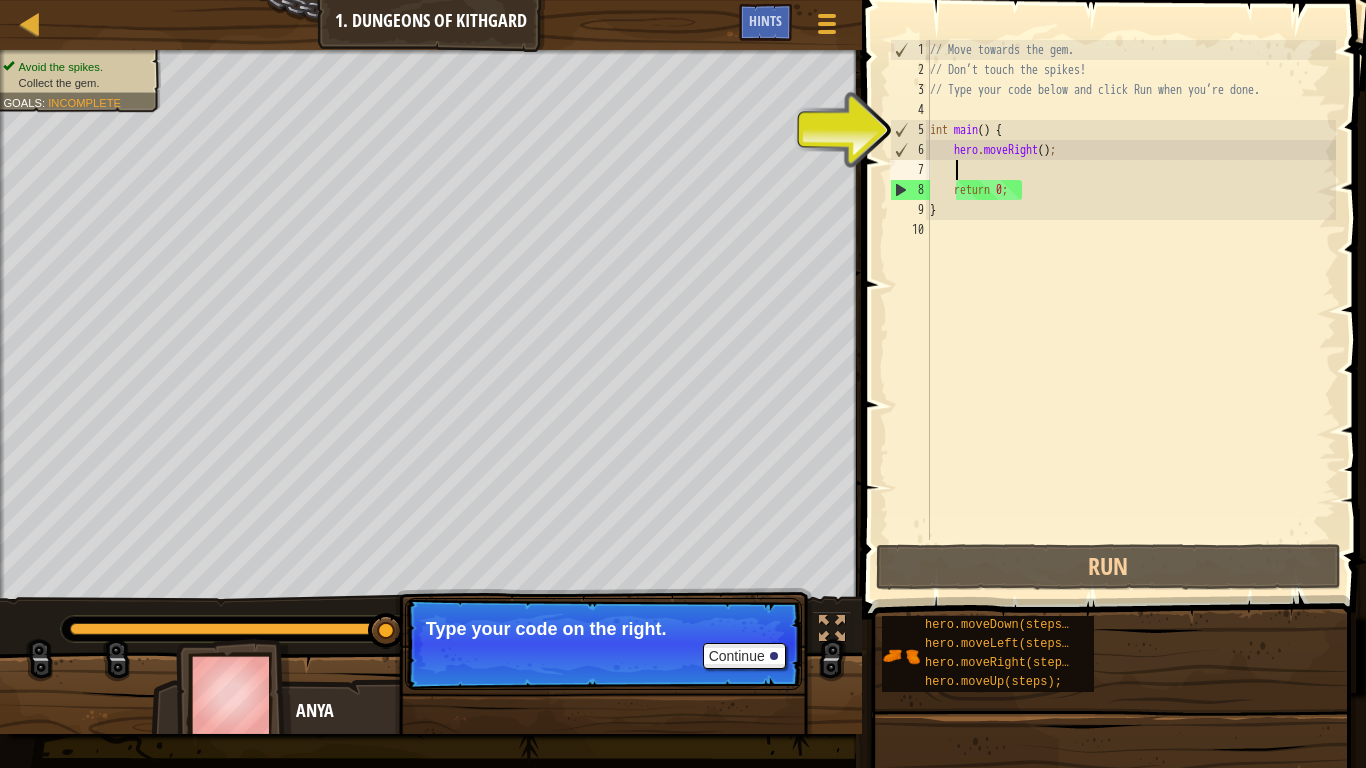 click on "// Move towards the gem. // Don’t touch the spikes! // Type your code below and click Run when you’re done. int   main ( )   {      hero . moveRight ( ) ;           return   0 ; }" at bounding box center (1131, 310) 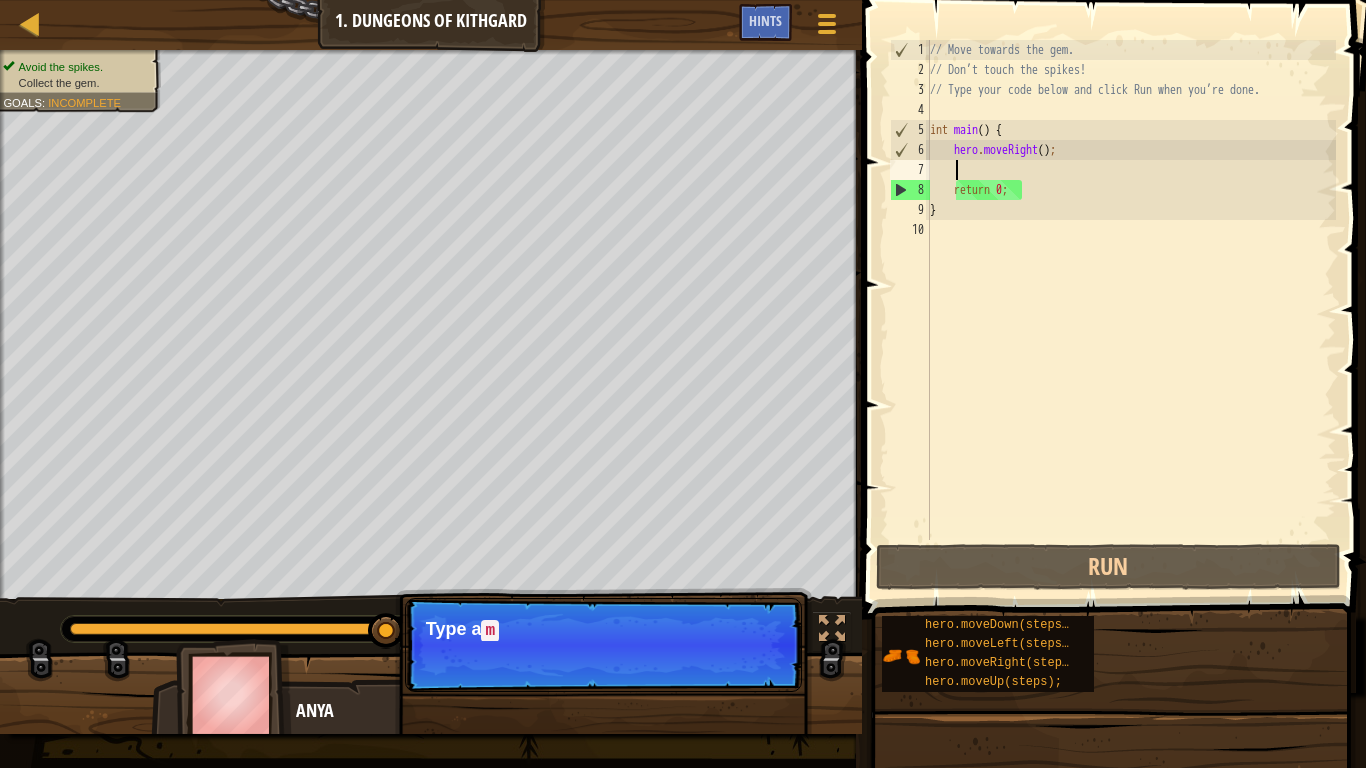 type on "h" 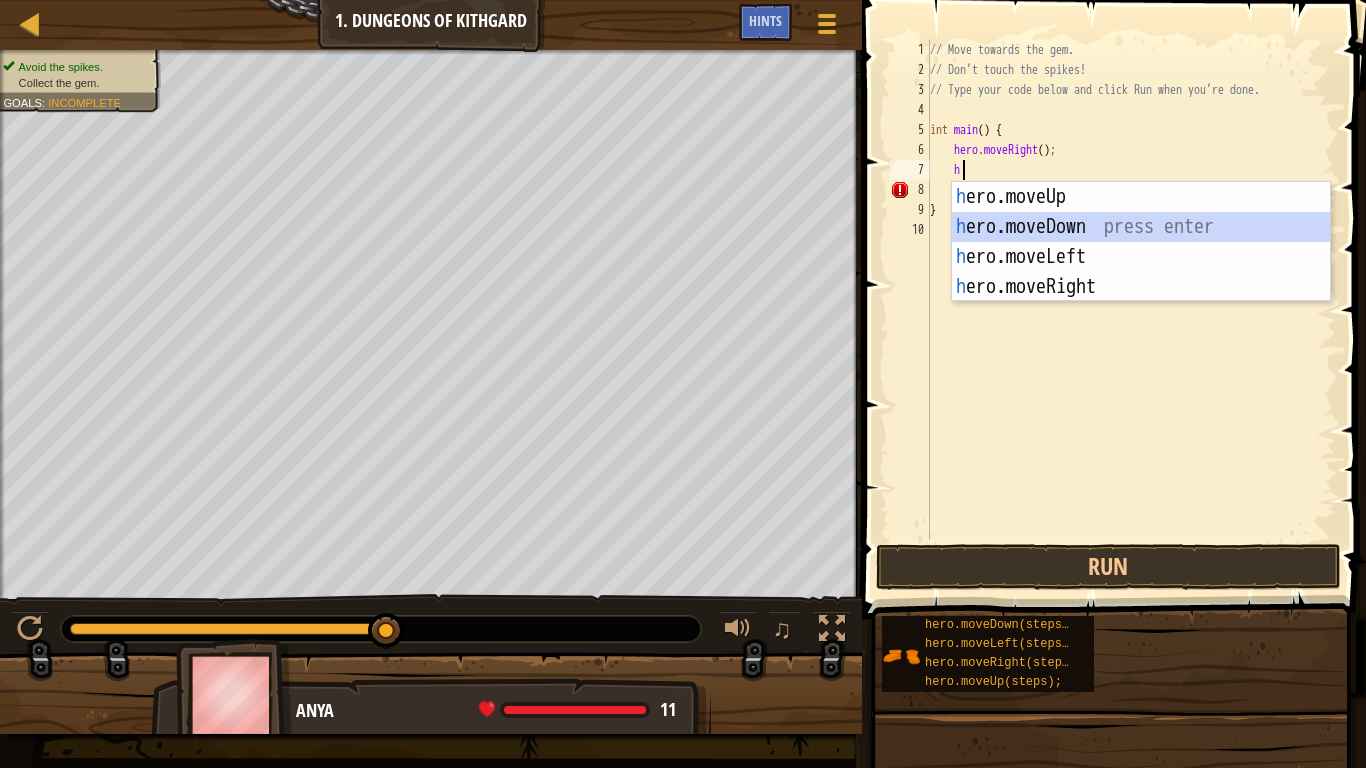 click on "h ero.moveUp press enter h ero.moveDown press enter h ero.moveLeft press enter h ero.moveRight press enter" at bounding box center (1141, 272) 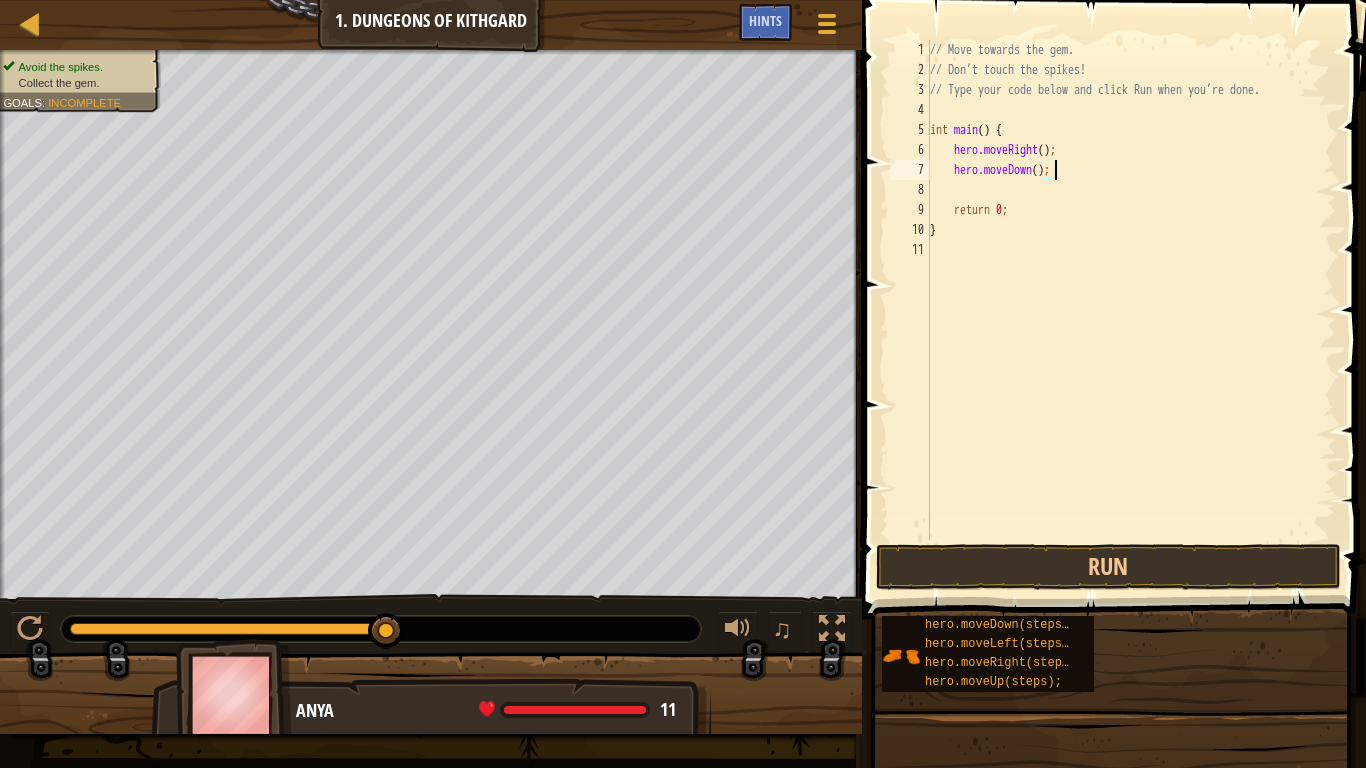 click on "// Move towards the gem. // Don’t touch the spikes! // Type your code below and click Run when you’re done. int   main ( )   {      hero . moveRight ( ) ;      hero . moveDown ( ) ;           return   0 ; }" at bounding box center [1131, 310] 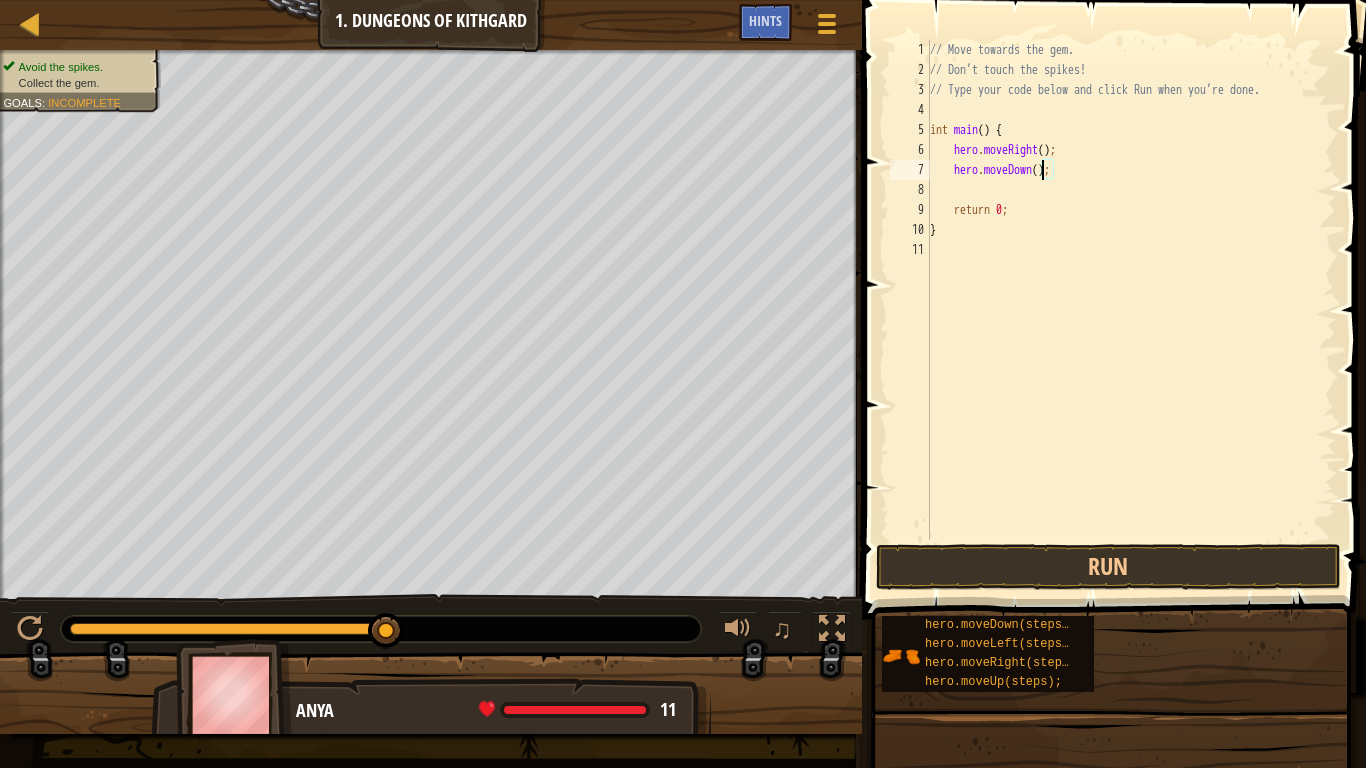 click on "// Move towards the gem. // Don’t touch the spikes! // Type your code below and click Run when you’re done. int   main ( )   {      hero . moveRight ( ) ;      hero . moveDown ( ) ;           return   0 ; }" at bounding box center (1131, 310) 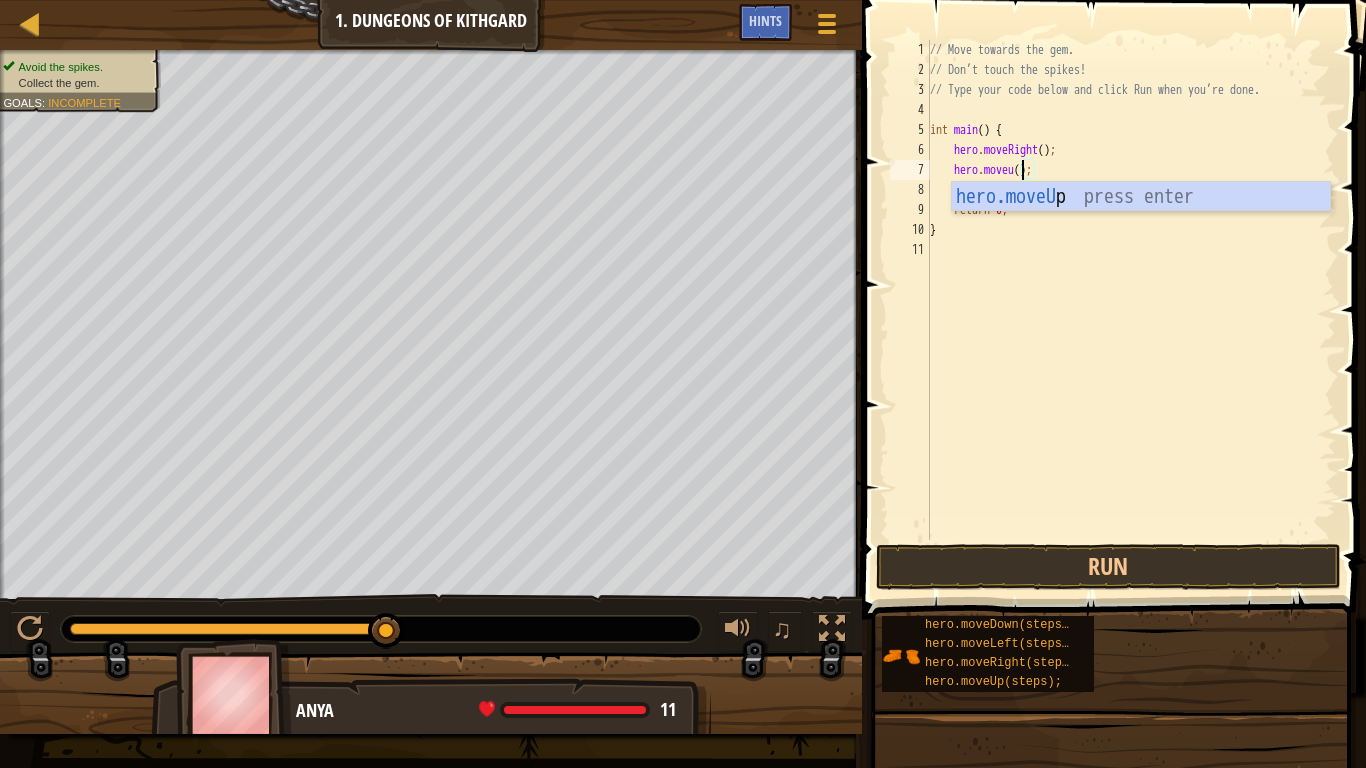 scroll, scrollTop: 9, scrollLeft: 8, axis: both 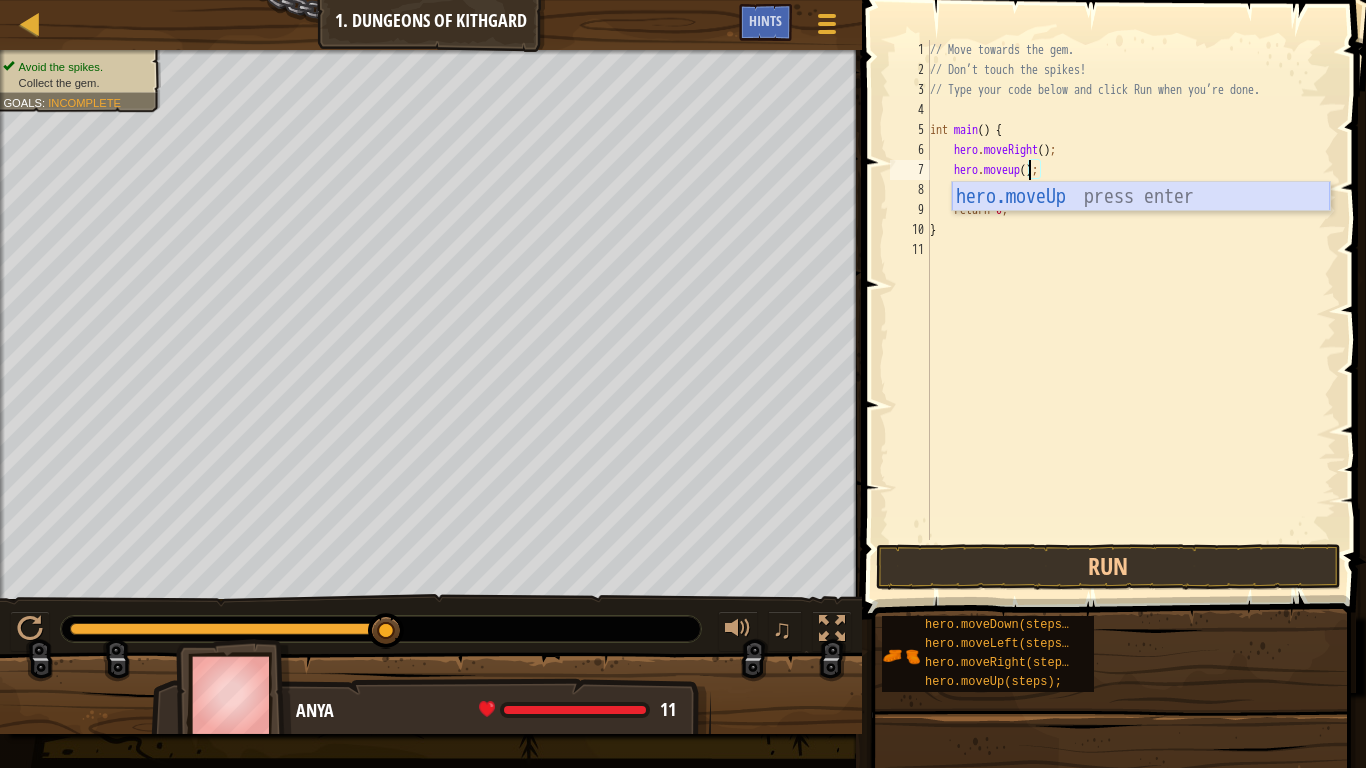 click on "hero.moveUp press enter" at bounding box center (1141, 227) 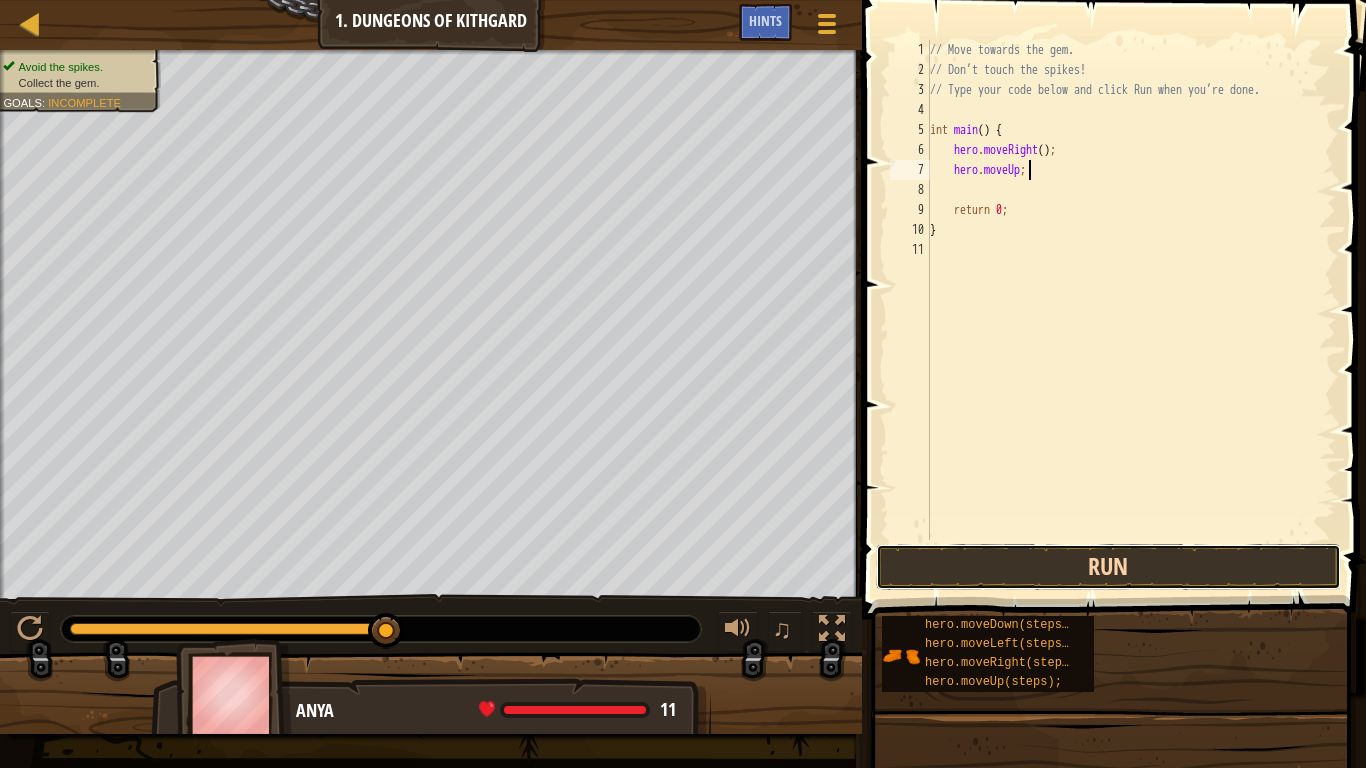 click on "Run" at bounding box center [1109, 567] 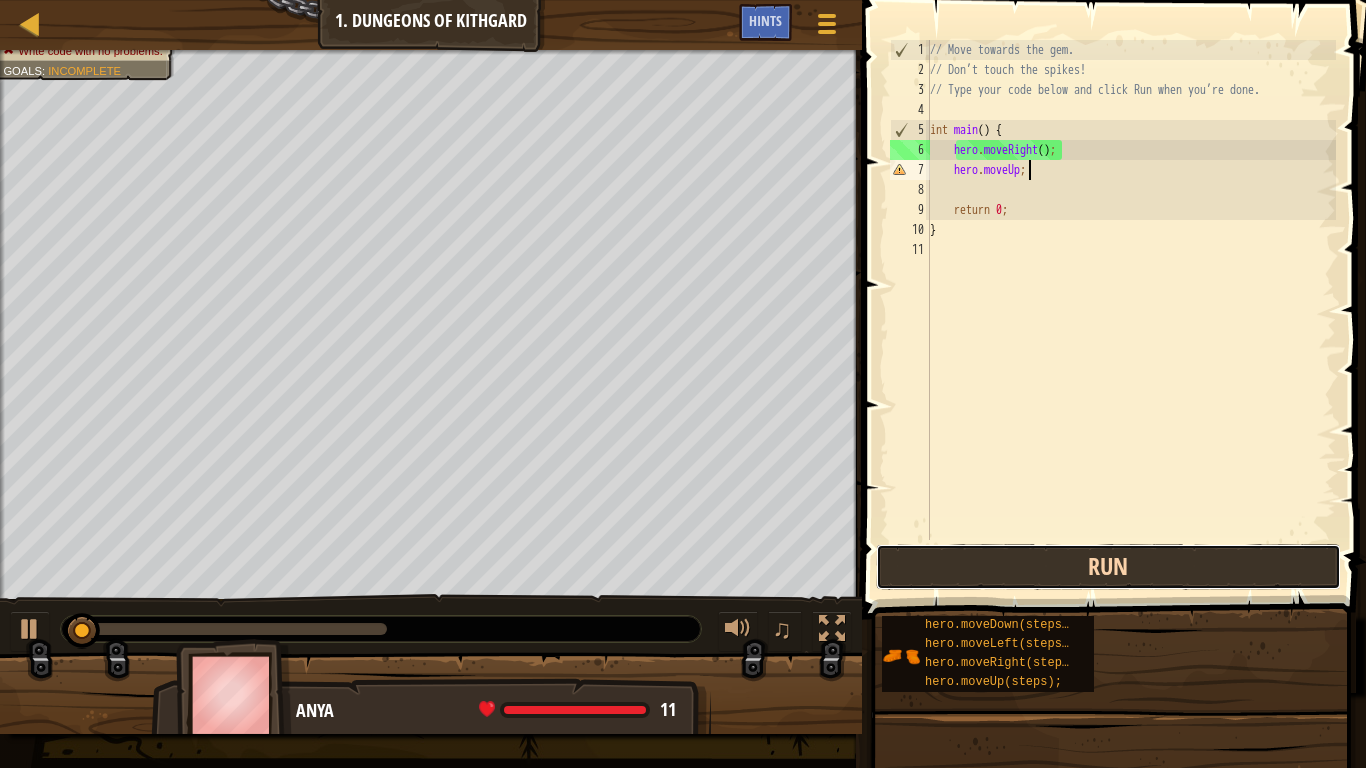 click on "Run" at bounding box center (1109, 567) 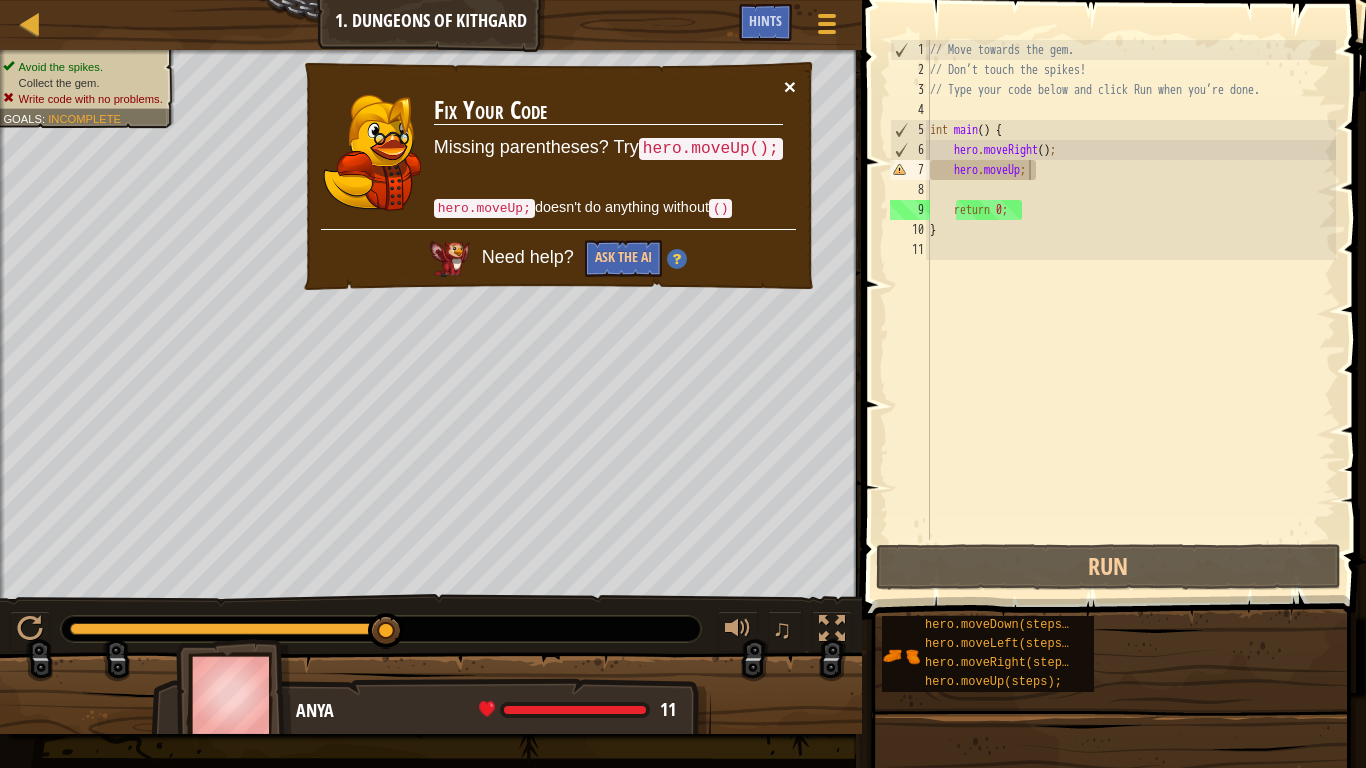 click on "×" at bounding box center [790, 86] 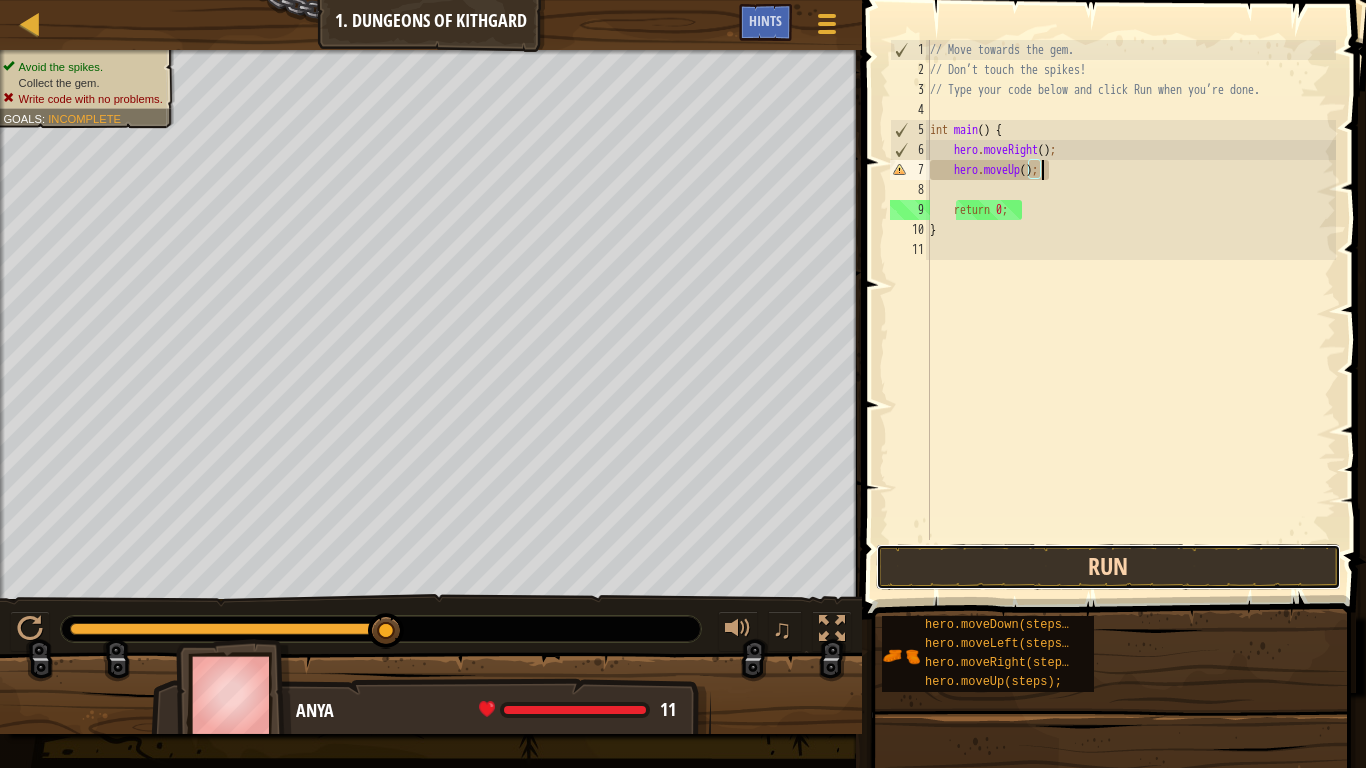 click on "Run" at bounding box center (1109, 567) 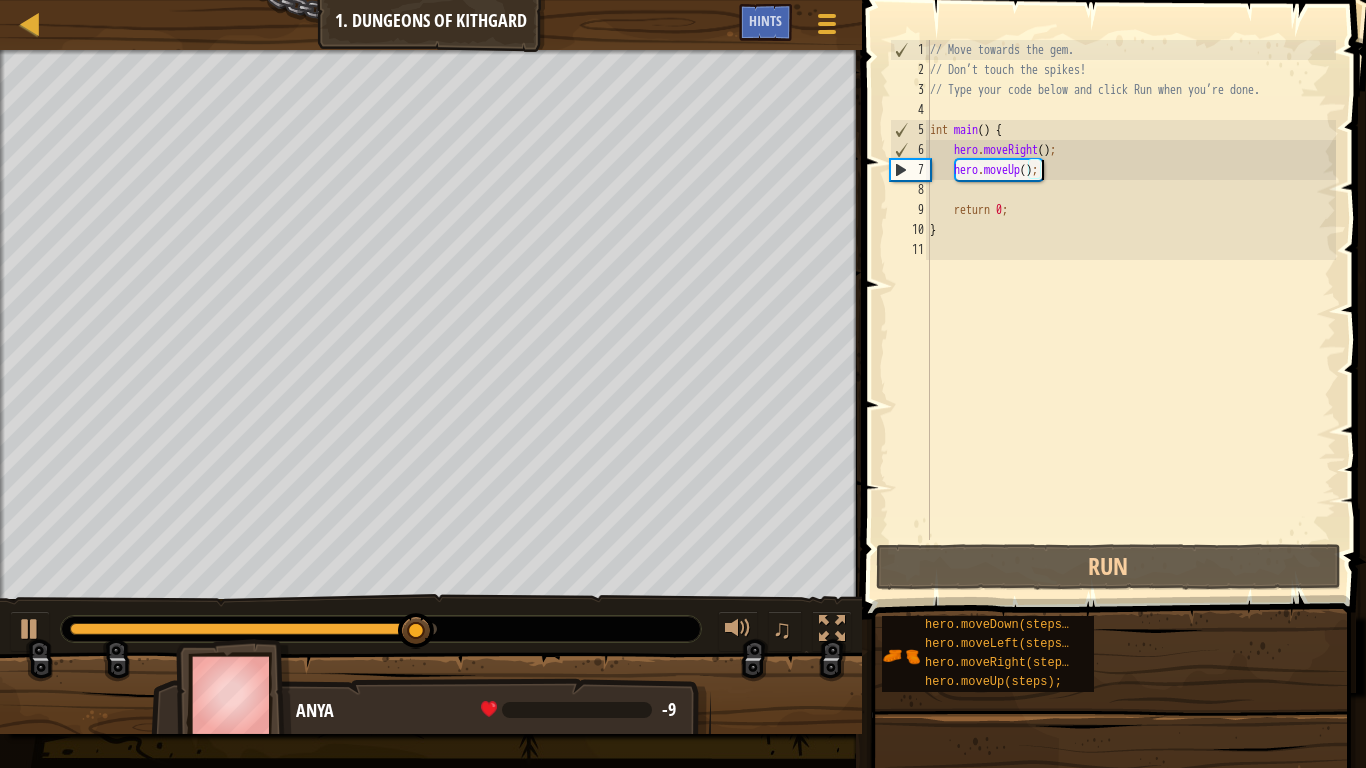 click on "// Move towards the gem. // Don’t touch the spikes! // Type your code below and click Run when you’re done. int   main ( )   {      hero . moveRight ( ) ;      hero . moveUp ( ) ;           return   0 ; }" at bounding box center [1131, 310] 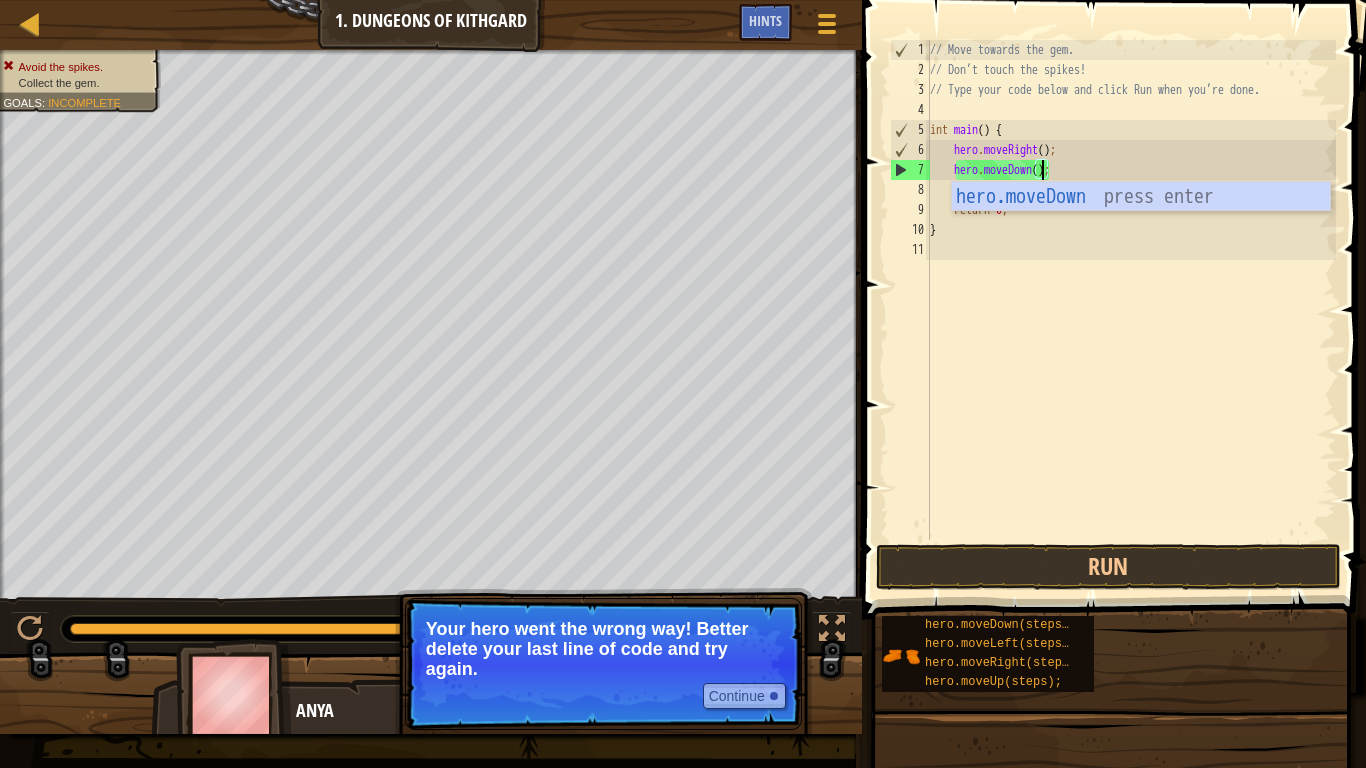 scroll, scrollTop: 9, scrollLeft: 9, axis: both 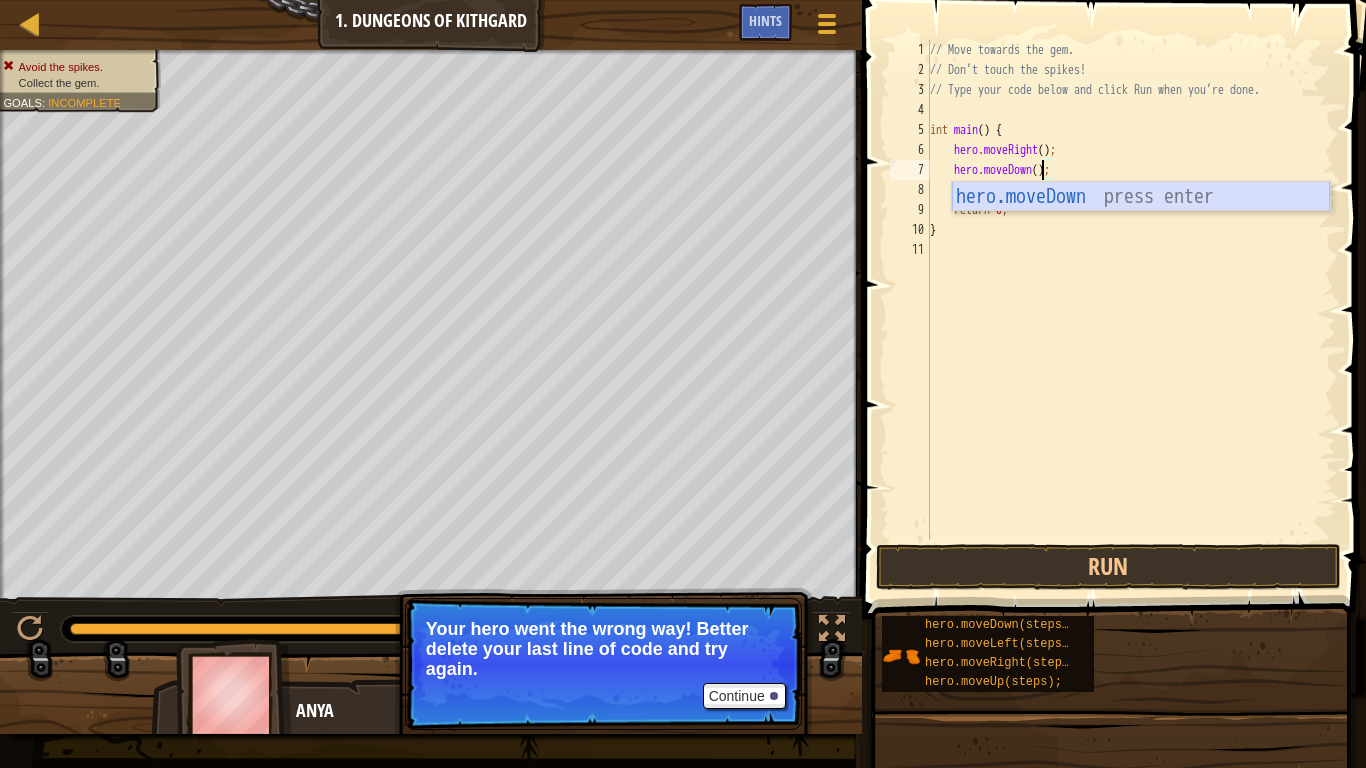 click on "hero.moveDown press enter" at bounding box center [1141, 227] 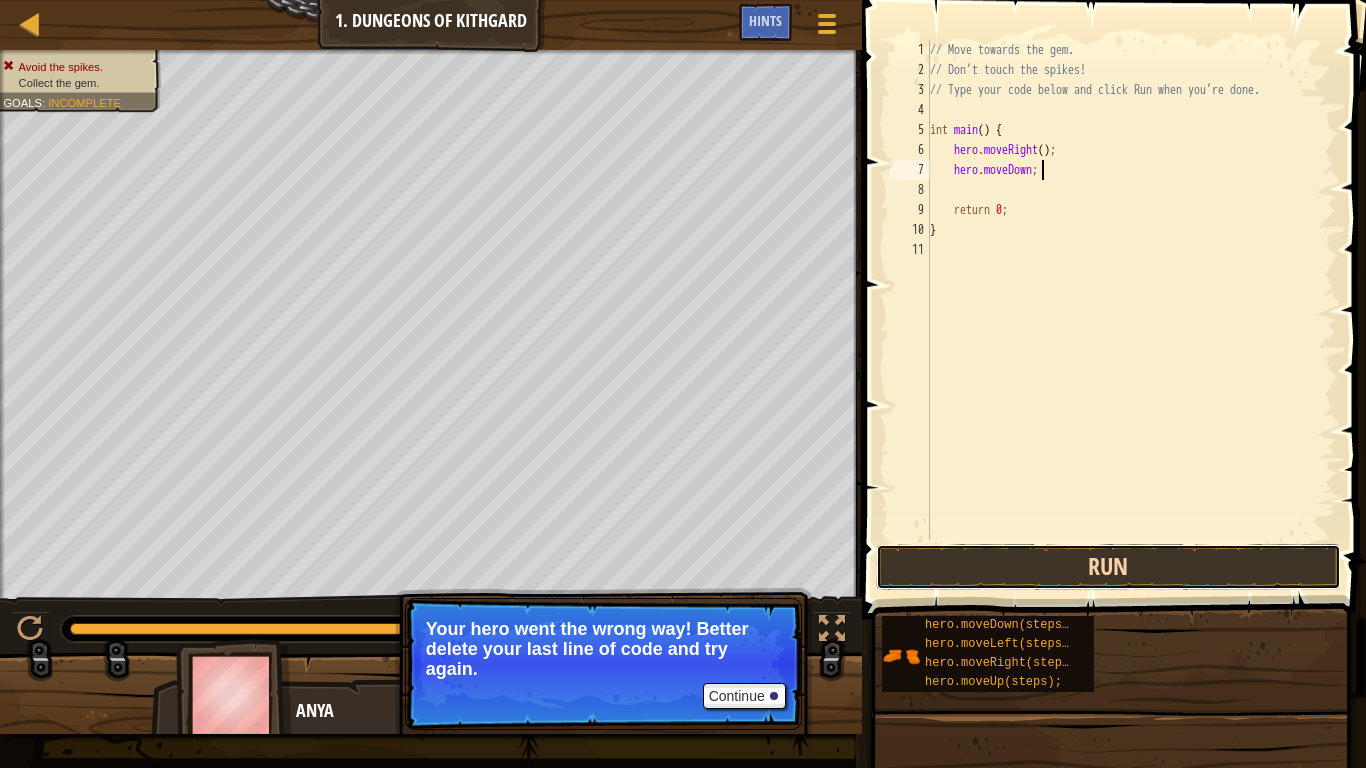 click on "Run" at bounding box center [1109, 567] 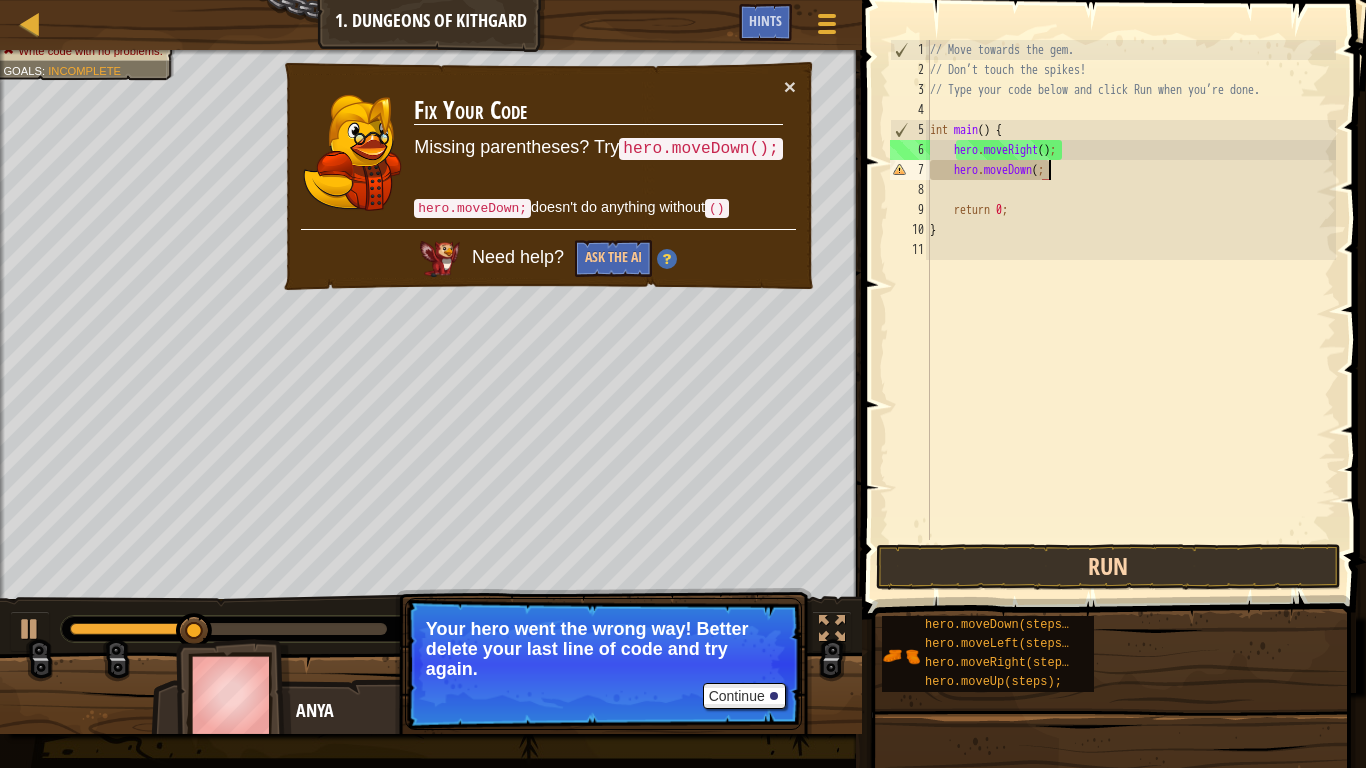 scroll, scrollTop: 9, scrollLeft: 10, axis: both 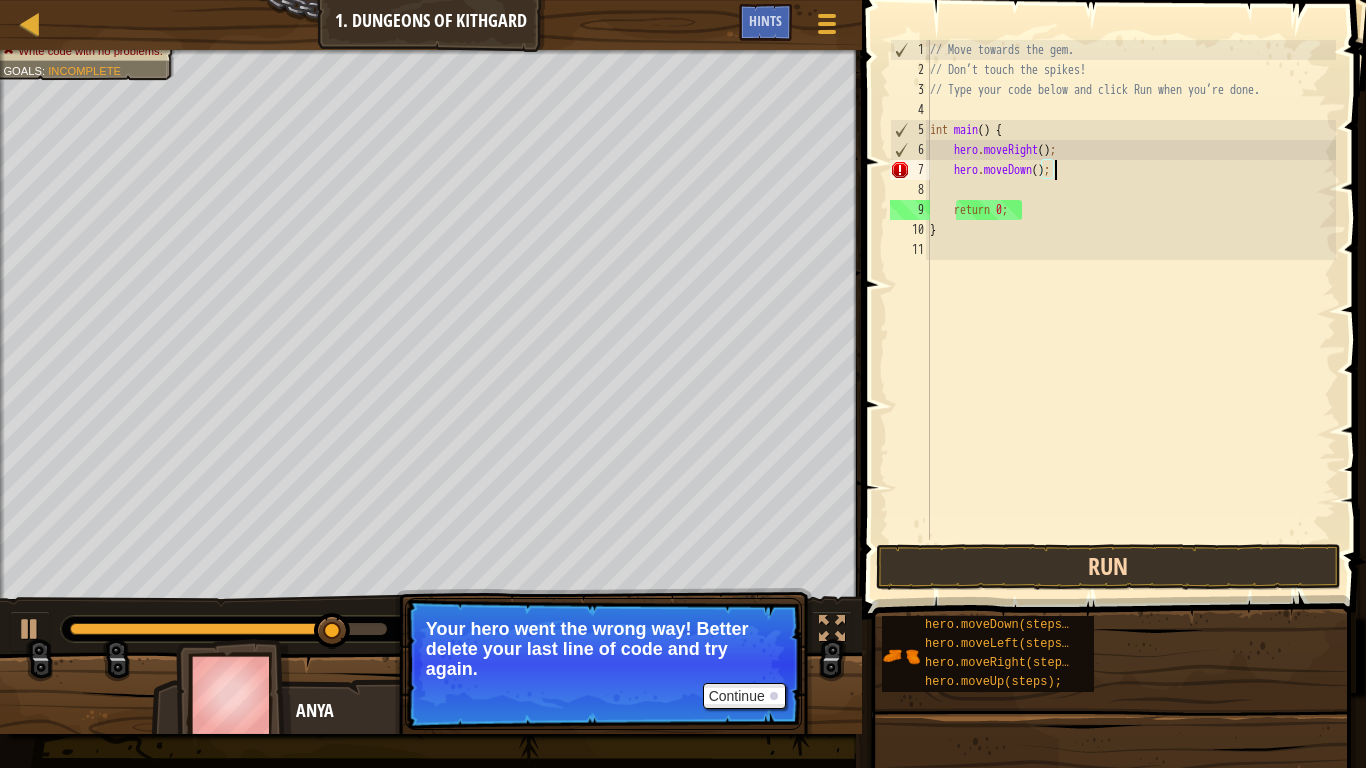 type on "hero.moveDown();" 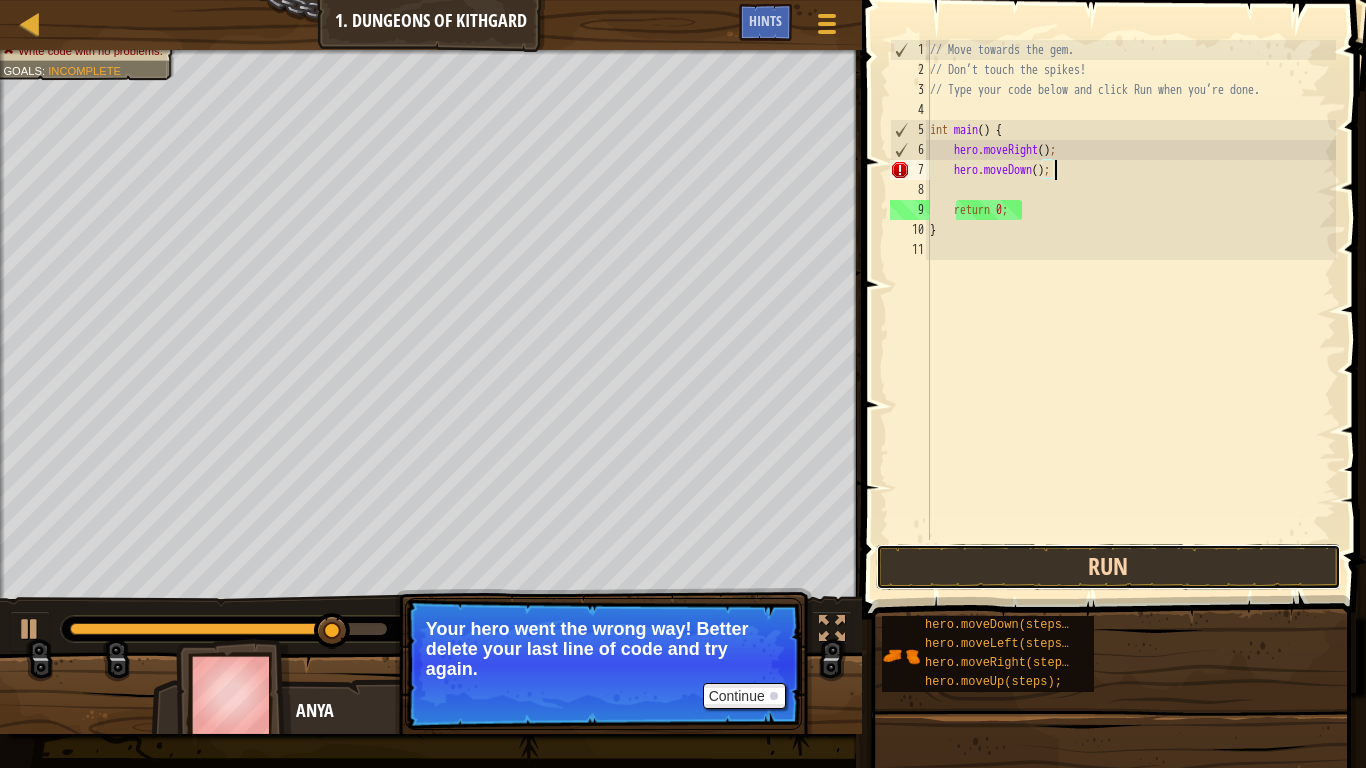 click on "Run" at bounding box center (1109, 567) 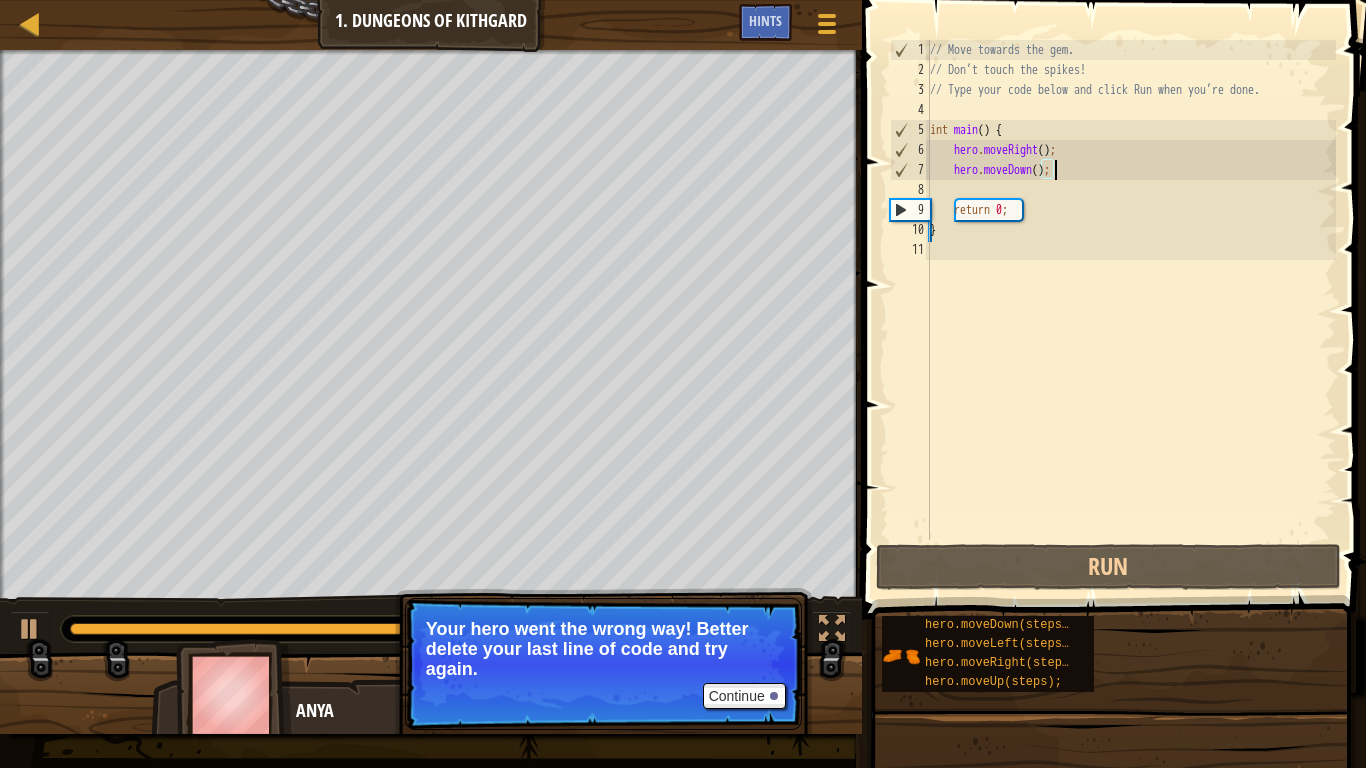 click on "// Move towards the gem. // Don’t touch the spikes! // Type your code below and click Run when you’re done. int   main ( )   {      hero . moveRight ( ) ;      hero . moveDown ( ) ;           return   0 ; }" at bounding box center [1131, 310] 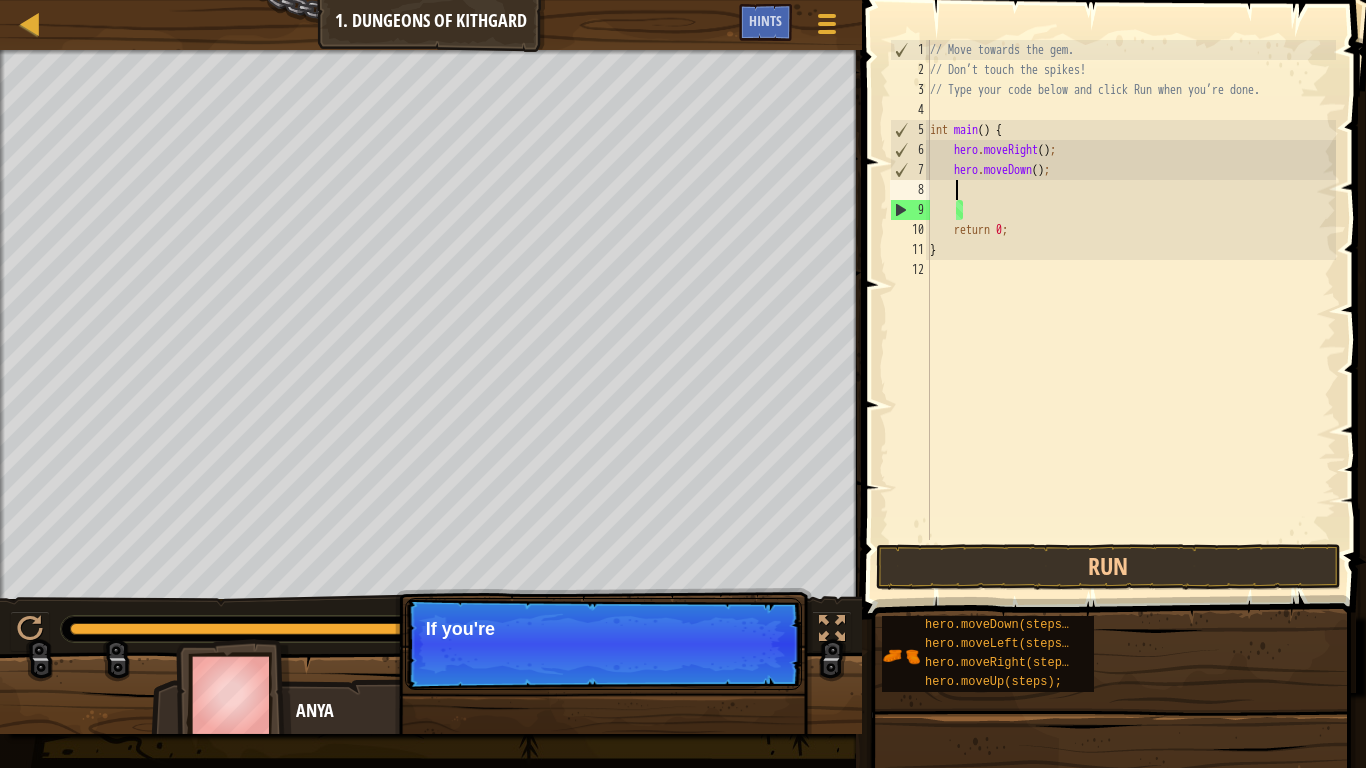 scroll, scrollTop: 9, scrollLeft: 1, axis: both 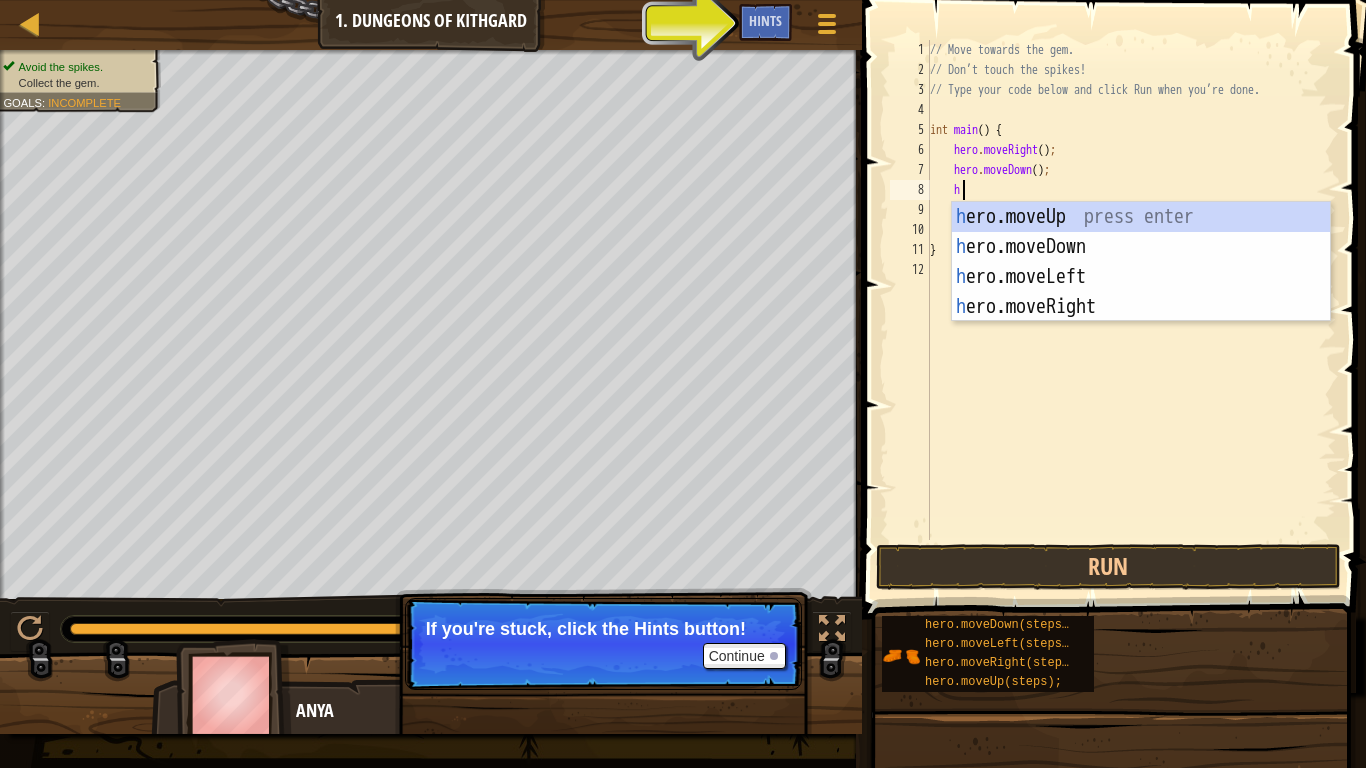 type on "he" 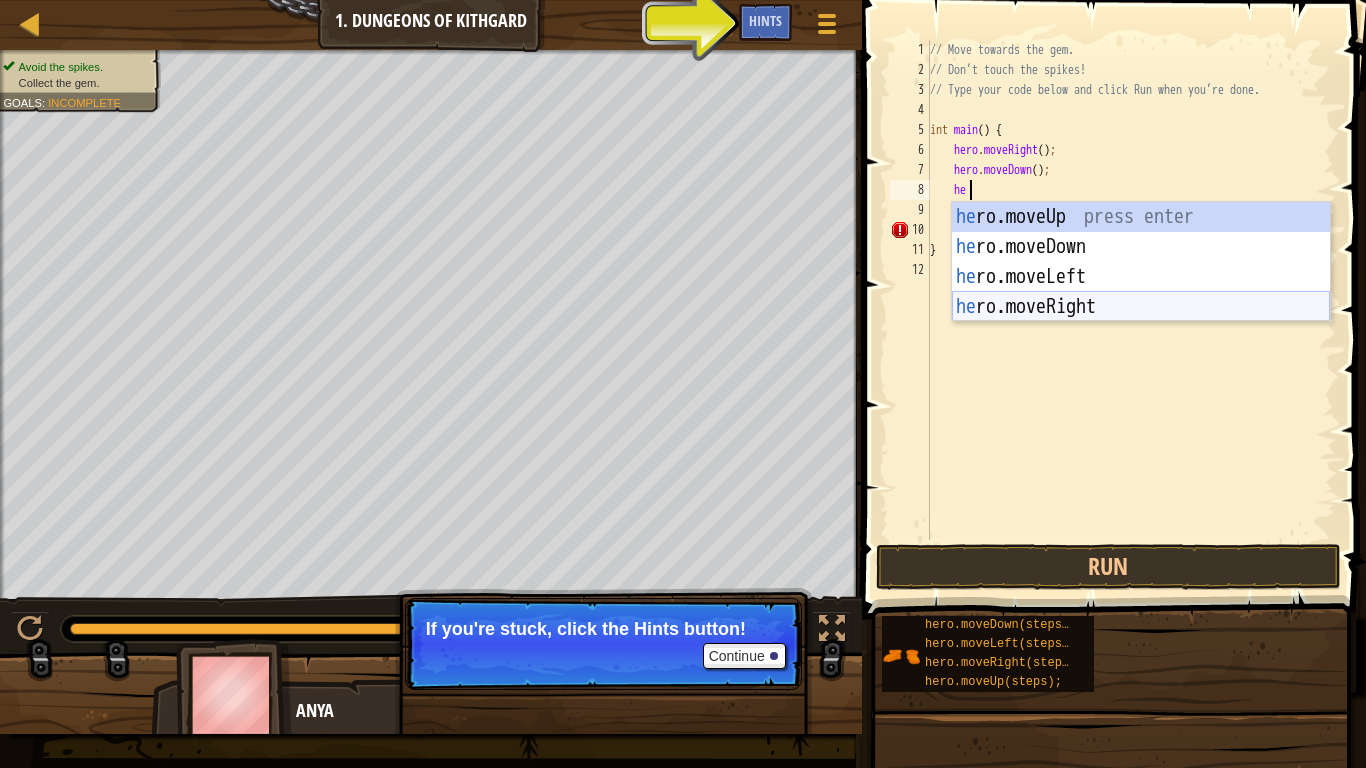 click on "he ro.moveUp press enter he ro.moveDown press enter he ro.moveLeft press enter he ro.moveRight press enter" at bounding box center (1141, 292) 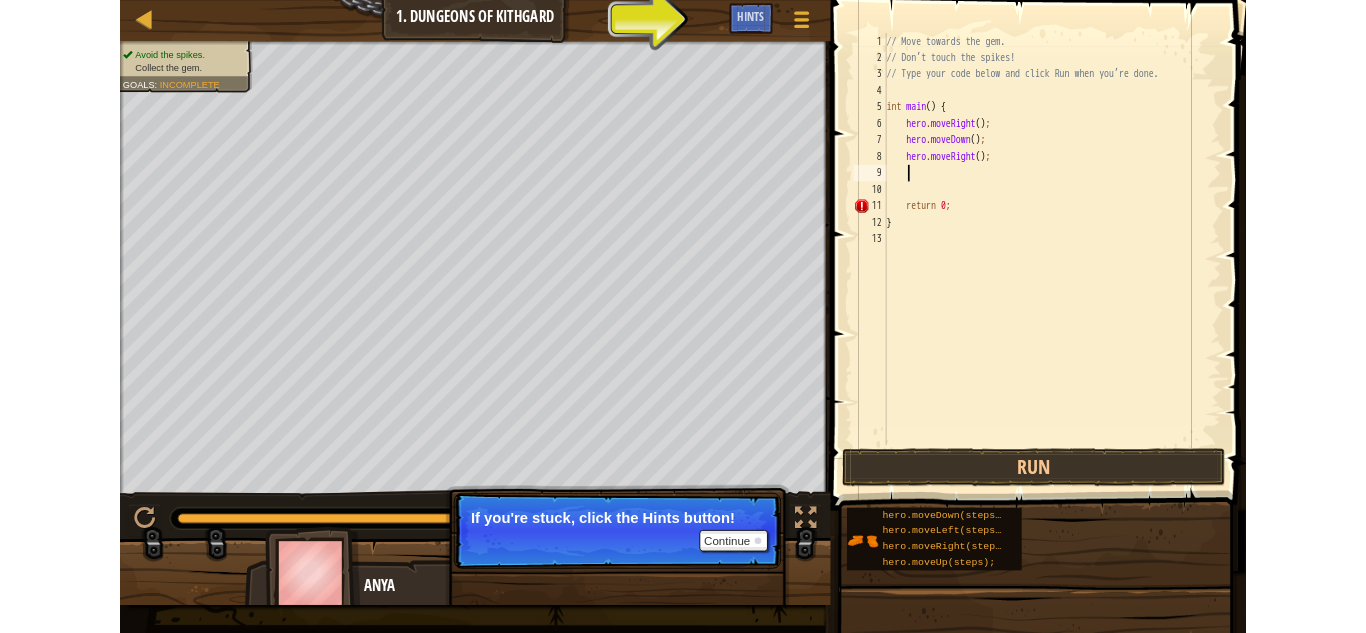 scroll, scrollTop: 9, scrollLeft: 1, axis: both 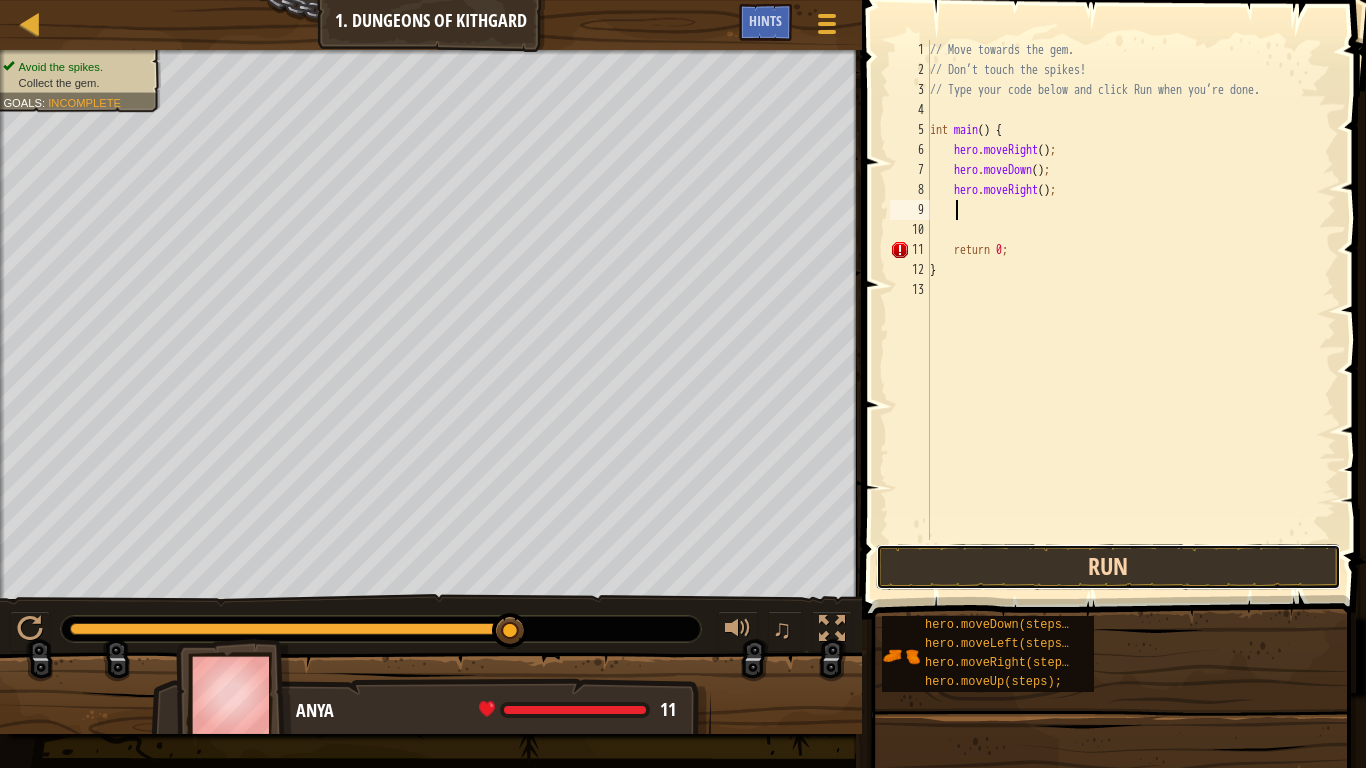 click on "Run" at bounding box center (1109, 567) 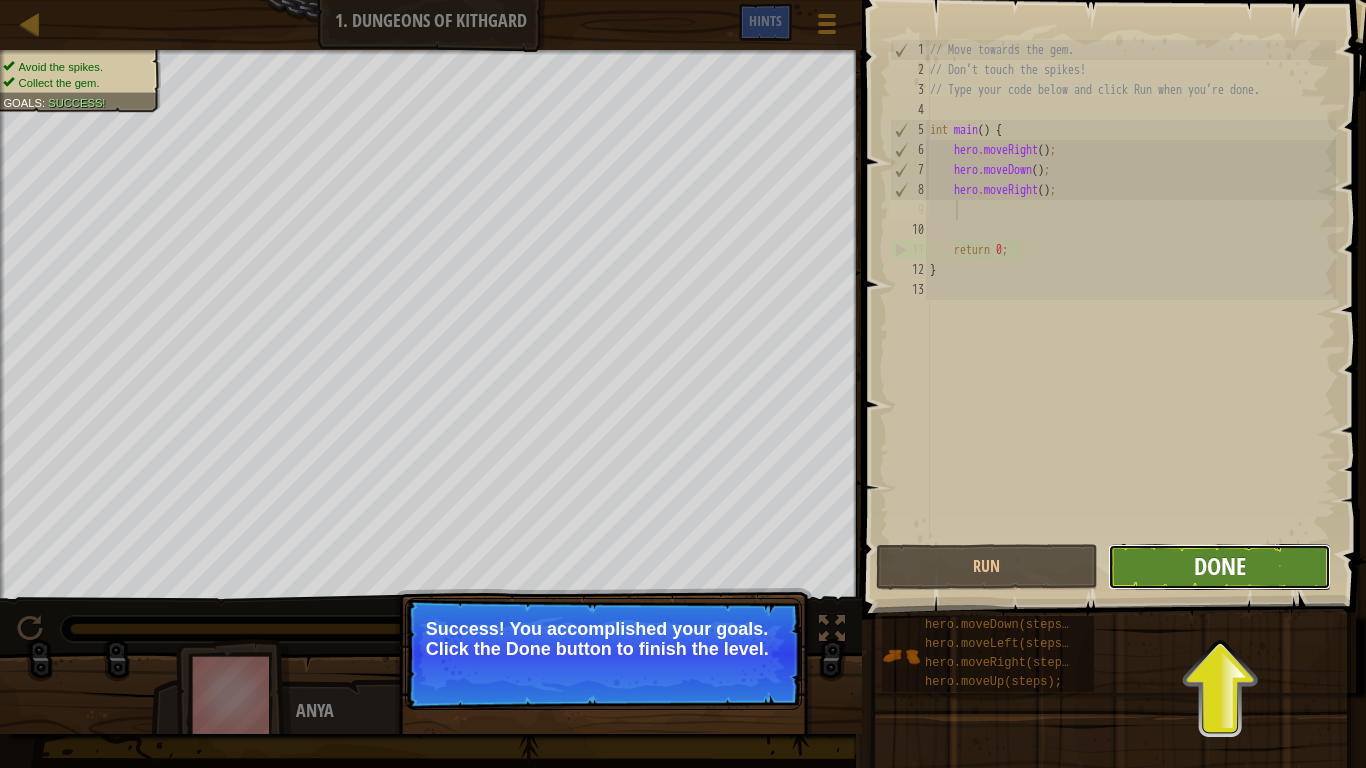click on "Done" at bounding box center (1220, 566) 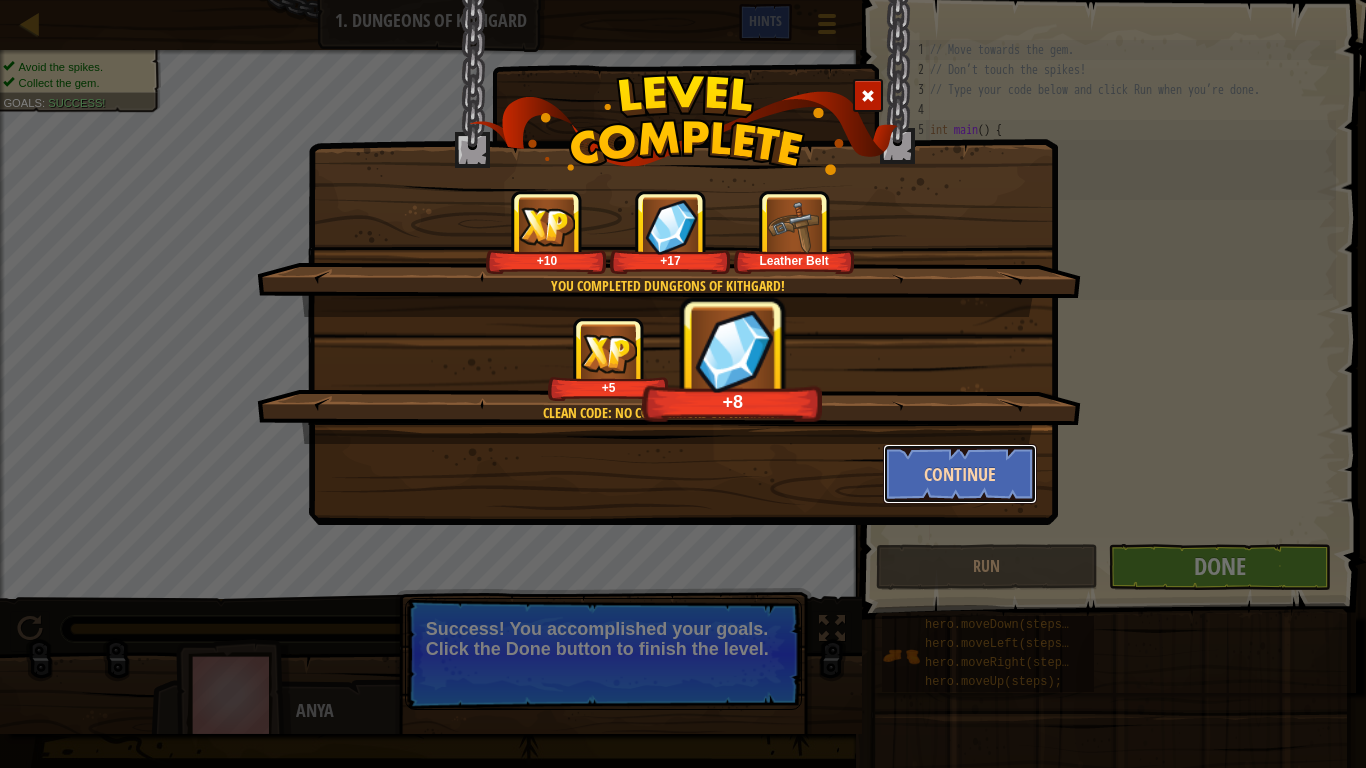 click on "Continue" at bounding box center [960, 474] 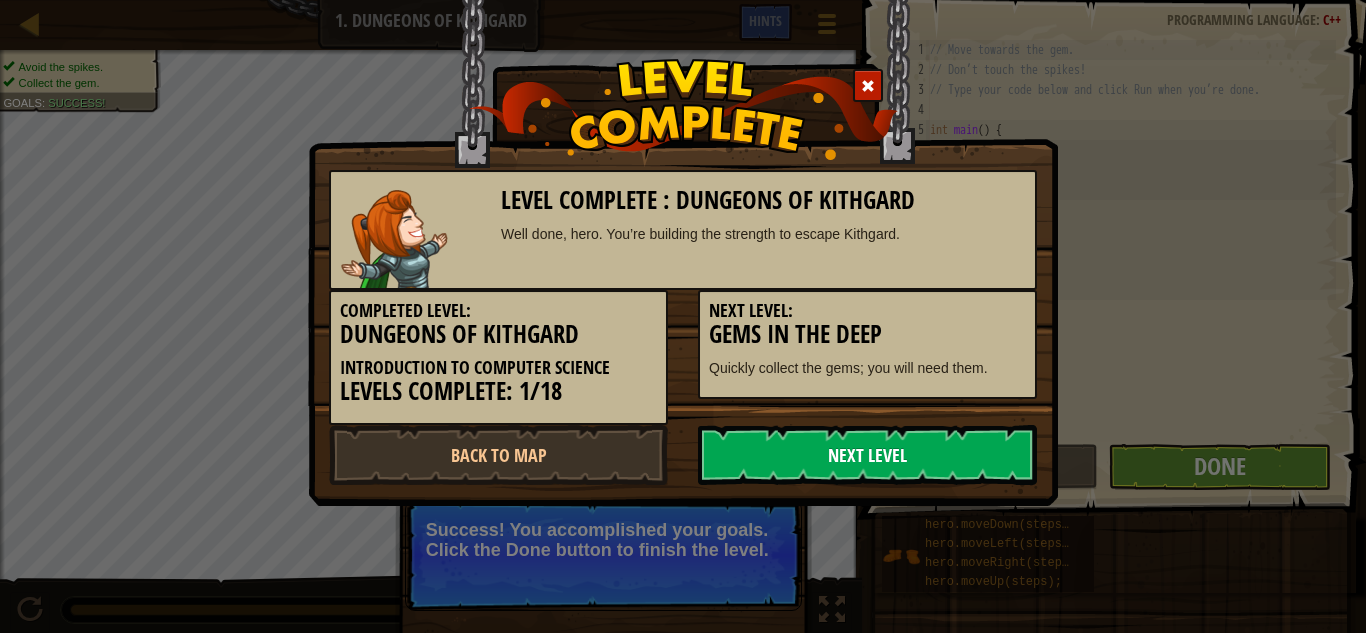 click on "Next Level" at bounding box center (867, 455) 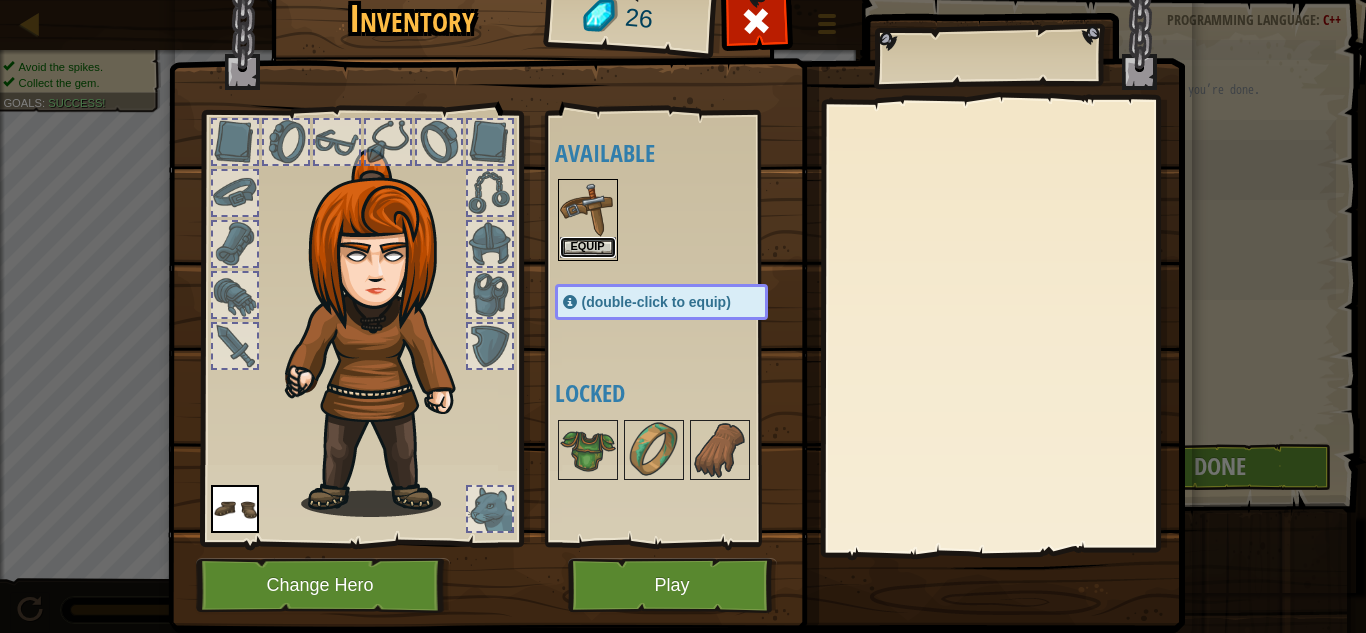 click on "Equip" at bounding box center (588, 247) 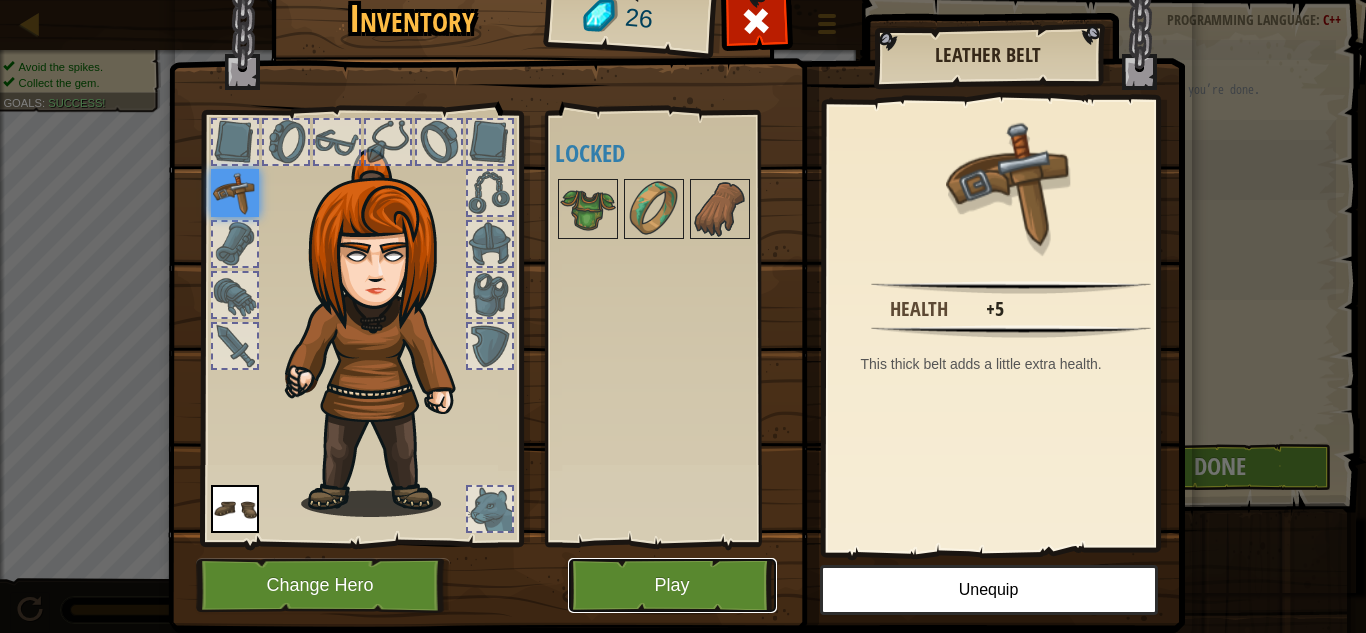 click on "Play" at bounding box center [672, 585] 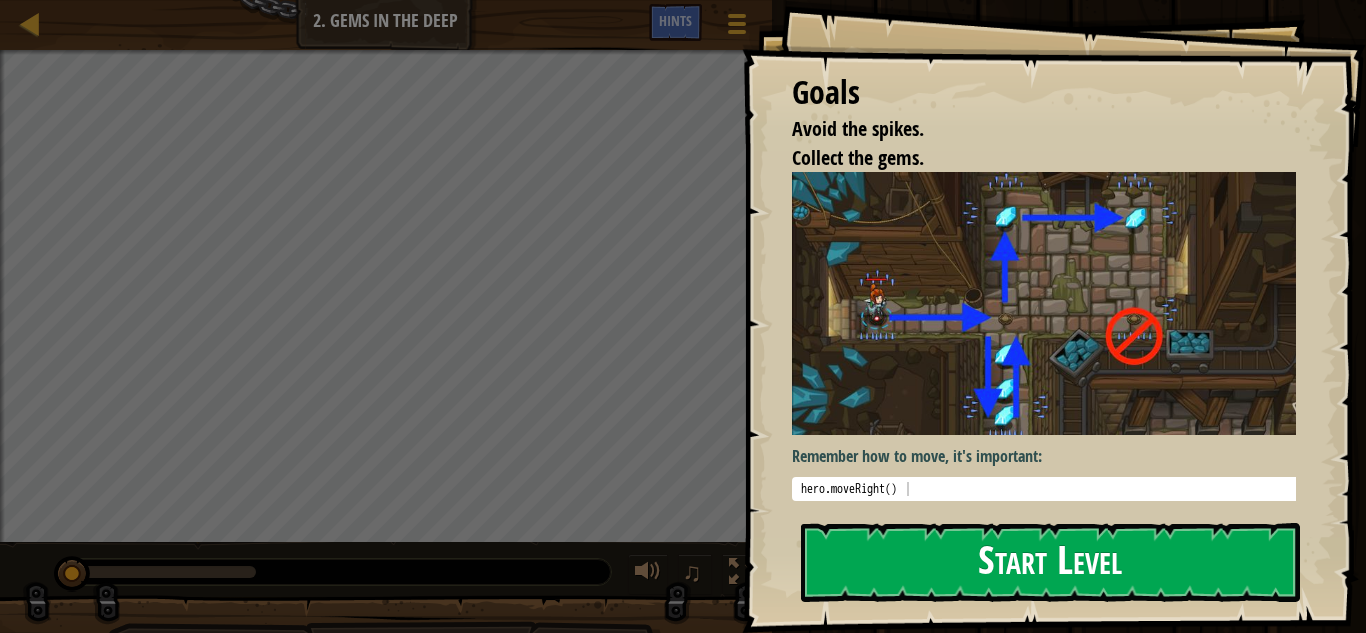 click on "Start Level" at bounding box center [1050, 562] 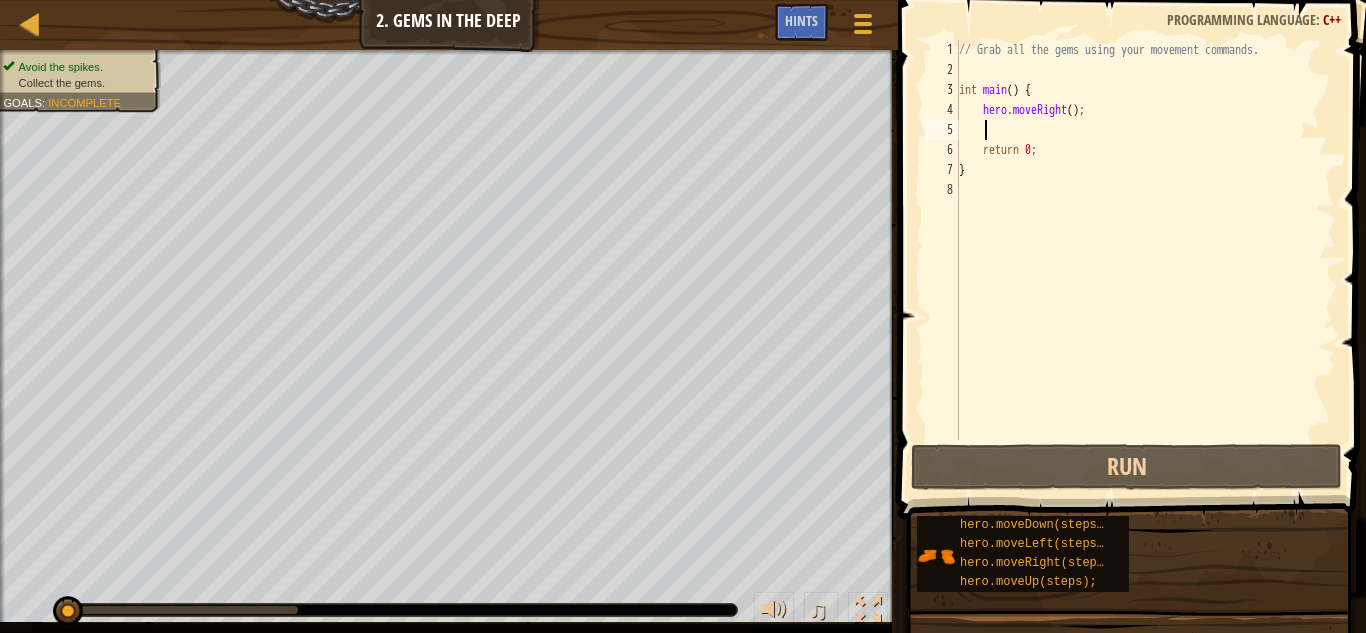 click on "// Grab all the gems using your movement commands. int   main ( )   {      hero . moveRight ( ) ;           return   0 ; }" at bounding box center [1145, 260] 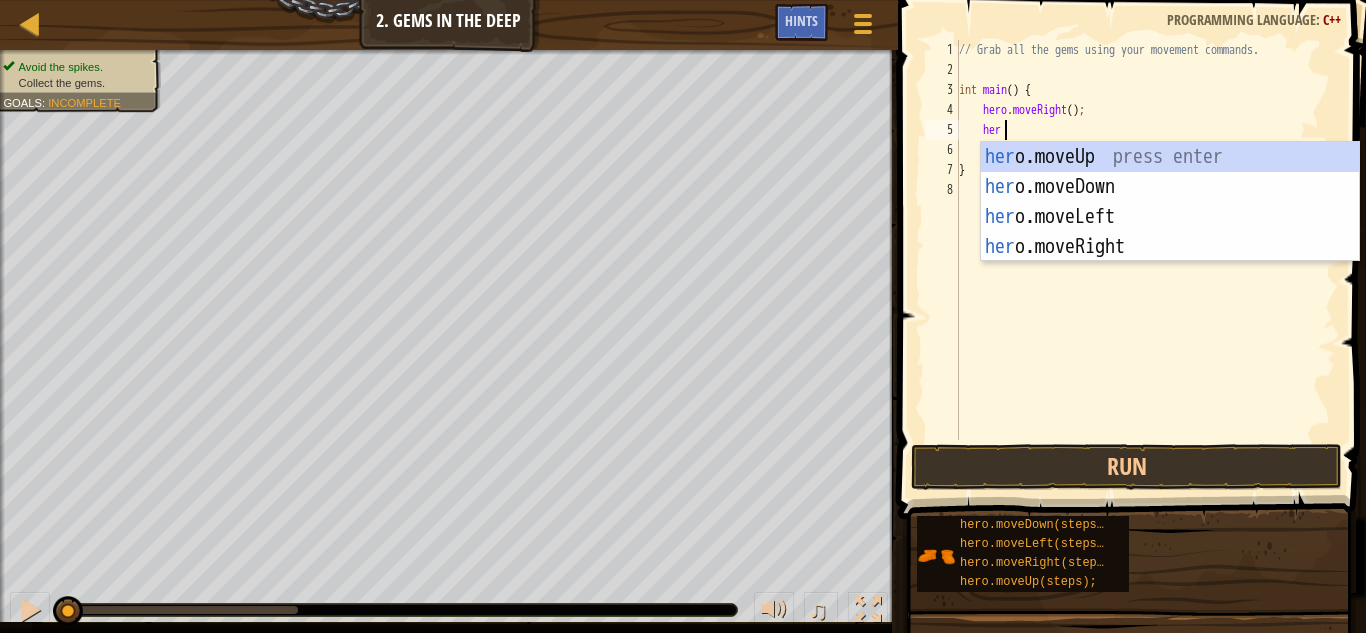 type on "hero" 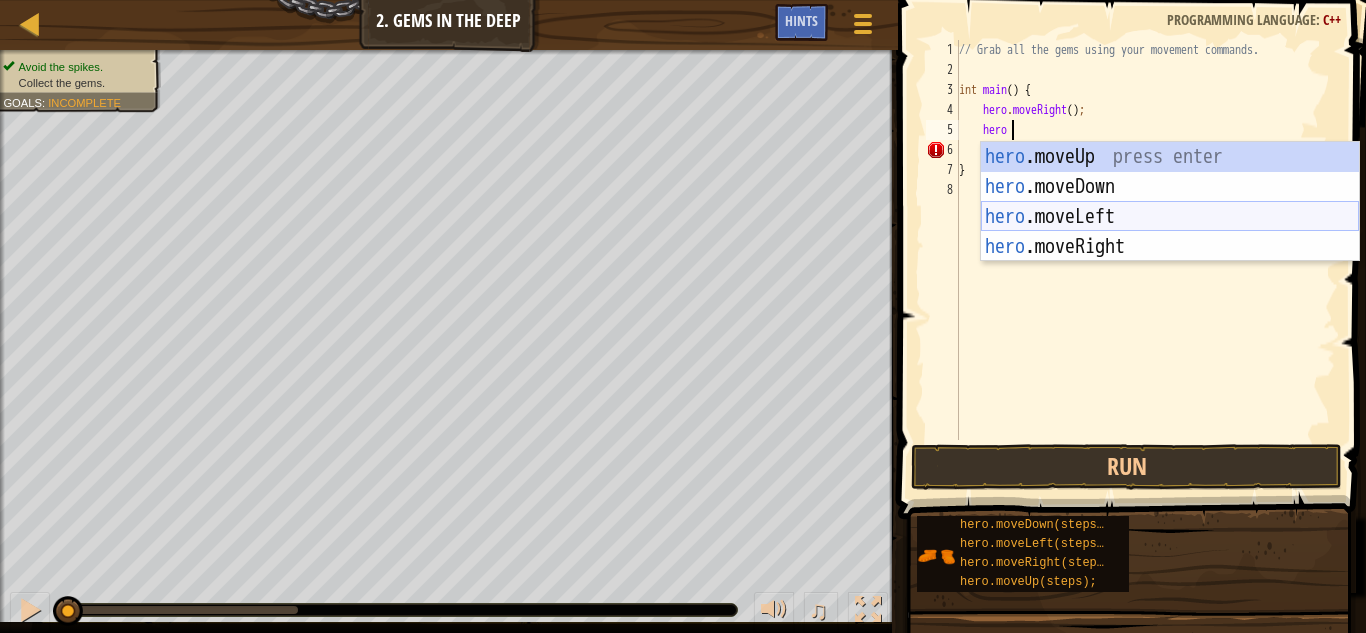 click on "hero .moveUp press enter hero .moveDown press enter hero .moveLeft press enter hero .moveRight press enter" at bounding box center [1170, 232] 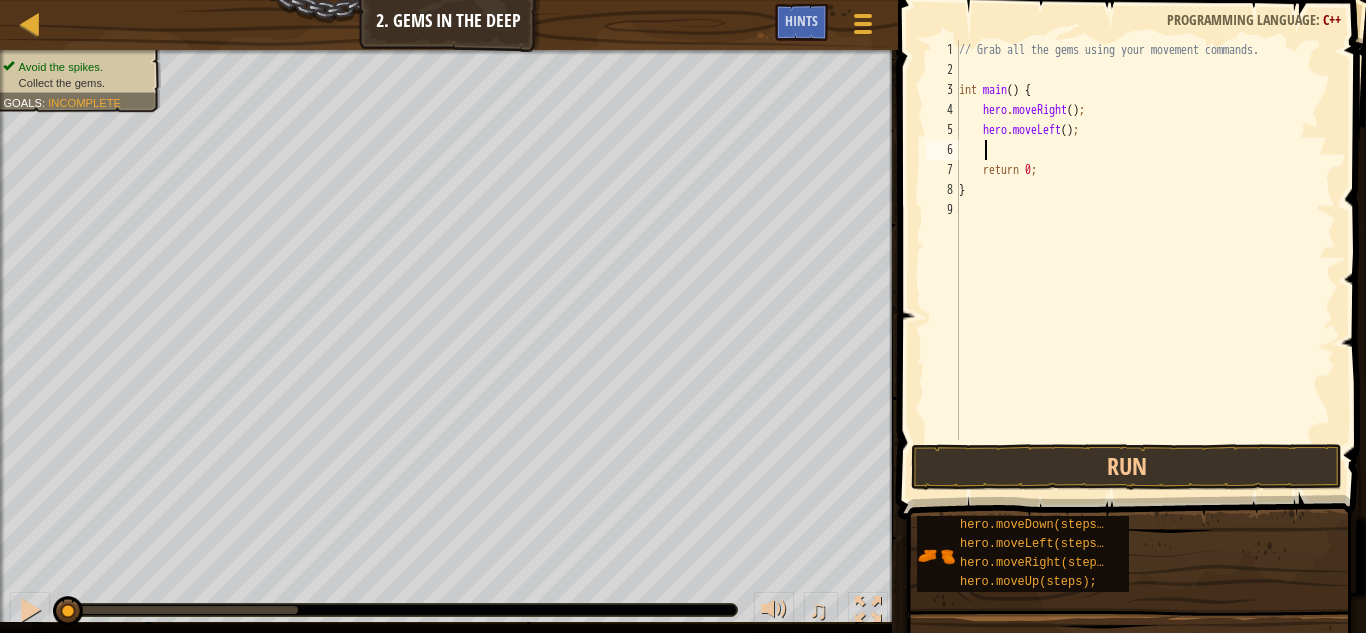 scroll, scrollTop: 9, scrollLeft: 2, axis: both 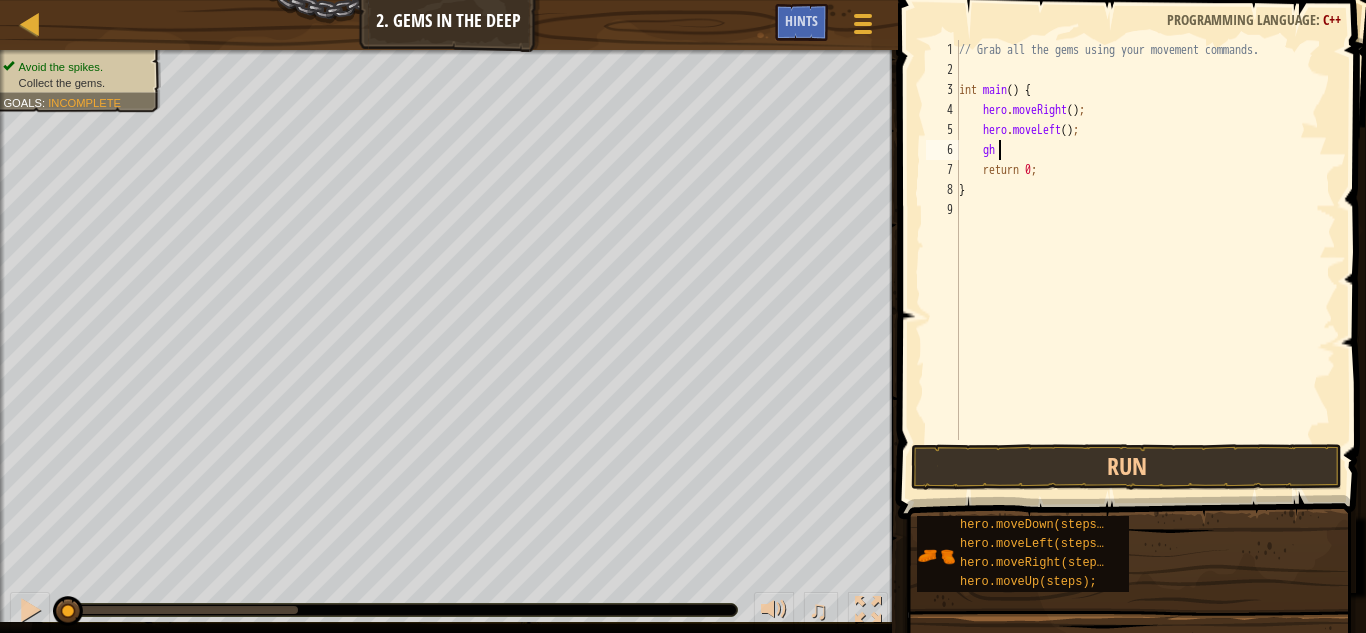 type on "g" 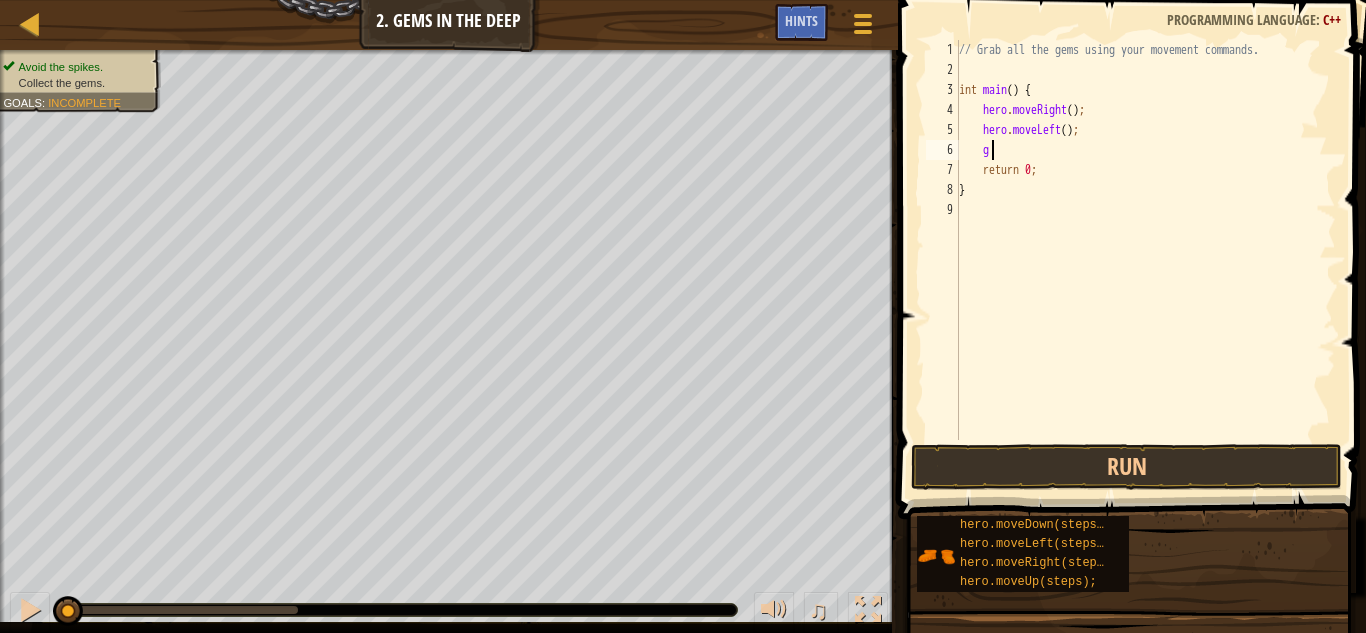 scroll, scrollTop: 9, scrollLeft: 1, axis: both 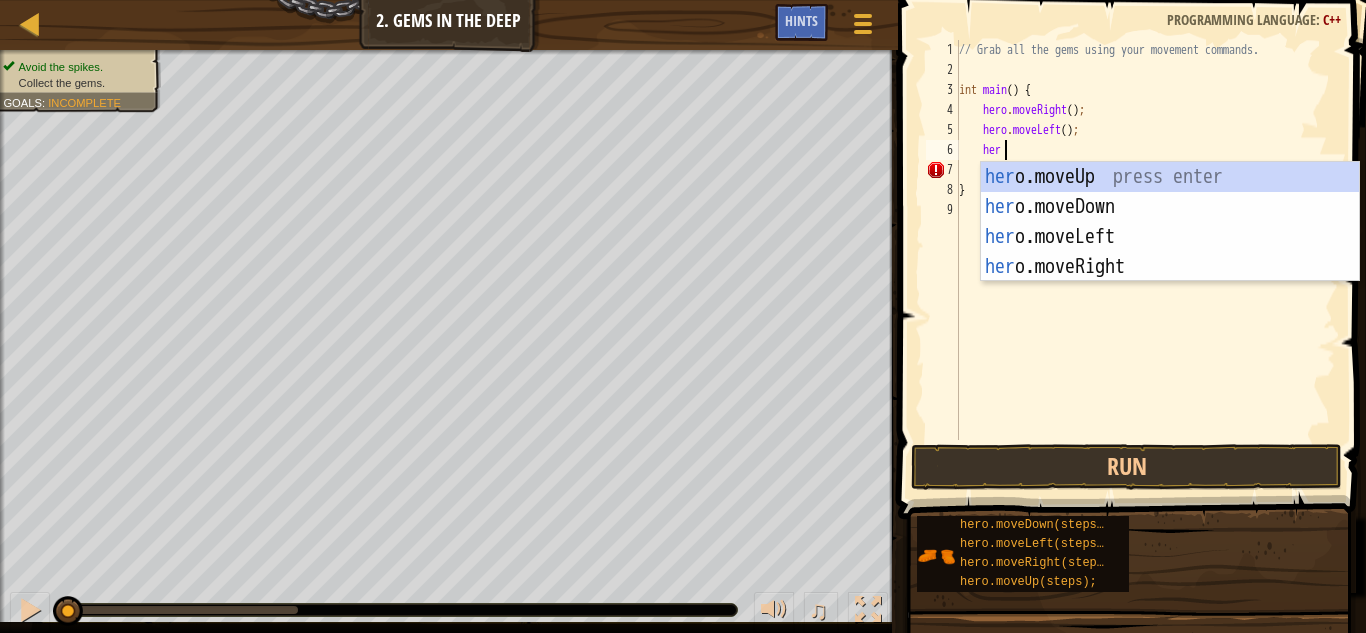 type on "hero" 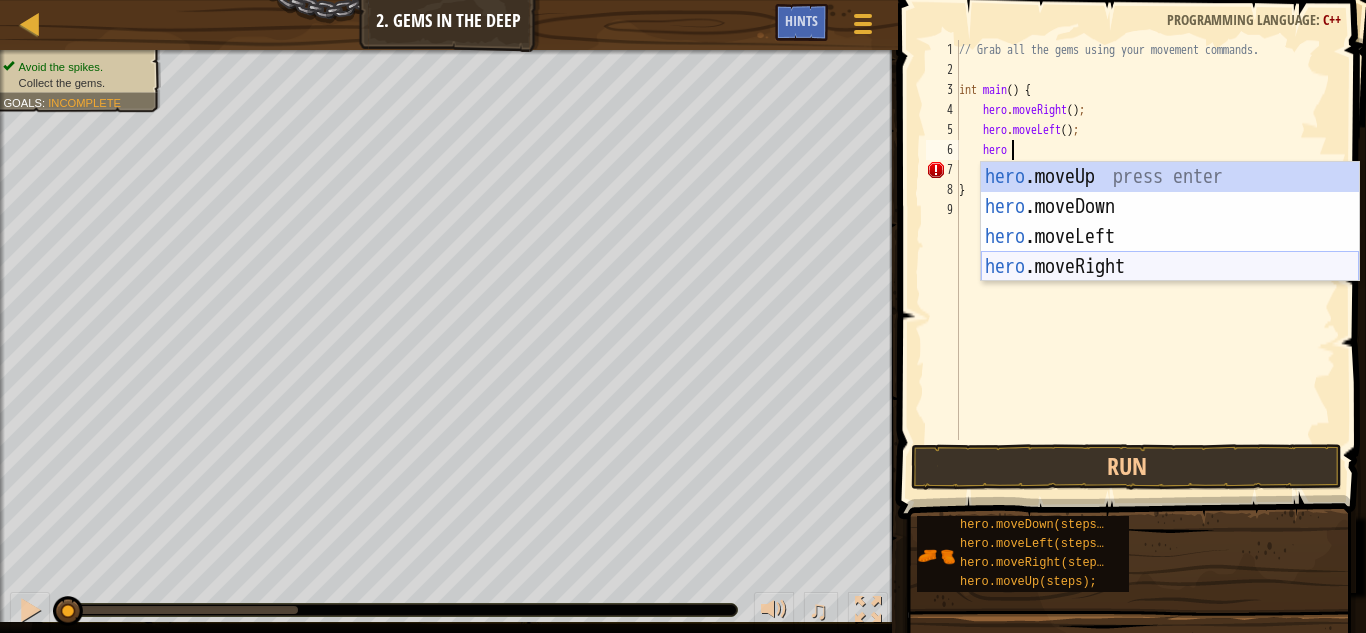 click on "hero .moveUp press enter hero .moveDown press enter hero .moveLeft press enter hero .moveRight press enter" at bounding box center (1170, 252) 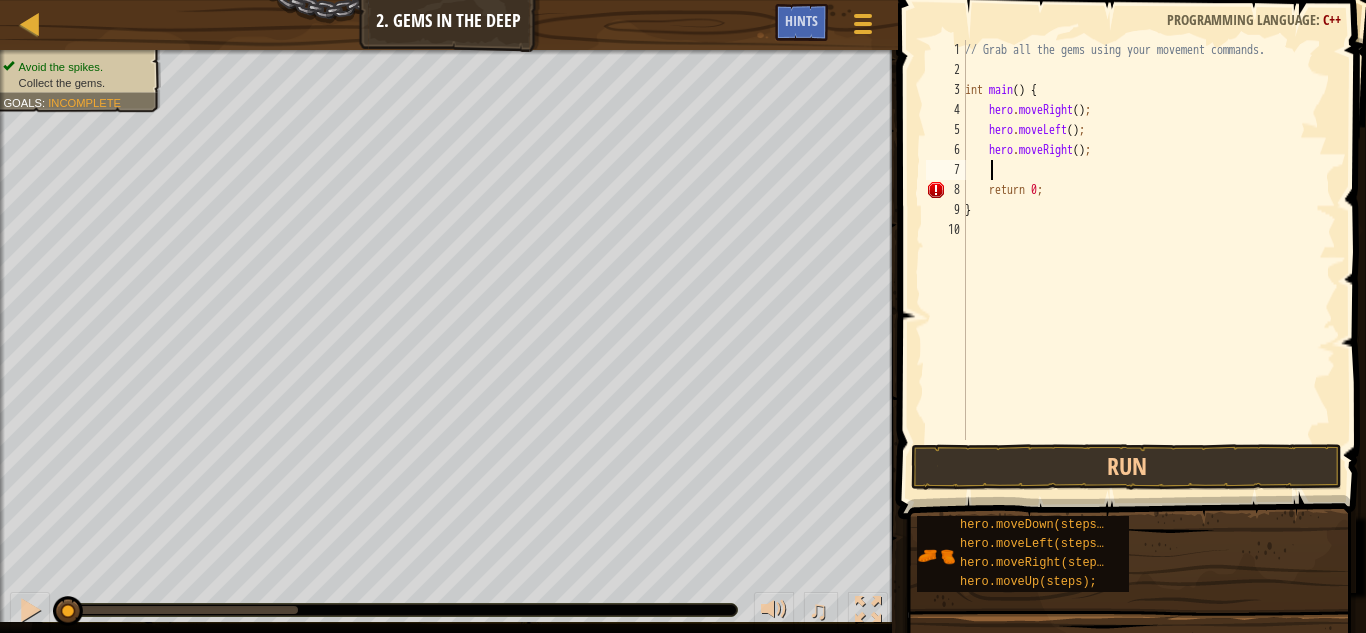 scroll, scrollTop: 9, scrollLeft: 1, axis: both 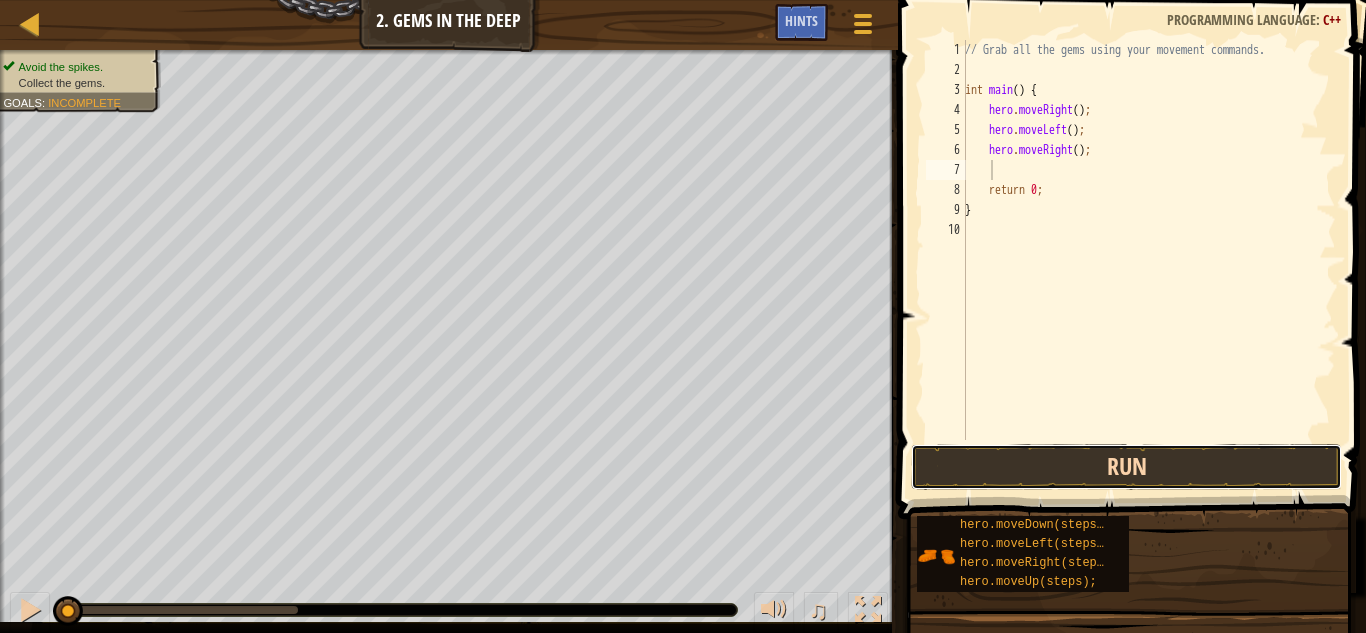 click on "Run" at bounding box center (1126, 467) 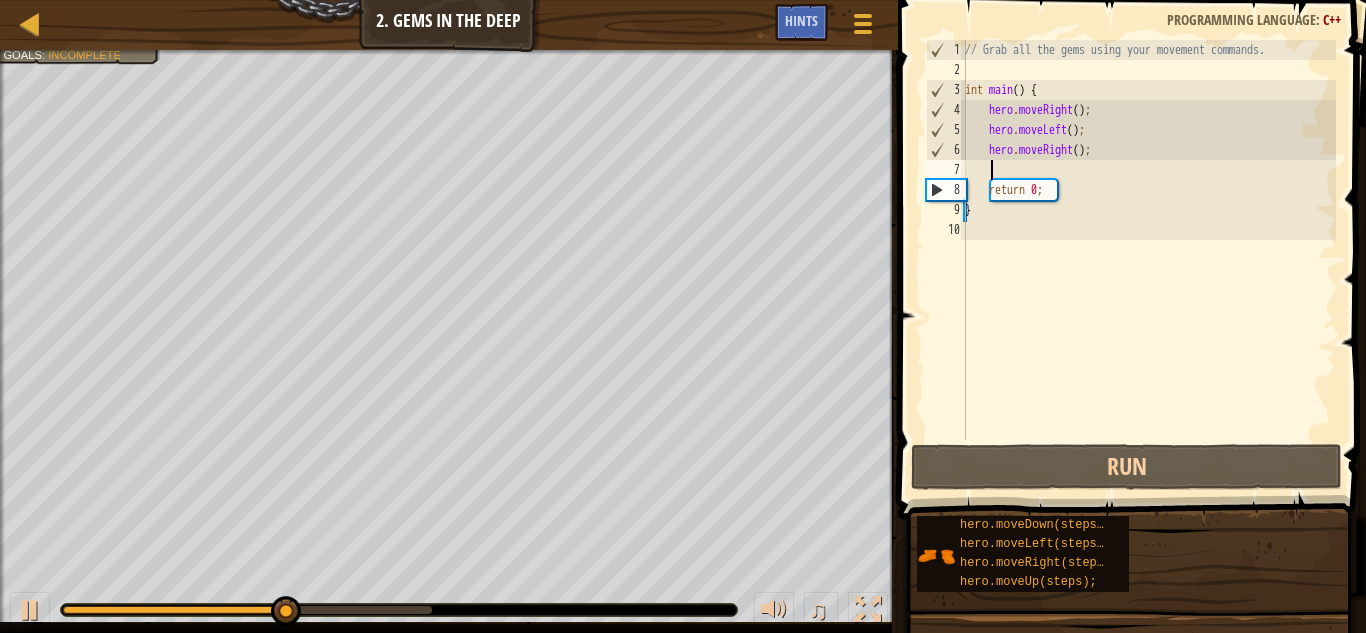 click on "// Grab all the gems using your movement commands. int   main ( )   {      hero . moveRight ( ) ;      hero . moveLeft ( ) ;      hero . moveRight ( ) ;           return   0 ; }" at bounding box center (1148, 260) 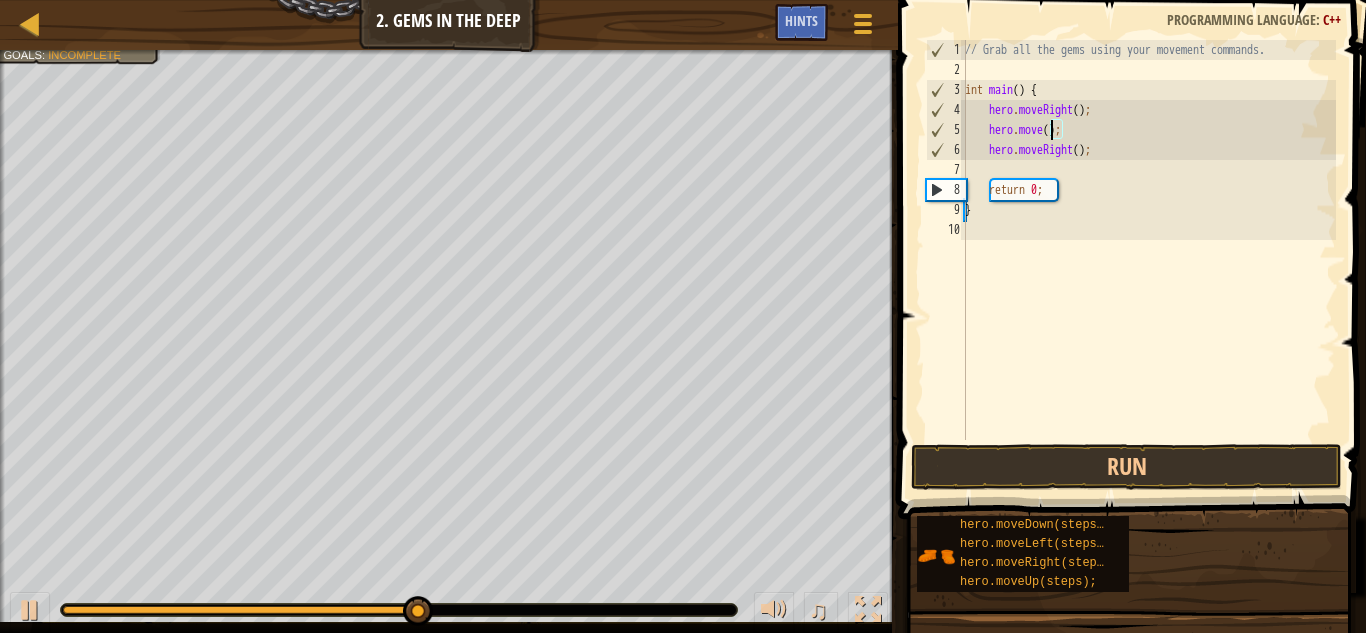 scroll, scrollTop: 9, scrollLeft: 7, axis: both 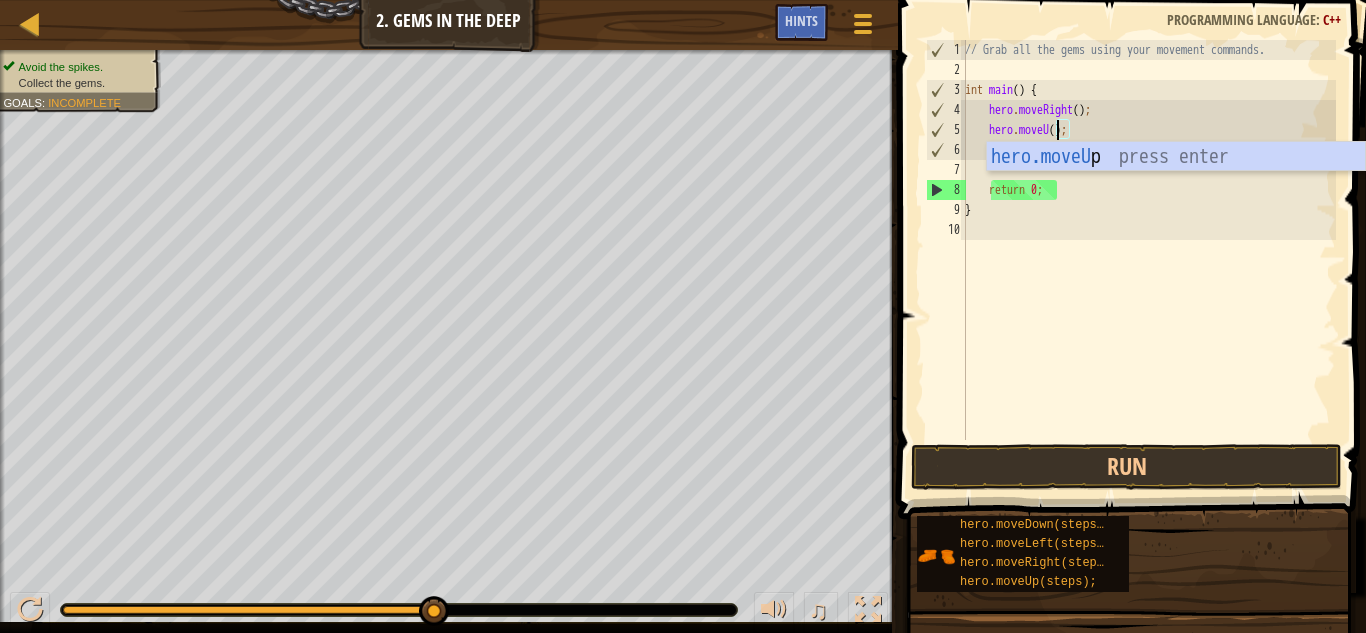 click on "hero.moveU p press enter" at bounding box center (1176, 187) 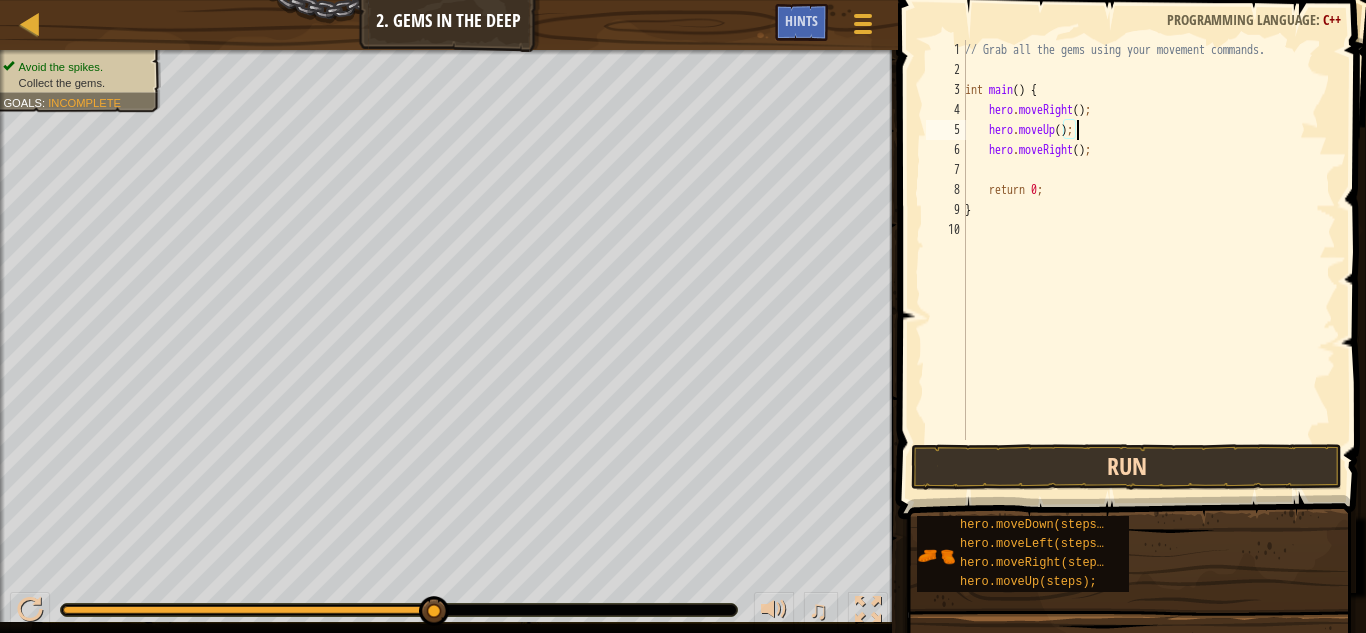type on "hero.moveUp();" 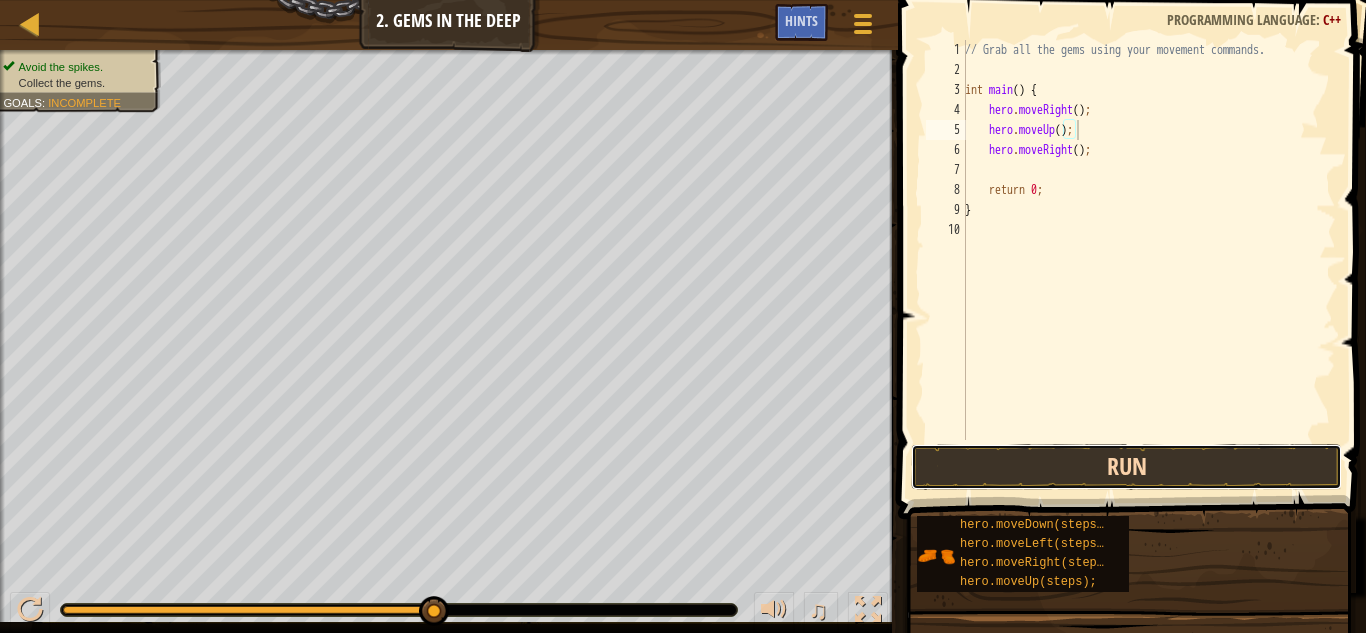 click on "Run" at bounding box center [1126, 467] 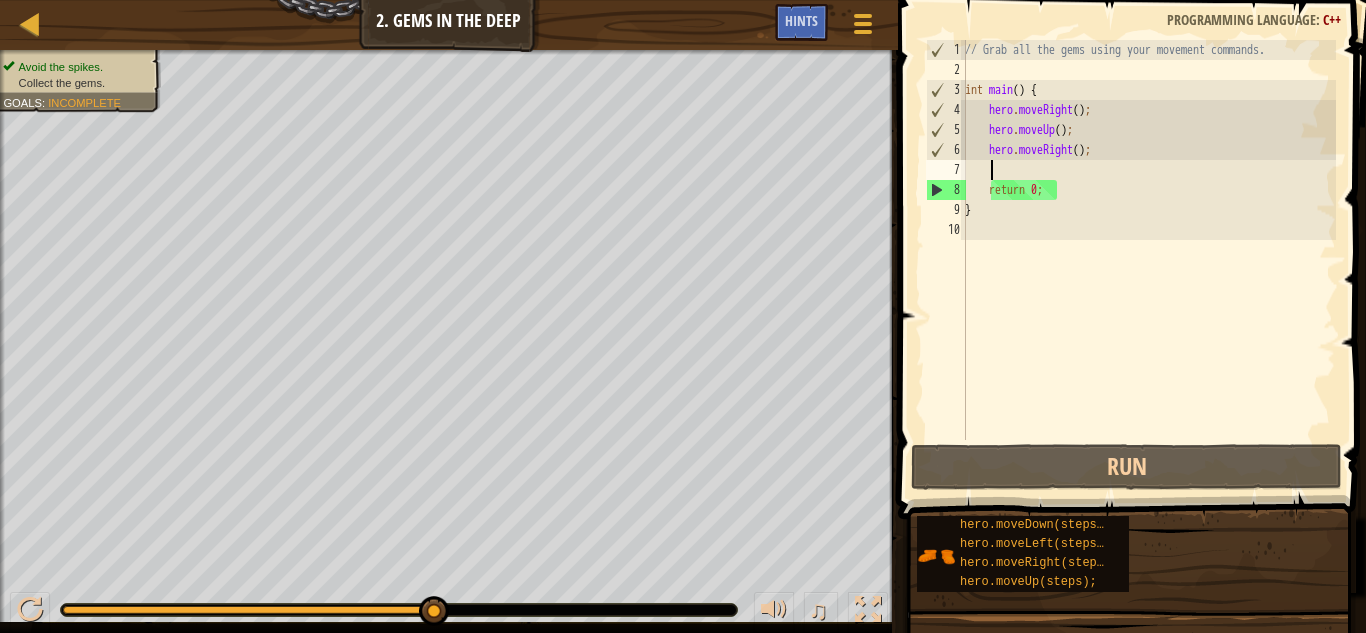 click on "// Grab all the gems using your movement commands. int   main ( )   {      hero . moveRight ( ) ;      hero . moveUp ( ) ;      hero . moveRight ( ) ;           return   0 ; }" at bounding box center (1148, 260) 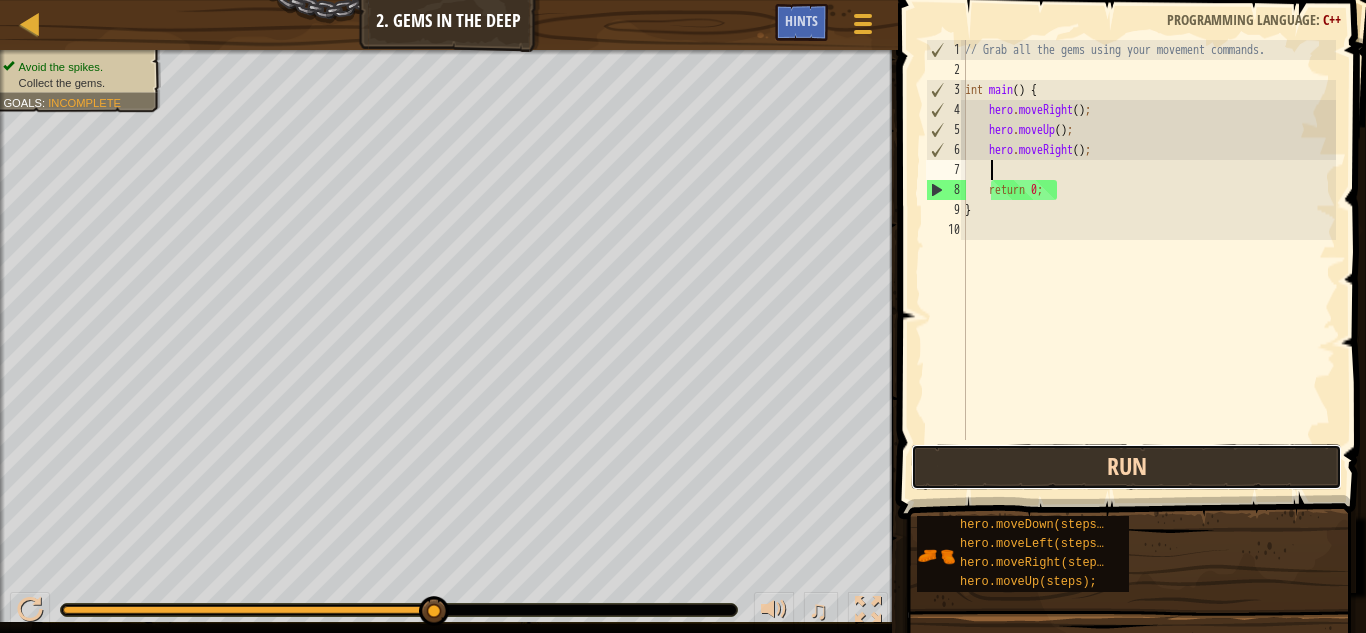 click on "Run" at bounding box center (1126, 467) 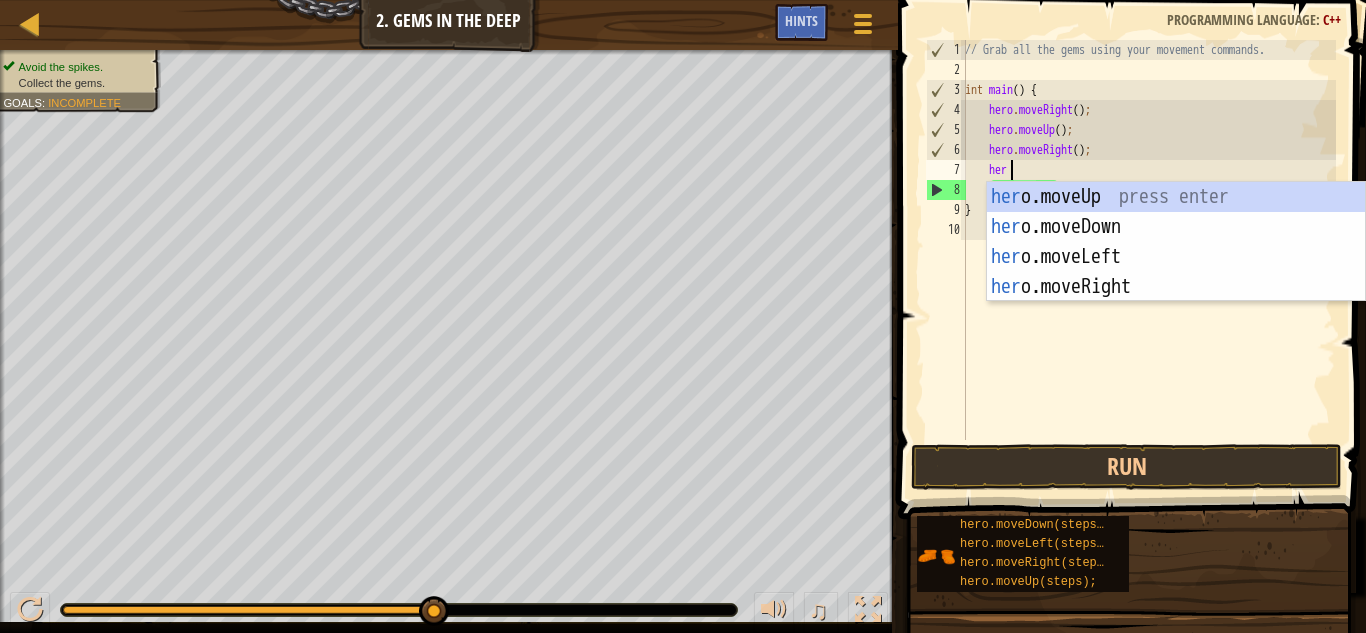 type on "hero" 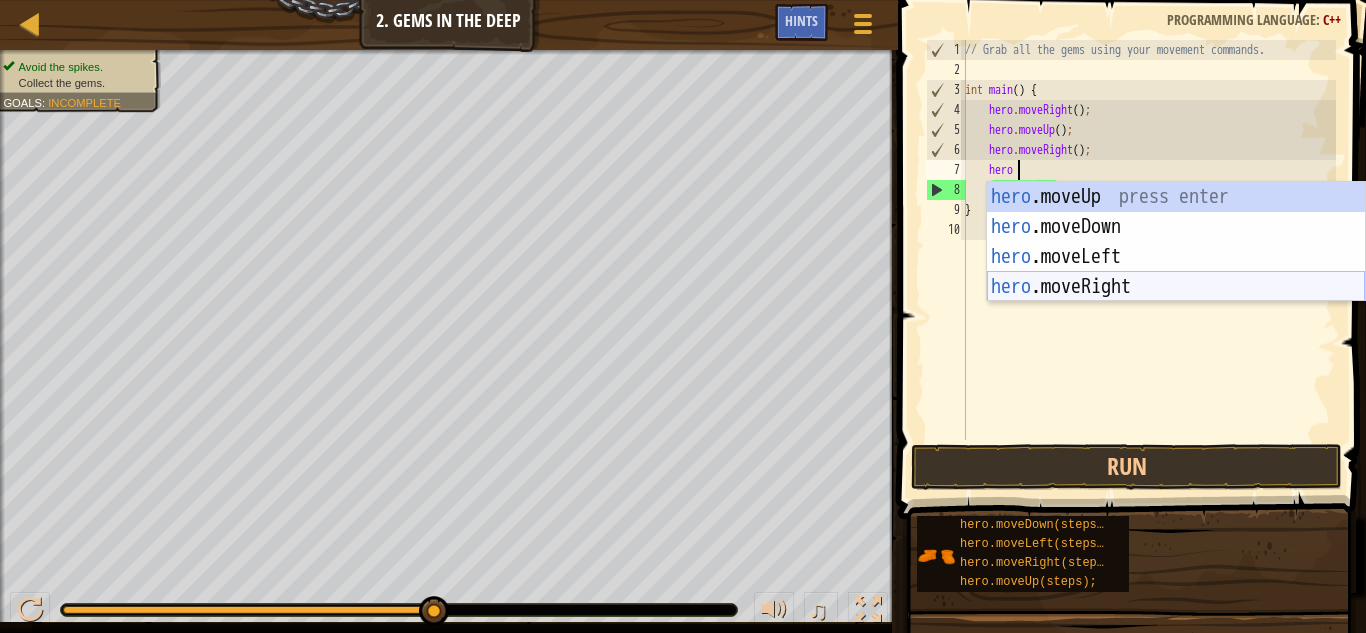 click on "hero .moveUp press enter hero .moveDown press enter hero .moveLeft press enter hero .moveRight press enter" at bounding box center [1176, 272] 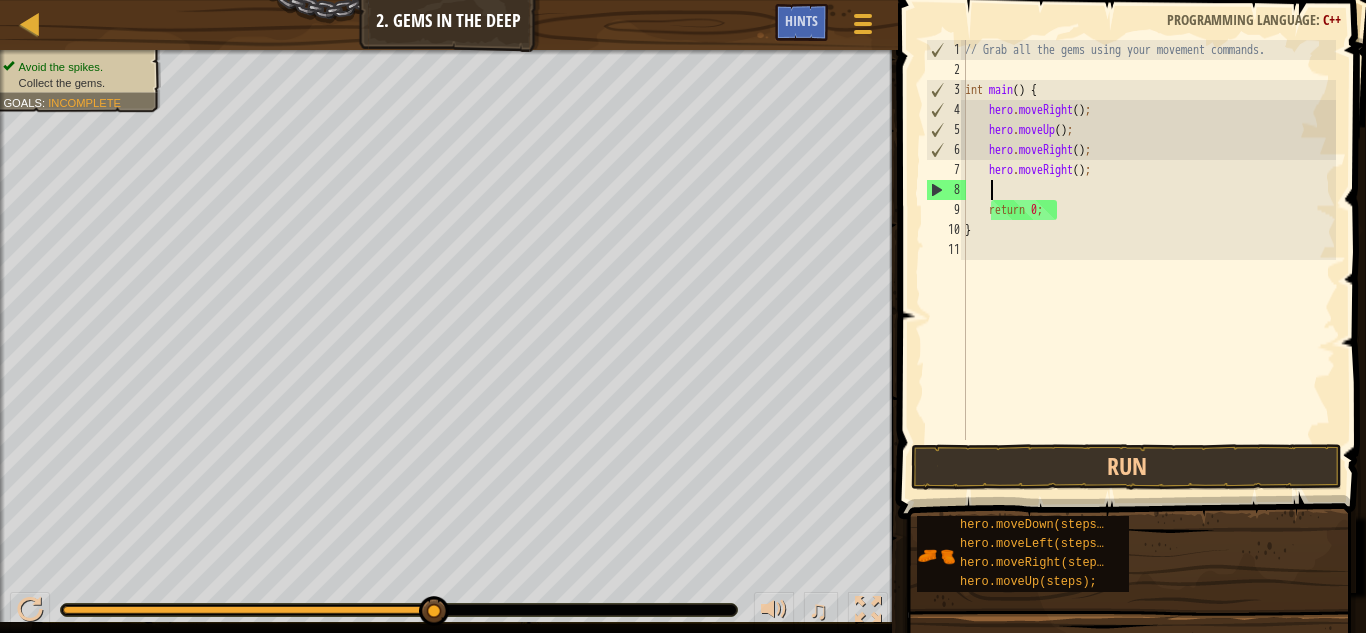 scroll, scrollTop: 9, scrollLeft: 1, axis: both 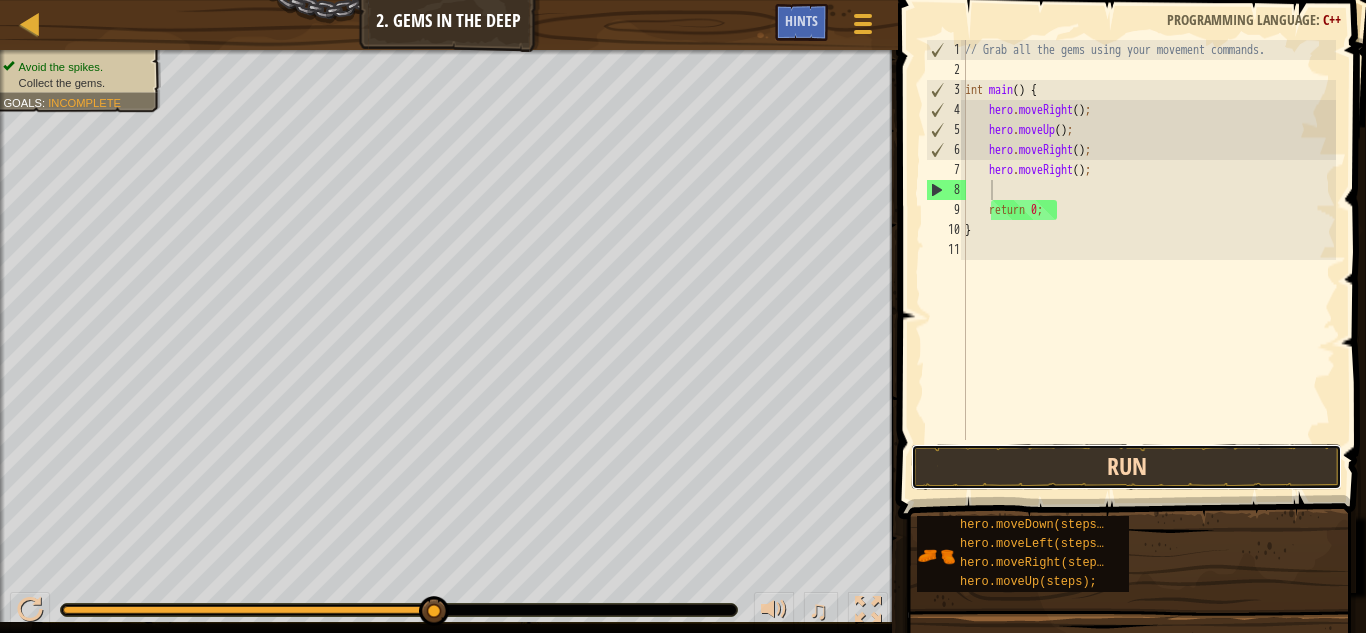 click on "Run" at bounding box center (1126, 467) 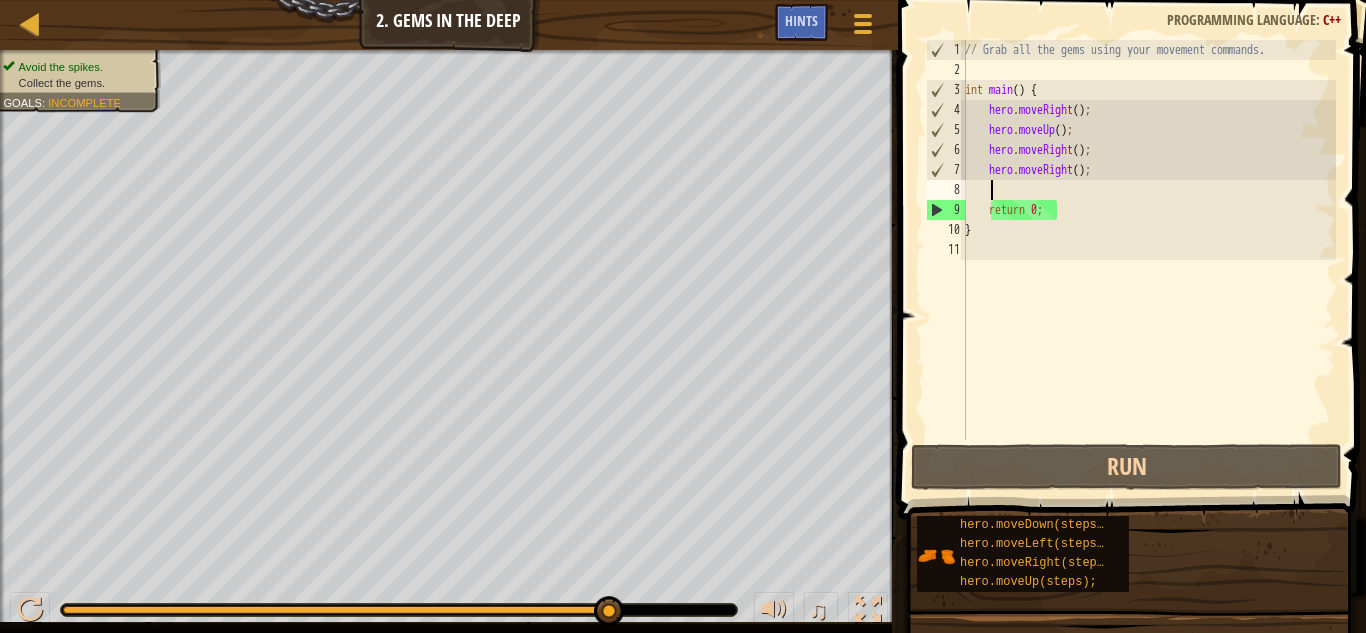 click on "// Grab all the gems using your movement commands. int   main ( )   {      hero . moveRight ( ) ;      hero . moveUp ( ) ;      hero . moveRight ( ) ;      hero . moveRight ( ) ;           return   0 ; }" at bounding box center (1148, 260) 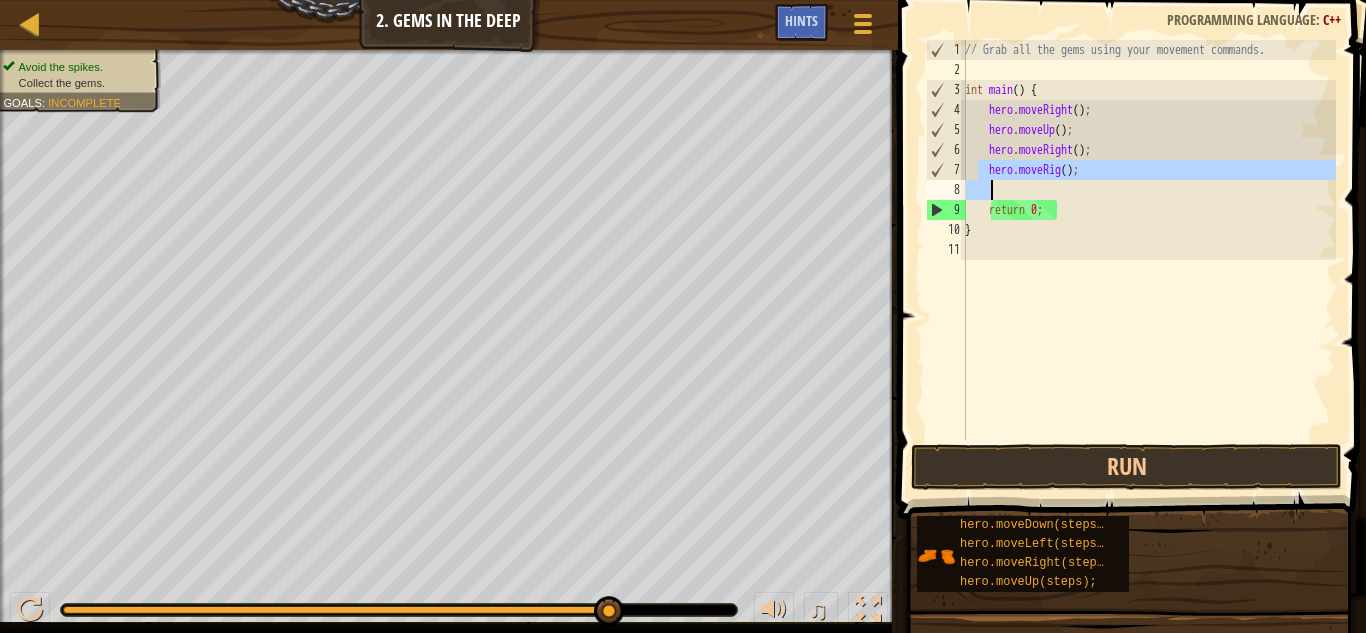 drag, startPoint x: 981, startPoint y: 171, endPoint x: 1230, endPoint y: 183, distance: 249.28899 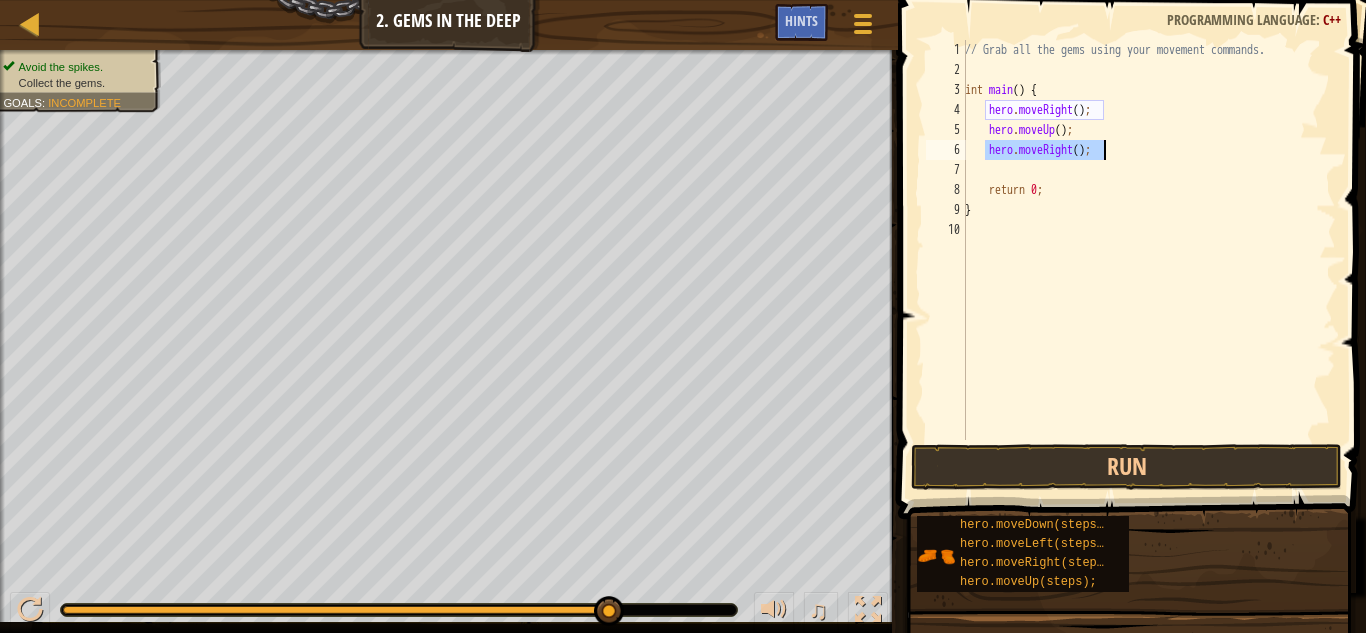 drag, startPoint x: 988, startPoint y: 152, endPoint x: 1138, endPoint y: 144, distance: 150.21318 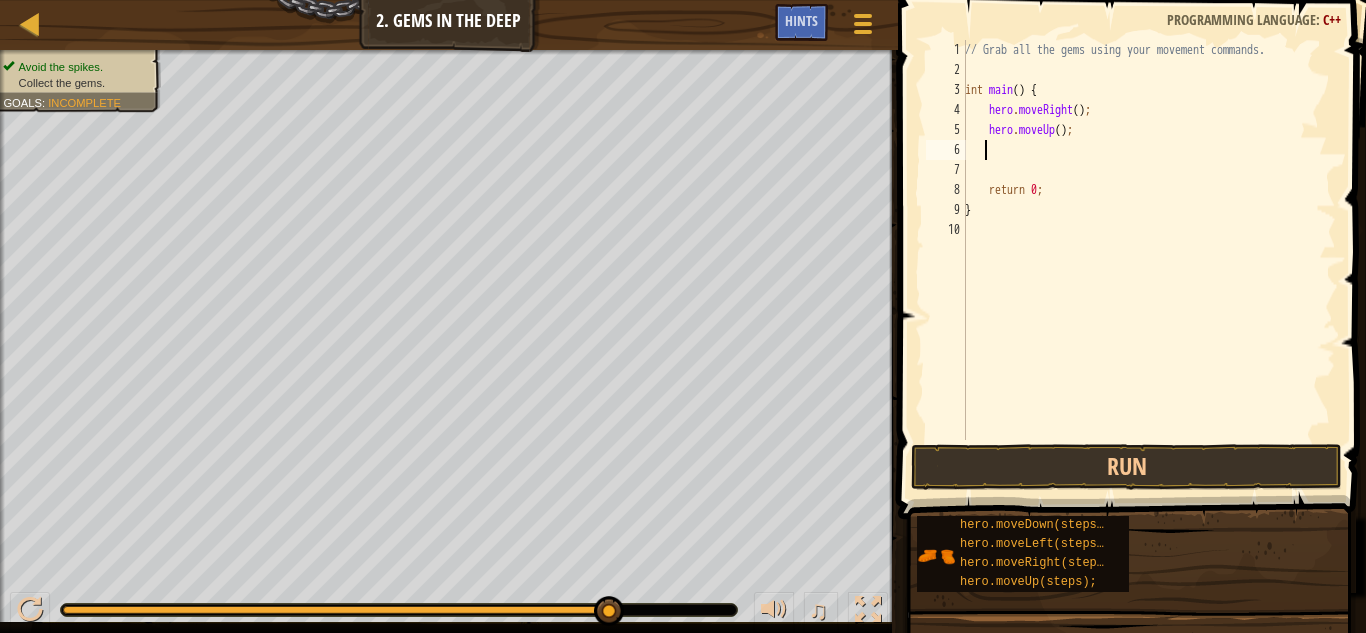 click on "// Grab all the gems using your movement commands. int   main ( )   {      hero . moveRight ( ) ;      hero . moveUp ( ) ;             return   0 ; }" at bounding box center (1148, 260) 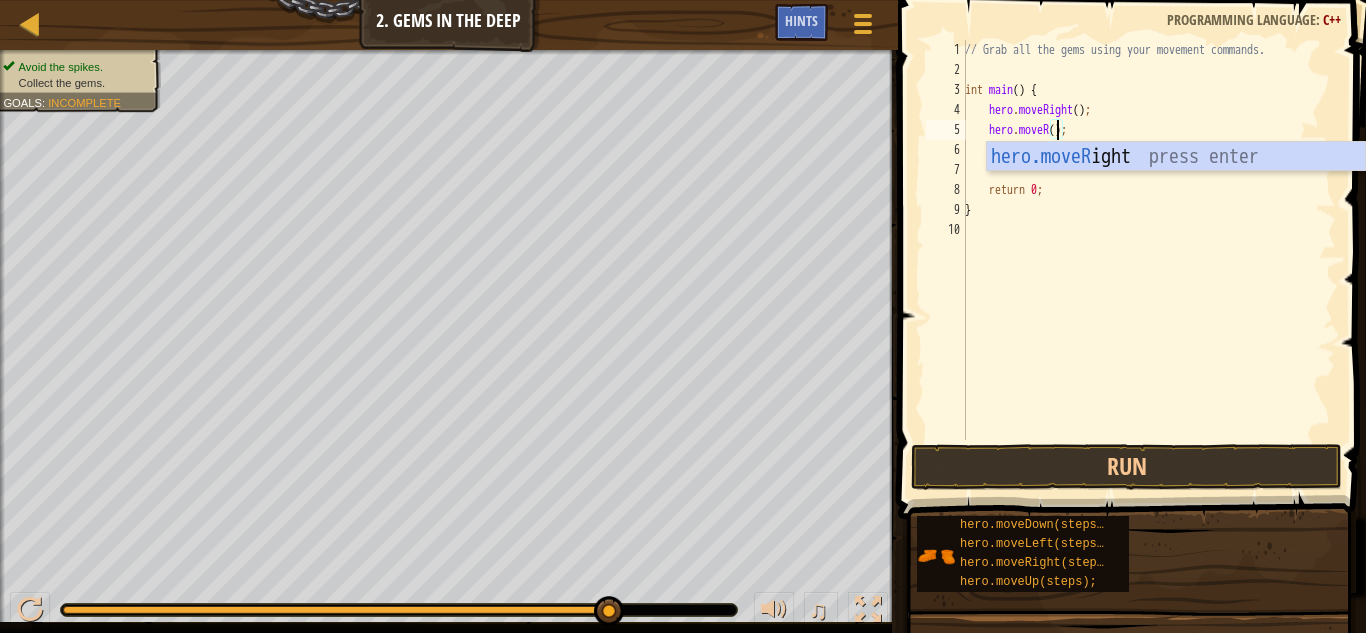 scroll, scrollTop: 9, scrollLeft: 7, axis: both 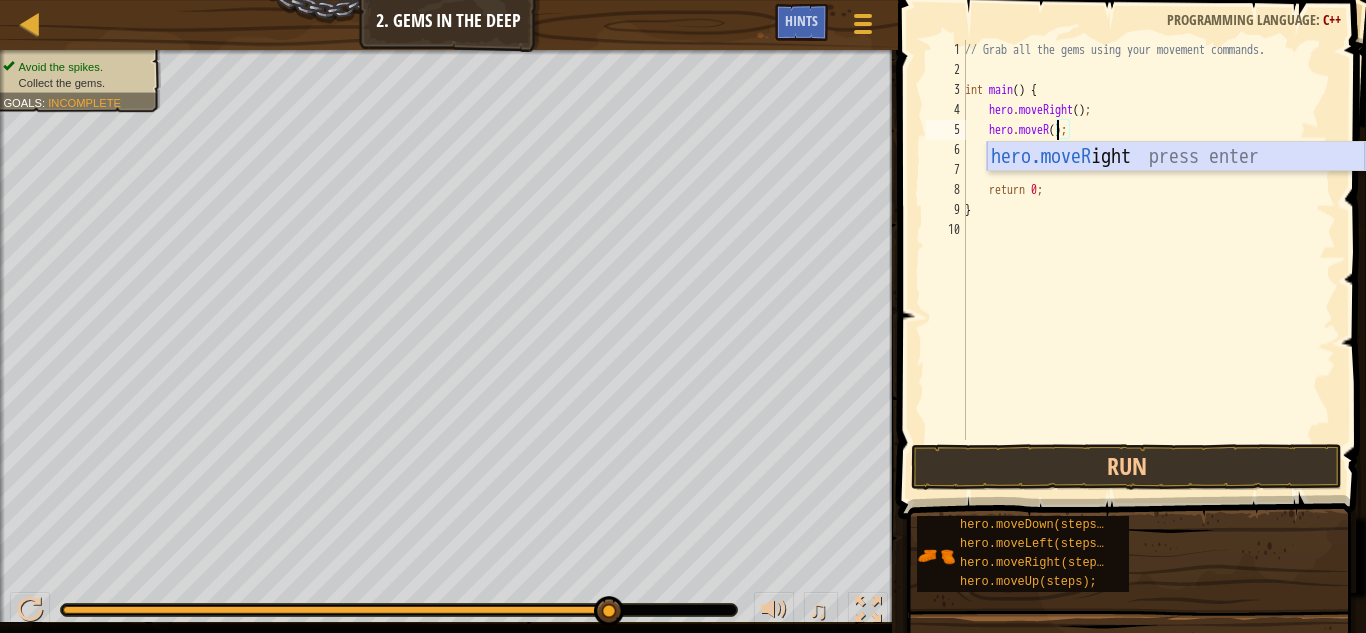click on "hero.moveR ight press enter" at bounding box center [1176, 187] 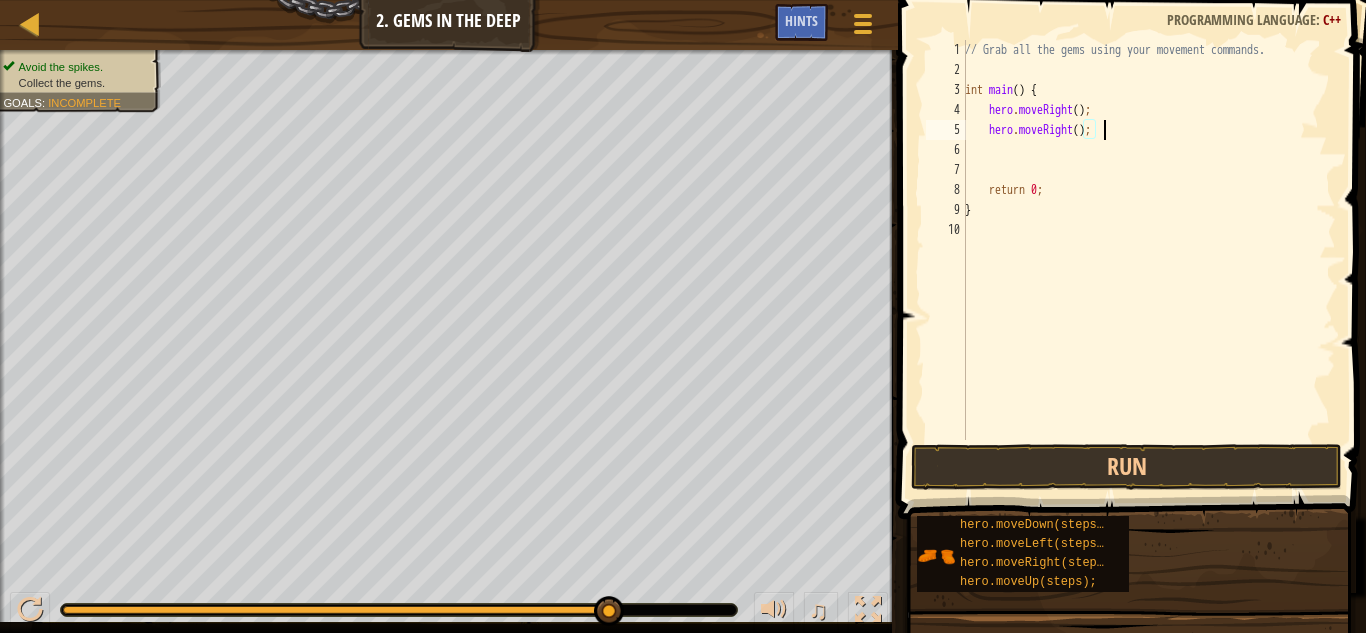 click on "// Grab all the gems using your movement commands. int   main ( )   {      hero . moveRight ( ) ;      hero . moveRight ( ) ;             return   0 ; }" at bounding box center [1148, 260] 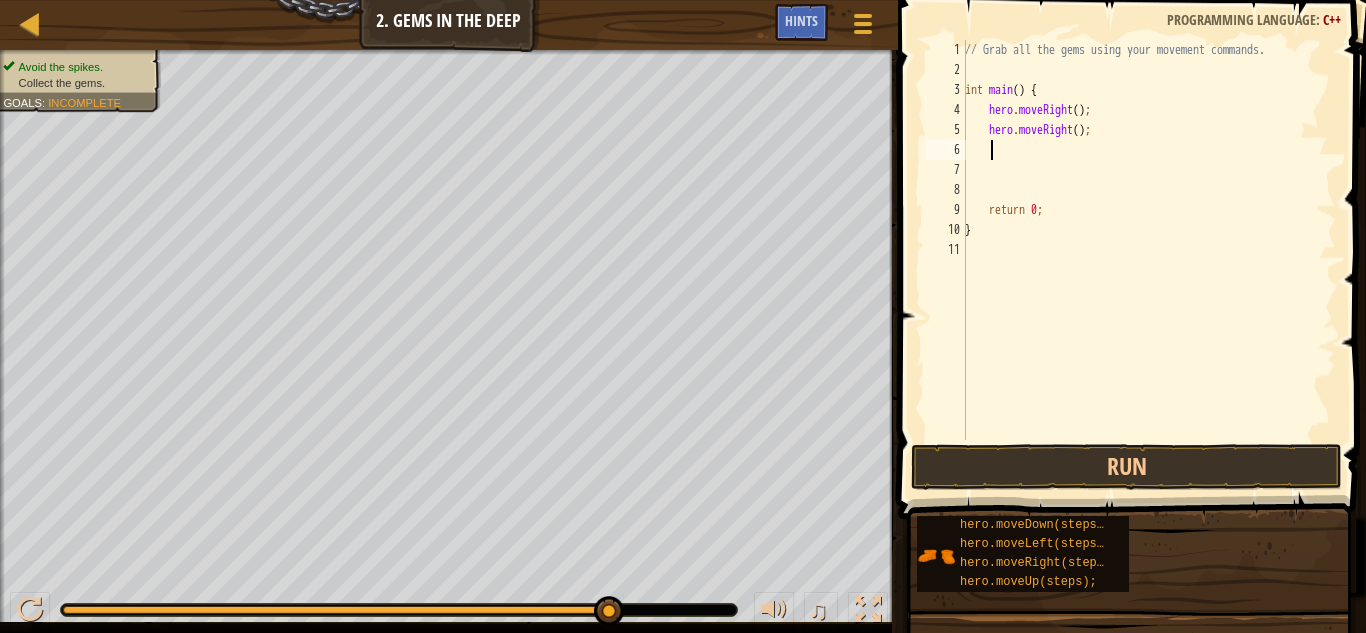 scroll, scrollTop: 9, scrollLeft: 1, axis: both 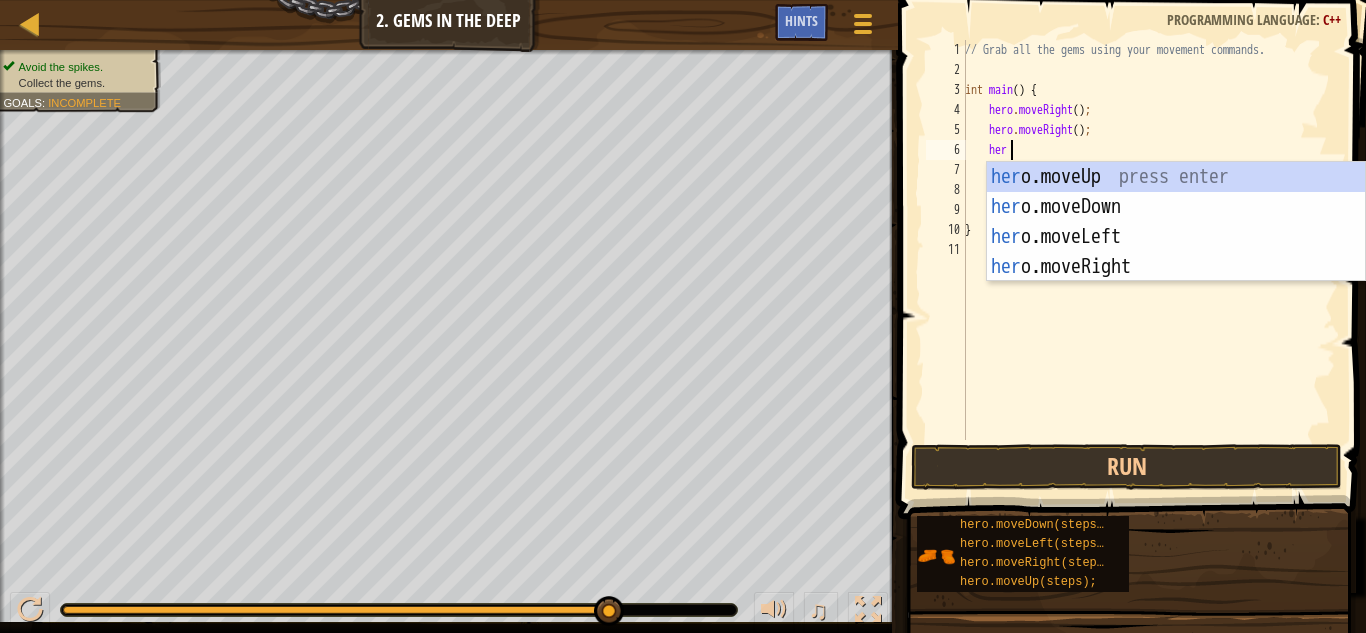 type on "hero" 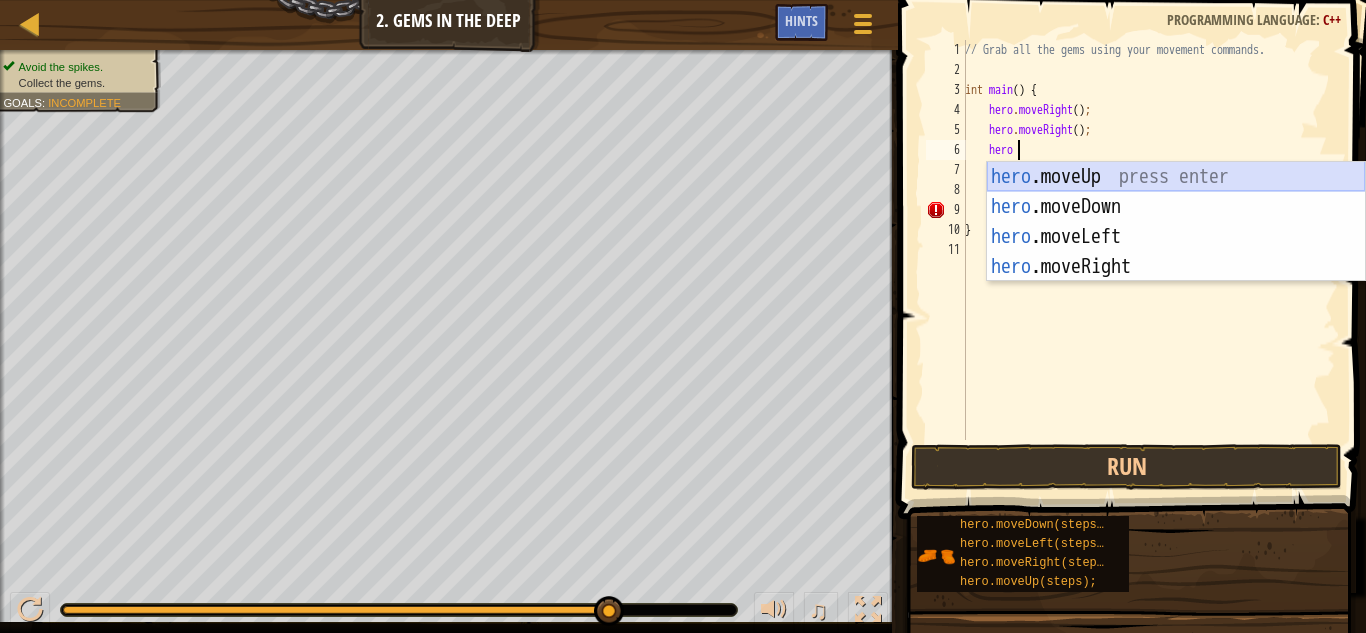 click on "hero .moveUp press enter hero .moveDown press enter hero .moveLeft press enter hero .moveRight press enter" at bounding box center (1176, 252) 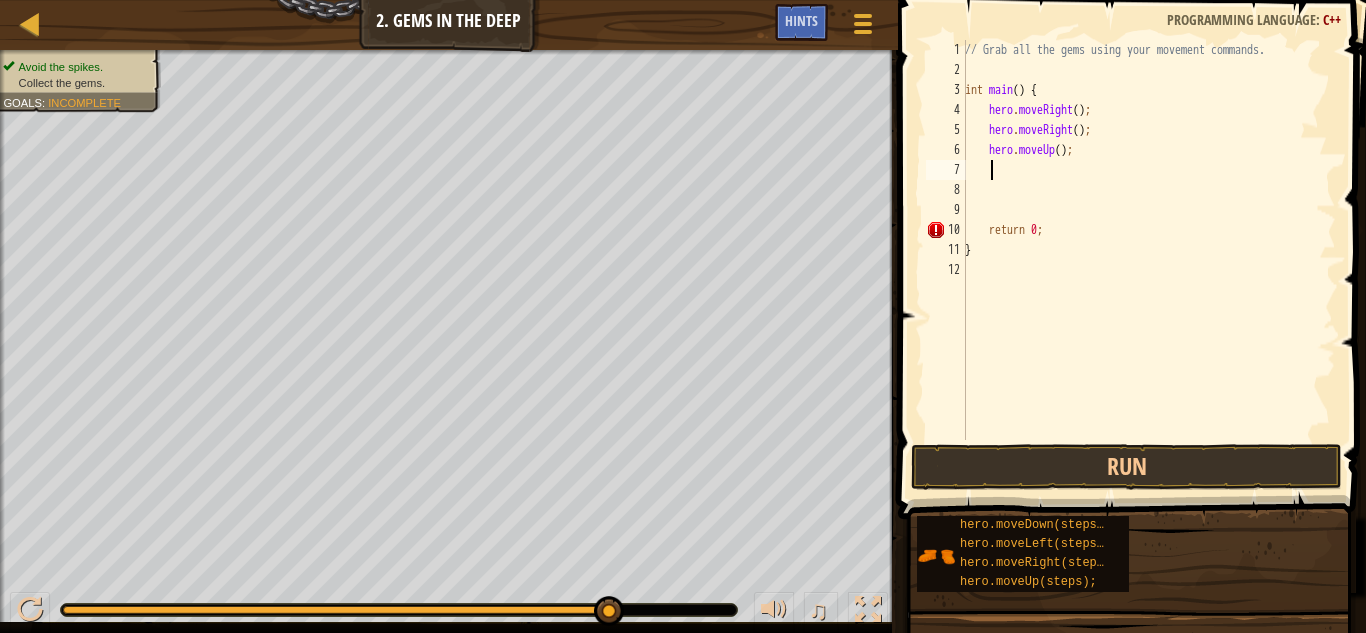 scroll, scrollTop: 9, scrollLeft: 1, axis: both 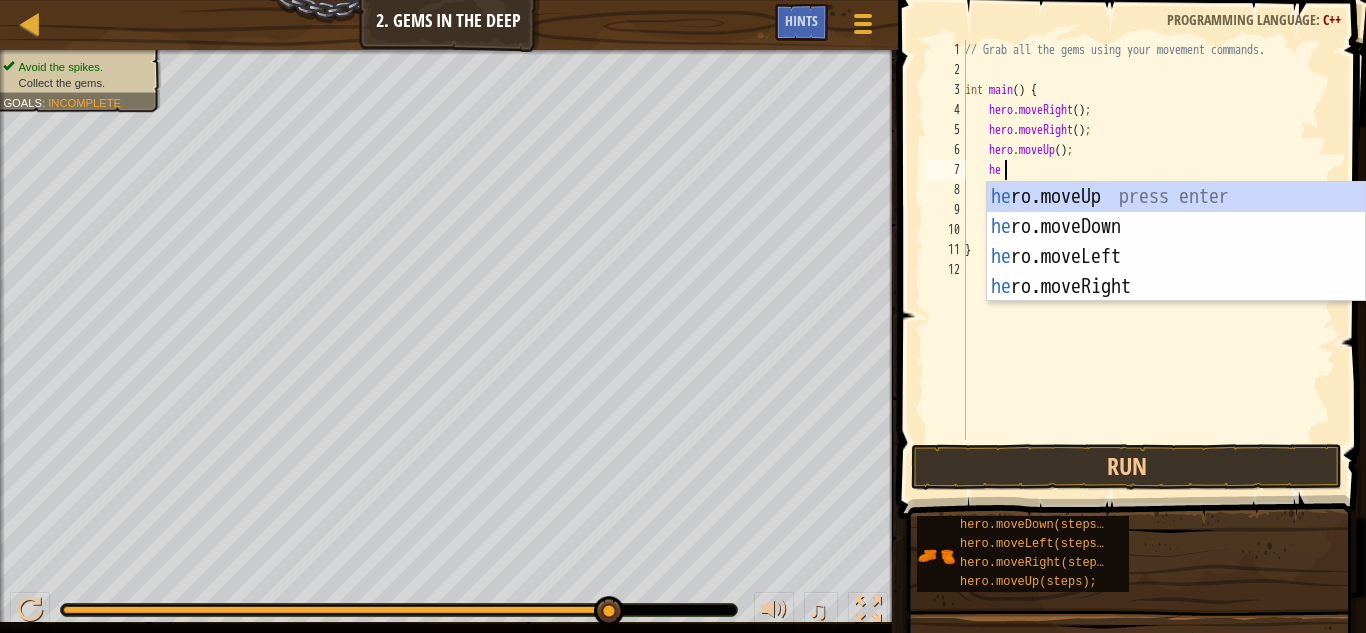 type on "hero" 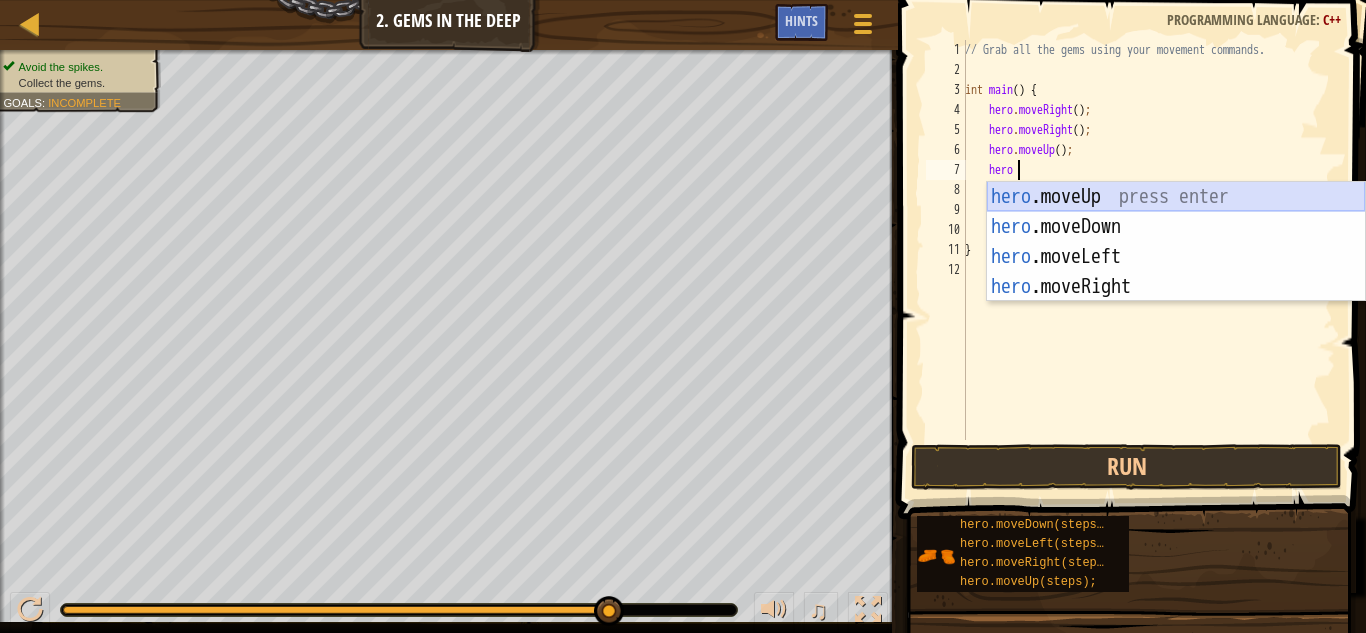 click on "hero .moveUp press enter hero .moveDown press enter hero .moveLeft press enter hero .moveRight press enter" at bounding box center [1176, 272] 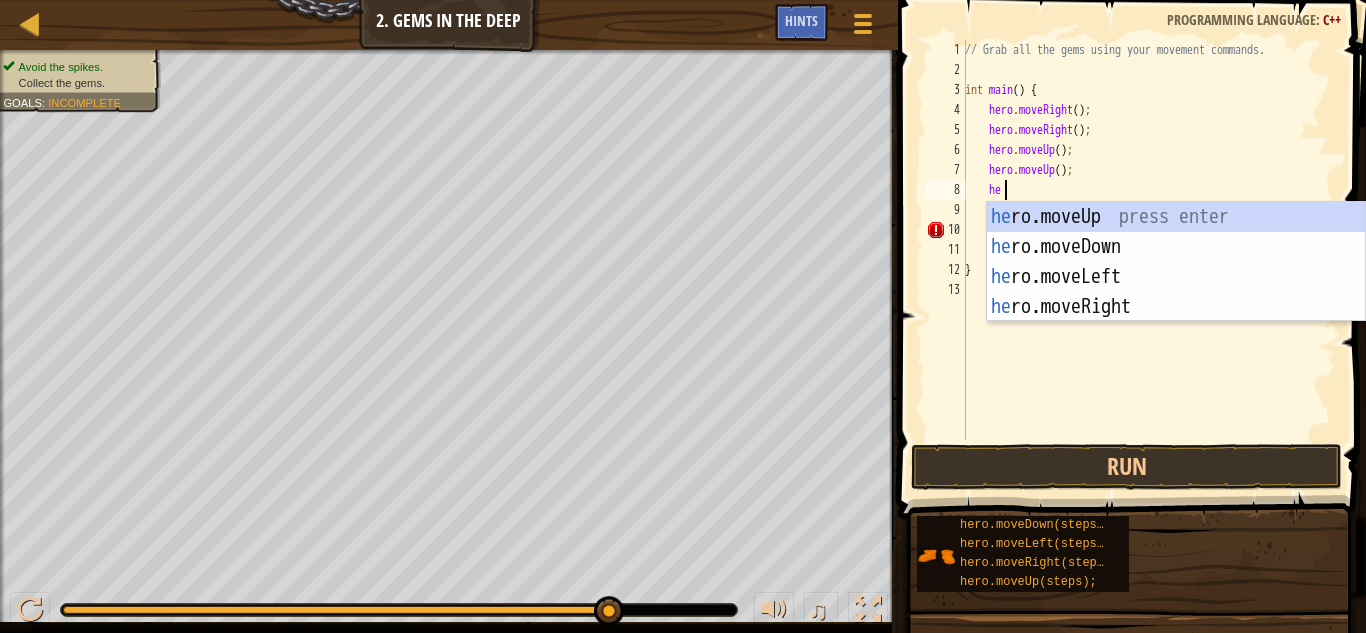 type on "hero" 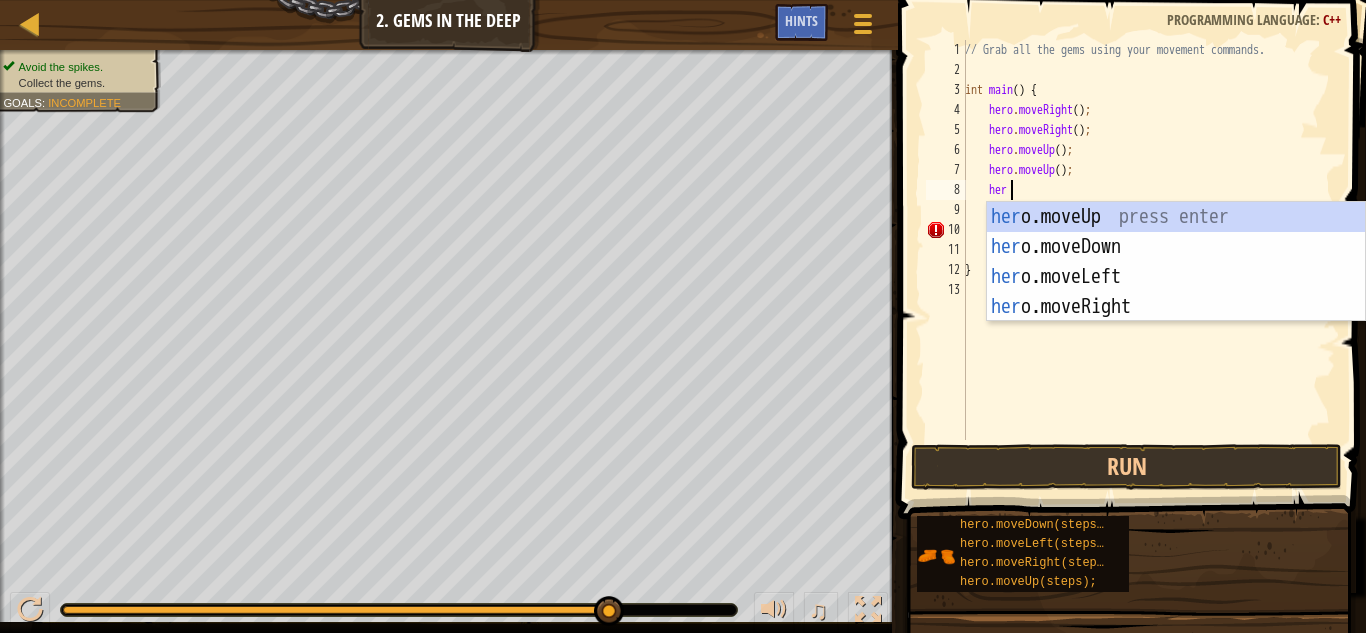 scroll, scrollTop: 9, scrollLeft: 3, axis: both 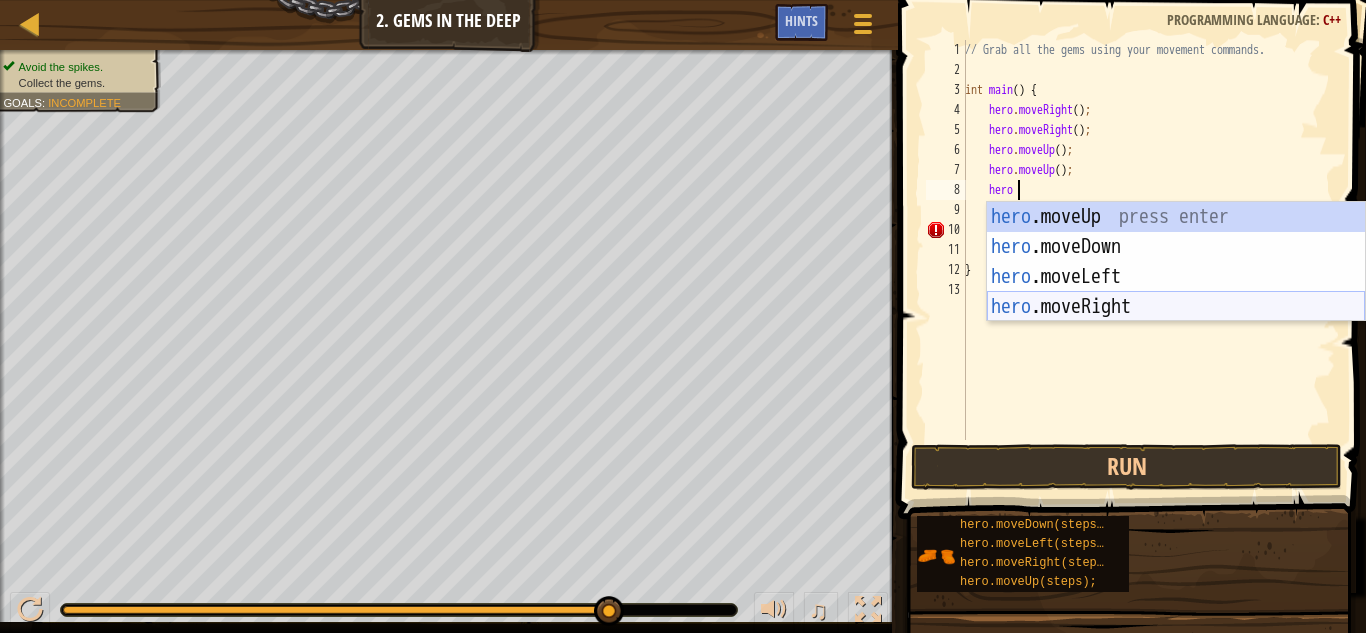 click on "hero .moveUp press enter hero .moveDown press enter hero .moveLeft press enter hero .moveRight press enter" at bounding box center (1176, 292) 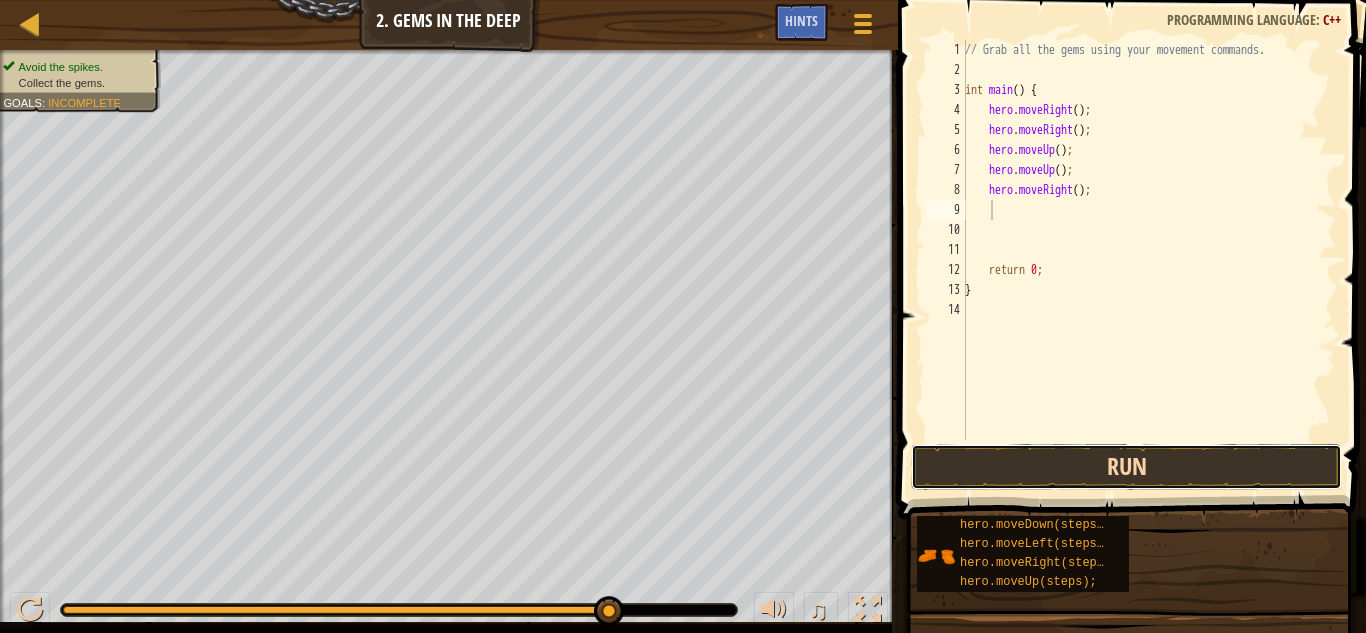 click on "Run" at bounding box center [1126, 467] 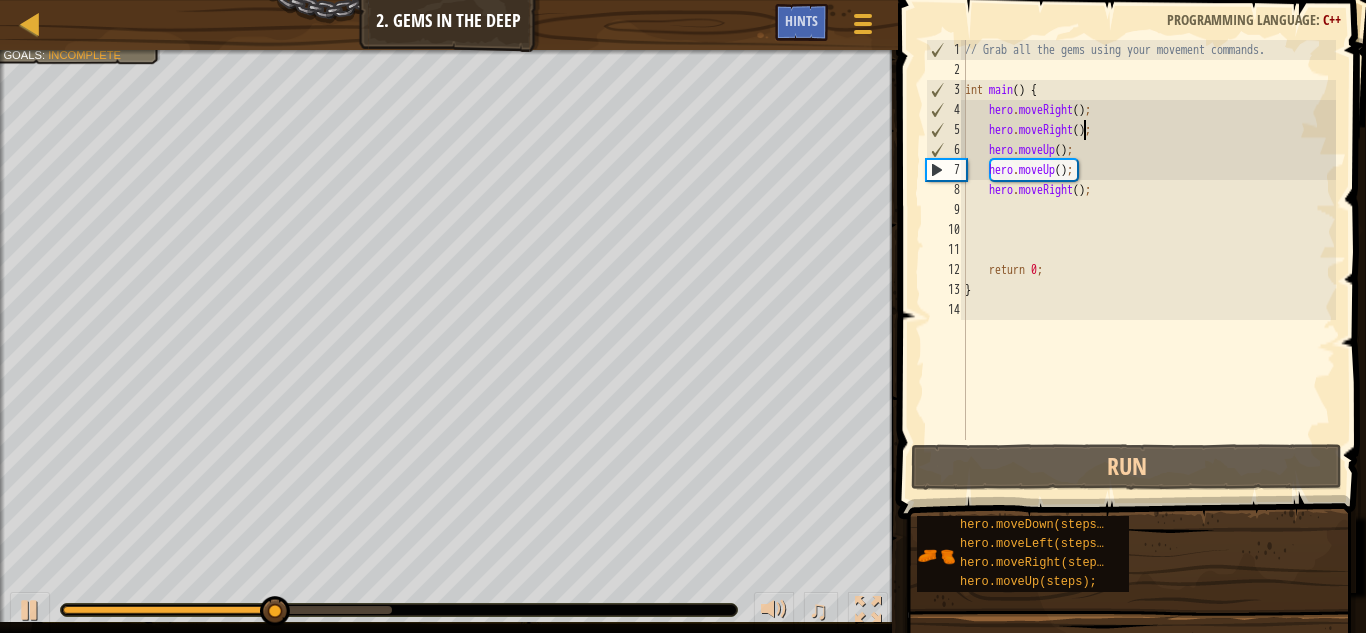 click on "// Grab all the gems using your movement commands. int   main ( )   {      hero . moveRight ( ) ;      hero . moveRight ( ) ;      hero . moveUp ( ) ;      hero . moveUp ( ) ;      hero . moveRight ( ) ;                  return   0 ; }" at bounding box center (1148, 260) 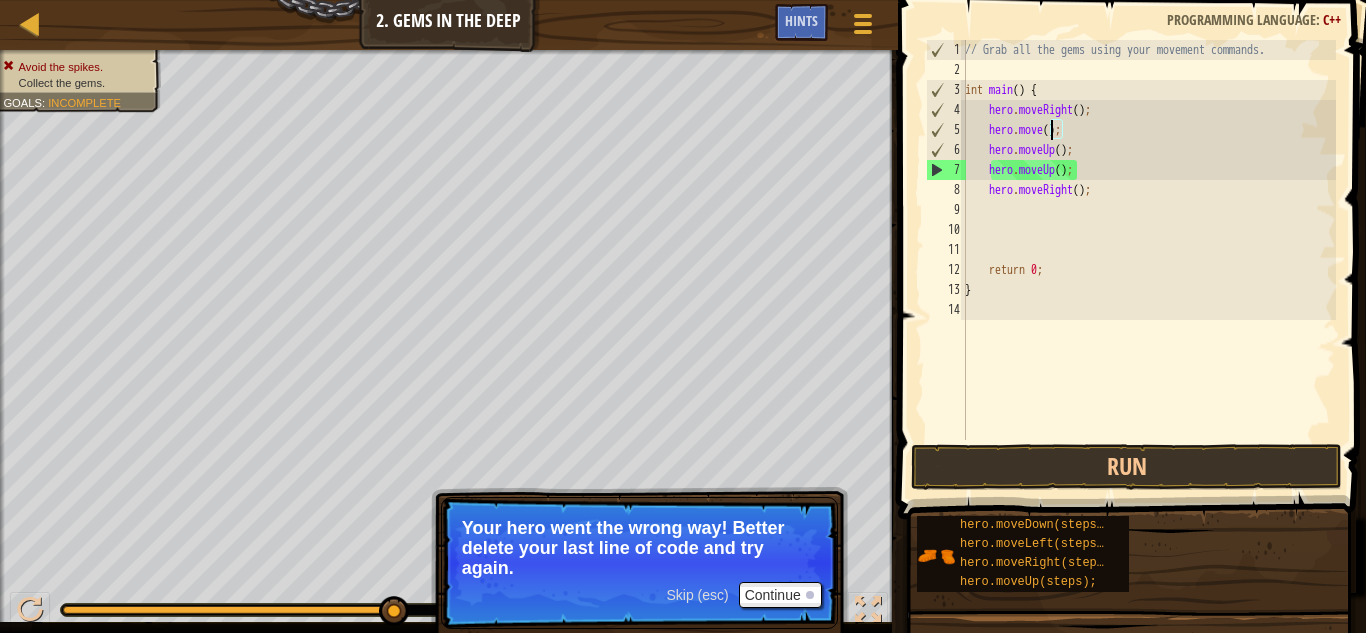 scroll, scrollTop: 9, scrollLeft: 7, axis: both 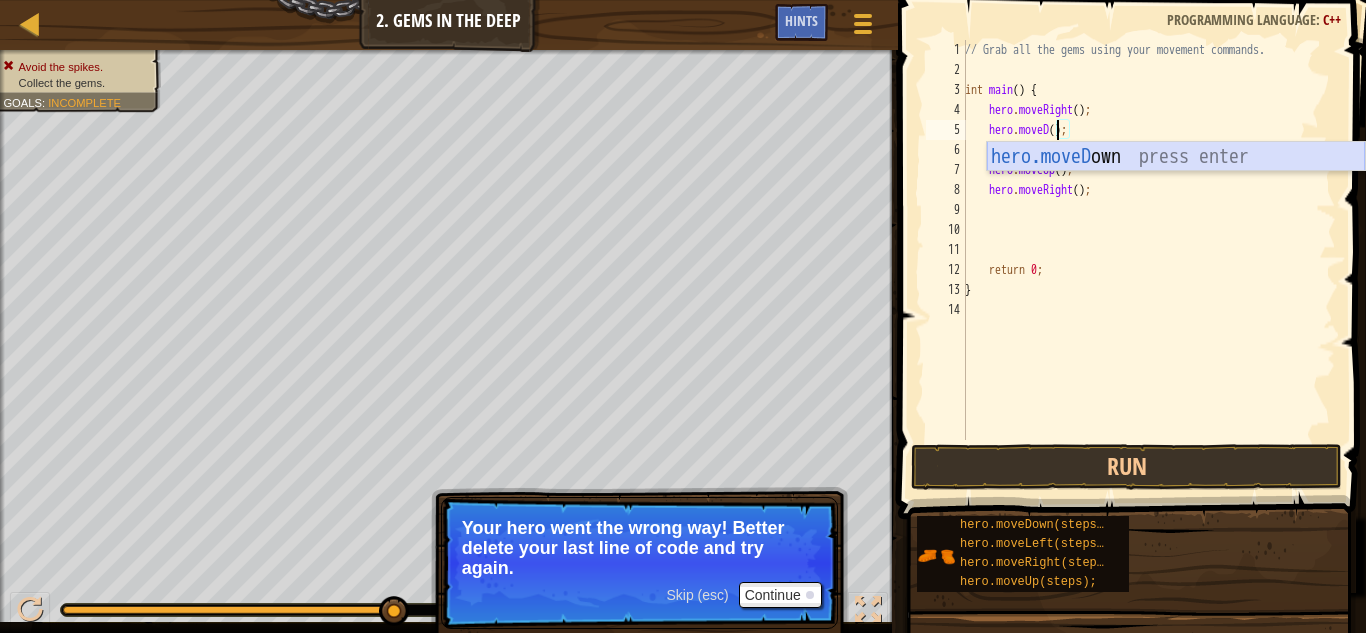 click on "hero.moveD own press enter" at bounding box center [1176, 187] 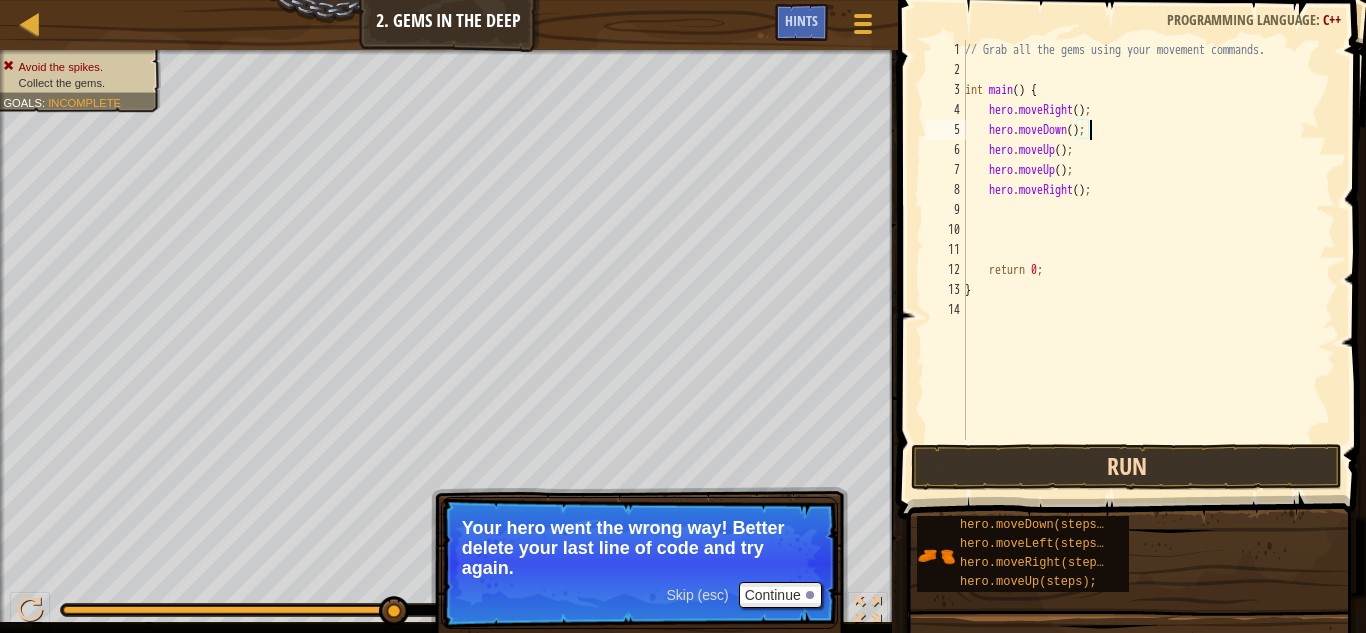 type on "hero.moveDown();" 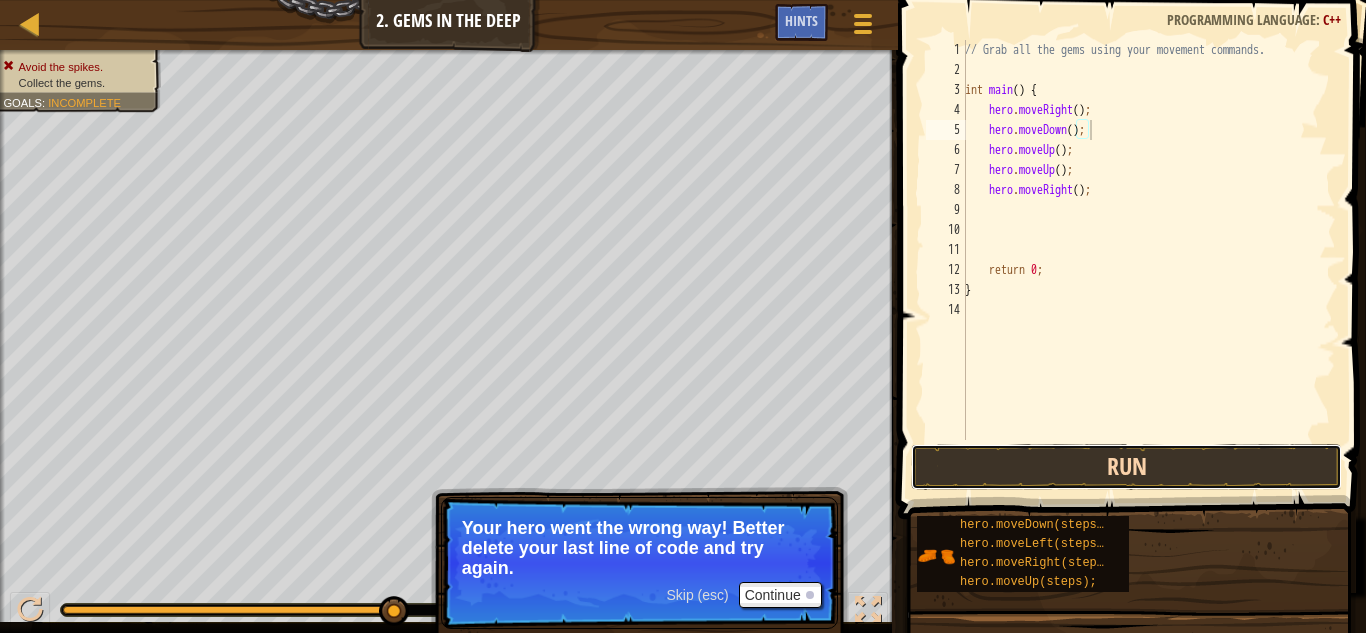 click on "Run" at bounding box center [1126, 467] 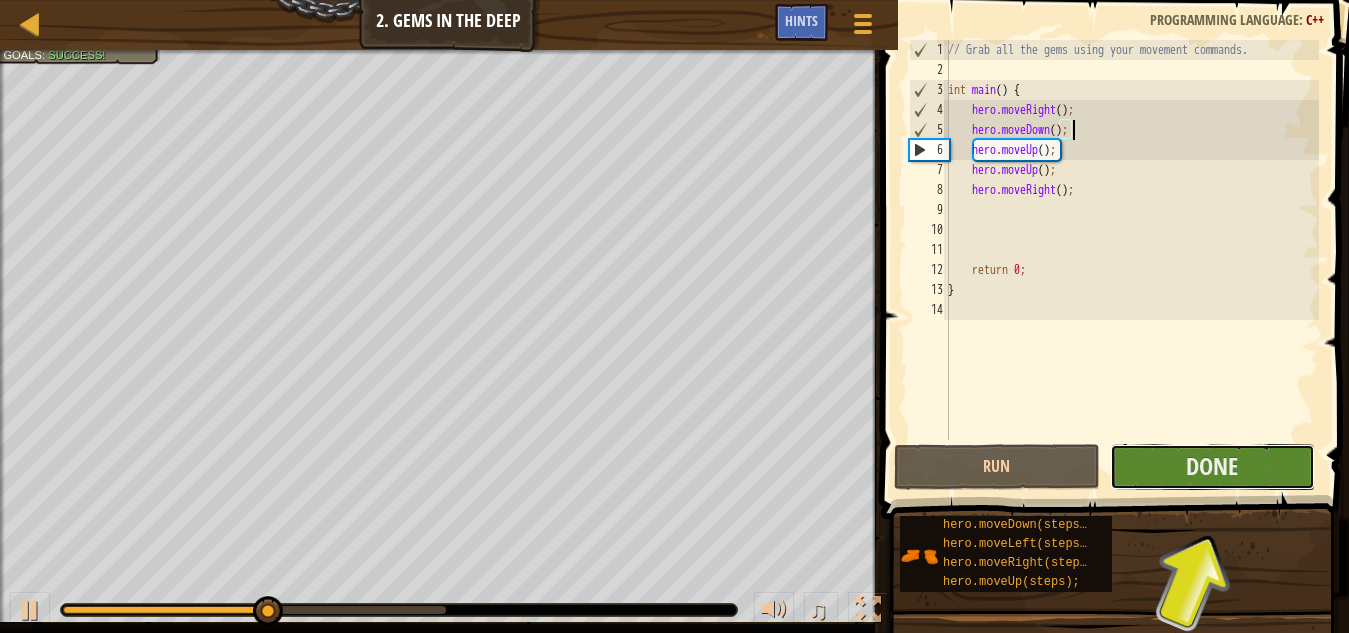 click on "Done" at bounding box center [1212, 467] 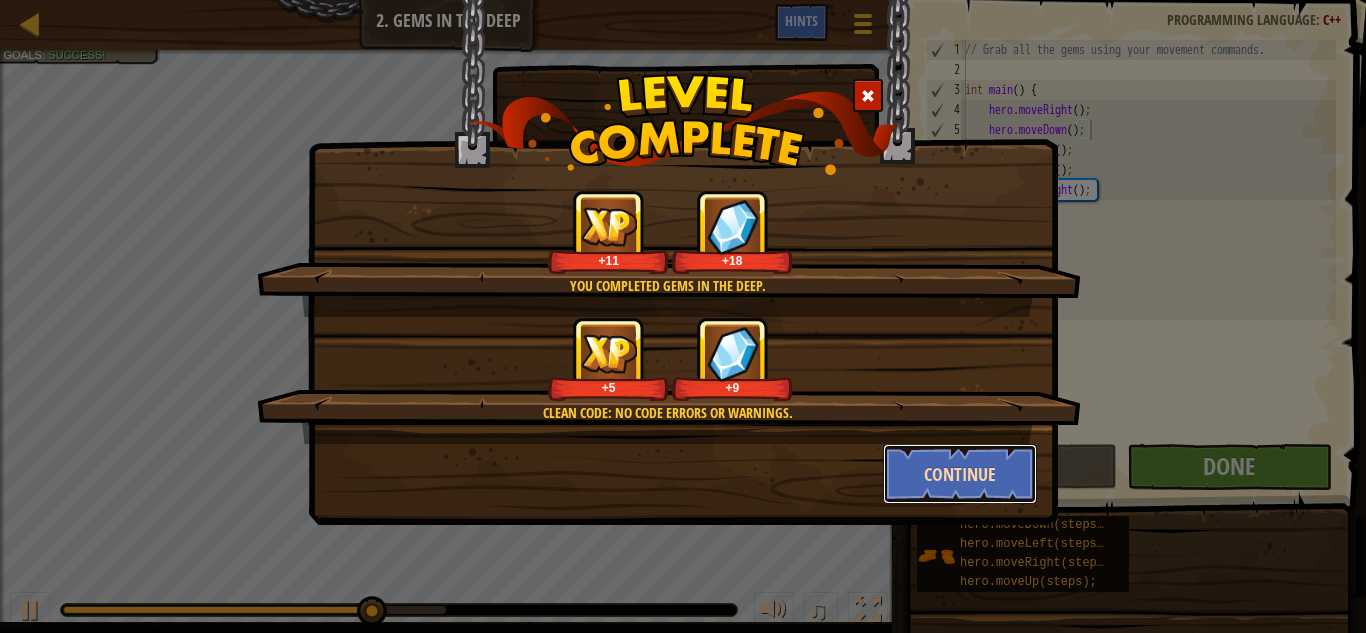 click on "Continue" at bounding box center (960, 474) 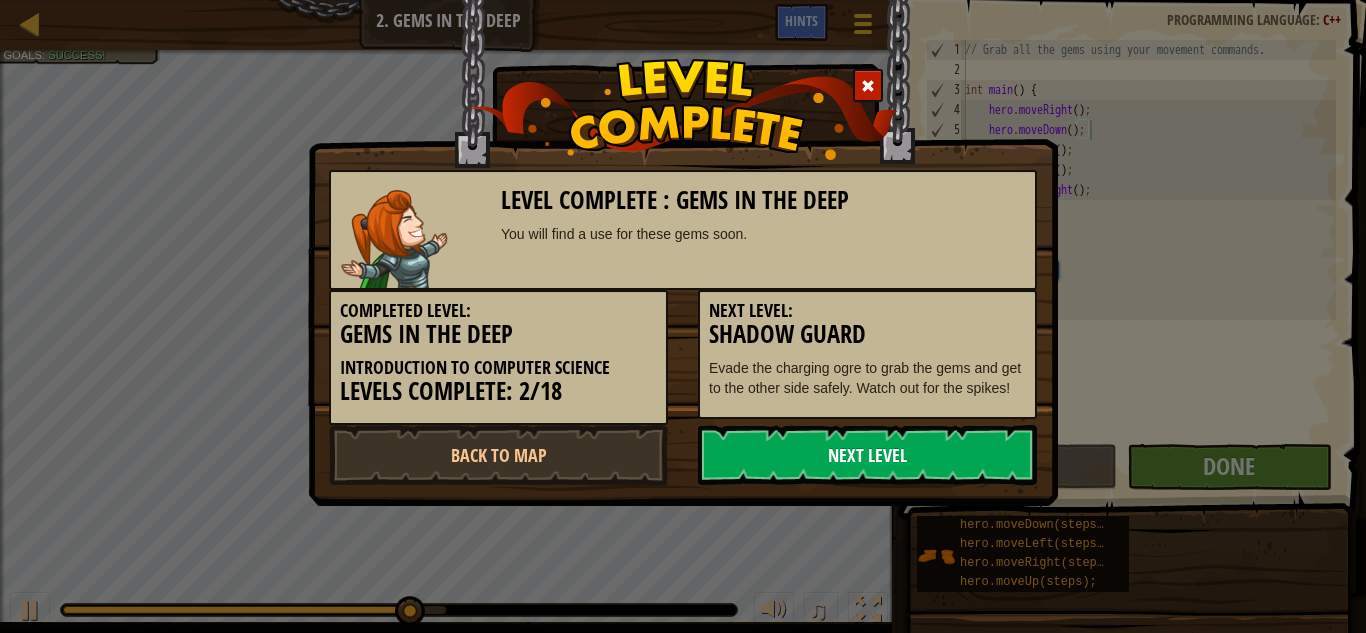drag, startPoint x: 849, startPoint y: 468, endPoint x: 854, endPoint y: 489, distance: 21.587032 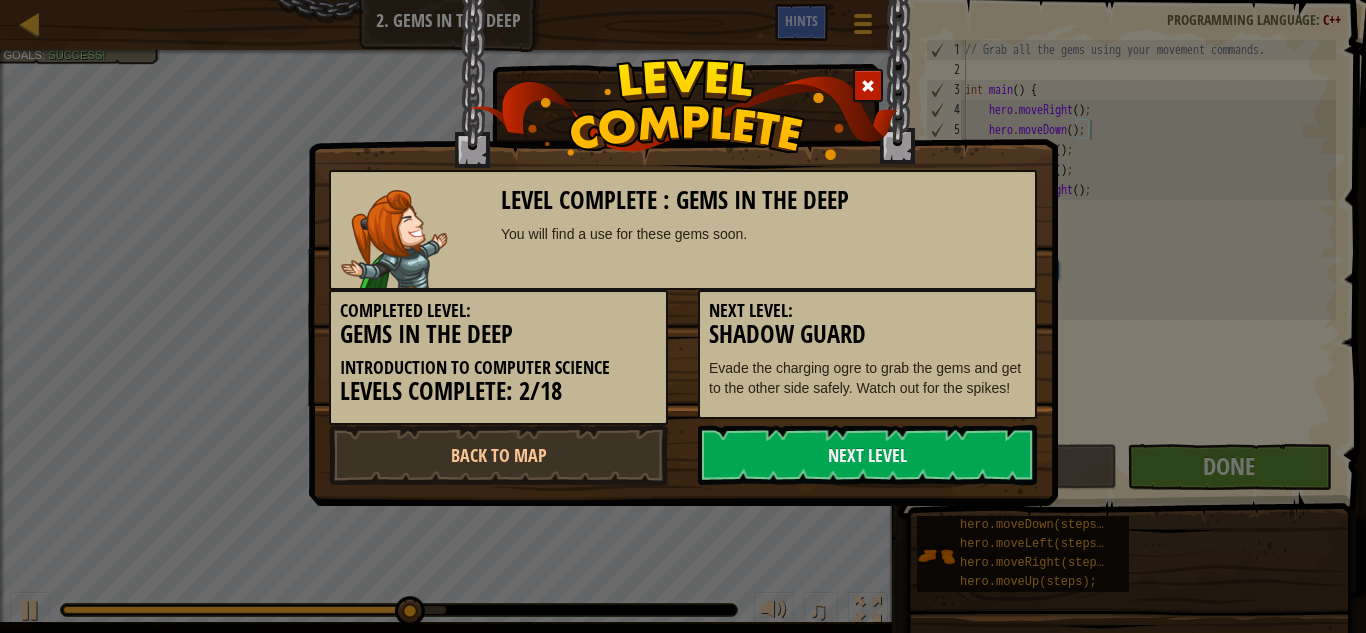 click on "Next Level" at bounding box center [867, 455] 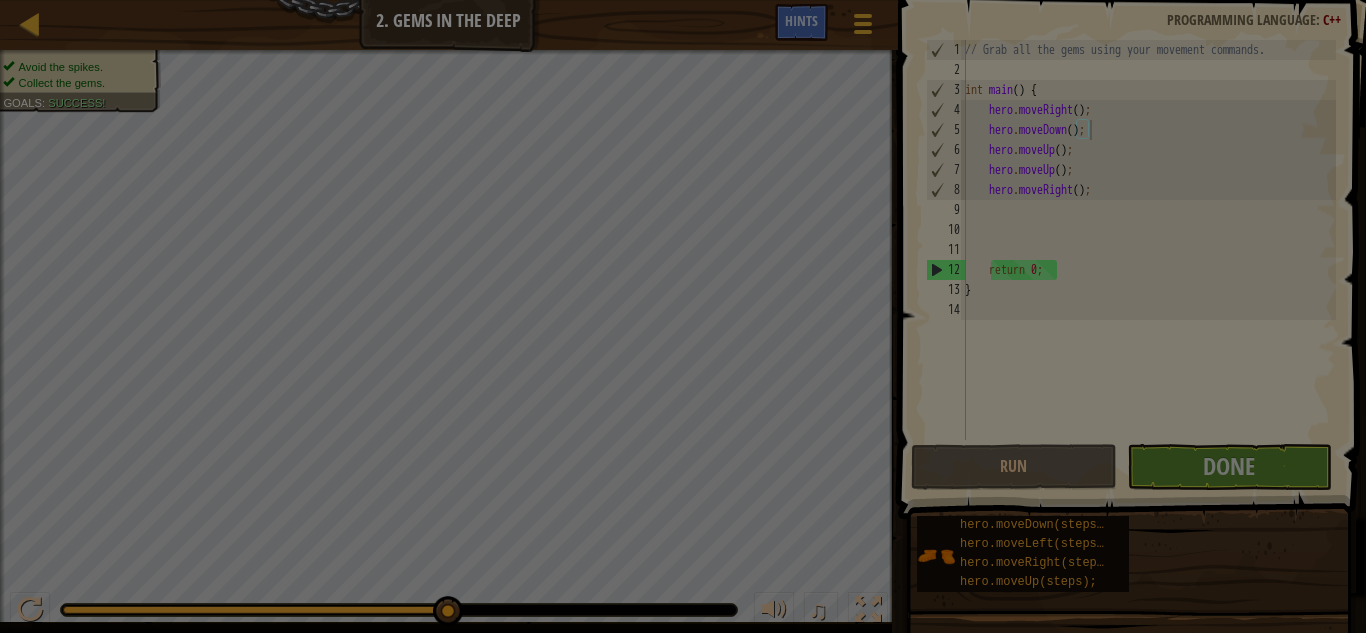click on "Map Introduction to Computer Science 2. Gems in the Deep Game Menu Done Hints 1     ההההההההההההההההההההההההההההההההההההההההההההההההההההההההההההההההההההההההההההההההההההההההההההההההההההההההההההההההההההההההההההההההההההההההההההההההההההההההההההההההההההההההההההההההההההההההההההההההההההההההההההההההההההההההההההההההההההההההההההההההההההההההההההההההה XXXXXXXXXXXXXXXXXXXXXXXXXXXXXXXXXXXXXXXXXXXXXXXXXXXXXXXXXXXXXXXXXXXXXXXXXXXXXXXXXXXXXXXXXXXXXXXXXXXXXXXXXXXXXXXXXXXXXXXXXXXXXXXXXXXXXXXXXXXXXXXXXXXXXXXXXXXXXXXXXXXXXXXXXXXXXXXXXXXXXXXXXXXXXXXXXXXXXXXXXXXXXXXXXXXXXXXXXXXXXXXXXXXXXXXXXXXXXXXXXXXXXXXXXXXXXXXX Solution × Hints Videos hero.moveDown(); 1 2 3 4 5 6 7 8 9 10 11 12 13 14 // Grab all the gems using your movement commands. int   main ( )   {      hero . moveRight ("" at bounding box center (683, 1) 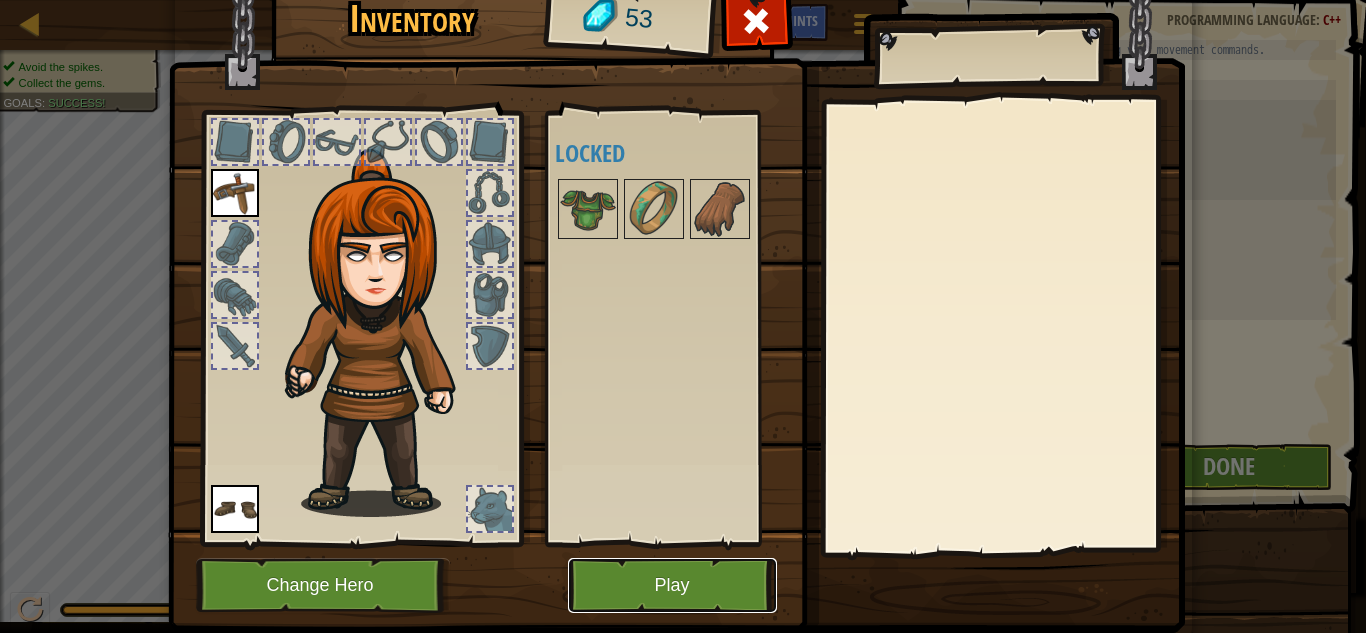 click on "Play" at bounding box center (672, 585) 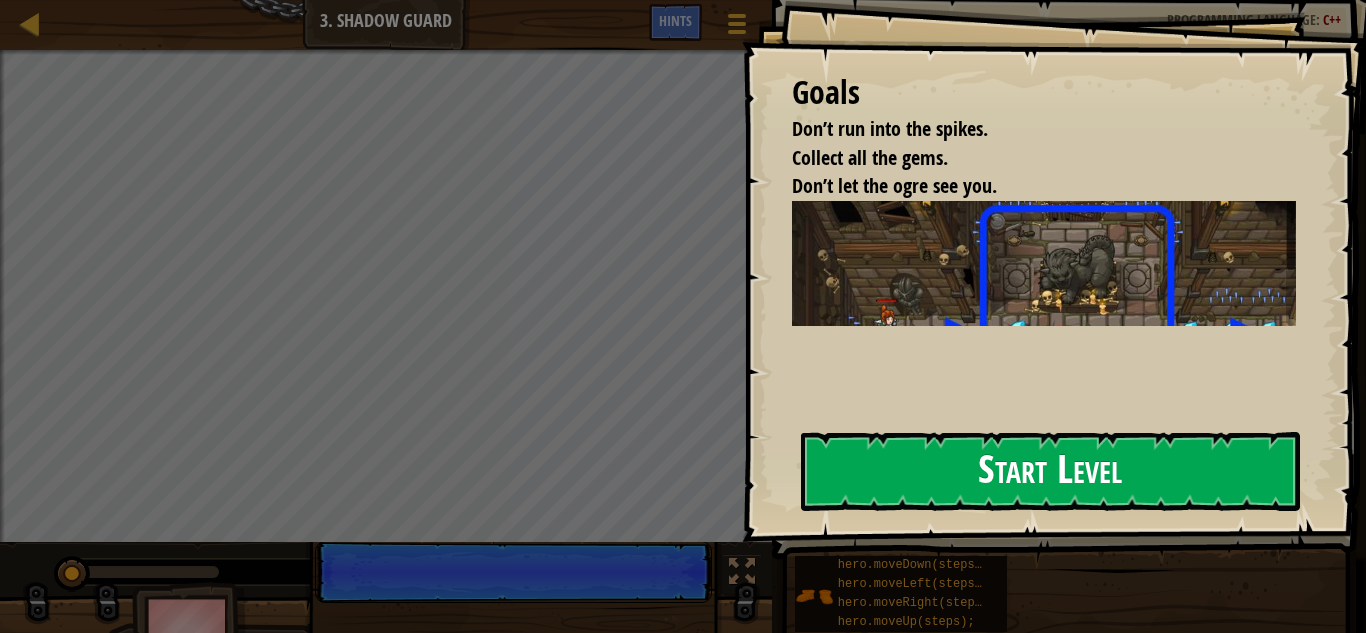 drag, startPoint x: 1089, startPoint y: 463, endPoint x: 1100, endPoint y: 444, distance: 21.954498 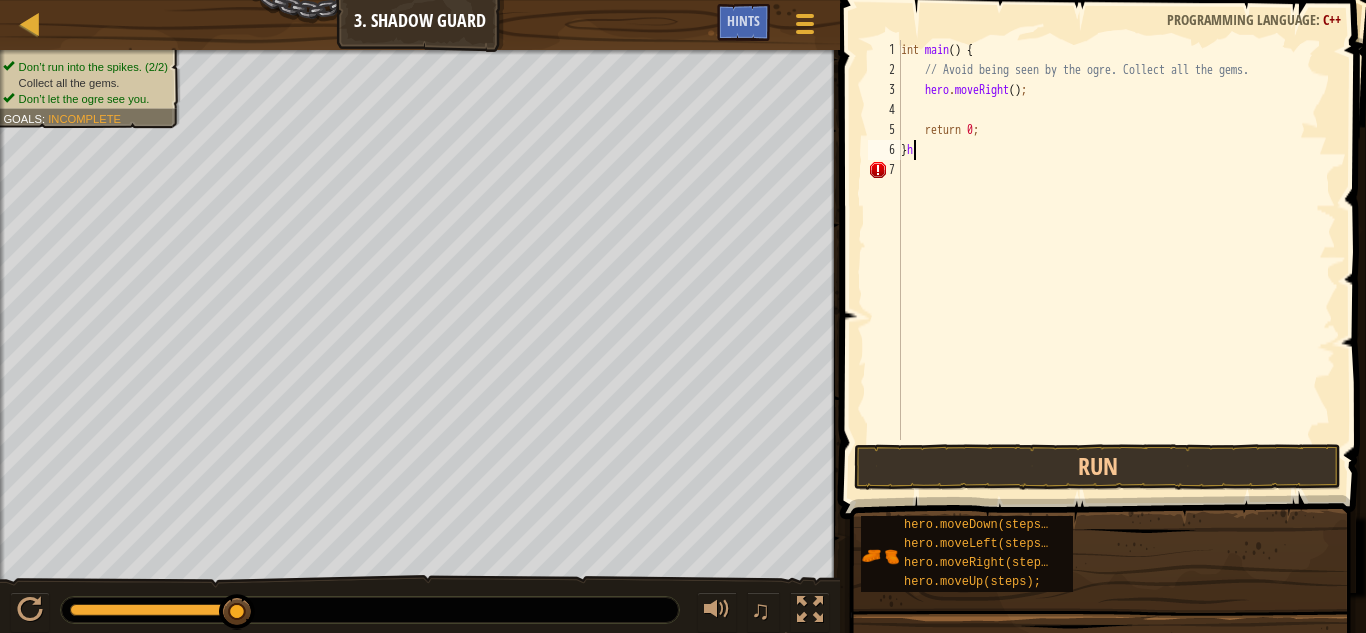 scroll, scrollTop: 9, scrollLeft: 0, axis: vertical 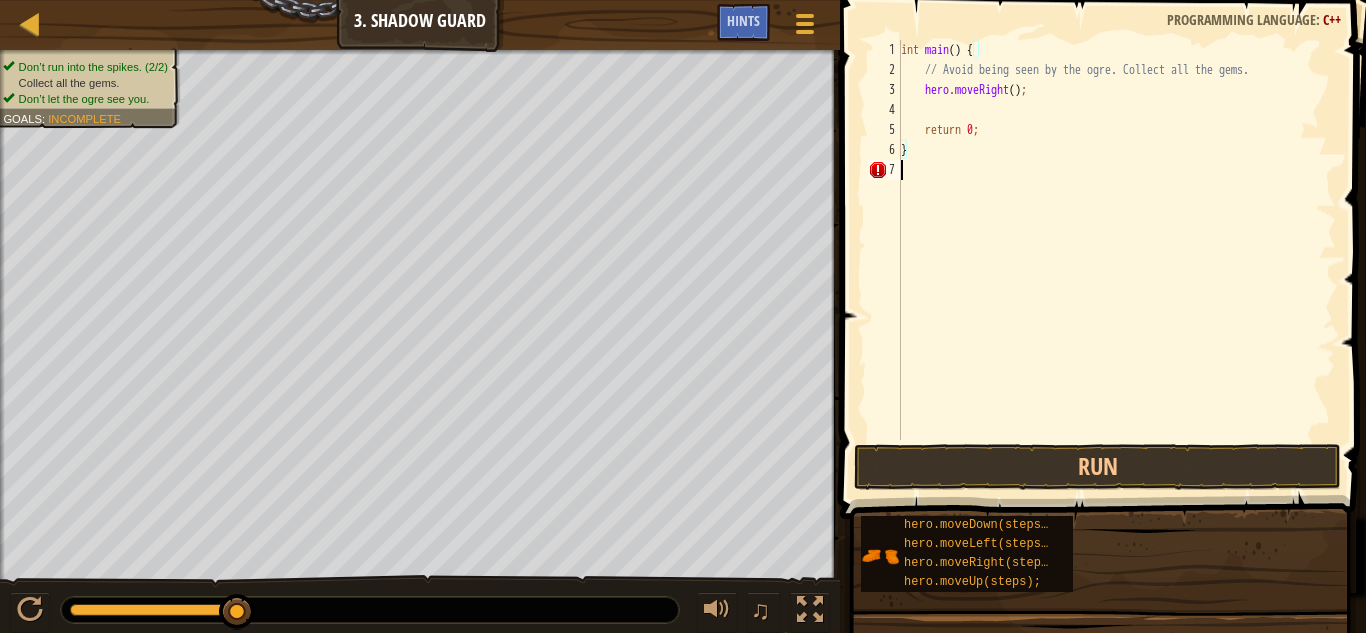 click on "int   main ( )   {      // Avoid being seen by the ogre. Collect all the gems.      hero . moveRight ( ) ;           return   0 ; }" at bounding box center [1116, 260] 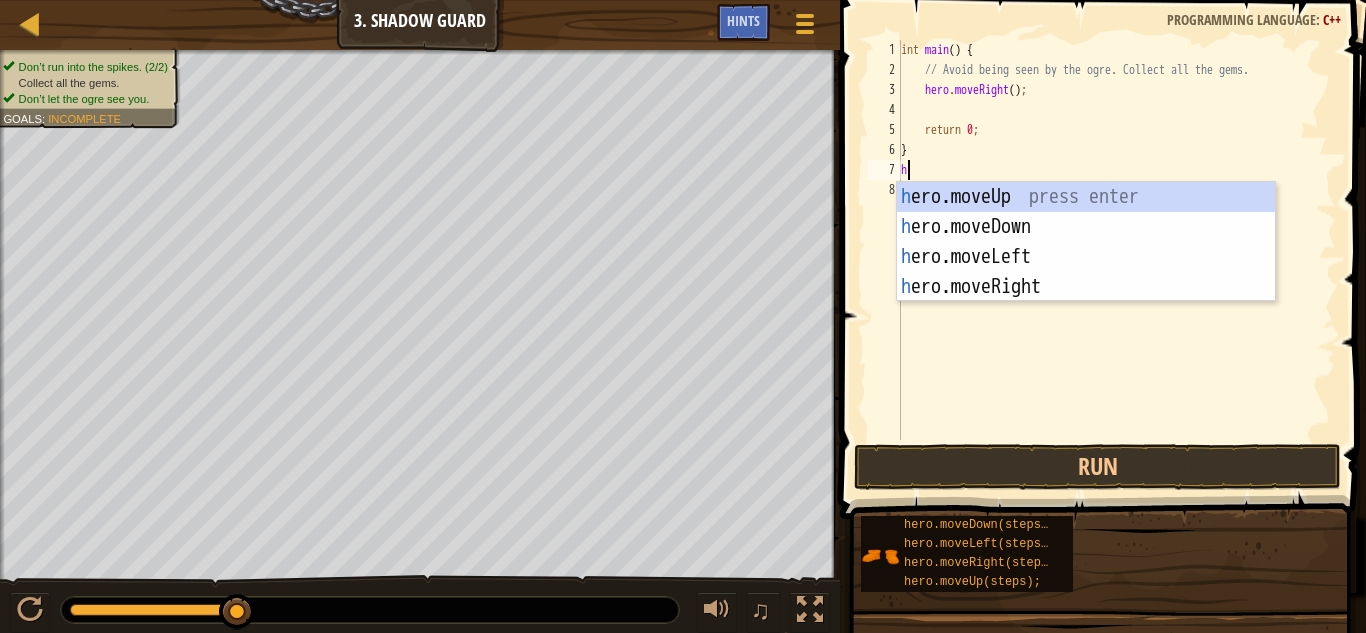 type on "her" 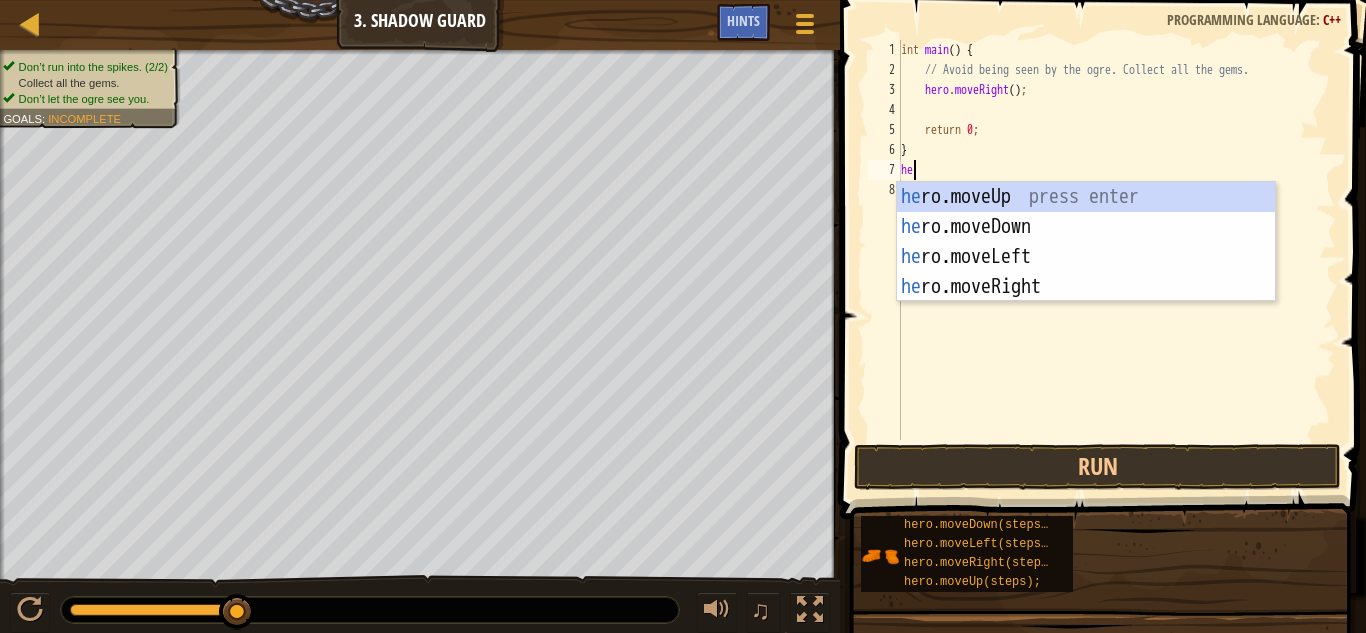 scroll, scrollTop: 9, scrollLeft: 1, axis: both 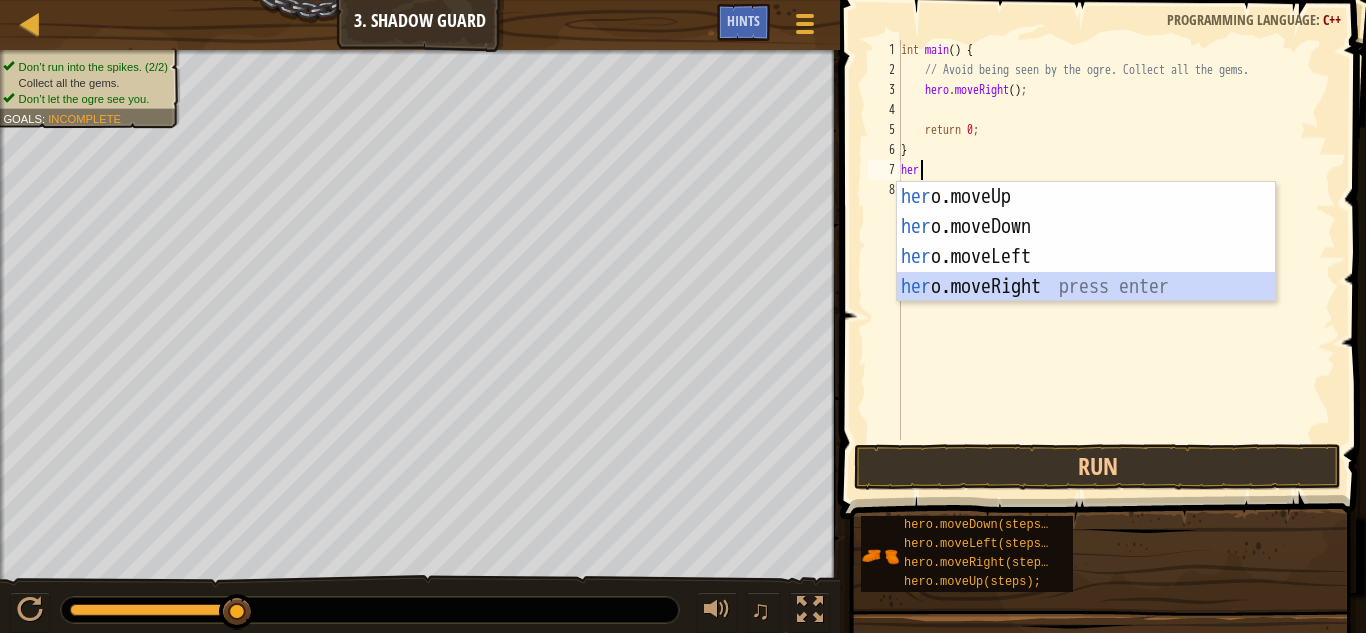click on "her o.moveUp press enter her o.moveDown press enter her o.moveLeft press enter her o.moveRight press enter" at bounding box center (1086, 272) 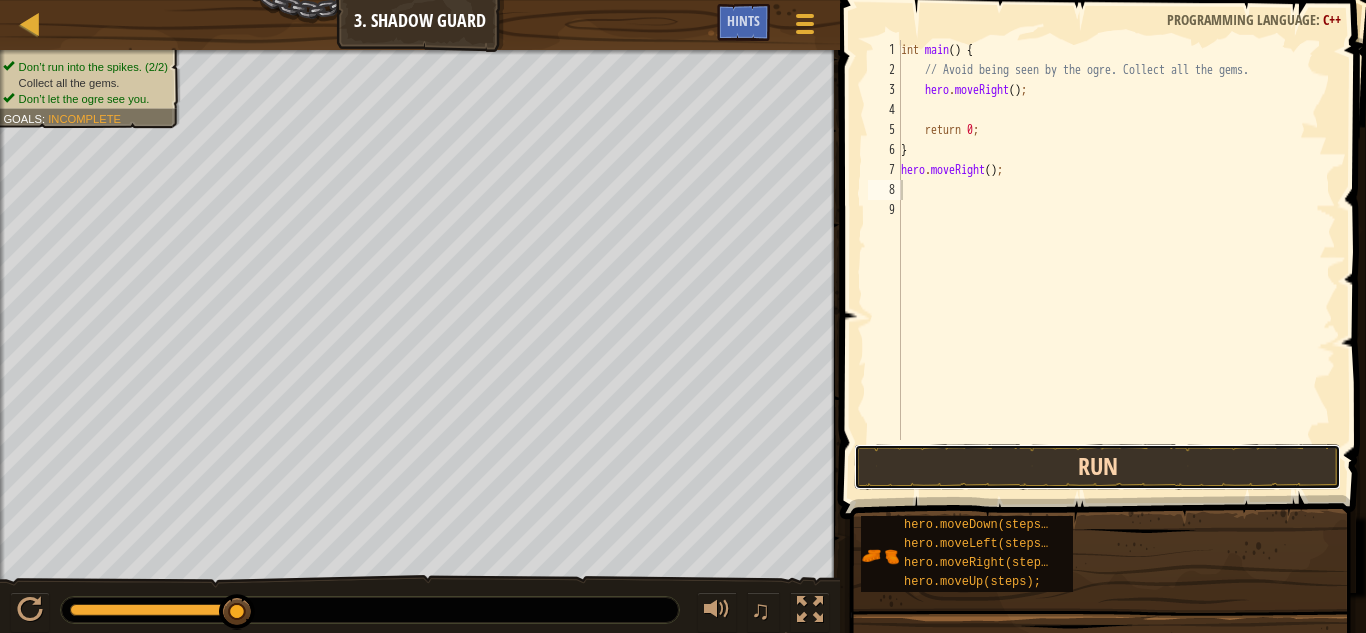 click on "Run" at bounding box center (1097, 467) 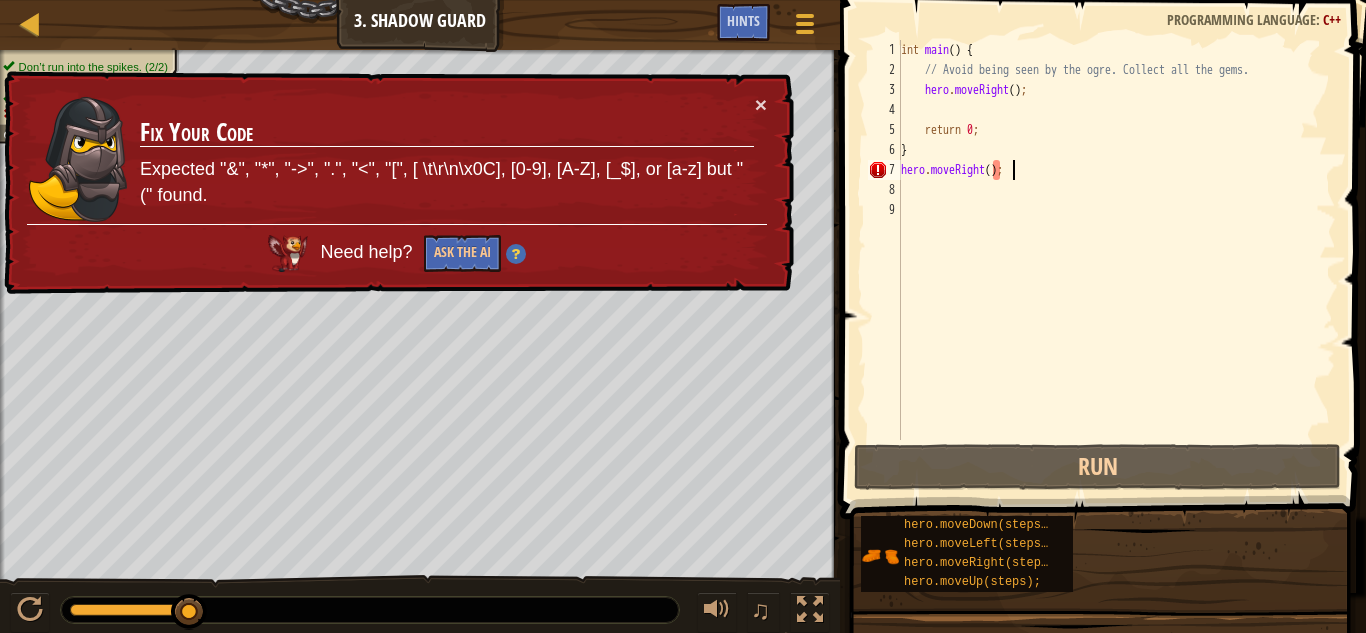 click on "int   main ( )   {      // Avoid being seen by the ogre. Collect all the gems.      hero . moveRight ( ) ;           return   0 ; } hero . moveRight ( ) ;" at bounding box center [1116, 260] 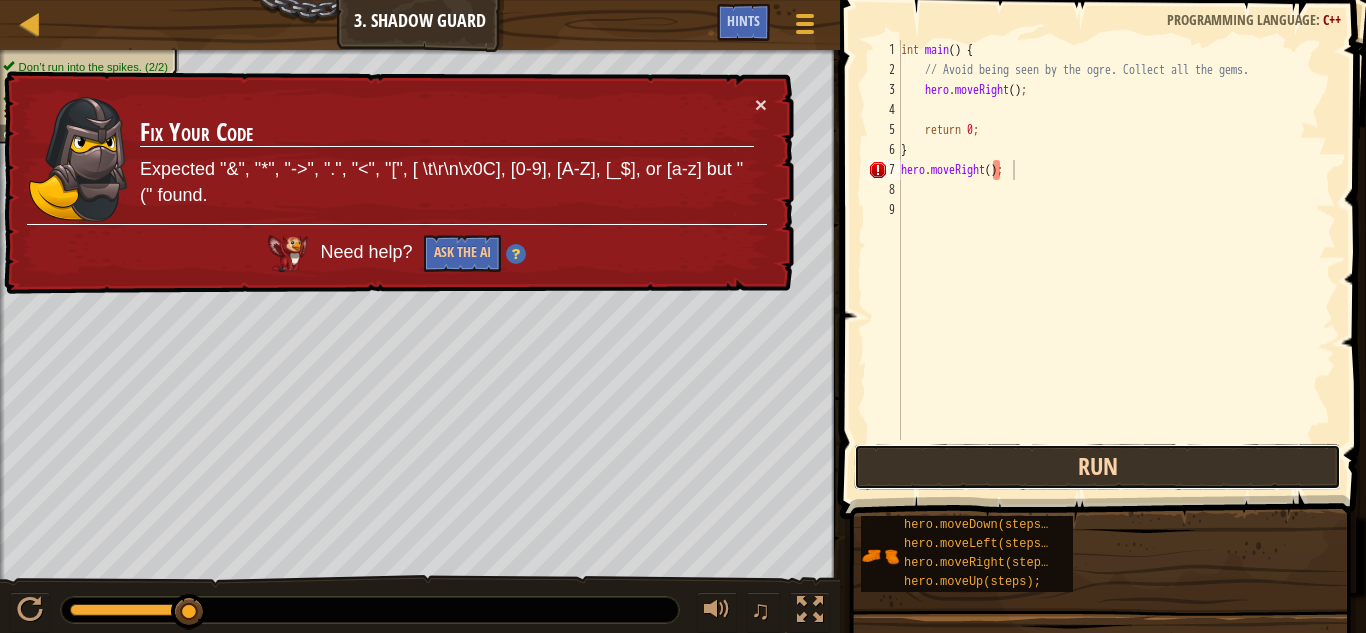 click on "Run" at bounding box center [1097, 467] 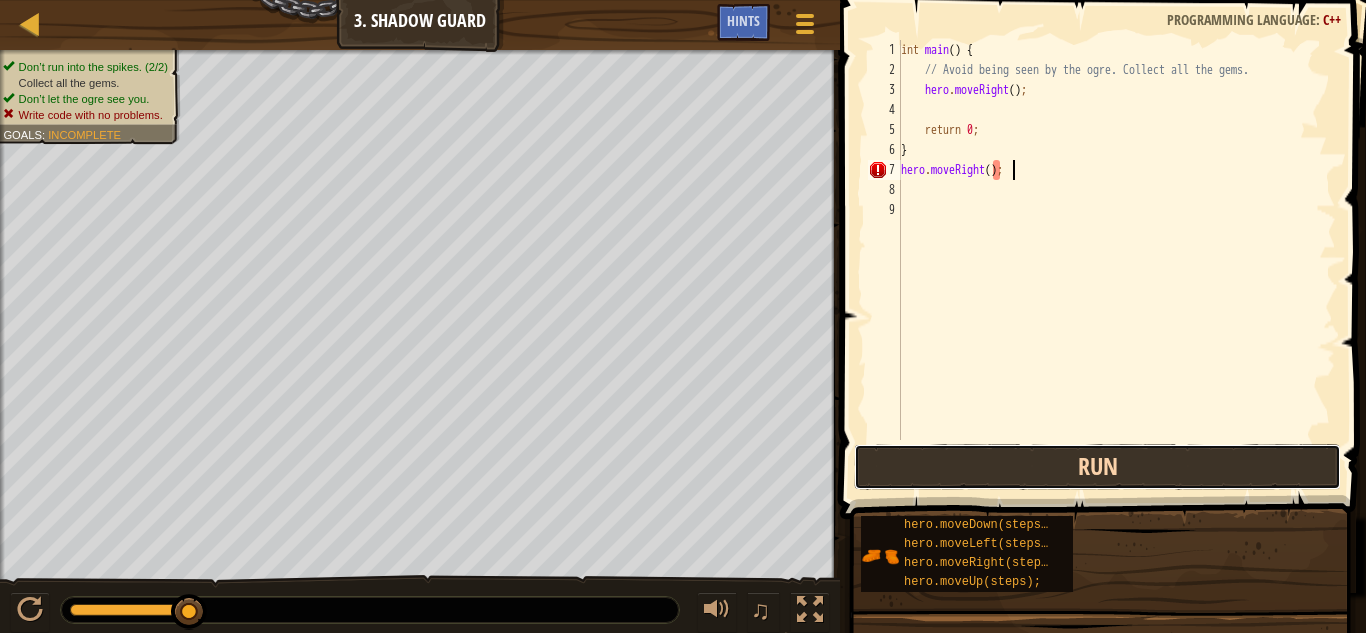 click on "Run" at bounding box center [1097, 467] 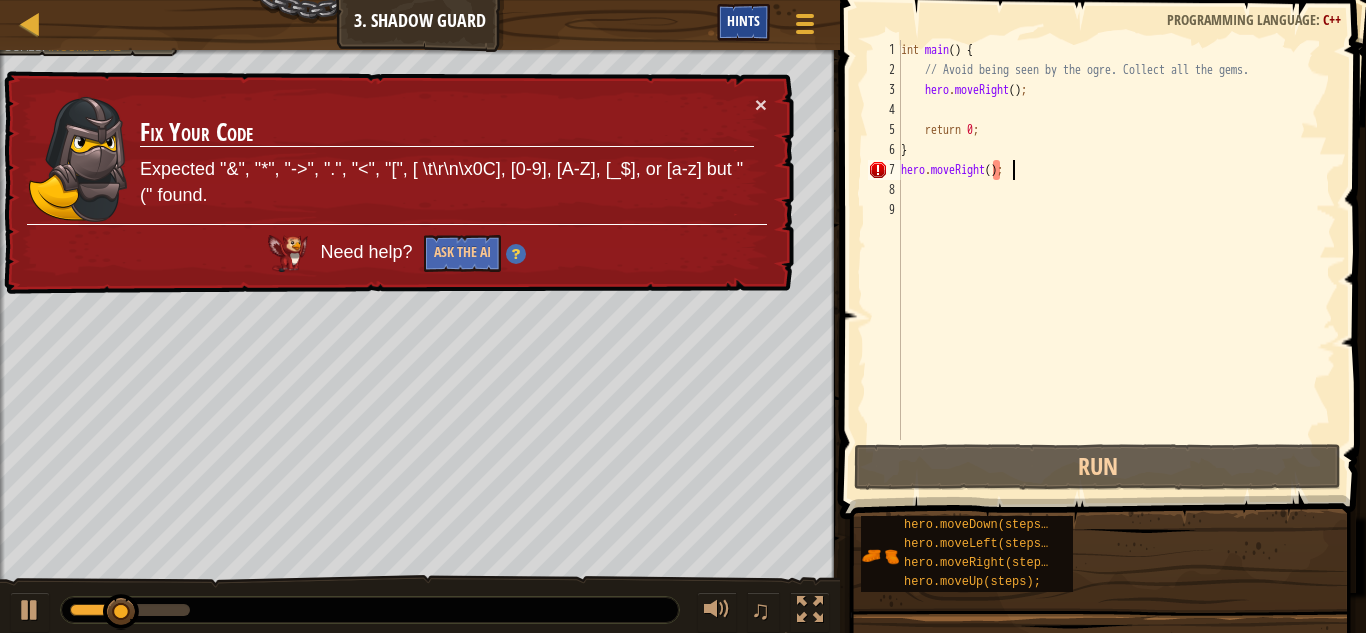 click on "Hints" at bounding box center [743, 20] 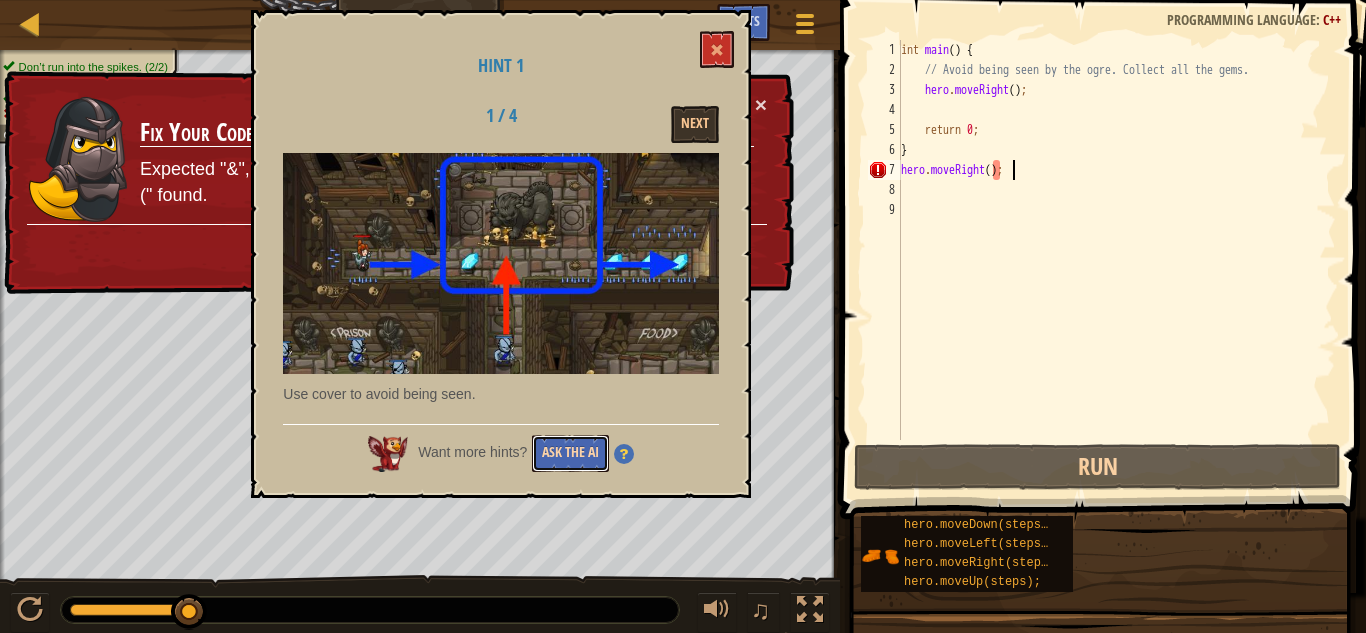click on "Ask the AI" at bounding box center [570, 453] 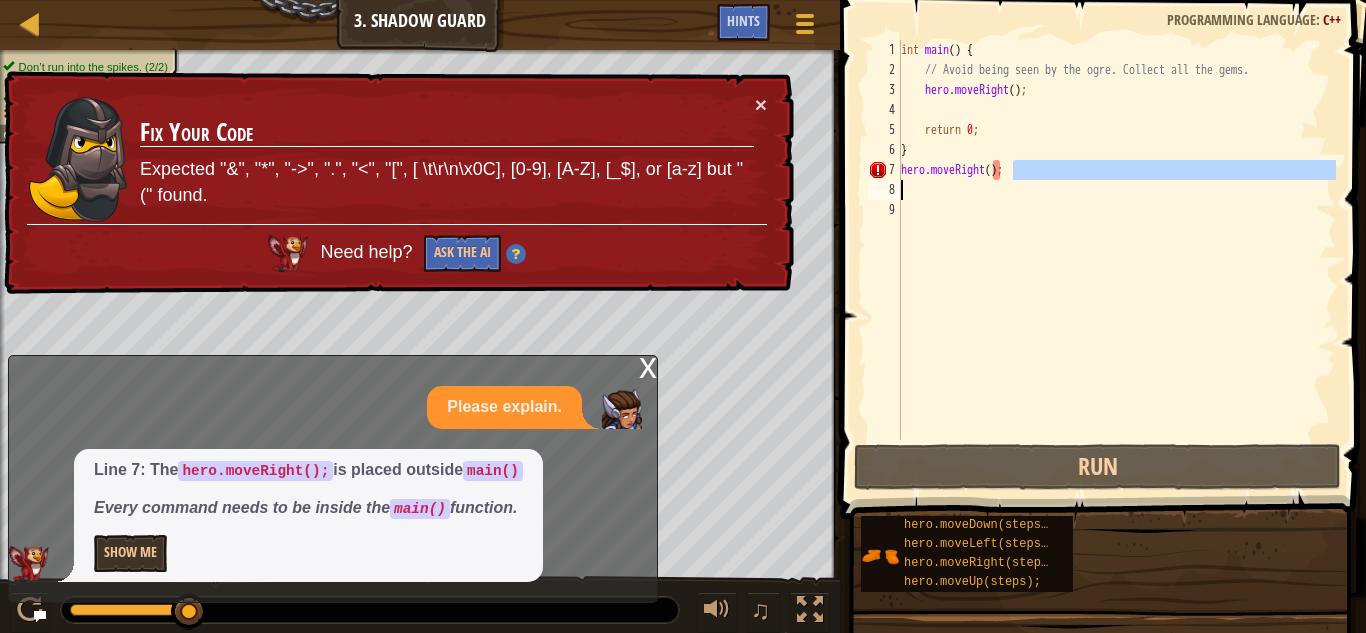 drag, startPoint x: 1021, startPoint y: 167, endPoint x: 896, endPoint y: 184, distance: 126.1507 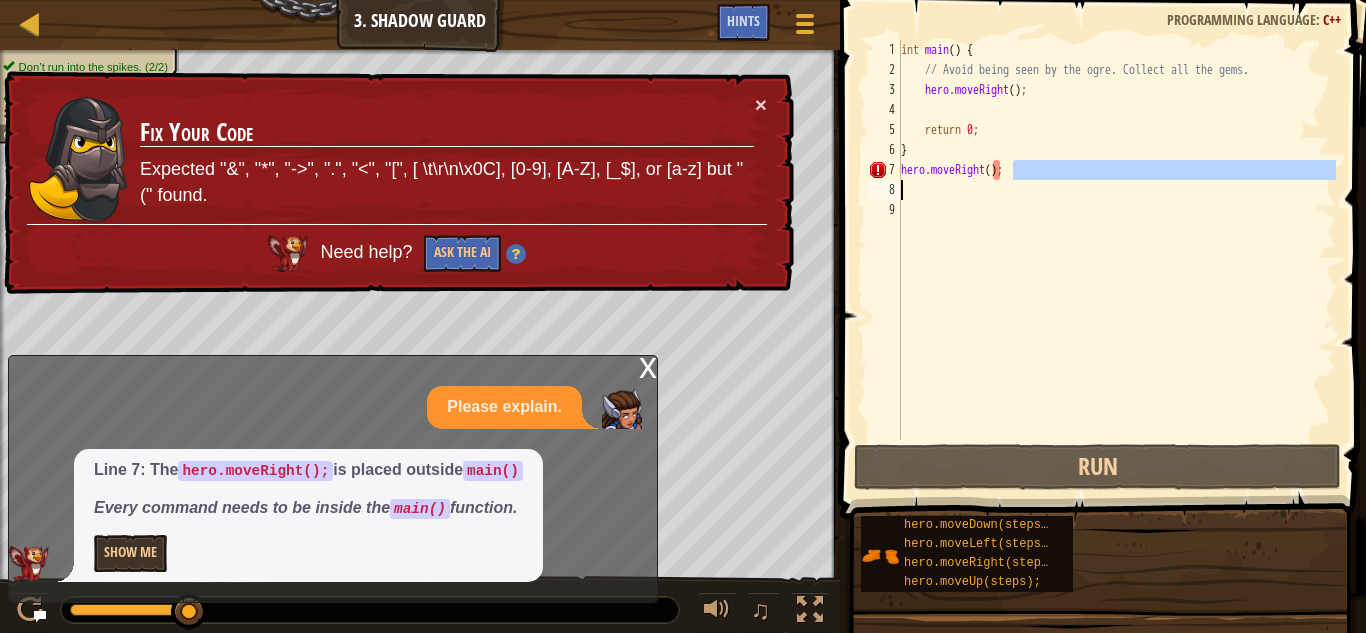 click on "hero.moveRight(); 1 2 3 4 5 6 7 8 9 int   main ( )   {      // Avoid being seen by the ogre. Collect all the gems.      hero . moveRight ( ) ;           return   0 ; } hero . moveRight ( ) ;     הההההההההההההההההההההההההההההההההההההההההההההההההההההההההההההההההההההההההההההההההההההההההההההההההההההההההההההההההההההההההההההההההההההההההההההההההההההההההההההההההההההההההההההההההההההההההההההההההההההההההההההההההההההההההההההההההההההההההההההההההההההההההההההההה XXXXXXXXXXXXXXXXXXXXXXXXXXXXXXXXXXXXXXXXXXXXXXXXXXXXXXXXXXXXXXXXXXXXXXXXXXXXXXXXXXXXXXXXXXXXXXXXXXXXXXXXXXXXXXXXXXXXXXXXXXXXXXXXXXXXXXXXXXXXXXXXXXXXXXXXXXXXXXXXXXXXXXXXXXXXXXXXXXXXXXXXXXXXXXXXXXXXXXXXXXXXXXXXXXXXXXXXXXXXXXXXXXXXXXXXXXXXXXXXXXXXXXXXXXXXXXXX" at bounding box center [1100, 240] 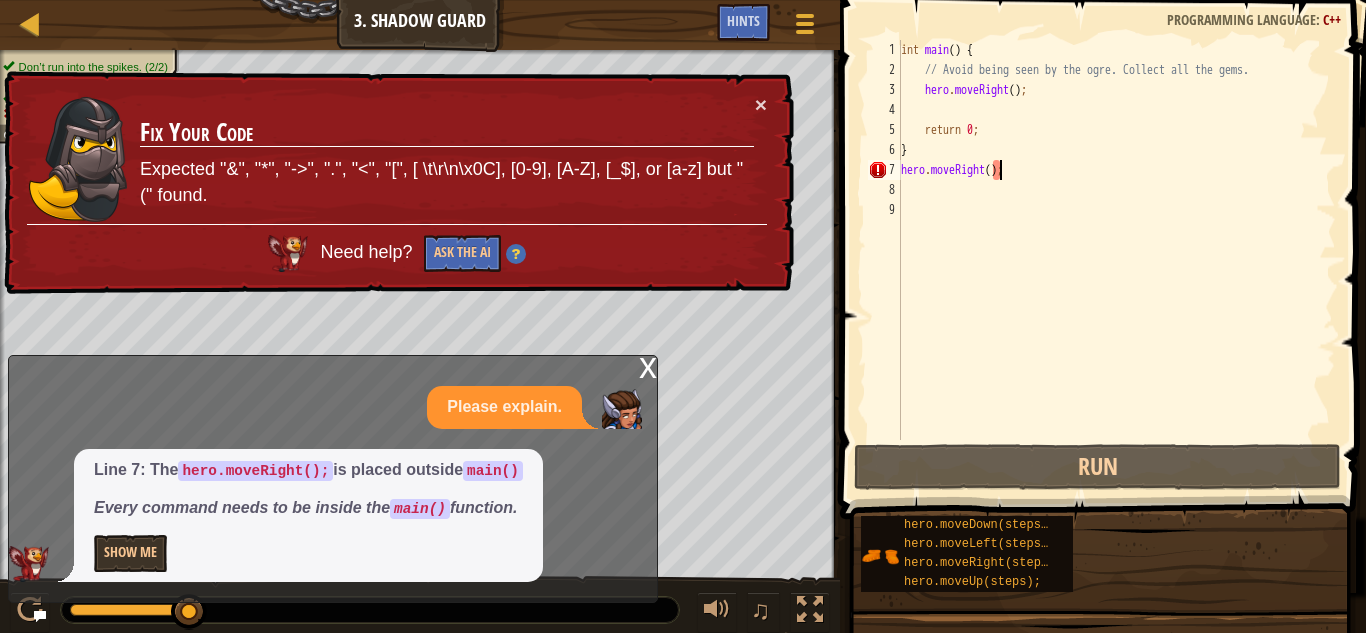 click on "int   main ( )   {      // Avoid being seen by the ogre. Collect all the gems.      hero . moveRight ( ) ;           return   0 ; } hero . moveRight ( ) ;" at bounding box center (1116, 260) 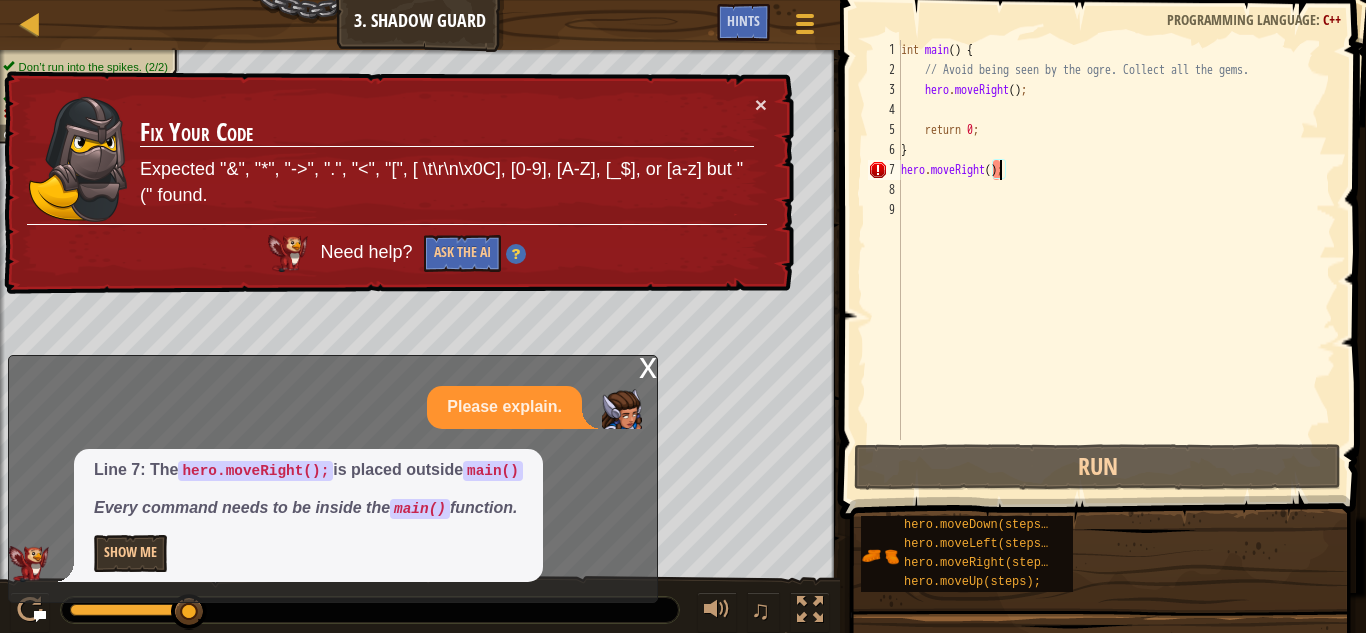 type on "hero.moveRight);" 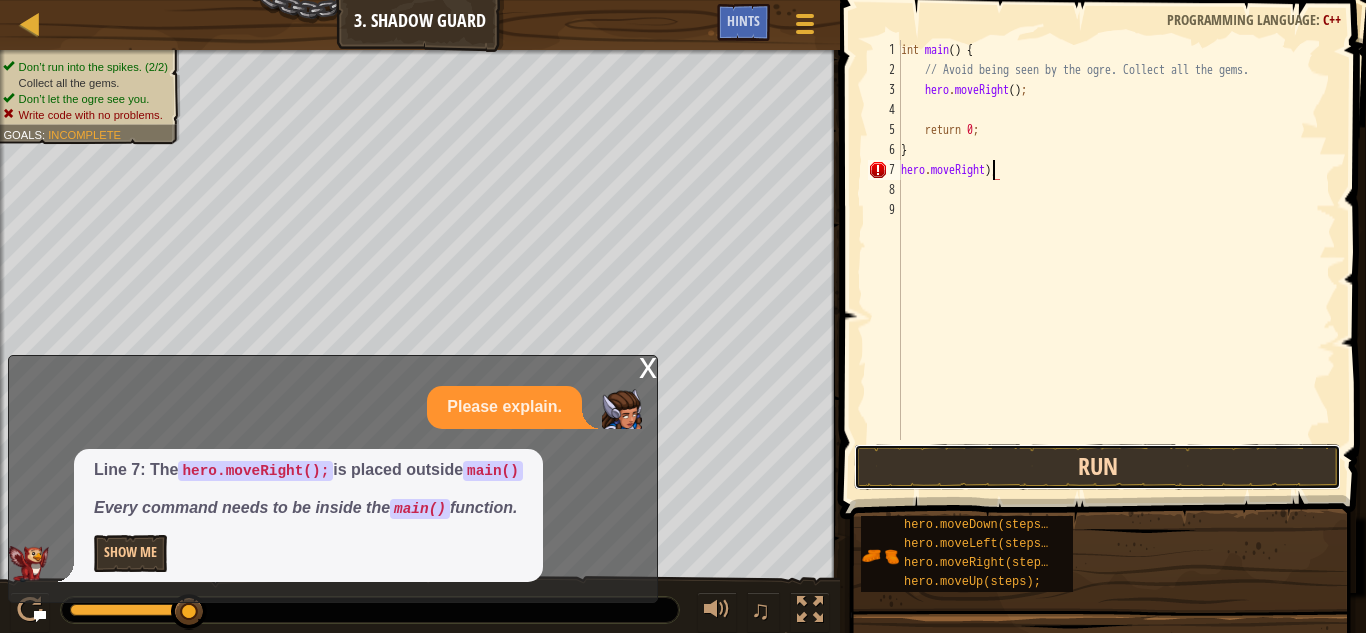 click on "Run" at bounding box center (1097, 467) 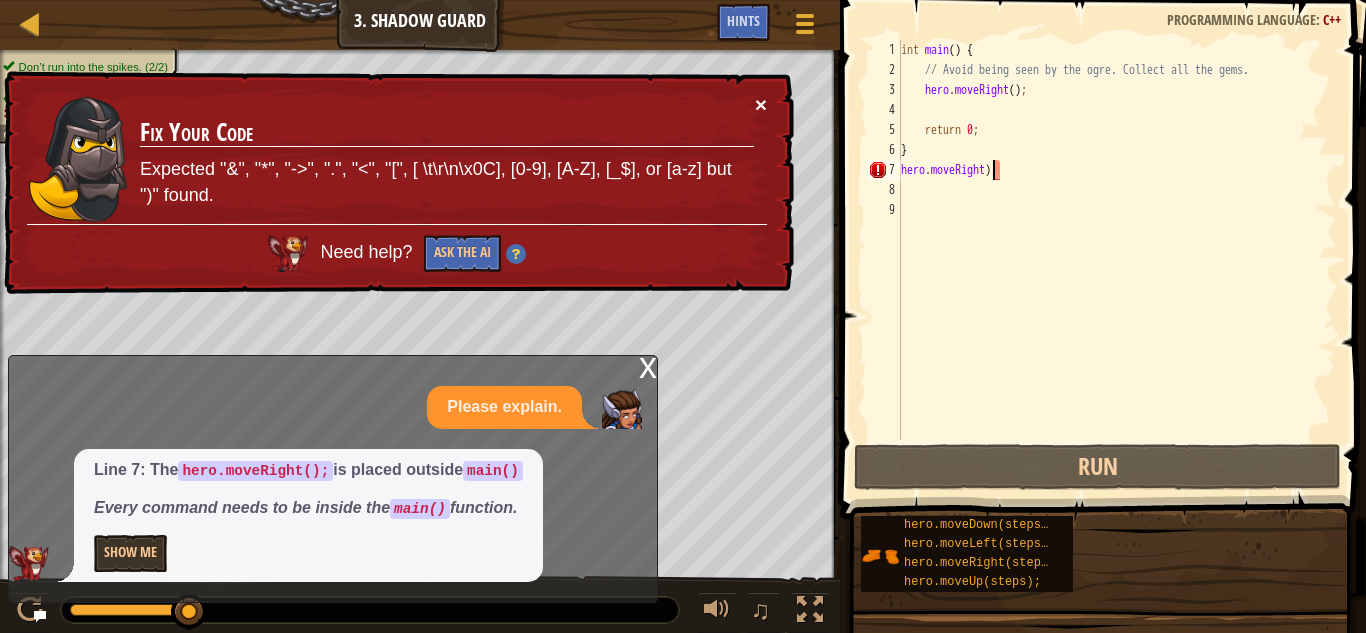 click on "×" at bounding box center (761, 106) 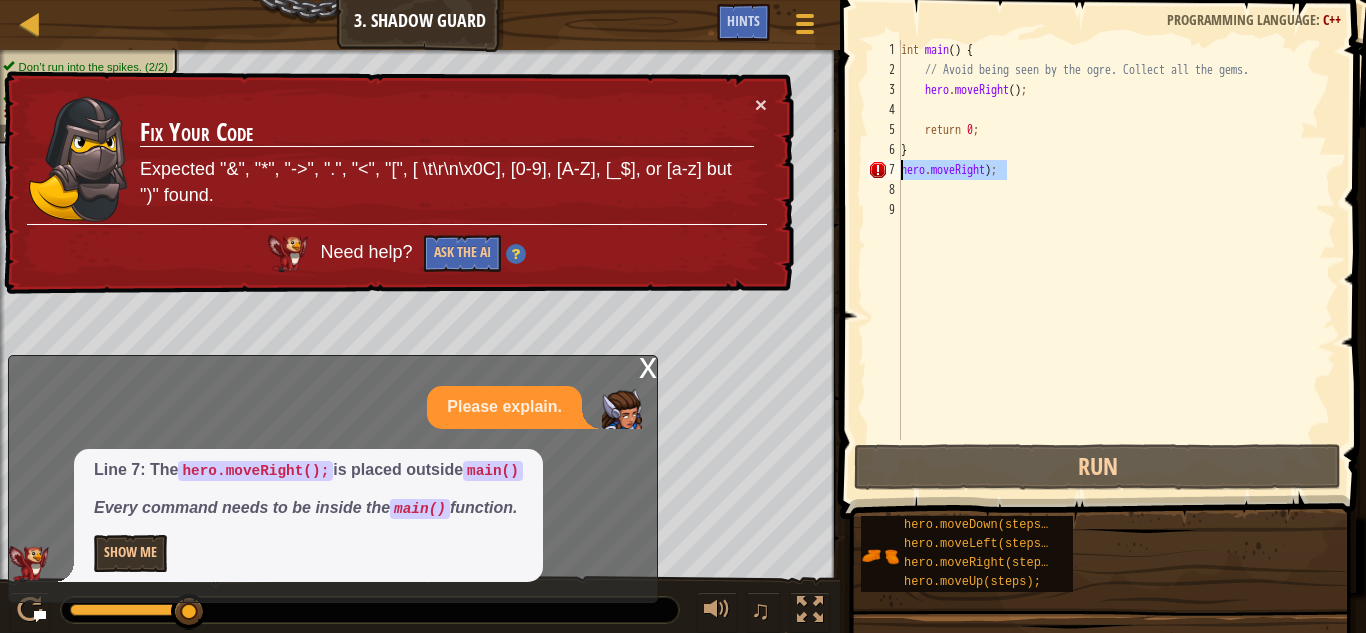drag, startPoint x: 1005, startPoint y: 174, endPoint x: 857, endPoint y: 179, distance: 148.08444 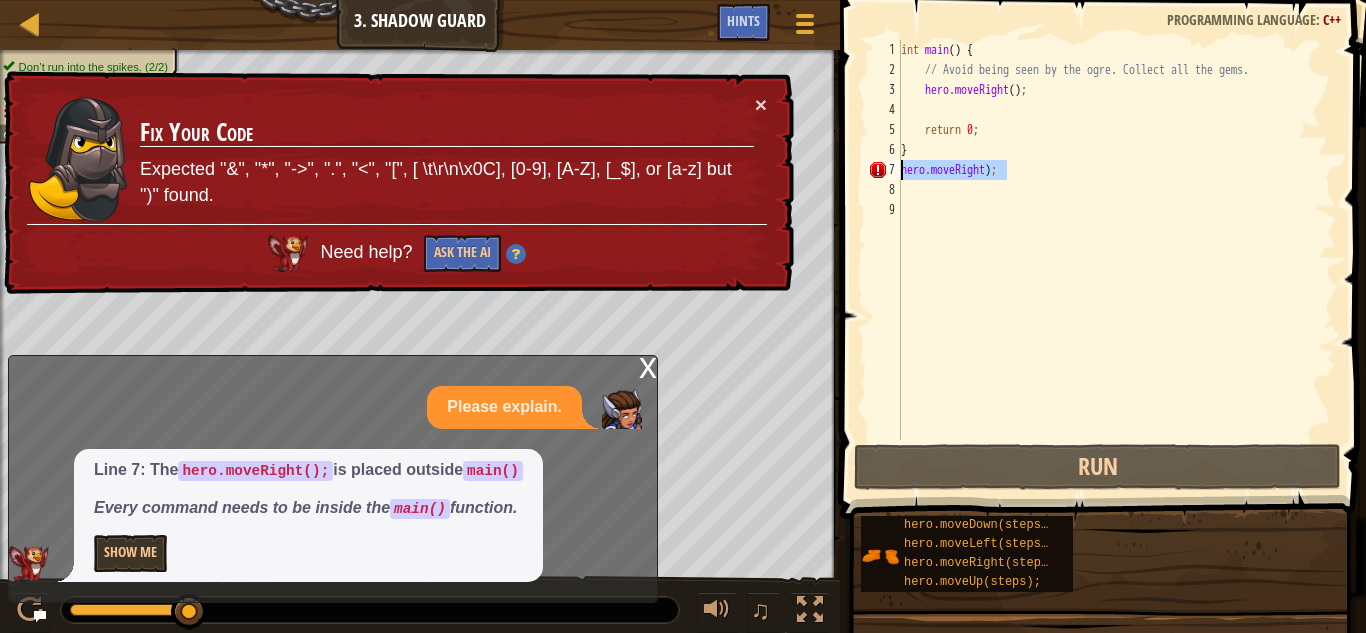 click on "hero.moveRight); 1 2 3 4 5 6 7 8 9 int   main ( )   {      // Avoid being seen by the ogre. Collect all the gems.      hero . moveRight ( ) ;           return   0 ; } hero . moveRight ) ;     הההההההההההההההההההההההההההההההההההההההההההההההההההההההההההההההההההההההההההההההההההההההההההההההההההההההההההההההההההההההההההההההההההההההההההההההההההההההההההההההההההההההההההההההההההההההההההההההההההההההההההההההההההההההההההההההההההההההההההההההההההההההההההההההה XXXXXXXXXXXXXXXXXXXXXXXXXXXXXXXXXXXXXXXXXXXXXXXXXXXXXXXXXXXXXXXXXXXXXXXXXXXXXXXXXXXXXXXXXXXXXXXXXXXXXXXXXXXXXXXXXXXXXXXXXXXXXXXXXXXXXXXXXXXXXXXXXXXXXXXXXXXXXXXXXXXXXXXXXXXXXXXXXXXXXXXXXXXXXXXXXXXXXXXXXXXXXXXXXXXXXXXXXXXXXXXXXXXXXXXXXXXXXXXXXXXXXXXXXXXXXXXX Code Saved Programming language : C++ Run Submit Done  /" at bounding box center [1100, 299] 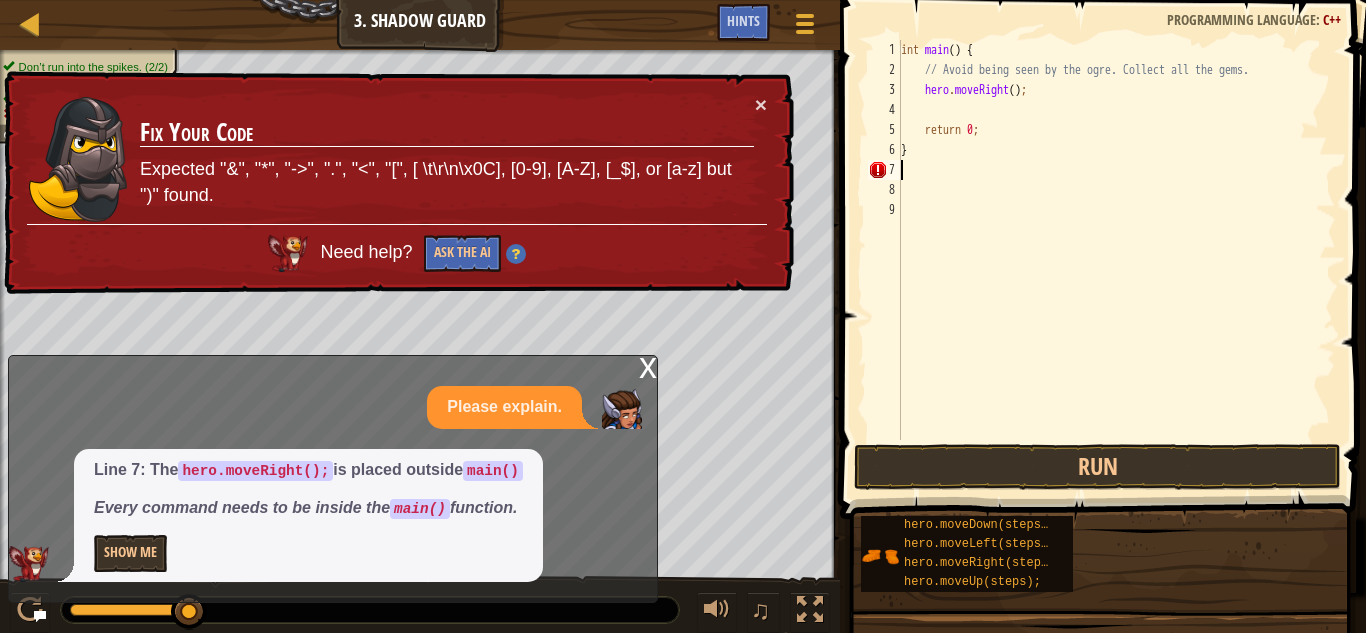 click on "int   main ( )   {      // Avoid being seen by the ogre. Collect all the gems.      hero . moveRight ( ) ;           return   0 ; }" at bounding box center [1116, 260] 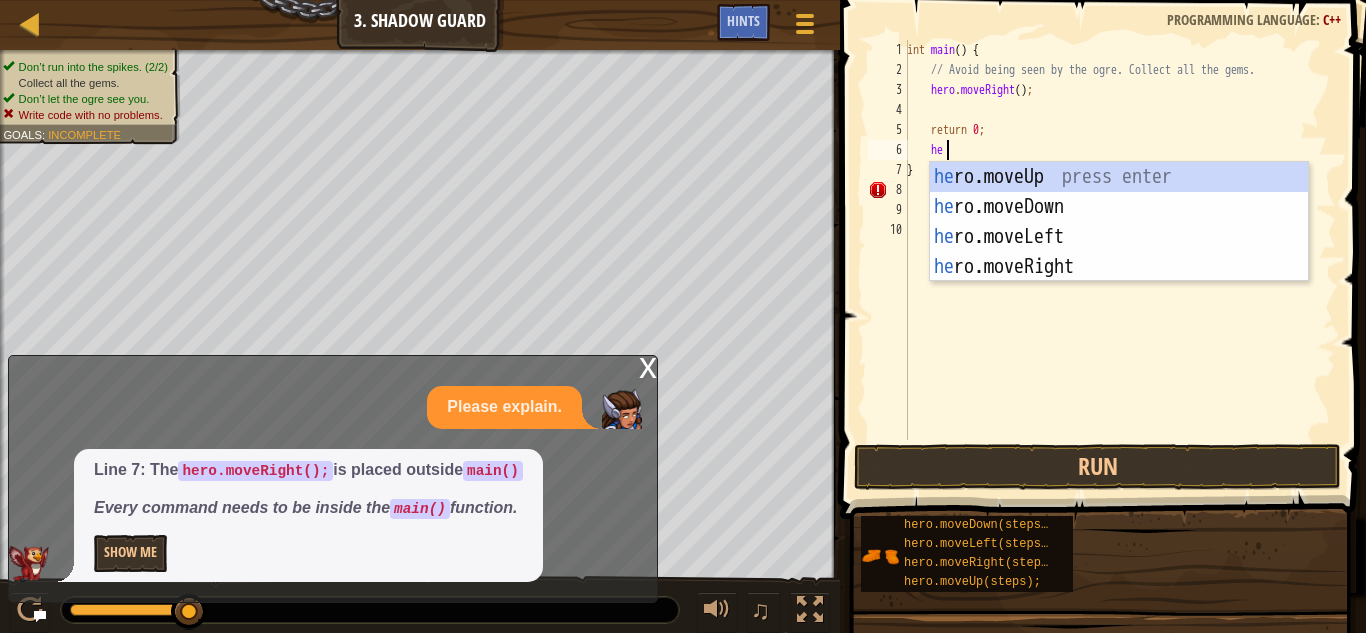type on "her" 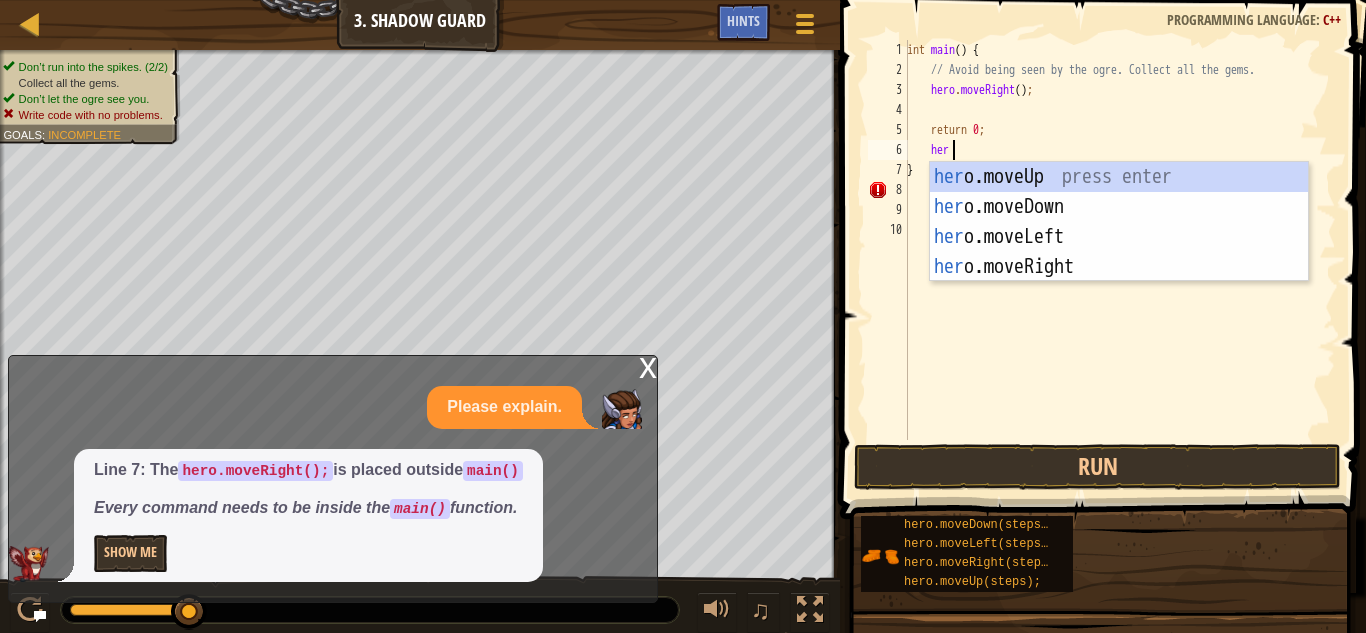 scroll, scrollTop: 9, scrollLeft: 3, axis: both 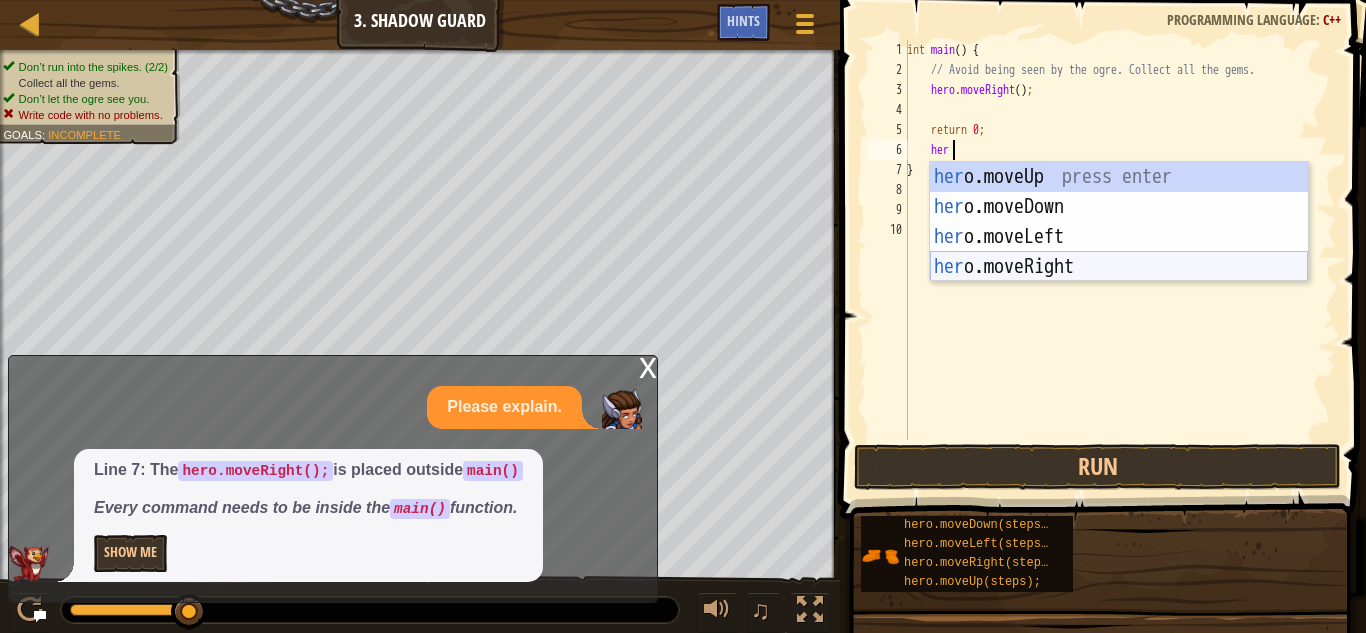 click on "her o.moveUp press enter her o.moveDown press enter her o.moveLeft press enter her o.moveRight press enter" at bounding box center (1119, 252) 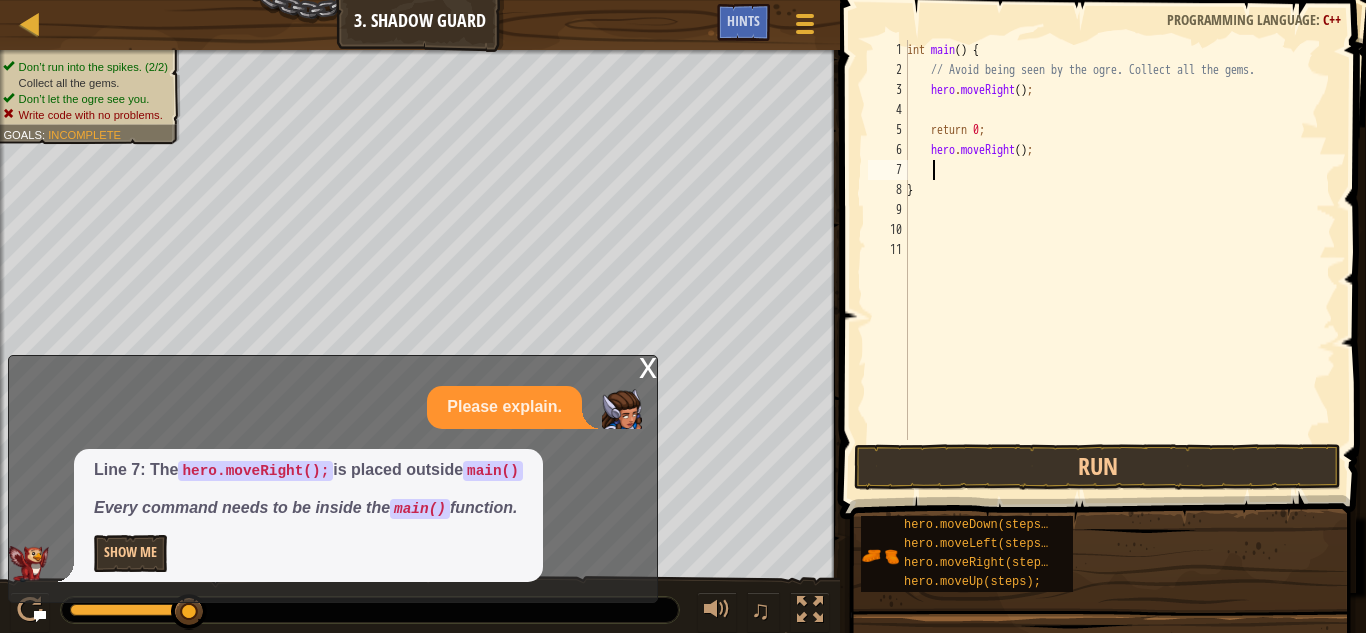 scroll, scrollTop: 9, scrollLeft: 1, axis: both 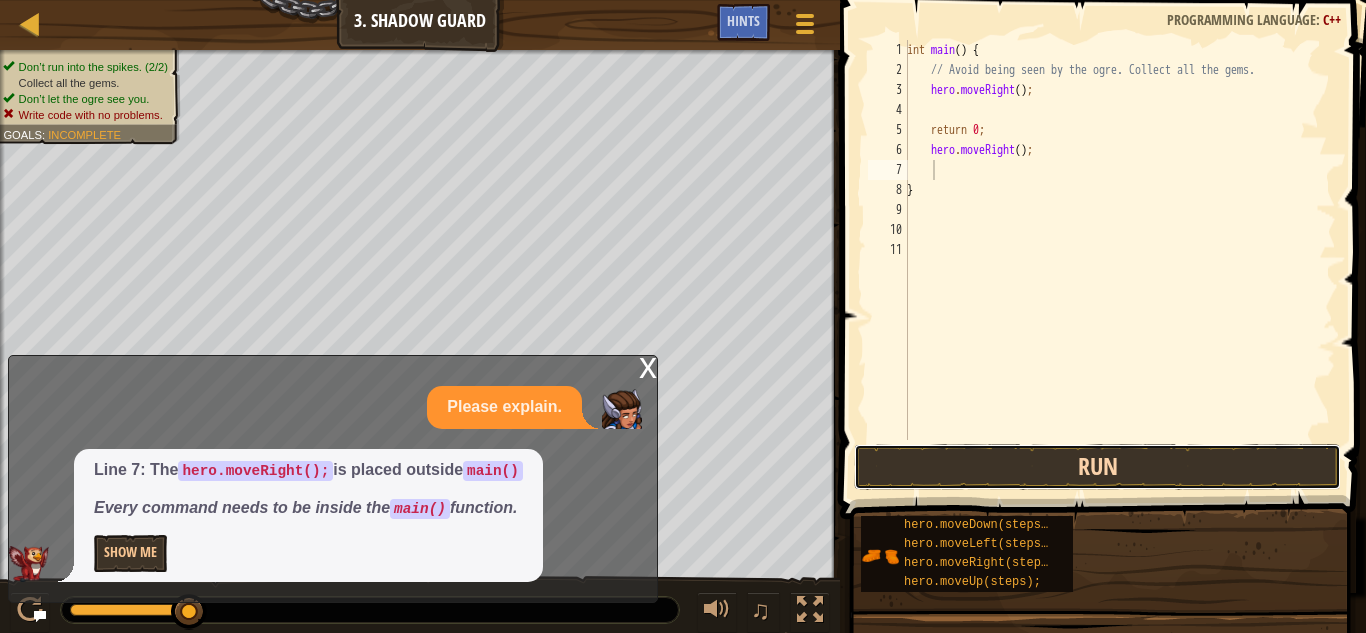 click on "Run" at bounding box center (1097, 467) 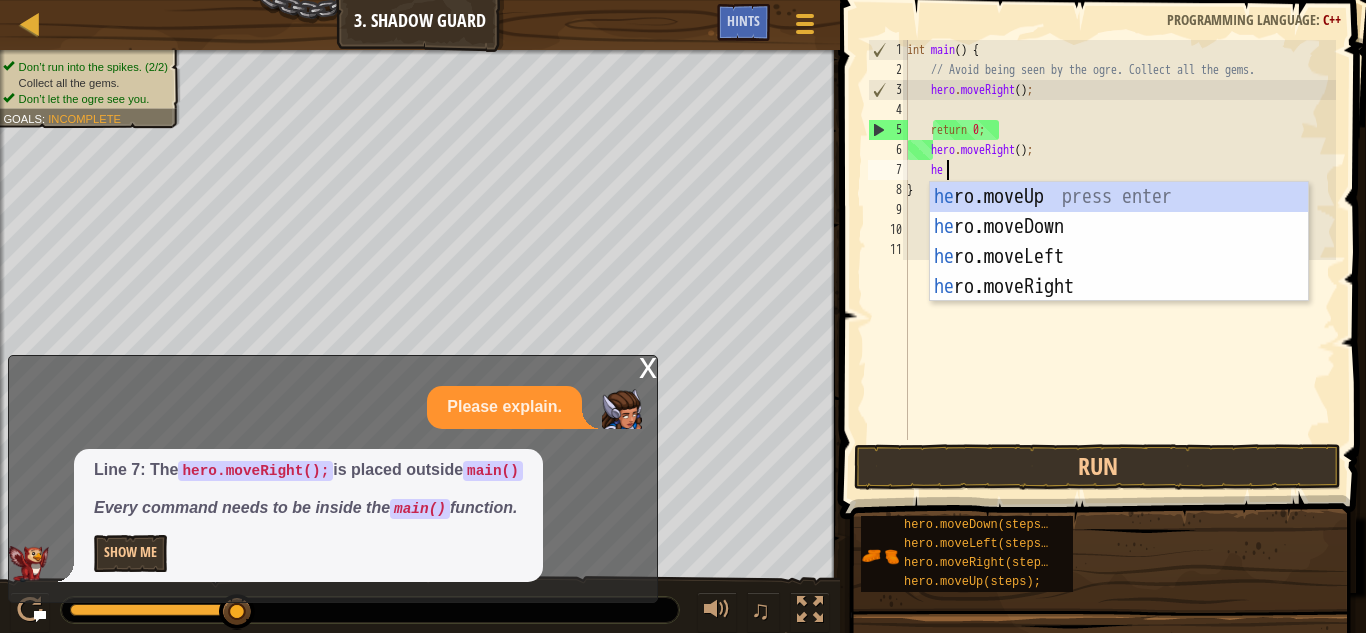 scroll, scrollTop: 9, scrollLeft: 3, axis: both 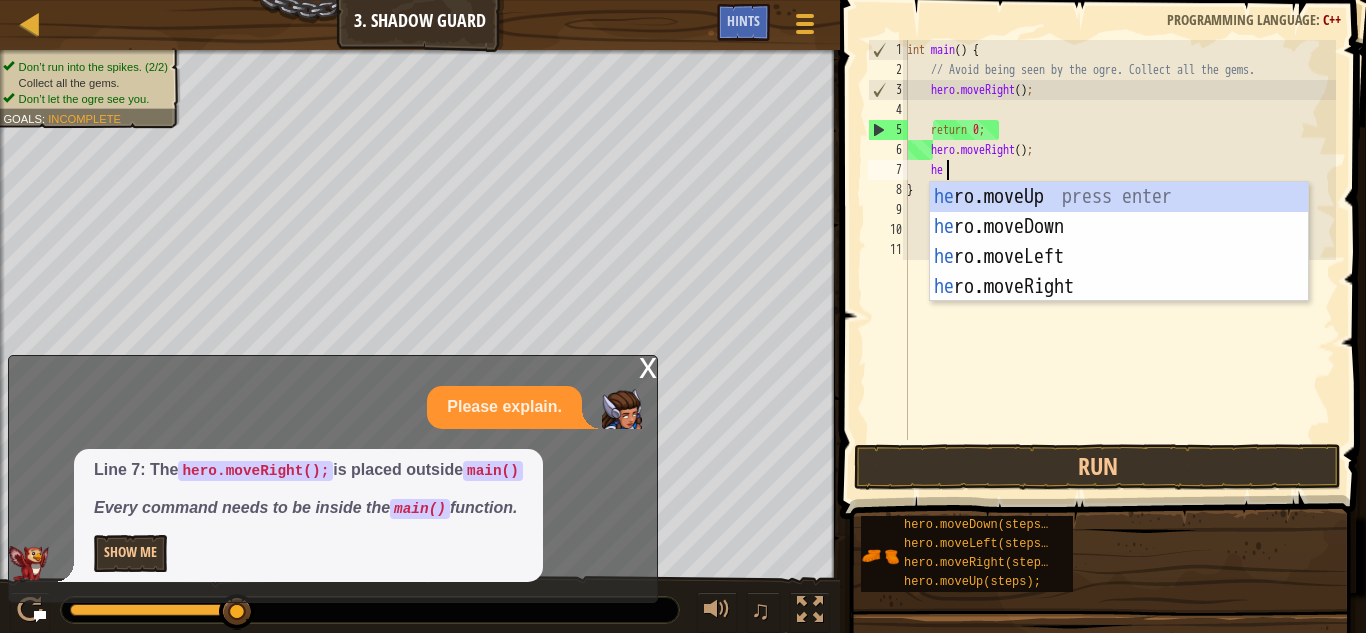 type on "hero" 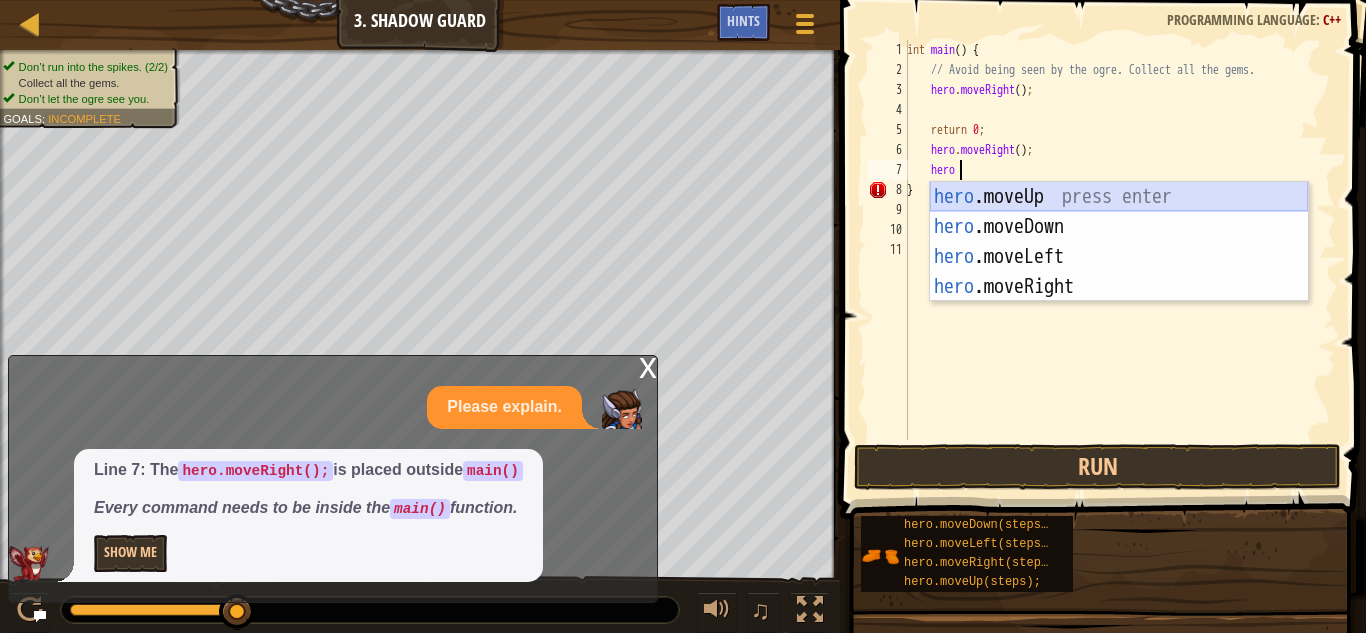click on "hero .moveUp press enter hero .moveDown press enter hero .moveLeft press enter hero .moveRight press enter" at bounding box center [1119, 272] 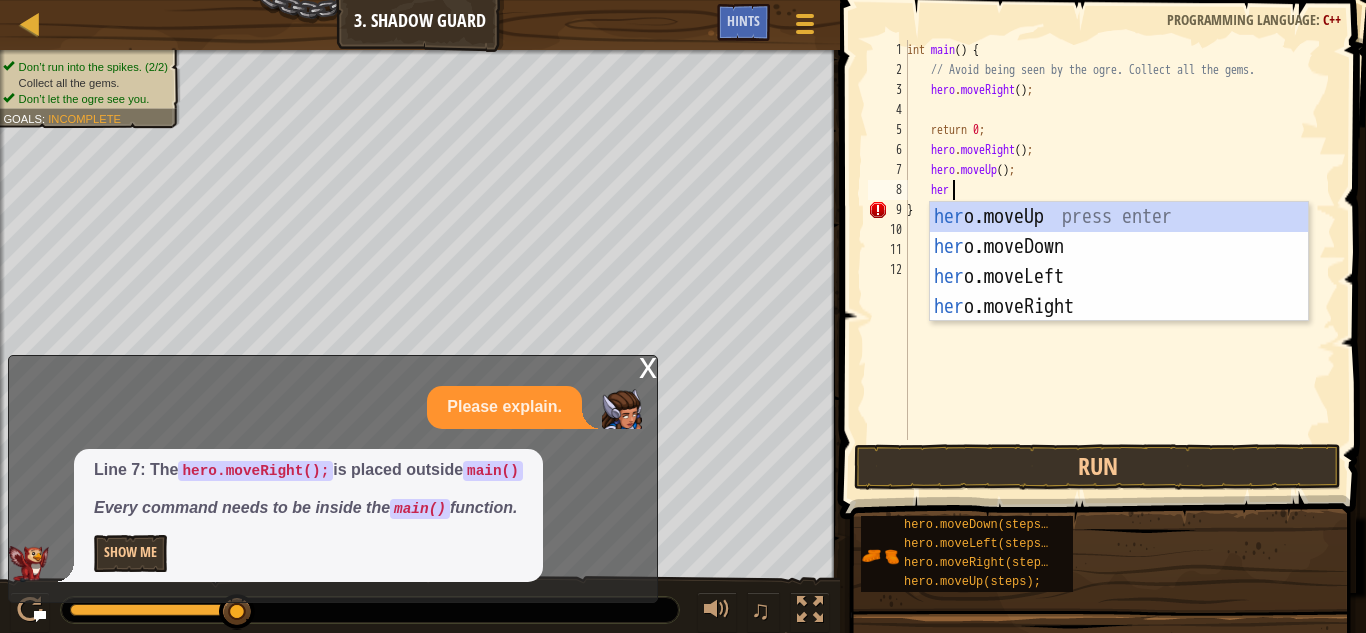 scroll, scrollTop: 9, scrollLeft: 3, axis: both 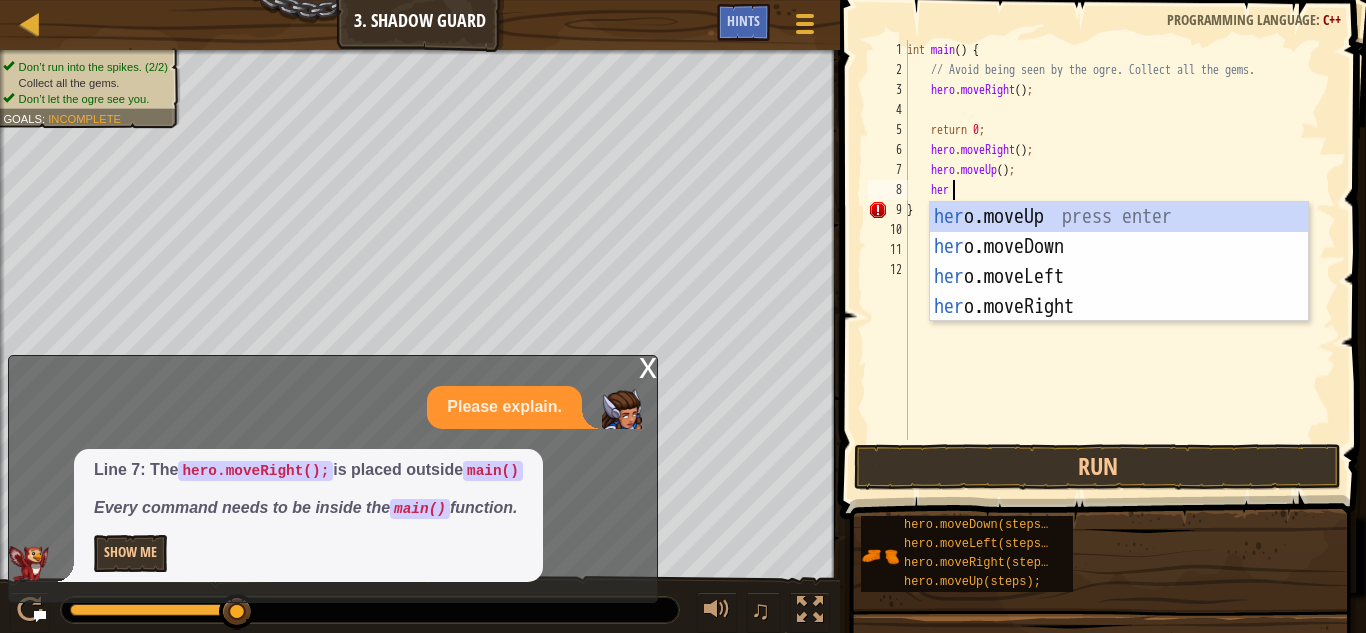 type on "hero" 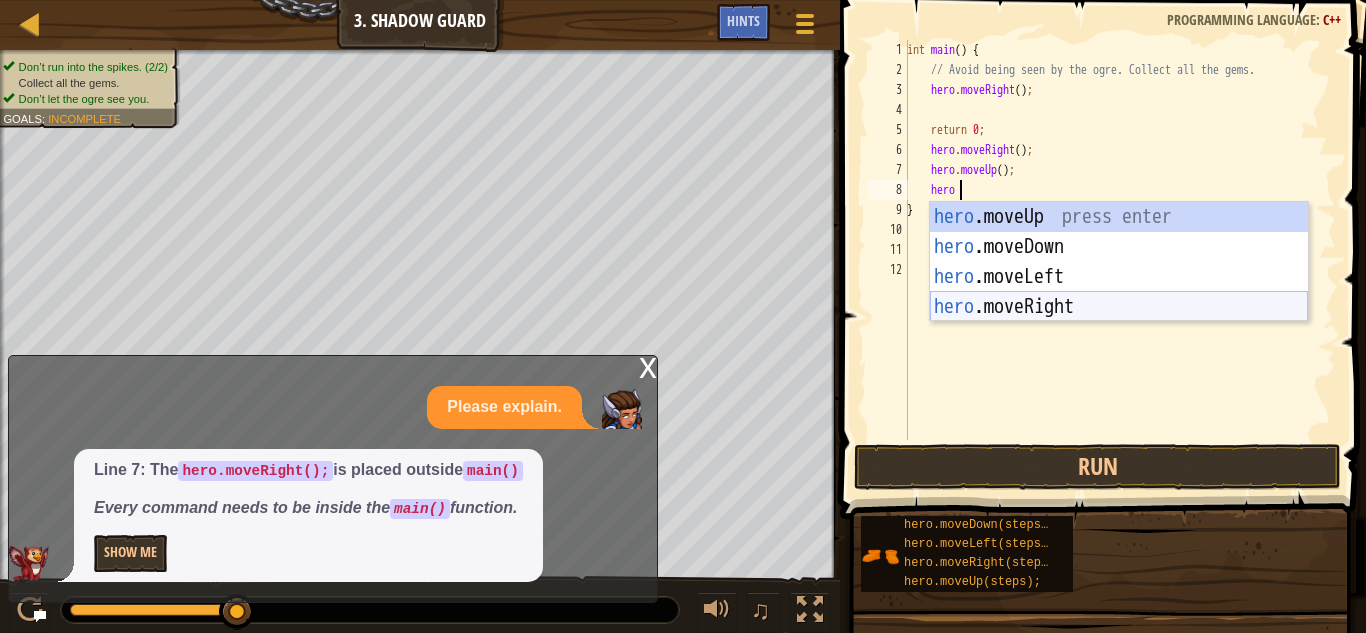 click on "hero .moveUp press enter hero .moveDown press enter hero .moveLeft press enter hero .moveRight press enter" at bounding box center (1119, 292) 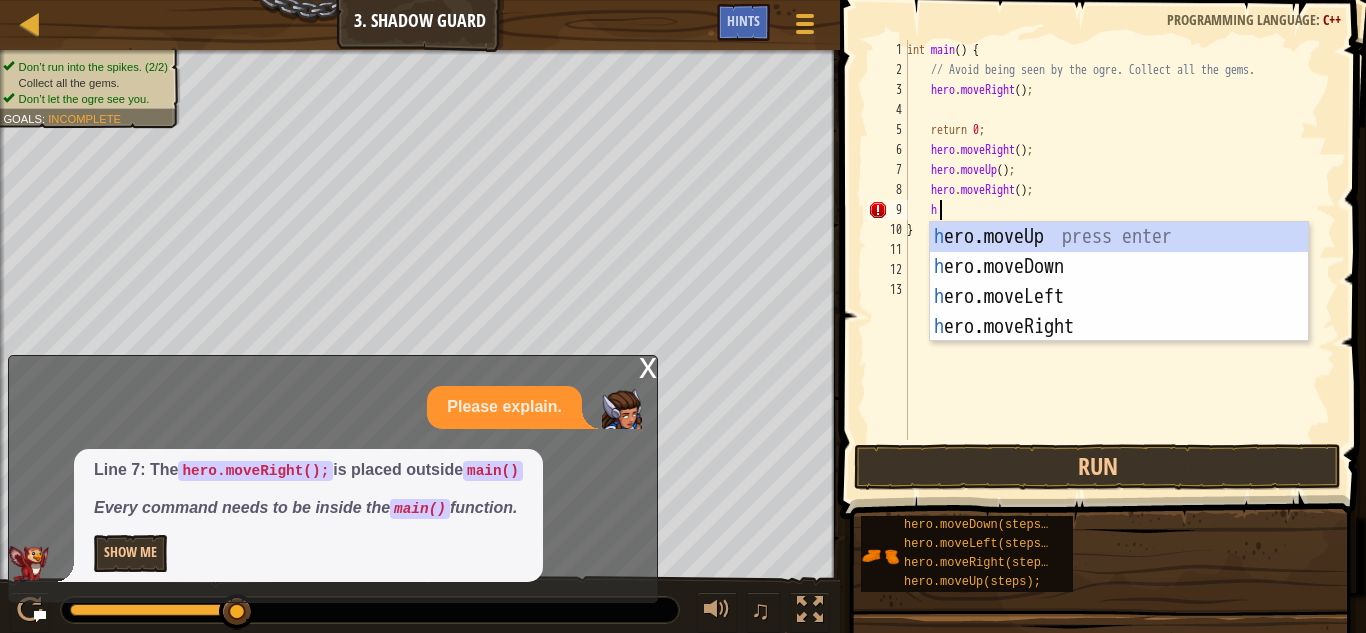 scroll, scrollTop: 9, scrollLeft: 2, axis: both 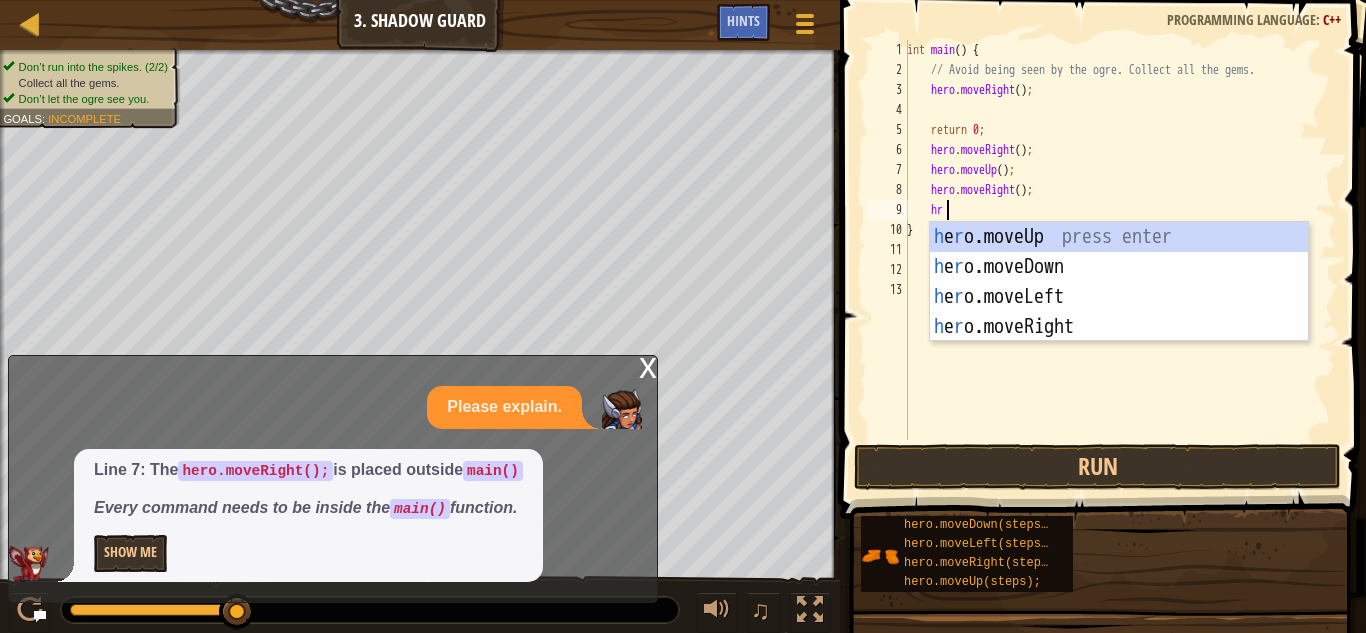 type on "h" 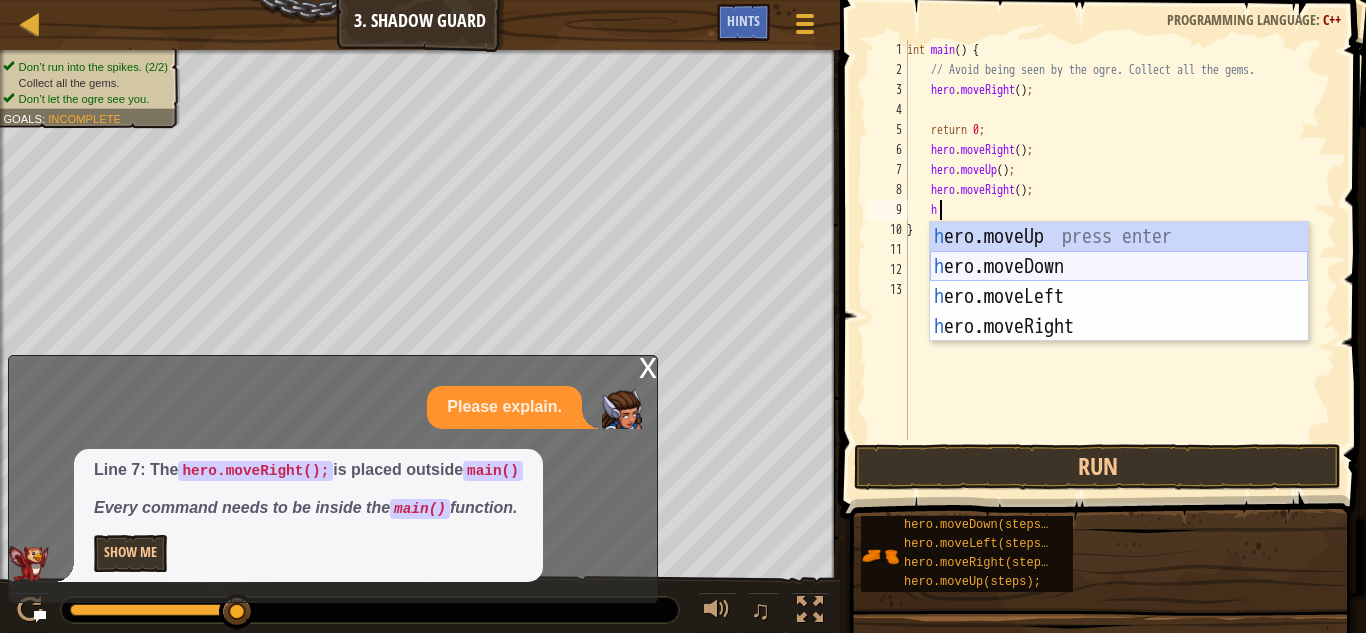 click on "h ero.moveUp press enter h ero.moveDown press enter h ero.moveLeft press enter h ero.moveRight press enter" at bounding box center (1119, 312) 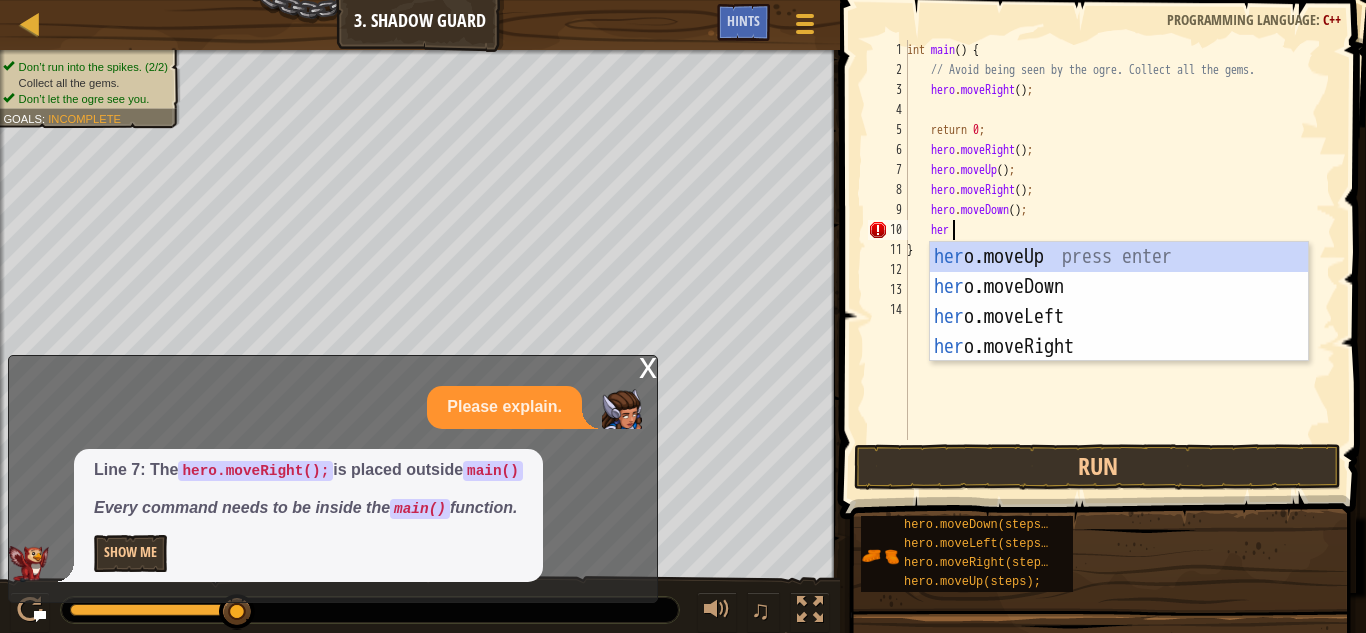 scroll, scrollTop: 9, scrollLeft: 3, axis: both 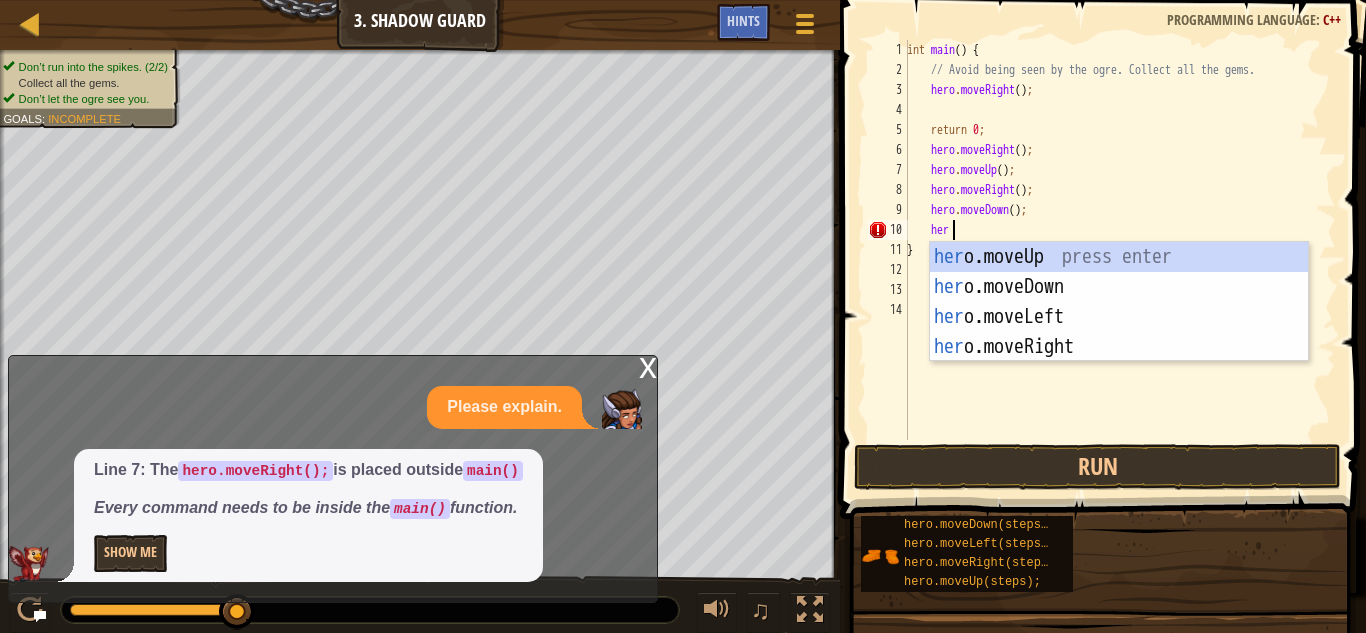 type on "hero" 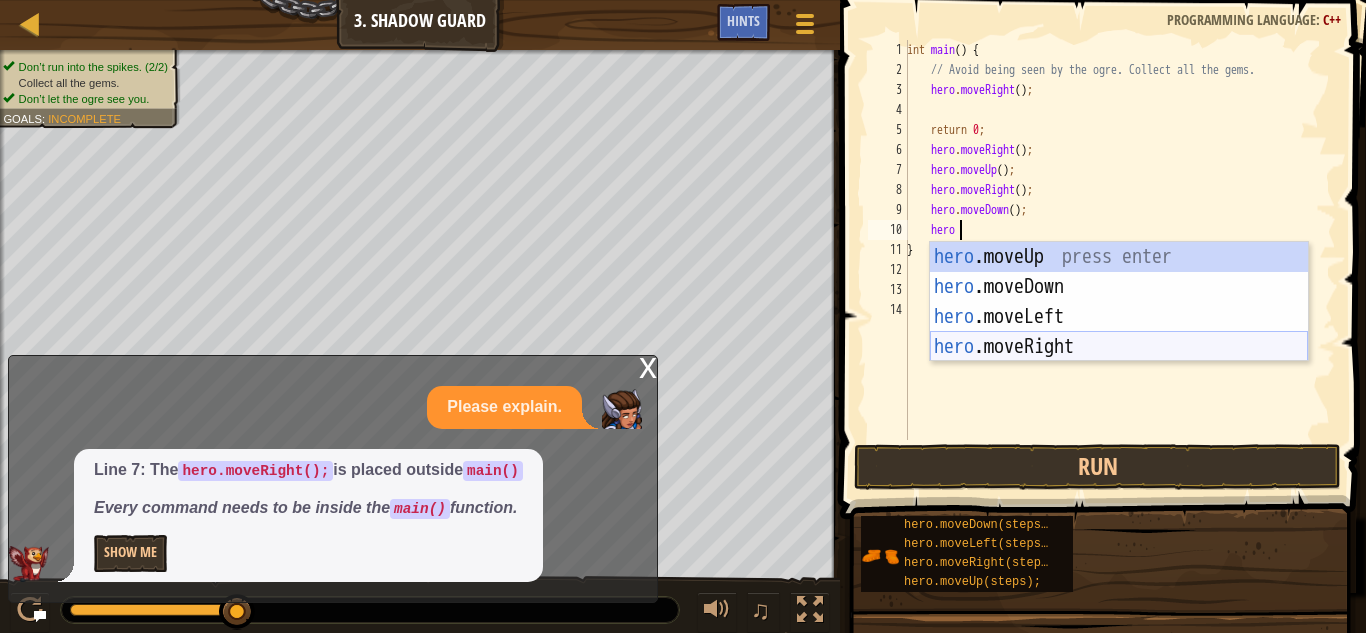 click on "hero .moveUp press enter hero .moveDown press enter hero .moveLeft press enter hero .moveRight press enter" at bounding box center [1119, 332] 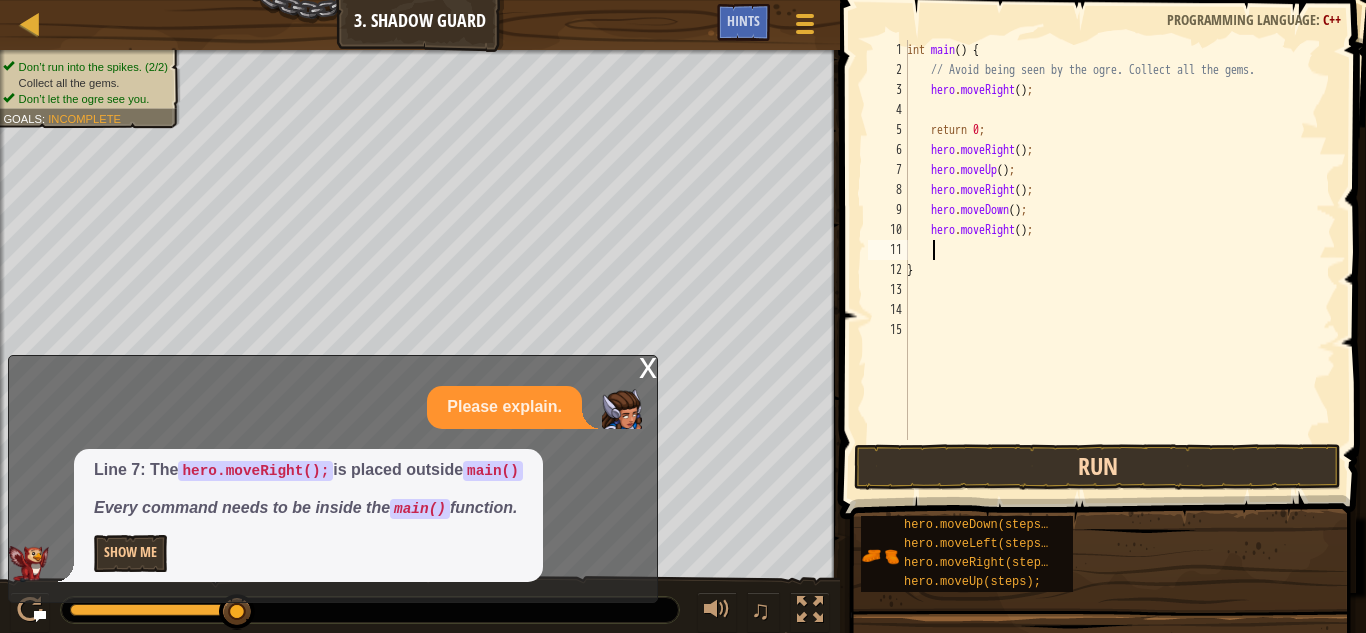 scroll, scrollTop: 9, scrollLeft: 1, axis: both 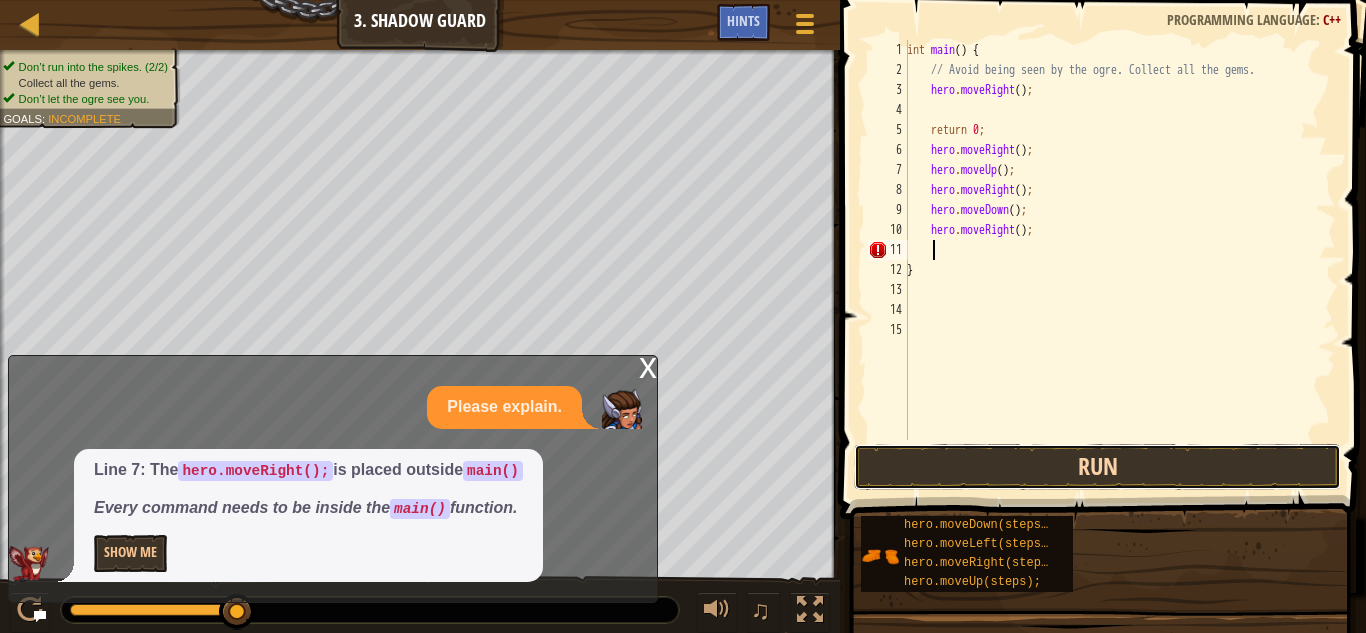 click on "Run" at bounding box center [1097, 467] 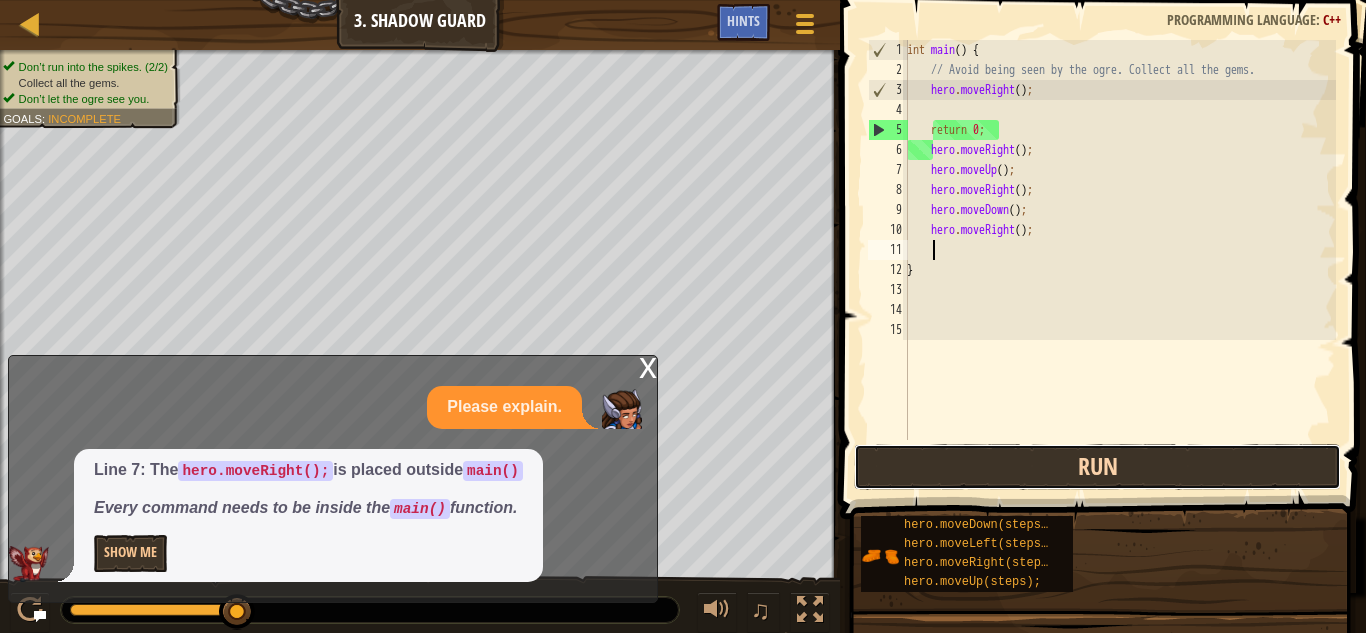 click on "Run" at bounding box center (1097, 467) 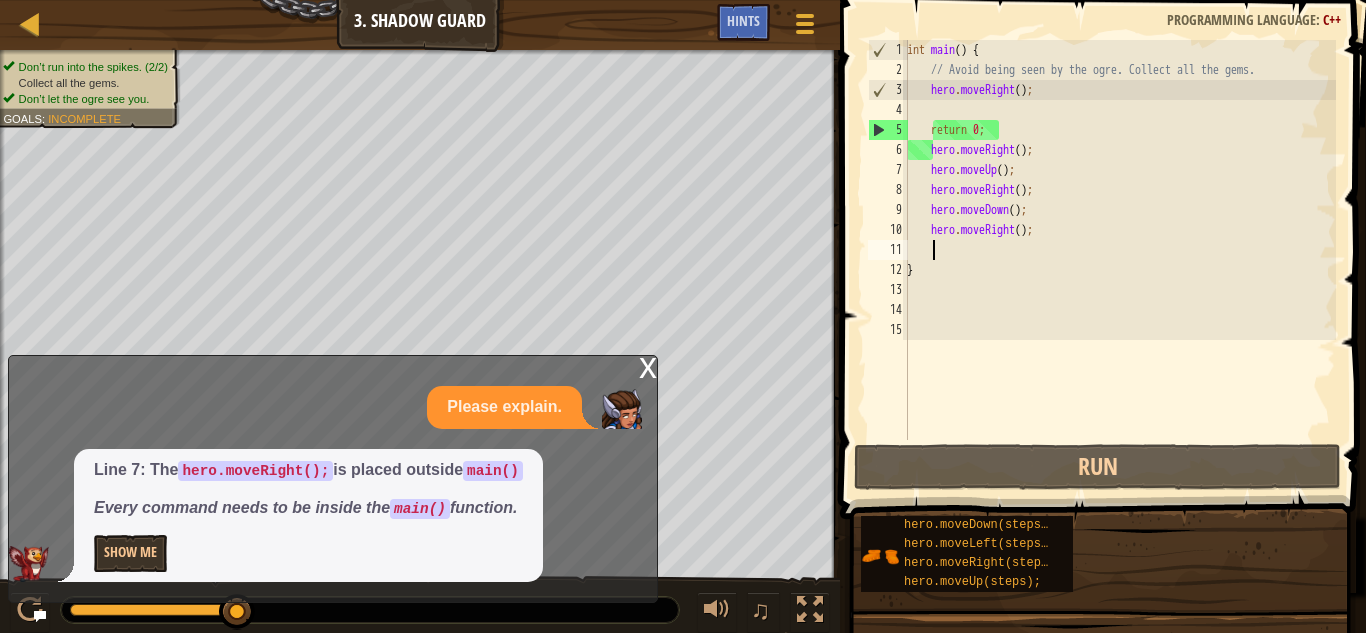 click on "int   main ( )   {      // Avoid being seen by the ogre. Collect all the gems.      hero . moveRight ( ) ;           return   0 ;      hero . moveRight ( ) ;      hero . moveUp ( ) ;      hero . moveRight ( ) ;      hero . moveDown ( ) ;      hero . moveRight ( ) ;      }" at bounding box center [1119, 260] 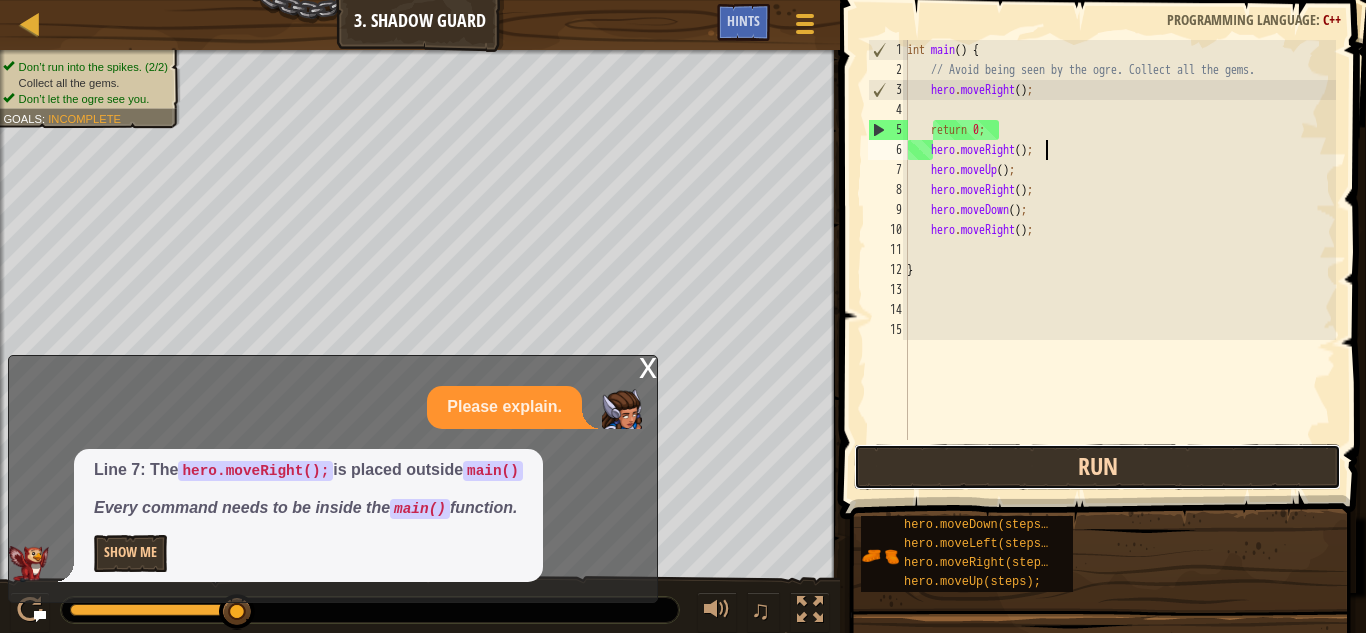 click on "Run" at bounding box center [1097, 467] 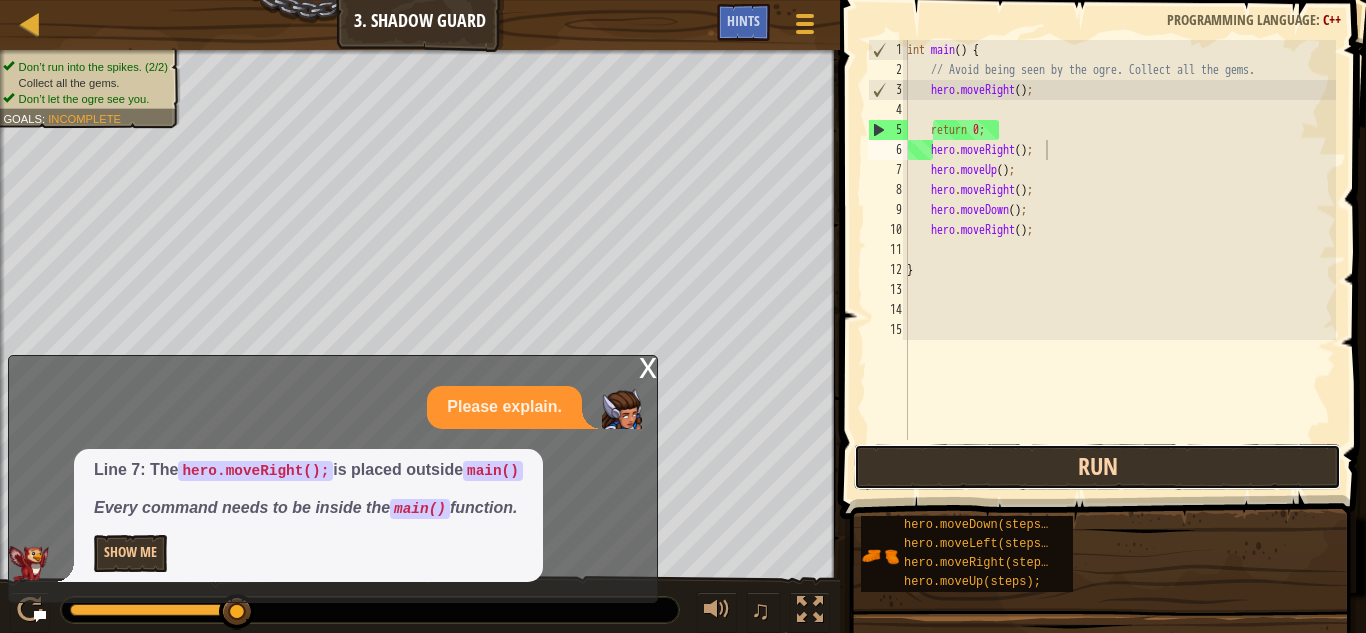 click on "Run" at bounding box center (1097, 467) 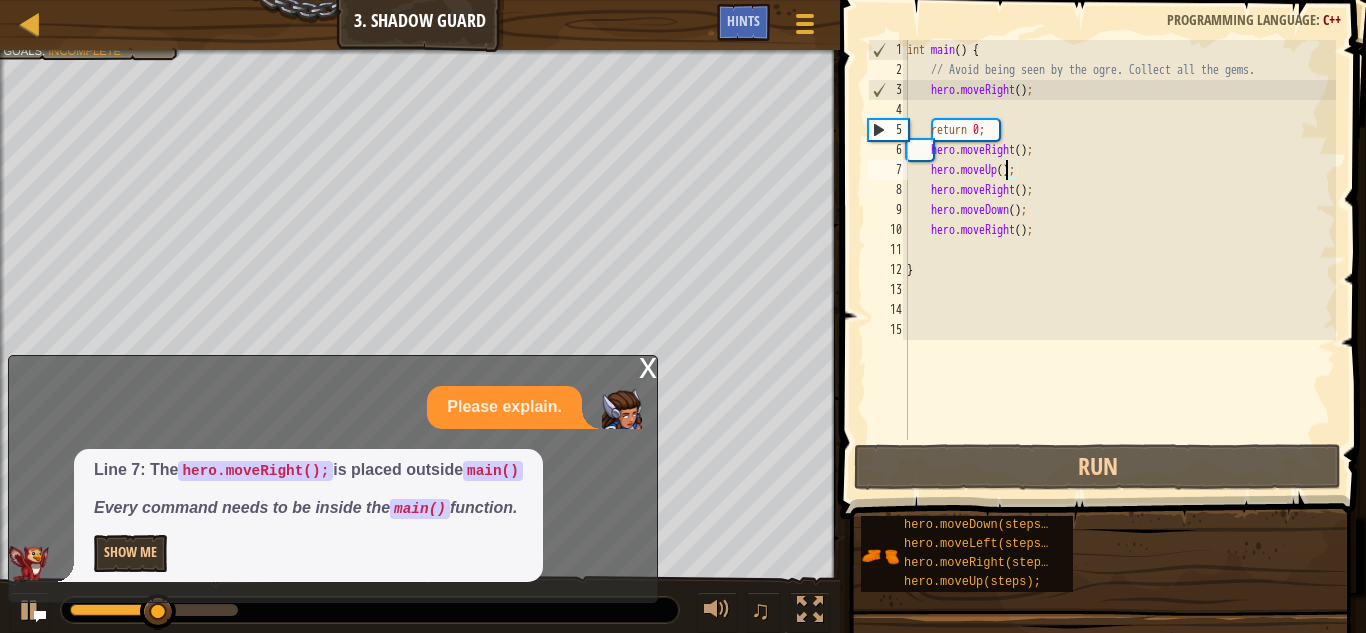 click on "int   main ( )   {      // Avoid being seen by the ogre. Collect all the gems.      hero . moveRight ( ) ;           return   0 ;      hero . moveRight ( ) ;      hero . moveUp ( ) ;      hero . moveRight ( ) ;      hero . moveDown ( ) ;      hero . moveRight ( ) ;      }" at bounding box center (1119, 260) 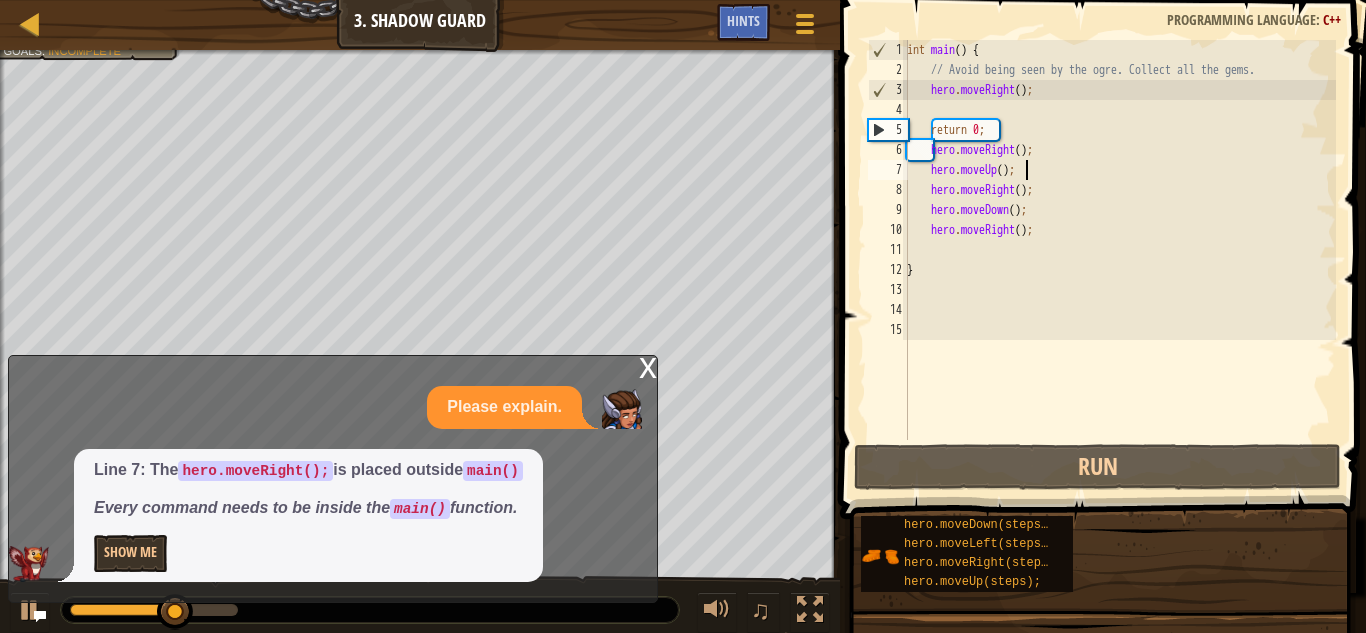 click on "int   main ( )   {      // Avoid being seen by the ogre. Collect all the gems.      hero . moveRight ( ) ;           return   0 ;      hero . moveRight ( ) ;      hero . moveUp ( ) ;      hero . moveRight ( ) ;      hero . moveDown ( ) ;      hero . moveRight ( ) ;      }" at bounding box center (1119, 260) 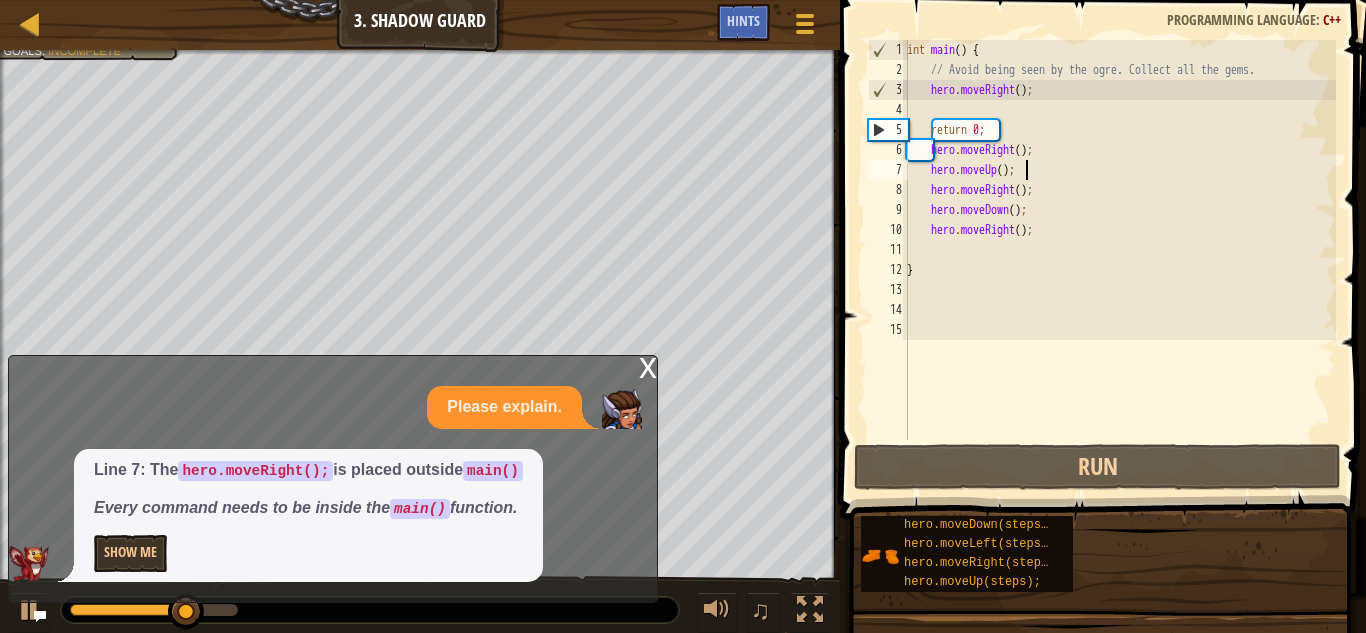 click on "int   main ( )   {      // Avoid being seen by the ogre. Collect all the gems.      hero . moveRight ( ) ;           return   0 ;      hero . moveRight ( ) ;      hero . moveUp ( ) ;      hero . moveRight ( ) ;      hero . moveDown ( ) ;      hero . moveRight ( ) ;      }" at bounding box center (1119, 260) 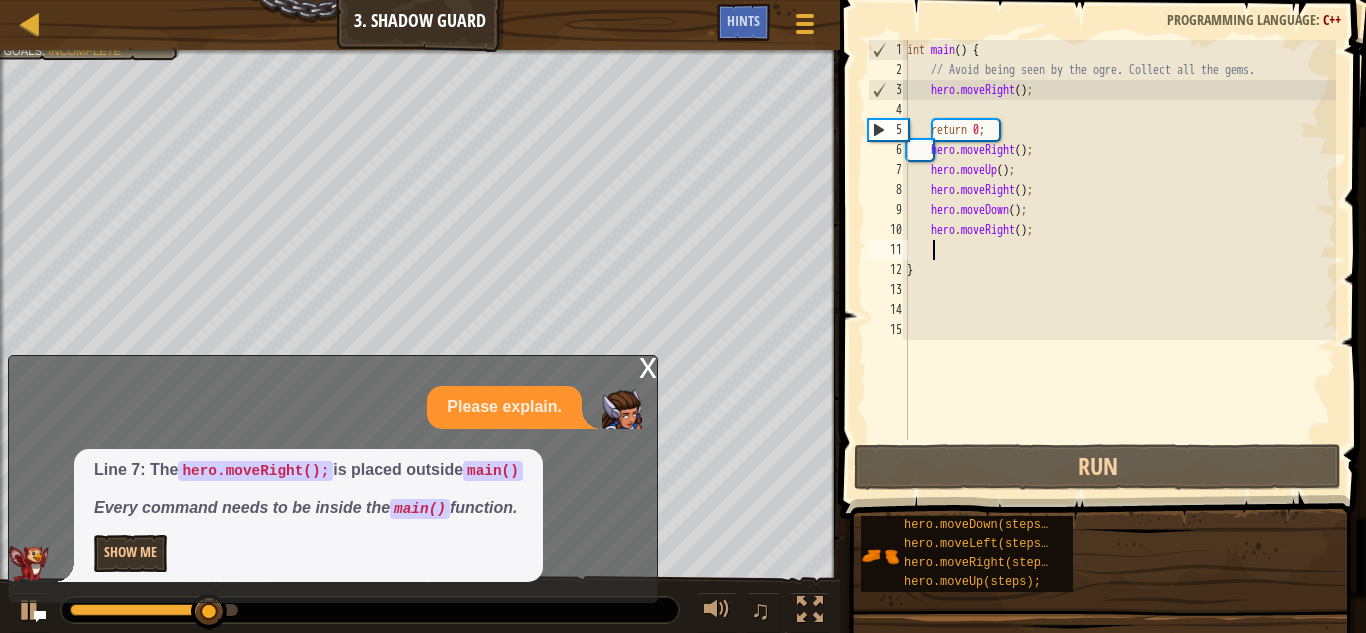 click on "int   main ( )   {      // Avoid being seen by the ogre. Collect all the gems.      hero . moveRight ( ) ;           return   0 ;      hero . moveRight ( ) ;      hero . moveUp ( ) ;      hero . moveRight ( ) ;      hero . moveDown ( ) ;      hero . moveRight ( ) ;      }" at bounding box center (1119, 260) 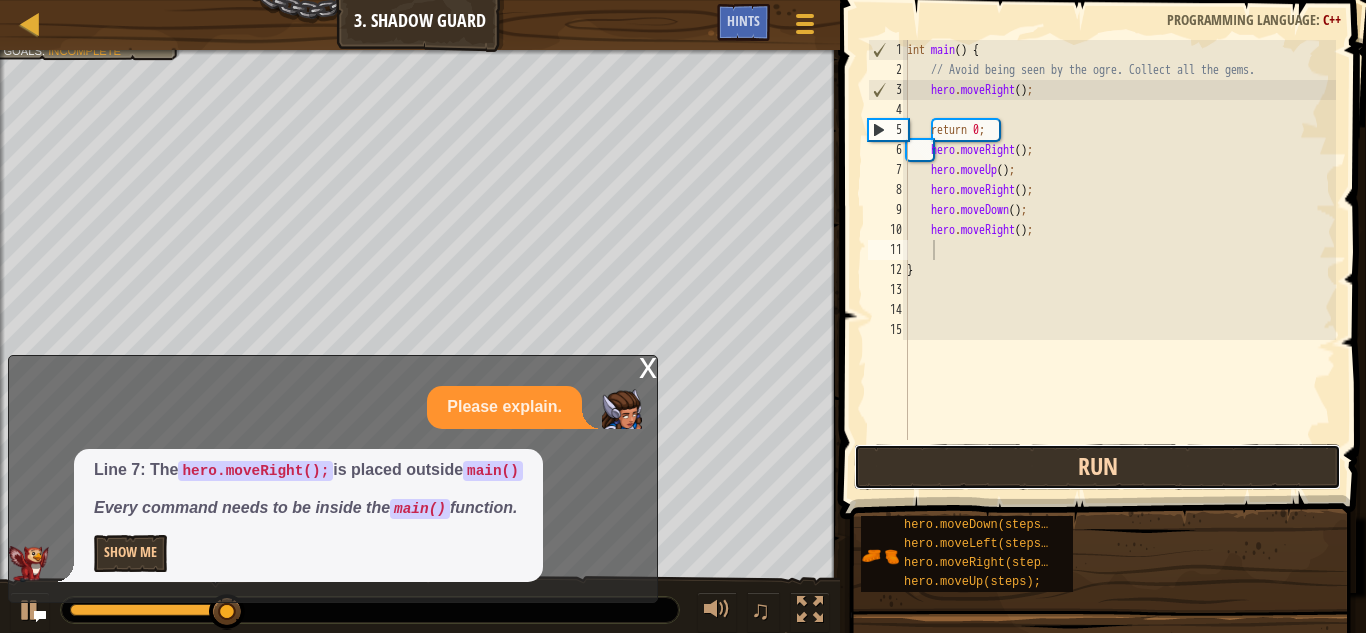 click on "Run" at bounding box center (1097, 467) 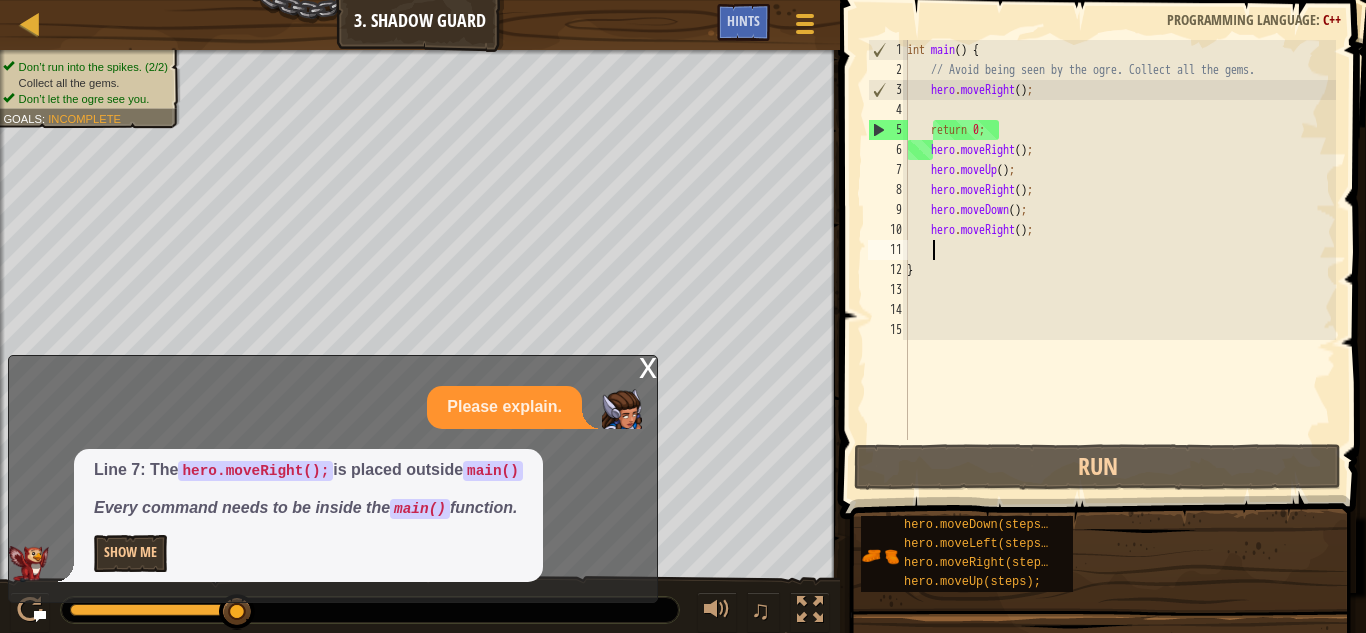 click on "int   main ( )   {      // Avoid being seen by the ogre. Collect all the gems.      hero . moveRight ( ) ;           return   0 ;      hero . moveRight ( ) ;      hero . moveUp ( ) ;      hero . moveRight ( ) ;      hero . moveDown ( ) ;      hero . moveRight ( ) ;      }" at bounding box center [1119, 260] 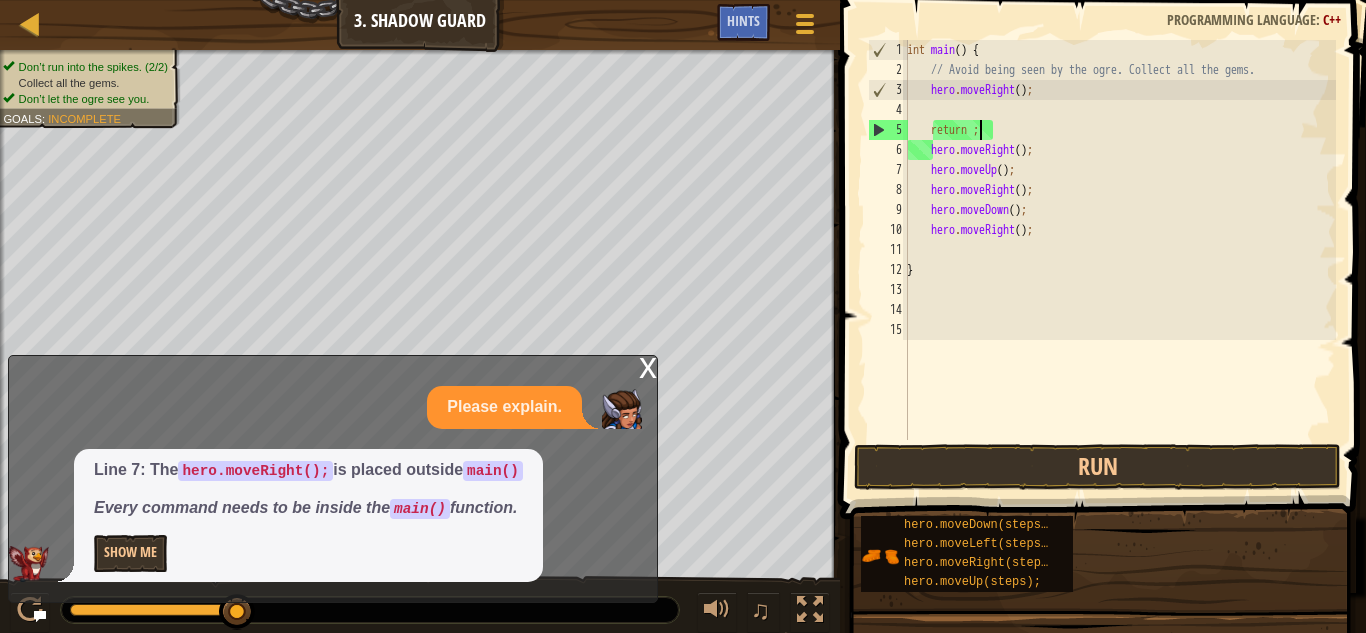 scroll, scrollTop: 9, scrollLeft: 6, axis: both 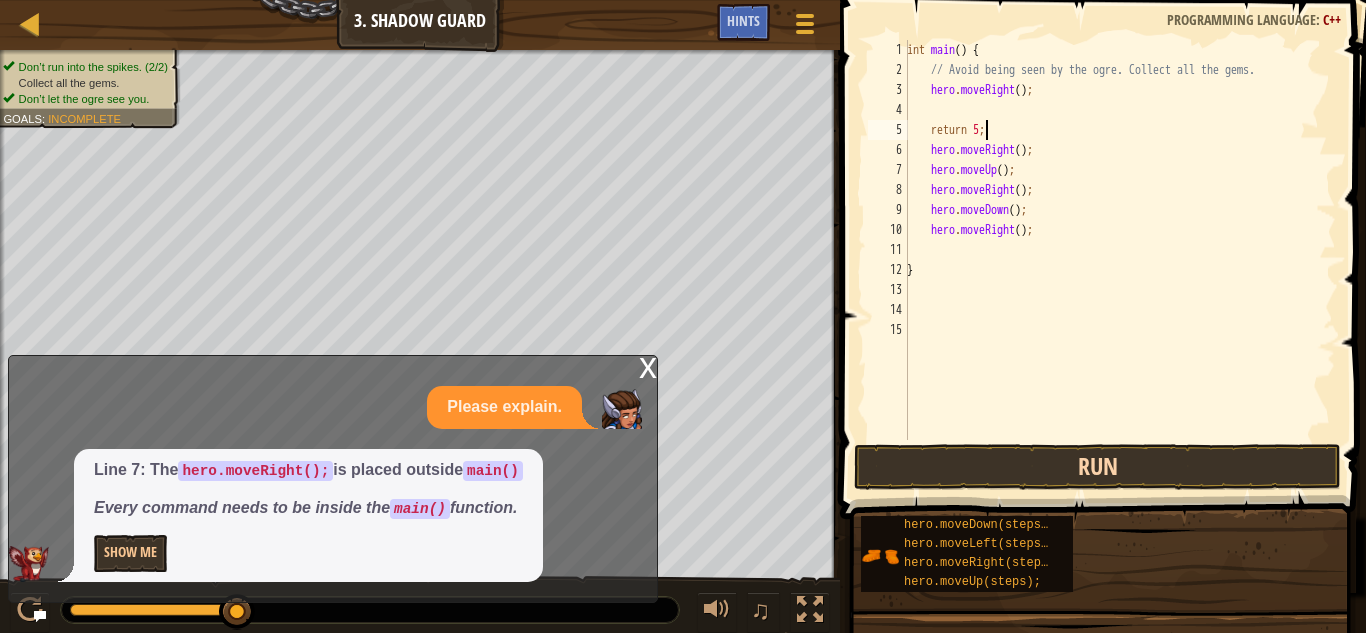 type on "return 5;" 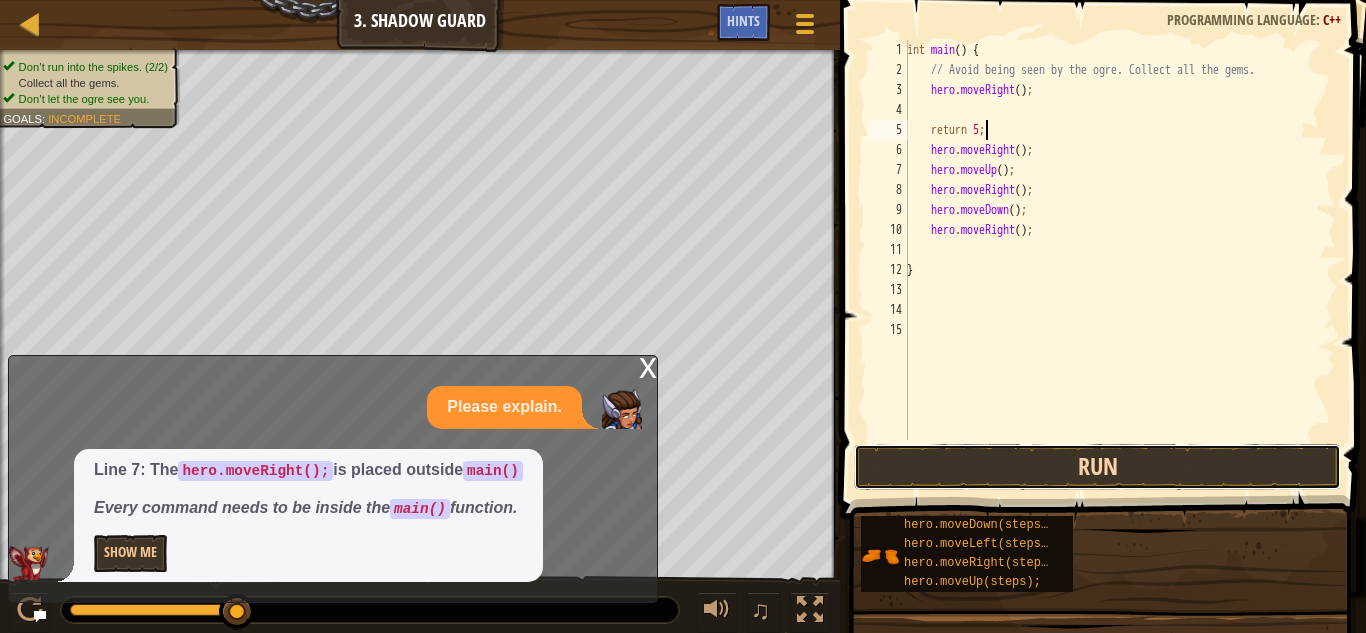 click on "Run" at bounding box center (1097, 467) 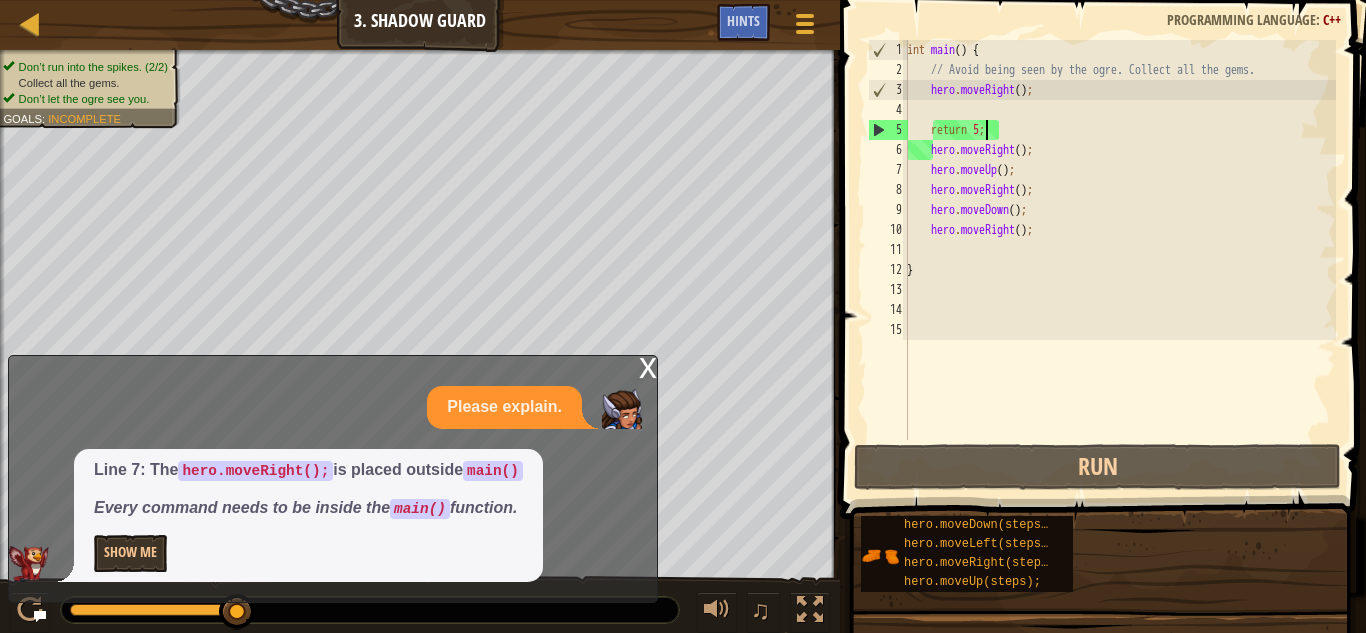 click on "int   main ( )   {      // Avoid being seen by the ogre. Collect all the gems.      hero . moveRight ( ) ;           return   5 ;      hero . moveRight ( ) ;      hero . moveUp ( ) ;      hero . moveRight ( ) ;      hero . moveDown ( ) ;      hero . moveRight ( ) ;      }" at bounding box center [1119, 260] 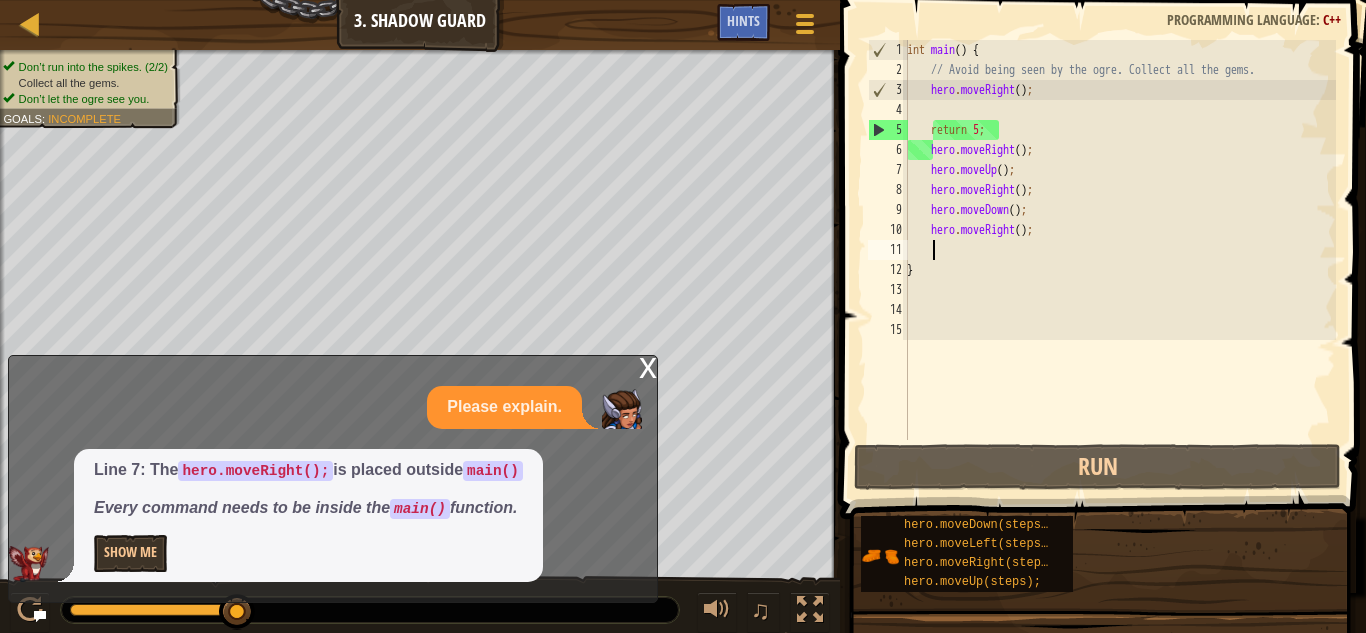 scroll, scrollTop: 9, scrollLeft: 1, axis: both 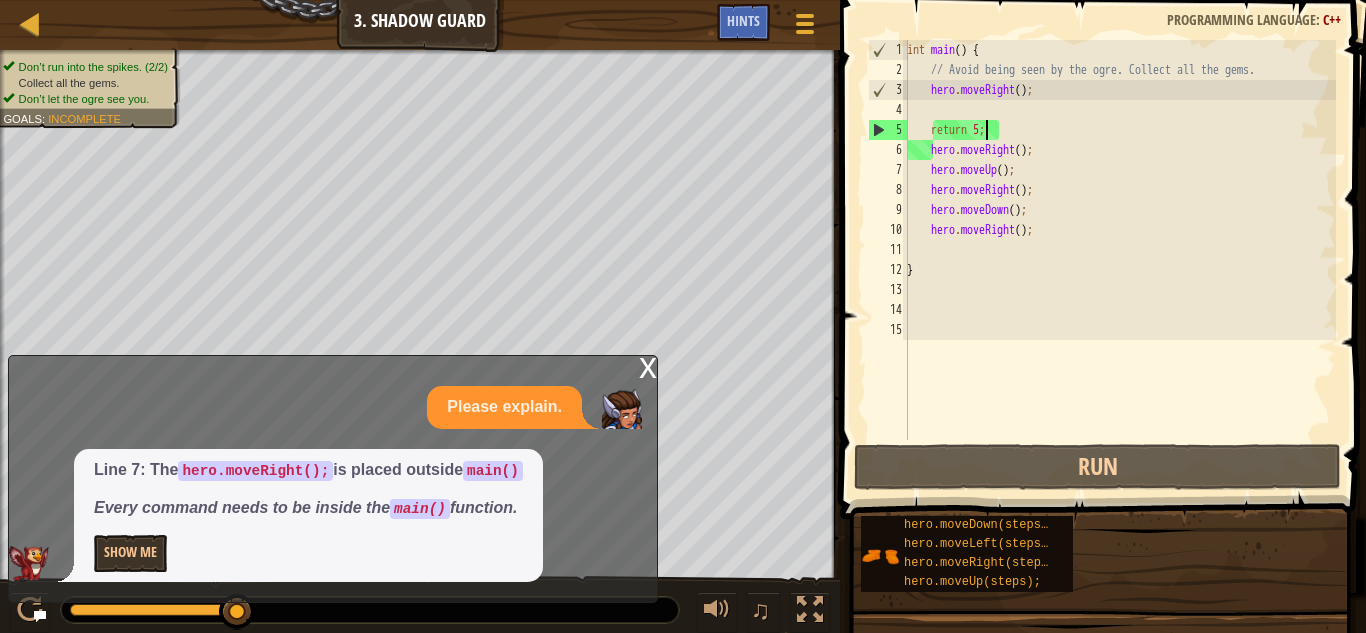 click on "int   main ( )   {      // Avoid being seen by the ogre. Collect all the gems.      hero . moveRight ( ) ;           return   5 ;      hero . moveRight ( ) ;      hero . moveUp ( ) ;      hero . moveRight ( ) ;      hero . moveDown ( ) ;      hero . moveRight ( ) ;      }" at bounding box center [1119, 260] 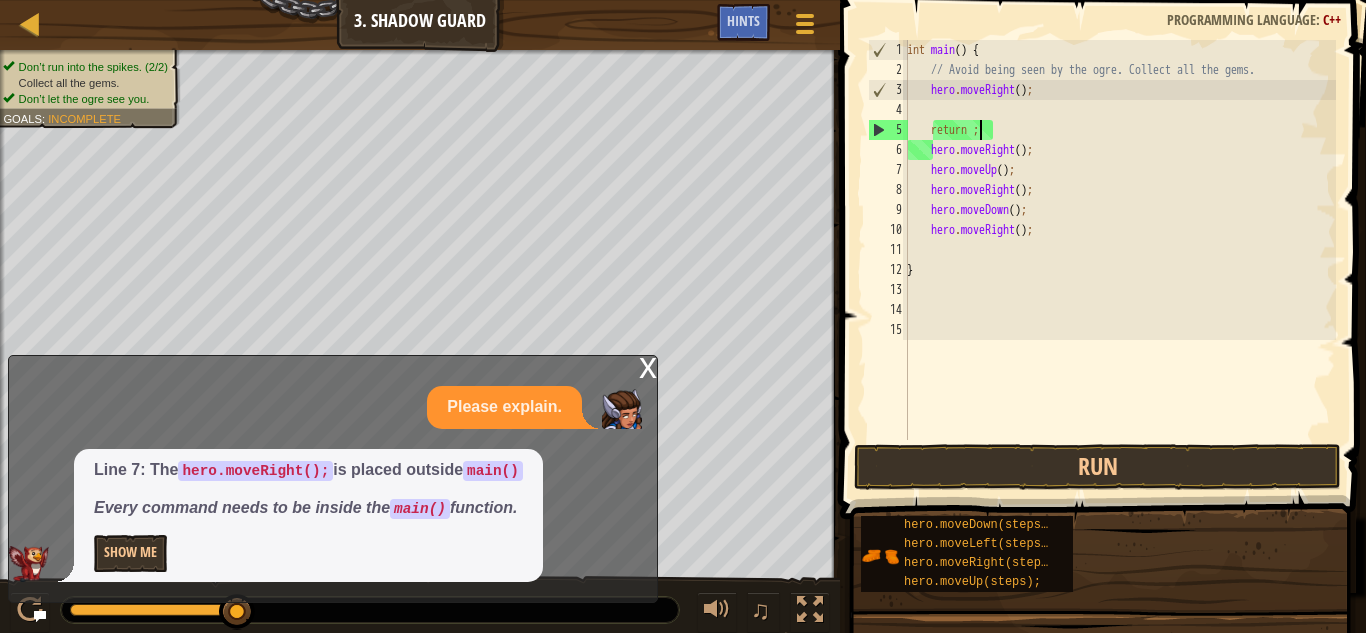 scroll, scrollTop: 9, scrollLeft: 6, axis: both 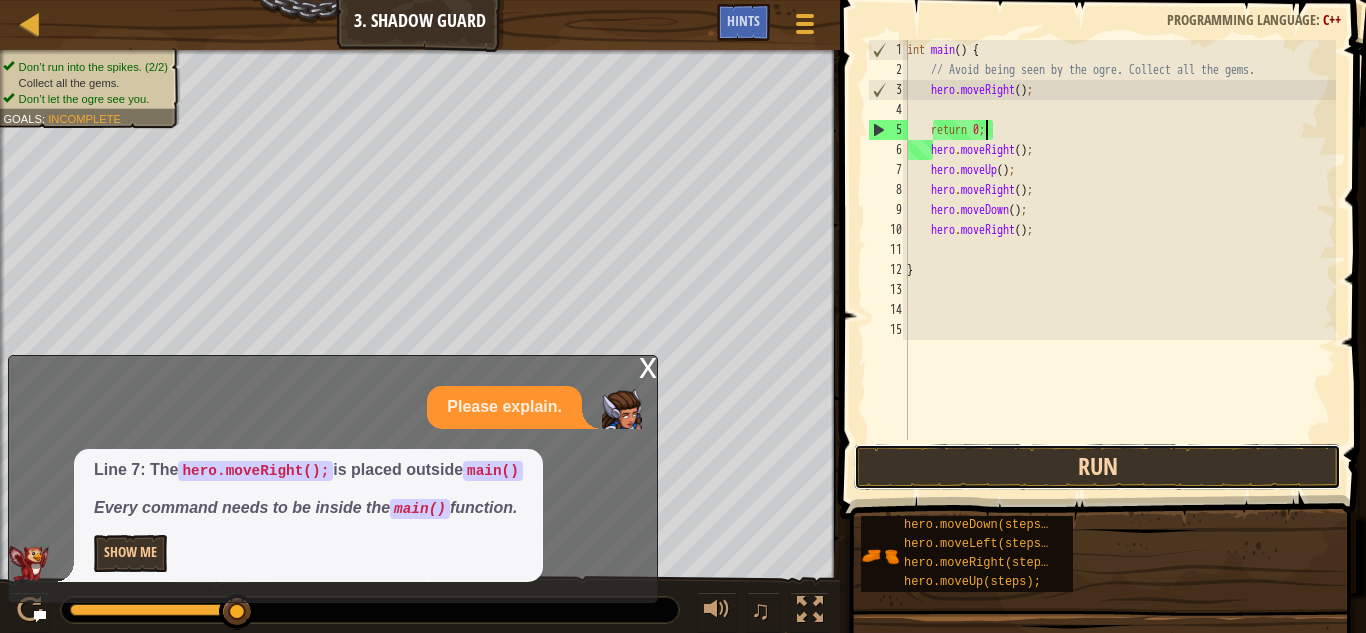 click on "Run" at bounding box center [1097, 467] 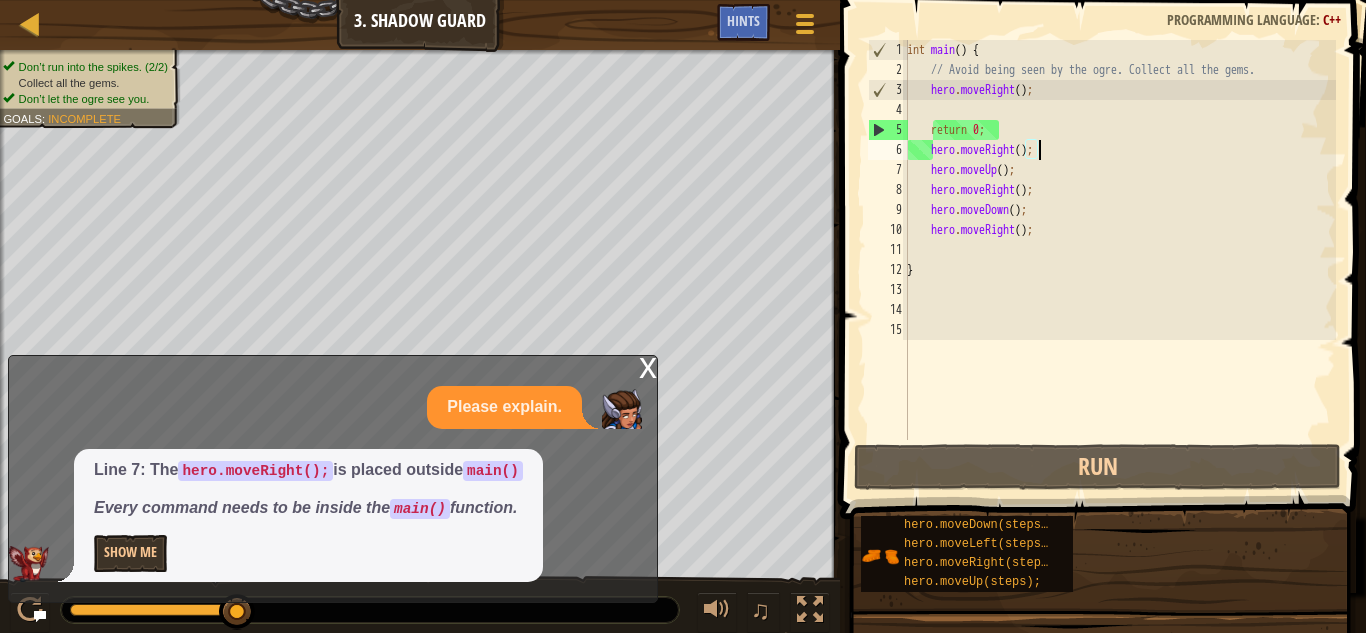click on "int   main ( )   {      // Avoid being seen by the ogre. Collect all the gems.      hero . moveRight ( ) ;           return   0 ;      hero . moveRight ( ) ;      hero . moveUp ( ) ;      hero . moveRight ( ) ;      hero . moveDown ( ) ;      hero . moveRight ( ) ;      }" at bounding box center (1119, 260) 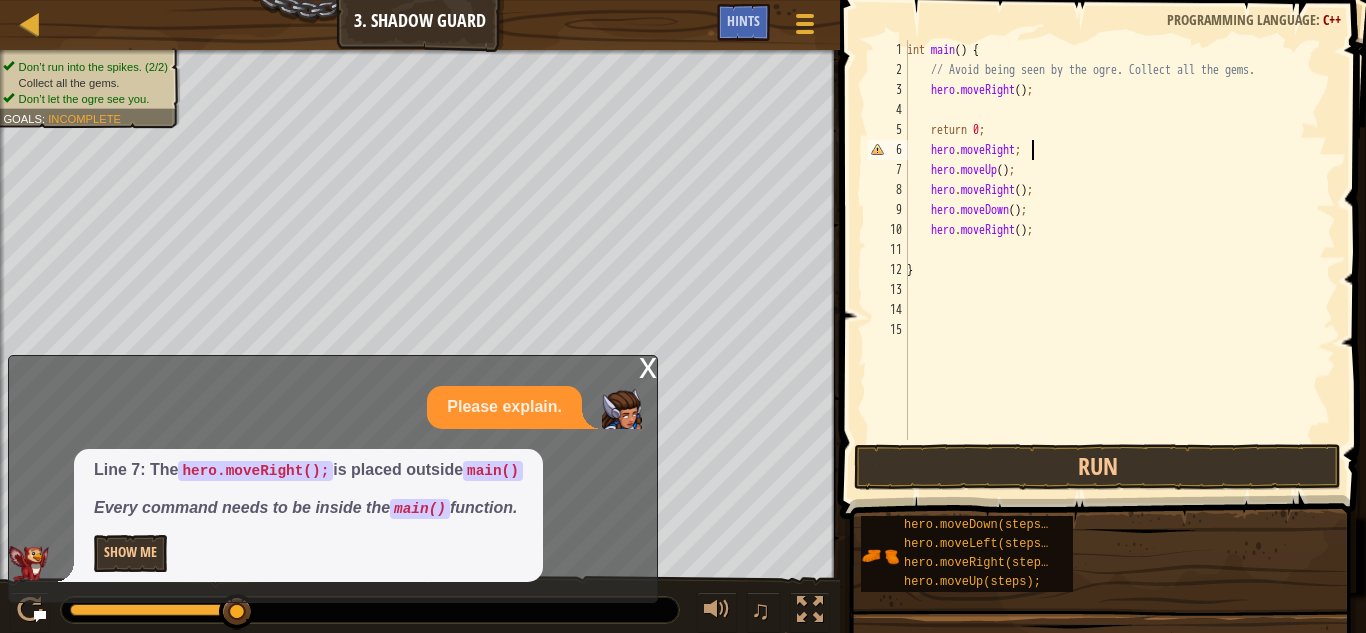 click on "int   main ( )   {      // Avoid being seen by the ogre. Collect all the gems.      hero . moveRight ( ) ;           return   0 ;      hero . moveRight ;      hero . moveUp ( ) ;      hero . moveRight ( ) ;      hero . moveDown ( ) ;      hero . moveRight ( ) ;      }" at bounding box center [1119, 260] 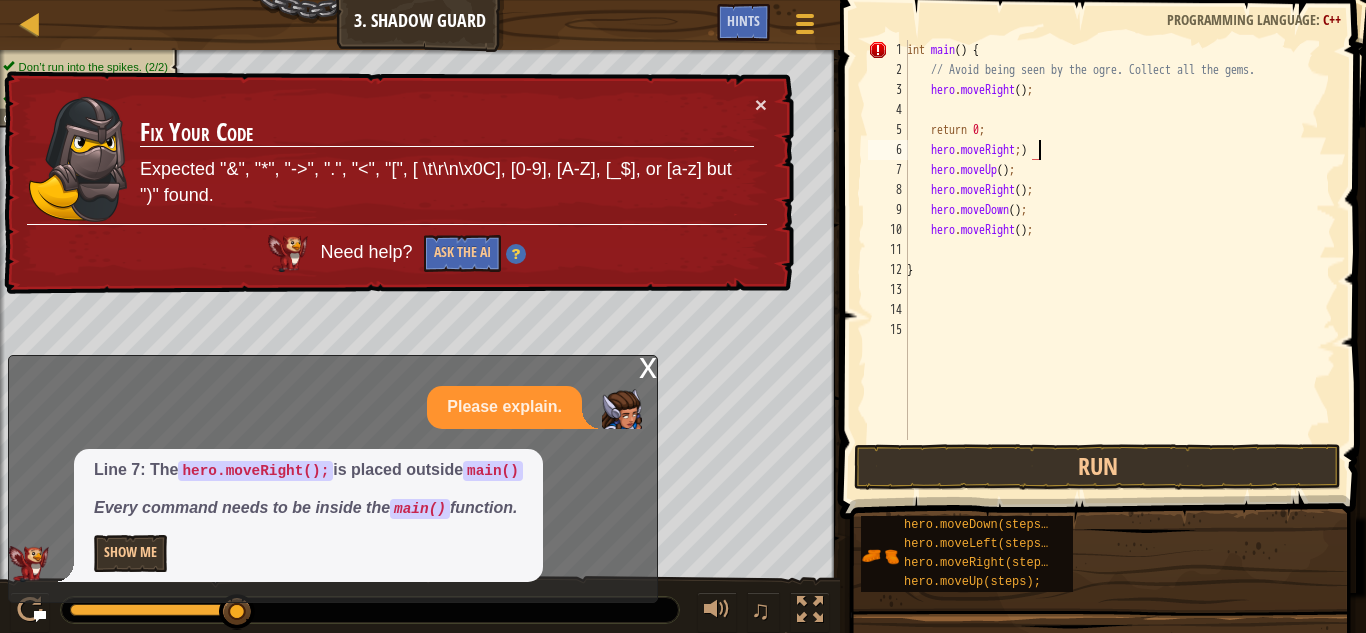 scroll, scrollTop: 9, scrollLeft: 9, axis: both 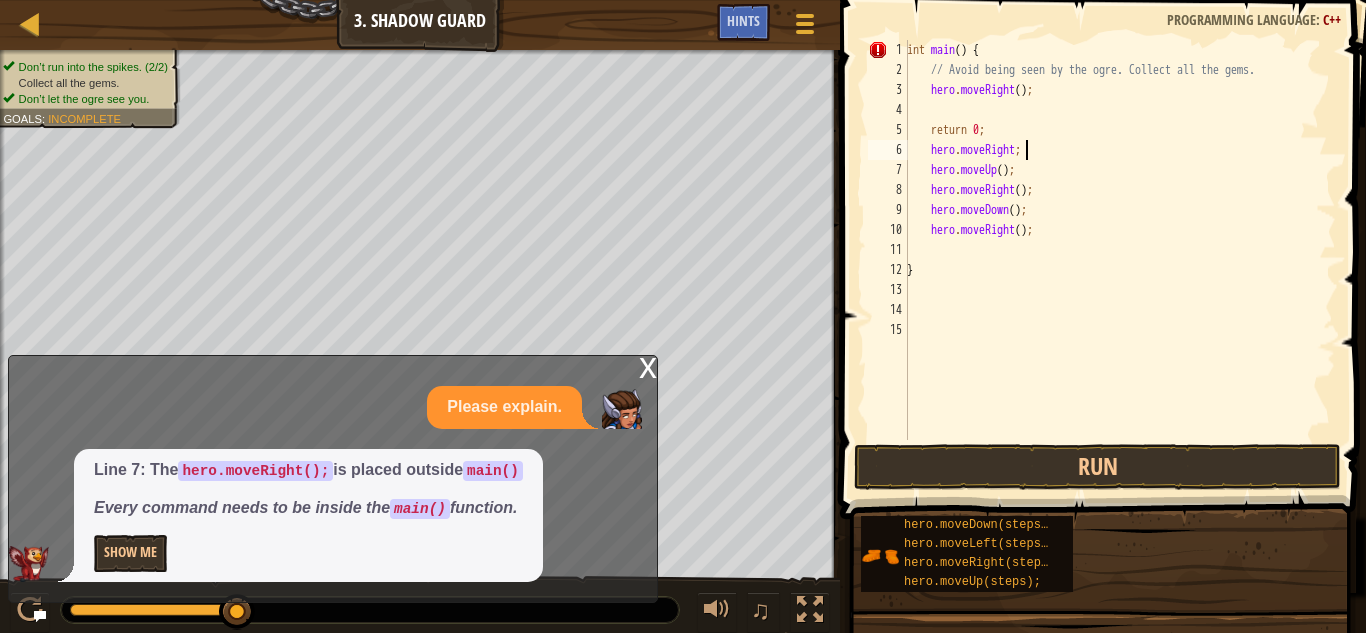 click on "int   main ( )   {      // Avoid being seen by the ogre. Collect all the gems.      hero . moveRight ( ) ;           return   0 ;      hero . moveRight ;      hero . moveUp ( ) ;      hero . moveRight ( ) ;      hero . moveDown ( ) ;      hero . moveRight ( ) ;      }" at bounding box center [1119, 260] 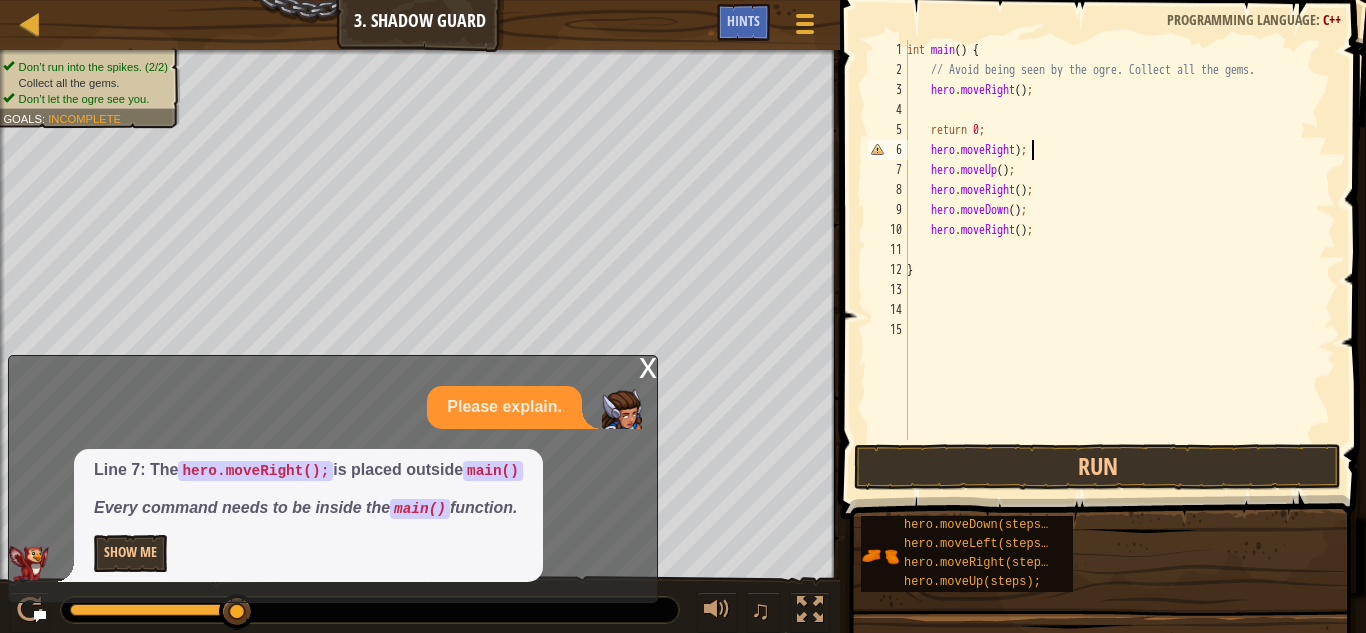 scroll, scrollTop: 9, scrollLeft: 10, axis: both 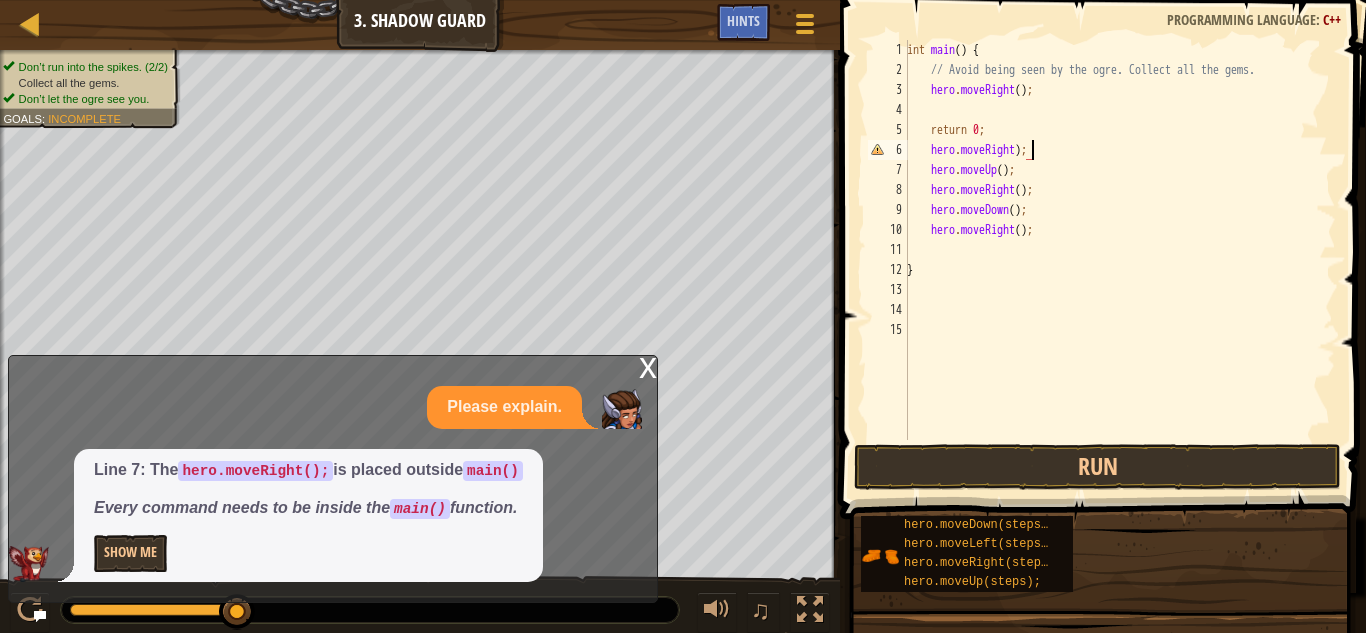 click on "int   main ( )   {      // Avoid being seen by the ogre. Collect all the gems.      hero . moveRight ( ) ;           return   0 ;      hero . moveRight ) ;      hero . moveUp ( ) ;      hero . moveRight ( ) ;      hero . moveDown ( ) ;      hero . moveRight ( ) ;      }" at bounding box center [1119, 260] 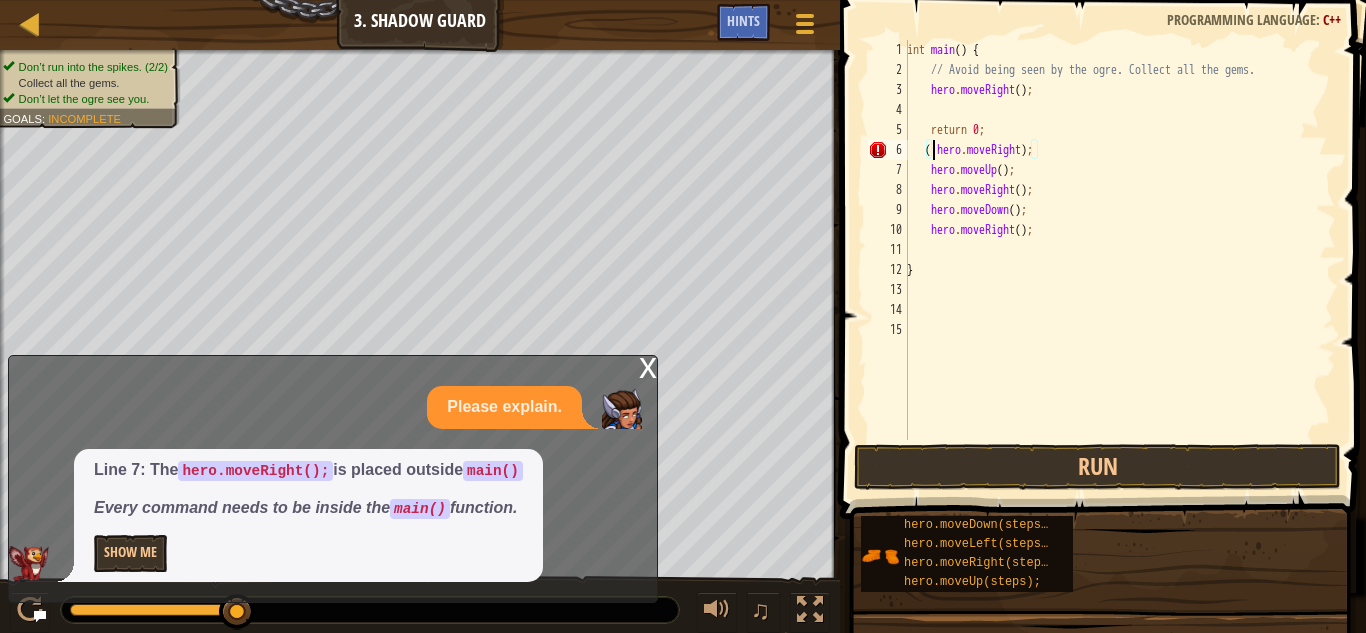 scroll, scrollTop: 9, scrollLeft: 3, axis: both 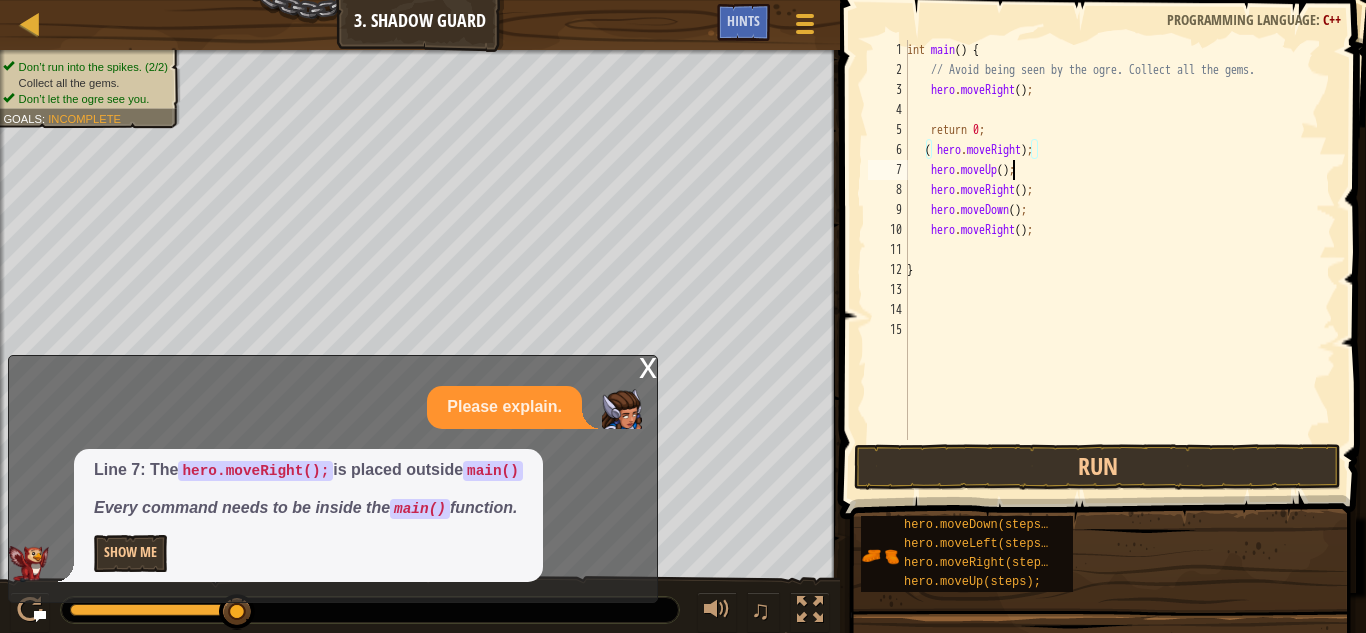 click on "int   main ( )   {      // Avoid being seen by the ogre. Collect all the gems.      hero . moveRight ( ) ;           return   0 ;     (   hero . moveRight ) ;      hero . moveUp ( ) ;      hero . moveRight ( ) ;      hero . moveDown ( ) ;      hero . moveRight ( ) ;      }" at bounding box center (1119, 260) 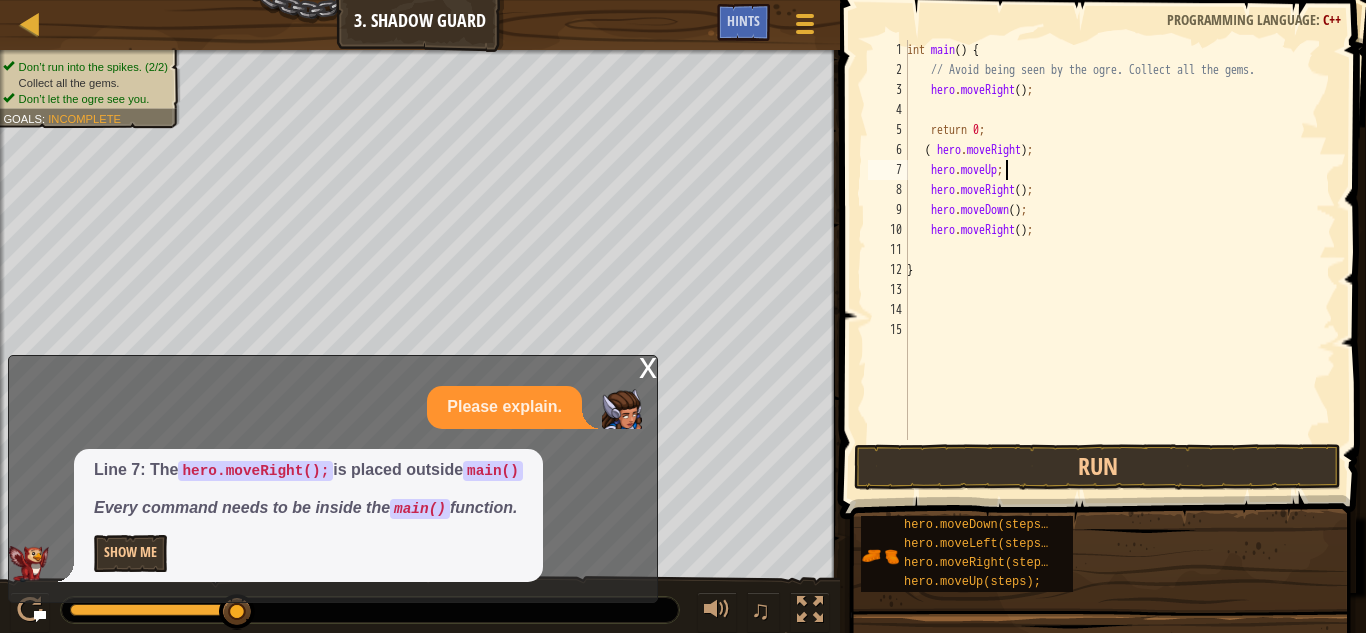 scroll, scrollTop: 9, scrollLeft: 8, axis: both 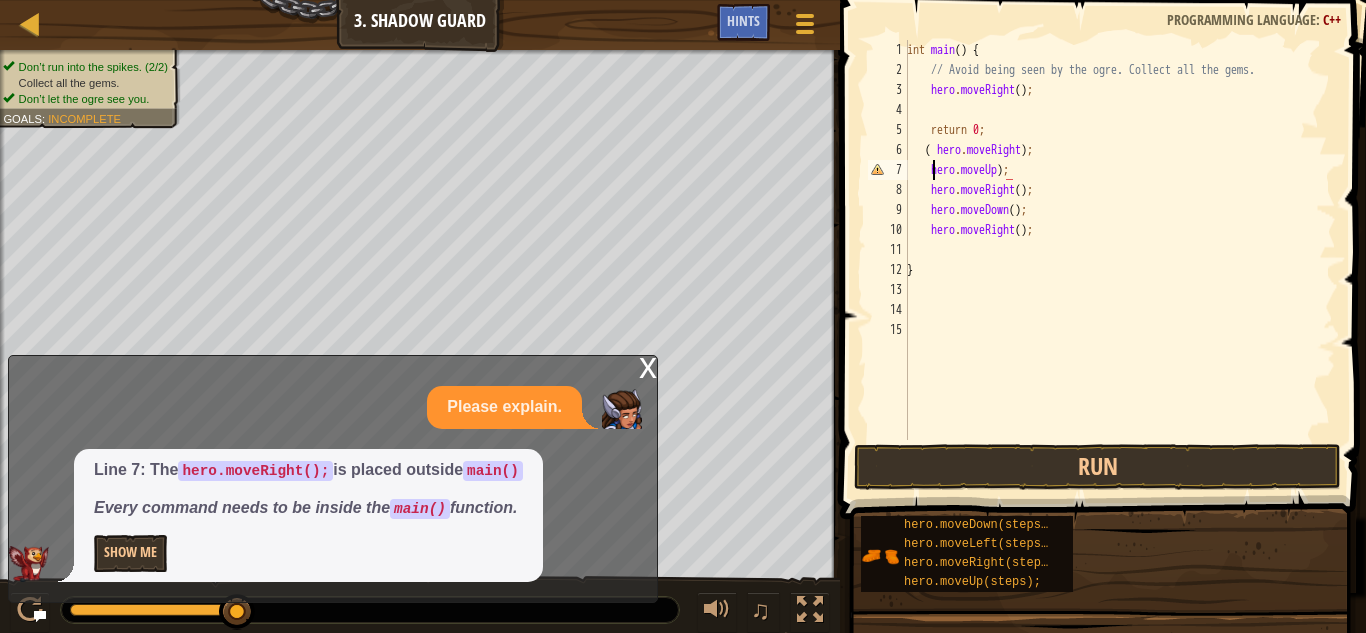click on "int   main ( )   {      // Avoid being seen by the ogre. Collect all the gems.      hero . moveRight ( ) ;           return   0 ;     (   hero . moveRight ) ;      hero . moveUp ) ;      hero . moveRight ( ) ;      hero . moveDown ( ) ;      hero . moveRight ( ) ;      }" at bounding box center (1119, 260) 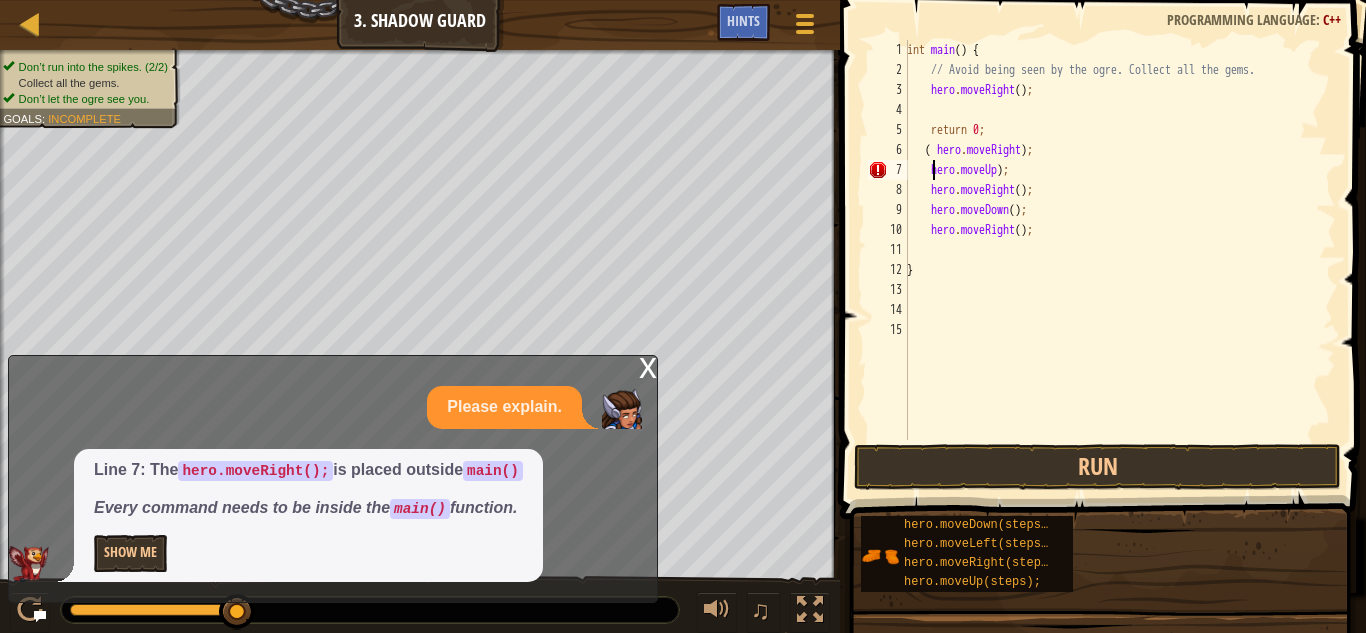 scroll, scrollTop: 9, scrollLeft: 3, axis: both 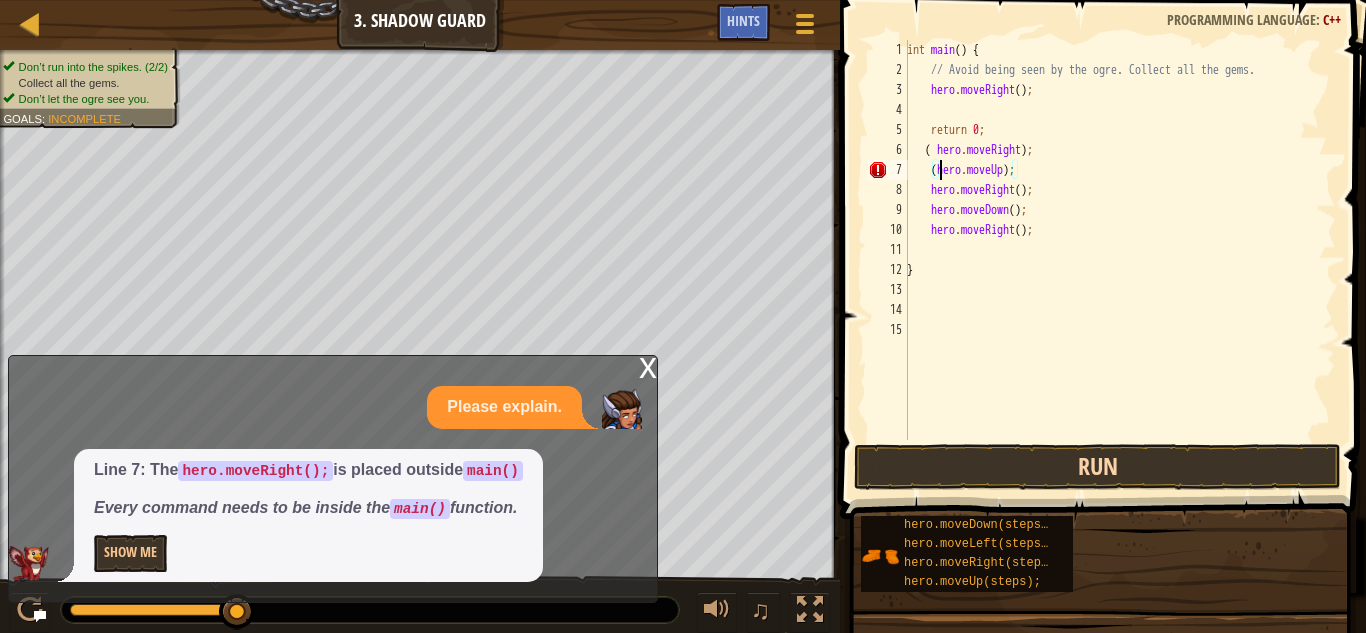 type on "(hero.moveUp);" 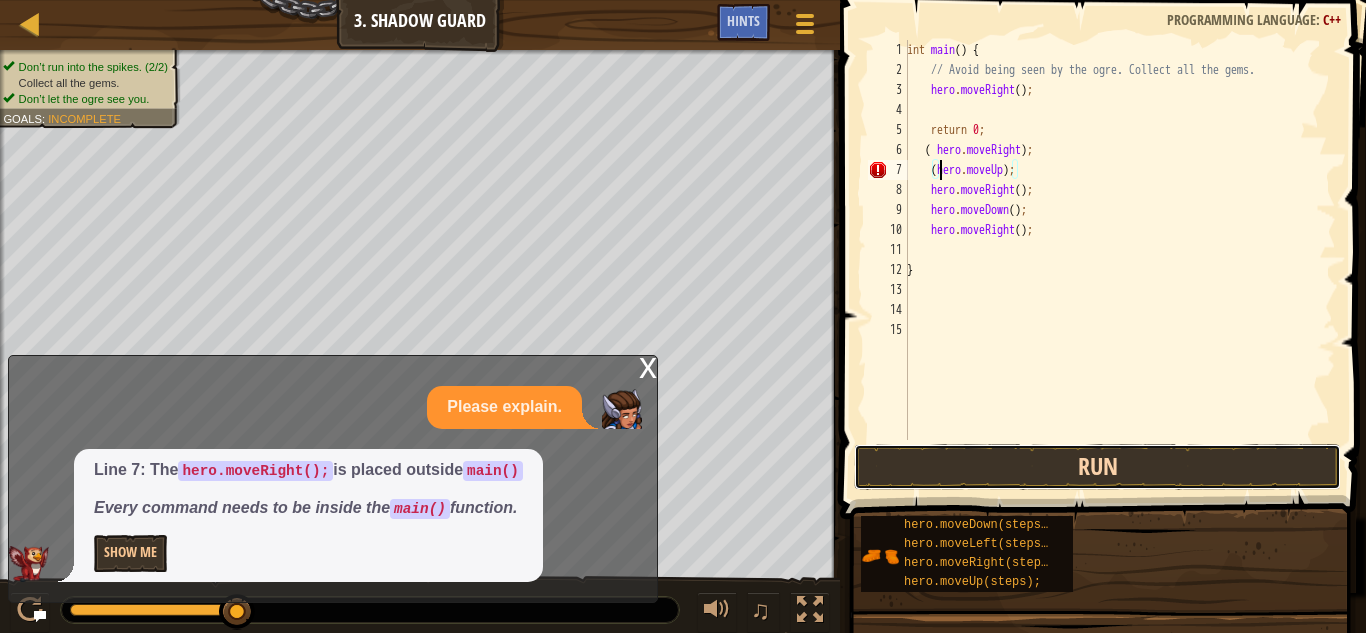click on "Run" at bounding box center [1097, 467] 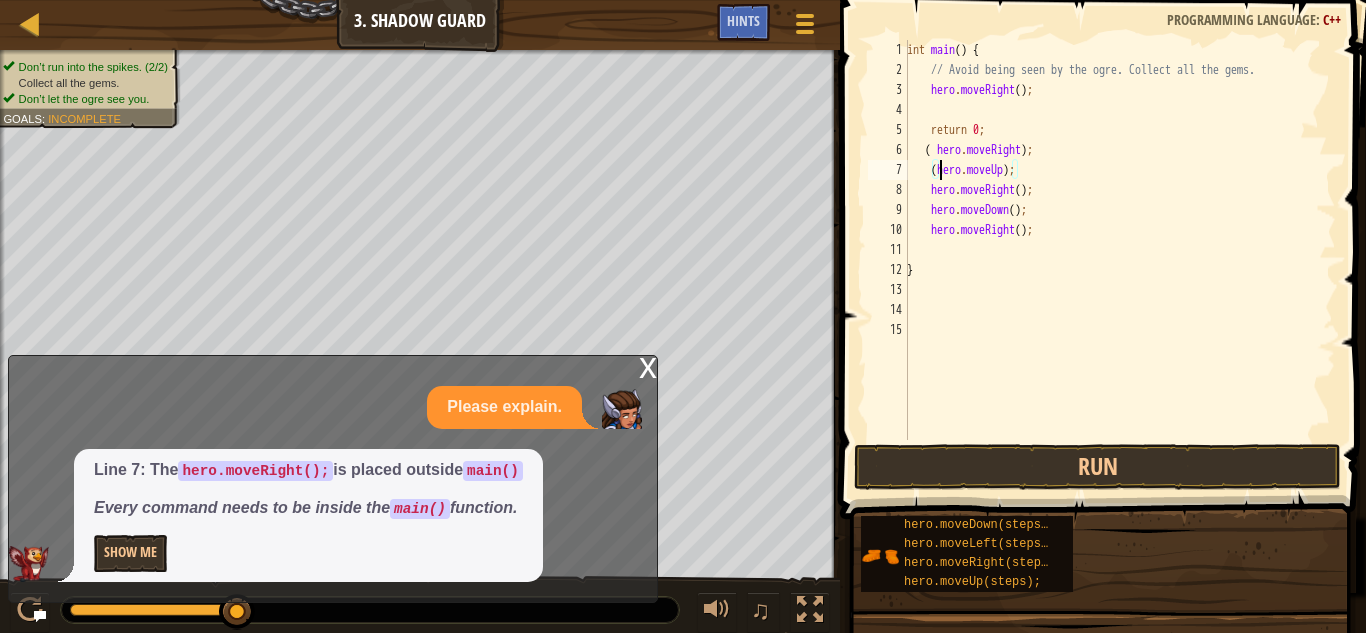 click on "int   main ( )   {      // Avoid being seen by the ogre. Collect all the gems.      hero . moveRight ( ) ;           return   0 ;     (   hero . moveRight ) ;      ( hero . moveUp ) ;      hero . moveRight ( ) ;      hero . moveDown ( ) ;      hero . moveRight ( ) ;      }" at bounding box center [1119, 260] 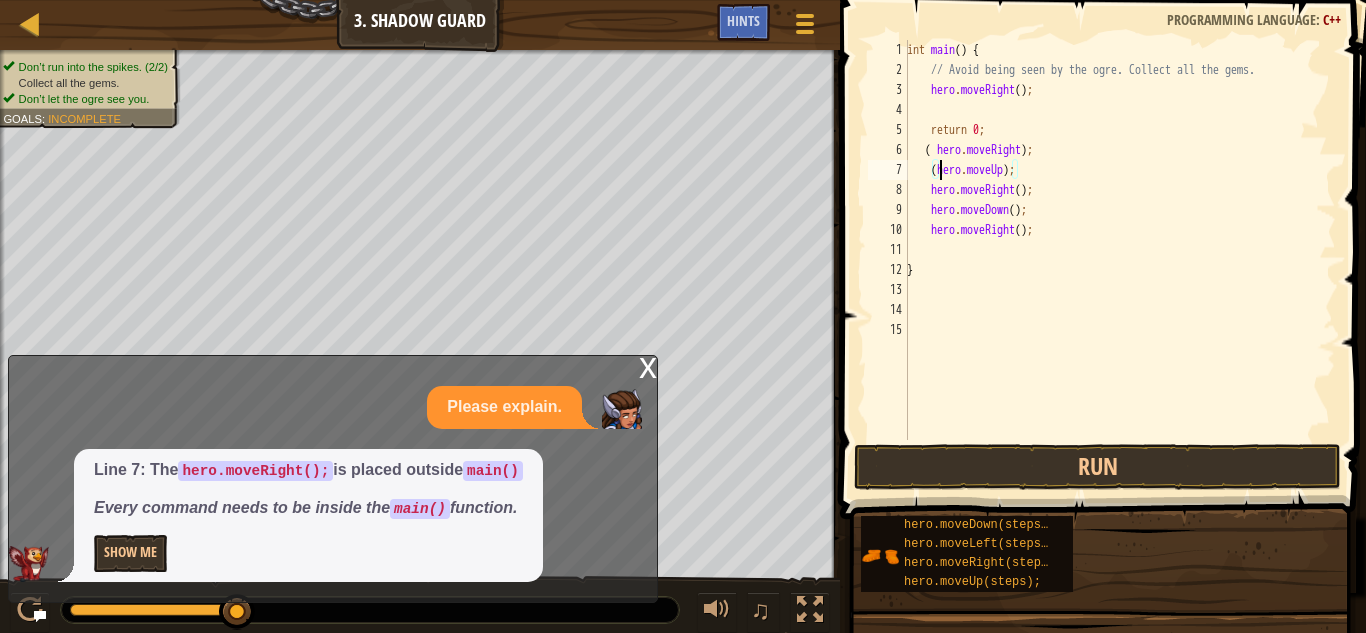 scroll, scrollTop: 9, scrollLeft: 0, axis: vertical 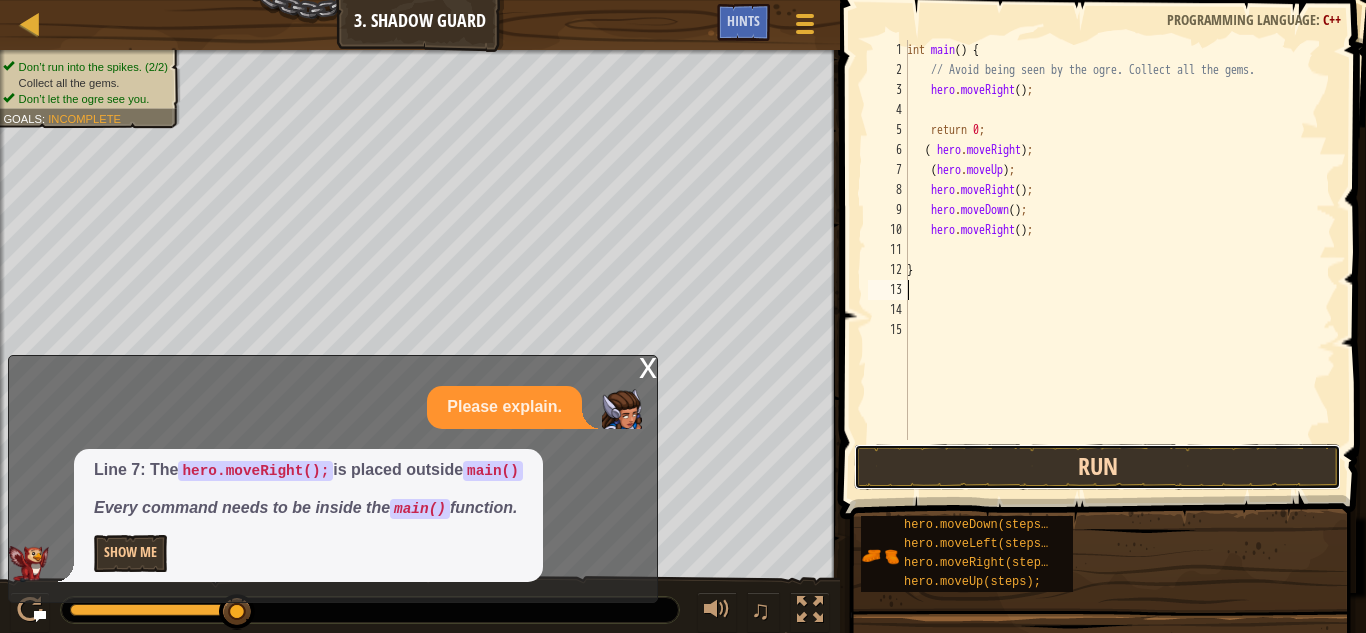 click on "Run" at bounding box center (1097, 467) 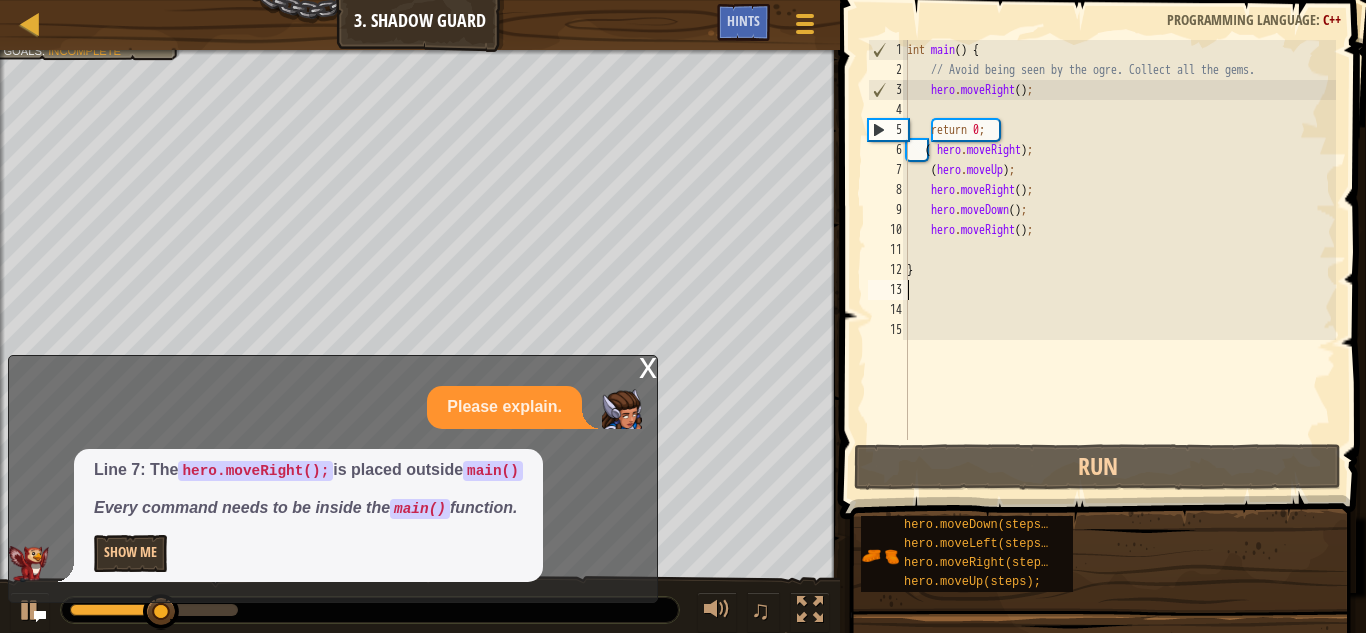 click on "int   main ( )   {      // Avoid being seen by the ogre. Collect all the gems.      hero . moveRight ( ) ;           return   0 ;     (   hero . moveRight ) ;      ( hero . moveUp ) ;      hero . moveRight ( ) ;      hero . moveDown ( ) ;      hero . moveRight ( ) ;      }" at bounding box center [1119, 260] 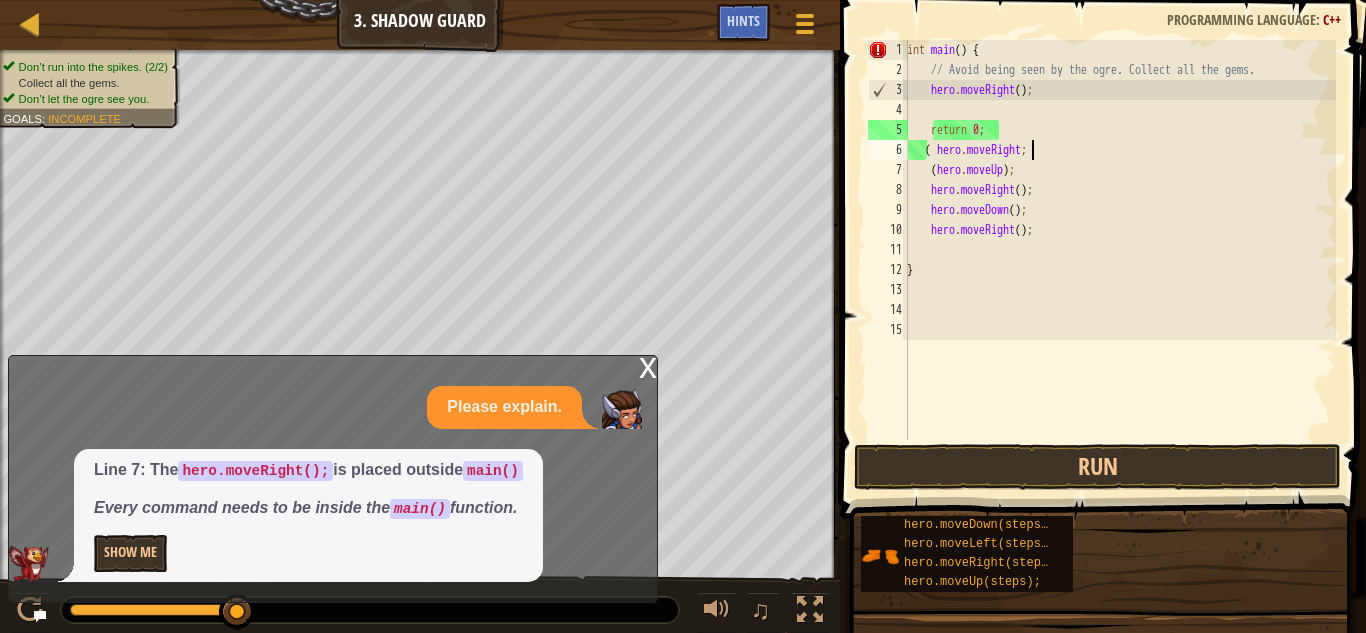 click on "int   main ( )   {      // Avoid being seen by the ogre. Collect all the gems.      hero . moveRight ( ) ;           return   0 ;     (   hero . moveRight ;      ( hero . moveUp ) ;      hero . moveRight ( ) ;      hero . moveDown ( ) ;      hero . moveRight ( ) ;      }" at bounding box center [1119, 260] 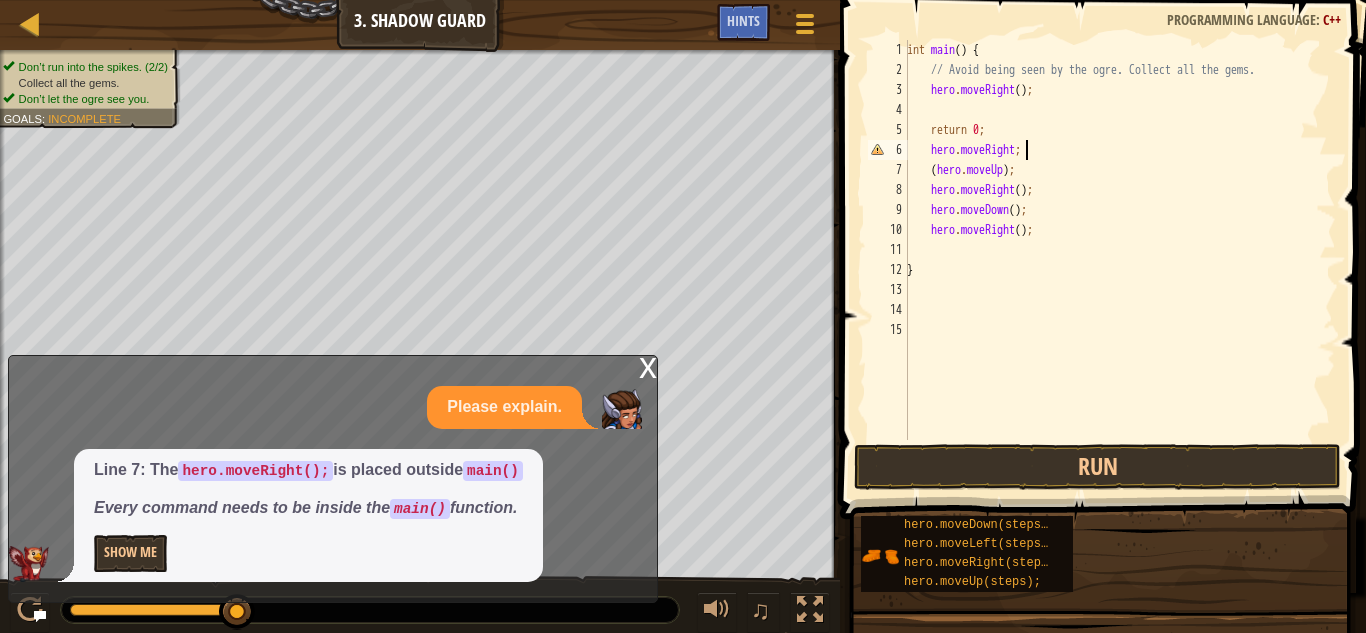 click on "int   main ( )   {      // Avoid being seen by the ogre. Collect all the gems.      hero . moveRight ( ) ;           return   0 ;      hero . moveRight ;      ( hero . moveUp ) ;      hero . moveRight ( ) ;      hero . moveDown ( ) ;      hero . moveRight ( ) ;      }" at bounding box center (1119, 260) 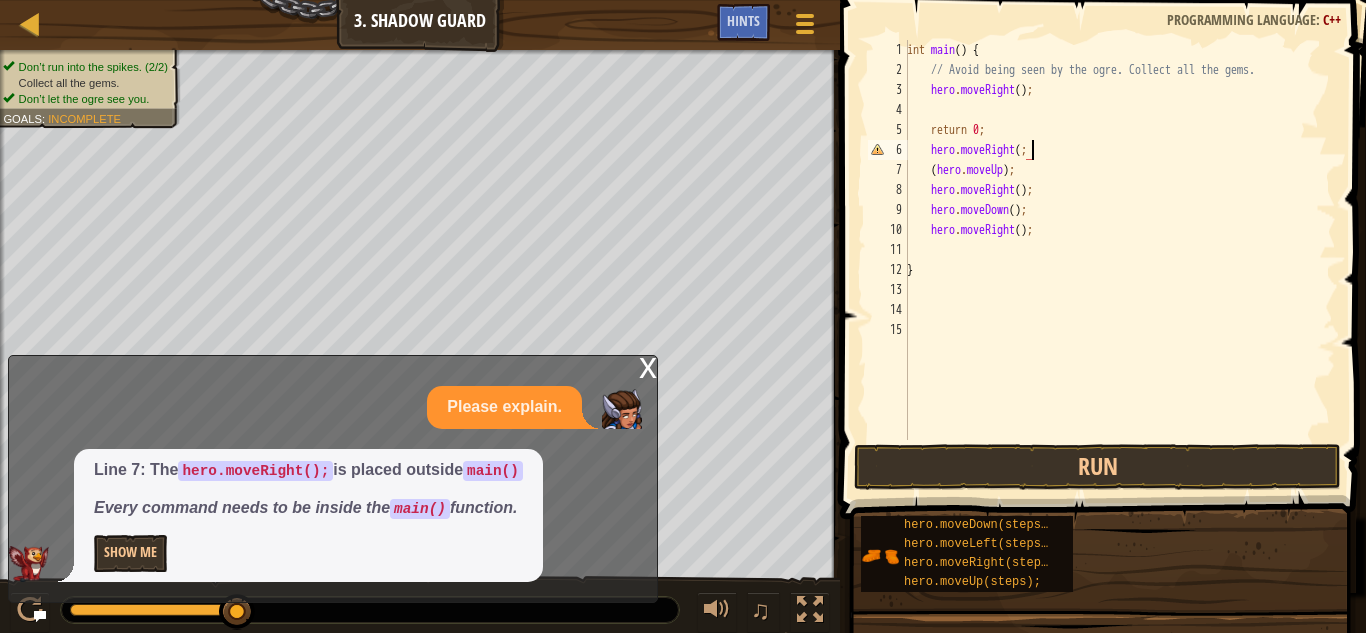 scroll, scrollTop: 9, scrollLeft: 11, axis: both 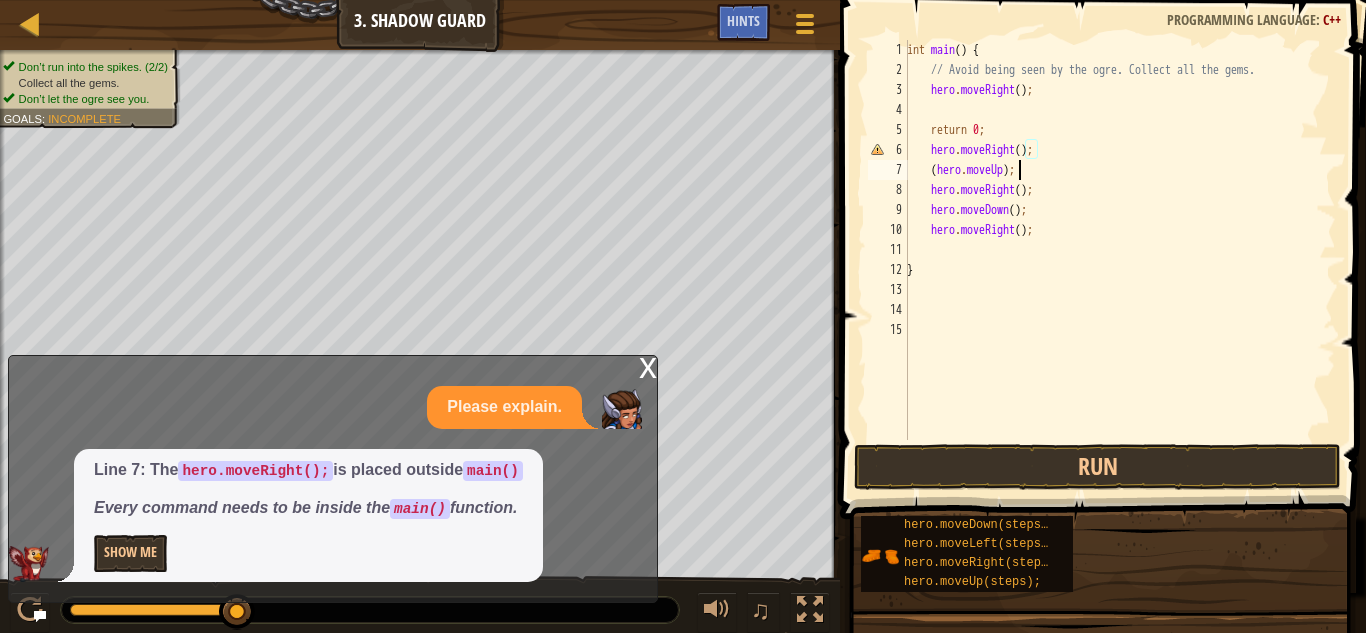 click on "int   main ( )   {      // Avoid being seen by the ogre. Collect all the gems.      hero . moveRight ( ) ;           return   0 ;      hero . moveRight ( ) ;      hero . moveUp ( ) ;      hero . moveRight ( ) ;      hero . moveDown ( ) ;      hero . moveRight ( ) ;      }" at bounding box center (1119, 260) 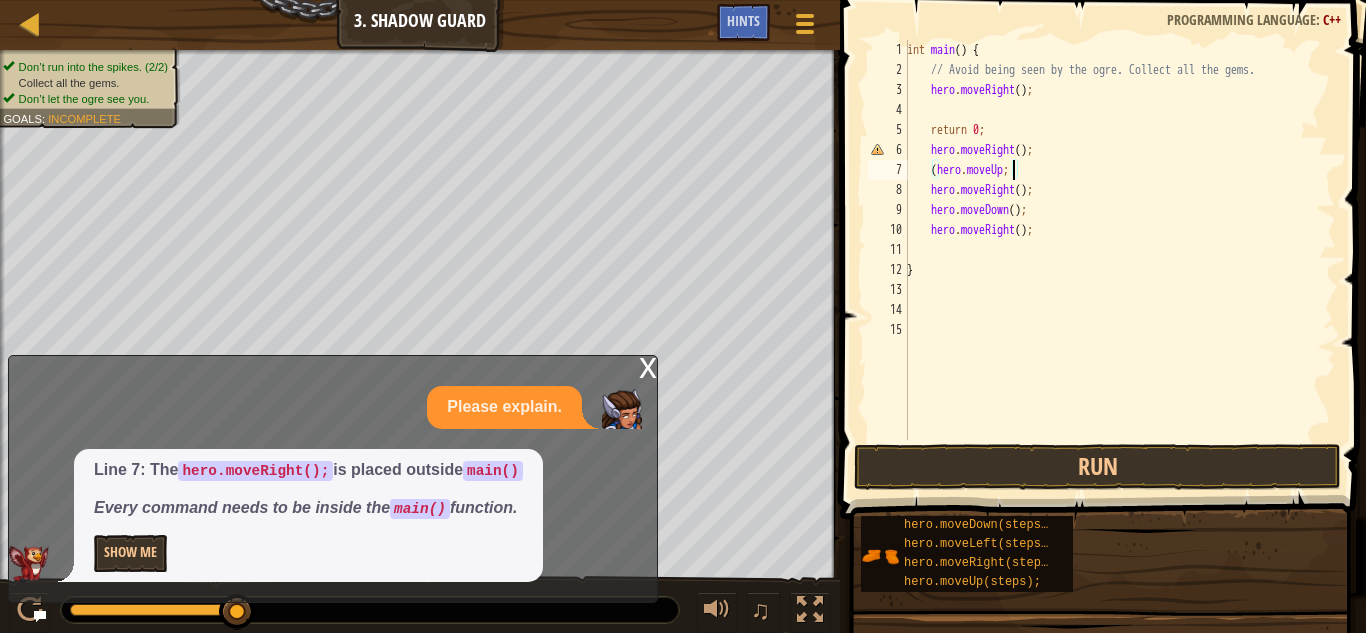 scroll, scrollTop: 9, scrollLeft: 8, axis: both 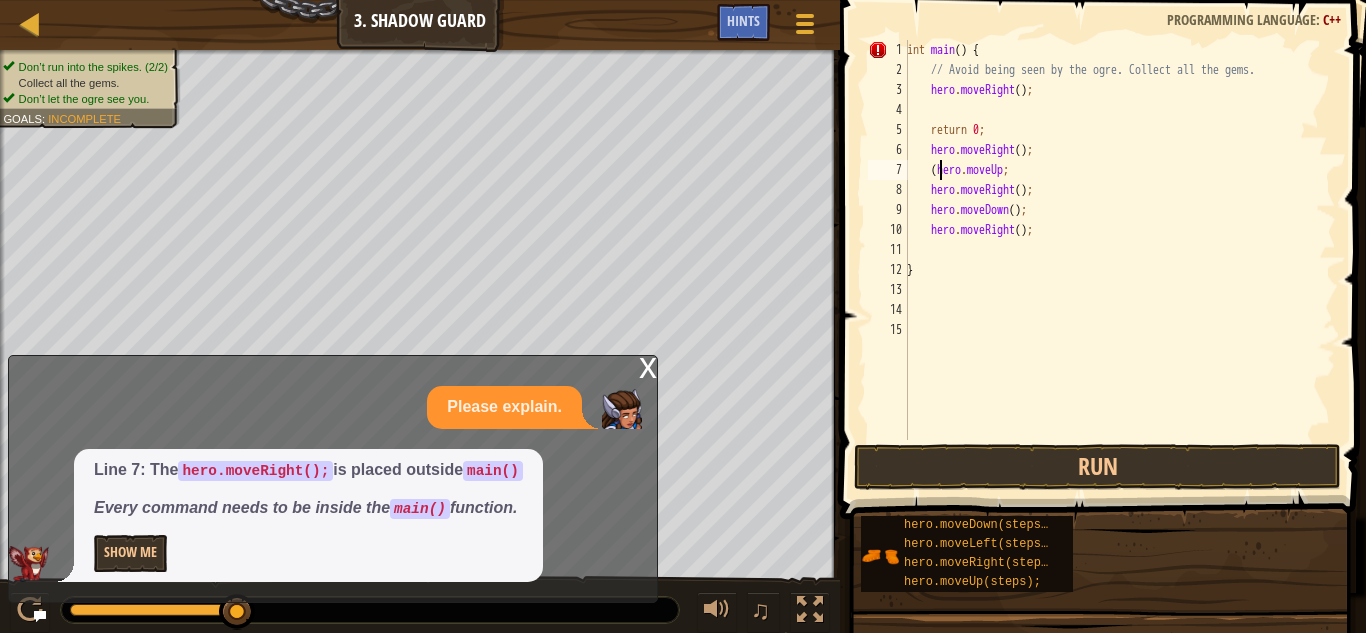 click on "int   main ( )   {      // Avoid being seen by the ogre. Collect all the gems.      hero . moveRight ( ) ;           return   0 ;      hero . moveRight ( ) ;      ( hero . moveUp ;      hero . moveRight ( ) ;      hero . moveDown ( ) ;      hero . moveRight ( ) ;      }" at bounding box center [1119, 260] 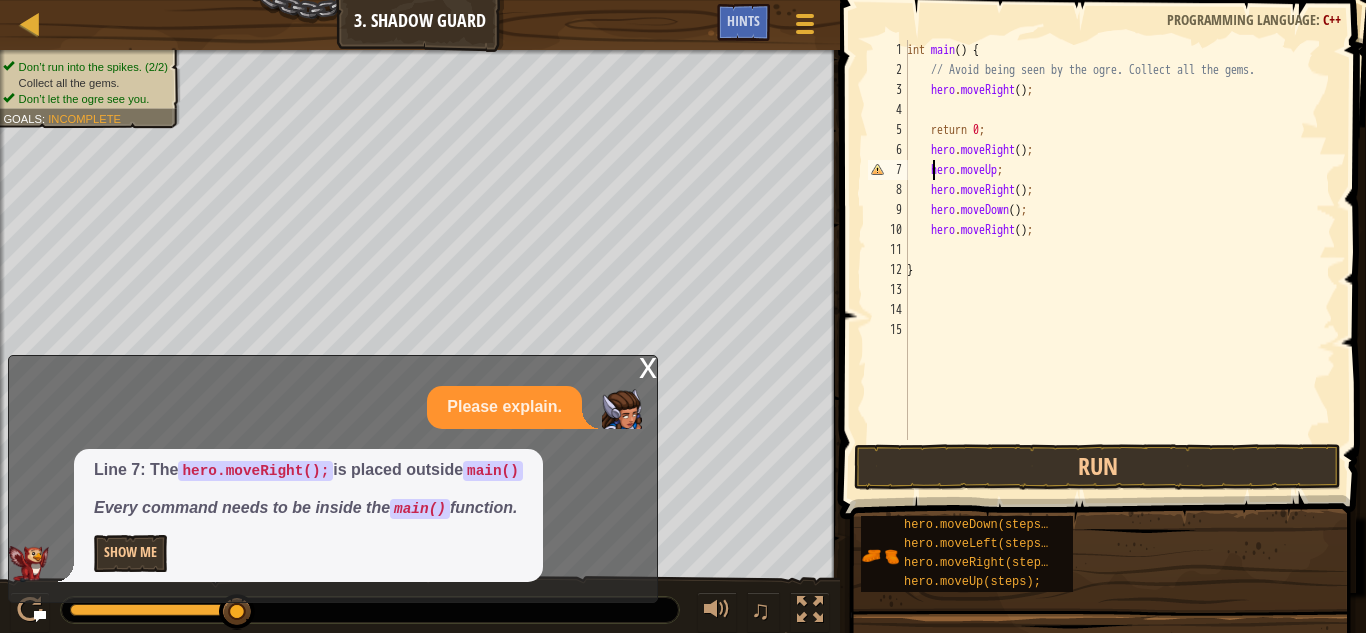 click on "int   main ( )   {      // Avoid being seen by the ogre. Collect all the gems.      hero . moveRight ( ) ;           return   0 ;      hero . moveRight ( ) ;      hero . moveUp ;      hero . moveRight ( ) ;      hero . moveDown ( ) ;      hero . moveRight ( ) ;      }" at bounding box center [1119, 260] 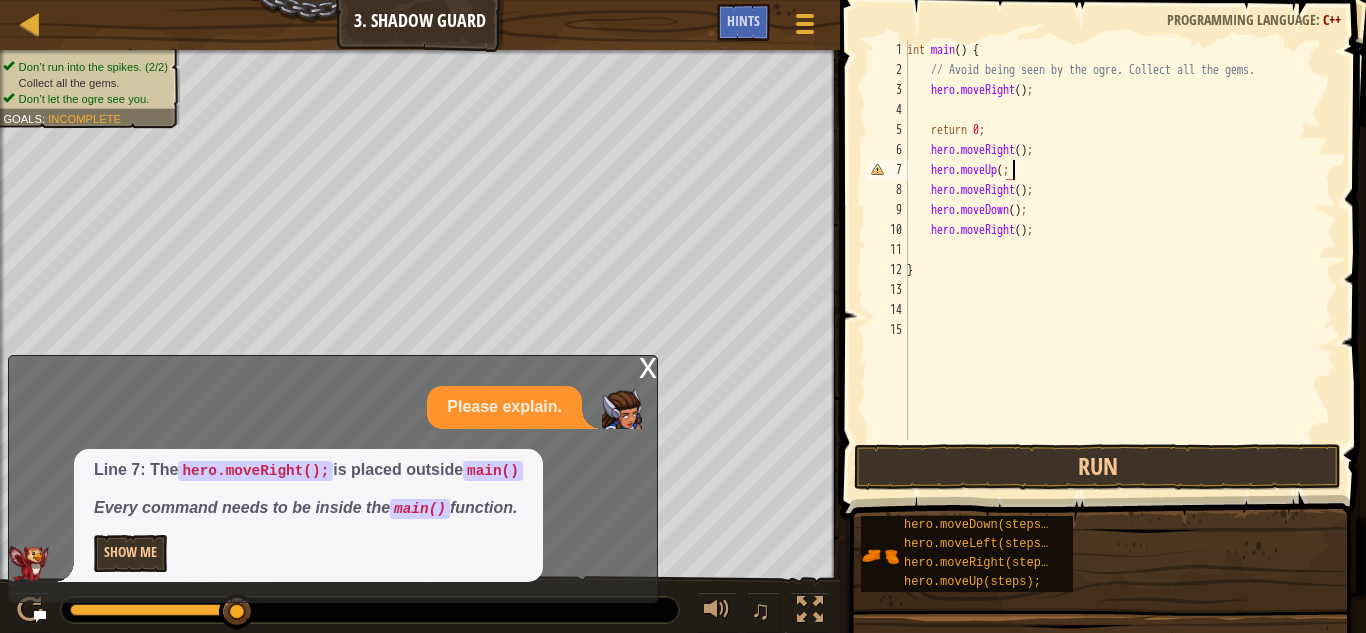 scroll, scrollTop: 9, scrollLeft: 9, axis: both 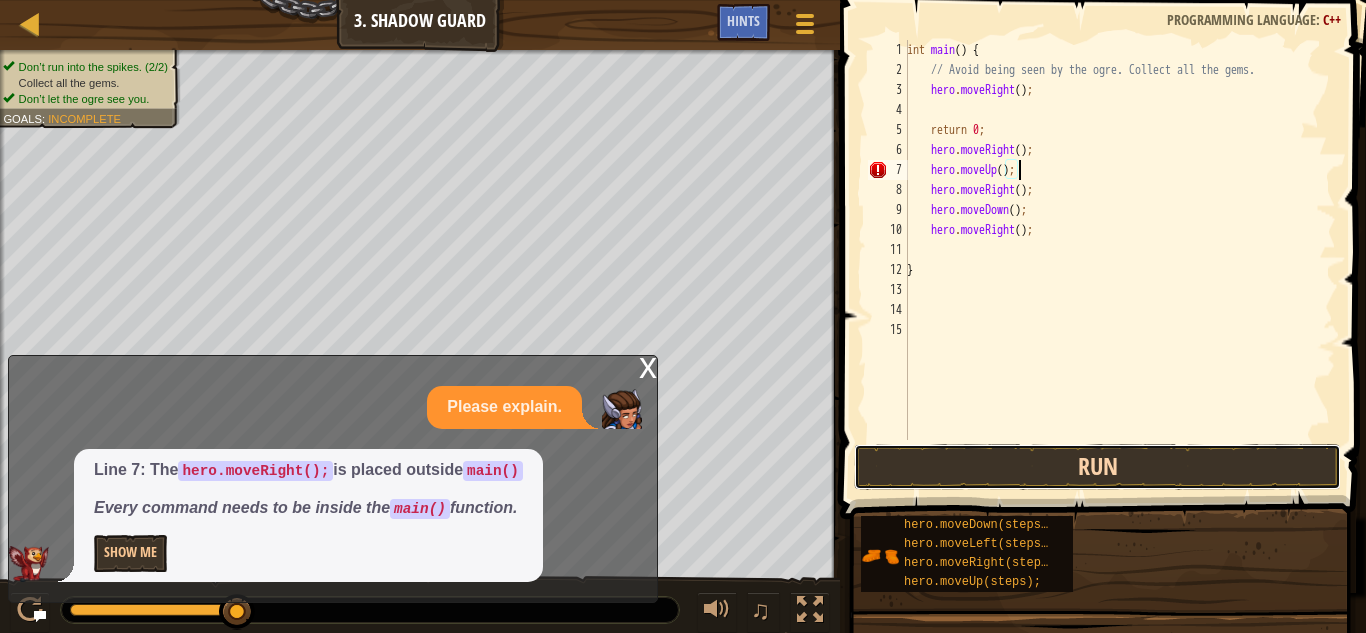 drag, startPoint x: 1048, startPoint y: 458, endPoint x: 1047, endPoint y: 445, distance: 13.038404 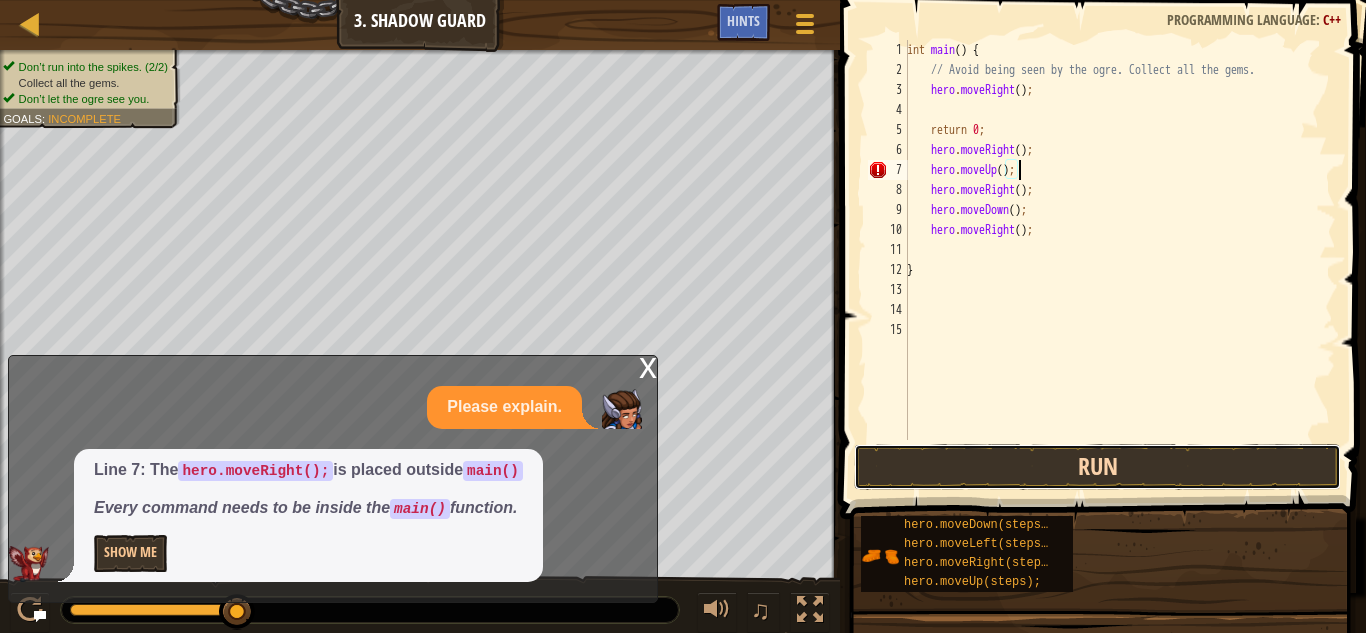 click on "Run" at bounding box center (1097, 467) 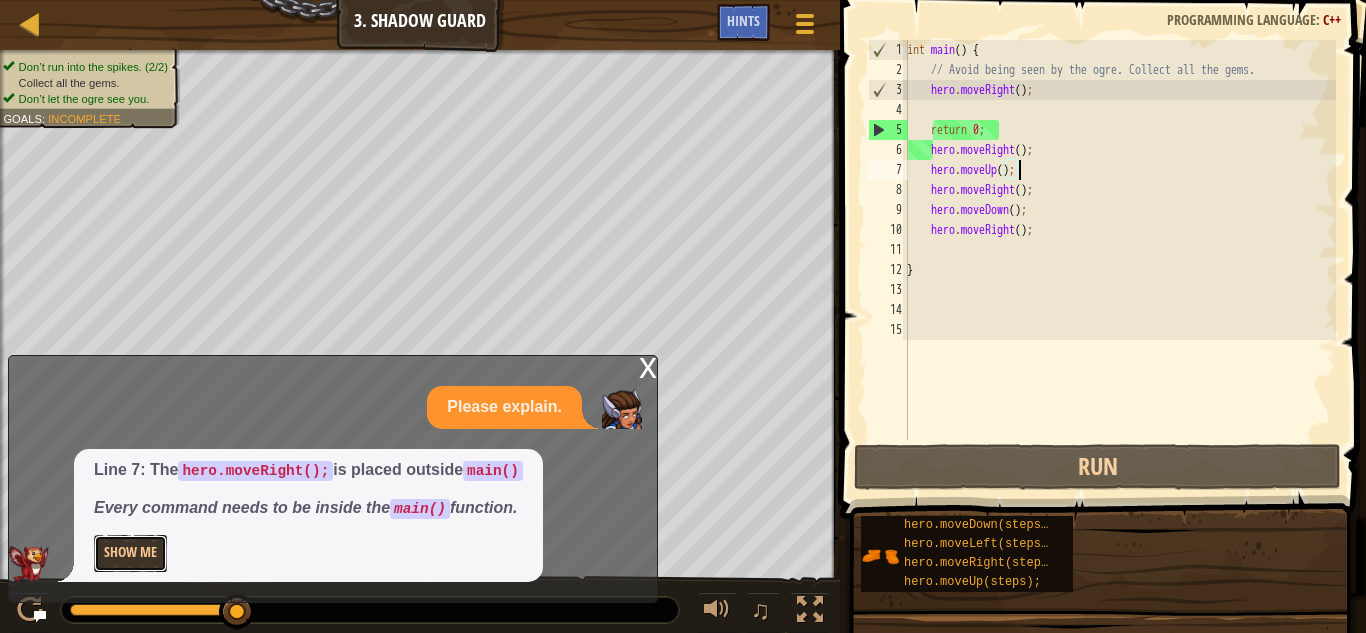 click on "Show Me" at bounding box center [130, 553] 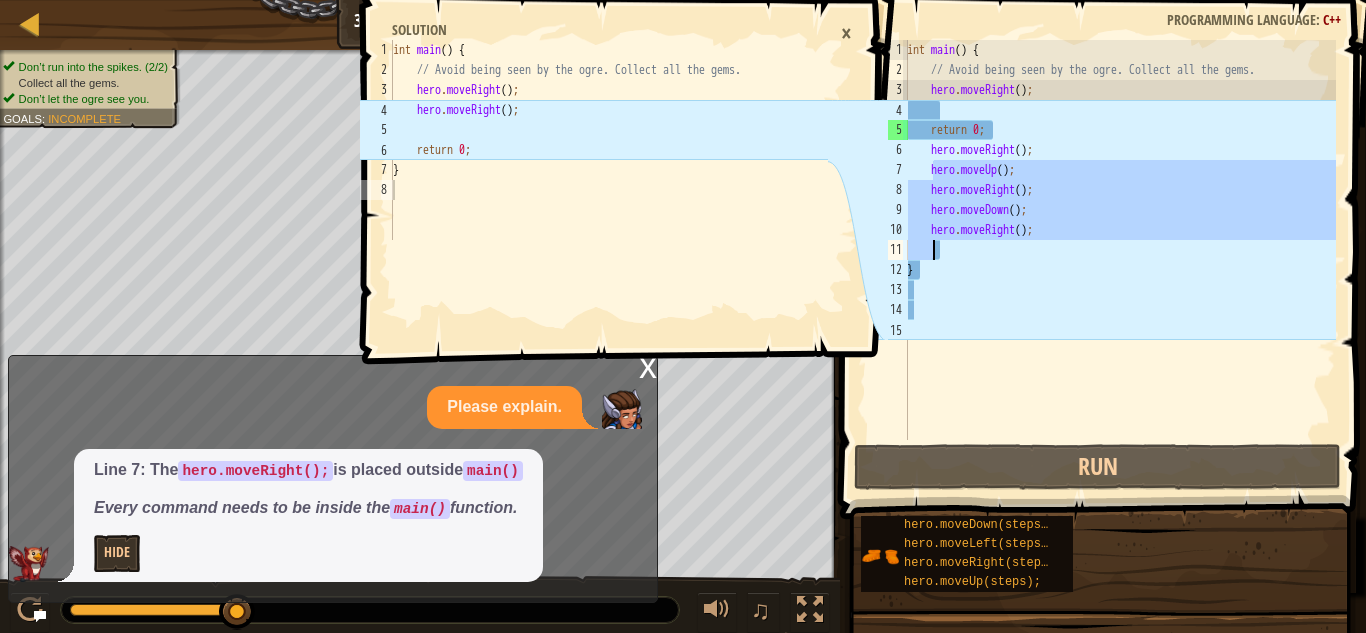 drag, startPoint x: 931, startPoint y: 168, endPoint x: 1068, endPoint y: 245, distance: 157.15598 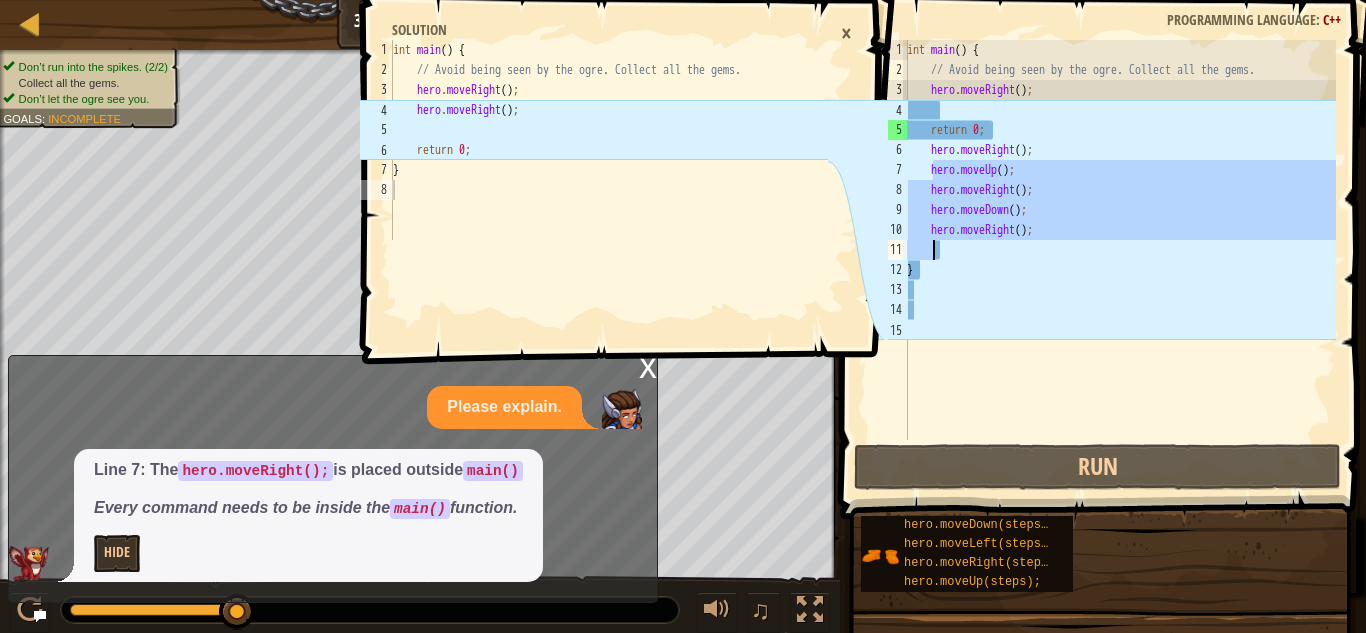 click on "int   main ( )   {      // Avoid being seen by the ogre. Collect all the gems.      hero . moveRight ( ) ;           return   0 ;      hero . moveRight ( ) ;      hero . moveUp ( ) ;      hero . moveRight ( ) ;      hero . moveDown ( ) ;      hero . moveRight ( ) ;      }" at bounding box center (1119, 260) 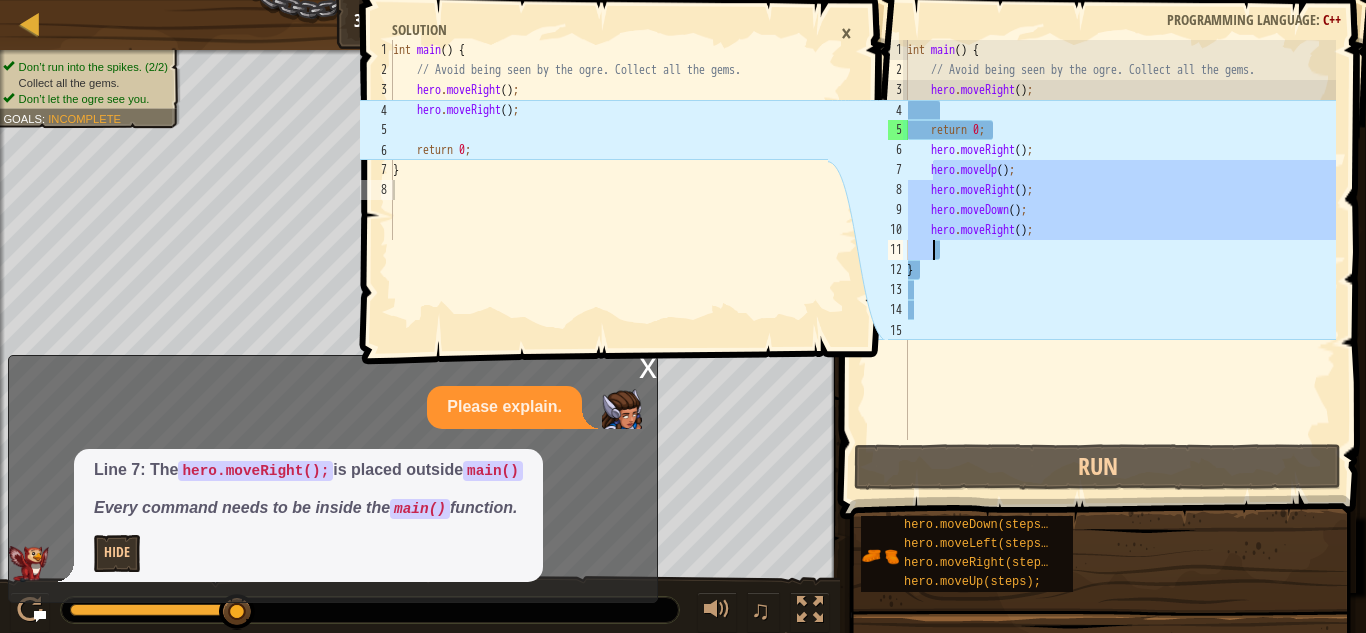 type on "hero.moveRight();" 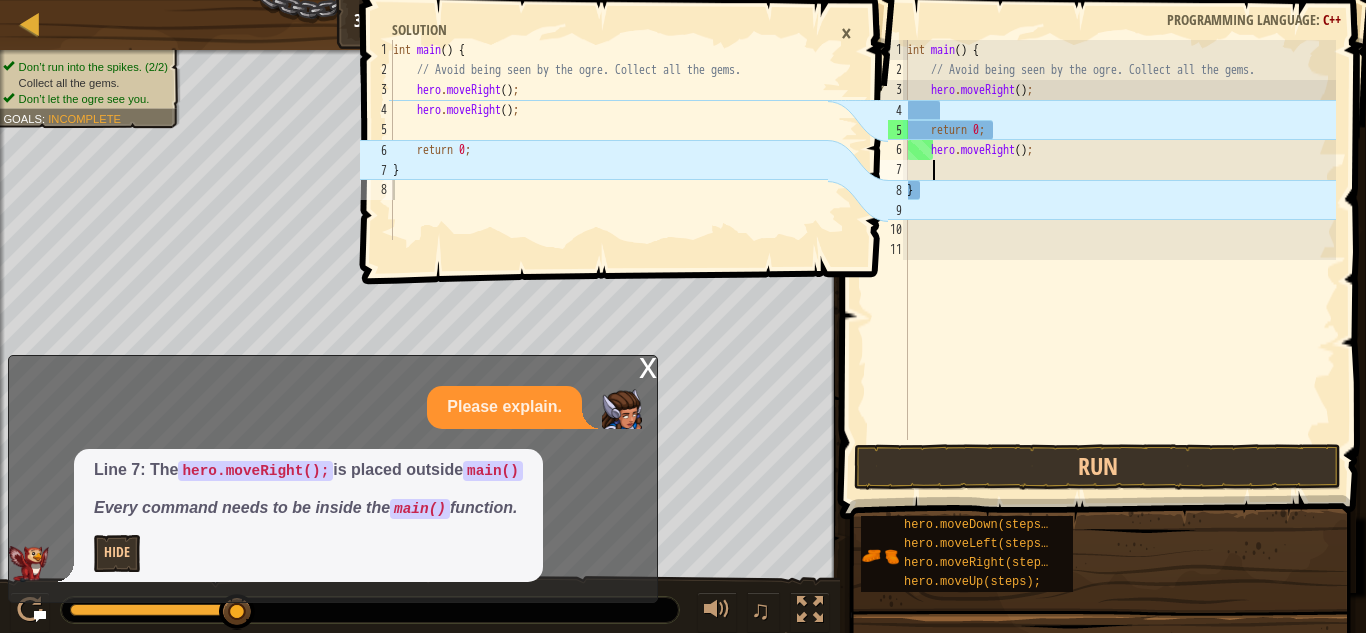 scroll, scrollTop: 9, scrollLeft: 0, axis: vertical 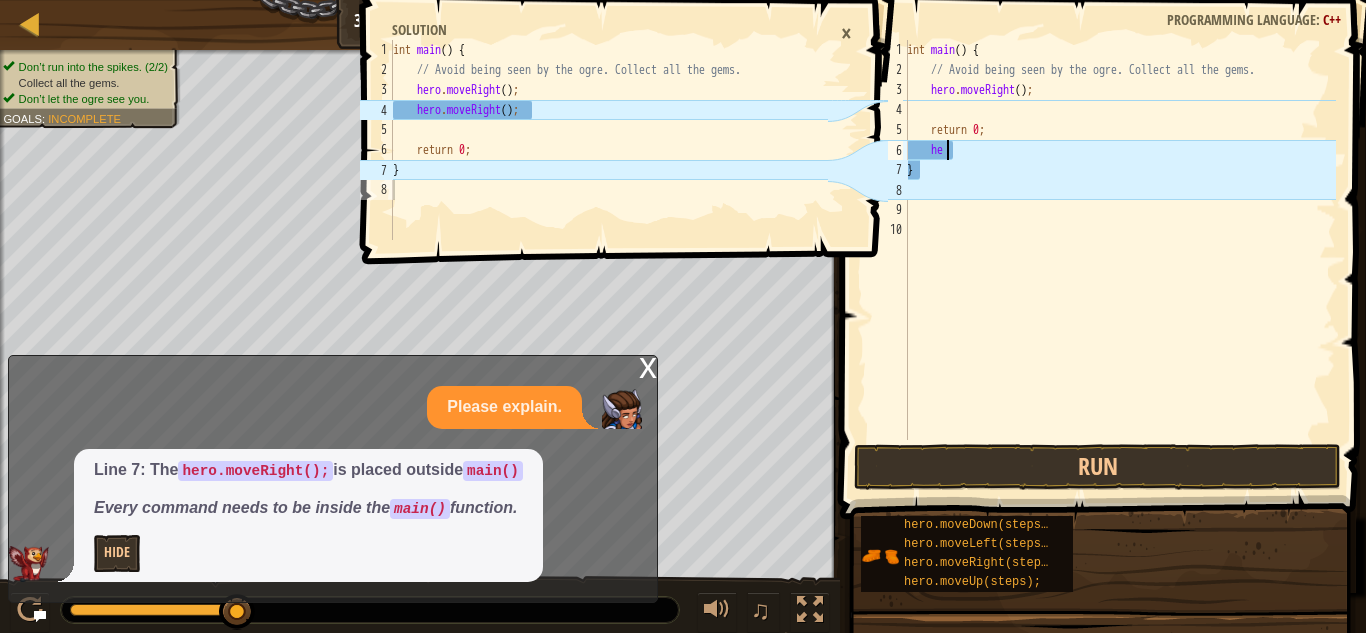 type on "h" 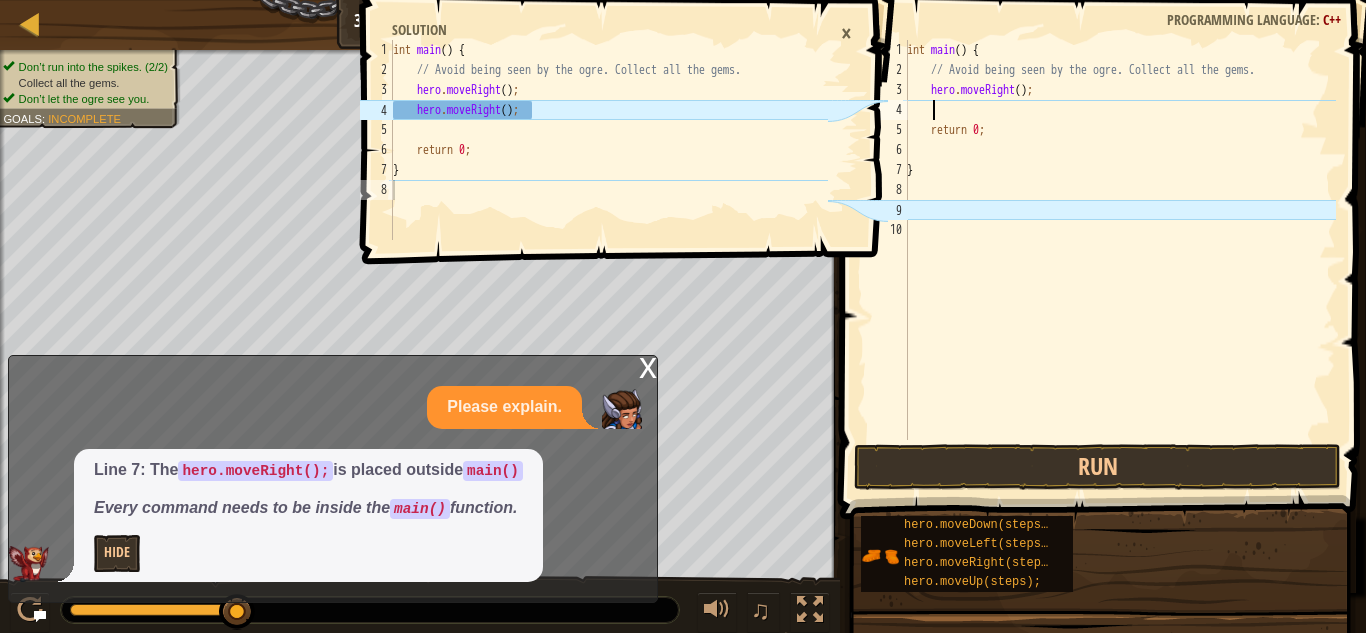 click on "int   main ( )   {      // Avoid being seen by the ogre. Collect all the gems.      hero . moveRight ( ) ;           return   0 ; }" at bounding box center [1119, 260] 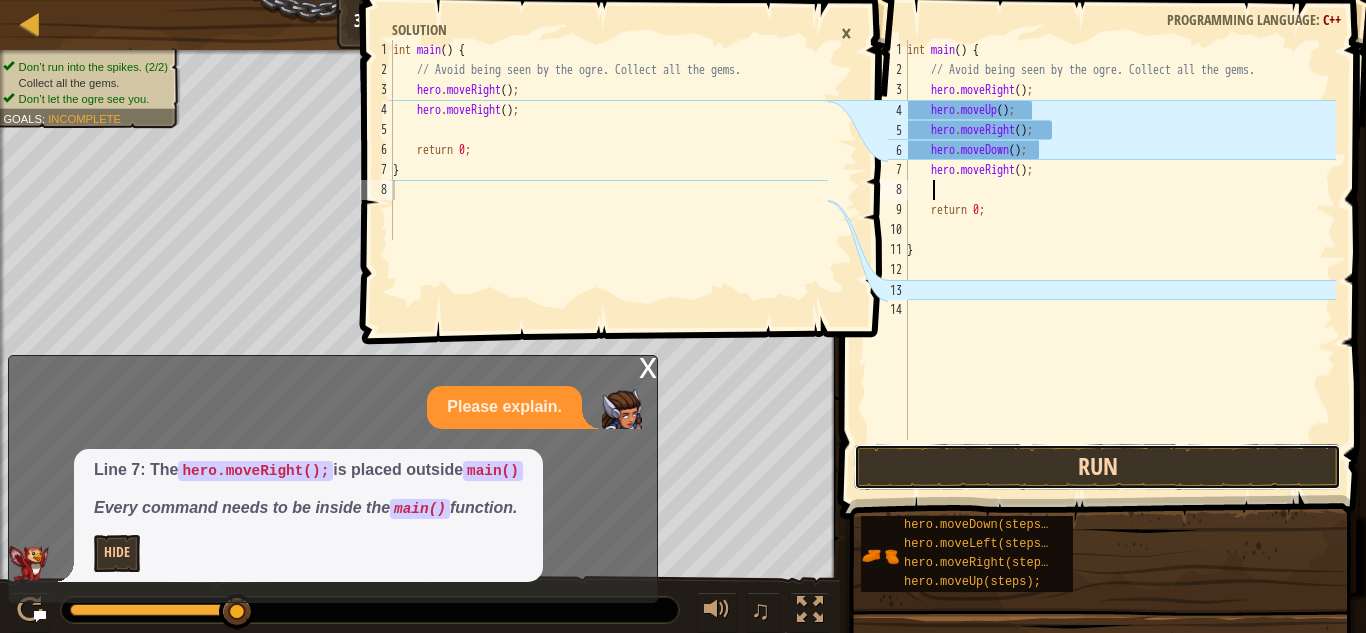 click on "Run" at bounding box center (1097, 467) 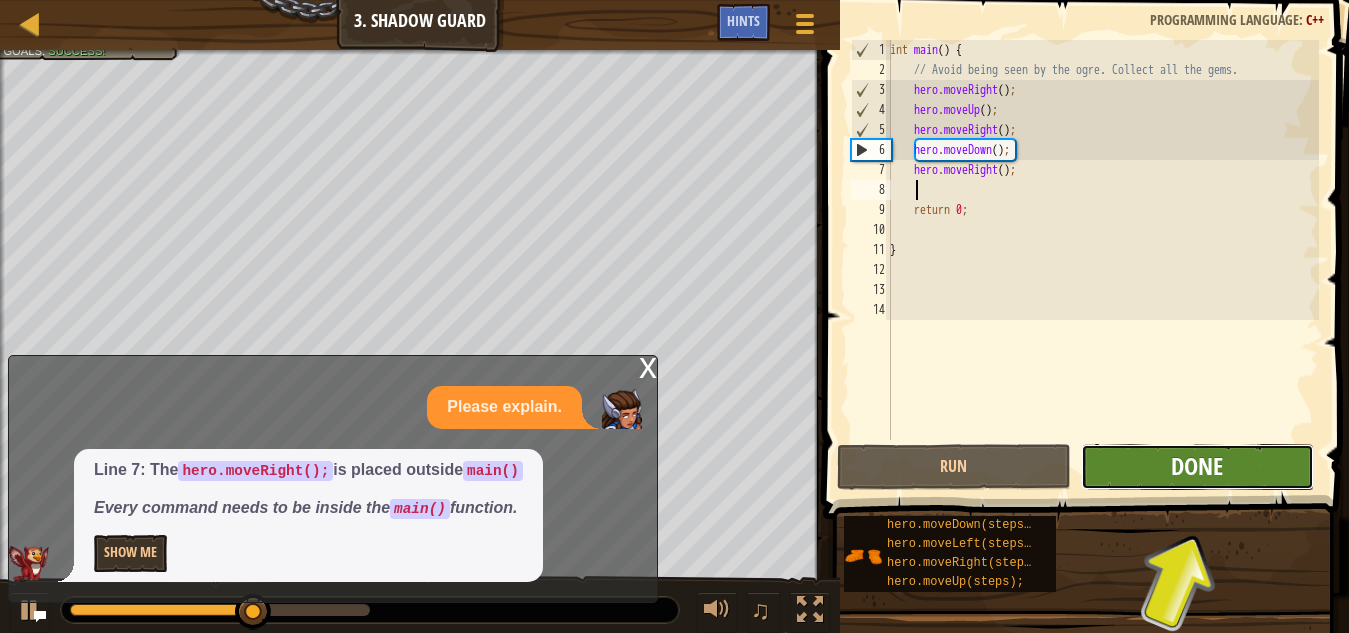 click on "Done" at bounding box center [1197, 466] 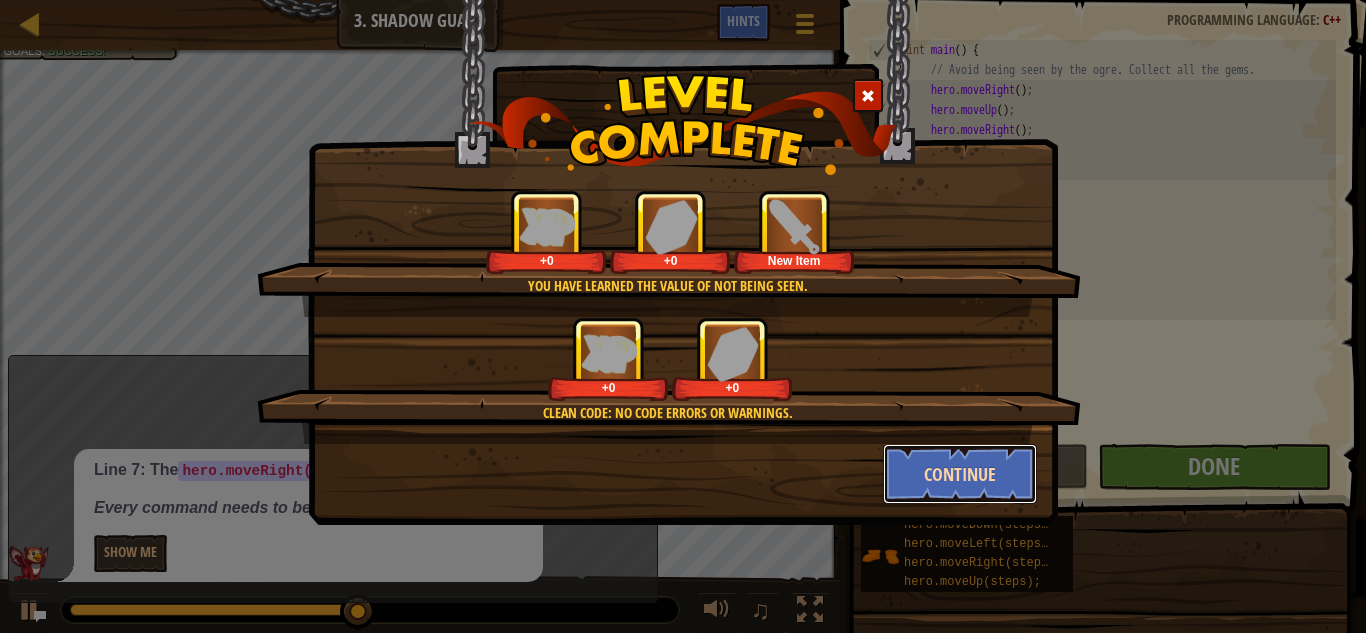click on "Continue" at bounding box center [960, 474] 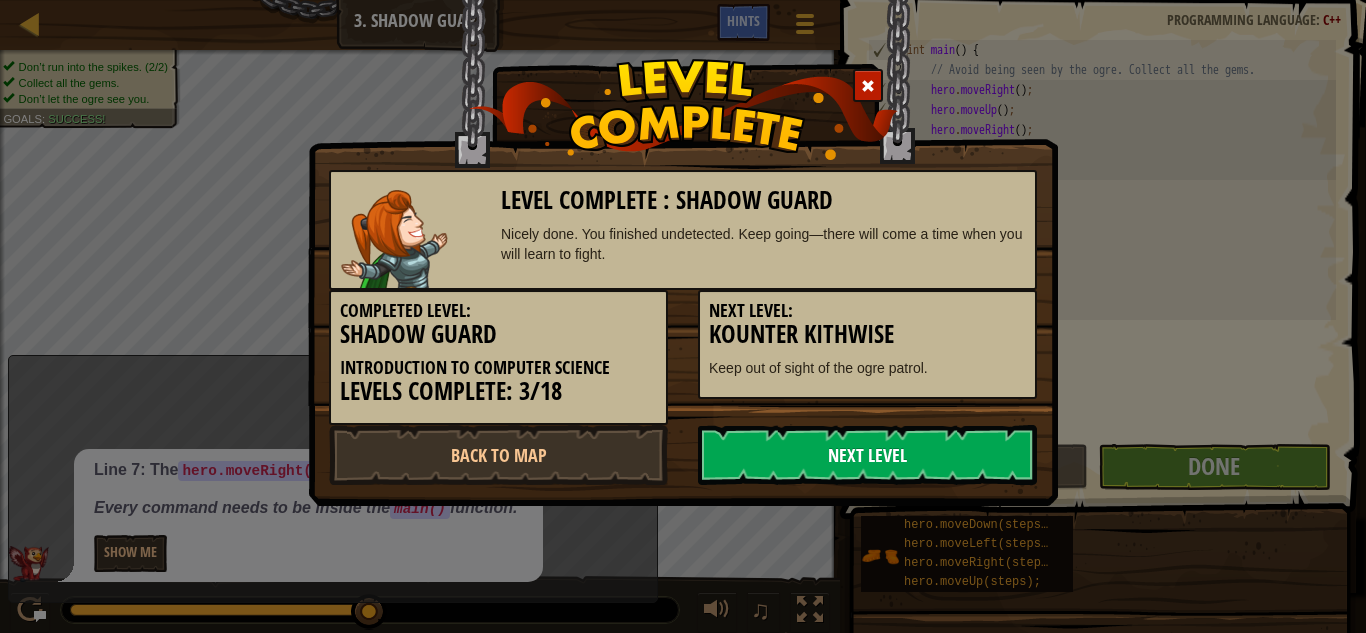 click on "Next Level" at bounding box center [867, 455] 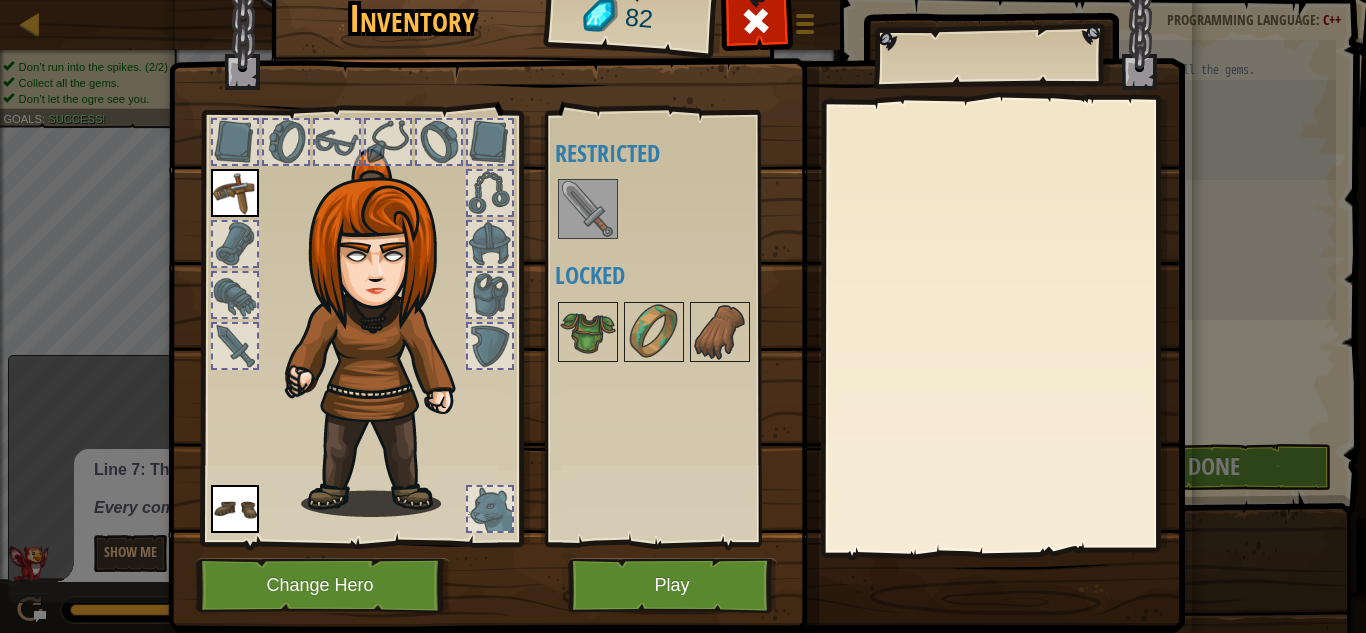 click at bounding box center [588, 209] 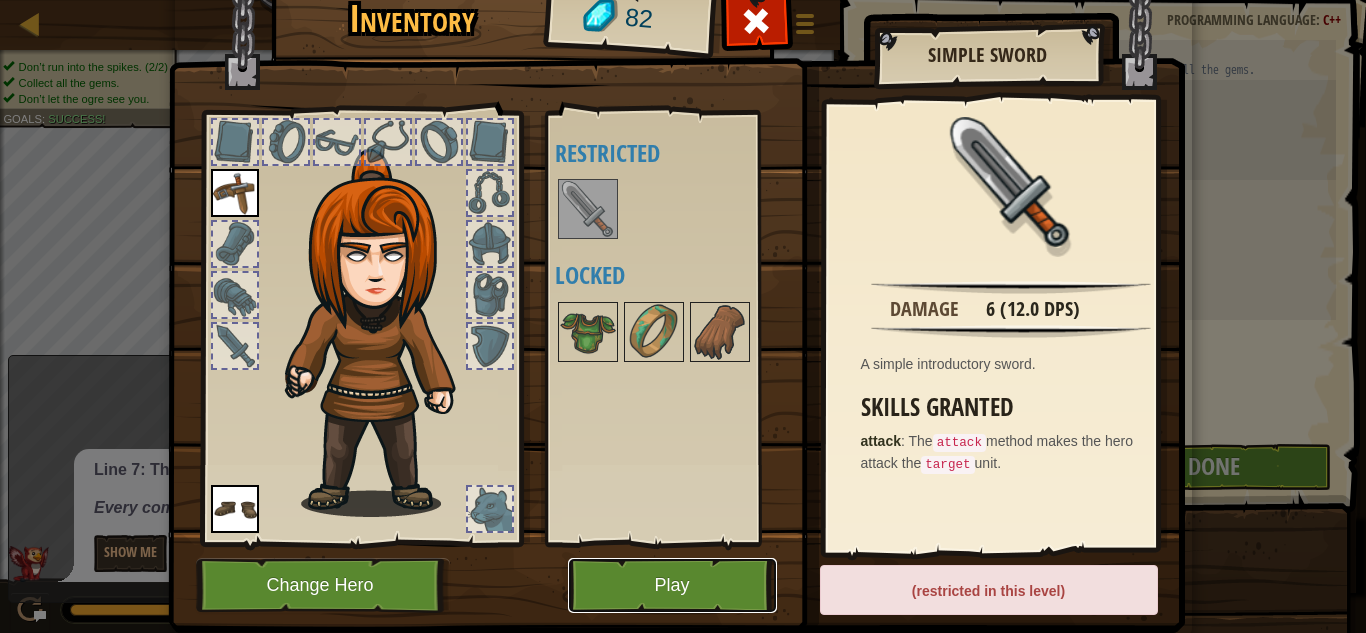 click on "Play" at bounding box center (672, 585) 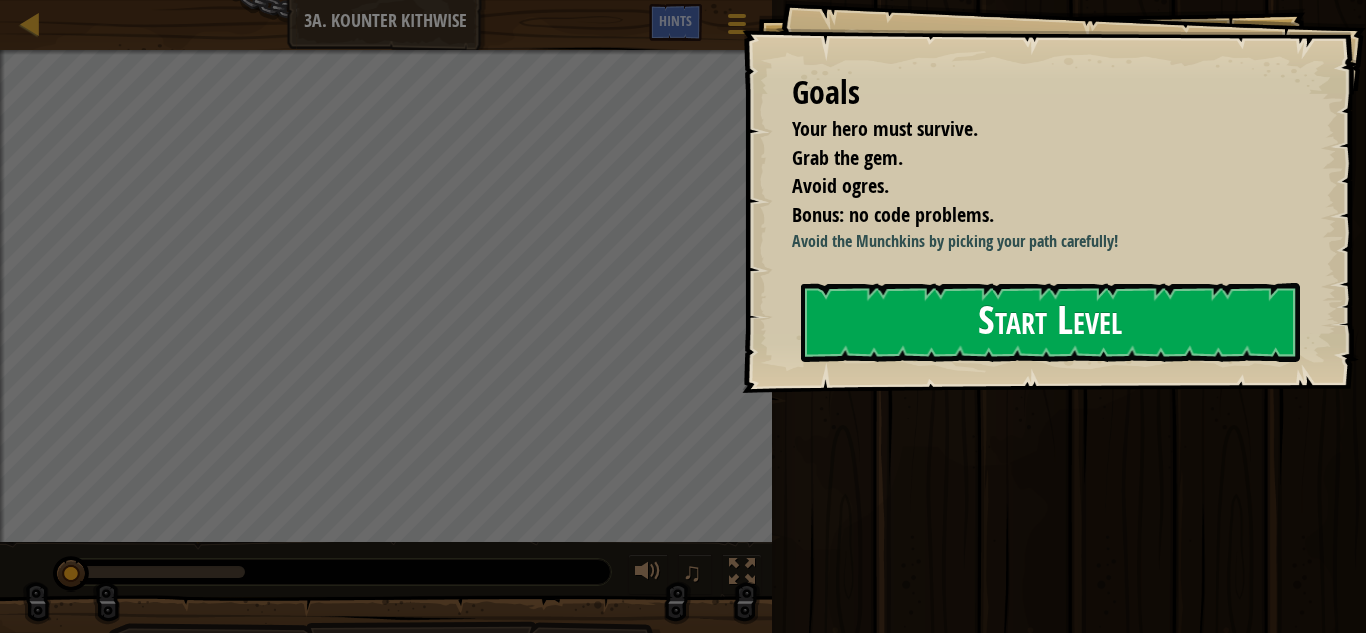 click on "Start Level" at bounding box center [1050, 322] 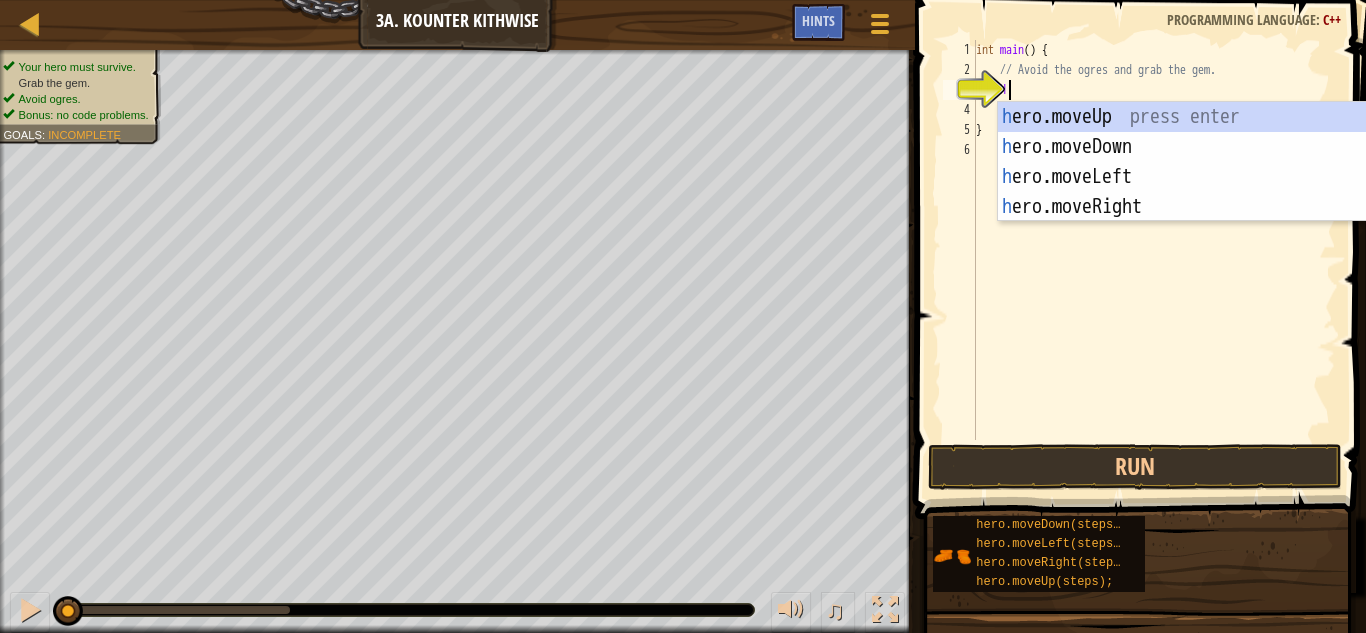 scroll, scrollTop: 9, scrollLeft: 2, axis: both 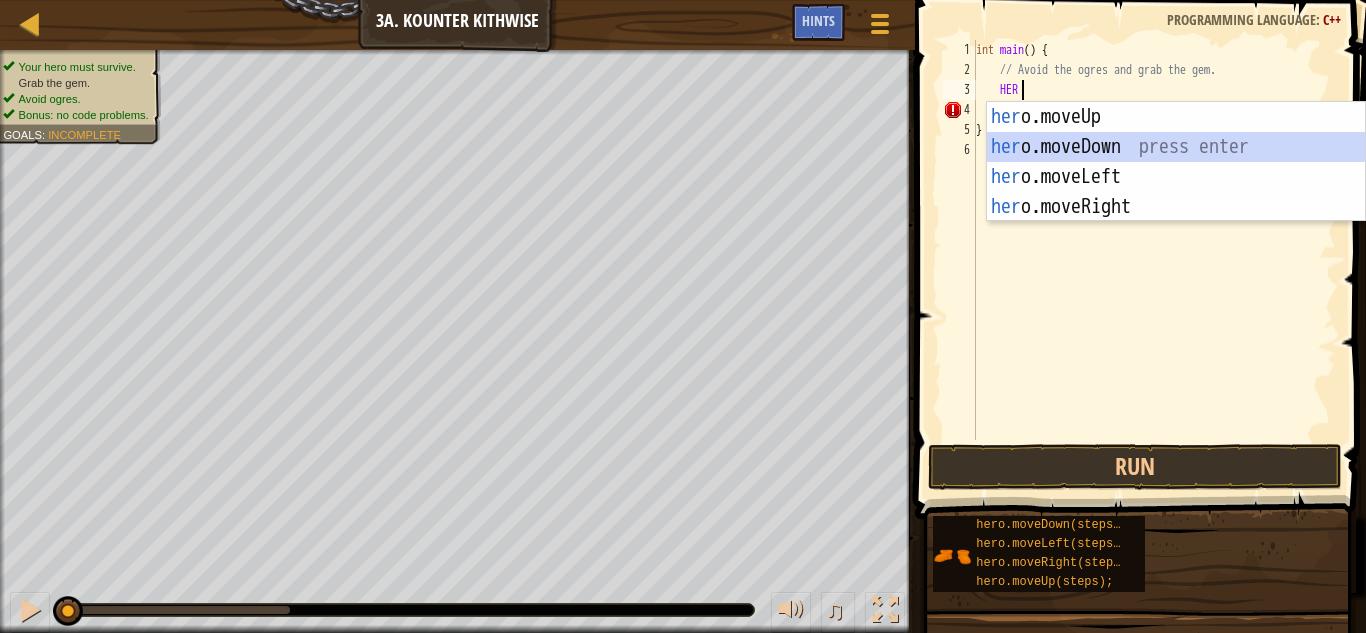 click on "her o.moveUp press enter her o.moveDown press enter her o.moveLeft press enter her o.moveRight press enter" at bounding box center (1176, 192) 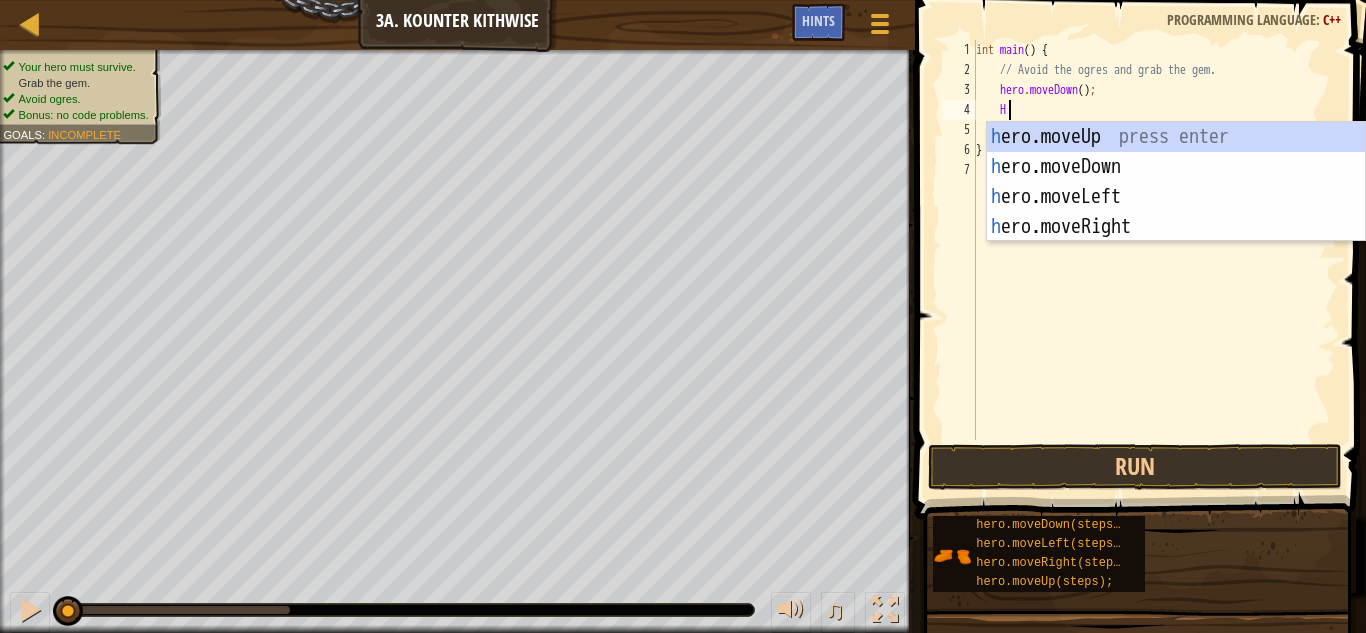 type on "HE" 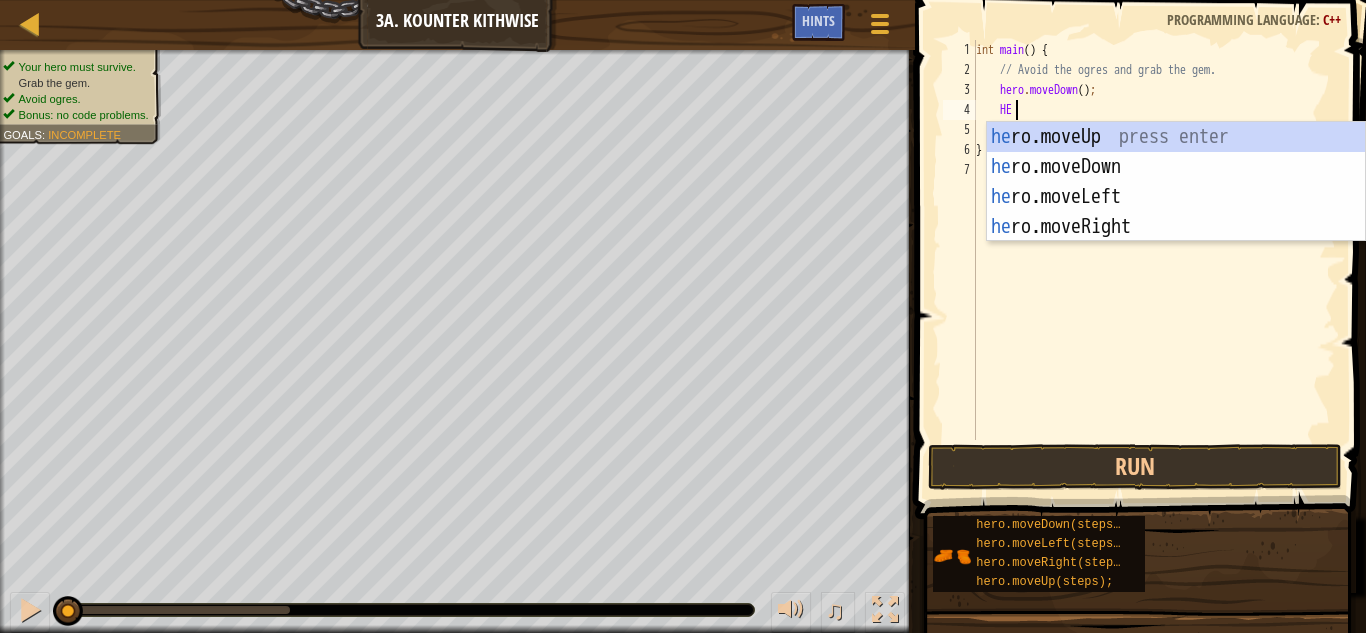 scroll, scrollTop: 9, scrollLeft: 2, axis: both 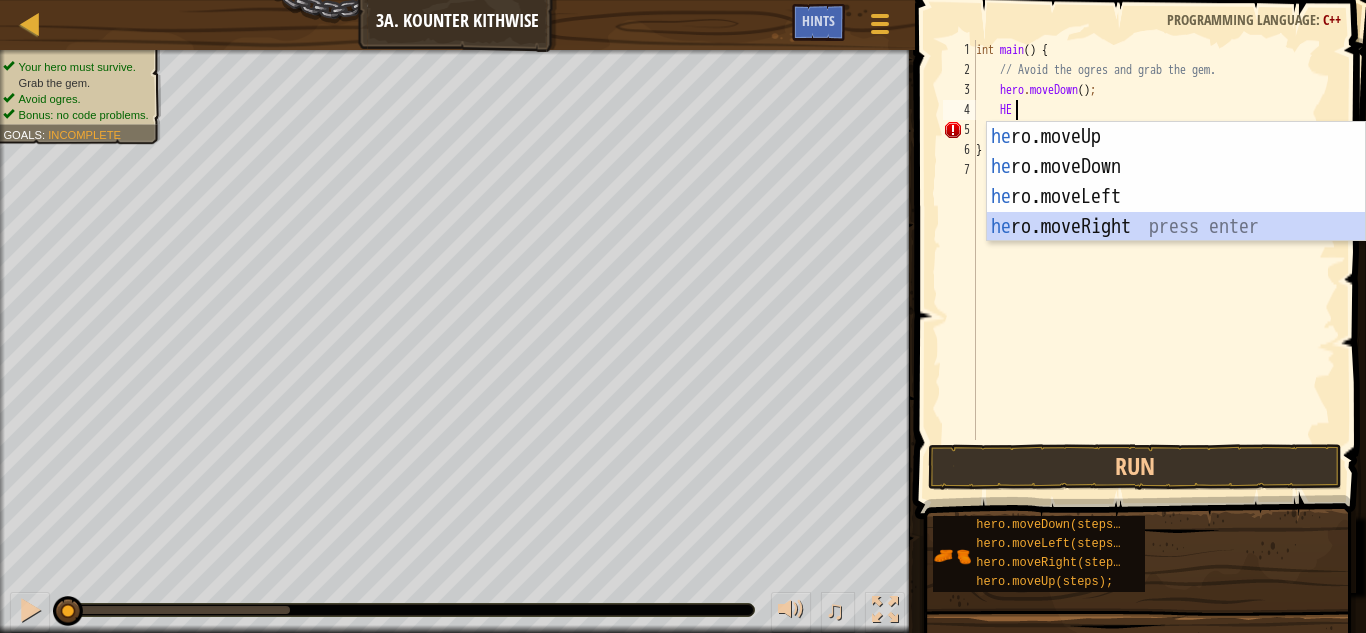 click on "he ro.moveUp press enter he ro.moveDown press enter he ro.moveLeft press enter he ro.moveRight press enter" at bounding box center (1176, 212) 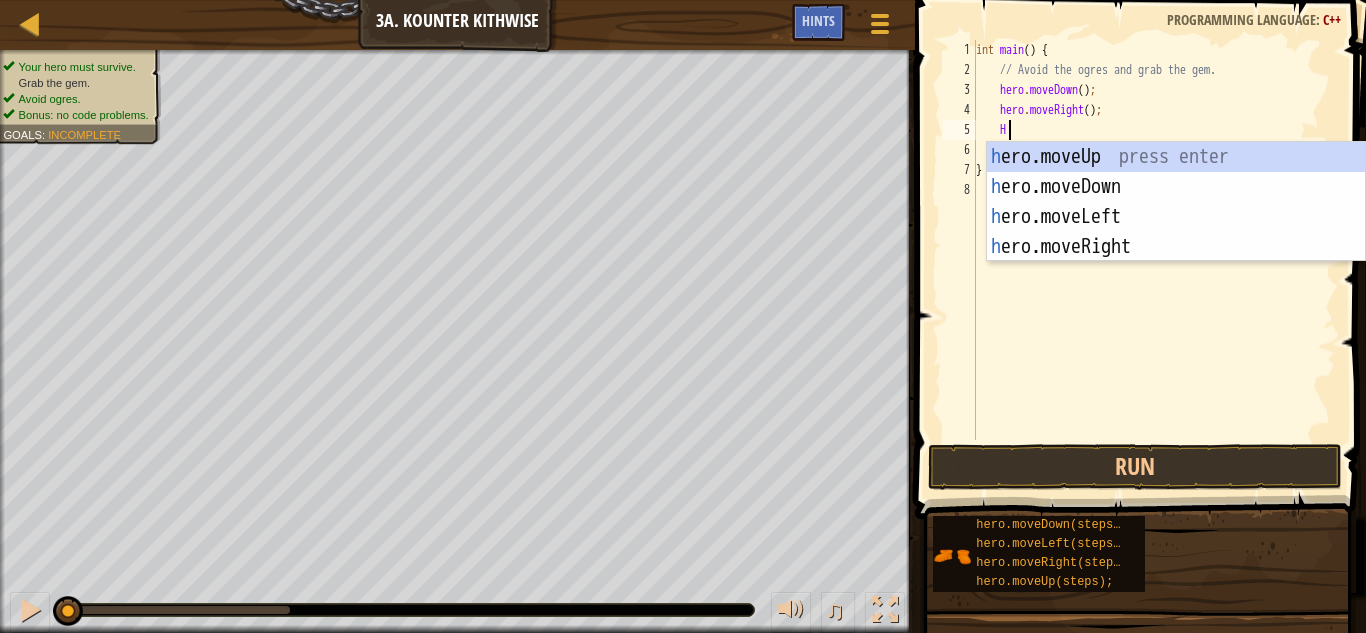 scroll, scrollTop: 9, scrollLeft: 2, axis: both 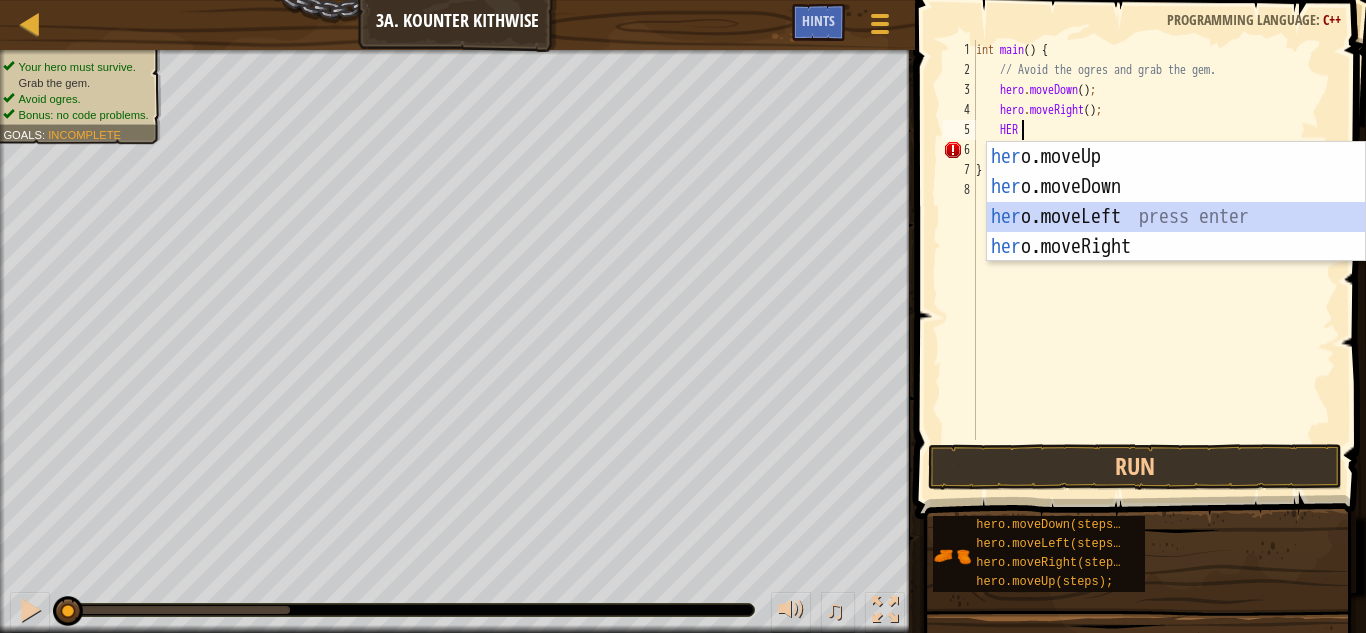 click on "her o.moveUp press enter her o.moveDown press enter her o.moveLeft press enter her o.moveRight press enter" at bounding box center (1176, 232) 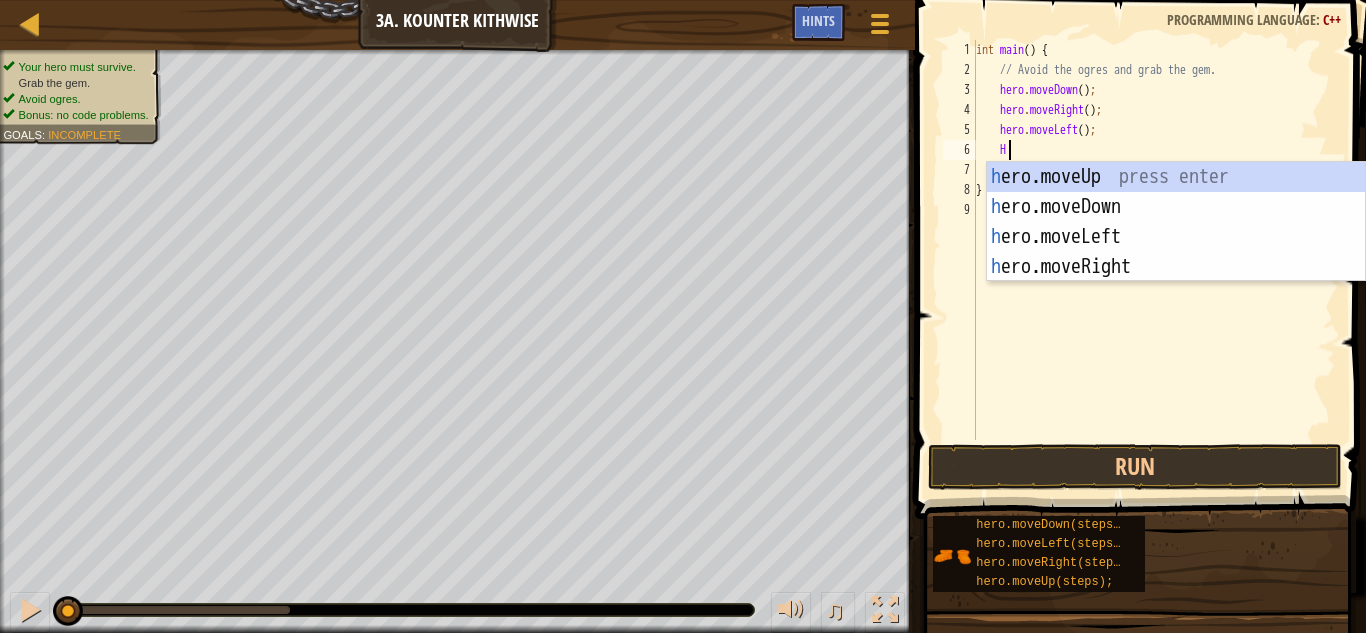 scroll, scrollTop: 9, scrollLeft: 2, axis: both 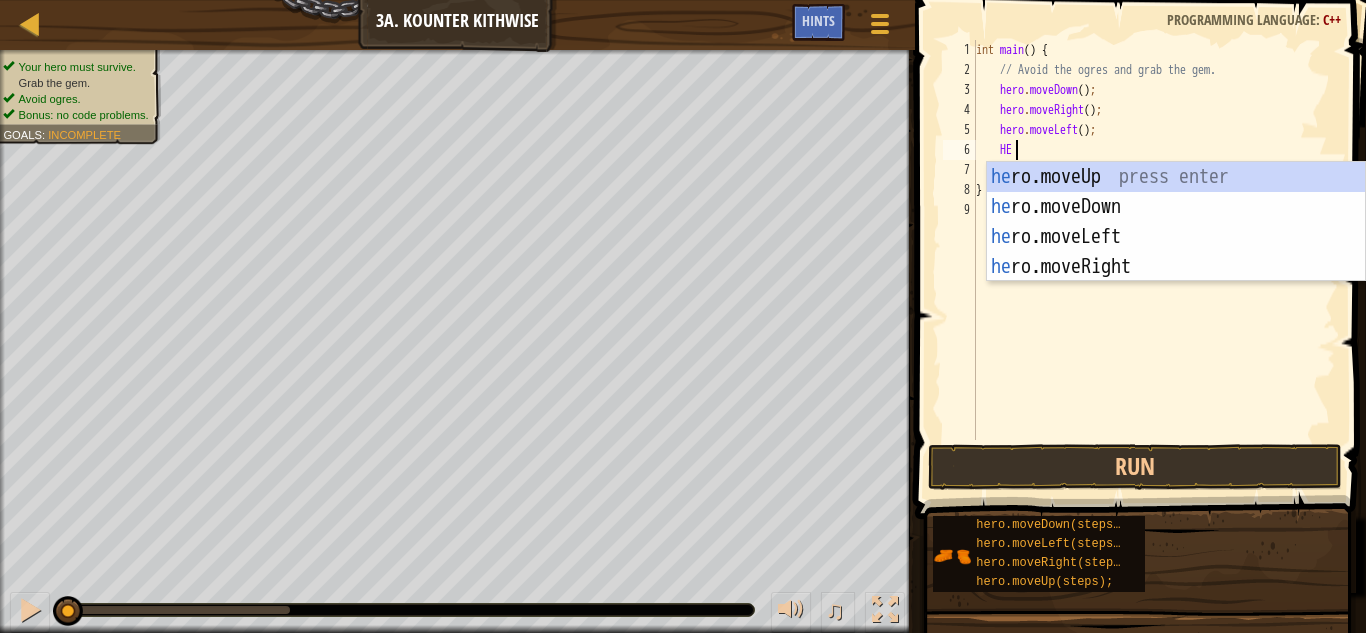 type on "HER" 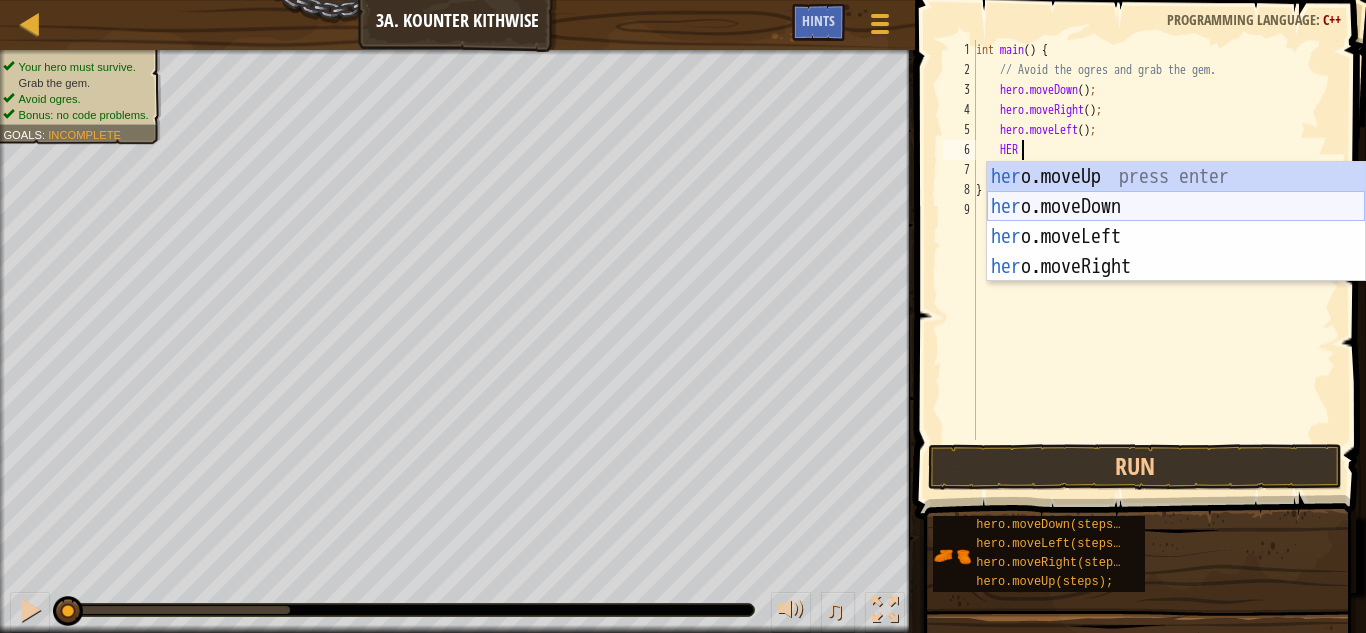 click on "her o.moveUp press enter her o.moveDown press enter her o.moveLeft press enter her o.moveRight press enter" at bounding box center [1176, 252] 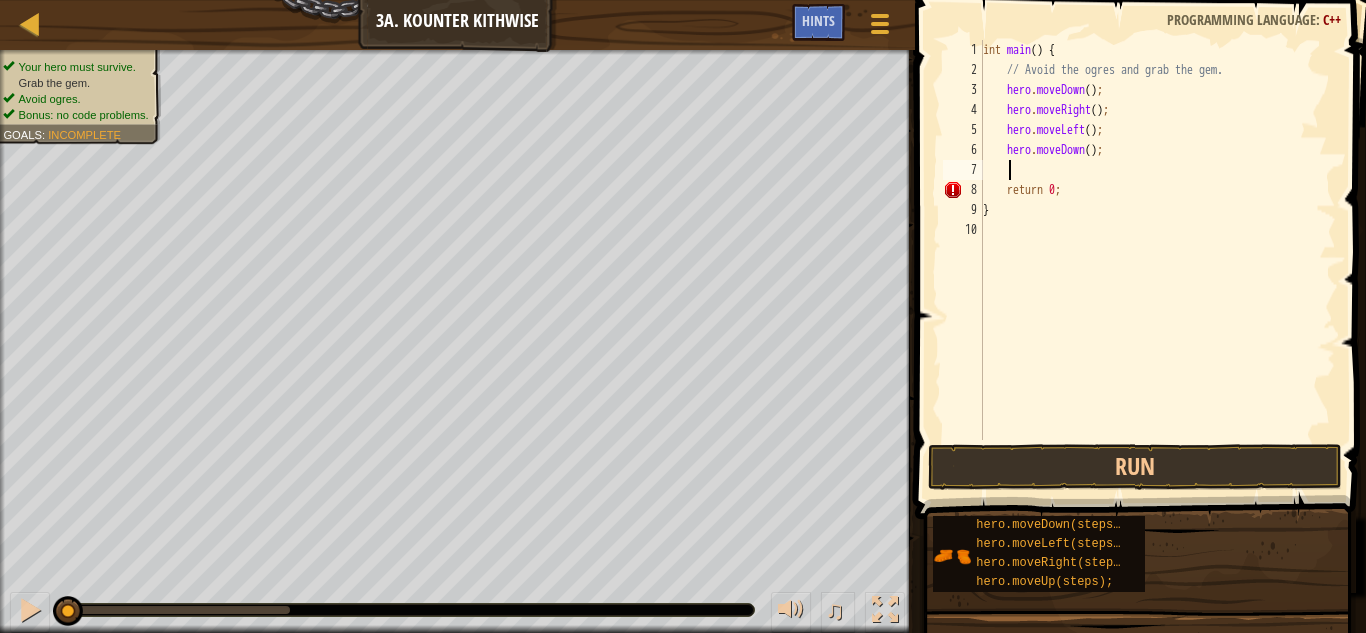 scroll, scrollTop: 9, scrollLeft: 1, axis: both 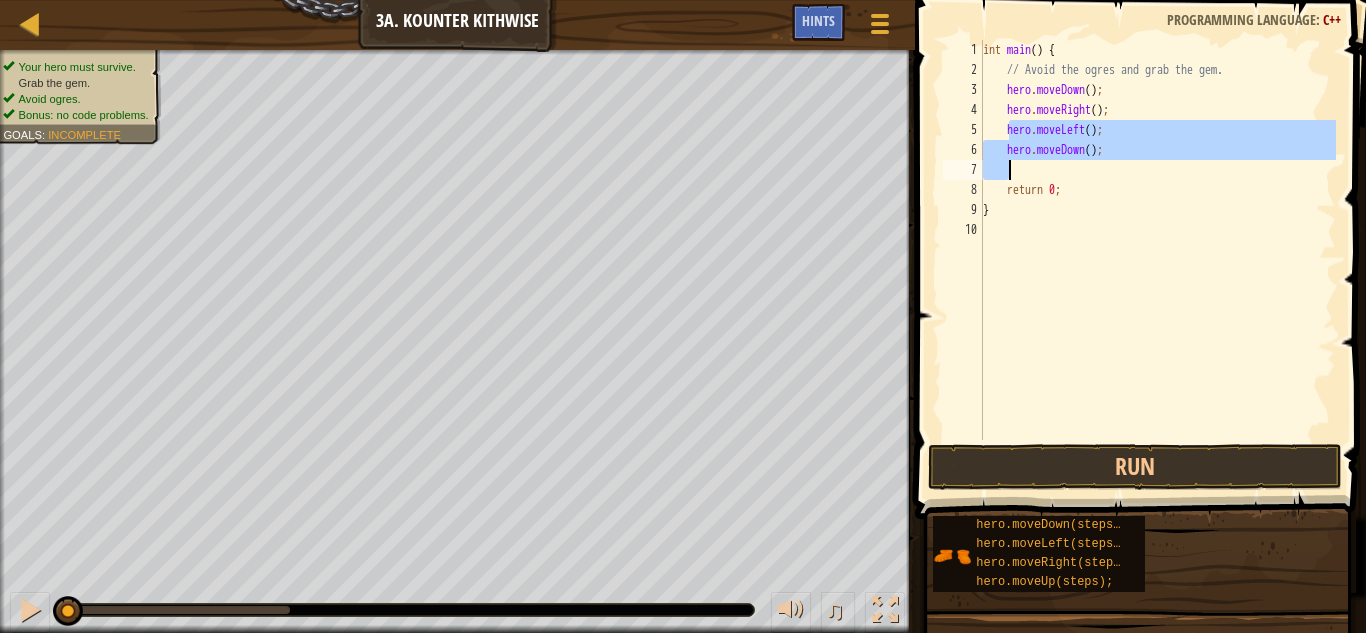 drag, startPoint x: 1009, startPoint y: 125, endPoint x: 1166, endPoint y: 174, distance: 164.46884 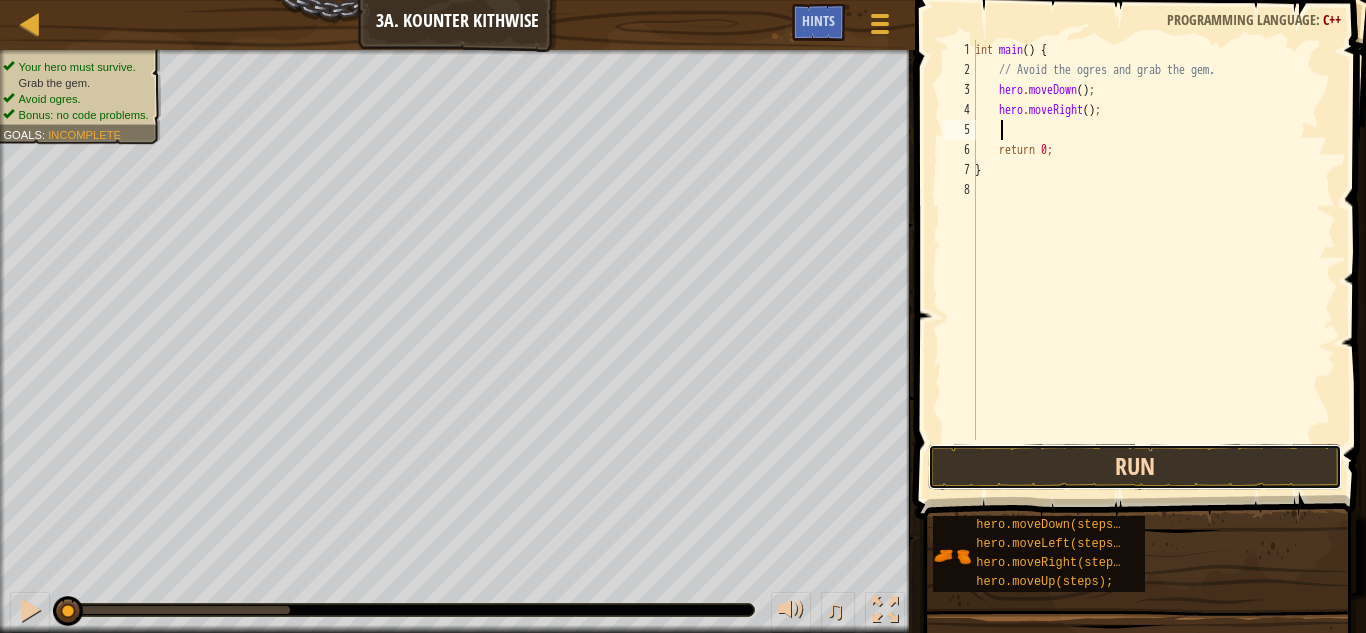 click on "Run" at bounding box center (1135, 467) 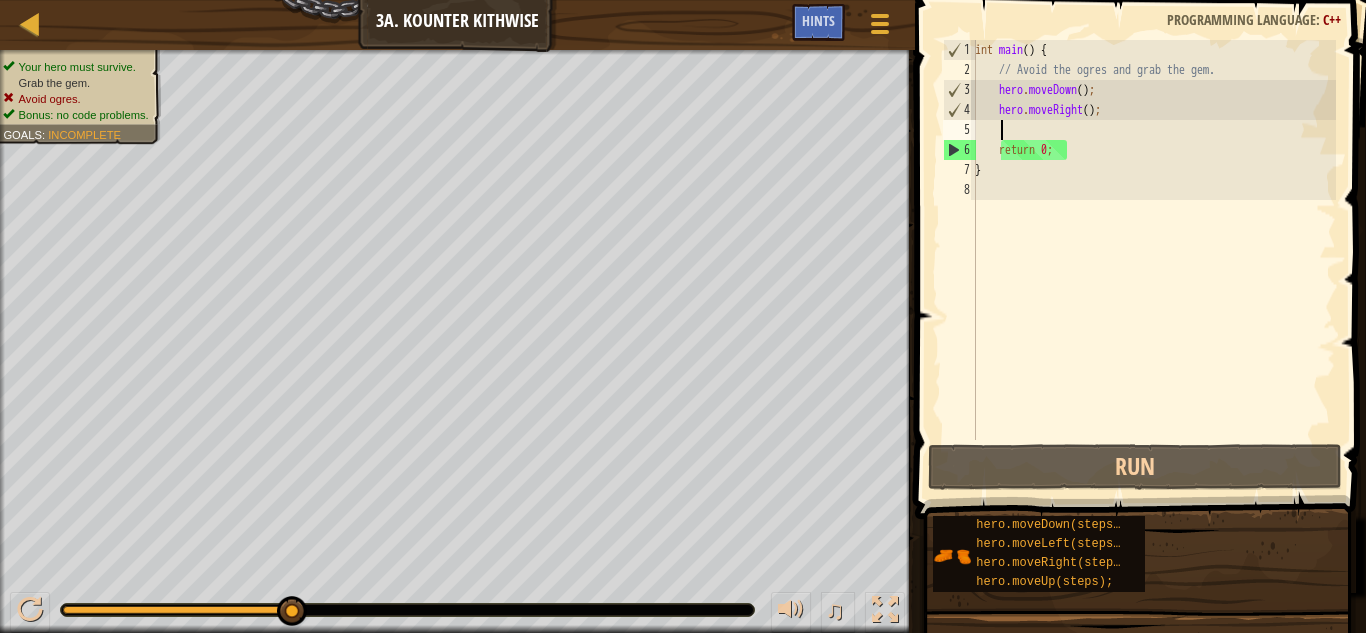 click on "int   main ( )   {      // Avoid the ogres and grab the gem.      hero . moveDown ( ) ;      hero . moveRight ( ) ;           return   0 ; }" at bounding box center [1153, 260] 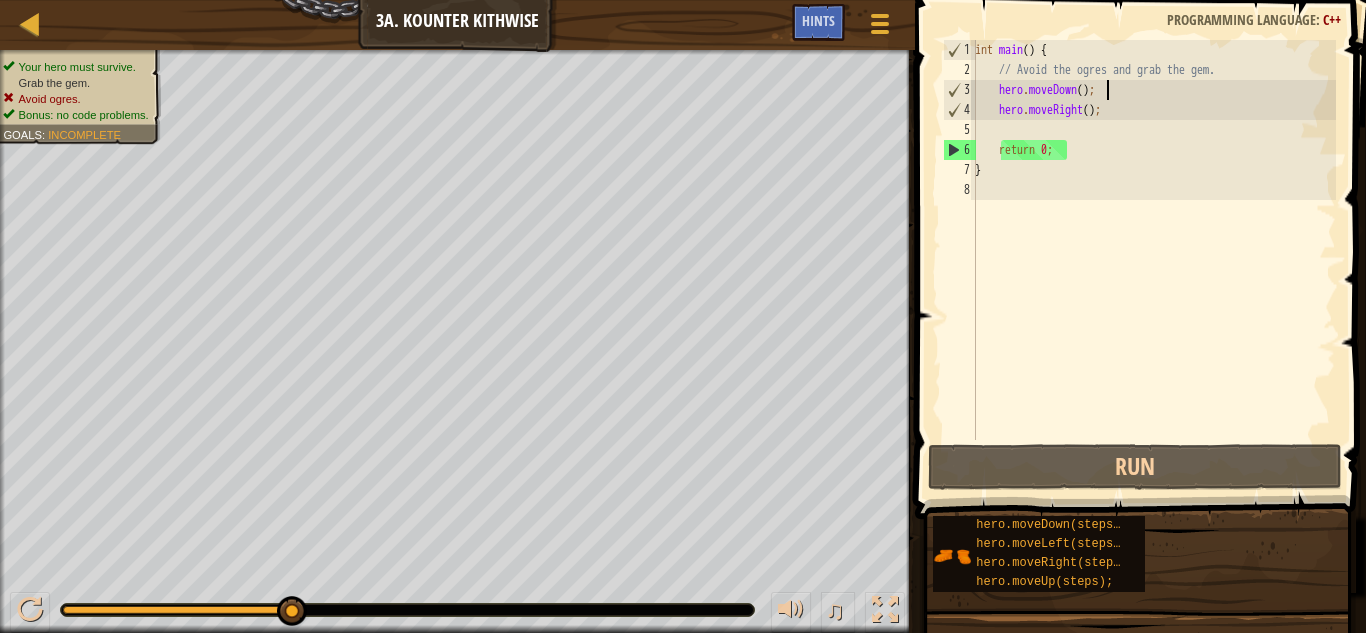 click on "int   main ( )   {      // Avoid the ogres and grab the gem.      hero . moveDown ( ) ;      hero . moveRight ( ) ;           return   0 ; }" at bounding box center [1153, 260] 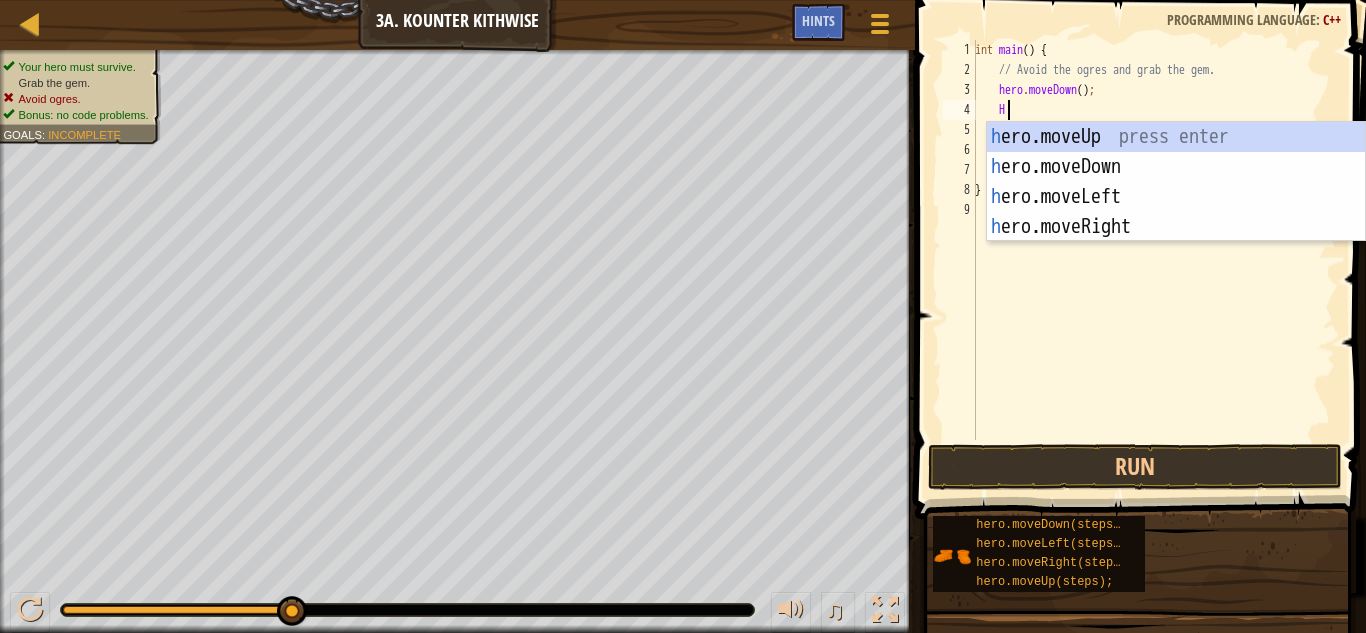 scroll, scrollTop: 9, scrollLeft: 2, axis: both 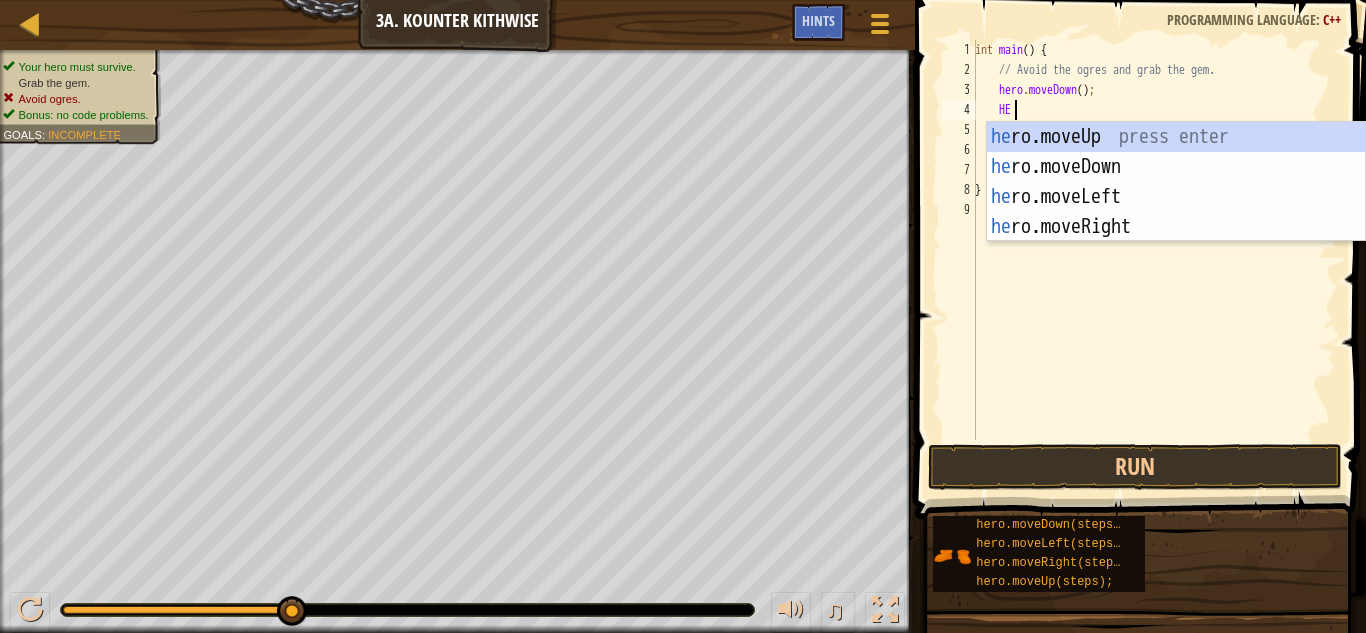 type on "HER" 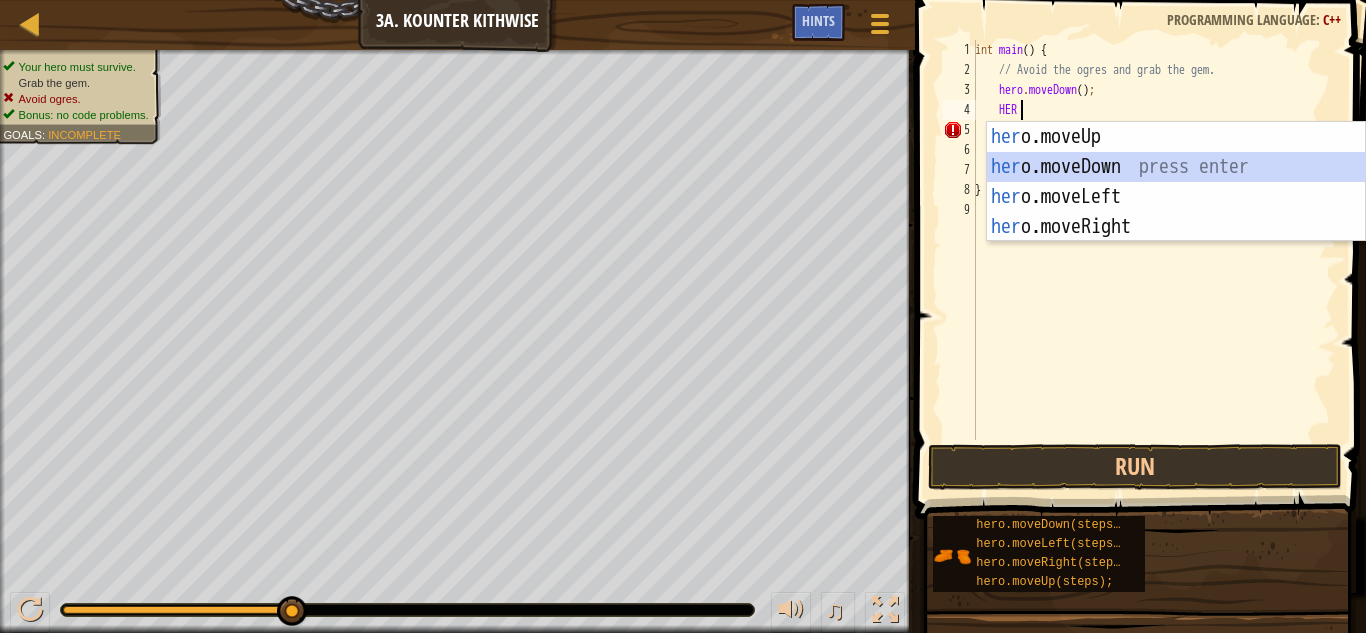 click on "her o.moveUp press enter her o.moveDown press enter her o.moveLeft press enter her o.moveRight press enter" at bounding box center (1176, 212) 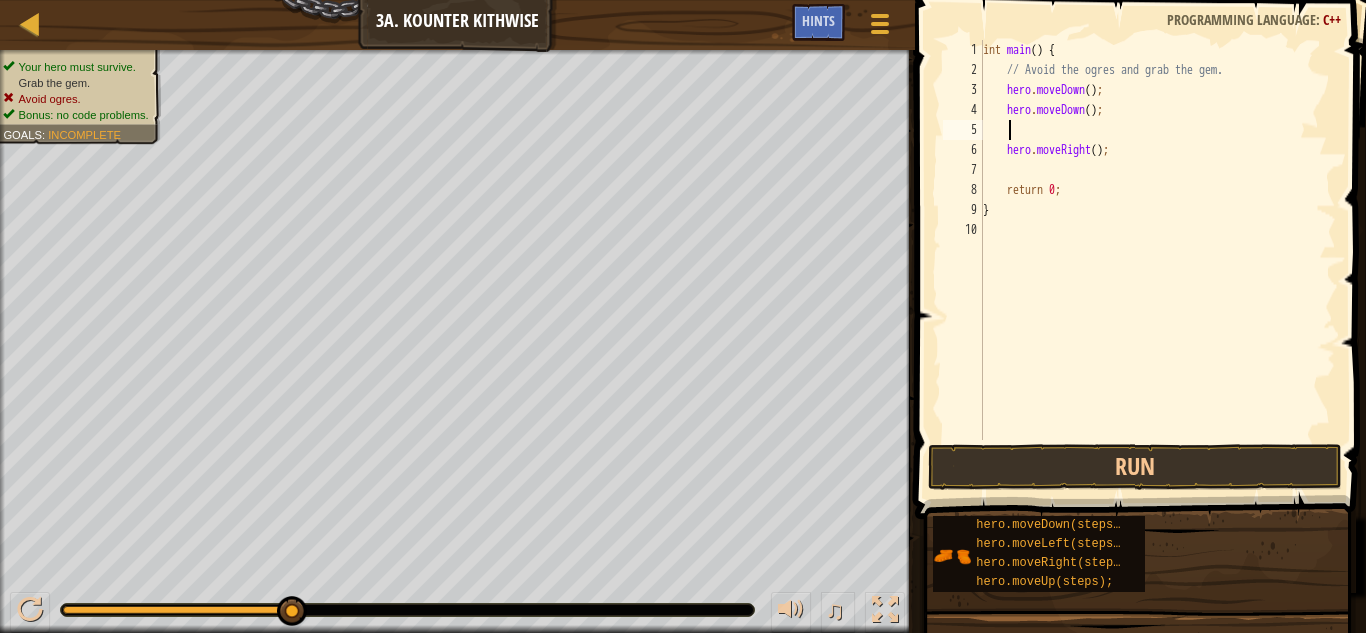 scroll, scrollTop: 9, scrollLeft: 0, axis: vertical 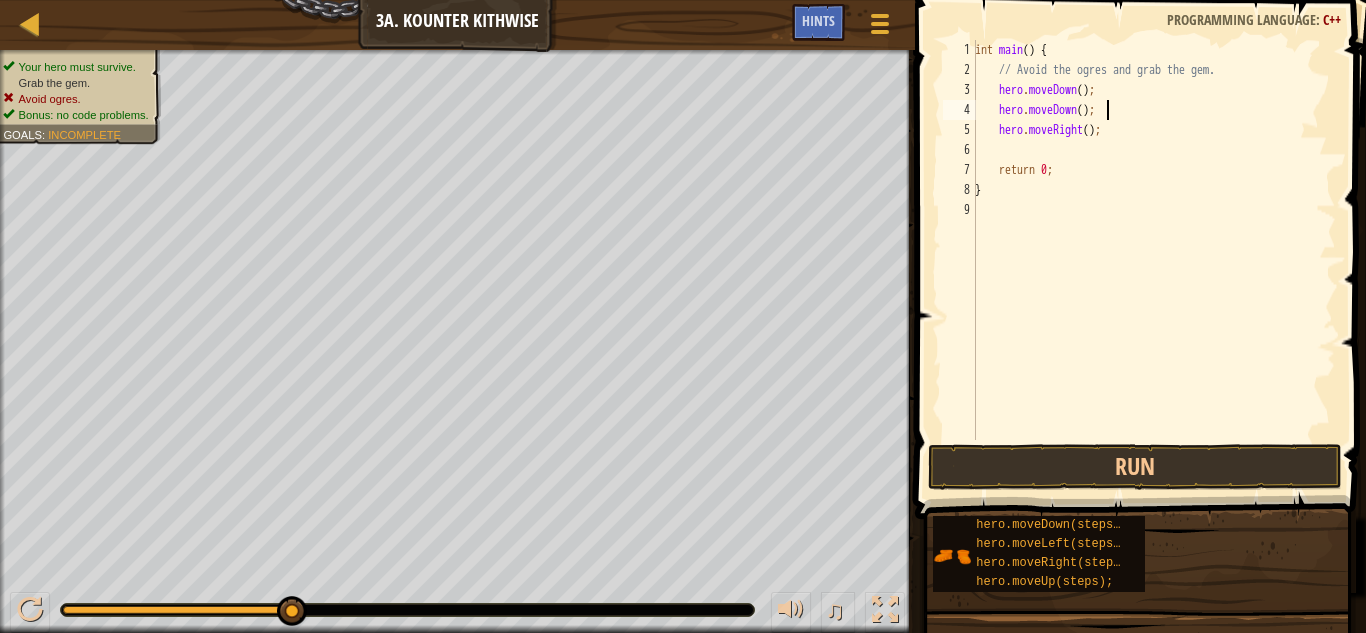 click on "int   main ( )   {      // Avoid the ogres and grab the gem.      hero . moveDown ( ) ;      hero . moveDown ( ) ;      hero . moveRight ( ) ;           return   0 ; }" at bounding box center (1153, 260) 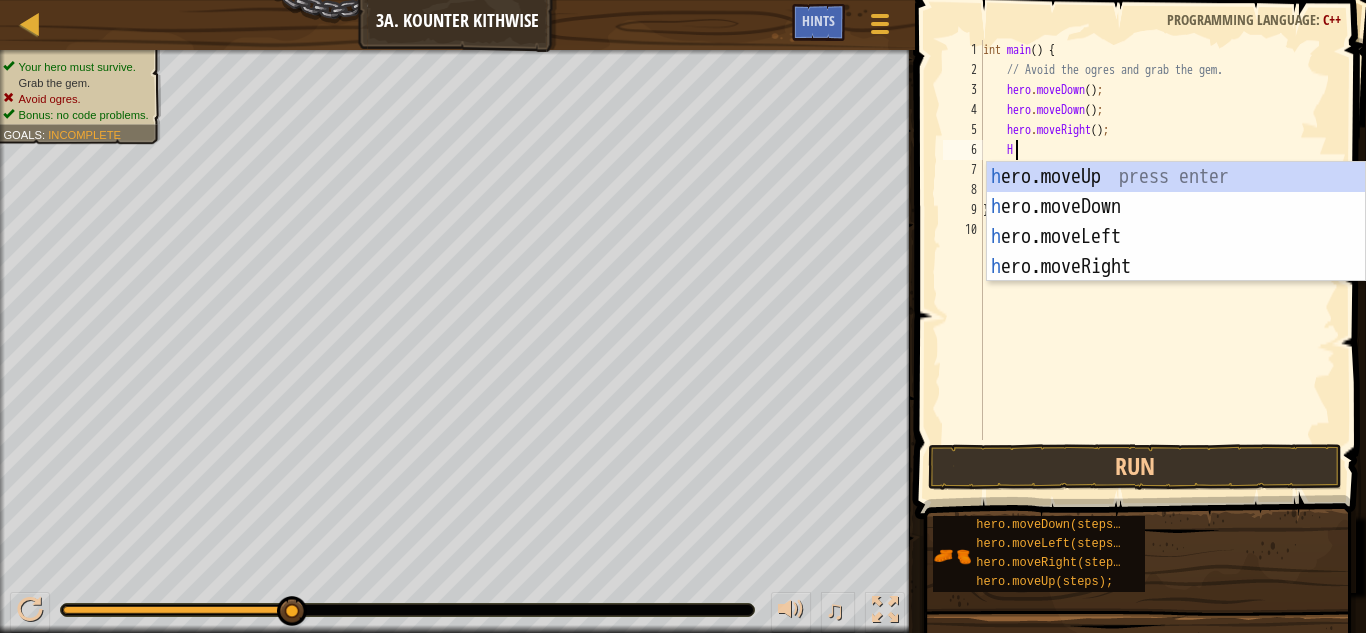 scroll, scrollTop: 9, scrollLeft: 2, axis: both 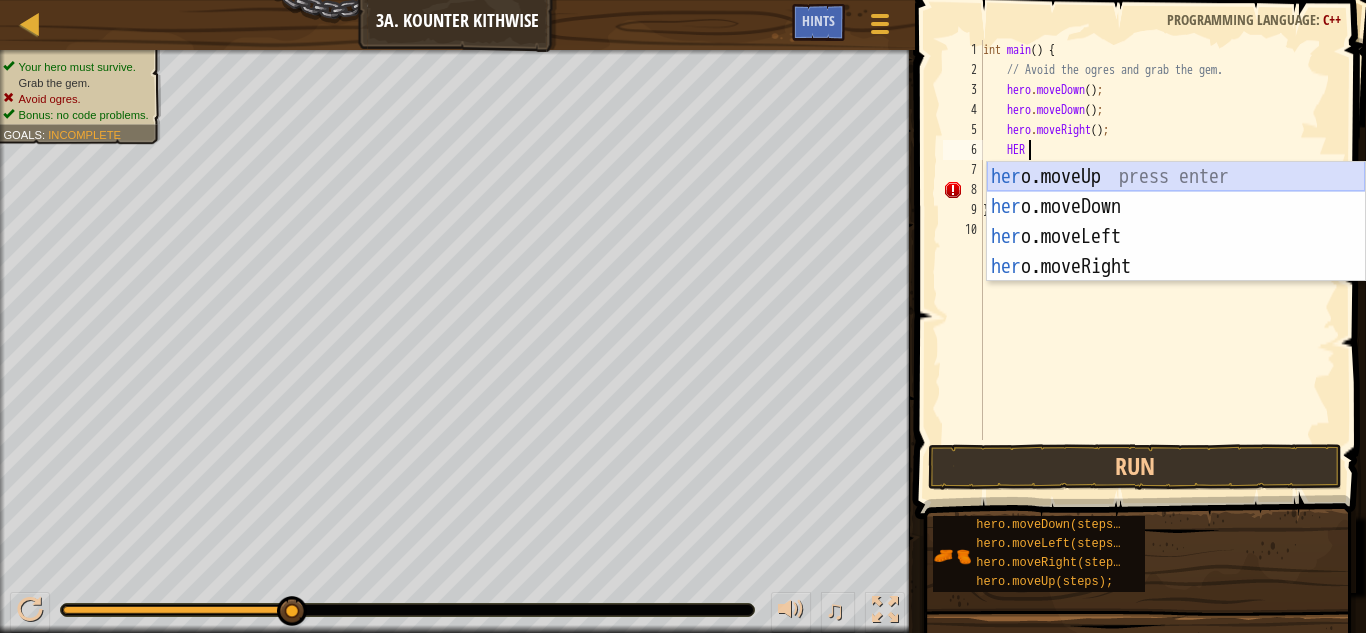 click on "her o.moveUp press enter her o.moveDown press enter her o.moveLeft press enter her o.moveRight press enter" at bounding box center (1176, 252) 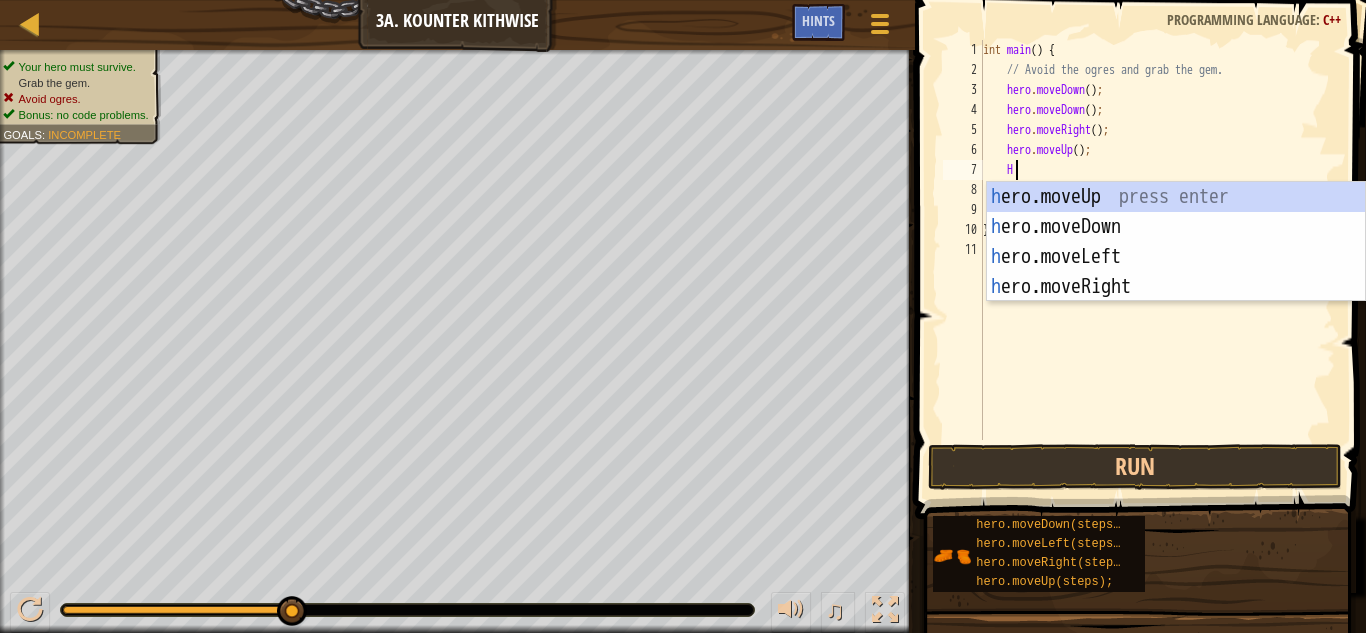scroll, scrollTop: 9, scrollLeft: 2, axis: both 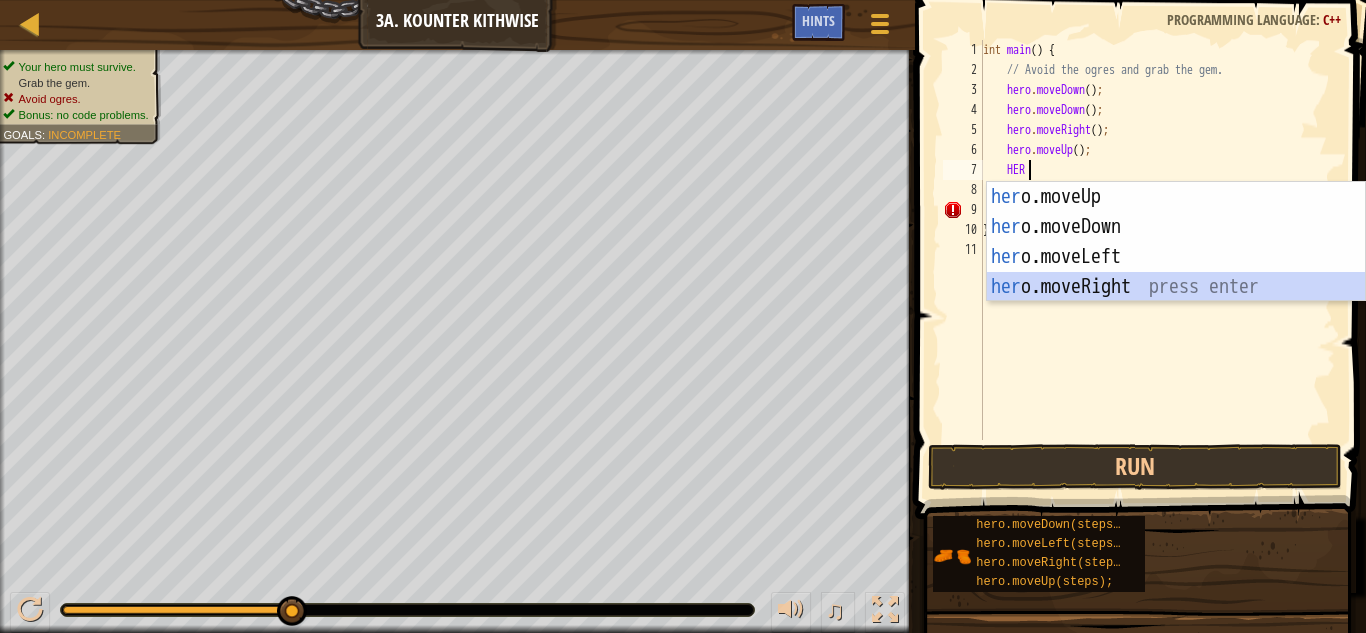 click on "her o.moveUp press enter her o.moveDown press enter her o.moveLeft press enter her o.moveRight press enter" at bounding box center (1176, 272) 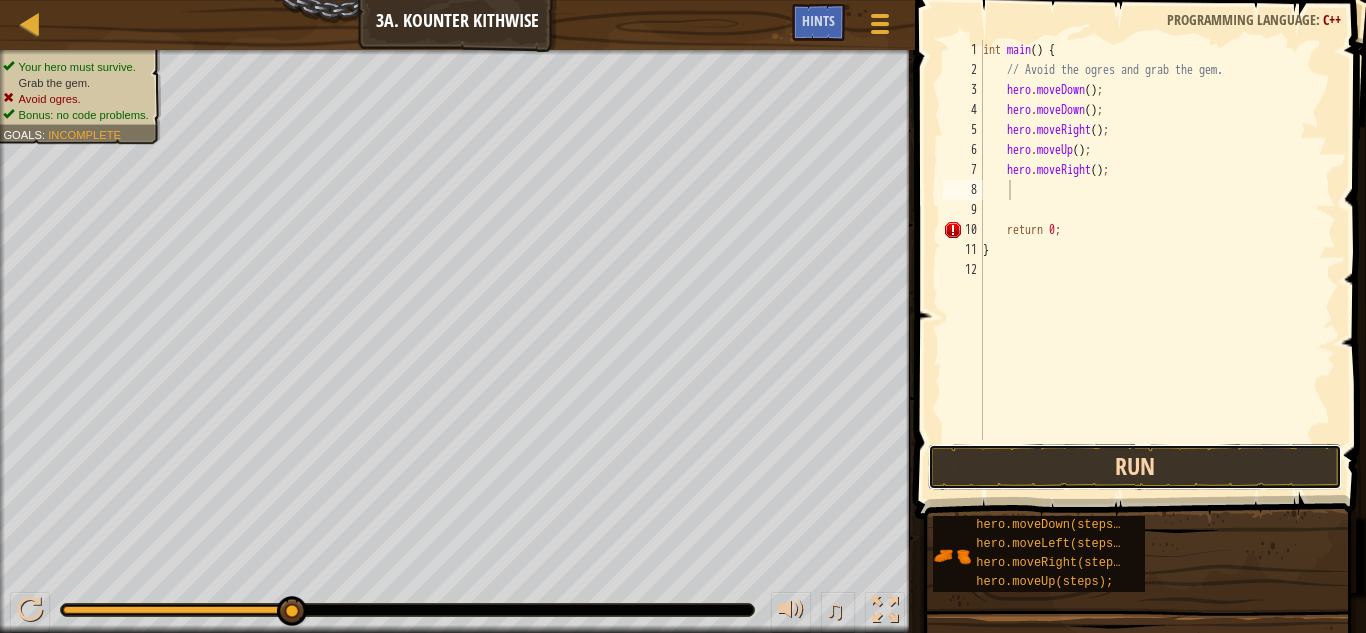 click on "Run" at bounding box center (1135, 467) 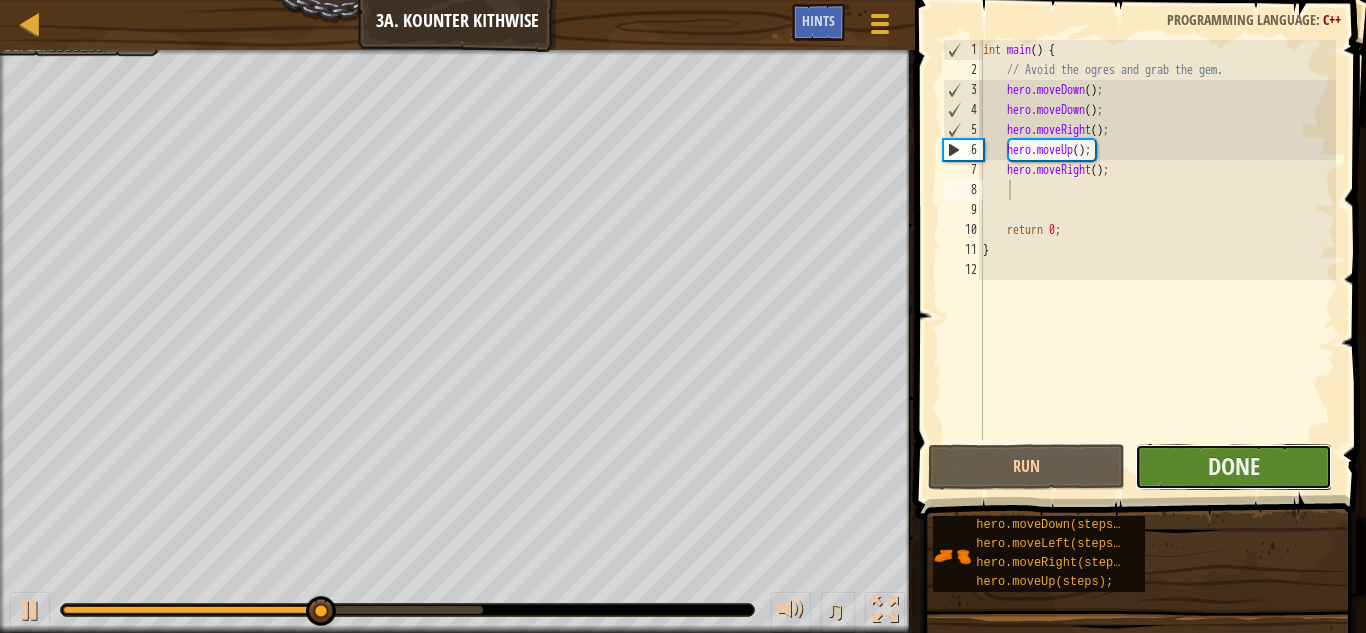 click on "Done" at bounding box center (1233, 467) 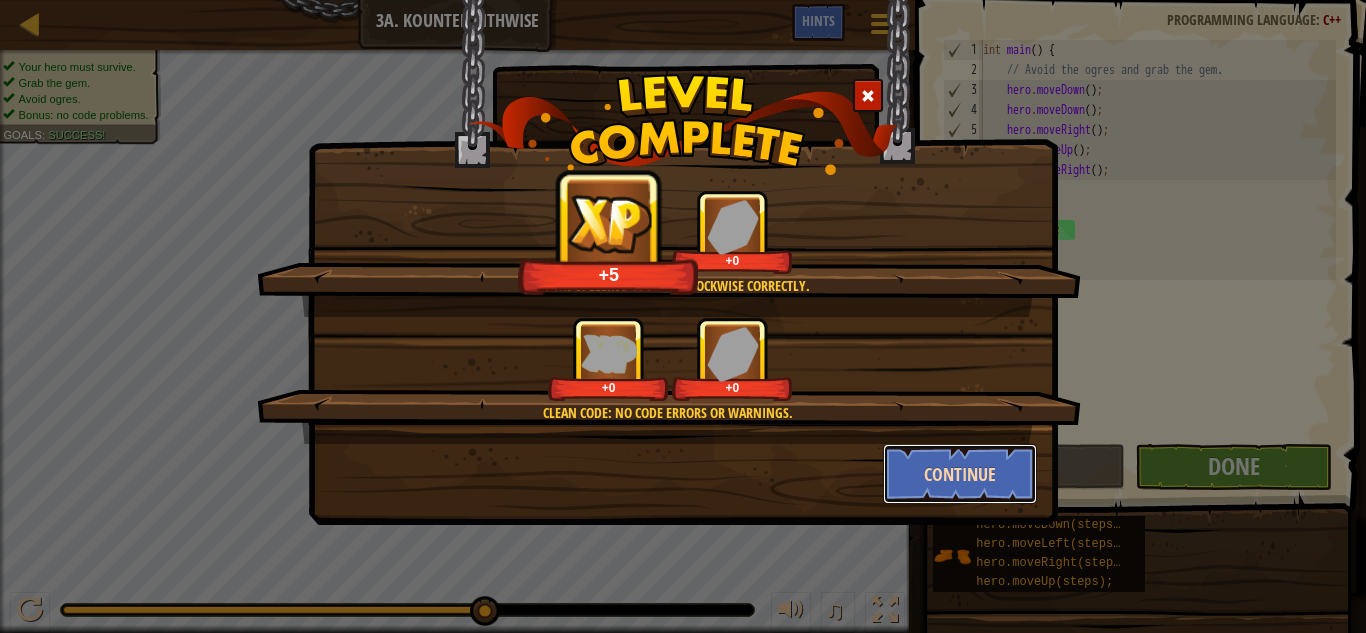 click on "Continue" at bounding box center [960, 474] 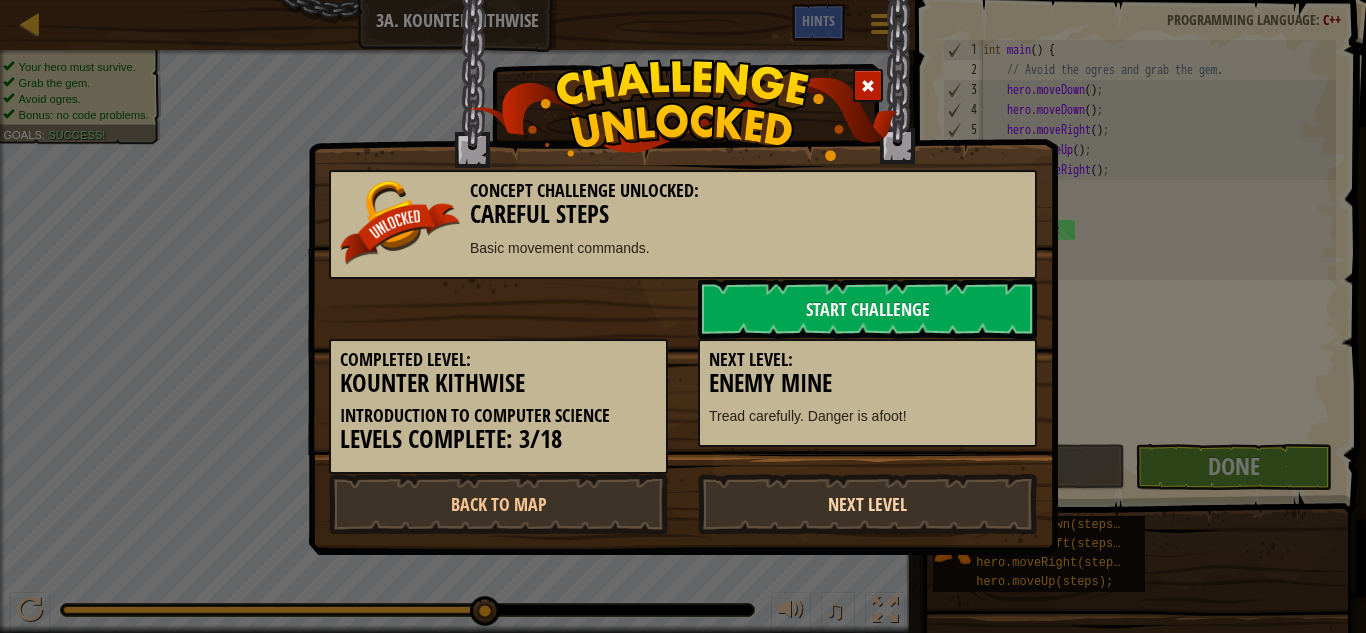 click on "Next Level" at bounding box center [867, 504] 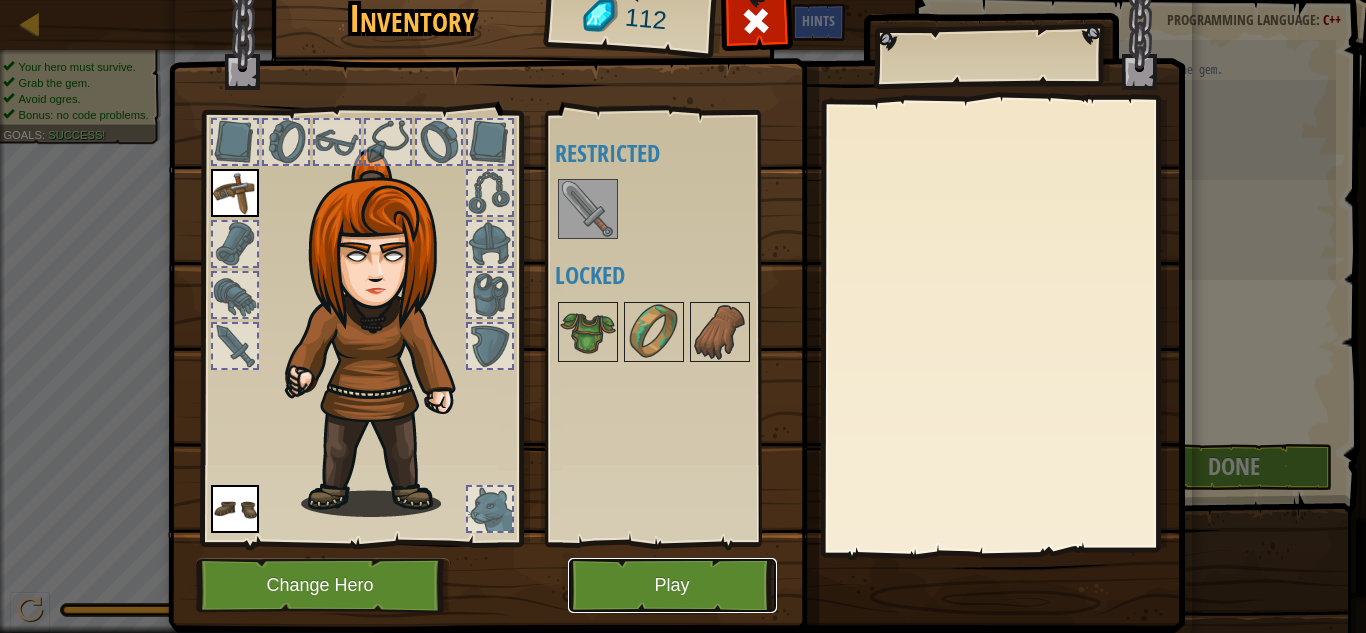 click on "Play" at bounding box center [672, 585] 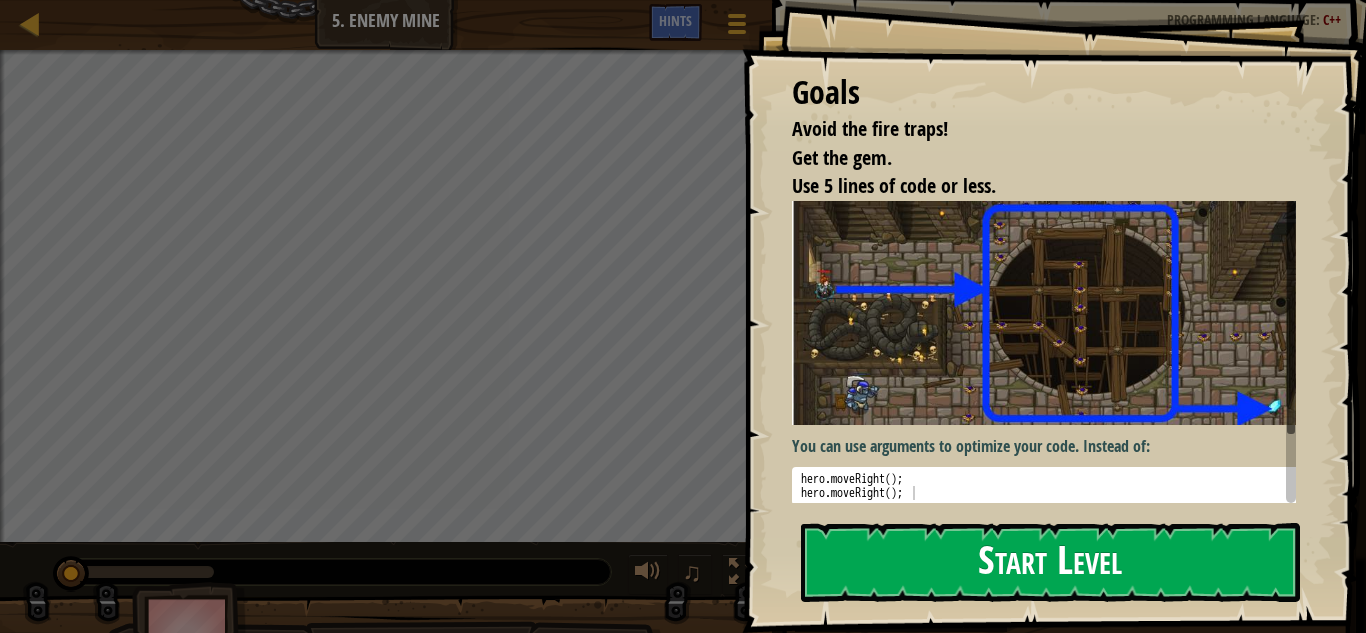 click on "Start Level" at bounding box center [1050, 562] 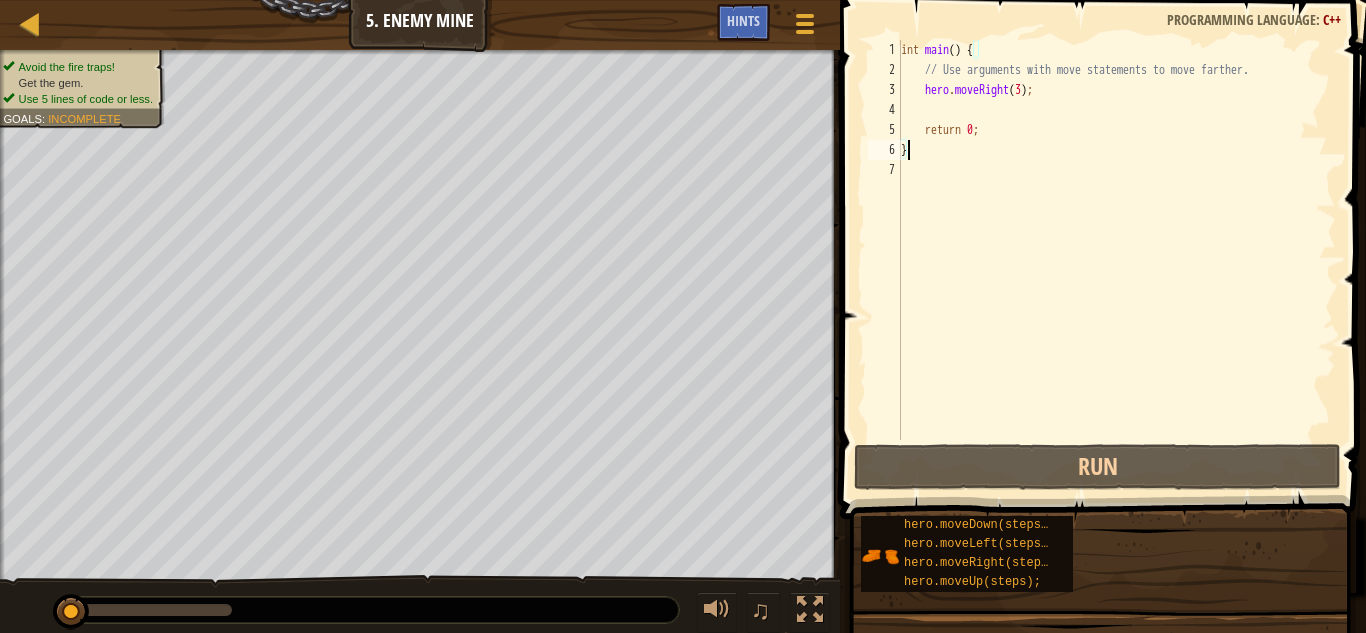 click on "int   main ( )   {      // Use arguments with move statements to move farther.      hero . moveRight ( 3 ) ;           return   0 ; }" at bounding box center (1116, 260) 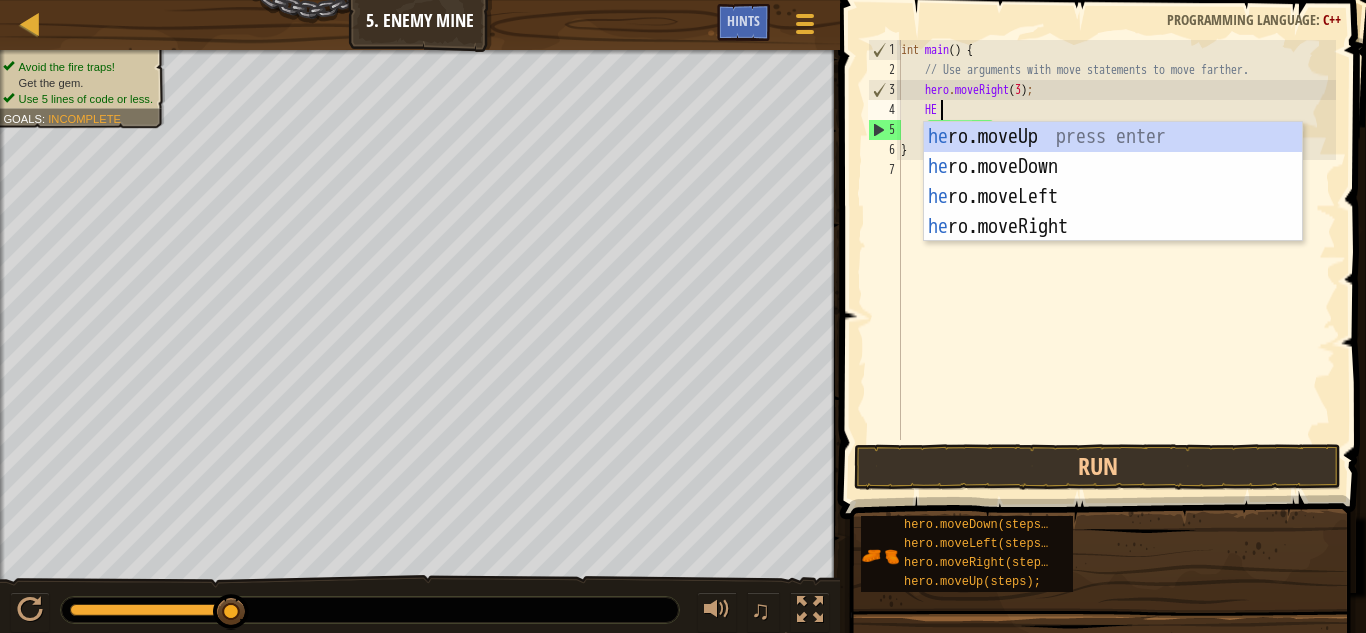 type on "HER" 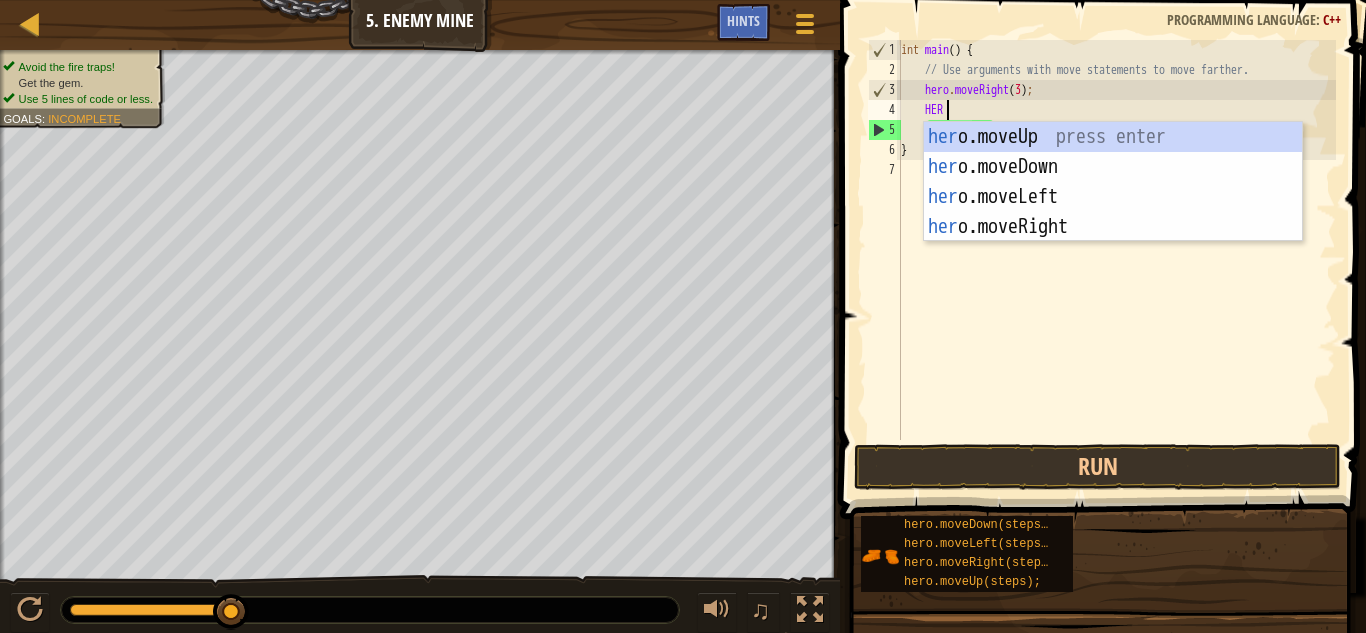 scroll, scrollTop: 9, scrollLeft: 3, axis: both 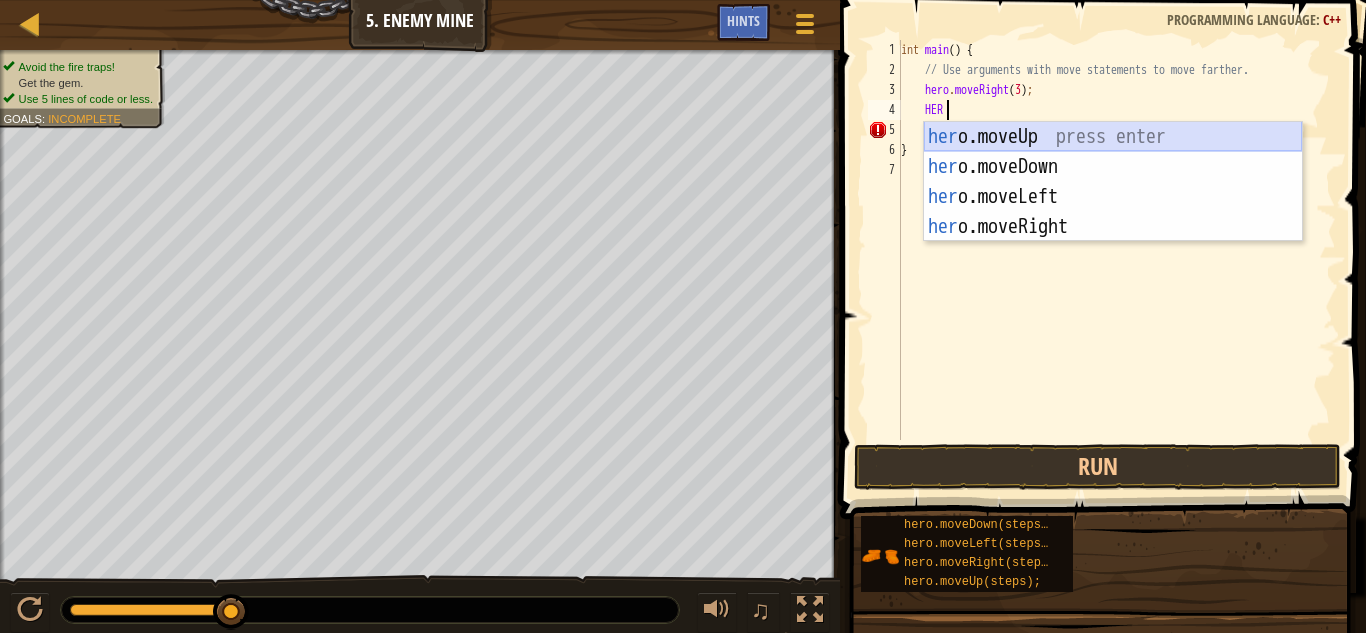 click on "her o.moveUp press enter her o.moveDown press enter her o.moveLeft press enter her o.moveRight press enter" at bounding box center [1113, 212] 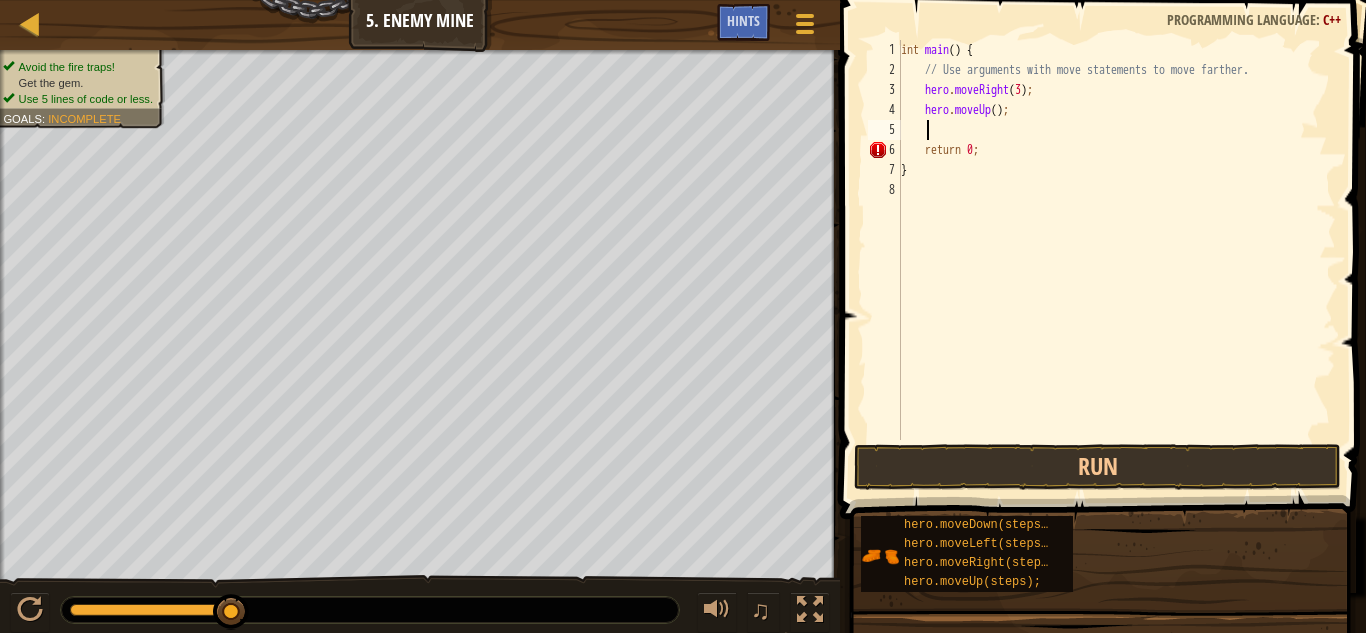 scroll, scrollTop: 9, scrollLeft: 1, axis: both 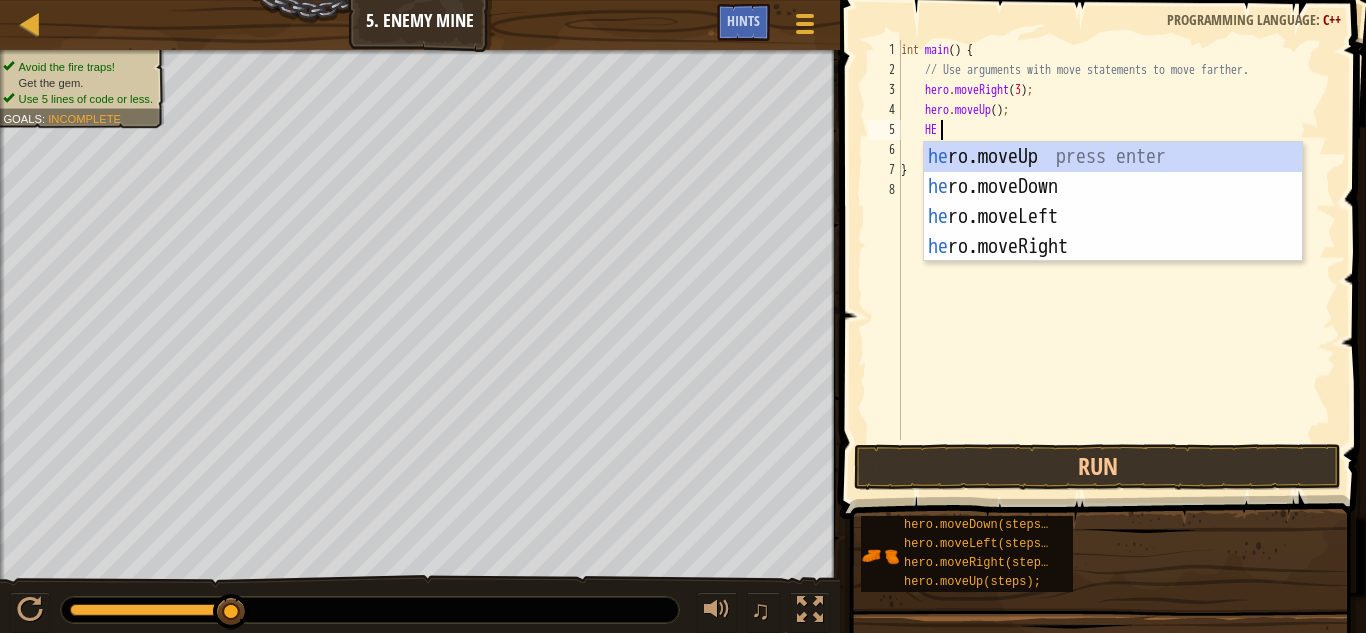 type on "HER" 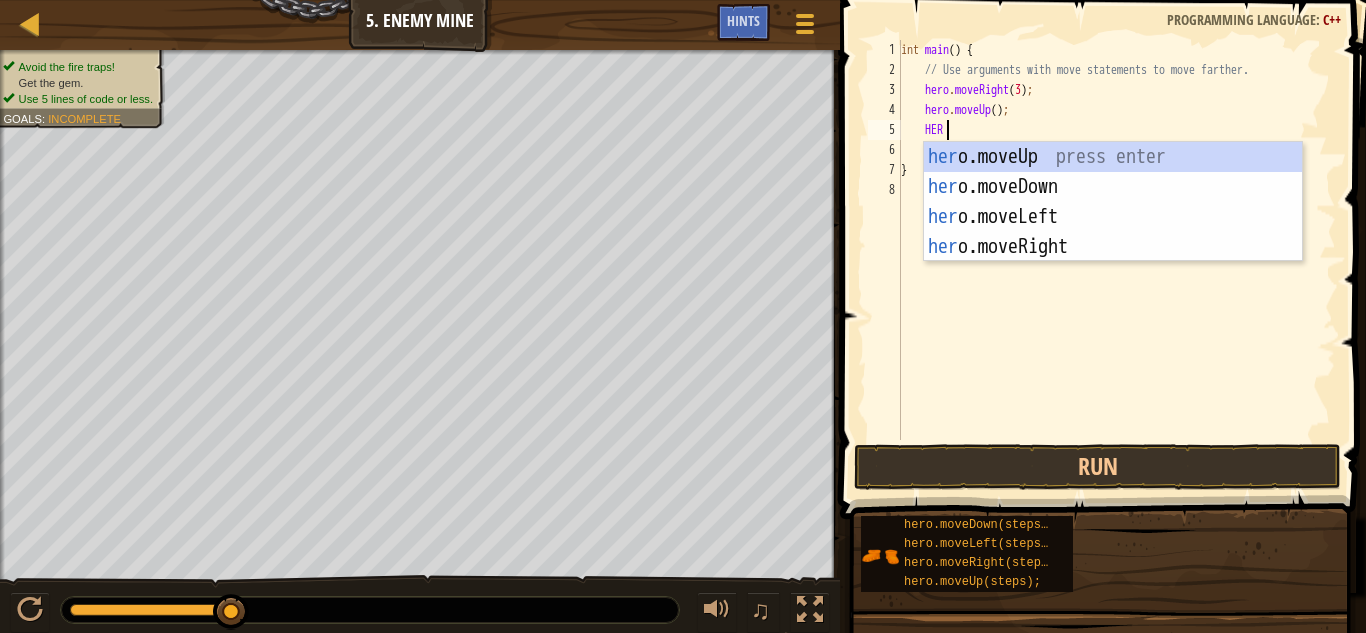 scroll, scrollTop: 9, scrollLeft: 3, axis: both 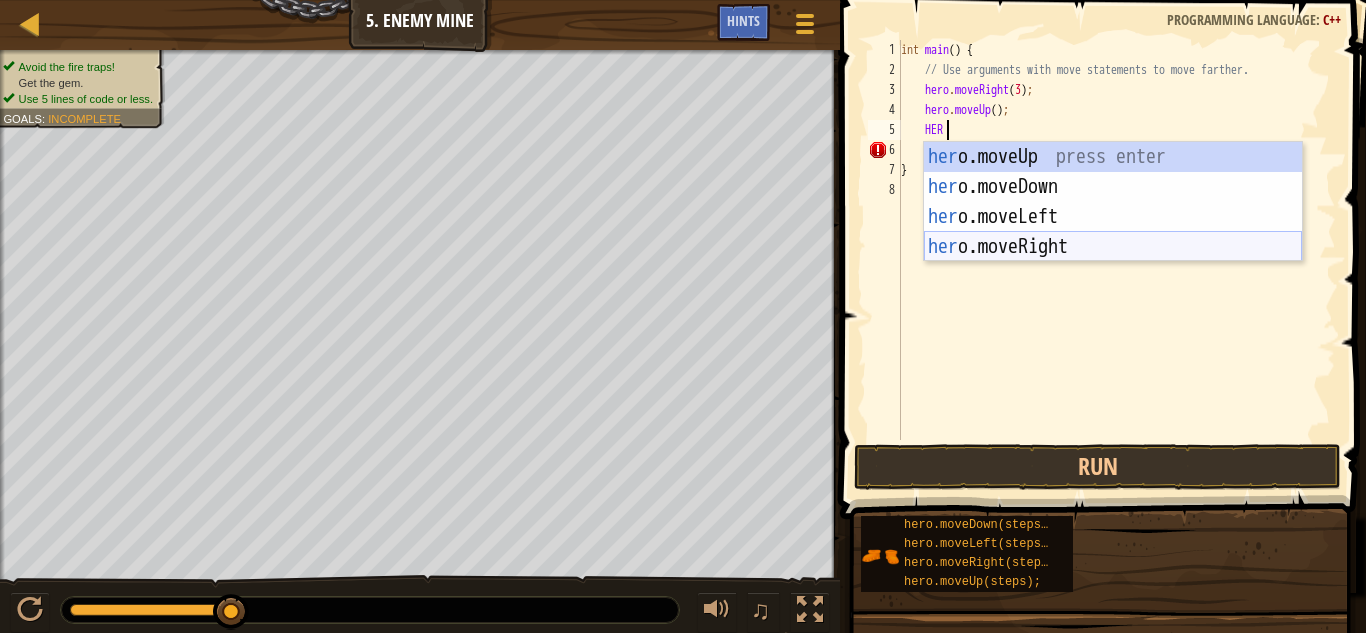 click on "her o.moveUp press enter her o.moveDown press enter her o.moveLeft press enter her o.moveRight press enter" at bounding box center [1113, 232] 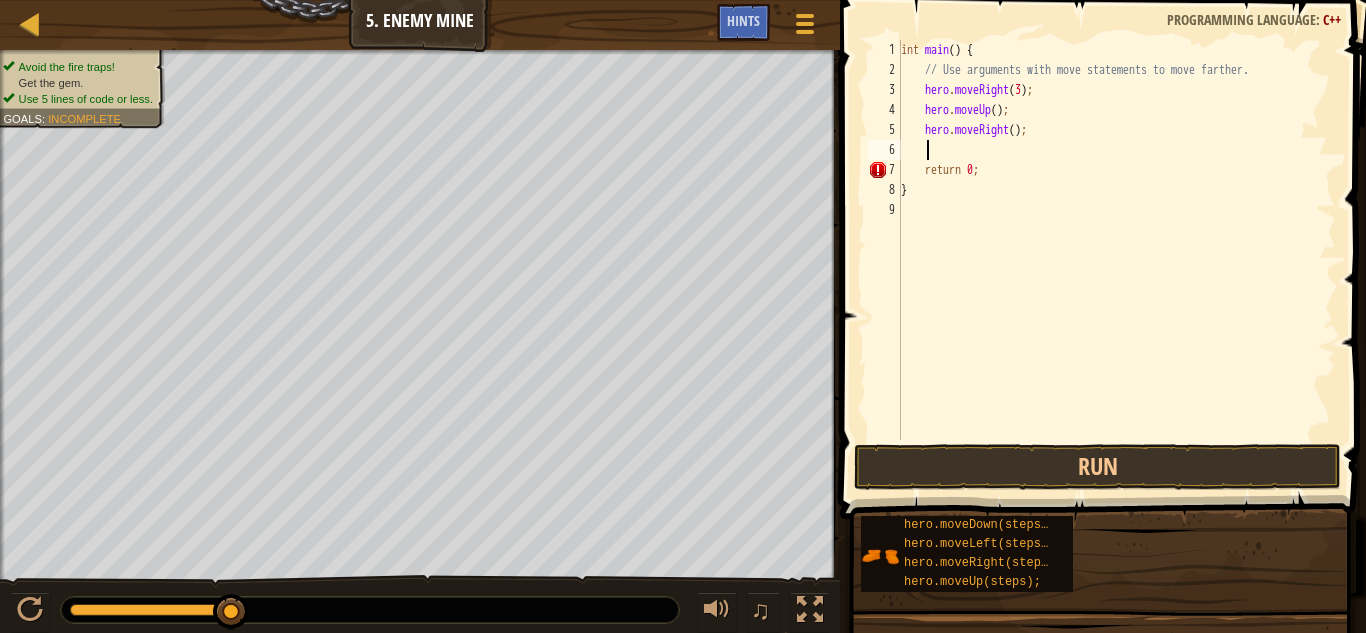 scroll, scrollTop: 9, scrollLeft: 1, axis: both 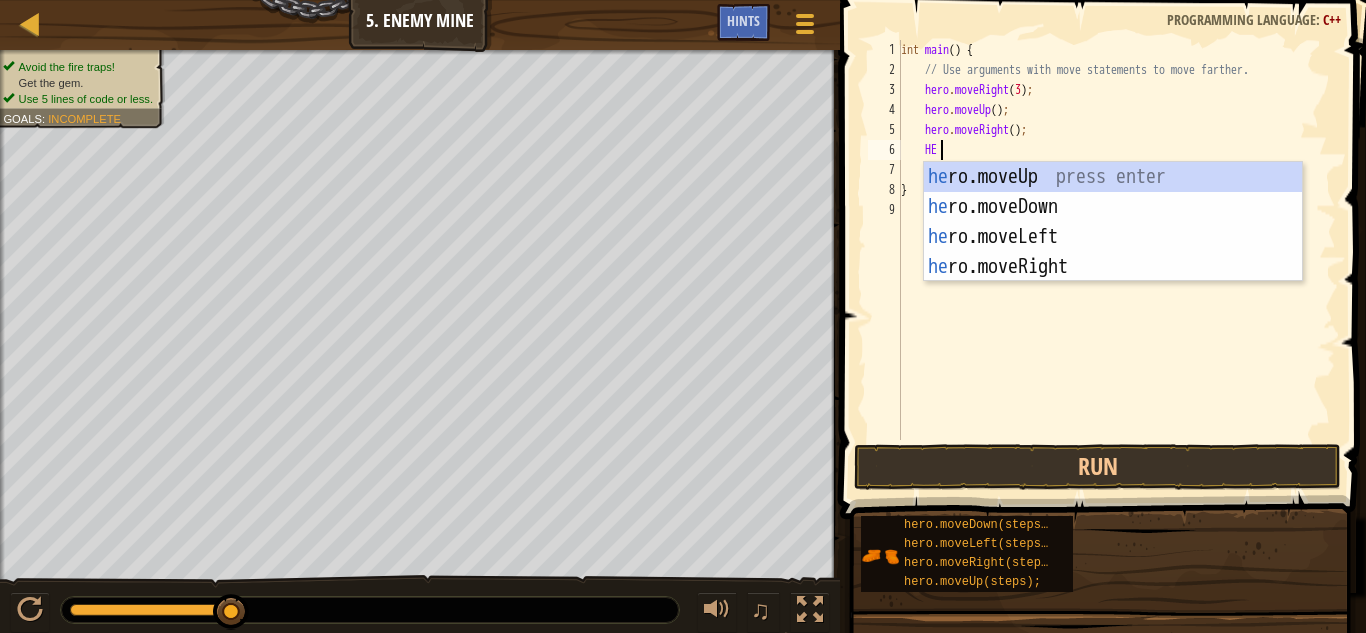 type on "HER" 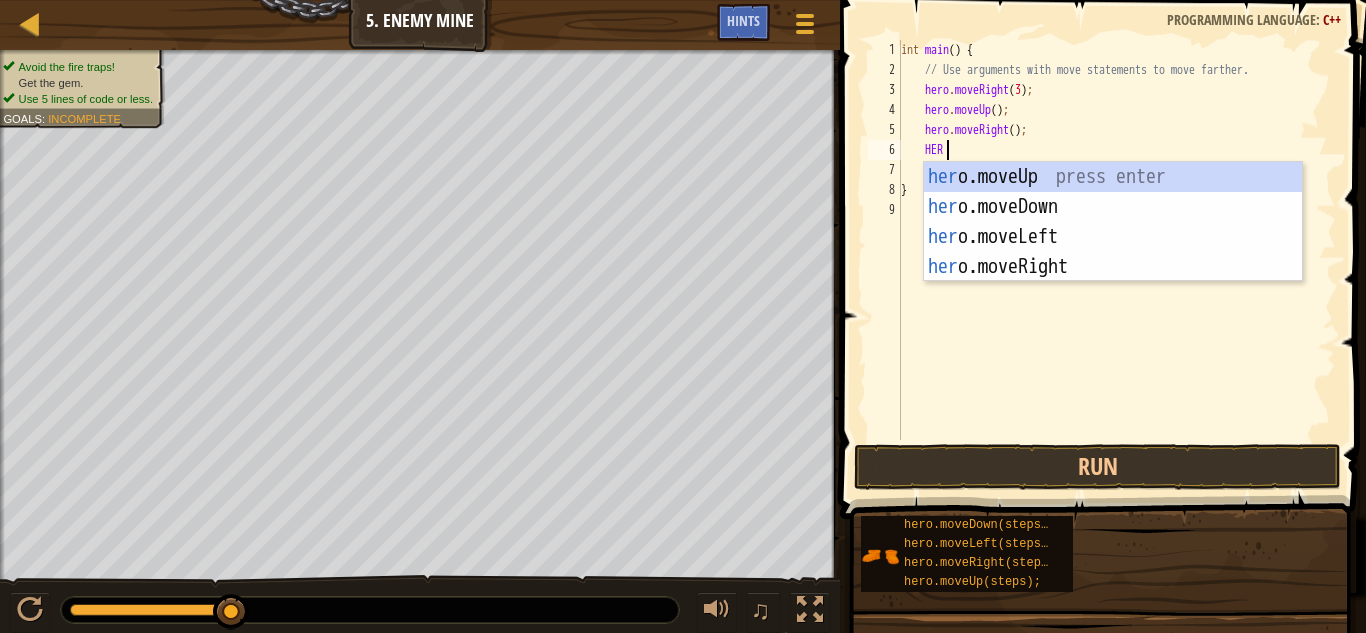 scroll, scrollTop: 9, scrollLeft: 3, axis: both 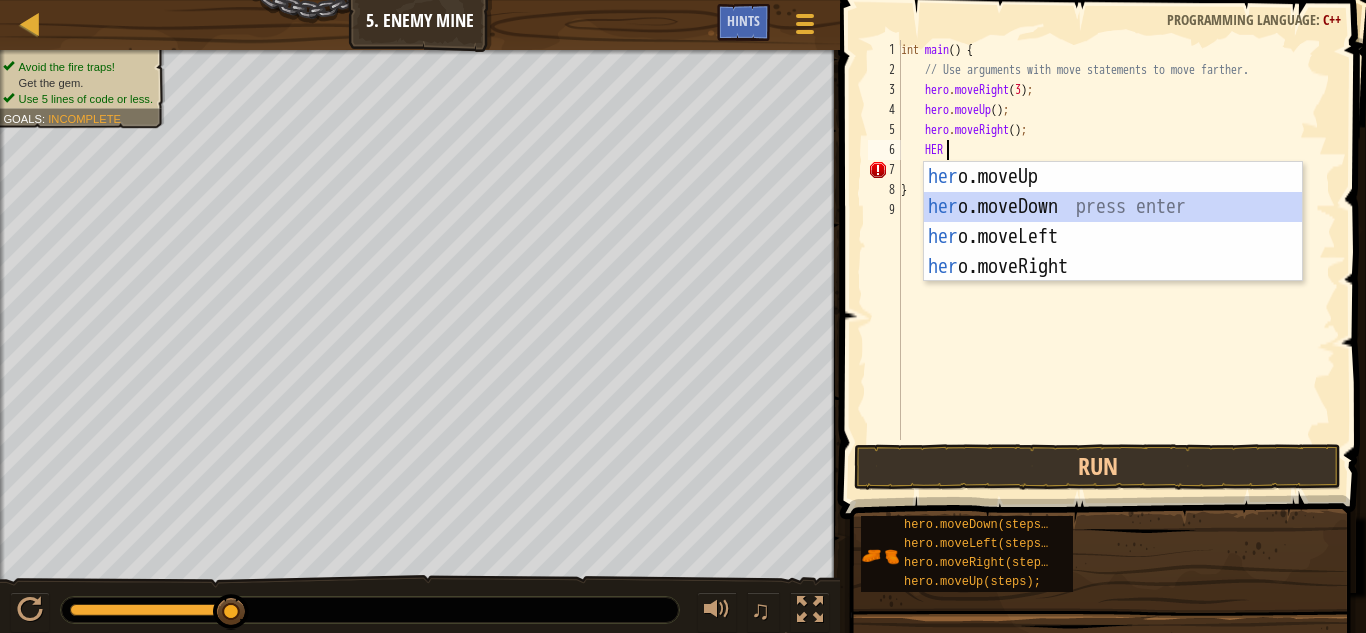 click on "her o.moveUp press enter her o.moveDown press enter her o.moveLeft press enter her o.moveRight press enter" at bounding box center (1113, 252) 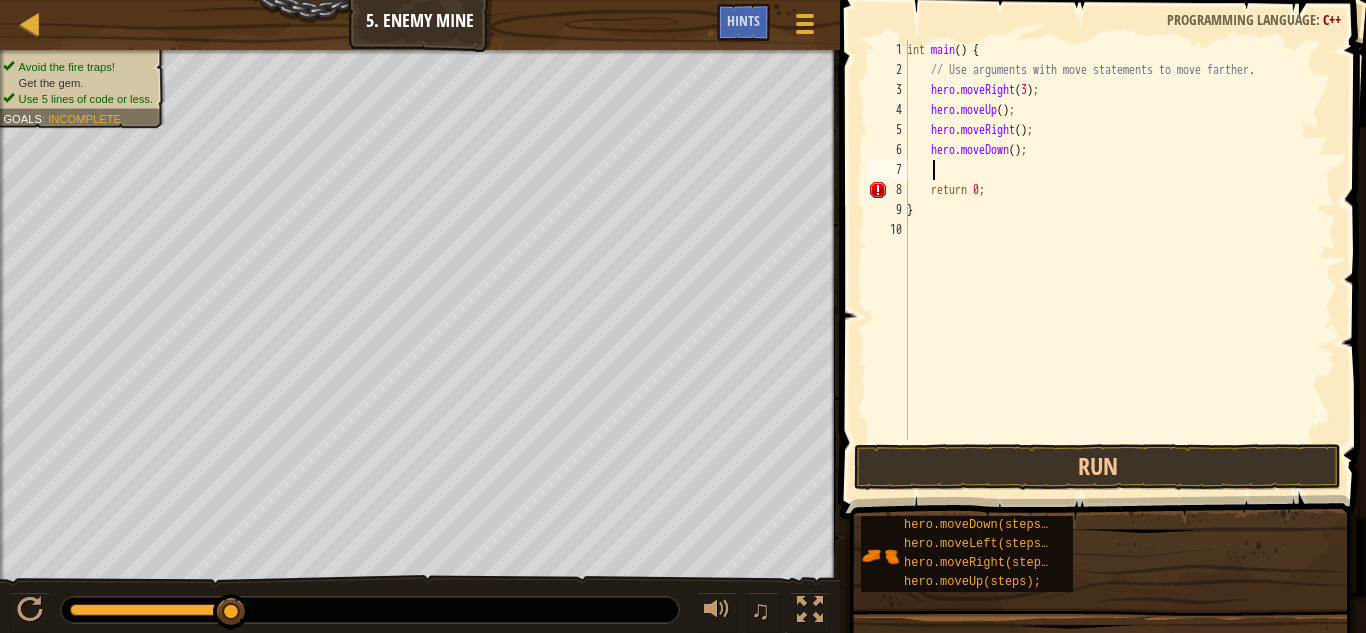 click on "int   main ( )   {      // Use arguments with move statements to move farther.      hero . moveRight ( [NUMBER] ) ;      hero . moveUp ( ) ;      hero . moveRight ( ) ;      hero . moveDown ( ) ;           return   0 ; }" at bounding box center [1119, 260] 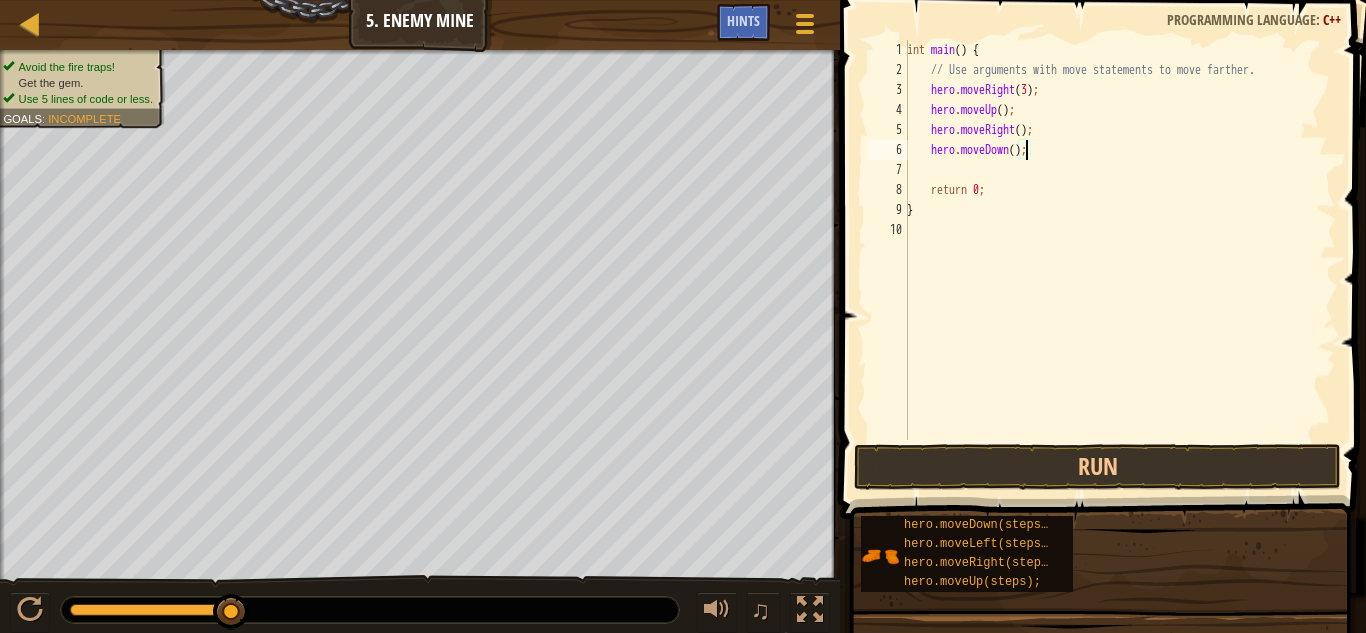 type on "hero.moveDown(3);" 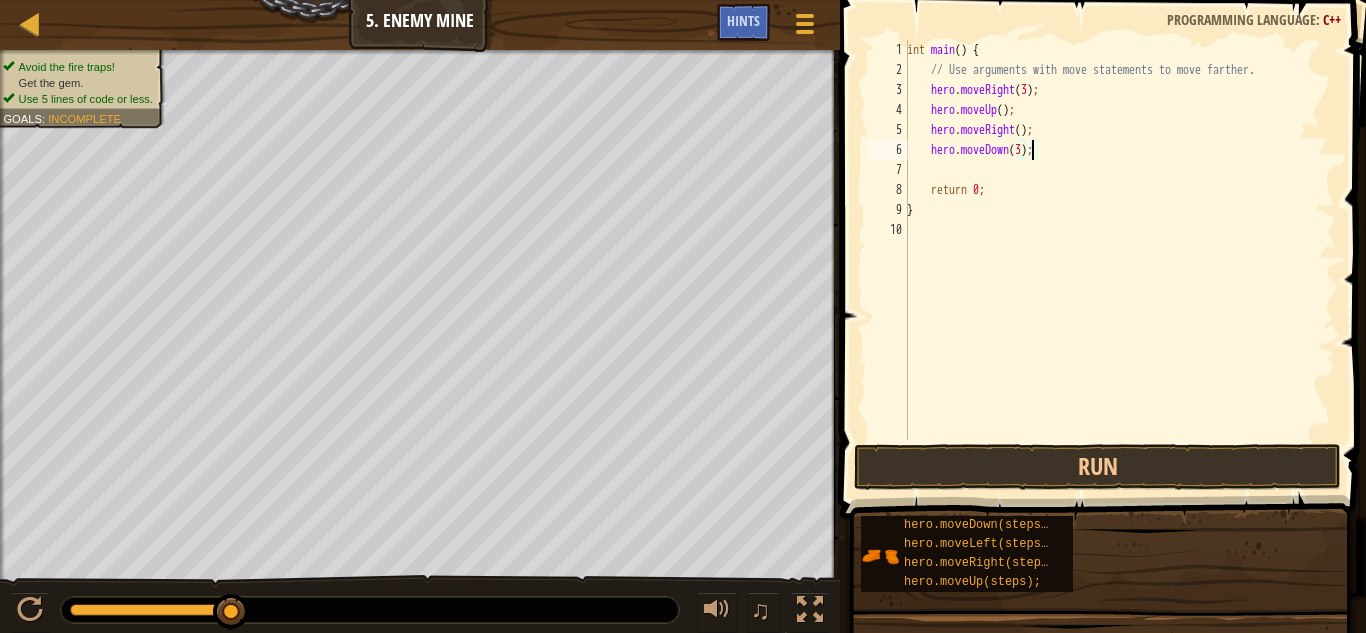 click on "int   main ( )   {      // Use arguments with move statements to move farther.      hero . moveRight ( [NUMBER] ) ;      hero . moveUp ( ) ;      hero . moveRight ( ) ;      hero . moveDown ( [NUMBER] ) ;           return   0 ; }" at bounding box center (1119, 260) 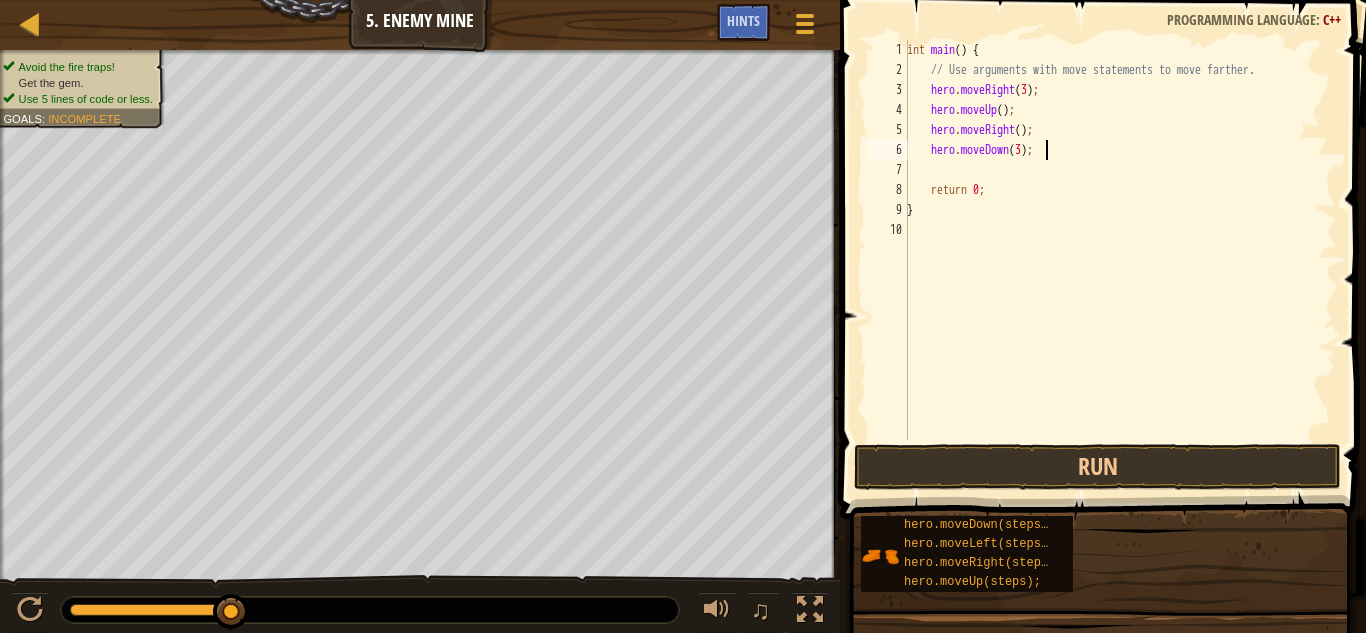 scroll, scrollTop: 9, scrollLeft: 1, axis: both 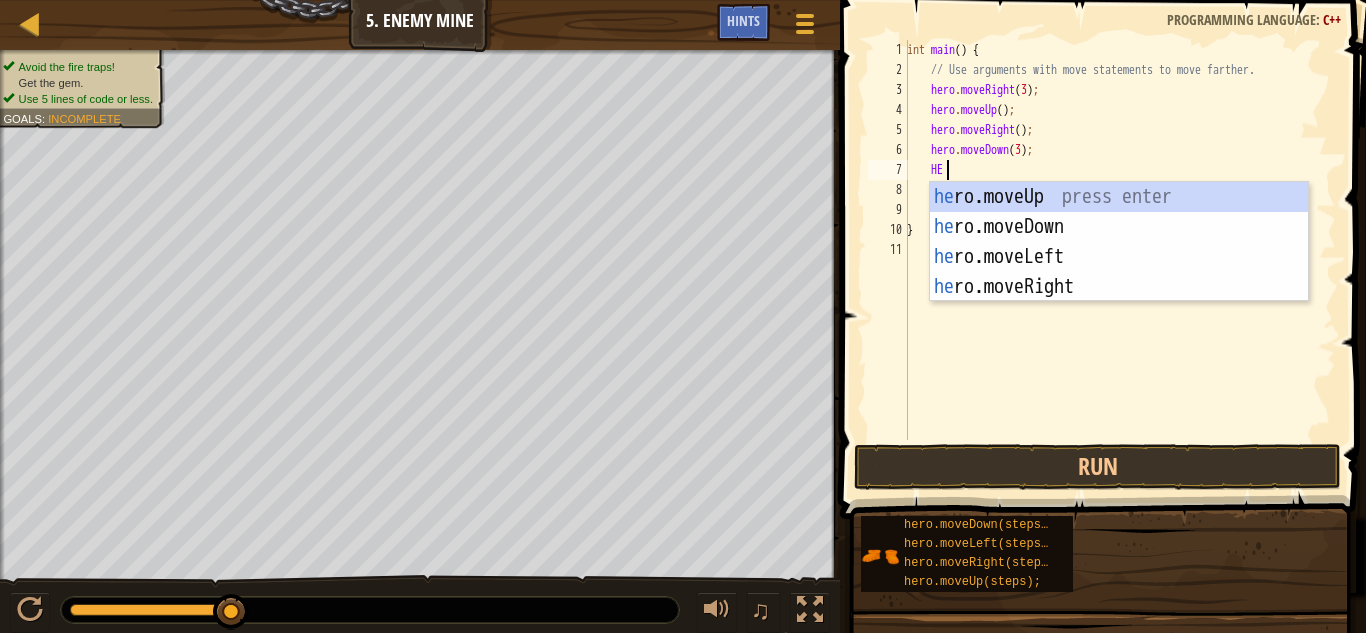 type on "HER" 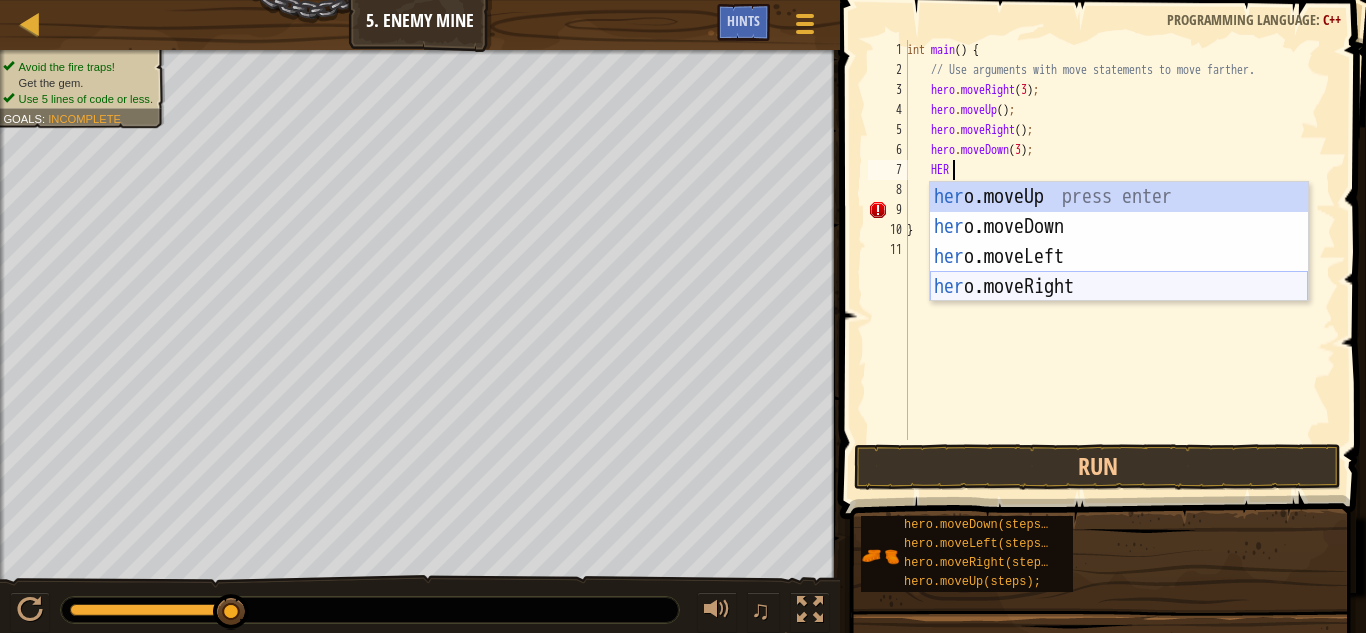 click on "her o.moveUp press enter her o.moveDown press enter her o.moveLeft press enter her o.moveRight press enter" at bounding box center (1119, 272) 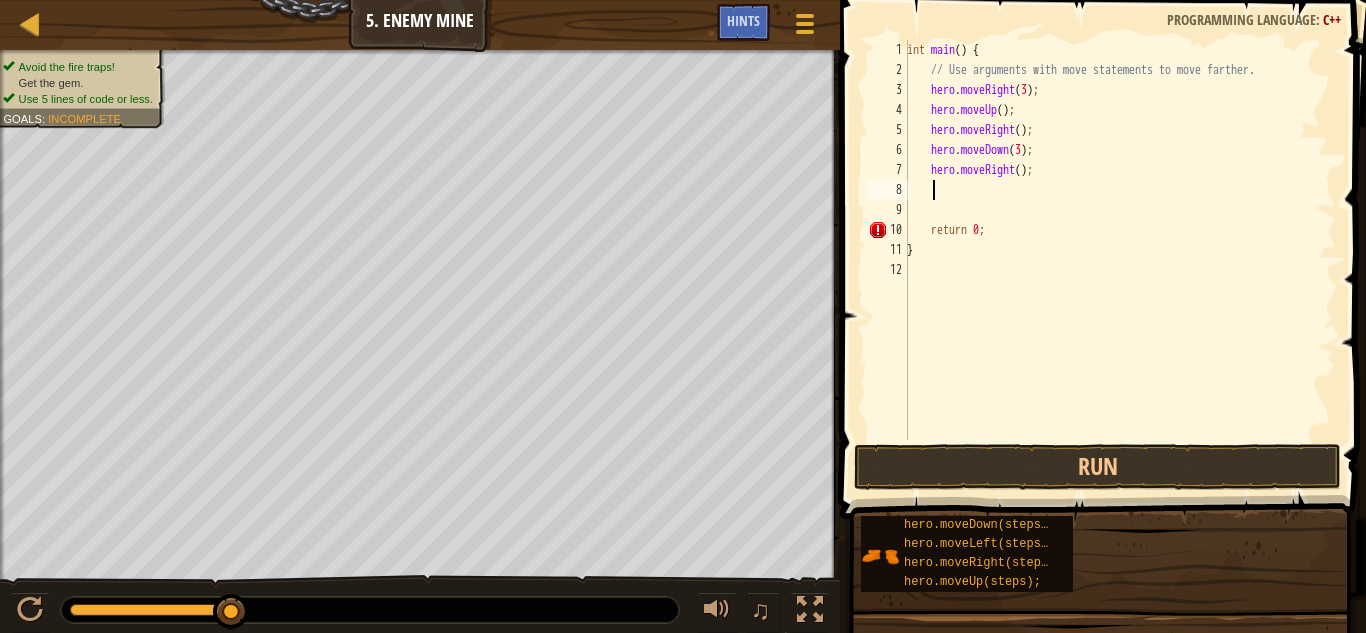 scroll, scrollTop: 9, scrollLeft: 1, axis: both 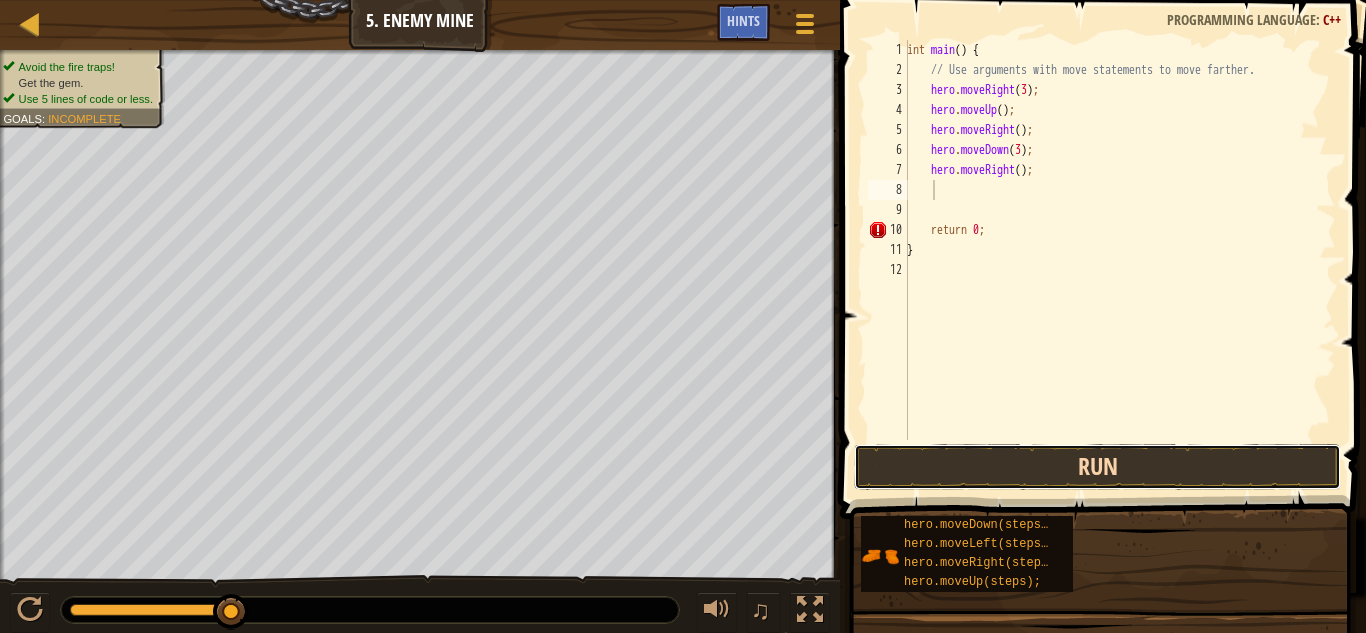 click on "Run" at bounding box center (1097, 467) 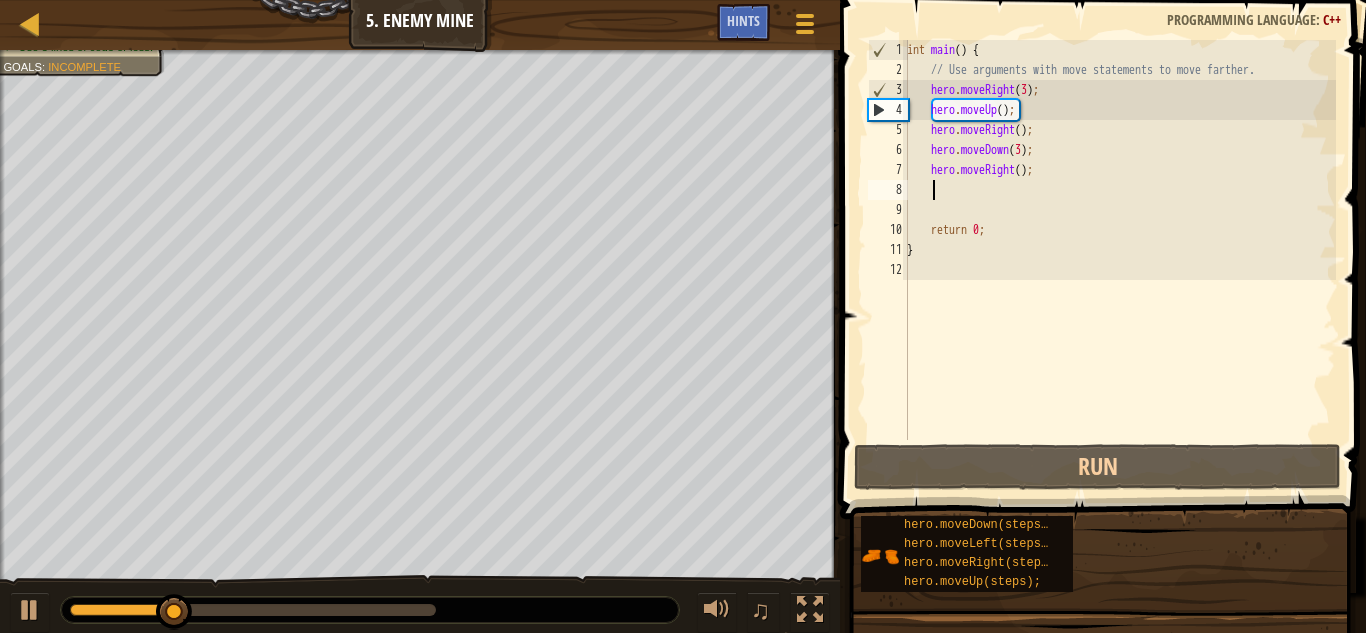 click on "int   main ( )   {      // Use arguments with move statements to move farther.      hero . moveRight ( 3 ) ;      hero . moveUp ( ) ;      hero . moveRight ( ) ;      hero . moveDown ( 3 ) ;      hero . moveRight ( ) ;                return   0 ; }" at bounding box center [1119, 260] 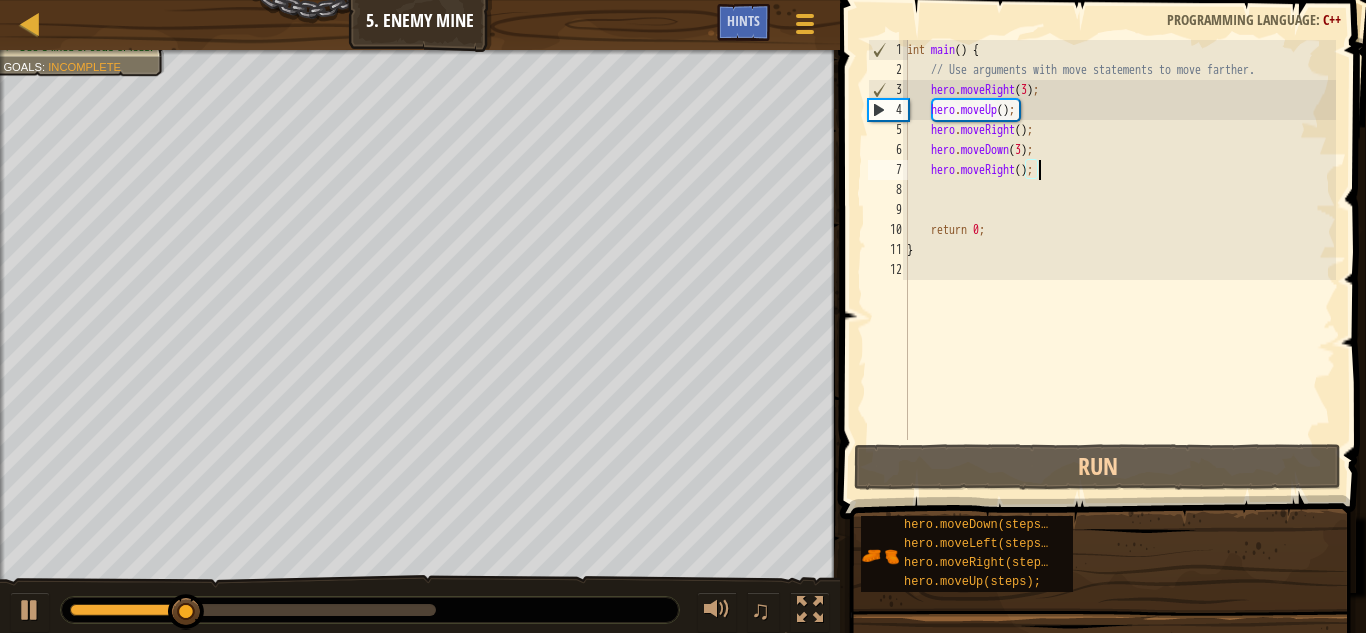 click on "int   main ( )   {      // Use arguments with move statements to move farther.      hero . moveRight ( 3 ) ;      hero . moveUp ( ) ;      hero . moveRight ( ) ;      hero . moveDown ( 3 ) ;      hero . moveRight ( ) ;                return   0 ; }" at bounding box center [1119, 260] 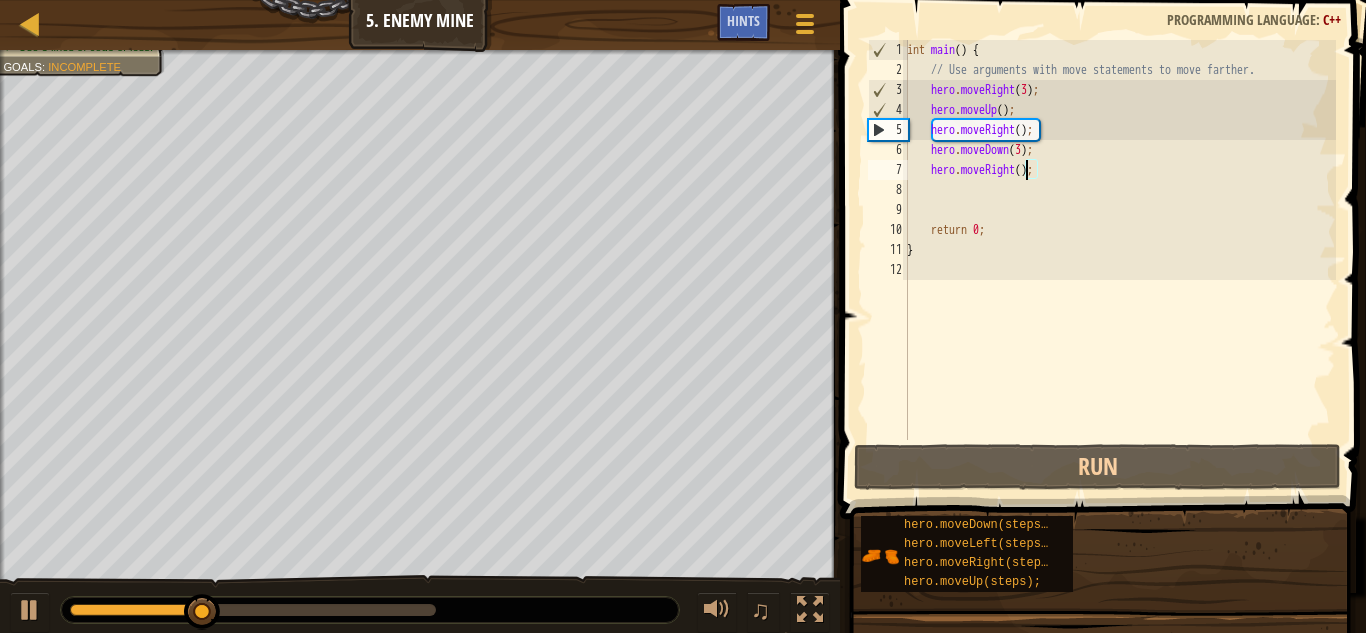 click on "int   main ( )   {      // Use arguments with move statements to move farther.      hero . moveRight ( 3 ) ;      hero . moveUp ( ) ;      hero . moveRight ( ) ;      hero . moveDown ( 3 ) ;      hero . moveRight ( ) ;                return   0 ; }" at bounding box center [1119, 260] 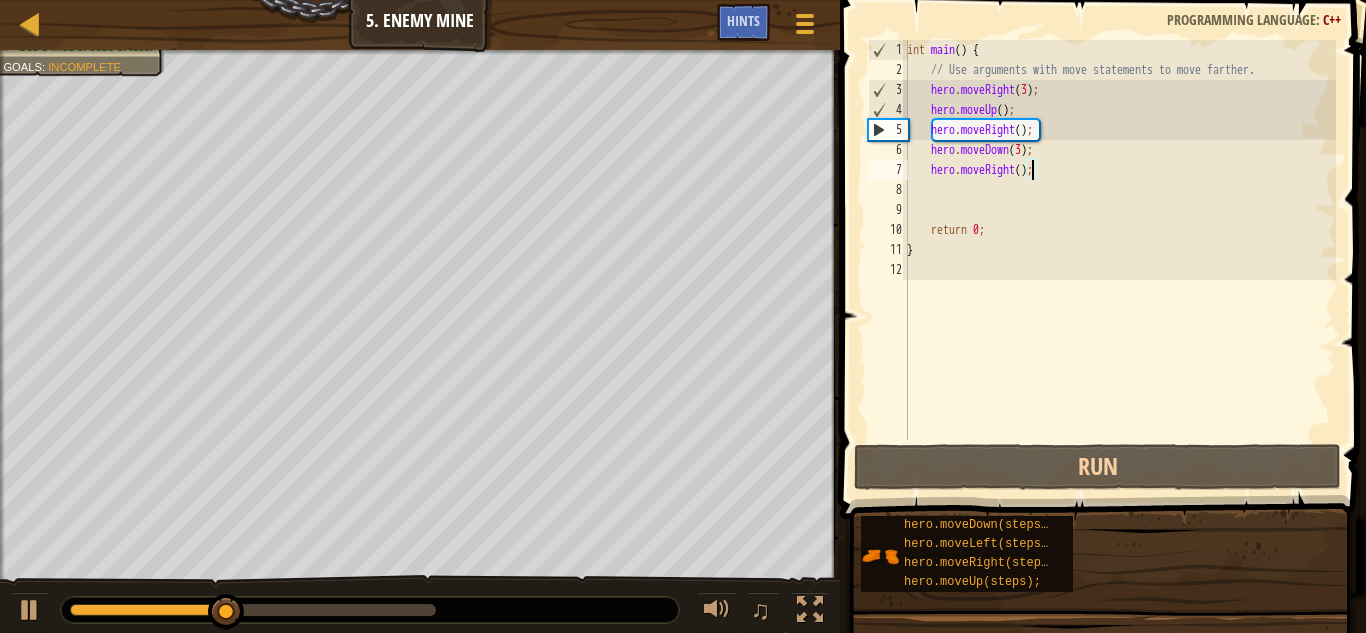 scroll, scrollTop: 9, scrollLeft: 11, axis: both 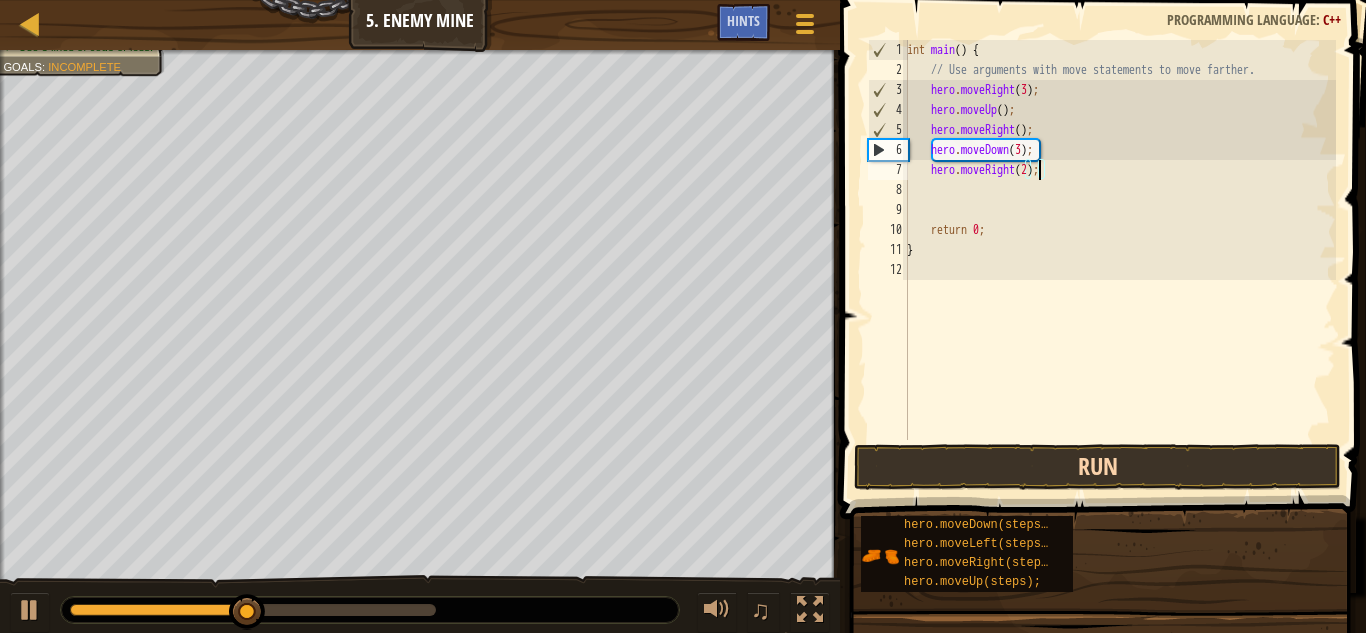 type on "hero.moveRight(2);" 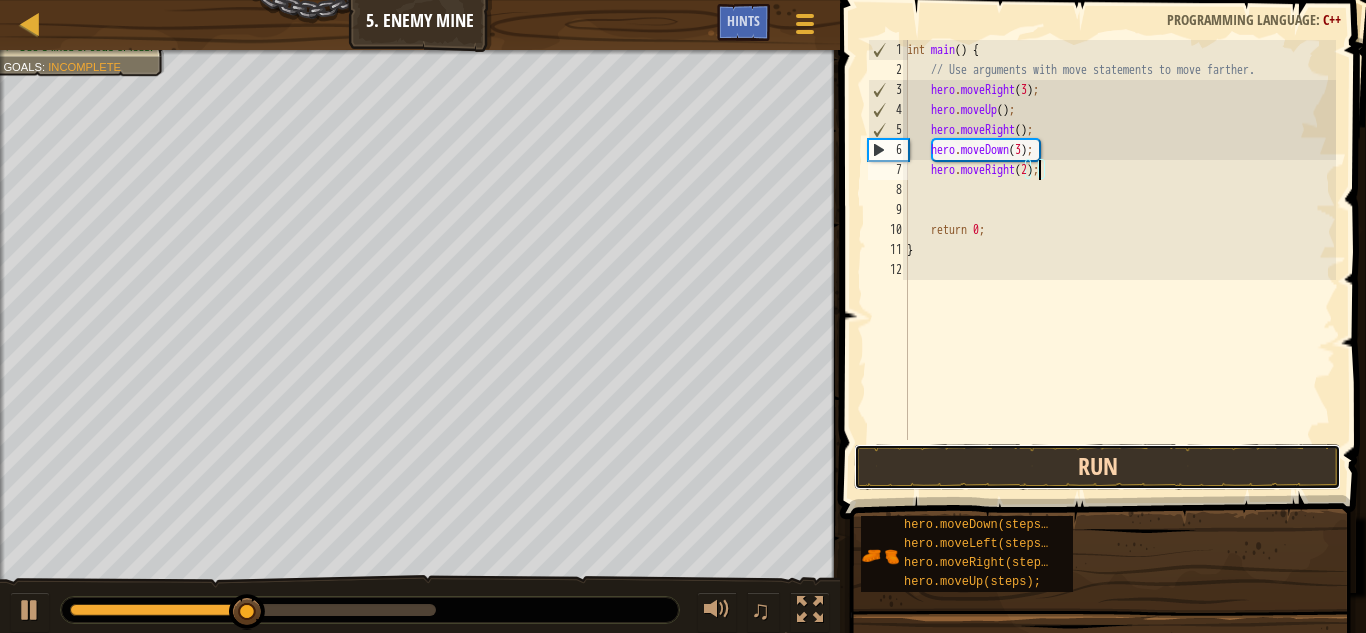 click on "Run" at bounding box center (1097, 467) 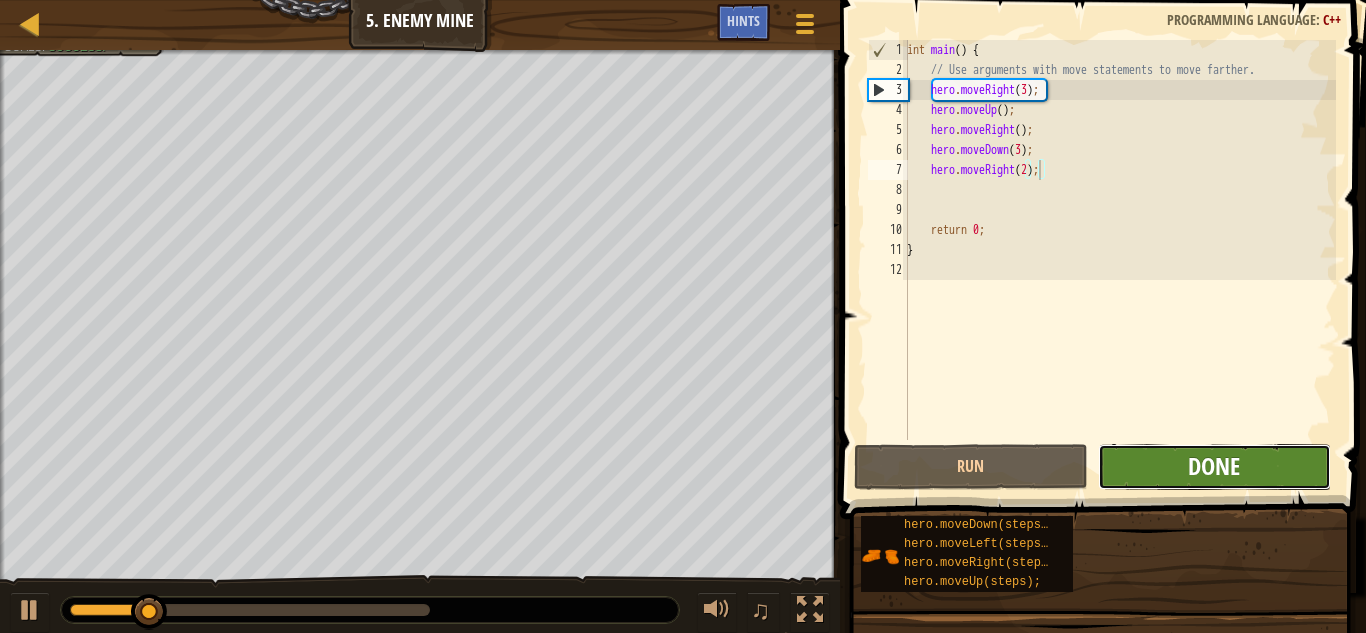 click on "Done" at bounding box center (1214, 466) 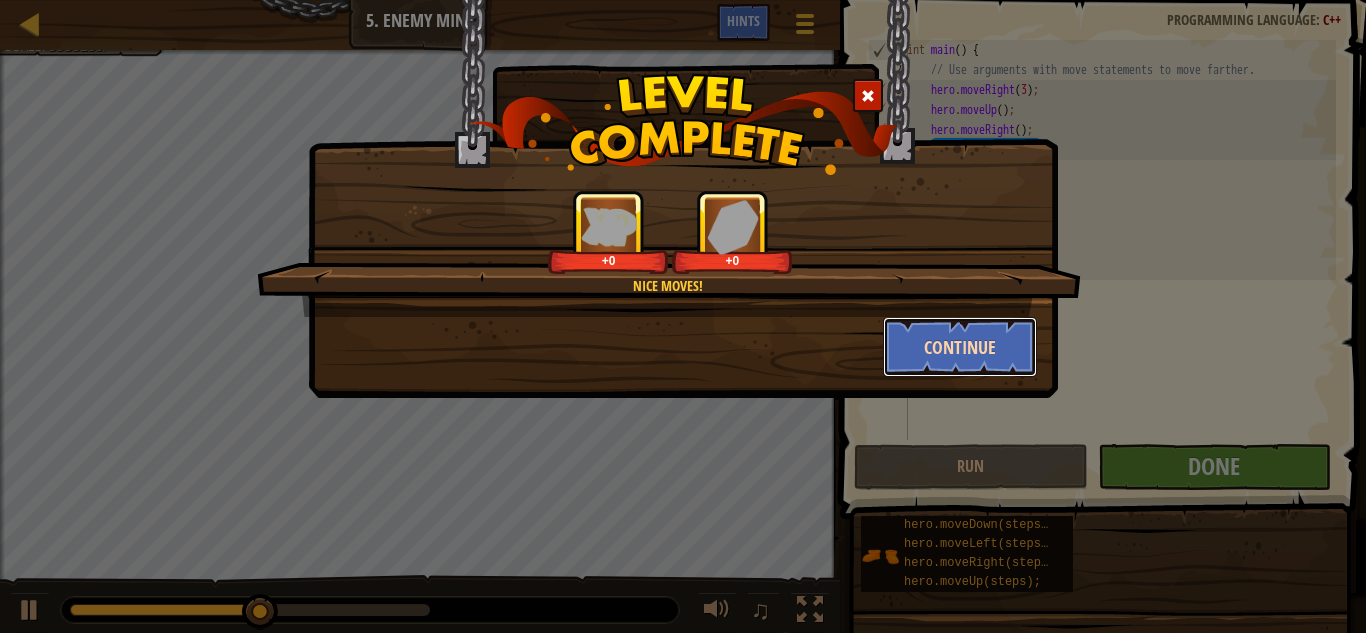 click on "Continue" at bounding box center (960, 347) 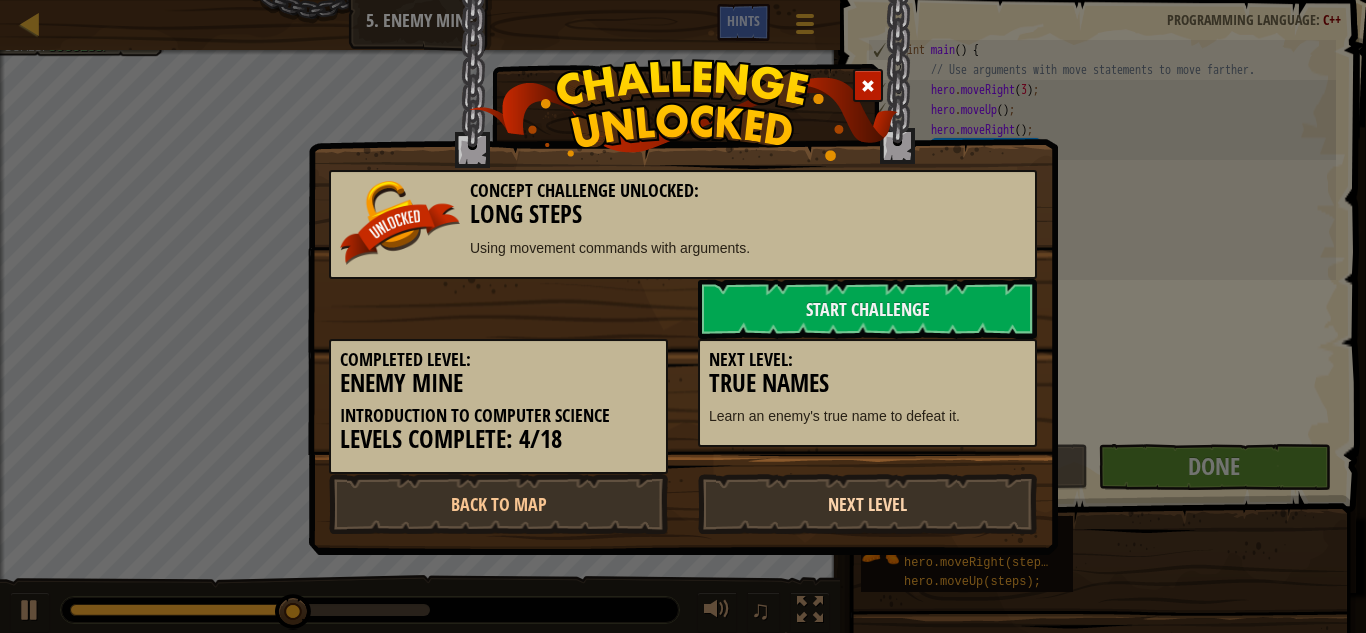 click on "Next Level" at bounding box center (867, 504) 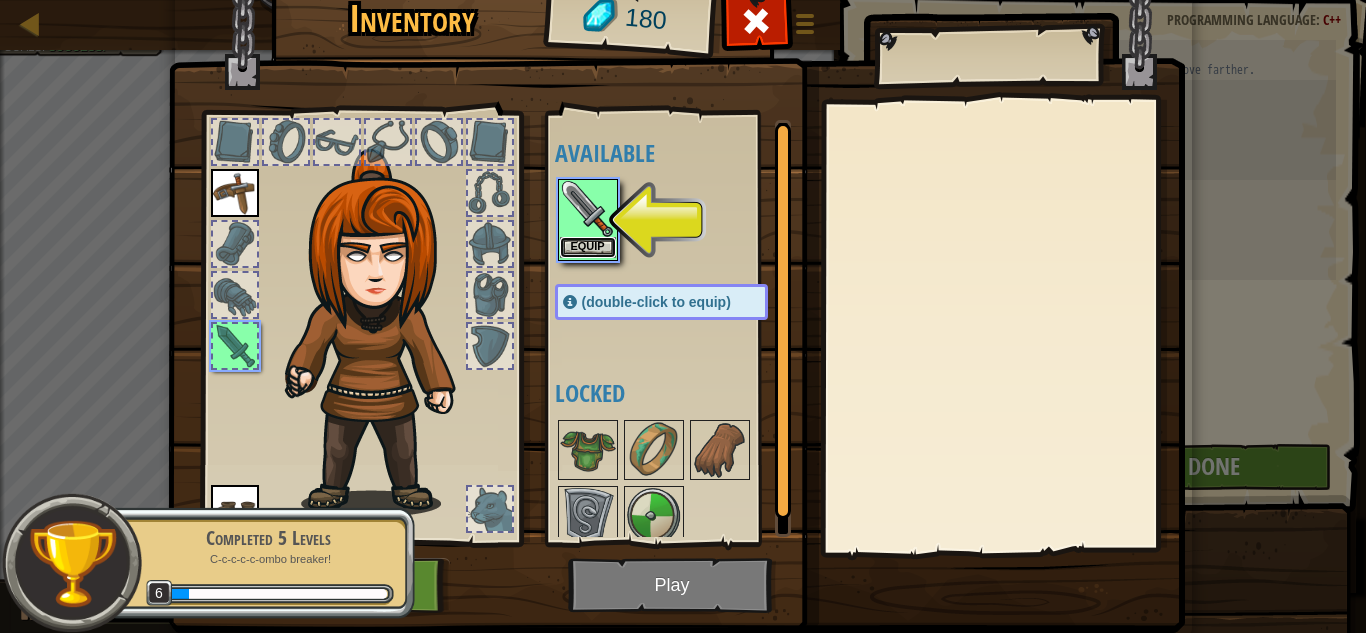click on "Equip" at bounding box center (588, 247) 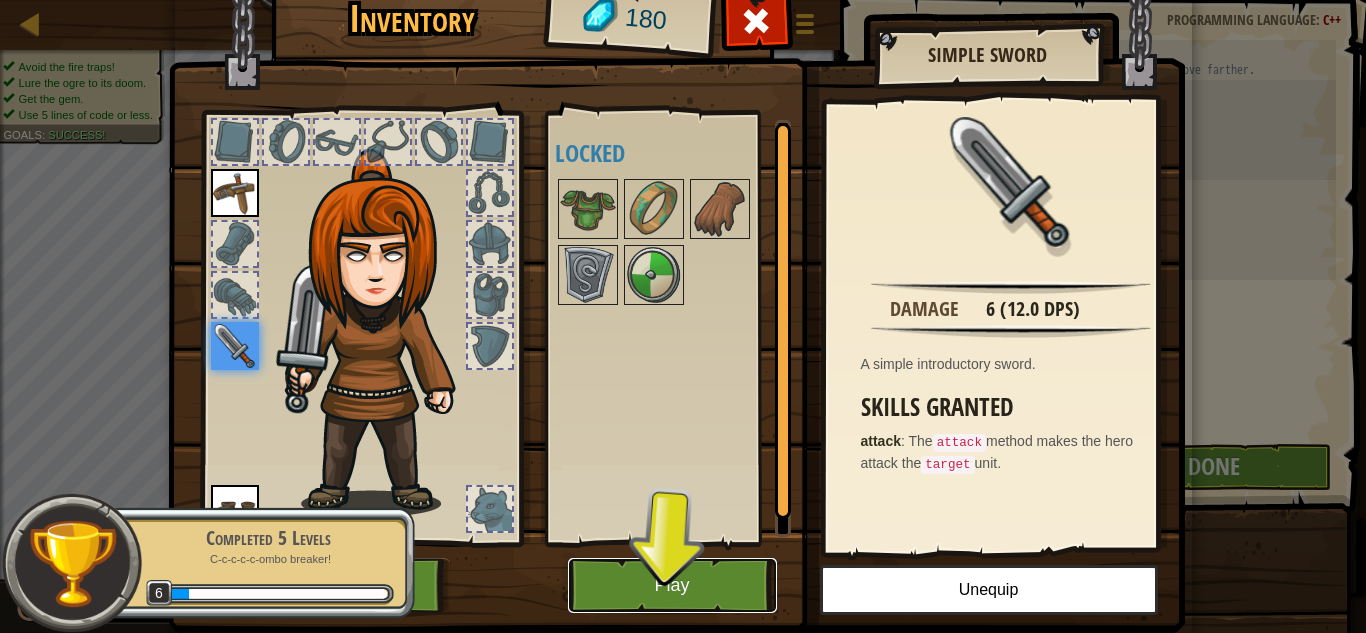 click on "Play" at bounding box center (672, 585) 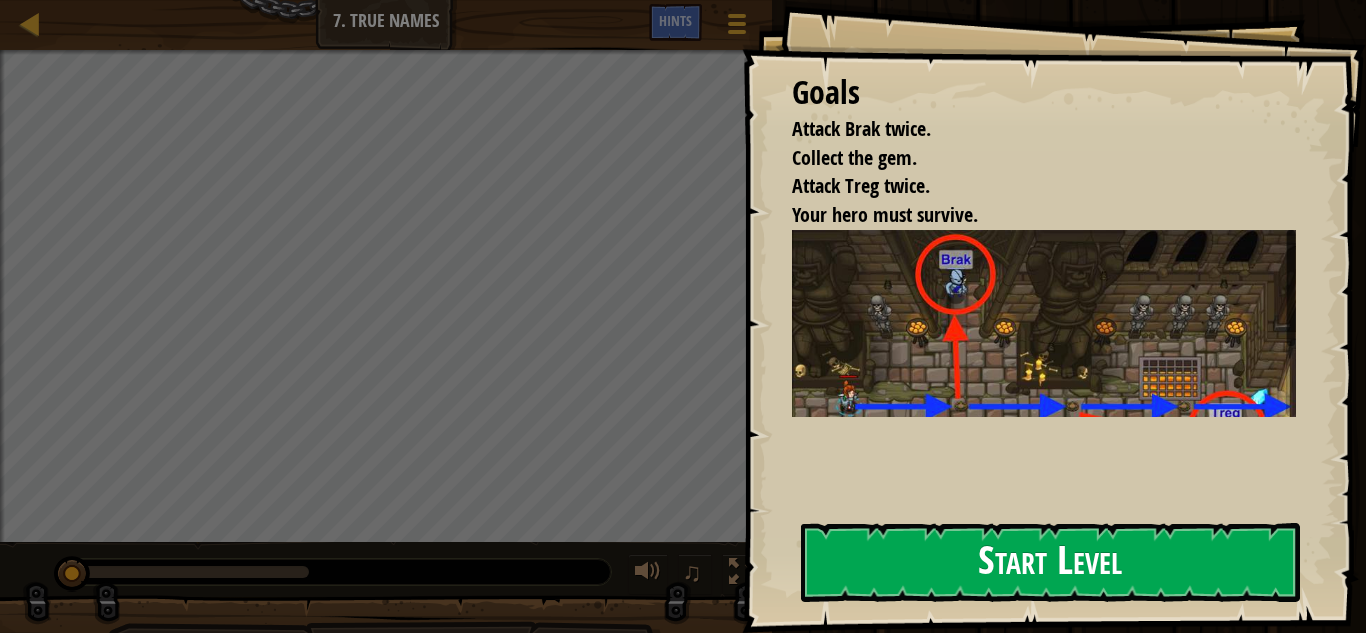 click on "Start Level" at bounding box center [1050, 562] 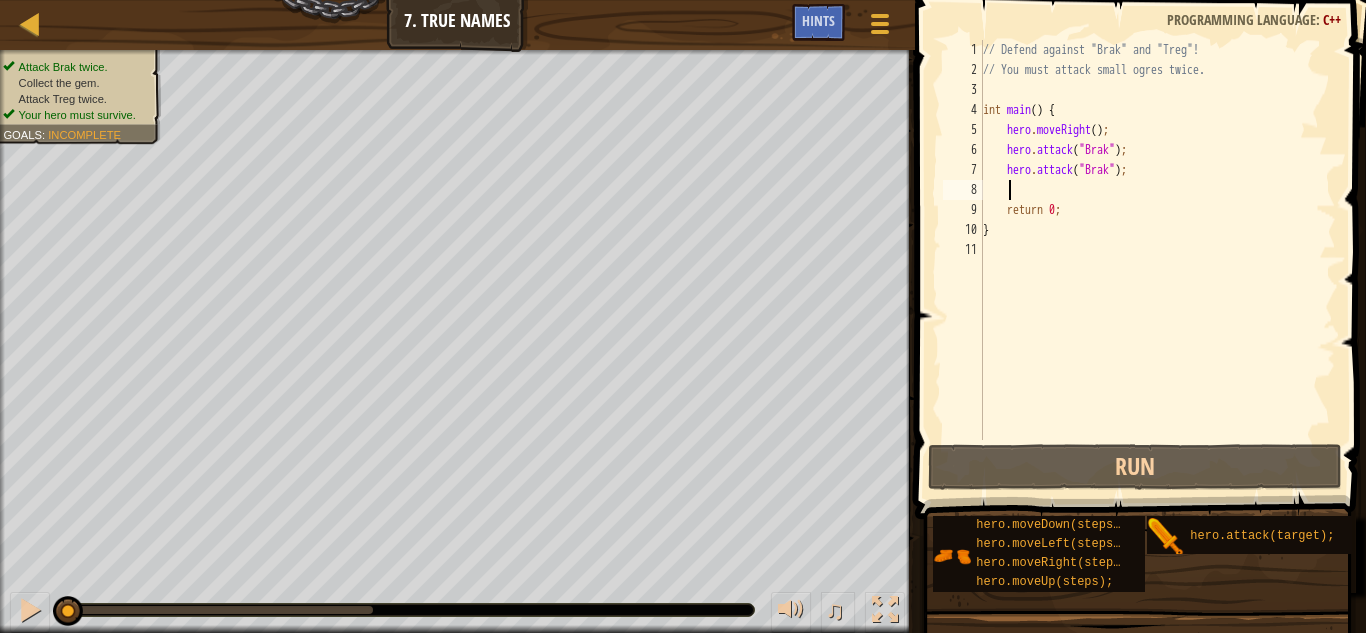 click on "// Defend against "Brak" and "Treg"! // You must attack small ogres twice. int   main ( )   {      hero . moveRight ( ) ;      hero . attack ( " Brak " ) ;      hero . attack ( " Brak " ) ;           return   0 ; }" at bounding box center (1157, 260) 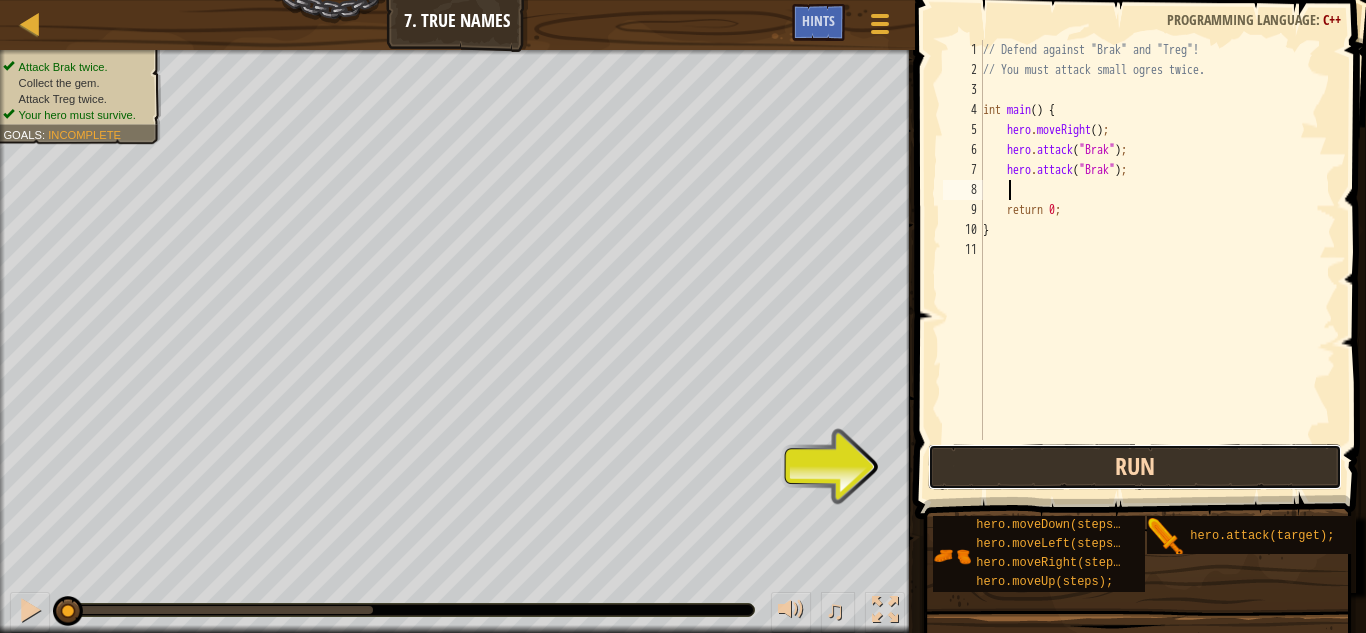 click on "Run" at bounding box center [1135, 467] 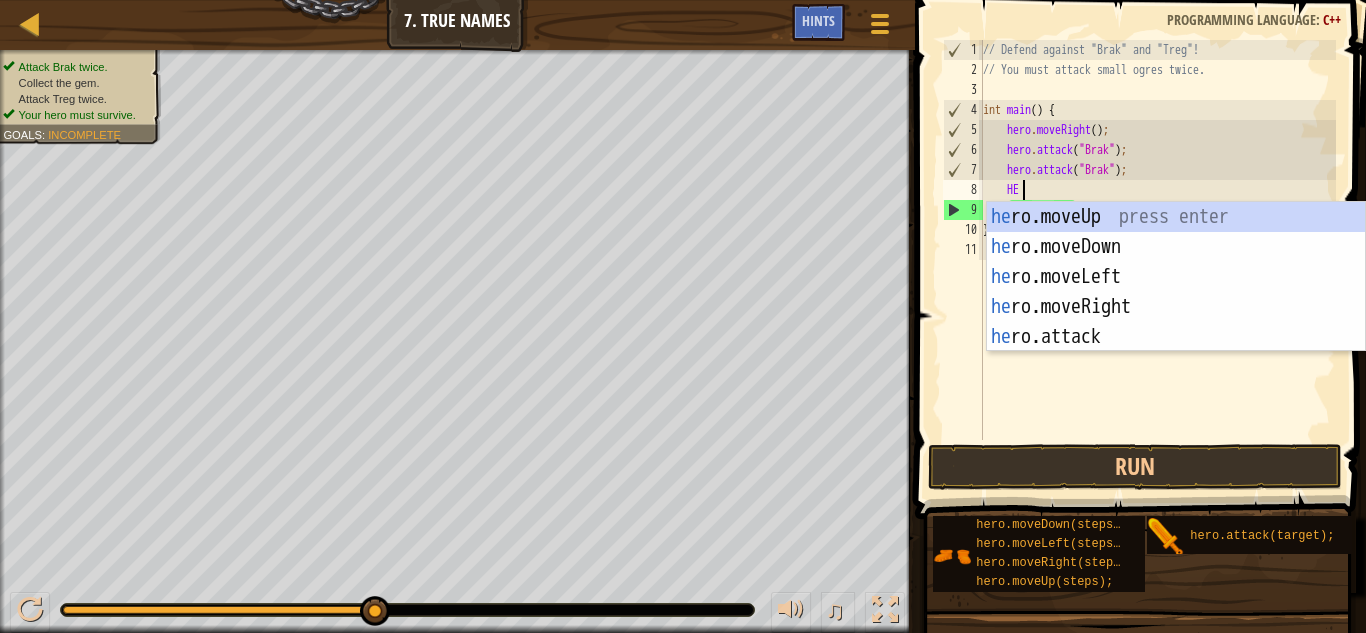 scroll, scrollTop: 9, scrollLeft: 2, axis: both 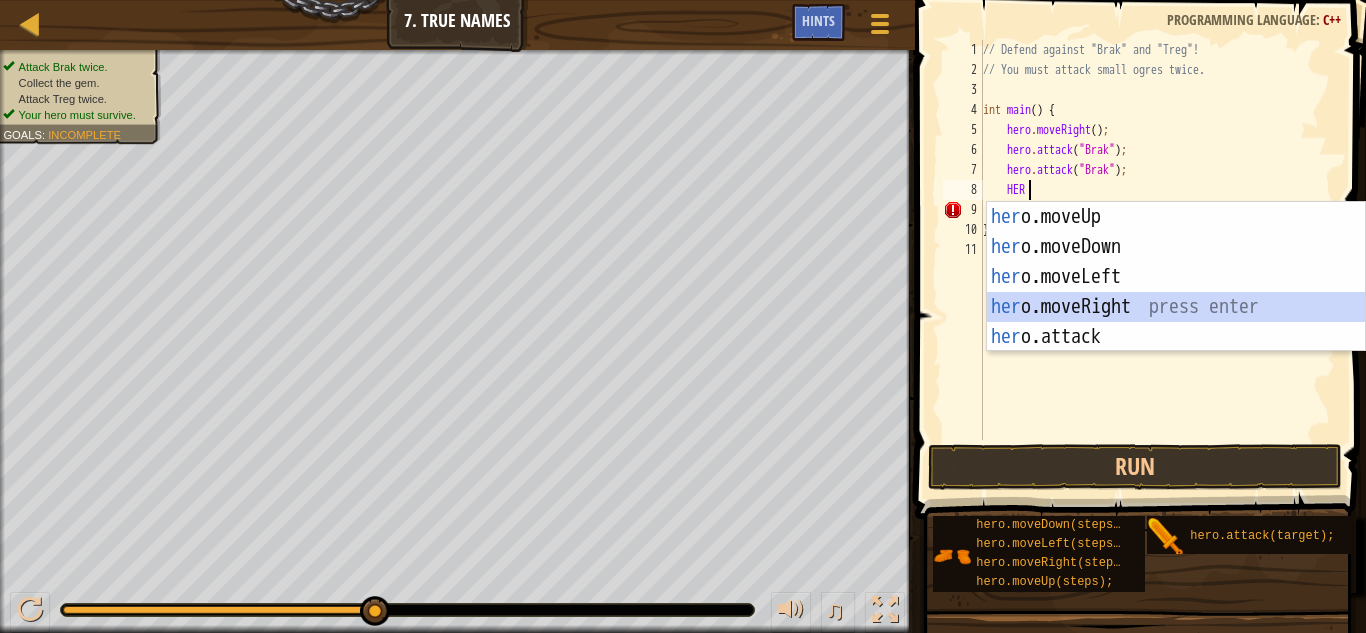 click on "her o.moveUp press enter her o.moveDown press enter her o.moveLeft press enter her o.moveRight press enter her o.attack press enter" at bounding box center [1176, 307] 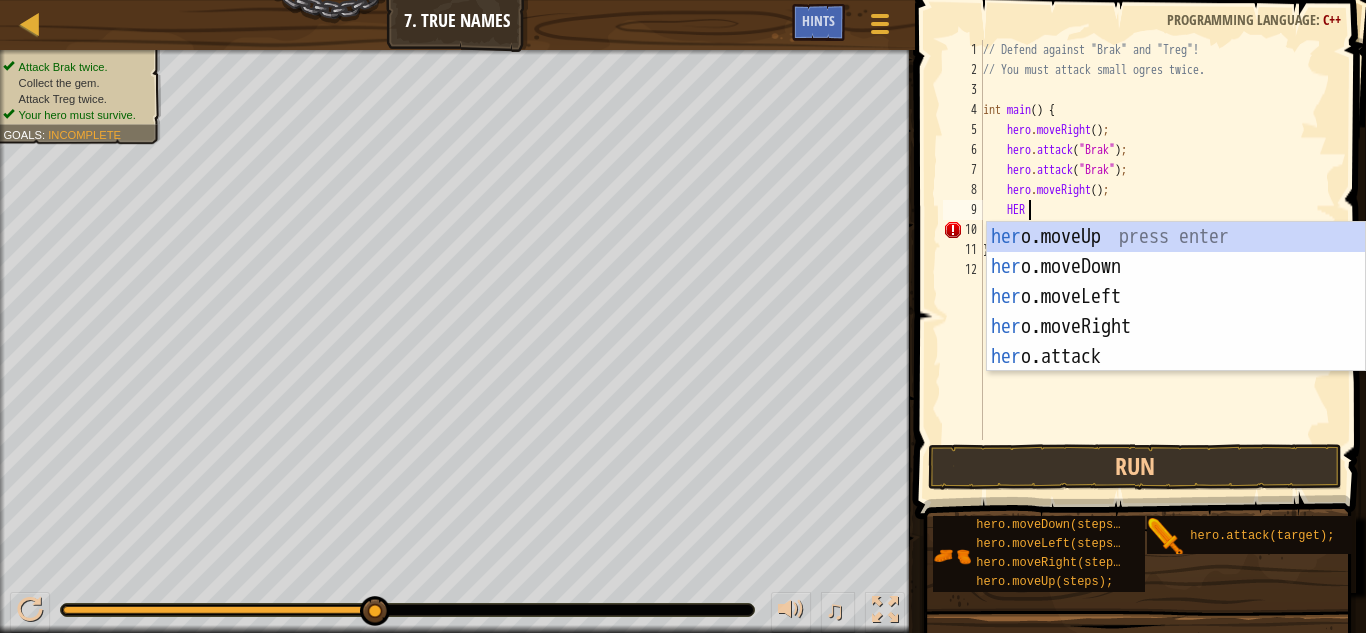 scroll, scrollTop: 9, scrollLeft: 3, axis: both 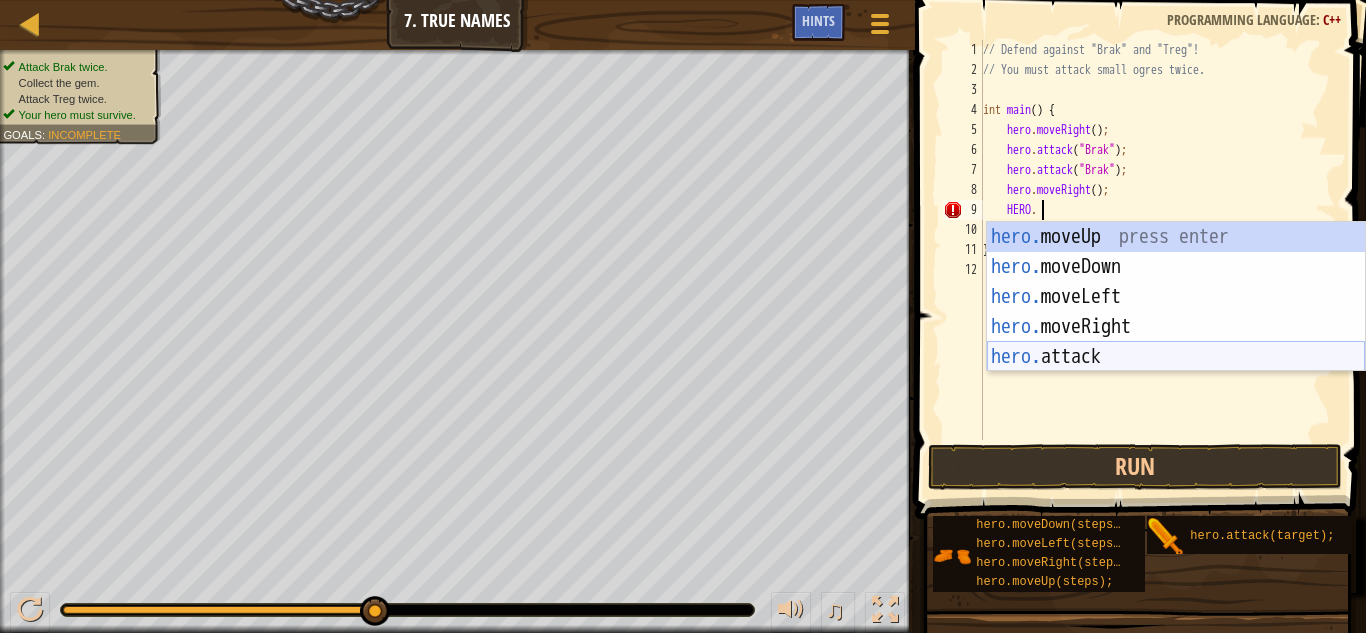click on "hero. moveUp press enter hero. moveDown press enter hero. moveLeft press enter hero. moveRight press enter hero. attack press enter" at bounding box center (1176, 327) 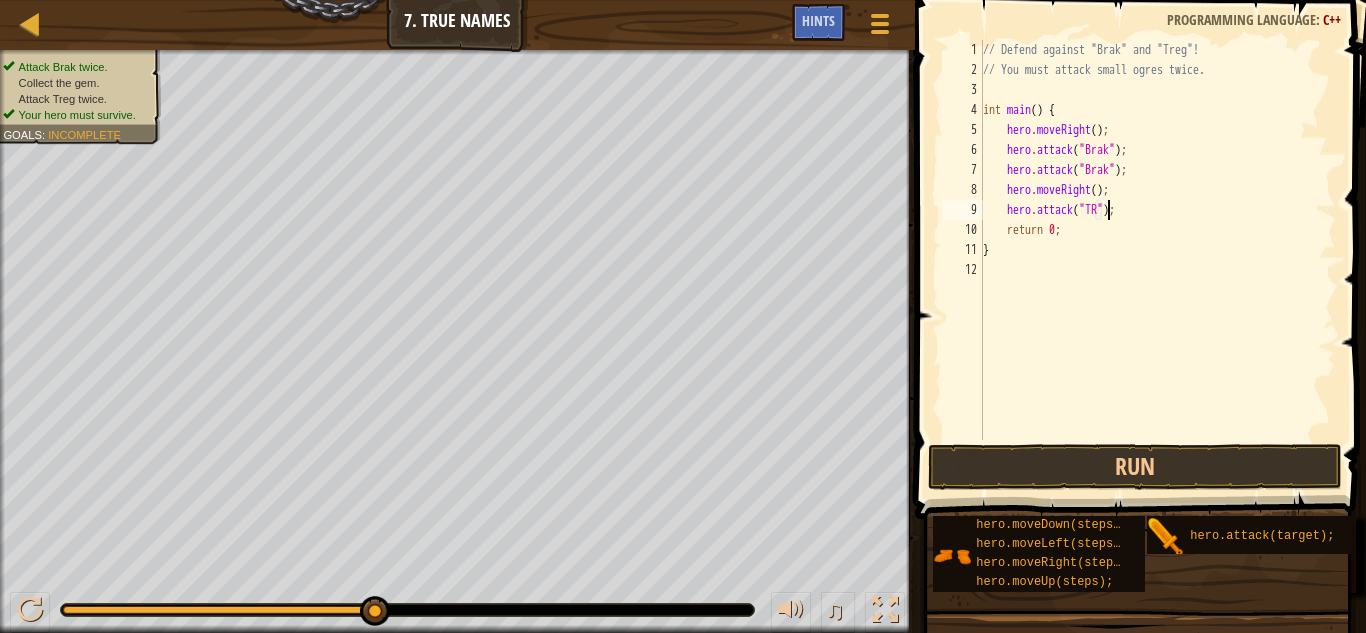scroll, scrollTop: 9, scrollLeft: 11, axis: both 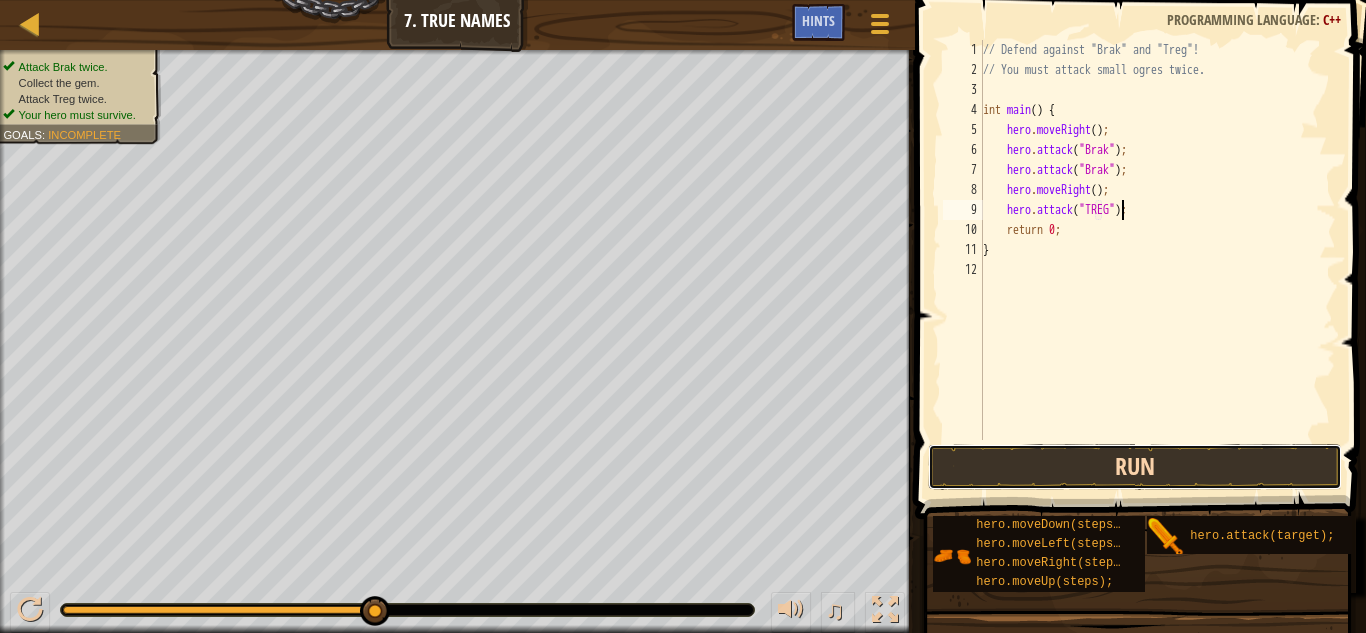 click on "Run" at bounding box center (1135, 467) 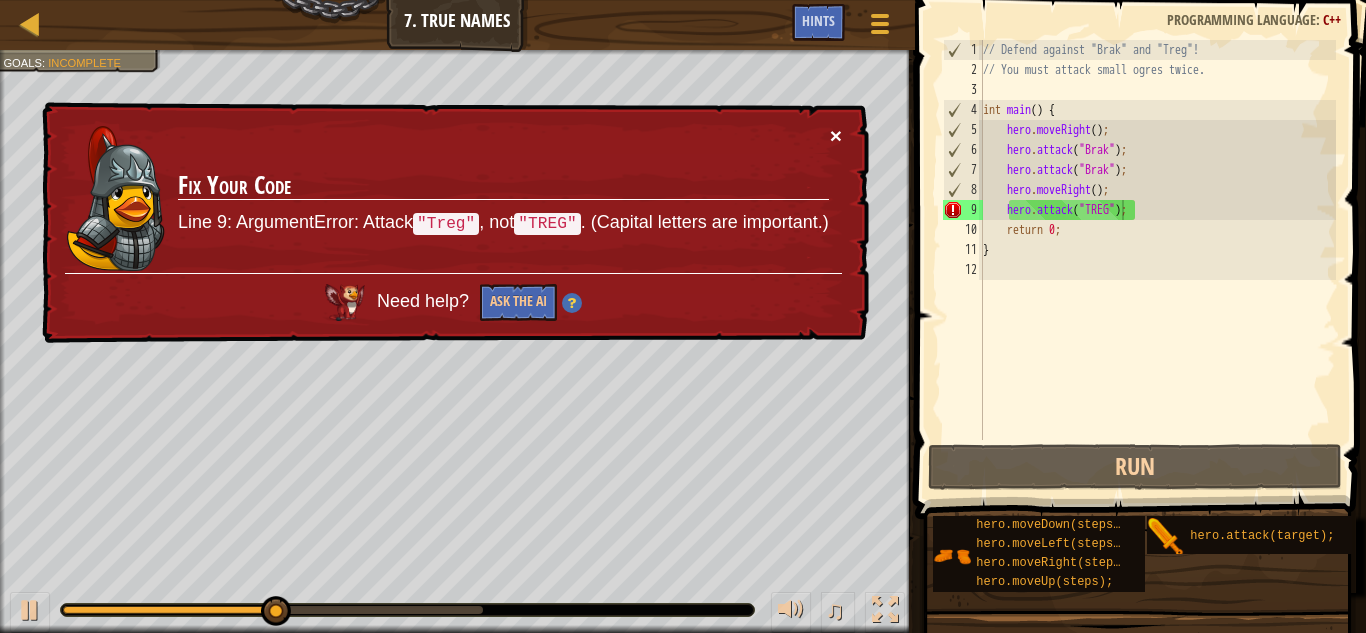 click on "×" at bounding box center [836, 135] 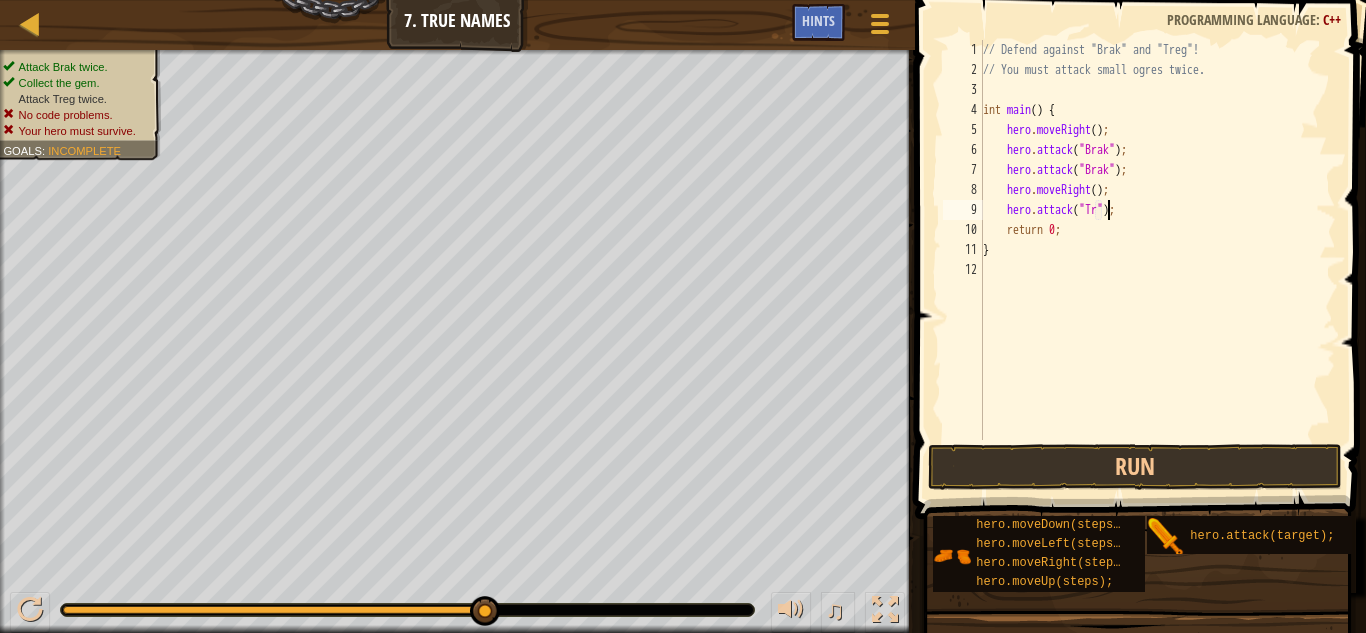 scroll, scrollTop: 9, scrollLeft: 11, axis: both 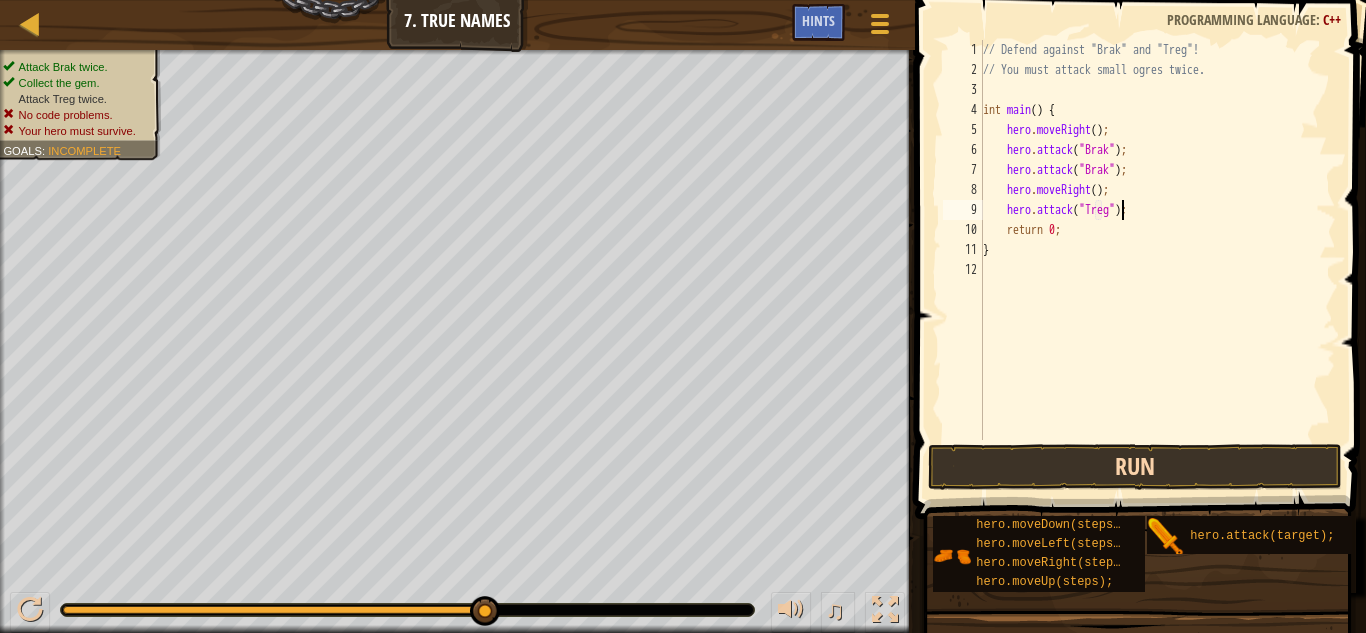 type on "hero.attack("Treg");" 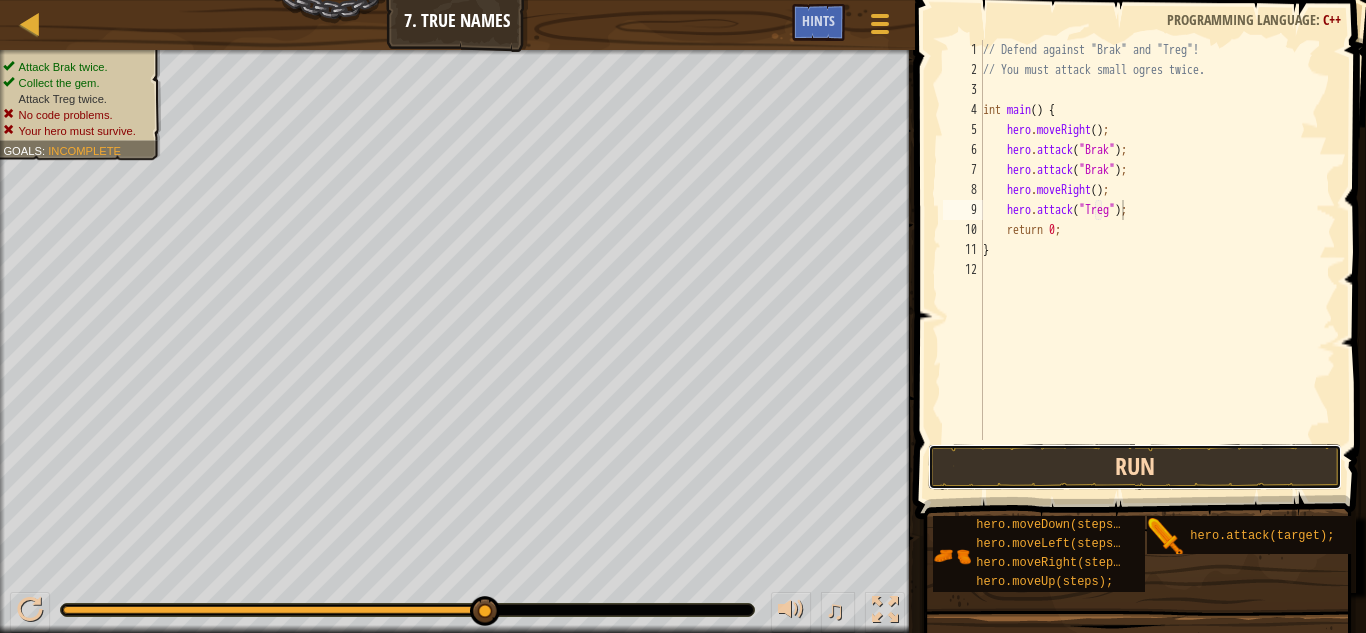 click on "Run" at bounding box center (1135, 467) 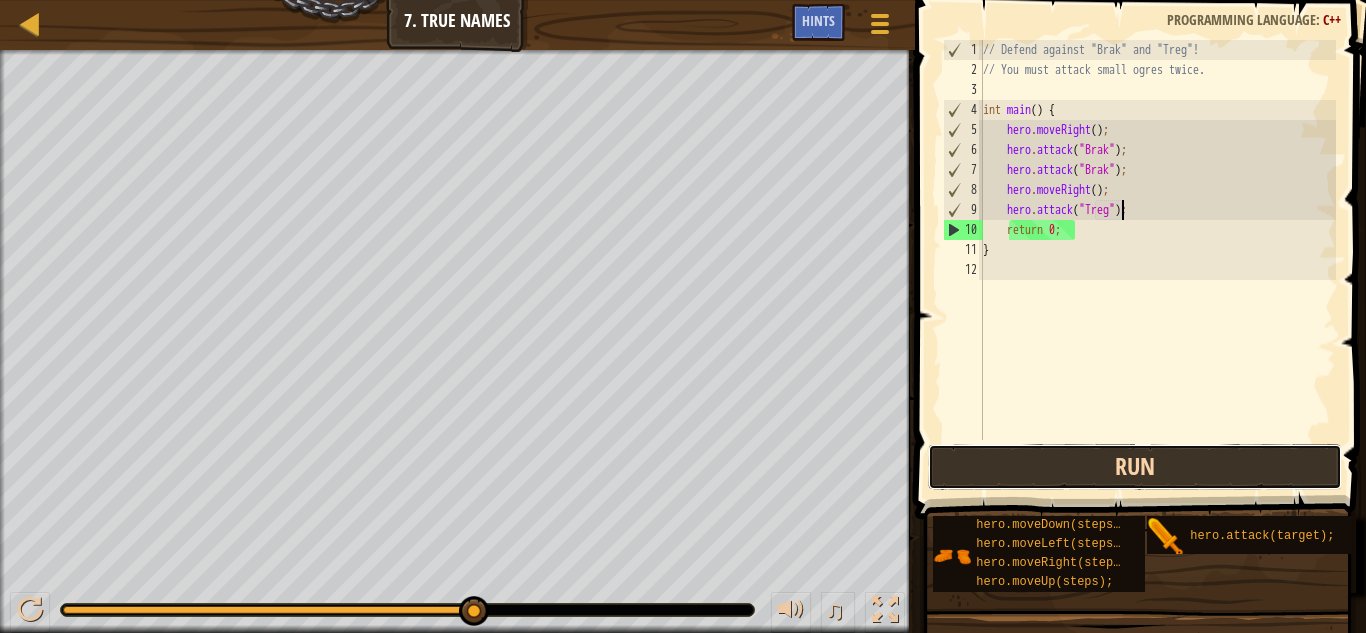 click on "Run" at bounding box center (1135, 467) 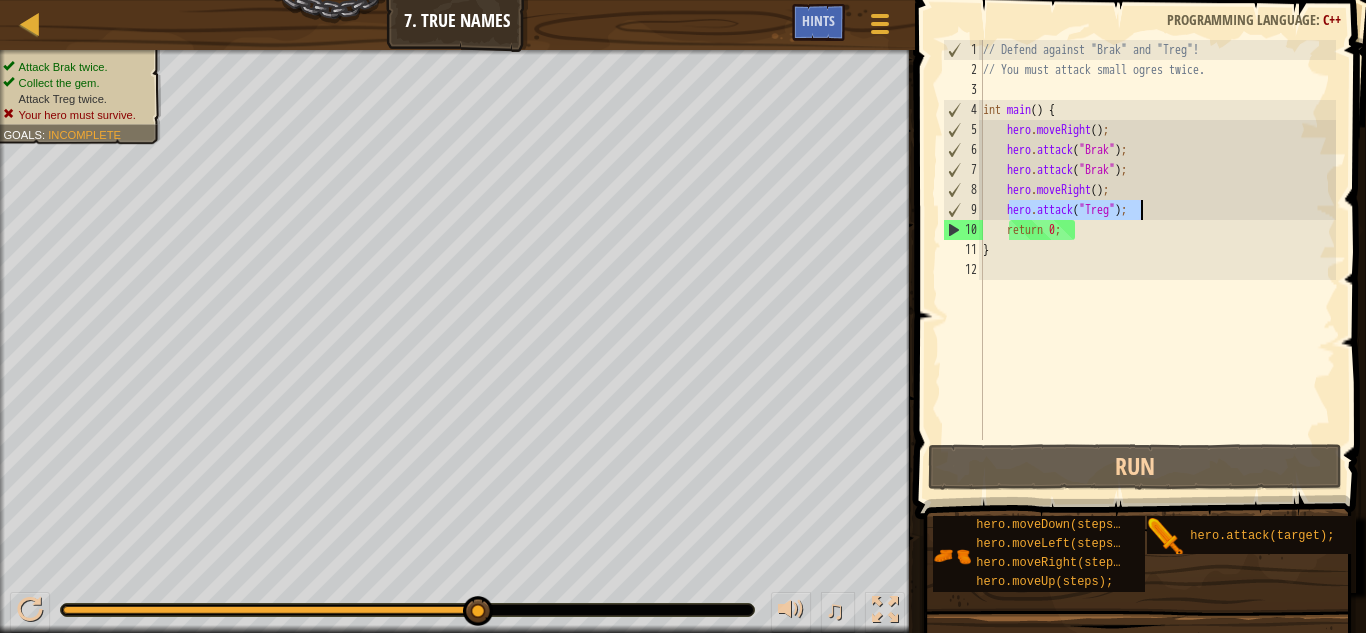 drag, startPoint x: 1012, startPoint y: 212, endPoint x: 1146, endPoint y: 212, distance: 134 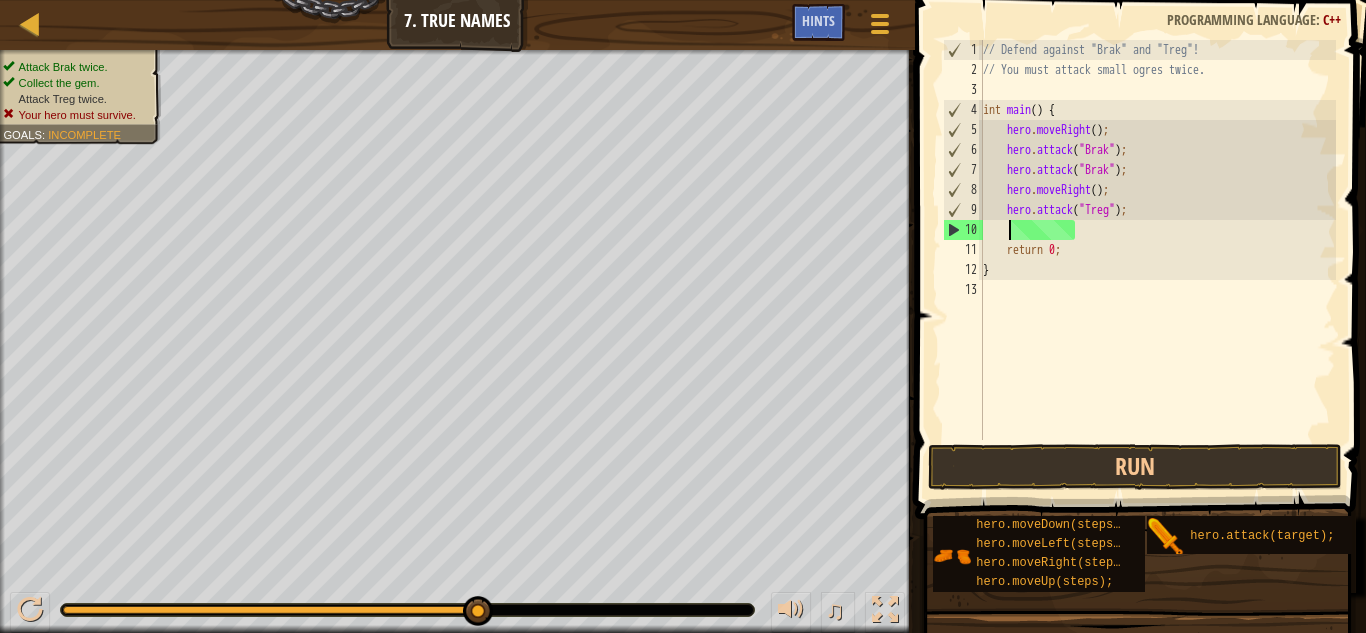 scroll, scrollTop: 9, scrollLeft: 1, axis: both 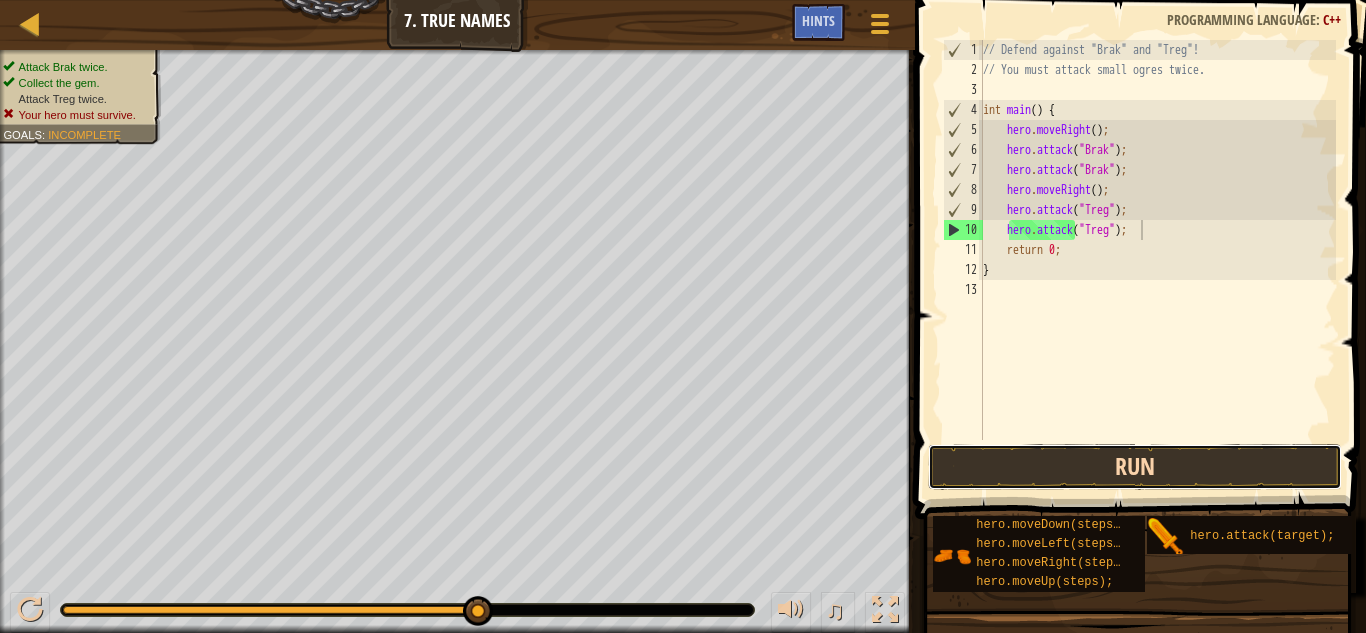click on "Run" at bounding box center (1135, 467) 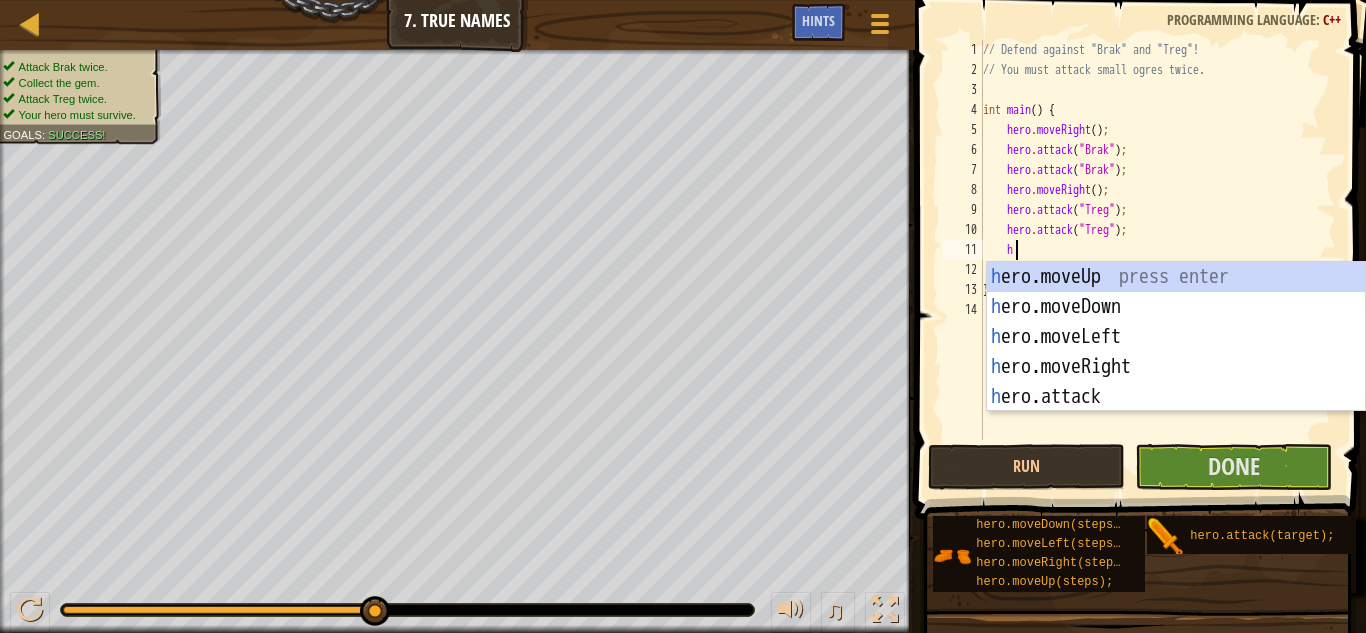 scroll, scrollTop: 9, scrollLeft: 2, axis: both 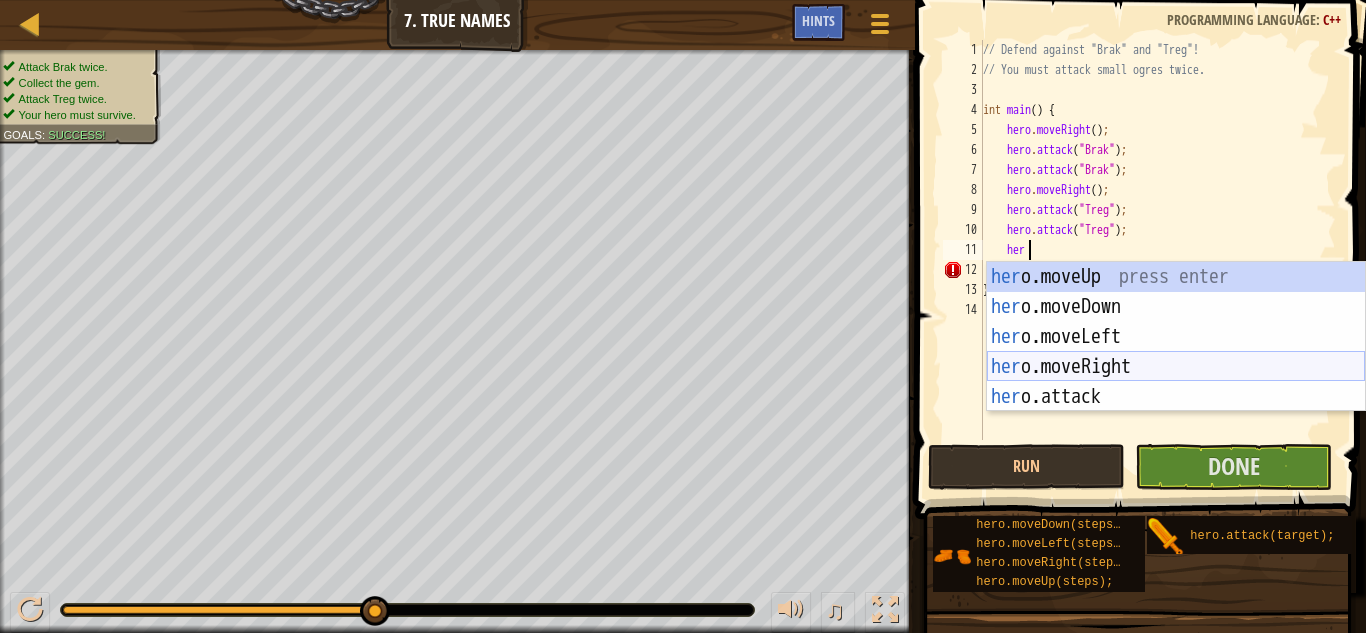 click on "her o.moveUp press enter her o.moveDown press enter her o.moveLeft press enter her o.moveRight press enter her o.attack press enter" at bounding box center [1176, 367] 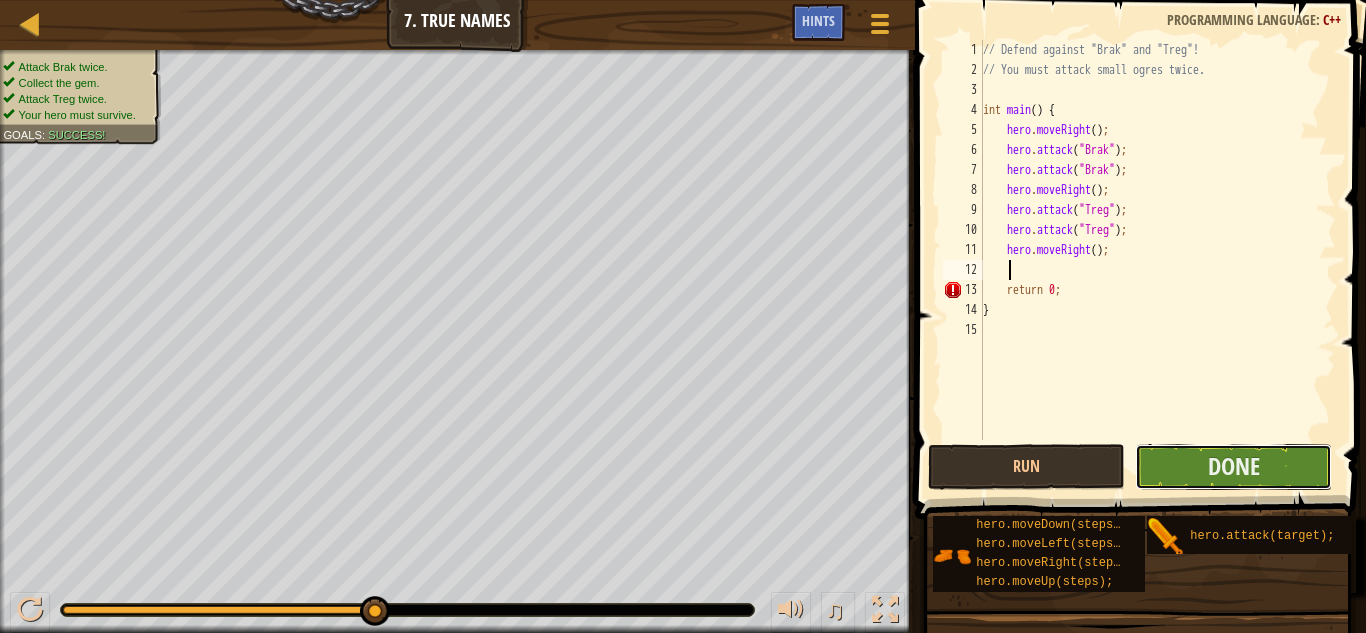 click on "Done" at bounding box center (1233, 467) 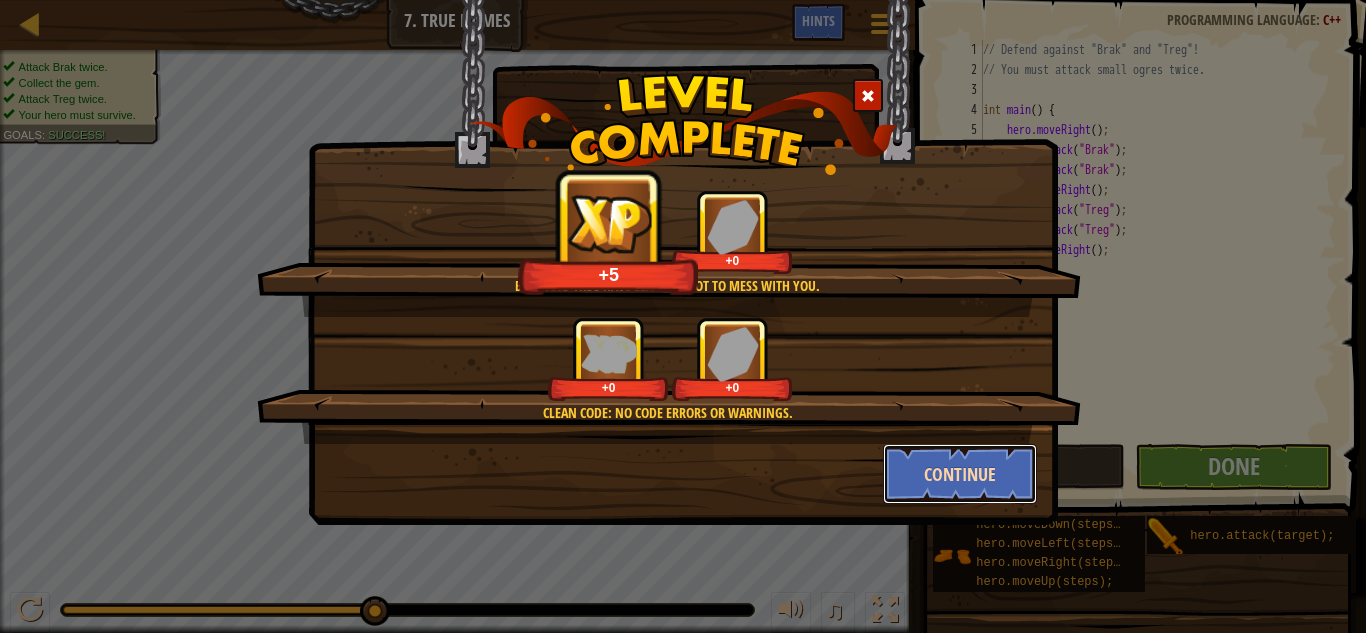 click on "Continue" at bounding box center [960, 474] 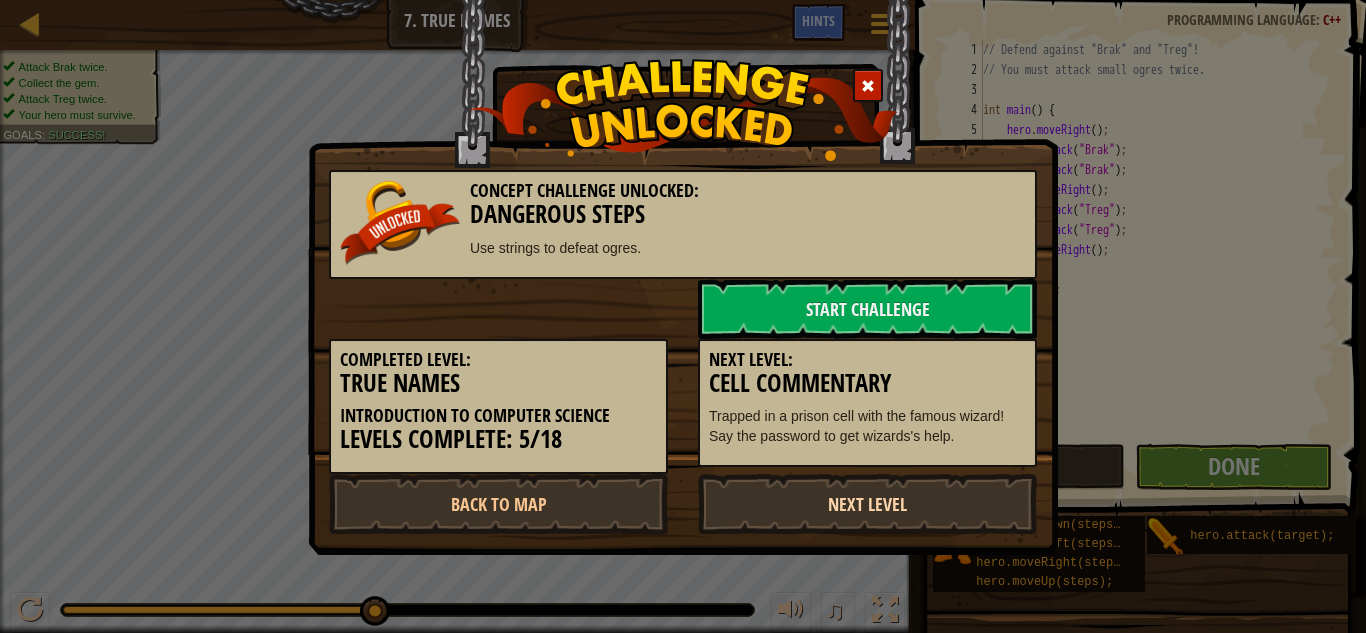 click on "Next Level" at bounding box center [867, 504] 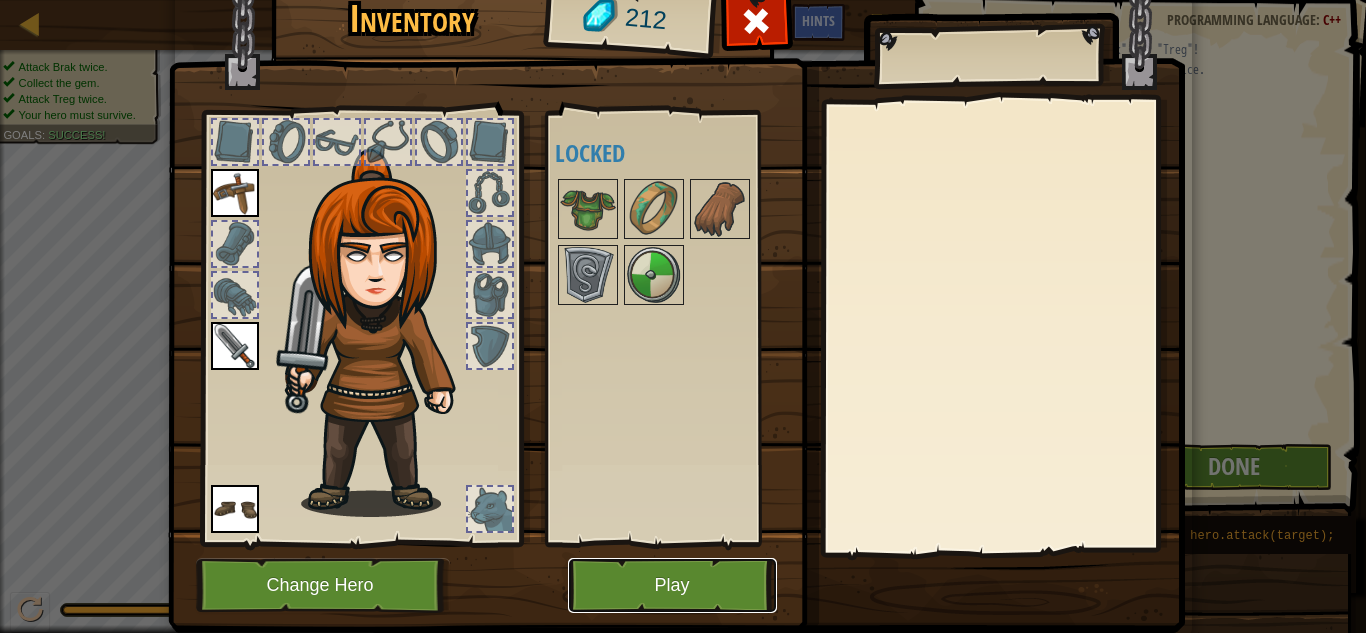 click on "Play" at bounding box center (672, 585) 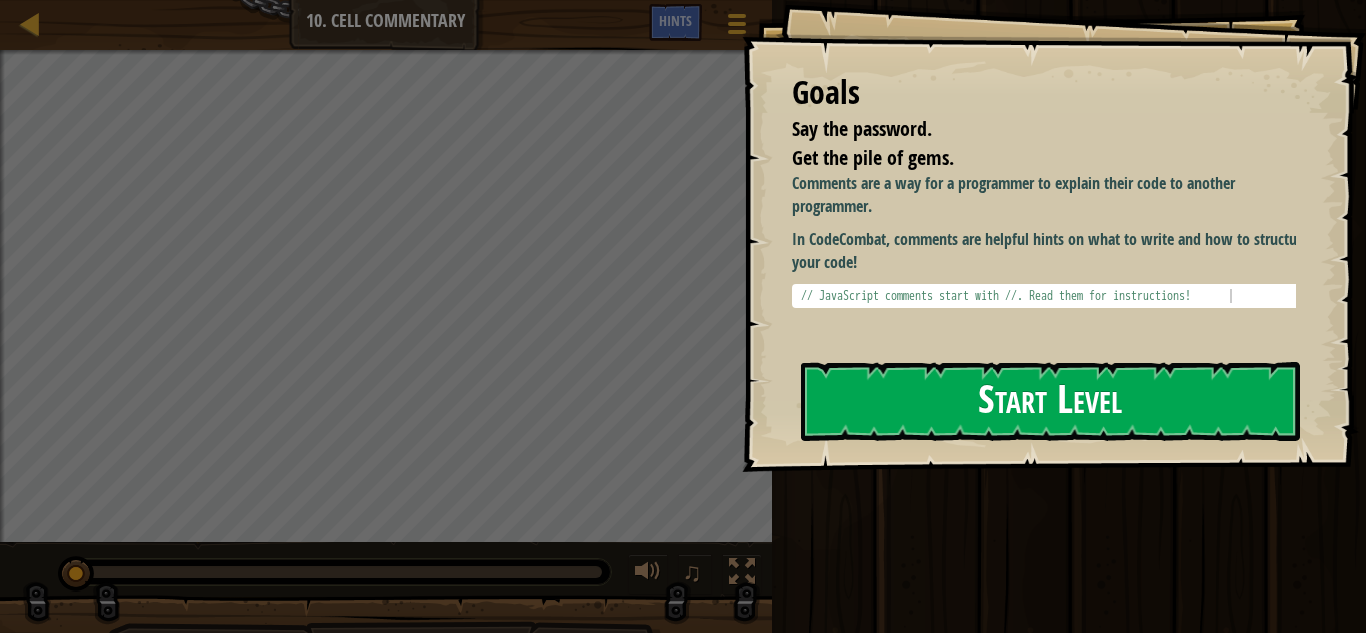 click on "Start Level" at bounding box center (1050, 401) 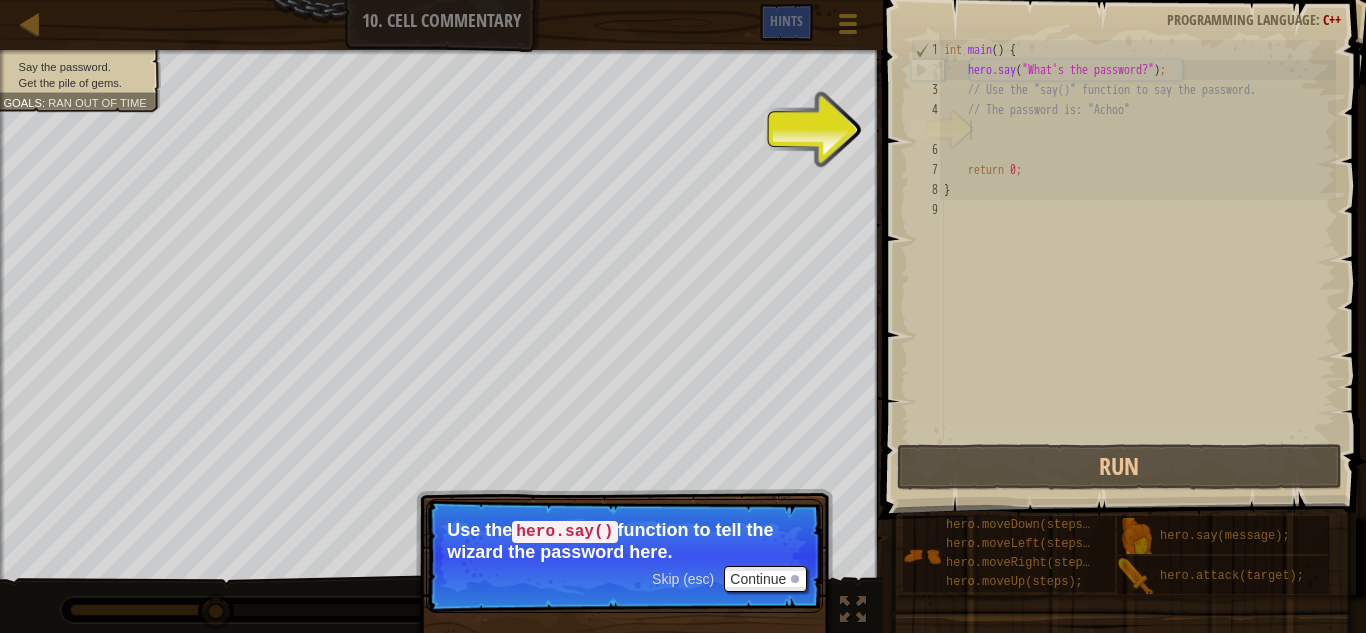click on "int   main ( )   {      hero . say ( " What's the password? " ) ;      // Use the "say()" function to say the password.      // The password is: "Achoo"                return   0 ; }" at bounding box center (1138, 260) 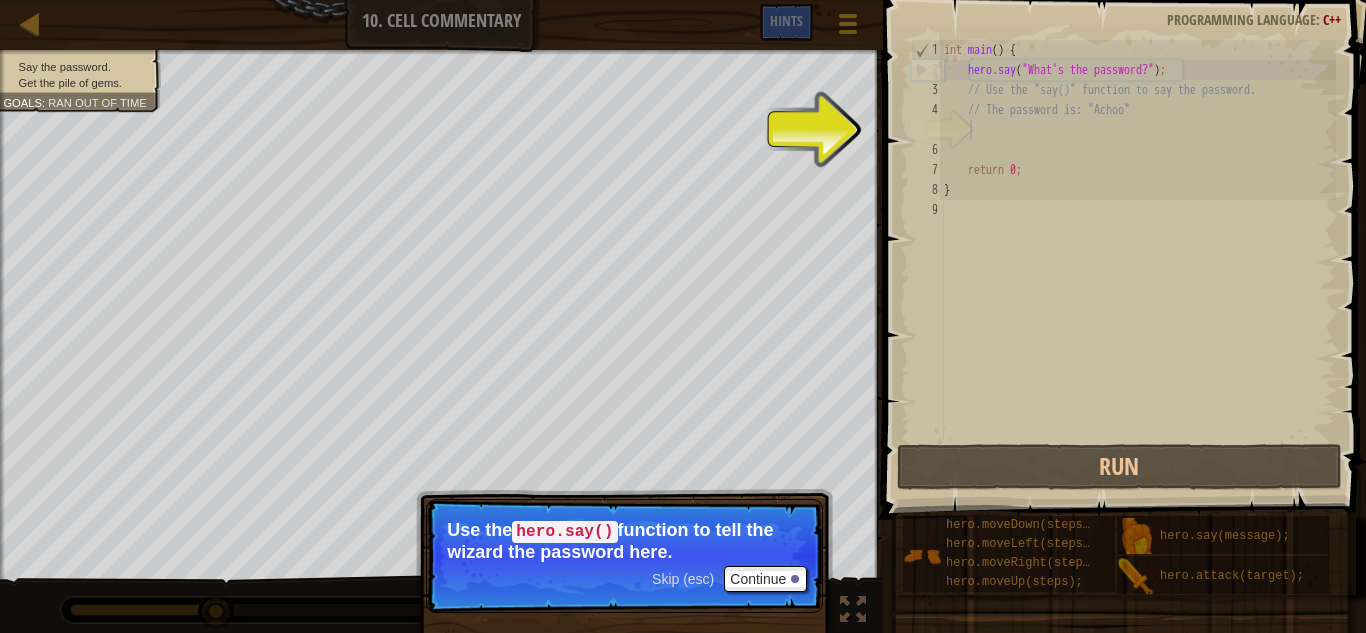 click on "5" at bounding box center [927, 130] 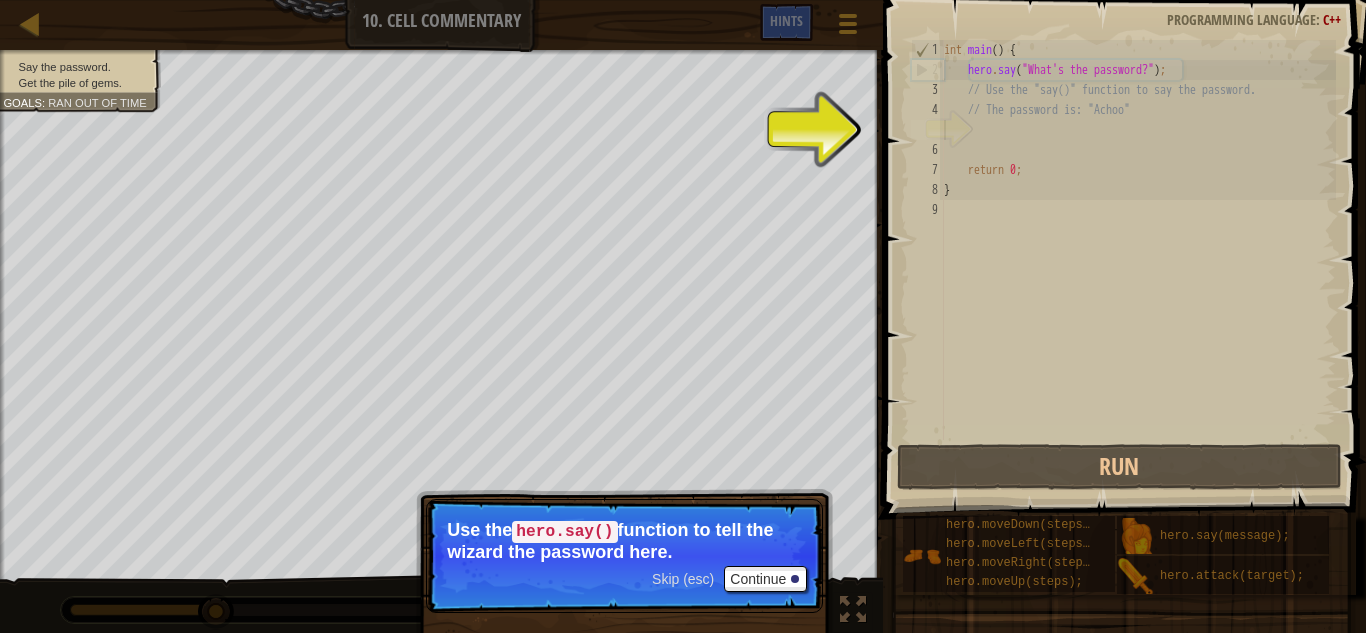 drag, startPoint x: 946, startPoint y: 129, endPoint x: 919, endPoint y: 124, distance: 27.45906 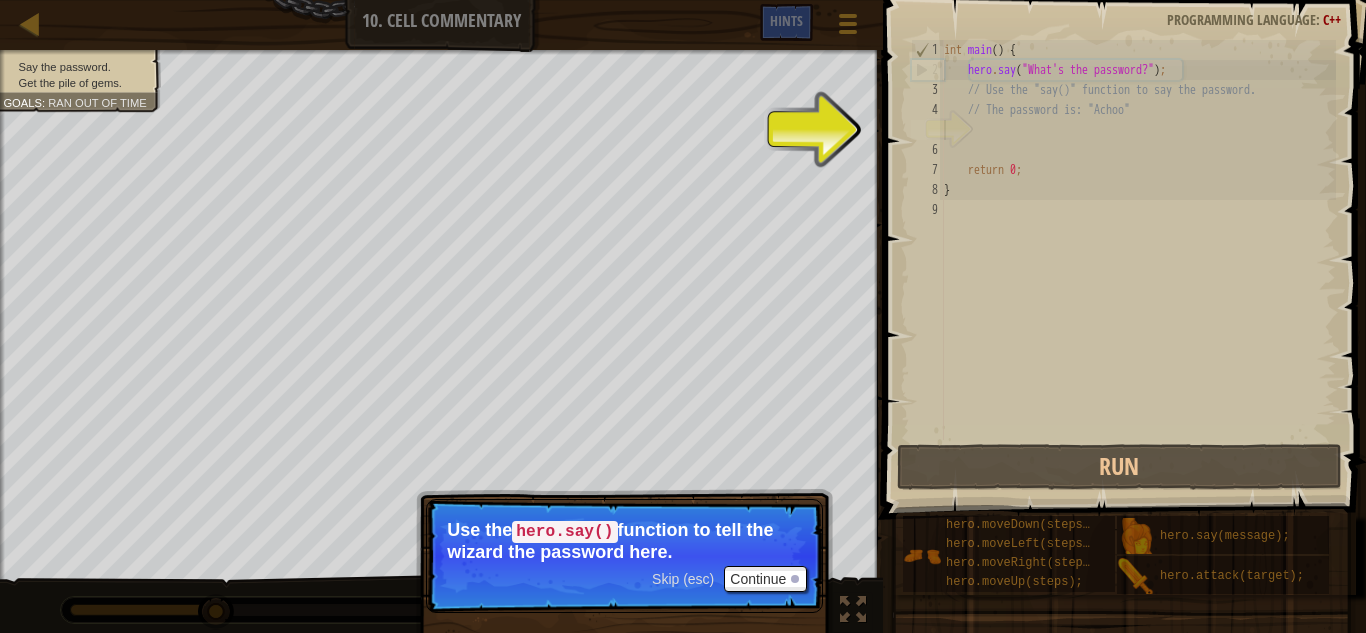 click on "5" at bounding box center [927, 130] 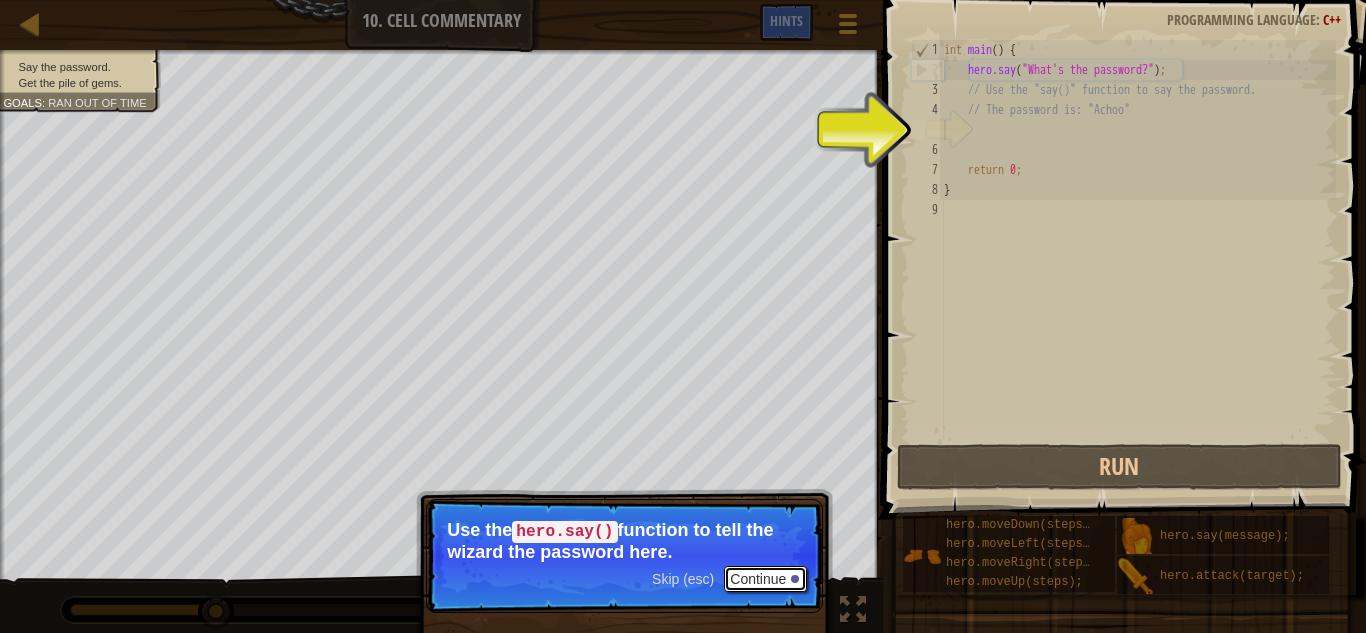click on "Continue" at bounding box center (765, 579) 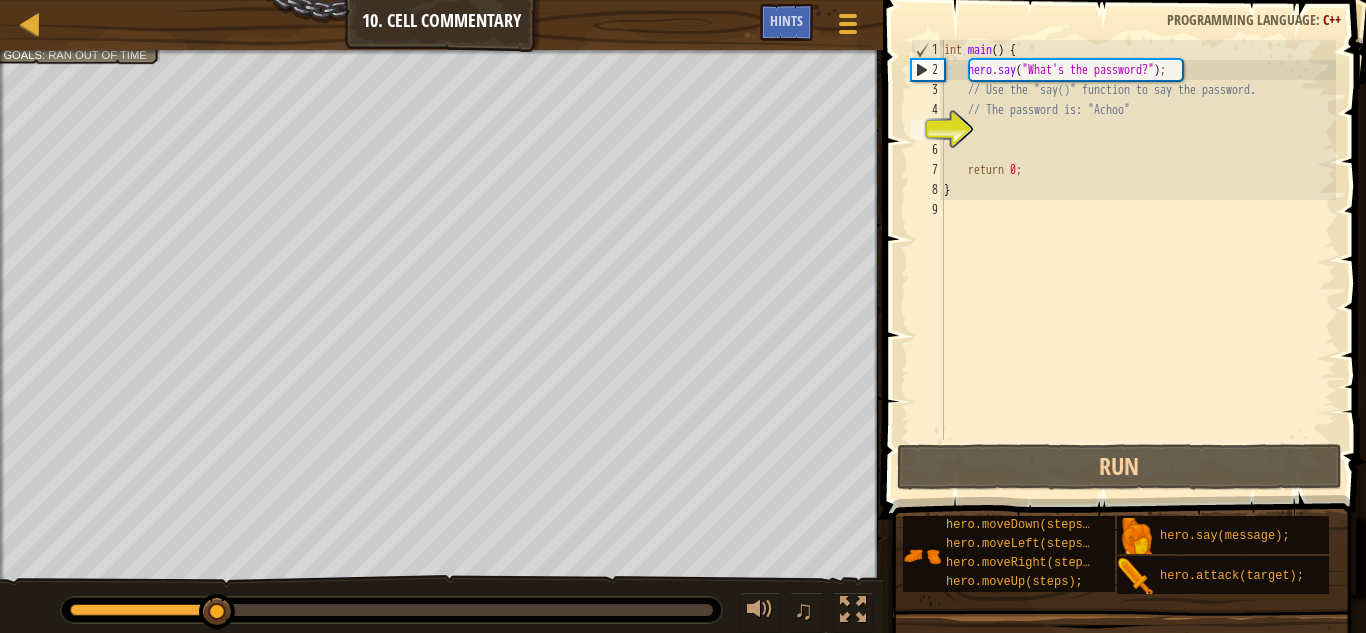 scroll, scrollTop: 9, scrollLeft: 1, axis: both 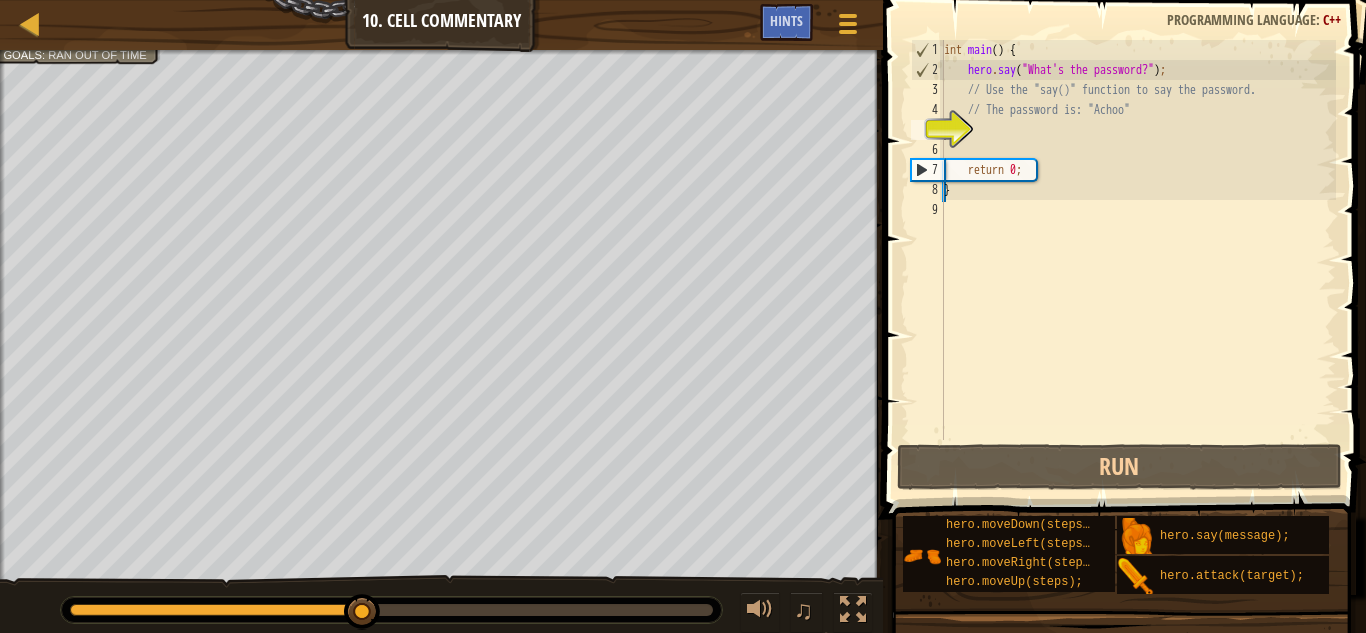 click on "int   main ( )   {      hero . say ( " What's the password? " ) ;      // Use the "say()" function to say the password.      // The password is: "Achoo"                return   0 ; }" at bounding box center (1138, 260) 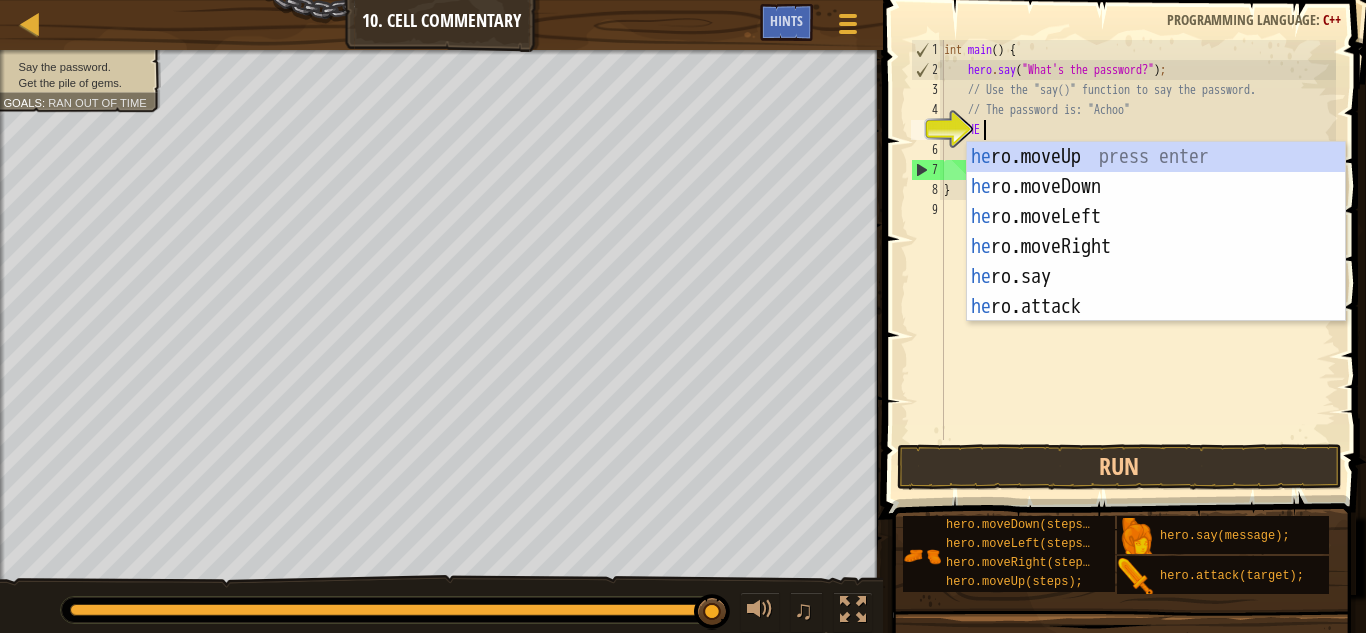 type on "HER" 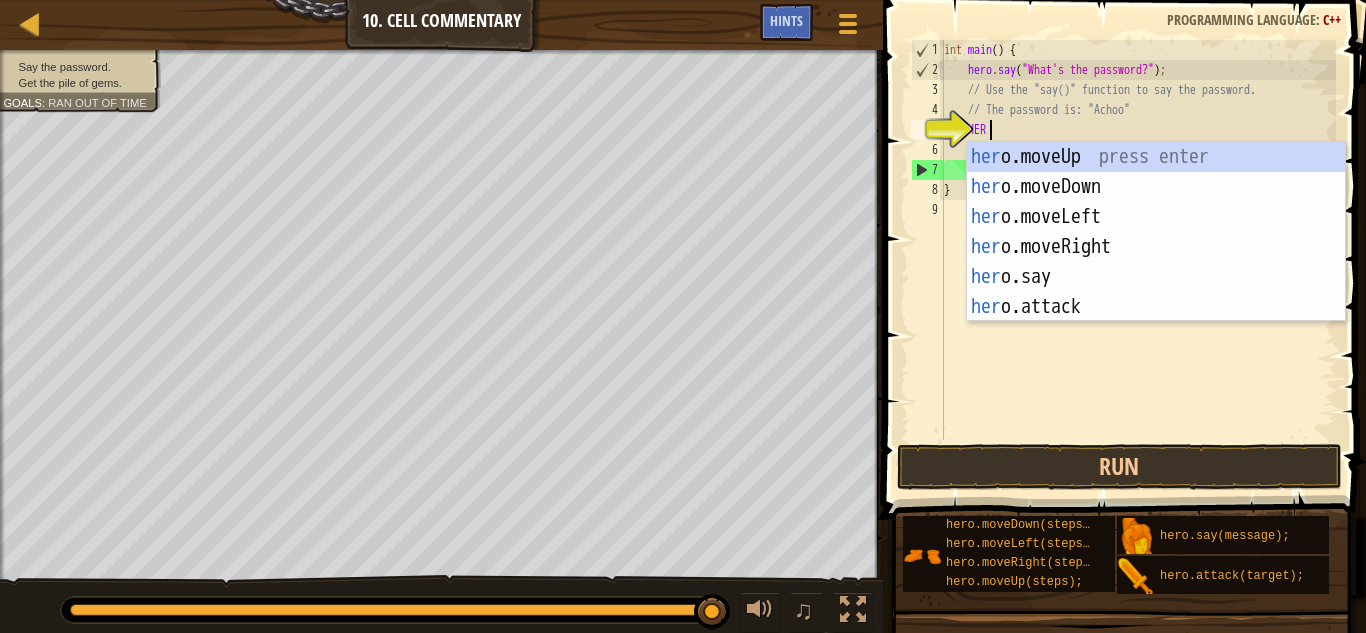 scroll, scrollTop: 9, scrollLeft: 3, axis: both 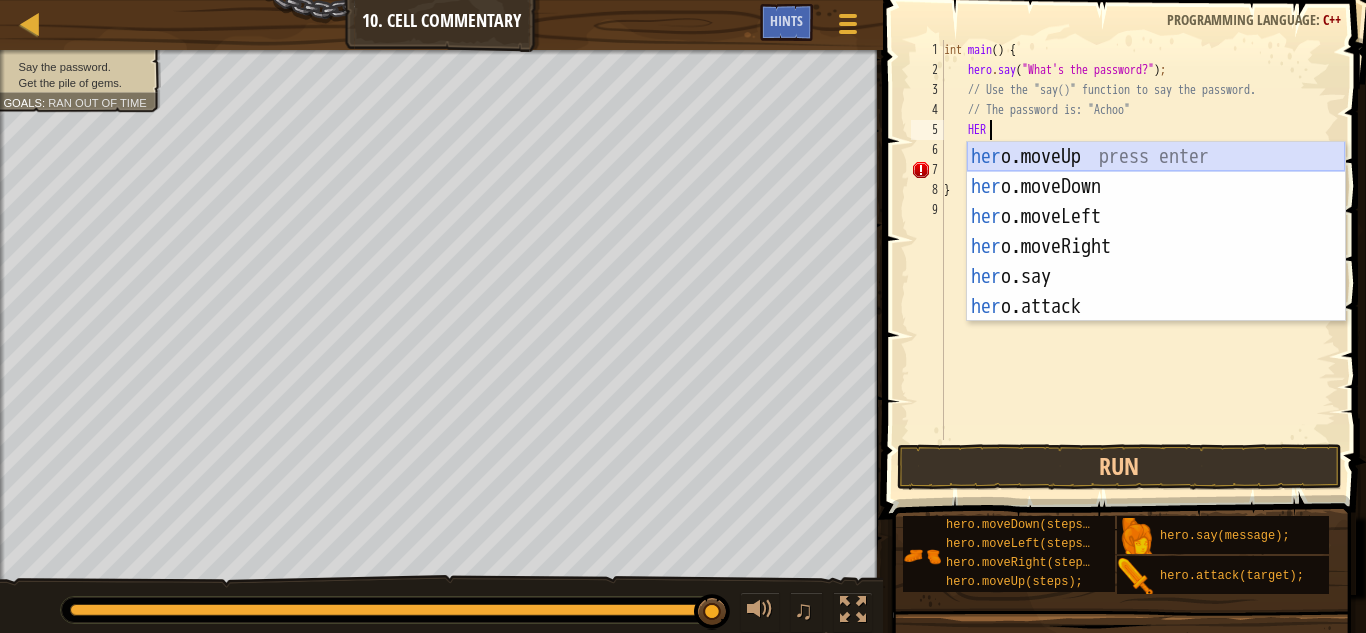 click on "her o.moveUp press enter her o.moveDown press enter her o.moveLeft press enter her o.moveRight press enter her o.say press enter her o.attack press enter" at bounding box center [1156, 262] 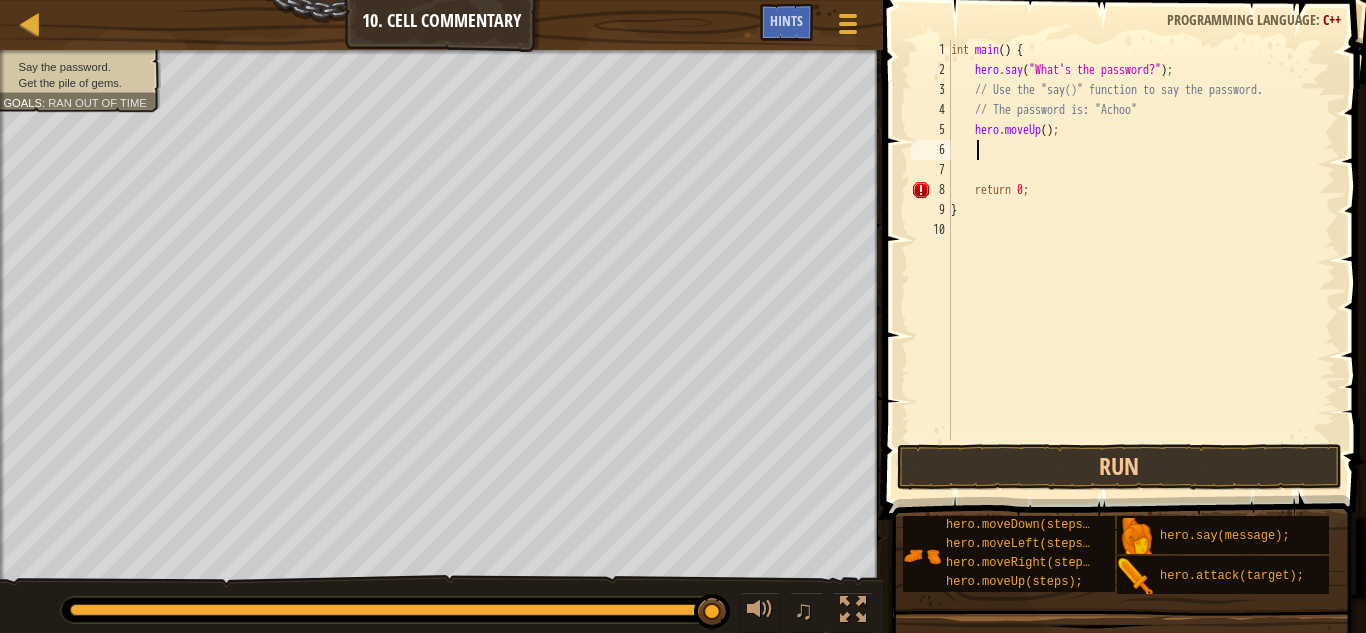 scroll, scrollTop: 9, scrollLeft: 1, axis: both 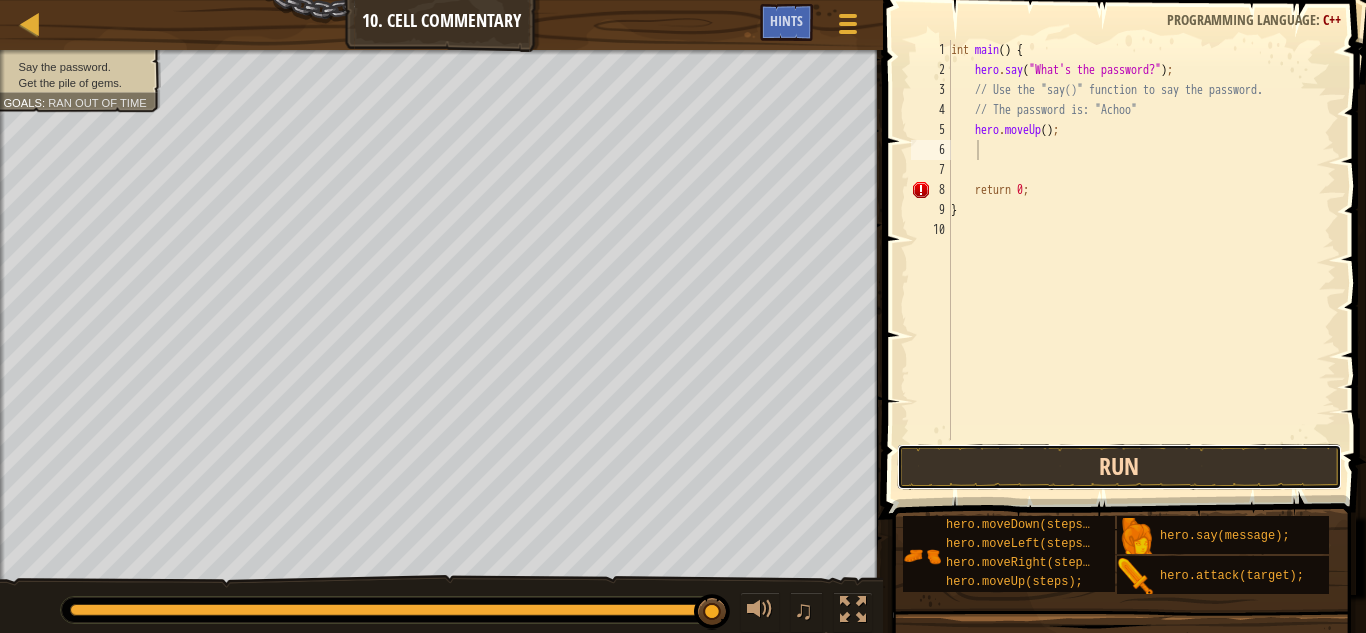click on "Run" at bounding box center [1119, 467] 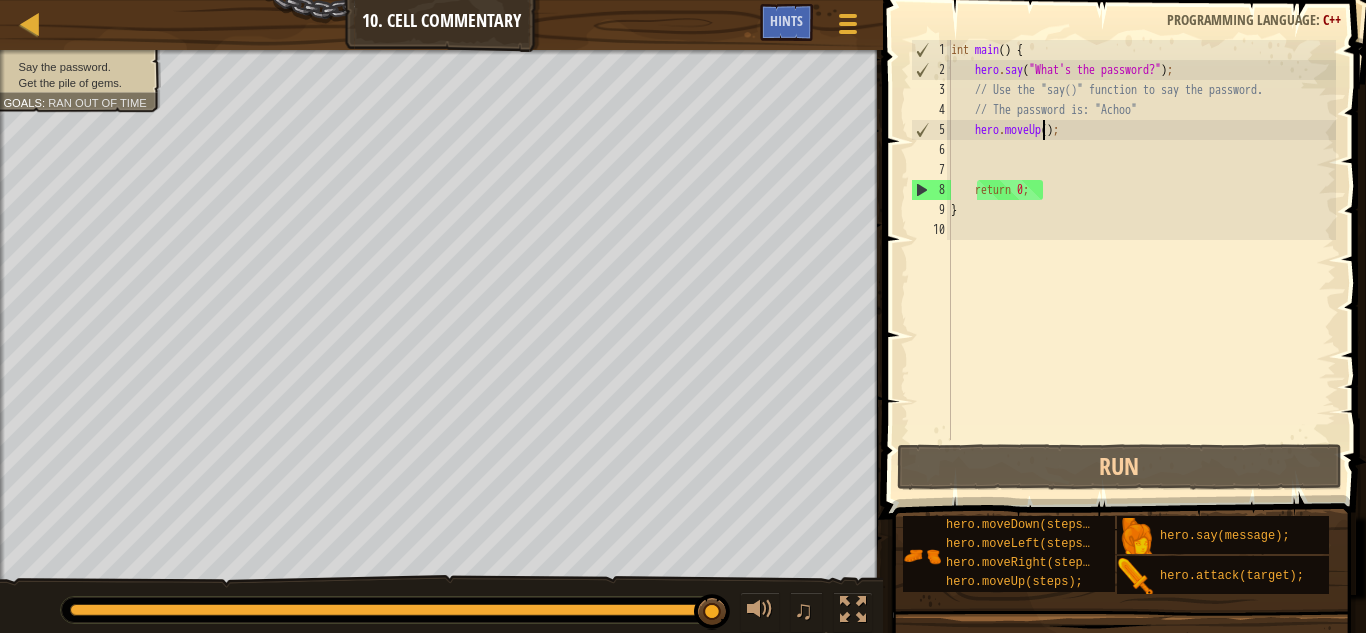click on "int   main ( )   {      hero . say ( " What's the password? " ) ;      // Use the "say()" function to say the password.      // The password is: "Achoo"      hero . moveUp ( ) ;                return   0 ; }" at bounding box center [1142, 260] 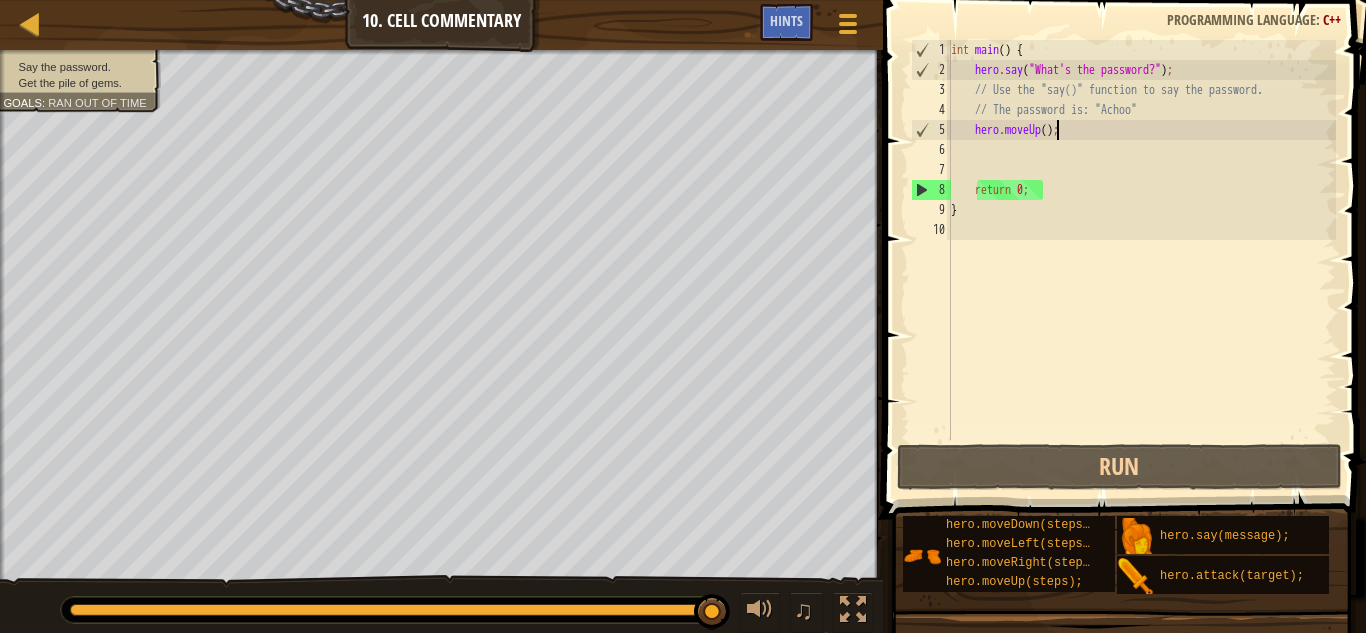 click on "int   main ( )   {      hero . say ( " What's the password? " ) ;      // Use the "say()" function to say the password.      // The password is: "Achoo"      hero . moveUp ( ) ;                return   0 ; }" at bounding box center (1142, 260) 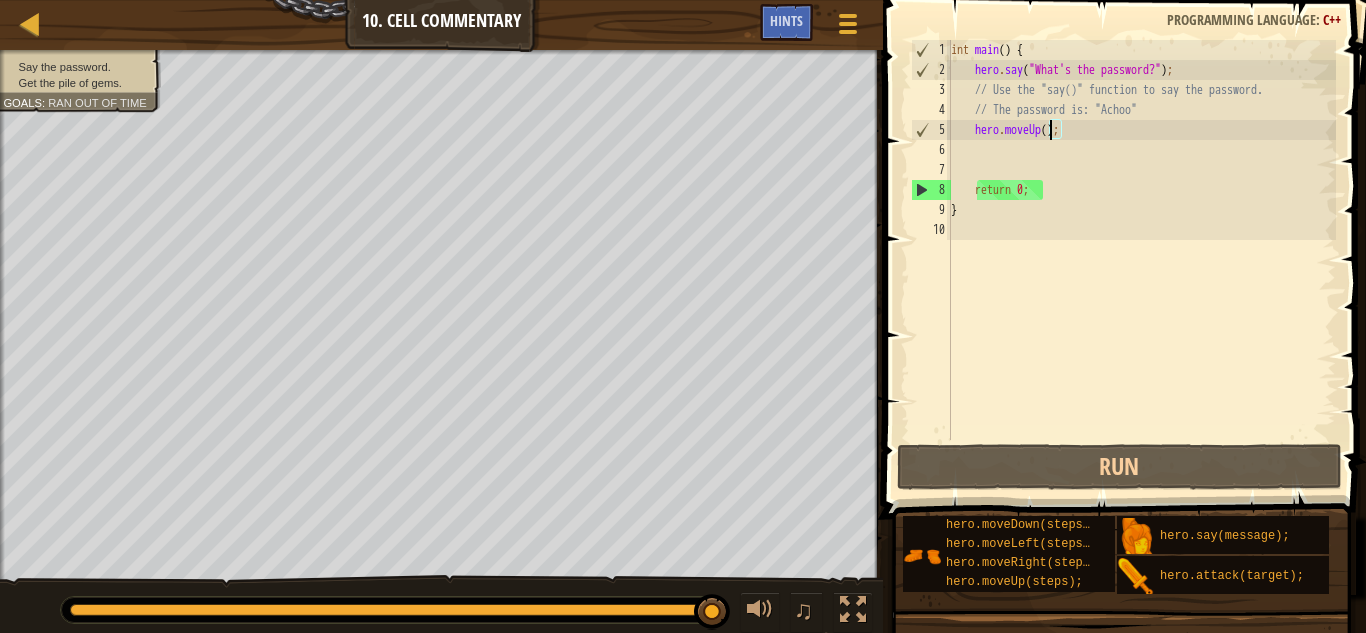 click on "int   main ( )   {      hero . say ( " What's the password? " ) ;      // Use the "say()" function to say the password.      // The password is: "Achoo"      hero . moveUp ( ) ;                return   0 ; }" at bounding box center [1142, 260] 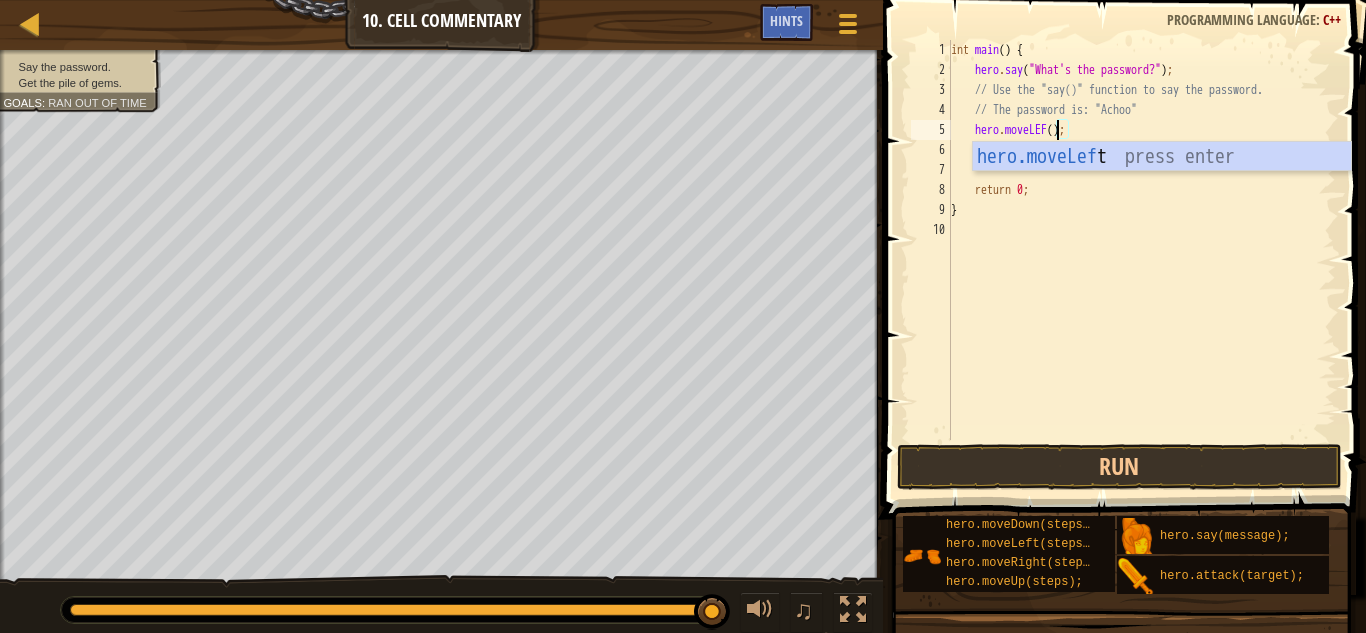 scroll, scrollTop: 9, scrollLeft: 10, axis: both 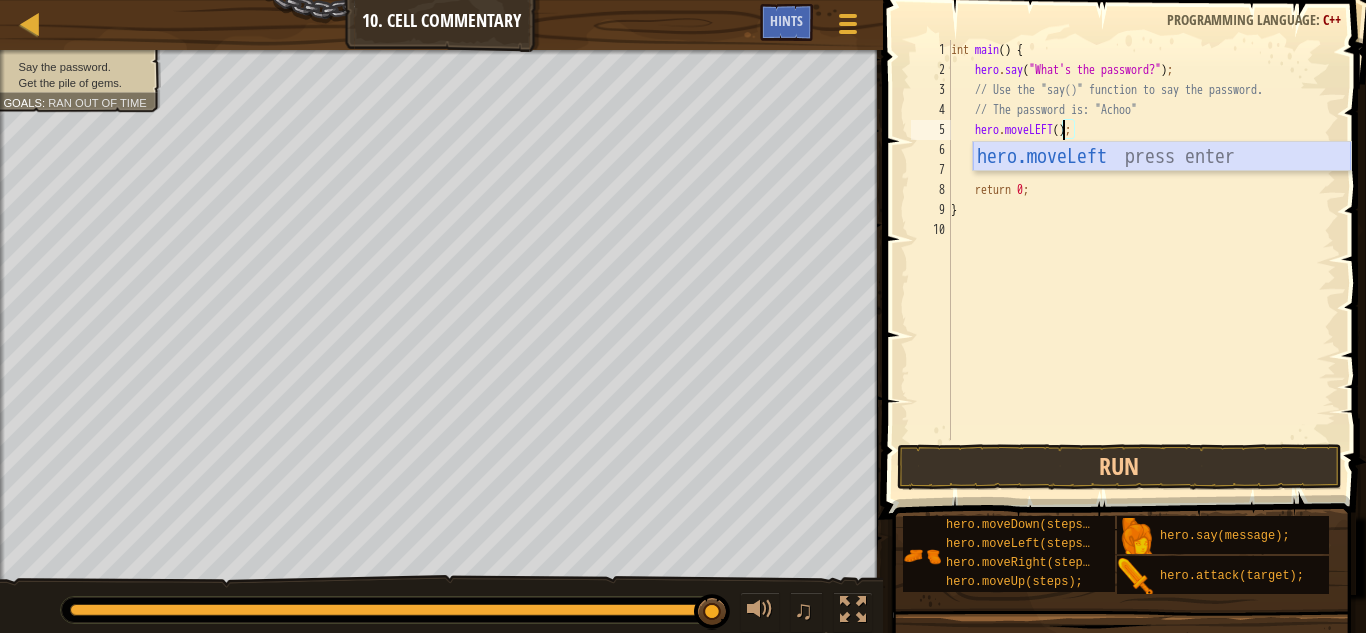 click on "hero.moveLeft press enter" at bounding box center (1162, 187) 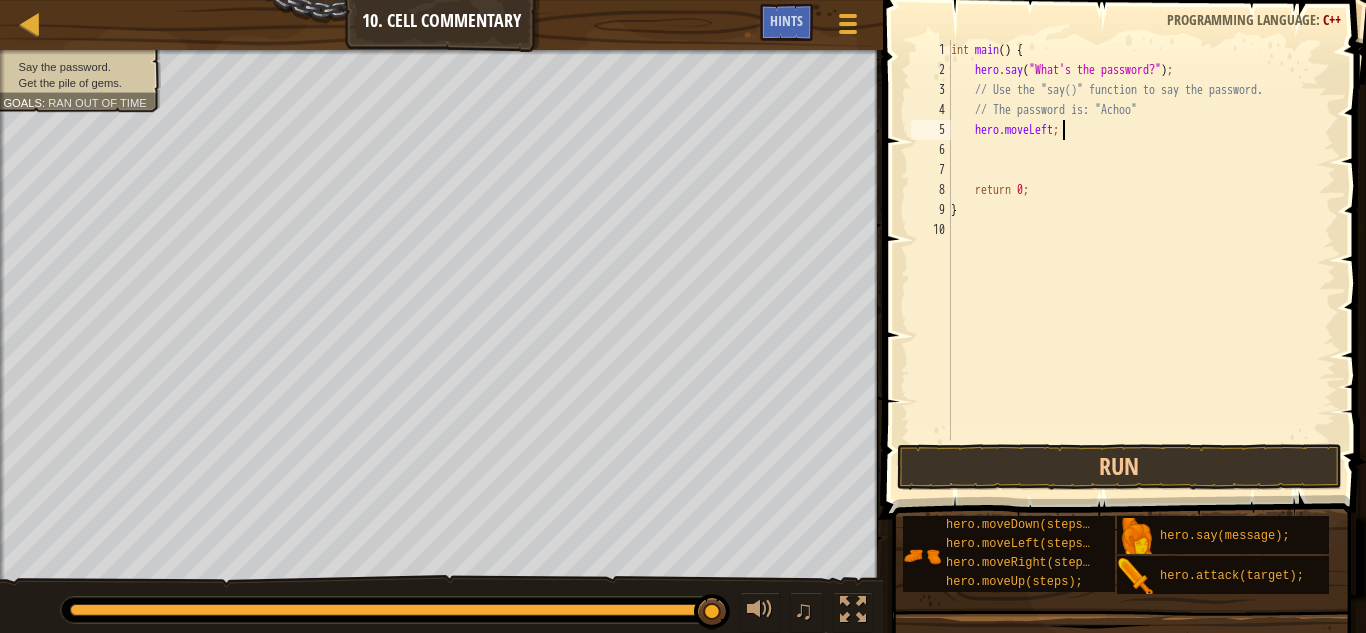 scroll, scrollTop: 9, scrollLeft: 9, axis: both 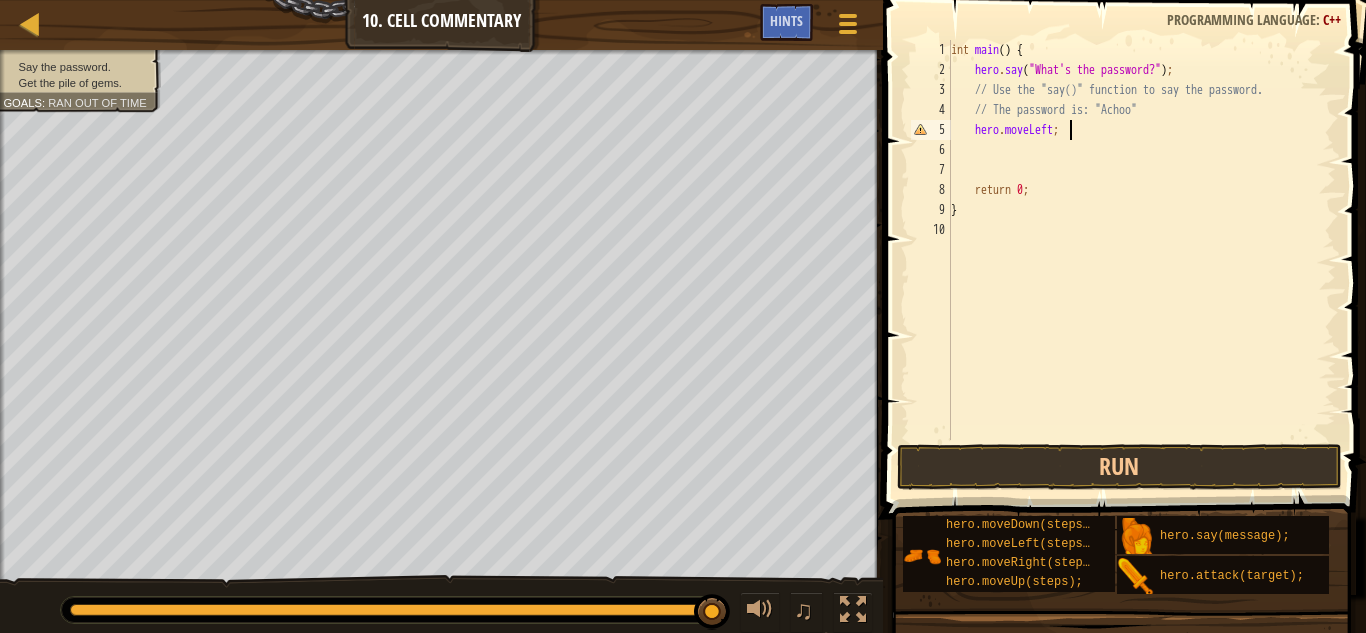 click on "int   main ( )   {      hero . say ( " What's the password? " ) ;      // Use the "say()" function to say the password.      // The password is: "Achoo"      hero . moveLeft ;                return   0 ; }" at bounding box center [1142, 260] 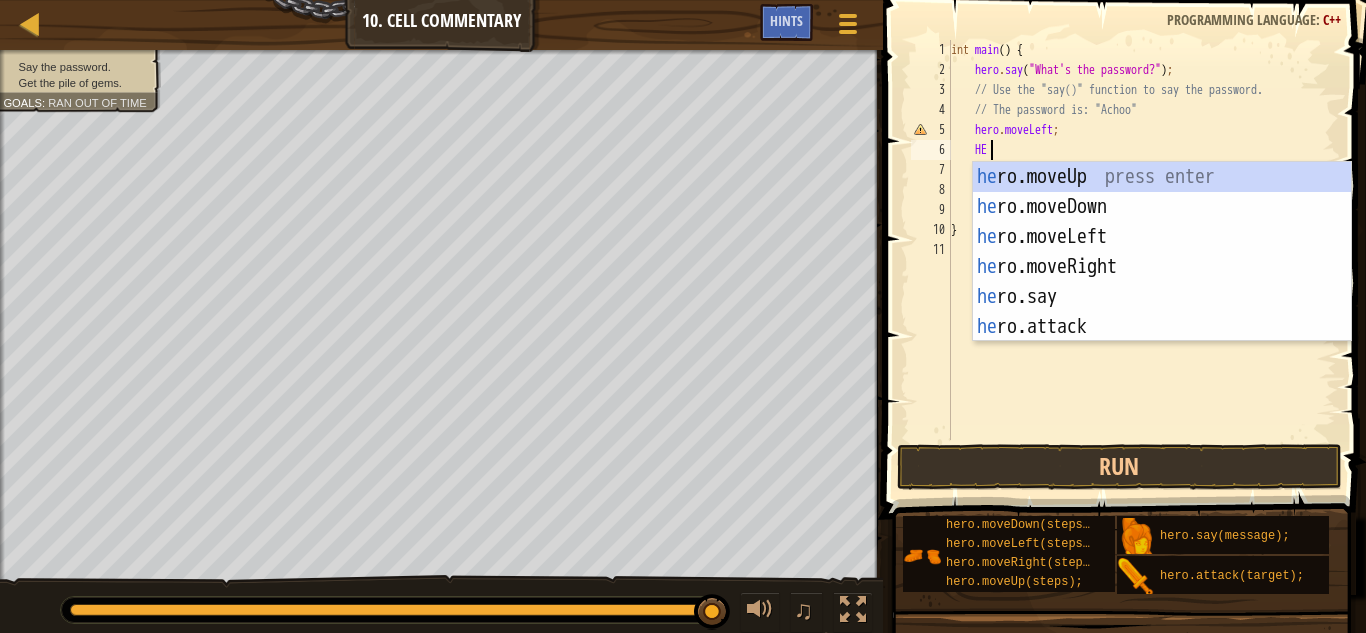 scroll, scrollTop: 9, scrollLeft: 3, axis: both 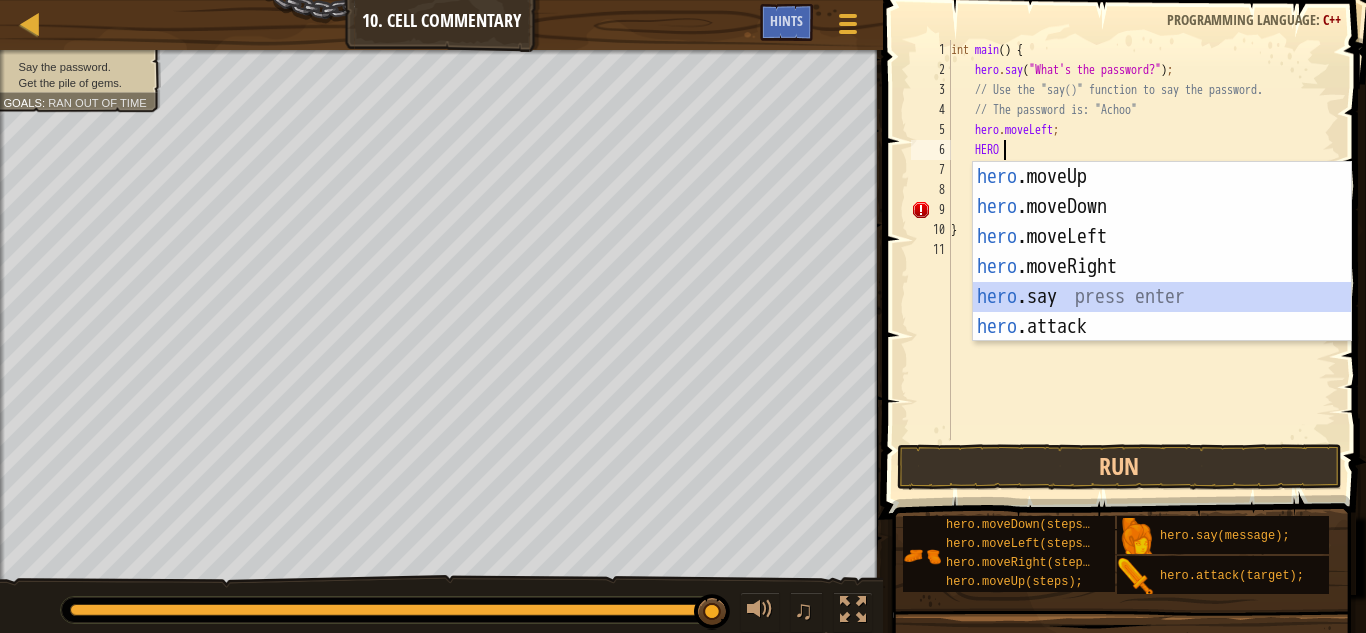click on "hero .moveUp press enter hero .moveDown press enter hero .moveLeft press enter hero .moveRight press enter hero .say press enter hero .attack press enter" at bounding box center (1162, 282) 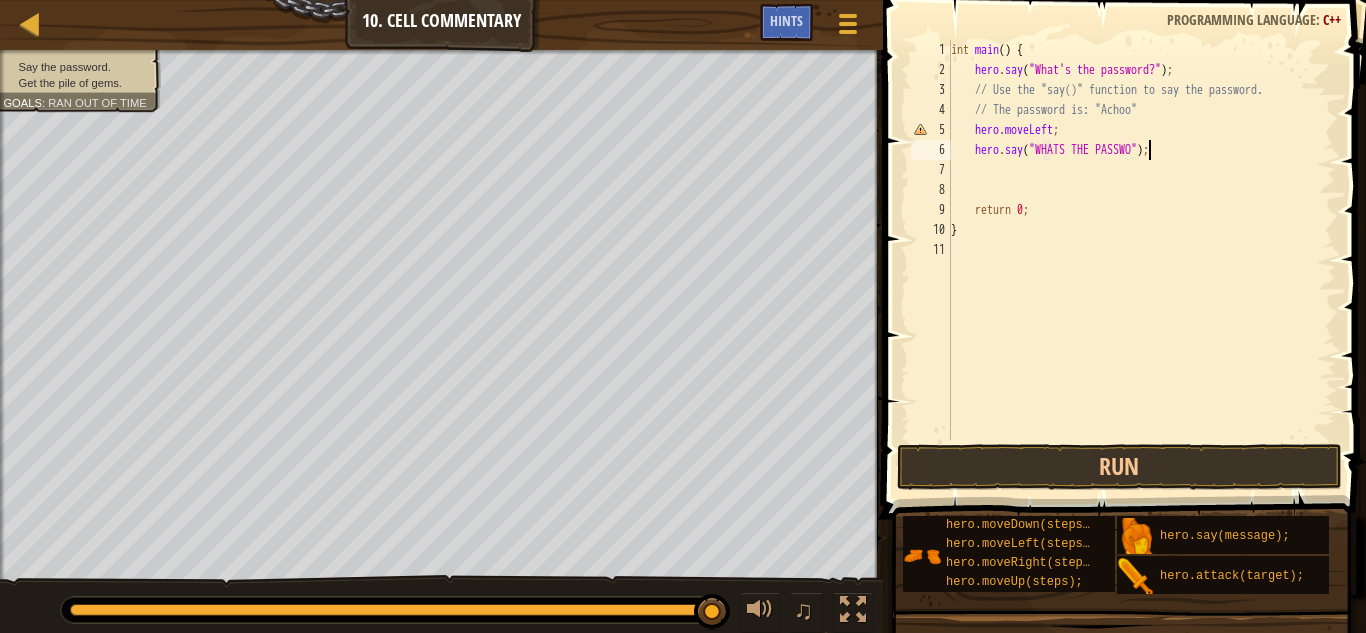 scroll, scrollTop: 9, scrollLeft: 18, axis: both 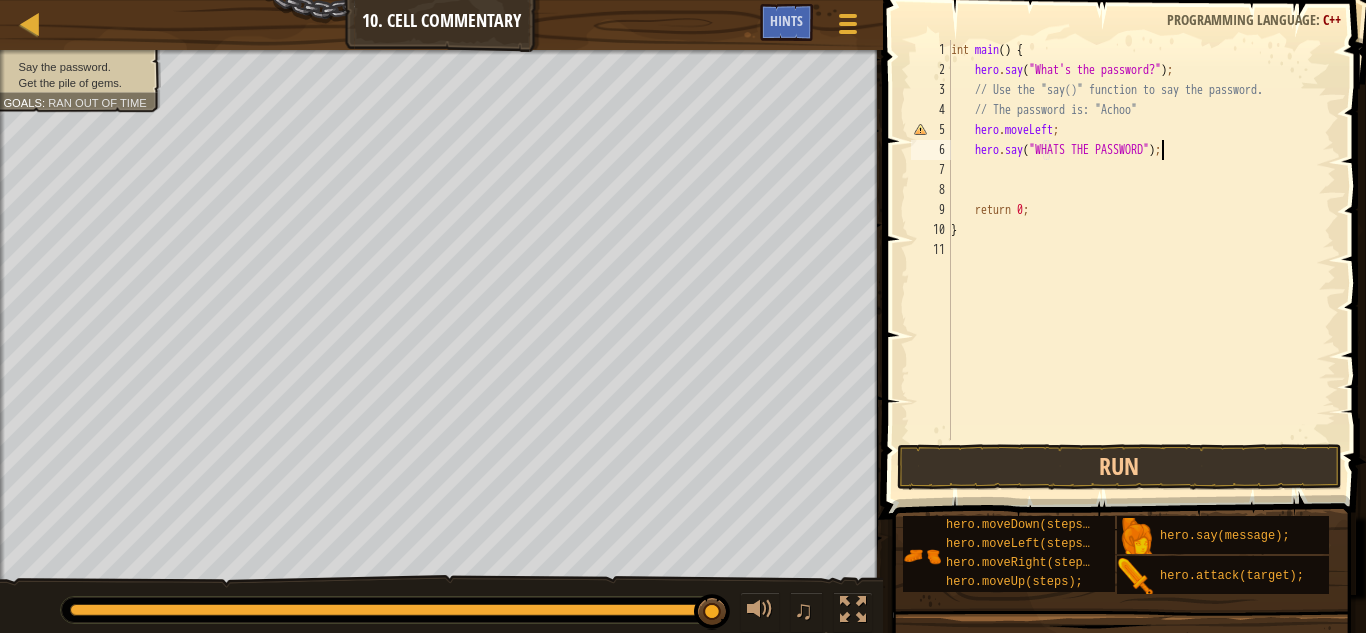type on "hero.say("WHATS THE PASSWORD?");" 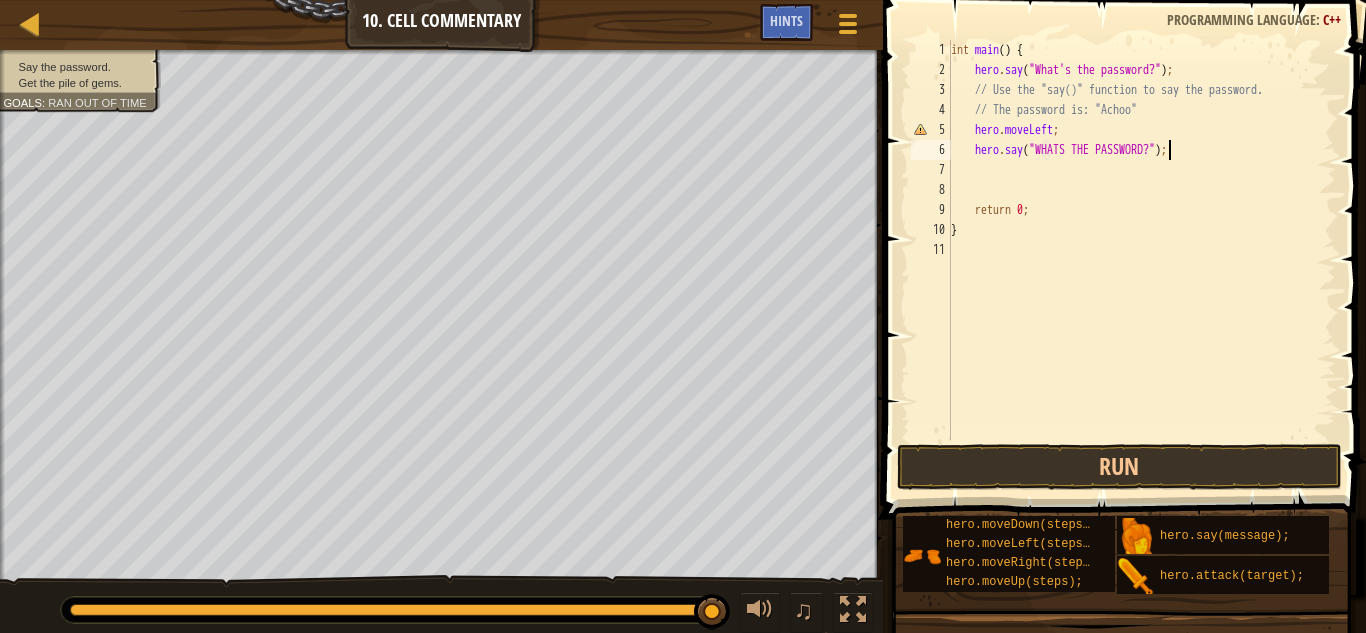 scroll, scrollTop: 9, scrollLeft: 19, axis: both 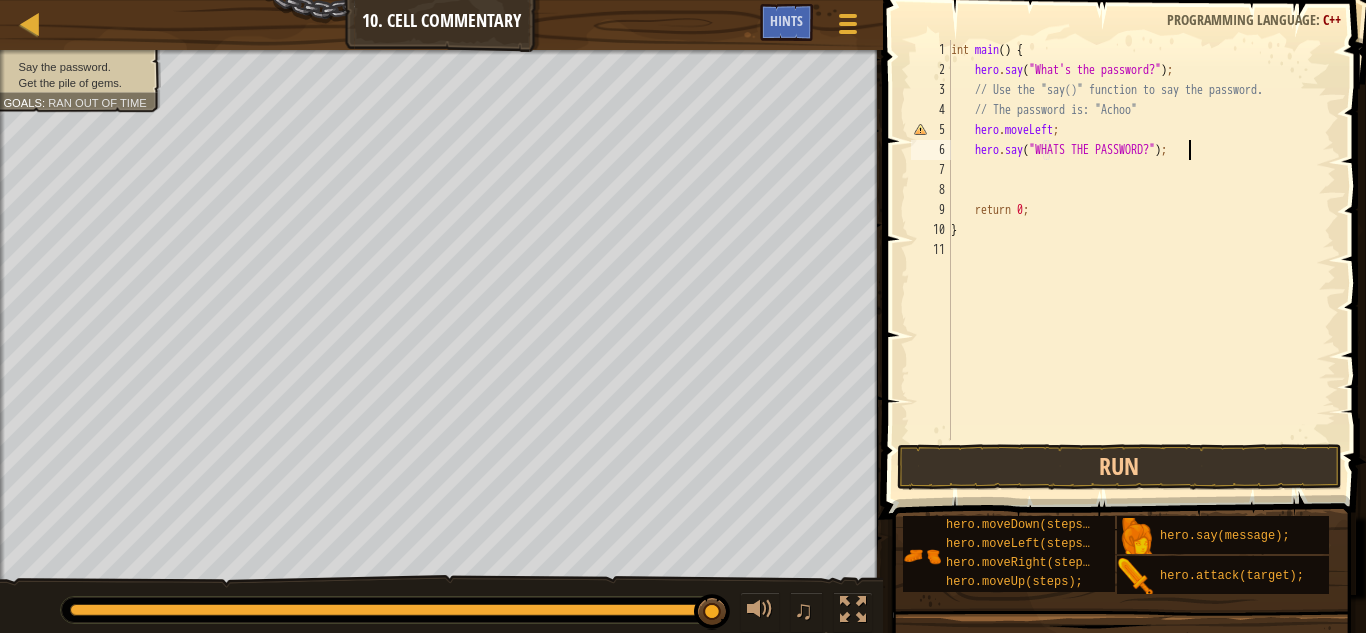 click on "int   main ( )   {      hero . say ( " What's the password? " ) ;      // Use the "say()" function to say the password.      // The password is: "Achoo"      hero . moveLeft ;      hero . say ( " WHATS THE PASSWORD? " ) ;                return   0 ; }" at bounding box center (1142, 260) 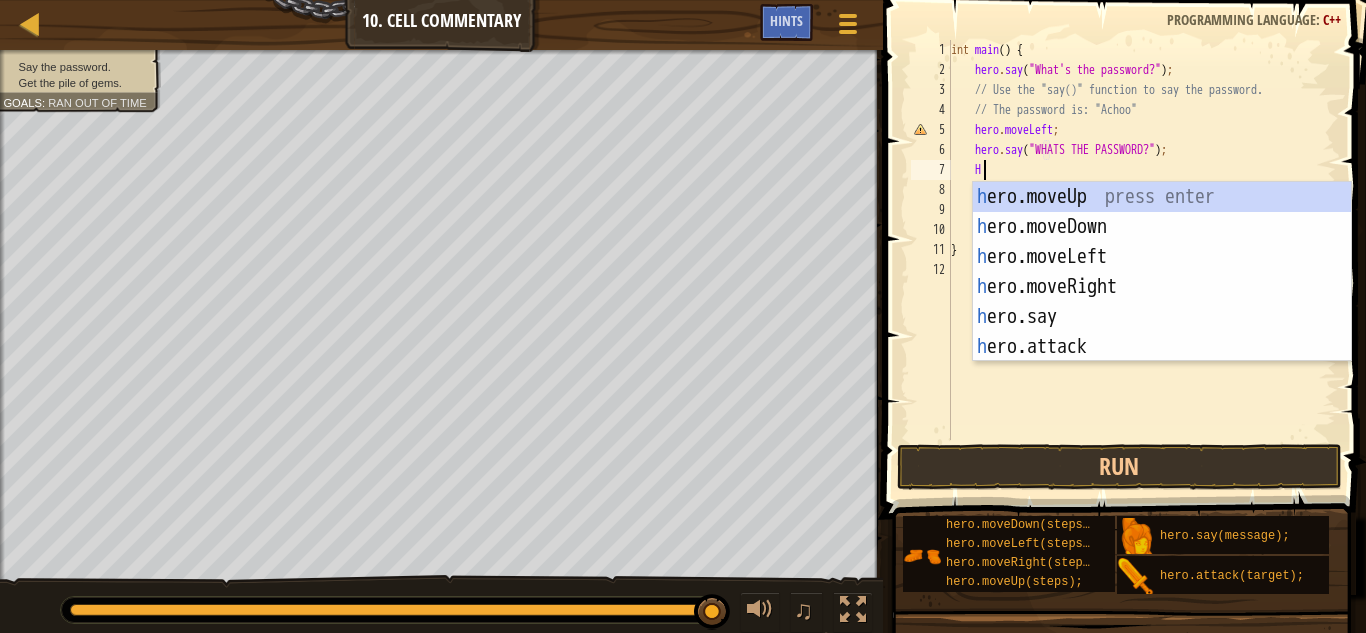 type on "HER" 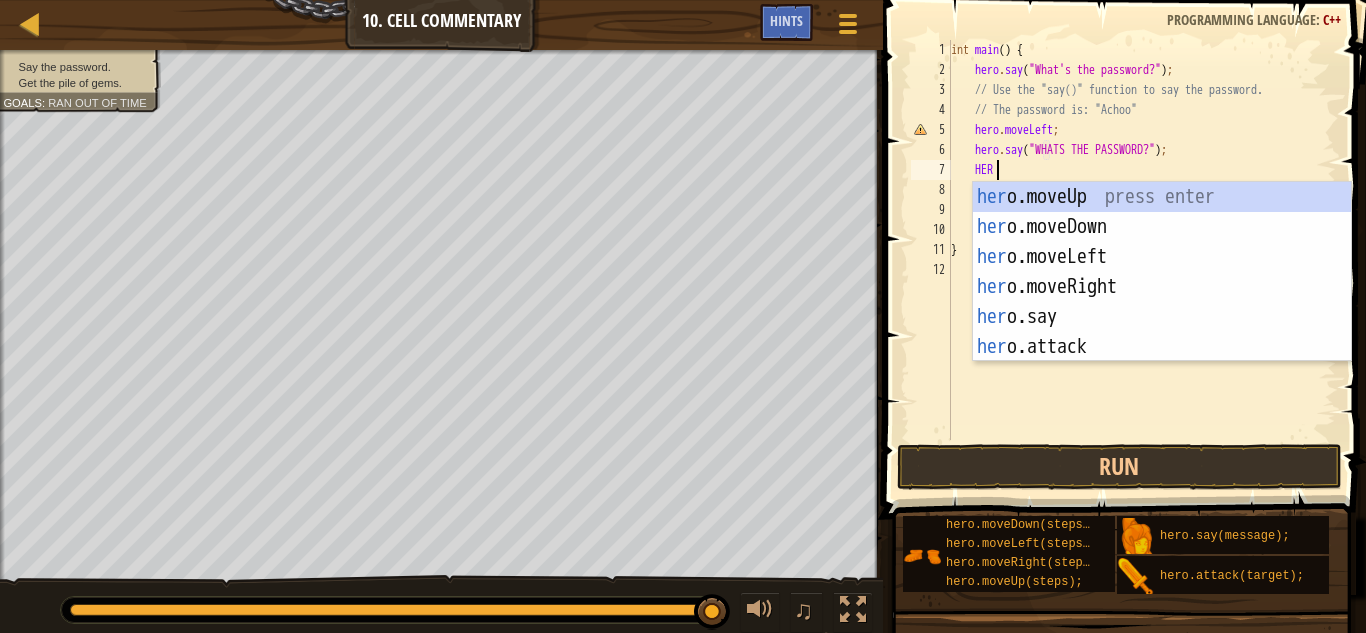 scroll, scrollTop: 9, scrollLeft: 3, axis: both 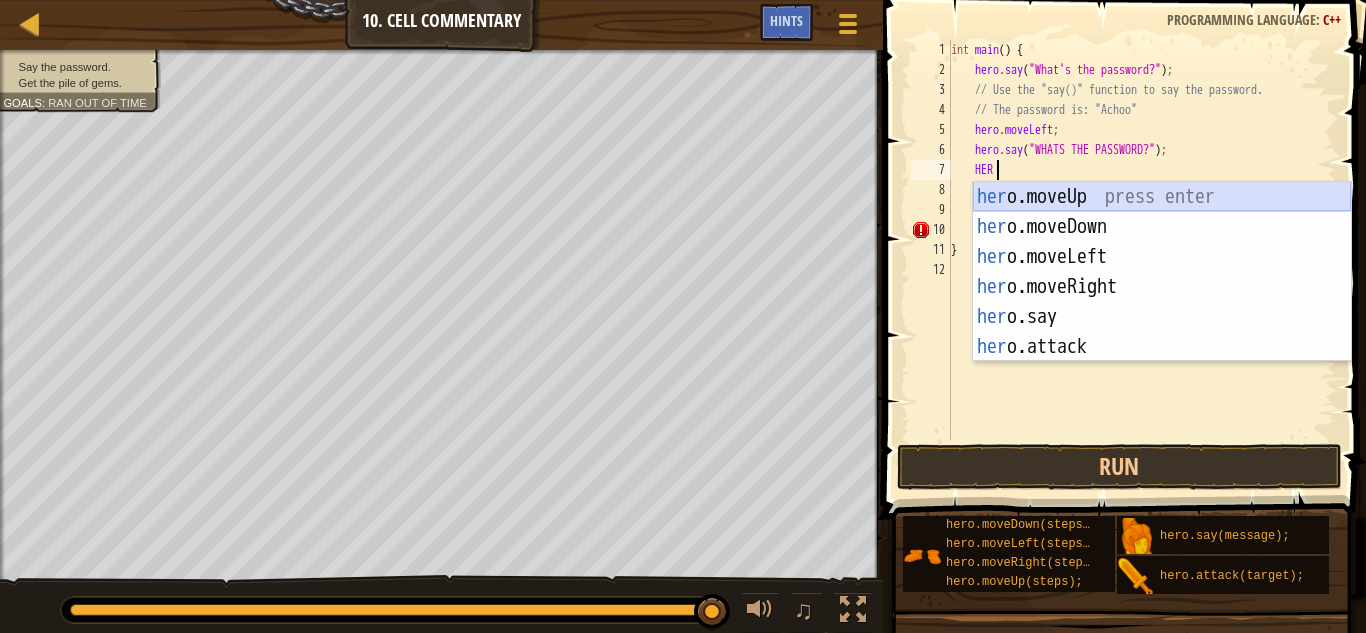 click on "her o.moveUp press enter her o.moveDown press enter her o.moveLeft press enter her o.moveRight press enter her o.say press enter her o.attack press enter" at bounding box center [1162, 302] 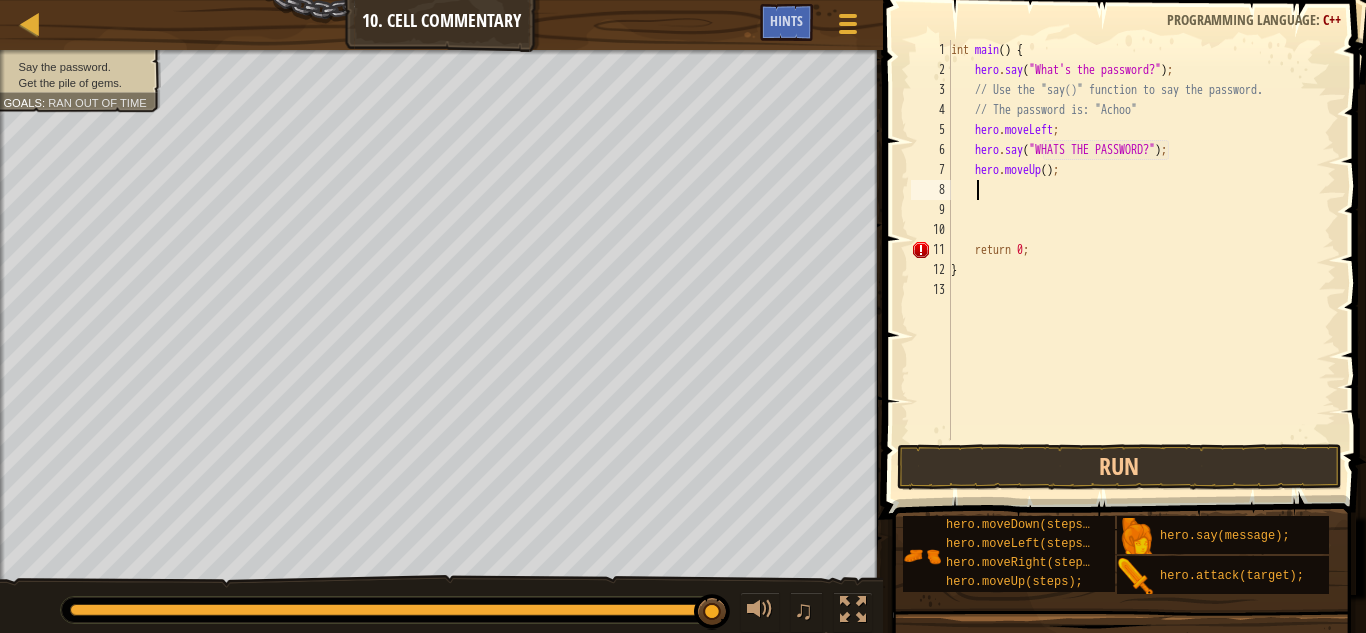 scroll, scrollTop: 9, scrollLeft: 1, axis: both 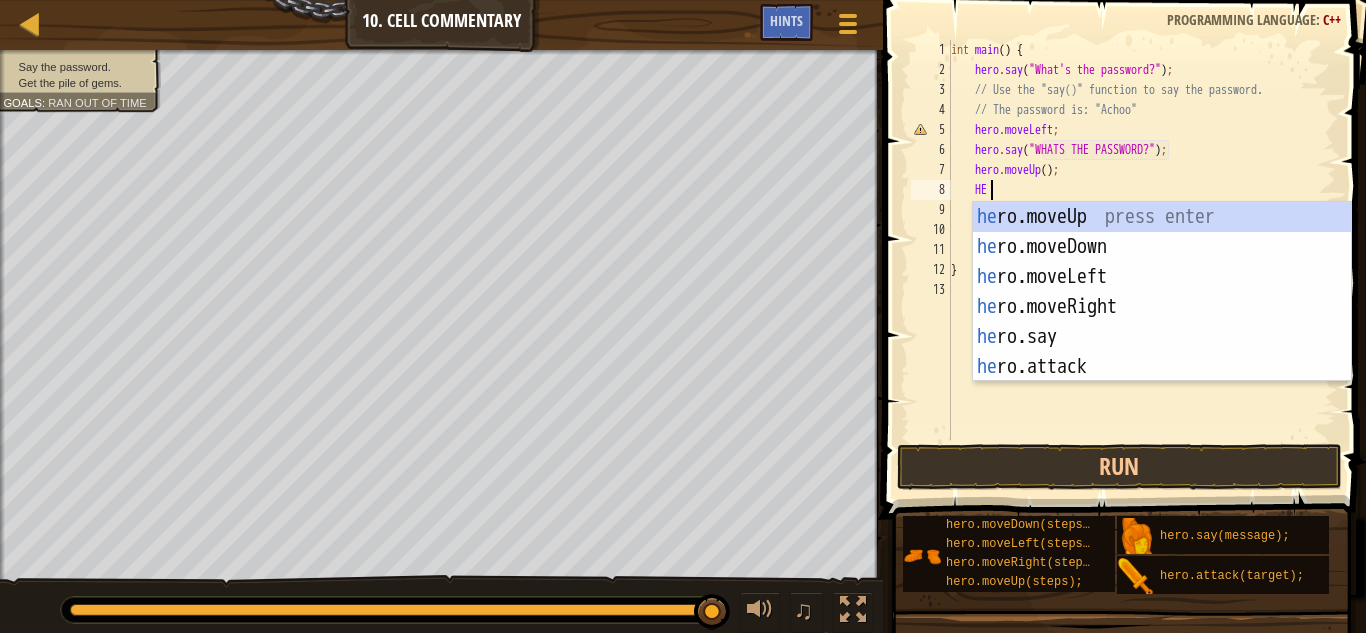 type on "HER" 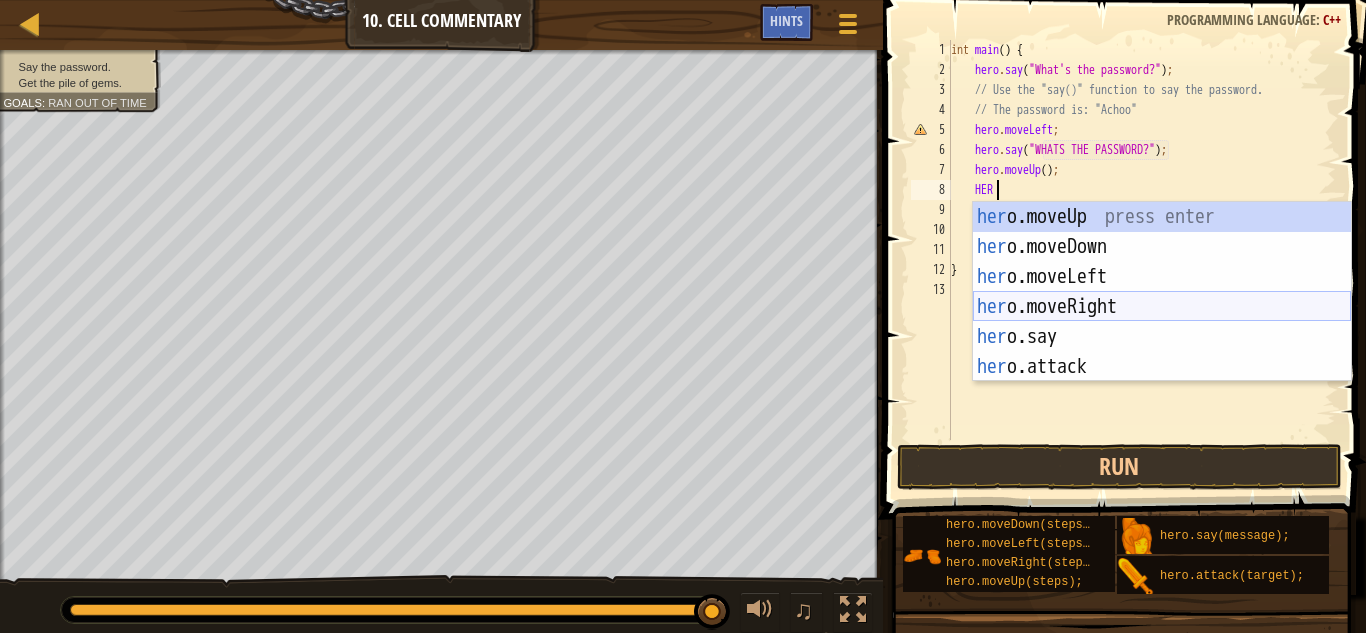 click on "her o.moveUp press enter her o.moveDown press enter her o.moveLeft press enter her o.moveRight press enter her o.say press enter her o.attack press enter" at bounding box center (1162, 322) 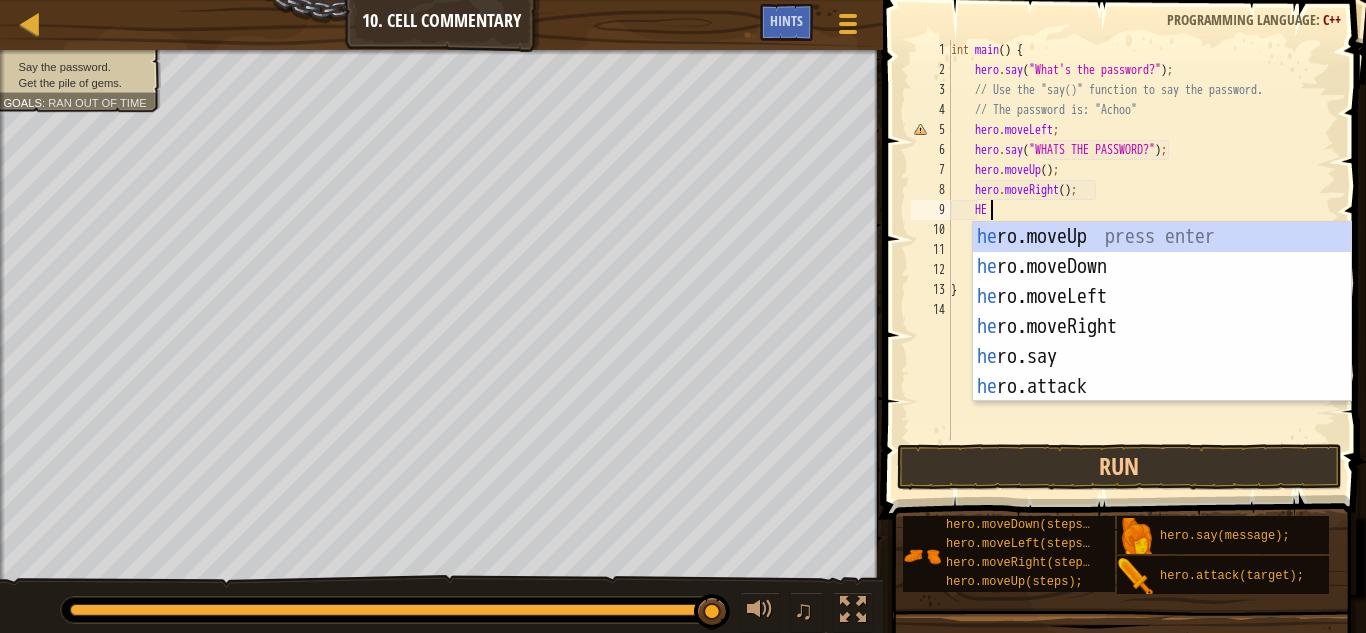 type on "HER" 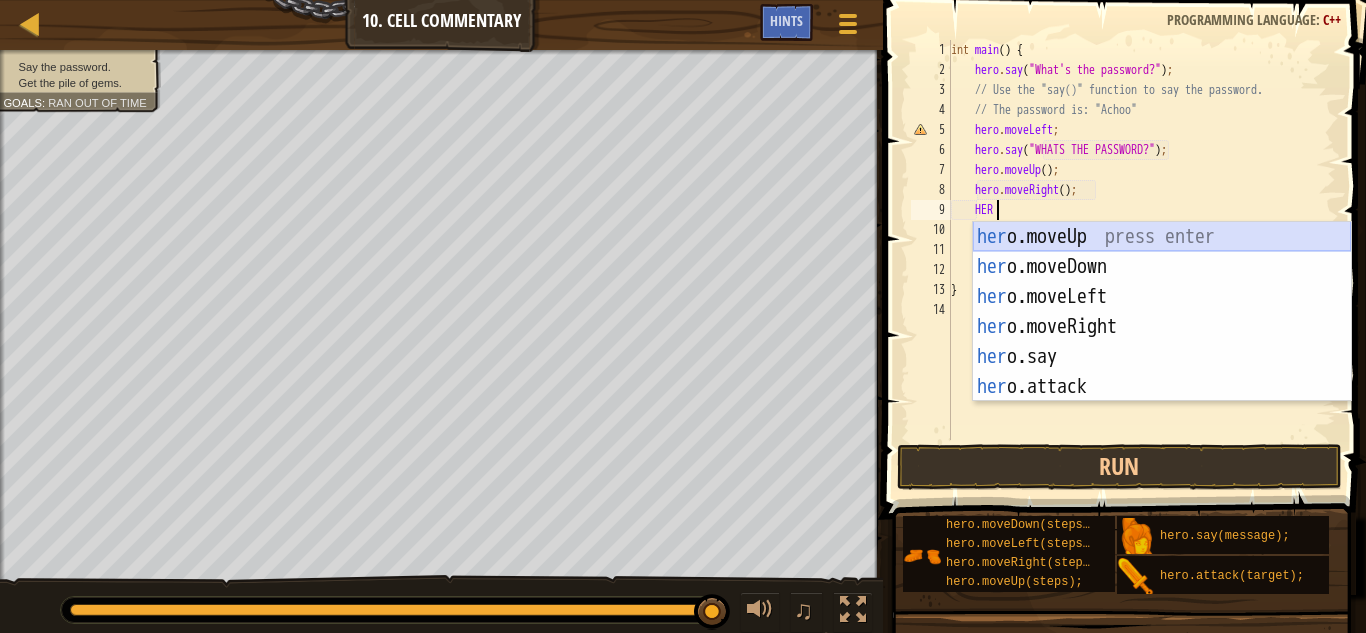 click on "her o.moveUp press enter her o.moveDown press enter her o.moveLeft press enter her o.moveRight press enter her o.say press enter her o.attack press enter" at bounding box center [1162, 342] 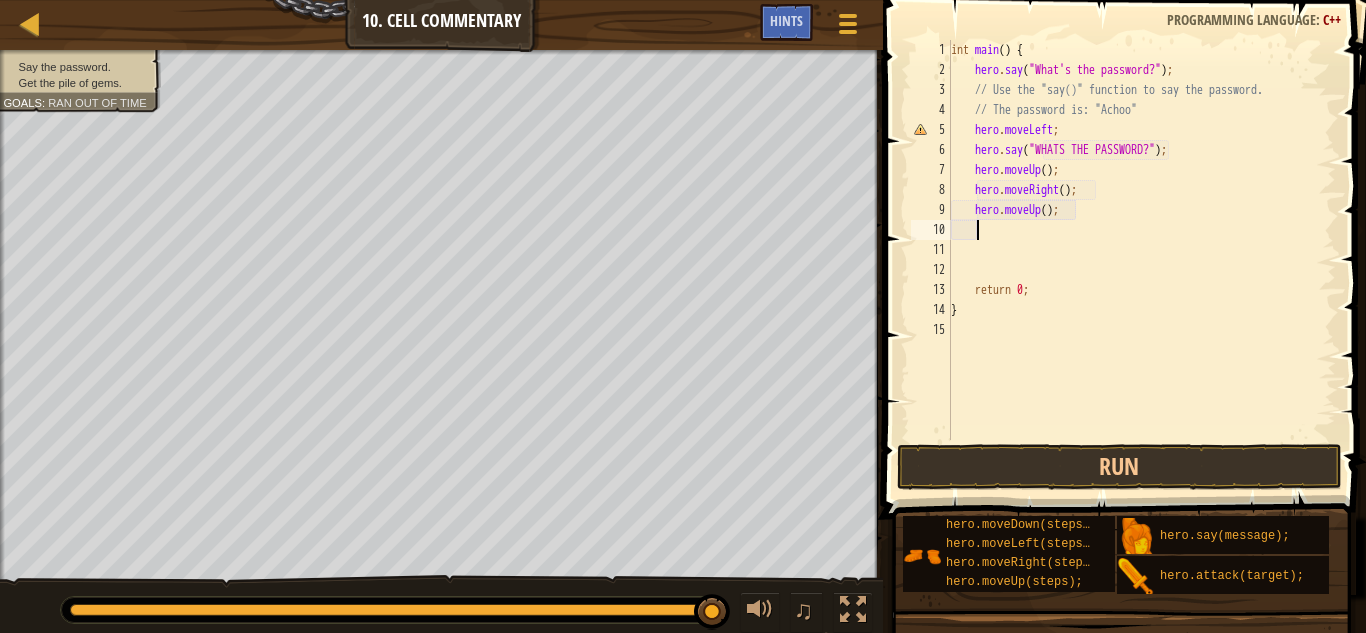 scroll, scrollTop: 9, scrollLeft: 1, axis: both 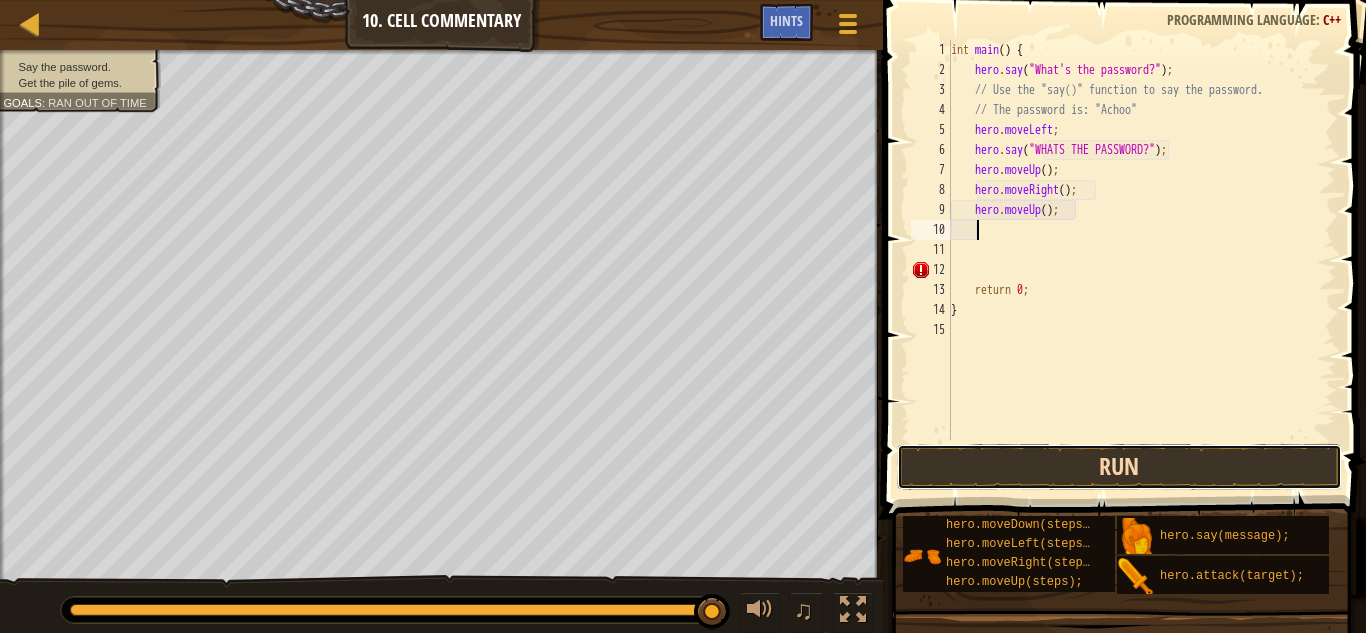 click on "Run" at bounding box center [1119, 467] 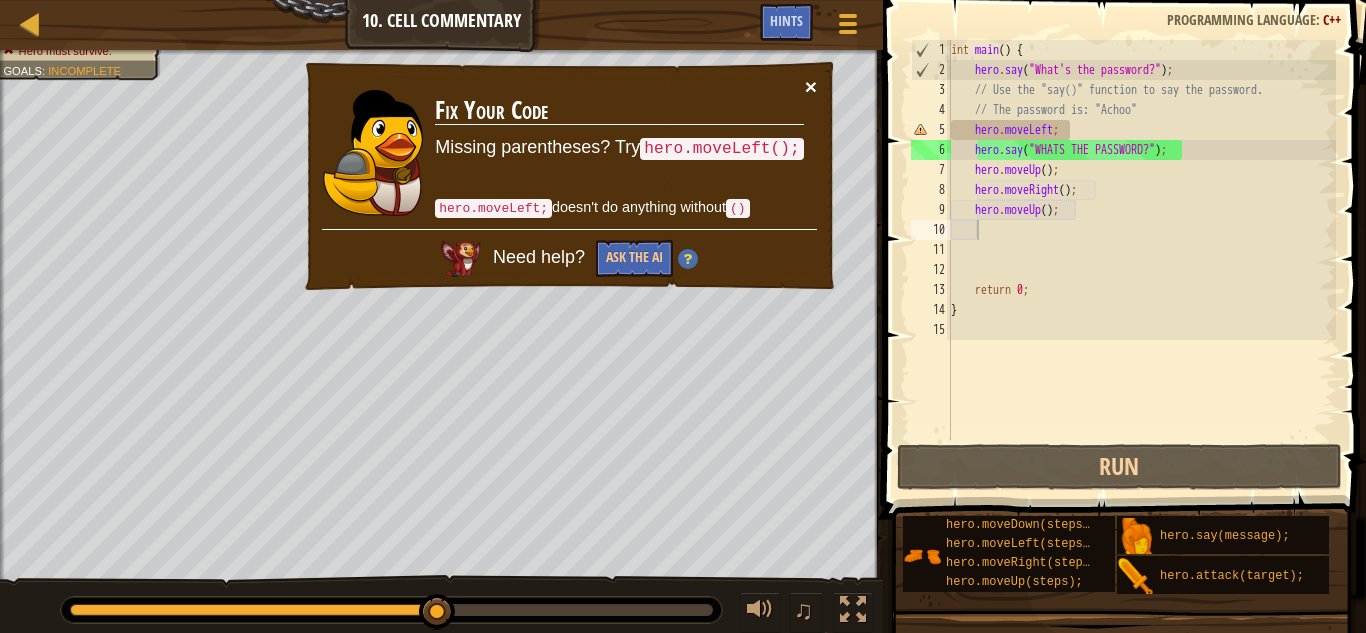 click on "×" at bounding box center [811, 86] 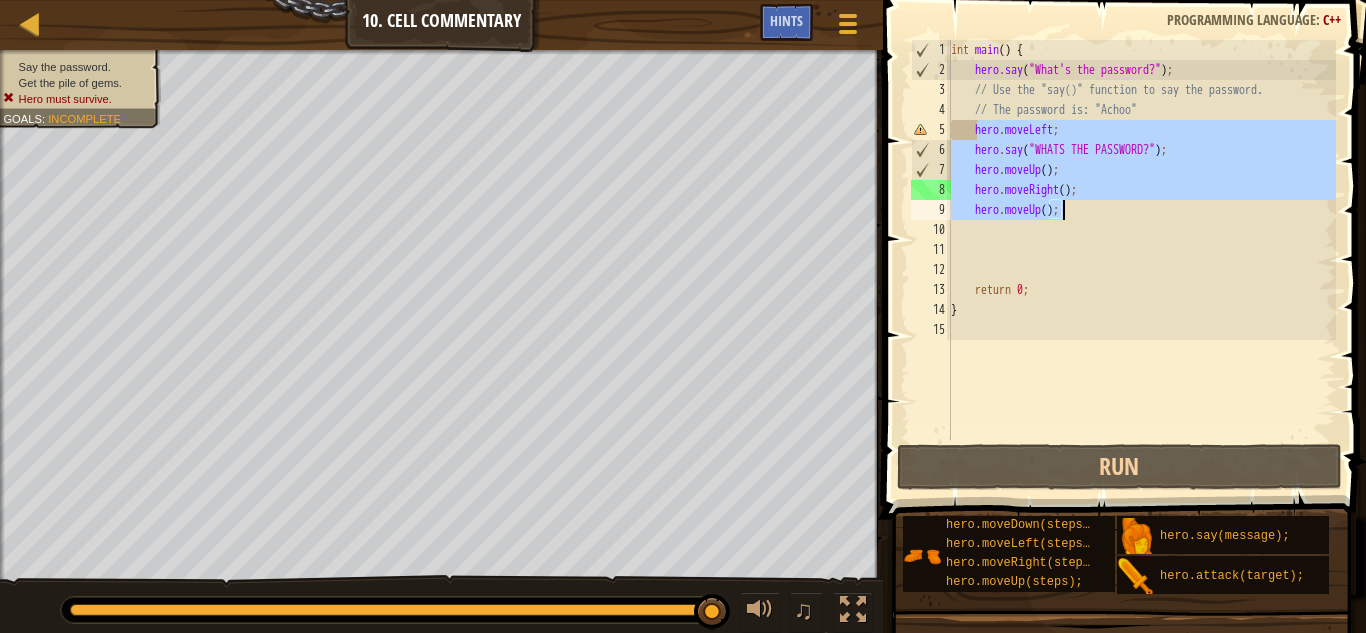 drag, startPoint x: 975, startPoint y: 127, endPoint x: 1064, endPoint y: 215, distance: 125.1599 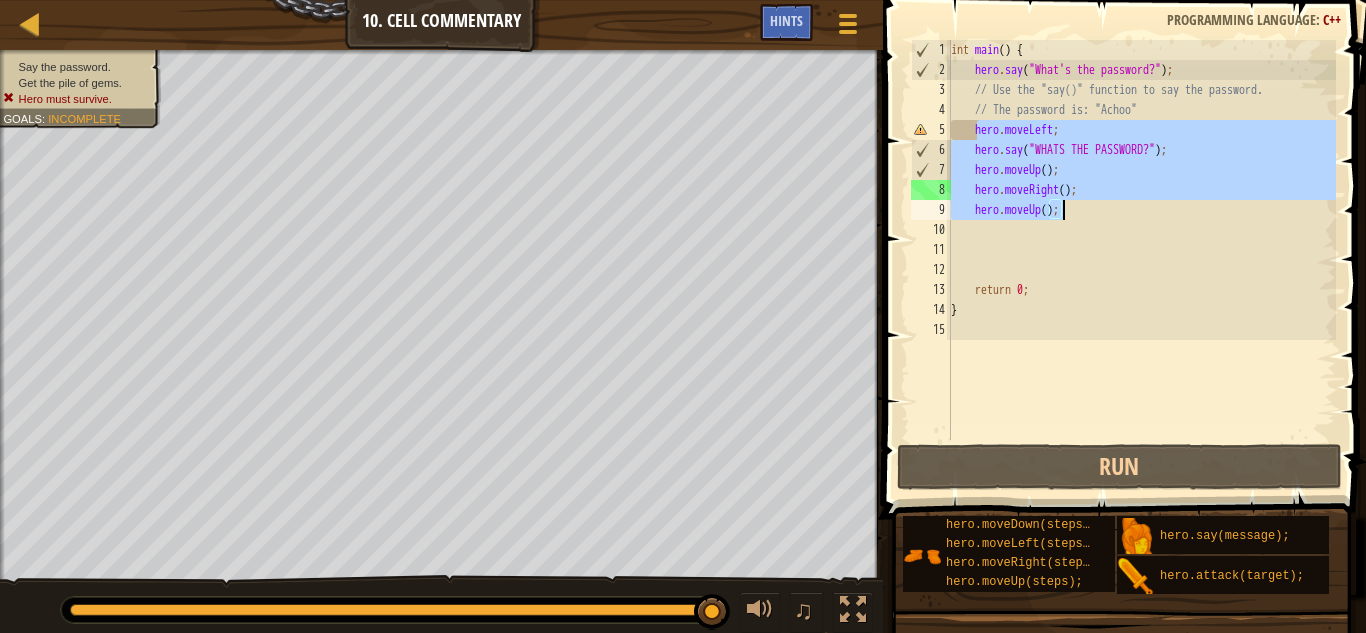 click on "int   main ( )   {      hero . say ( " What's the password? " ) ;      // Use the "say()" function to say the password.      // The password is: "Achoo"      hero . moveLeft ;      hero . say ( " WHATS THE PASSWORD? " ) ;      hero . moveUp ( ) ;      hero . moveRight ( ) ;      hero . moveUp ( ) ;                     return   0 ; }" at bounding box center [1142, 260] 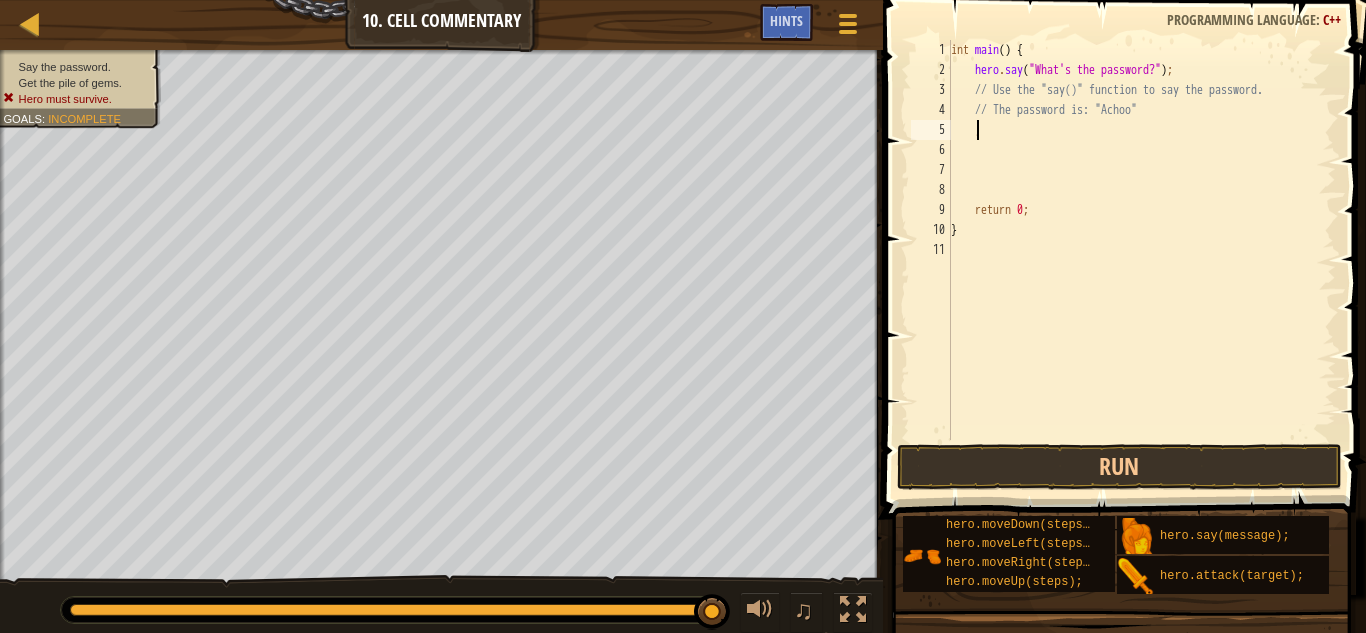 click on "int   main ( )   {      hero . say ( " What's the password? " ) ;      // Use the "say()" function to say the password.      // The password is: "Achoo"      ;                     return   0 ; }" at bounding box center [1142, 260] 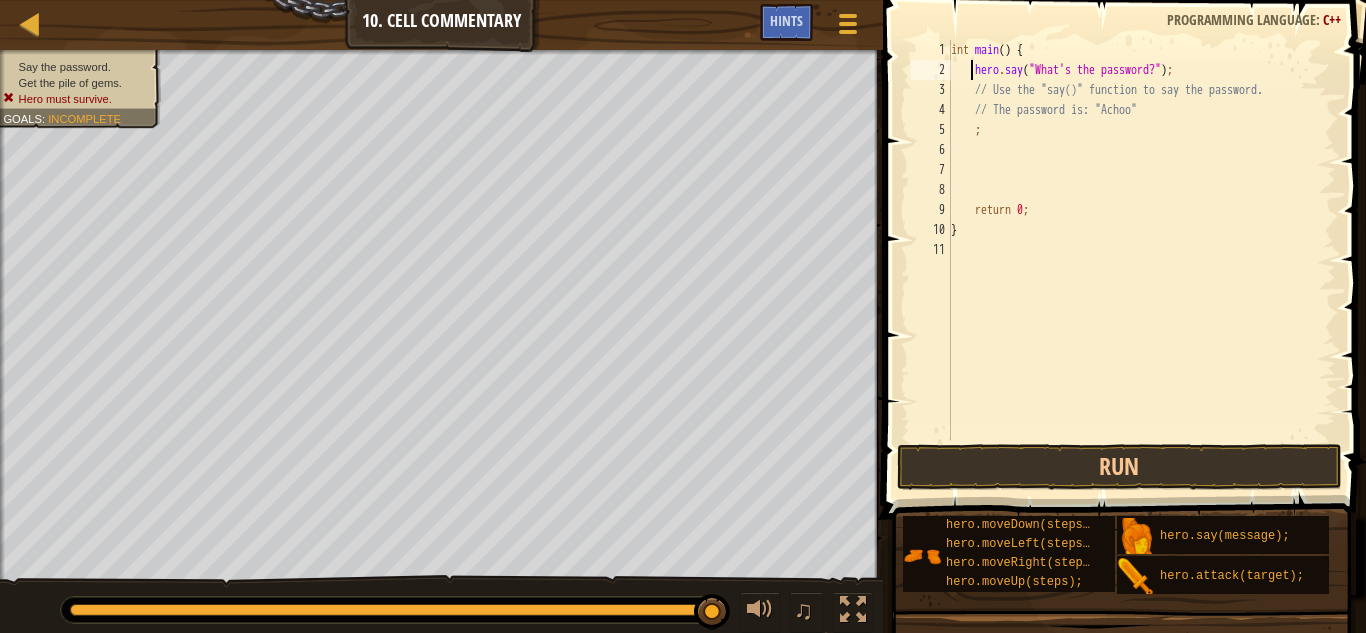 paste on "moveUp() hero." 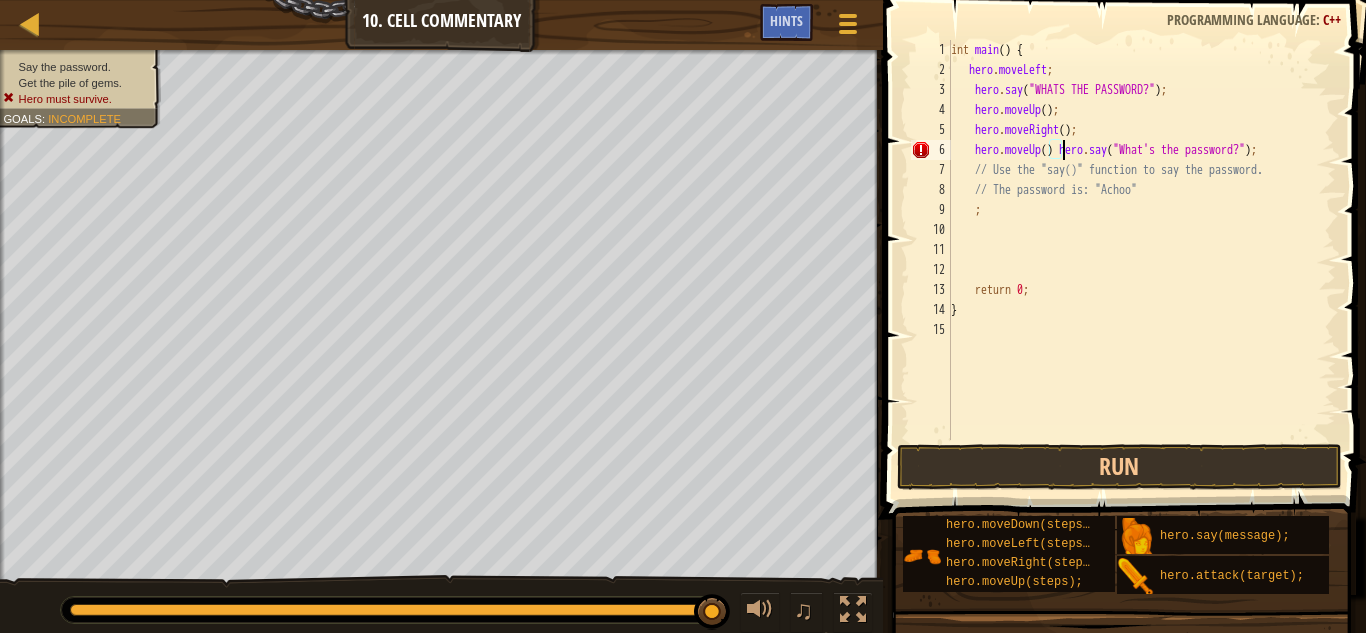 type on "hero.say("What's the password?");" 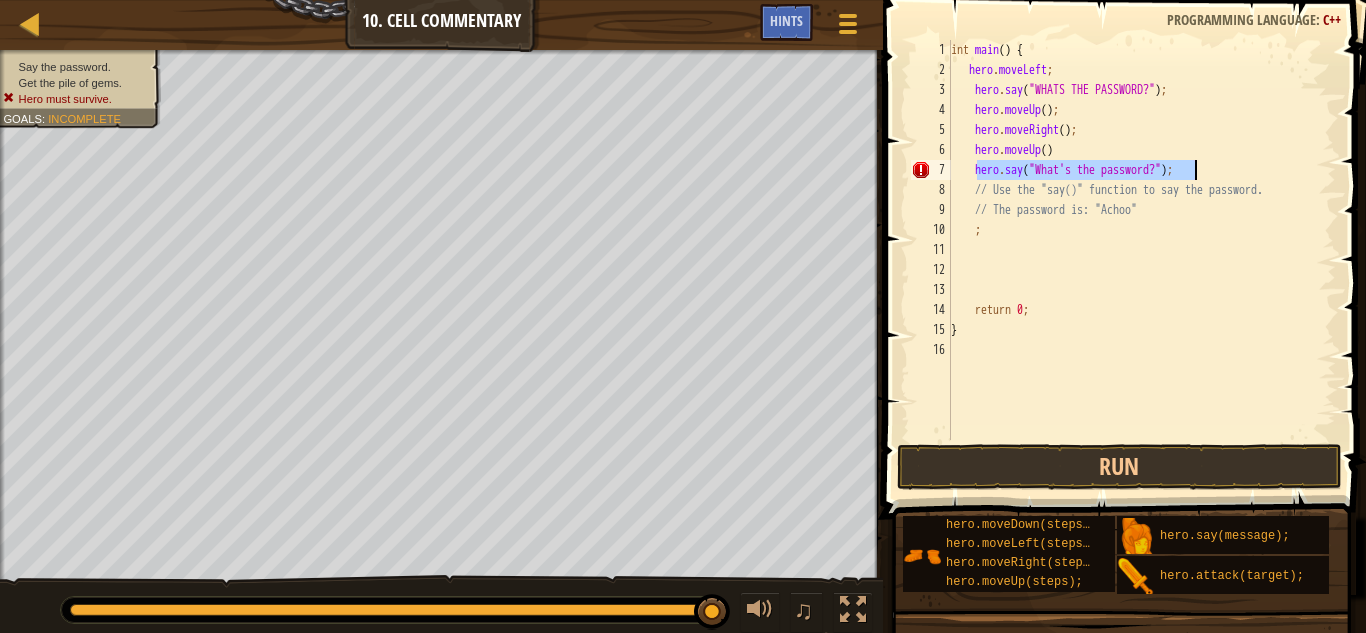 drag, startPoint x: 1027, startPoint y: 174, endPoint x: 1240, endPoint y: 161, distance: 213.39635 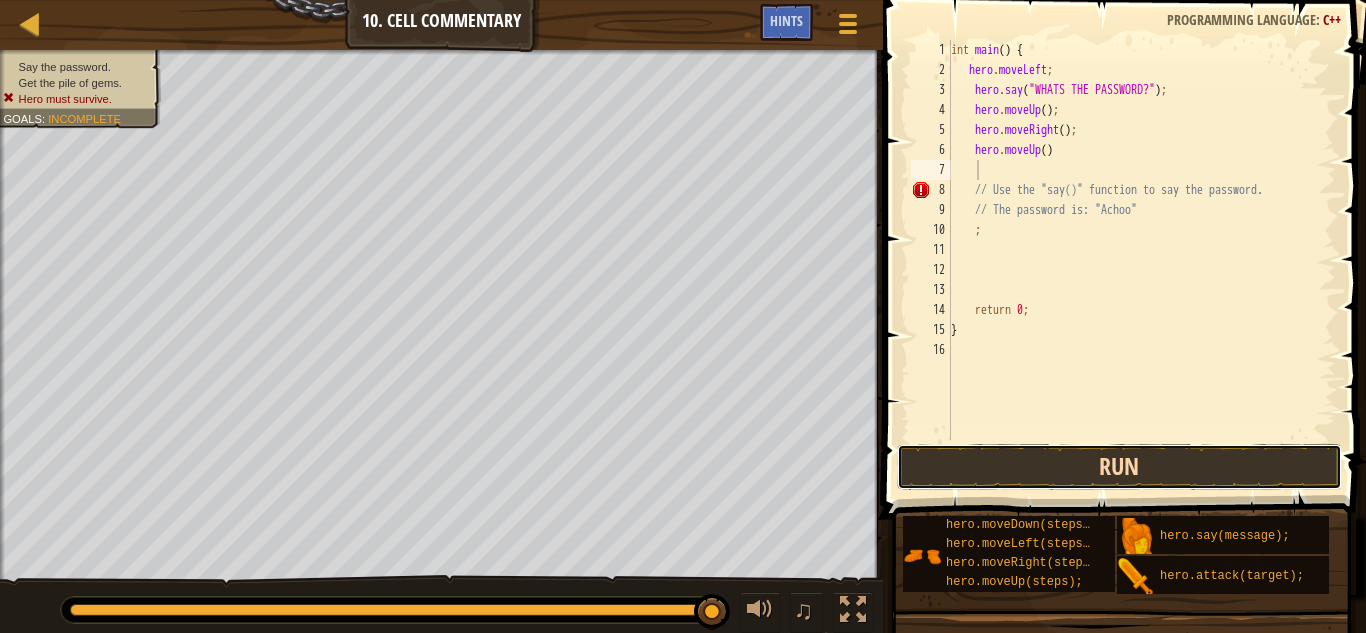 click on "Run" at bounding box center [1119, 467] 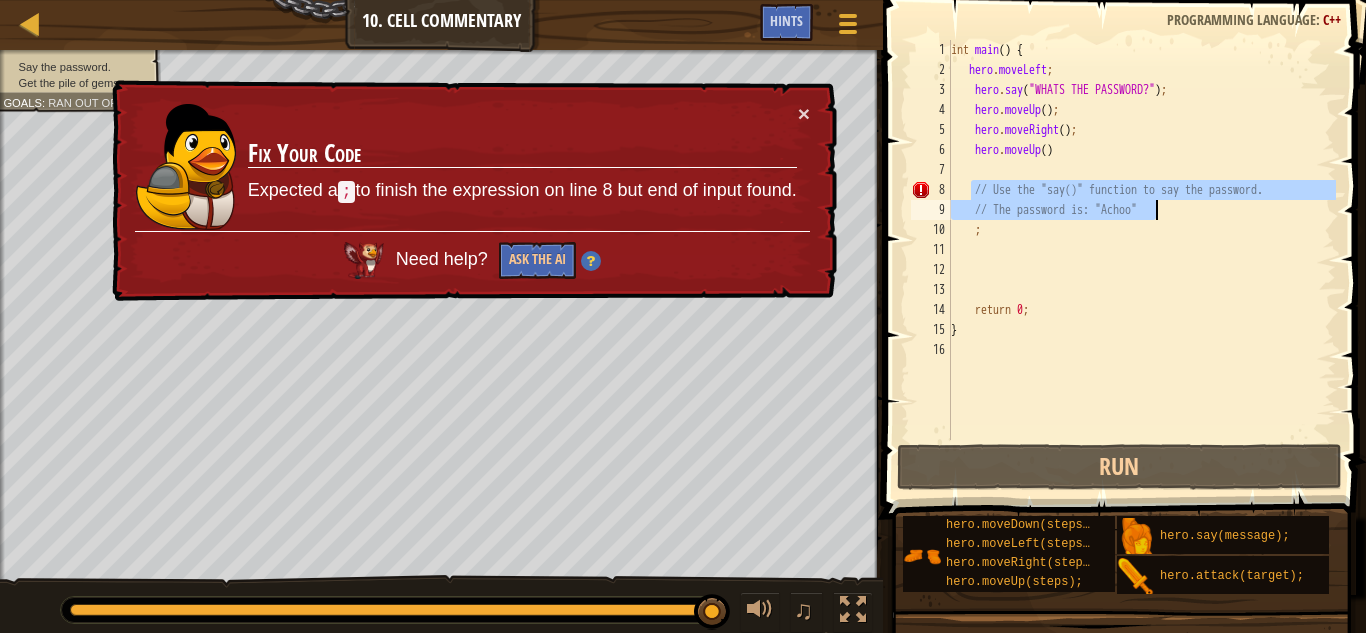drag, startPoint x: 973, startPoint y: 186, endPoint x: 1157, endPoint y: 212, distance: 185.82788 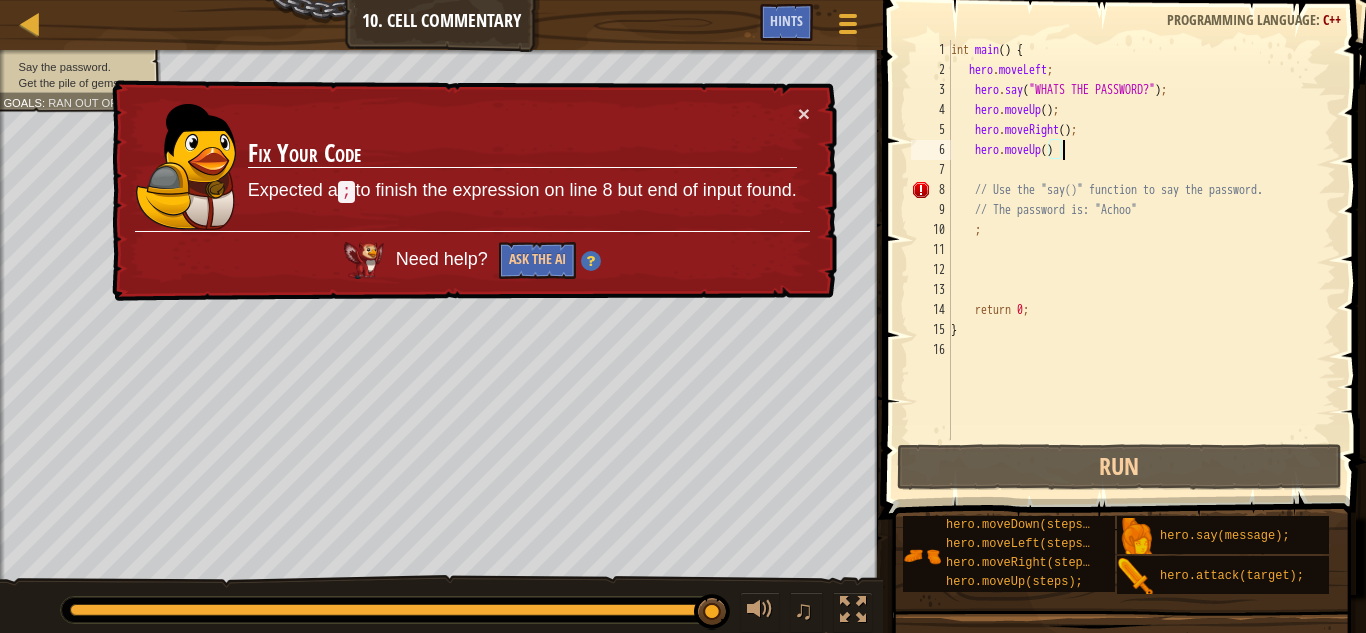 click on "int   main ( )   {     hero . moveLeft ;      hero . say ( " WHATS THE PASSWORD? " ) ;      hero . moveUp ( ) ;      hero . moveRight ( ) ;      hero . moveUp ( )           // Use the "say()" function to say the password.      // The password is: "Achoo"      ;                     return   0 ; }" at bounding box center (1142, 260) 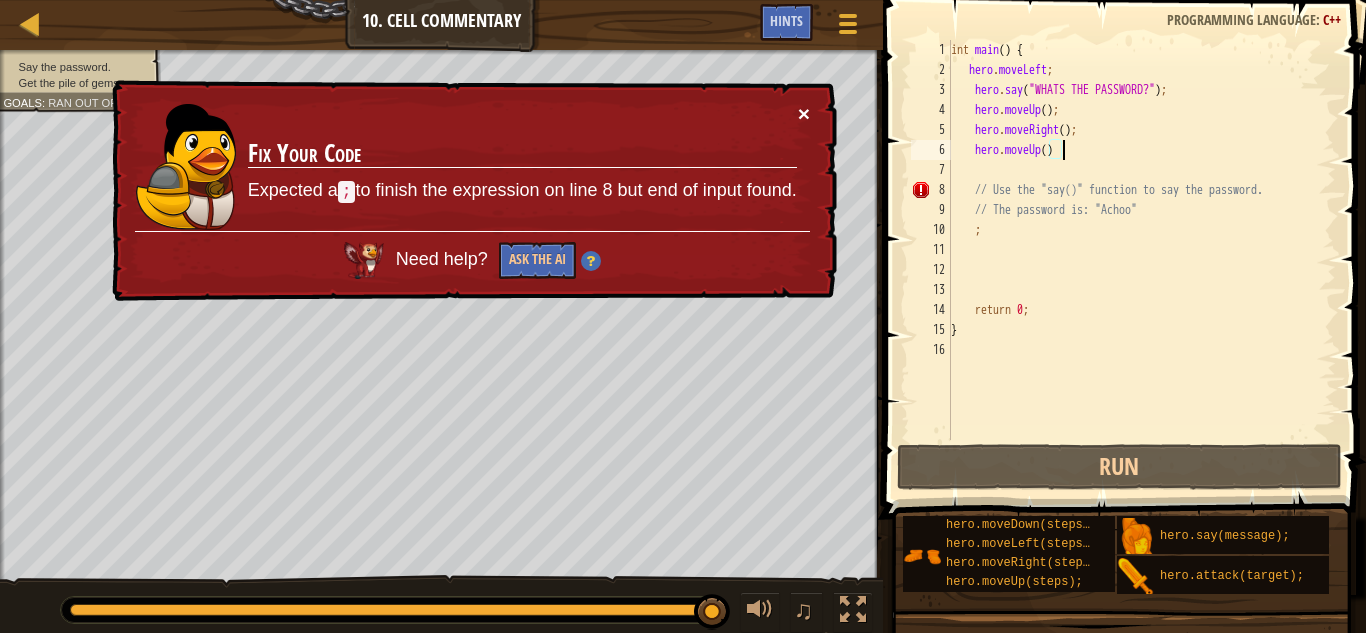 click on "×" at bounding box center (804, 113) 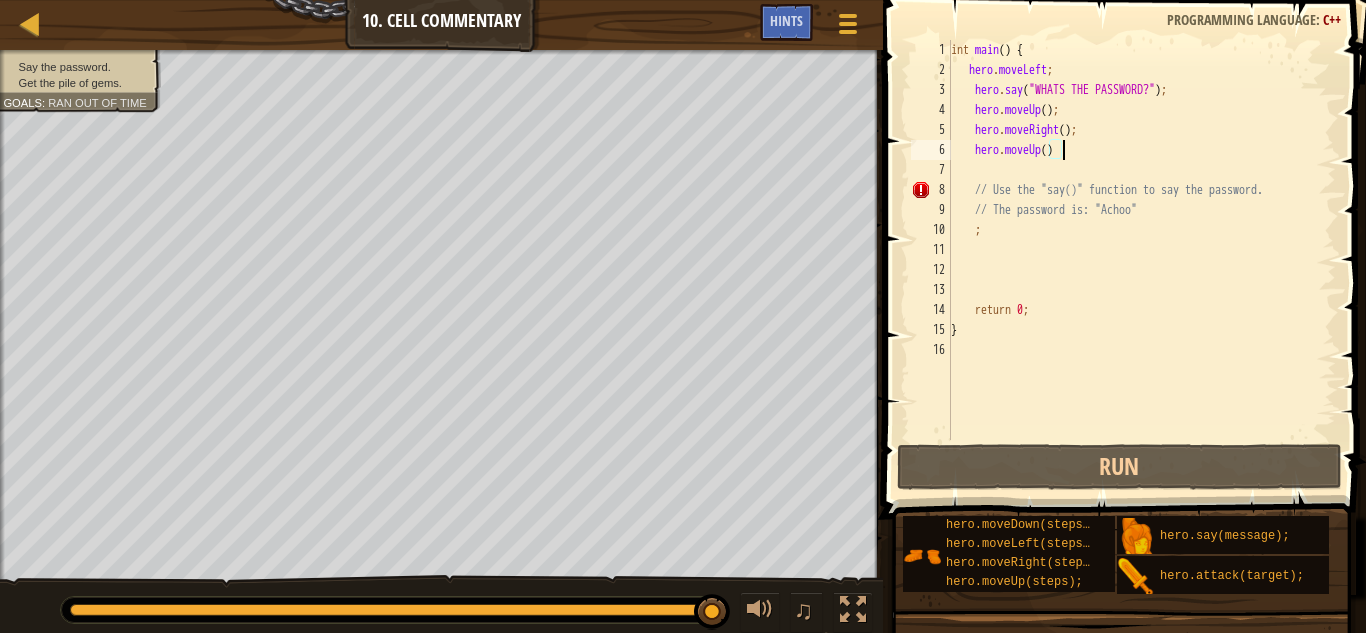 click on "int   main ( )   {     hero . moveLeft ;      hero . say ( " WHATS THE PASSWORD? " ) ;      hero . moveUp ( ) ;      hero . moveRight ( ) ;      hero . moveUp ( )           // Use the "say()" function to say the password.      // The password is: "Achoo"      ;                     return   0 ; }" at bounding box center (1142, 260) 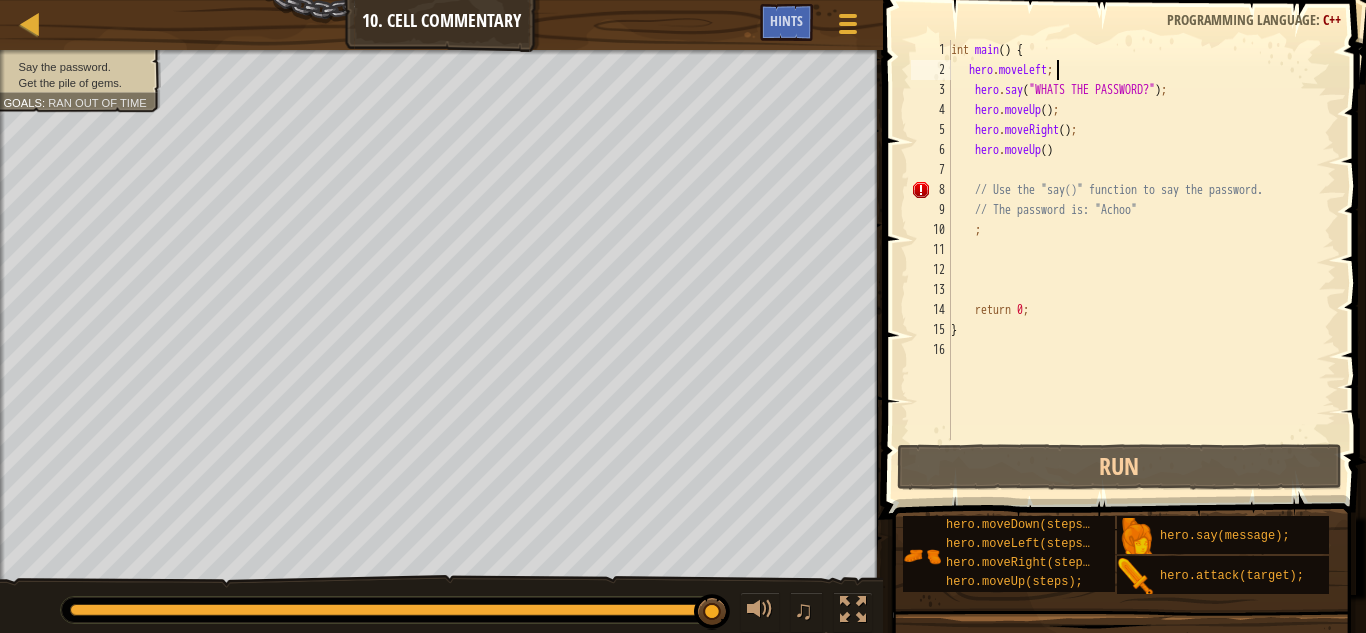 scroll, scrollTop: 9, scrollLeft: 9, axis: both 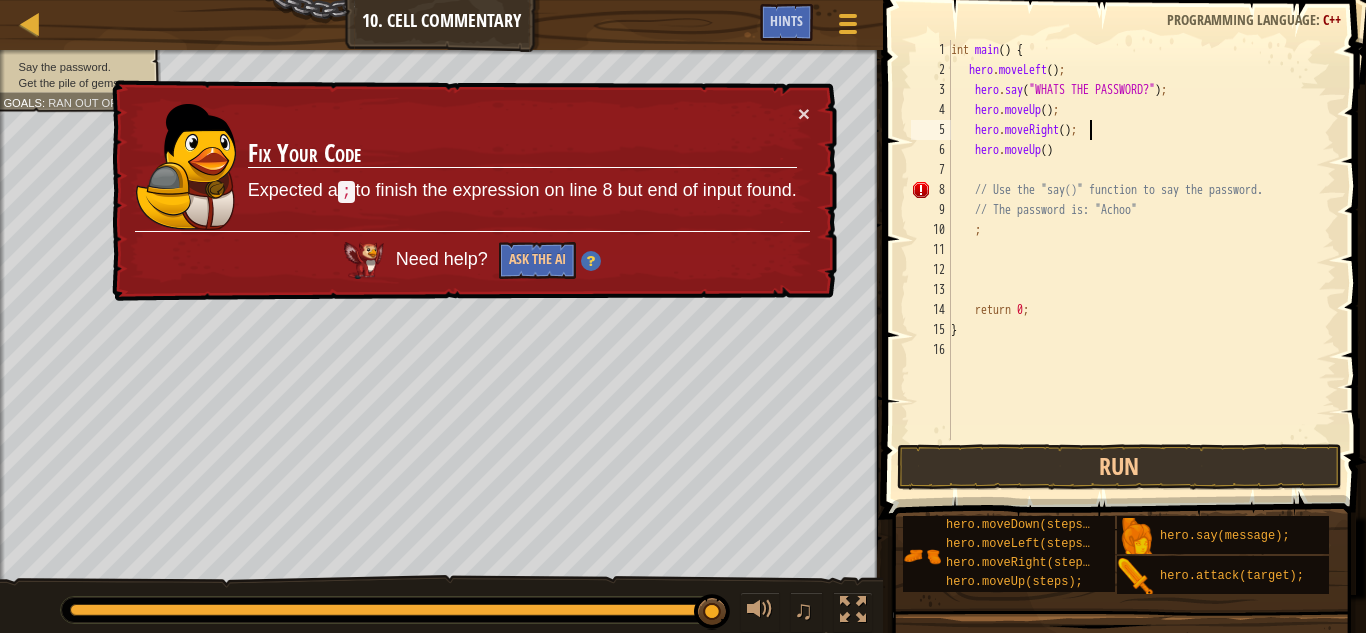 click on "int   main ( )   {     hero . moveLeft ( ) ;      hero . say ( " WHATS THE PASSWORD? " ) ;      hero . moveUp ( ) ;      hero . moveRight ( ) ;      hero . moveUp ( )           // Use the "say()" function to say the password.      // The password is: "Achoo"      ;                     return   0 ; }" at bounding box center (1142, 260) 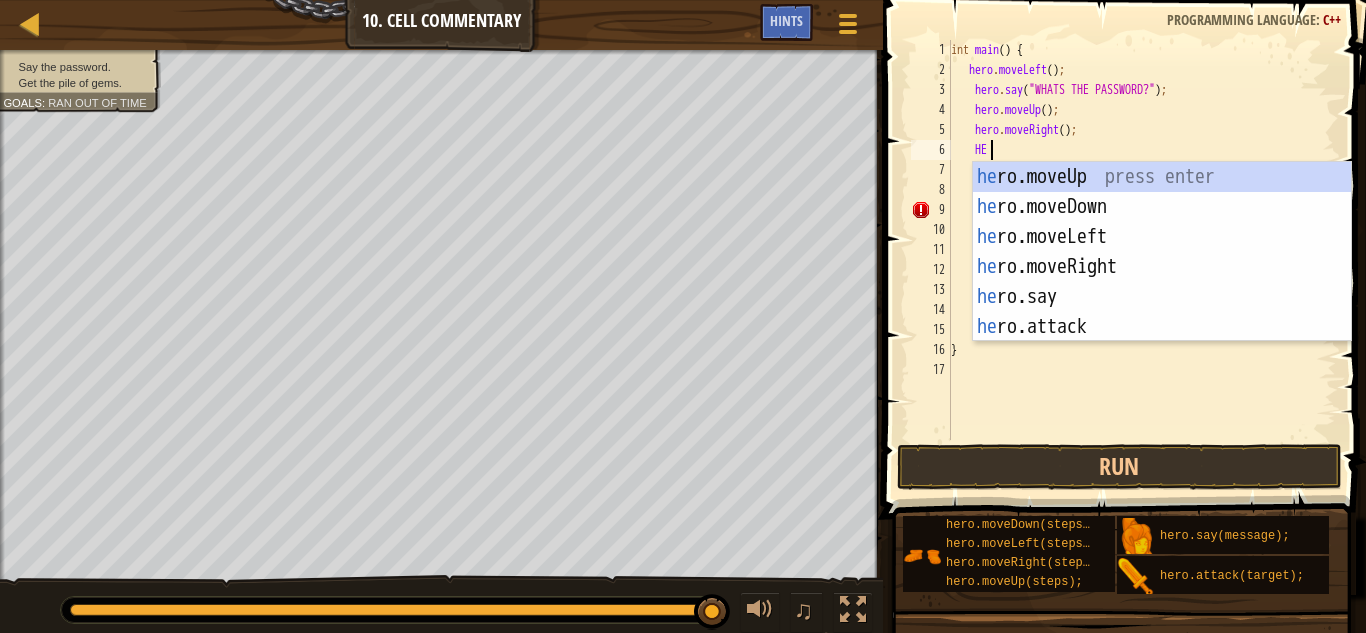 scroll, scrollTop: 9, scrollLeft: 3, axis: both 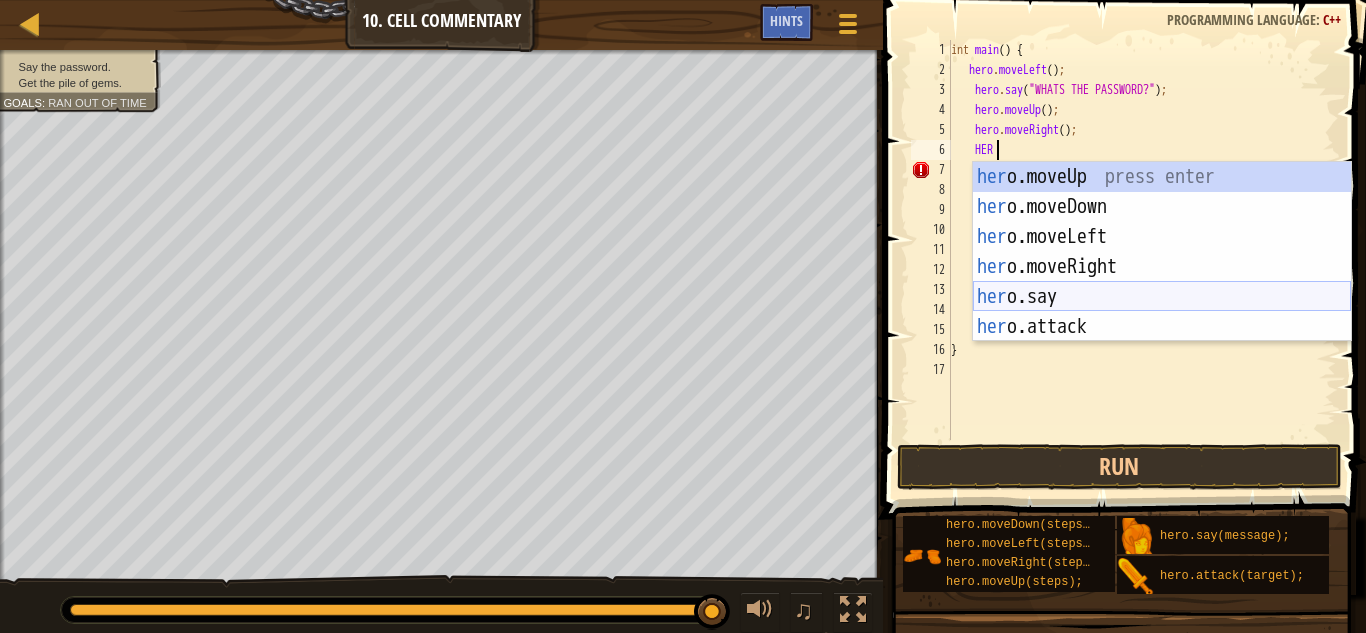 click on "her o.moveUp press enter her o.moveDown press enter her o.moveLeft press enter her o.moveRight press enter her o.say press enter her o.attack press enter" at bounding box center [1162, 282] 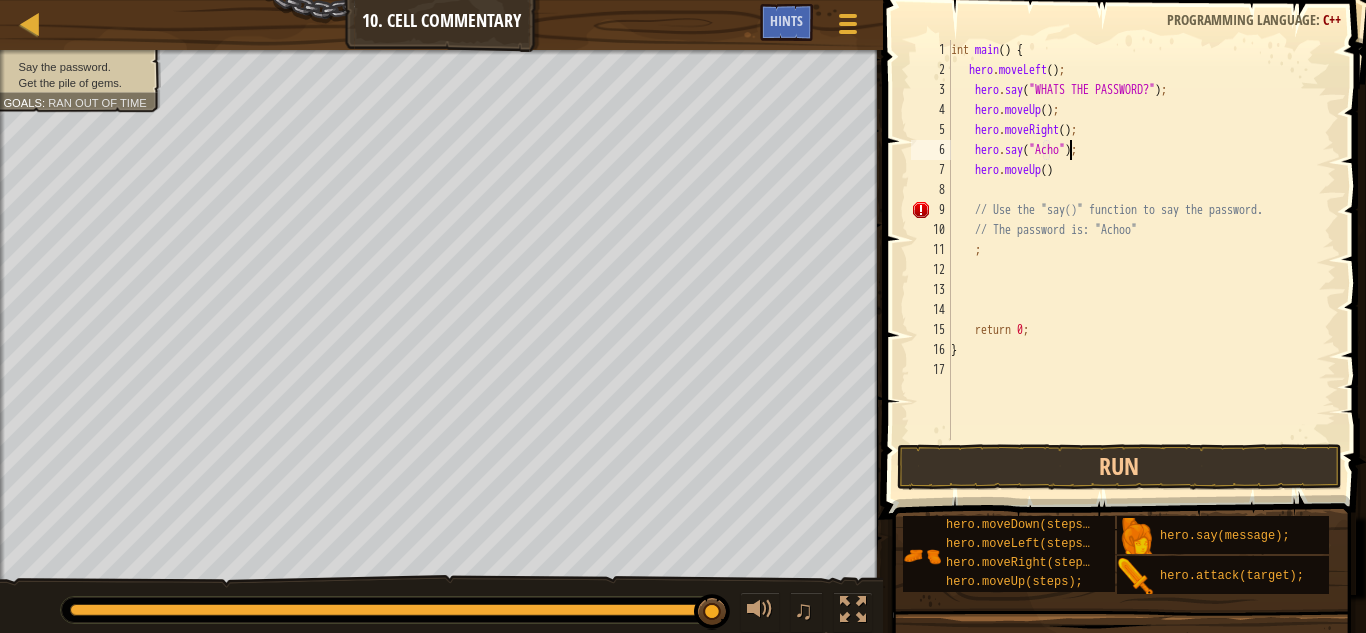 scroll, scrollTop: 9, scrollLeft: 11, axis: both 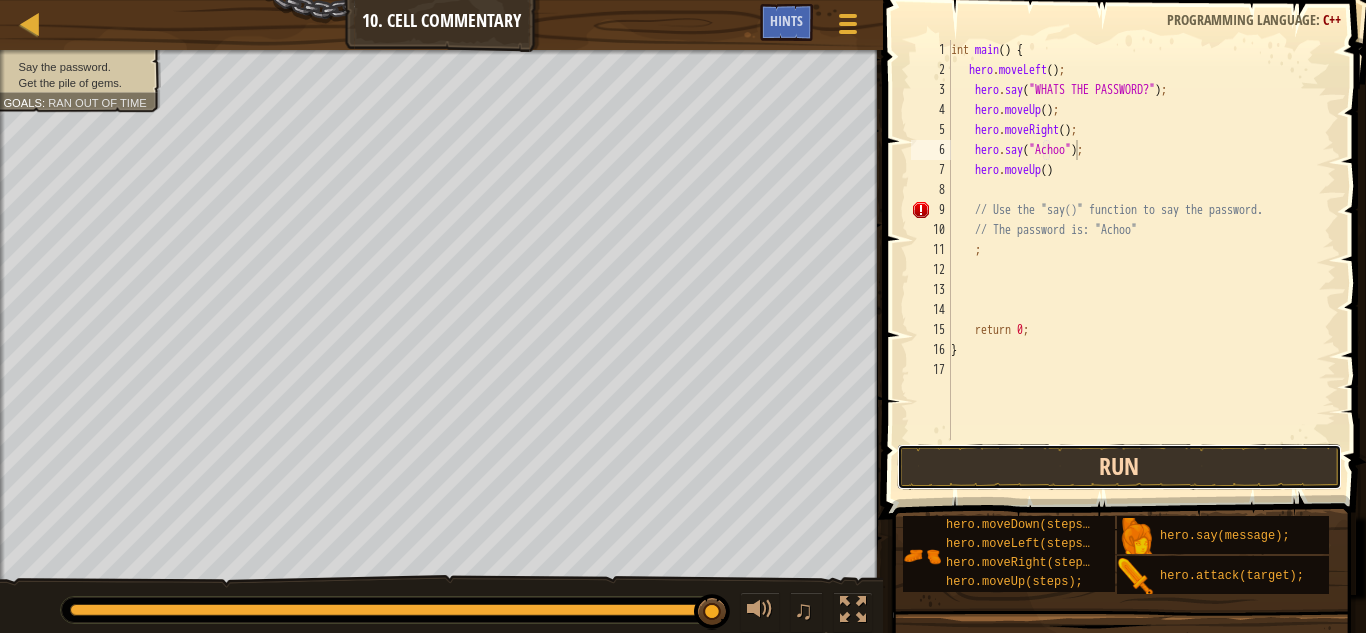 click on "Run" at bounding box center [1119, 467] 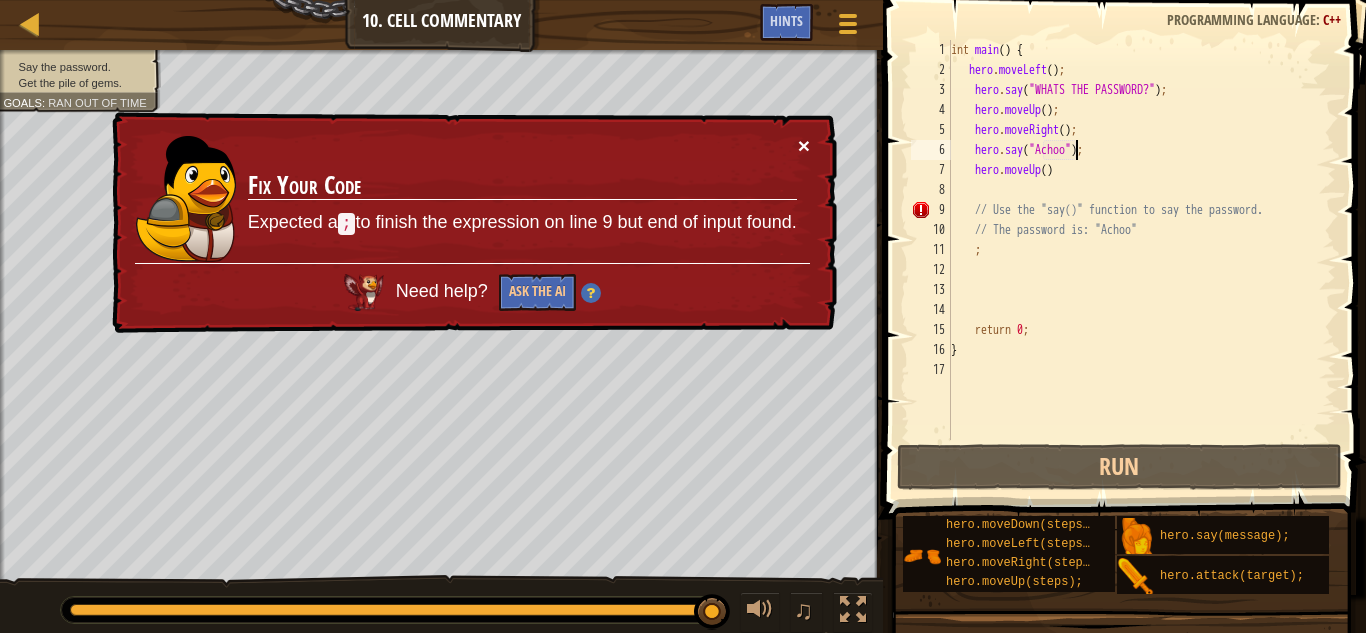 click on "×" at bounding box center [804, 147] 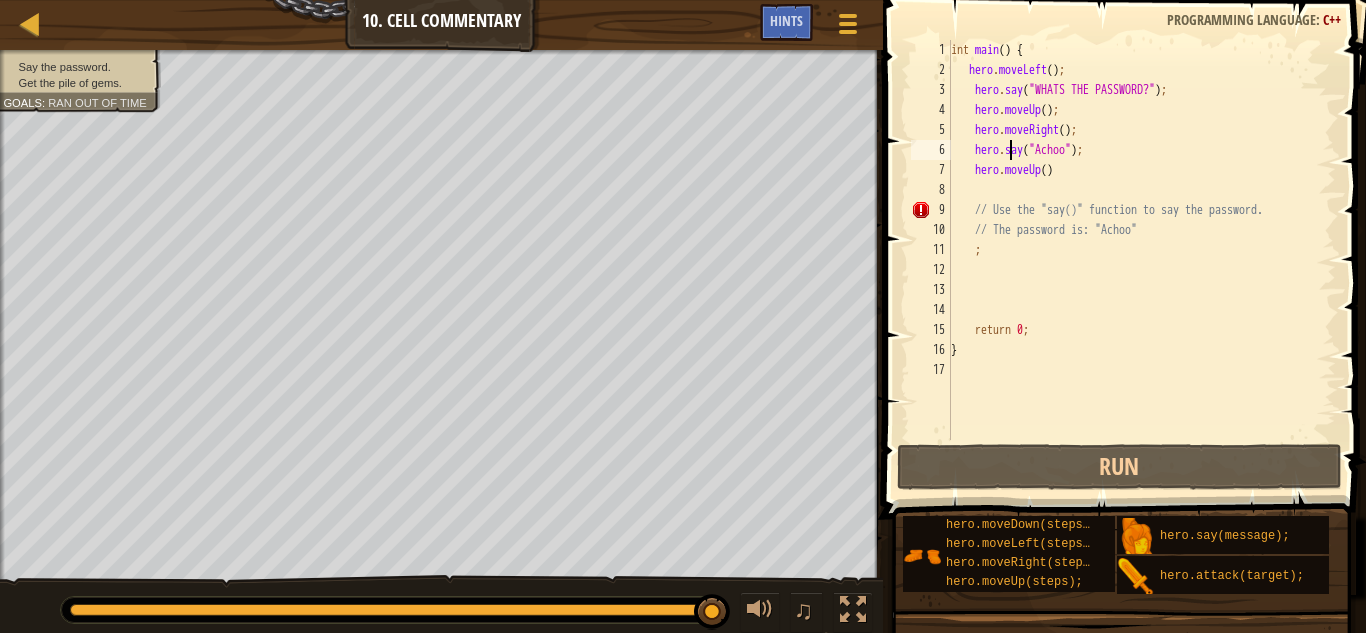 click on "int   main ( )   {     hero . moveLeft ( ) ;      hero . say ( " WHATS THE PASSWORD? " ) ;      hero . moveUp ( ) ;      hero . moveRight ( ) ;      hero . say ( " Achoo " ) ;      hero . moveUp ( )           // Use the "say()" function to say the password.      // The password is: "Achoo"      ;                     return   0 ; }" at bounding box center (1142, 260) 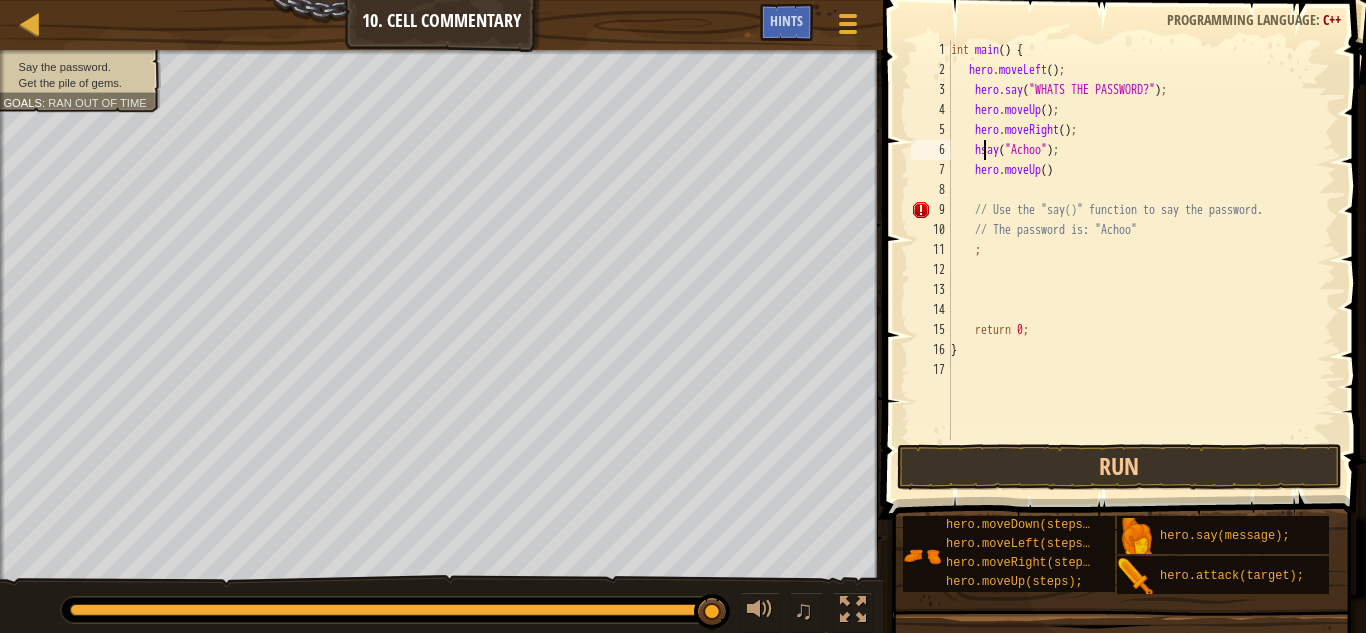 type on "say("Achoo");" 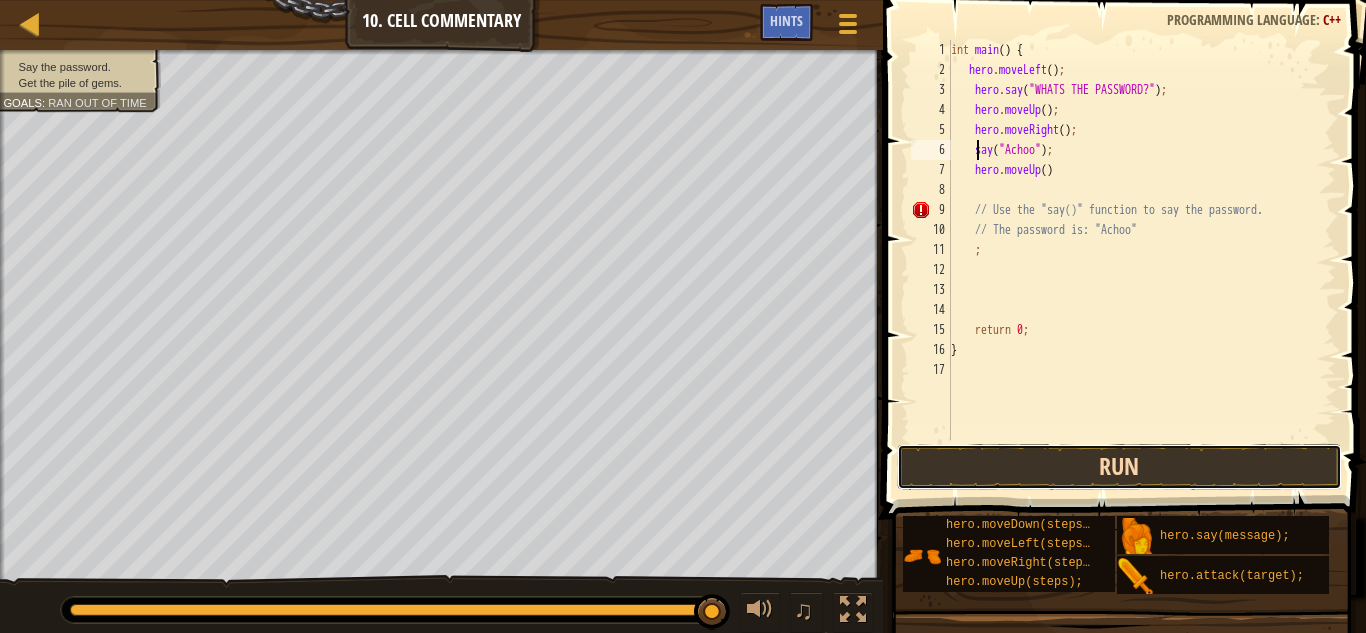 click on "Run" at bounding box center (1119, 467) 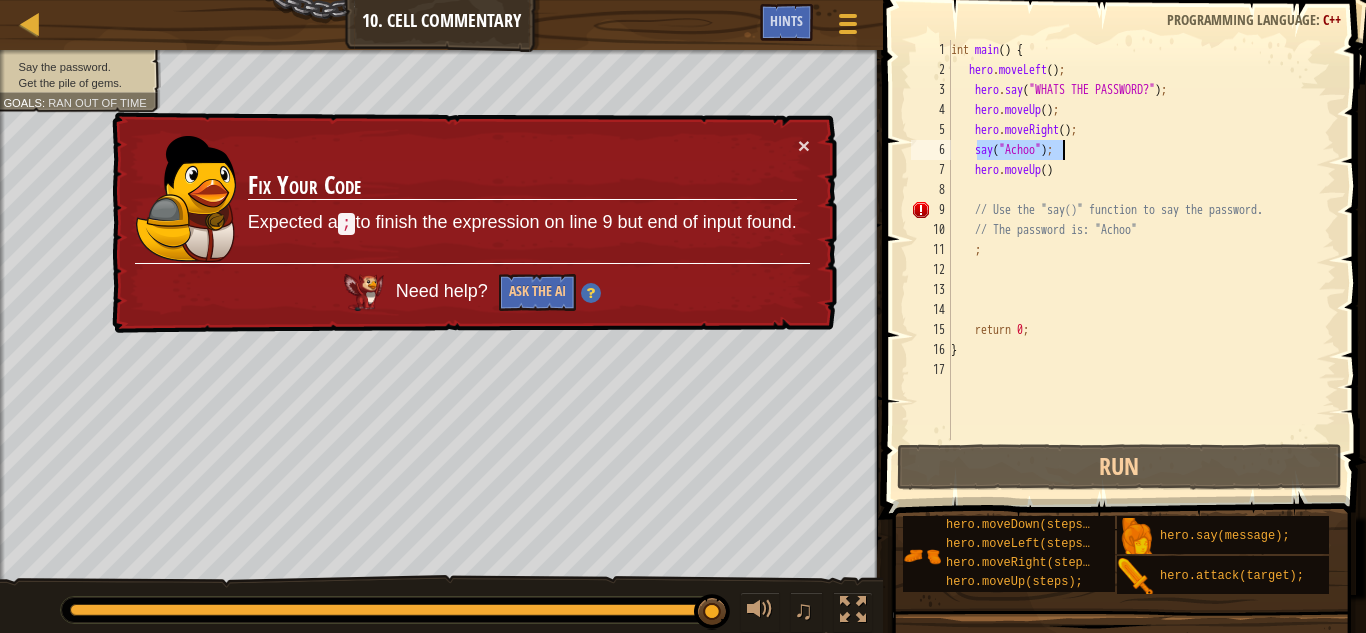 drag, startPoint x: 975, startPoint y: 150, endPoint x: 1109, endPoint y: 149, distance: 134.00374 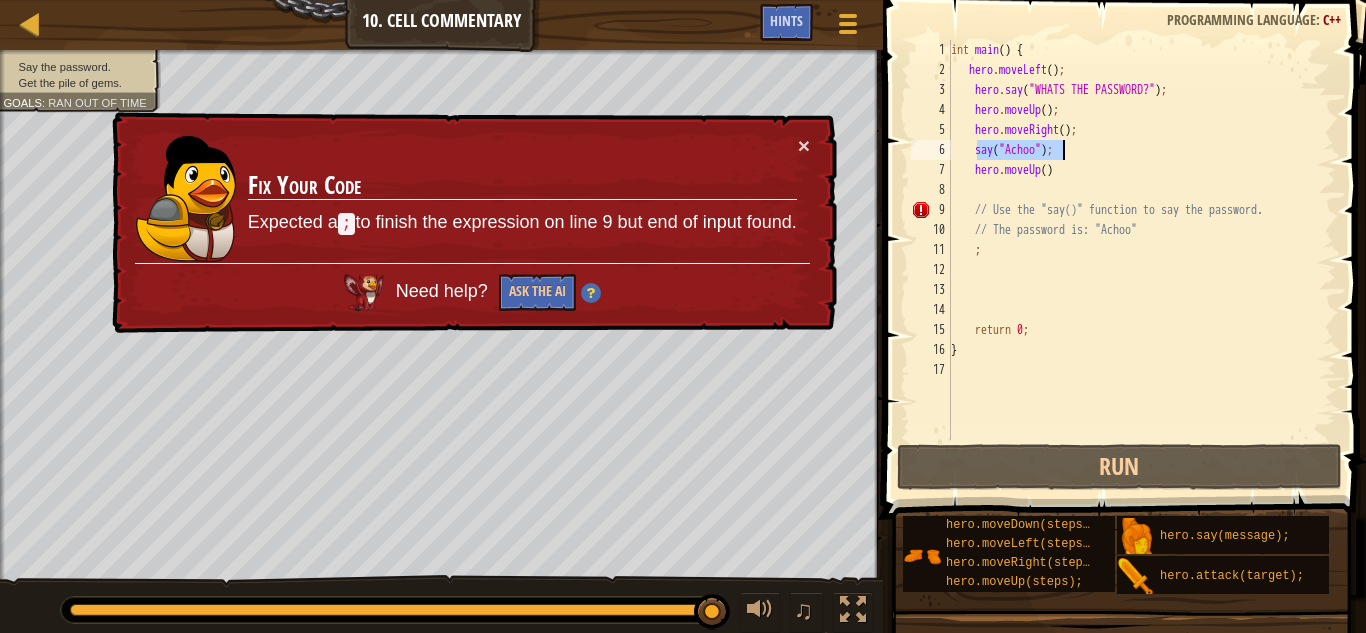 click on "int   main ( )   {     hero . moveLeft ( ) ;      hero . say ( " WHATS THE PASSWORD? " ) ;      hero . moveUp ( ) ;      hero . moveRight ( ) ;      say ( " Achoo " ) ;      hero . moveUp ( )           // Use the "say()" function to say the password.      // The password is: "Achoo"      ;                     return   0 ; }" at bounding box center (1142, 260) 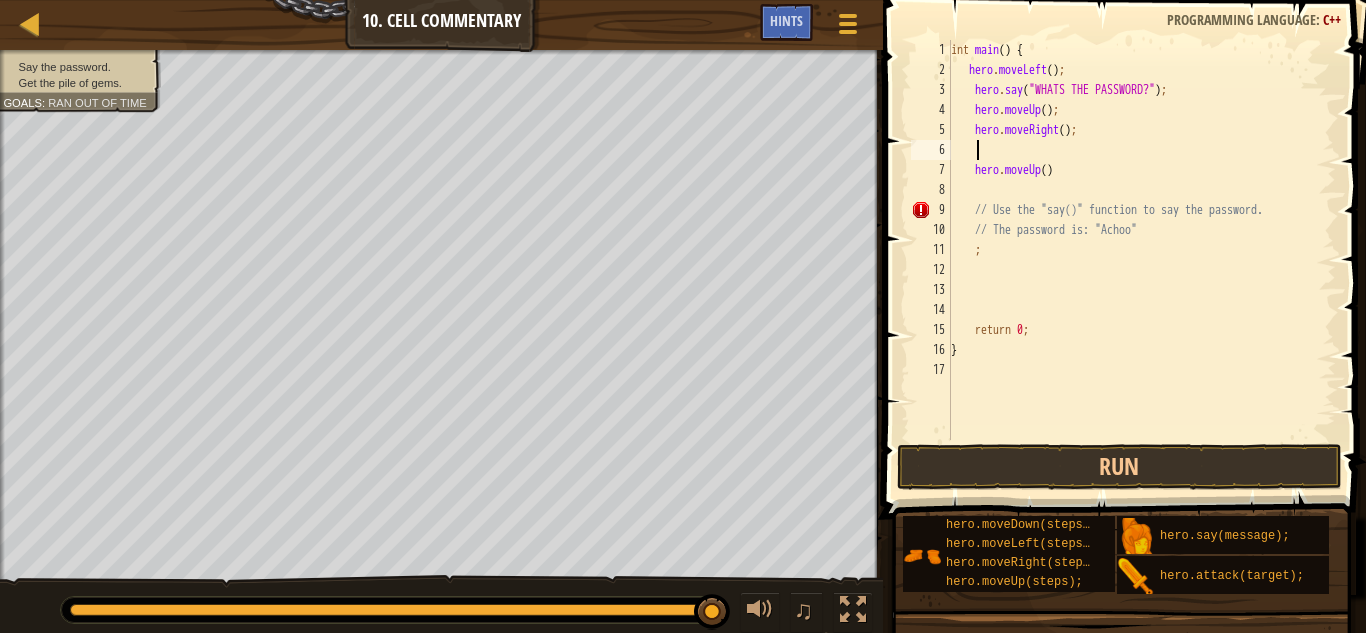 scroll, scrollTop: 9, scrollLeft: 2, axis: both 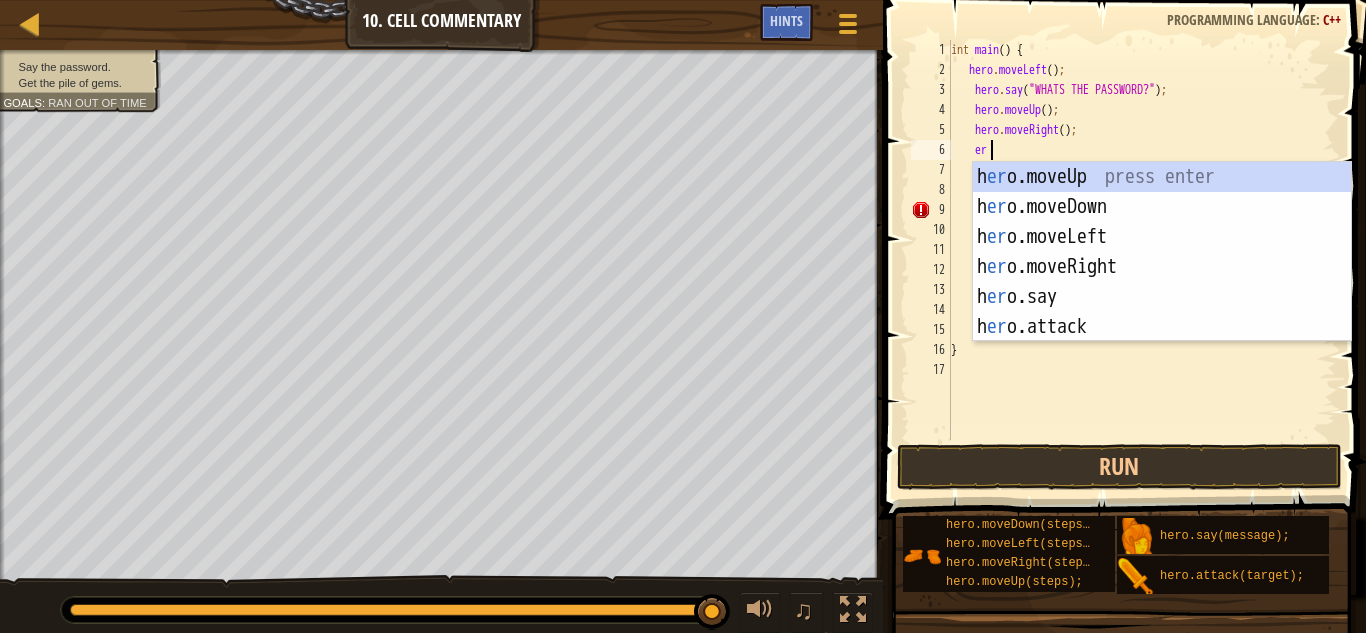type on "e" 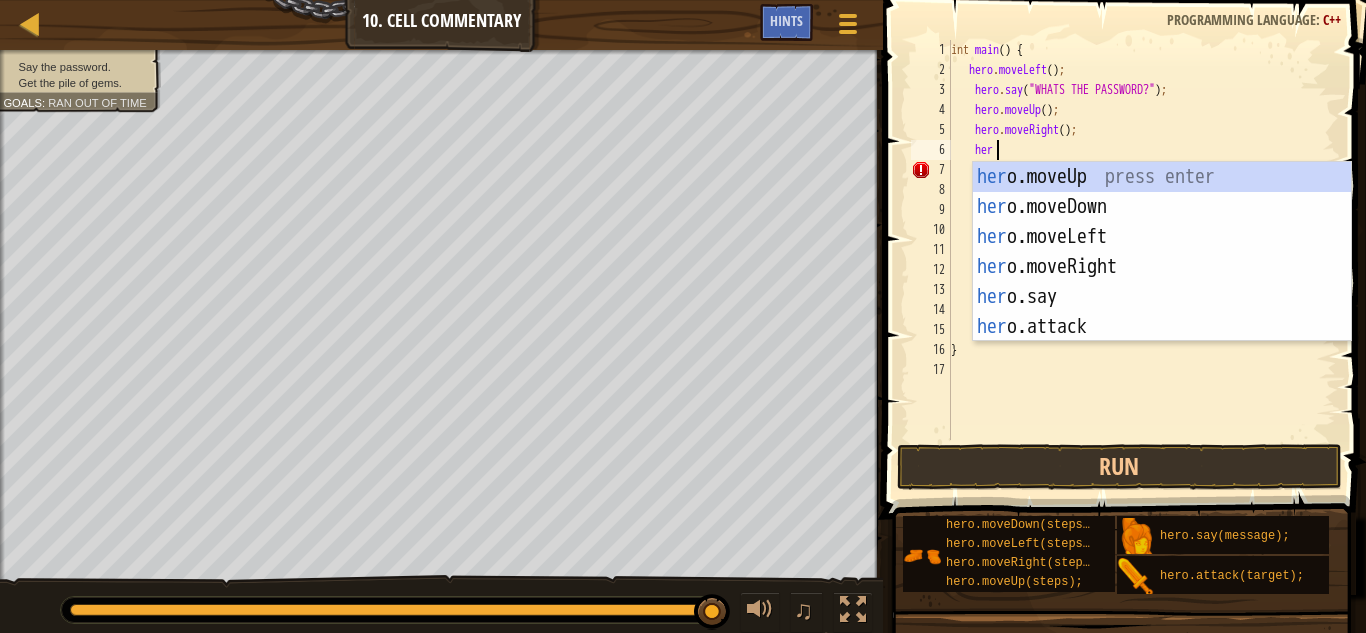 scroll, scrollTop: 9, scrollLeft: 3, axis: both 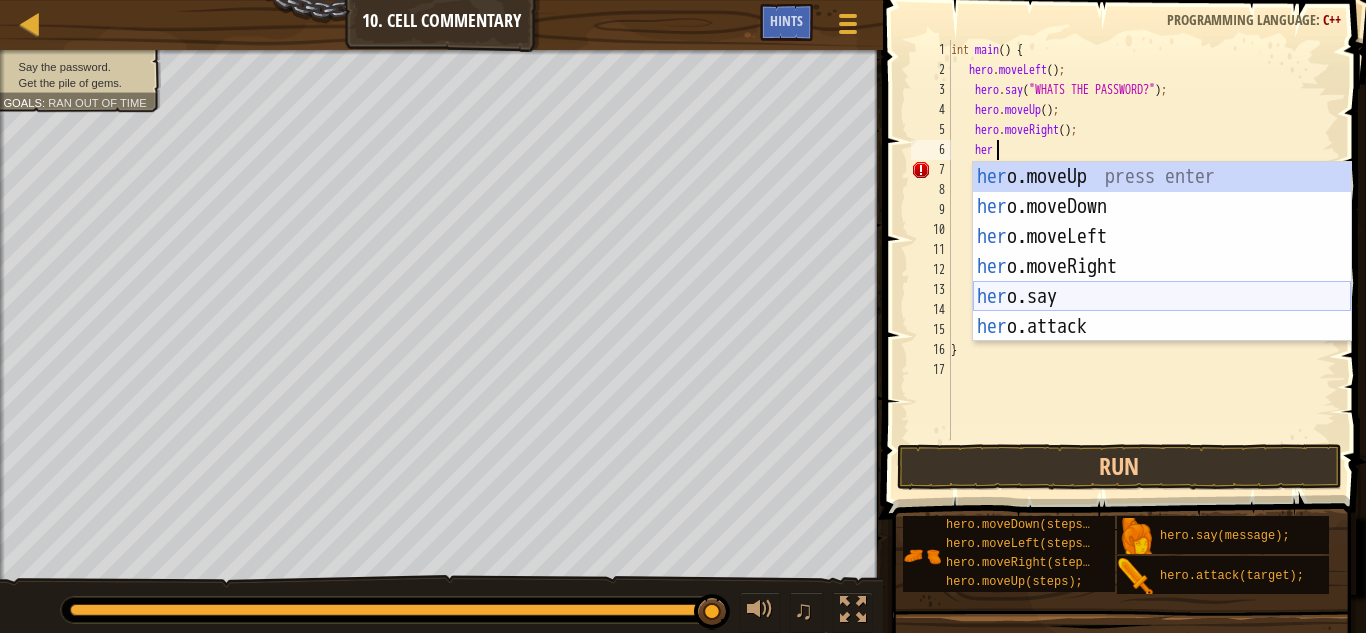 click on "her o.moveUp press enter her o.moveDown press enter her o.moveLeft press enter her o.moveRight press enter her o.say press enter her o.attack press enter" at bounding box center [1162, 282] 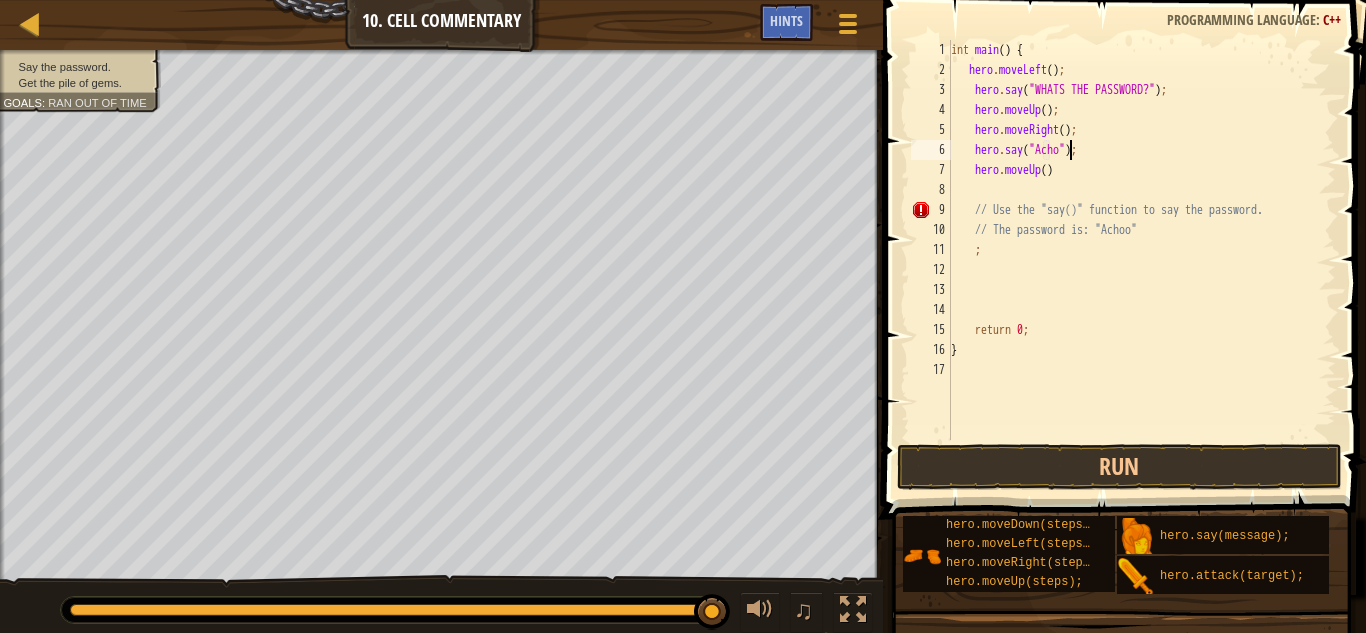 scroll, scrollTop: 9, scrollLeft: 11, axis: both 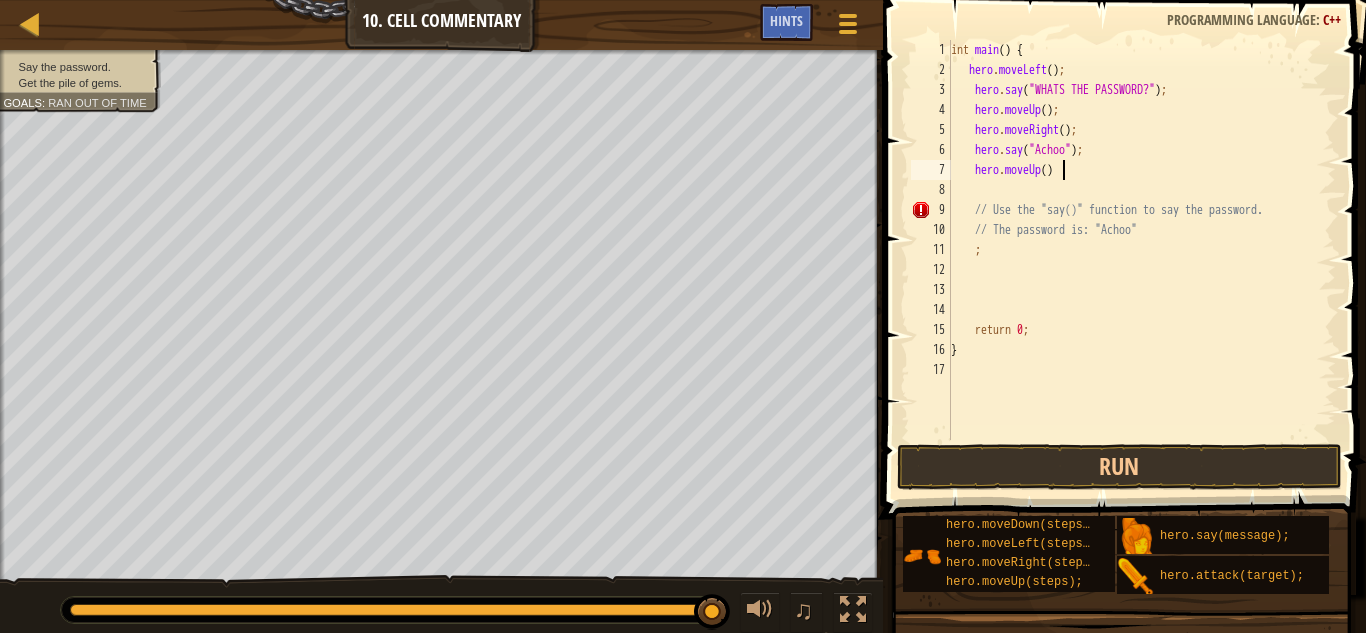 click on "int   main ( )   {     hero . moveLeft ( ) ;      hero . say ( " WHATS THE PASSWORD? " ) ;      hero . moveUp ( ) ;      hero . moveRight ( ) ;      hero . say ( " Achoo " ) ;      hero . moveUp ( )           // Use the "say()" function to say the password.      // The password is: "Achoo"      ;                     return   0 ; }" at bounding box center [1142, 260] 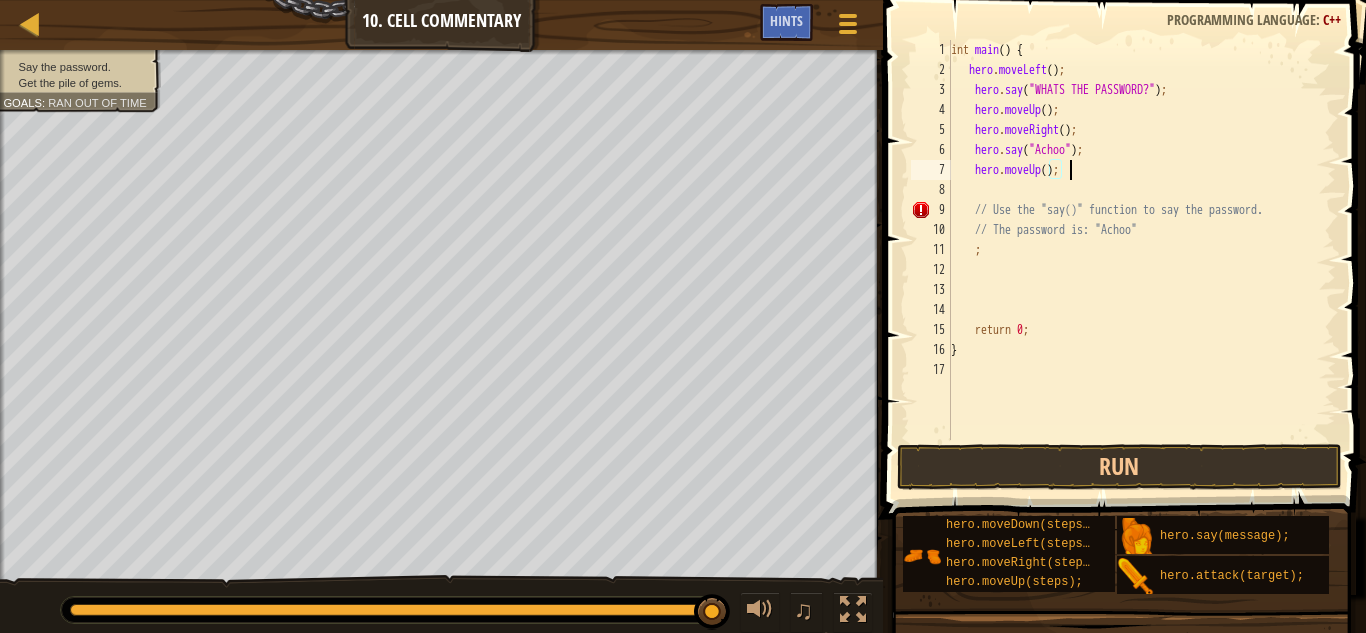 scroll, scrollTop: 9, scrollLeft: 9, axis: both 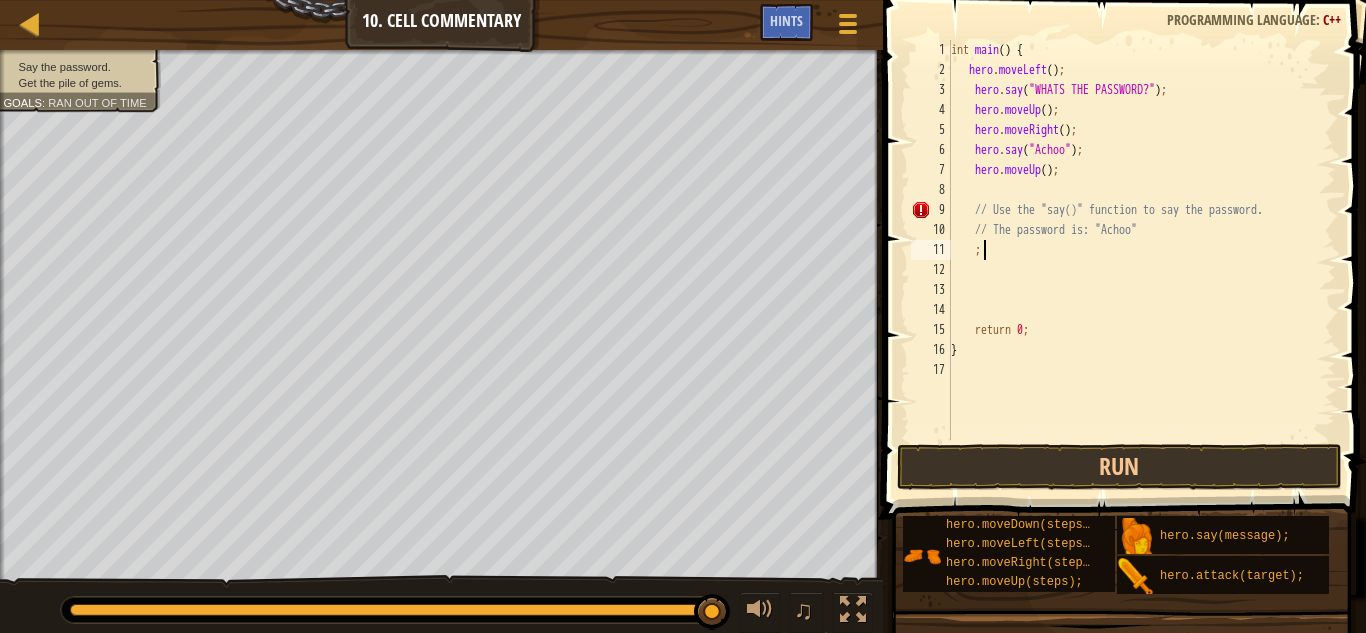 click on "int   main ( )   {     hero . moveLeft ( ) ;      hero . say ( " WHATS THE PASSWORD? " ) ;      hero . moveUp ( ) ;      hero . moveRight ( ) ;      hero . say ( " Achoo " ) ;      hero . moveUp ( ) ;           // Use the "say()" function to say the password.      // The password is: "Achoo"      ;                     return   0 ; }" at bounding box center (1142, 260) 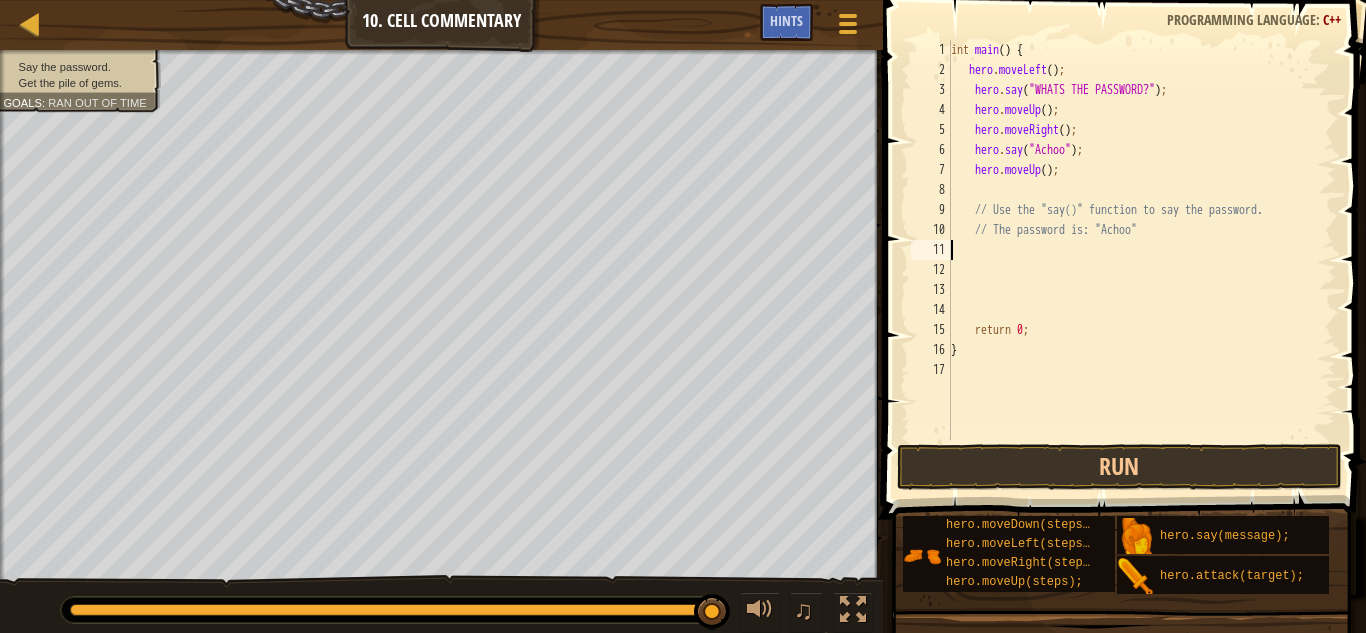 scroll, scrollTop: 9, scrollLeft: 0, axis: vertical 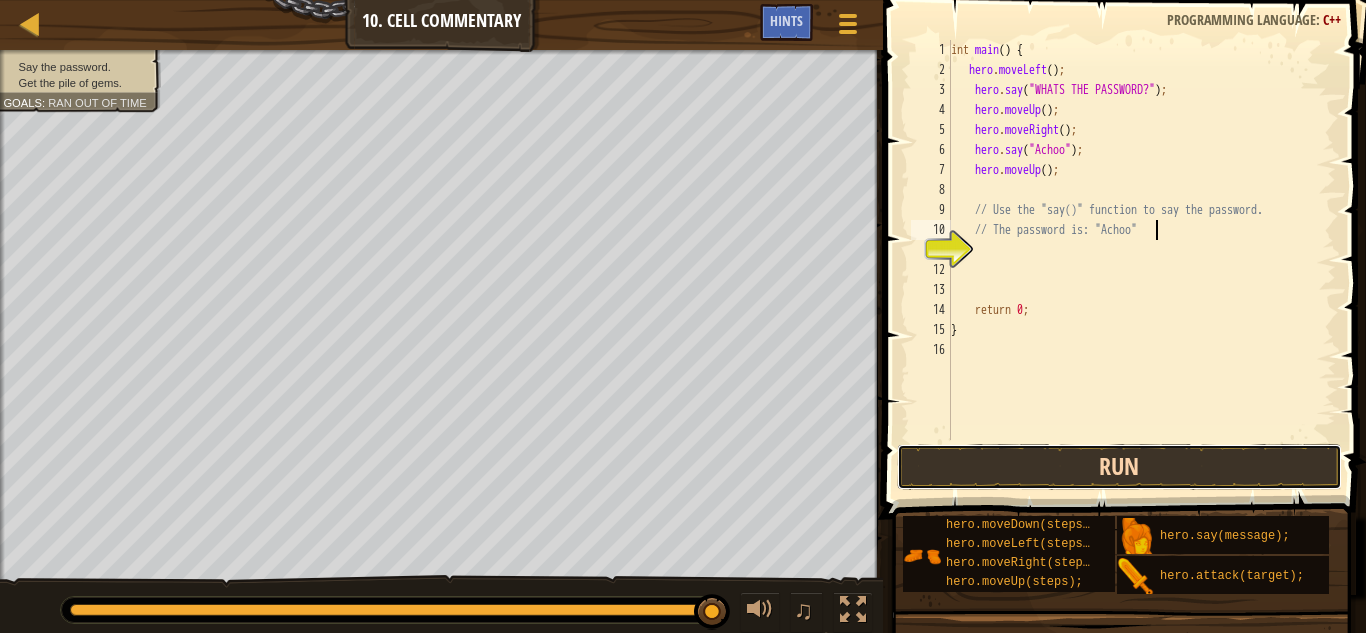 click on "Run" at bounding box center [1119, 467] 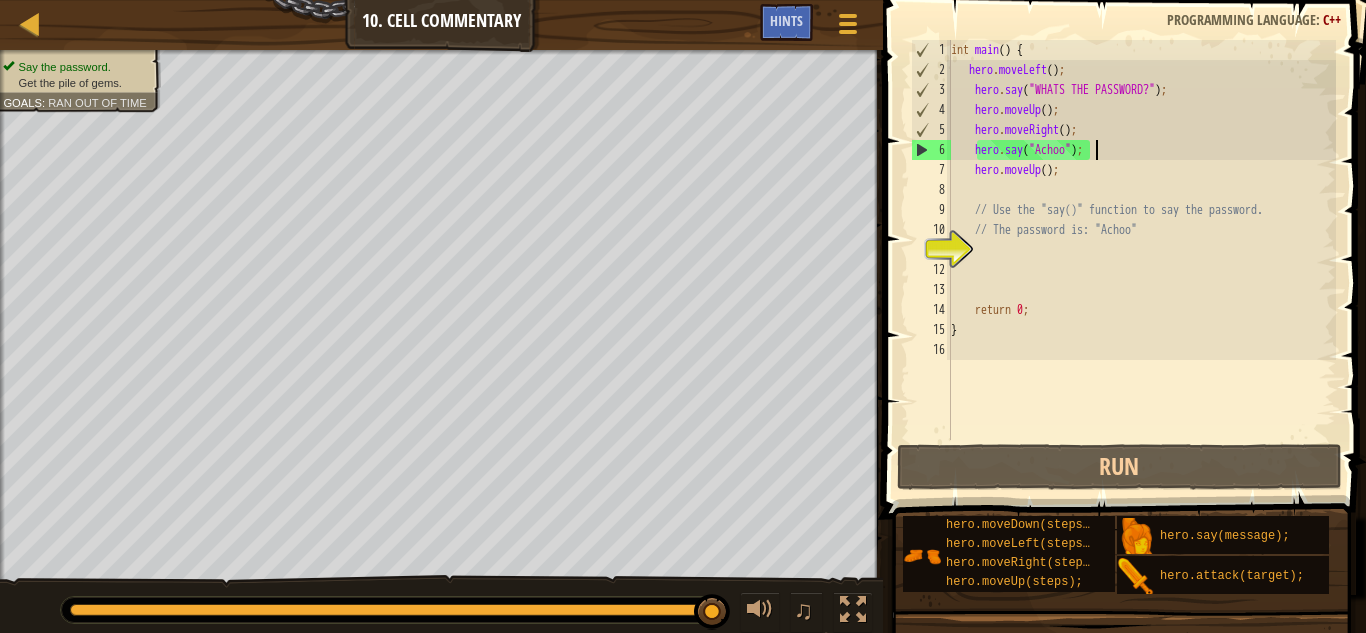 click on "int   main ( )   {     hero . moveLeft ( ) ;      hero . say ( " WHATS THE PASSWORD? " ) ;      hero . moveUp ( ) ;      hero . moveRight ( ) ;      hero . say ( " Achoo " ) ;      hero . moveUp ( ) ;           // Use the "say()" function to say the password.      // The password is: "Achoo"                     return   0 ; }" at bounding box center (1142, 260) 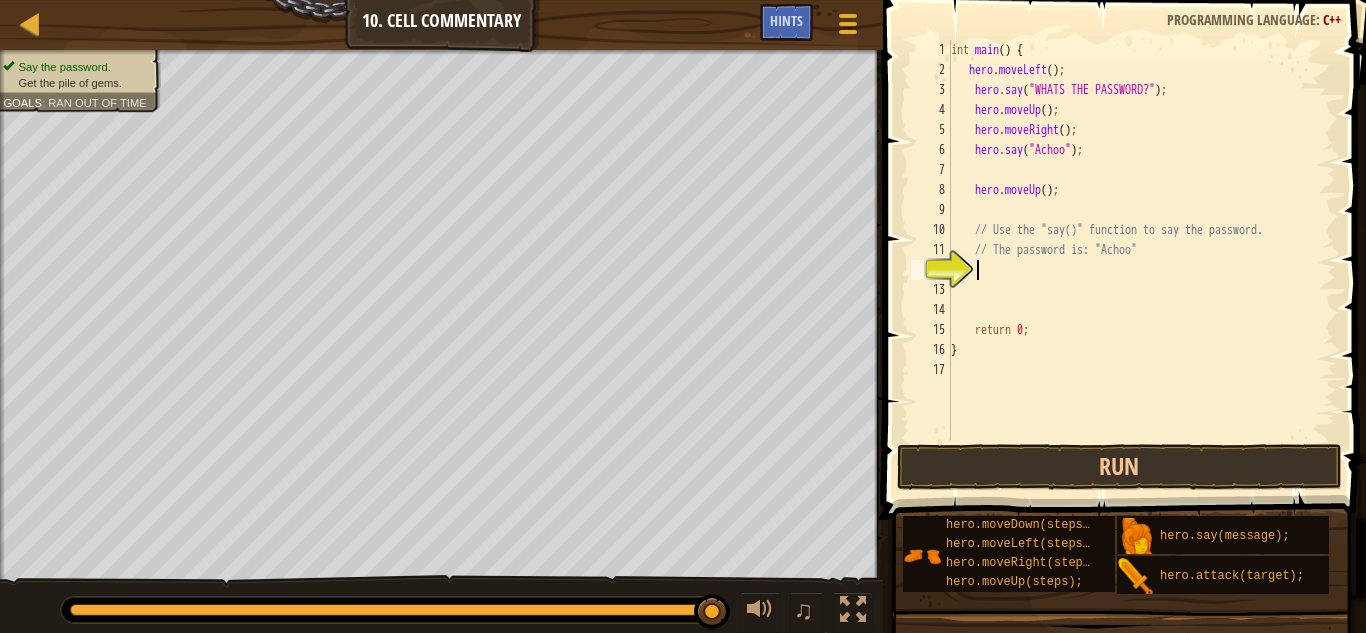 click on "int   main ( )   {     hero . moveLeft ( ) ;      hero . say ( " WHATS THE PASSWORD? " ) ;      hero . moveUp ( ) ;      hero . moveRight ( ) ;      hero . say ( " Achoo " ) ;           hero . moveUp ( ) ;           // Use the "say()" function to say the password.      // The password is: "Achoo"                     return   0 ; }" at bounding box center (1142, 260) 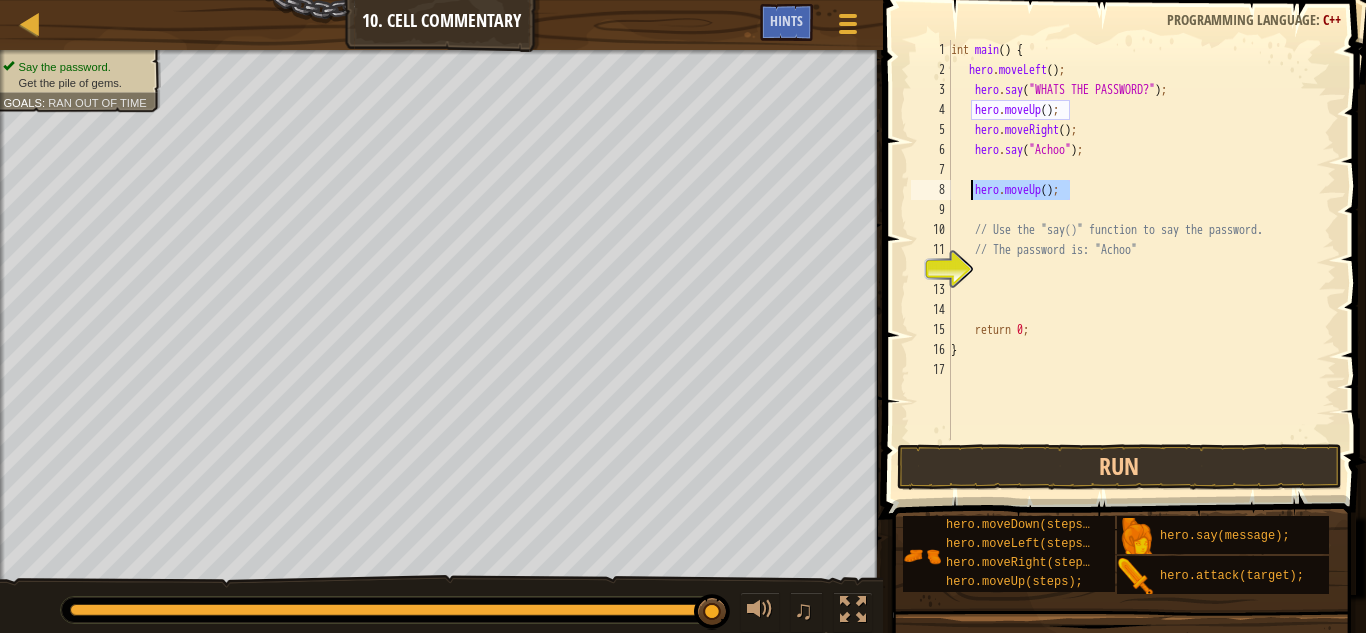 drag, startPoint x: 1074, startPoint y: 192, endPoint x: 973, endPoint y: 195, distance: 101.04455 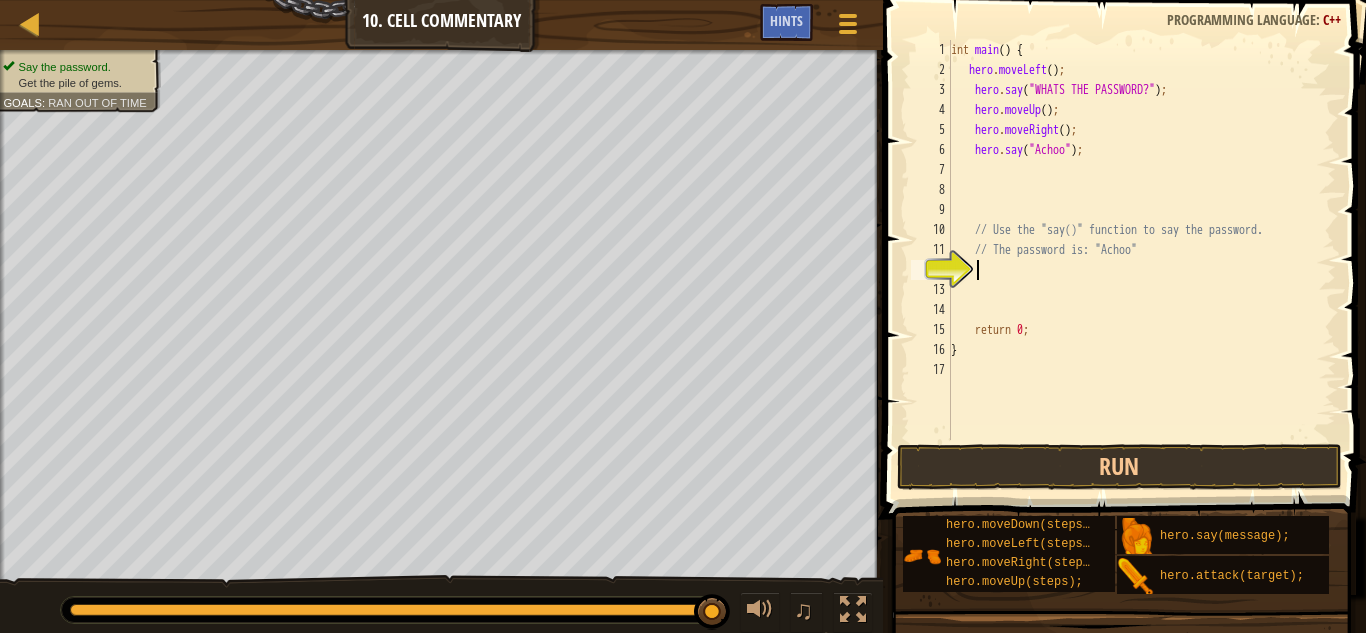 click on "int   main ( )   {     hero . moveLeft ( ) ;      hero . say ( " WHATS THE PASSWORD? " ) ;      hero . moveUp ( ) ;      hero . moveRight ( ) ;      hero . say ( " Achoo " ) ;                    // Use the "say()" function to say the password.      // The password is: "Achoo"                     return   0 ; }" at bounding box center (1142, 260) 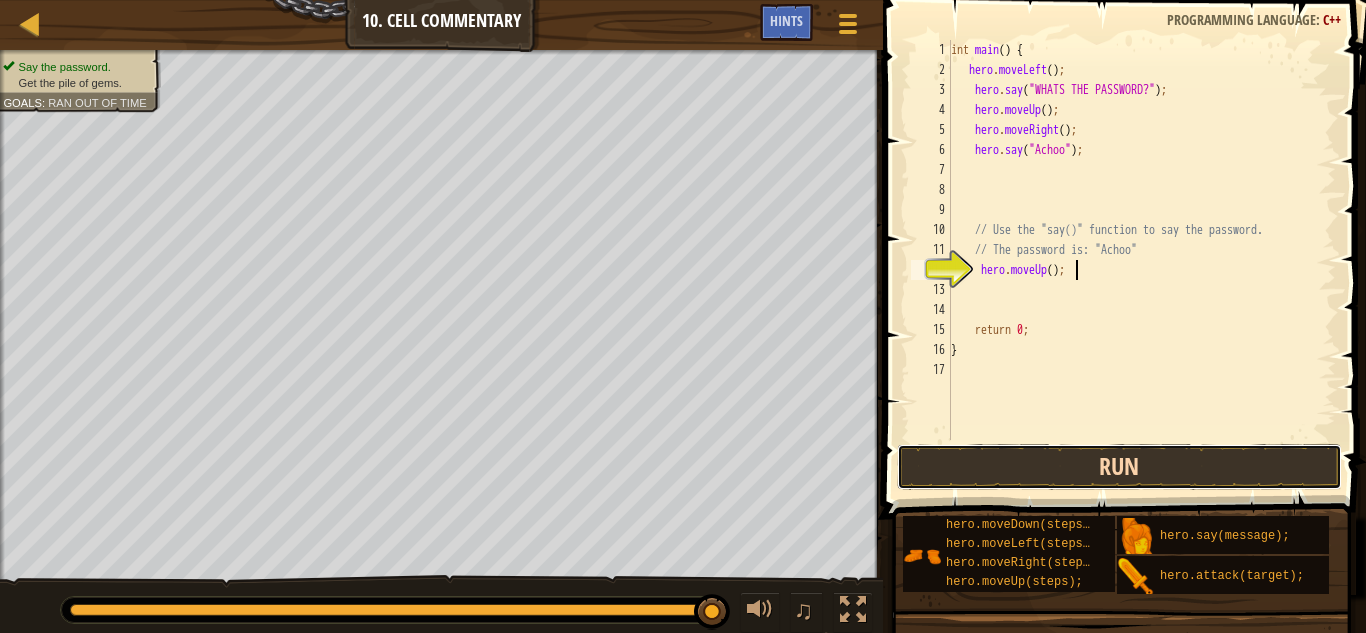 click on "Run" at bounding box center [1119, 467] 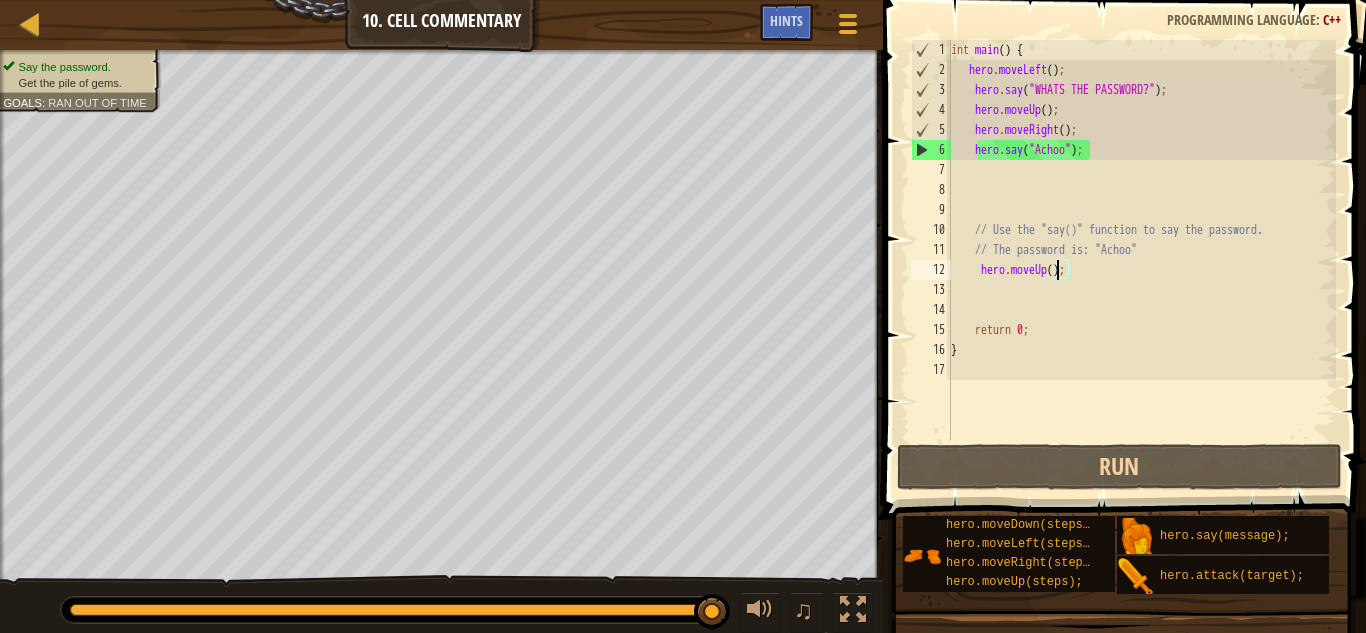click on "int   main ( )   {     hero . moveLeft ( ) ;      hero . say ( " WHATS THE PASSWORD? " ) ;      hero . moveUp ( ) ;      hero . moveRight ( ) ;      hero . say ( " Achoo " ) ;                    // Use the "say()" function to say the password.      // The password is: "Achoo"       hero . moveUp ( ) ;                return   0 ; }" at bounding box center (1142, 260) 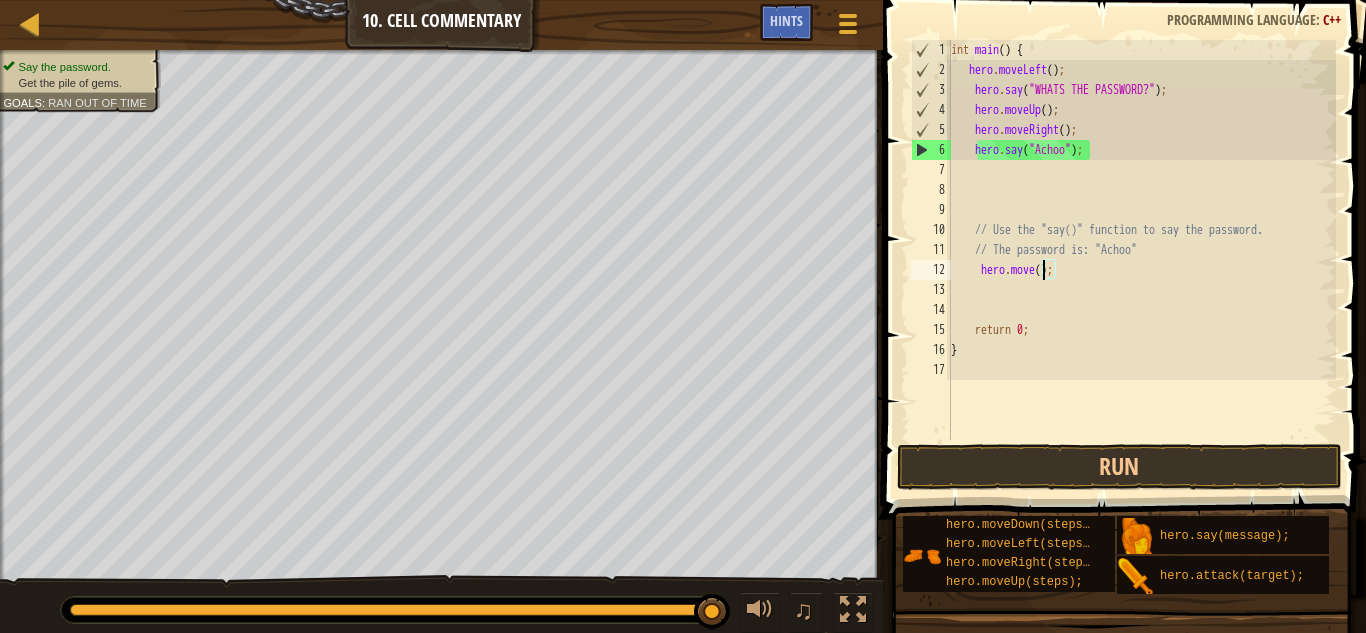 scroll, scrollTop: 9, scrollLeft: 9, axis: both 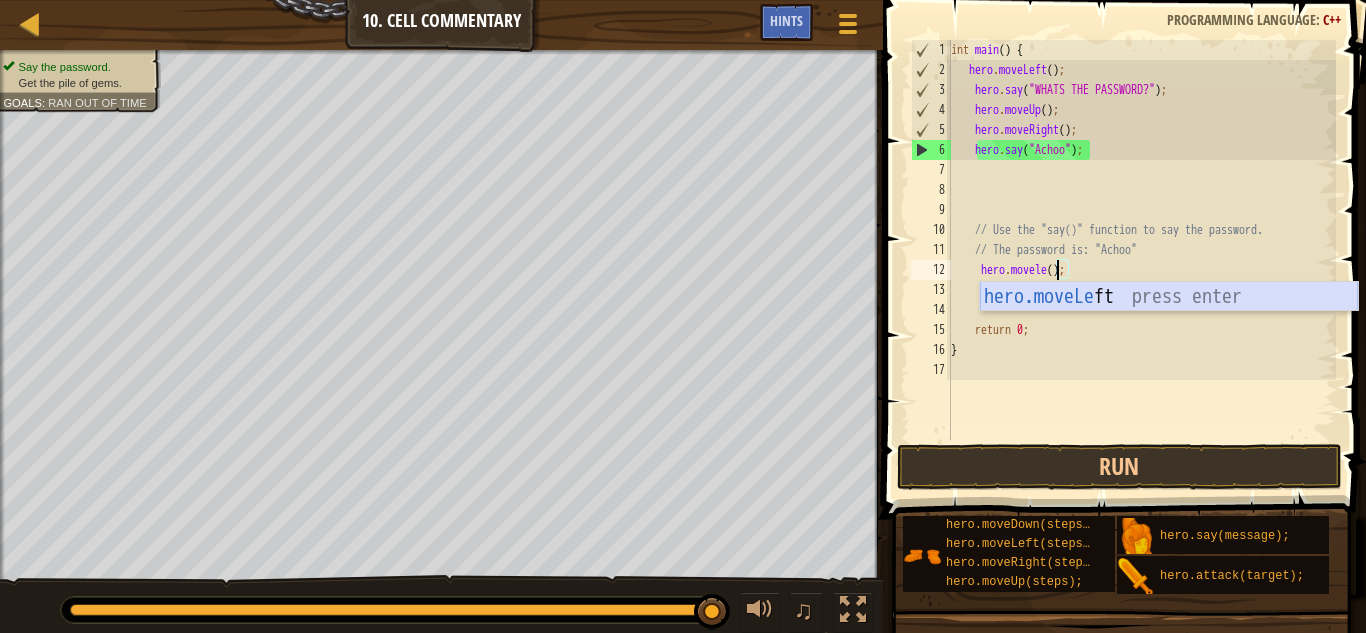 click on "hero.moveLe ft press enter" at bounding box center (1169, 327) 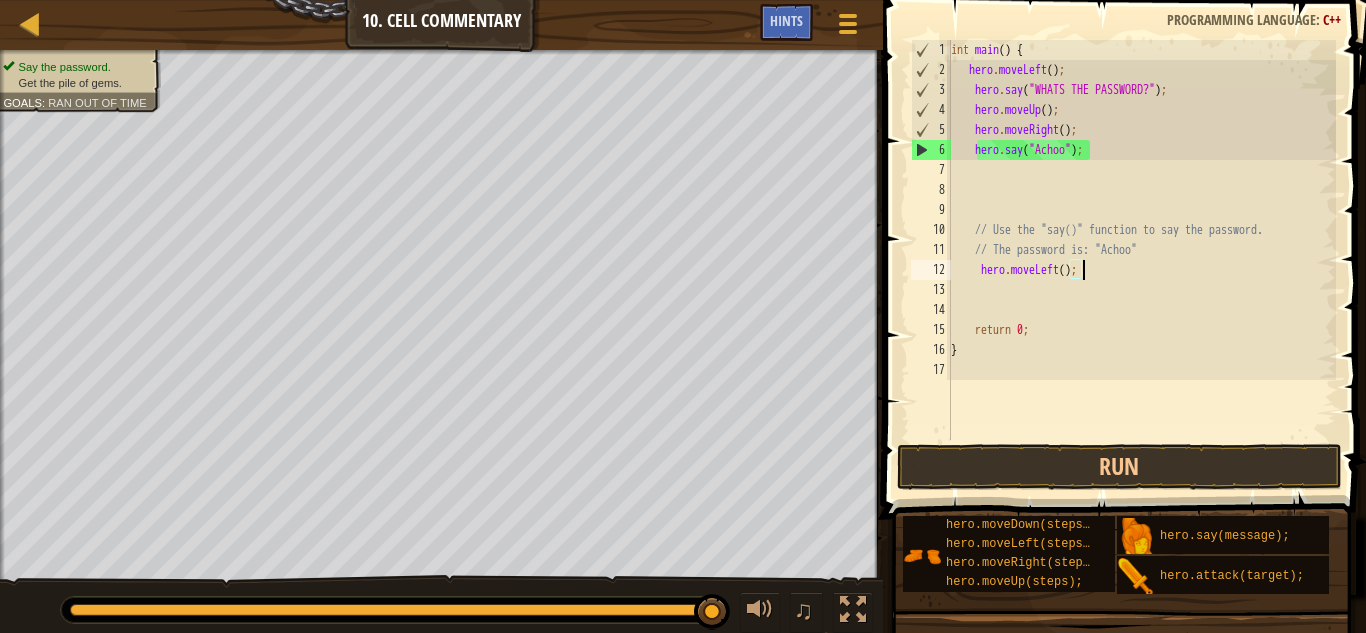 click on "int   main ( )   {     hero . moveLeft ( ) ;      hero . say ( " WHATS THE PASSWORD? " ) ;      hero . moveUp ( ) ;      hero . moveRight ( ) ;      hero . say ( " Achoo " ) ;                    // Use the "say()" function to say the password.      // The password is: "Achoo"       hero . moveLeft ( ) ;                return   0 ; }" at bounding box center (1142, 260) 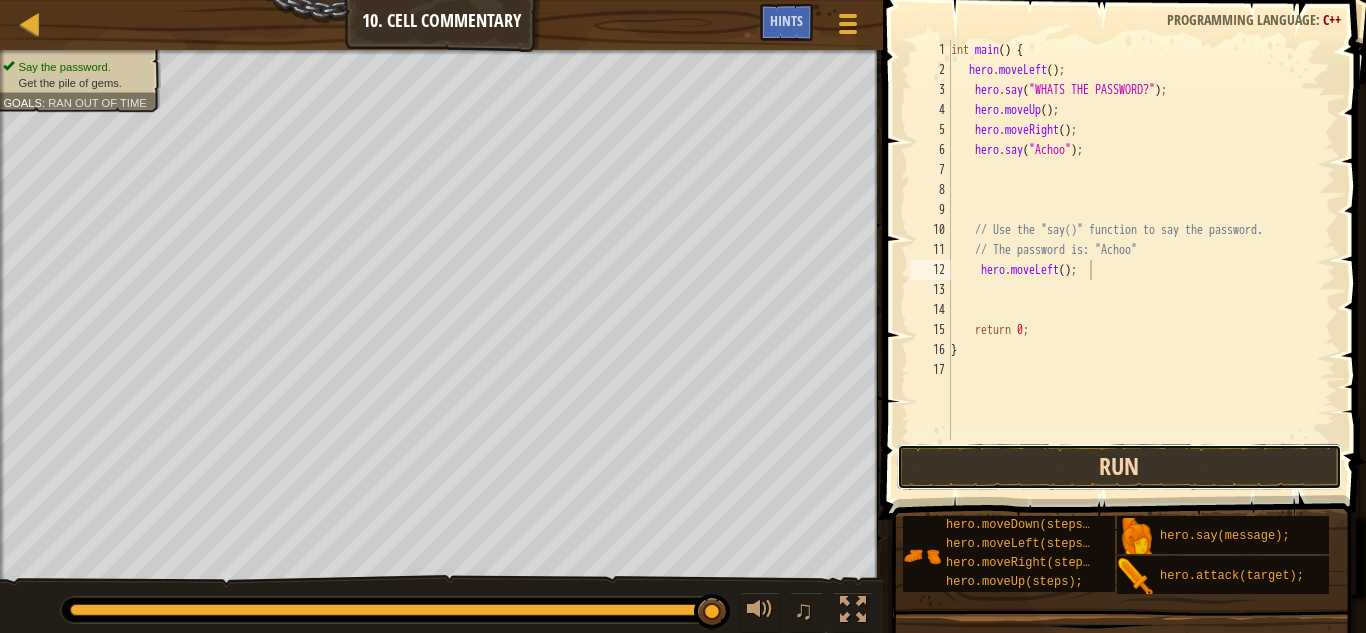 click on "Run" at bounding box center [1119, 467] 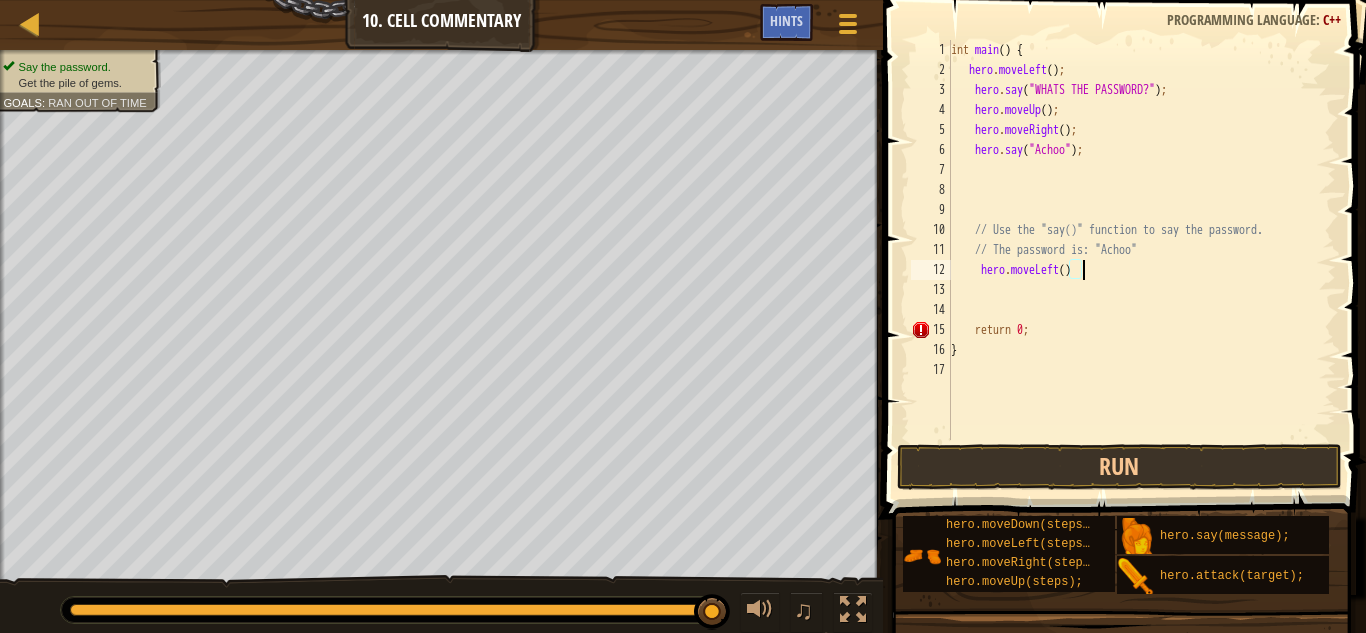 scroll, scrollTop: 9, scrollLeft: 11, axis: both 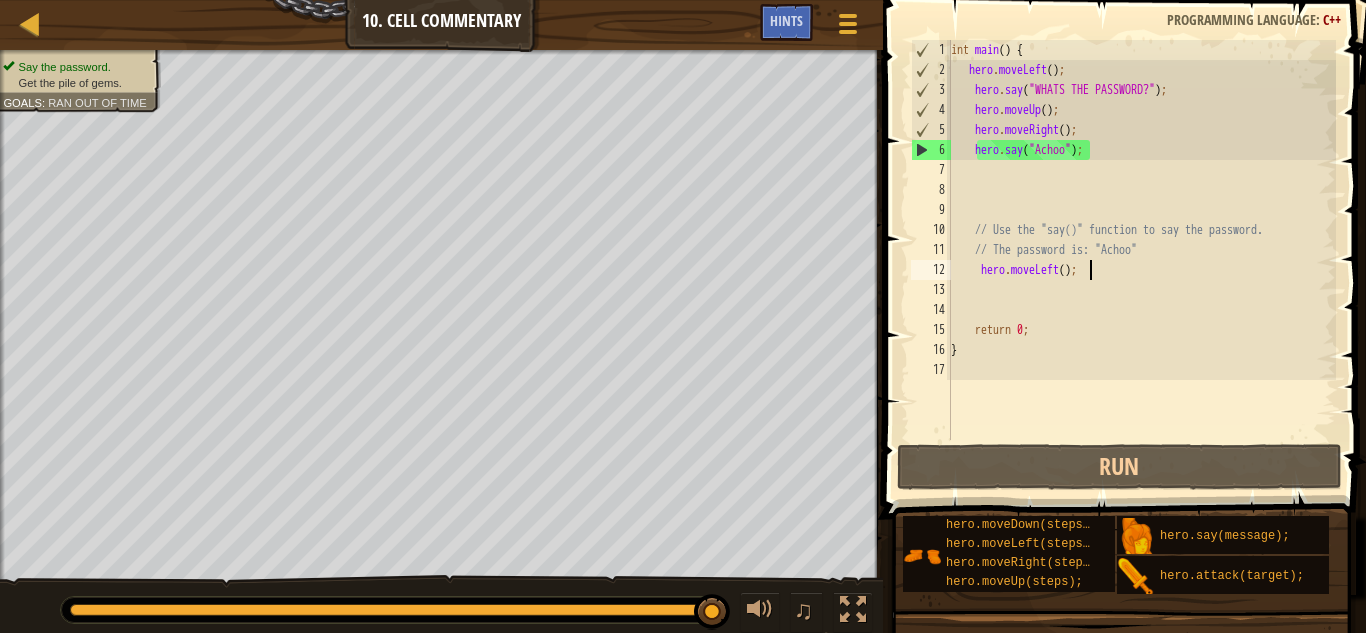 click on "int   main ( )   {     hero . moveLeft ( ) ;      hero . say ( " WHATS THE PASSWORD? " ) ;      hero . moveUp ( ) ;      hero . moveRight ( ) ;      hero . say ( " Achoo " ) ;                    // Use the "say()" function to say the password.      // The password is: "Achoo"       hero . moveLeft ( ) ;                return   0 ; }" at bounding box center (1142, 260) 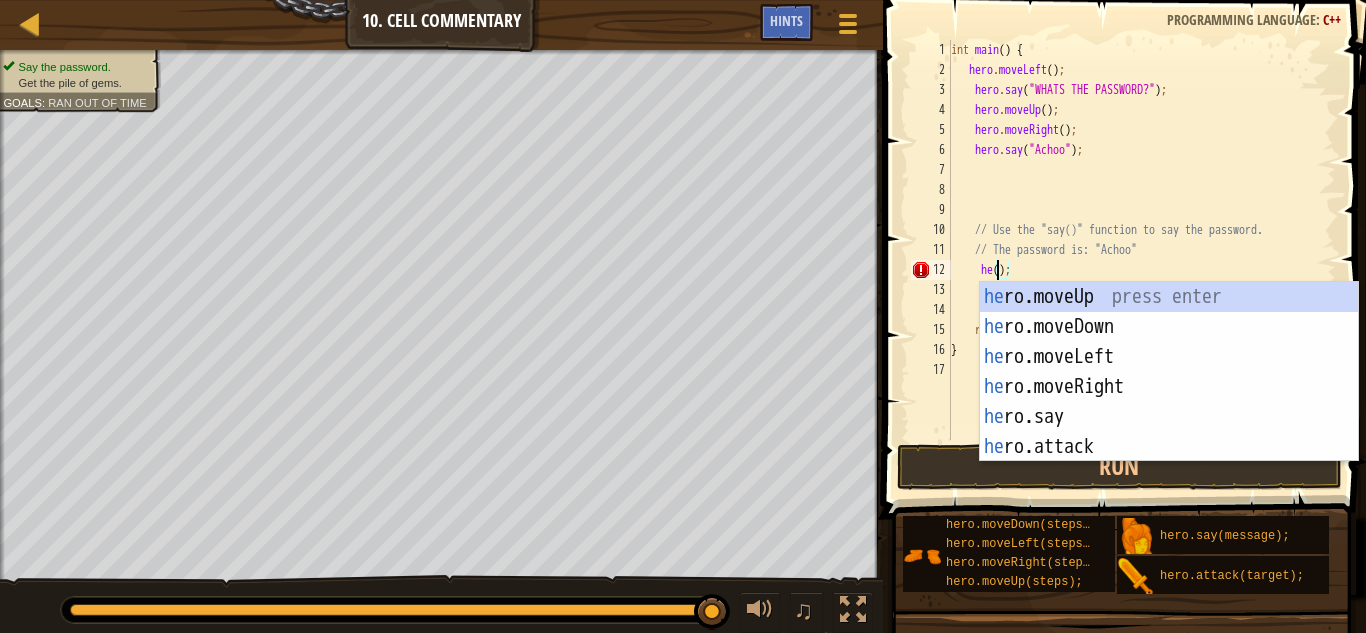 scroll, scrollTop: 9, scrollLeft: 5, axis: both 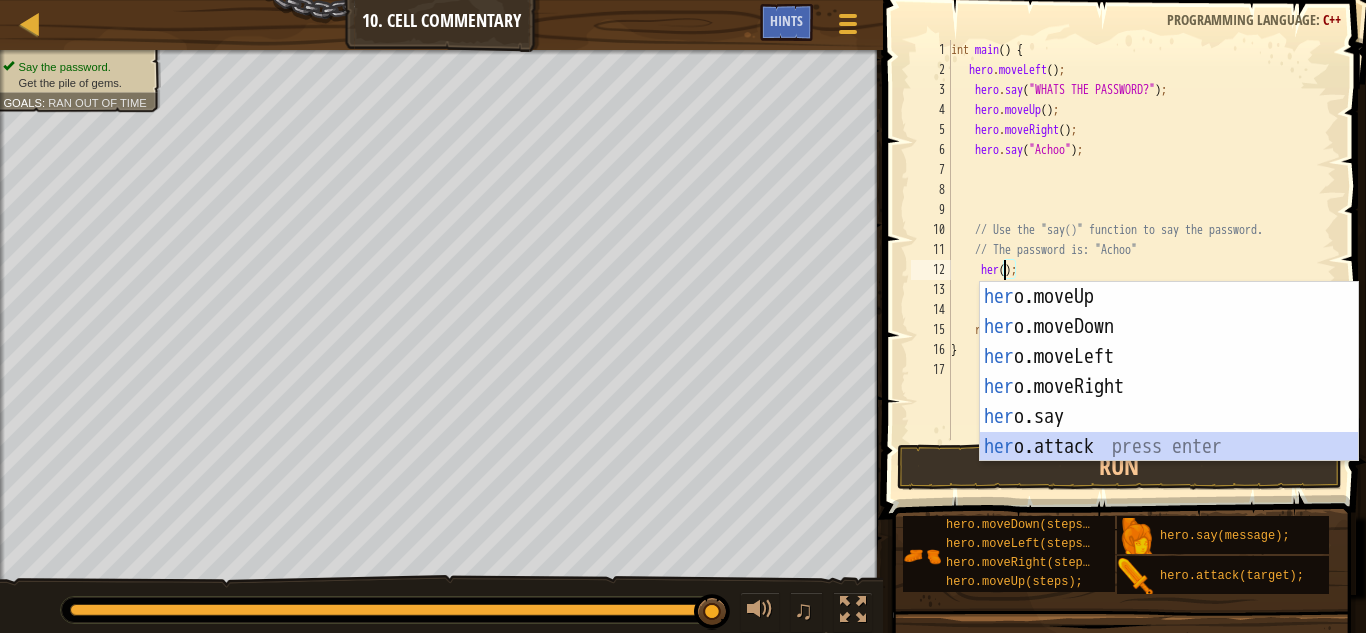 click on "her o.moveUp press enter her o.moveDown press enter her o.moveLeft press enter her o.moveRight press enter her o.say press enter her o.attack press enter" at bounding box center [1169, 402] 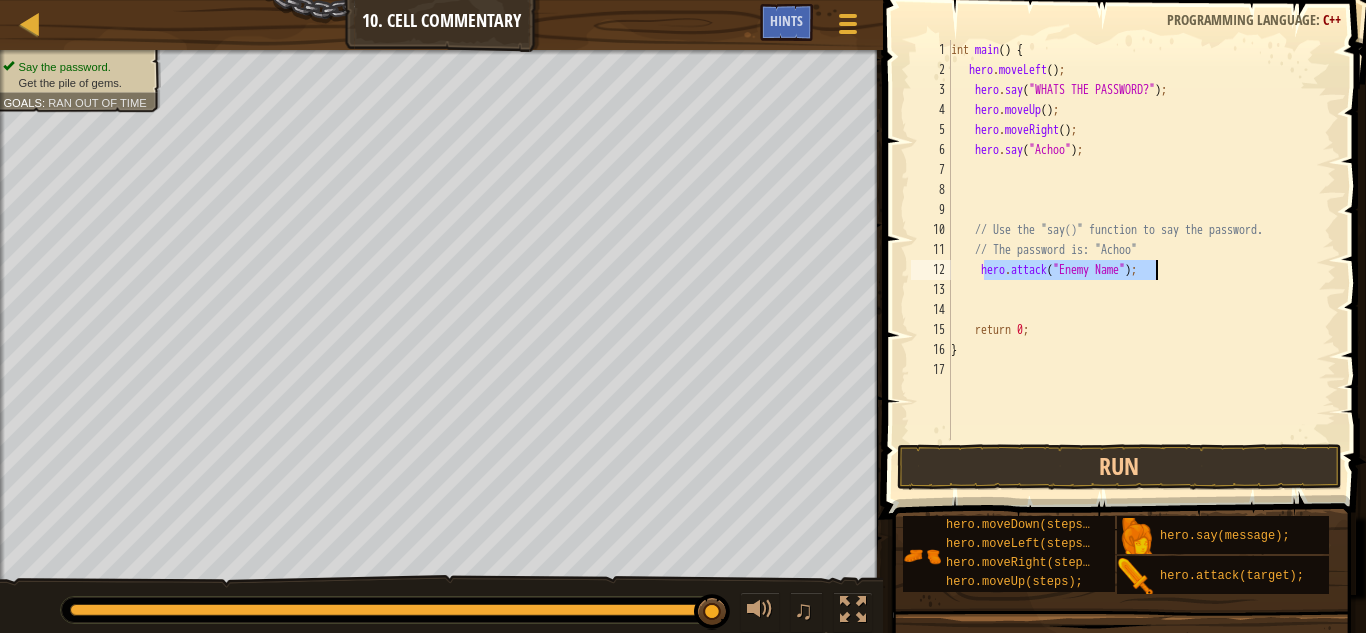drag, startPoint x: 985, startPoint y: 274, endPoint x: 1195, endPoint y: 273, distance: 210.00238 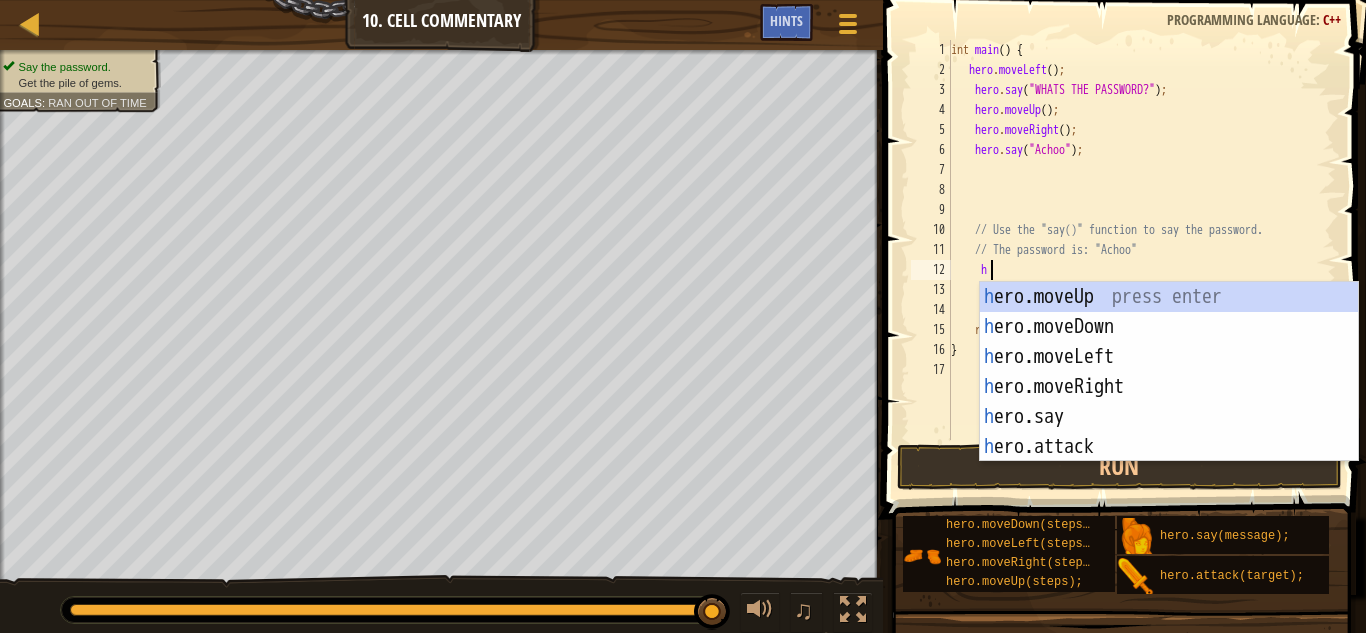 scroll, scrollTop: 9, scrollLeft: 3, axis: both 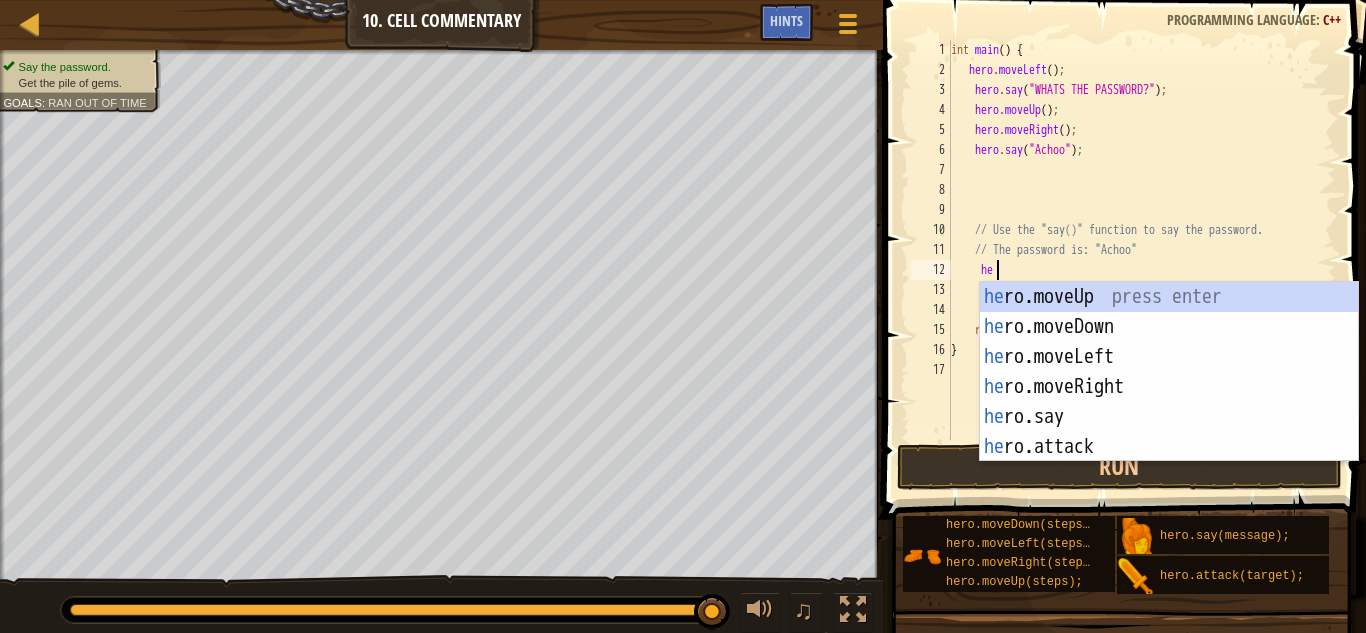 type on "her" 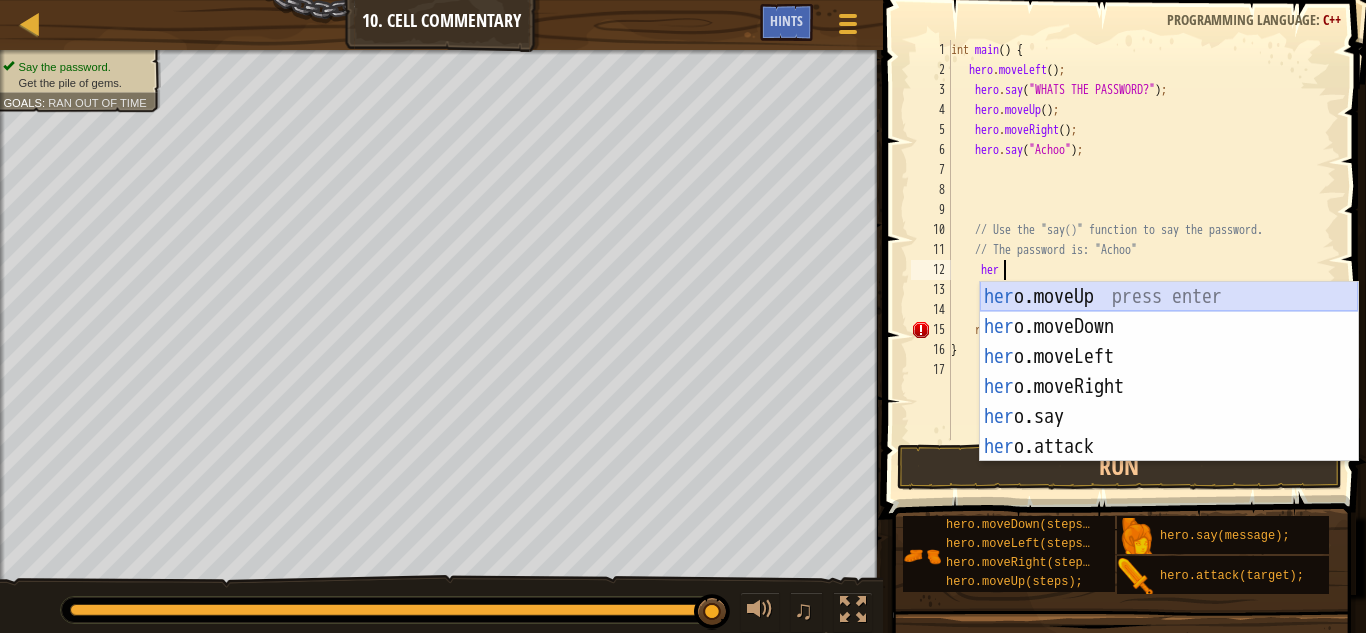 click on "her o.moveUp press enter her o.moveDown press enter her o.moveLeft press enter her o.moveRight press enter her o.say press enter her o.attack press enter" at bounding box center [1169, 402] 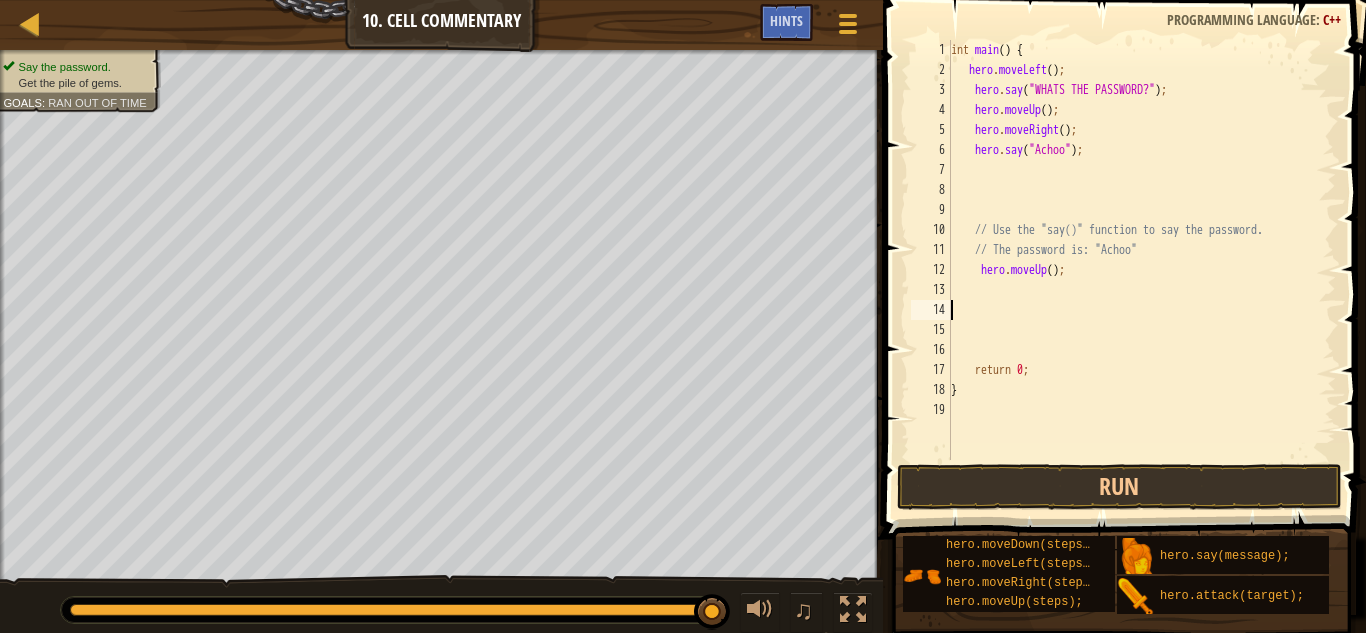 scroll, scrollTop: 9, scrollLeft: 0, axis: vertical 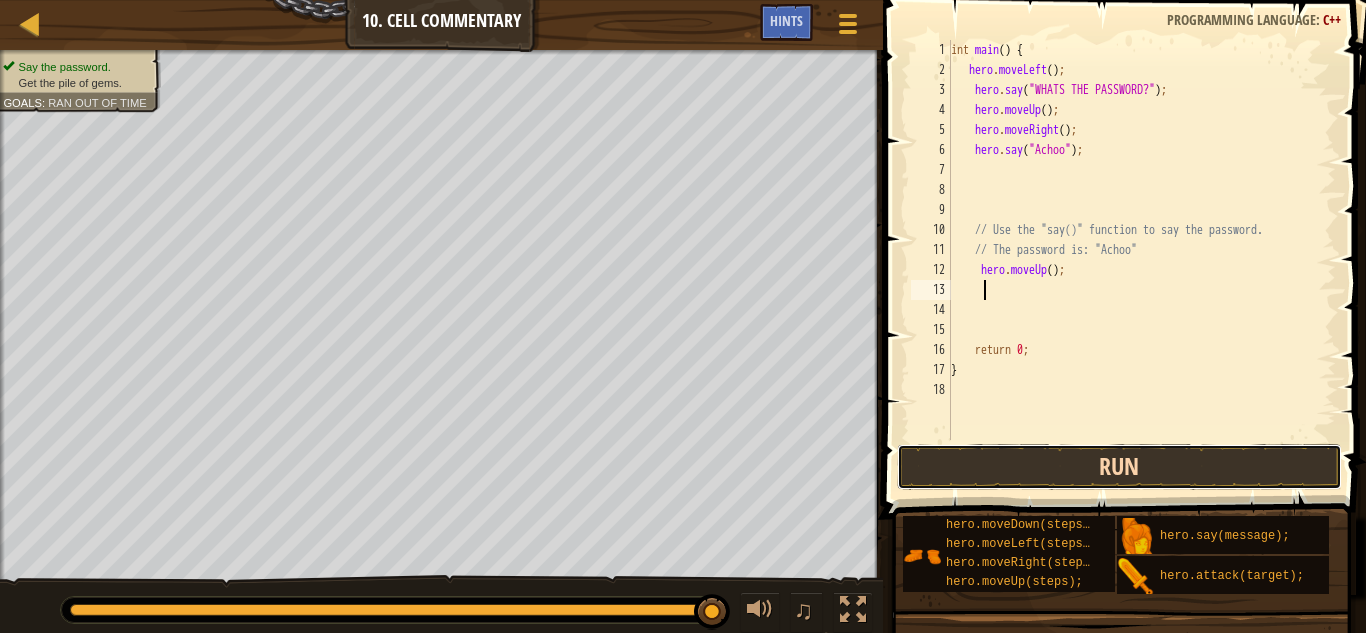 click on "Run" at bounding box center [1119, 467] 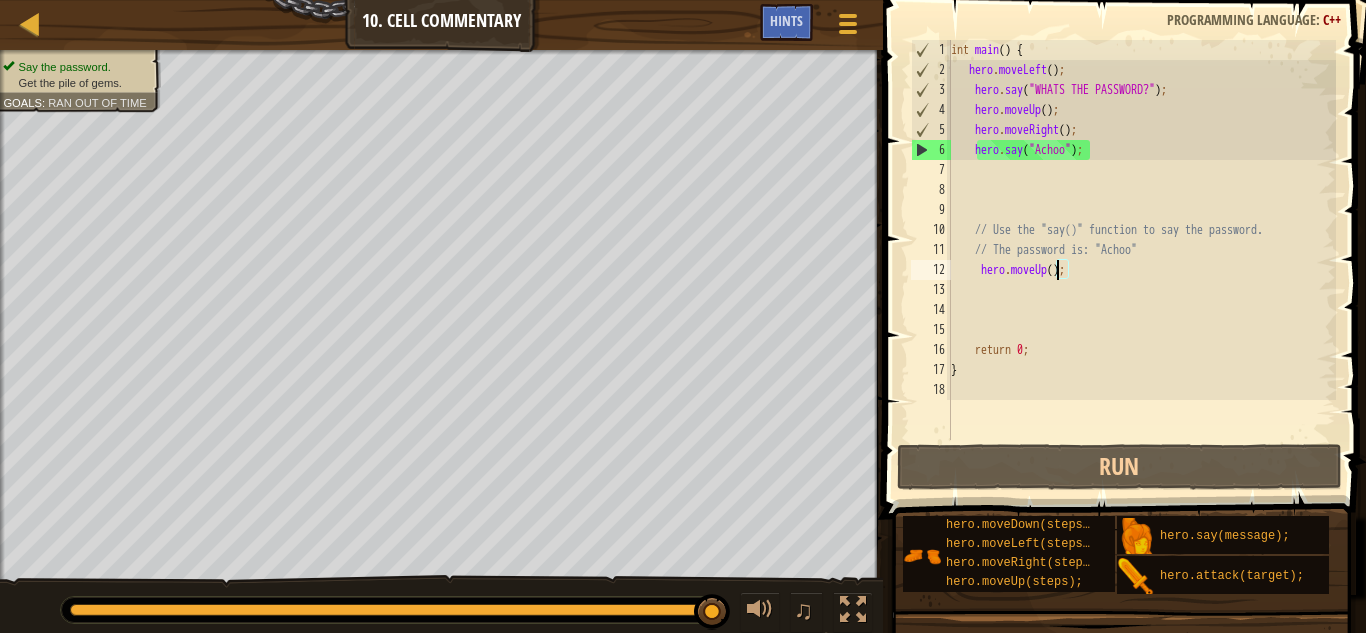click on "int   main ( )   {     hero . moveLeft ( ) ;      hero . say ( " WHATS THE PASSWORD? " ) ;      hero . moveUp ( ) ;      hero . moveRight ( ) ;      hero . say ( " Achoo " ) ;                    // Use the "say()" function to say the password.      // The password is: "Achoo"       hero . moveUp ( ) ;                      return   0 ; }" at bounding box center [1141, 260] 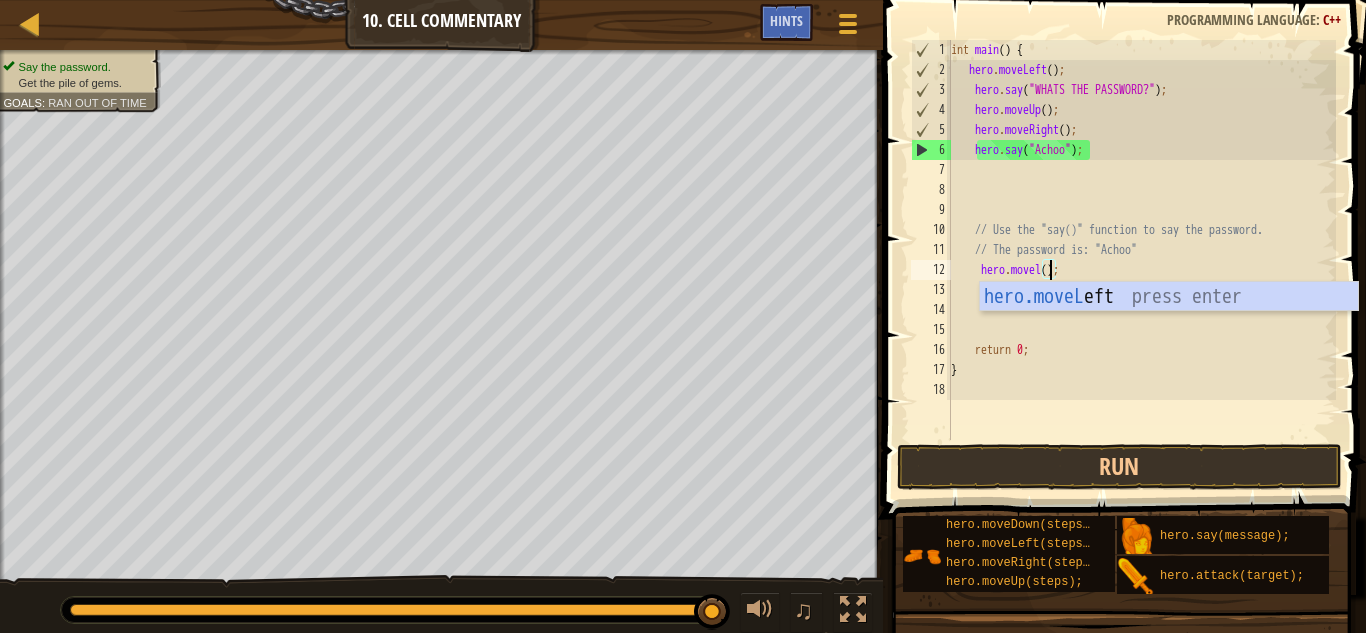 scroll, scrollTop: 9, scrollLeft: 9, axis: both 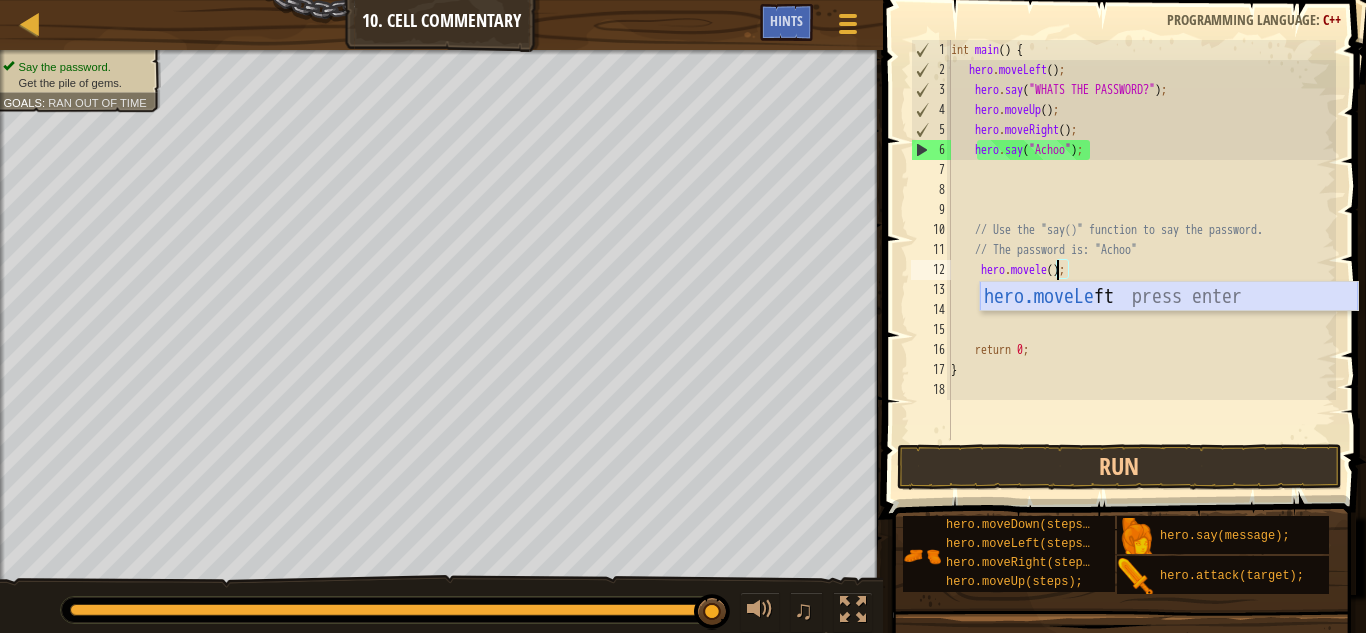 click on "hero.moveLe ft press enter" at bounding box center (1169, 327) 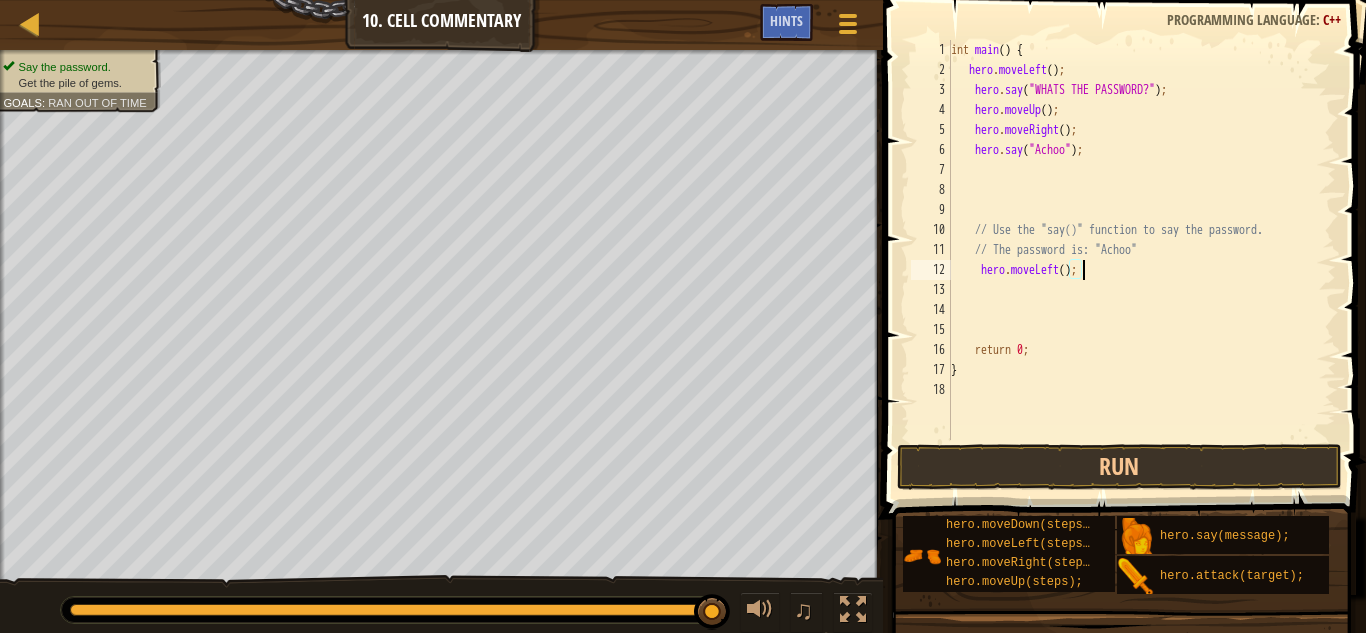 click on "int   main ( )   {     hero . moveLeft ( ) ;      hero . say ( " WHATS THE PASSWORD? " ) ;      hero . moveUp ( ) ;      hero . moveRight ( ) ;      hero . say ( " Achoo " ) ;                    // Use the "say()" function to say the password.      // The password is: "Achoo"       hero . moveLeft ( ) ;                      return   0 ; }" at bounding box center (1141, 260) 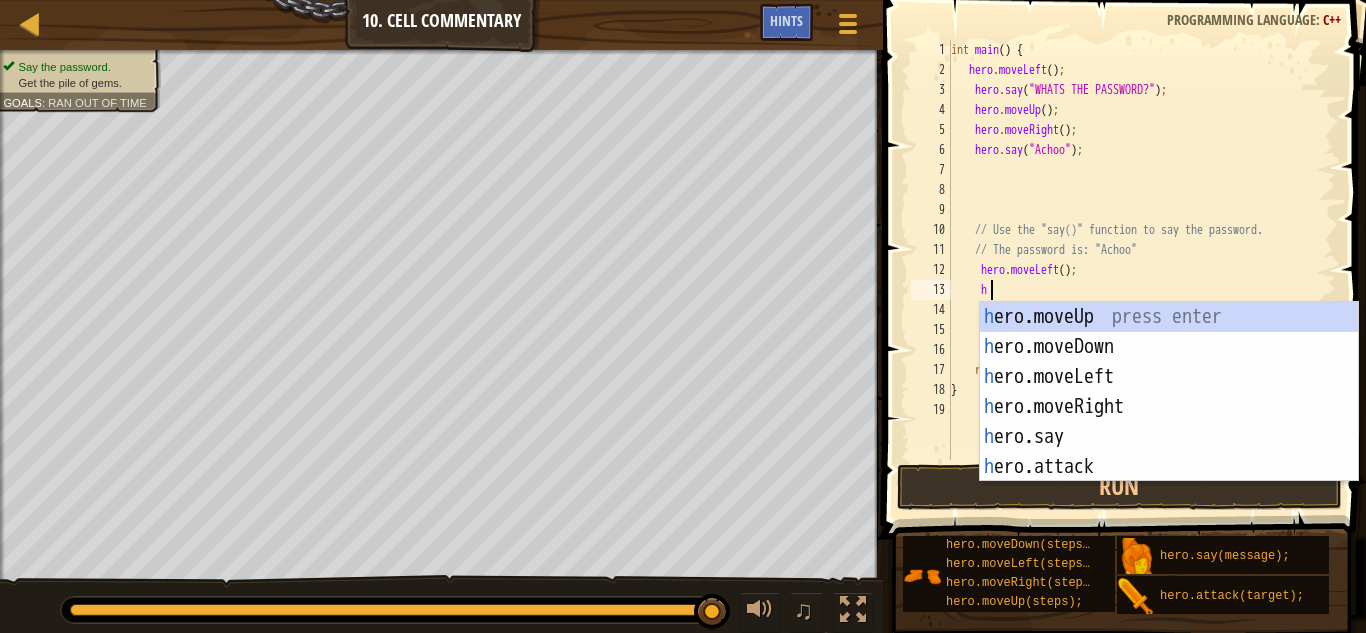 scroll, scrollTop: 9, scrollLeft: 3, axis: both 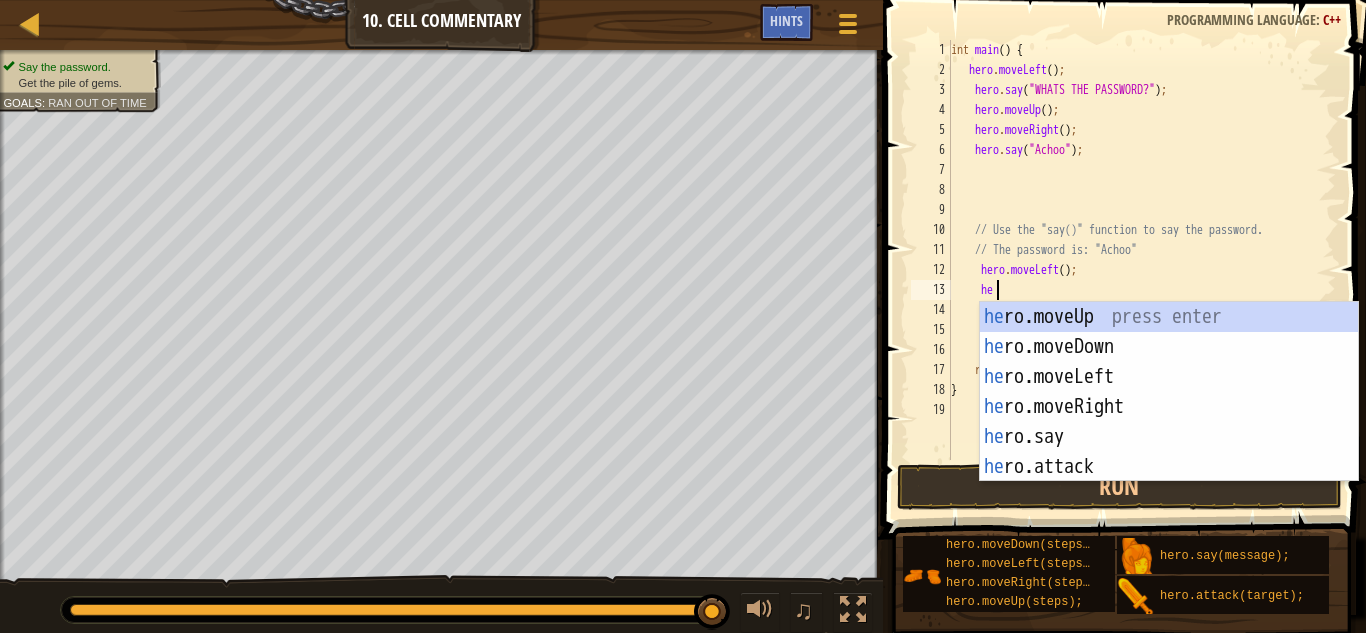 type on "her" 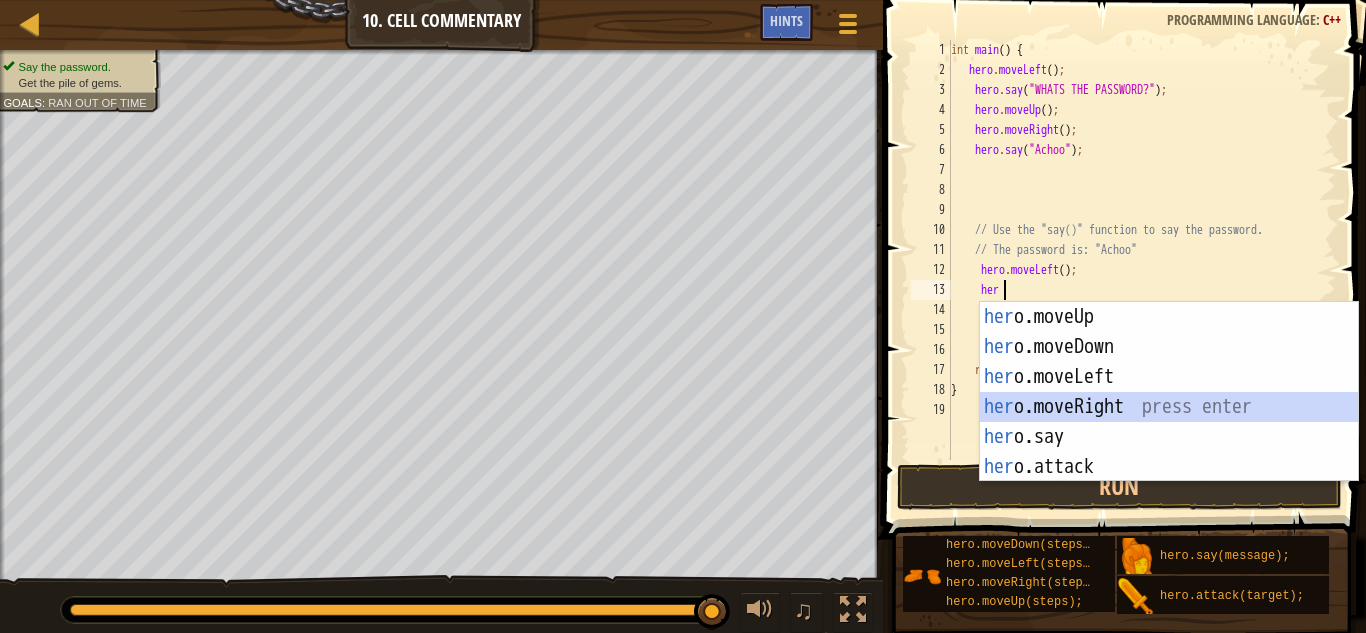 click on "her o.moveUp press enter her o.moveDown press enter her o.moveLeft press enter her o.moveRight press enter her o.say press enter her o.attack press enter" at bounding box center [1169, 422] 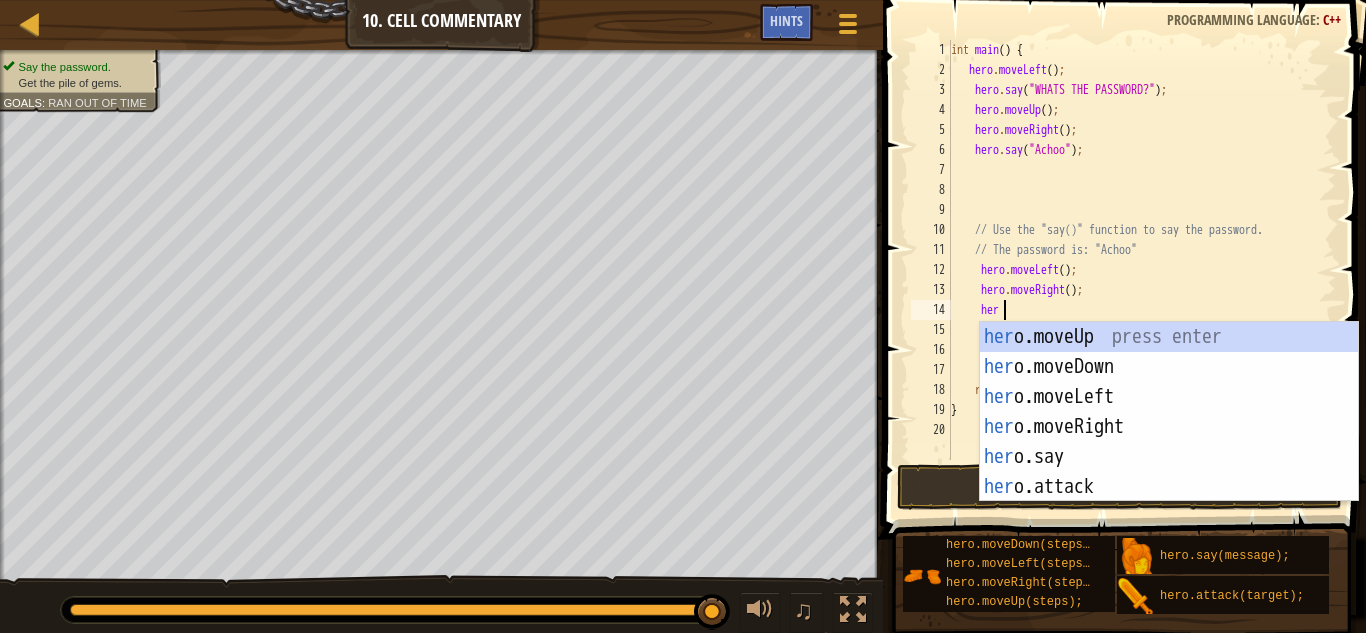 type on "hero" 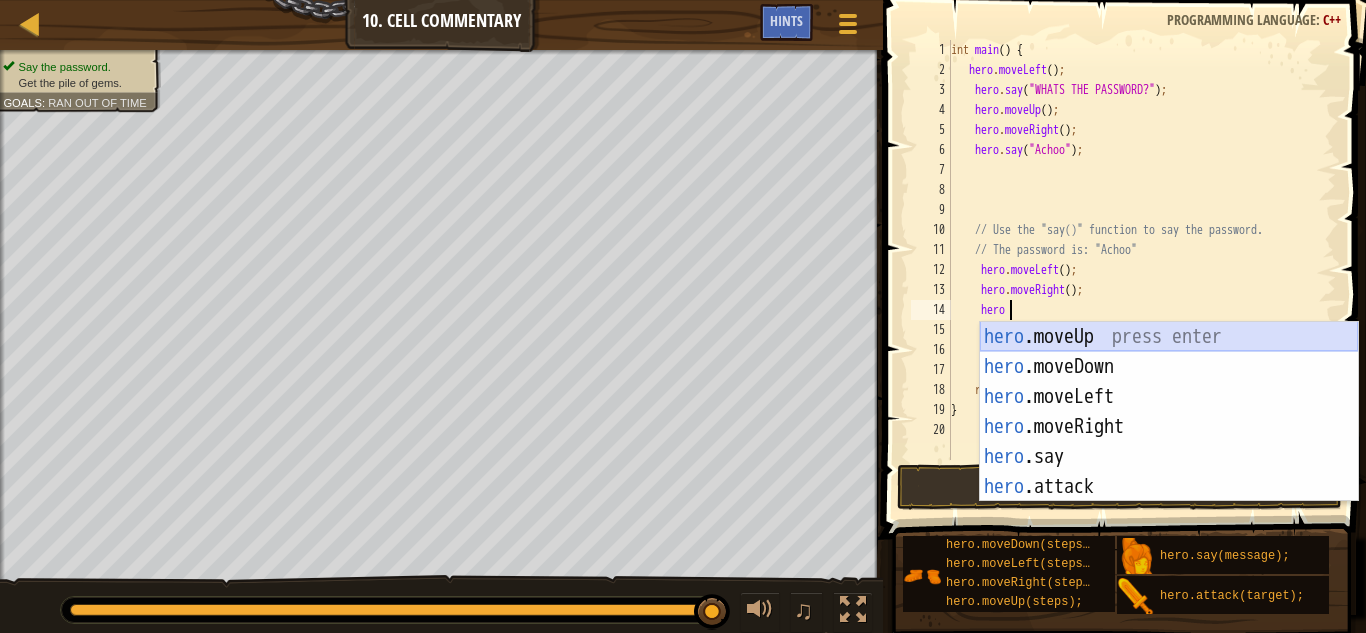 click on "hero .moveUp press enter hero .moveDown press enter hero .moveLeft press enter hero .moveRight press enter hero .say press enter hero .attack press enter" at bounding box center (1169, 442) 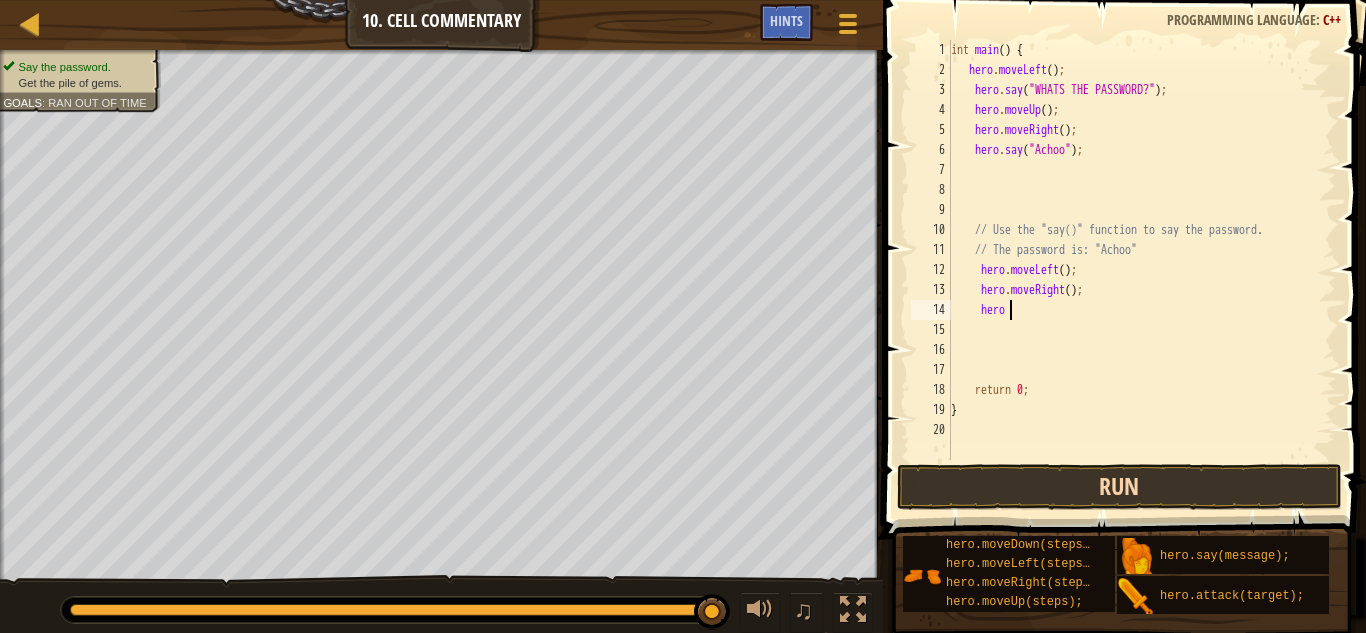 scroll, scrollTop: 9, scrollLeft: 2, axis: both 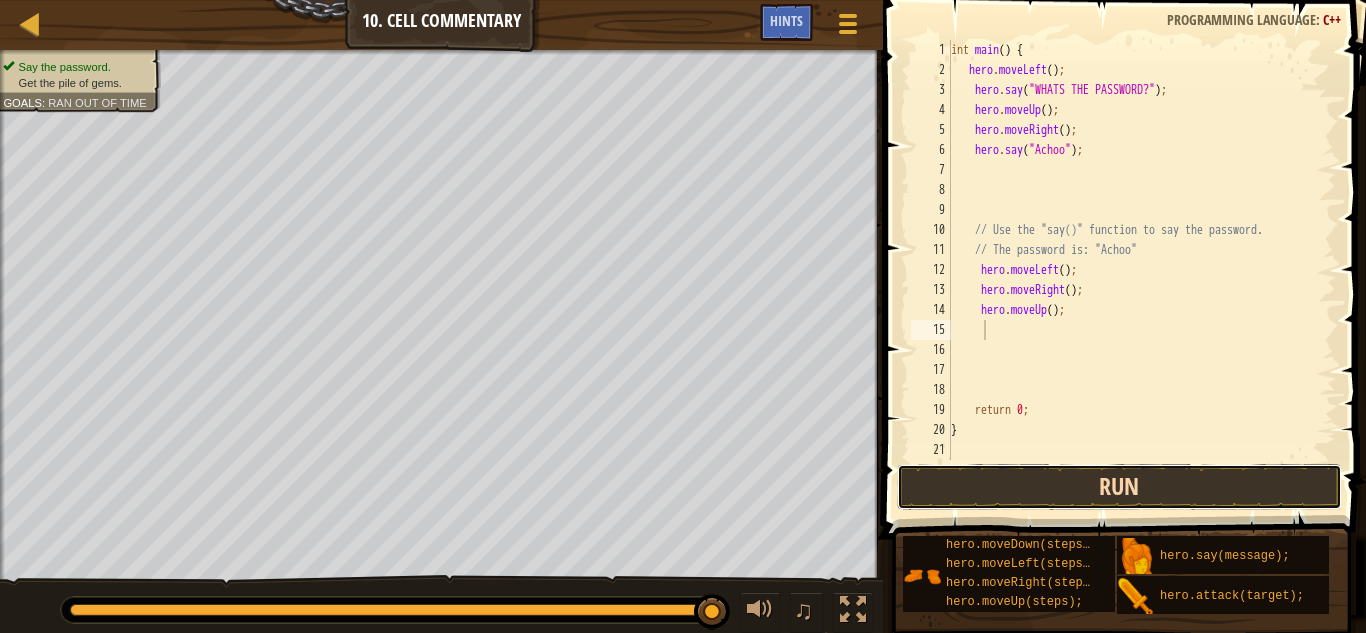 click on "Run" at bounding box center (1119, 487) 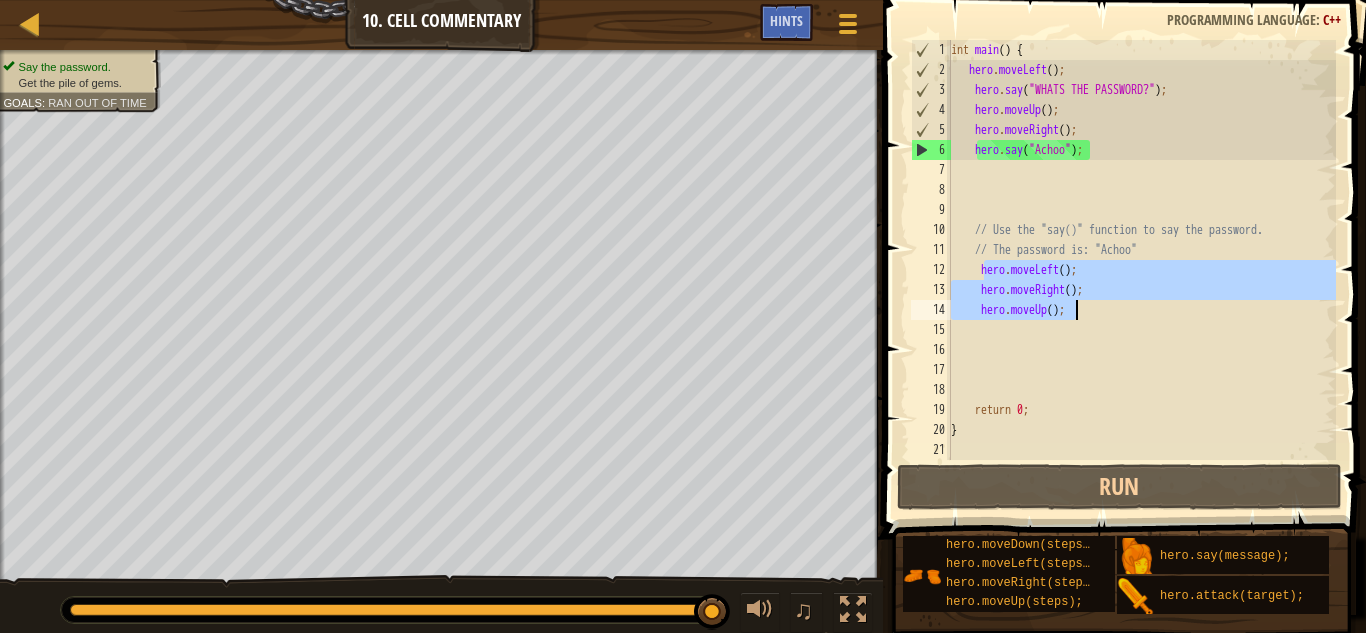 drag, startPoint x: 983, startPoint y: 274, endPoint x: 1098, endPoint y: 311, distance: 120.805626 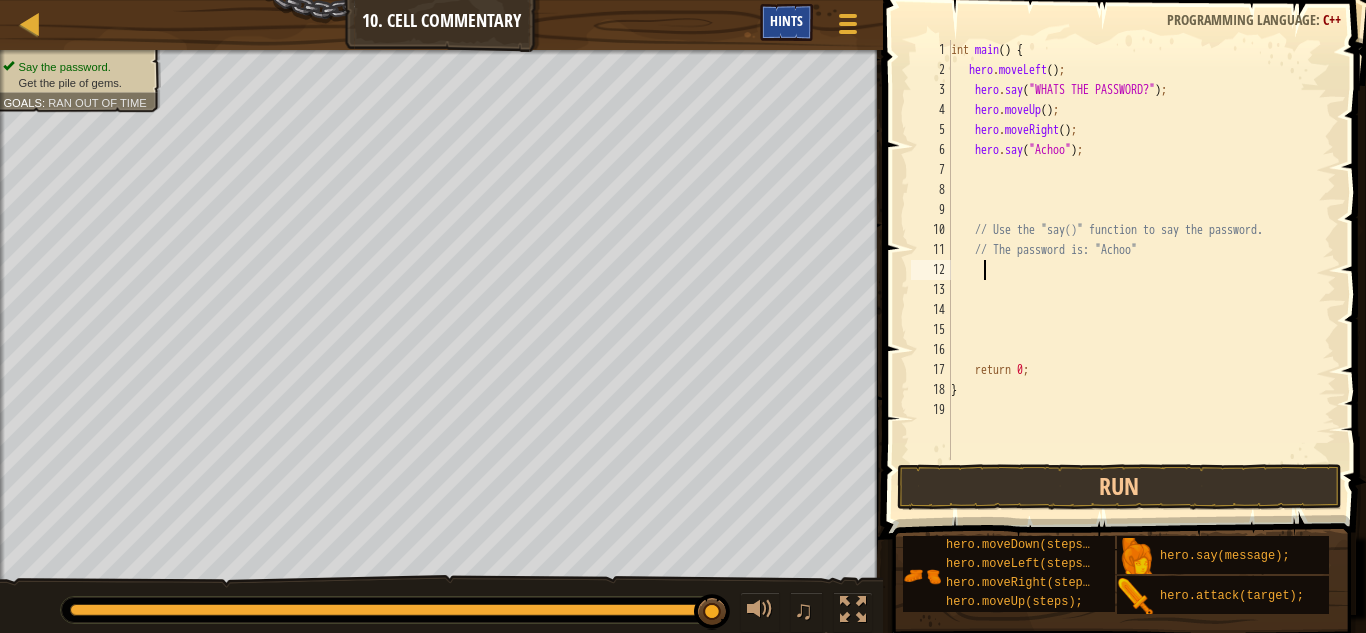 click on "Hints" at bounding box center [786, 20] 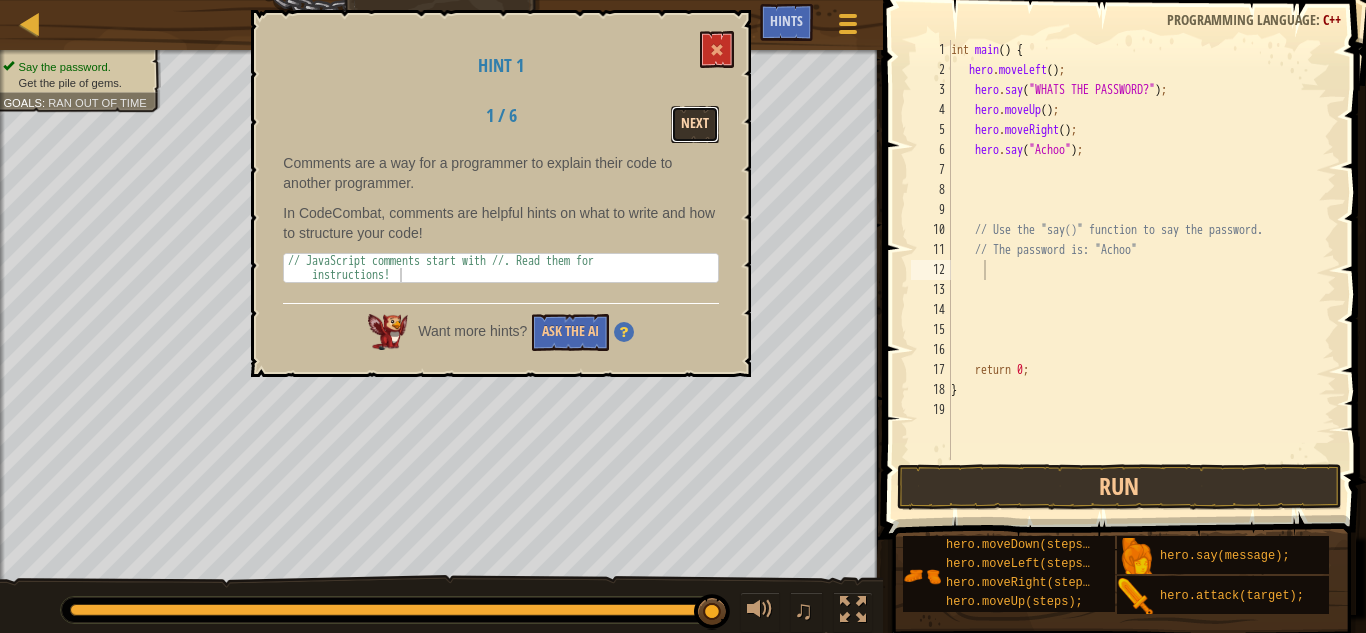 click on "Next" at bounding box center (695, 124) 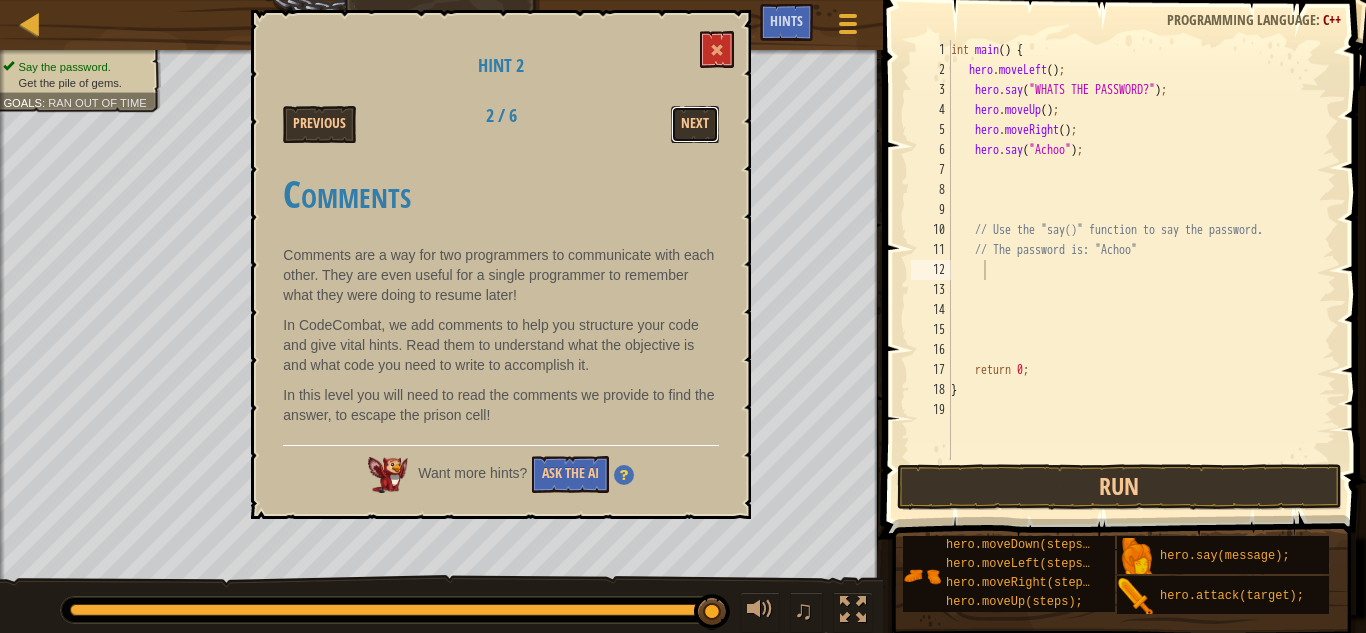 click on "Next" at bounding box center [695, 124] 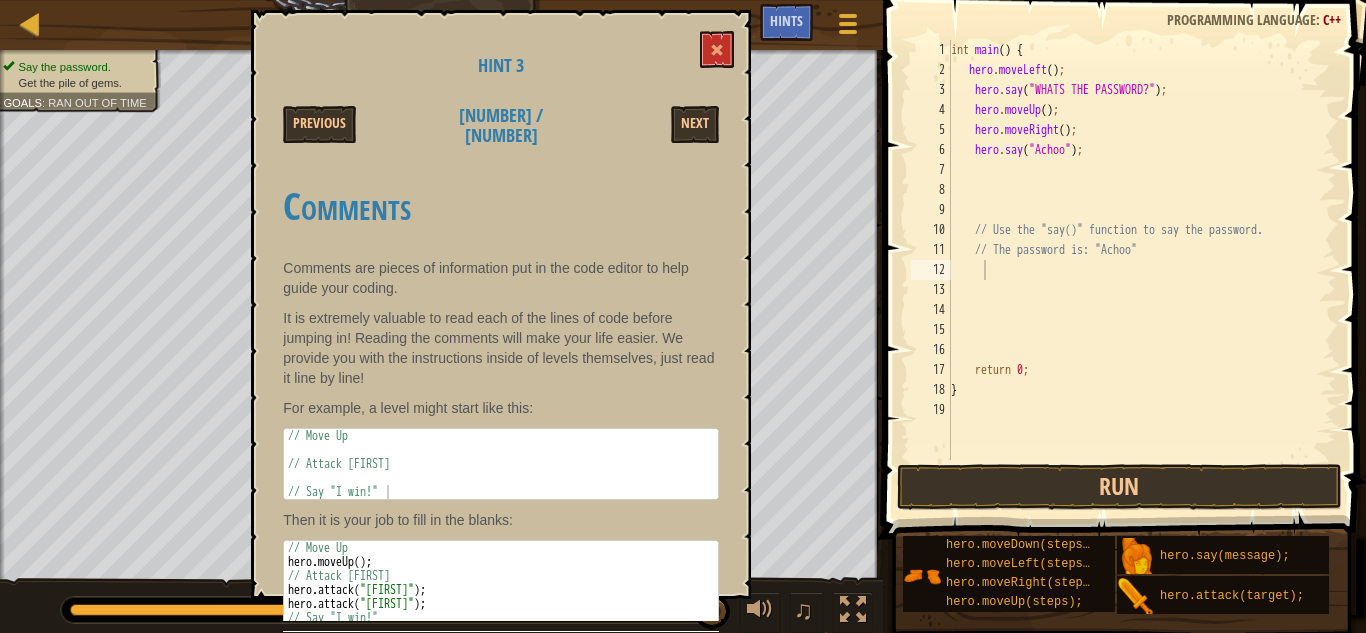 scroll, scrollTop: 28, scrollLeft: 0, axis: vertical 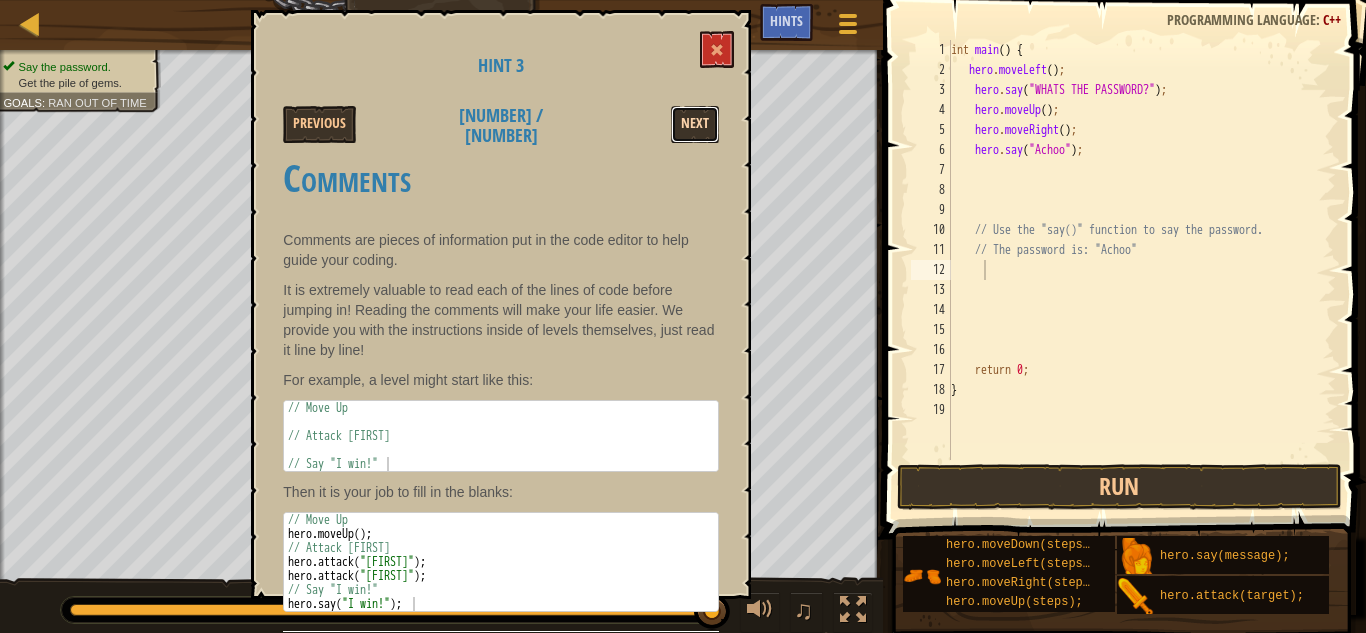click on "Next" at bounding box center (695, 124) 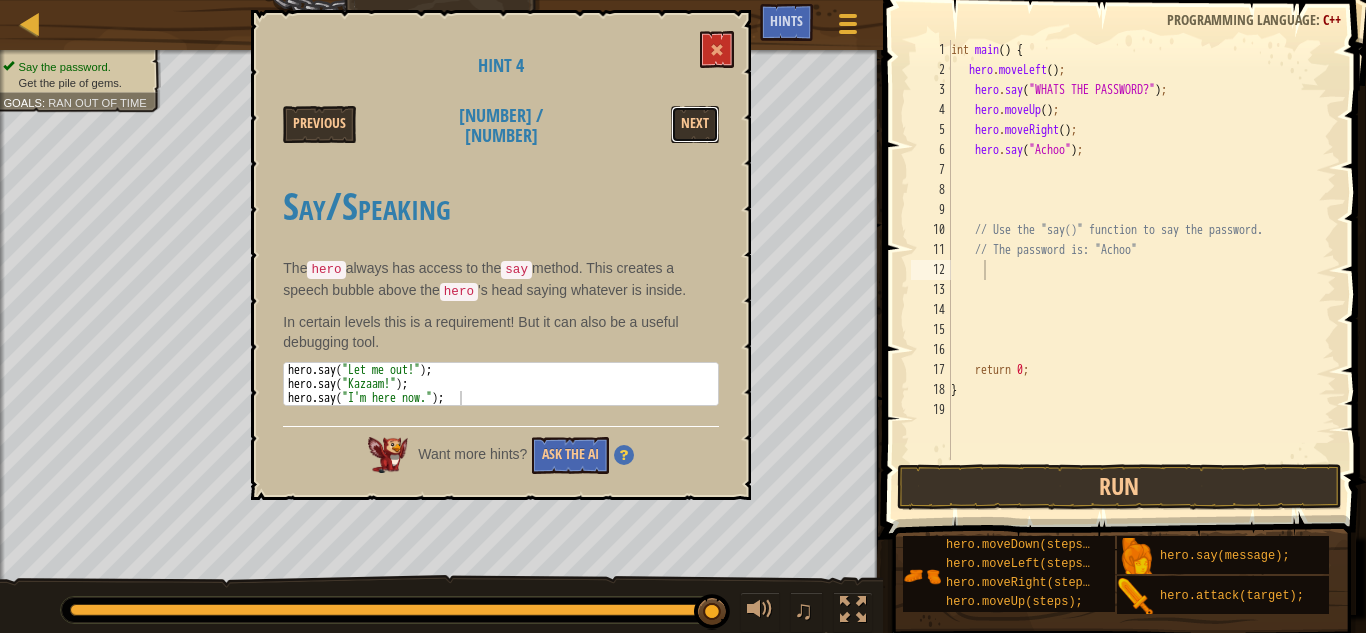 click on "Next" at bounding box center [695, 124] 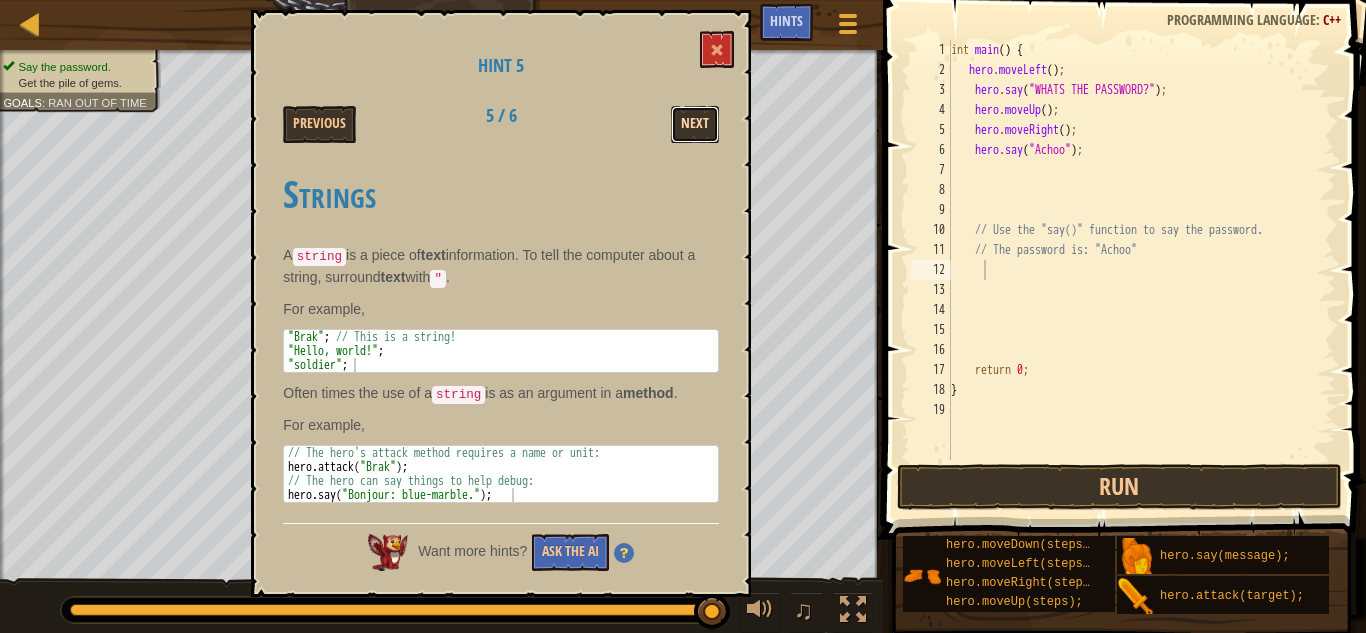 click on "Next" at bounding box center [695, 124] 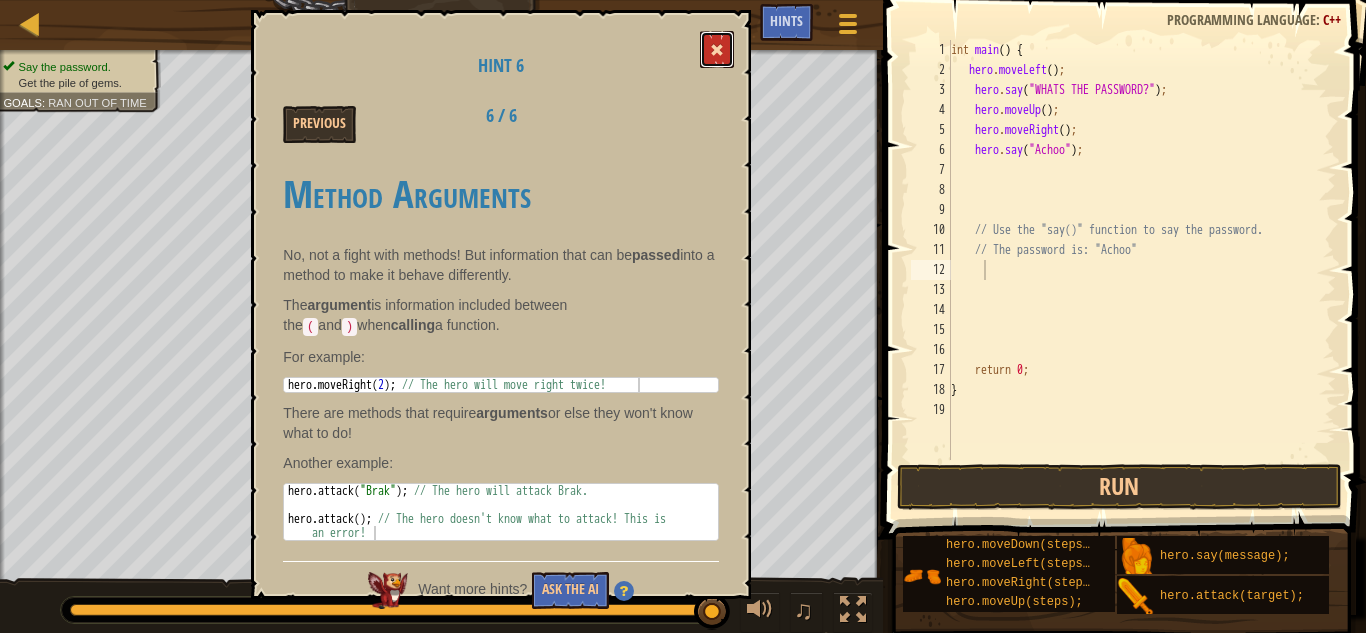 click at bounding box center (717, 49) 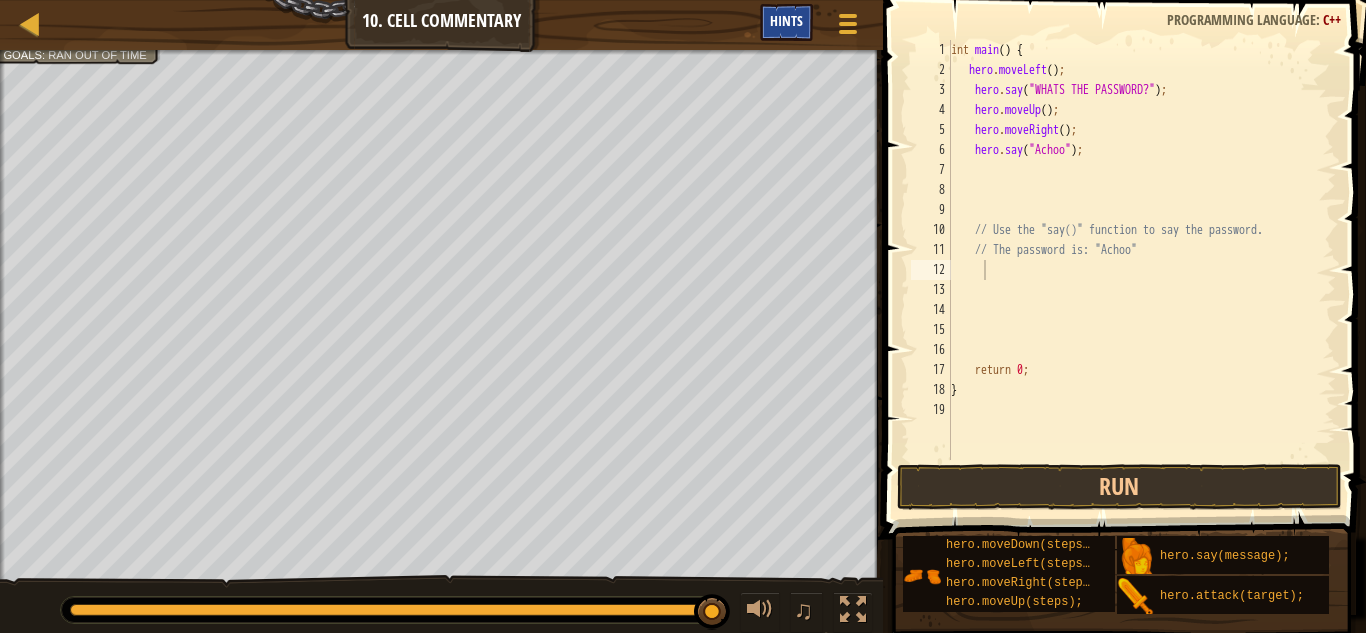 click on "Hints" at bounding box center (786, 22) 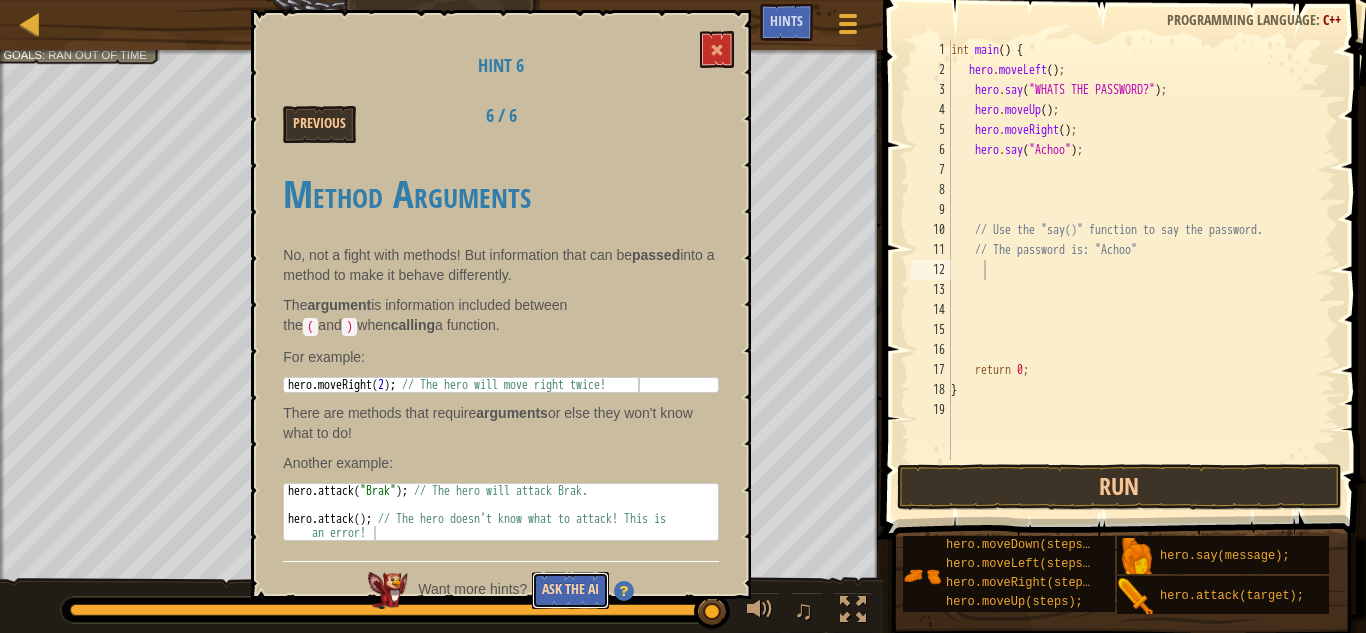 click on "Ask the AI" at bounding box center [570, 590] 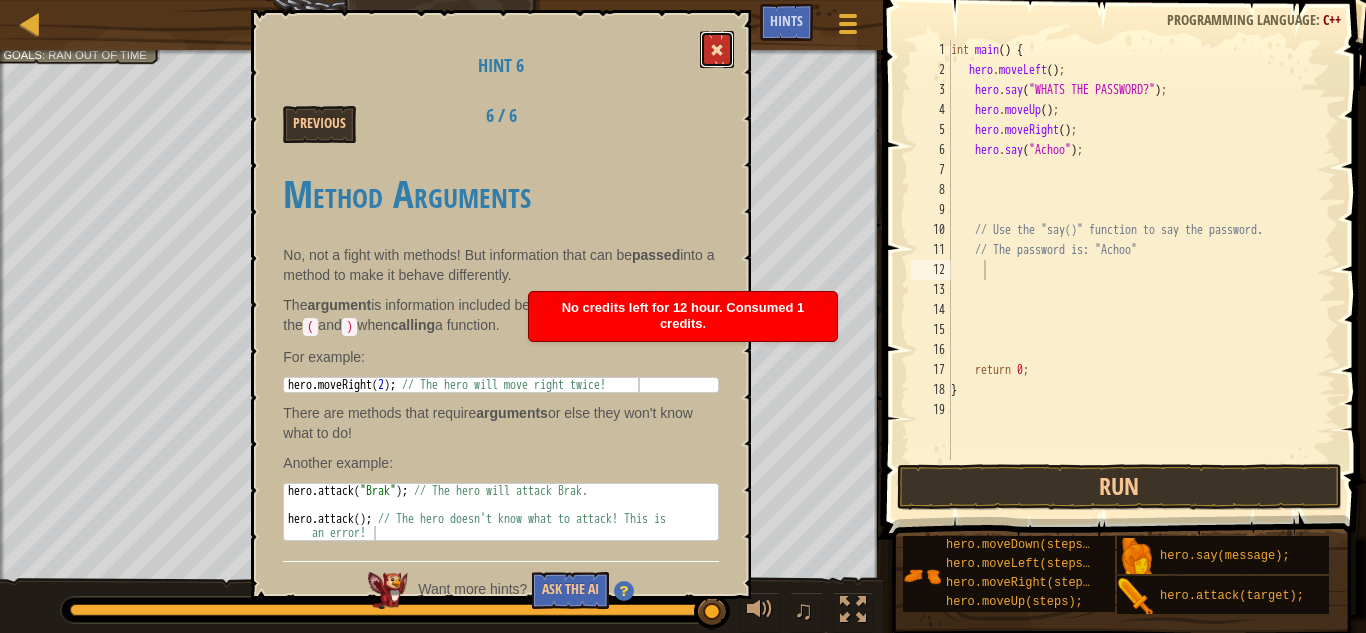 click at bounding box center (717, 49) 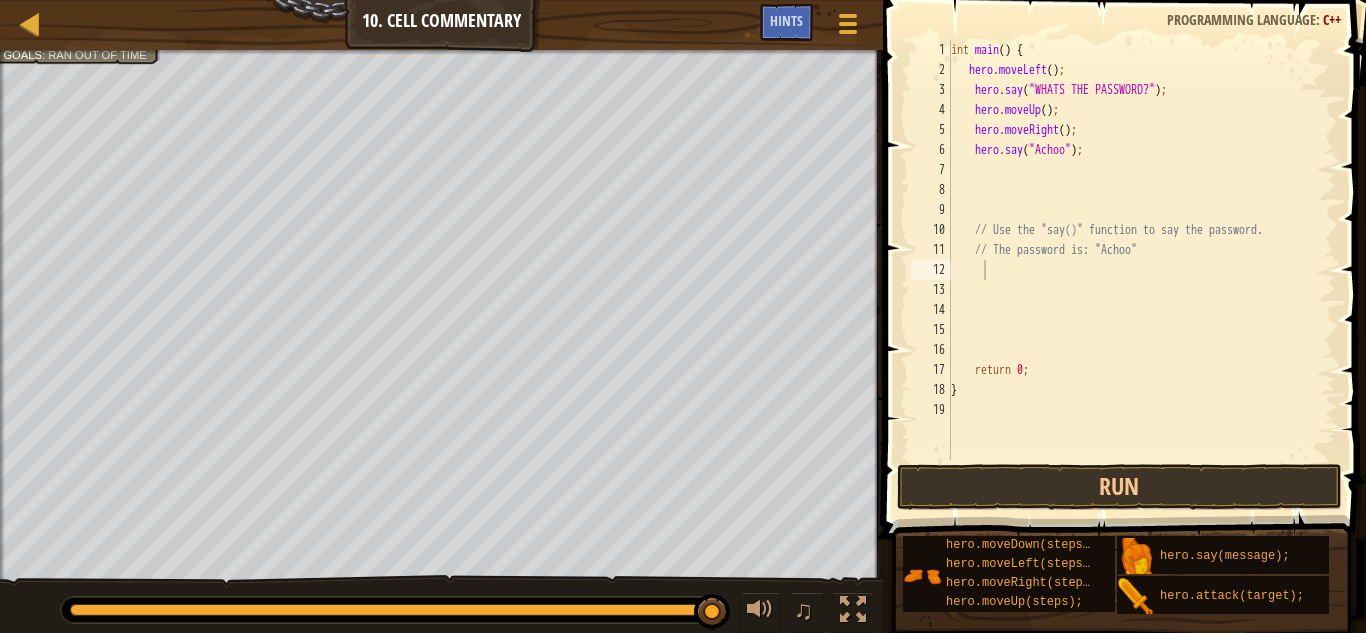 click on "int   main ( )   {     hero . moveLeft ( ) ;      hero . say ( " WHATS THE PASSWORD? " ) ;      hero . moveUp ( ) ;      hero . moveRight ( ) ;      hero . say ( " Achoo " ) ;                    // Use the "say()" function to say the password.      // The password is: "Achoo"                                  return   0 ; }" at bounding box center [1141, 270] 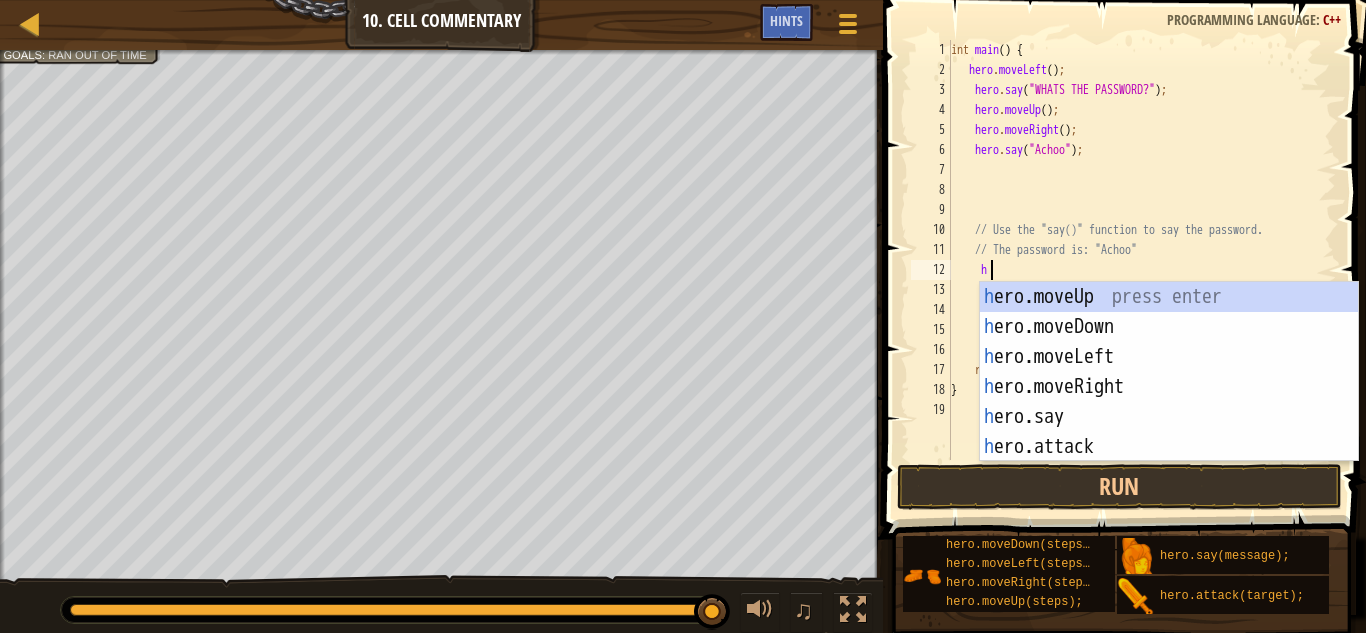 scroll, scrollTop: 9, scrollLeft: 3, axis: both 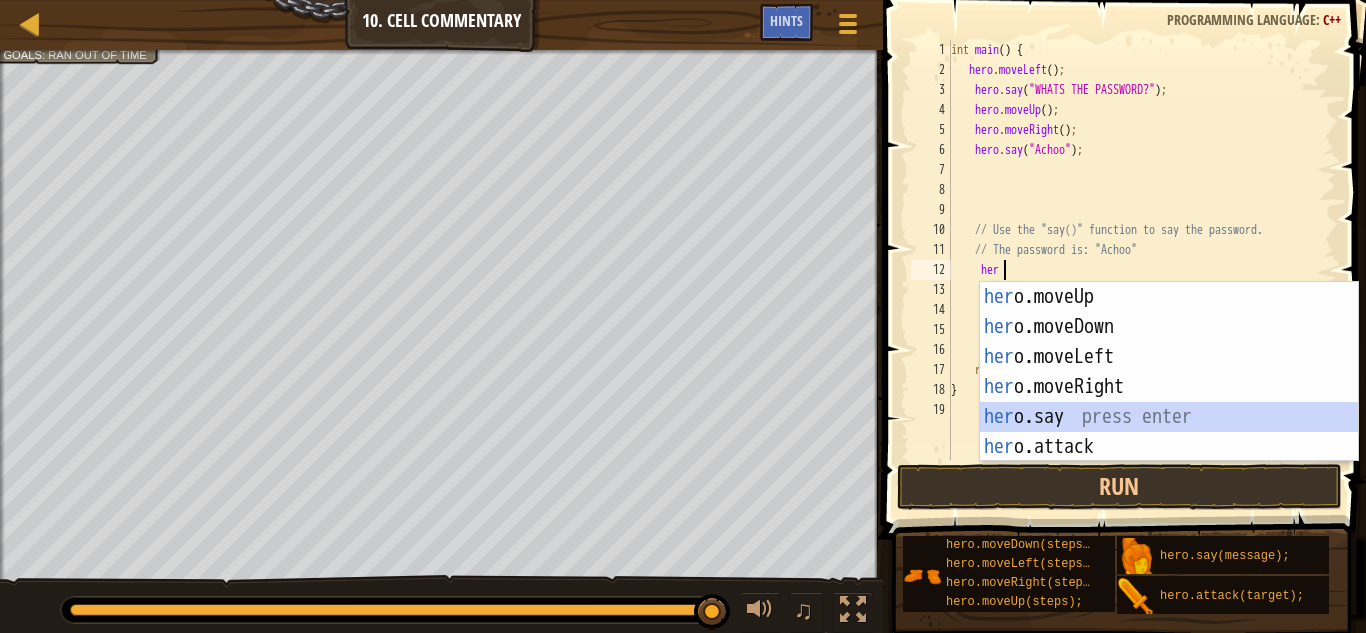 click on "her o.moveUp press enter her o.moveDown press enter her o.moveLeft press enter her o.moveRight press enter her o.say press enter her o.attack press enter" at bounding box center [1169, 402] 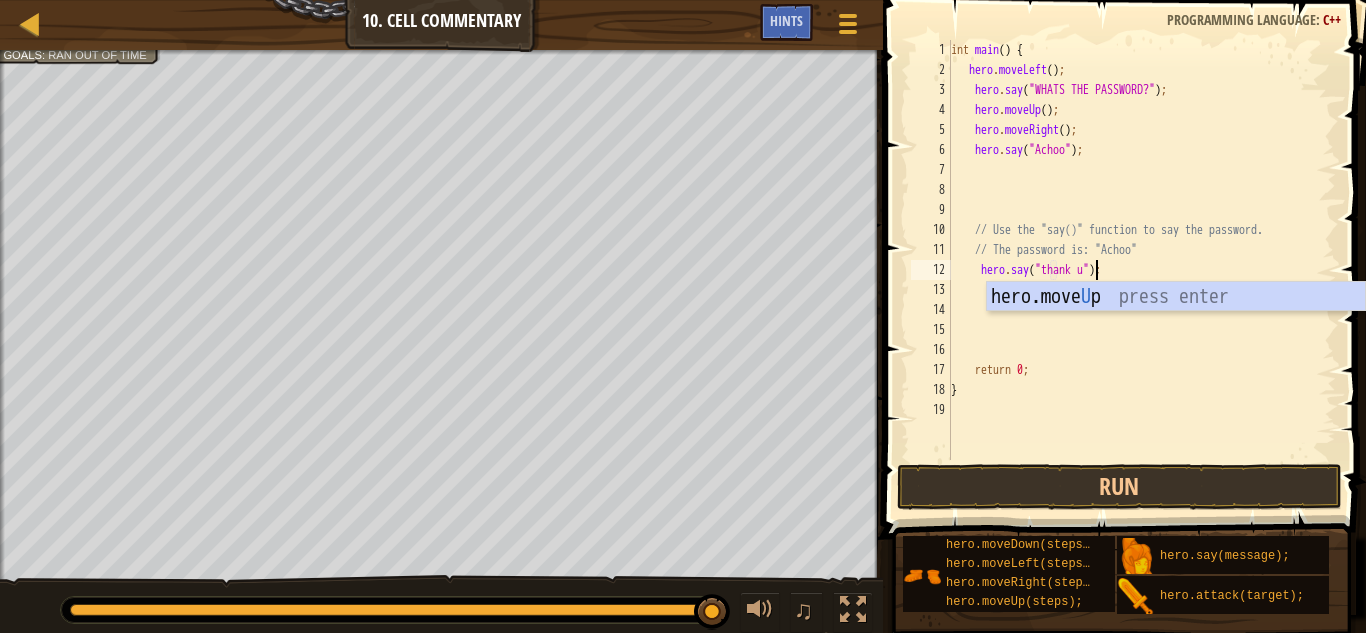 scroll, scrollTop: 9, scrollLeft: 13, axis: both 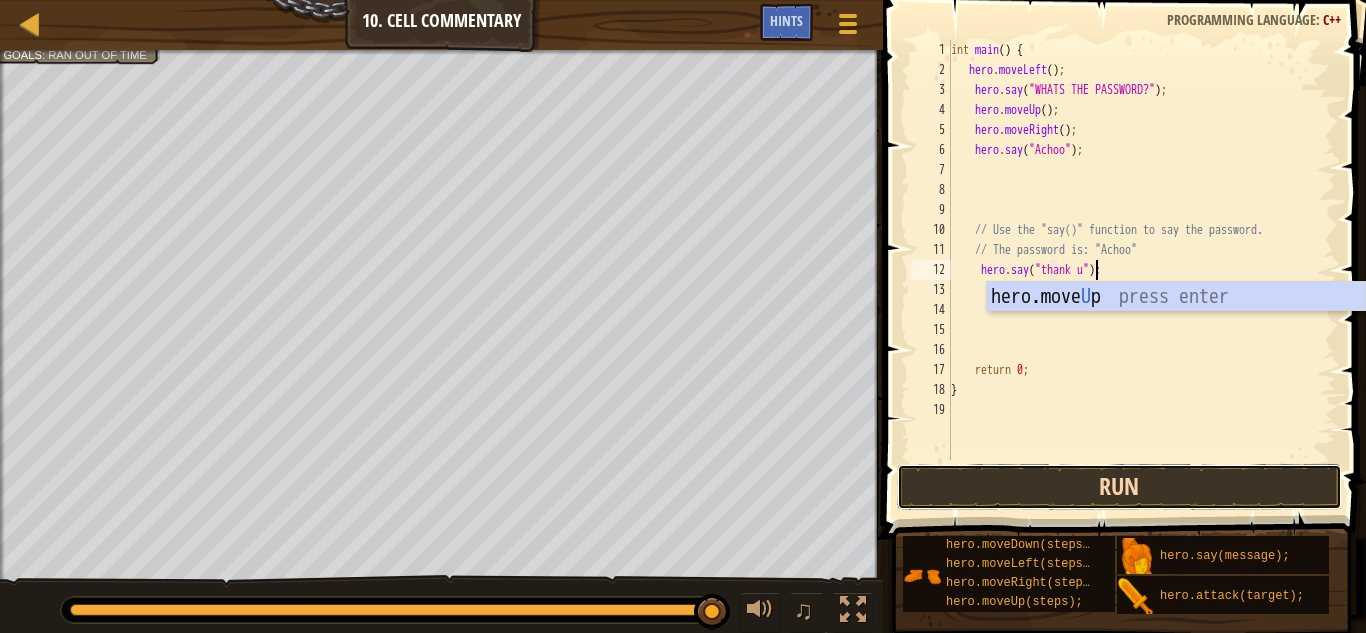 click on "Run" at bounding box center [1119, 487] 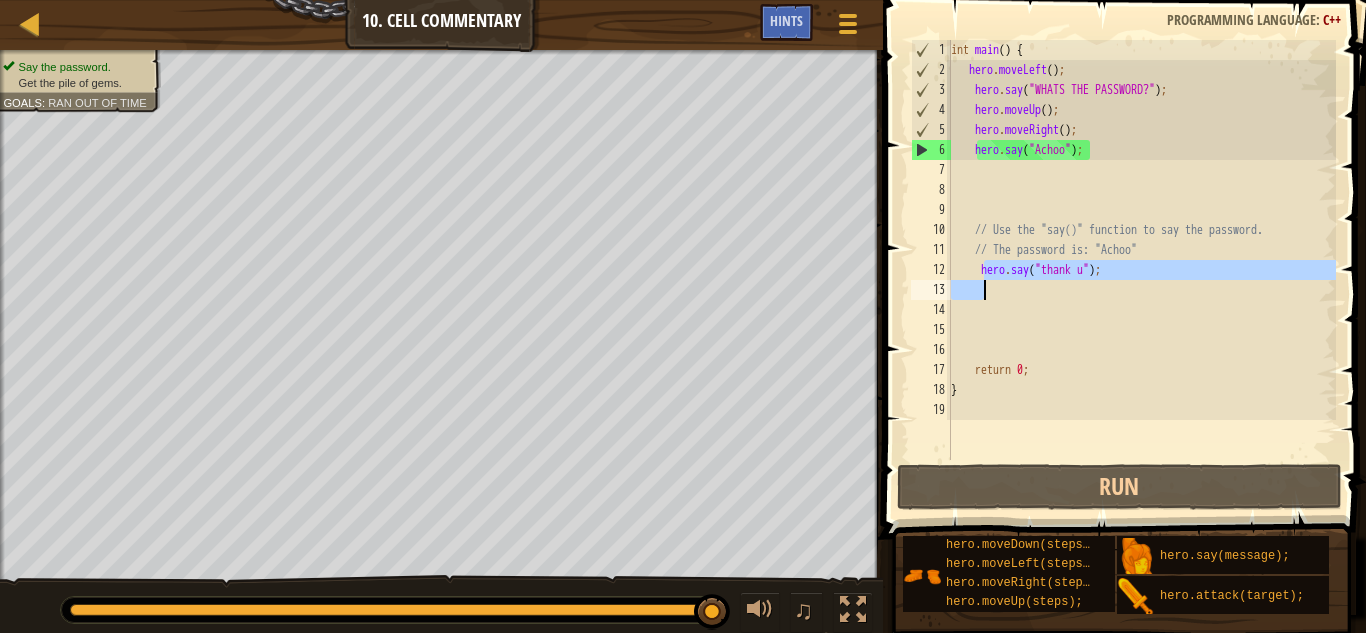drag, startPoint x: 986, startPoint y: 268, endPoint x: 1163, endPoint y: 291, distance: 178.4881 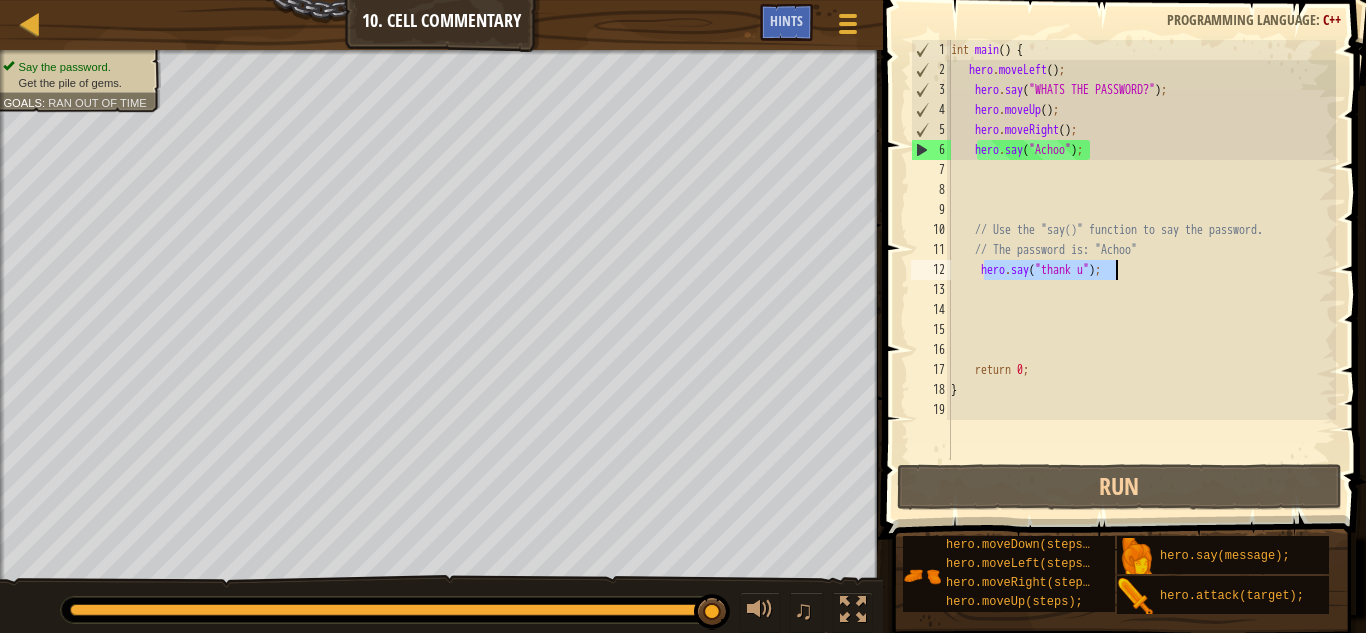 drag, startPoint x: 982, startPoint y: 268, endPoint x: 1132, endPoint y: 275, distance: 150.16324 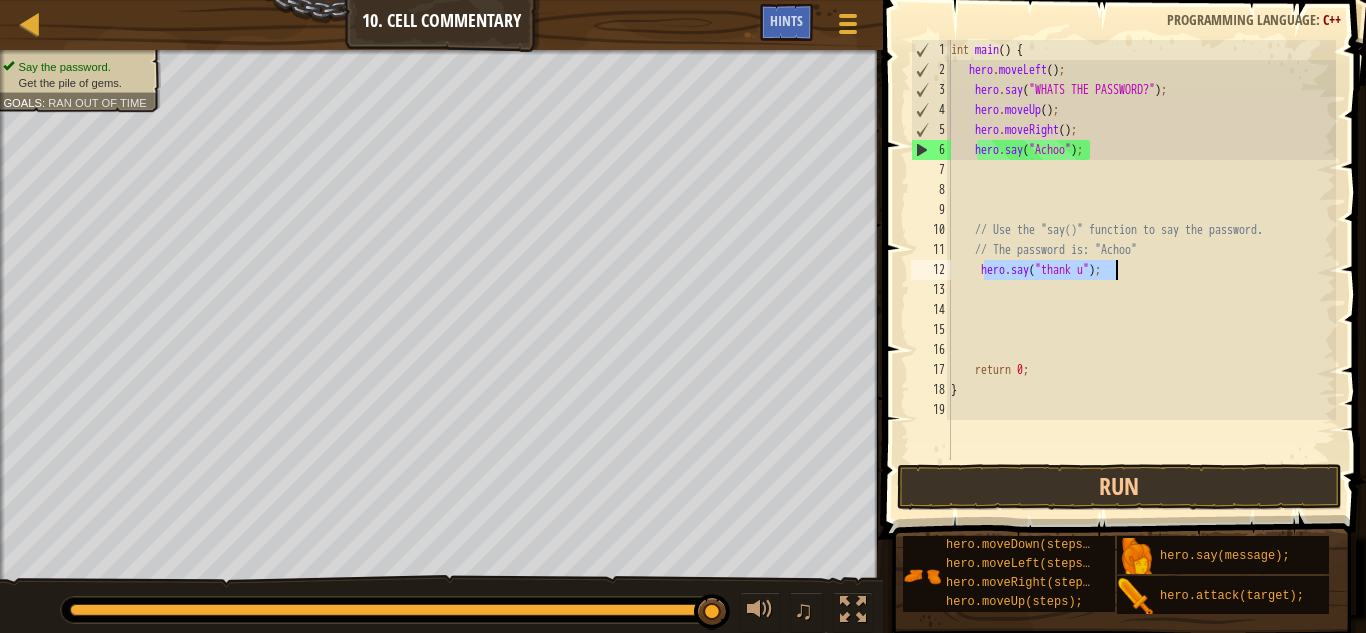 scroll, scrollTop: 9, scrollLeft: 2, axis: both 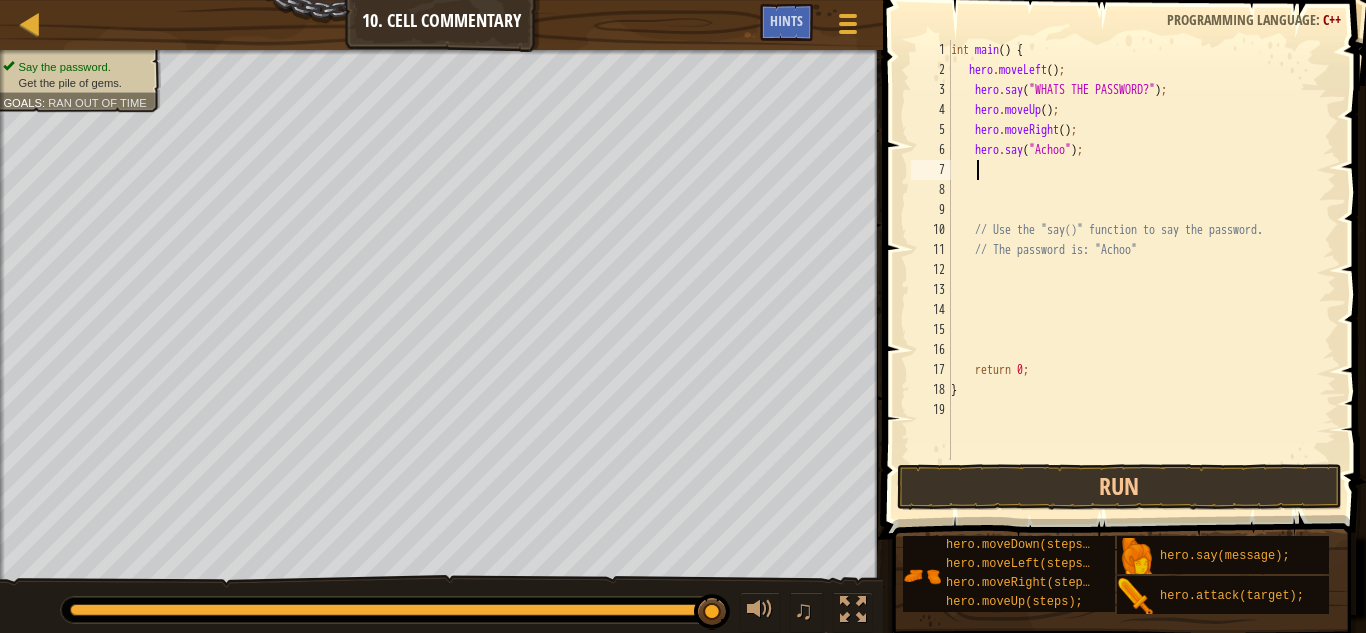 click on "int   main ( )   {     hero . moveLeft ( ) ;      hero . say ( " WHATS THE PASSWORD? " ) ;      hero . moveUp ( ) ;      hero . moveRight ( ) ;      hero . say ( " Achoo " ) ;                    // Use the "say()" function to say the password.      // The password is: "Achoo"                                  return   0 ; }" at bounding box center (1141, 270) 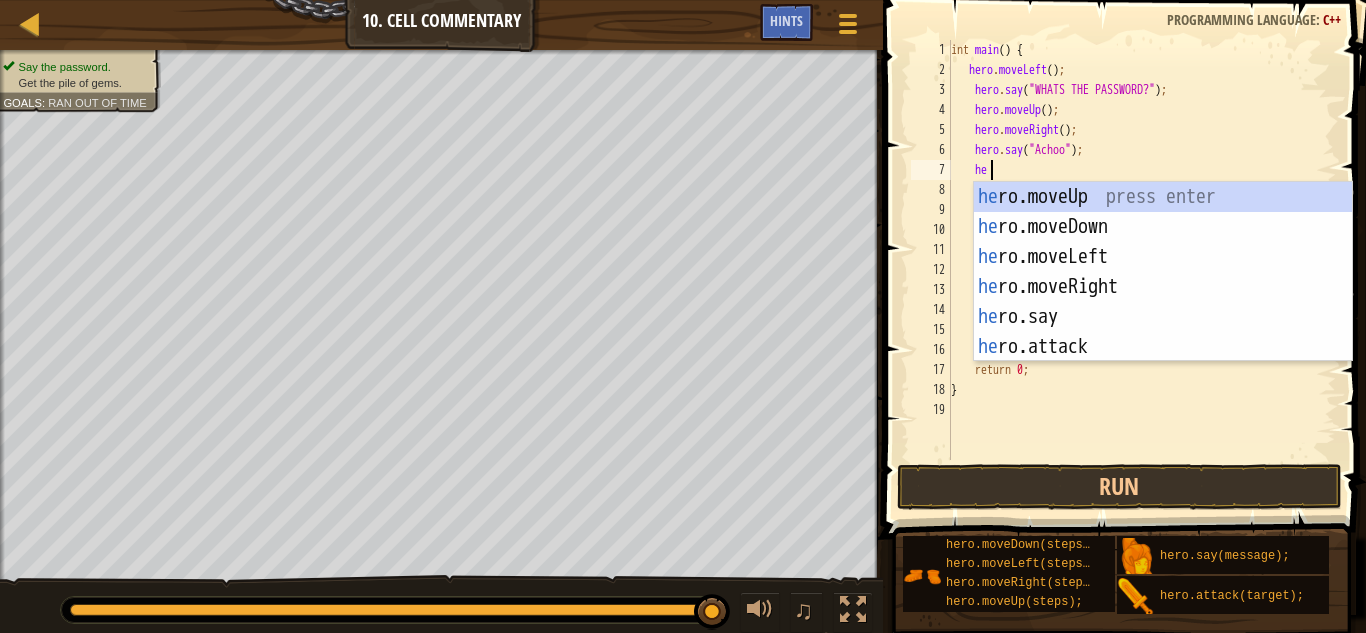 type on "her" 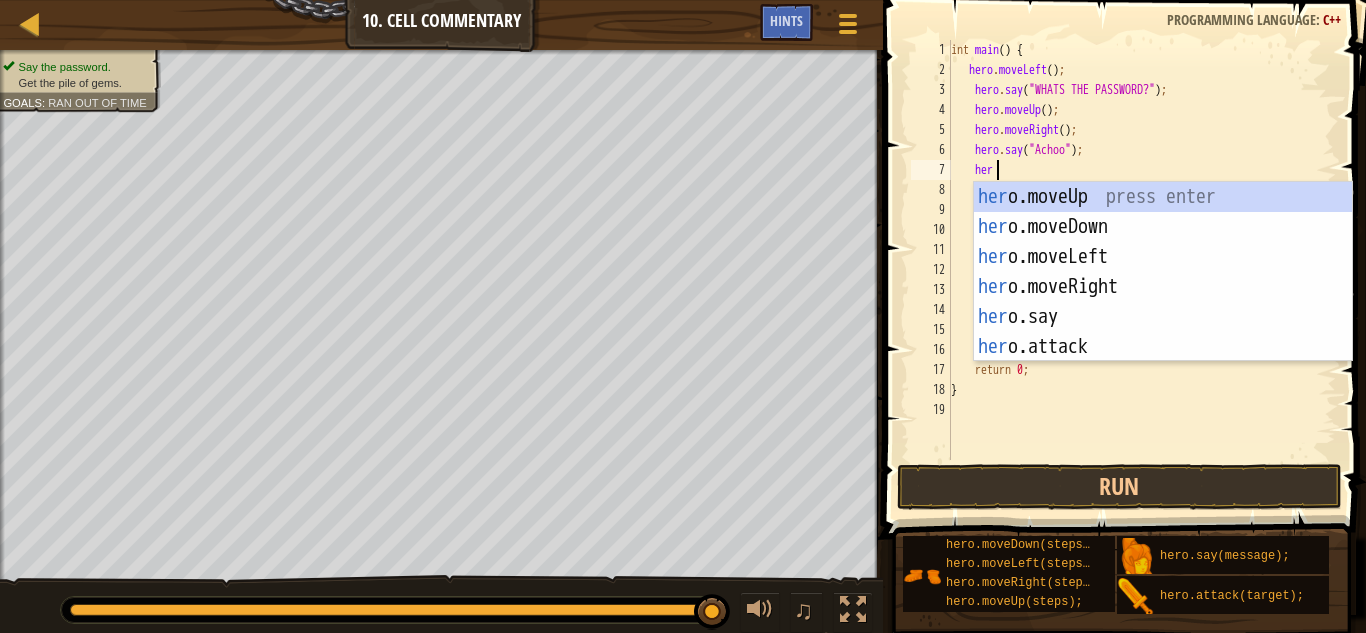 scroll, scrollTop: 9, scrollLeft: 3, axis: both 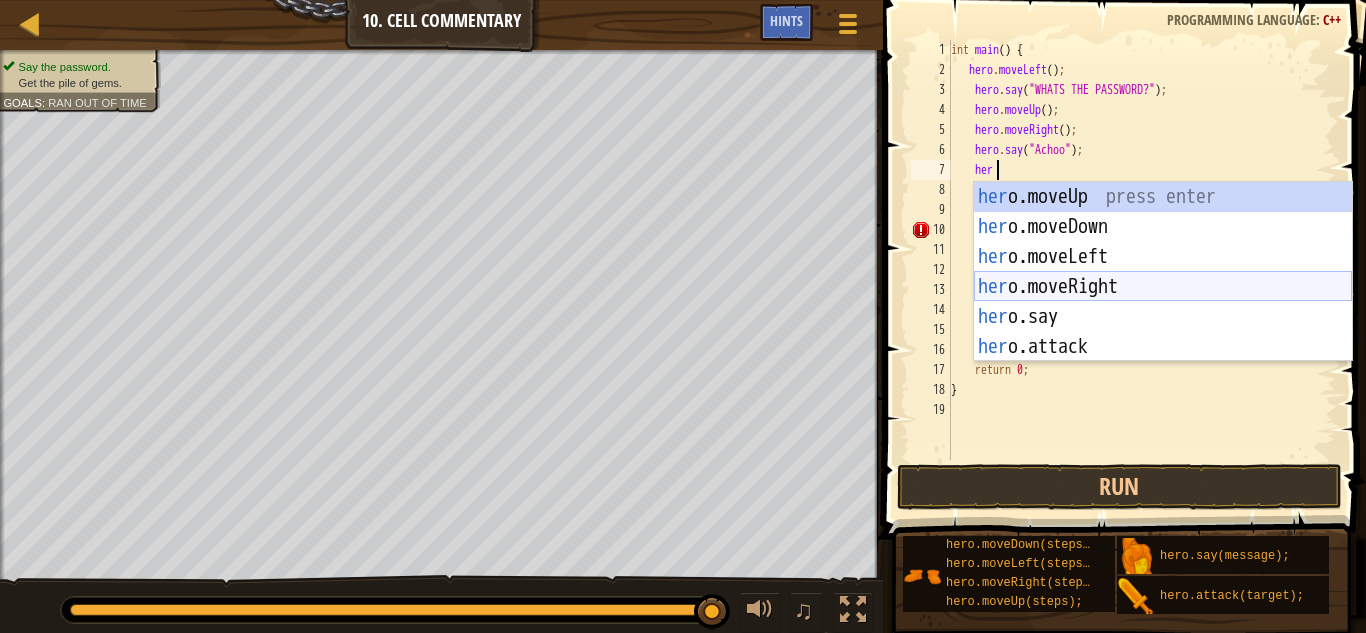 click on "her o.moveUp press enter her o.moveDown press enter her o.moveLeft press enter her o.moveRight press enter her o.say press enter her o.attack press enter" at bounding box center [1163, 302] 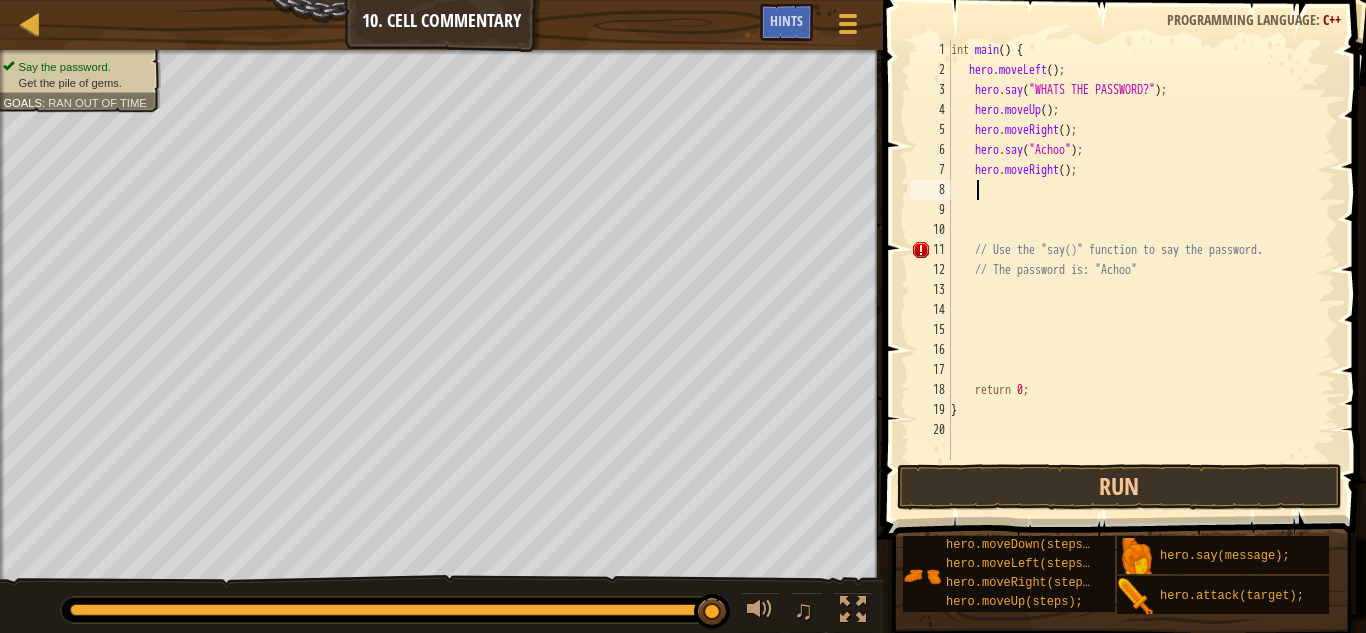 scroll, scrollTop: 9, scrollLeft: 1, axis: both 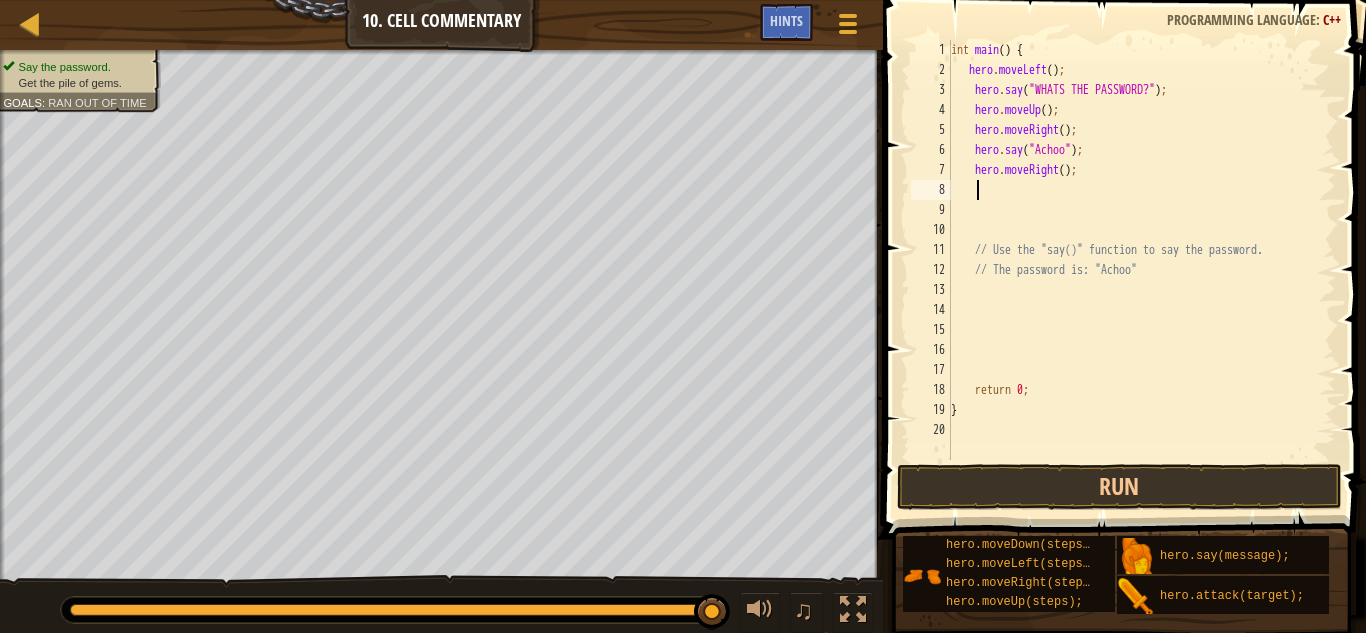 click on "int   main ( )   {     hero . moveLeft ( ) ;      hero . say ( " WHATS THE PASSWORD? " ) ;      hero . moveUp ( ) ;      hero . moveRight ( ) ;      hero . say ( " Achoo " ) ;      hero . moveRight ( ) ;                    // Use the "say()" function to say the password.      // The password is: "Achoo"                                  return   0 ; }" at bounding box center [1141, 270] 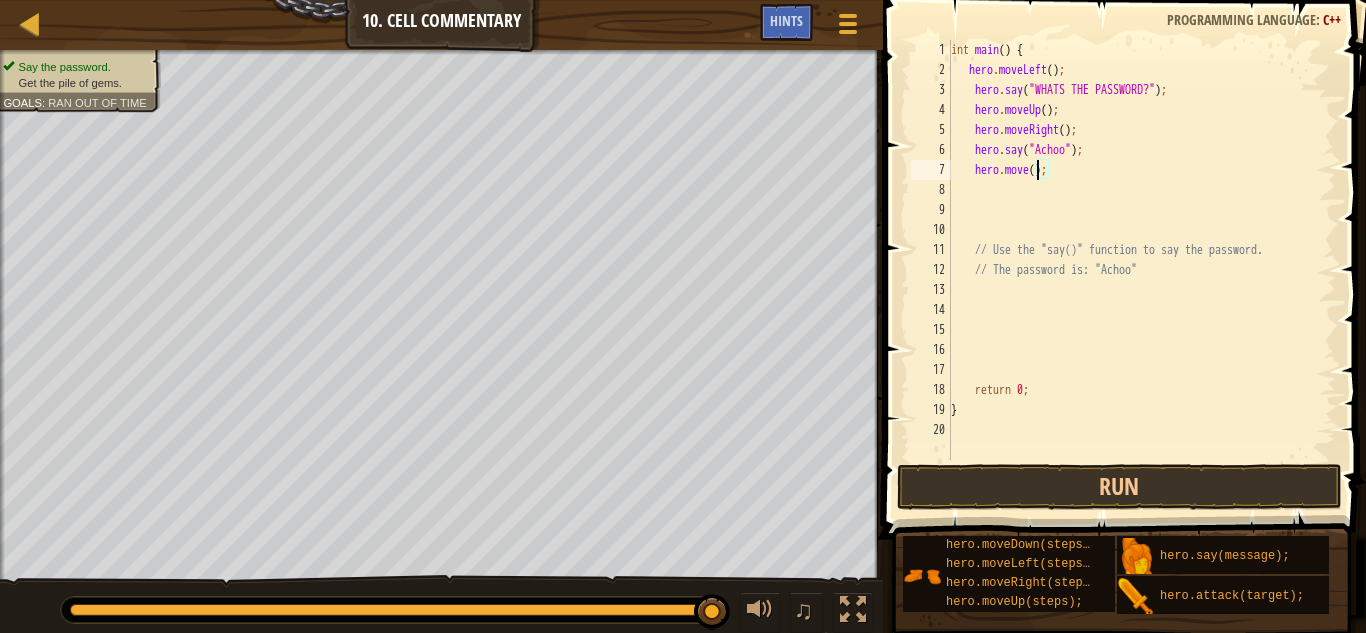 scroll, scrollTop: 9, scrollLeft: 8, axis: both 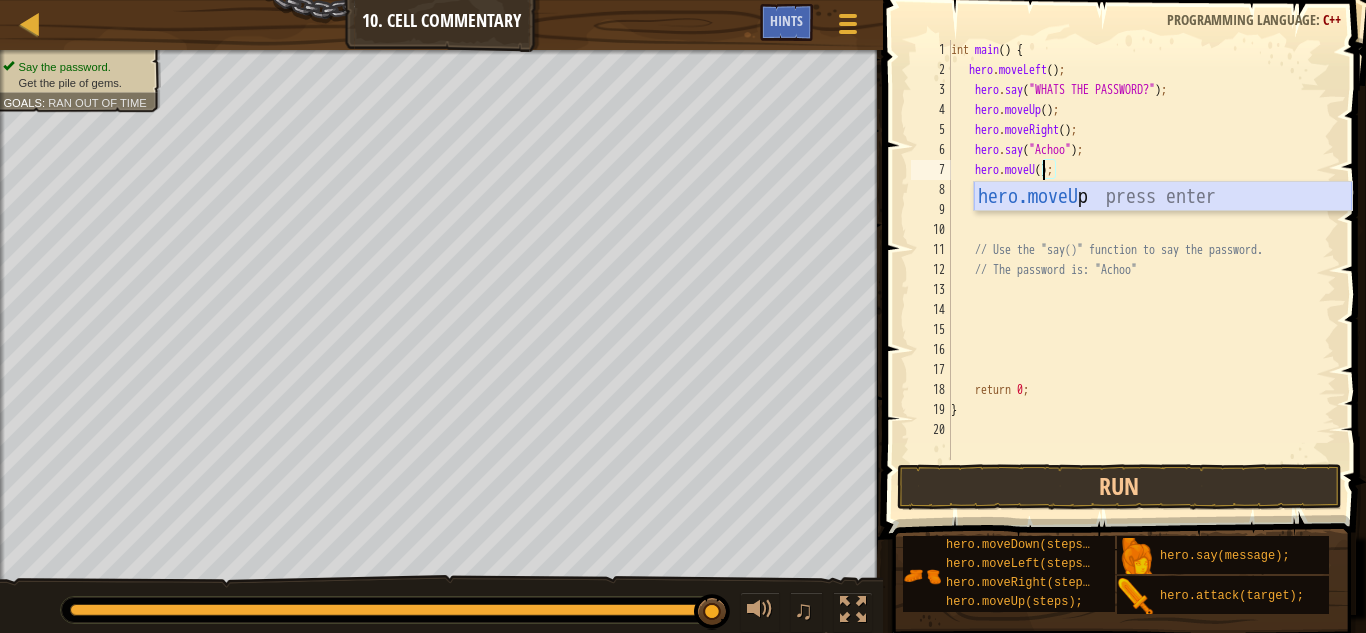 click on "hero.moveU p press enter" at bounding box center (1163, 227) 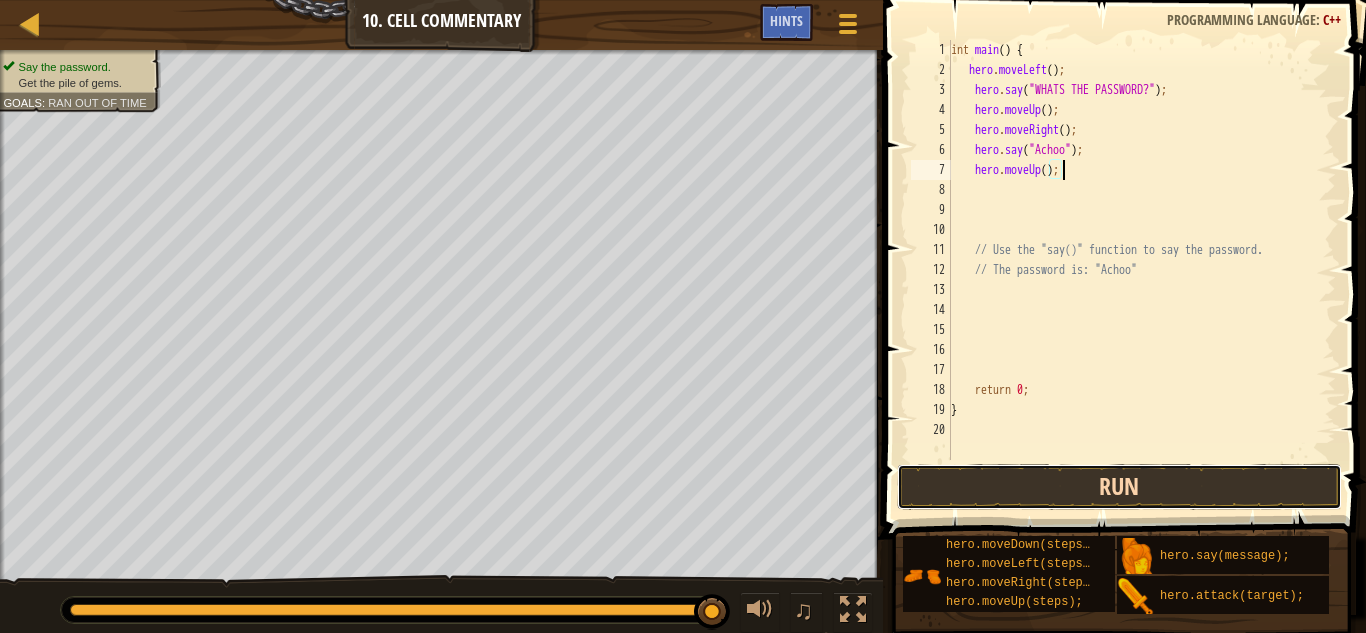 click on "Run" at bounding box center (1119, 487) 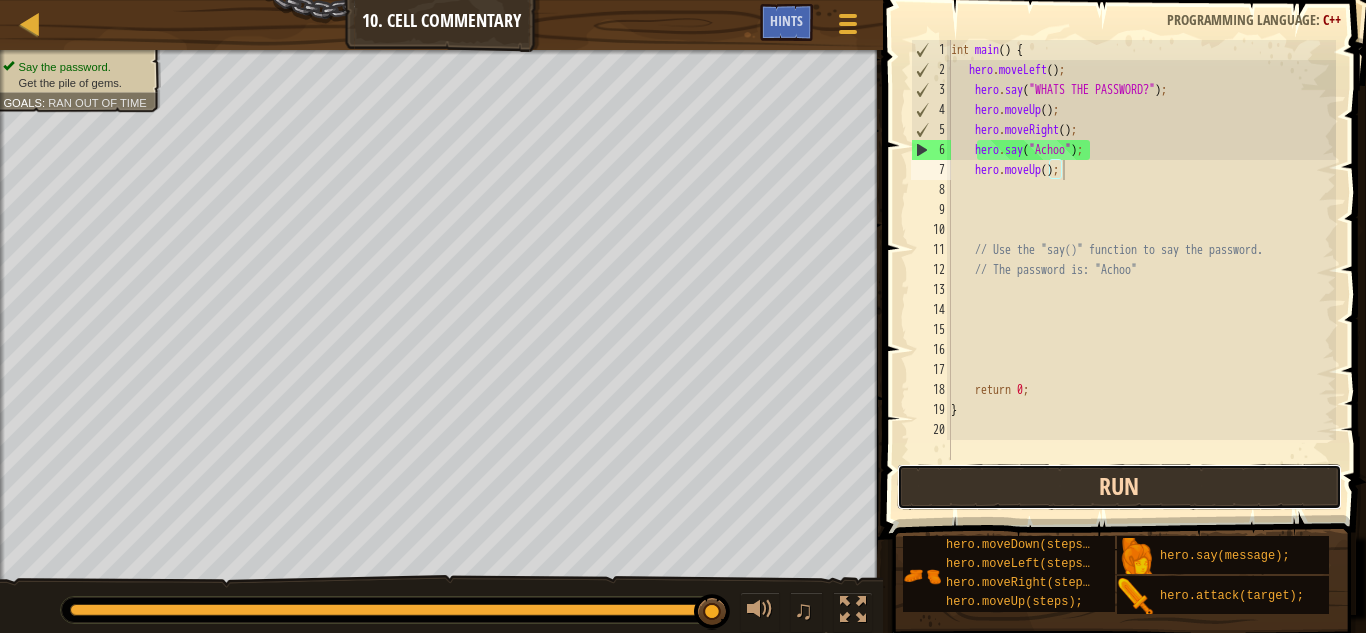 click on "Run" at bounding box center [1119, 487] 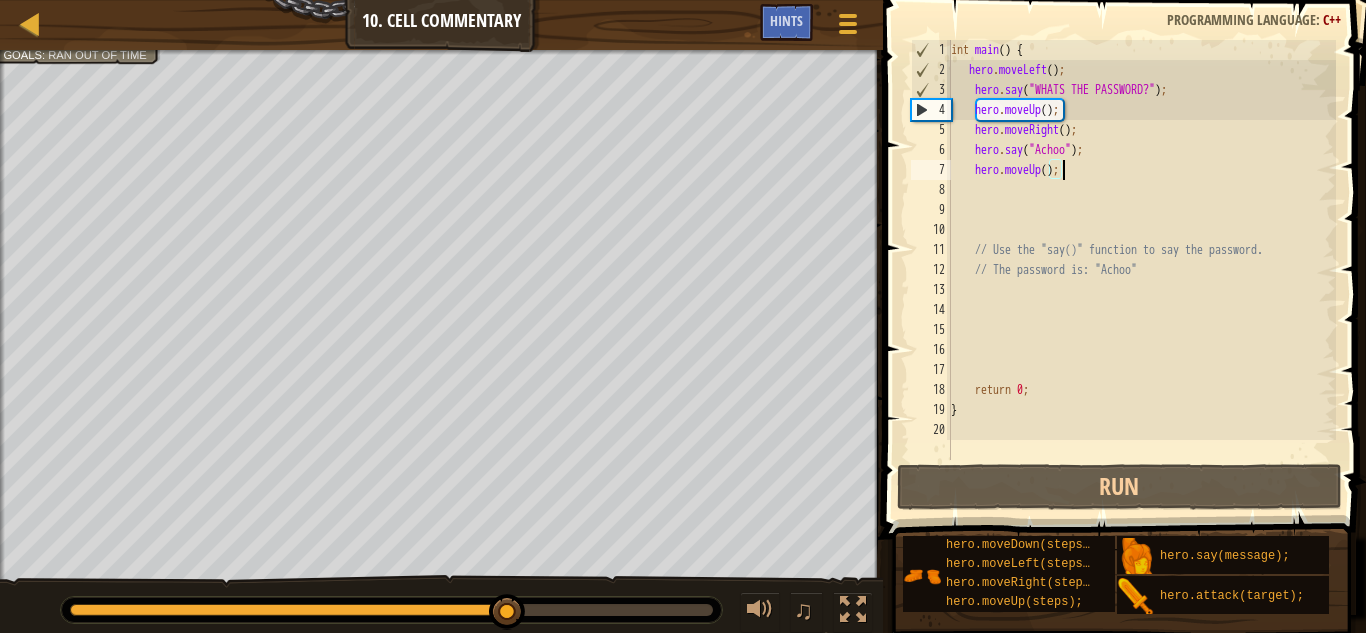 click on "int   main ( )   {     hero . moveLeft ( ) ;      hero . say ( " WHATS THE PASSWORD? " ) ;      hero . say ( " Achoo " ) ;      hero . moveUp ( ) ;      hero . moveRight ( ) ;                    // Use the "say()" function to say the password.      // The password is: "Achoo"                                  return   0 ; }" at bounding box center (1141, 270) 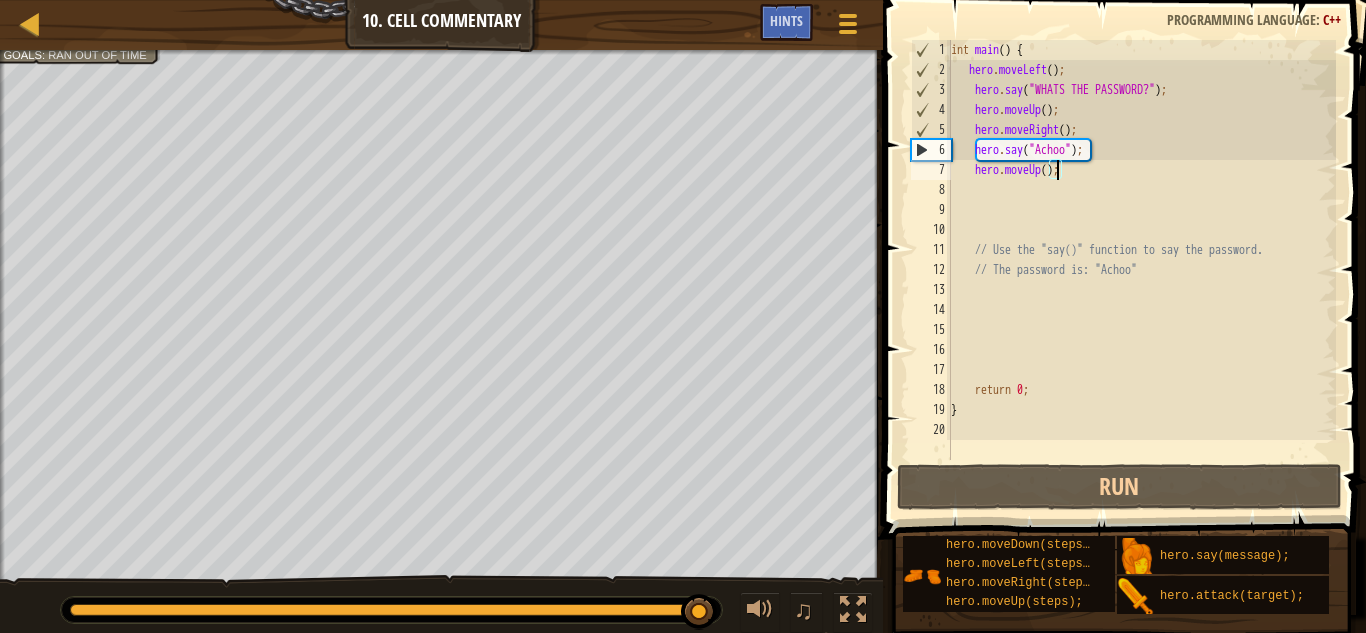 scroll, scrollTop: 9, scrollLeft: 9, axis: both 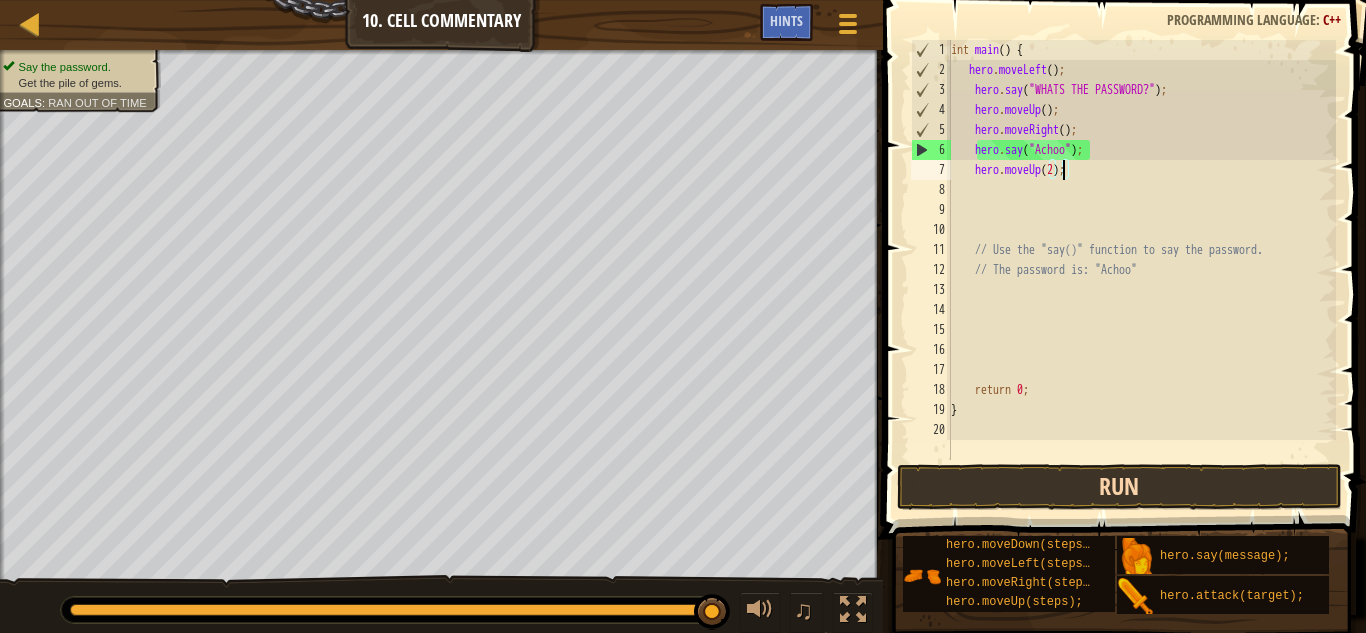 type on "hero.moveUp(2);" 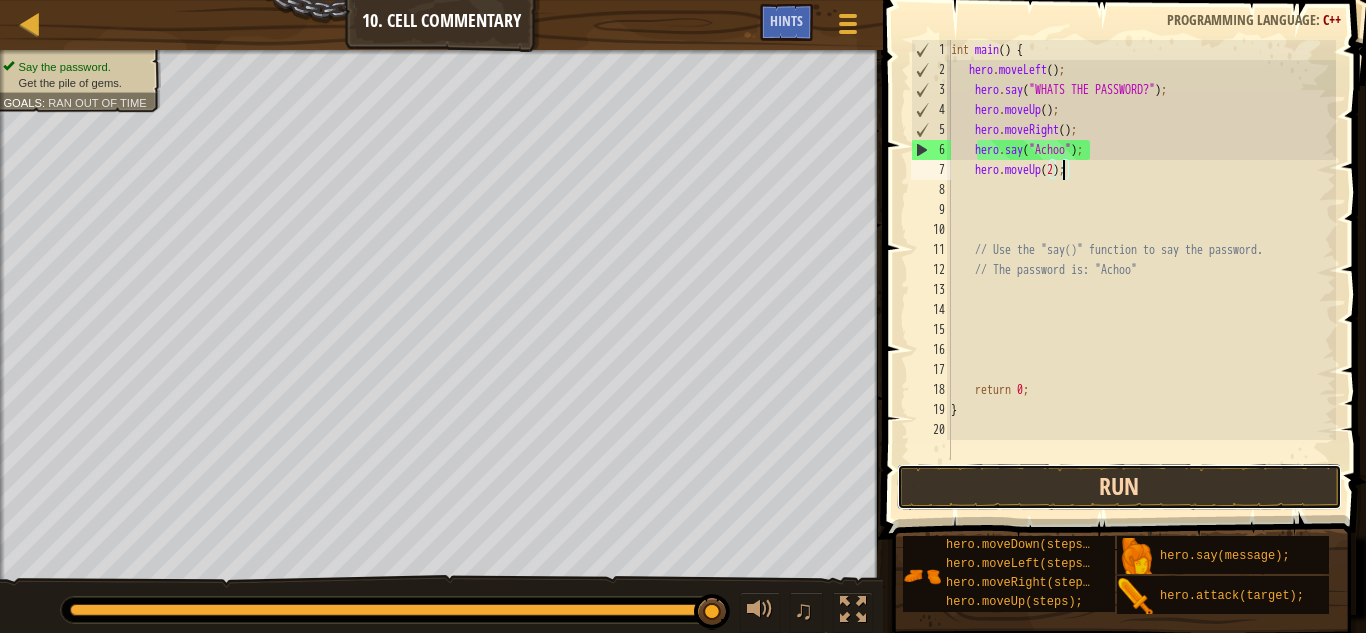 click on "Run" at bounding box center [1119, 487] 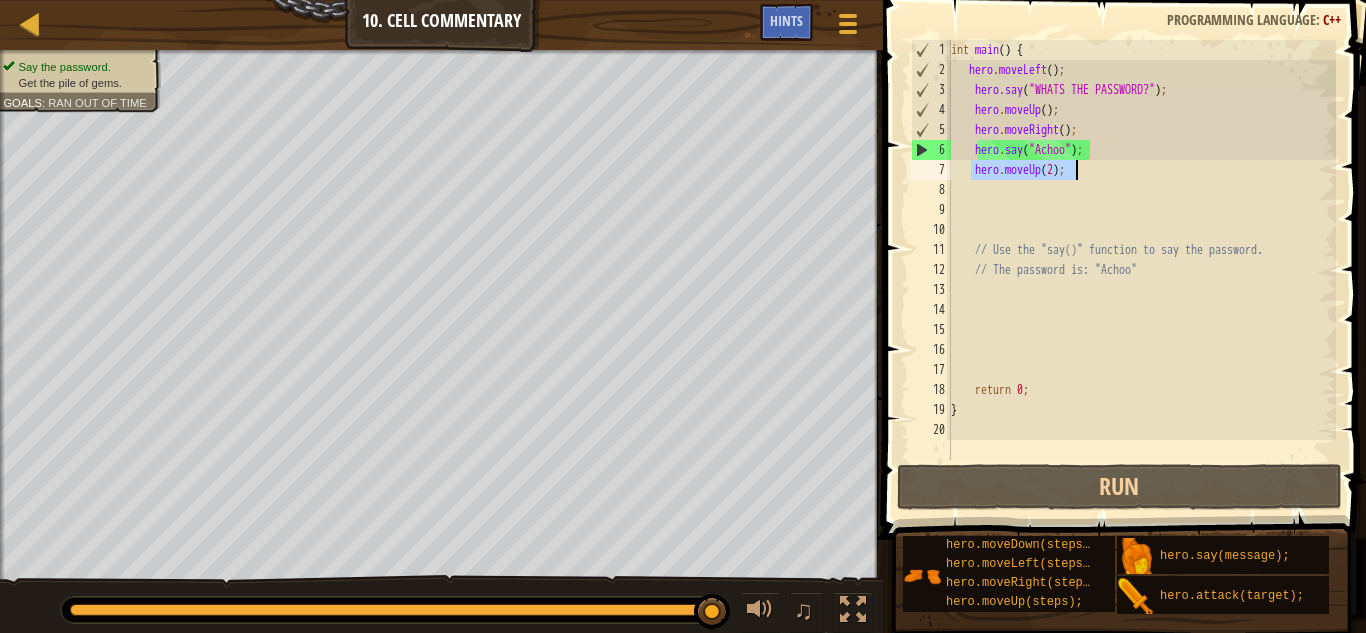 drag, startPoint x: 971, startPoint y: 169, endPoint x: 1115, endPoint y: 179, distance: 144.3468 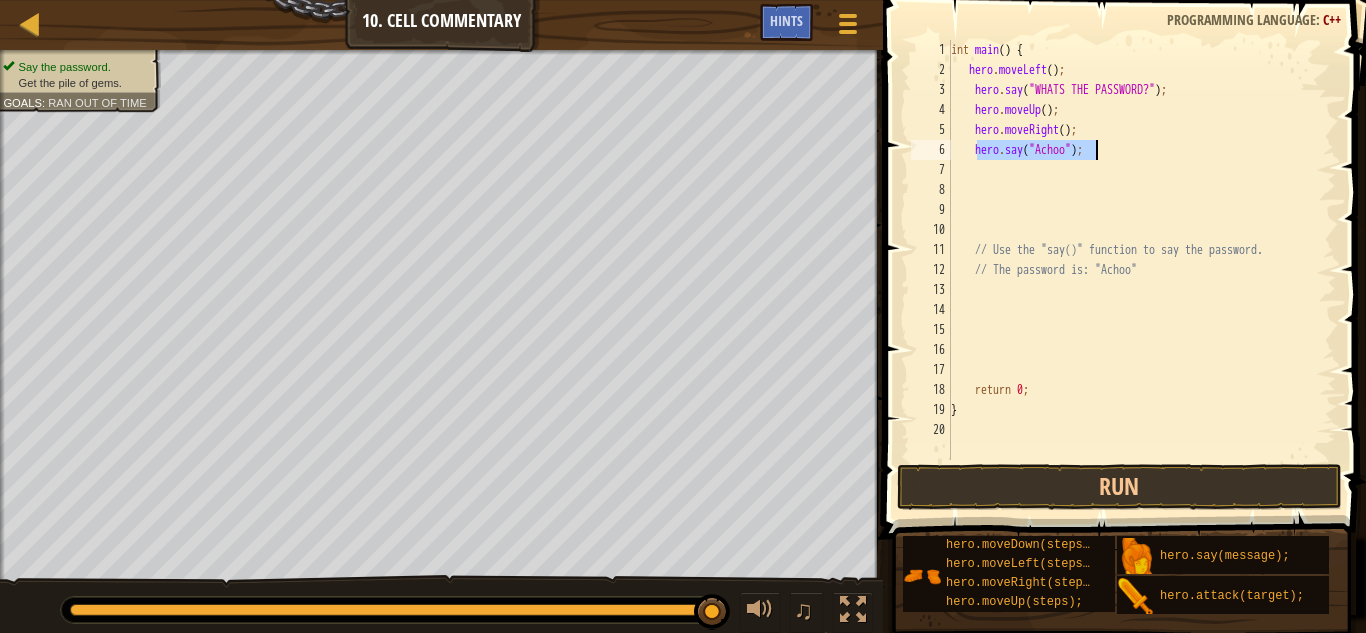 drag, startPoint x: 979, startPoint y: 154, endPoint x: 1132, endPoint y: 154, distance: 153 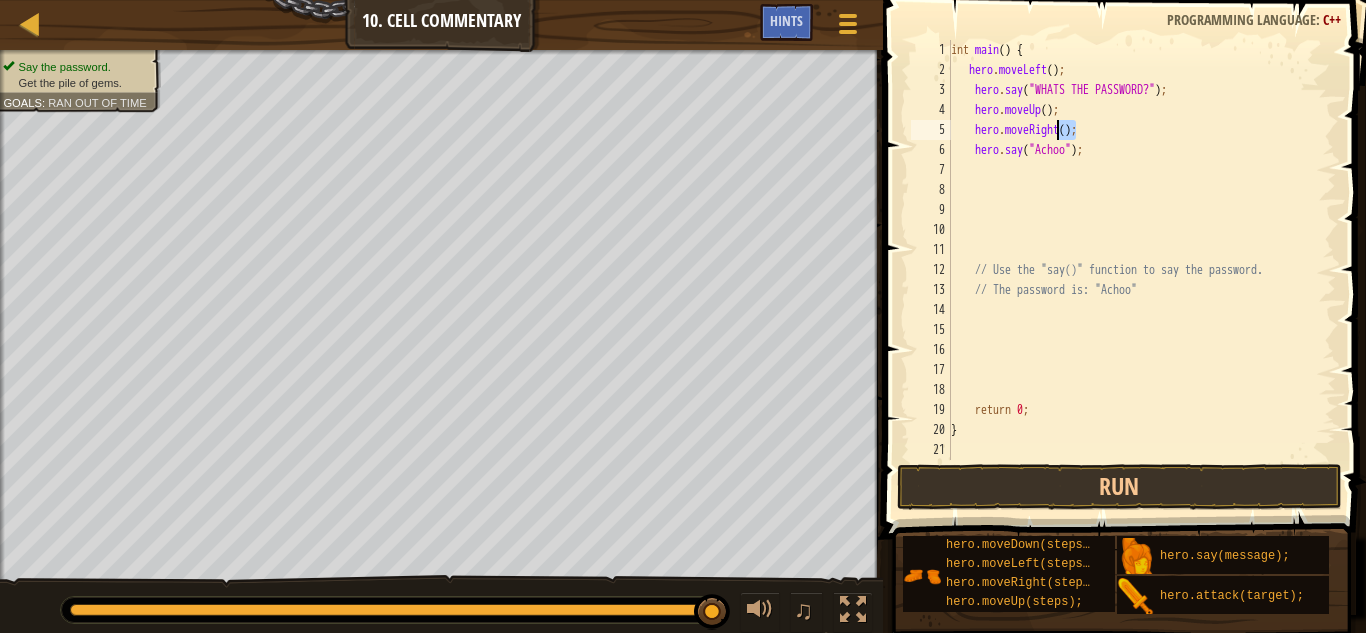 drag, startPoint x: 1074, startPoint y: 133, endPoint x: 1055, endPoint y: 136, distance: 19.235384 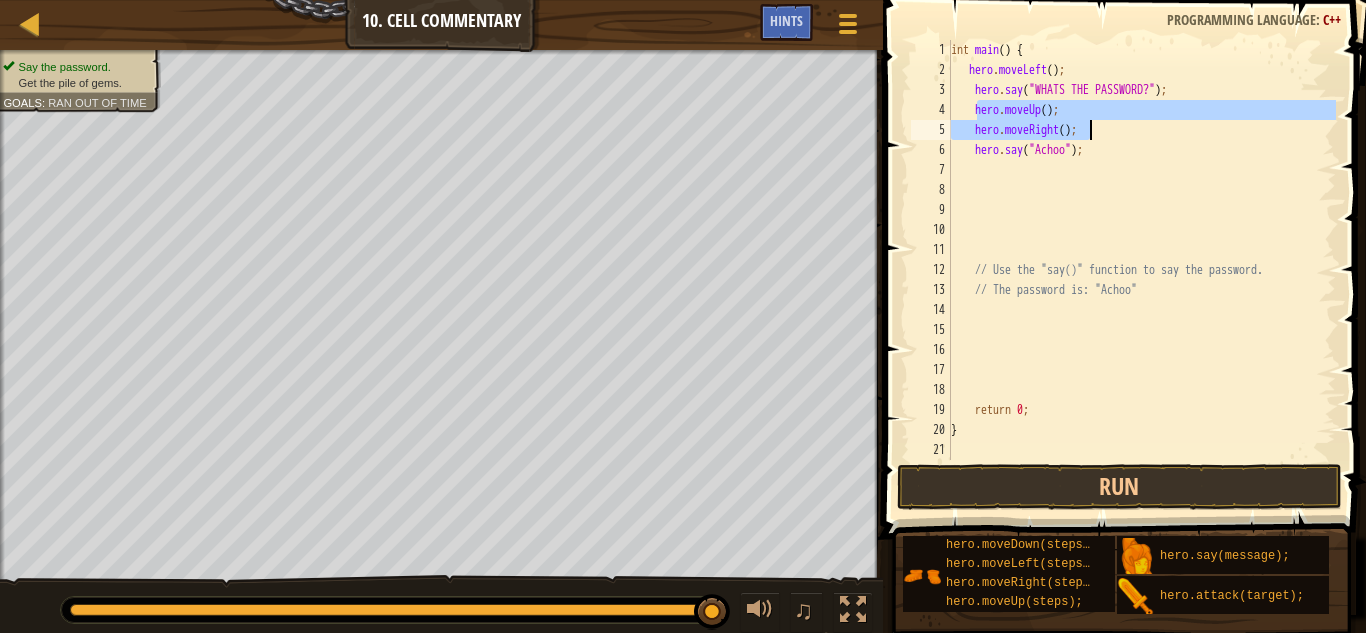 drag, startPoint x: 977, startPoint y: 109, endPoint x: 1103, endPoint y: 136, distance: 128.86038 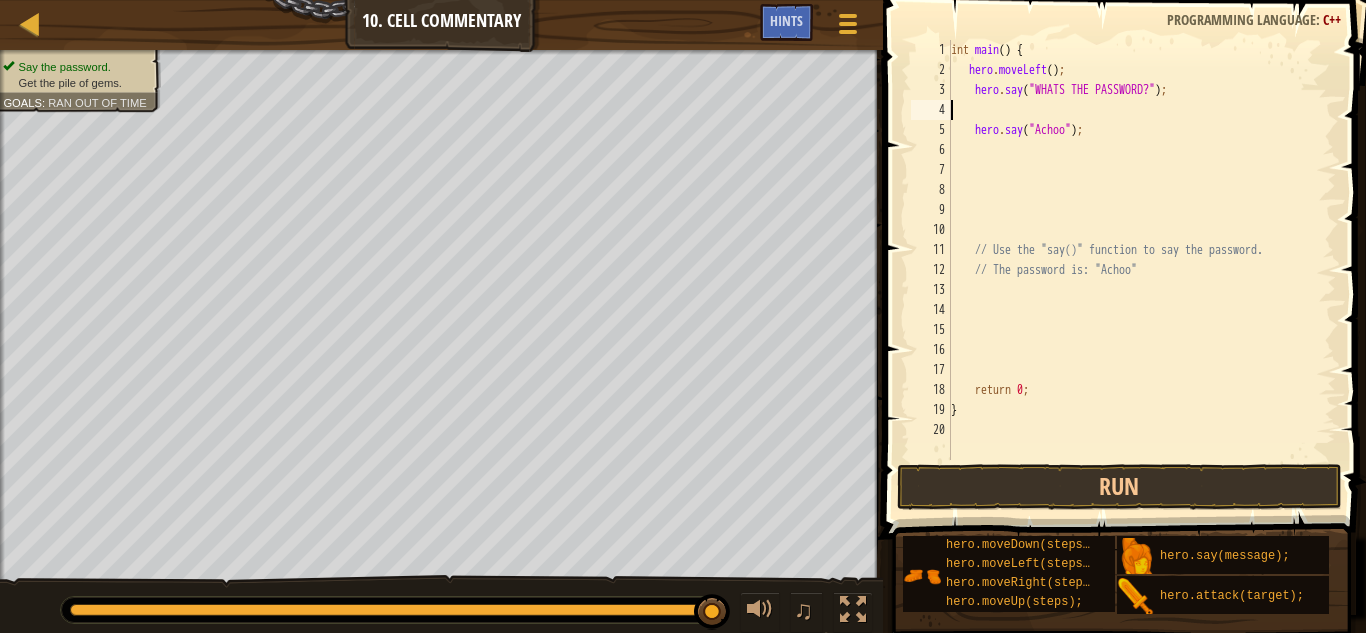scroll, scrollTop: 9, scrollLeft: 0, axis: vertical 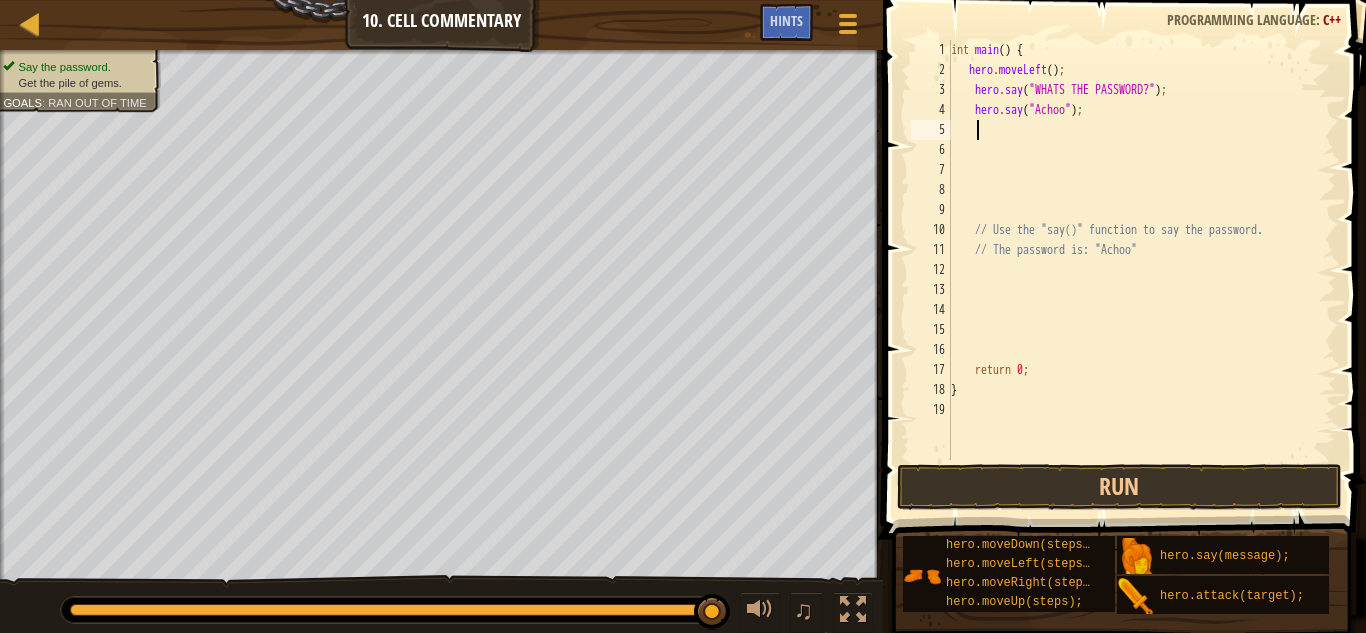 click on "int   main ( )   {     hero . moveLeft ( ) ;      hero . say ( " WHATS THE PASSWORD? " ) ;      hero . say ( " Achoo " ) ;                             // Use the "say()" function to say the password.      // The password is: "Achoo"                                  return   0 ; }" at bounding box center [1141, 270] 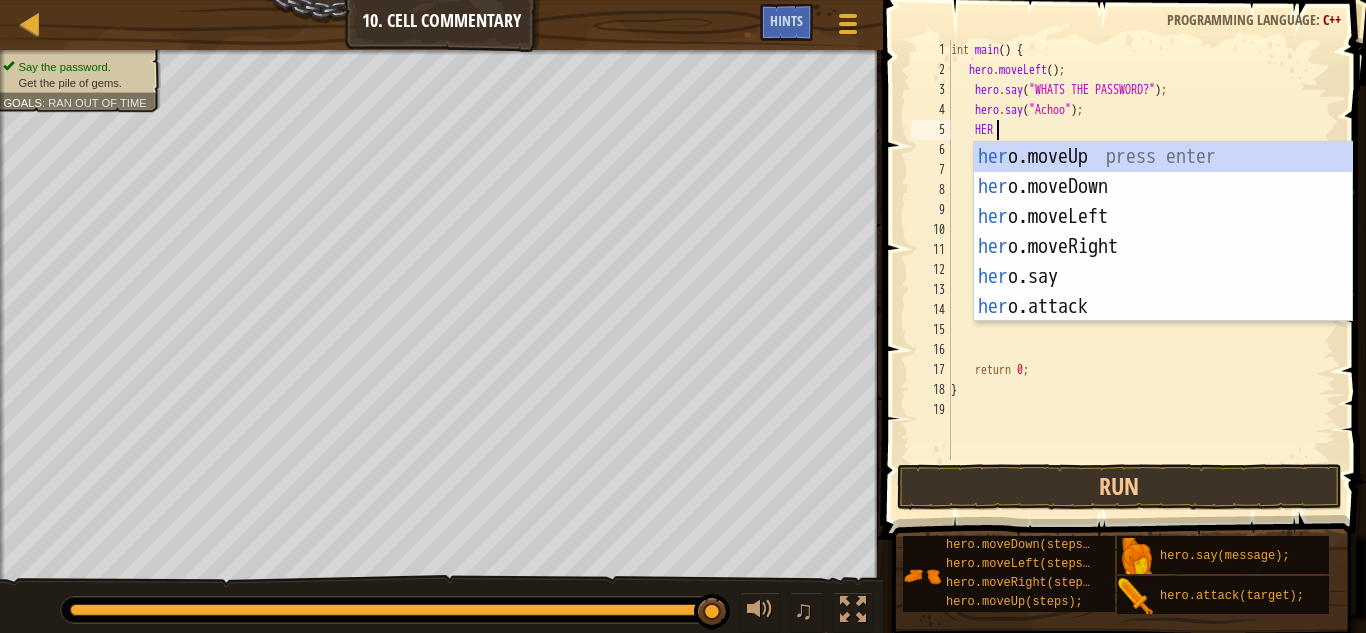 type on "HERO" 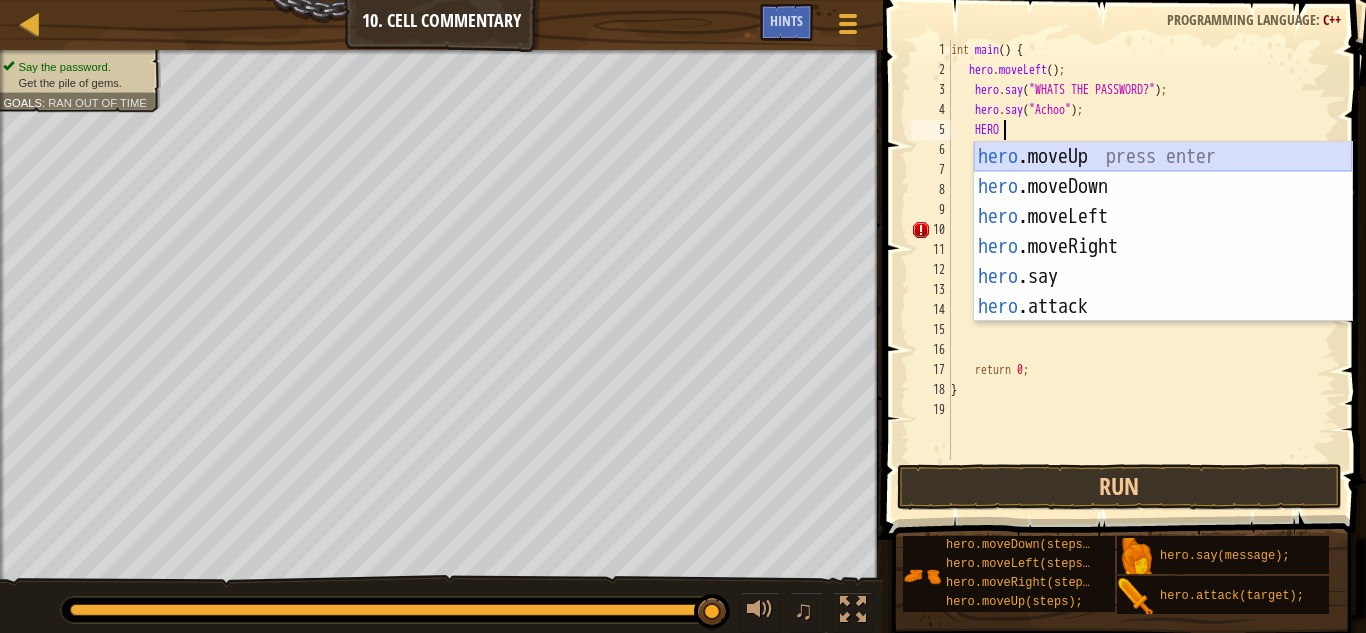 click on "hero .moveUp press enter hero .moveDown press enter hero .moveLeft press enter hero .moveRight press enter hero .say press enter hero .attack press enter" at bounding box center (1163, 262) 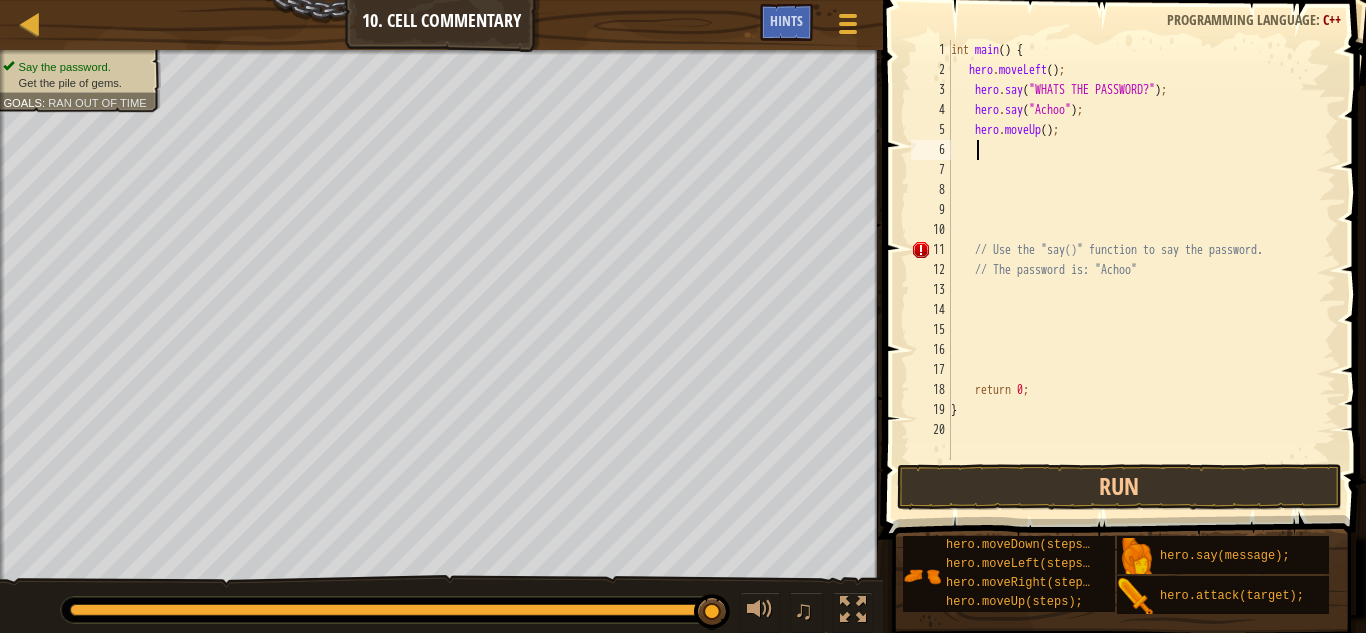 scroll, scrollTop: 9, scrollLeft: 1, axis: both 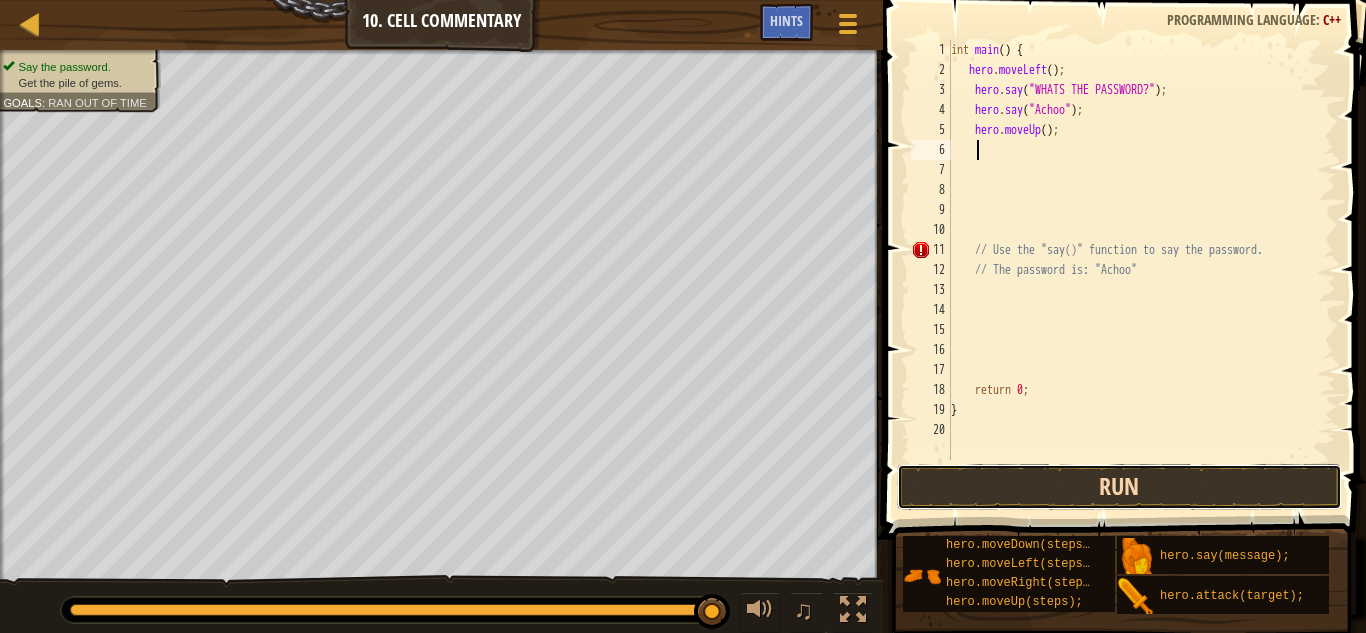click on "Run" at bounding box center (1119, 487) 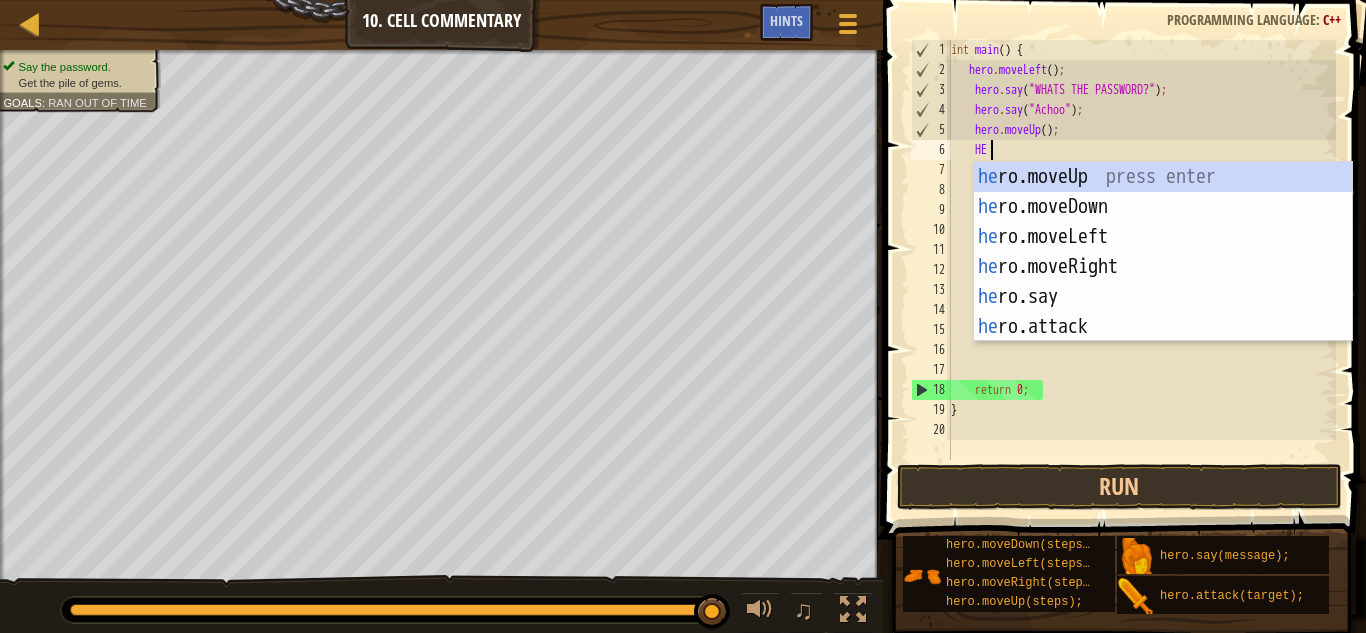 scroll, scrollTop: 9, scrollLeft: 3, axis: both 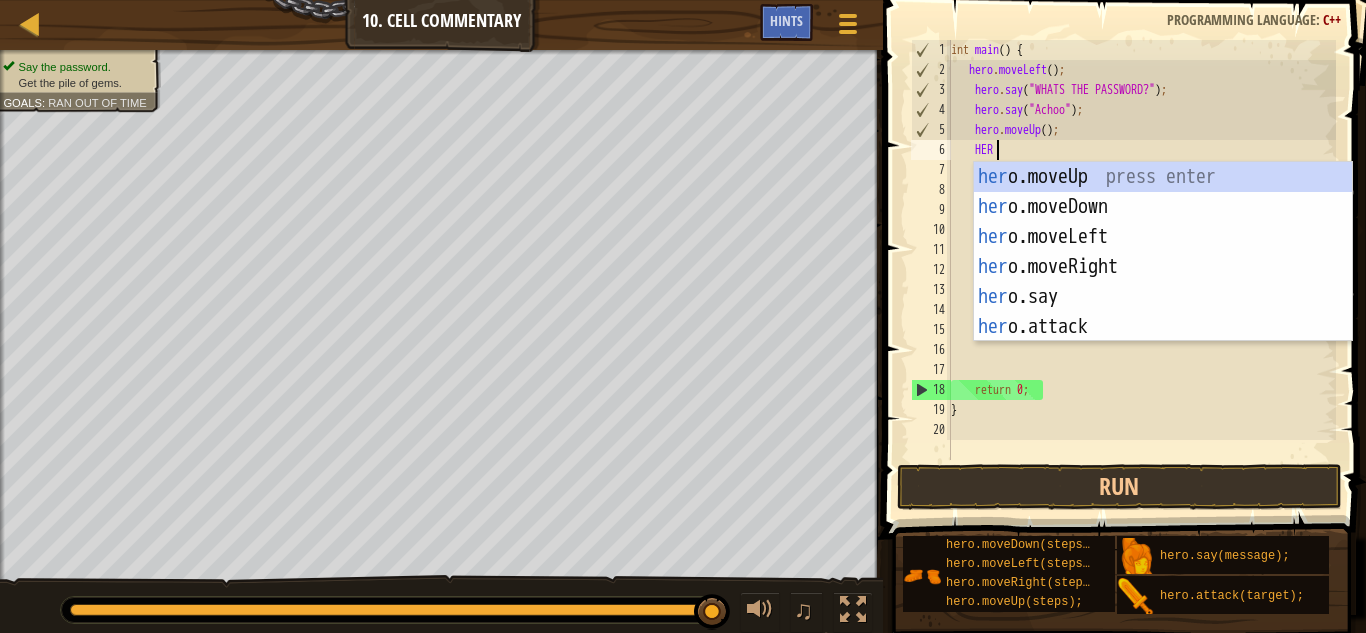 type on "HERO" 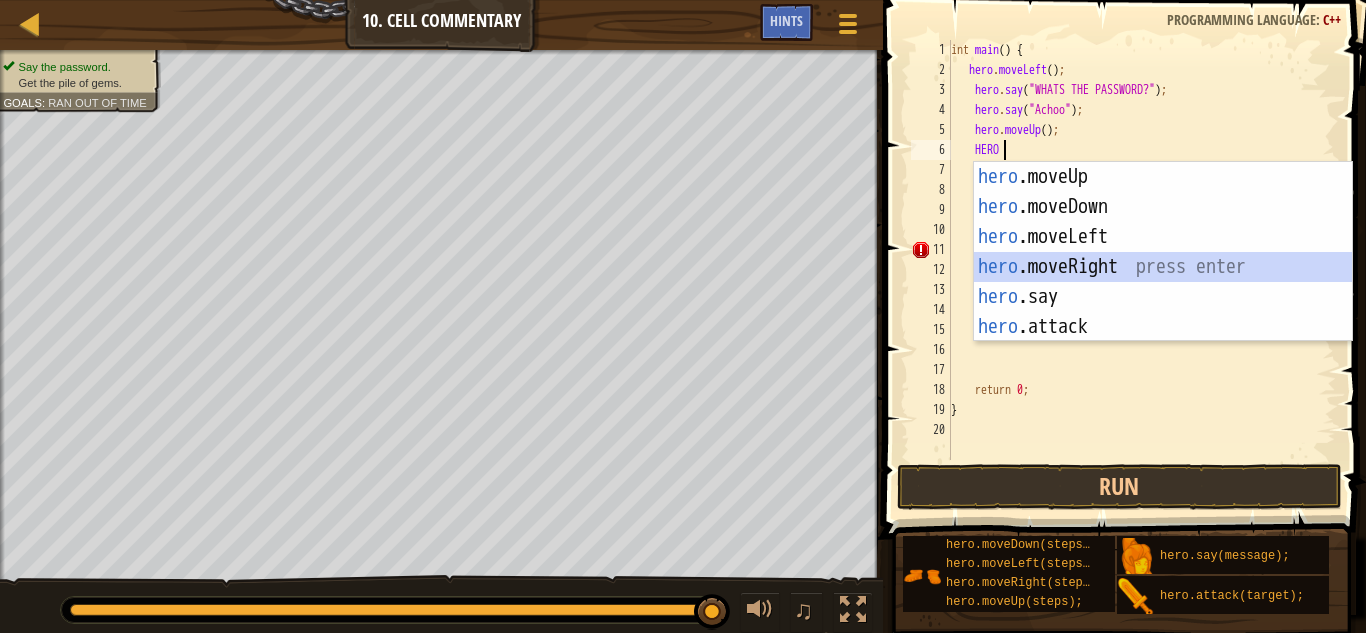 click on "hero .moveUp press enter hero .moveDown press enter hero .moveLeft press enter hero .moveRight press enter hero .say press enter hero .attack press enter" at bounding box center [1163, 282] 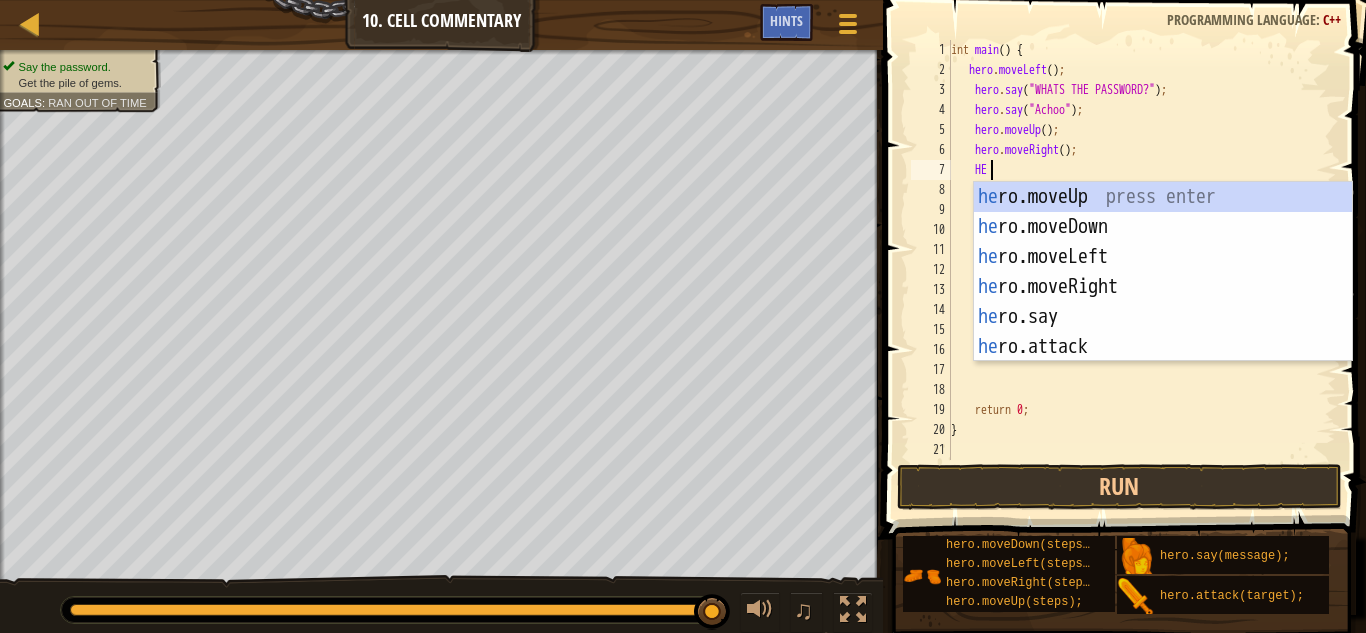 scroll, scrollTop: 9, scrollLeft: 3, axis: both 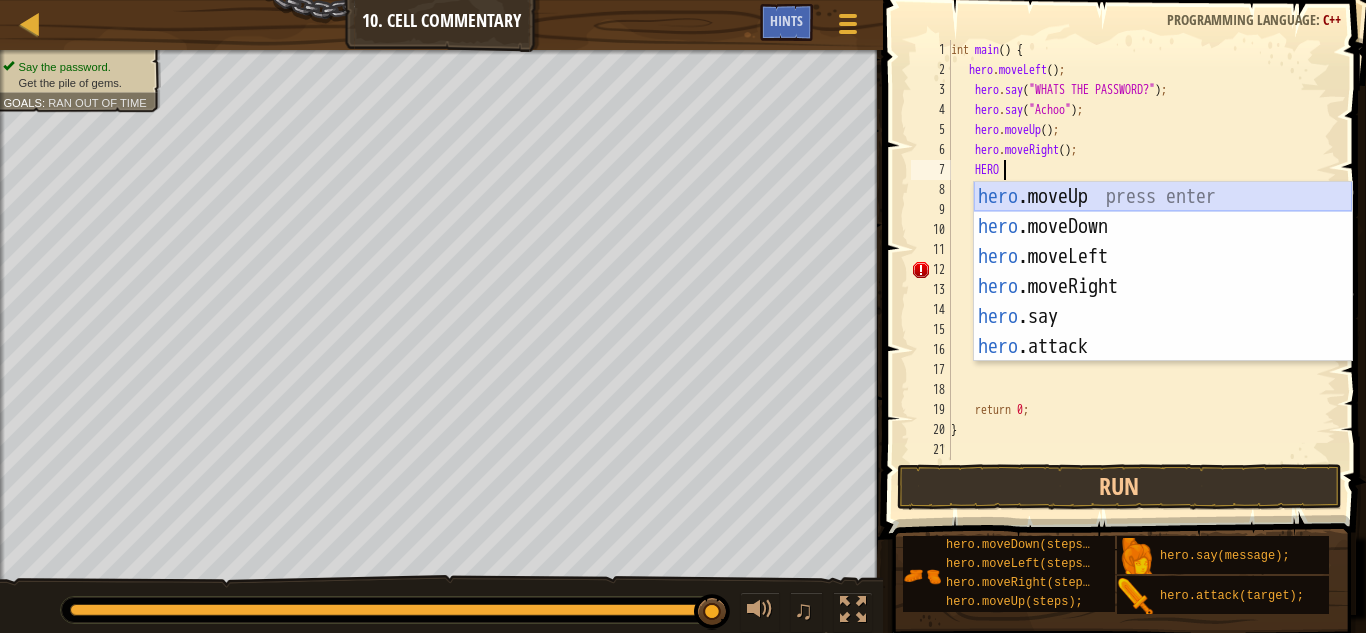 click on "hero .moveUp press enter hero .moveDown press enter hero .moveLeft press enter hero .moveRight press enter hero .say press enter hero .attack press enter" at bounding box center (1163, 302) 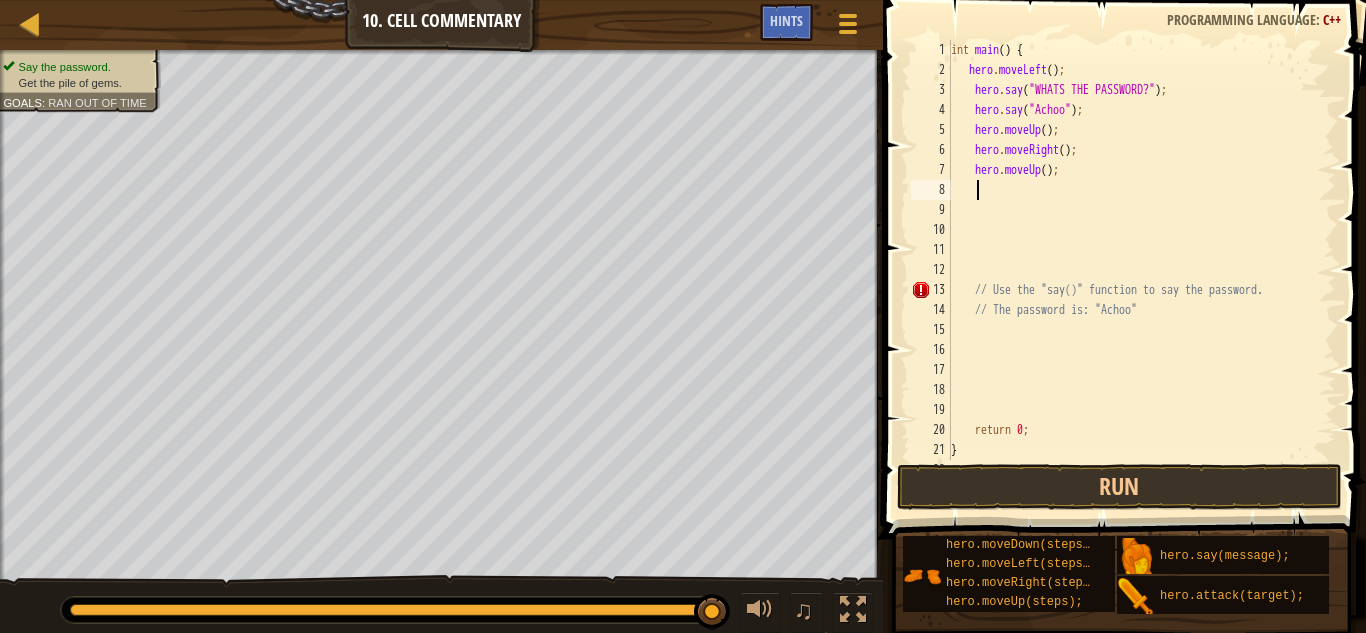 scroll, scrollTop: 9, scrollLeft: 1, axis: both 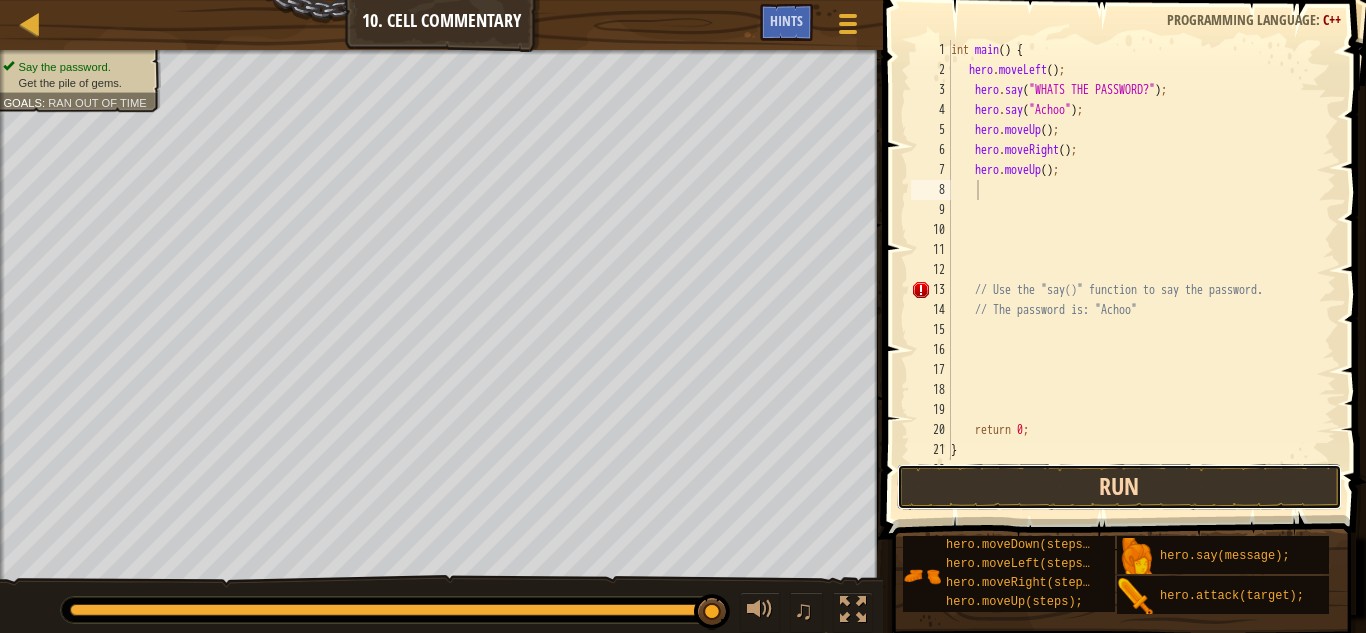 click on "Run" at bounding box center (1119, 487) 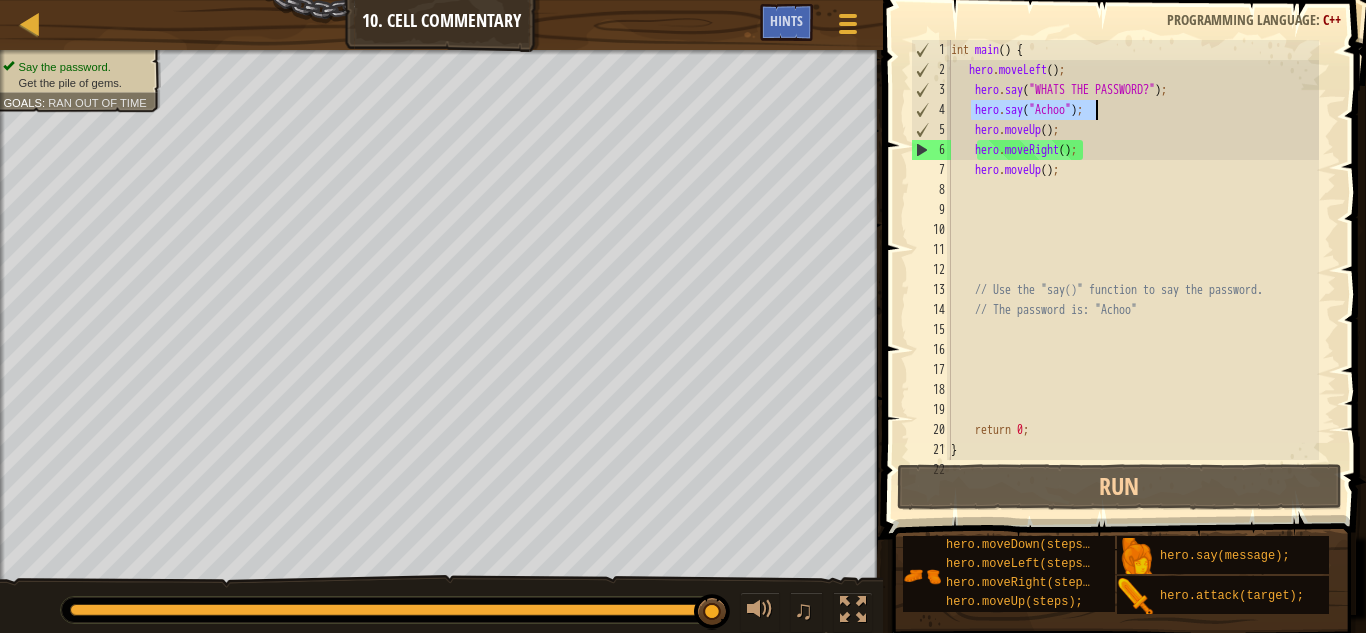 drag, startPoint x: 974, startPoint y: 111, endPoint x: 1095, endPoint y: 102, distance: 121.33425 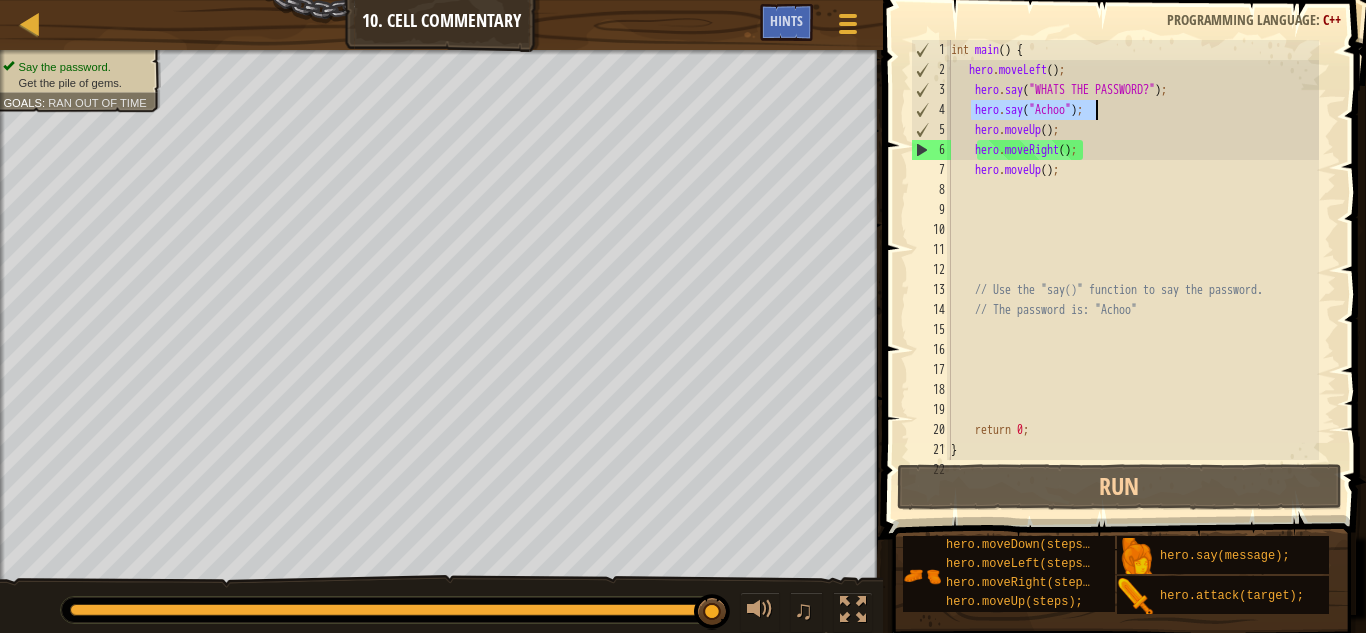 click on "int   main ( )   {     hero . moveLeft ( ) ;      hero . say ( " WHATS THE PASSWORD? " ) ;      hero . say ( " Achoo " ) ;      hero . moveUp ( ) ;      hero . moveRight ( ) ;      hero . moveUp ( ) ;                             // Use the "say()" function to say the password.      // The password is: "Achoo"                                  return   0 ; }" at bounding box center [1133, 250] 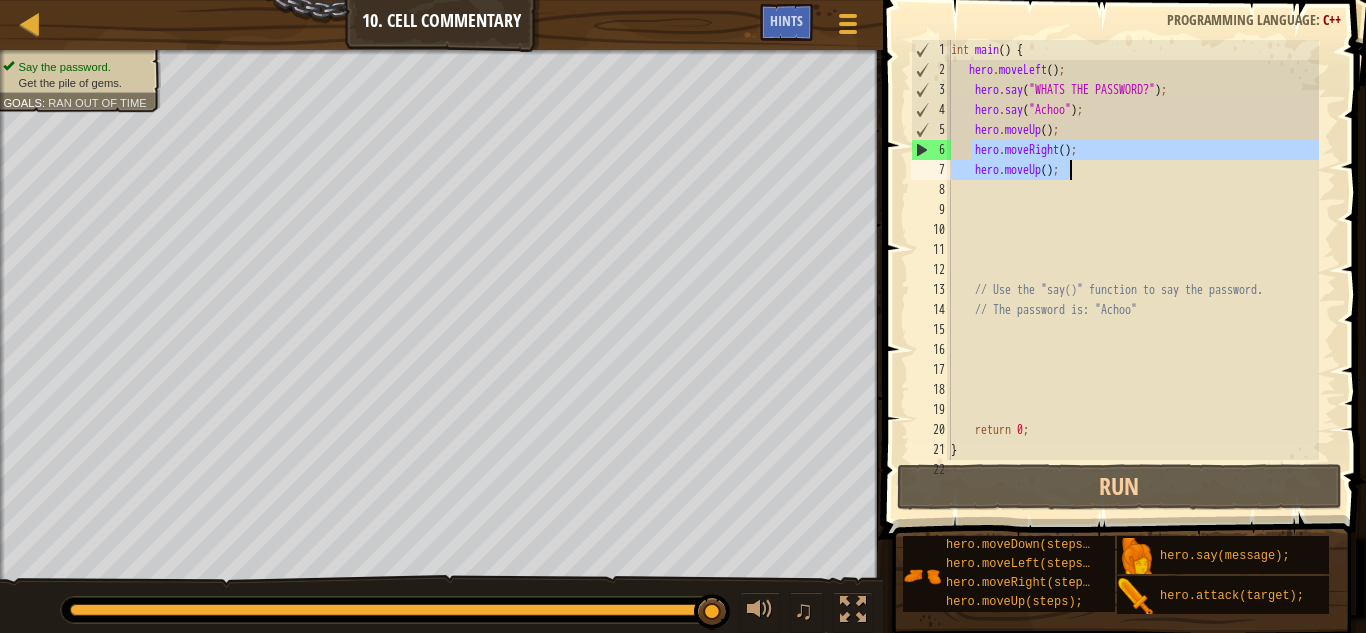 drag, startPoint x: 973, startPoint y: 154, endPoint x: 1096, endPoint y: 163, distance: 123.32883 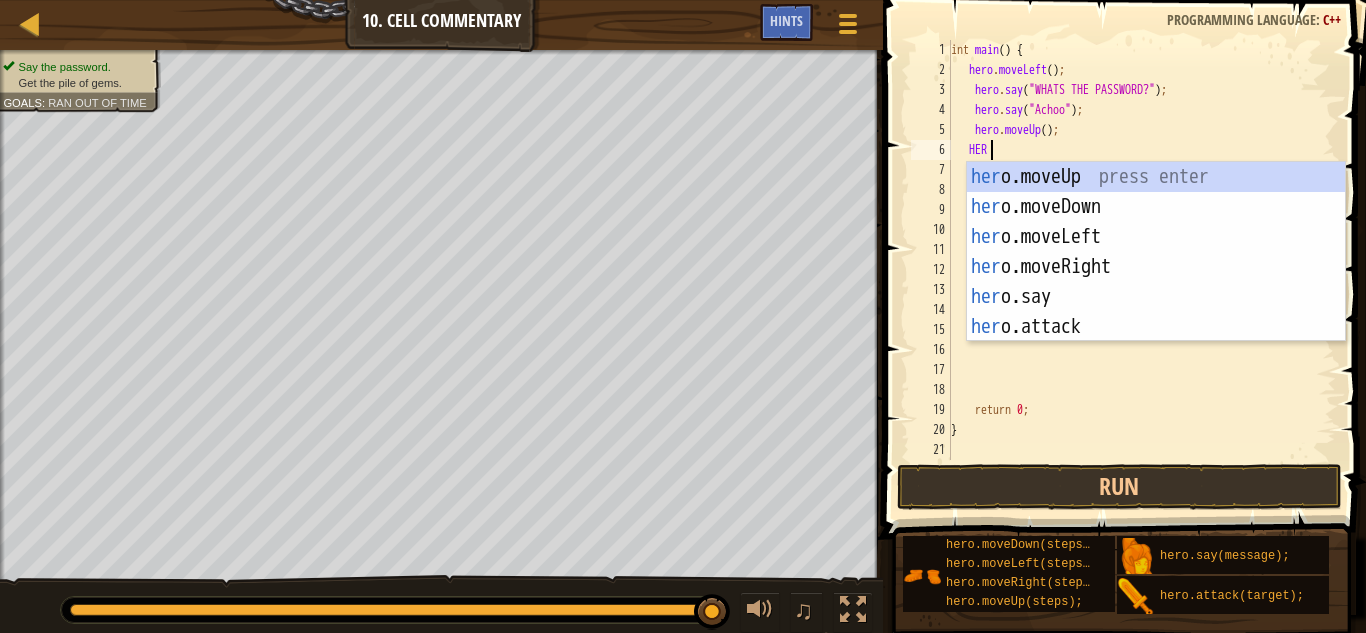 type on "HERO" 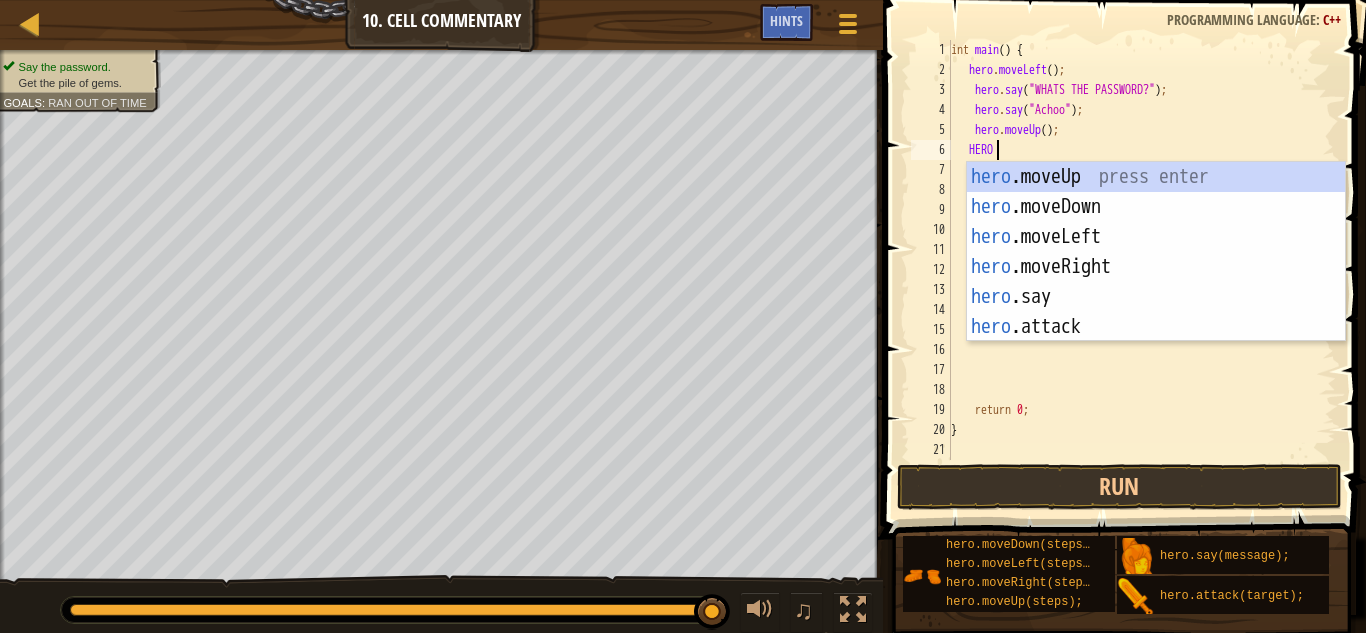 scroll, scrollTop: 9, scrollLeft: 3, axis: both 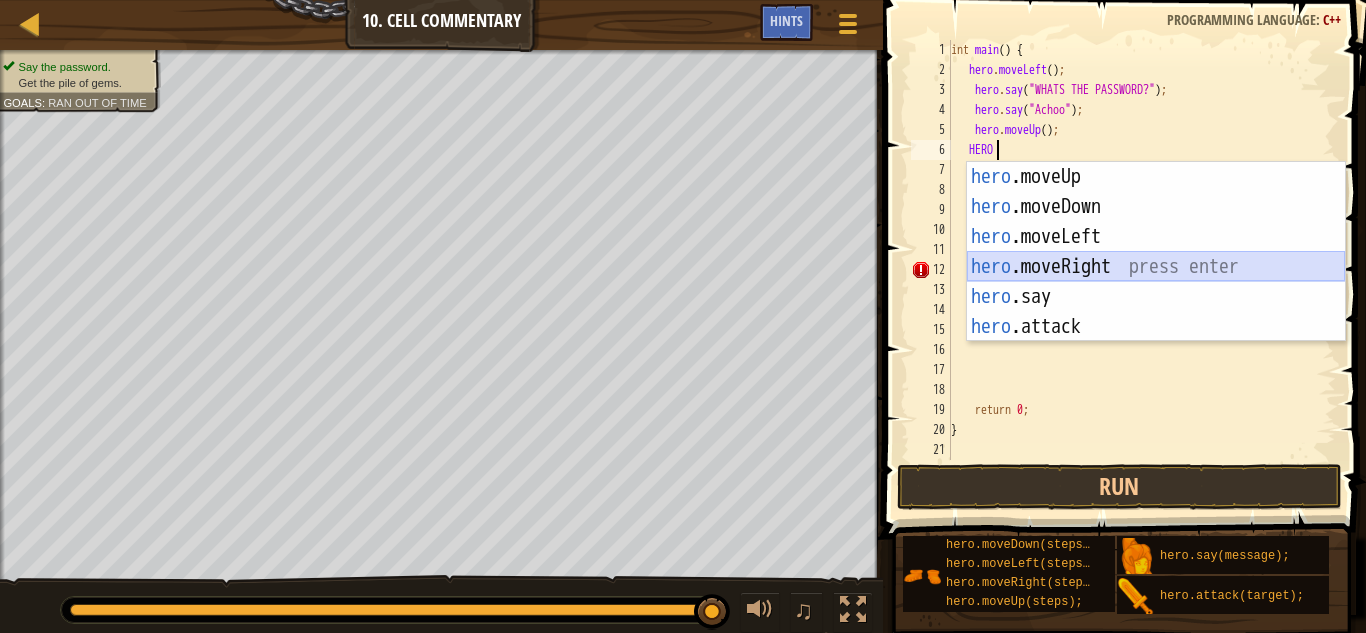 click on "hero .moveUp press enter hero .moveDown press enter hero .moveLeft press enter hero .moveRight press enter hero .say press enter hero .attack press enter" at bounding box center (1156, 282) 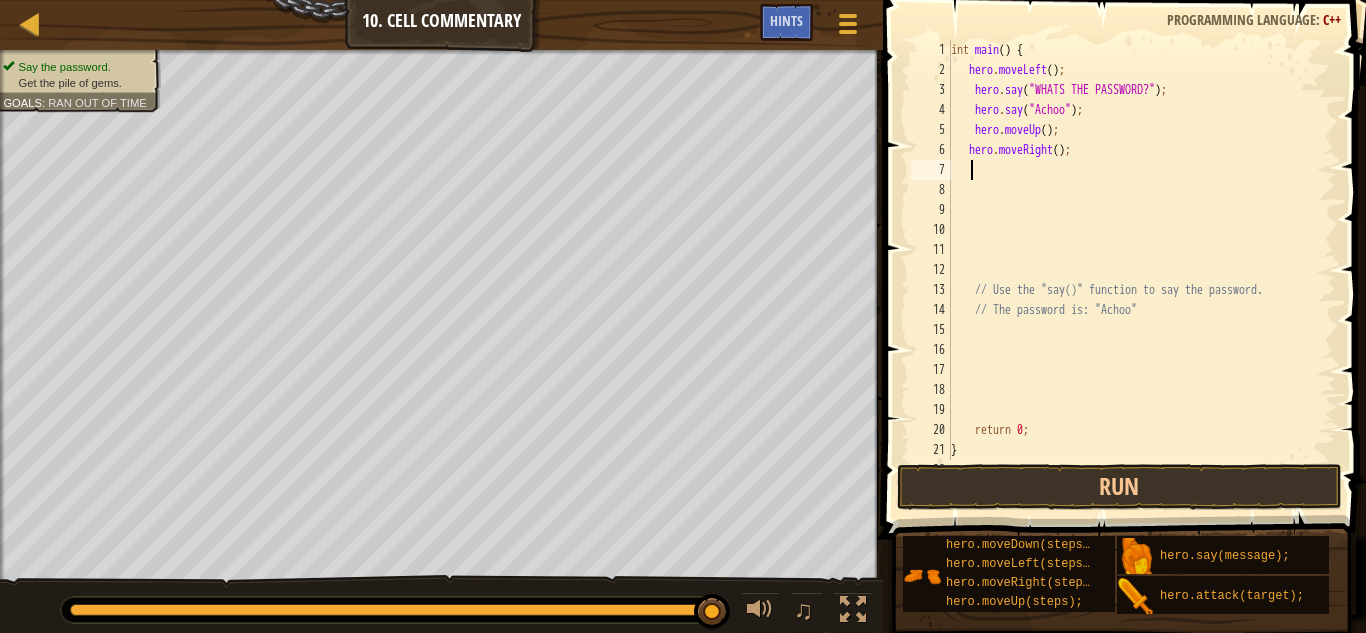 click on "int   main ( )   {     hero . moveLeft ( ) ;      hero . say ( " WHATS THE PASSWORD? " ) ;      hero . say ( " Achoo " ) ;      hero . moveUp ( ) ;     hero . moveRight ( ) ;                                 // Use the "say()" function to say the password.      // The password is: "Achoo"                                  return   0 ; }" at bounding box center [1133, 270] 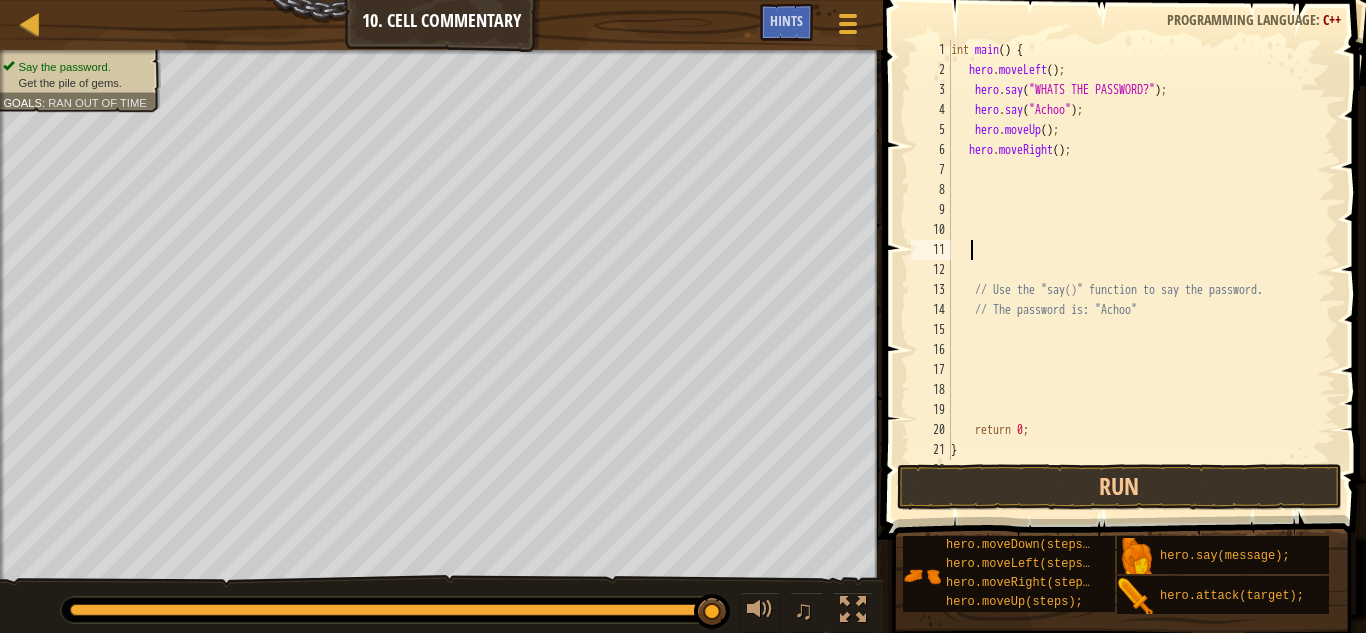 scroll, scrollTop: 9, scrollLeft: 0, axis: vertical 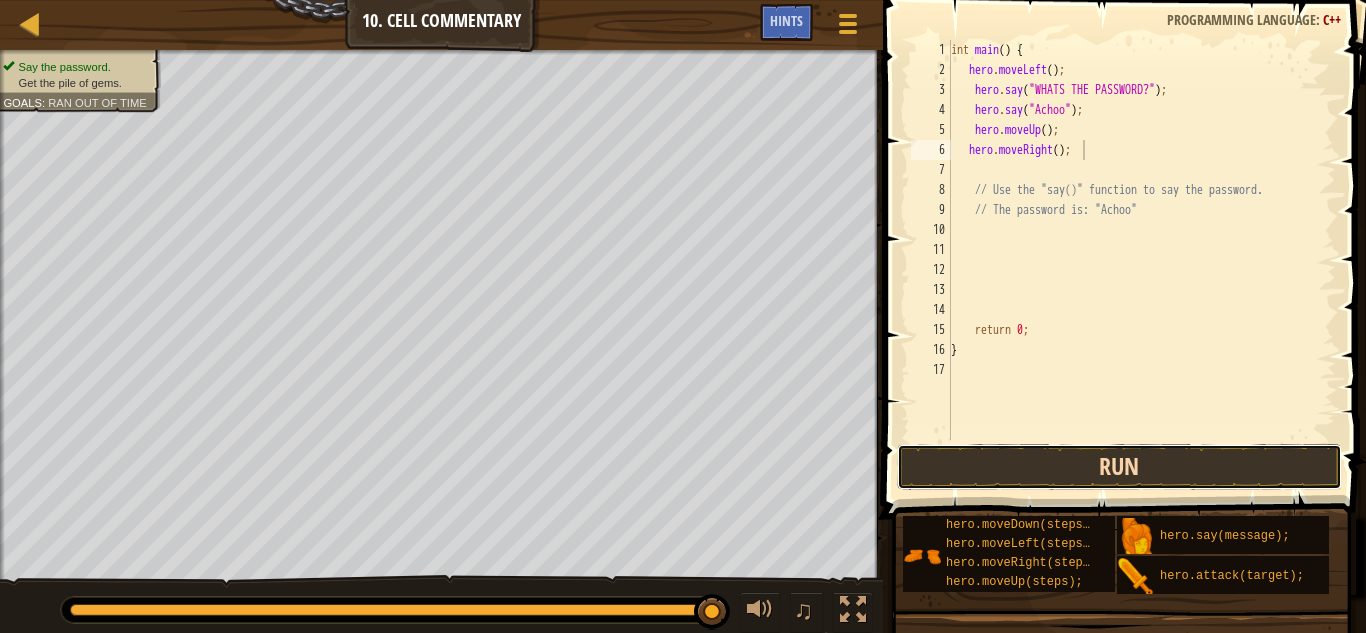click on "Run" at bounding box center [1119, 467] 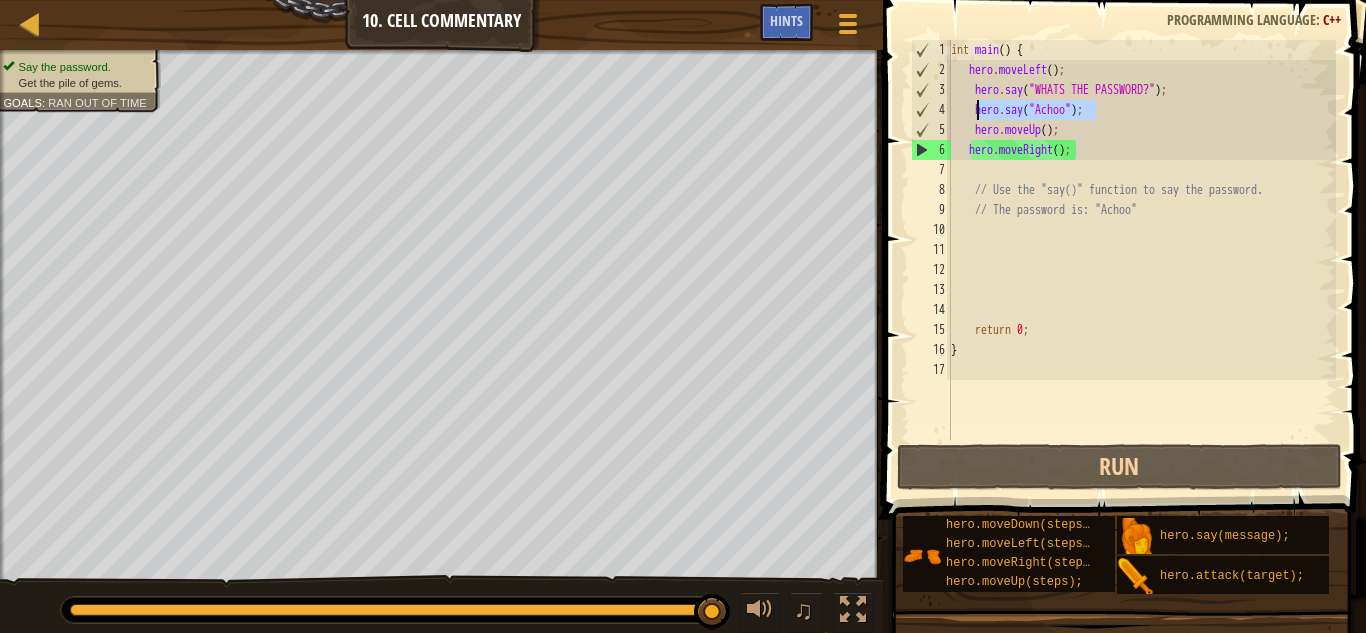 drag, startPoint x: 1095, startPoint y: 113, endPoint x: 980, endPoint y: 114, distance: 115.00435 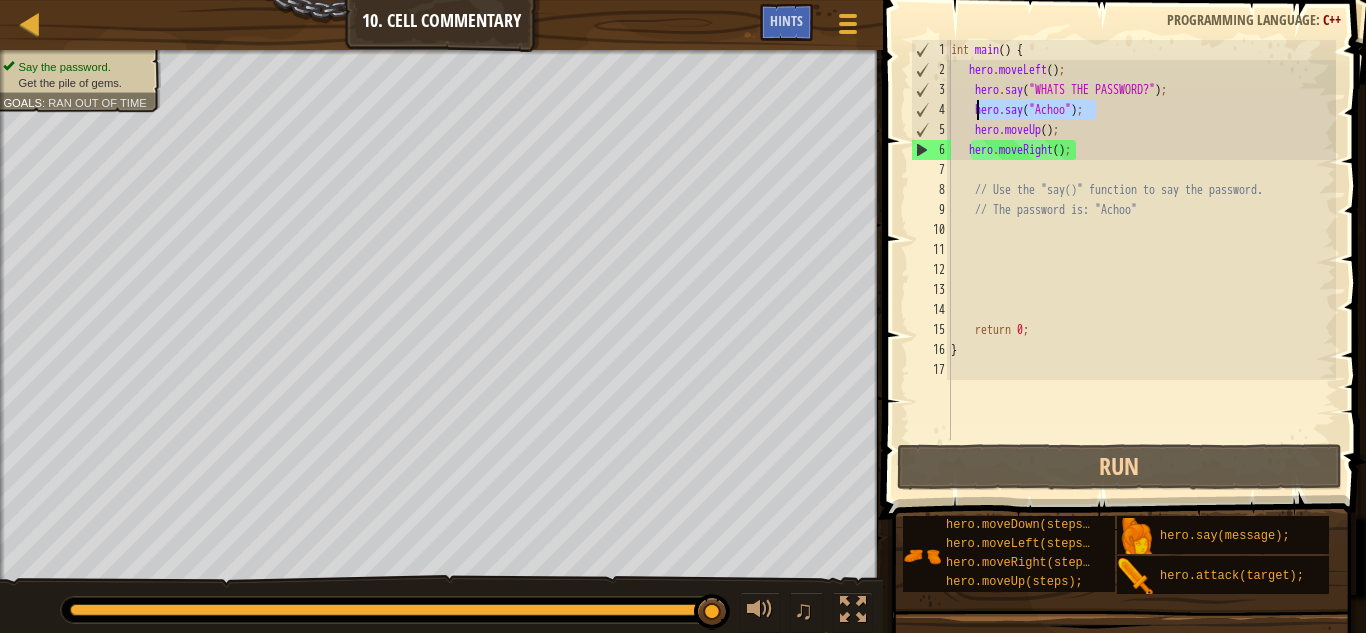 click on "int   main ( )   {     hero . moveLeft ( ) ;      hero . say ( " WHATS THE PASSWORD? " ) ;      hero . say ( " Achoo " ) ;      hero . moveUp ( ) ;     hero . moveRight ( ) ;           // Use the "say()" function to say the password.      // The password is: "Achoo"                                  return   0 ; }" at bounding box center [1141, 240] 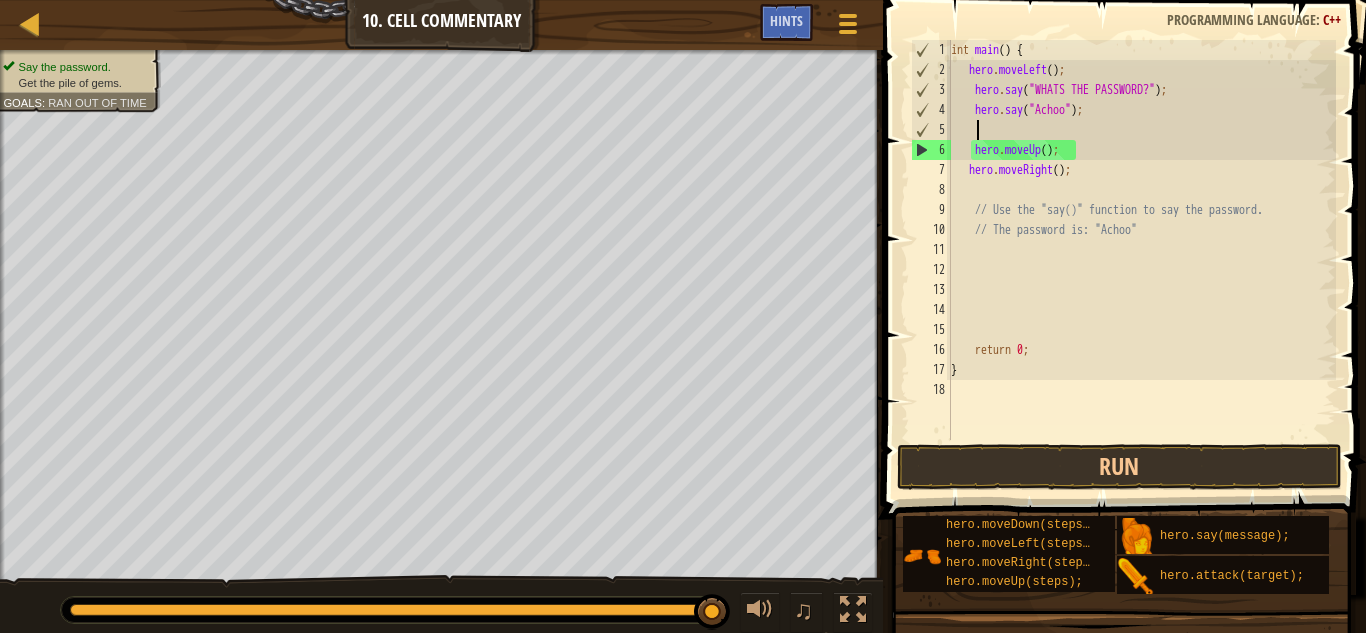 paste on "hero.say("Achoo");" 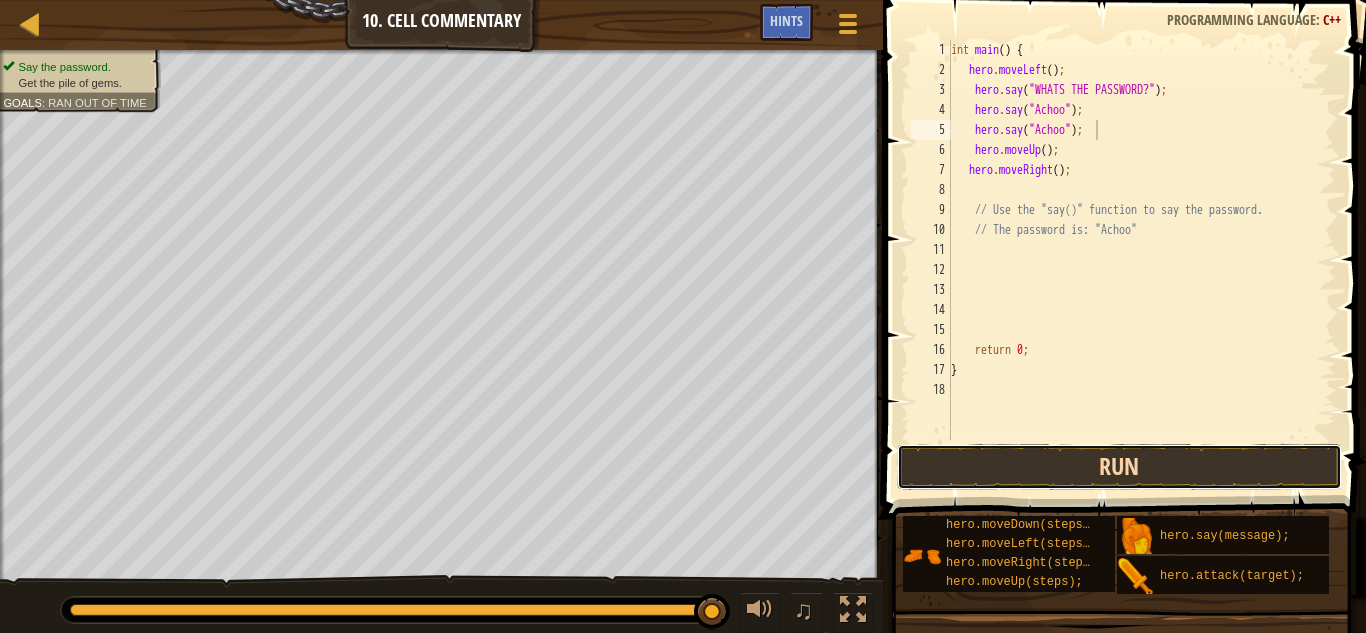 click on "Run" at bounding box center [1119, 467] 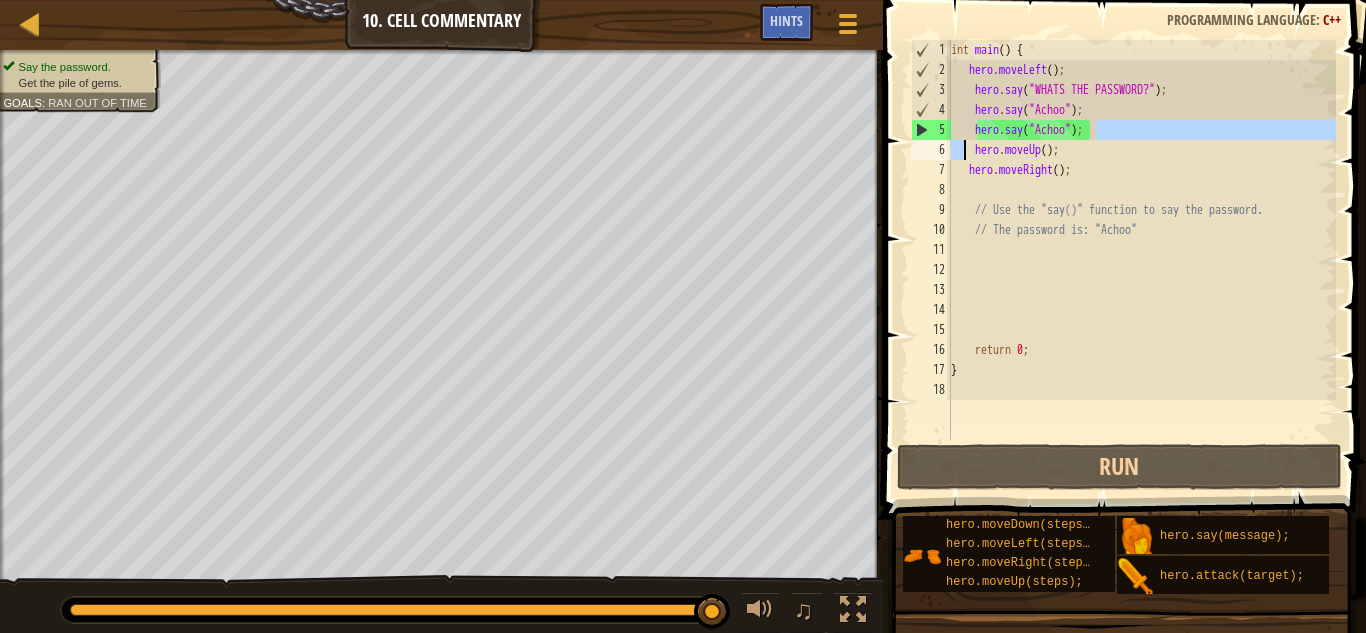 drag, startPoint x: 1101, startPoint y: 135, endPoint x: 967, endPoint y: 140, distance: 134.09325 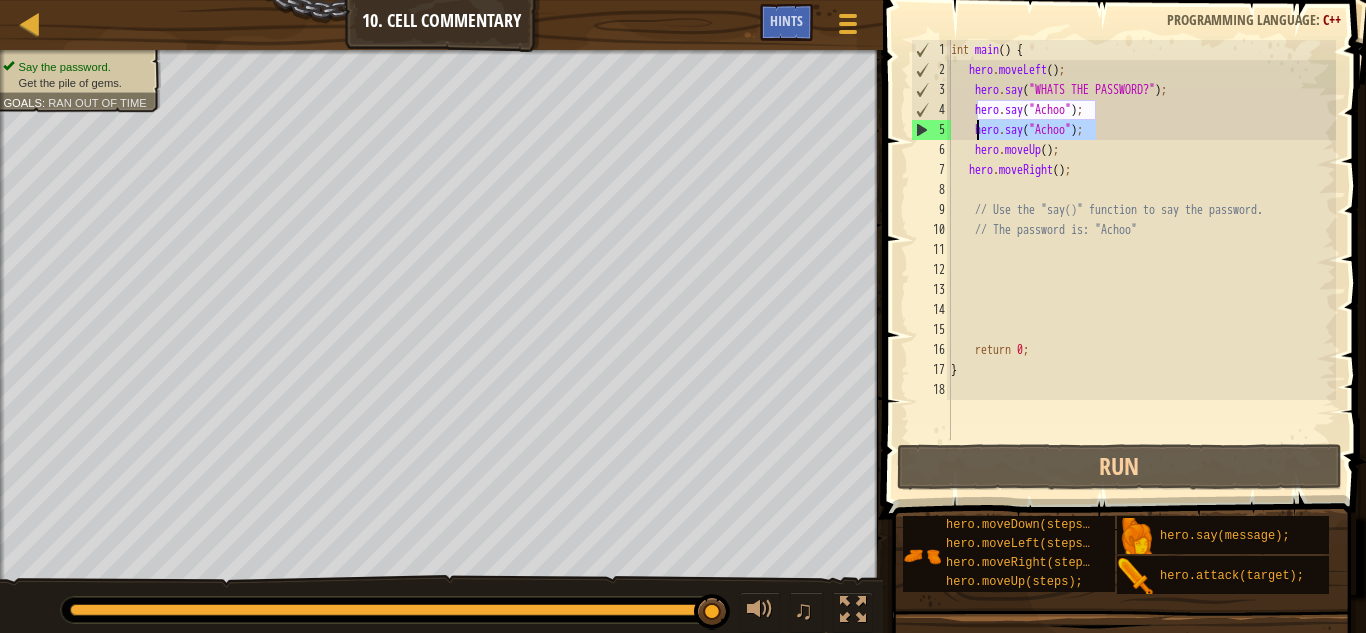 drag, startPoint x: 1104, startPoint y: 131, endPoint x: 974, endPoint y: 136, distance: 130.09612 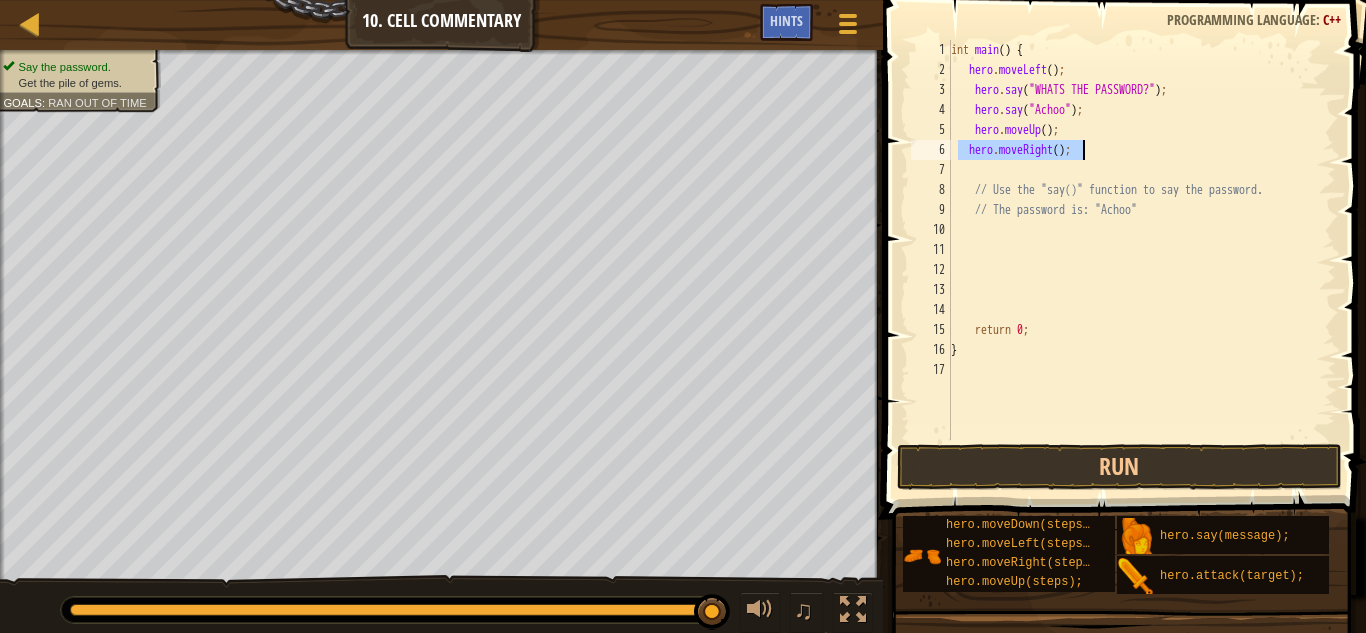 drag, startPoint x: 959, startPoint y: 151, endPoint x: 1090, endPoint y: 158, distance: 131.18689 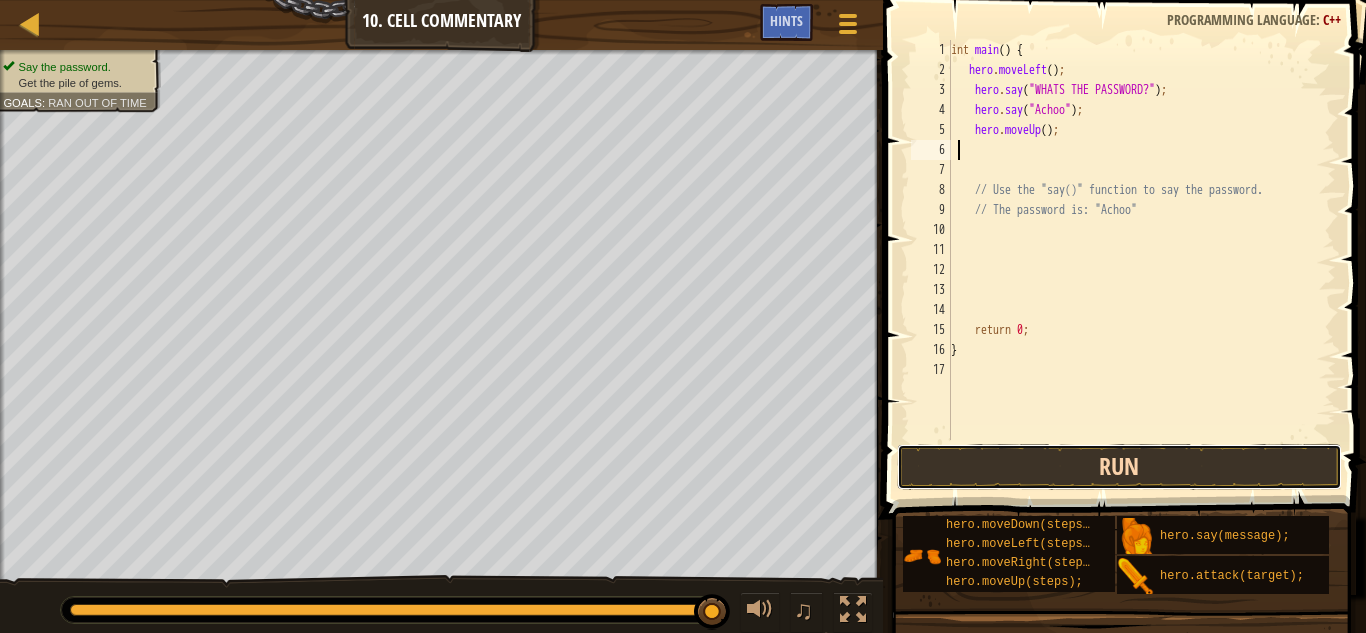 click on "Run" at bounding box center (1119, 467) 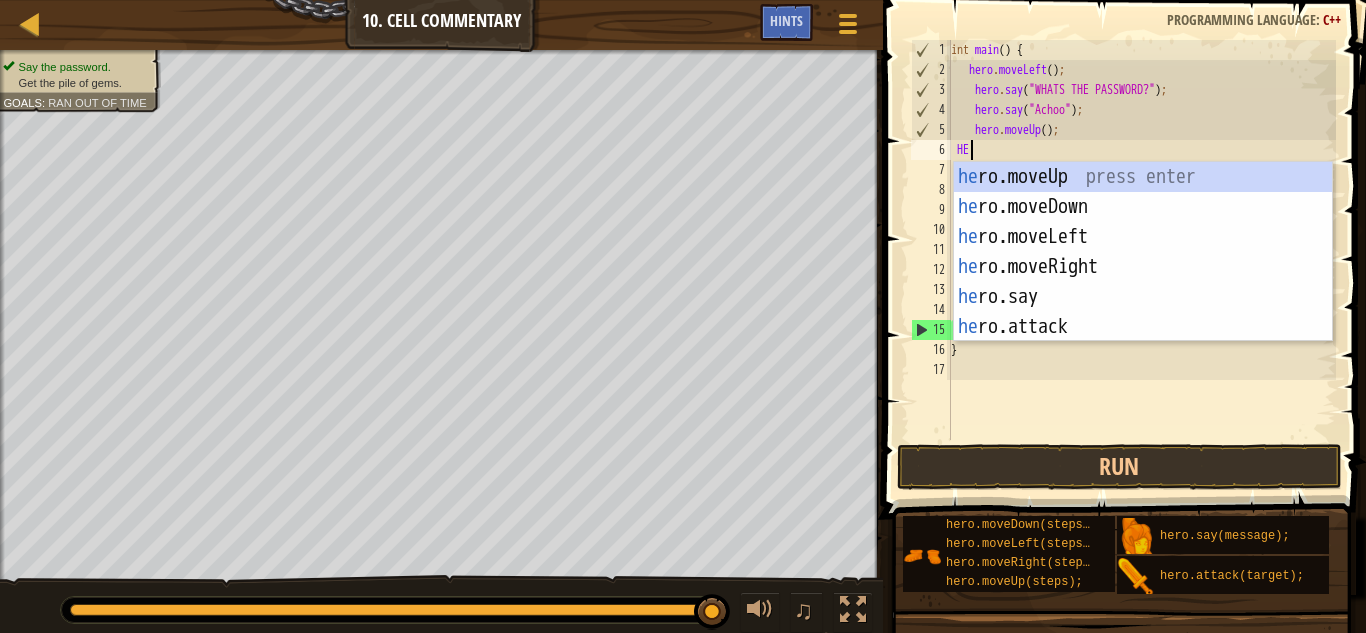 type on "HERO" 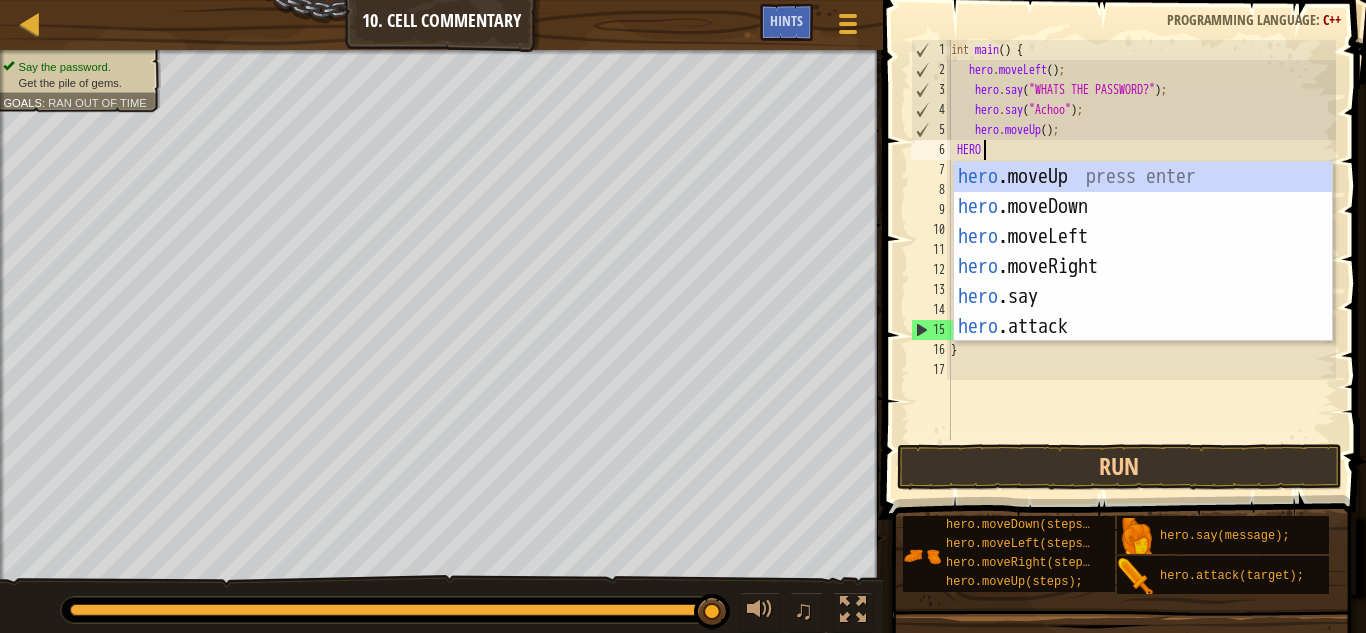scroll, scrollTop: 9, scrollLeft: 2, axis: both 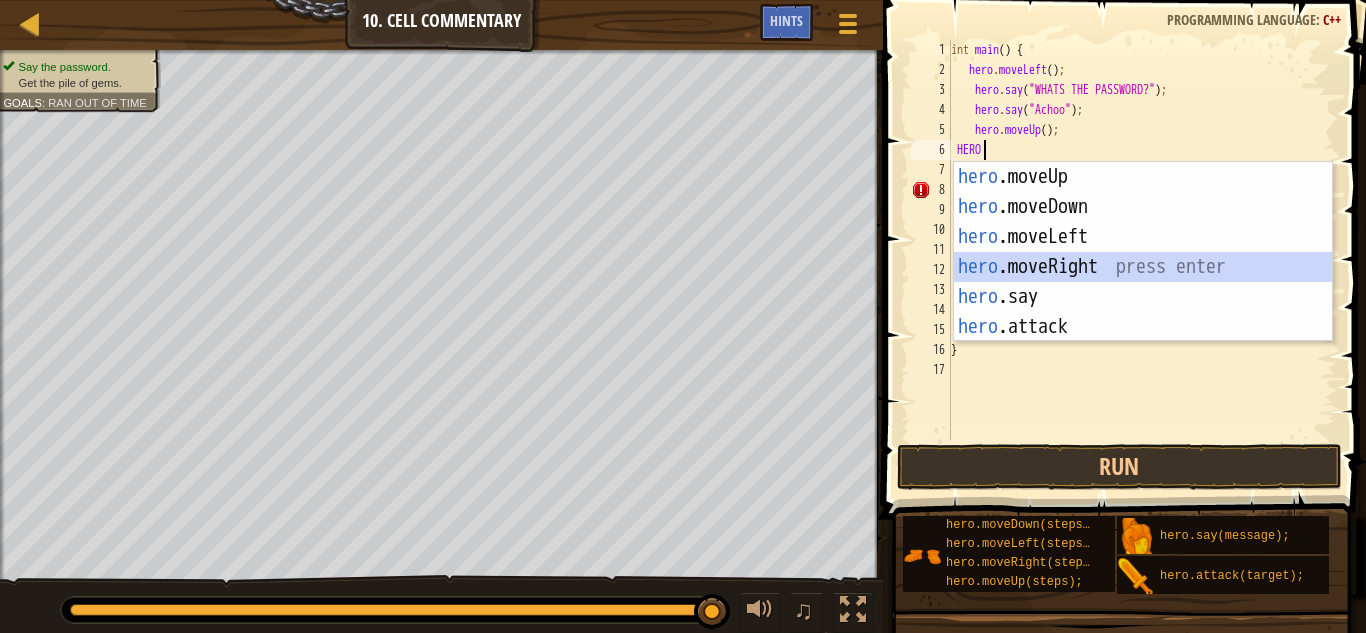 click on "hero .moveUp press enter hero .moveDown press enter hero .moveLeft press enter hero .moveRight press enter hero .say press enter hero .attack press enter" at bounding box center (1143, 282) 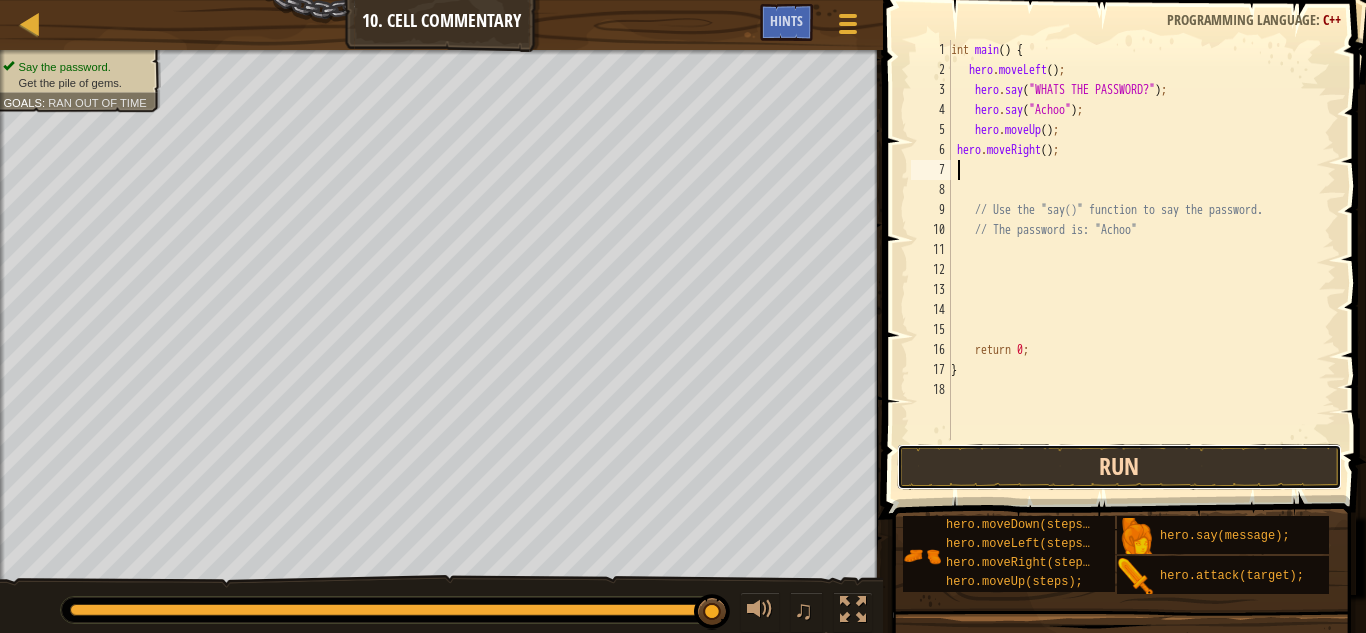 click on "Run" at bounding box center [1119, 467] 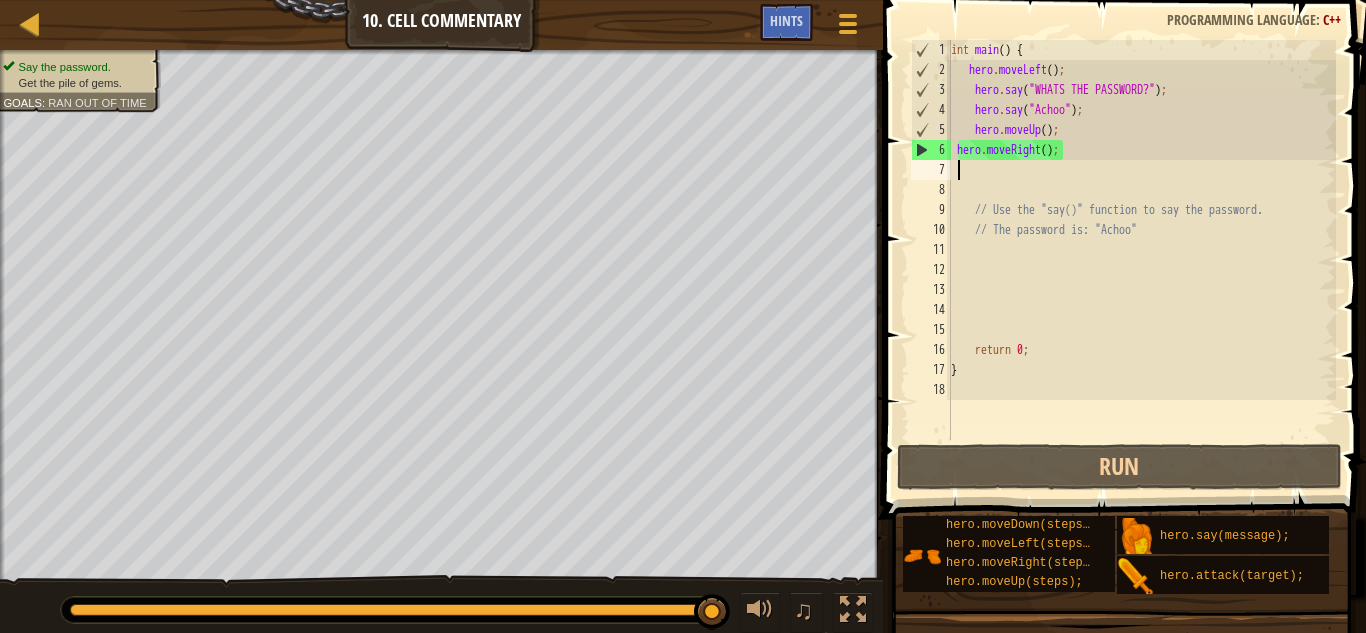 click on "int   main ( )   {     hero . moveLeft ( ) ;      hero . say ( " WHATS THE PASSWORD? " ) ;      hero . say ( " Achoo " ) ;      hero . moveUp ( ) ;   hero . moveRight ( ) ;             // Use the "say()" function to say the password.      // The password is: "Achoo"                                  return   0 ; }" at bounding box center [1141, 260] 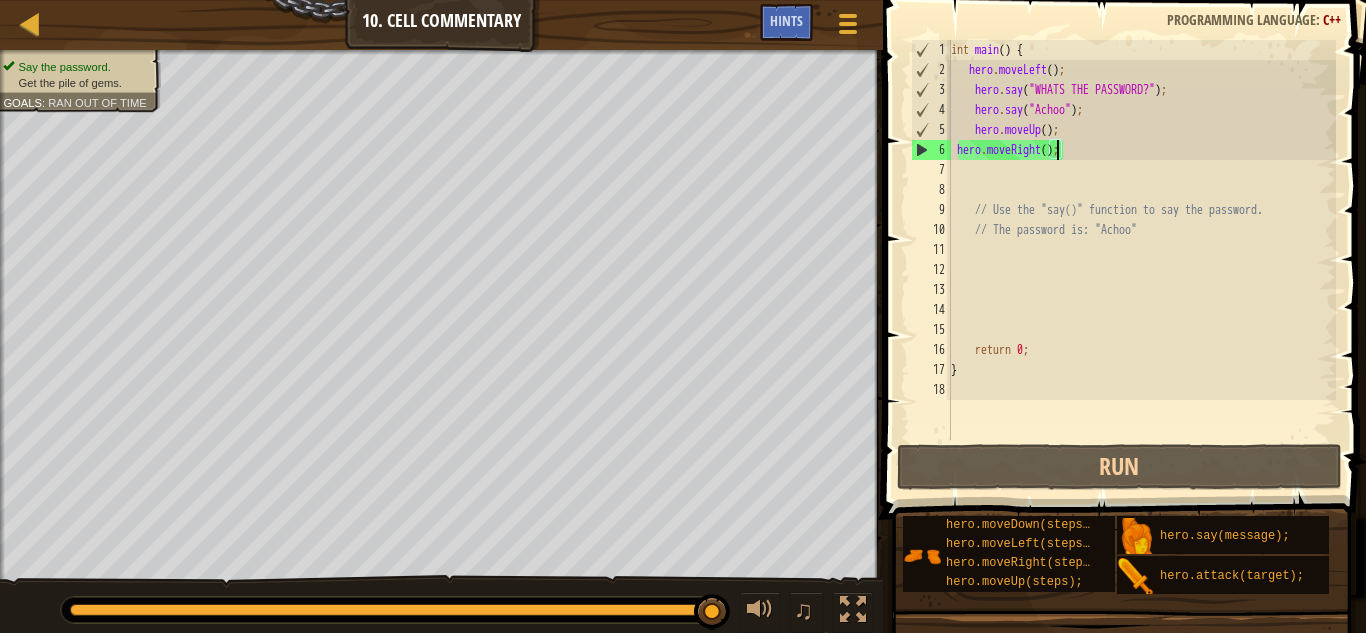 click on "int   main ( )   {     hero . moveLeft ( ) ;      hero . say ( " WHATS THE PASSWORD? " ) ;      hero . say ( " Achoo " ) ;      hero . moveUp ( ) ;   hero . moveRight ( ) ;             // Use the "say()" function to say the password.      // The password is: "Achoo"                                  return   0 ; }" at bounding box center (1141, 260) 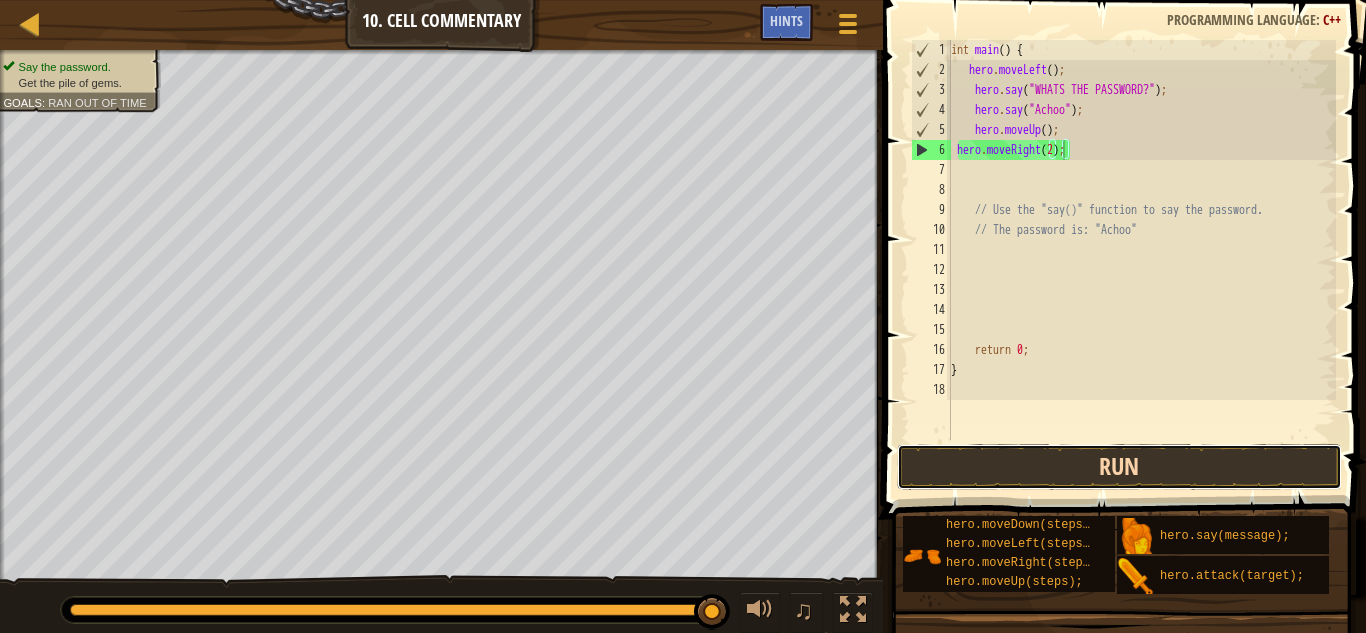 click on "Run" at bounding box center (1119, 467) 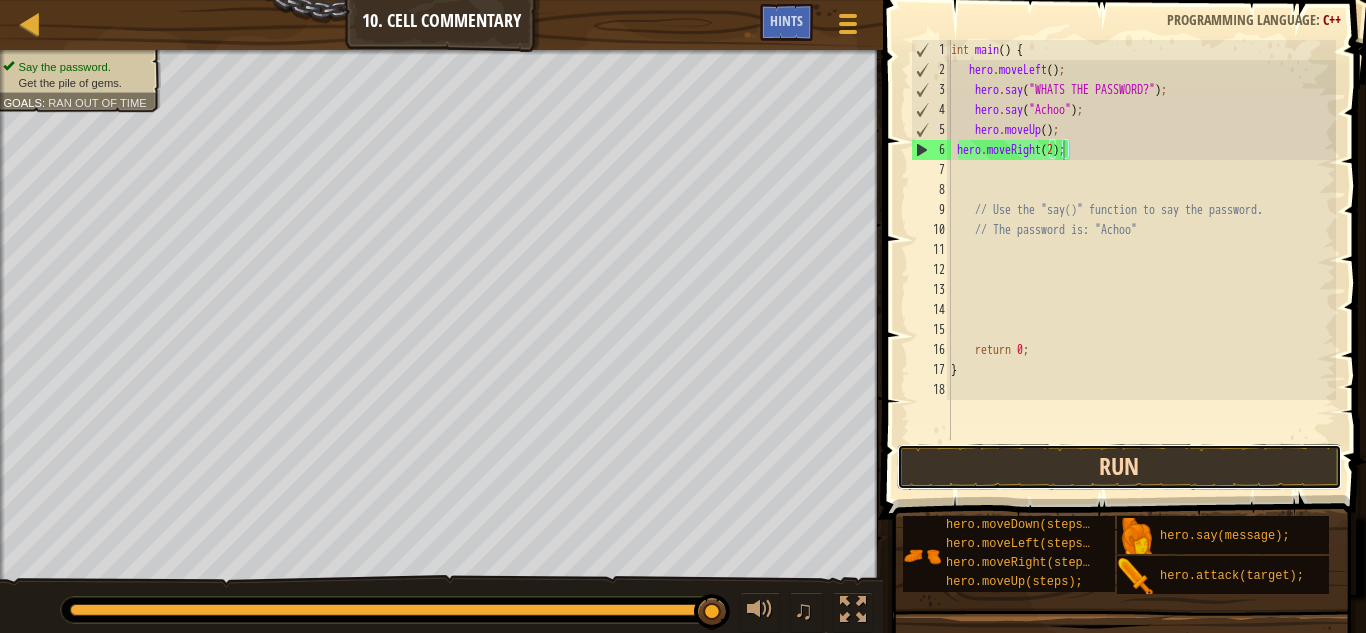 click on "Run" at bounding box center [1119, 467] 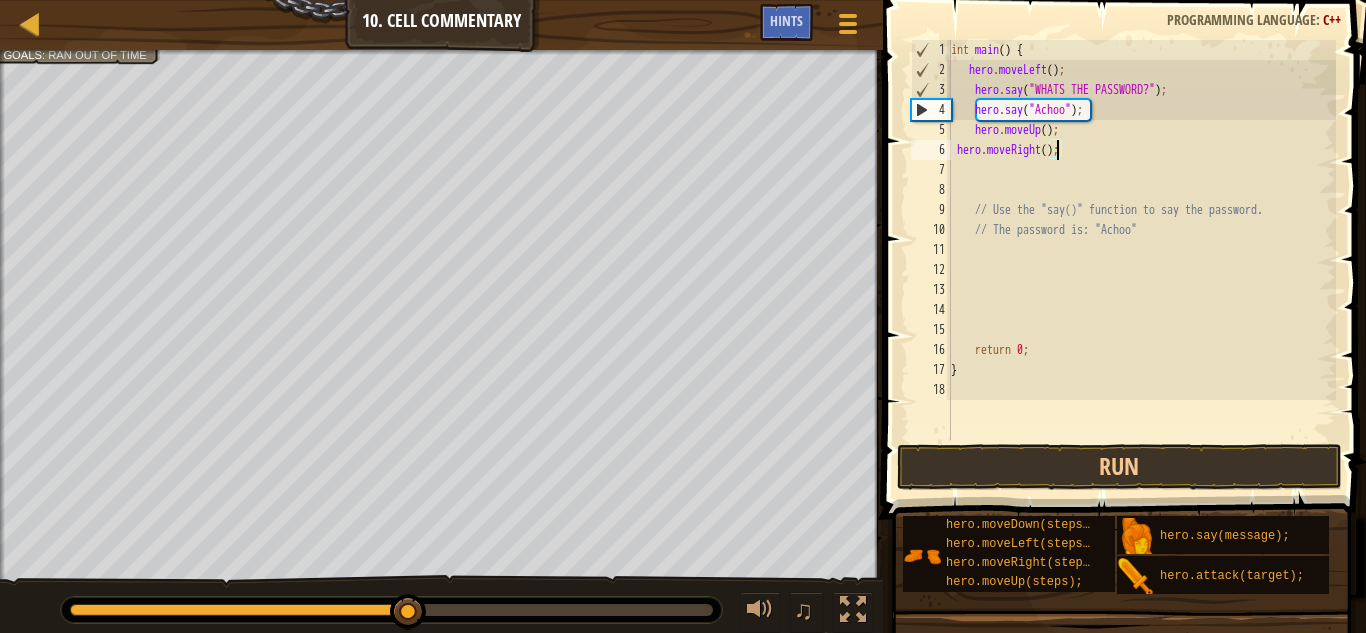 click on "int   main ( )   {     hero . moveLeft ( ) ;      hero . say ( " WHATS THE PASSWORD? " ) ;      hero . say ( " Achoo " ) ;      hero . moveUp ( ) ;   hero . moveRight ( ) ;             // Use the "say()" function to say the password.      // The password is: "Achoo"                                  return   0 ; }" at bounding box center [1141, 260] 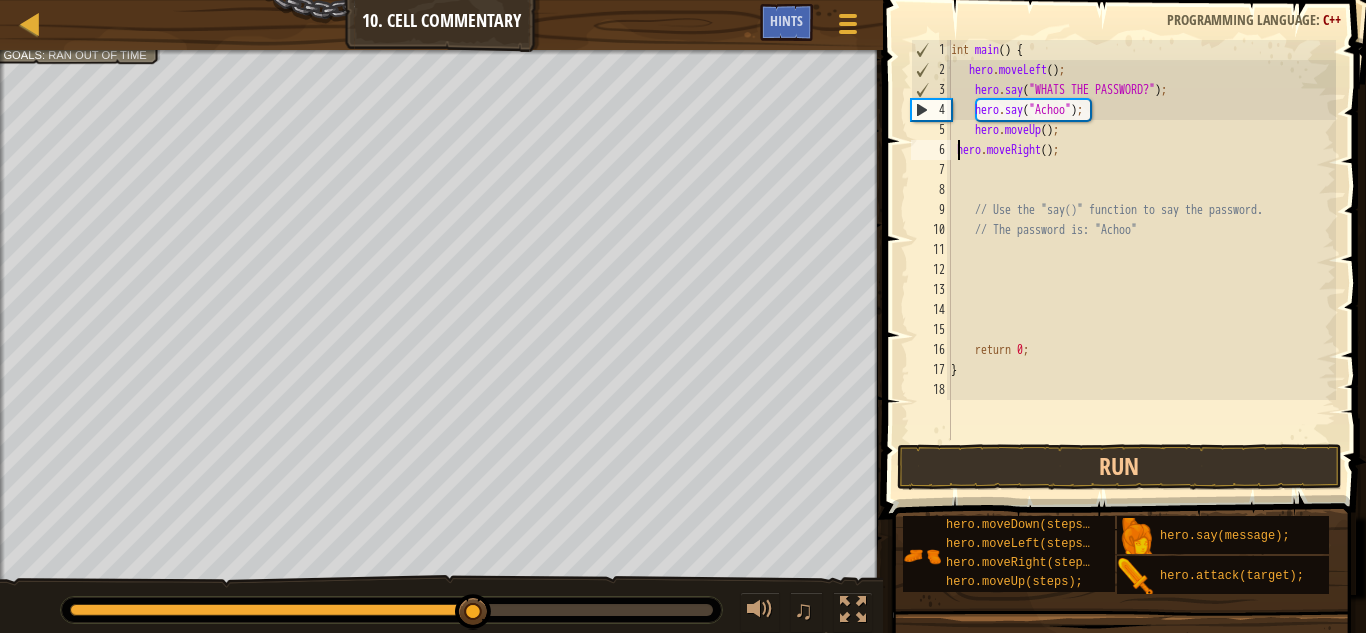 type on "hero.moveRight();" 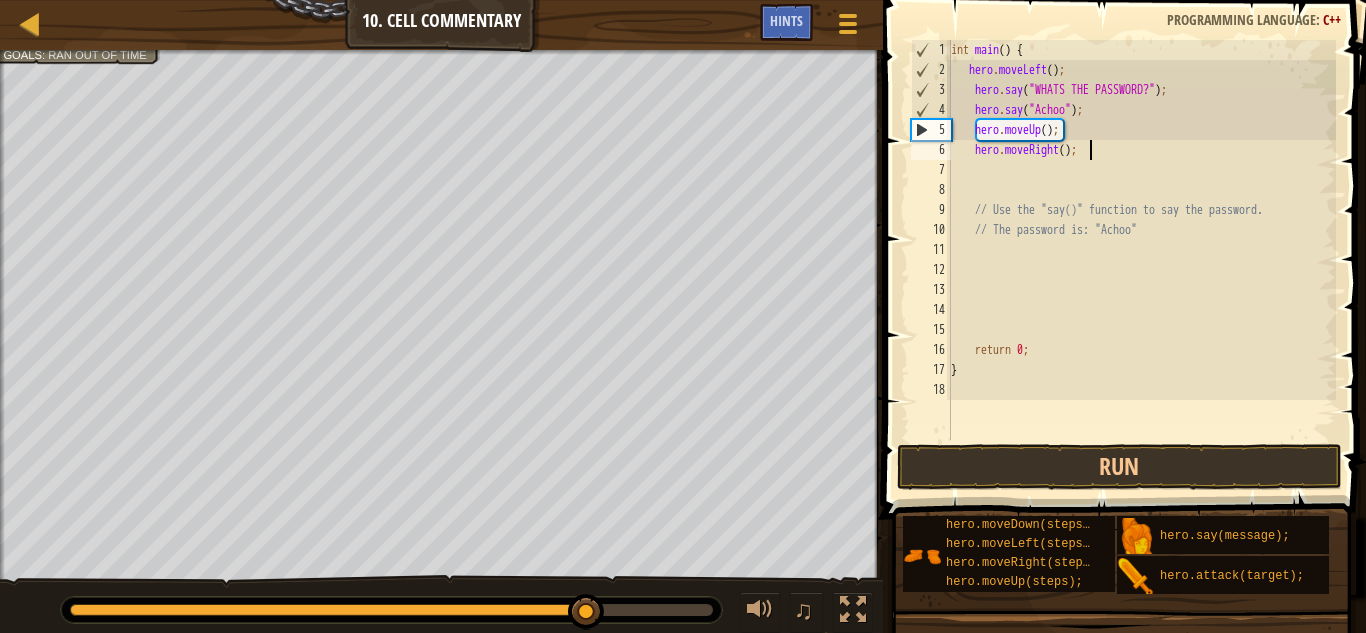 click on "int   main ( )   {     hero . moveLeft ( ) ;      hero . say ( " WHATS THE PASSWORD? " ) ;      hero . say ( " Achoo " ) ;      hero . moveUp ( ) ;      hero . moveRight ( ) ;             // Use the "say()" function to say the password.      // The password is: "Achoo"                                  return   0 ; }" at bounding box center [1141, 260] 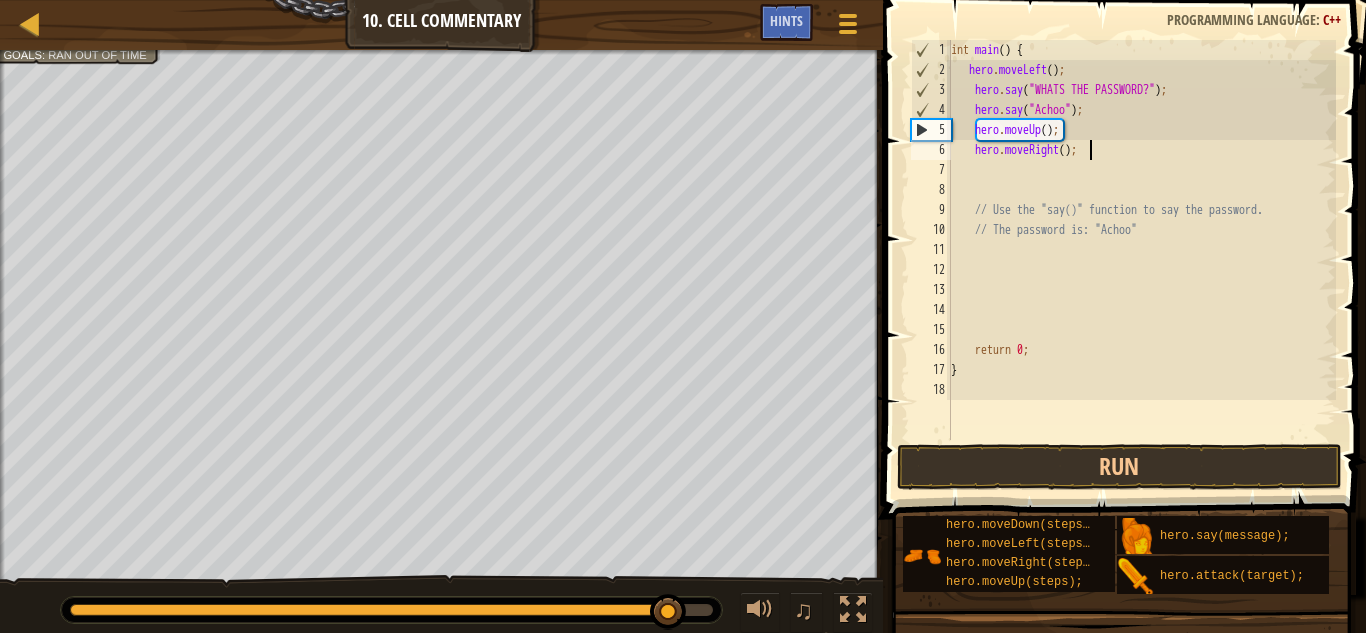 scroll, scrollTop: 9, scrollLeft: 1, axis: both 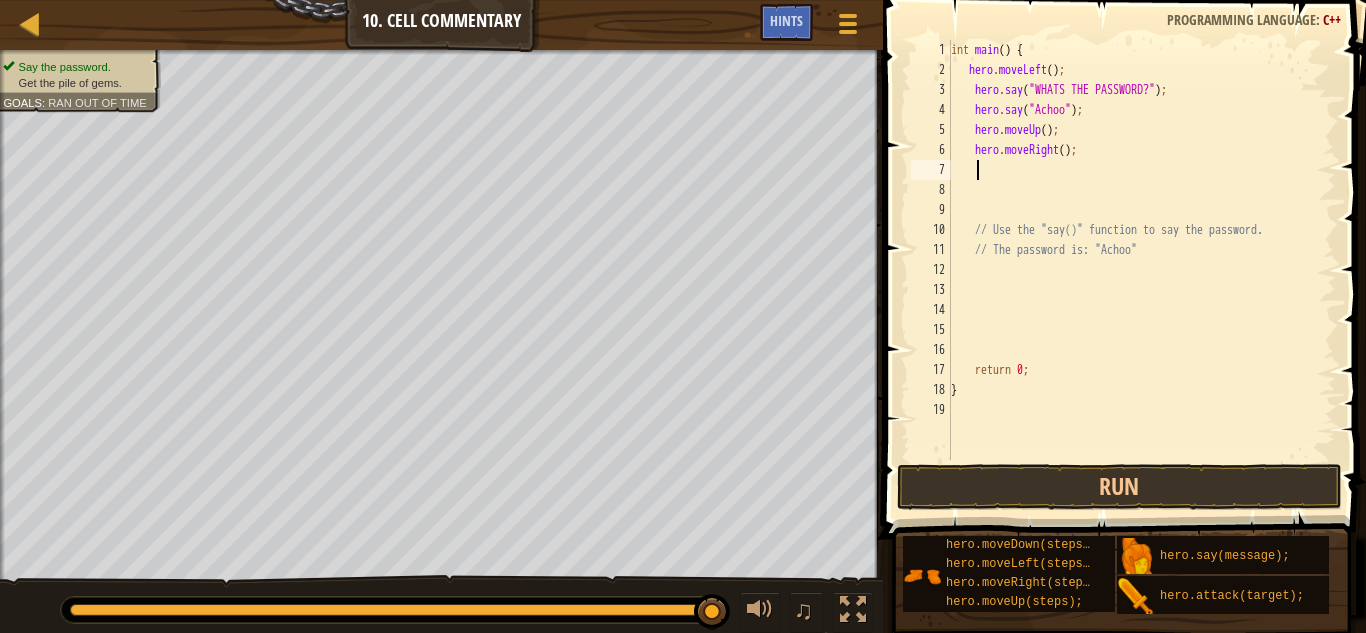 click on "int   main ( )   {     hero . moveLeft ( ) ;      hero . say ( " WHATS THE PASSWORD? " ) ;      hero . say ( " Achoo " ) ;      hero . moveUp ( ) ;      hero . moveRight ( ) ;                  // Use the "say()" function to say the password.      // The password is: "Achoo"                                  return   0 ; }" at bounding box center [1141, 270] 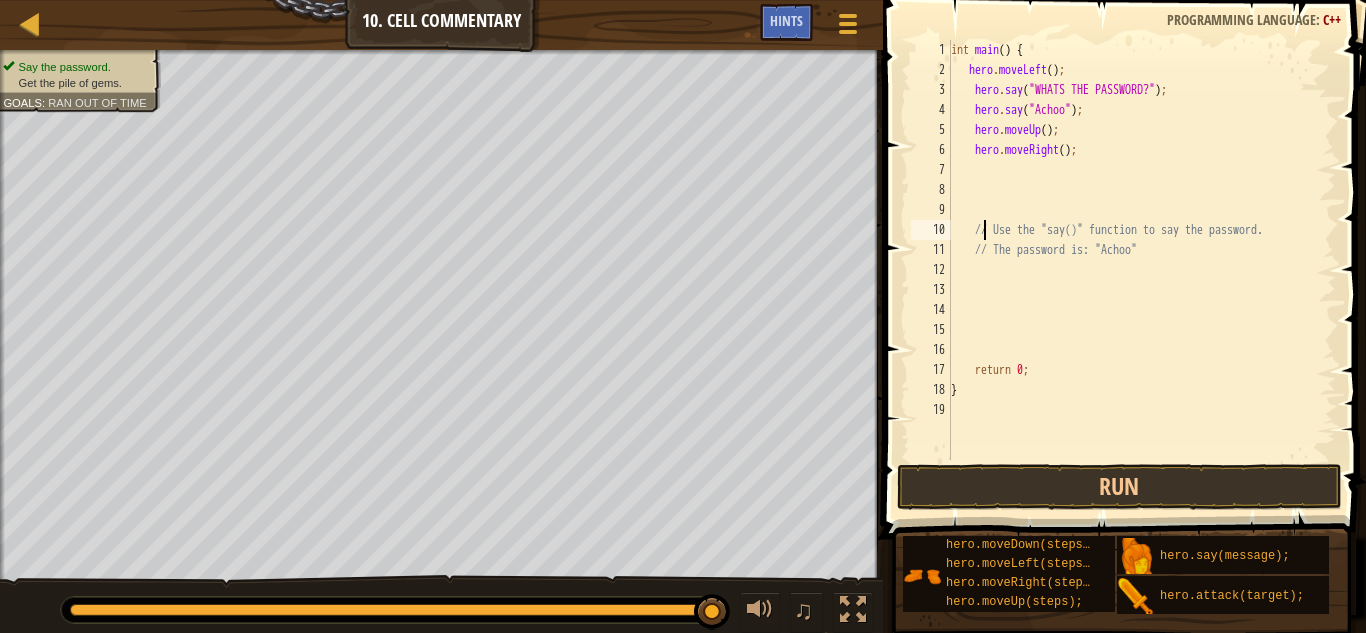 click on "int   main ( )   {     hero . moveLeft ( ) ;      hero . say ( " WHATS THE PASSWORD? " ) ;      hero . say ( " Achoo " ) ;      hero . moveUp ( ) ;      hero . moveRight ( ) ;                  // Use the "say()" function to say the password.      // The password is: "Achoo"                                  return   0 ; }" at bounding box center (1141, 270) 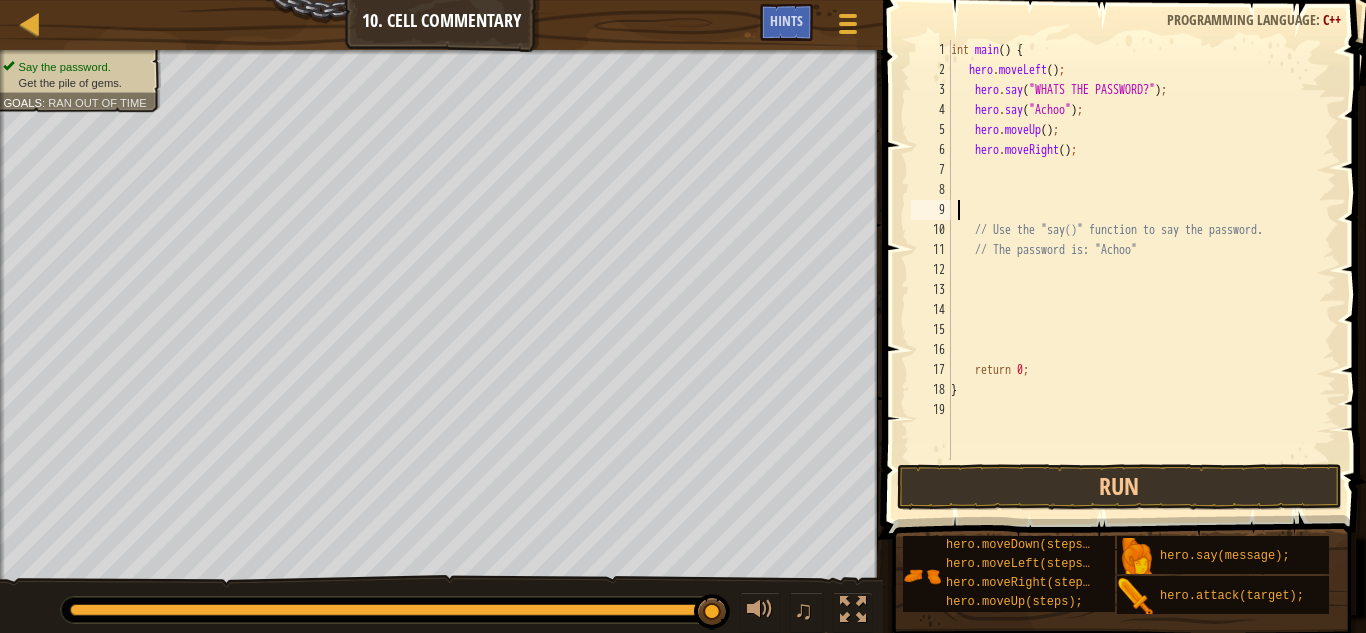 scroll, scrollTop: 9, scrollLeft: 0, axis: vertical 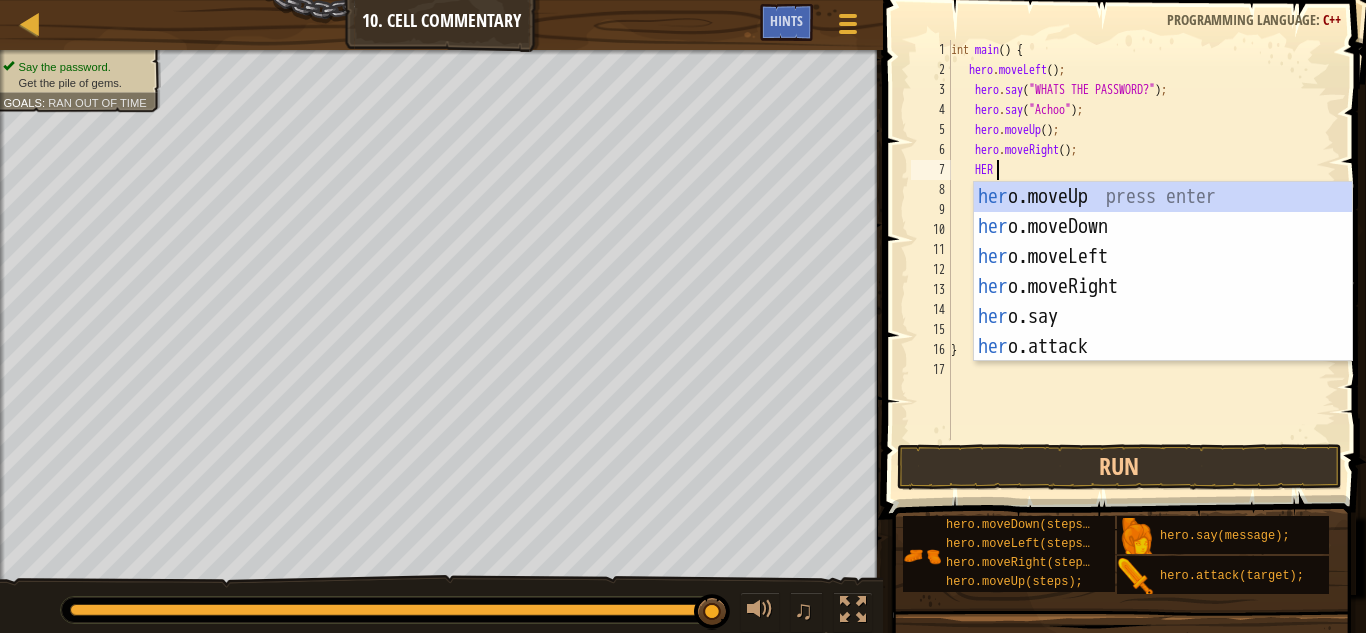 type on "HERO" 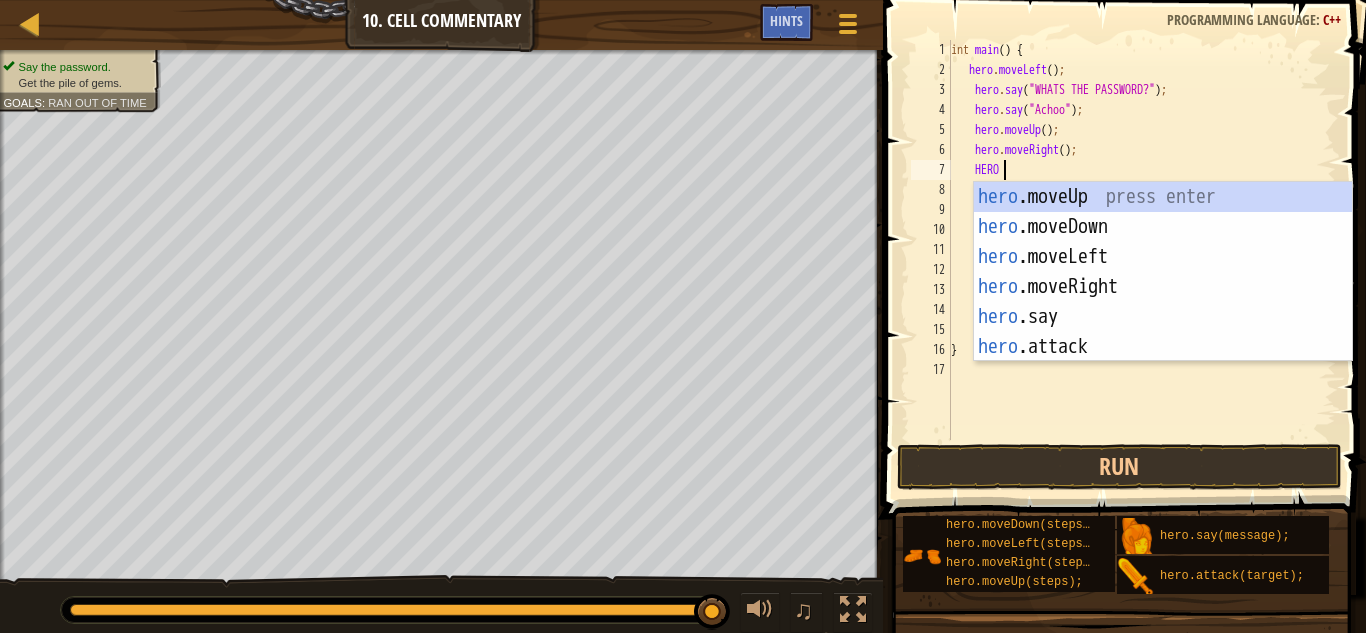 scroll, scrollTop: 9, scrollLeft: 4, axis: both 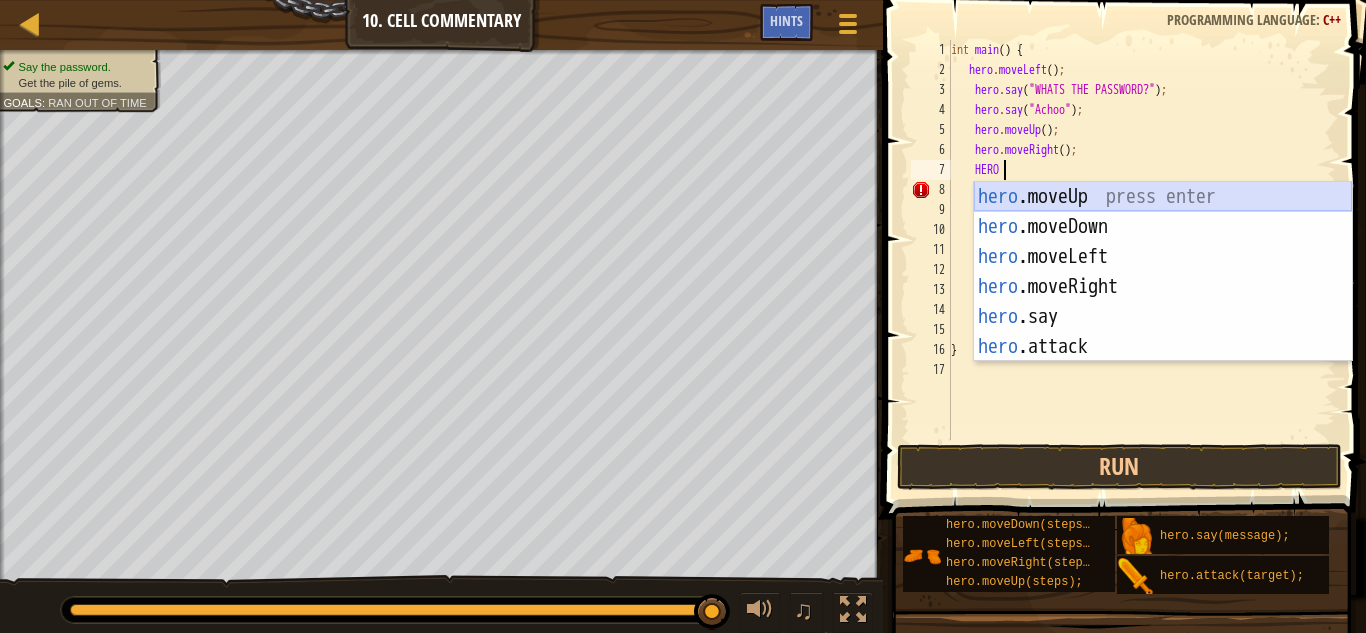 click on "hero .moveUp press enter hero .moveDown press enter hero .moveLeft press enter hero .moveRight press enter hero .say press enter hero .attack press enter" at bounding box center [1163, 302] 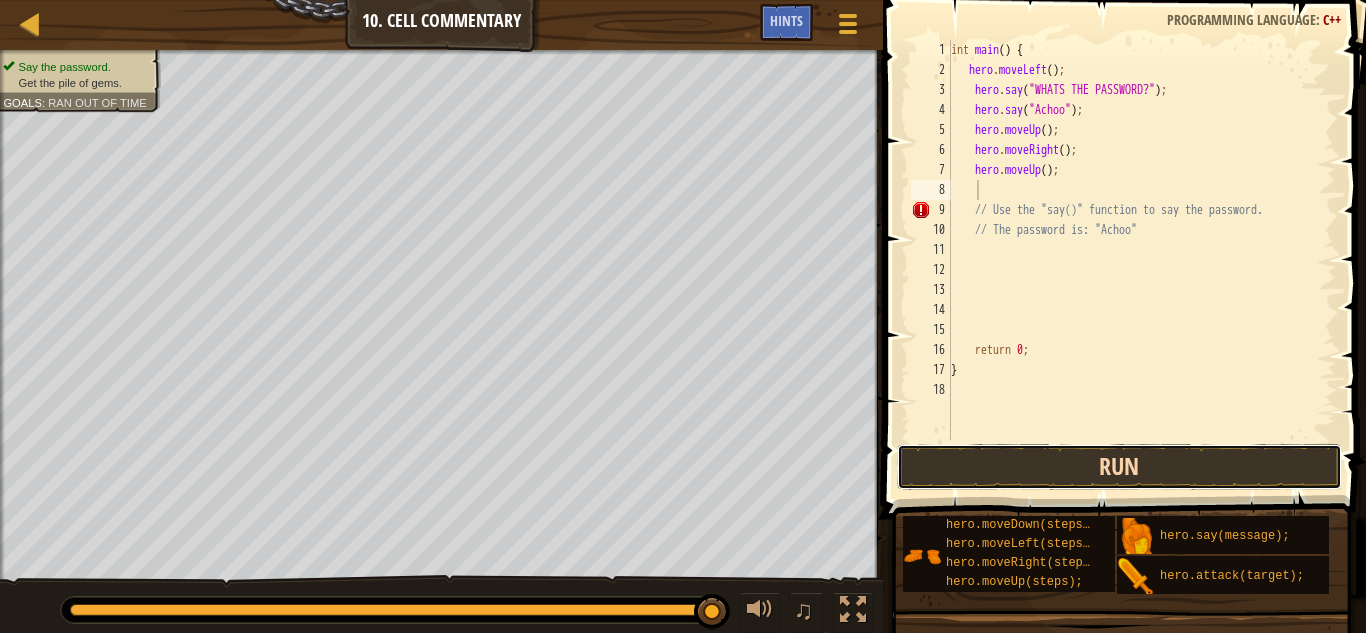 click on "Run" at bounding box center (1119, 467) 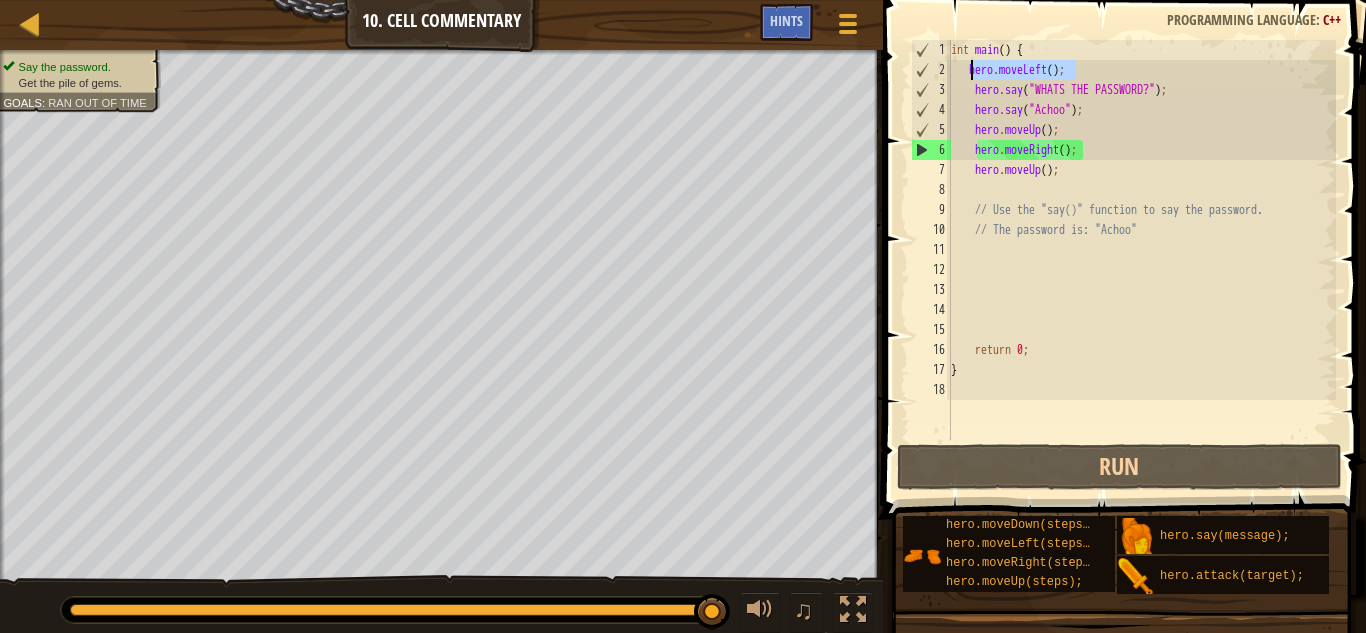 drag, startPoint x: 1125, startPoint y: 77, endPoint x: 973, endPoint y: 63, distance: 152.64337 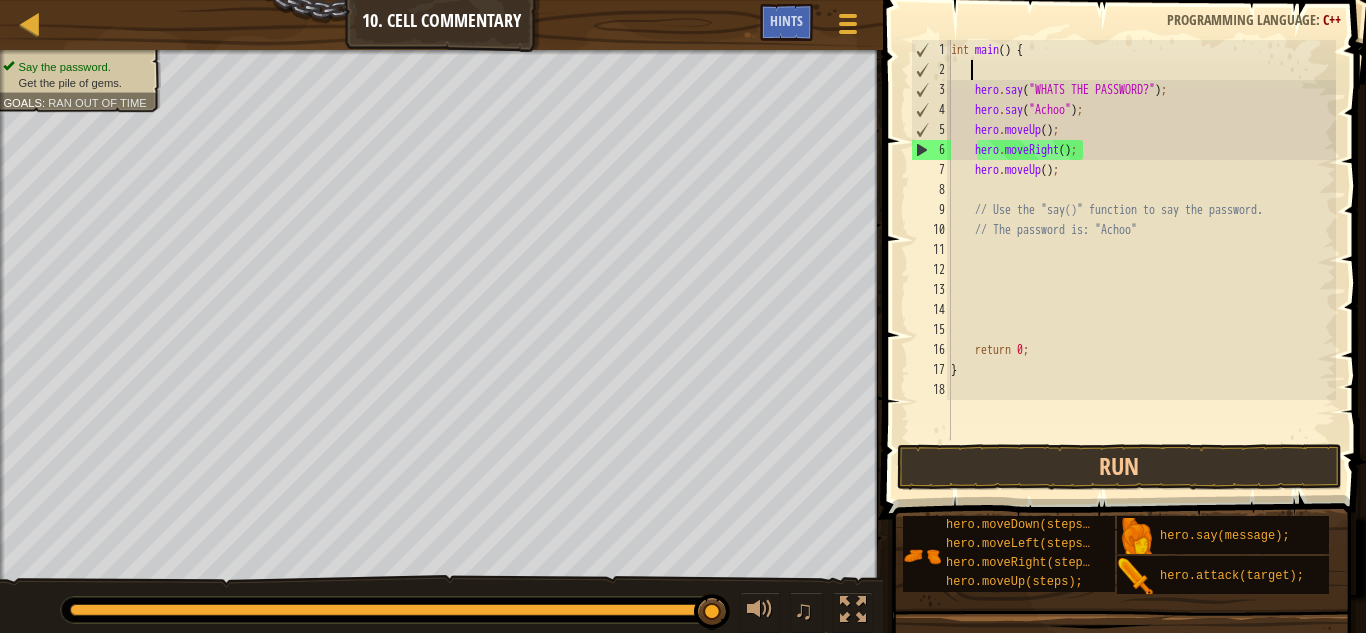 scroll, scrollTop: 9, scrollLeft: 0, axis: vertical 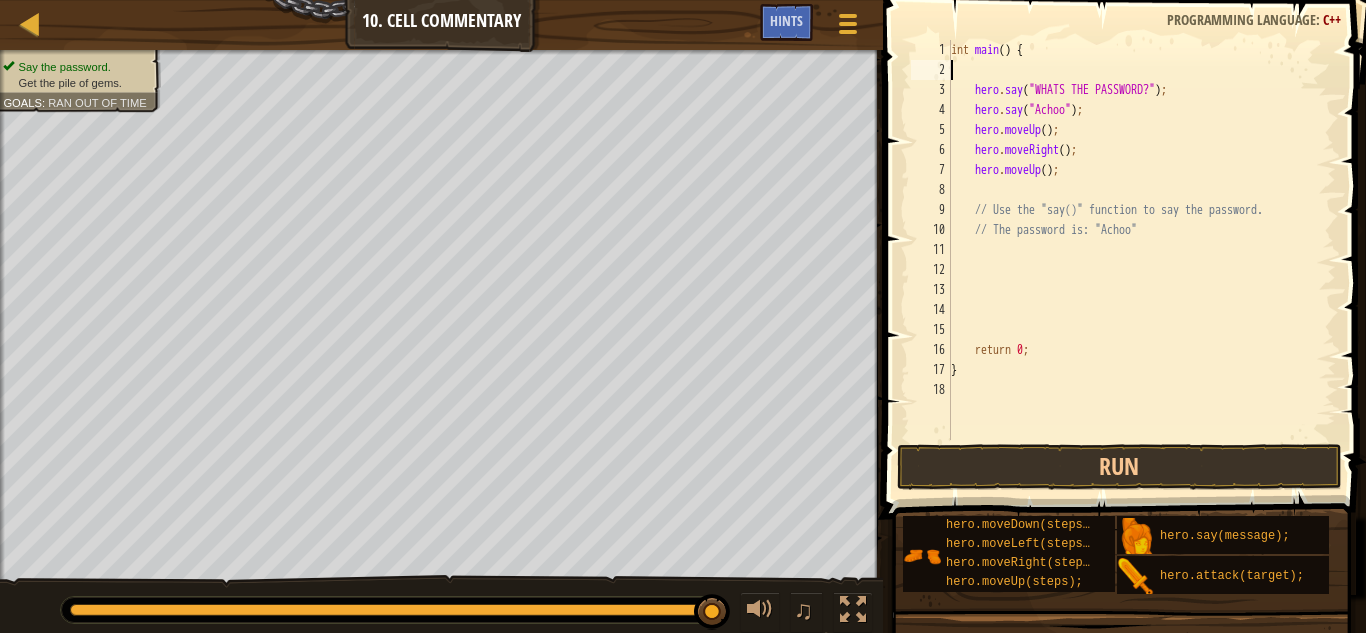 type on "int main() {" 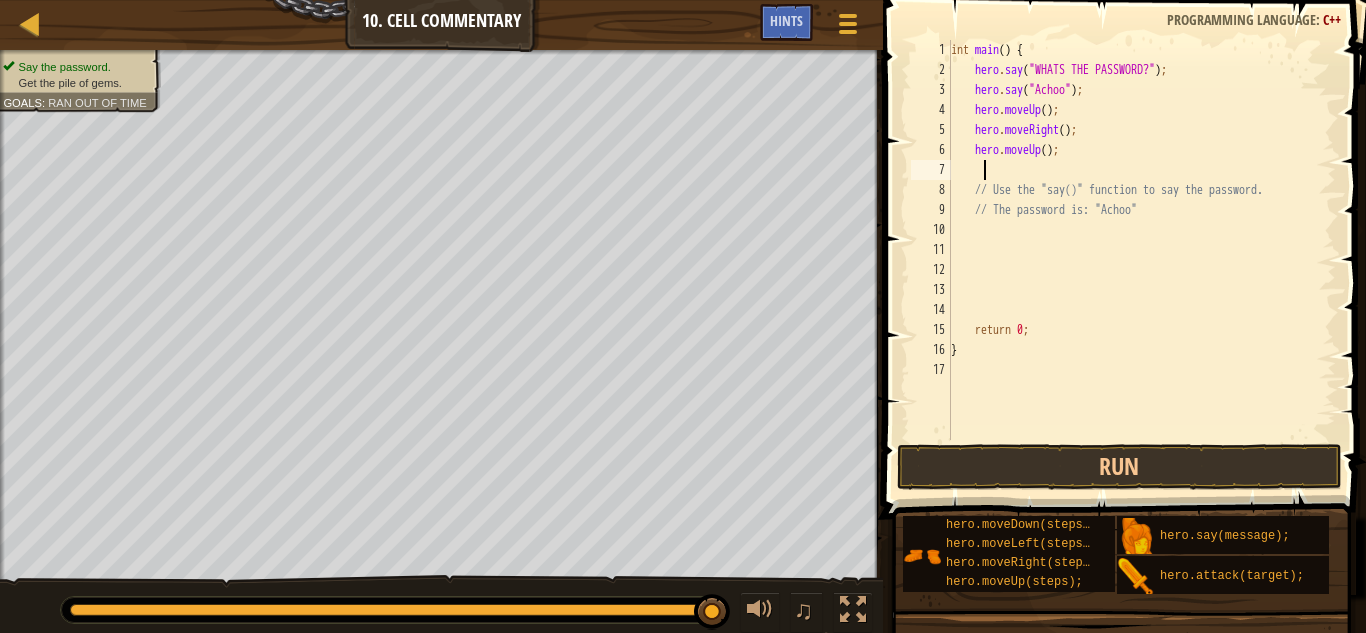 click on "int   main ( )   {      hero . say ( " WHATS THE PASSWORD? " ) ;      hero . say ( " Achoo " ) ;      hero . moveUp ( ) ;      hero . moveRight ( ) ;      hero . moveUp ( ) ;            // Use the "say()" function to say the password.      // The password is: "Achoo"                                  return   0 ; }" at bounding box center [1141, 260] 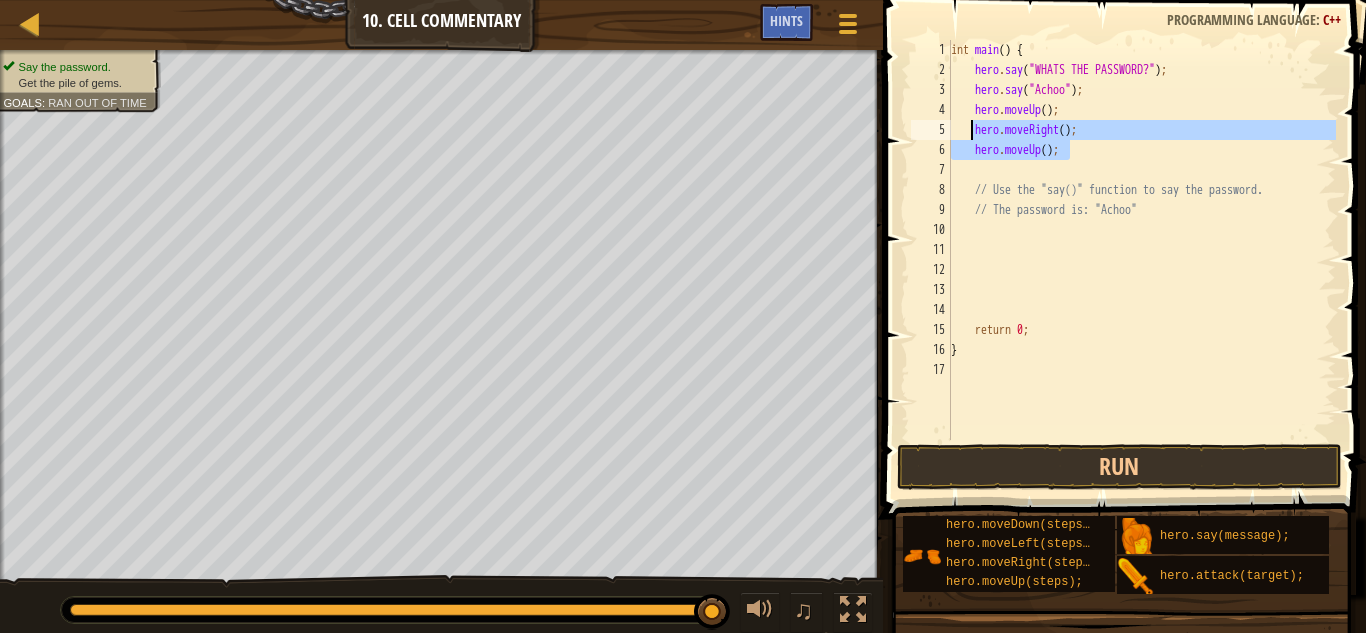 drag, startPoint x: 1100, startPoint y: 147, endPoint x: 970, endPoint y: 135, distance: 130.55267 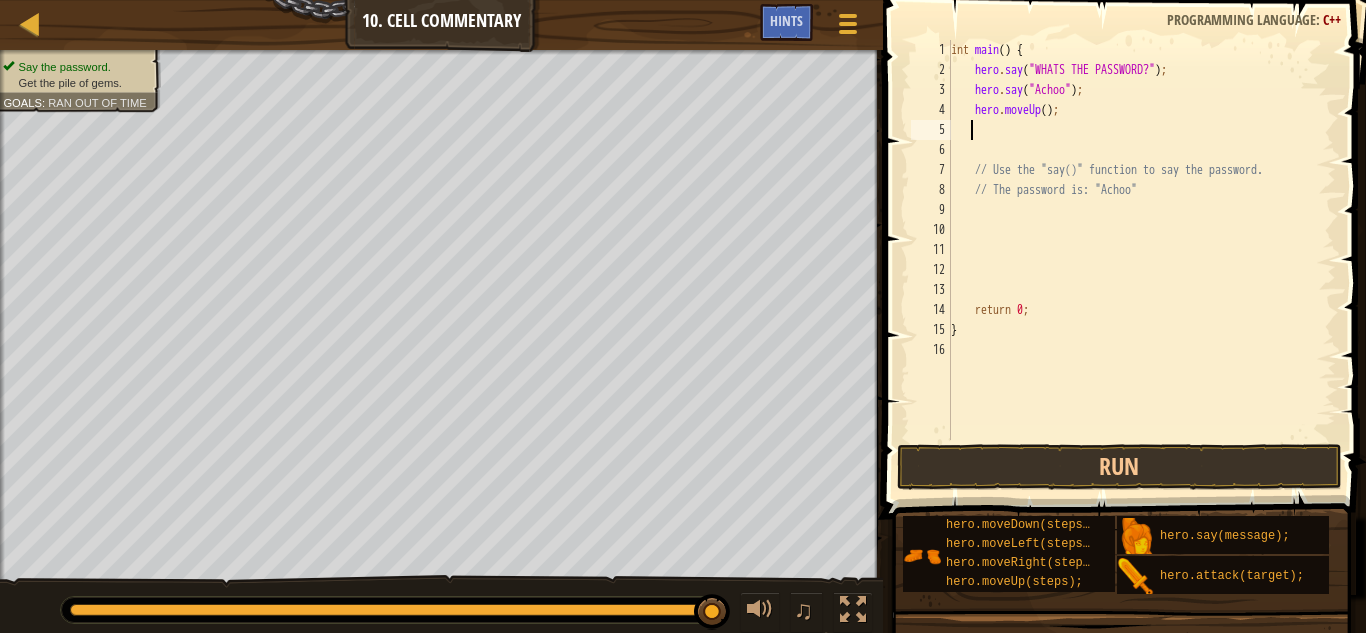 click on "int   main ( )   {      hero . say ( " WHATS THE PASSWORD? " ) ;      hero . say ( " Achoo " ) ;      hero . moveUp ( ) ;                // Use the "say()" function to say the password.      // The password is: "Achoo"                                  return   0 ; }" at bounding box center [1141, 260] 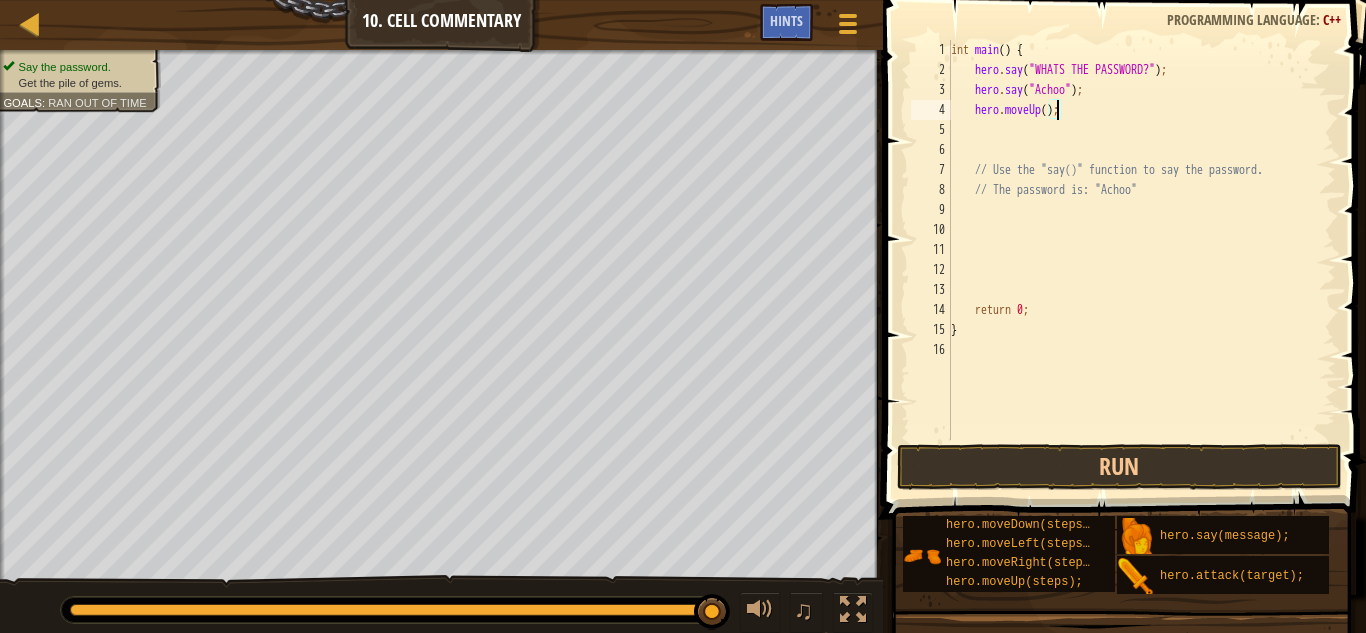 scroll, scrollTop: 9, scrollLeft: 9, axis: both 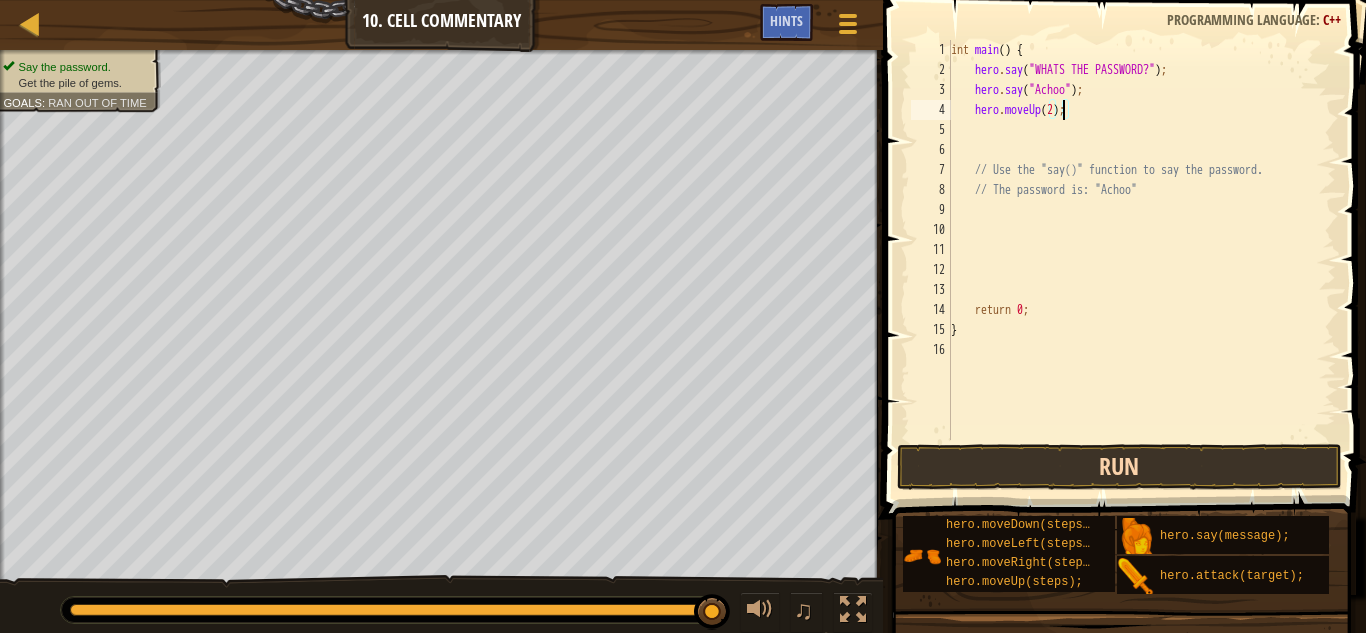 type on "hero.moveUp(2);" 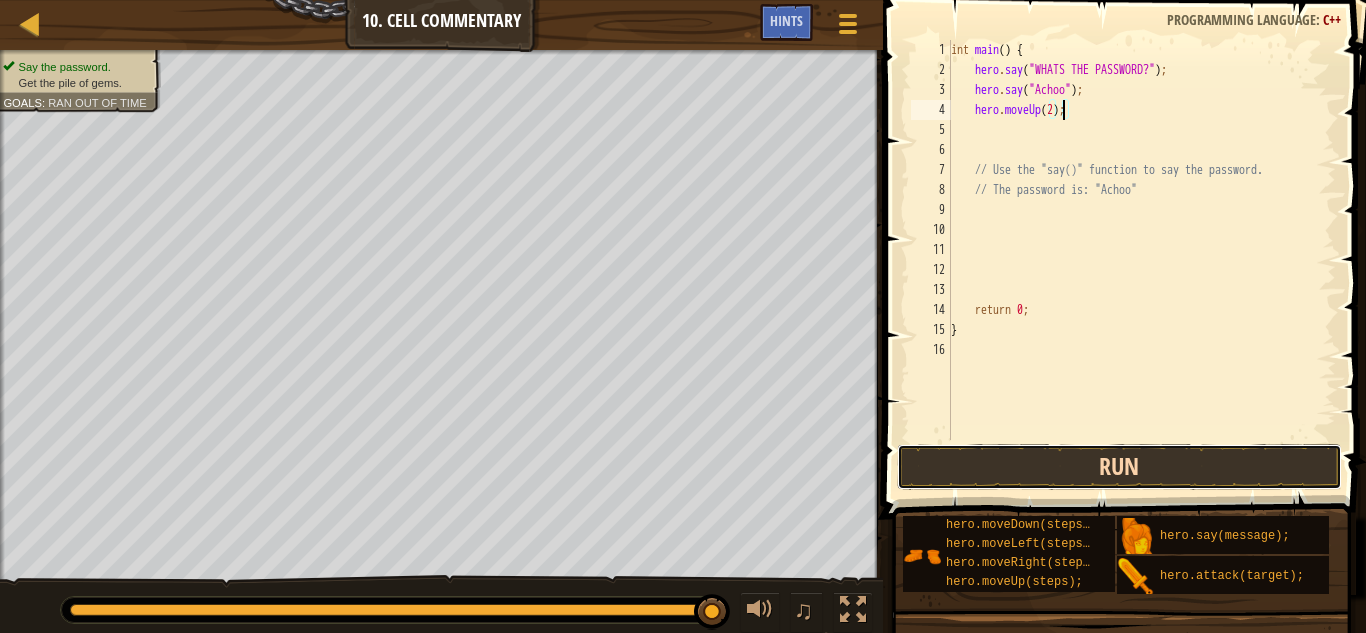 click on "Run" at bounding box center (1119, 467) 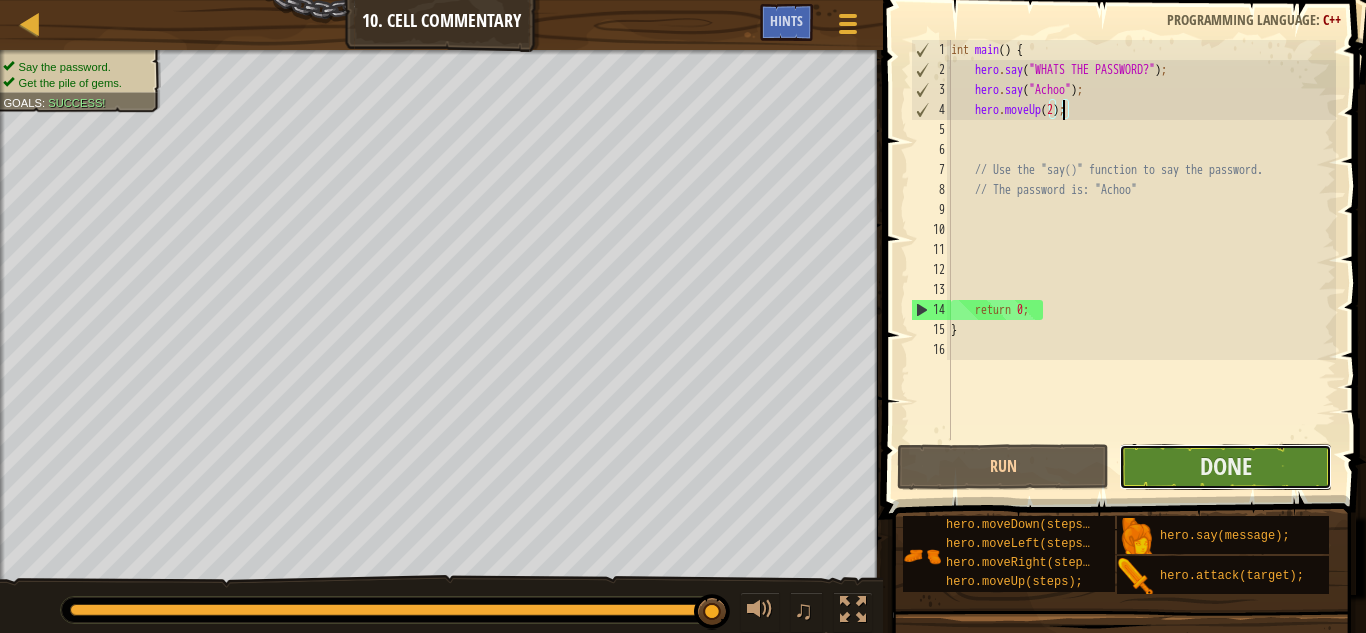 click on "Done" at bounding box center [1225, 467] 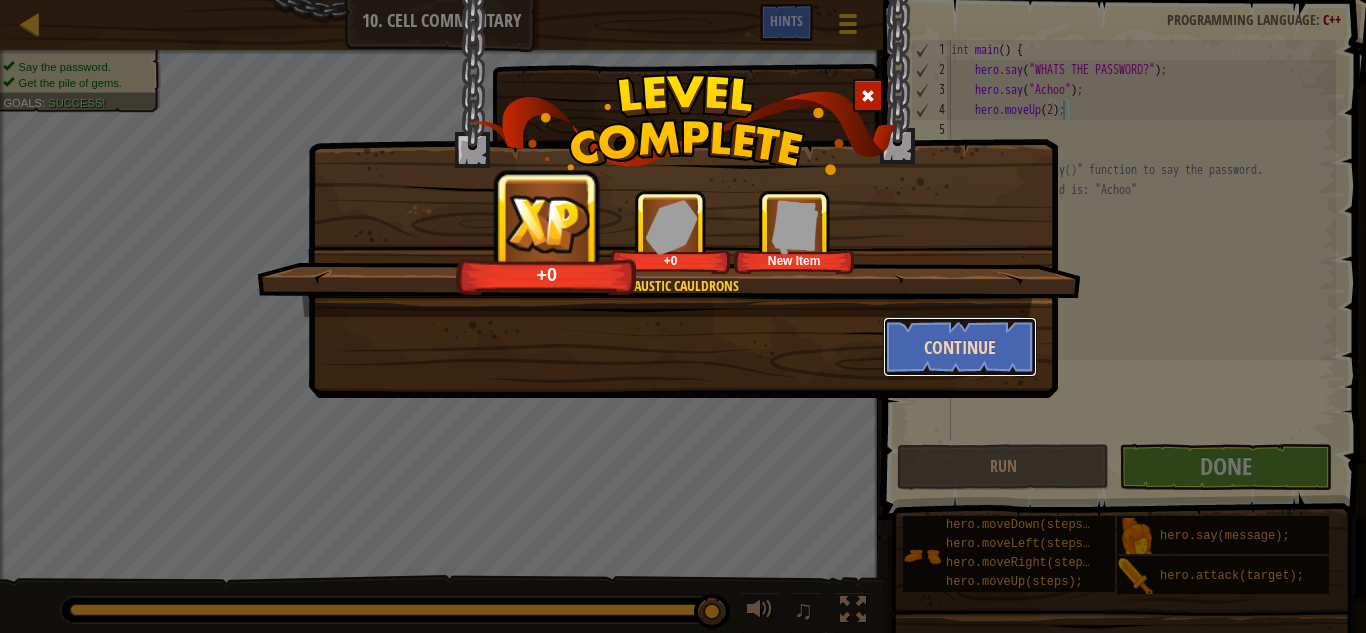 click on "Continue" at bounding box center [960, 347] 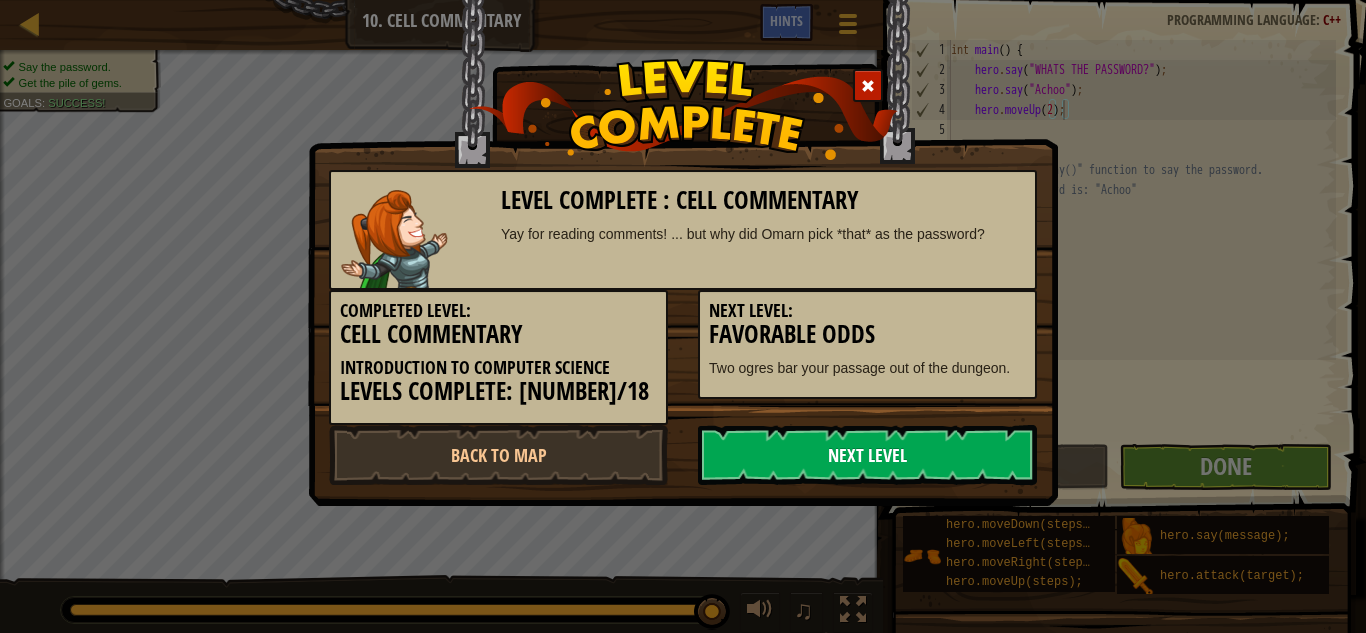 click on "Next Level" at bounding box center [867, 455] 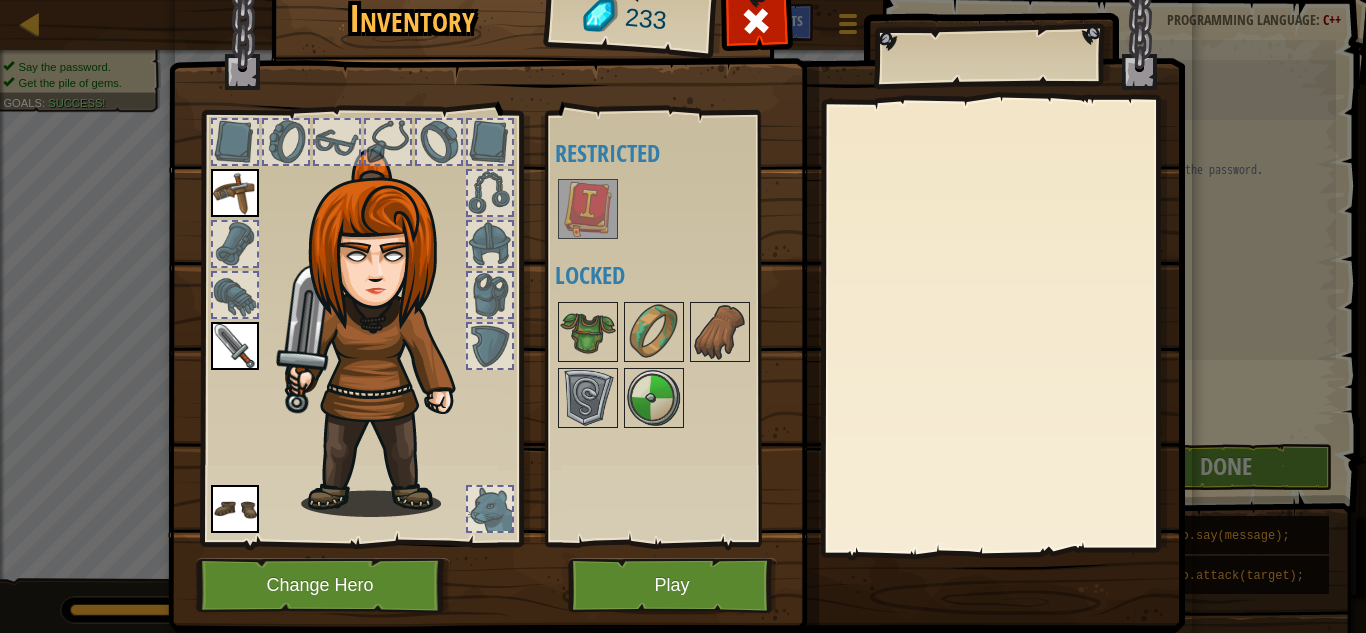 click at bounding box center (588, 209) 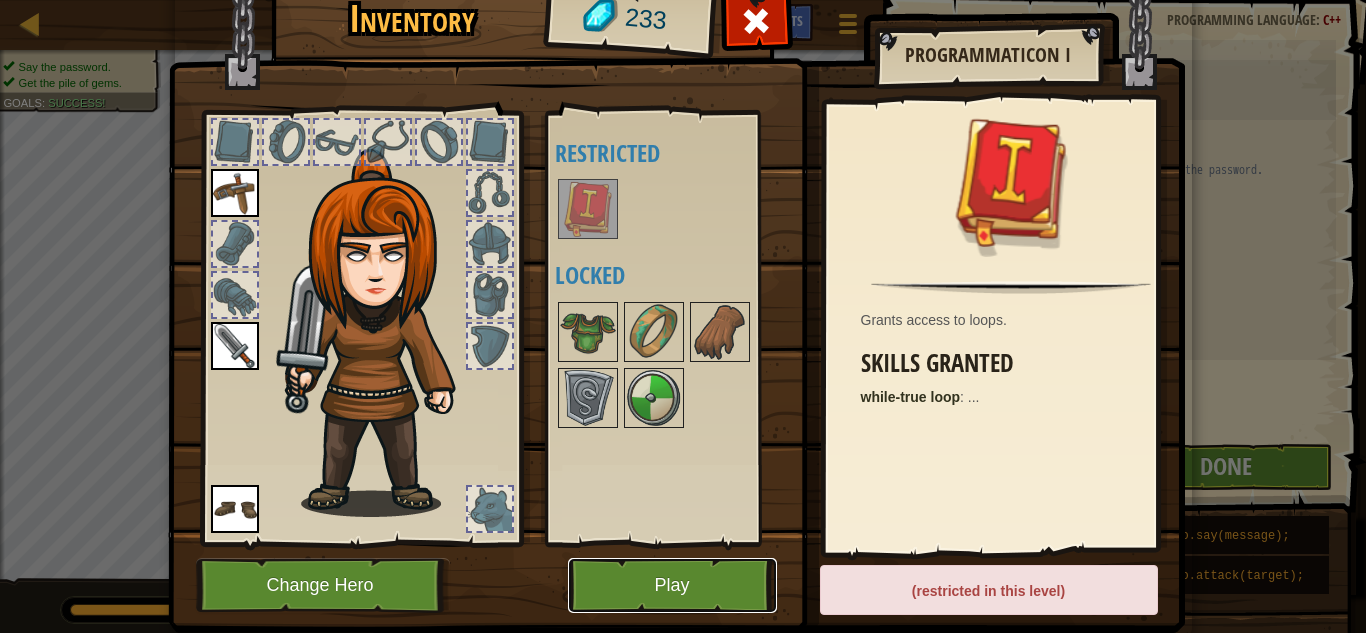 click on "Play" at bounding box center (672, 585) 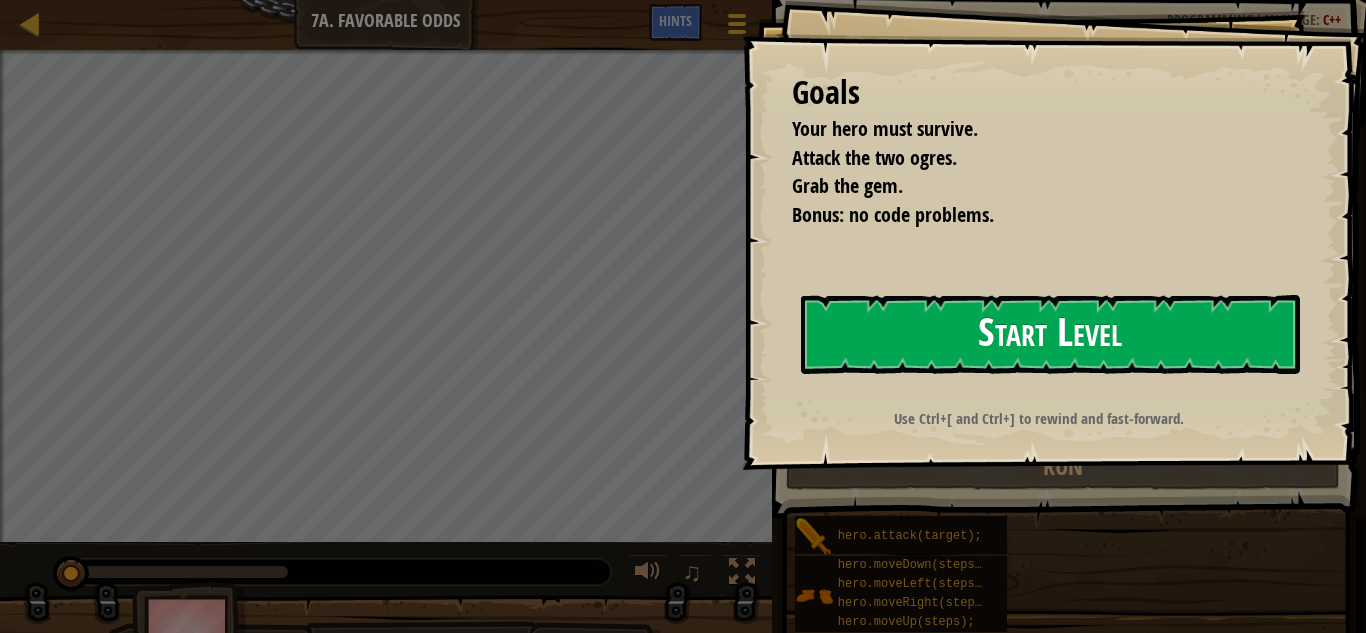 click on "Start Level" at bounding box center (1050, 334) 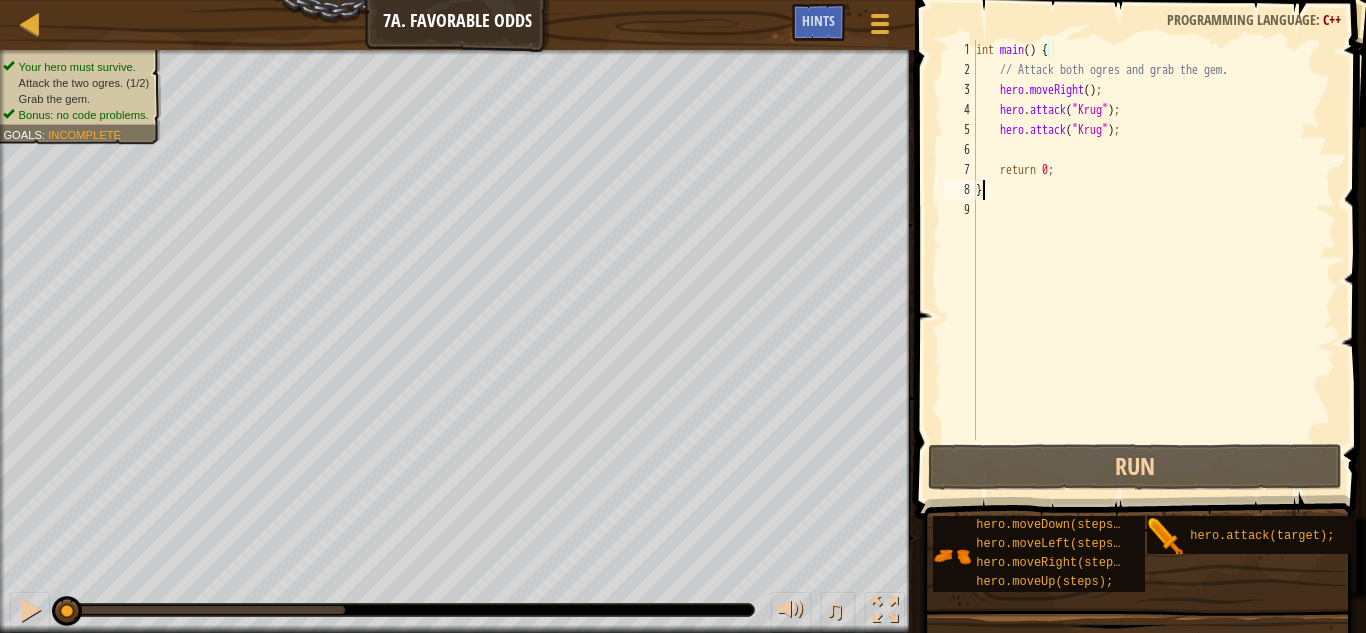 click on "int   main ( )   {      // Attack both ogres and grab the gem.      hero . moveRight ( ) ;      hero . attack ( " Krug " ) ;      hero . attack ( " Krug " ) ;           return   0 ; }" at bounding box center (1154, 260) 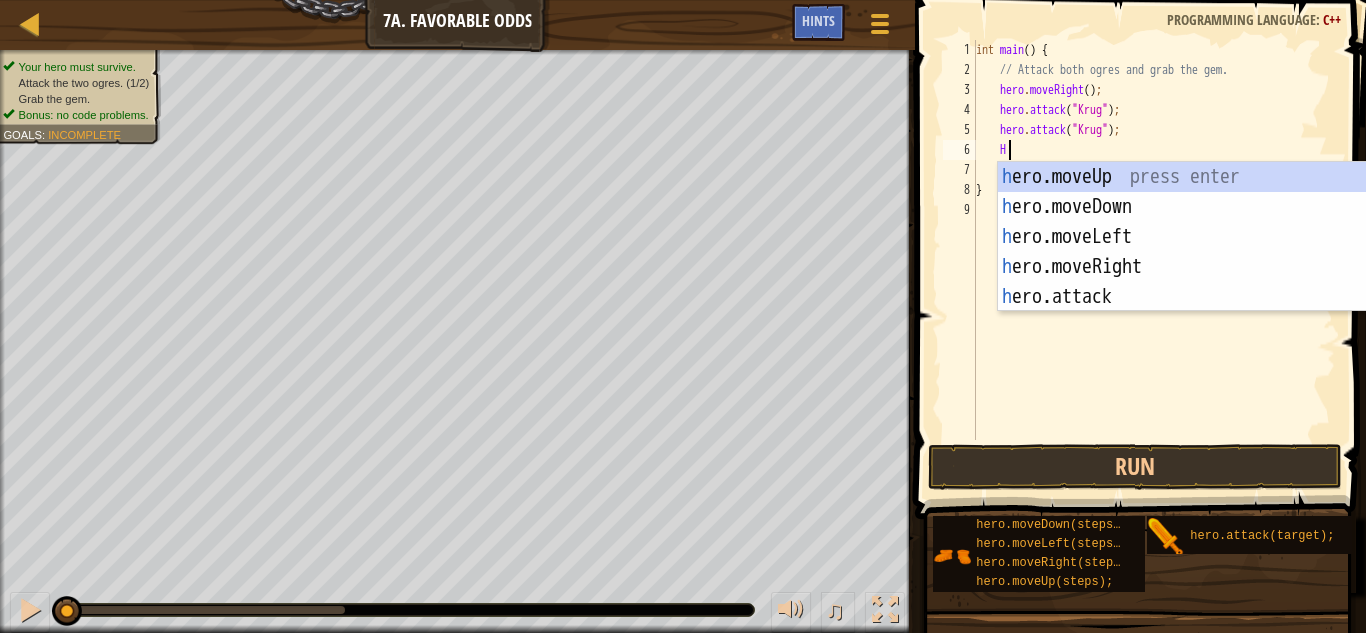 scroll, scrollTop: 9, scrollLeft: 2, axis: both 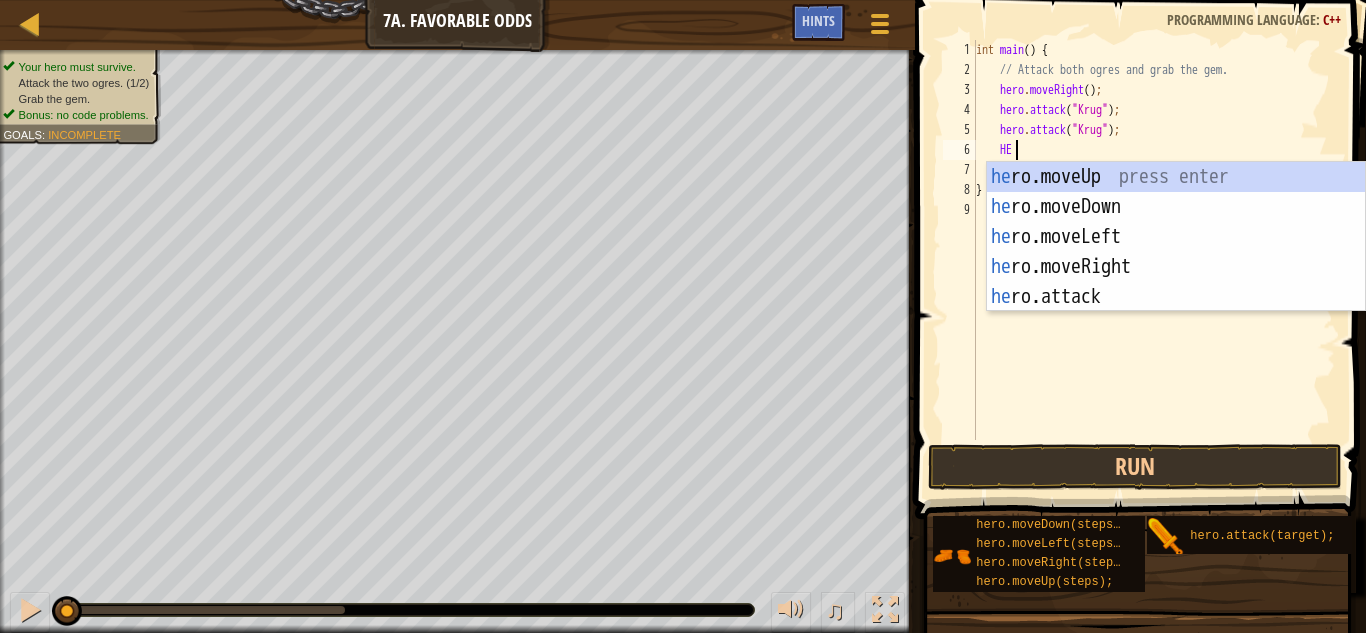 type on "HER" 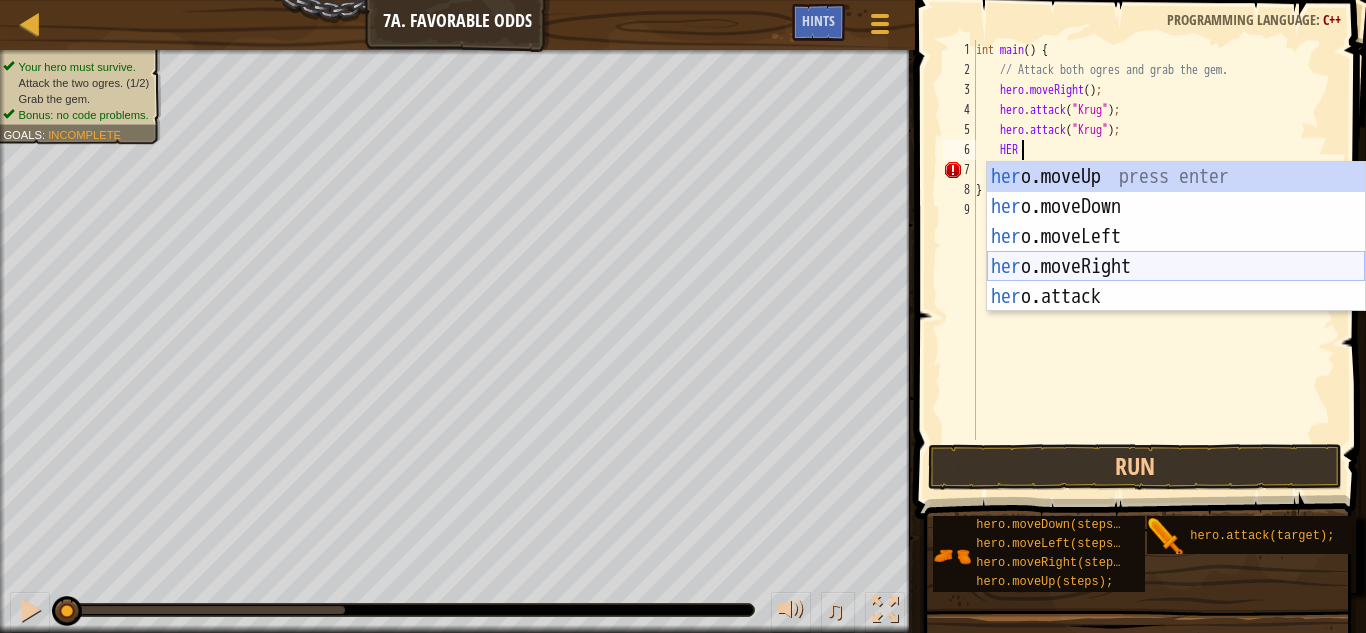 click on "her o.moveUp press enter her o.moveDown press enter her o.moveLeft press enter her o.moveRight press enter her o.attack press enter" at bounding box center (1176, 267) 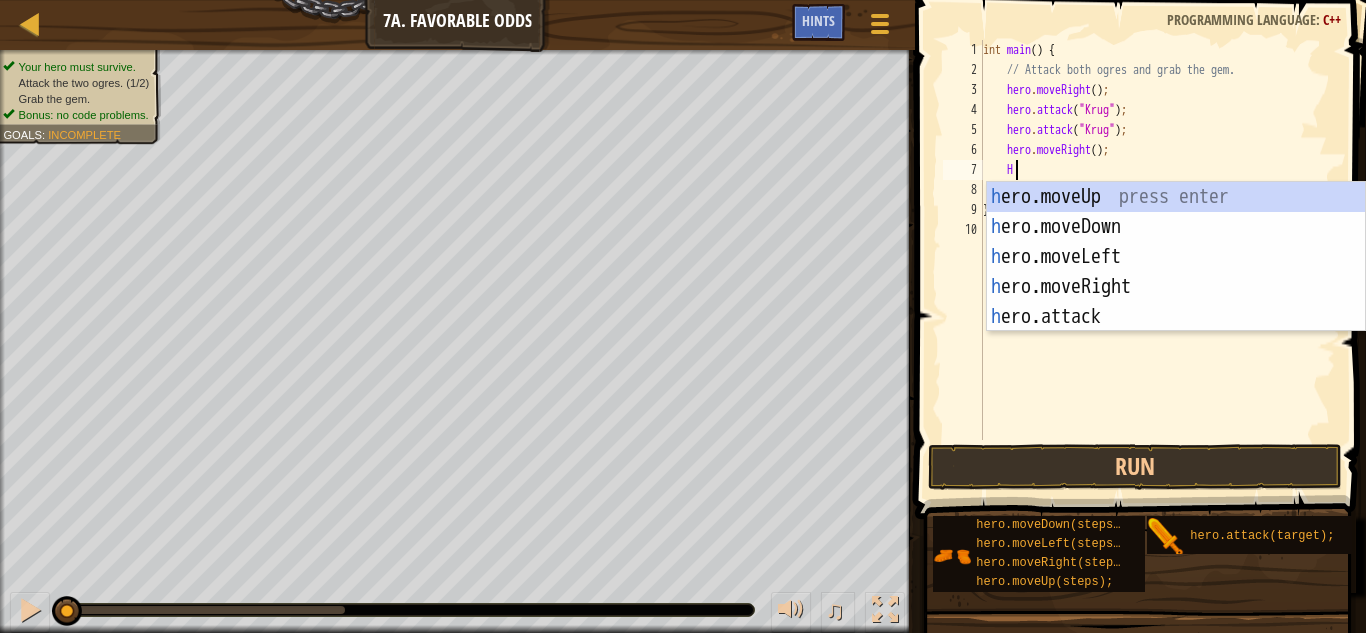 scroll, scrollTop: 9, scrollLeft: 2, axis: both 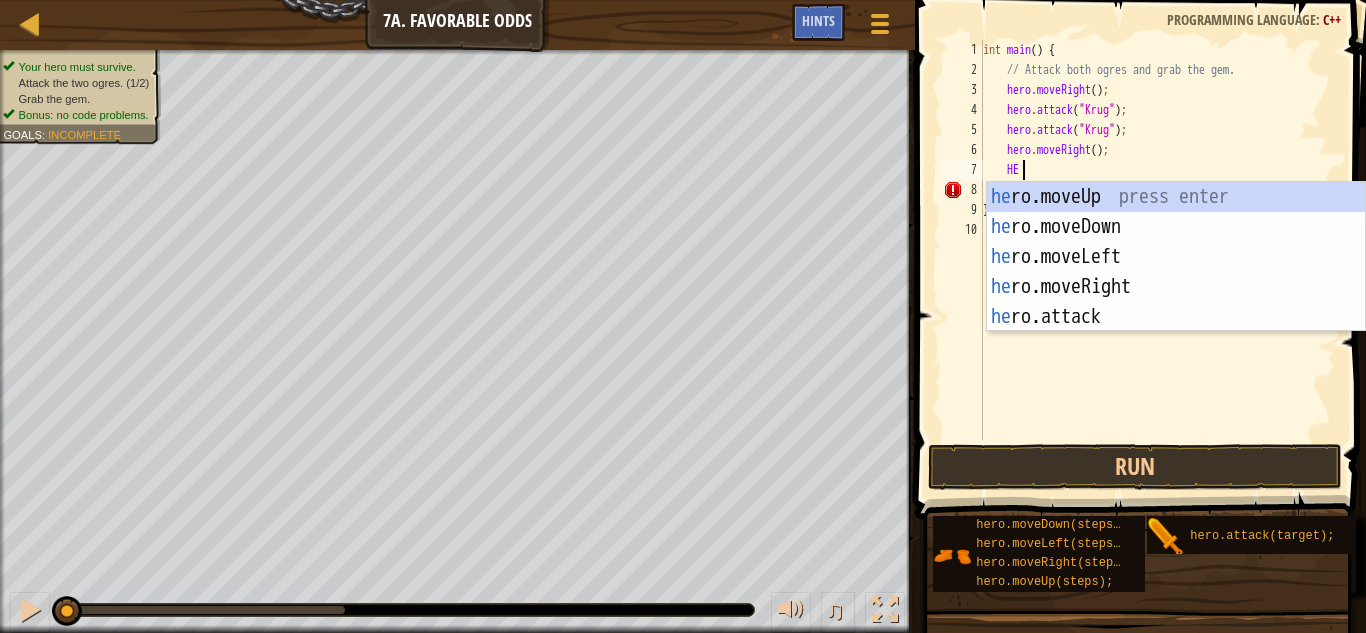 type on "HER" 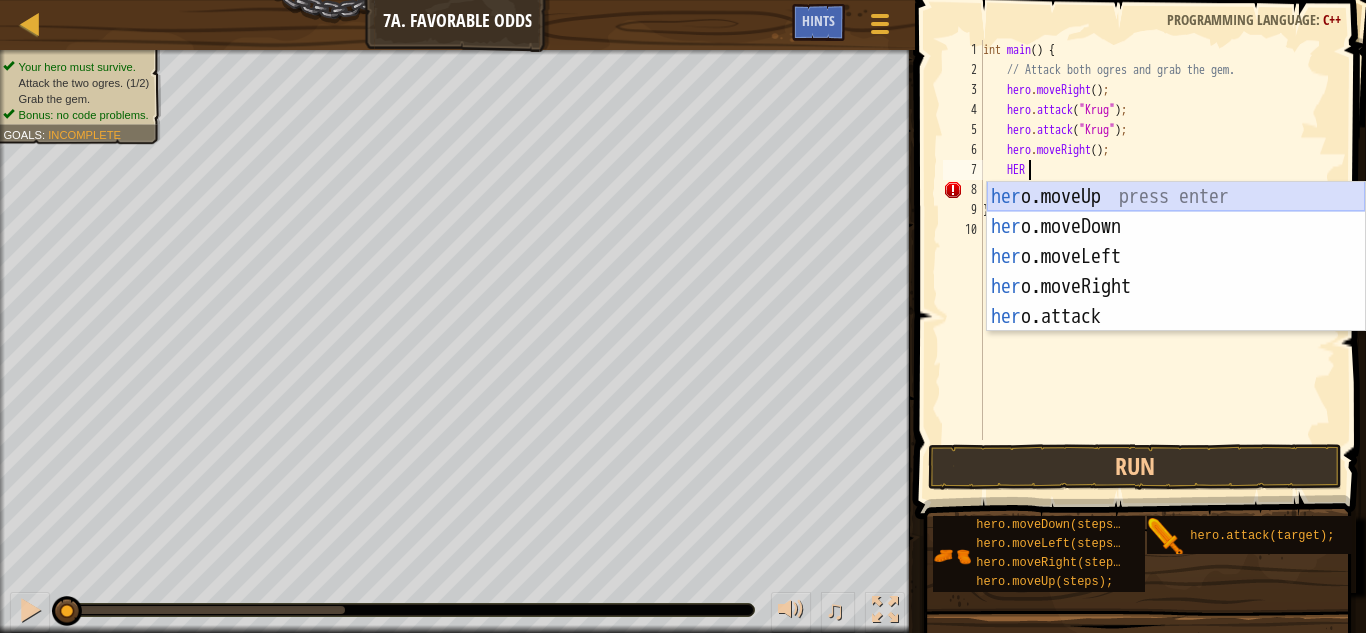 click on "her o.moveUp press enter her o.moveDown press enter her o.moveLeft press enter her o.moveRight press enter her o.attack press enter" at bounding box center (1176, 287) 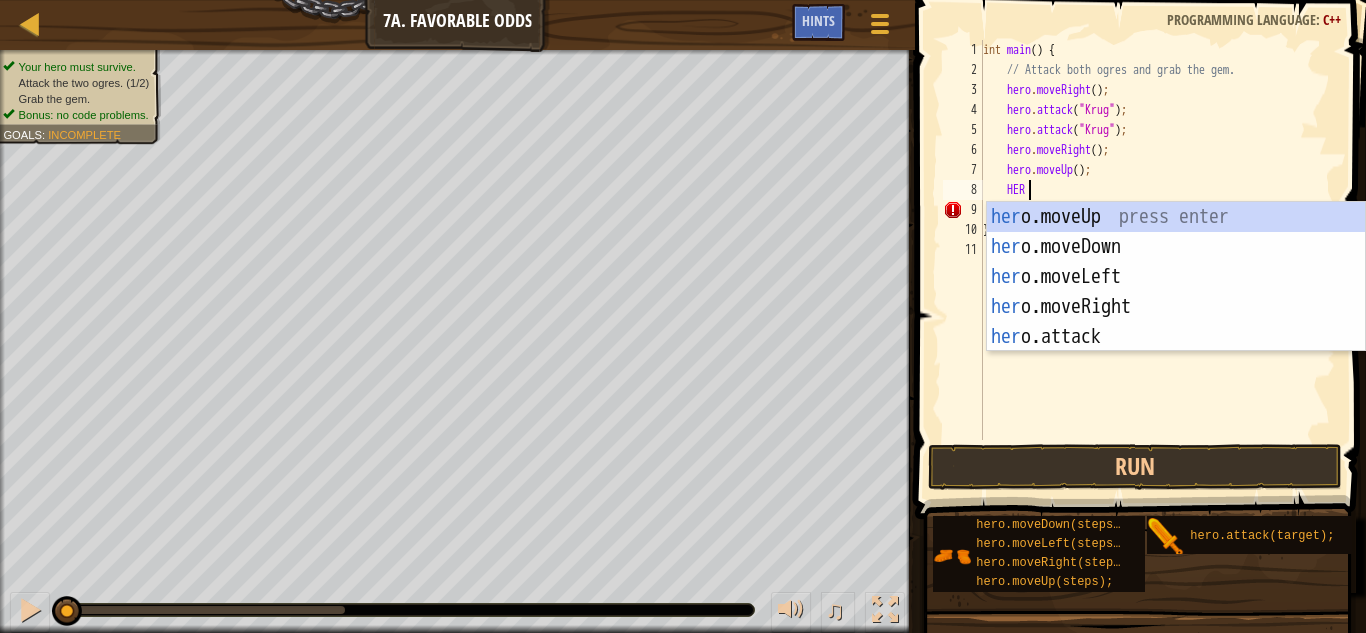 scroll, scrollTop: 9, scrollLeft: 3, axis: both 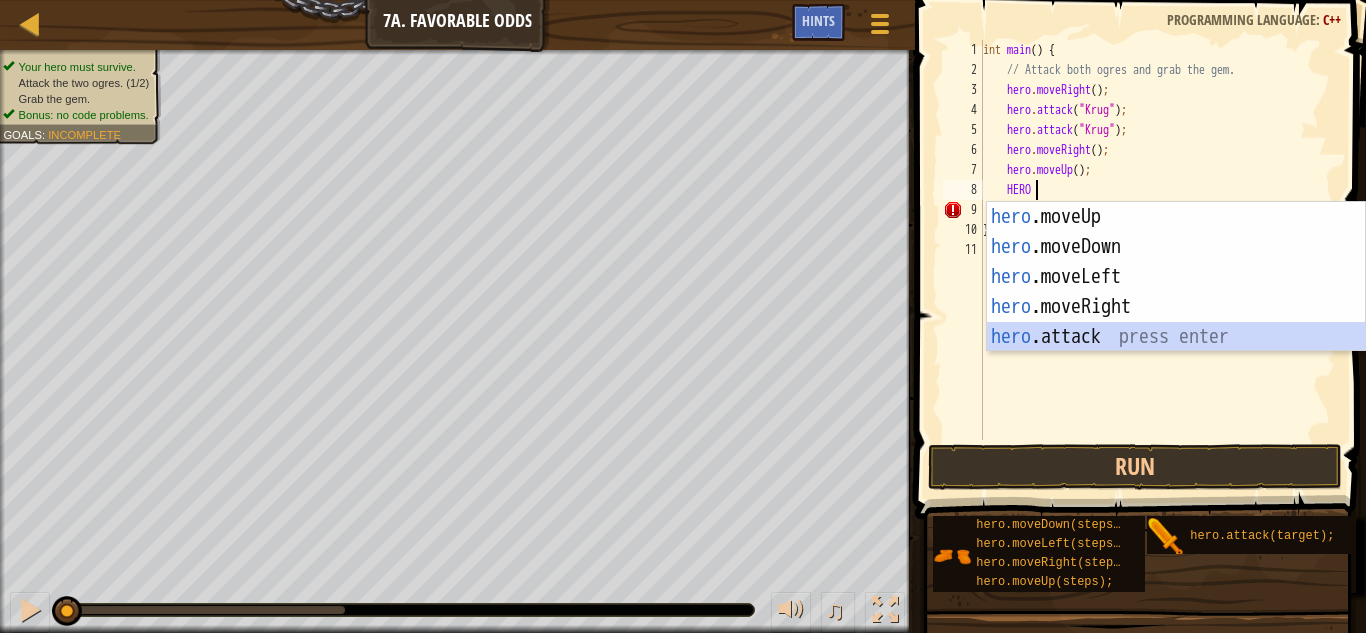 click on "hero .moveUp press enter hero .moveDown press enter hero .moveLeft press enter hero .moveRight press enter hero .attack press enter" at bounding box center [1176, 307] 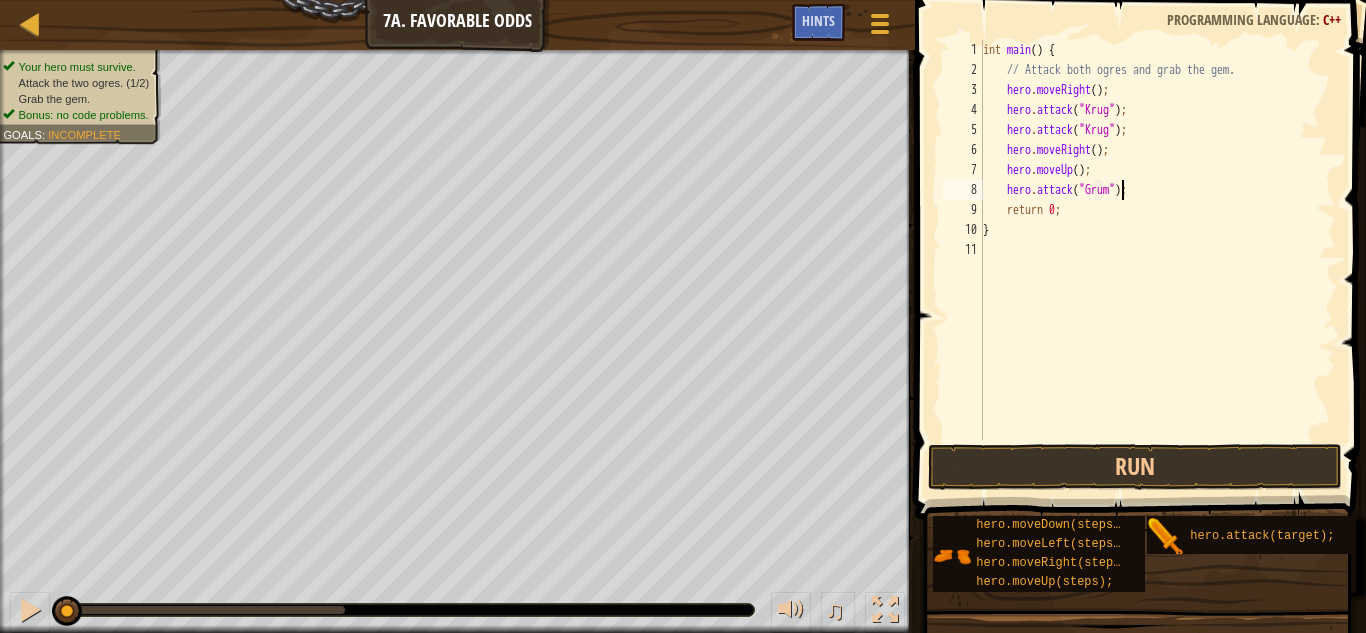 scroll, scrollTop: 9, scrollLeft: 12, axis: both 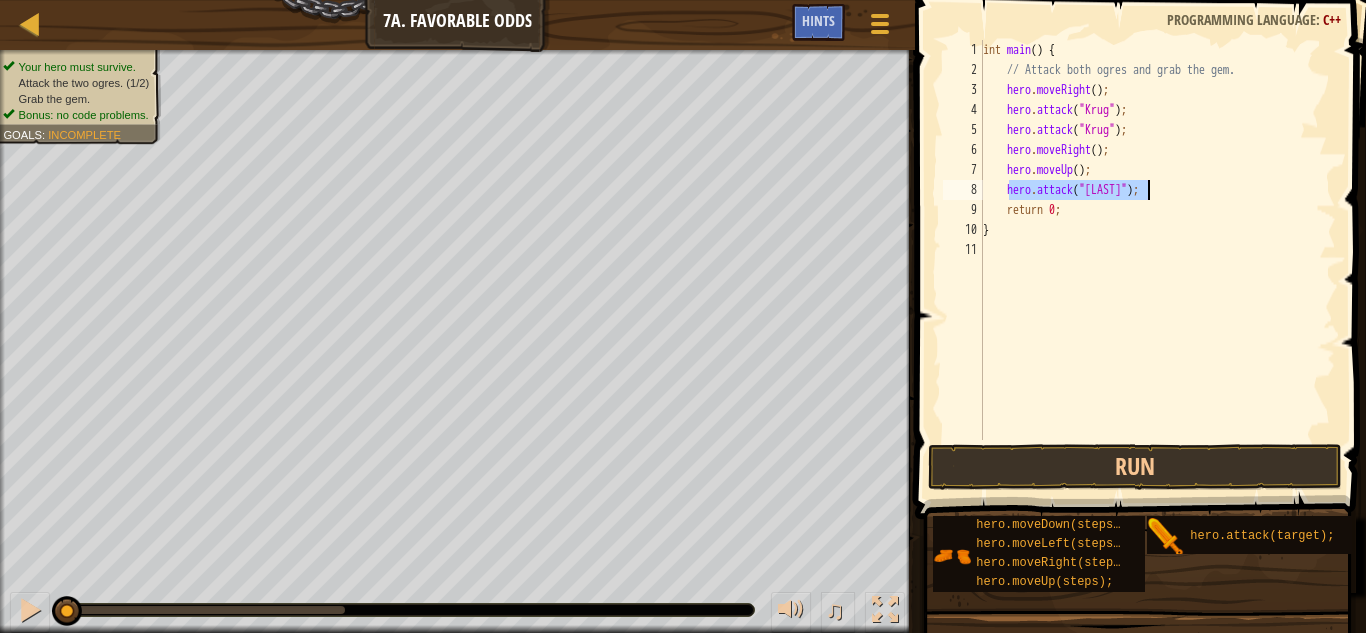 drag, startPoint x: 1008, startPoint y: 187, endPoint x: 1193, endPoint y: 196, distance: 185.2188 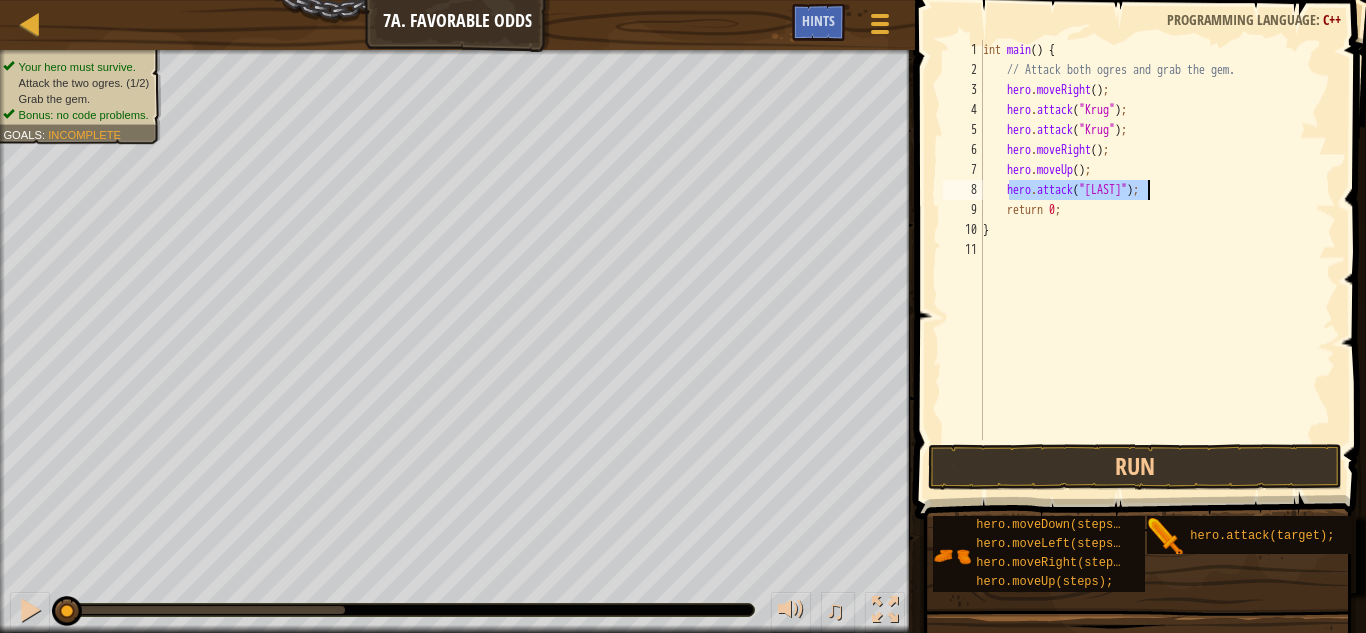 click on "int   main ( )   {      // Attack both ogres and grab the gem.      hero . moveRight ( ) ;      hero . attack ( " [ENEMY] " ) ;      hero . attack ( " [ENEMY] " ) ;      hero . moveRight ( ) ;      hero . moveUp ( ) ;      hero . attack ( " [ENEMY] " ) ;      return   0 ; }" at bounding box center [1157, 240] 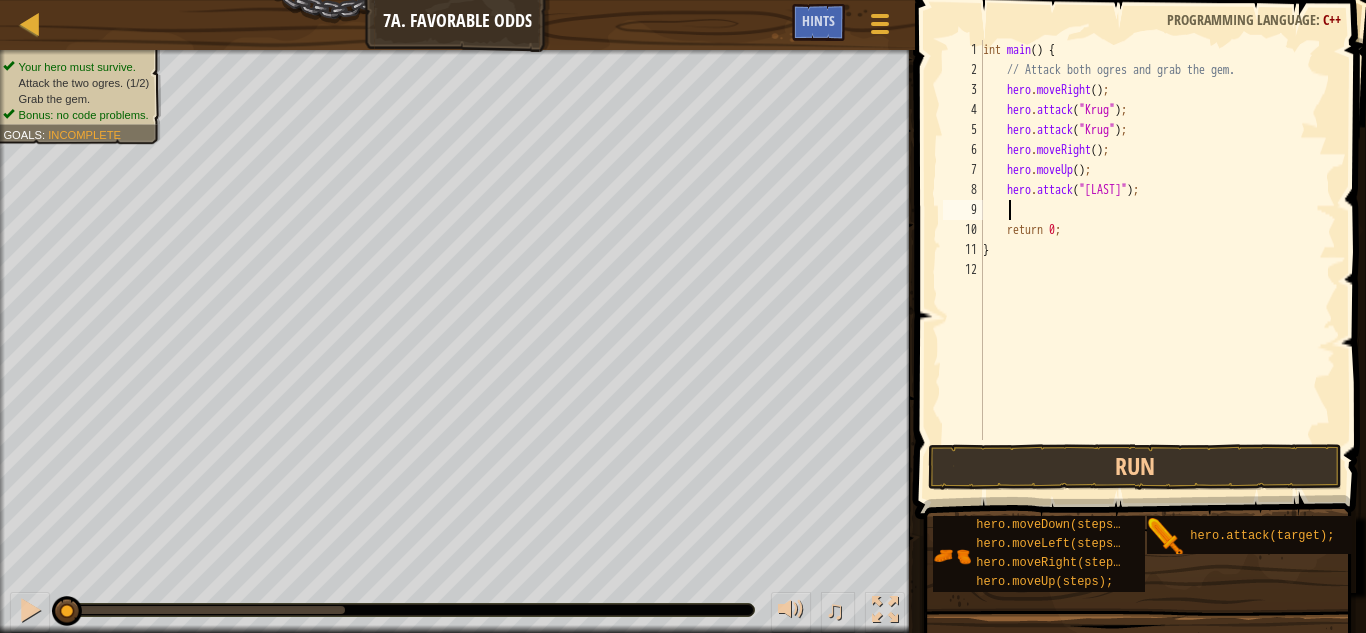 scroll, scrollTop: 9, scrollLeft: 1, axis: both 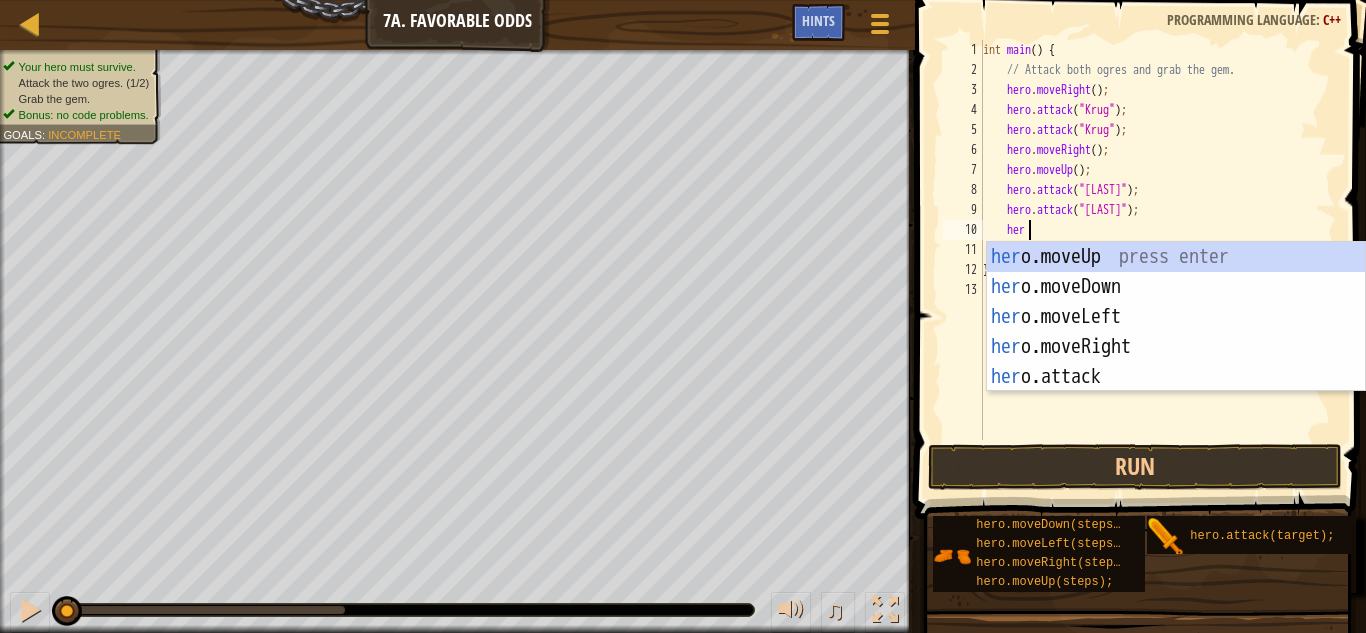 type on "hero" 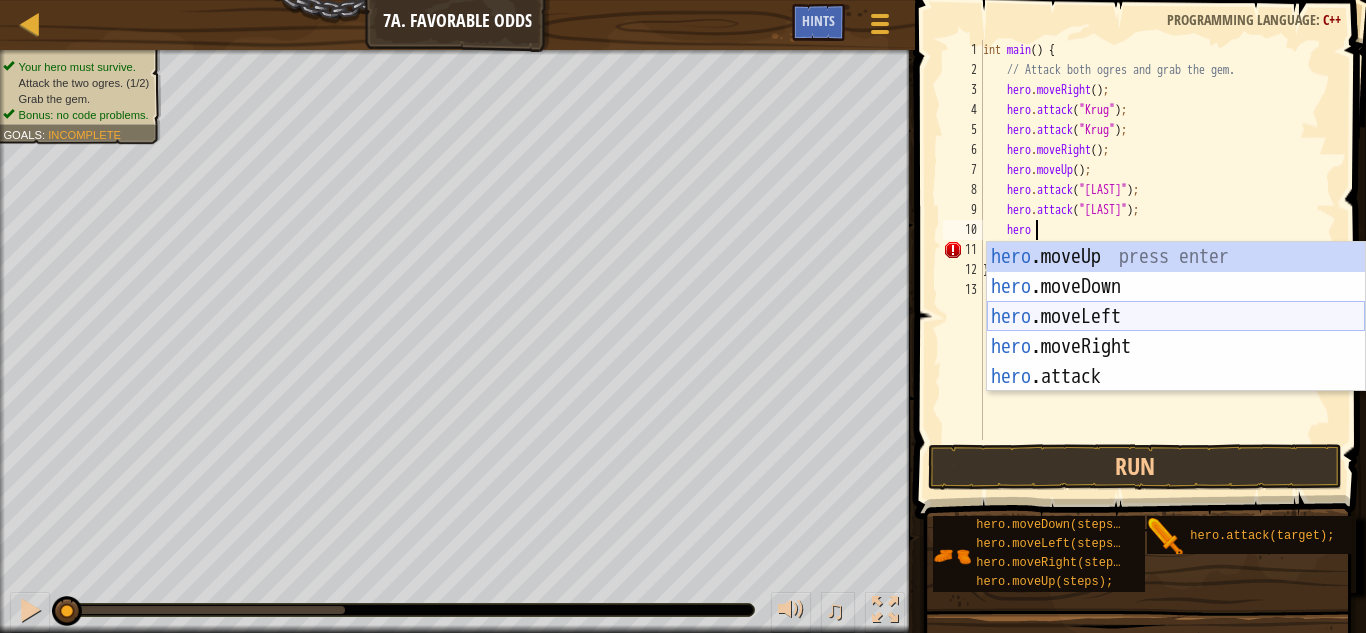 click on "hero .moveUp press enter hero .moveDown press enter hero .moveLeft press enter hero .moveRight press enter hero .attack press enter" at bounding box center [1176, 347] 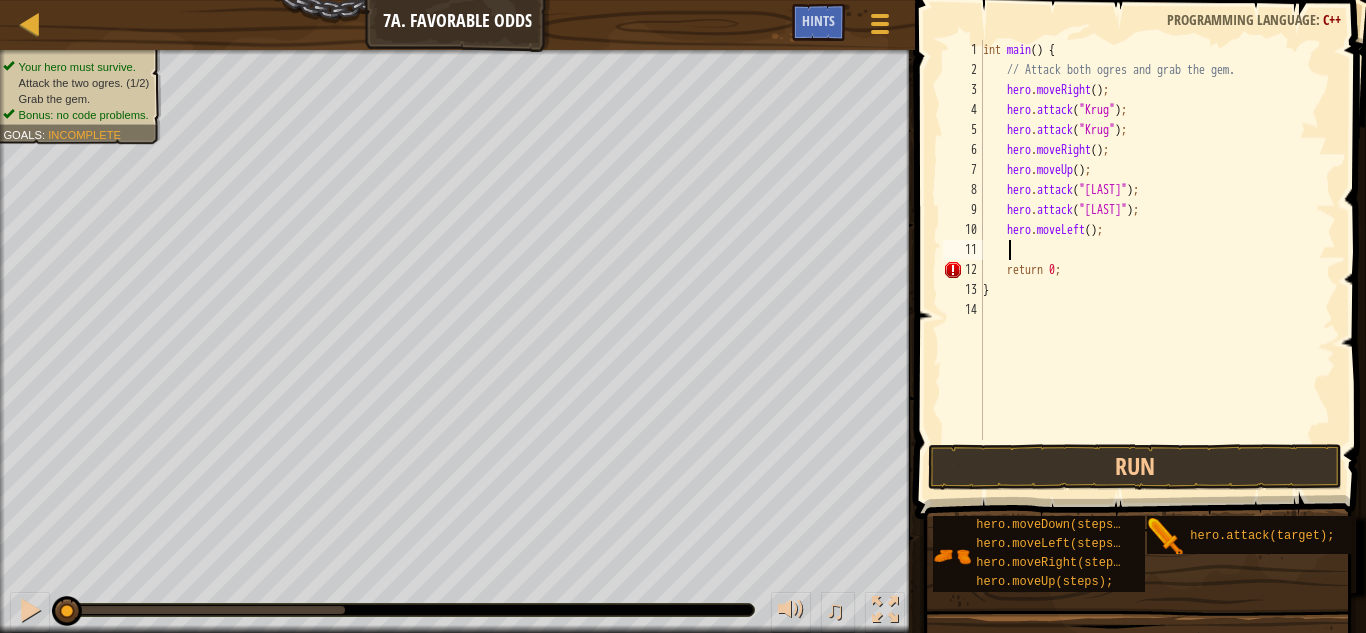 scroll, scrollTop: 9, scrollLeft: 1, axis: both 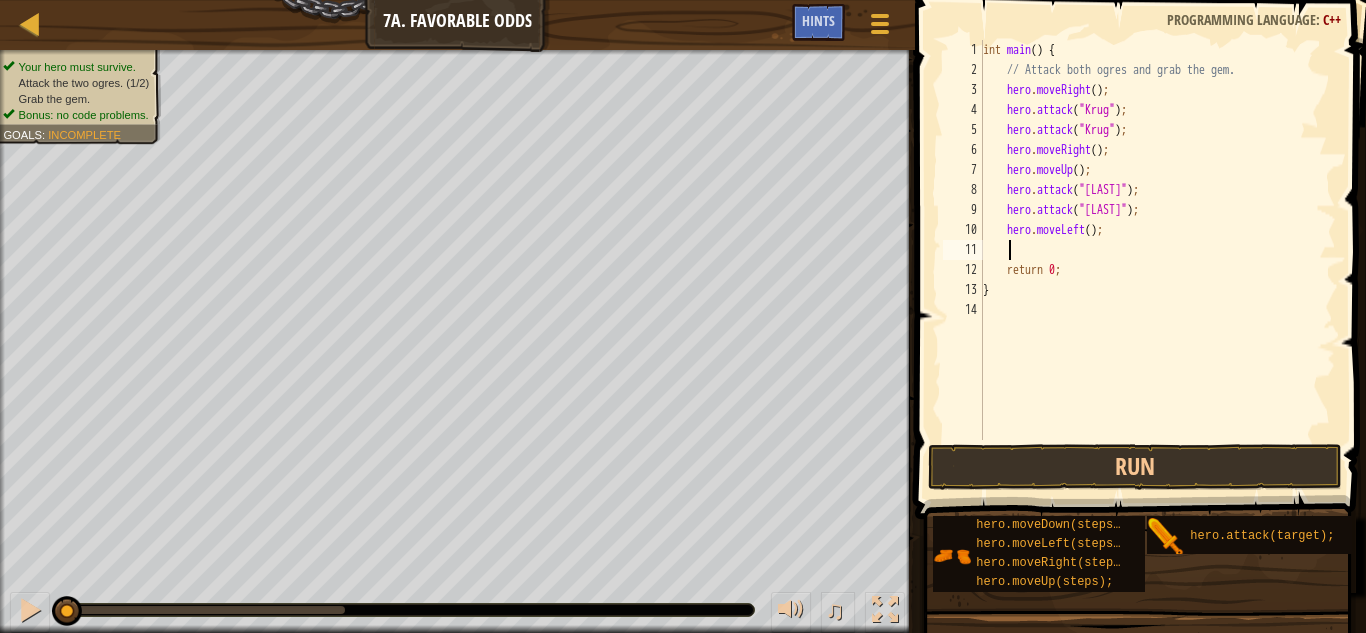 click on "int   main ( )   {      // Attack both ogres and grab the gem.      hero . moveRight ( ) ;      hero . attack ( " Krug " ) ;      hero . attack ( " Krug " ) ;      hero . moveRight ( ) ;      hero . moveUp ( ) ;      hero . attack ( " Grump " ) ;      hero . attack ( " Grump " ) ;      hero . moveLeft ( ) ;           return   0 ; }" at bounding box center [1157, 260] 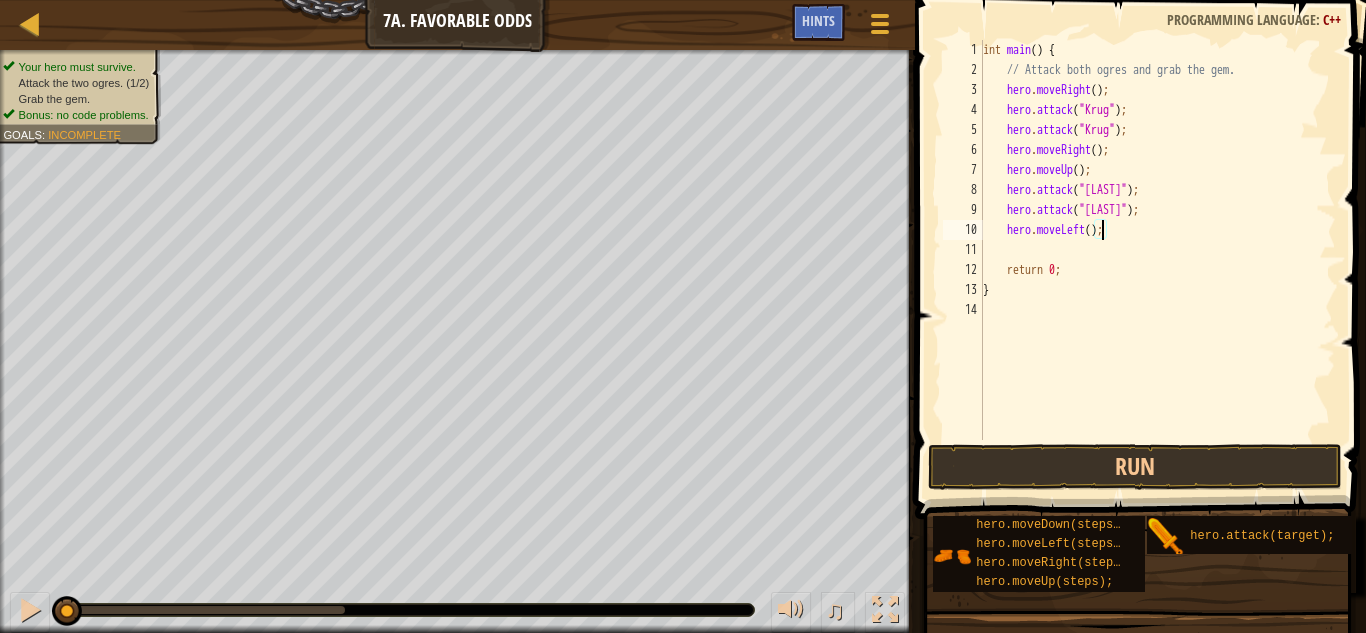 scroll, scrollTop: 9, scrollLeft: 10, axis: both 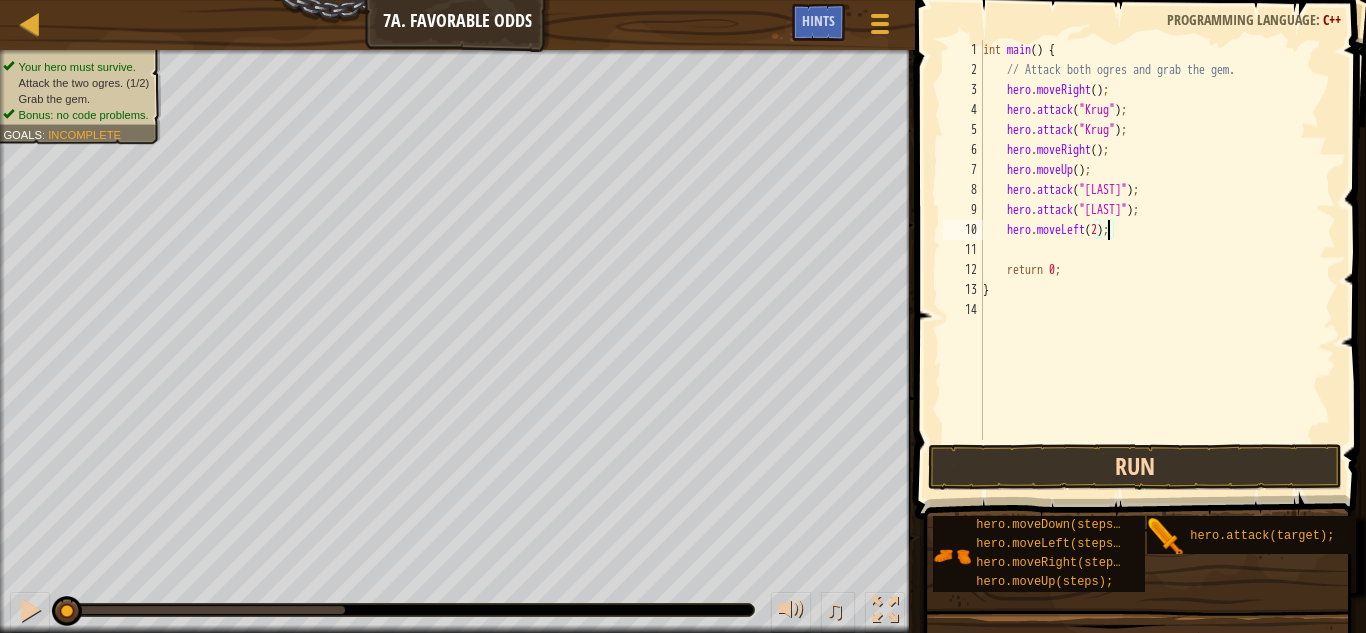 type on "hero.moveLeft(2);" 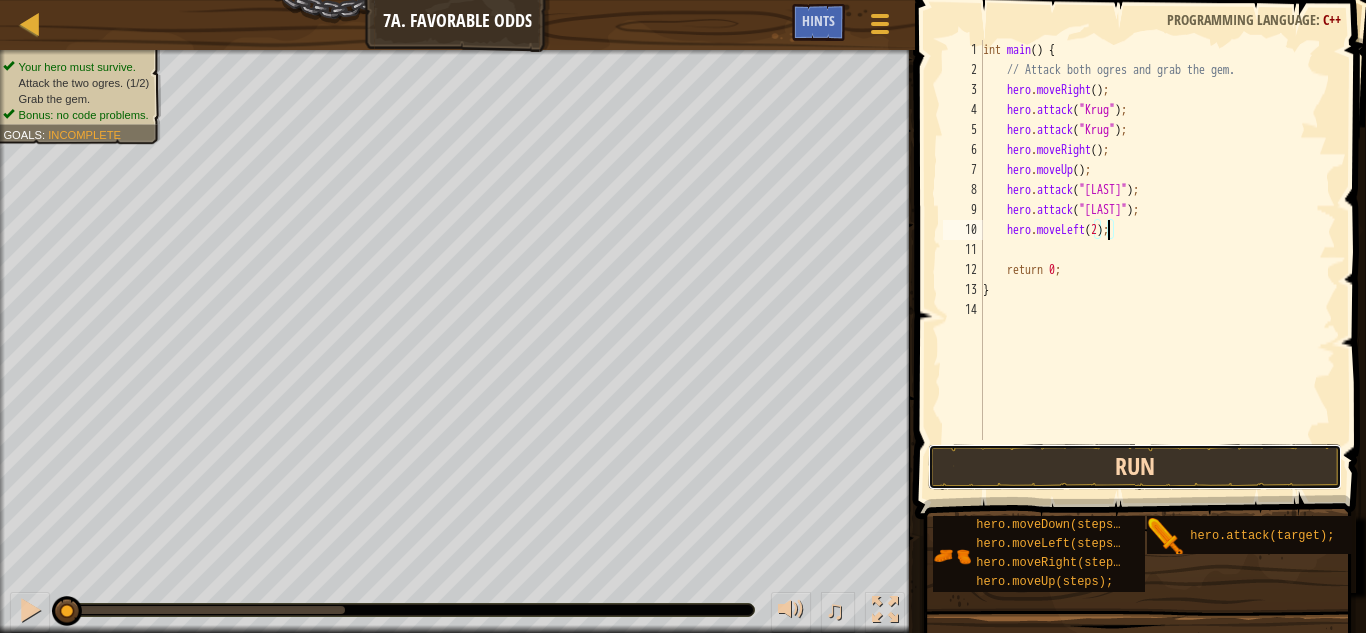 click on "Run" at bounding box center (1135, 467) 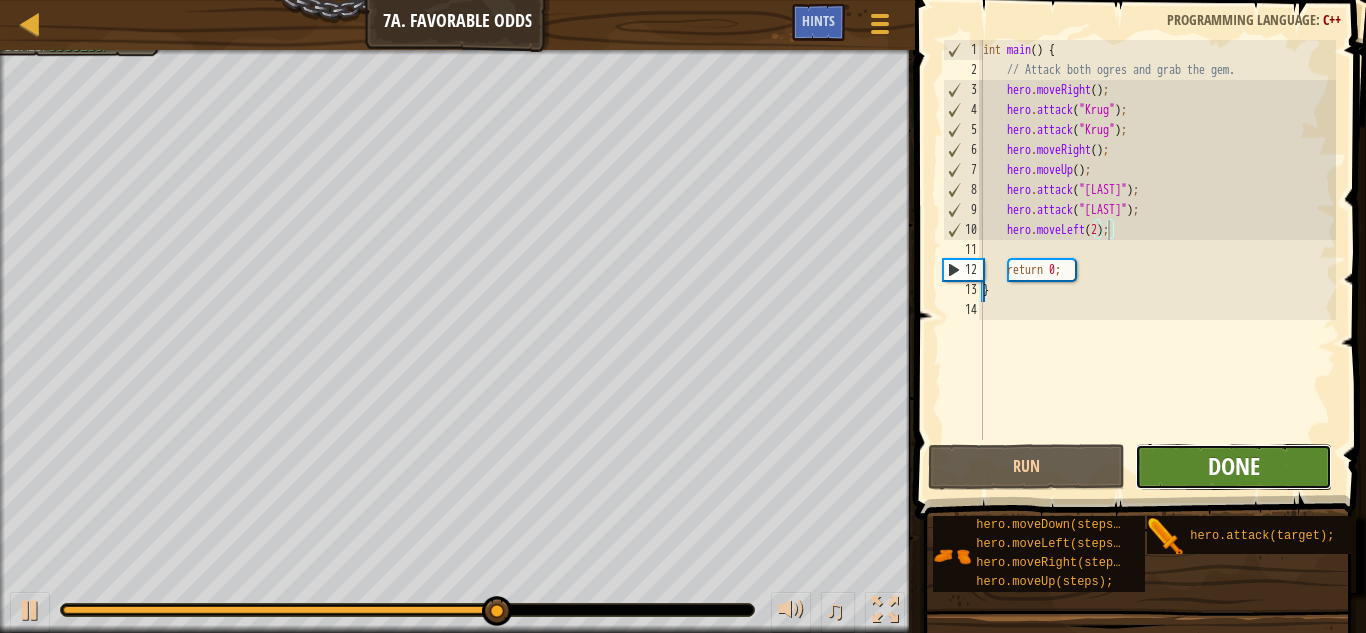 click on "Done" at bounding box center [1234, 466] 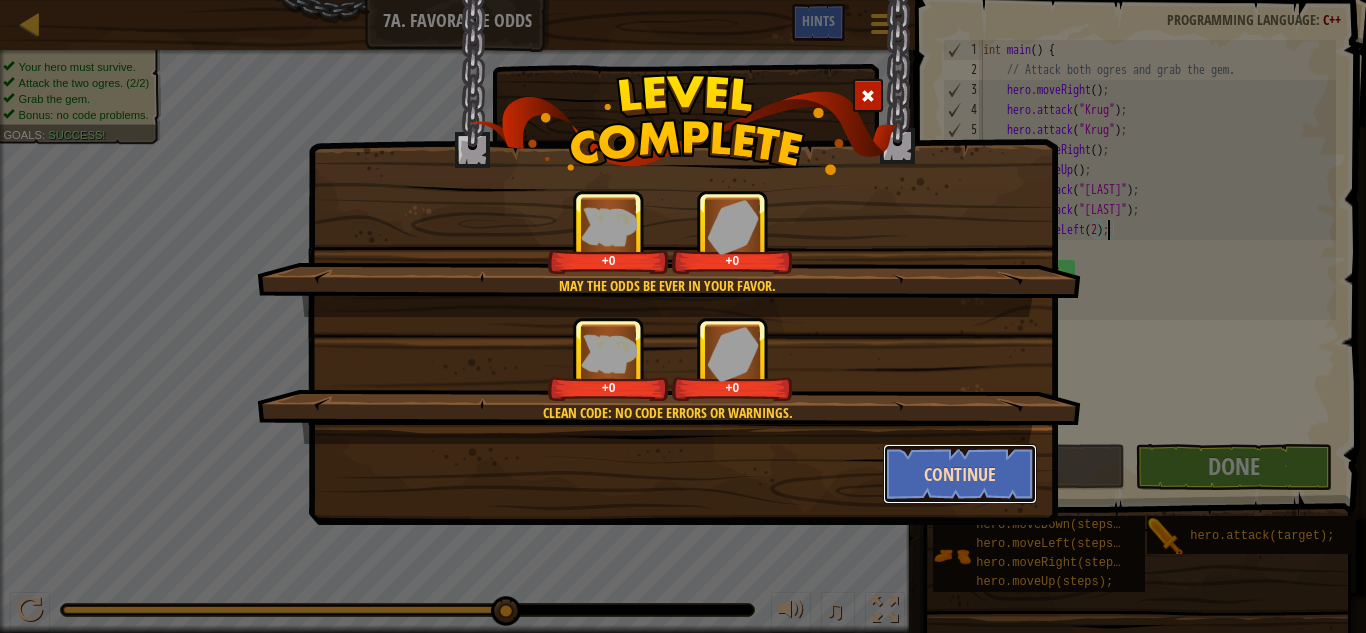 click on "Continue" at bounding box center (960, 474) 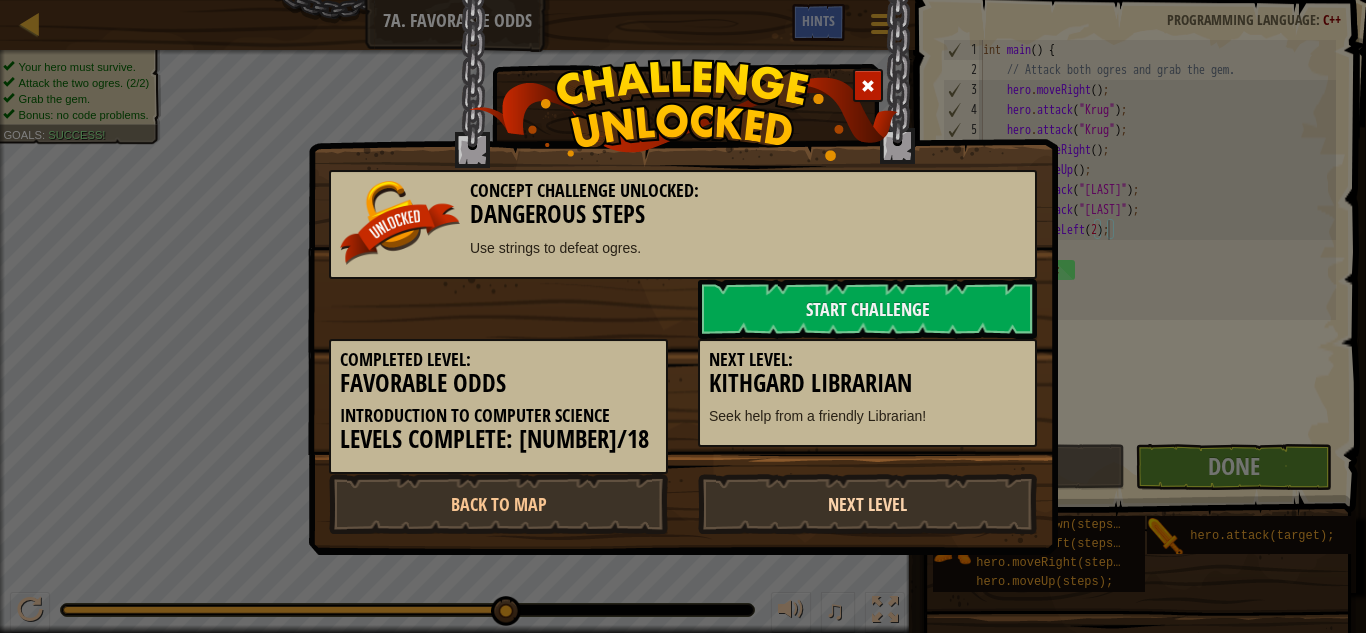 click on "Next Level" at bounding box center [867, 504] 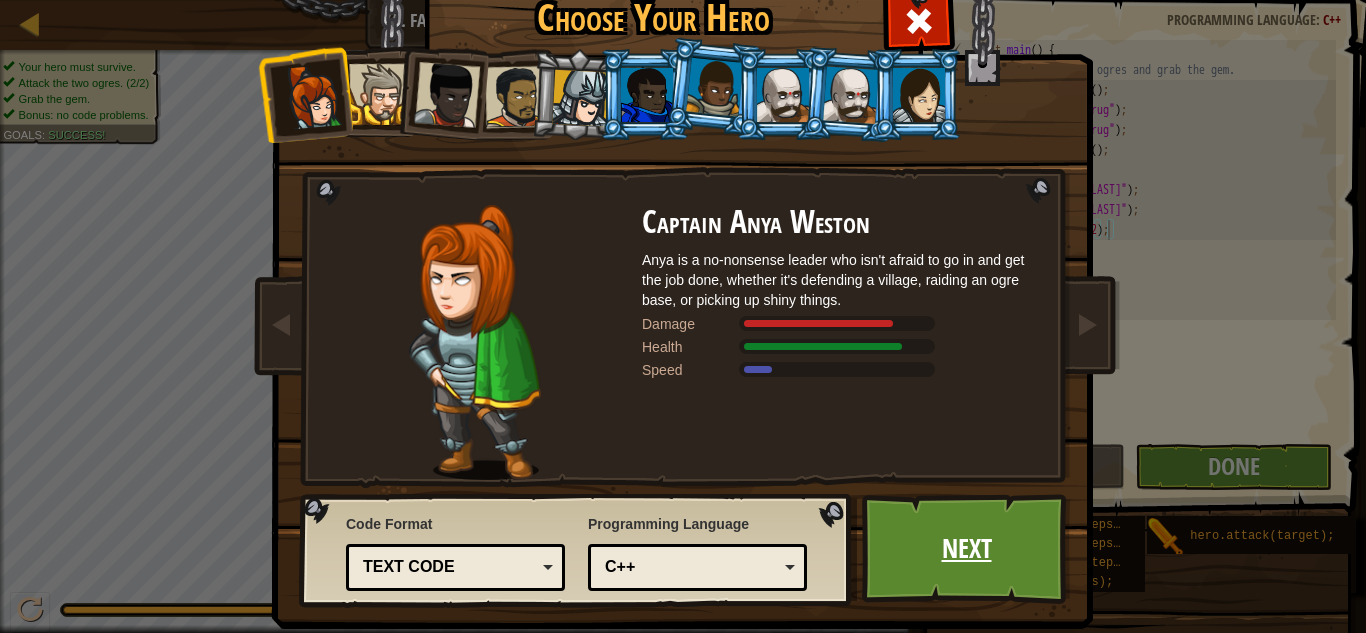 click on "Next" at bounding box center [966, 549] 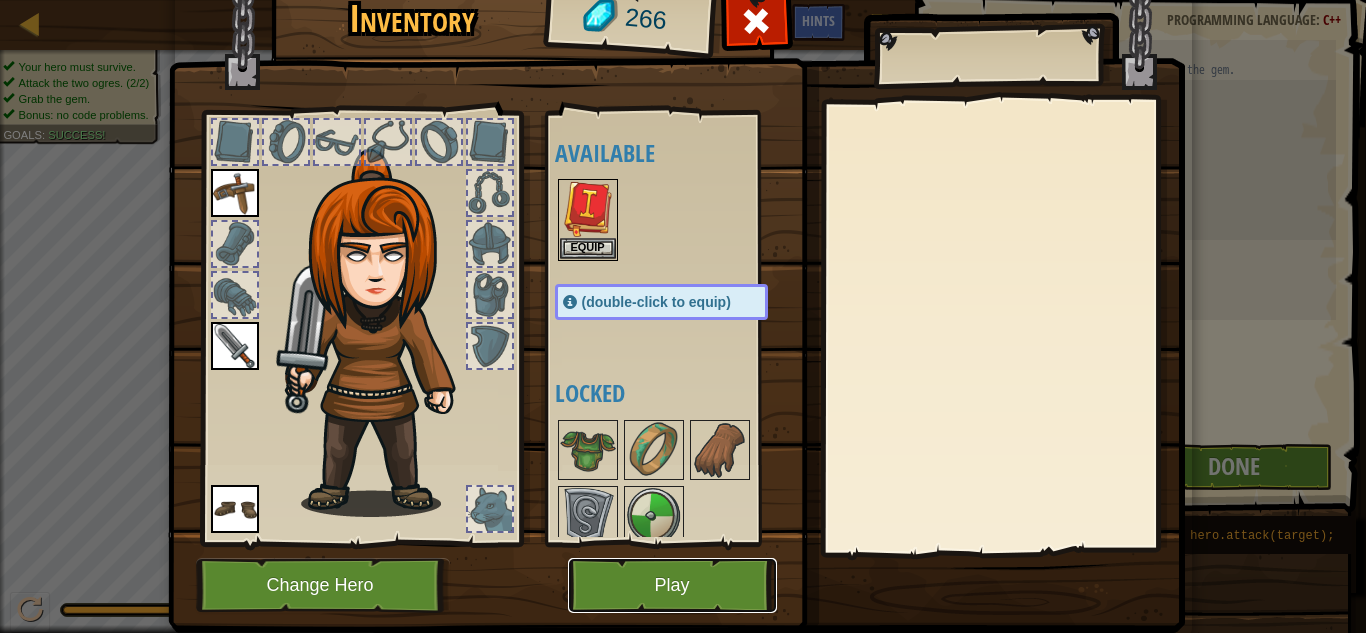 click on "Play" at bounding box center [672, 585] 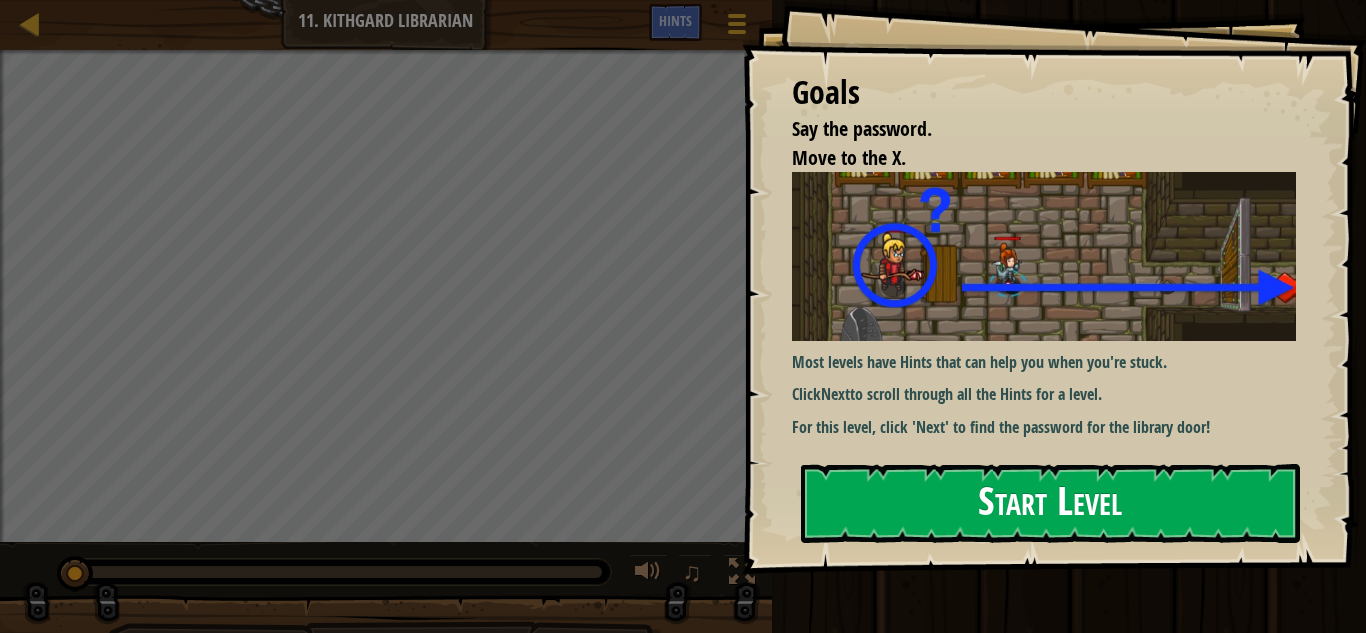 click on "Start Level" at bounding box center (1050, 503) 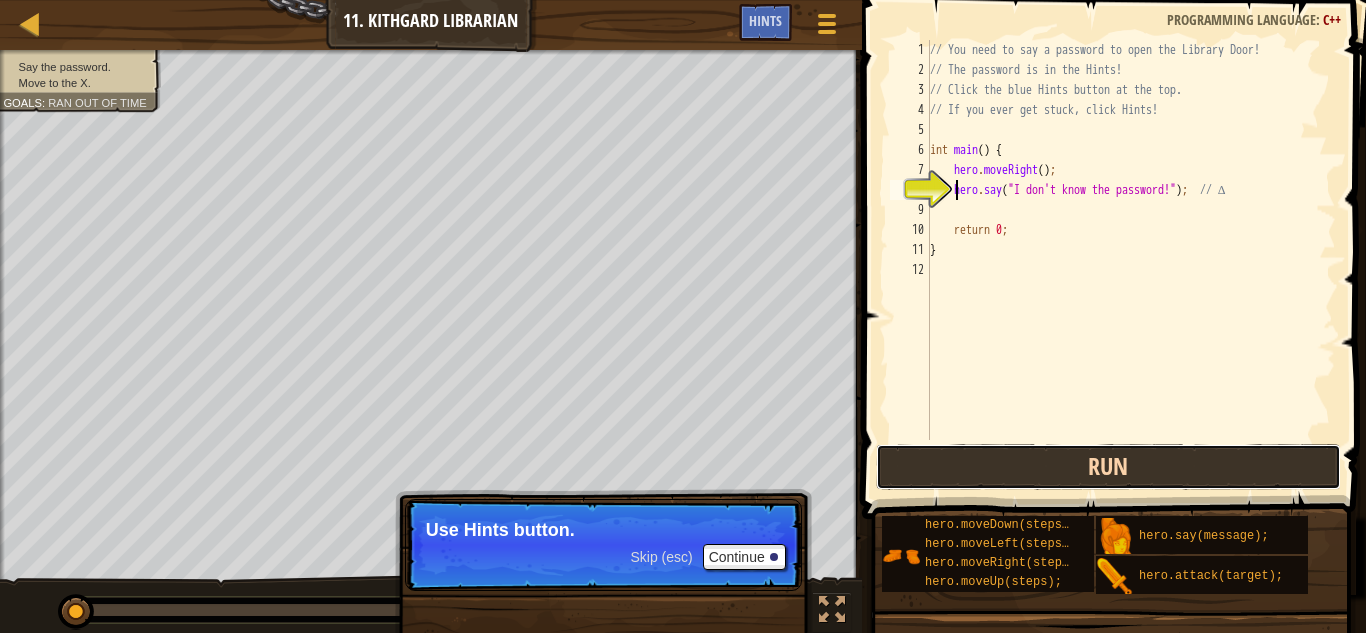 click on "Run" at bounding box center (1109, 467) 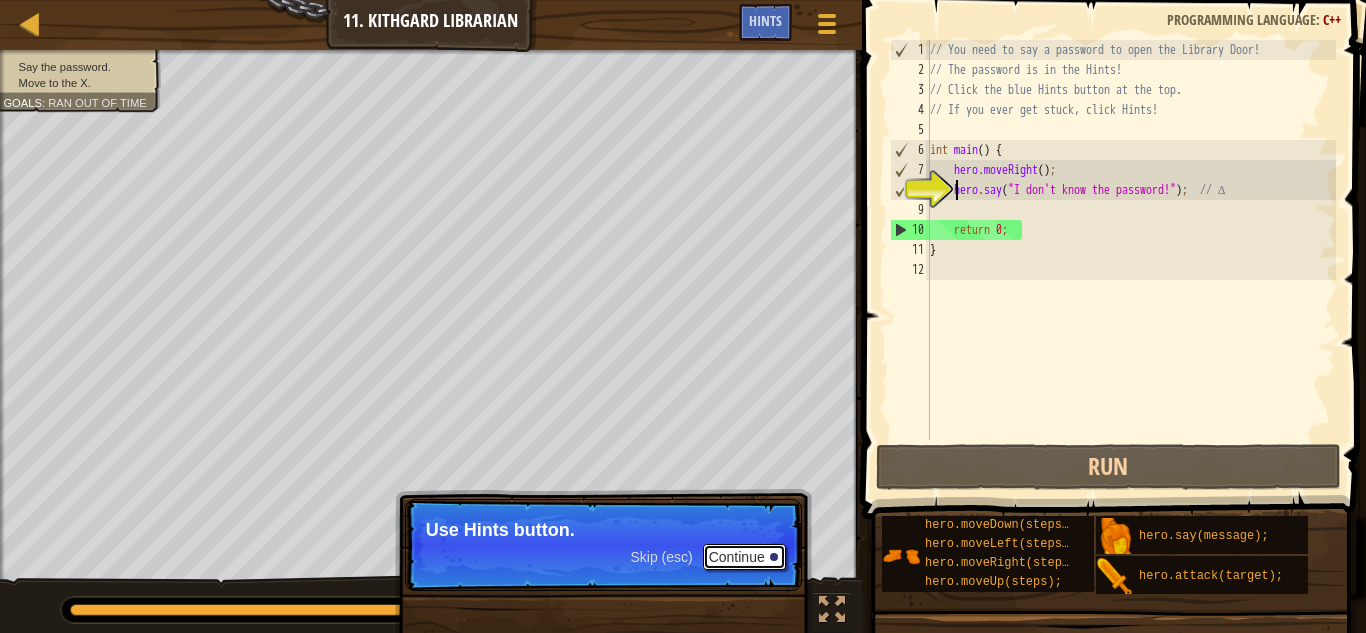 click on "Continue" at bounding box center [744, 557] 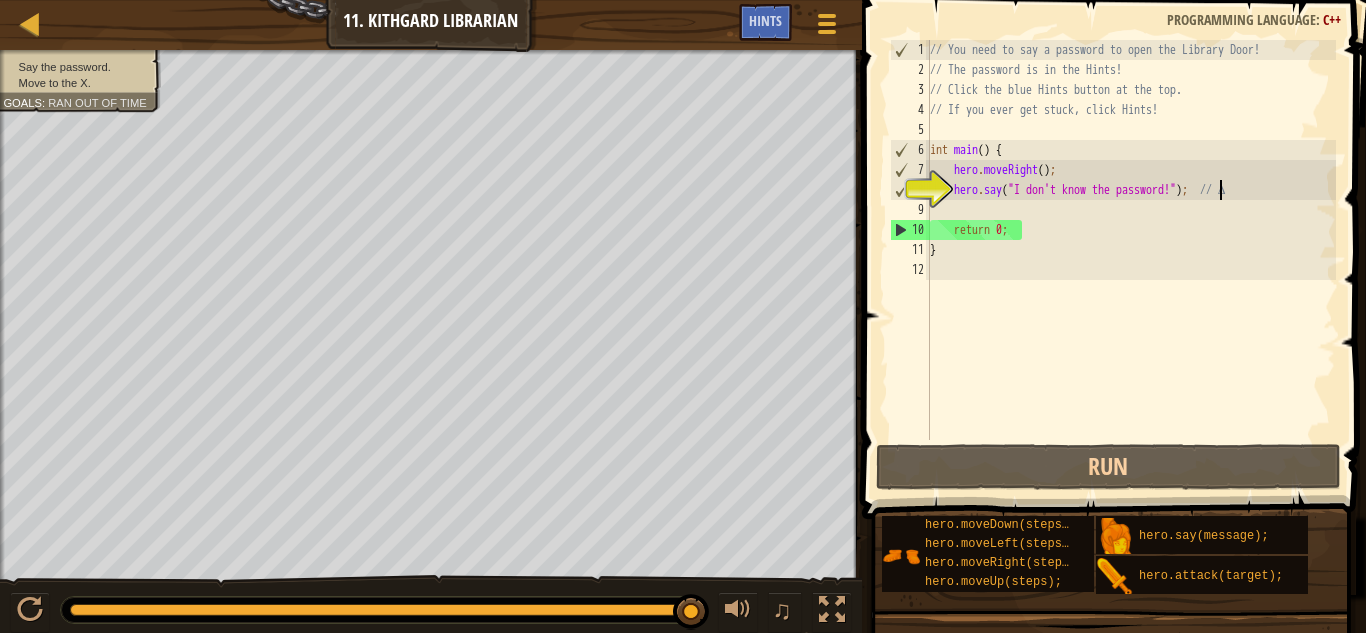 click on "// You need to say a password to open the Library Door! // The password is in the Hints! // Click the blue Hints button at the top. // If you ever get stuck, click Hints! int   main ( )   {      hero . moveRight ( ) ;      hero . say ( " I don't know the password! " ) ;    // ∆           return   0 ; }" at bounding box center (1131, 260) 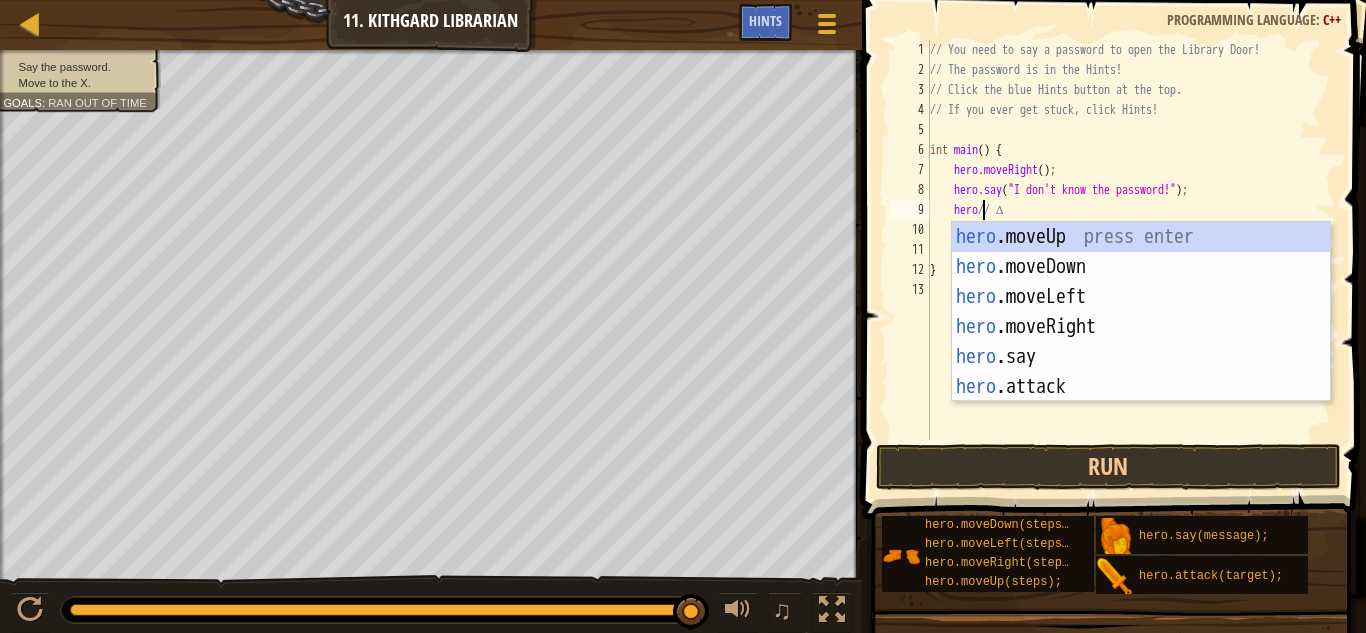 scroll, scrollTop: 9, scrollLeft: 4, axis: both 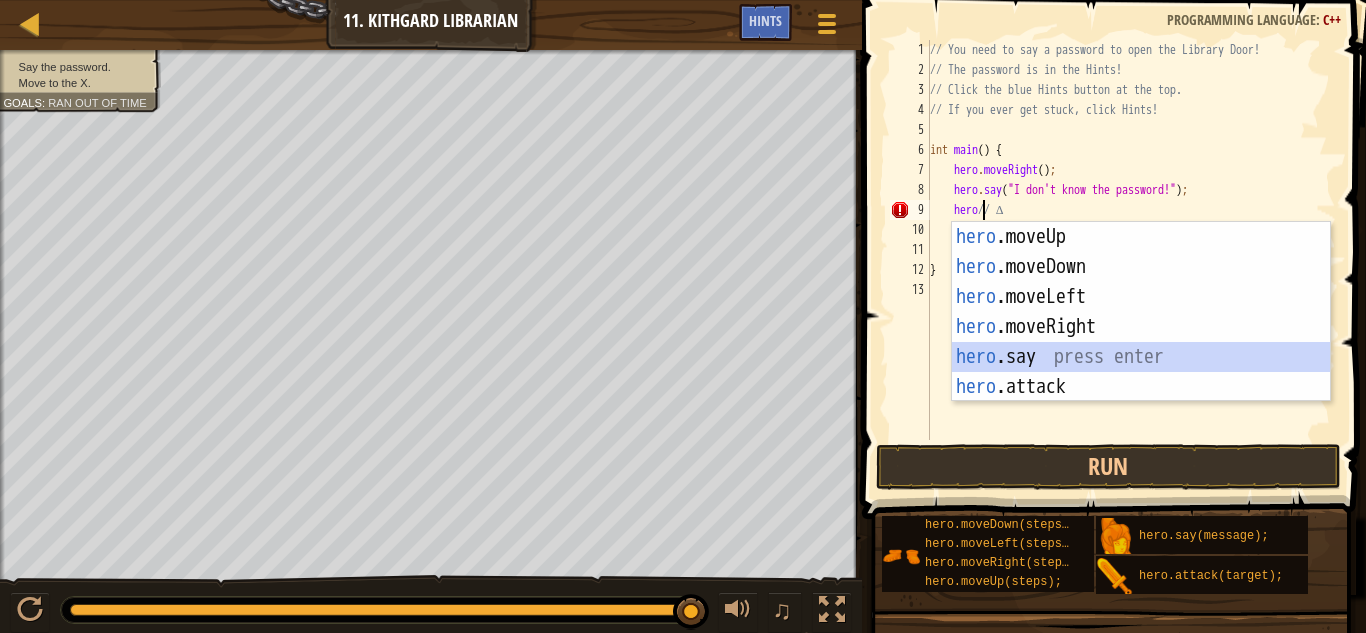 click on "hero .moveUp press enter hero .moveDown press enter hero .moveLeft press enter hero .moveRight press enter hero .say press enter hero .attack press enter" at bounding box center (1141, 342) 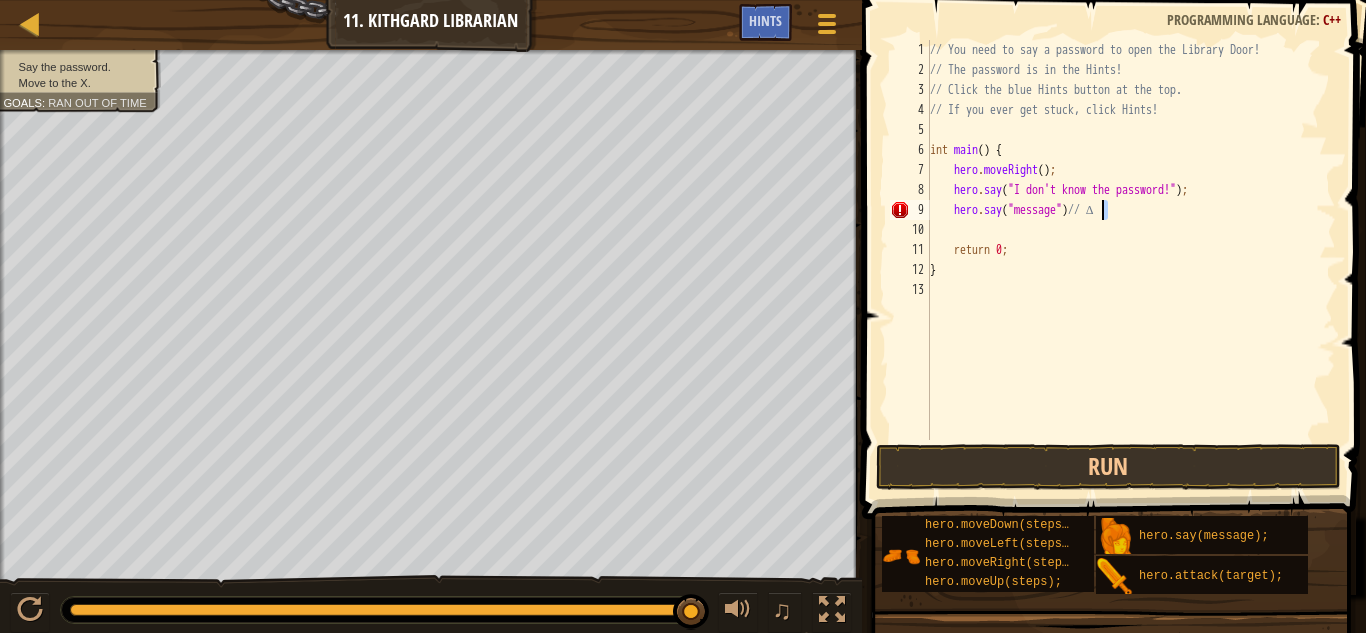 drag, startPoint x: 1113, startPoint y: 205, endPoint x: 1101, endPoint y: 210, distance: 13 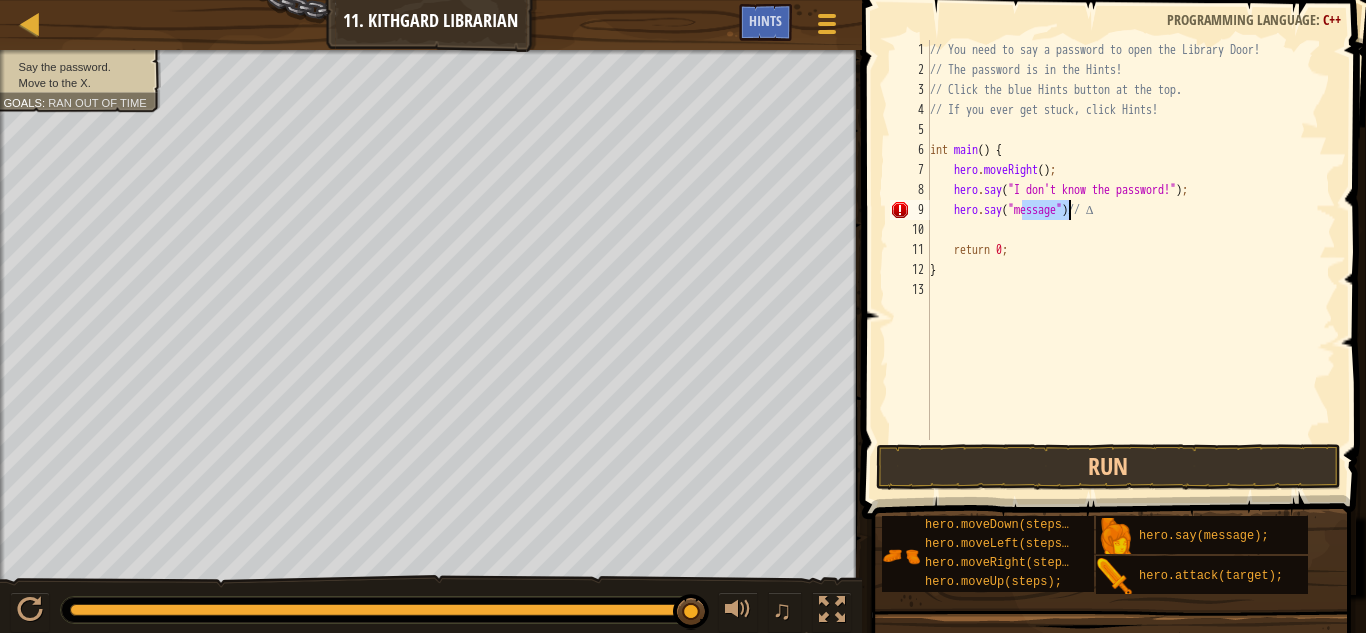 drag, startPoint x: 1024, startPoint y: 207, endPoint x: 1067, endPoint y: 203, distance: 43.185646 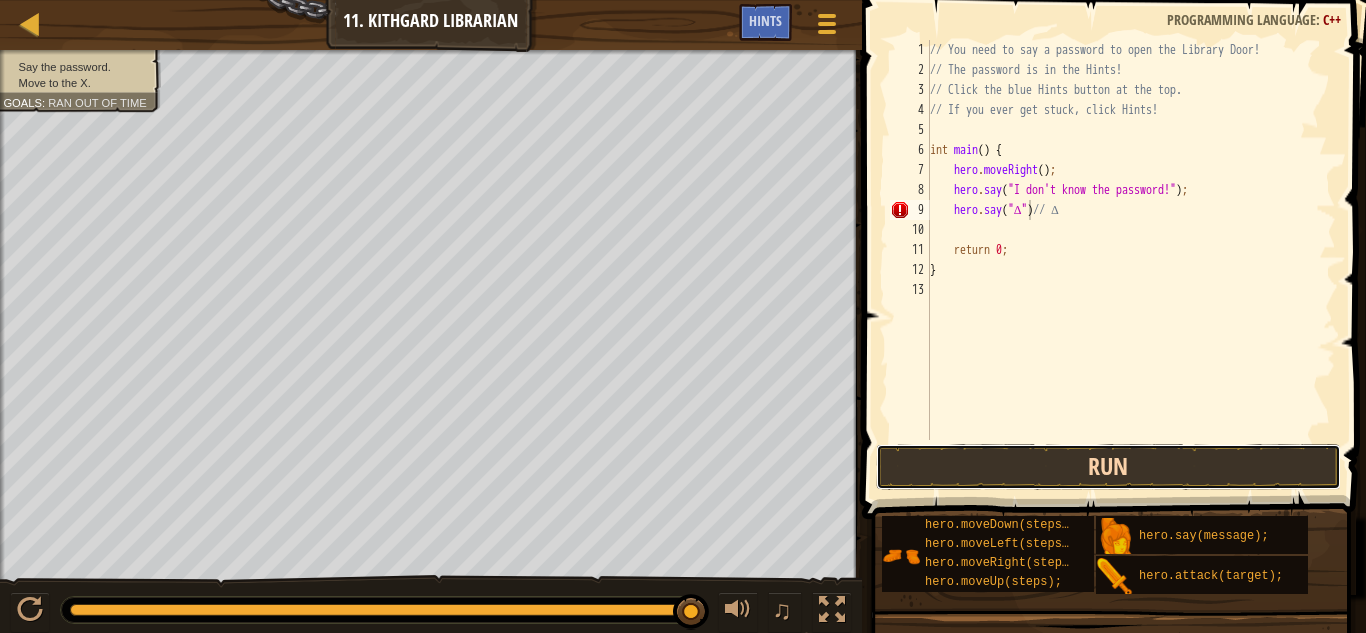 click on "Run" at bounding box center (1109, 467) 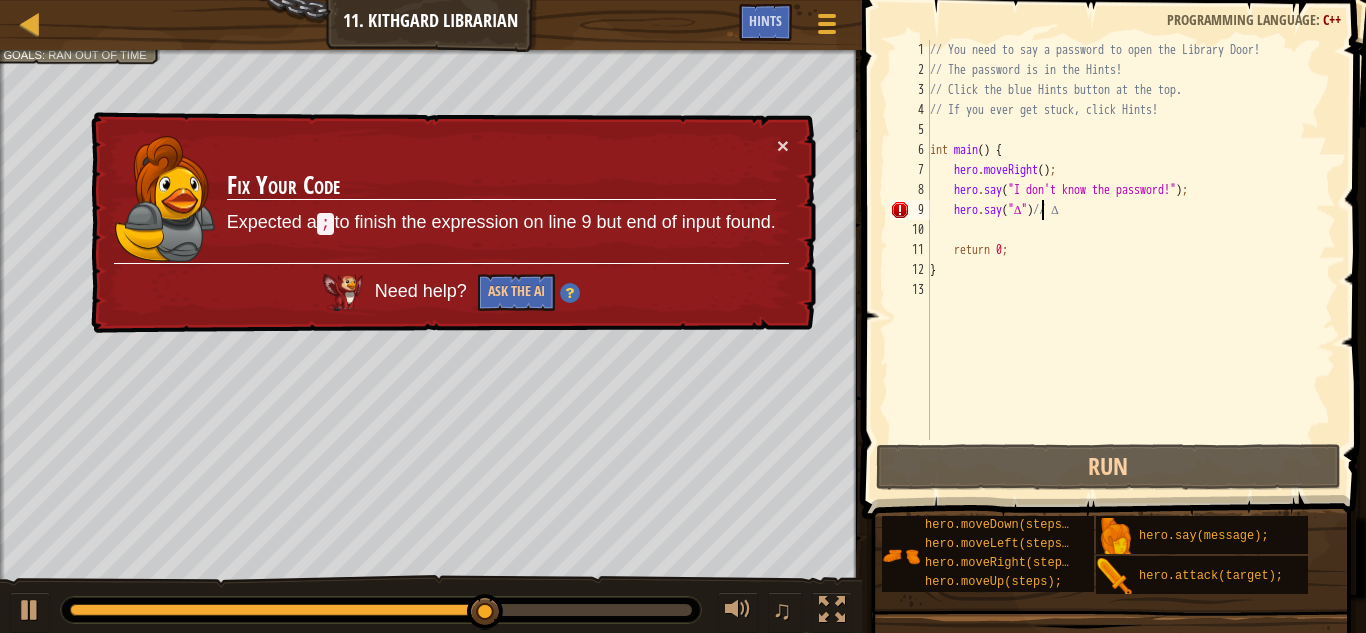 click on "// You need to say a password to open the Library Door! // The password is in the Hints! // Click the blue Hints button at the top. // If you ever get stuck, click Hints! int   main ( )   {      hero . moveRight ( ) ;      hero . say ( " I don't know the password! " ) ;        hero . say ( " ∆ " ) // ∆           return   0 ; }" at bounding box center [1131, 260] 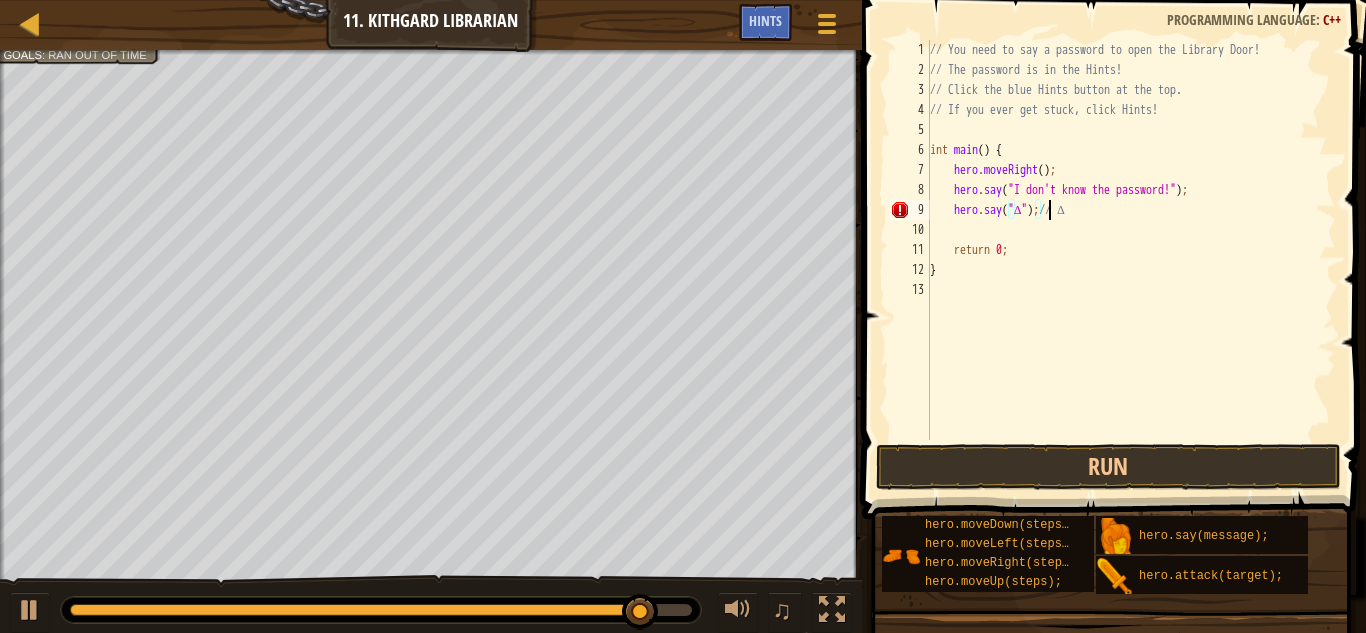 scroll, scrollTop: 9, scrollLeft: 9, axis: both 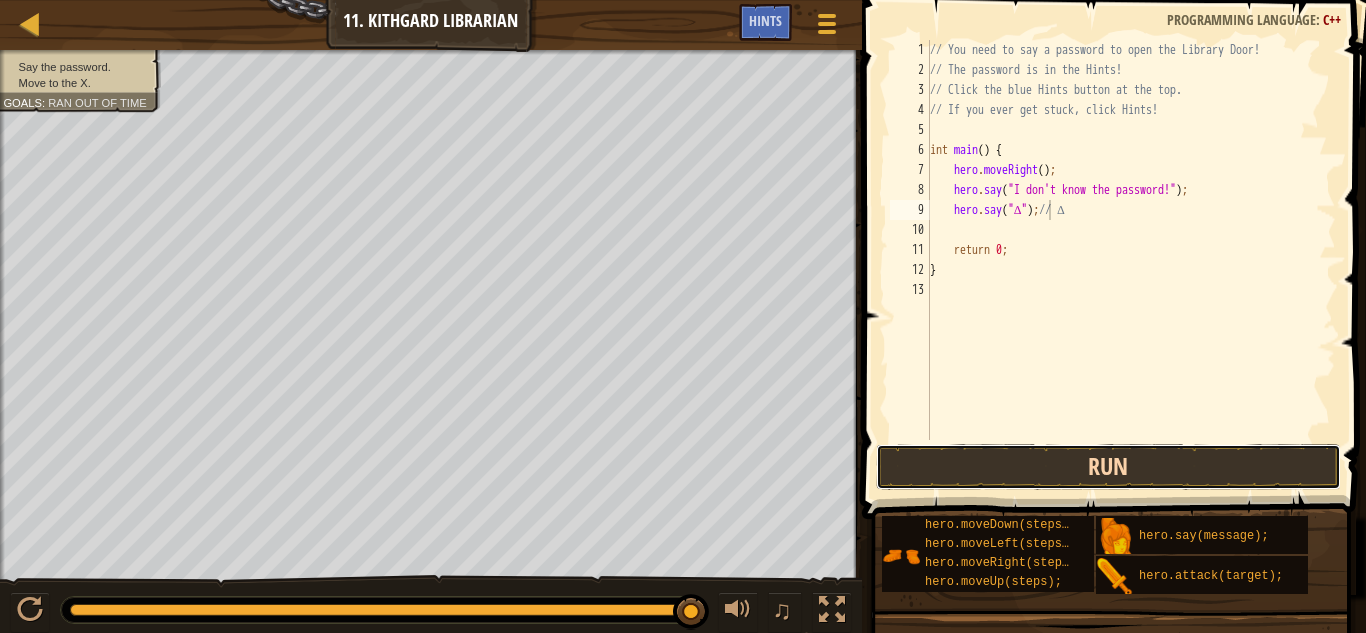 click on "Run" at bounding box center (1109, 467) 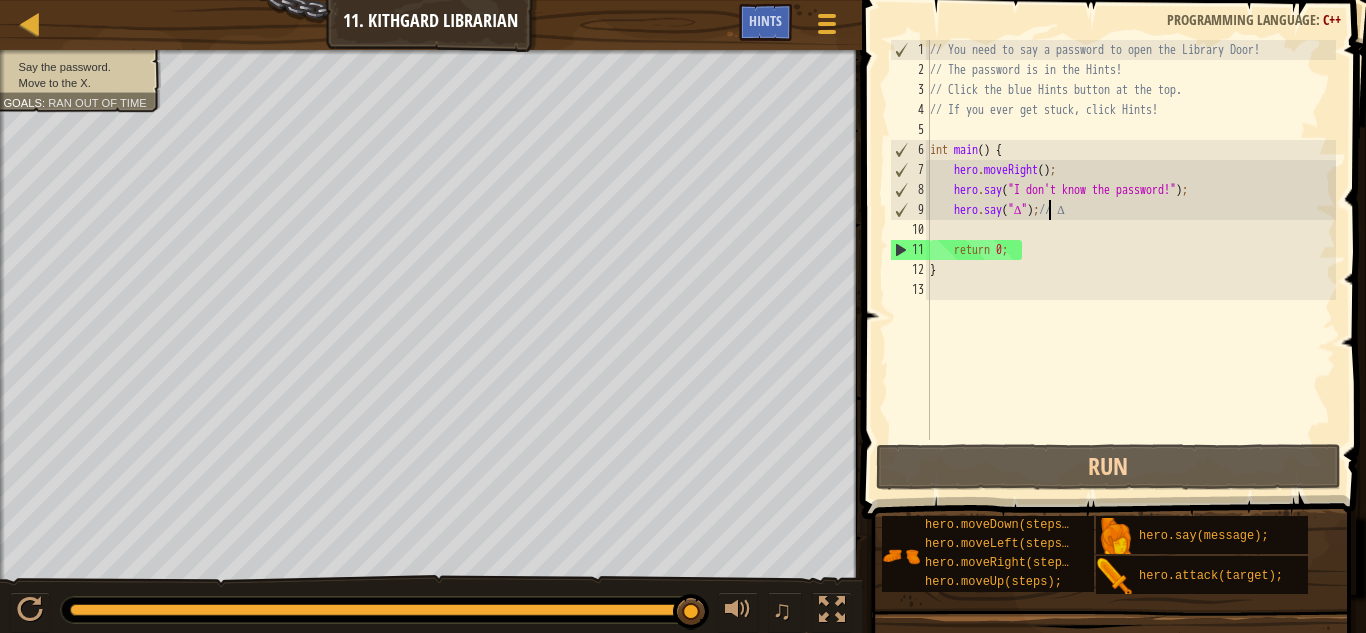 click on "// You need to say a password to open the Library Door! // The password is in the Hints! // Click the blue Hints button at the top. // If you ever get stuck, click Hints! int   main ( )   {      hero . moveRight ( ) ;      hero . say ( " I don't know the password! " ) ;        hero . say ( " [SYMBOL] " ) ; // [SYMBOL]           return   0 ; }" at bounding box center [1131, 260] 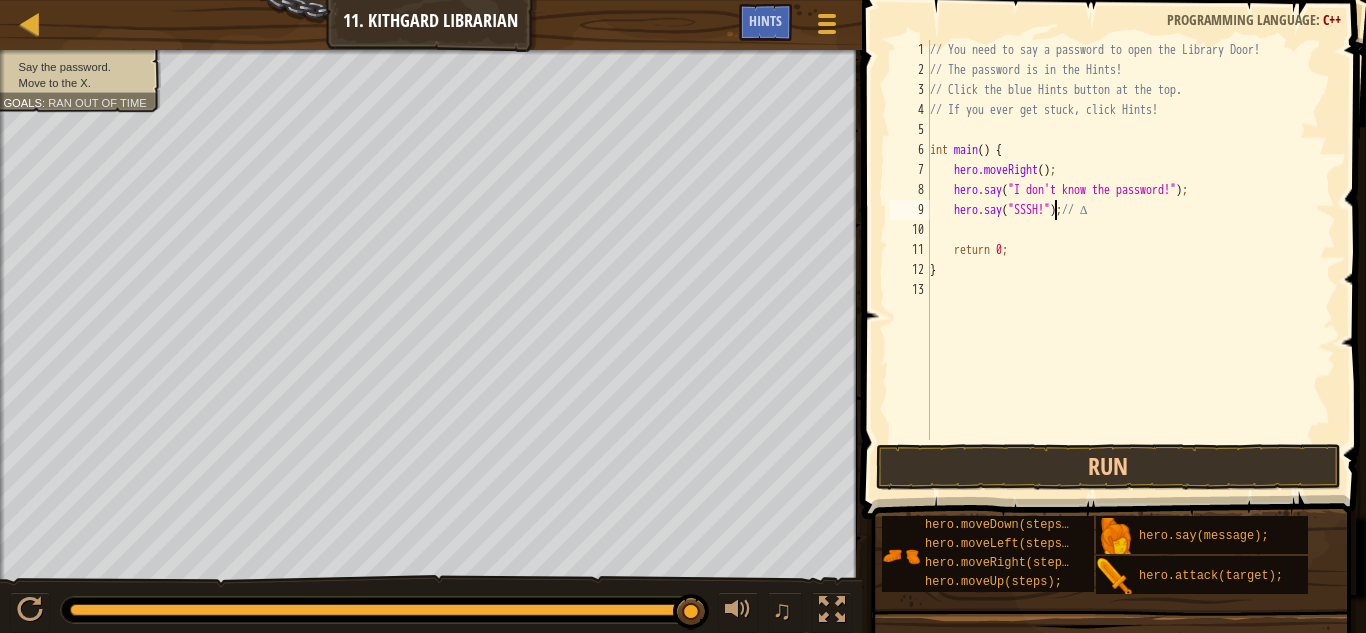 scroll, scrollTop: 9, scrollLeft: 10, axis: both 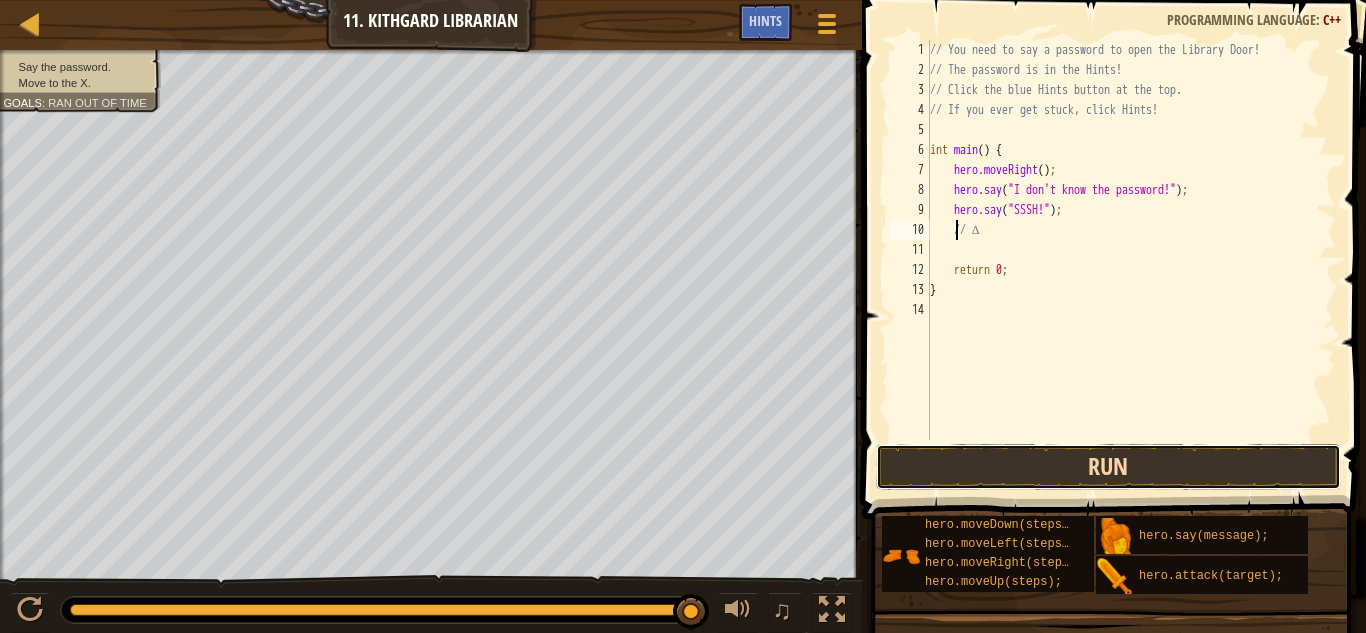 click on "Run" at bounding box center [1109, 467] 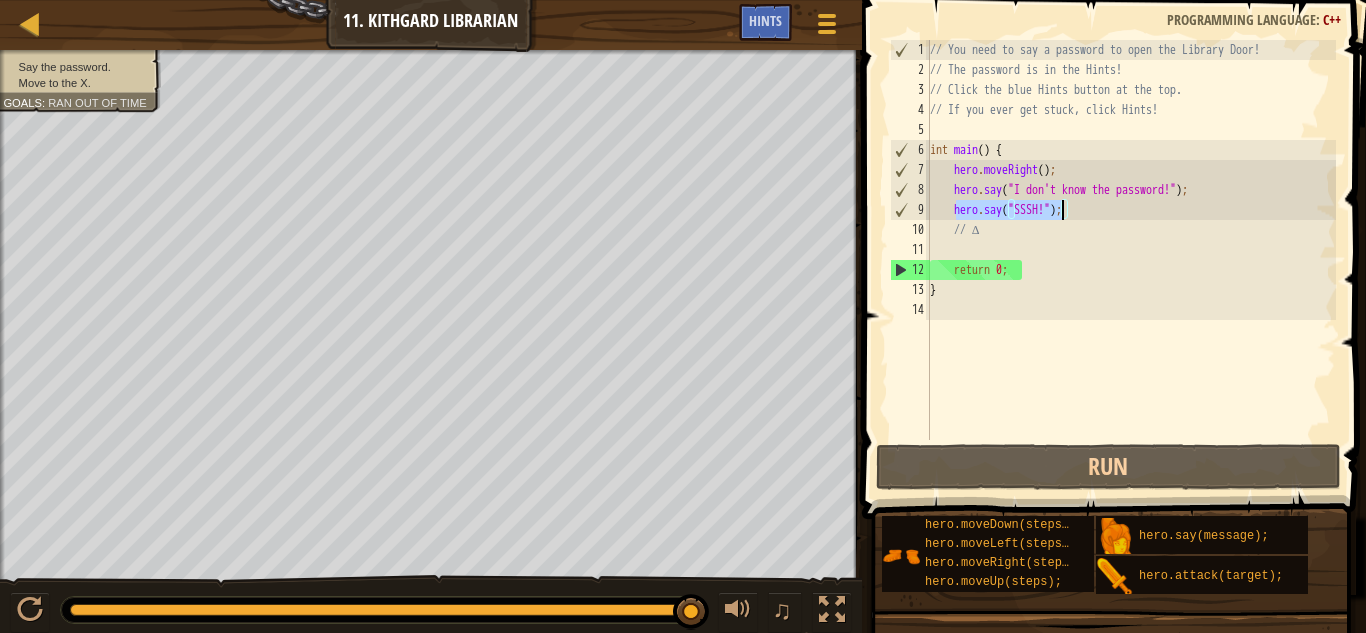drag, startPoint x: 955, startPoint y: 208, endPoint x: 1064, endPoint y: 207, distance: 109.004585 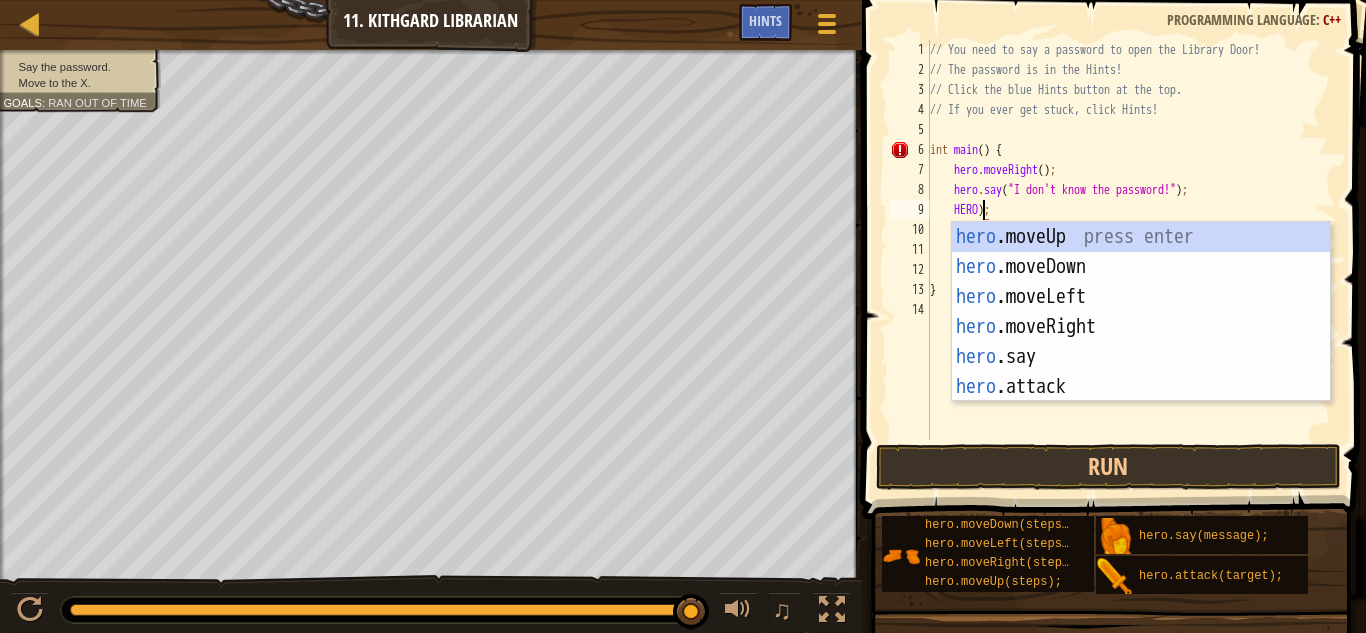 scroll, scrollTop: 9, scrollLeft: 4, axis: both 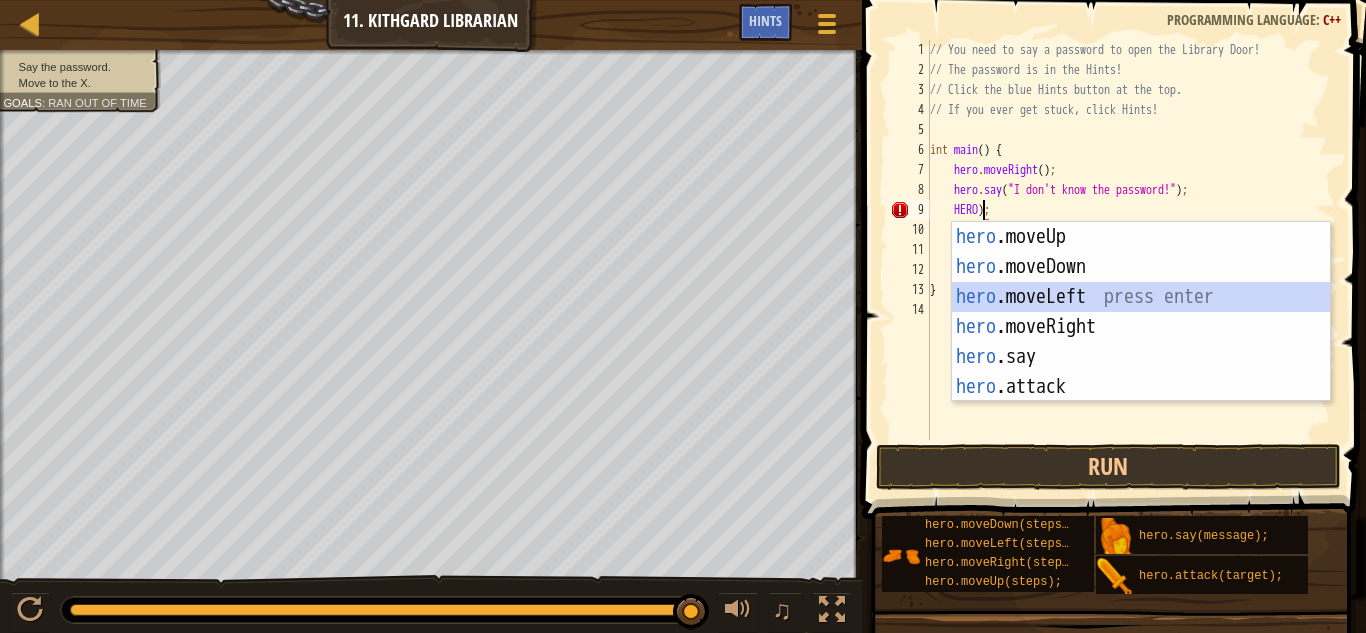 click on "hero .moveUp press enter hero .moveDown press enter hero .moveLeft press enter hero .moveRight press enter hero .say press enter hero .attack press enter" at bounding box center [1141, 342] 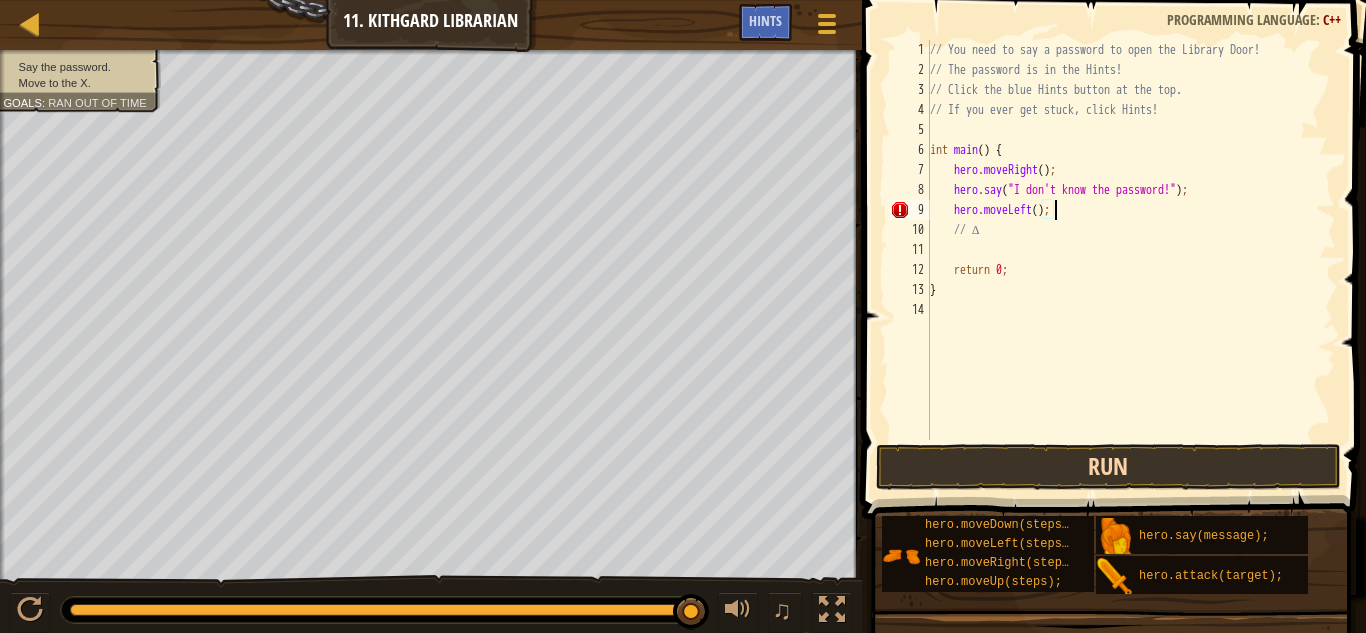 type on "hero.moveLeft();" 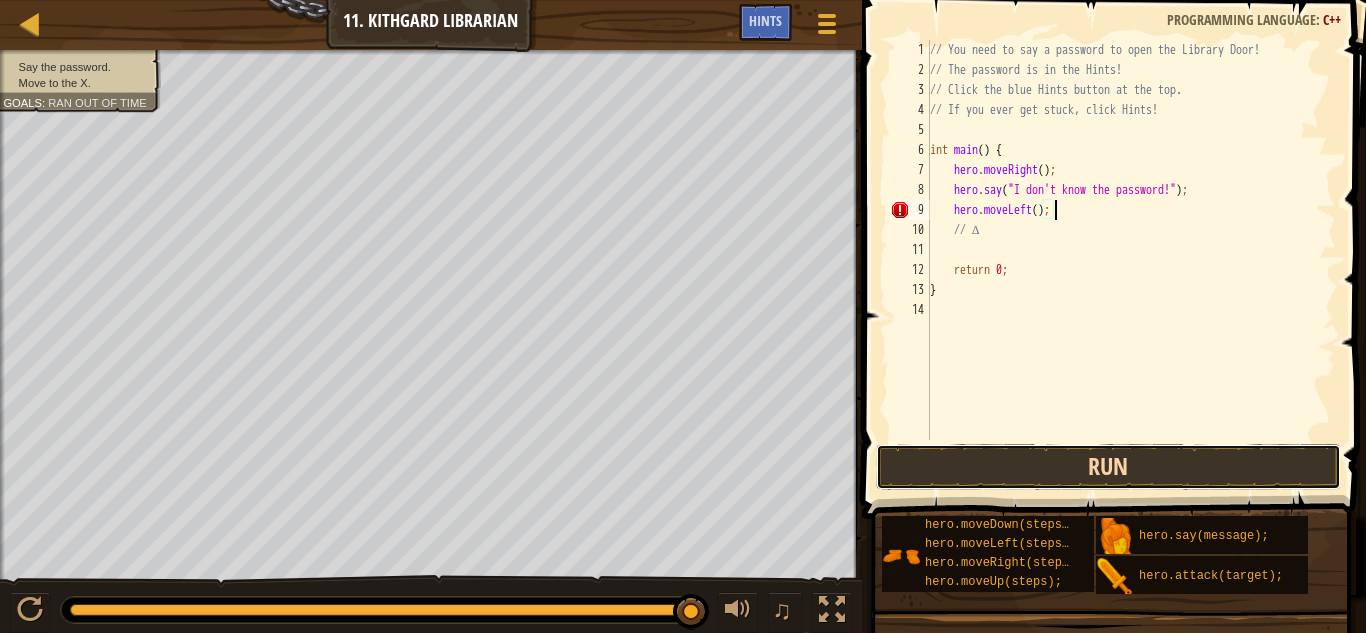 click on "Run" at bounding box center (1109, 467) 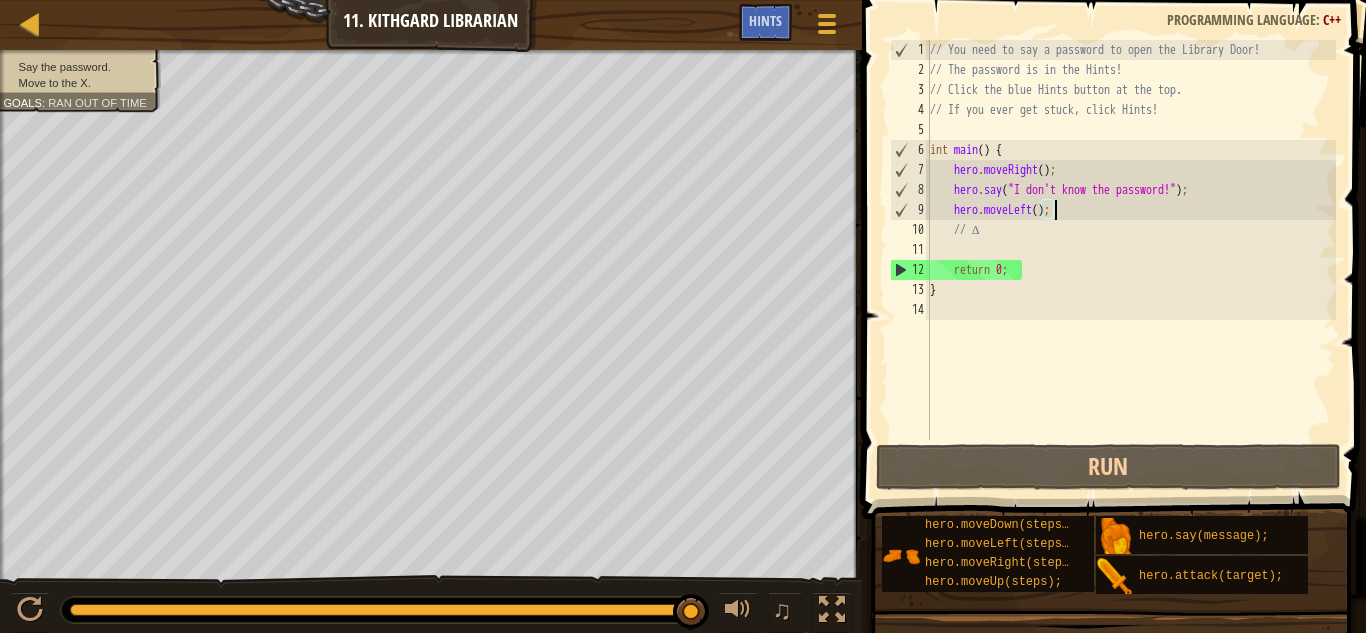 click on "// You need to say a password to open the Library Door! // The password is in the Hints! // Click the blue Hints button at the top. // If you ever get stuck, click Hints! int   main ( )   {      hero . moveRight ( ) ;      hero . say ( " I don't know the password! " ) ;        hero . moveLeft ( ) ;      // [SYMBOL]           return   0 ; }" at bounding box center (1131, 260) 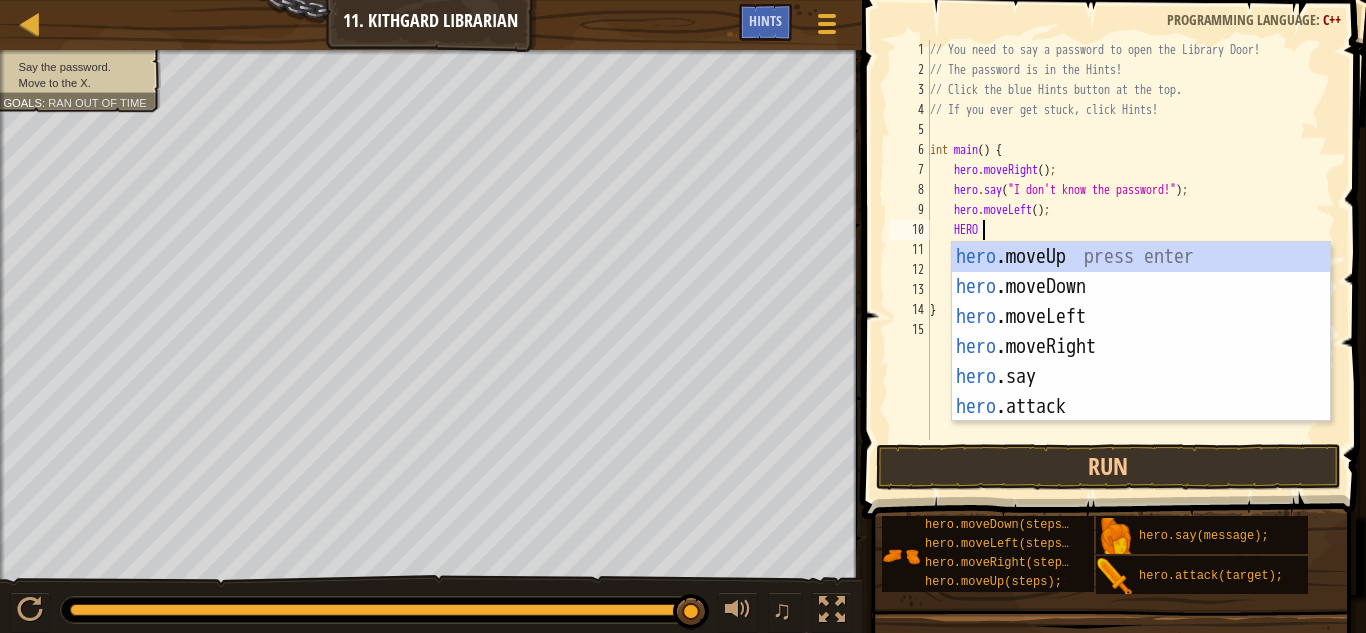 scroll, scrollTop: 9, scrollLeft: 3, axis: both 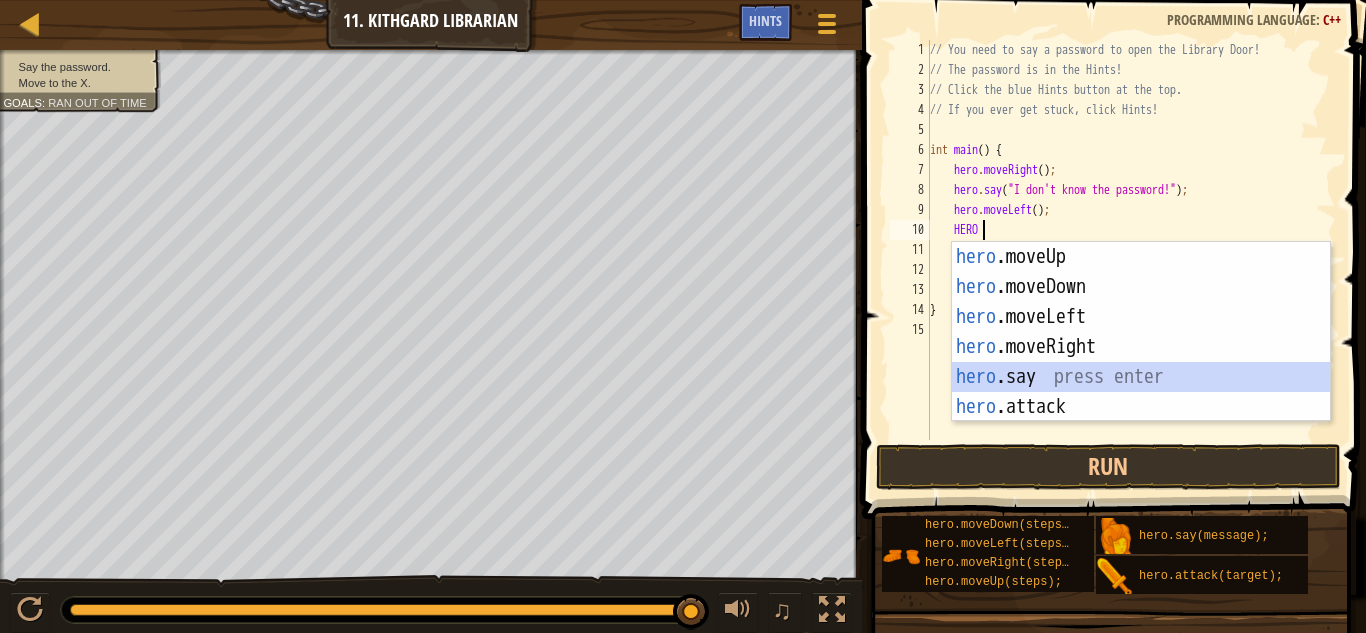 click on "hero .moveUp press enter hero .moveDown press enter hero .moveLeft press enter hero .moveRight press enter hero .say press enter hero .attack press enter" at bounding box center (1141, 362) 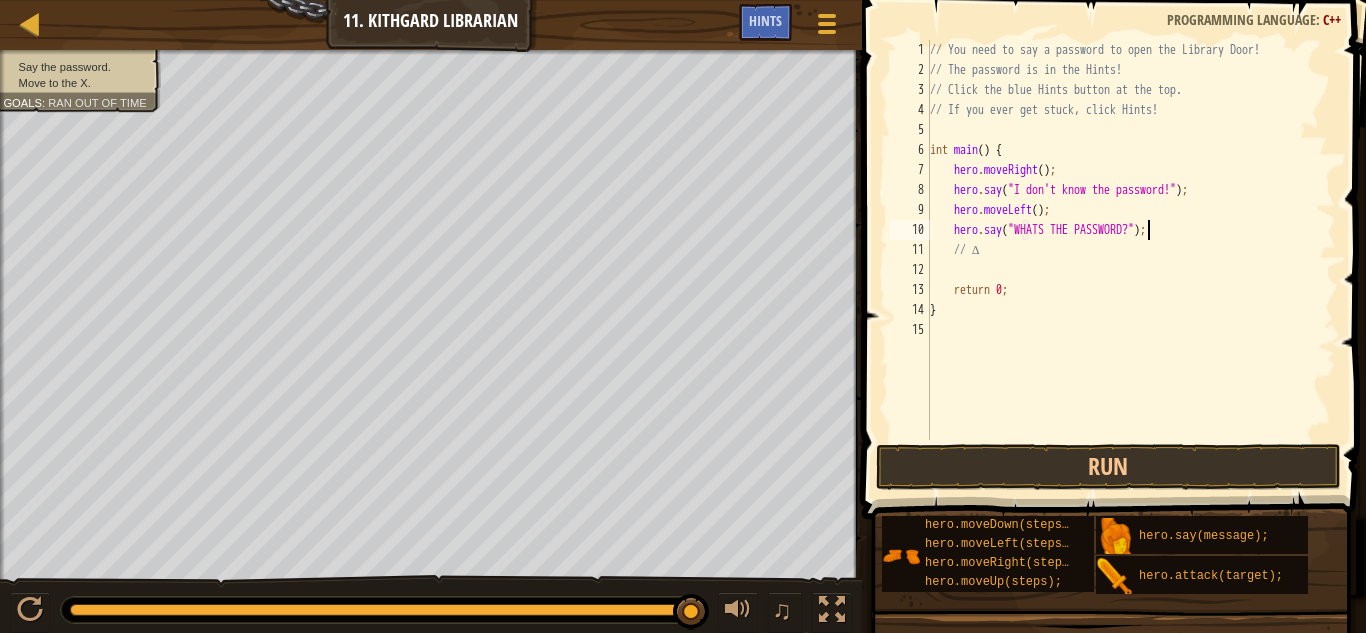 scroll, scrollTop: 9, scrollLeft: 18, axis: both 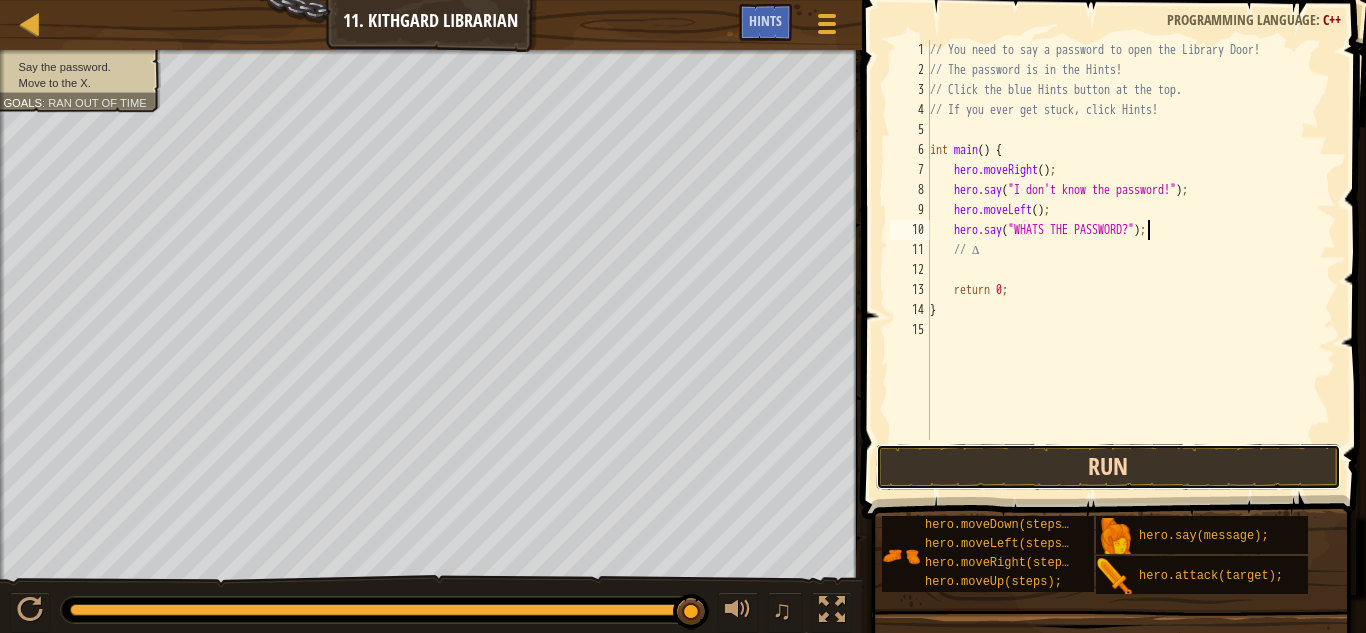 click on "Run" at bounding box center [1109, 467] 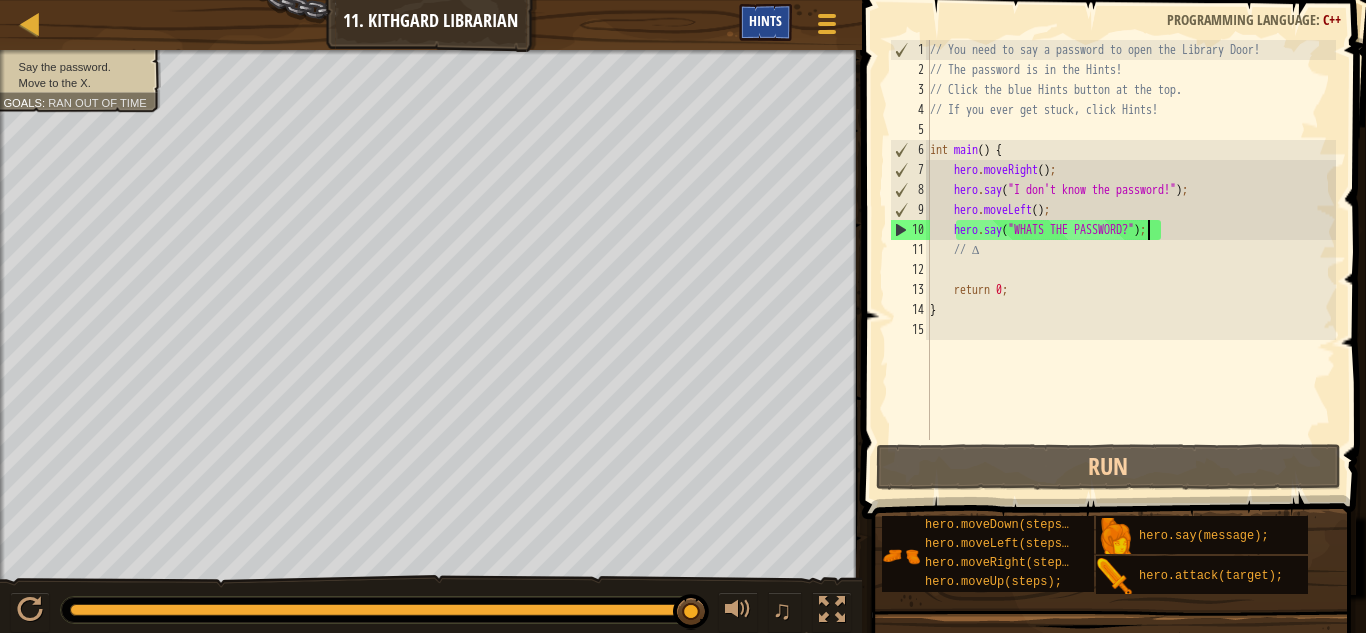 click on "Hints" at bounding box center (765, 20) 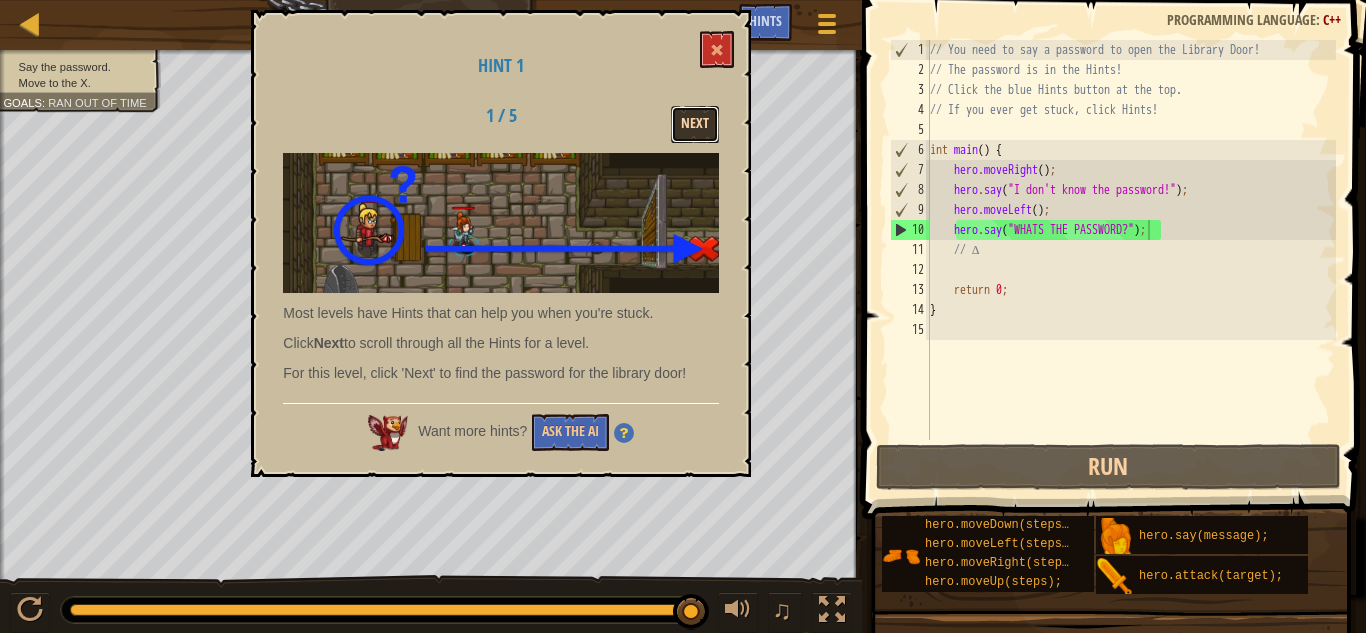 click on "Next" at bounding box center [695, 124] 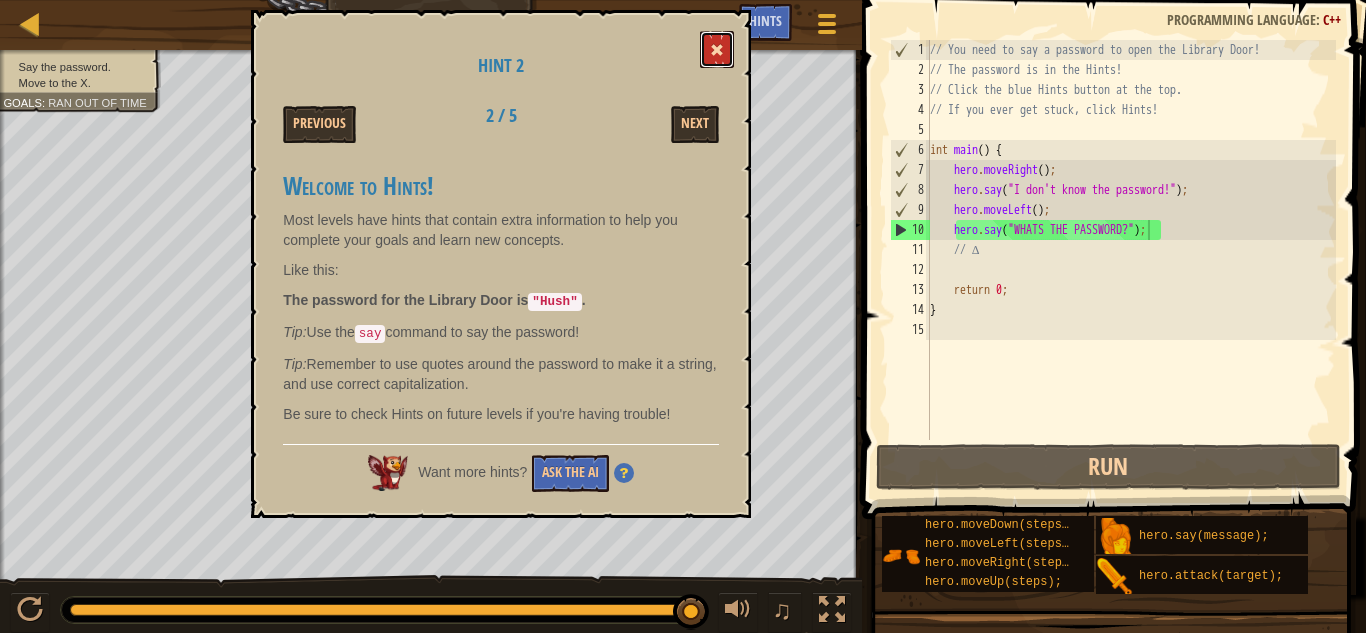 click at bounding box center (717, 49) 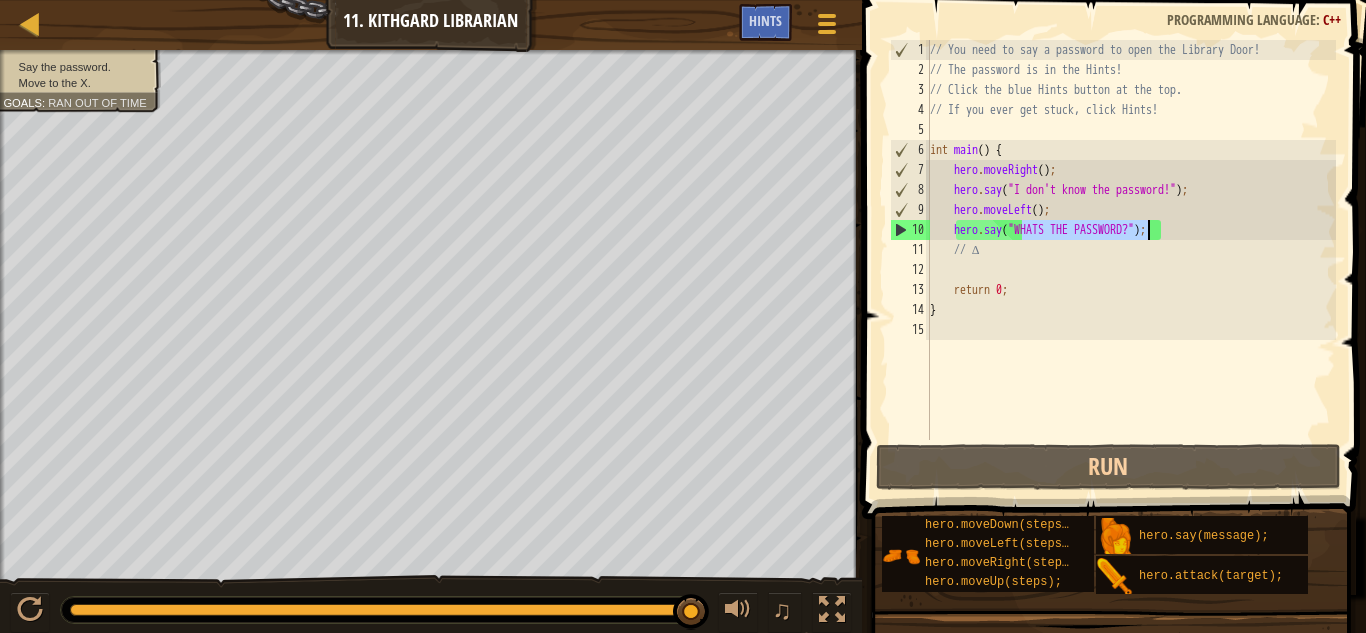 drag, startPoint x: 1019, startPoint y: 232, endPoint x: 1146, endPoint y: 236, distance: 127.06297 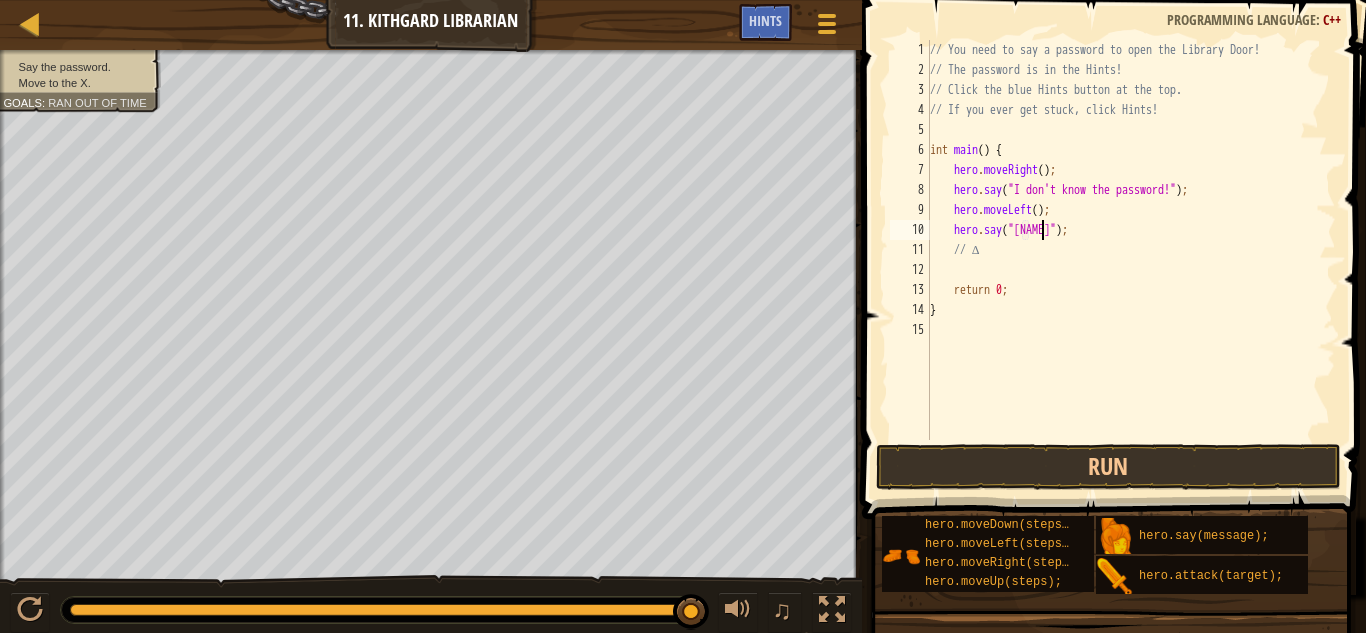 scroll, scrollTop: 9, scrollLeft: 9, axis: both 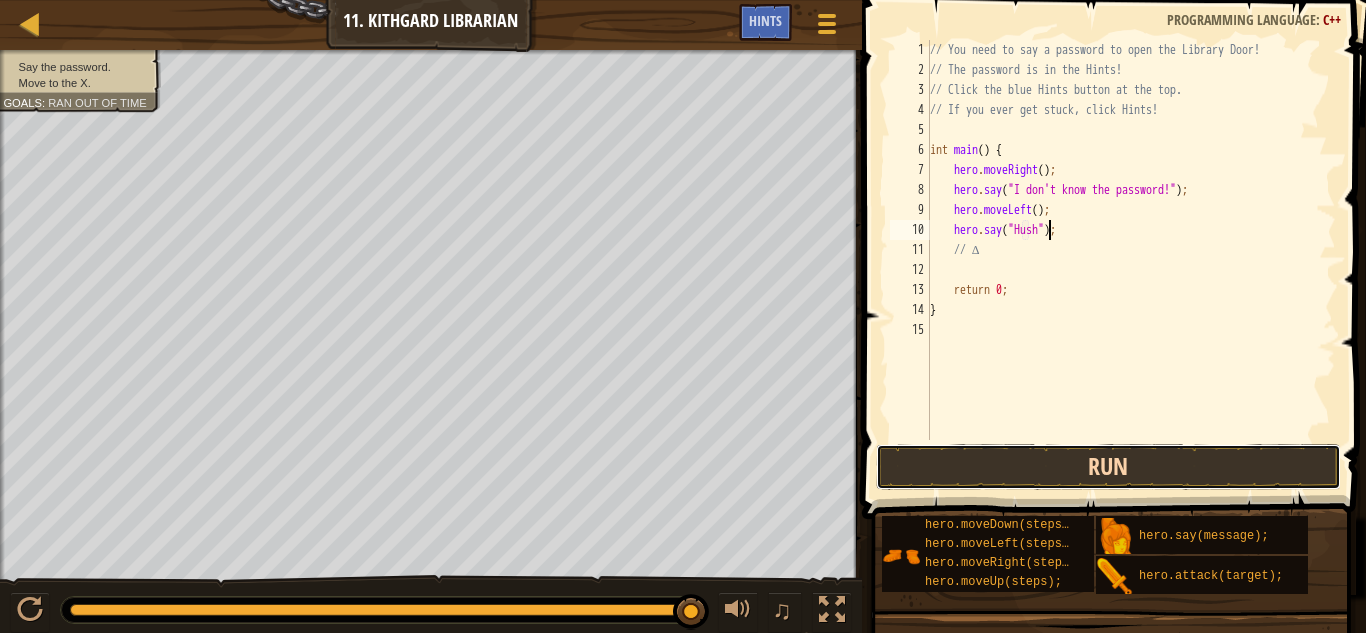 click on "Run" at bounding box center (1109, 467) 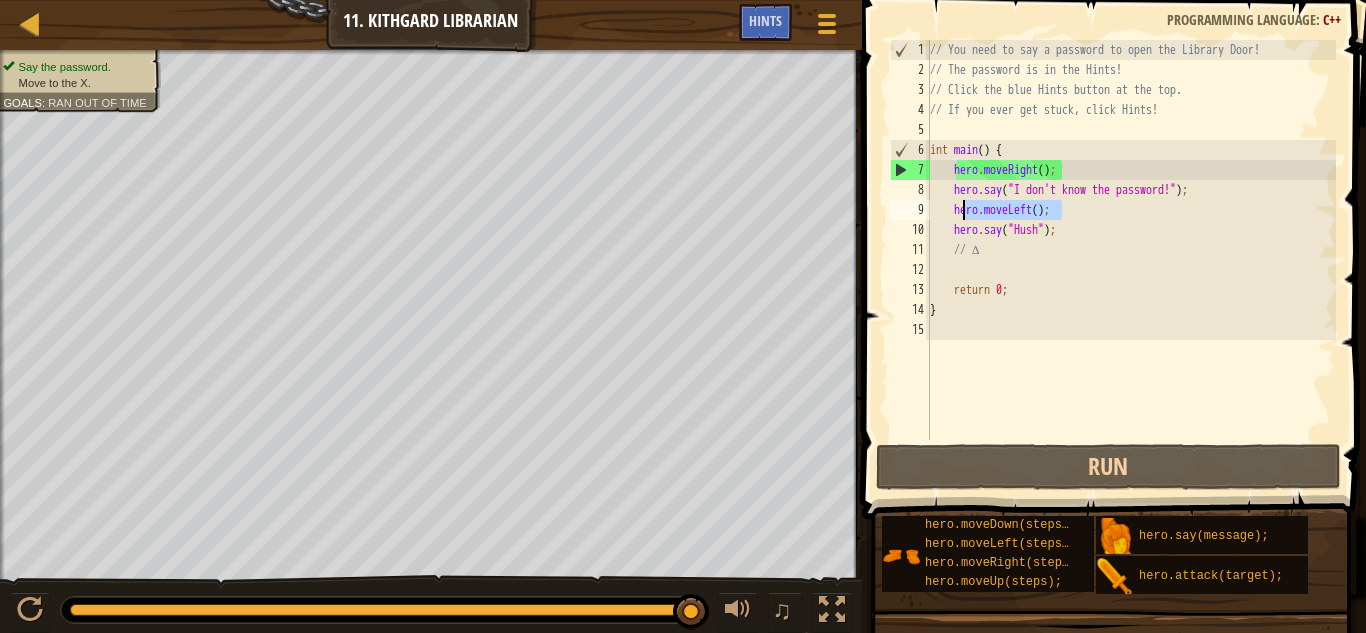 drag, startPoint x: 1065, startPoint y: 210, endPoint x: 960, endPoint y: 212, distance: 105.01904 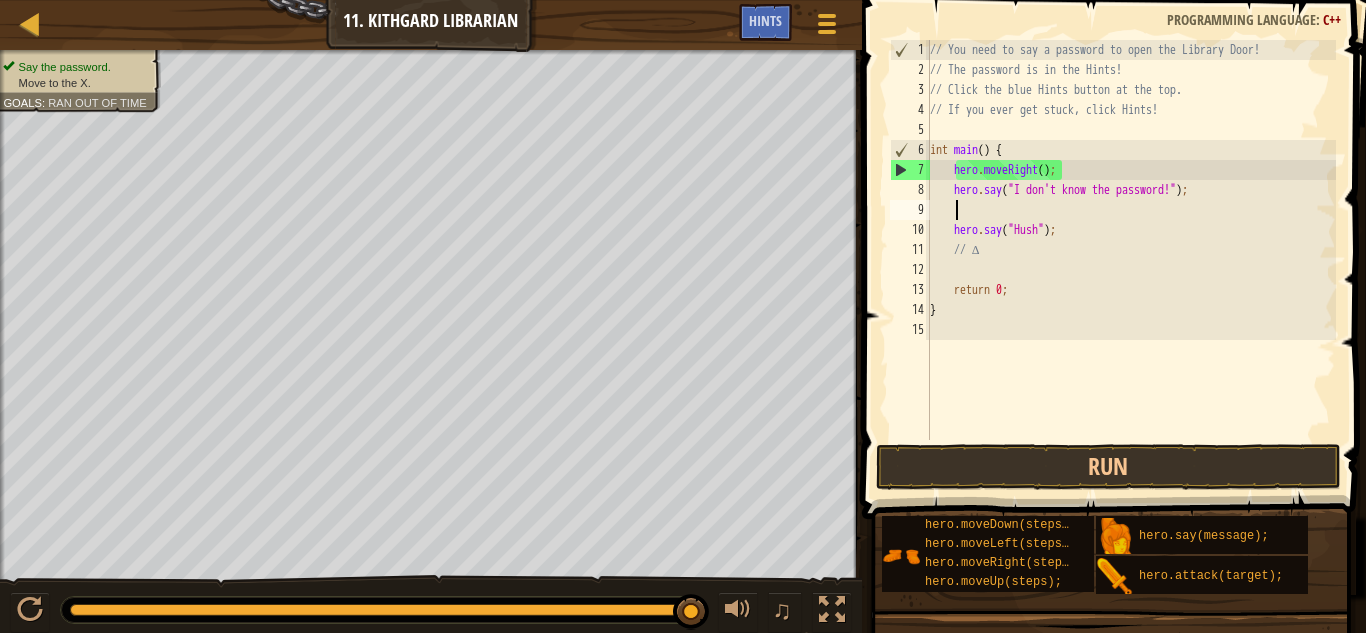 scroll, scrollTop: 9, scrollLeft: 0, axis: vertical 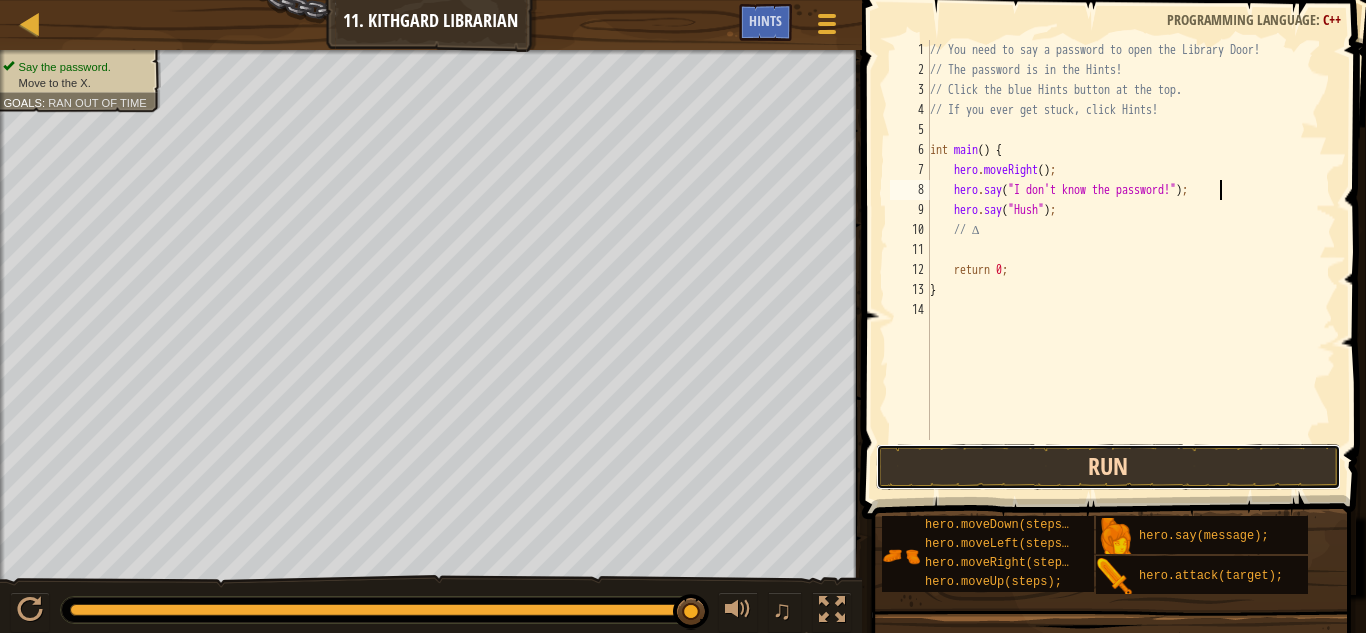 click on "Run" at bounding box center (1109, 467) 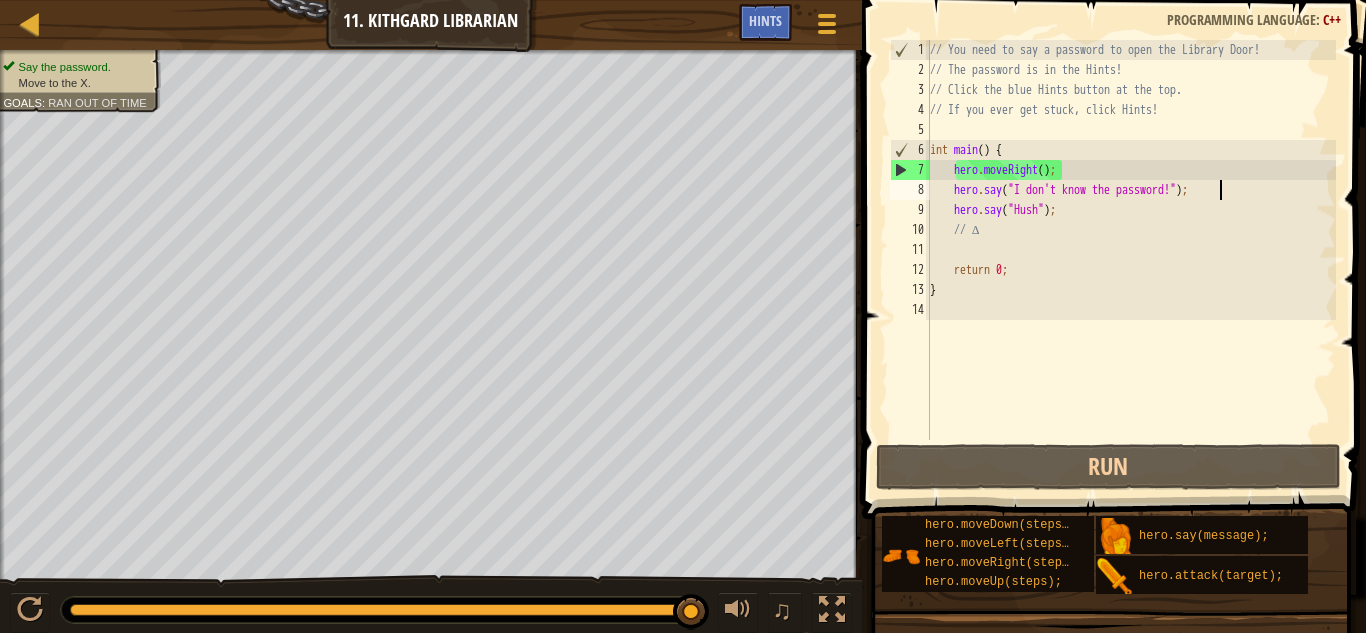 click on "// You need to say a password to open the Library Door! // The password is in the Hints! // Click the blue Hints button at the top. // If you ever get stuck, click Hints! int   main ( )   {      hero . moveRight ( ) ;      hero . say ( " I don't know the password! " ) ;        hero . say ( " Hush " ) ;      // ∆           return   0 ; }" at bounding box center [1131, 260] 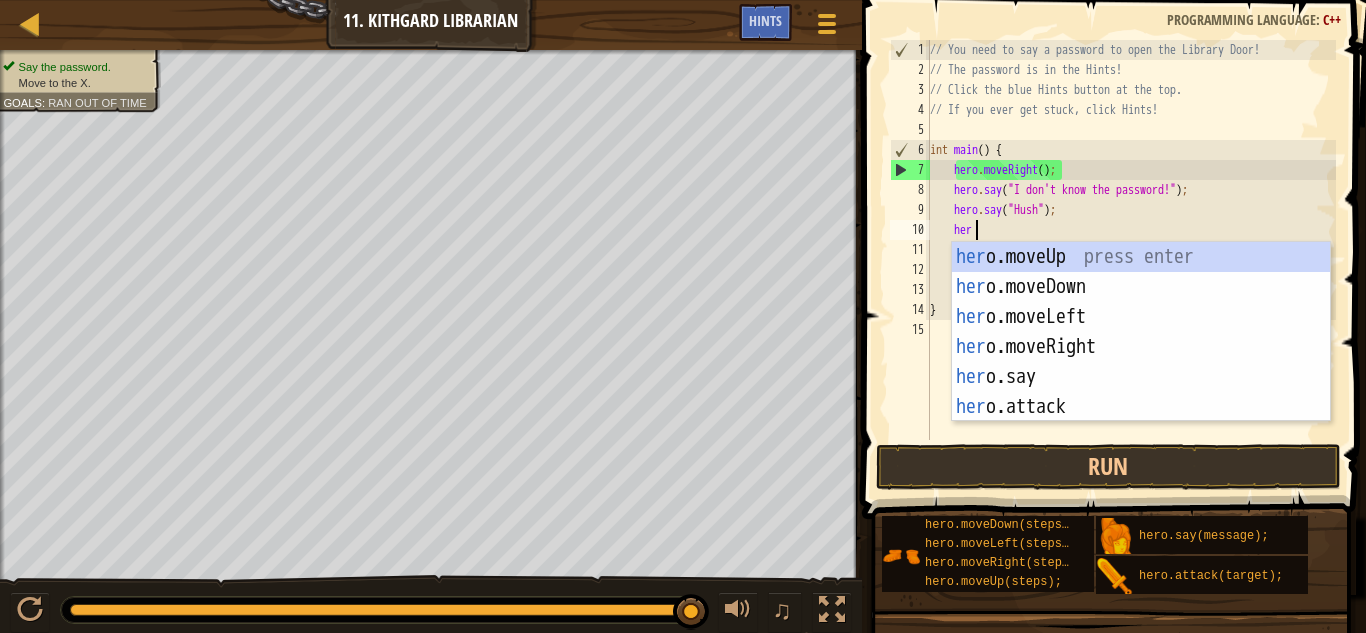 type on "hero" 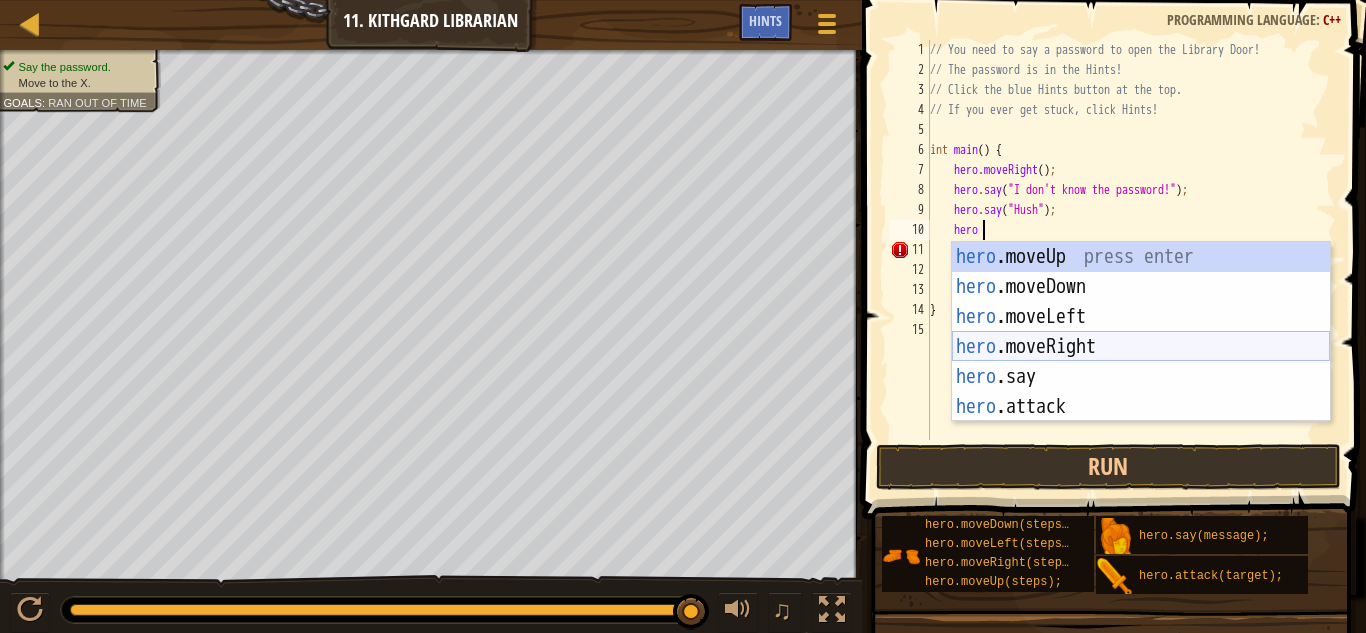 click on "hero .moveUp press enter hero .moveDown press enter hero .moveLeft press enter hero .moveRight press enter hero .say press enter hero .attack press enter" at bounding box center [1141, 362] 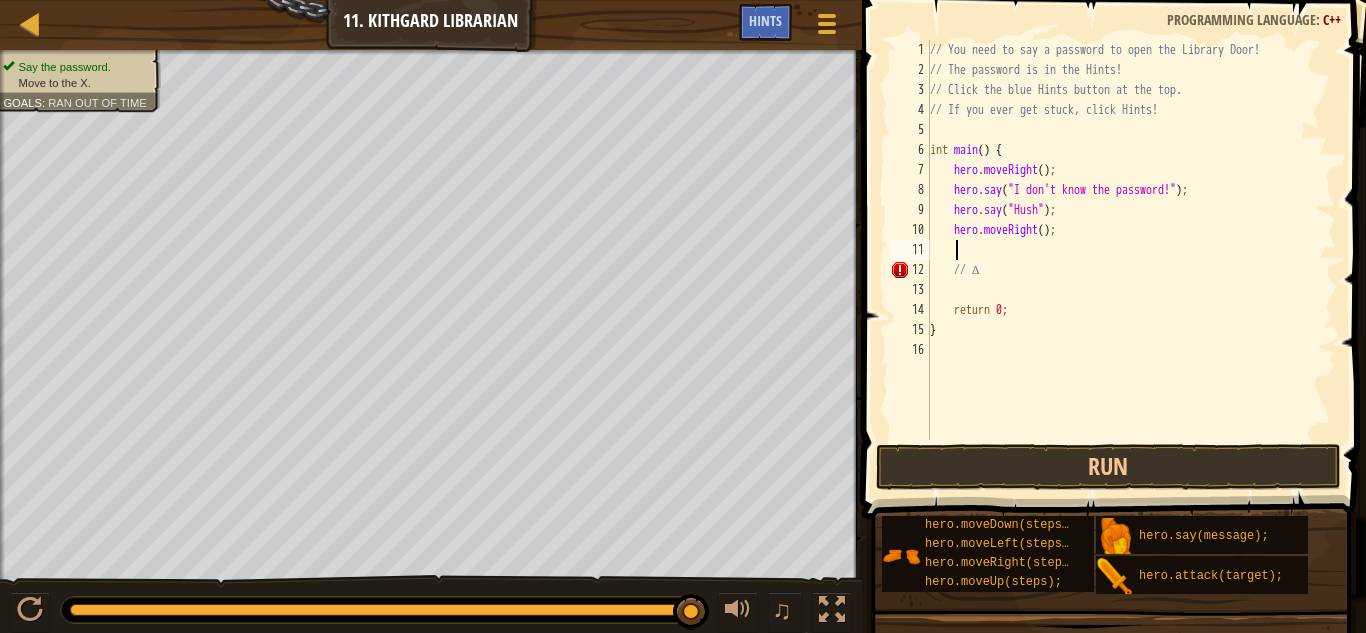scroll, scrollTop: 9, scrollLeft: 1, axis: both 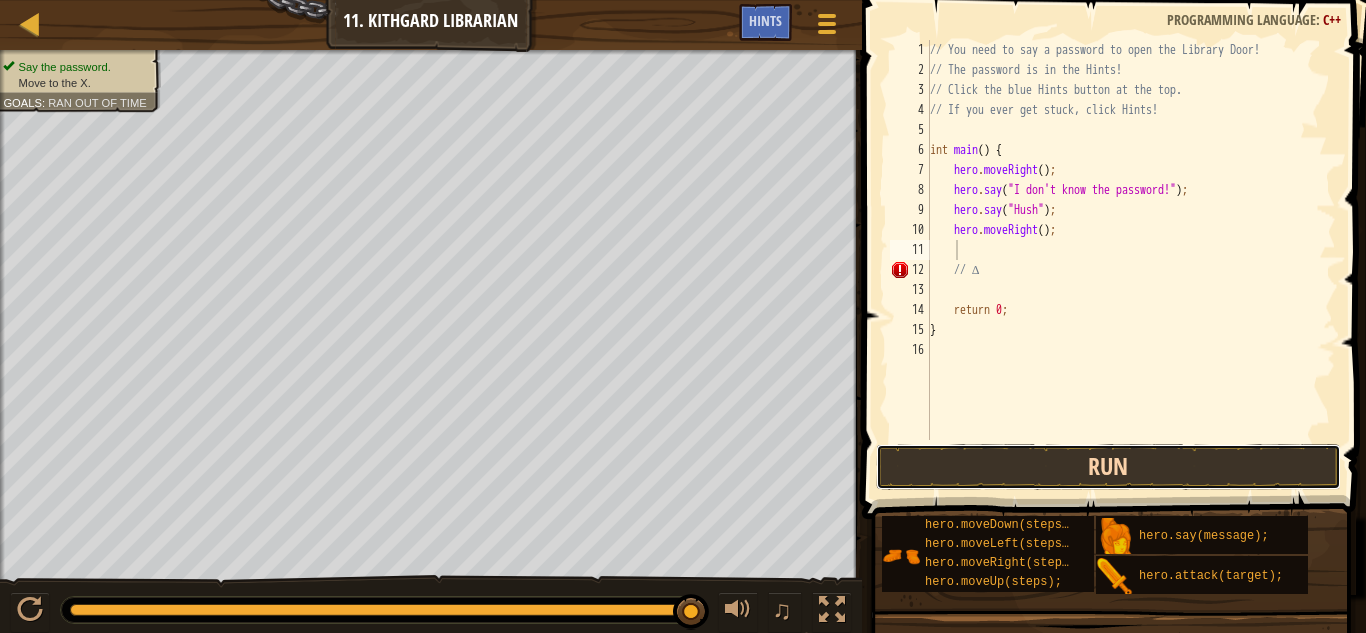 click on "Run" at bounding box center (1109, 467) 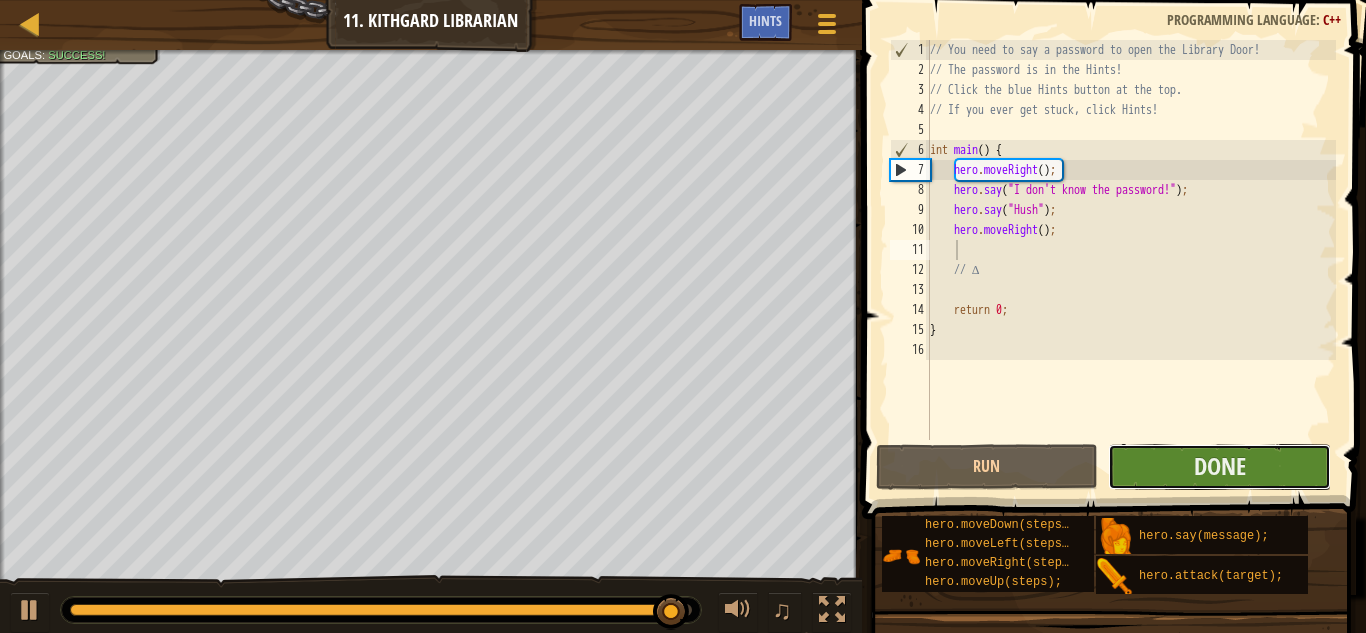 click on "Done" at bounding box center (1219, 467) 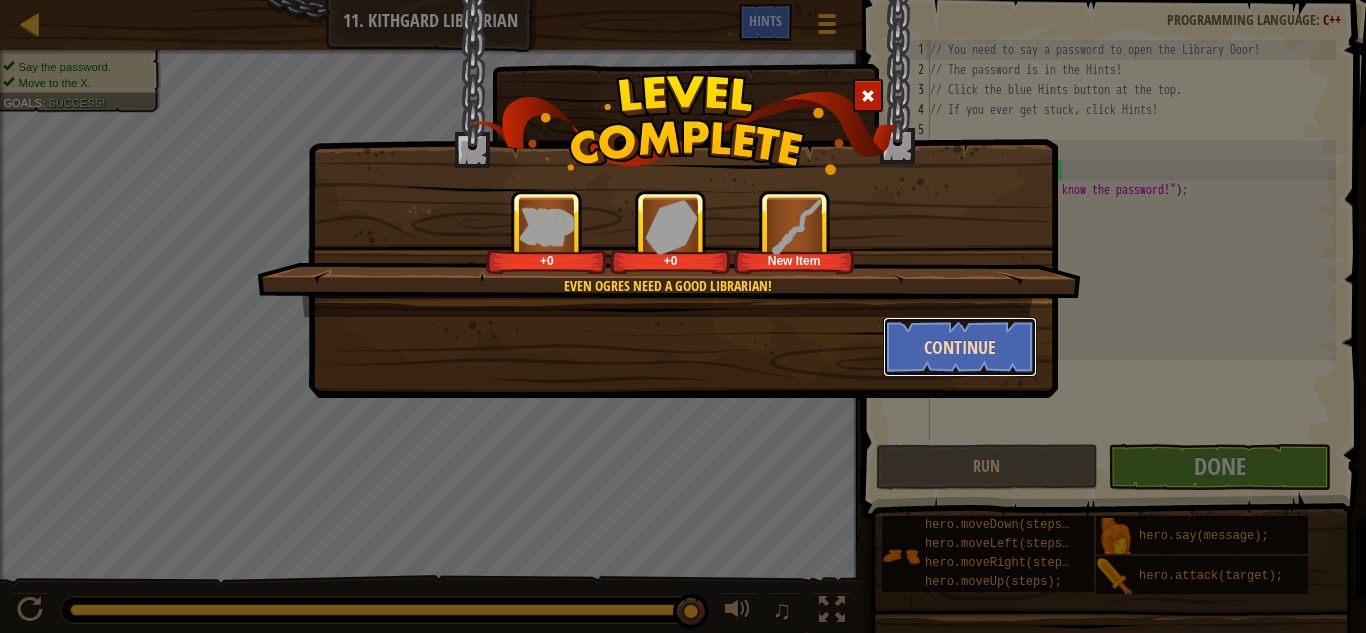 click on "Continue" at bounding box center [960, 347] 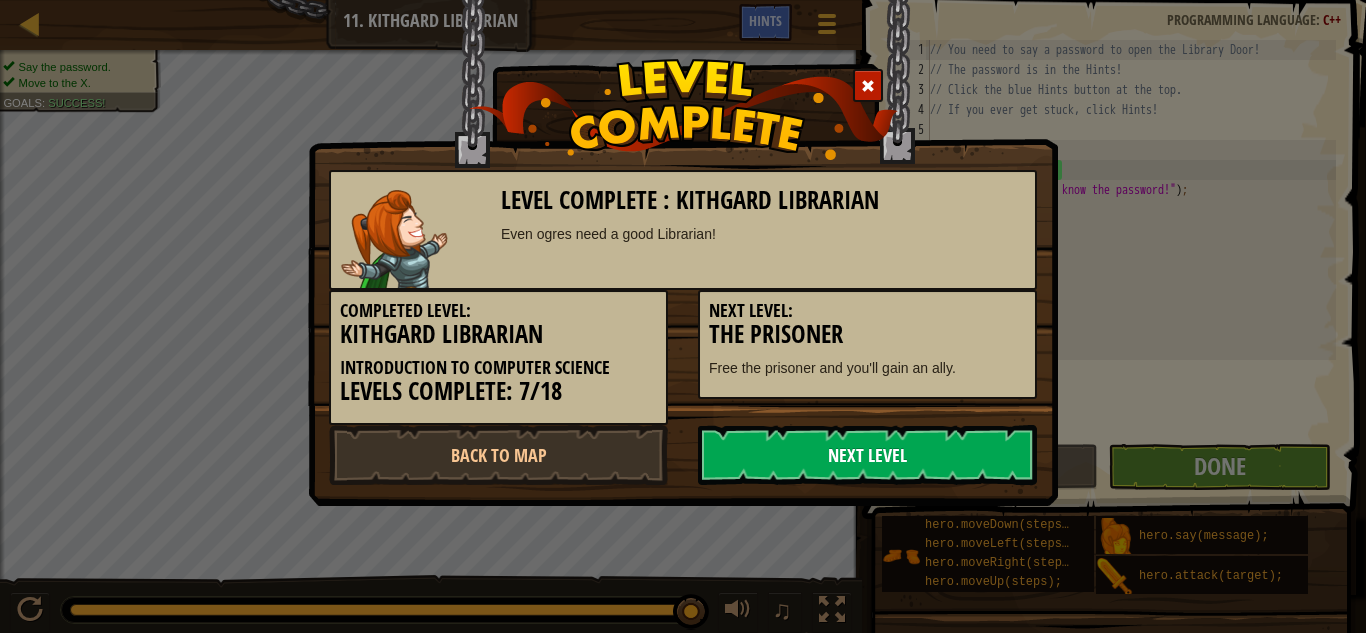 click on "Next Level" at bounding box center [867, 455] 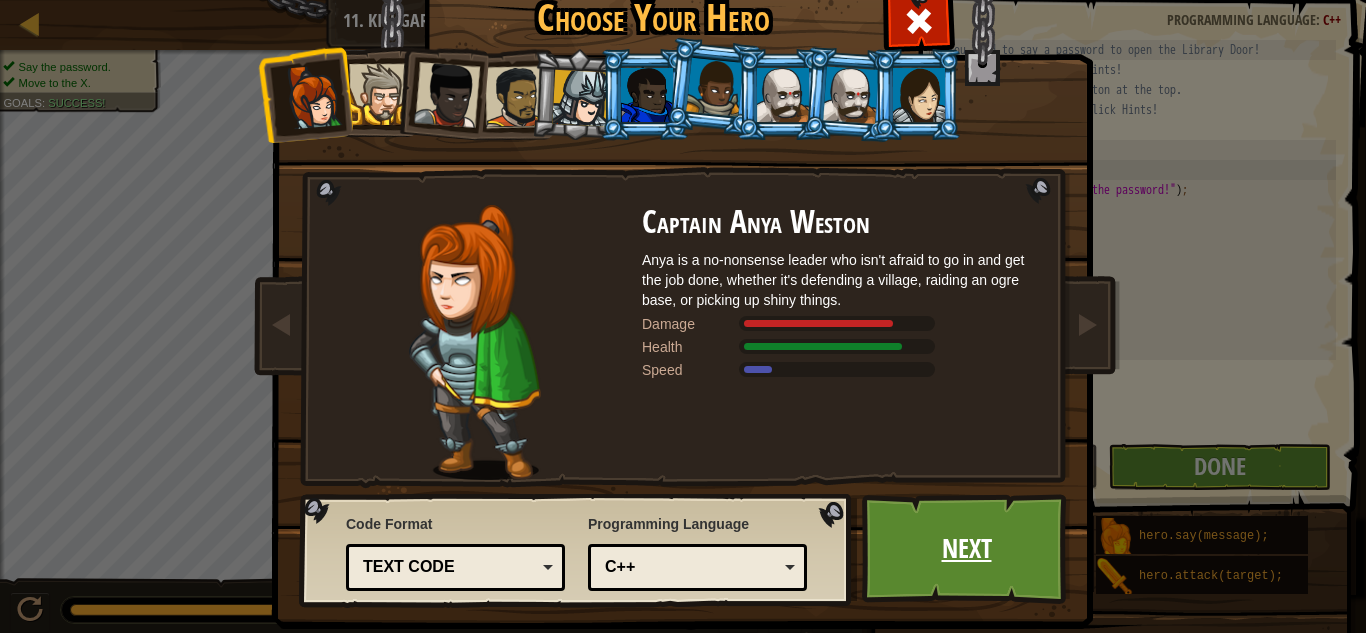click on "Next" at bounding box center [966, 549] 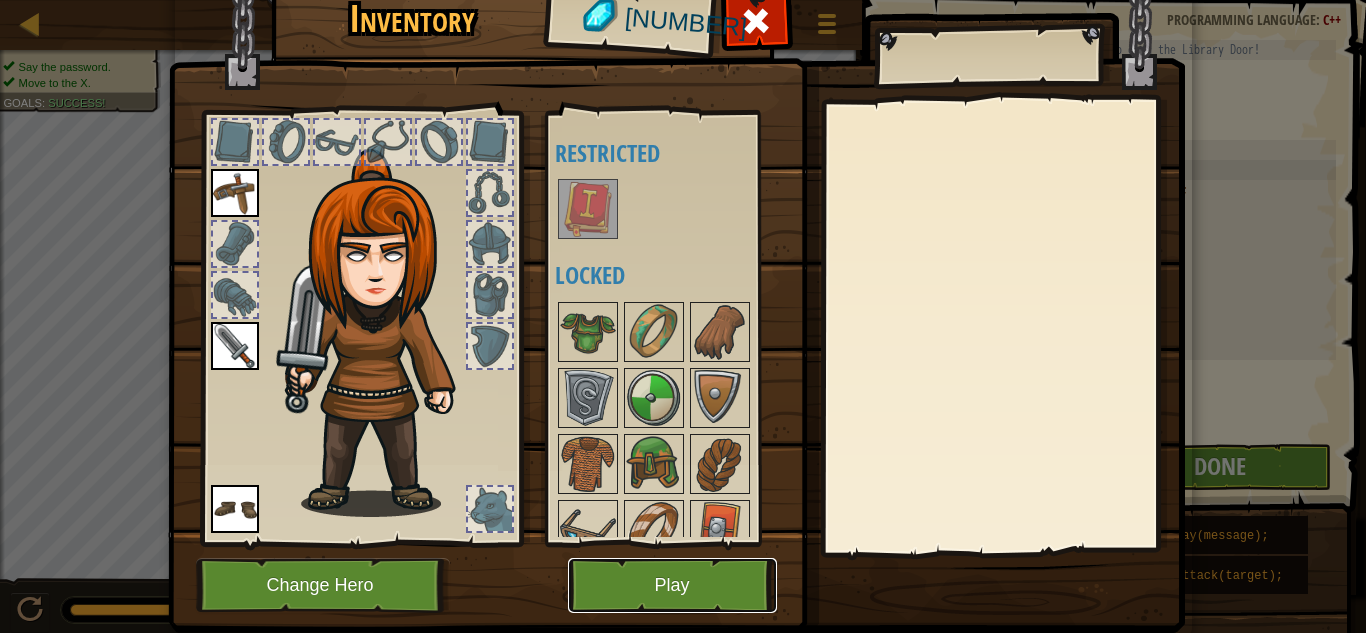 click on "Play" at bounding box center [672, 585] 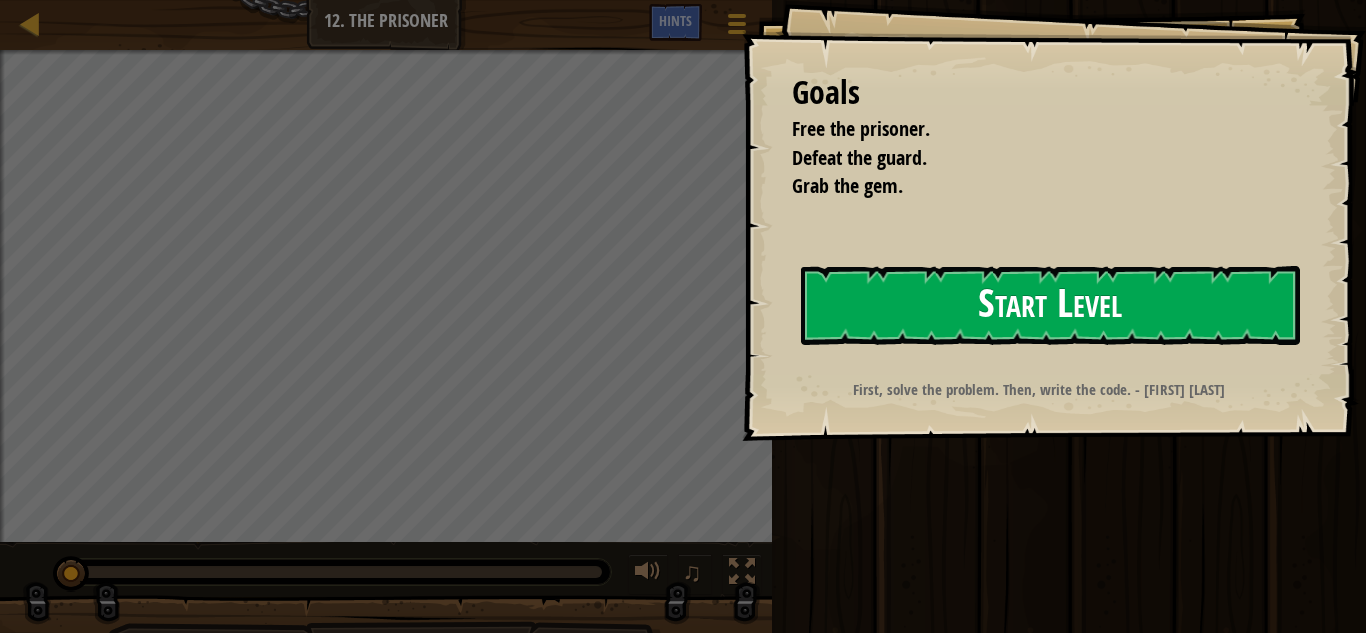 click on "Start Level" at bounding box center [1050, 305] 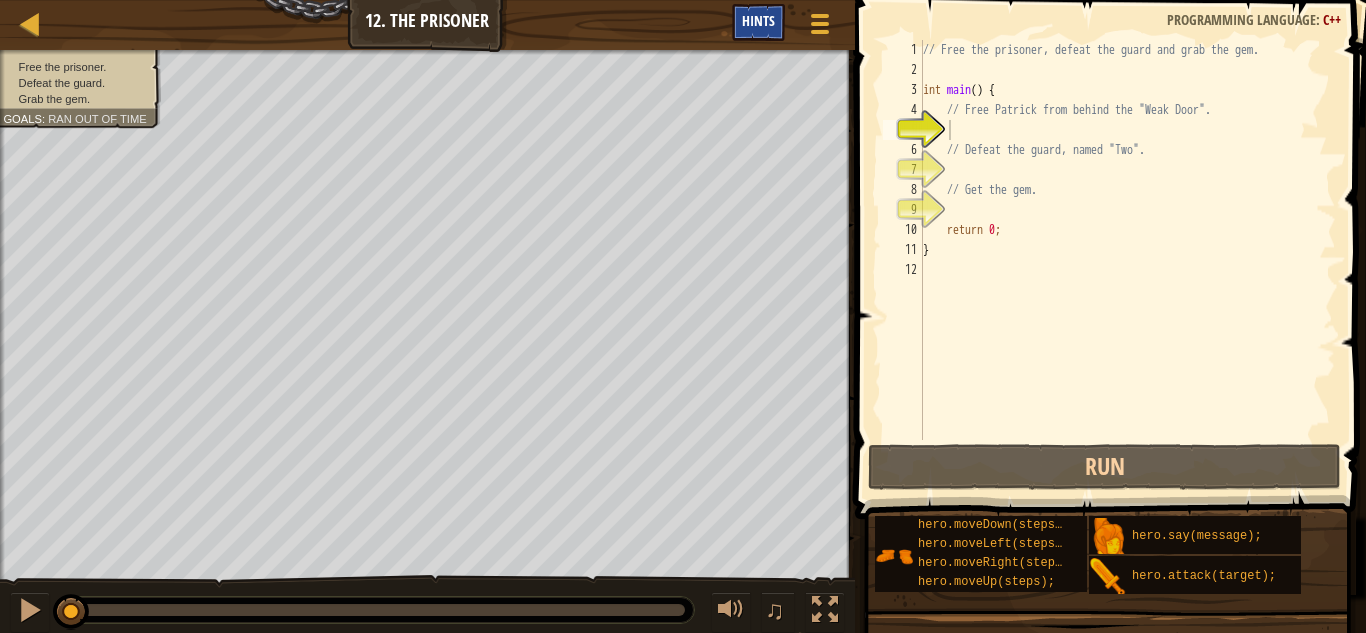 click on "Hints" at bounding box center [758, 22] 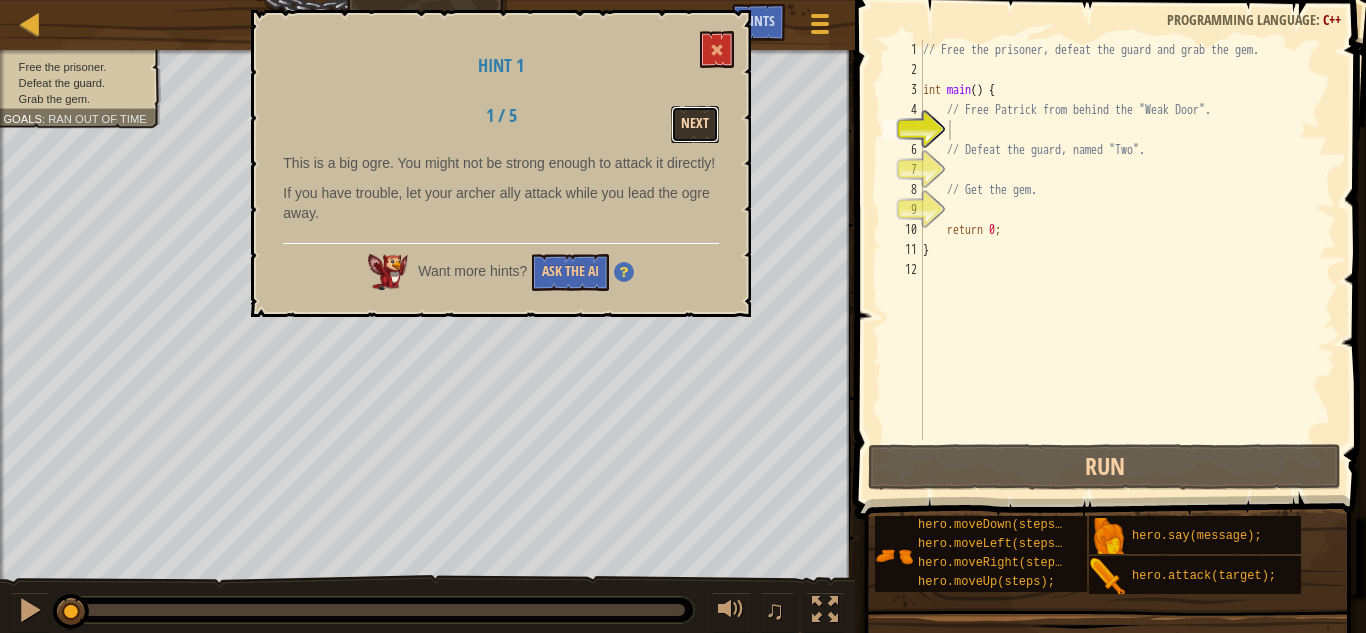 click on "Next" at bounding box center [695, 124] 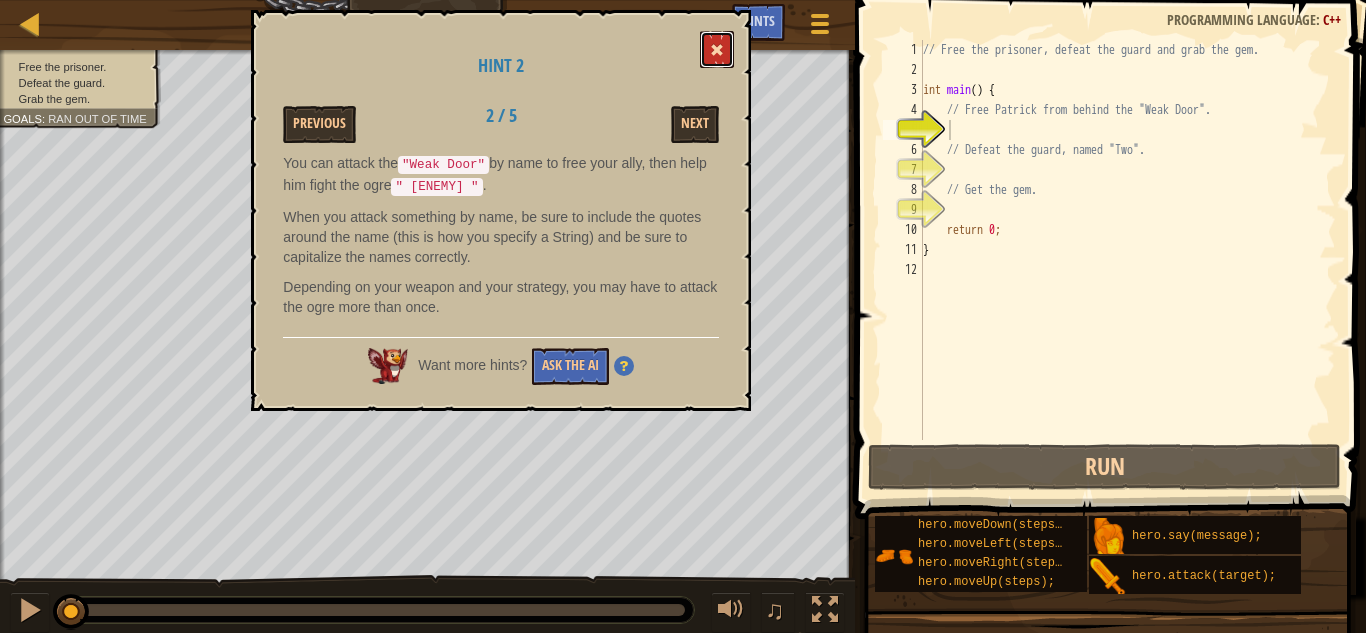 click at bounding box center [717, 49] 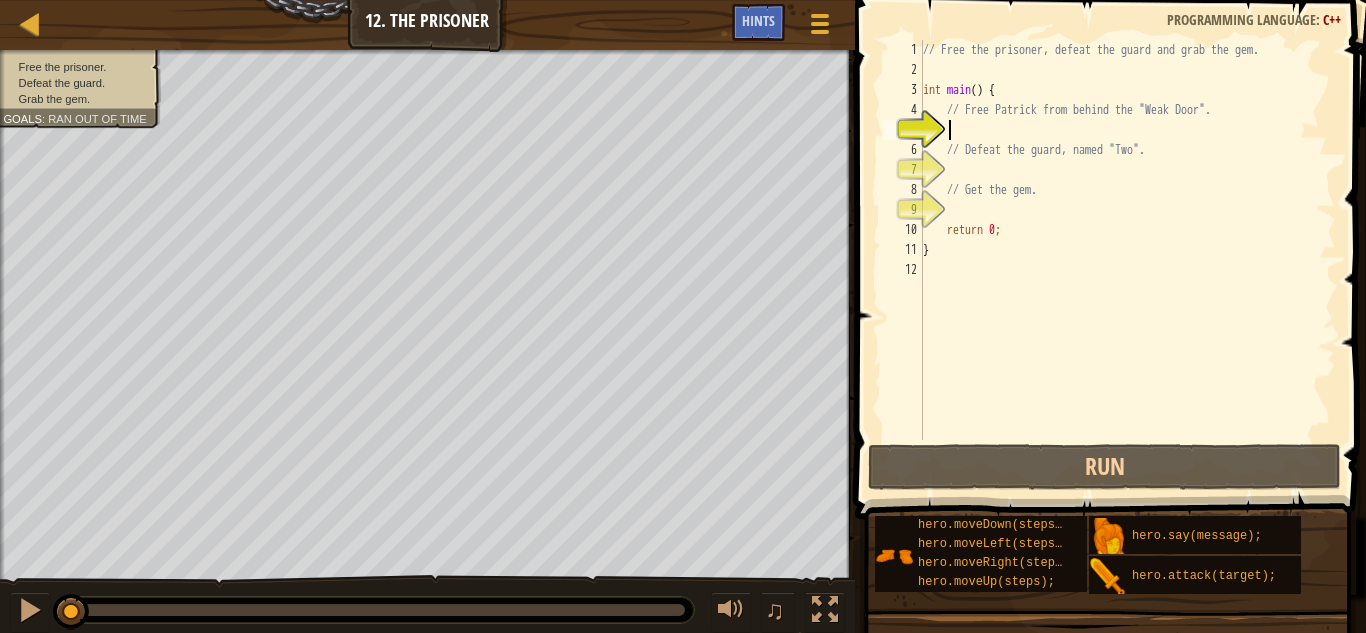 click on "// Free the prisoner, defeat the guard and grab the gem. int   main ( )   {      // Free Patrick from behind the "Weak Door".           // Defeat the guard, named "[NAME]".           // Get the gem.           return   0 ; }" at bounding box center (1127, 260) 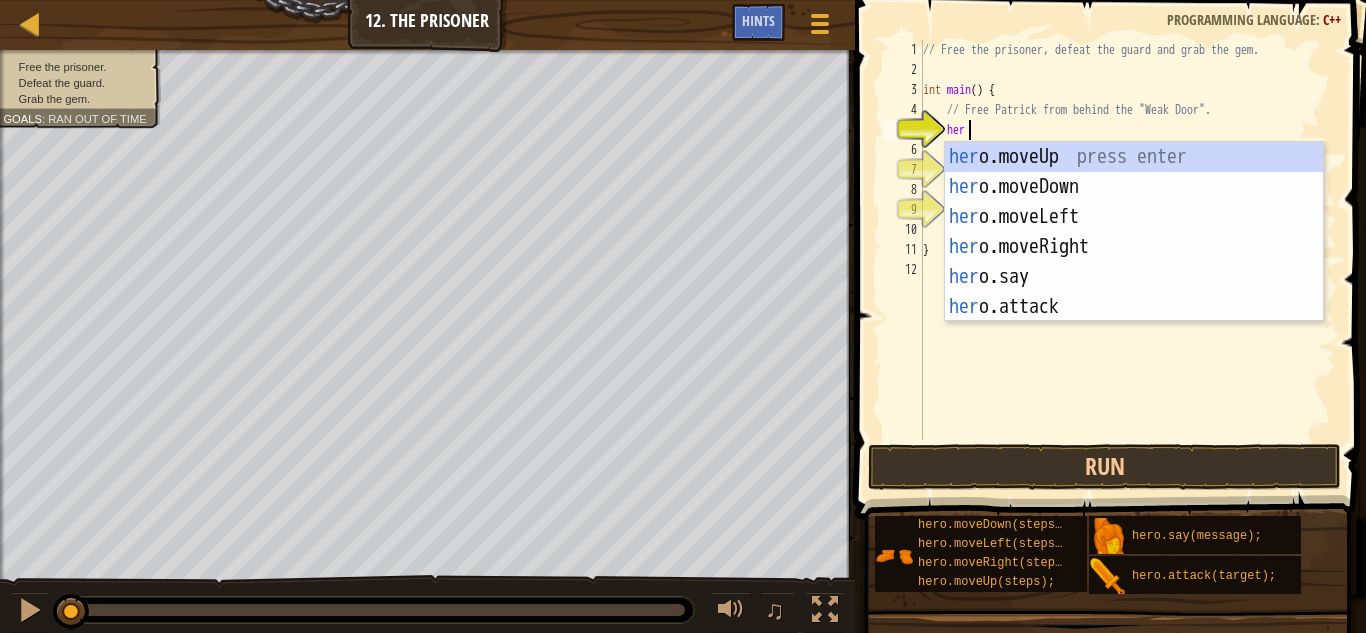 type on "hero" 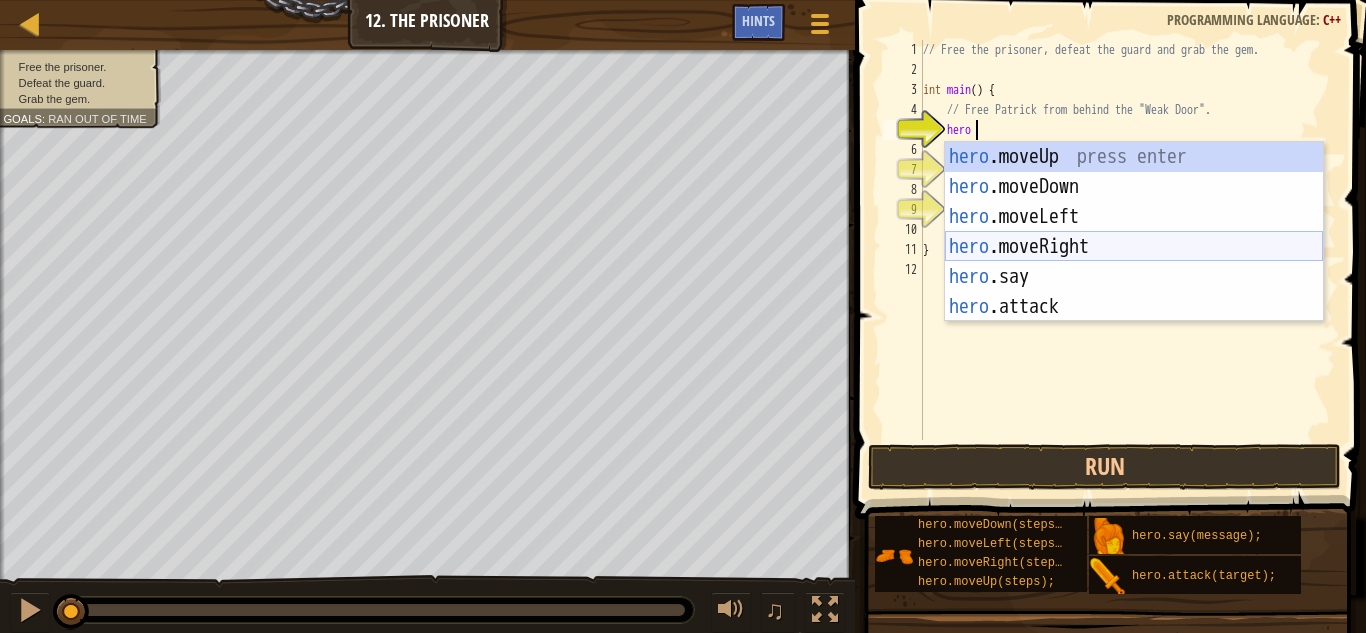 click on "hero .moveUp press enter hero .moveDown press enter hero .moveLeft press enter hero .moveRight press enter hero .say press enter hero .attack press enter" at bounding box center (1134, 262) 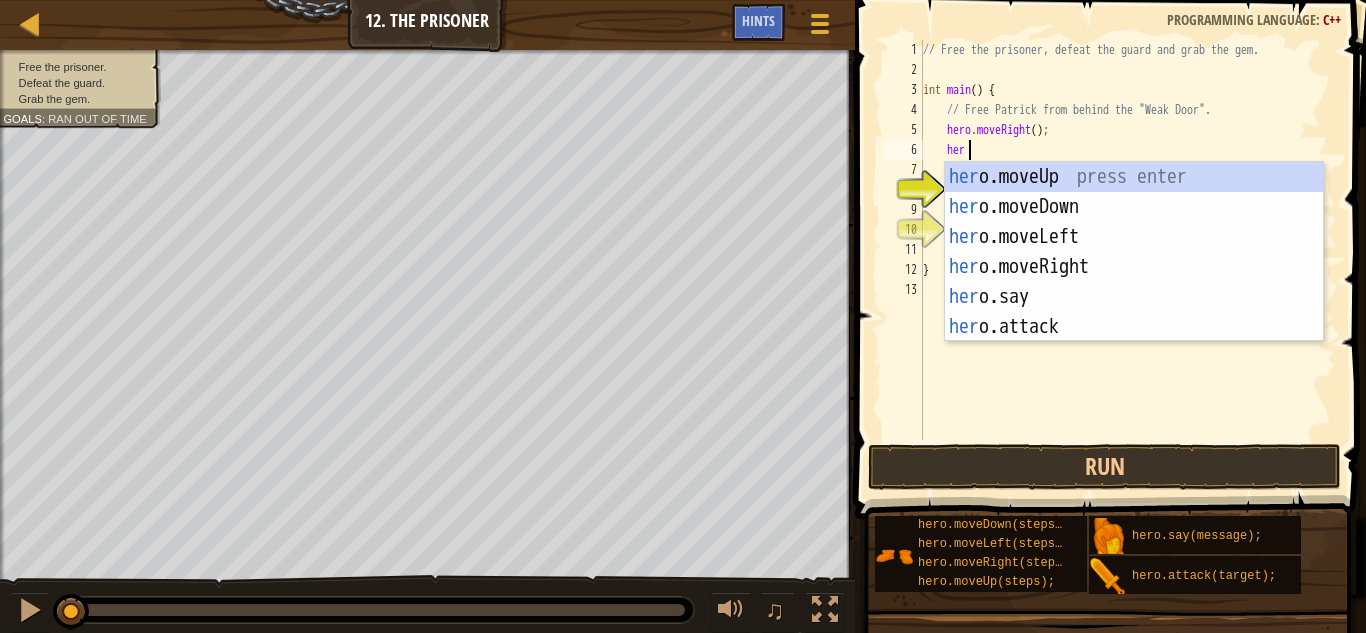 scroll, scrollTop: 9, scrollLeft: 3, axis: both 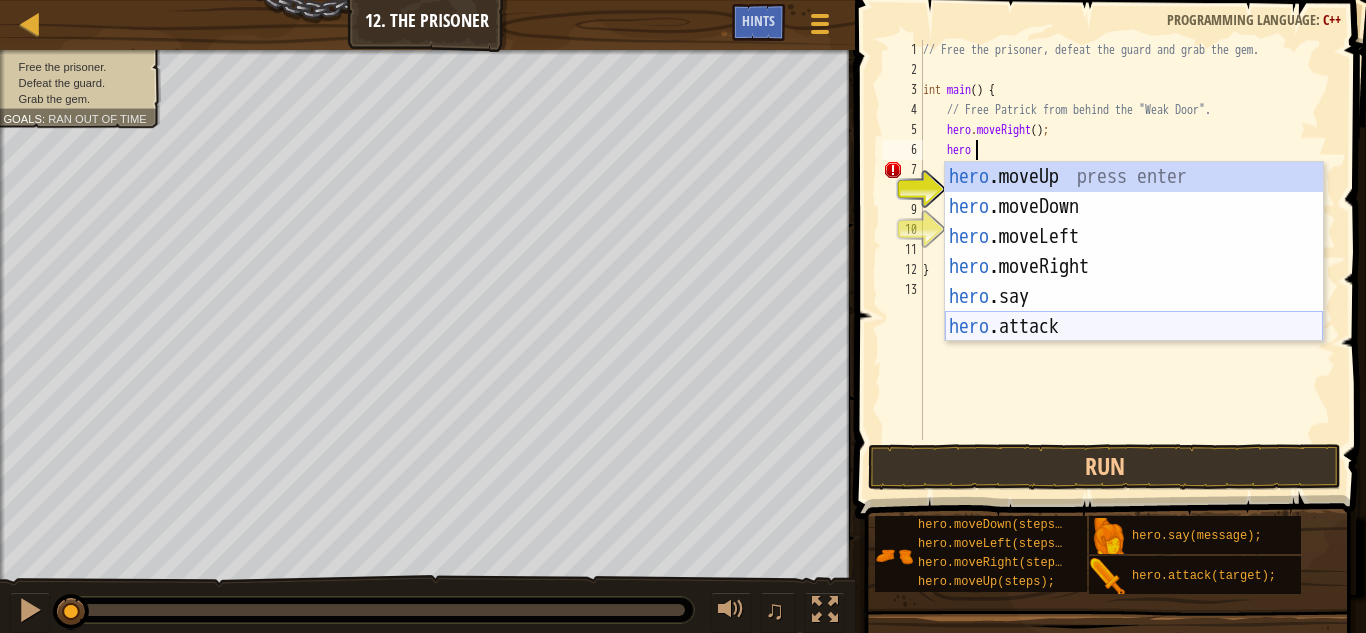 click on "hero .moveUp press enter hero .moveDown press enter hero .moveLeft press enter hero .moveRight press enter hero .say press enter hero .attack press enter" at bounding box center (1134, 282) 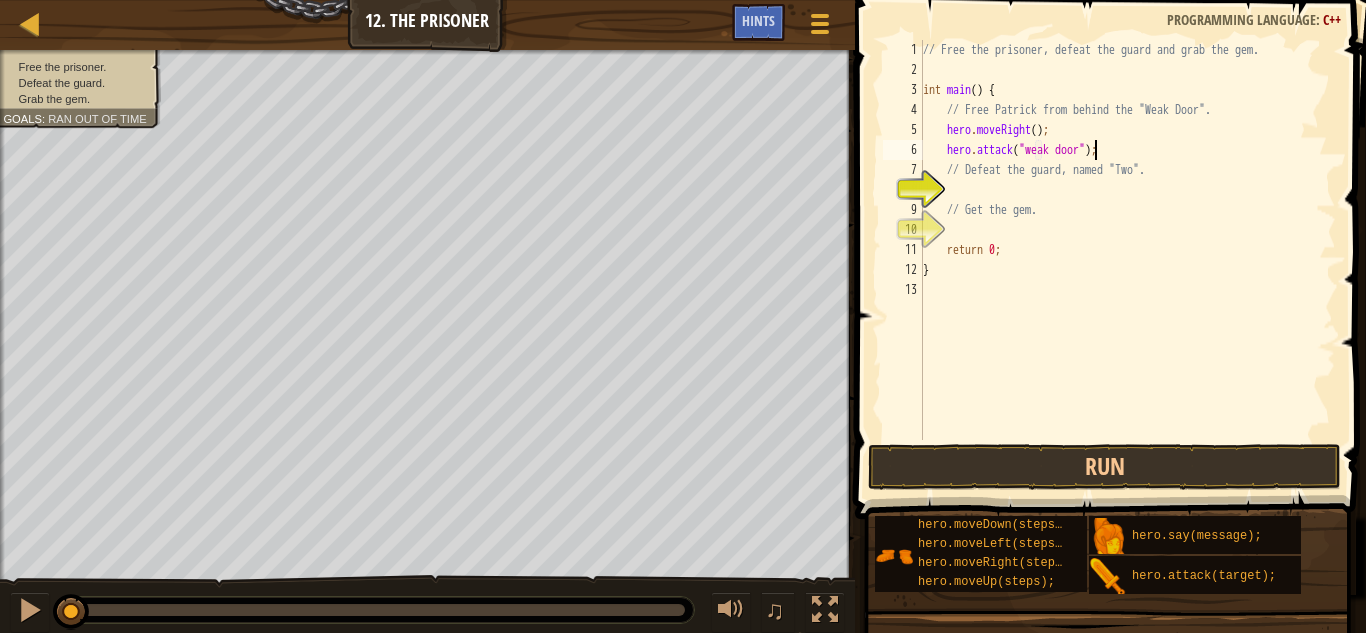 scroll, scrollTop: 9, scrollLeft: 14, axis: both 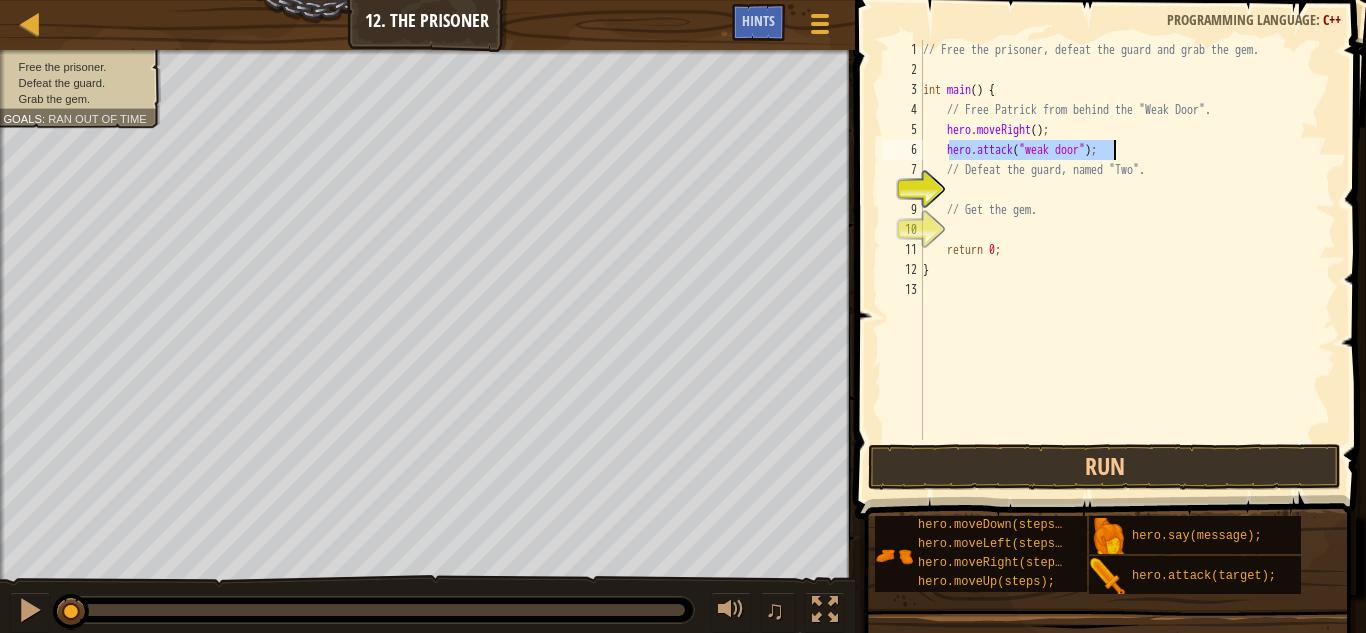 drag, startPoint x: 949, startPoint y: 154, endPoint x: 1121, endPoint y: 154, distance: 172 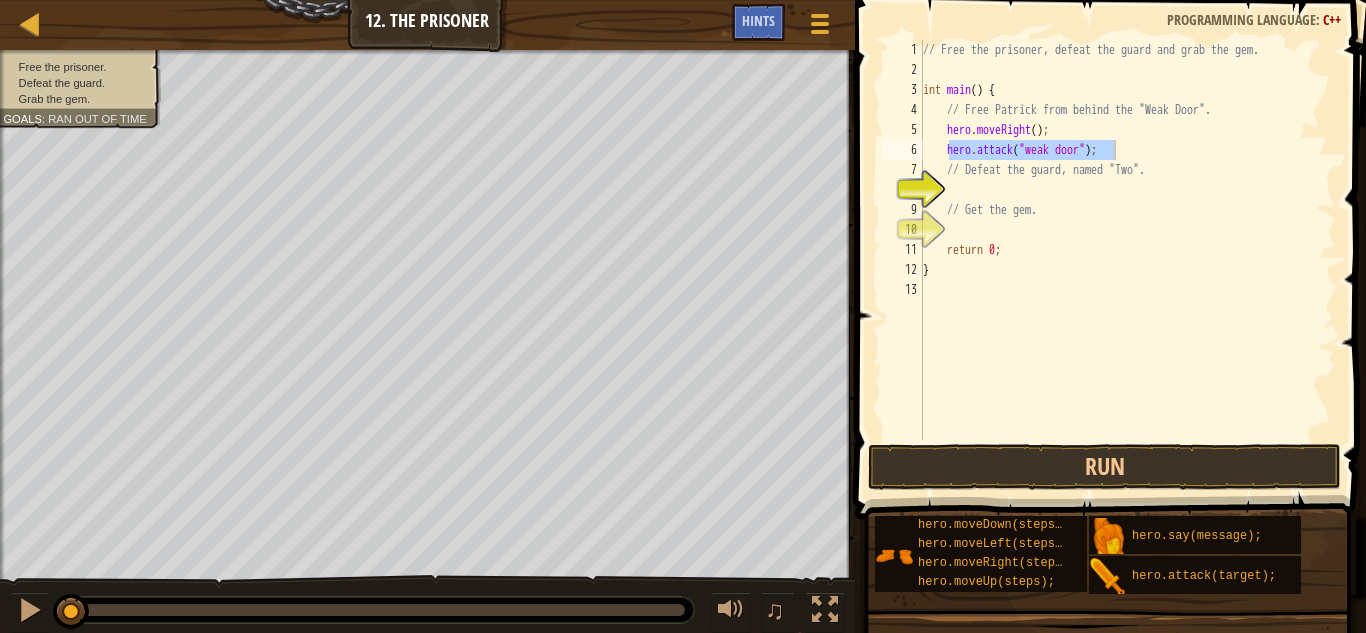 click on "// Free the prisoner, defeat the guard and grab the gem. int   main ( )   {      // Free [PERSON] from behind the "Weak Door".      hero . moveRight ( ) ;      hero . attack ( " weak door " ) ;      // Defeat the guard, named "[NAME]"." at bounding box center [1127, 240] 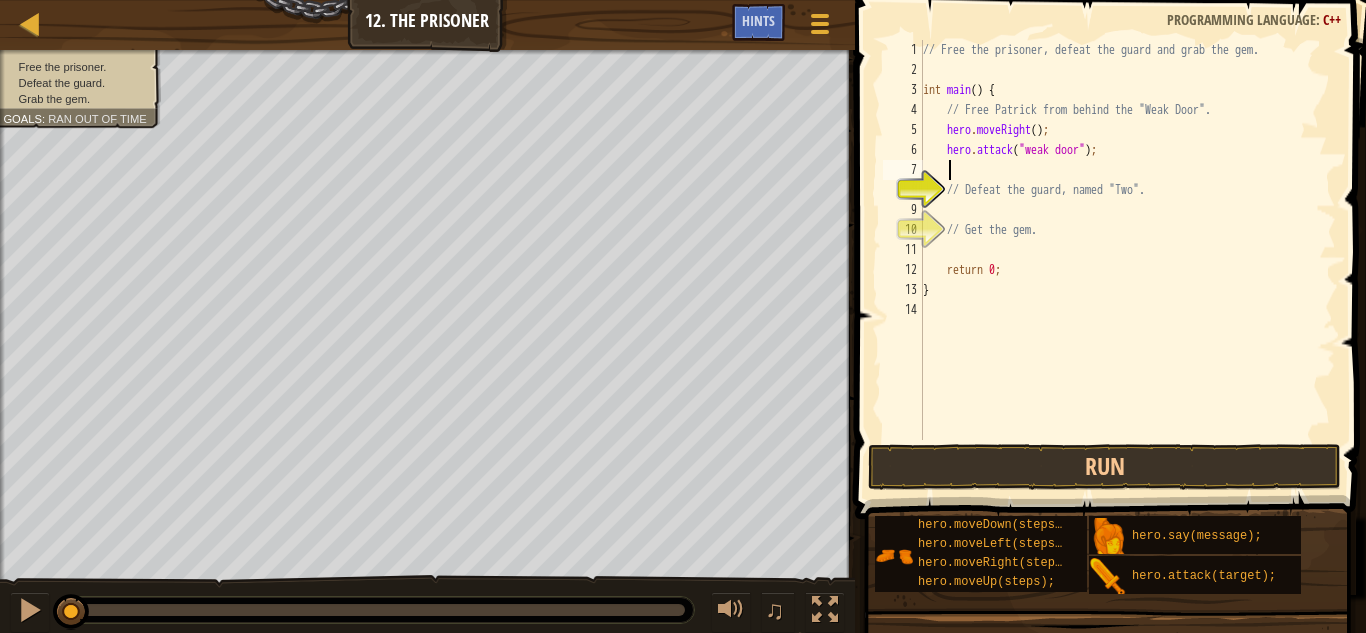 scroll, scrollTop: 9, scrollLeft: 1, axis: both 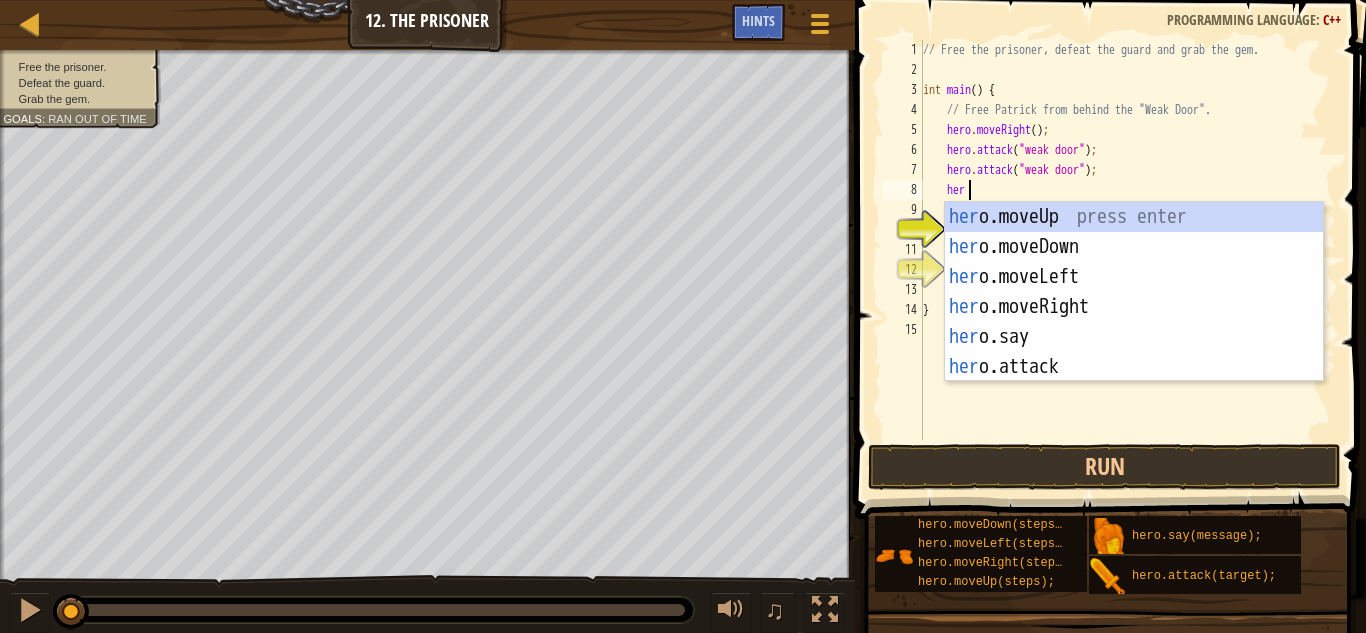 type on "hero" 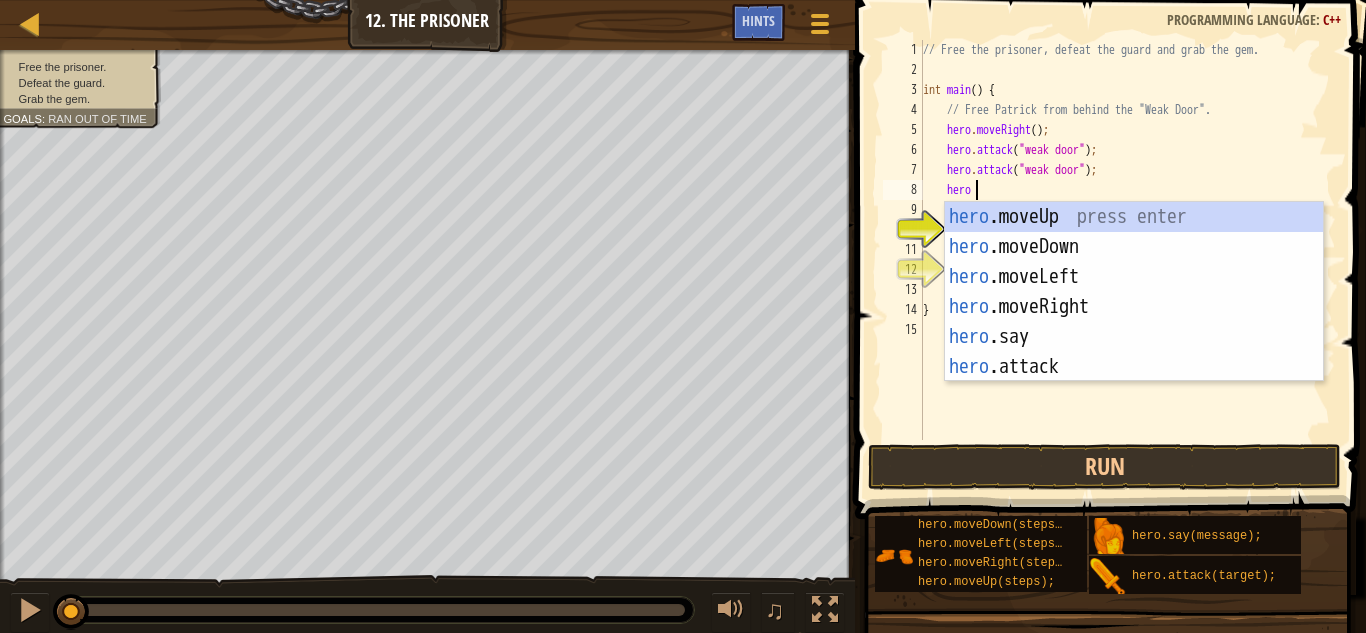 scroll, scrollTop: 9, scrollLeft: 3, axis: both 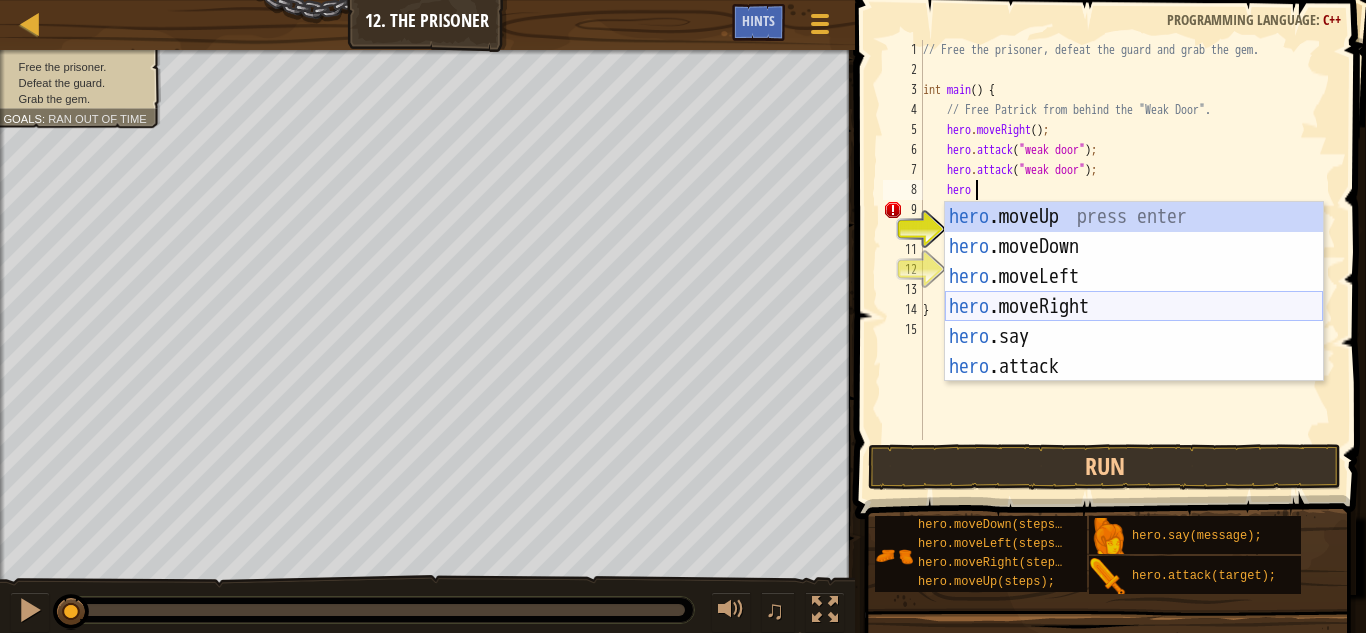 click on "hero .moveUp press enter hero .moveDown press enter hero .moveLeft press enter hero .moveRight press enter hero .say press enter hero .attack press enter" at bounding box center (1134, 322) 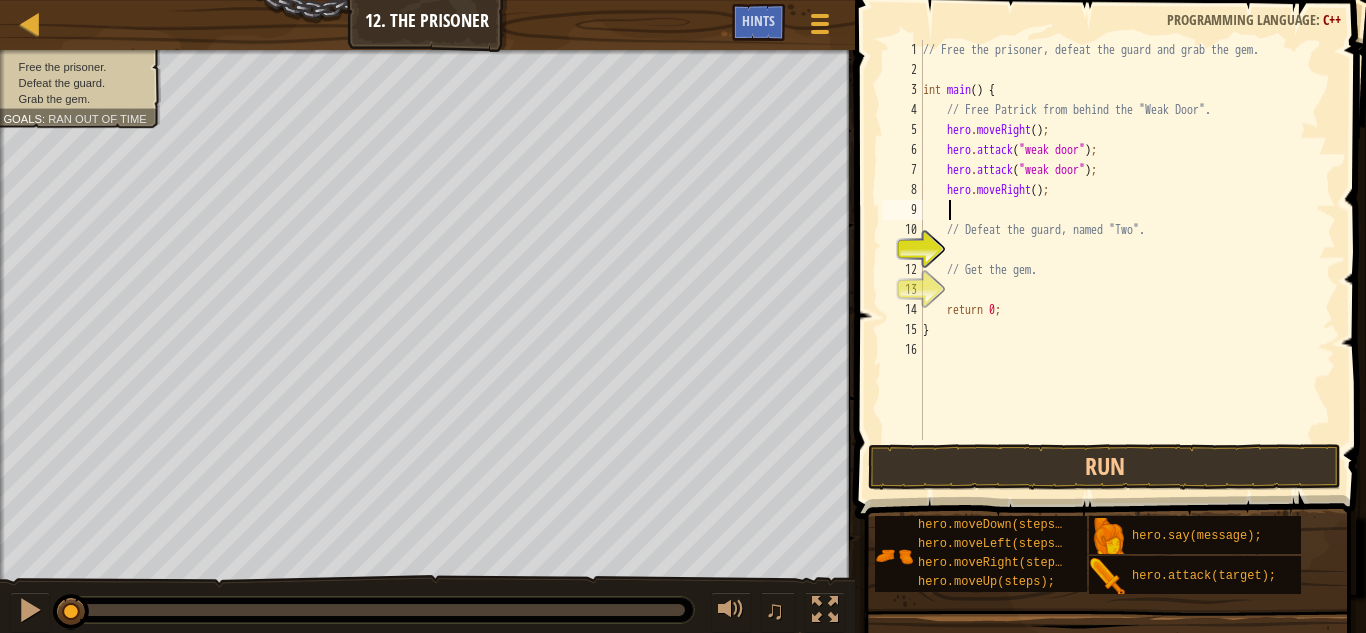 click on "// Free the prisoner, defeat the guard and grab the gem. int   main ( )   {      // Free [PERSON] from behind the "Weak Door".      hero . moveRight ( ) ;      hero . attack ( " weak door " ) ;      hero . attack ( " weak door " ) ;      hero . moveRight ( ) ;           // Defeat the guard, named "[NAME]"." at bounding box center [1127, 260] 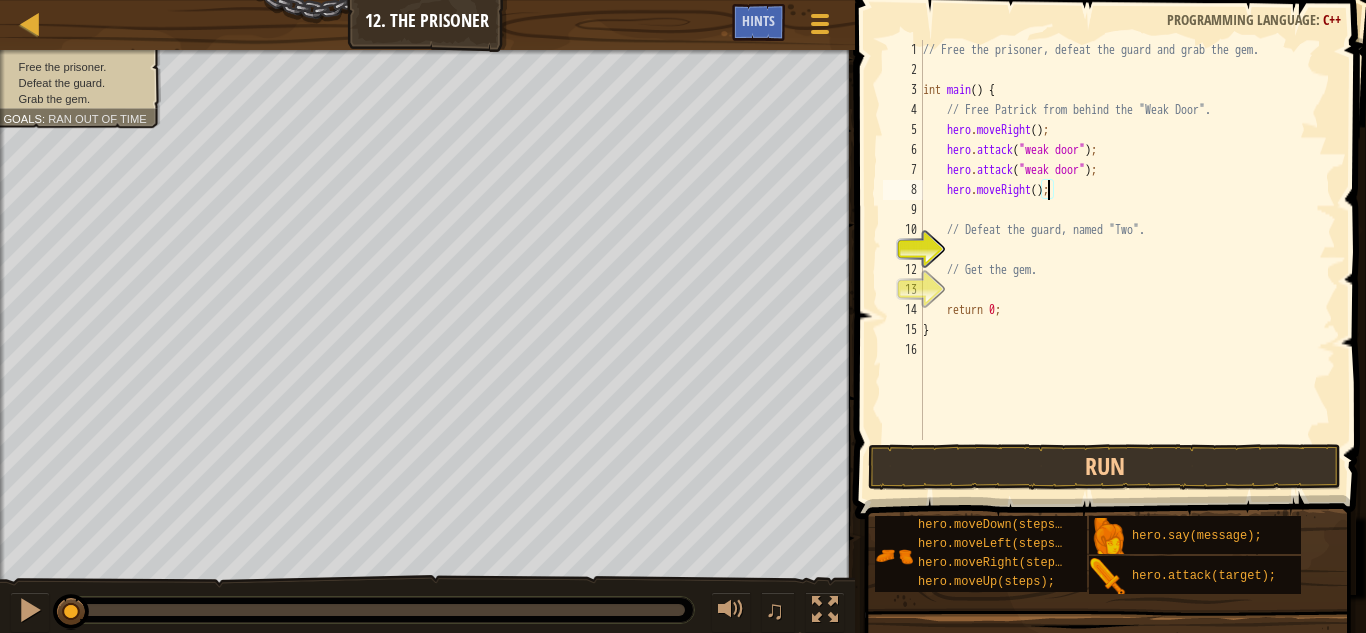 click on "// Free the prisoner, defeat the guard and grab the gem. int   main ( )   {      // Free [PERSON] from behind the "Weak Door".      hero . moveRight ( ) ;      hero . attack ( " weak door " ) ;      hero . attack ( " weak door " ) ;      hero . moveRight ( ) ;           // Defeat the guard, named "[NAME]"." at bounding box center [1127, 260] 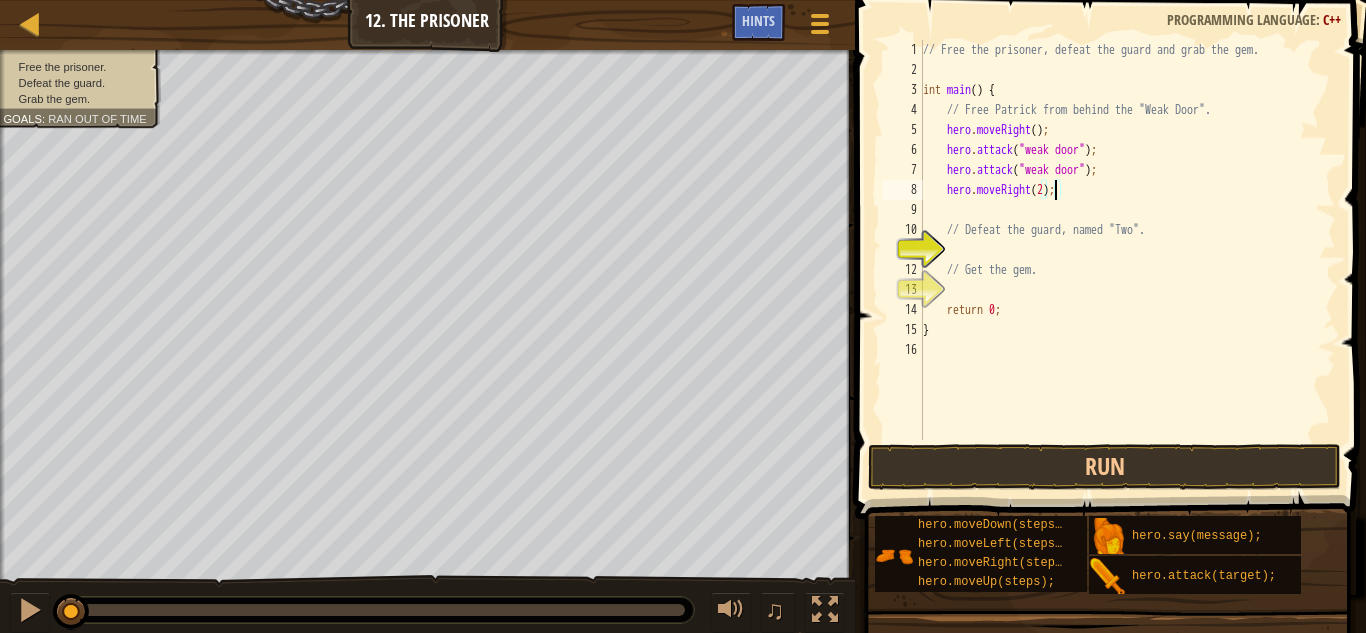 click on "// Free the prisoner, defeat the guard and grab the gem. int   main ( )   {      // Free Patrick from behind the "Weak Door".      hero . moveRight ( ) ;      hero . attack ( " weak door " ) ;      hero . attack ( " weak door " ) ;      hero . moveRight ( [NUMBER] ) ;           // Defeat the guard, named "[NAME]".           // Get the gem.           return   0 ; }" at bounding box center [1127, 260] 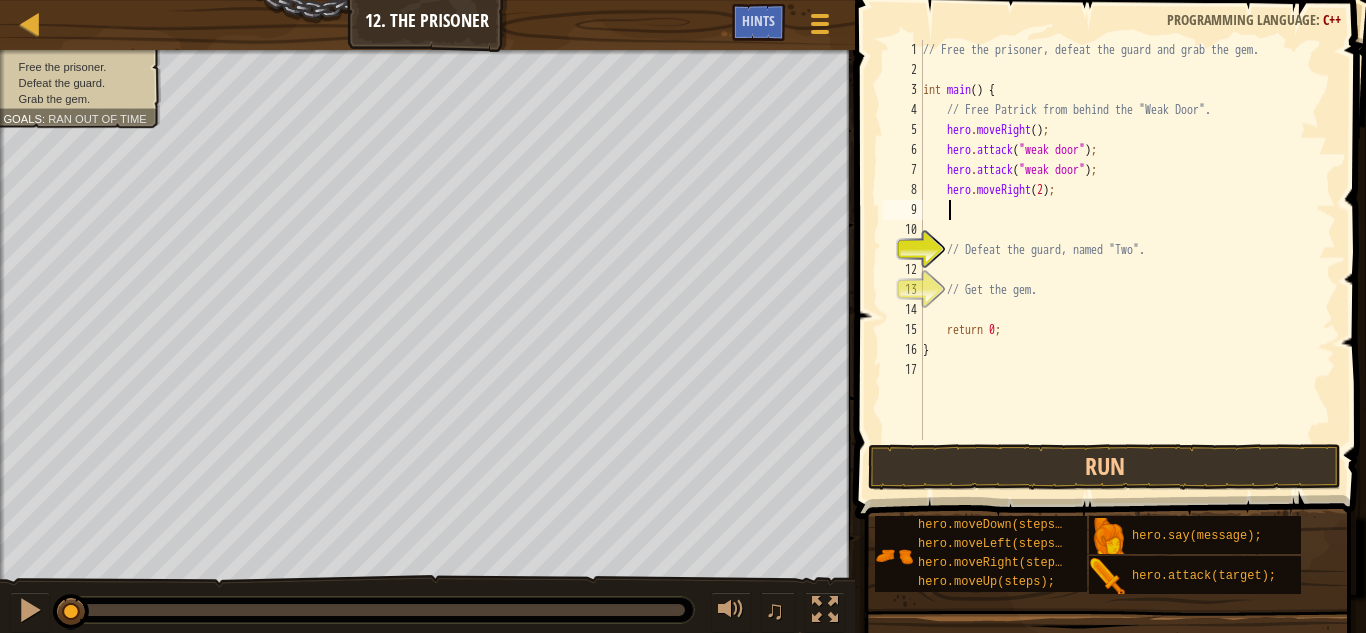 scroll, scrollTop: 9, scrollLeft: 1, axis: both 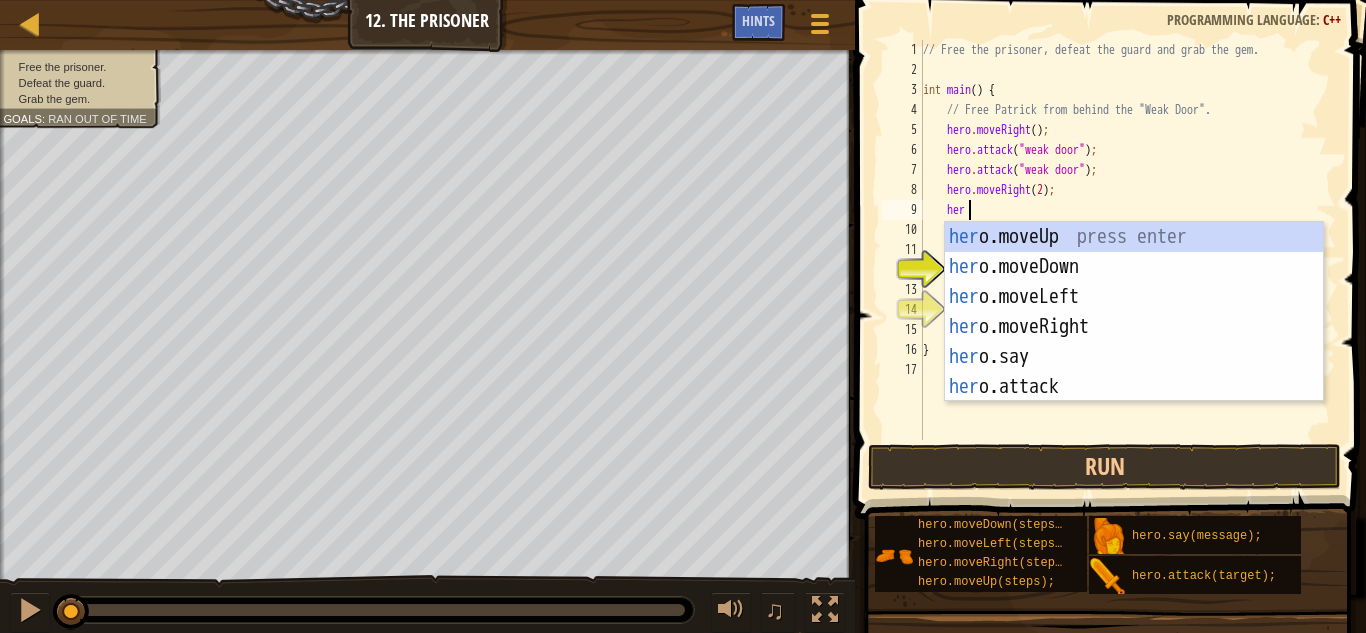 type on "hero" 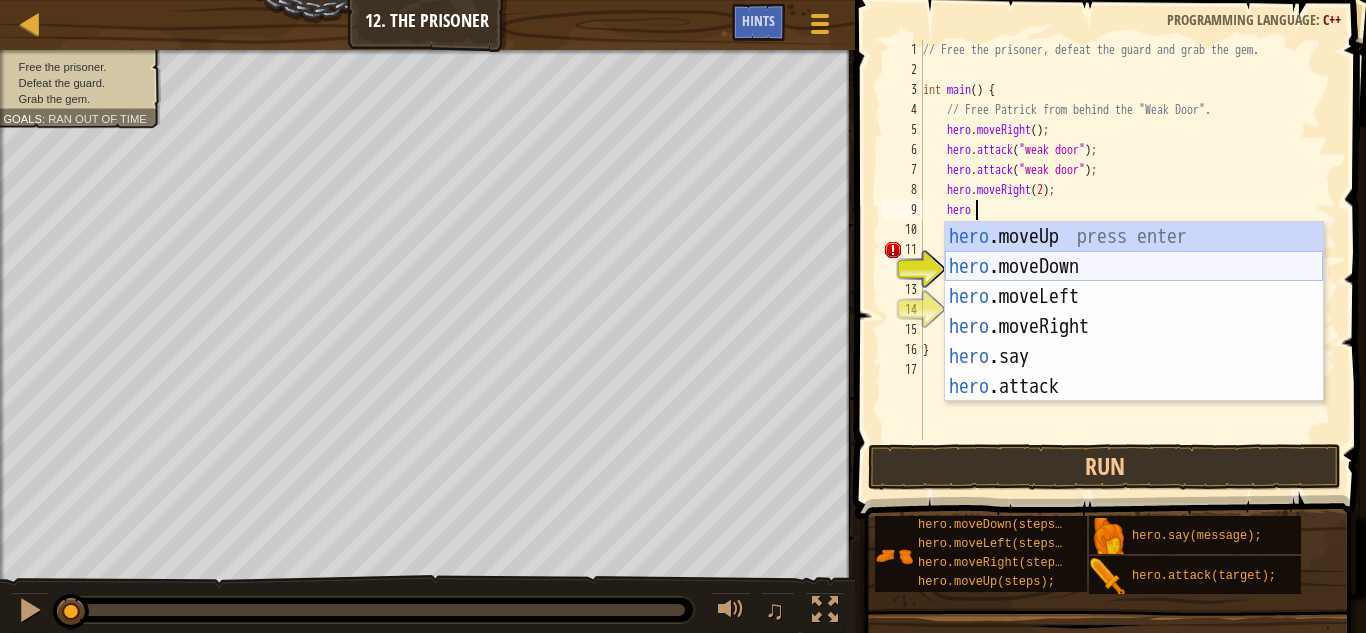 click on "hero .moveUp press enter hero .moveDown press enter hero .moveLeft press enter hero .moveRight press enter hero .say press enter hero .attack press enter" at bounding box center (1134, 342) 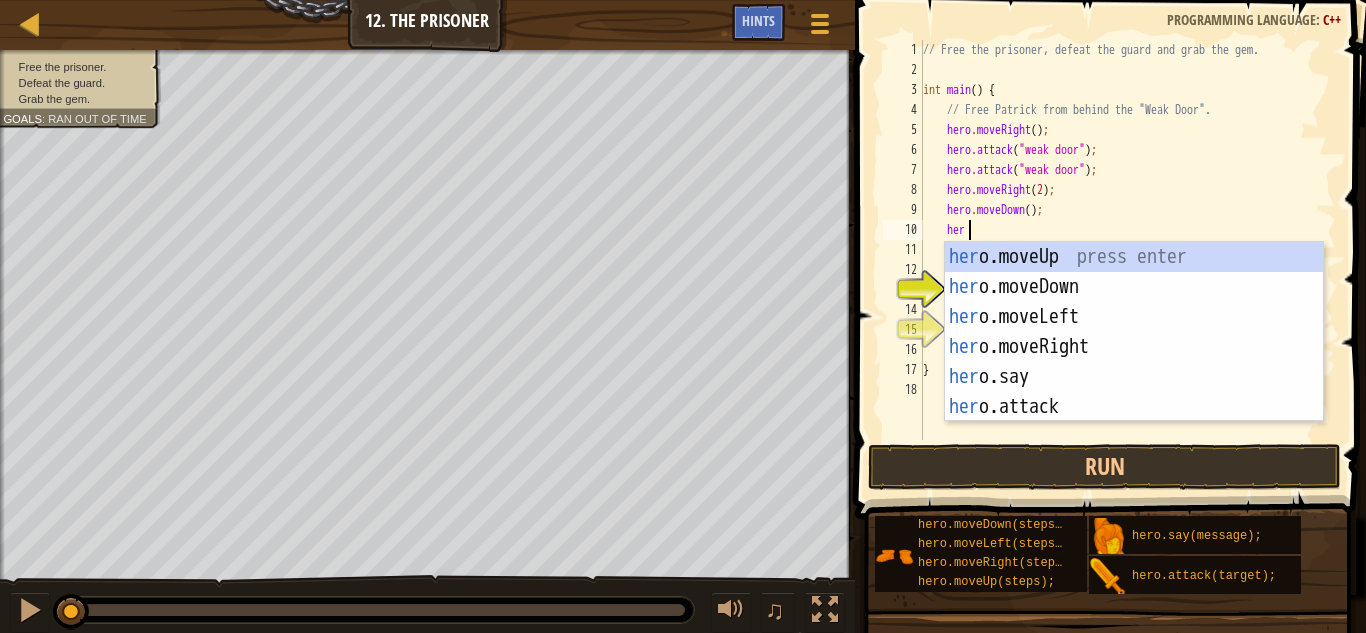 scroll, scrollTop: 9, scrollLeft: 3, axis: both 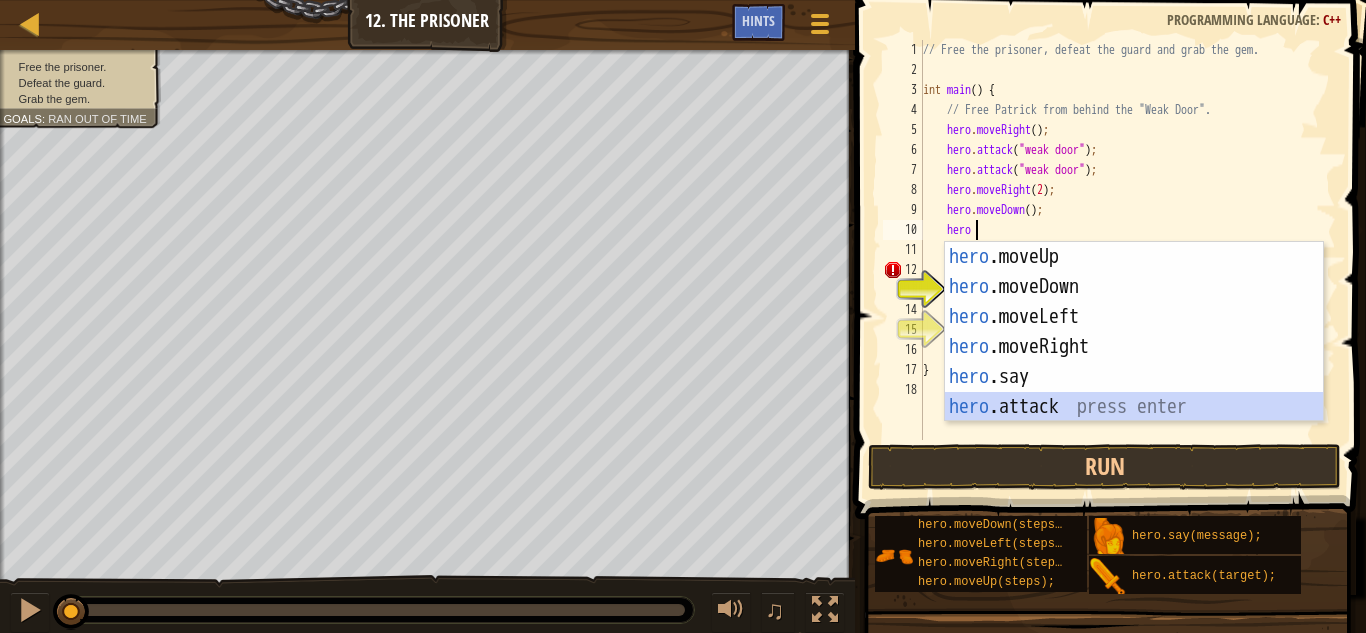 click on "hero .moveUp press enter hero .moveDown press enter hero .moveLeft press enter hero .moveRight press enter hero .say press enter hero .attack press enter" at bounding box center (1134, 362) 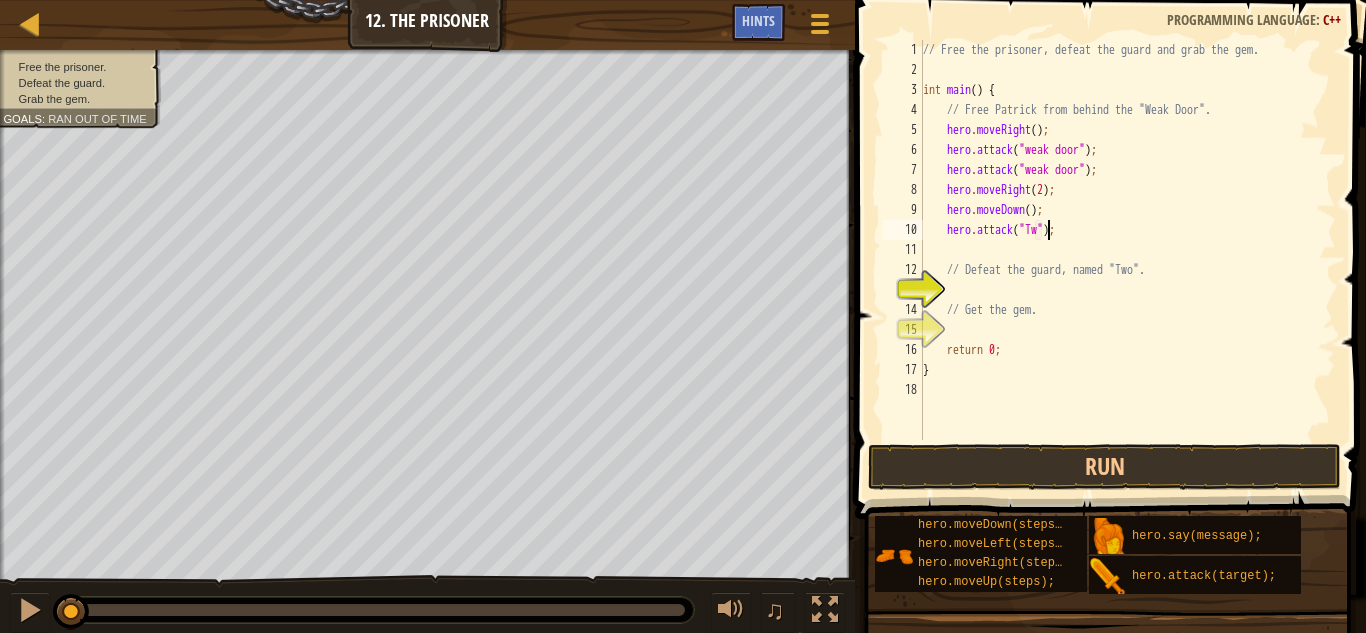 scroll, scrollTop: 9, scrollLeft: 11, axis: both 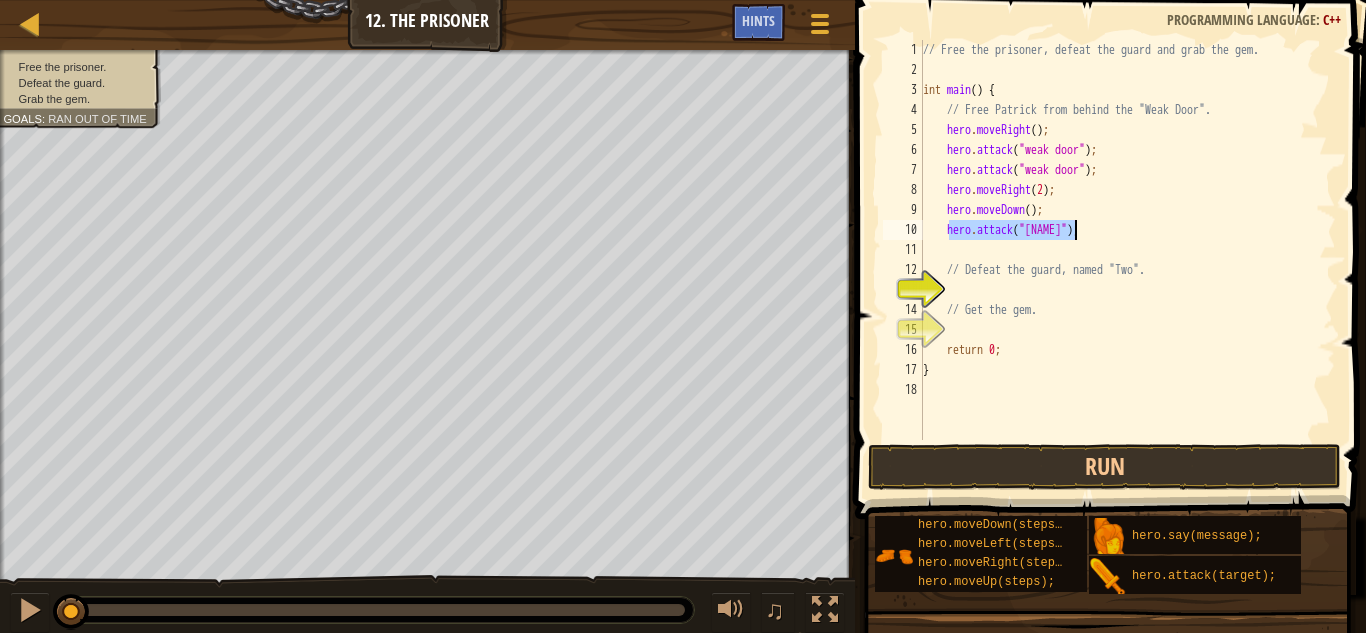 drag, startPoint x: 948, startPoint y: 229, endPoint x: 1080, endPoint y: 232, distance: 132.03409 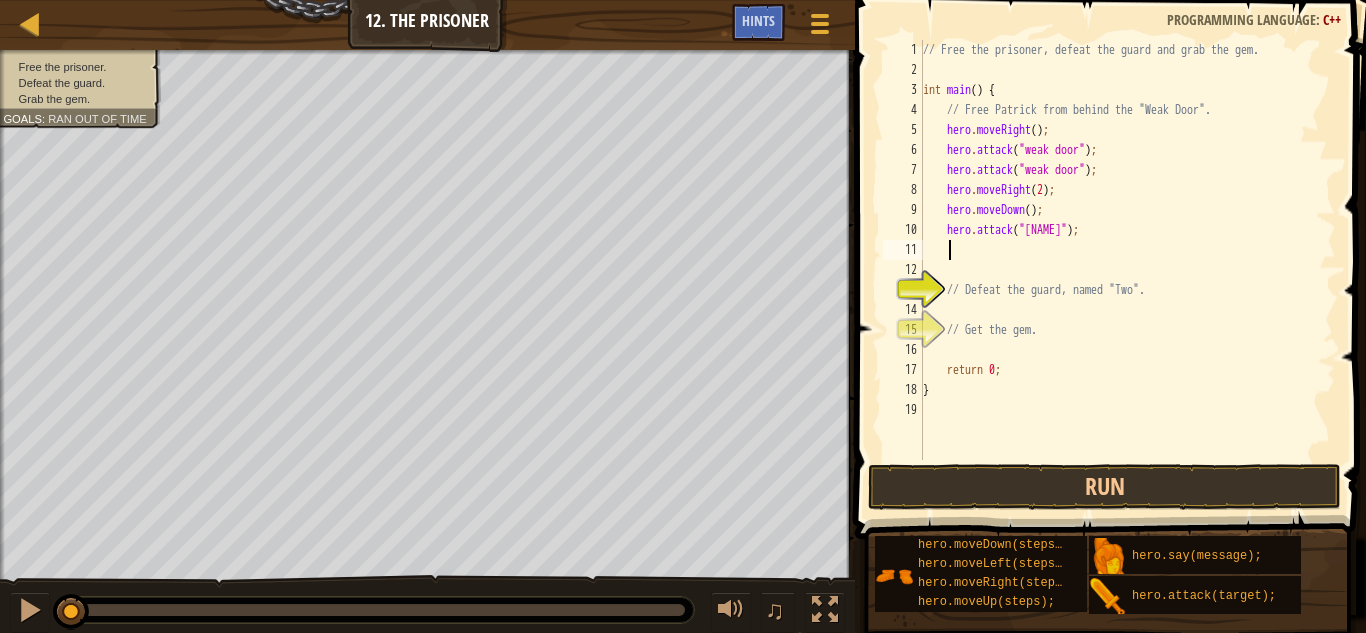 scroll, scrollTop: 9, scrollLeft: 1, axis: both 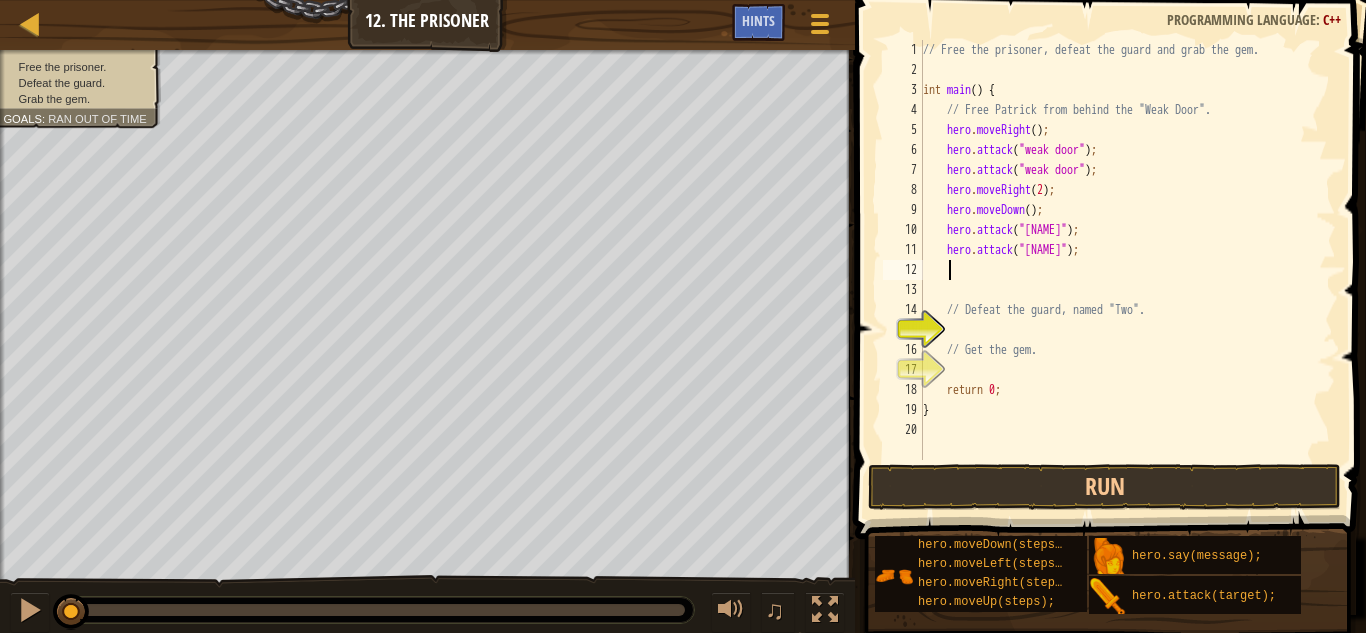paste on "hero.attack("[NAME]");" 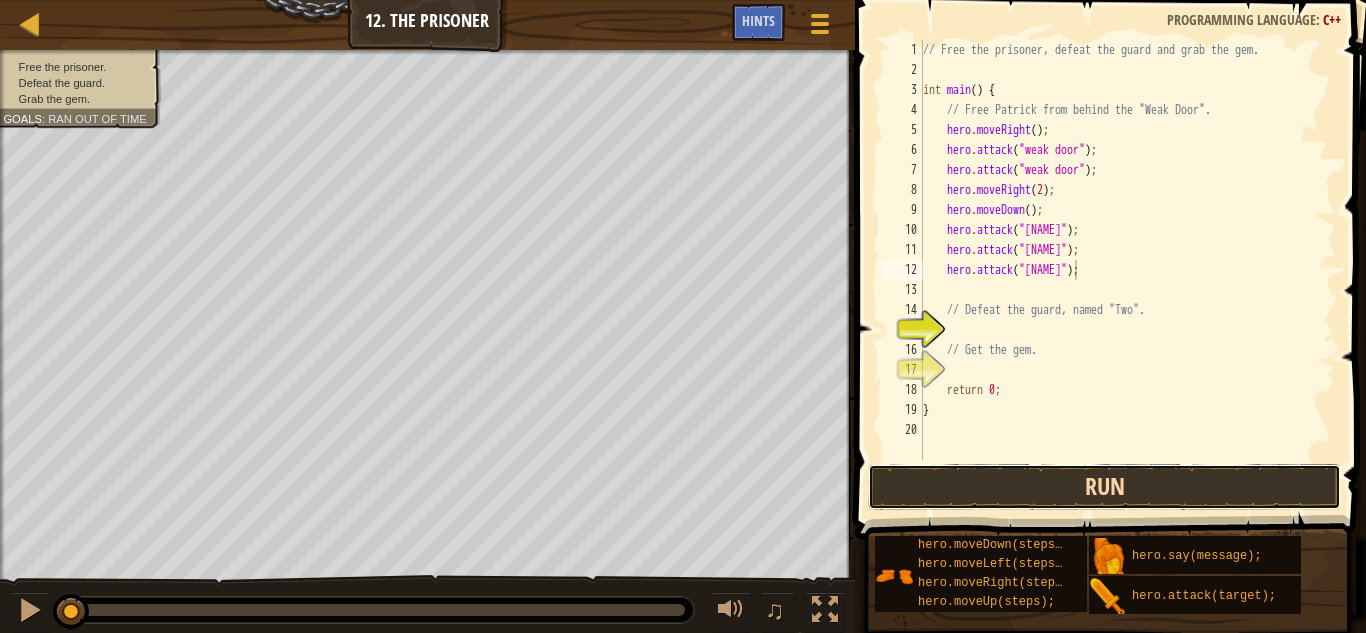 click on "Run" at bounding box center (1104, 487) 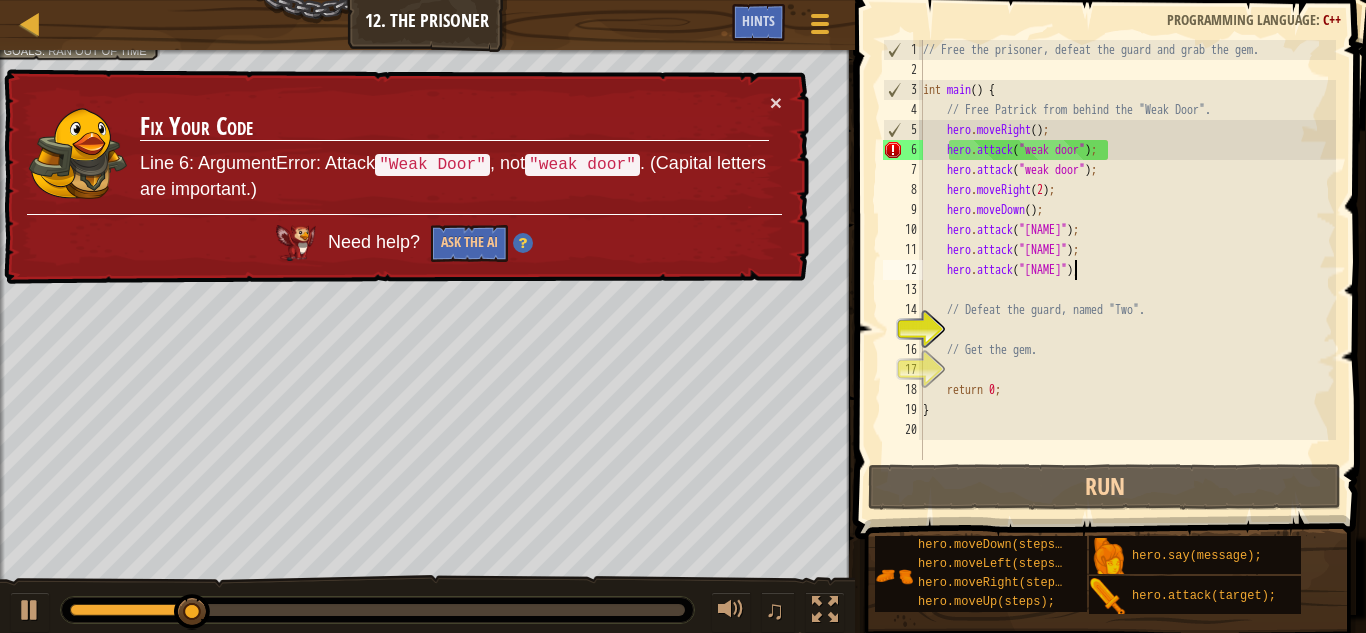 click on "// Free the prisoner, defeat the guard and grab the gem. int   main ( )   {      // Free Patrick from behind the "Weak Door".      hero . moveRight ( ) ;      hero . attack ( " weak door " ) ;      hero . attack ( " weak door " ) ;      hero . moveRight ( 2 ) ;      hero . moveDown ( ) ;      hero . attack ( " Two " ) ;      hero . attack ( " Two " ) ;      hero . attack ( " Two " ) ;           // Defeat the guard, named "Two".           // Get the gem.           return   0 ; }" at bounding box center (1127, 270) 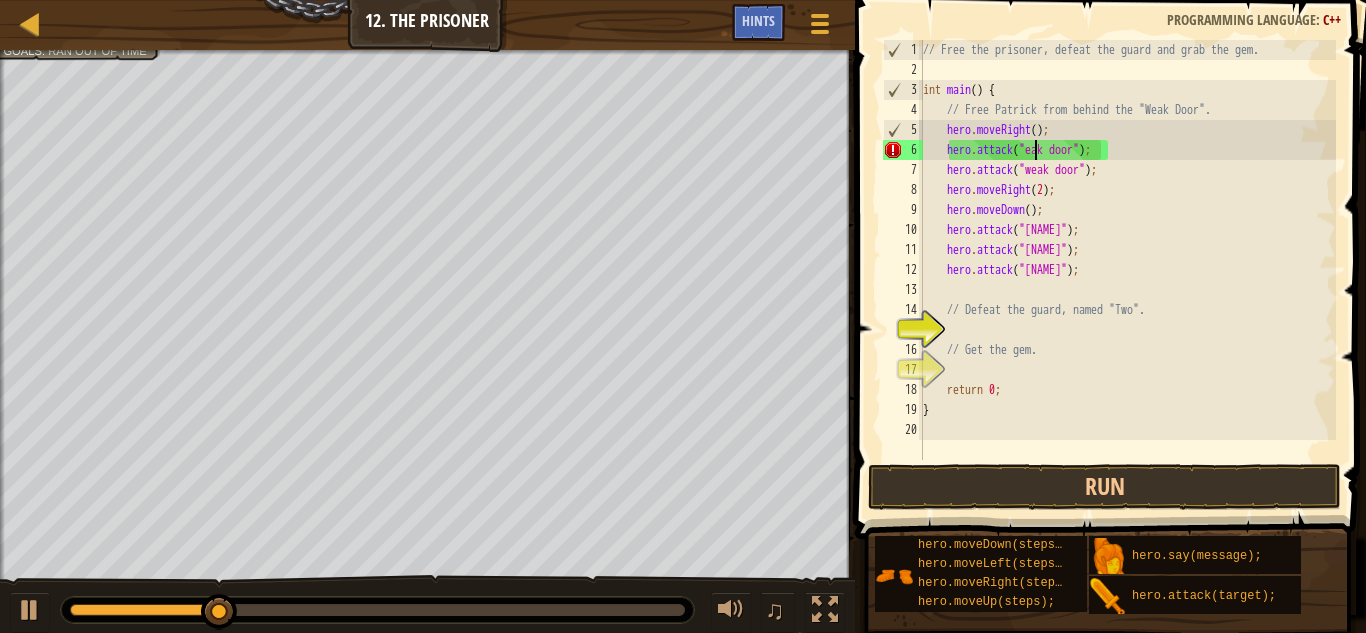 scroll, scrollTop: 9, scrollLeft: 9, axis: both 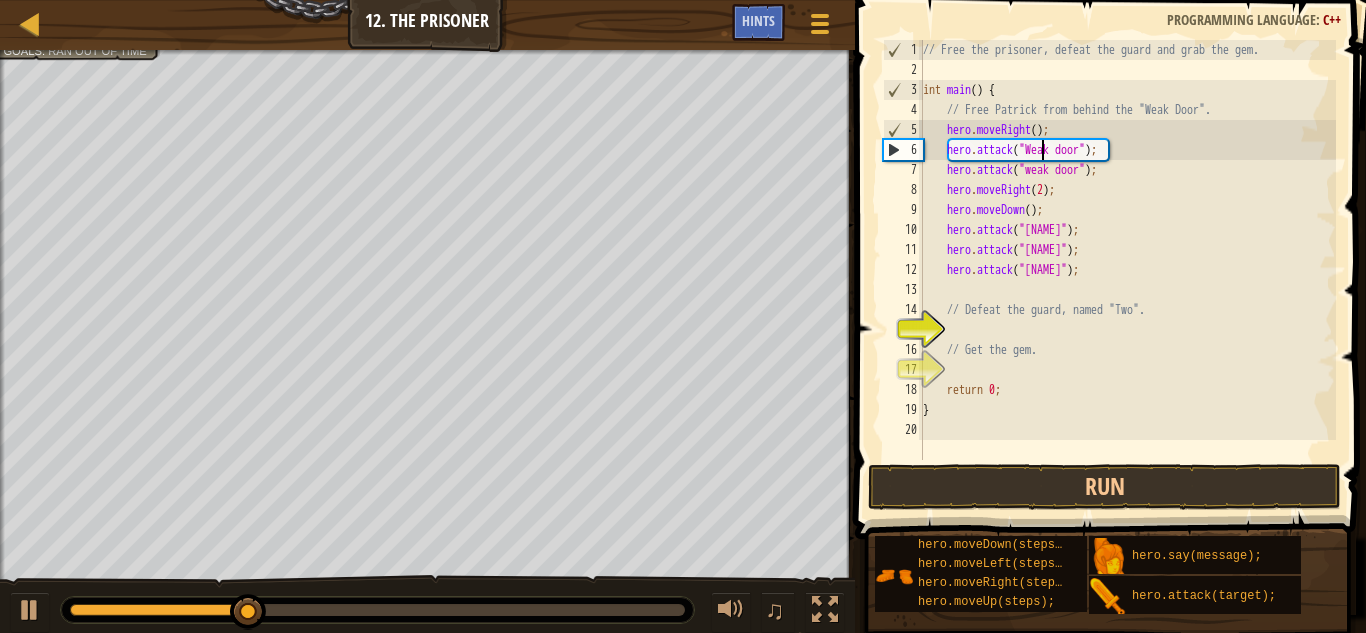 click on "// Free the prisoner, defeat the guard and grab the gem. int   main ( )   {      // Free Patrick from behind the "Weak Door".      hero . moveRight ( ) ;      hero . attack ( " Weak door " ) ;      hero . attack ( " weak door " ) ;      hero . moveRight ( [NUMBER] ) ;      hero . moveDown ( ) ;      hero . attack ( " [ENEMY] " ) ;      hero . attack ( " [ENEMY] " ) ;      hero . attack ( " [ENEMY] " ) ;           // Defeat the guard, named "Two".           // Get the gem.           return   0 ; }" at bounding box center [1127, 270] 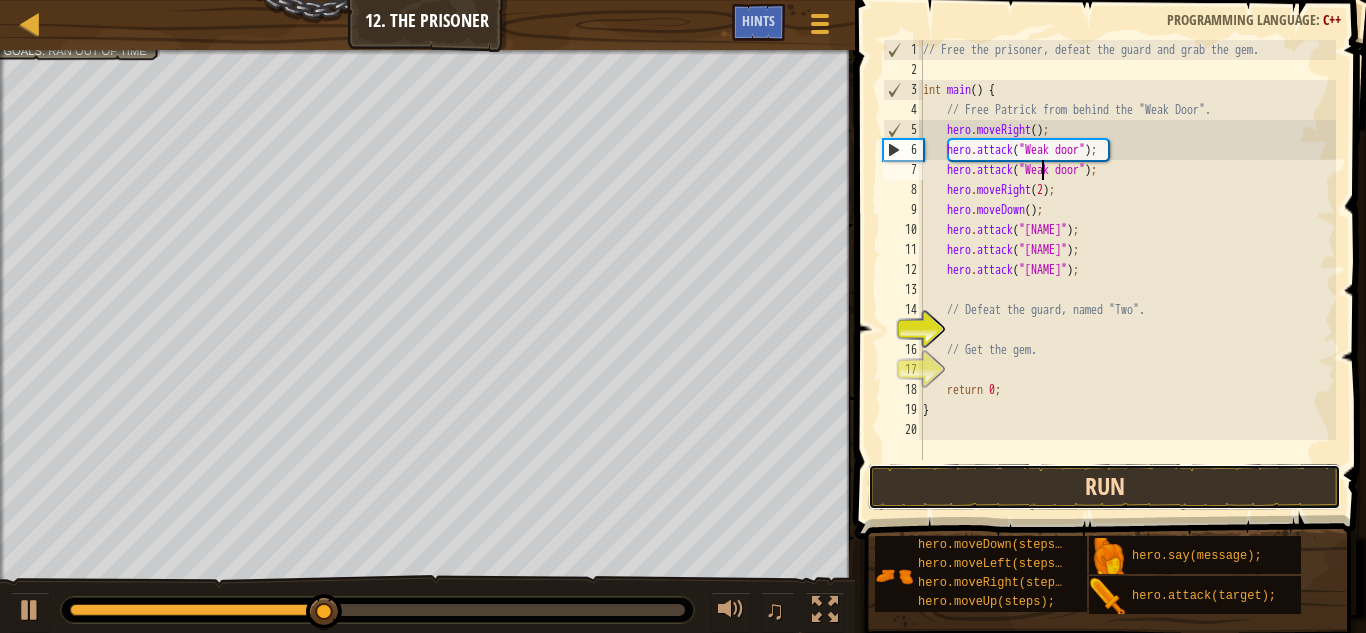 click on "Run" at bounding box center (1104, 487) 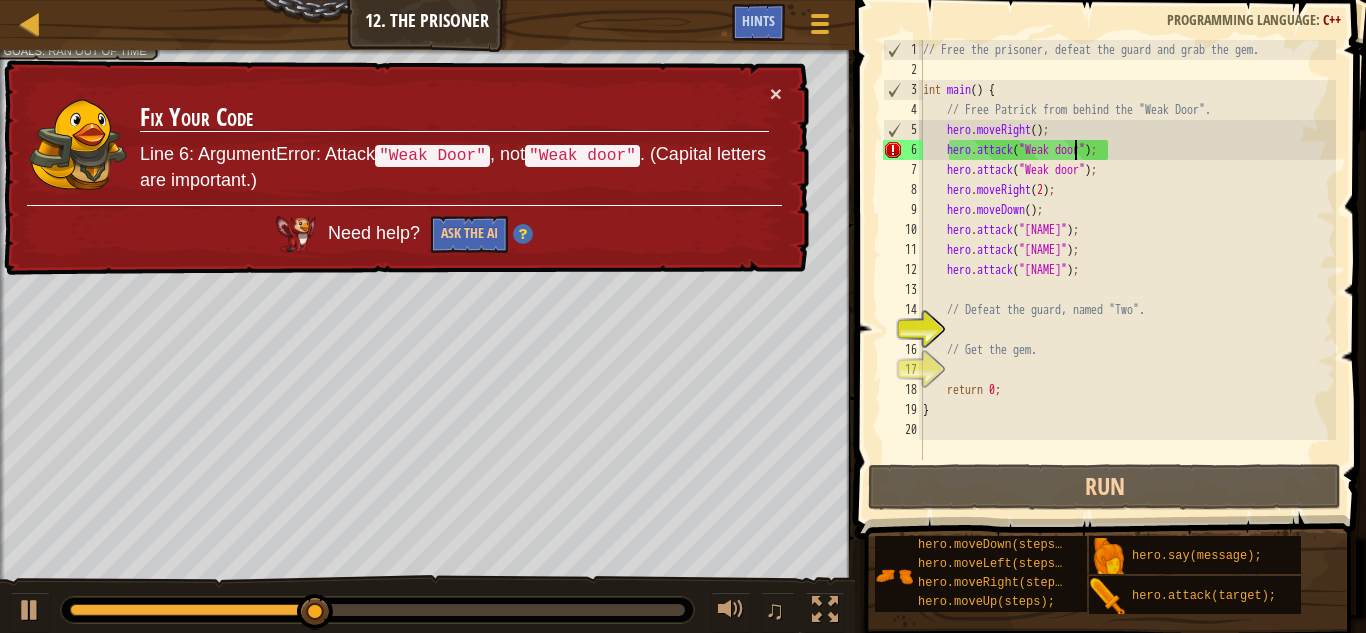 click on "// Free the prisoner, defeat the guard and grab the gem. int   main ( )   {      // Free [PERSON] from behind the "Weak Door".      hero . moveRight ( ) ;      hero . attack ( " Weak door " ) ;      hero . attack ( " Weak door " ) ;      hero . moveRight ( 2 ) ;      hero . moveDown ( ) ;      hero . attack ( " [NAME] " ) ;      hero . attack ( " [NAME] " ) ;      hero . attack ( " [NAME] " ) ;           // Defeat the guard, named "[NAME]"." at bounding box center (1127, 270) 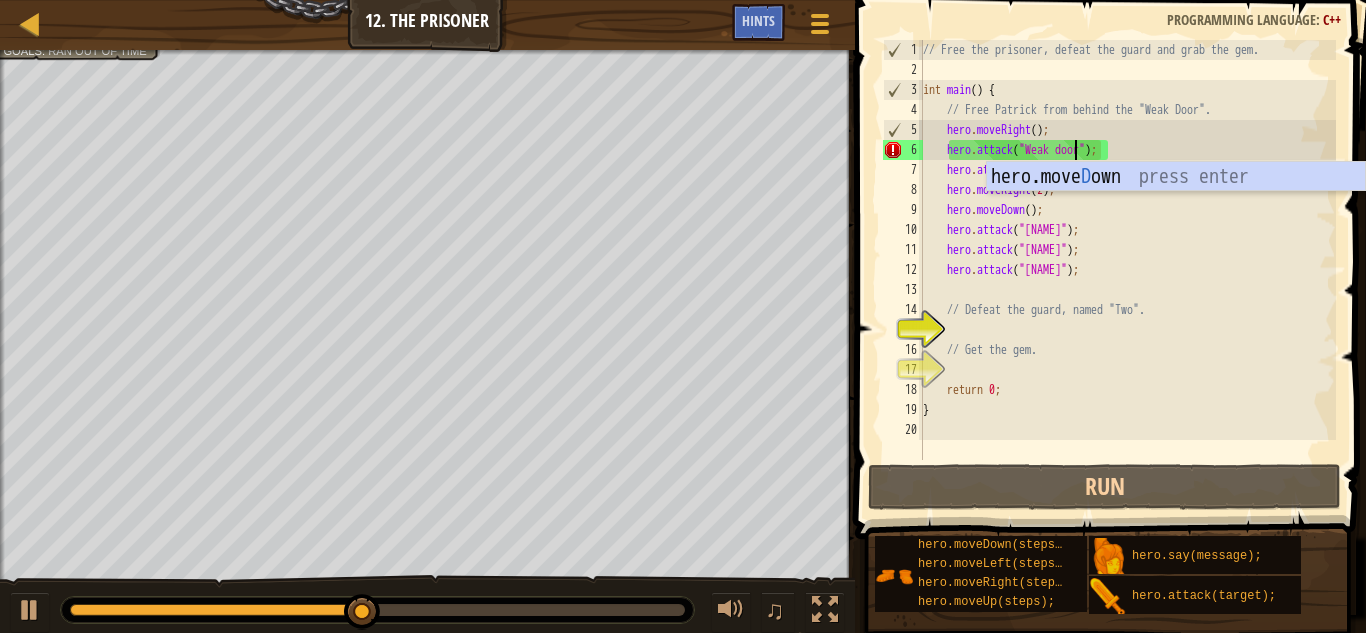 scroll, scrollTop: 9, scrollLeft: 12, axis: both 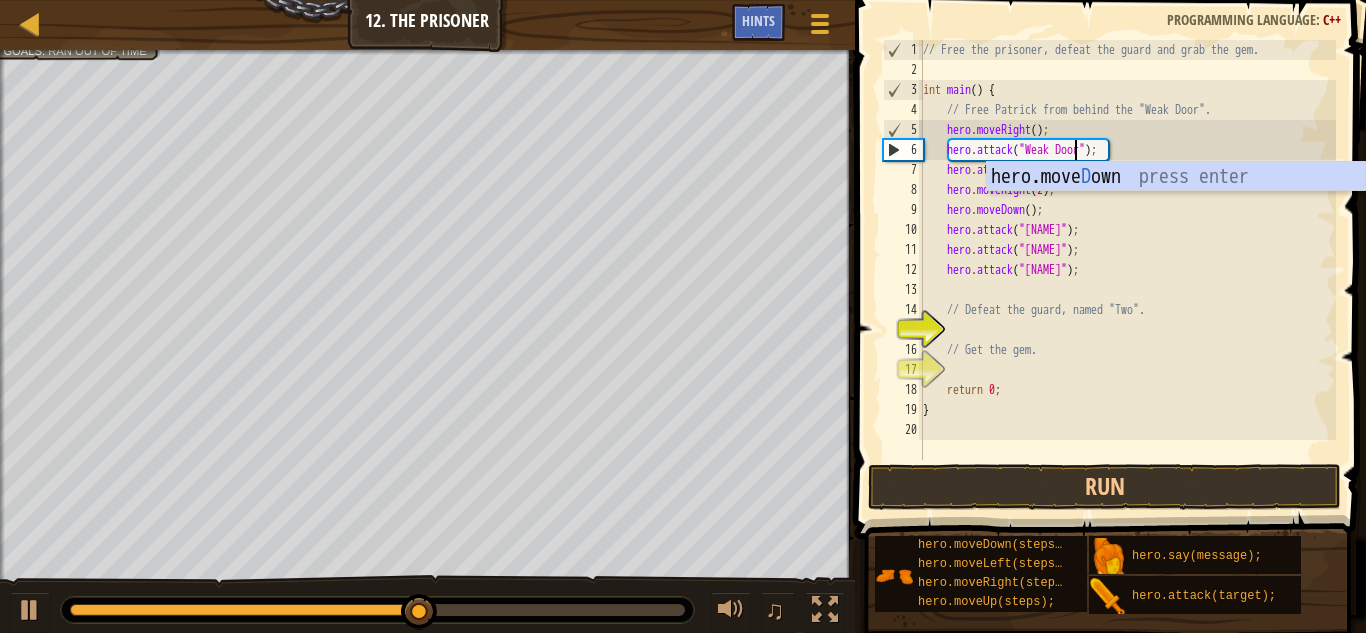 click on "// Free the prisoner, defeat the guard and grab the gem. int   main ( )   {      // Free Patrick from behind the "Weak Door".      hero . moveRight ( ) ;      hero . attack ( " Weak Door " ) ;      hero . attack ( " Weak door " ) ;      hero . moveRight ( 2 ) ;      hero . moveDown ( ) ;      hero . attack ( " Two " ) ;      hero . attack ( " Two " ) ;      hero . attack ( " Two " ) ;           // Defeat the guard, named "Two".           // Get the gem.           return   0 ; }" at bounding box center [1127, 270] 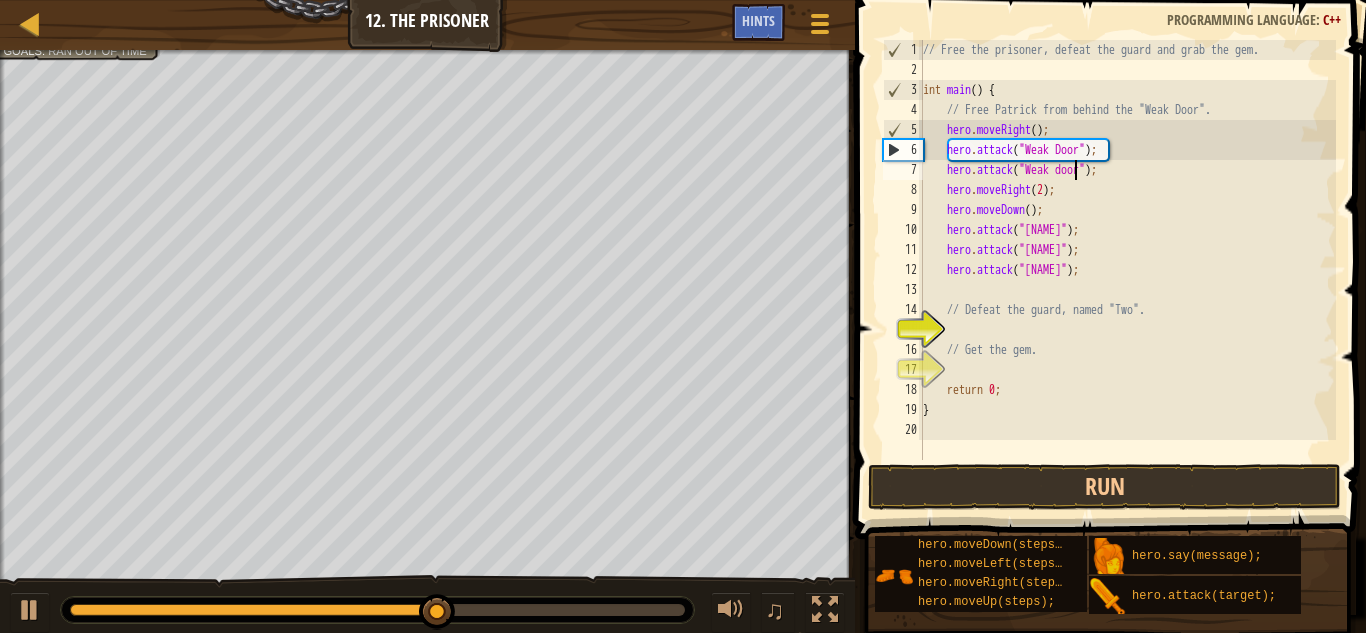 click on "// Free the prisoner, defeat the guard and grab the gem. int   main ( )   {      // Free Patrick from behind the "Weak Door".      hero . moveRight ( ) ;      hero . attack ( " Weak Door " ) ;      hero . attack ( " Weak door " ) ;      hero . moveRight ( 2 ) ;      hero . moveDown ( ) ;      hero . attack ( " Two " ) ;      hero . attack ( " Two " ) ;      hero . attack ( " Two " ) ;           // Defeat the guard, named "Two".           // Get the gem.           return   0 ; }" at bounding box center [1127, 270] 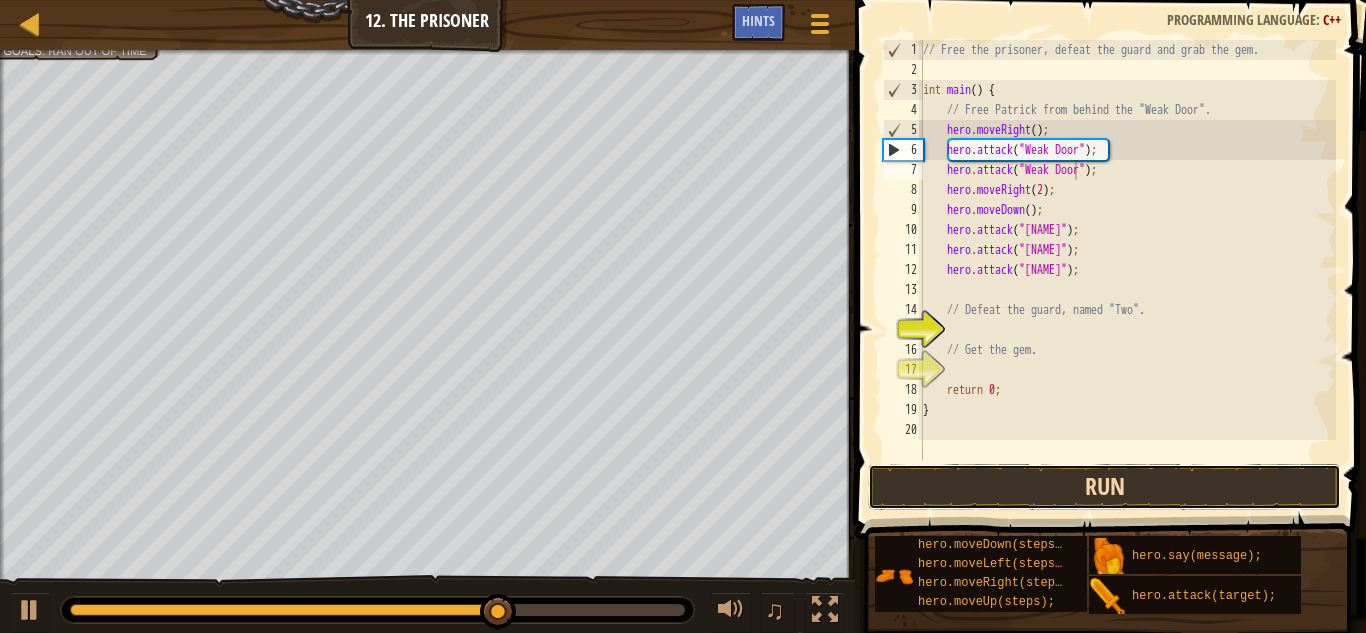 click on "Run" at bounding box center (1104, 487) 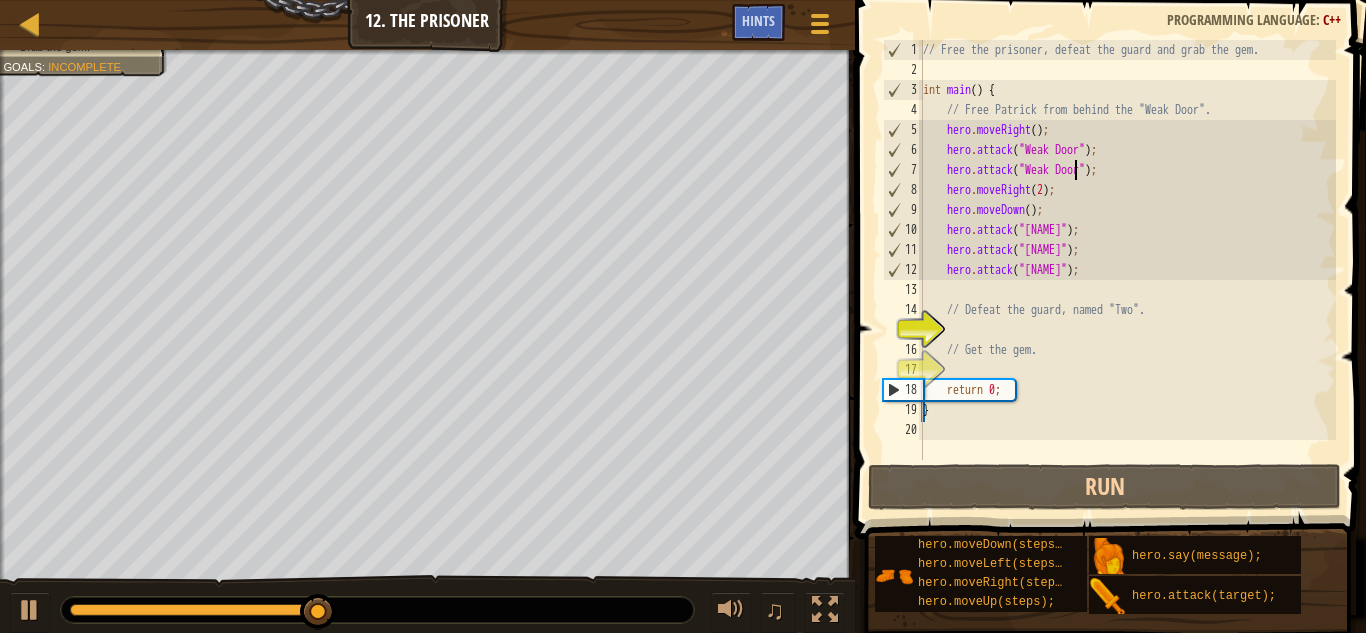 click on "// Free the prisoner, defeat the guard and grab the gem. int   main ( )   {      // Free Patrick from behind the "Weak Door".      hero . moveRight ( ) ;      hero . attack ( " Weak Door " ) ;      hero . attack ( " Weak Door " ) ;      hero . moveRight ( [NUMBER] ) ;      hero . moveDown ( ) ;      hero . attack ( " [ENEMY] " ) ;      hero . attack ( " [ENEMY] " ) ;      hero . attack ( " [ENEMY] " ) ;           // Defeat the guard, named "Two".           // Get the gem.           return   0 ; }" at bounding box center [1127, 270] 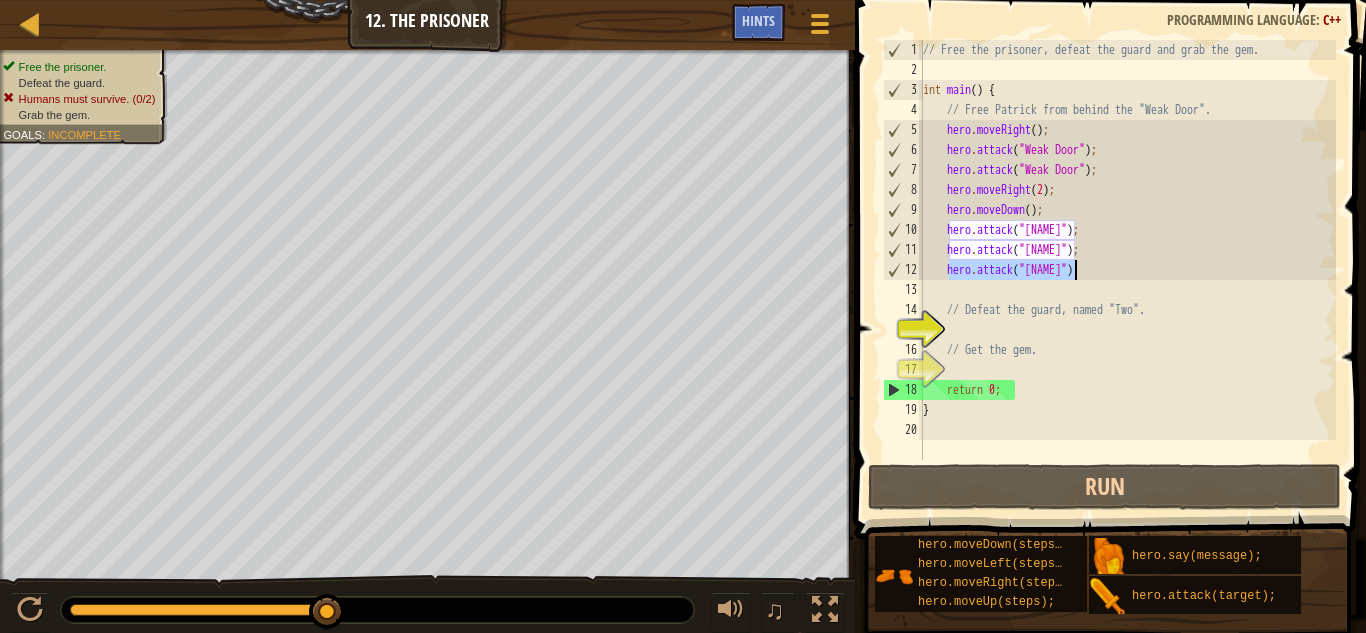 drag, startPoint x: 950, startPoint y: 273, endPoint x: 1093, endPoint y: 276, distance: 143.03146 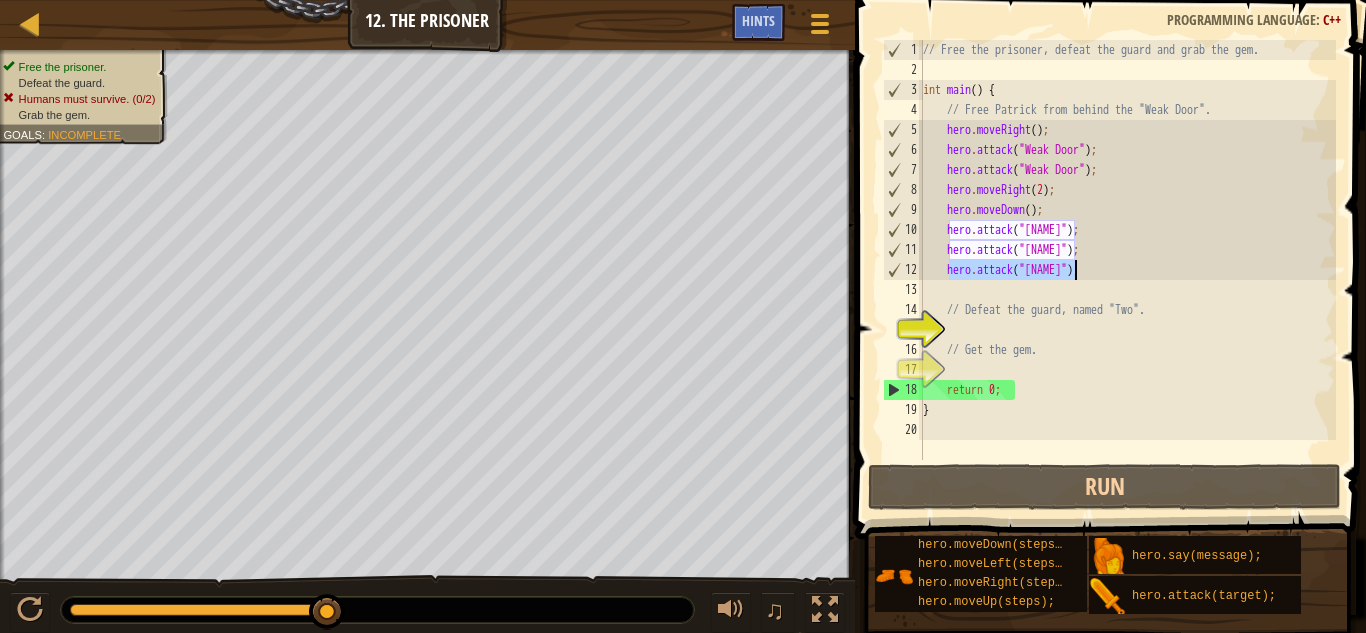 click on "// Free the prisoner, defeat the guard and grab the gem. int   main ( )   {      // Free Patrick from behind the "Weak Door".      hero . moveRight ( ) ;      hero . attack ( " Weak Door " ) ;      hero . attack ( " Weak Door " ) ;      hero . moveRight ( [NUMBER] ) ;      hero . moveDown ( ) ;      hero . attack ( " [ENEMY] " ) ;      hero . attack ( " [ENEMY] " ) ;      hero . attack ( " [ENEMY] " ) ;           // Defeat the guard, named "Two".           // Get the gem.           return   0 ; }" at bounding box center (1127, 250) 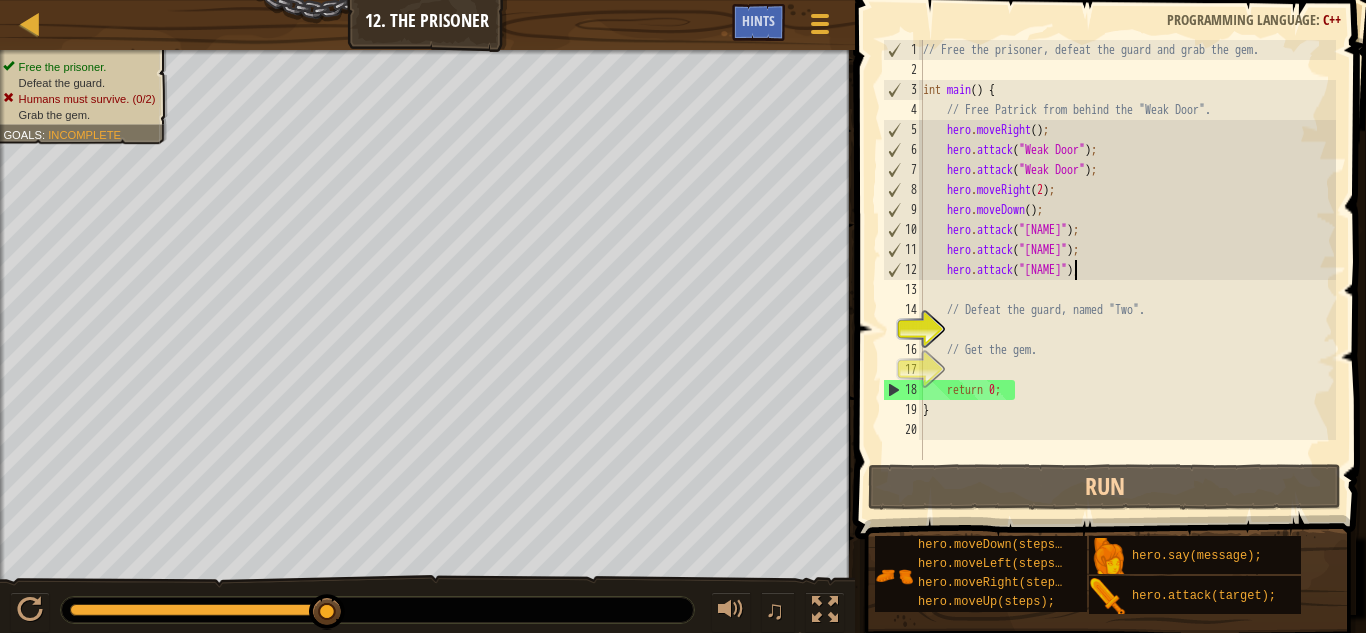 scroll, scrollTop: 9, scrollLeft: 1, axis: both 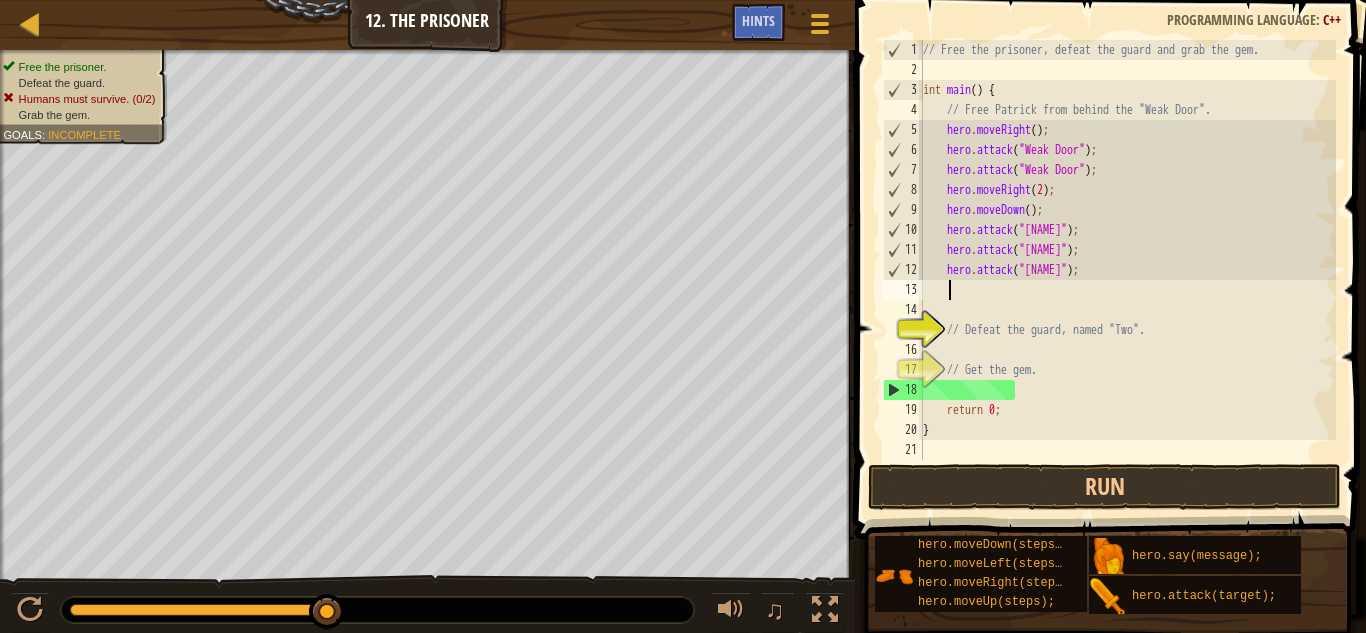 paste on "hero.attack("[NAME]");" 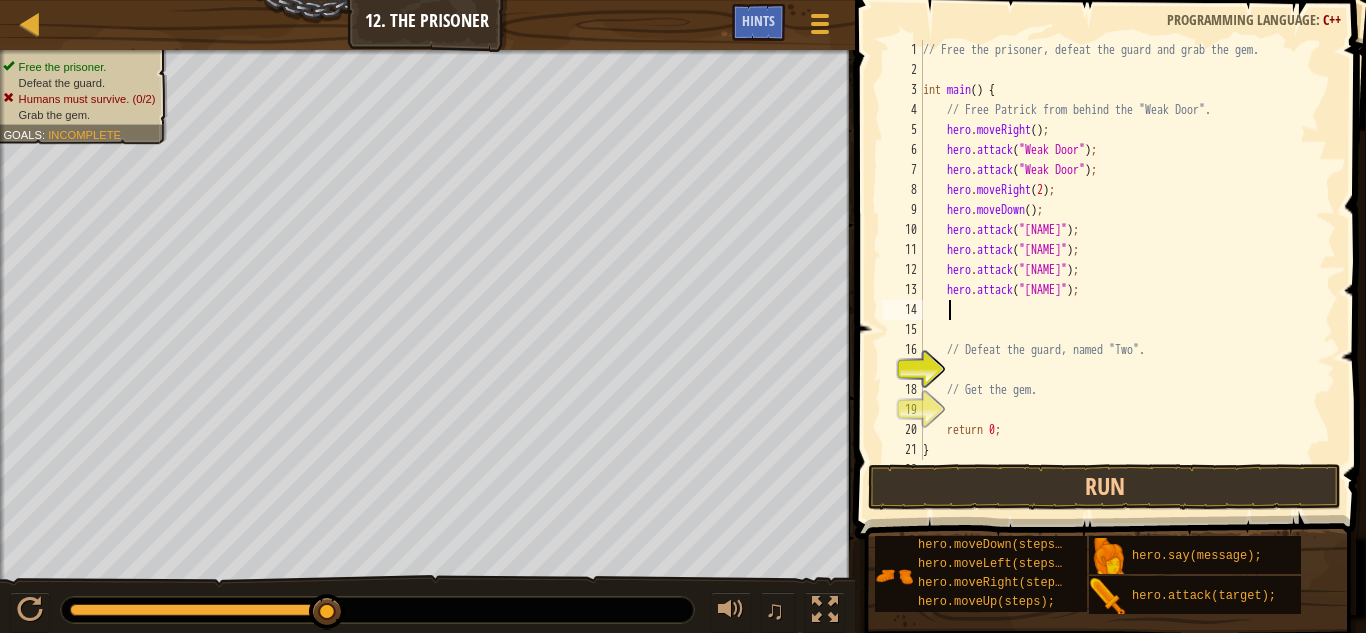 paste on "hero.attack("[NAME]");" 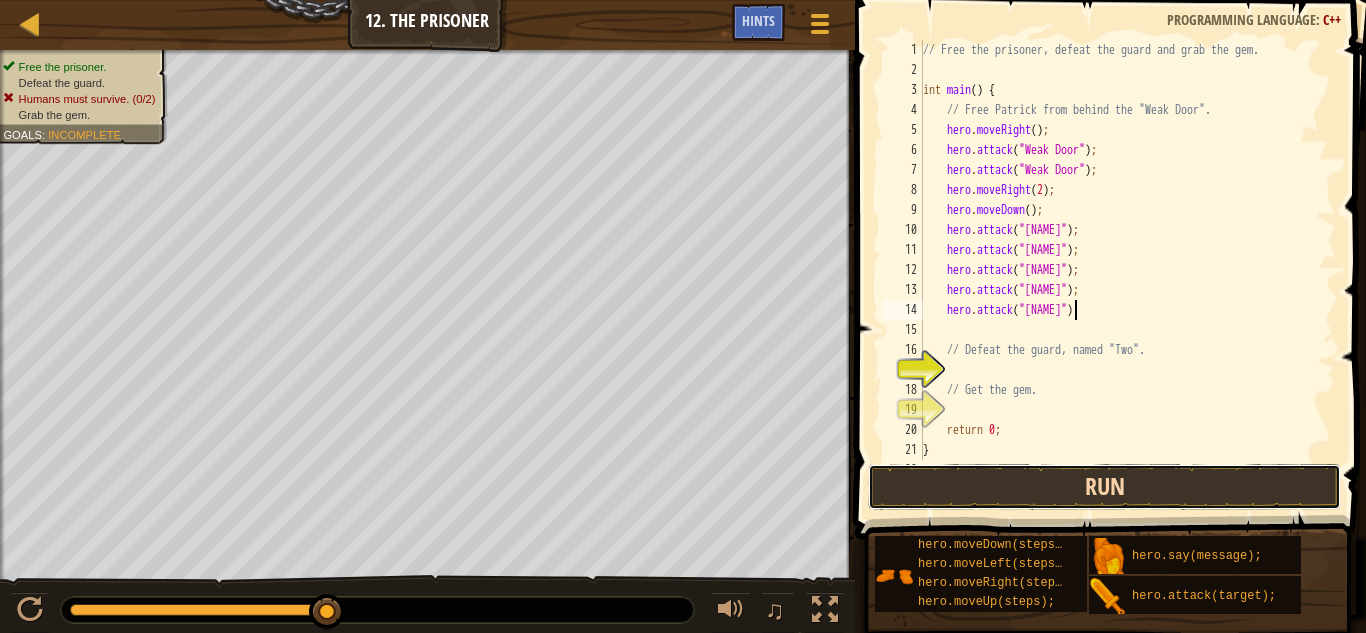 click on "Run" at bounding box center [1104, 487] 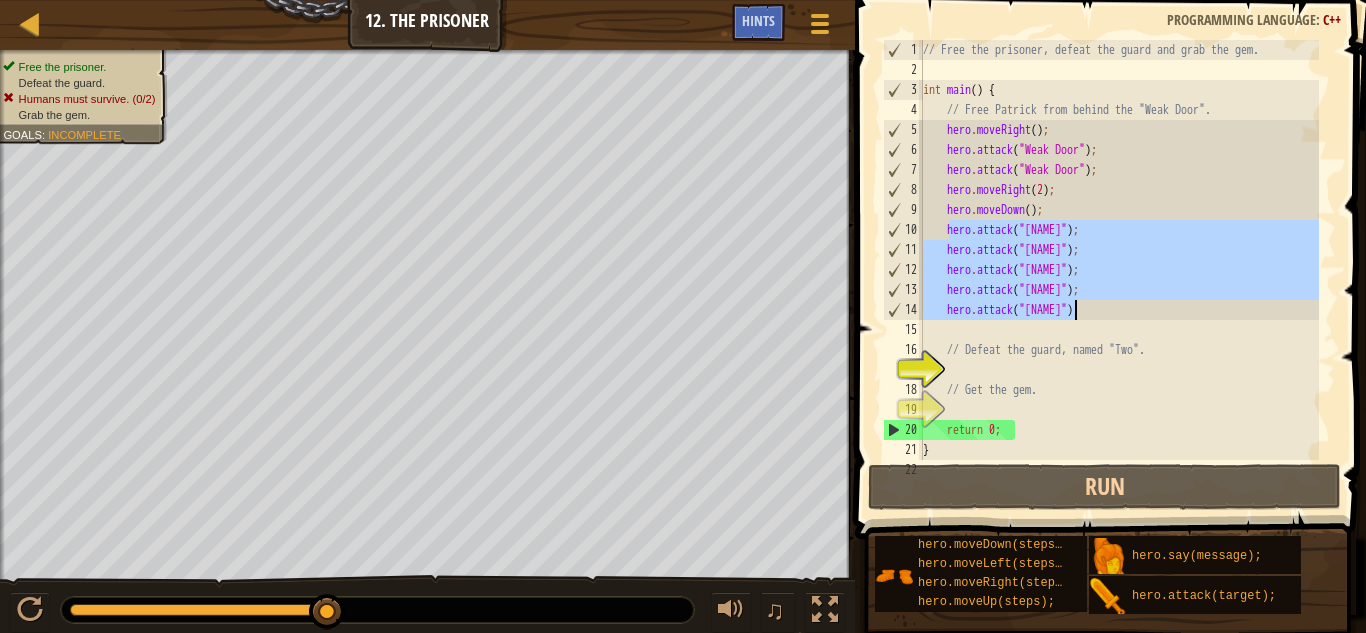 drag, startPoint x: 949, startPoint y: 228, endPoint x: 1102, endPoint y: 316, distance: 176.50212 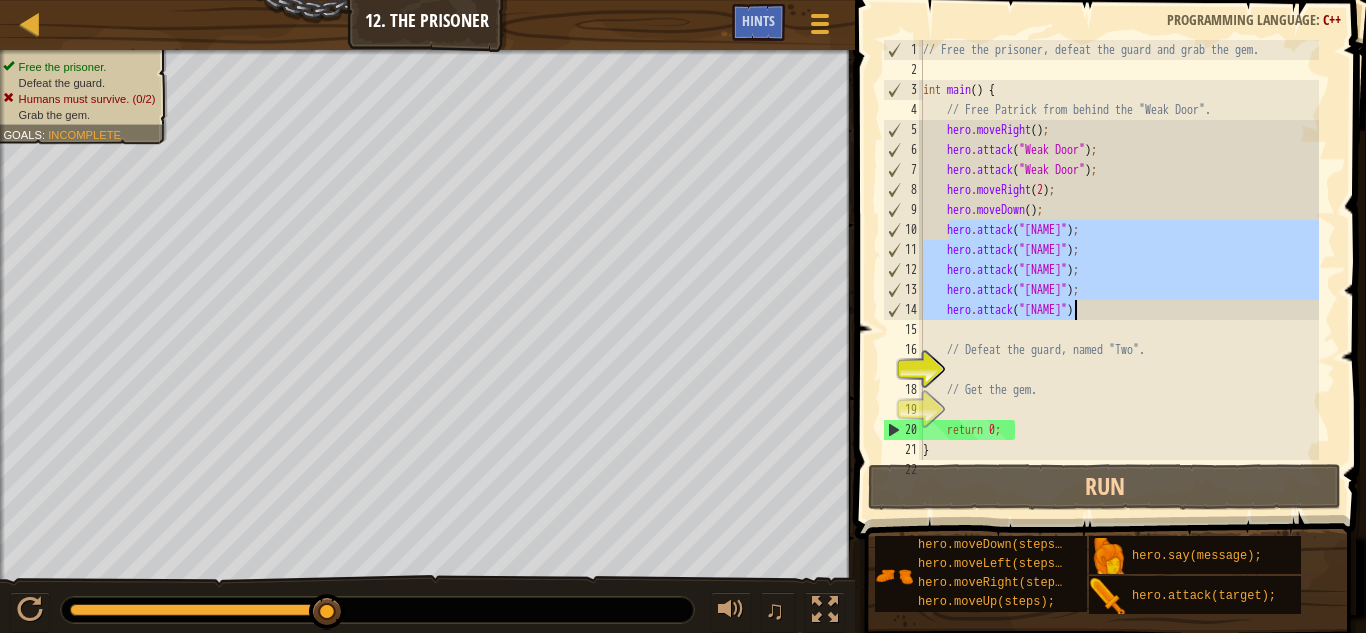 click on "// Free the prisoner, defeat the guard and grab the gem. int   main ( )   {      // Free Patrick from behind the "Weak Door".      hero . moveRight ( ) ;      hero . attack ( " Weak Door " ) ;      hero . attack ( " Weak Door " ) ;      hero . moveRight ( [NUMBER] ) ;      hero . moveDown ( ) ;      hero . attack ( " [ENEMY] " ) ;      hero . attack ( " [ENEMY] " ) ;      hero . attack ( " [ENEMY] " ) ;      hero . attack ( " [ENEMY] " ) ;      hero . attack ( " [ENEMY] " ) ;      hero . attack ( " [ENEMY] " ) ;      hero . attack ( " [ENEMY] " ) ;           // Defeat the guard, named "Two".           // Get the gem.           return   0 ; }" at bounding box center [1119, 270] 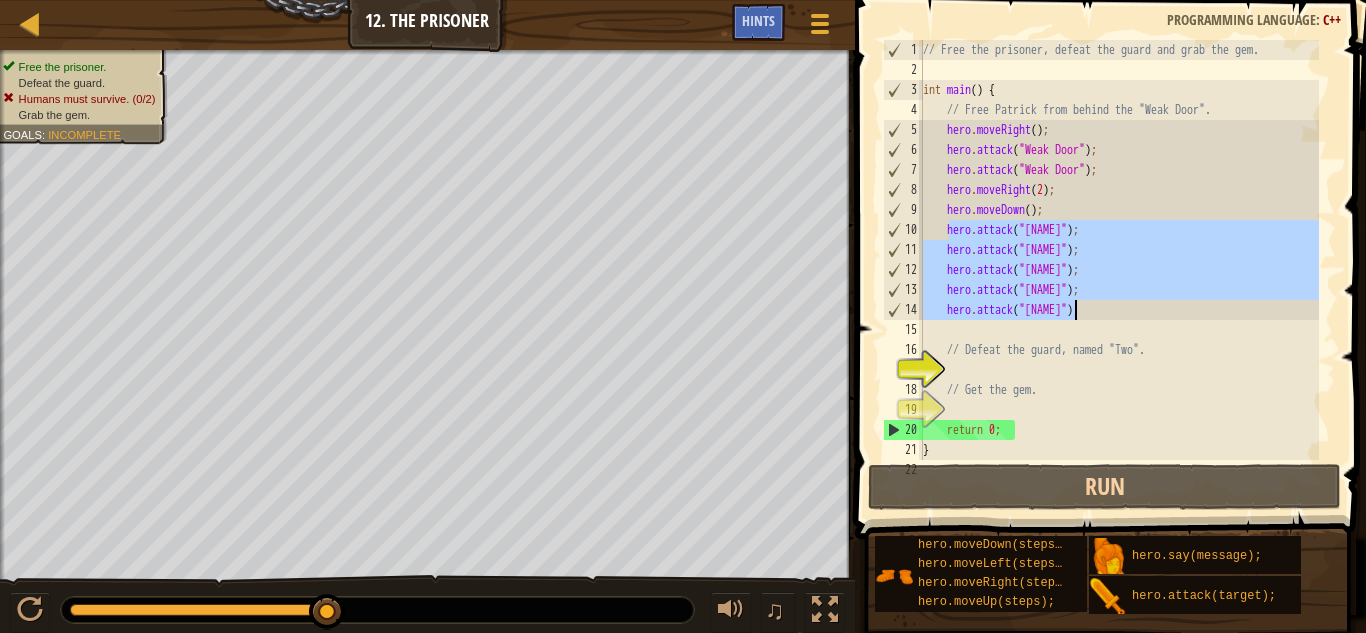 click on "// Free the prisoner, defeat the guard and grab the gem. int   main ( )   {      // Free Patrick from behind the "Weak Door".      hero . moveRight ( ) ;      hero . attack ( " Weak Door " ) ;      hero . attack ( " Weak Door " ) ;      hero . moveRight ( [NUMBER] ) ;      hero . moveDown ( ) ;      hero . attack ( " [ENEMY] " ) ;      hero . attack ( " [ENEMY] " ) ;      hero . attack ( " [ENEMY] " ) ;      hero . attack ( " [ENEMY] " ) ;      hero . attack ( " [ENEMY] " ) ;      hero . attack ( " [ENEMY] " ) ;      hero . attack ( " [ENEMY] " ) ;           // Defeat the guard, named "Two".           // Get the gem.           return   0 ; }" at bounding box center [1119, 250] 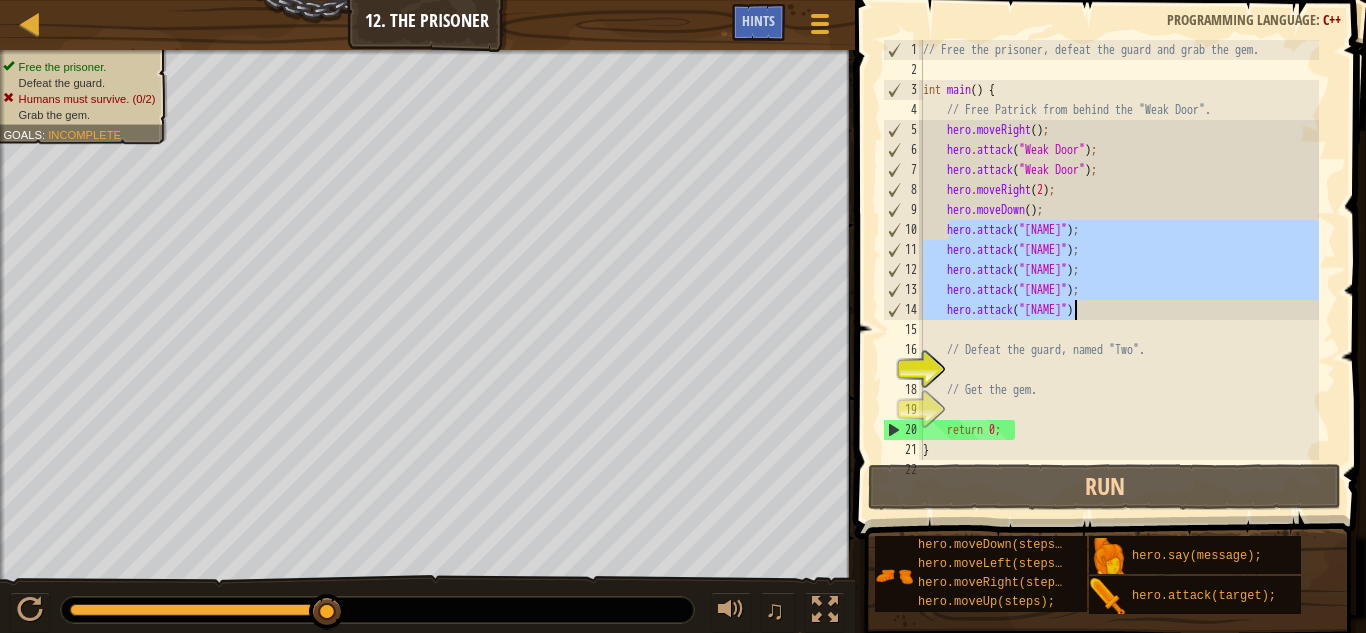 type on "hero.attack("[NAME]");" 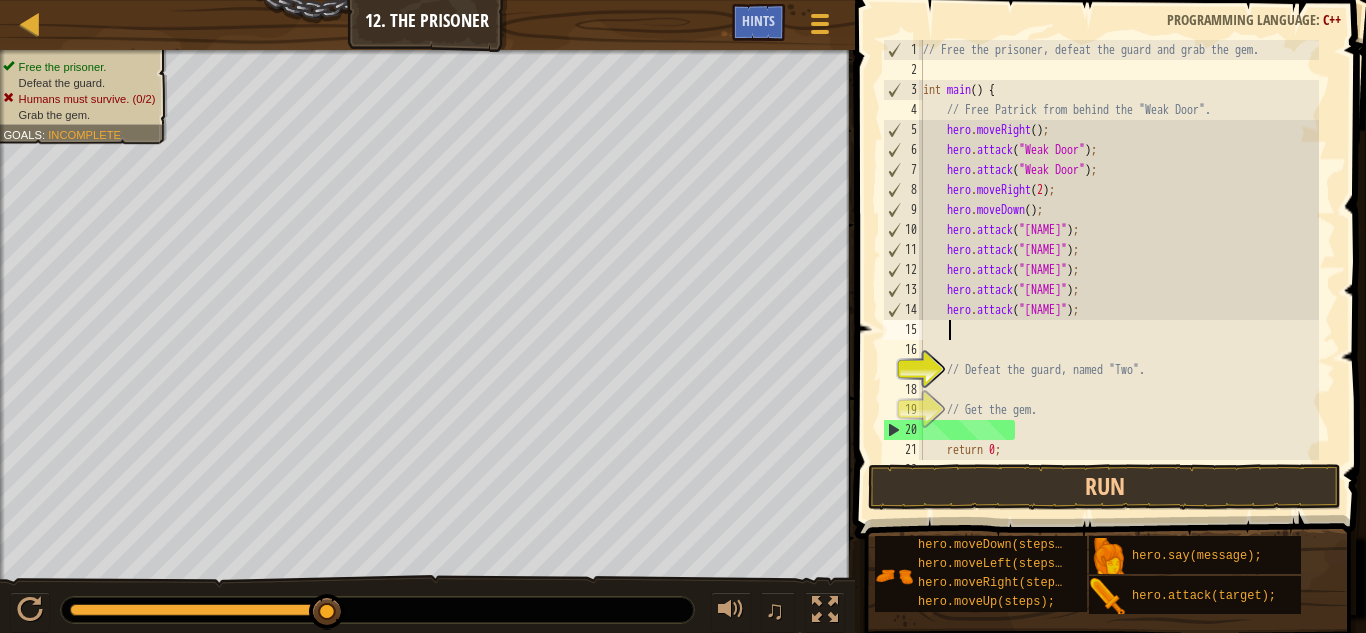 paste on "hero.attack("[NAME]");" 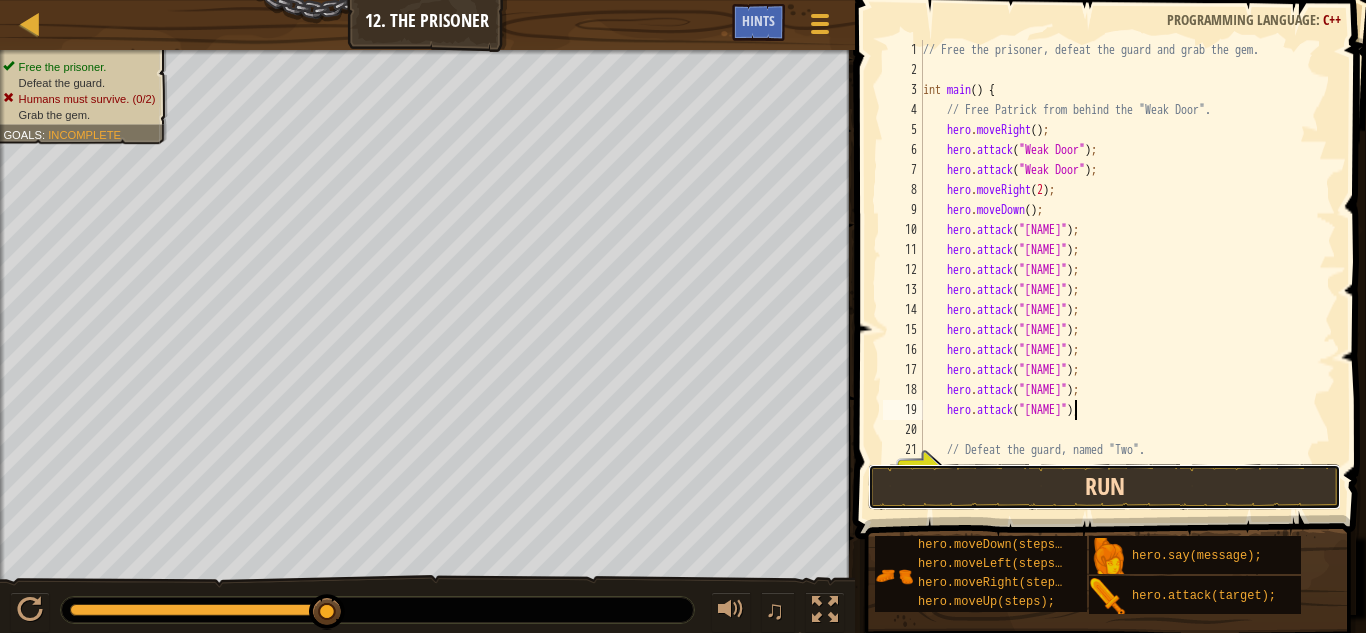 click on "Run" at bounding box center (1104, 487) 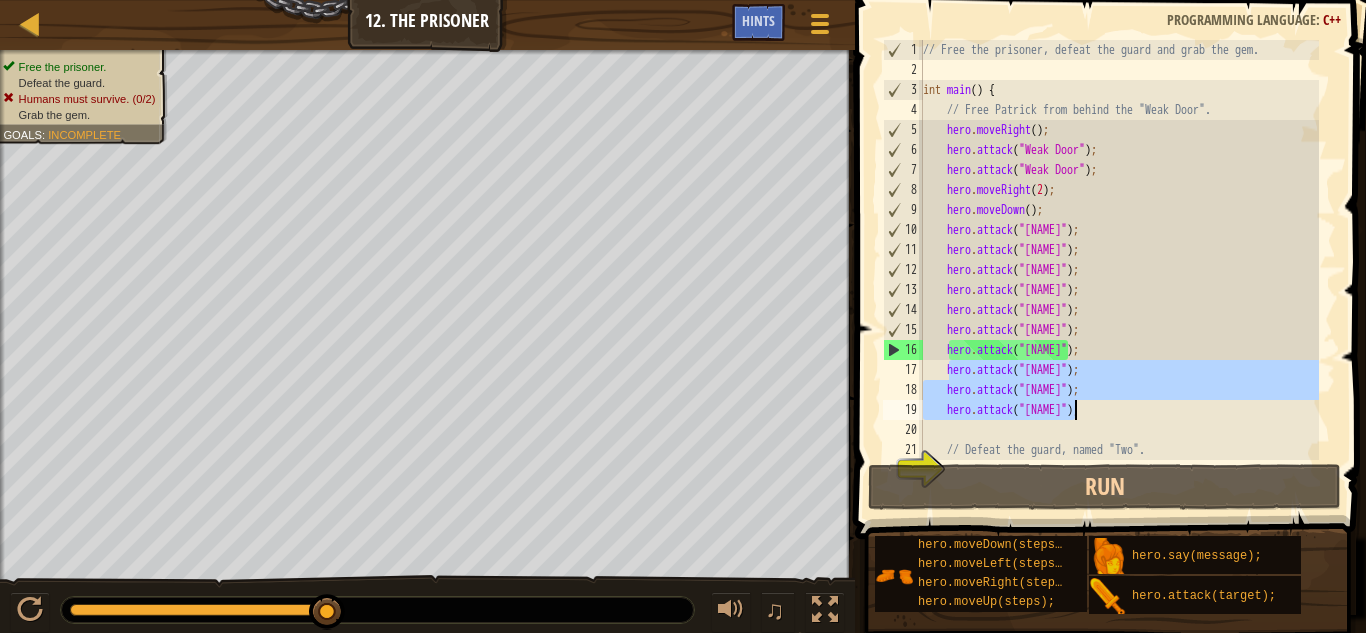 drag, startPoint x: 949, startPoint y: 369, endPoint x: 1075, endPoint y: 413, distance: 133.46161 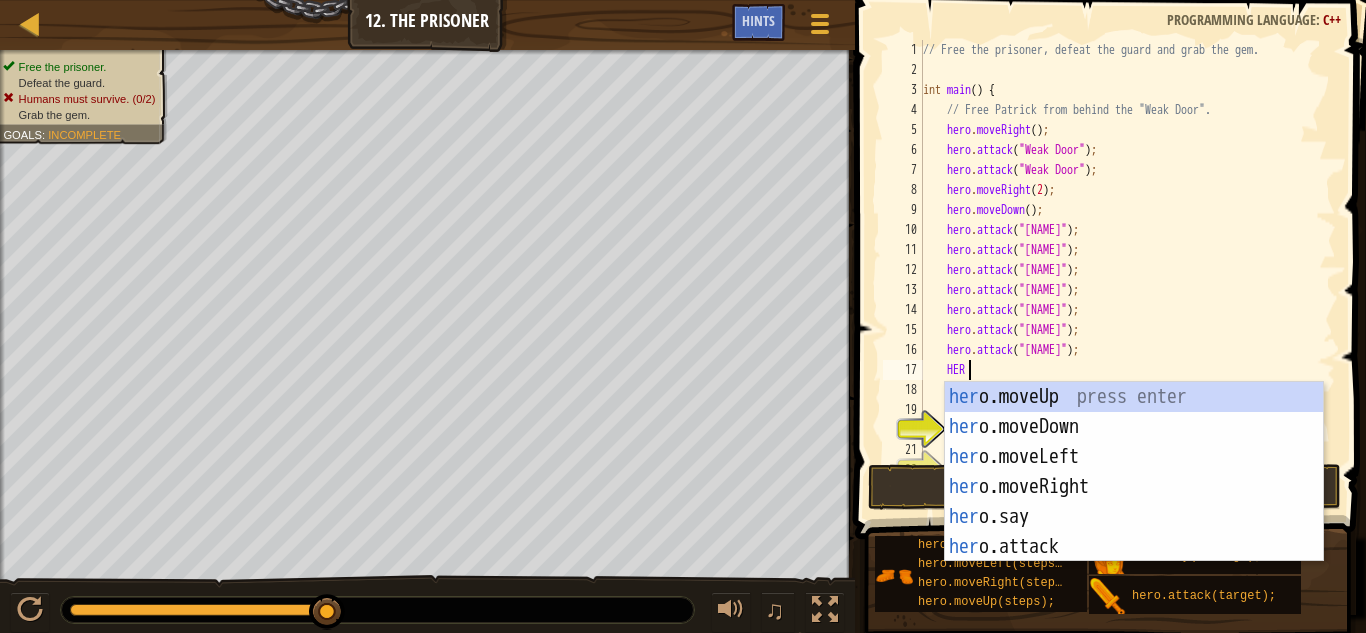 type on "HERO" 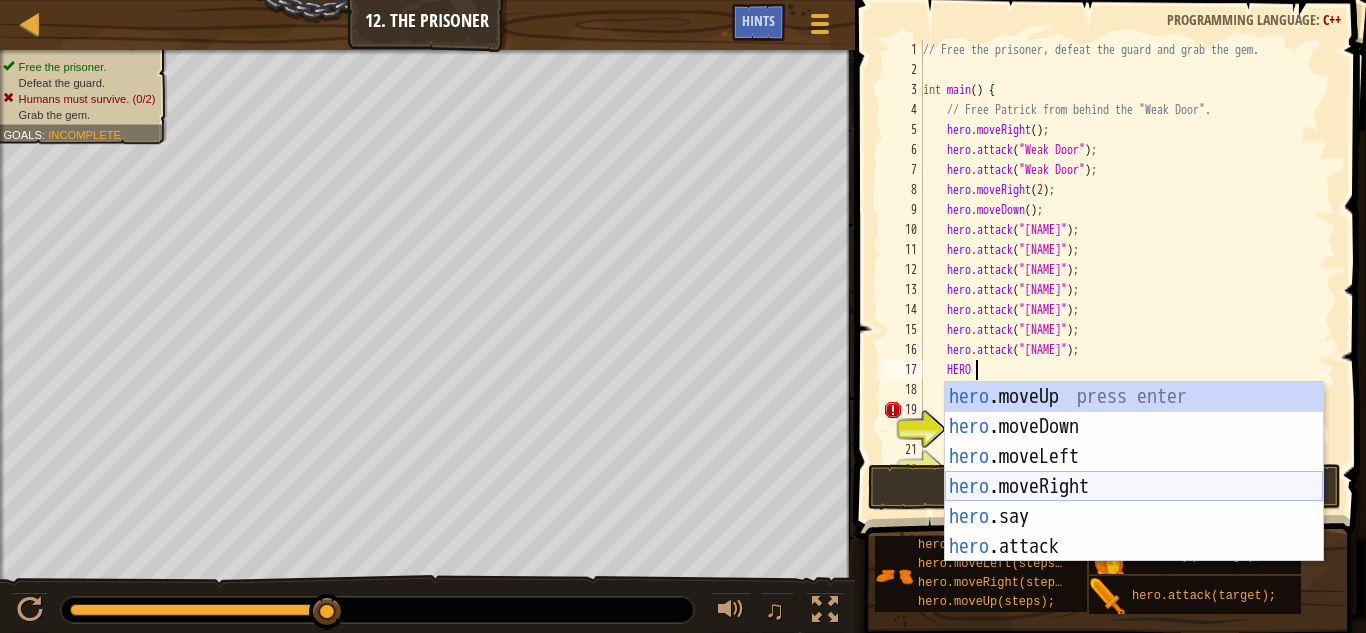 click on "hero .moveUp press enter hero .moveDown press enter hero .moveLeft press enter hero .moveRight press enter hero .say press enter hero .attack press enter" at bounding box center [1134, 502] 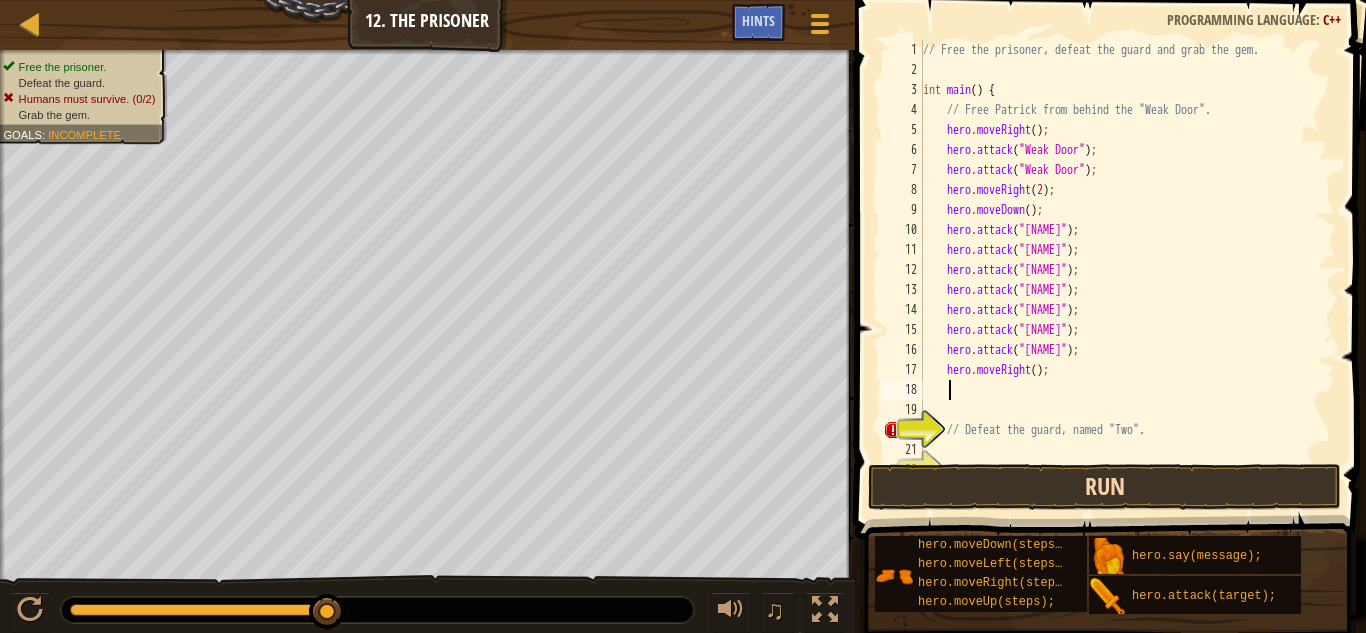 scroll, scrollTop: 9, scrollLeft: 1, axis: both 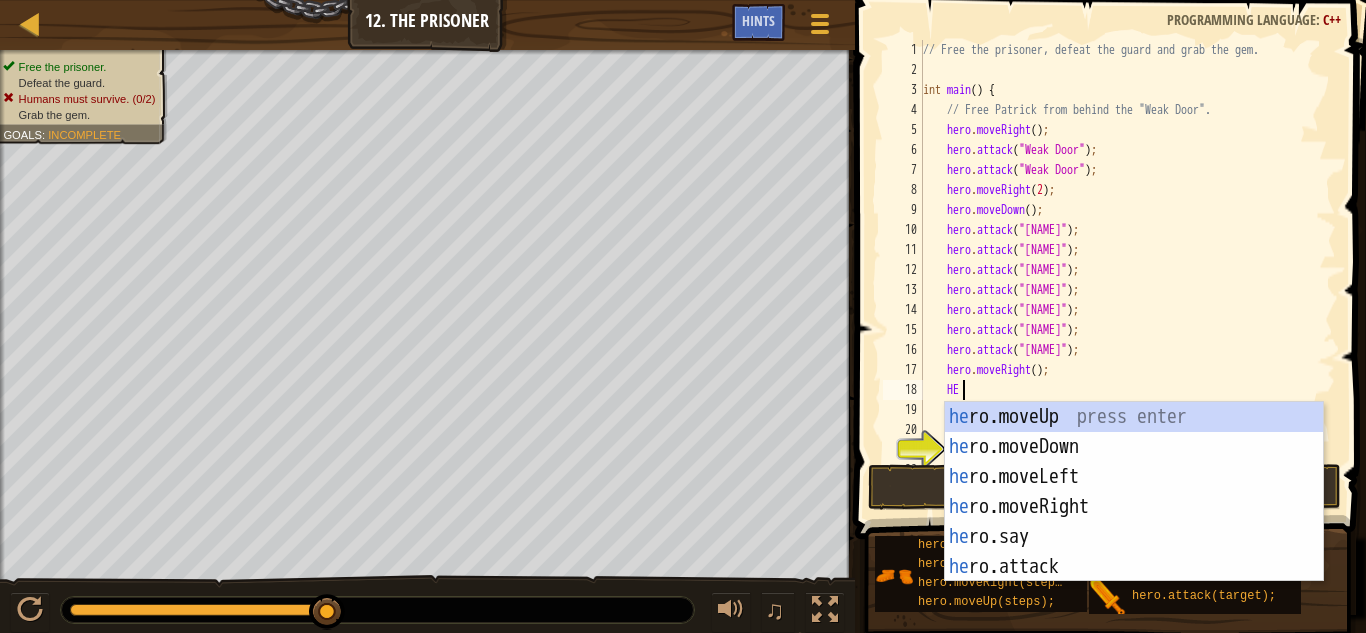 type on "HERO" 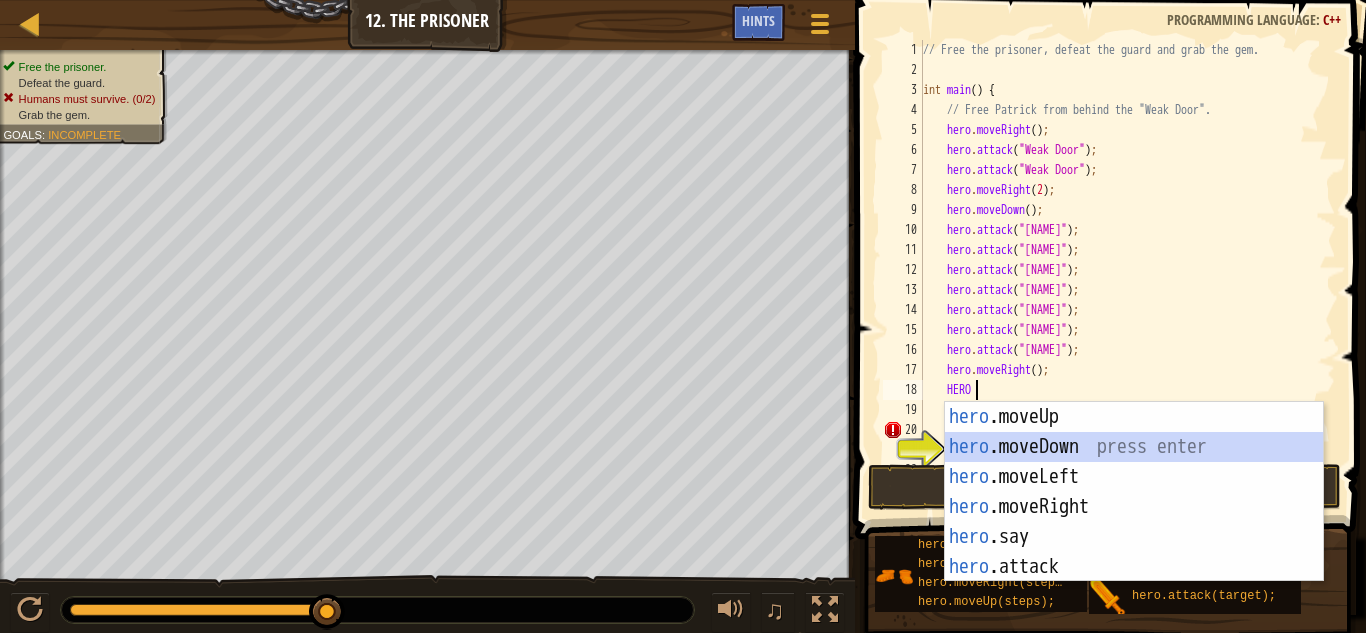 click on "hero .moveUp press enter hero .moveDown press enter hero .moveLeft press enter hero .moveRight press enter hero .say press enter hero .attack press enter" at bounding box center [1134, 522] 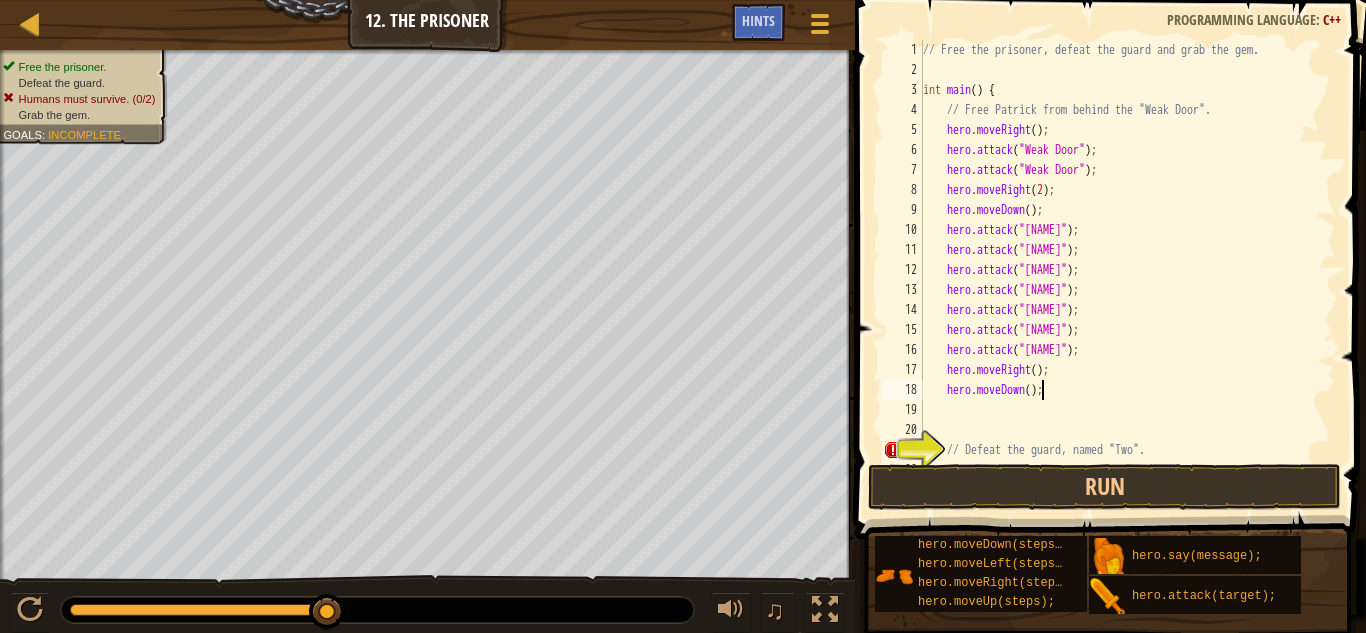 click on "// Free the prisoner, defeat the guard and grab the gem. int   main ( )   {      // Free [PERSON] from behind the "Weak Door".      hero . moveRight ( ) ;      hero . attack ( " Weak Door " ) ;      hero . attack ( " Weak Door " ) ;      hero . moveRight ( 2 ) ;      hero . moveDown ( ) ;      hero . attack ( " [NAME] " ) ;      hero . attack ( " [NAME] " ) ;      hero . attack ( " [NAME] " ) ;      hero . attack ( " [NAME] " ) ;      hero . attack ( " [NAME] " ) ;      hero . attack ( " [NAME] " ) ;      hero . attack ( " [NAME] " ) ;      hero . moveRight ( ) ;      hero . moveDown ( 2 ) ;      hero . moveRight ( ) ;                // Defeat the guard, named "[NAME]"." at bounding box center (1119, 270) 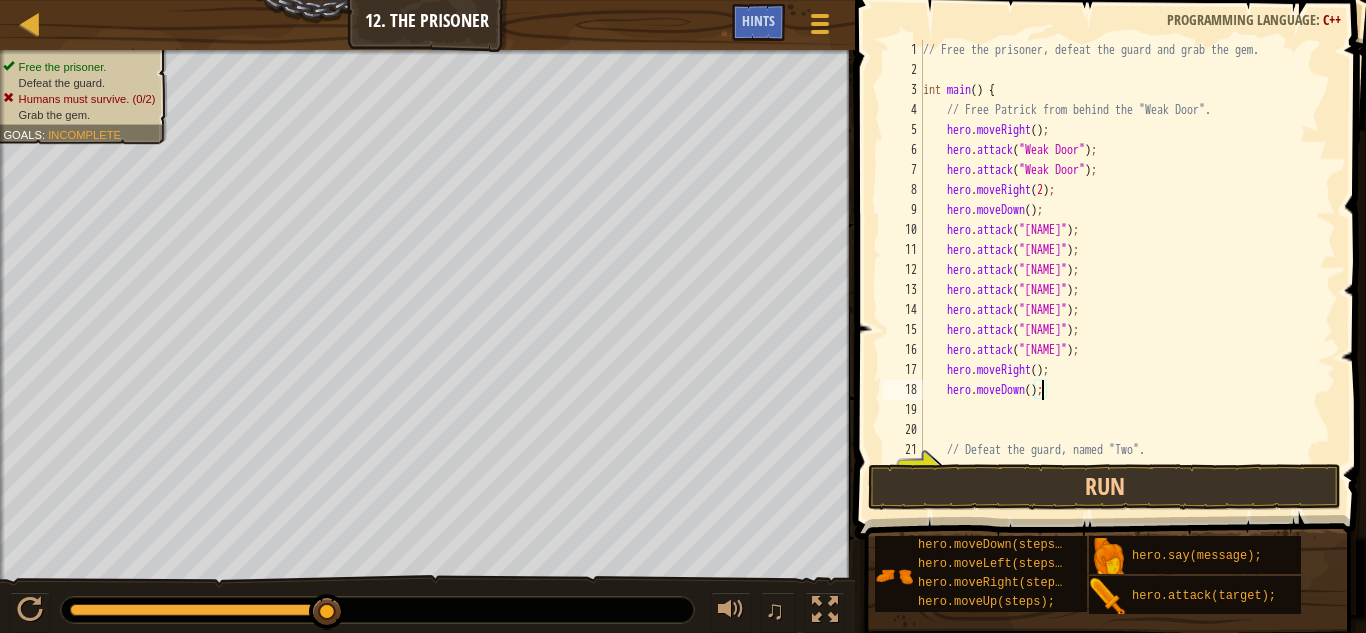 type on "hero.moveDown(2);" 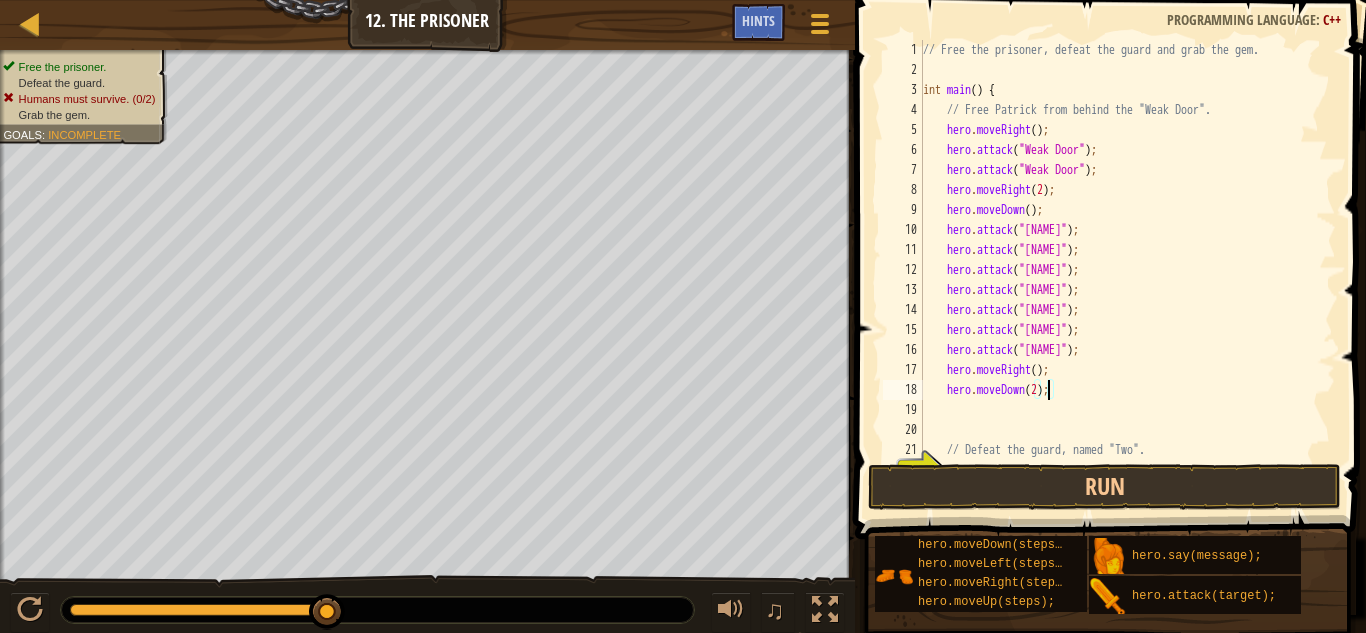 click on "// Free the prisoner, defeat the guard and grab the gem. int   main ( )   {      // Free Patrick from behind the "Weak Door".      hero . moveRight ( ) ;      hero . attack ( " Weak Door " ) ;      hero . attack ( " Weak Door " ) ;      hero . moveRight ( 2 ) ;      hero . moveDown ( ) ;      hero . attack ( " Two " ) ;      hero . attack ( " Two " ) ;      hero . attack ( " Two " ) ;      hero . attack ( " Two " ) ;      hero . attack ( " Two " ) ;      hero . attack ( " Two " ) ;      hero . attack ( " Two " ) ;      hero . moveRight ( ) ;      hero . moveDown ( 2 ) ;                // Defeat the guard, named "Two"." at bounding box center [1119, 270] 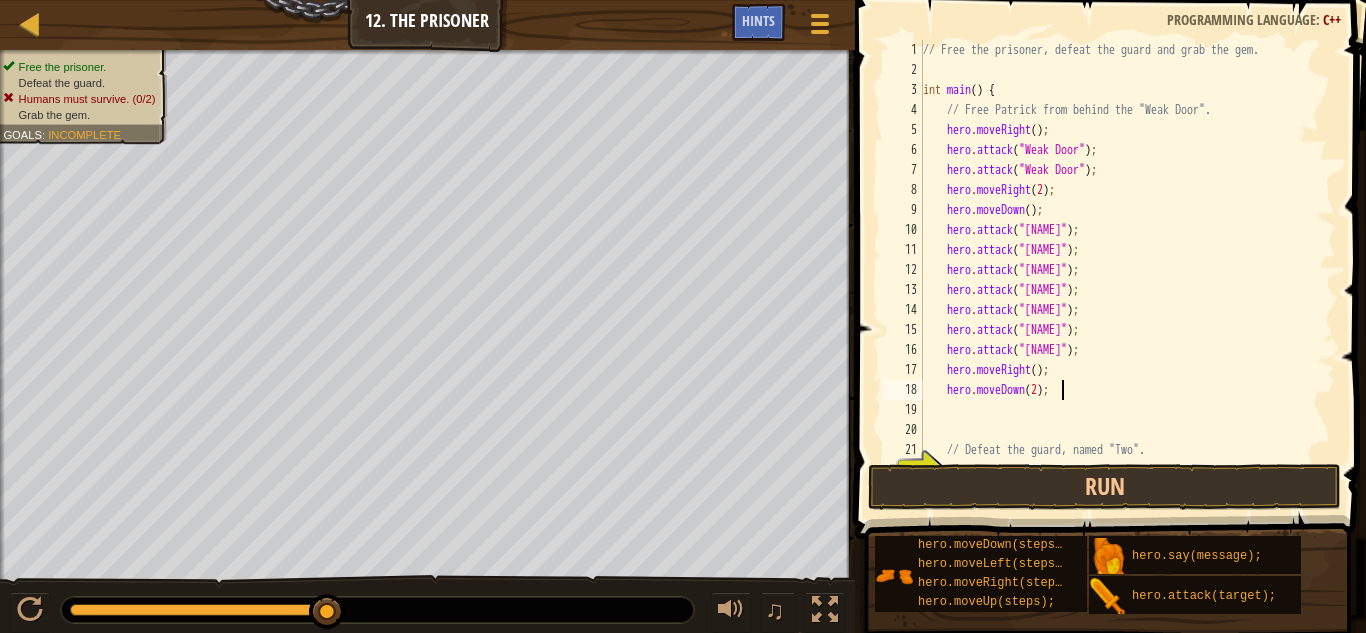 scroll, scrollTop: 9, scrollLeft: 1, axis: both 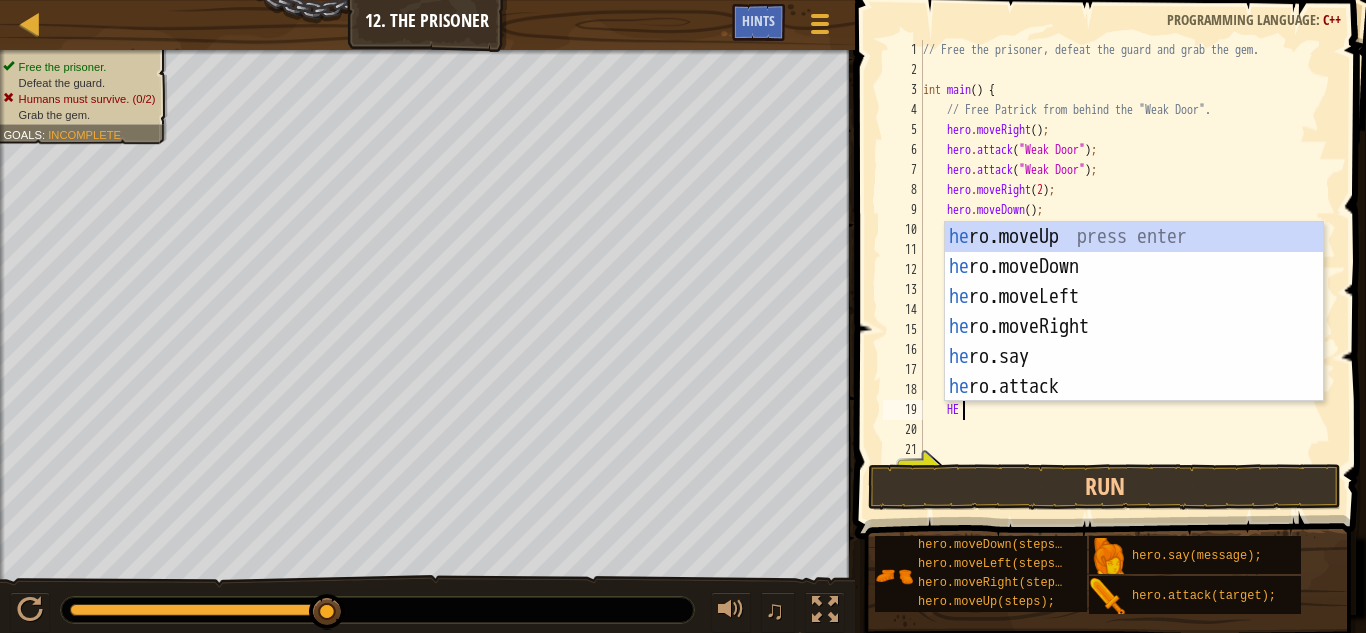 type on "HERO" 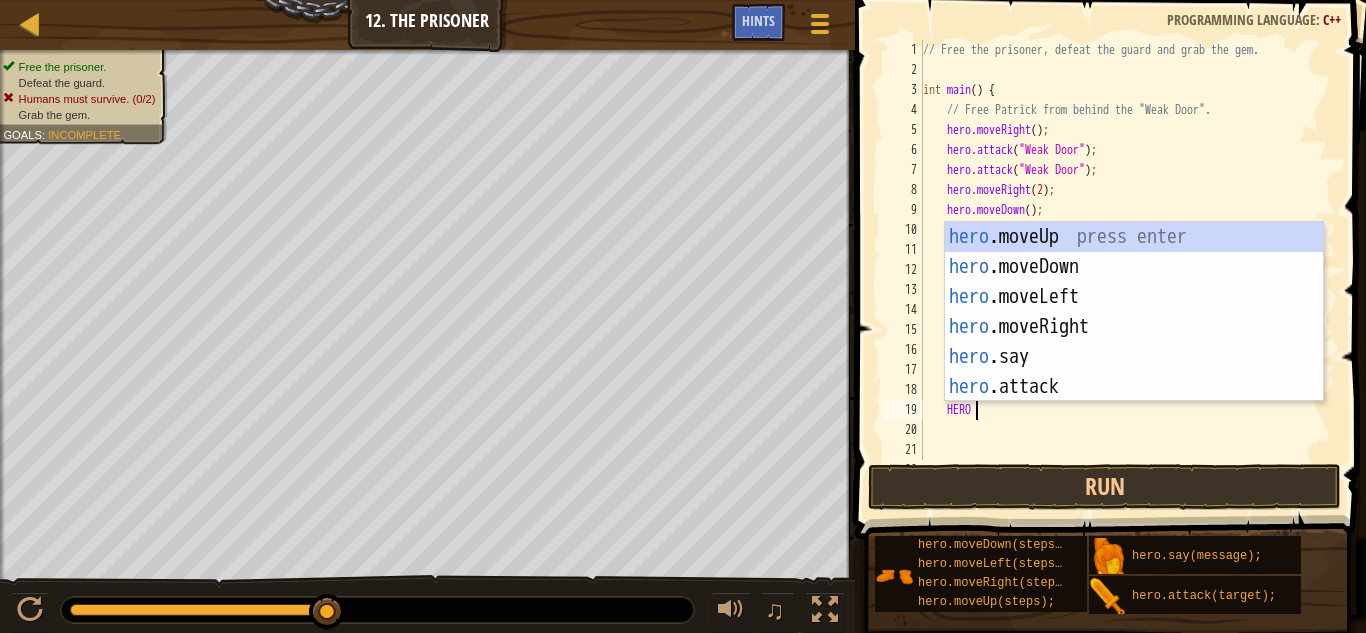 scroll, scrollTop: 9, scrollLeft: 3, axis: both 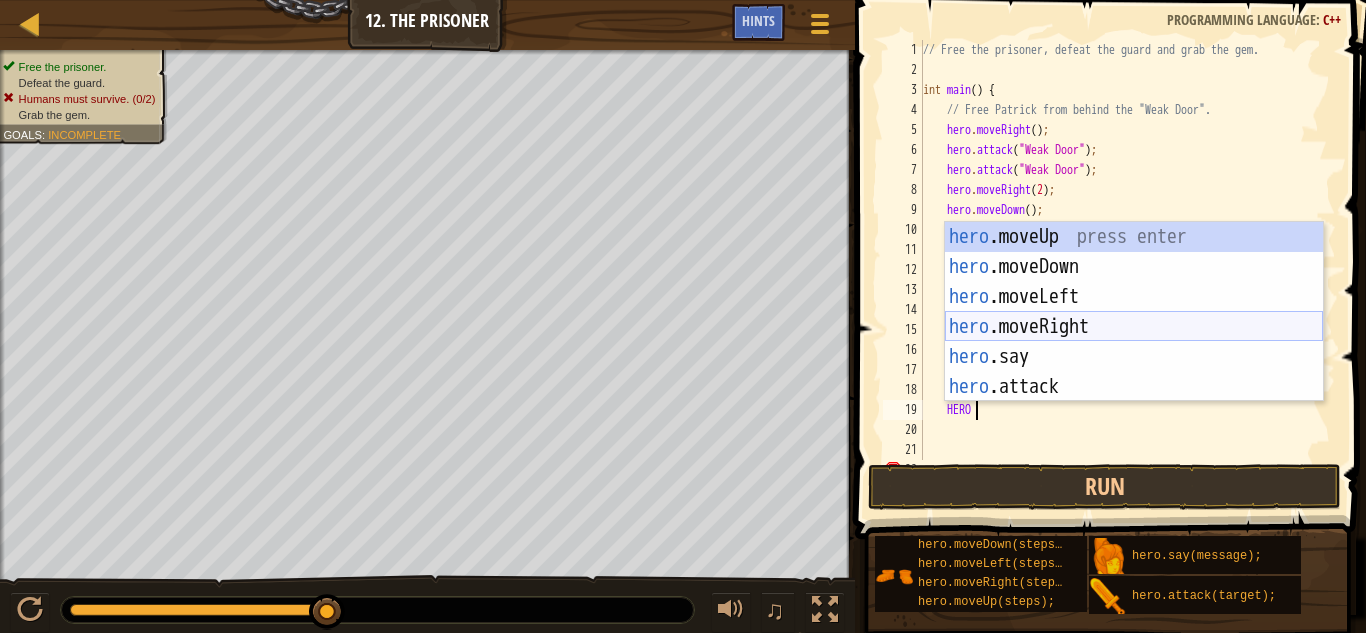 click on "hero .moveUp press enter hero .moveDown press enter hero .moveLeft press enter hero .moveRight press enter hero .say press enter hero .attack press enter" at bounding box center [1134, 342] 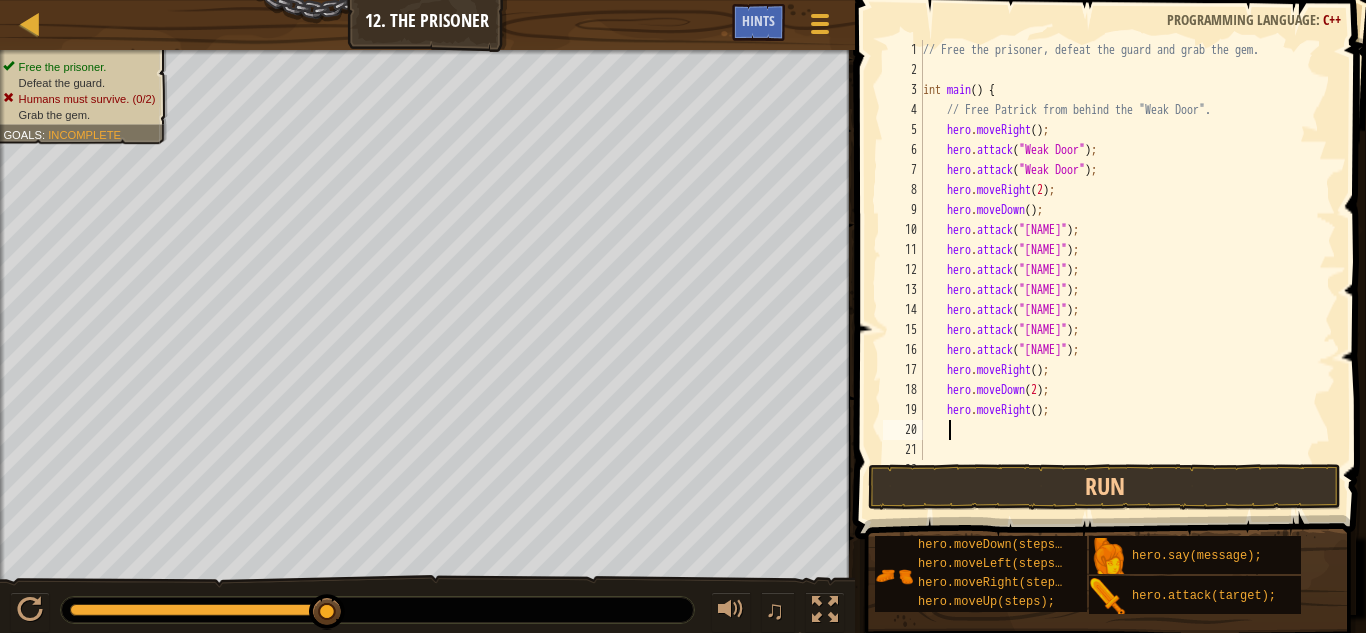 scroll, scrollTop: 9, scrollLeft: 1, axis: both 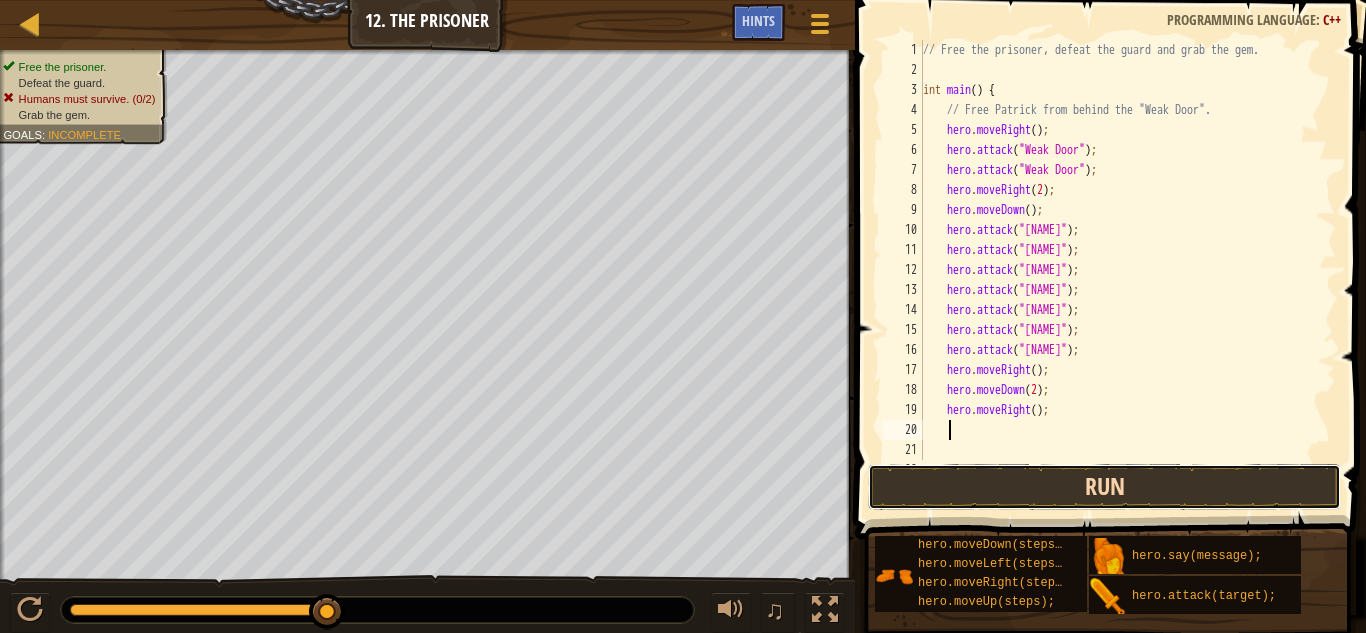 click on "Run" at bounding box center (1104, 487) 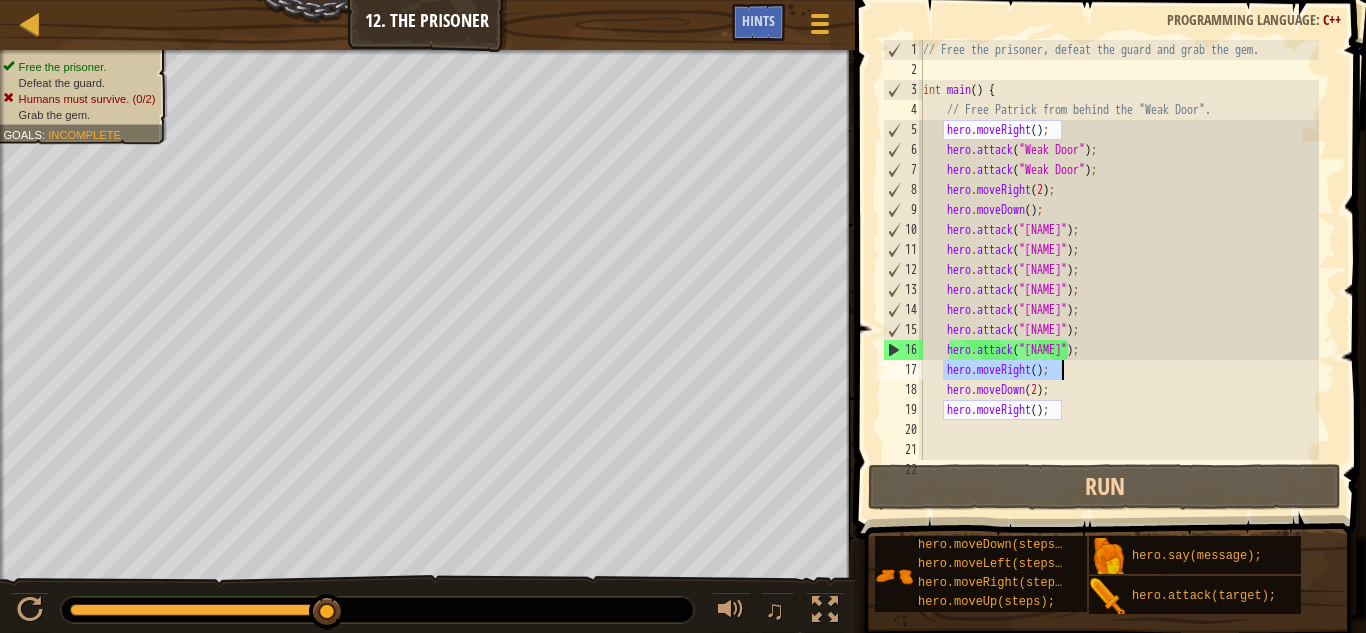 drag, startPoint x: 943, startPoint y: 371, endPoint x: 1062, endPoint y: 374, distance: 119.03781 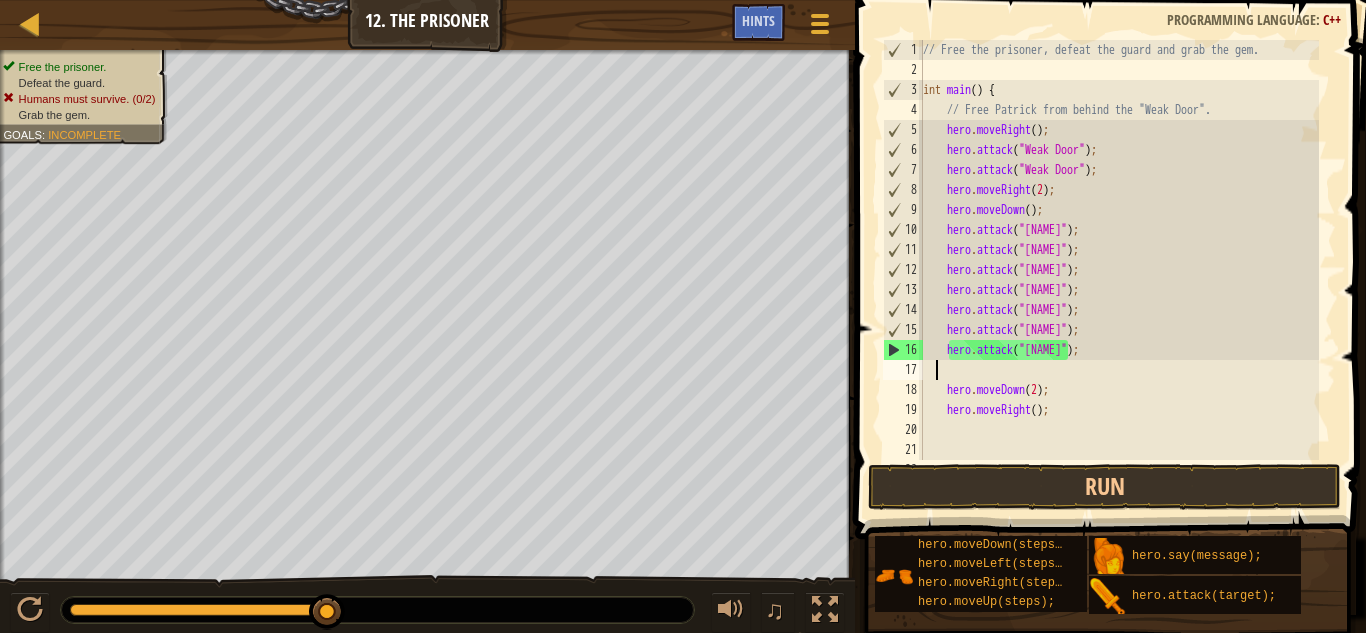 scroll, scrollTop: 9, scrollLeft: 0, axis: vertical 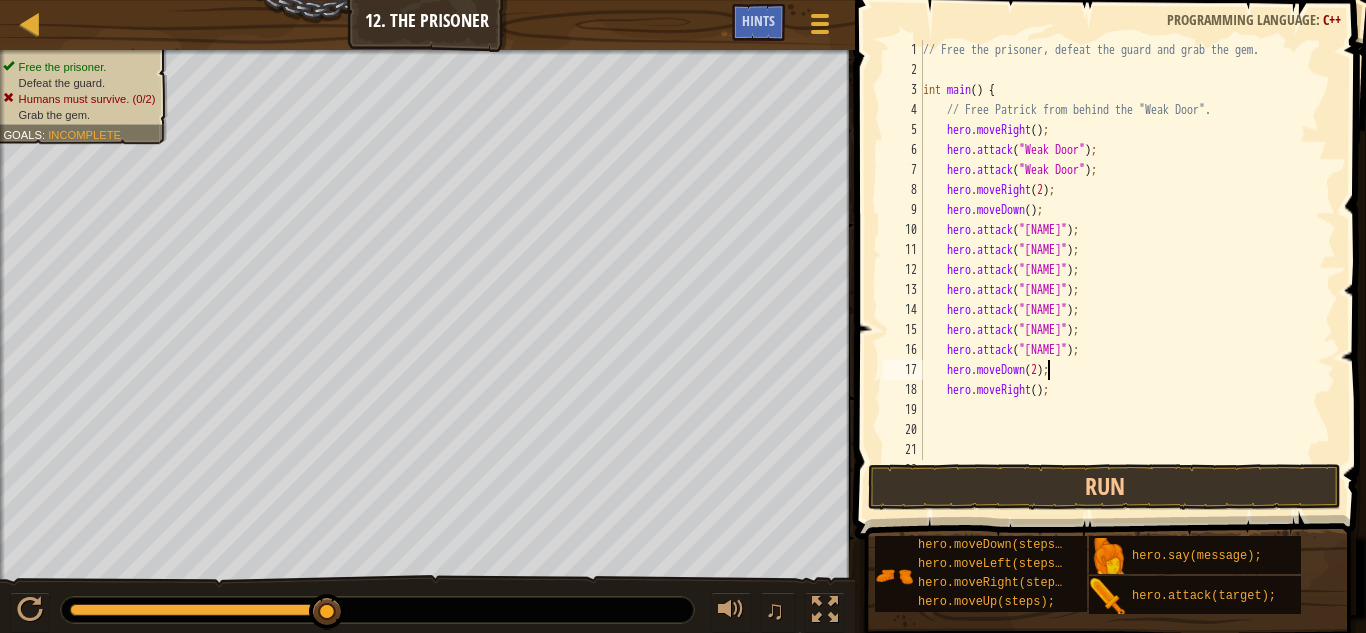 click on "// Free the prisoner, defeat the guard and grab the gem. int   main ( )   {      // Free Patrick from behind the "Weak Door".      hero . moveRight ( ) ;      hero . attack ( " Weak Door " ) ;      hero . attack ( " Weak Door " ) ;      hero . moveRight ( 2 ) ;      hero . moveDown ( ) ;      hero . attack ( " Two " ) ;      hero . attack ( " Two " ) ;      hero . attack ( " Two " ) ;      hero . attack ( " Two " ) ;      hero . attack ( " Two " ) ;      hero . attack ( " Two " ) ;      hero . attack ( " Two " ) ;      hero . moveDown ( 2 ) ;      hero . moveRight ( ) ;                     // Defeat the guard, named "Two"." at bounding box center [1119, 270] 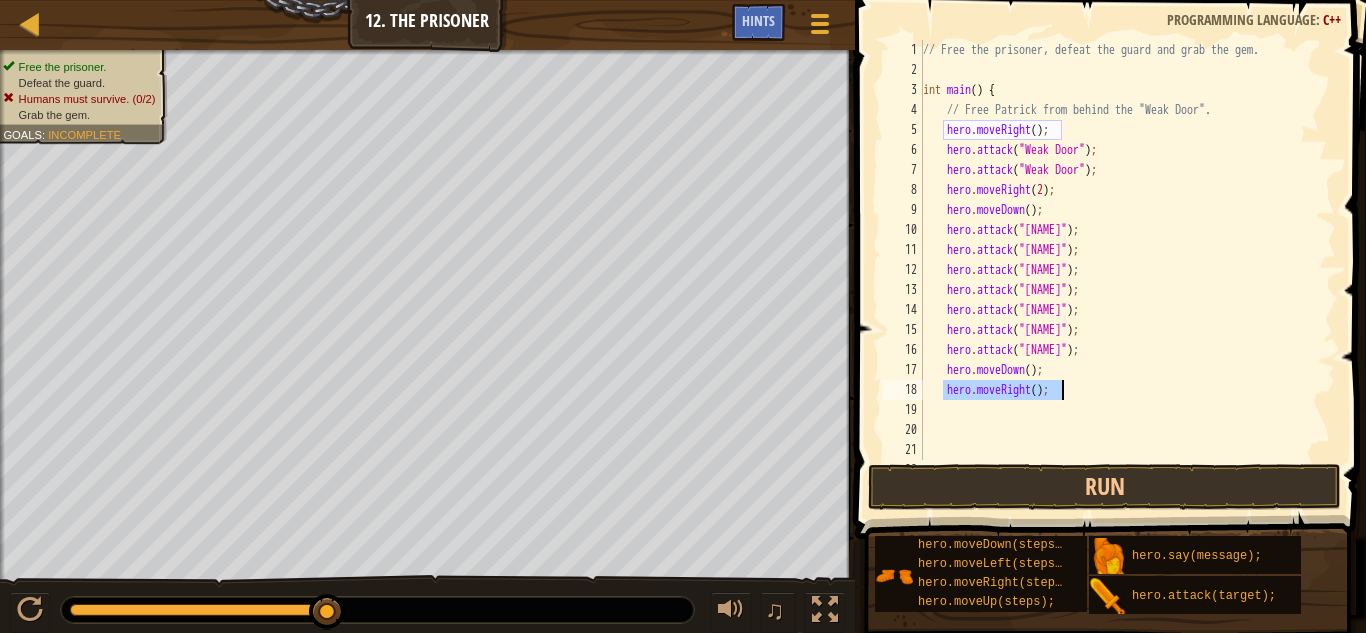 drag, startPoint x: 943, startPoint y: 390, endPoint x: 1076, endPoint y: 392, distance: 133.01503 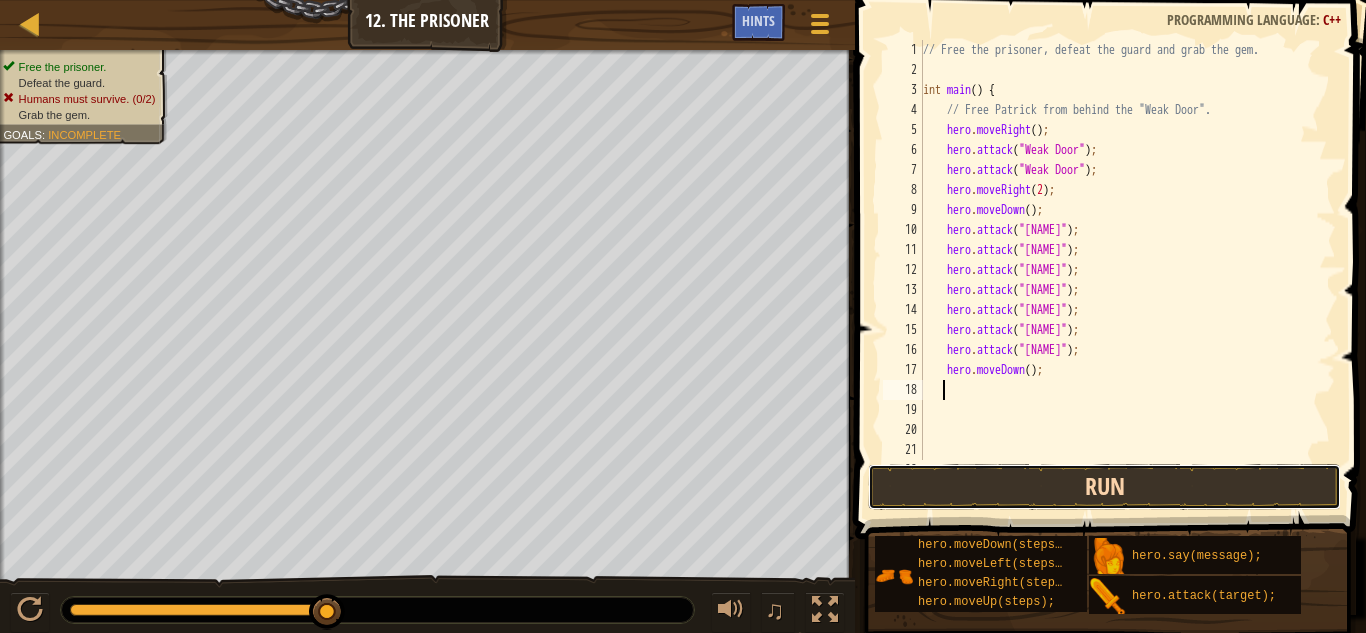 click on "Run" at bounding box center [1104, 487] 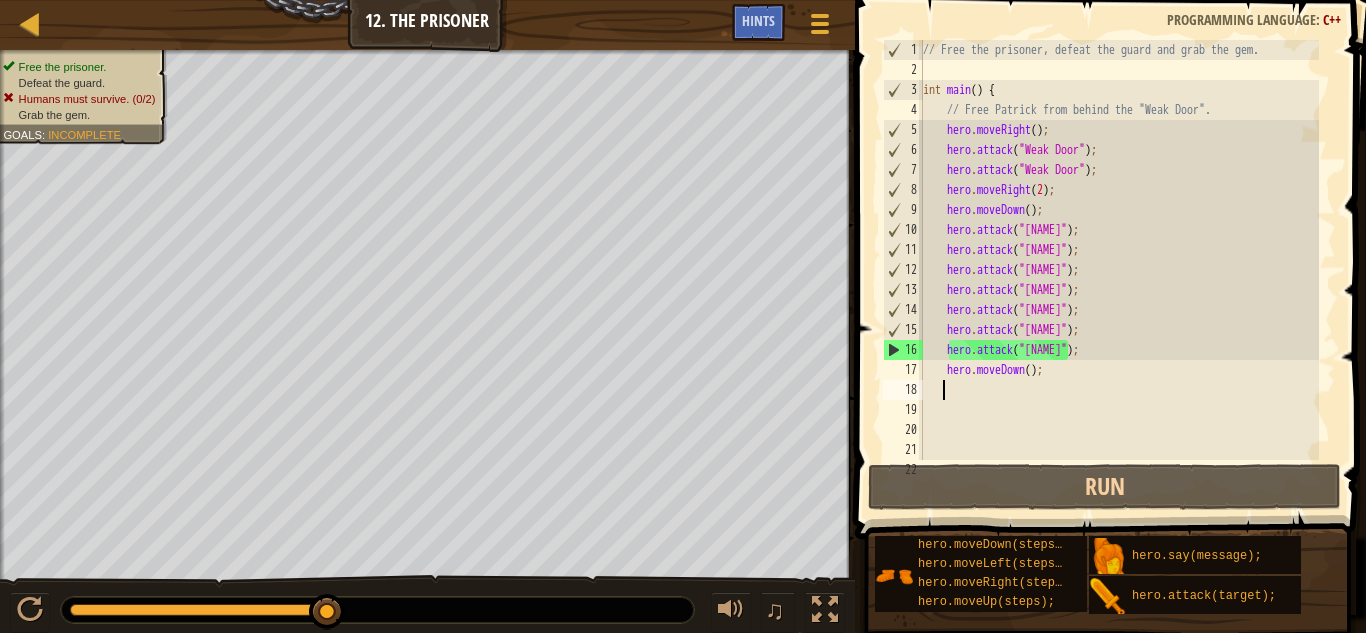 click on "// Free the prisoner, defeat the guard and grab the gem. int   main ( )   {      // Free Patrick from behind the "Weak Door".      hero . moveRight ( ) ;      hero . attack ( " Weak Door " ) ;      hero . attack ( " Weak Door " ) ;      hero . moveRight ( [NUMBER] ) ;      hero . moveDown ( ) ;      hero . attack ( " [ENEMY] " ) ;      hero . attack ( " [ENEMY] " ) ;      hero . attack ( " [ENEMY] " ) ;      hero . attack ( " [ENEMY] " ) ;      hero . attack ( " [ENEMY] " ) ;      hero . attack ( " [ENEMY] " ) ;      hero . attack ( " [ENEMY] " ) ;      hero . moveDown ( ) ;                         // Defeat the guard, named "Two"." at bounding box center (1119, 270) 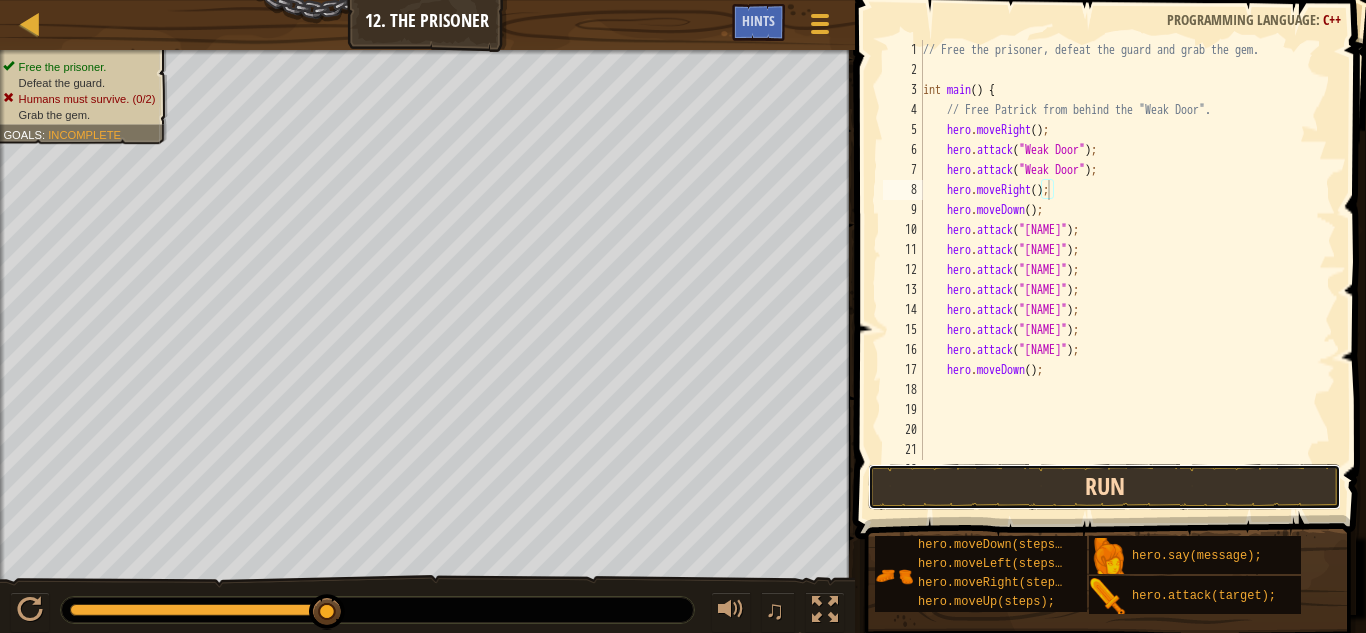 click on "Run" at bounding box center [1104, 487] 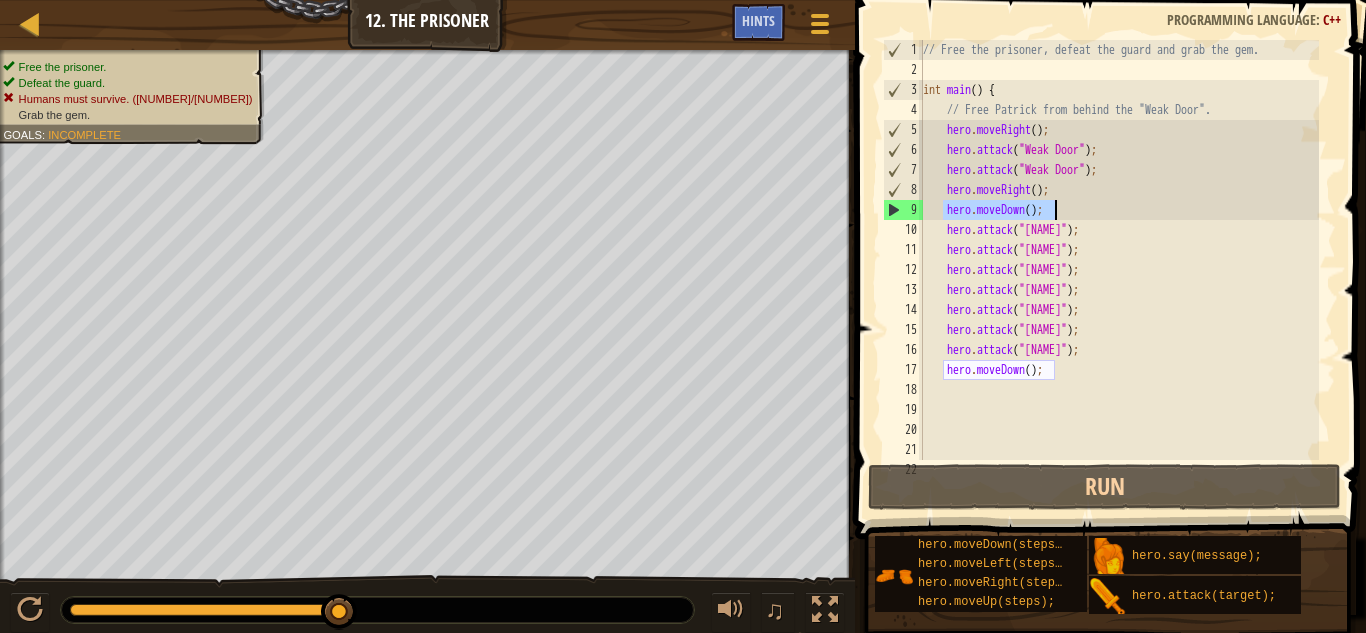 drag, startPoint x: 942, startPoint y: 210, endPoint x: 1063, endPoint y: 211, distance: 121.004135 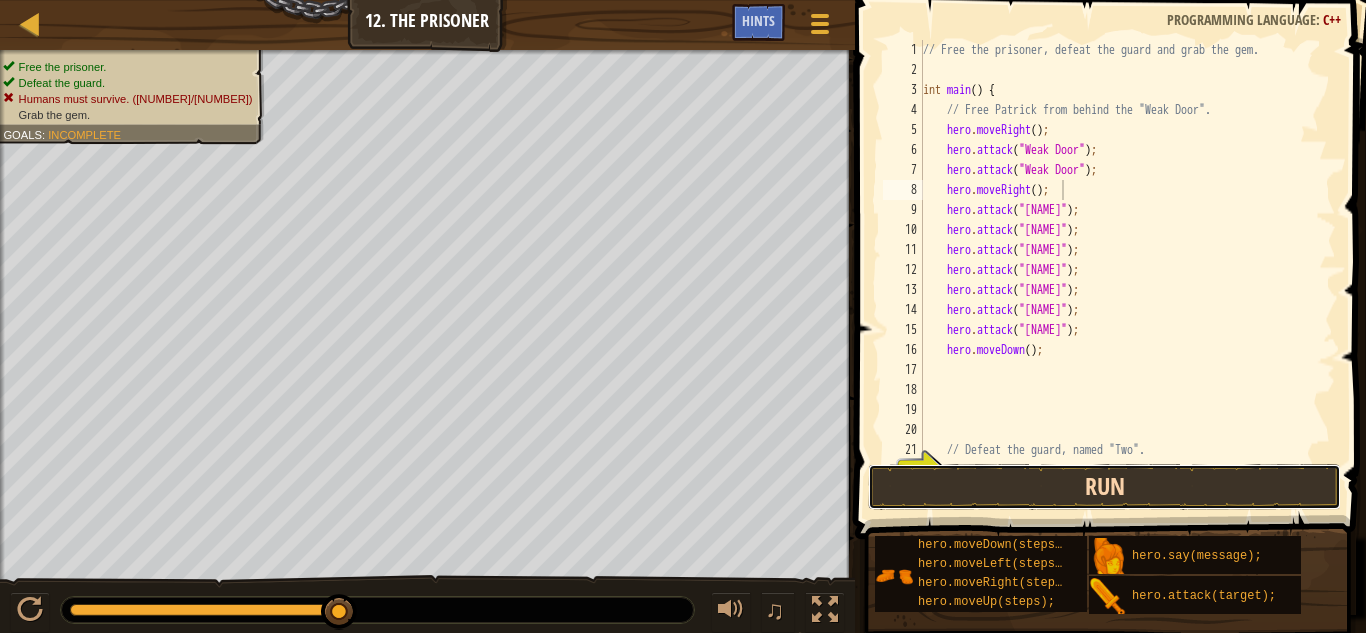 click on "Run" at bounding box center [1104, 487] 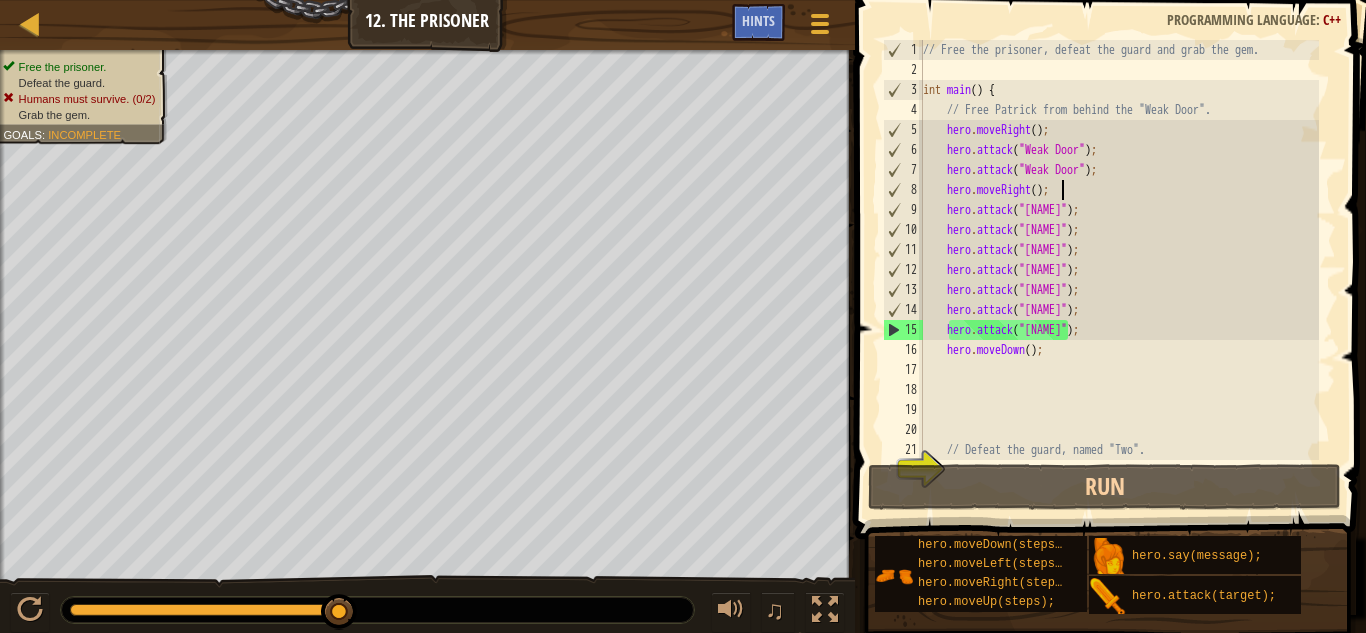 click on "// Free the prisoner, defeat the guard and grab the gem. int   main ( )   {      // Free [PERSON] from behind the "Weak Door".      hero . moveRight ( ) ;      hero . attack ( " Weak Door " ) ;      hero . attack ( " Weak Door " ) ;      hero . moveRight ( ) ;      hero . attack ( " [NAME] " ) ;      hero . attack ( " [NAME] " ) ;      hero . attack ( " [NAME] " ) ;      hero . attack ( " [NAME] " ) ;      hero . attack ( " [NAME] " ) ;      hero . attack ( " [NAME] " ) ;      hero . attack ( " [NAME] " ) ;      hero . moveDown ( ) ;                         // Defeat the guard, named "[NAME]"." at bounding box center [1119, 270] 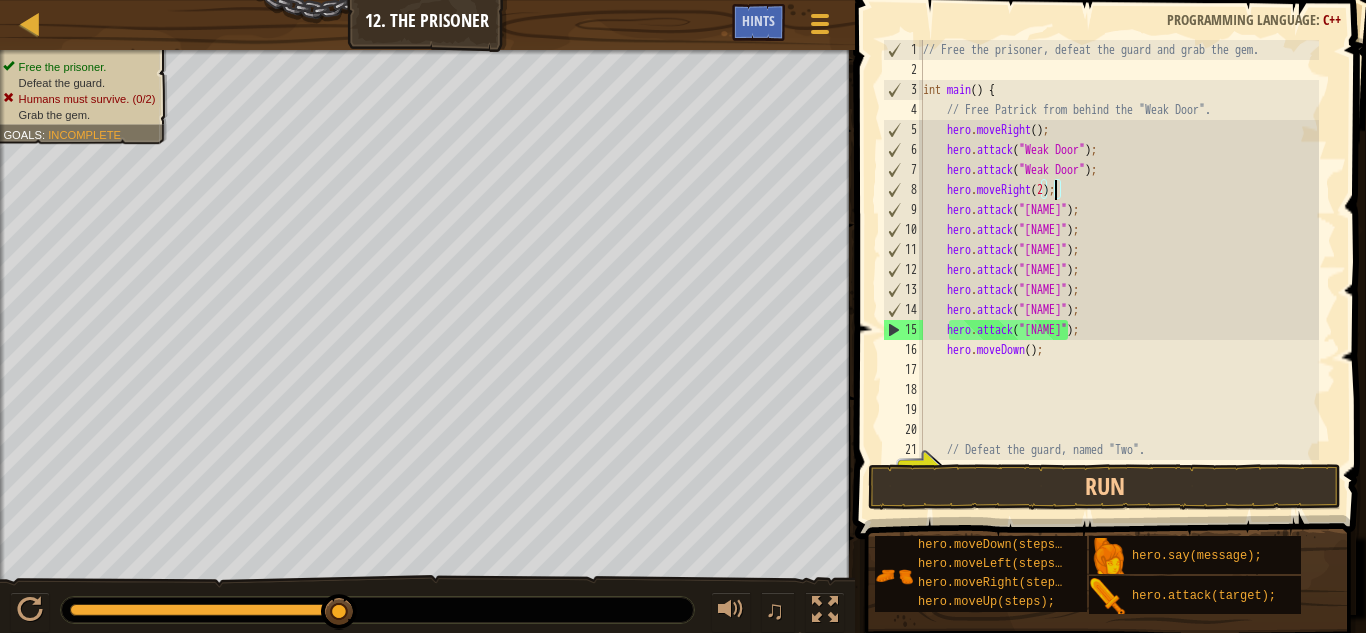 scroll, scrollTop: 9, scrollLeft: 11, axis: both 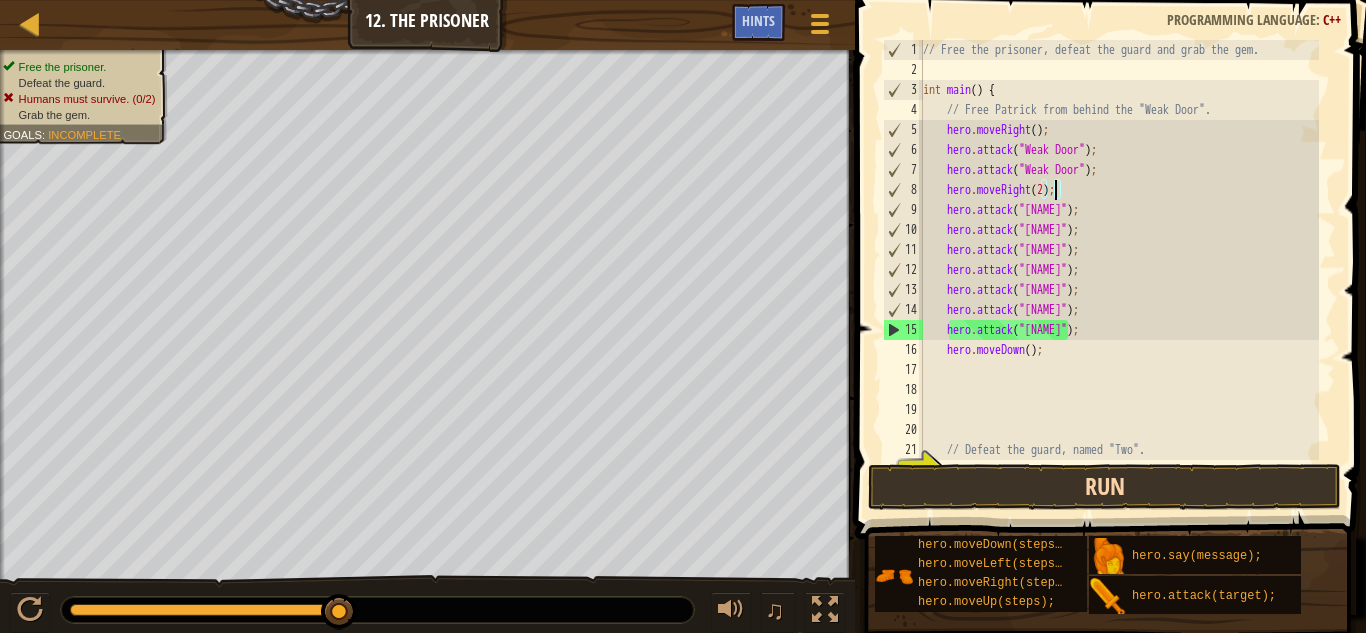 type on "hero.moveRight(2);" 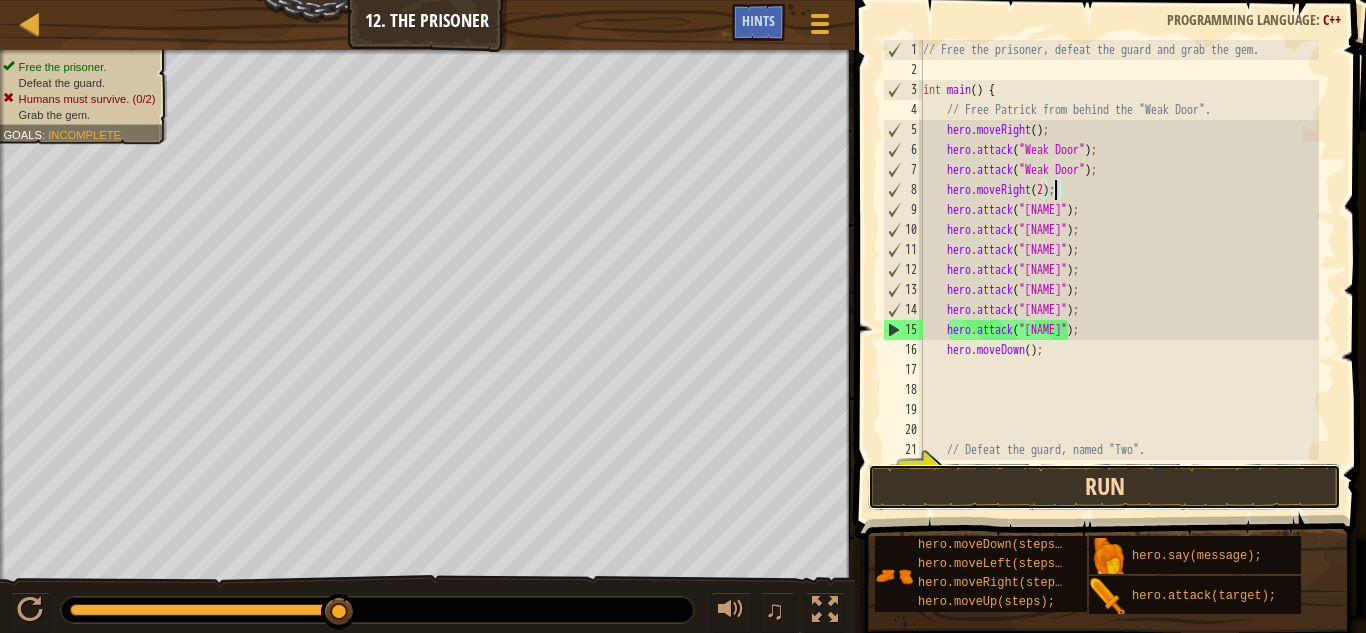 click on "Run" at bounding box center (1104, 487) 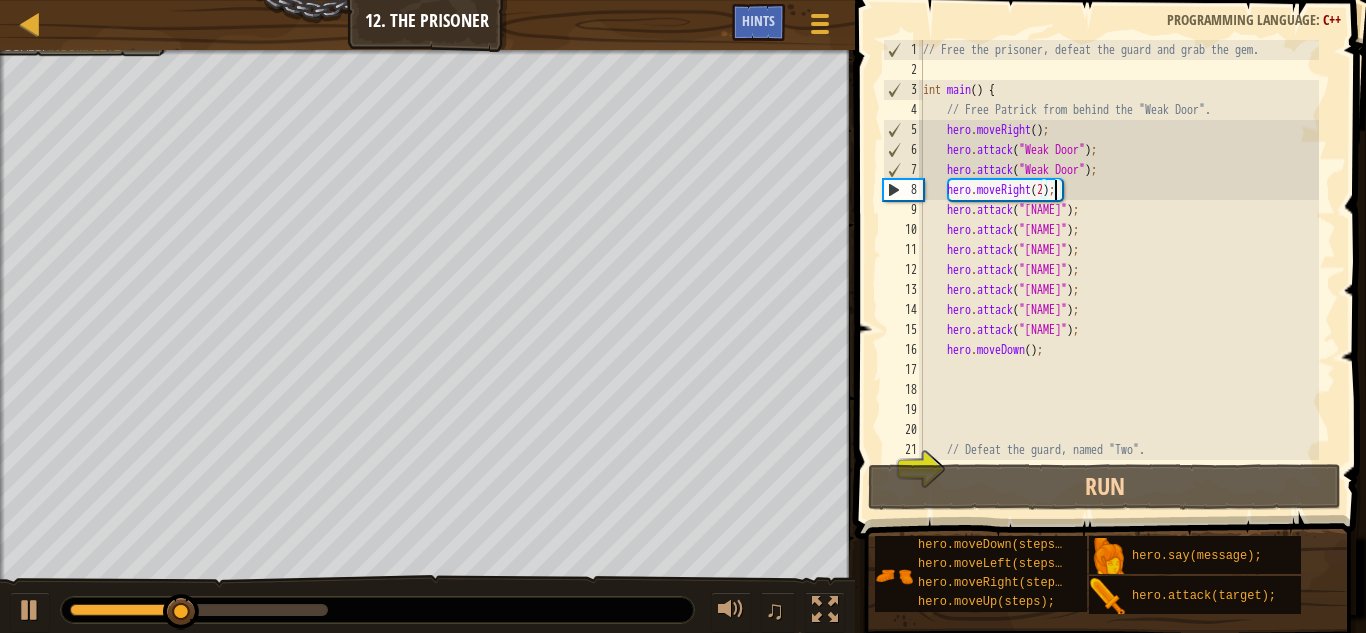 click on "// Free the prisoner, defeat the guard and grab the gem. int   main ( )   {      // Free Patrick from behind the "Weak Door".      hero . moveRight ( ) ;      hero . attack ( " Weak Door " ) ;      hero . attack ( " Weak Door " ) ;      hero . moveRight ( 2 ) ;      hero . attack ( " Two " ) ;      hero . attack ( " Two " ) ;      hero . attack ( " Two " ) ;      hero . attack ( " Two " ) ;      hero . attack ( " Two " ) ;      hero . attack ( " Two " ) ;      hero . attack ( " Two " ) ;      hero . moveDown ( ) ;                         // Defeat the guard, named "Two"." at bounding box center (1119, 270) 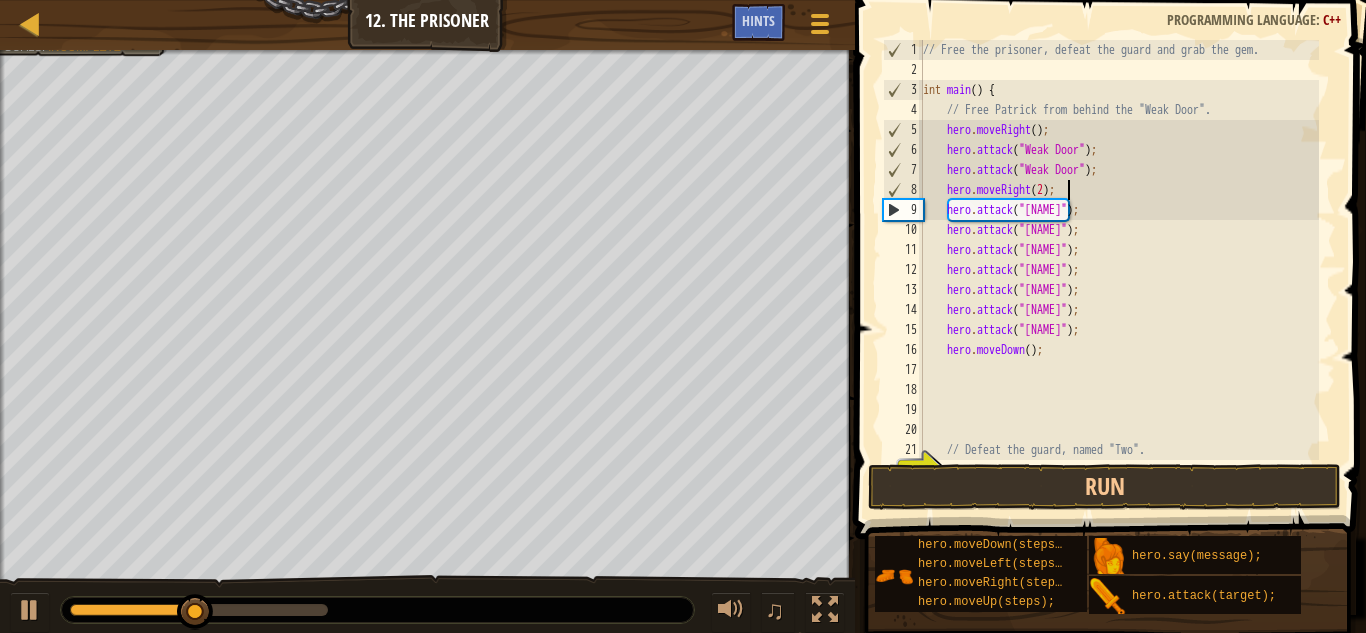 scroll, scrollTop: 9, scrollLeft: 1, axis: both 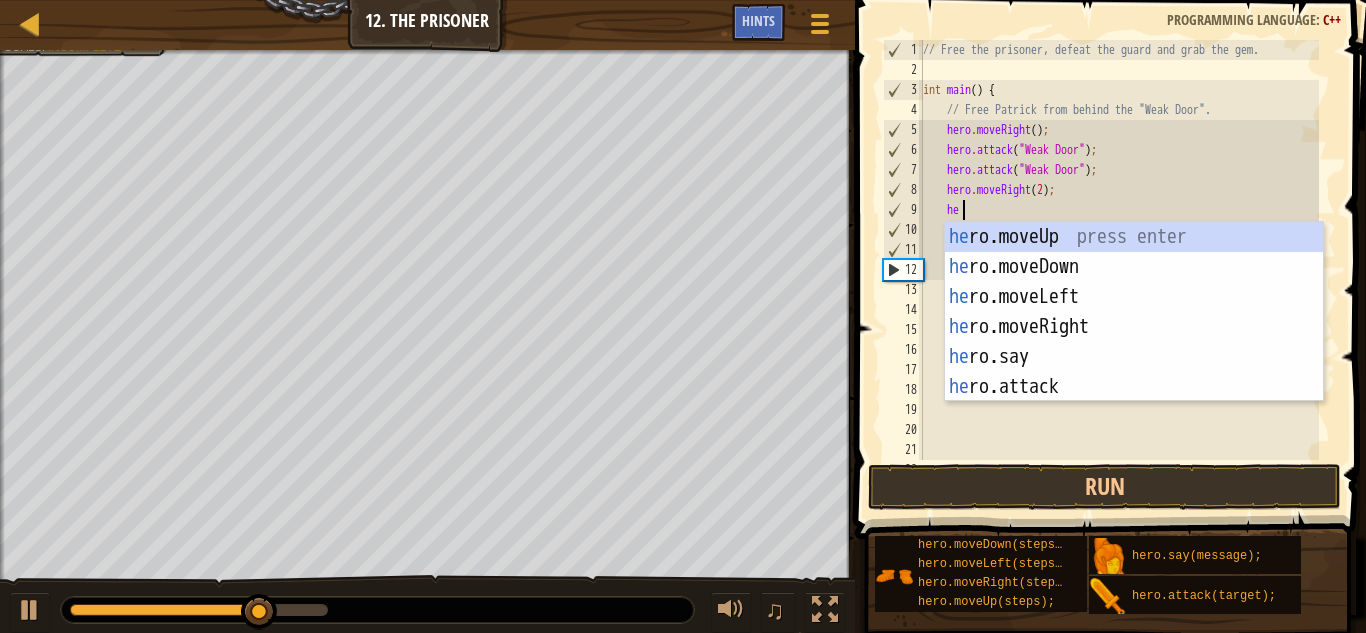 type on "hero" 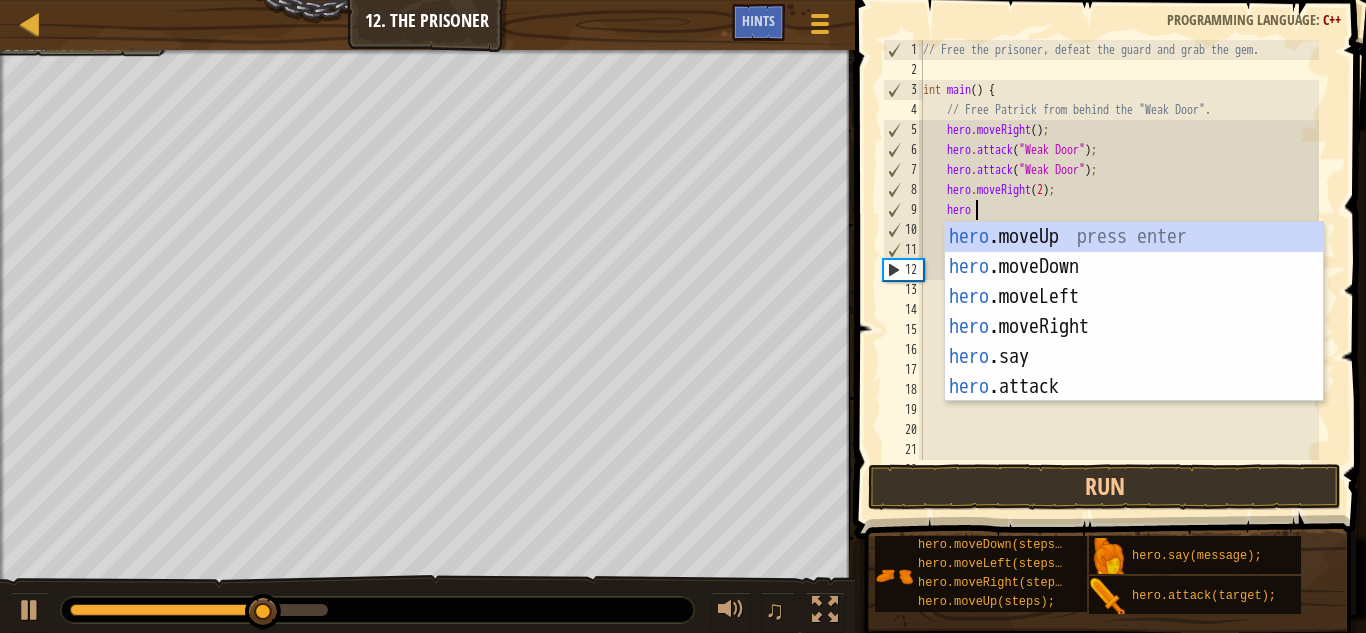 scroll, scrollTop: 9, scrollLeft: 3, axis: both 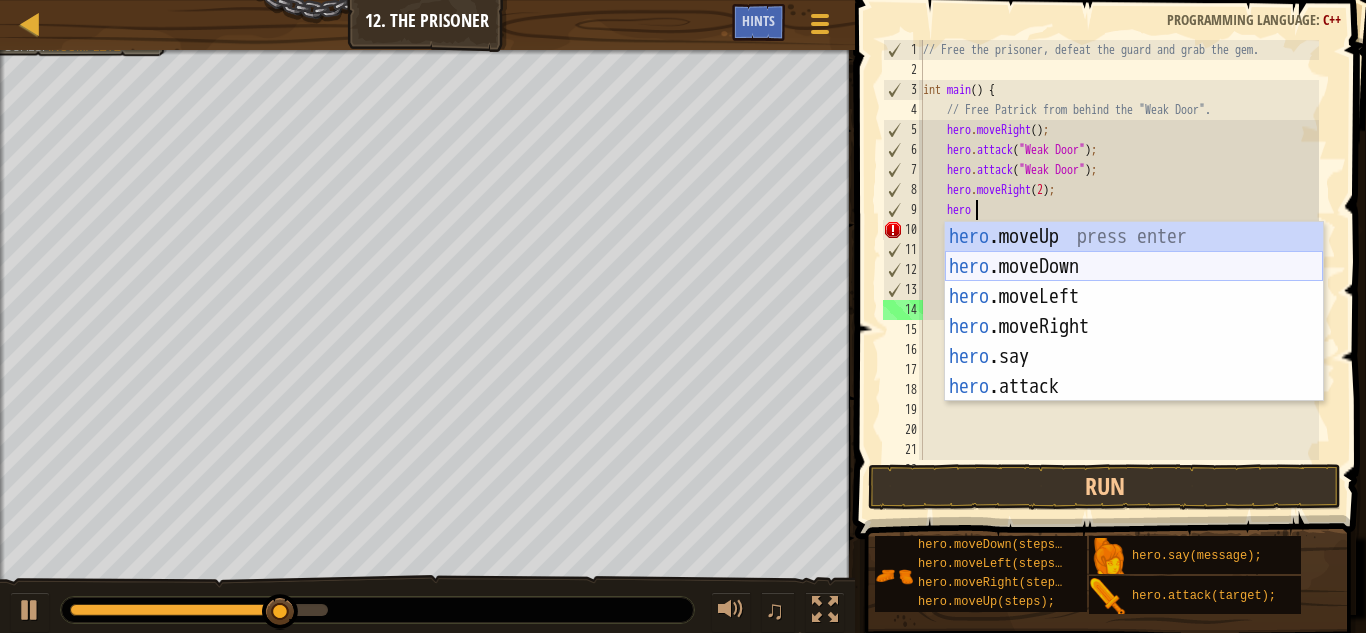 click on "hero .moveUp press enter hero .moveDown press enter hero .moveLeft press enter hero .moveRight press enter hero .say press enter hero .attack press enter" at bounding box center (1134, 342) 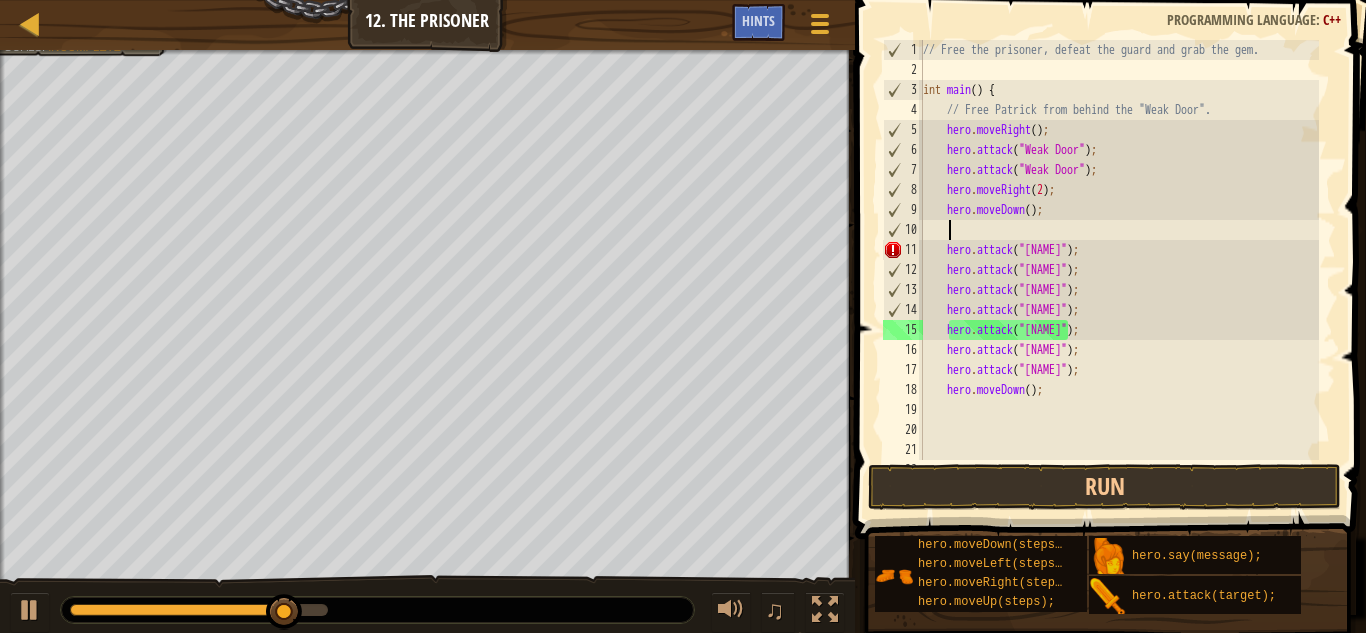 scroll, scrollTop: 9, scrollLeft: 1, axis: both 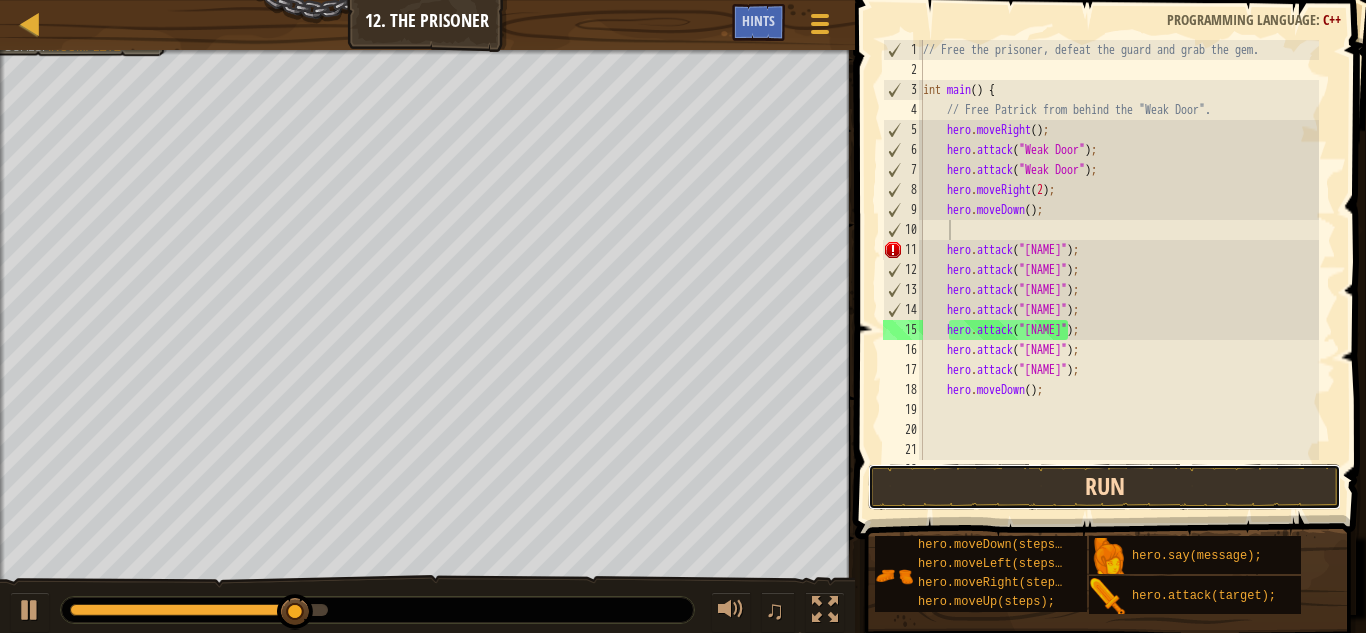 click on "Run" at bounding box center (1104, 487) 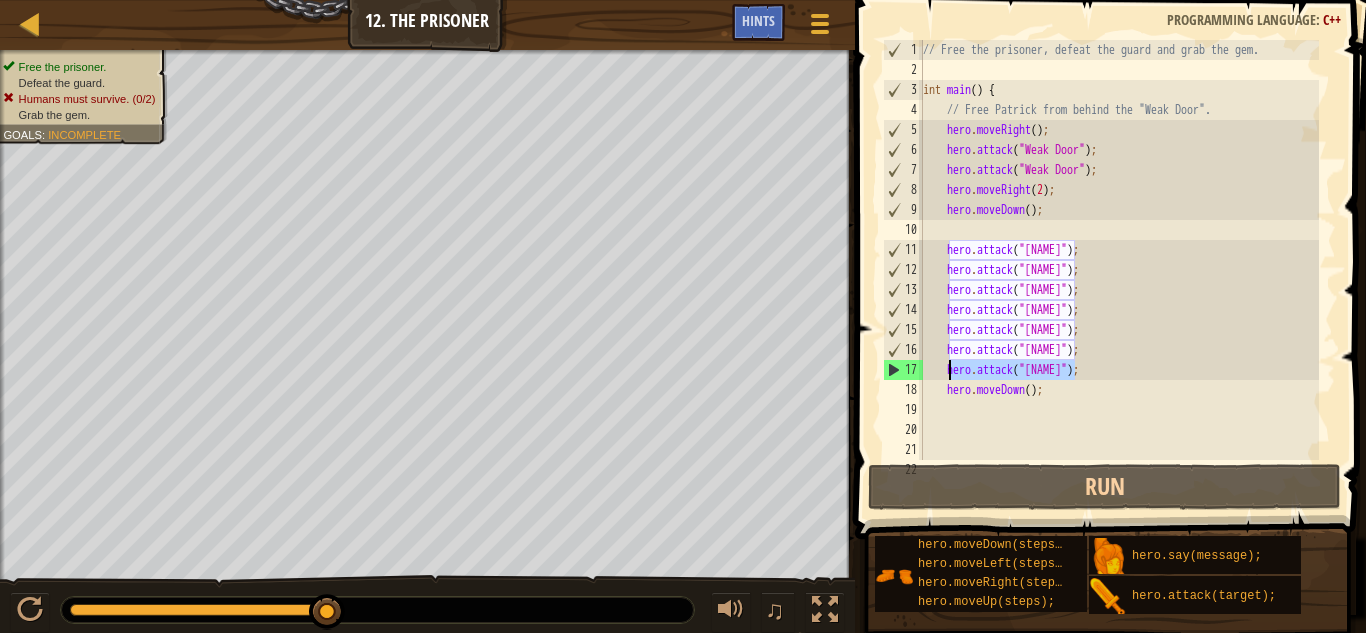 drag, startPoint x: 1077, startPoint y: 373, endPoint x: 948, endPoint y: 368, distance: 129.09686 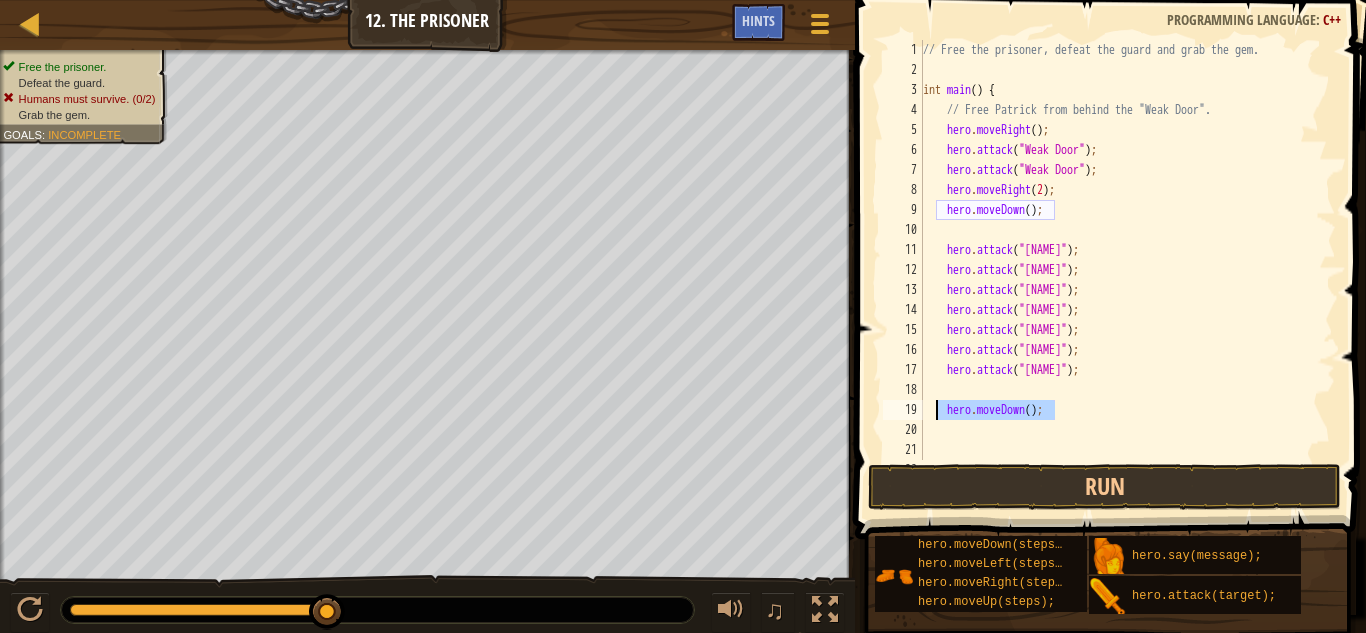 drag, startPoint x: 1064, startPoint y: 409, endPoint x: 940, endPoint y: 407, distance: 124.01613 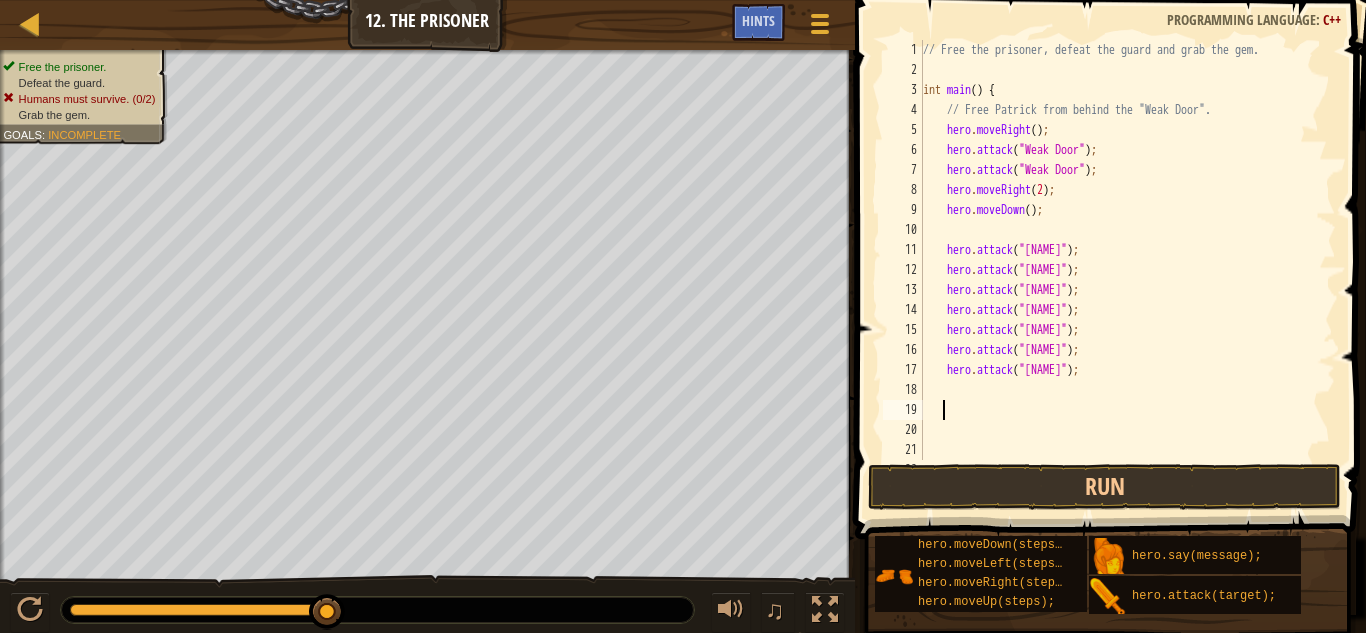 scroll, scrollTop: 9, scrollLeft: 0, axis: vertical 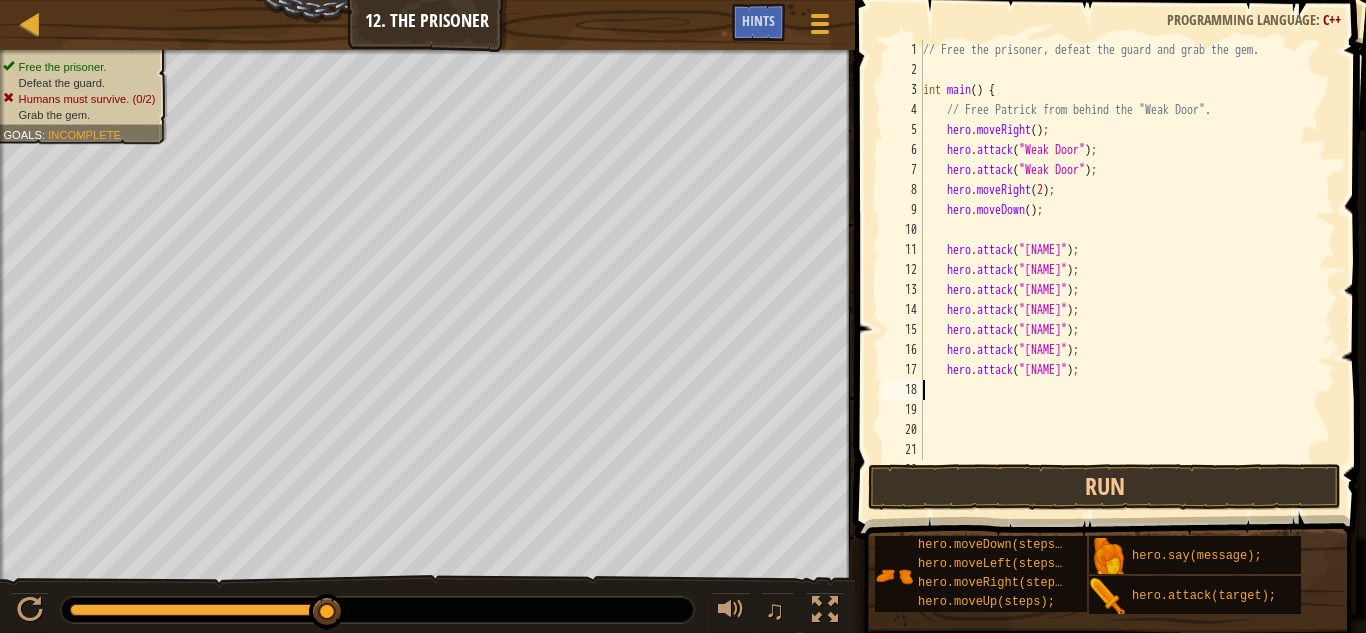 type on "hero.attack("[NAME]");" 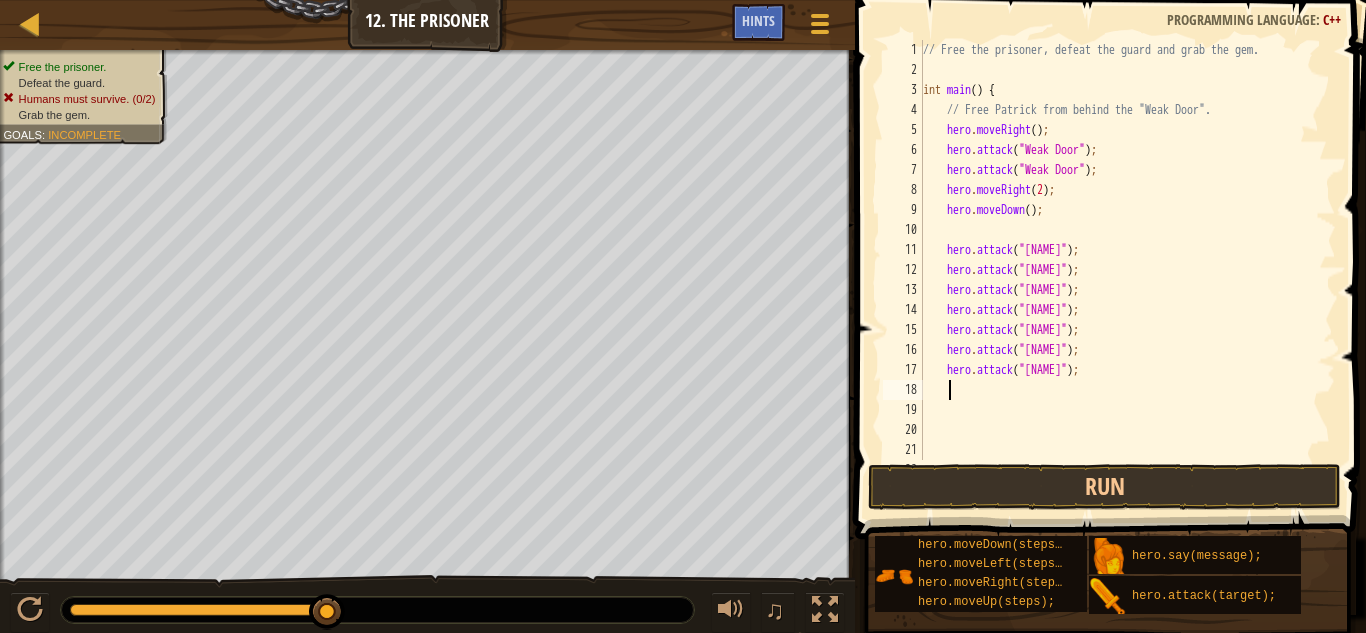 paste on "hero.attack("[NAME]");" 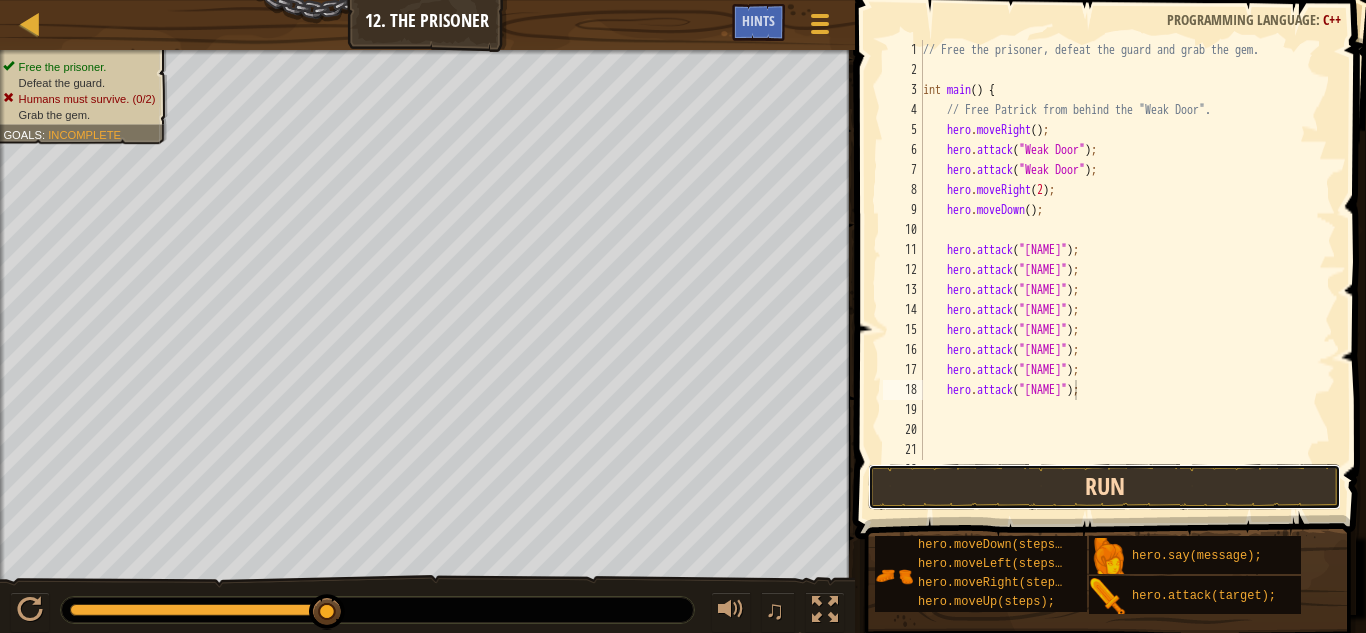 click on "Run" at bounding box center [1104, 487] 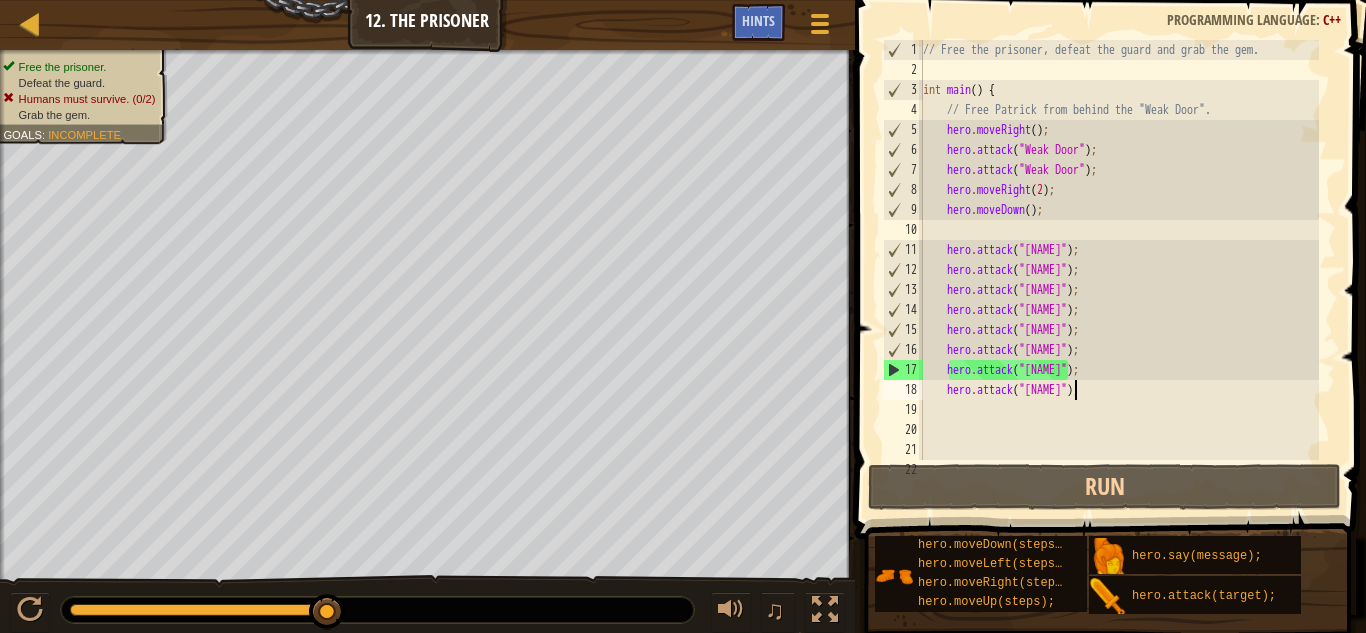 click on "// Free the prisoner, defeat the guard and grab the gem. int   main ( )   {      // Free Patrick from behind the "Weak Door".      hero . moveRight ( ) ;      hero . attack ( " Weak Door " ) ;      hero . attack ( " Weak Door " ) ;      hero . moveRight ( 2 ) ;      hero . moveDown ( ) ;           hero . attack ( " Two " ) ;      hero . attack ( " Two " ) ;      hero . attack ( " Two " ) ;      hero . attack ( " Two " ) ;      hero . attack ( " Two " ) ;      hero . attack ( " Two " ) ;      hero . attack ( " Two " ) ;      hero . attack ( " Two " ) ;" at bounding box center (1119, 270) 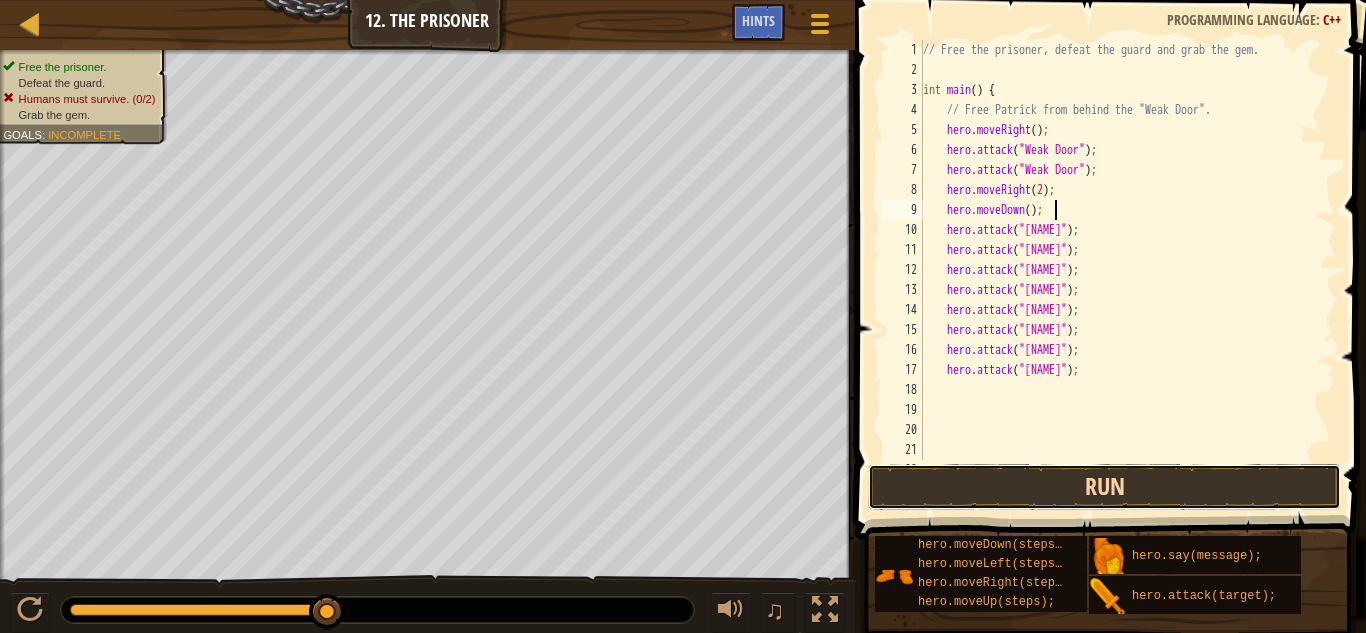 click on "Run" at bounding box center [1104, 487] 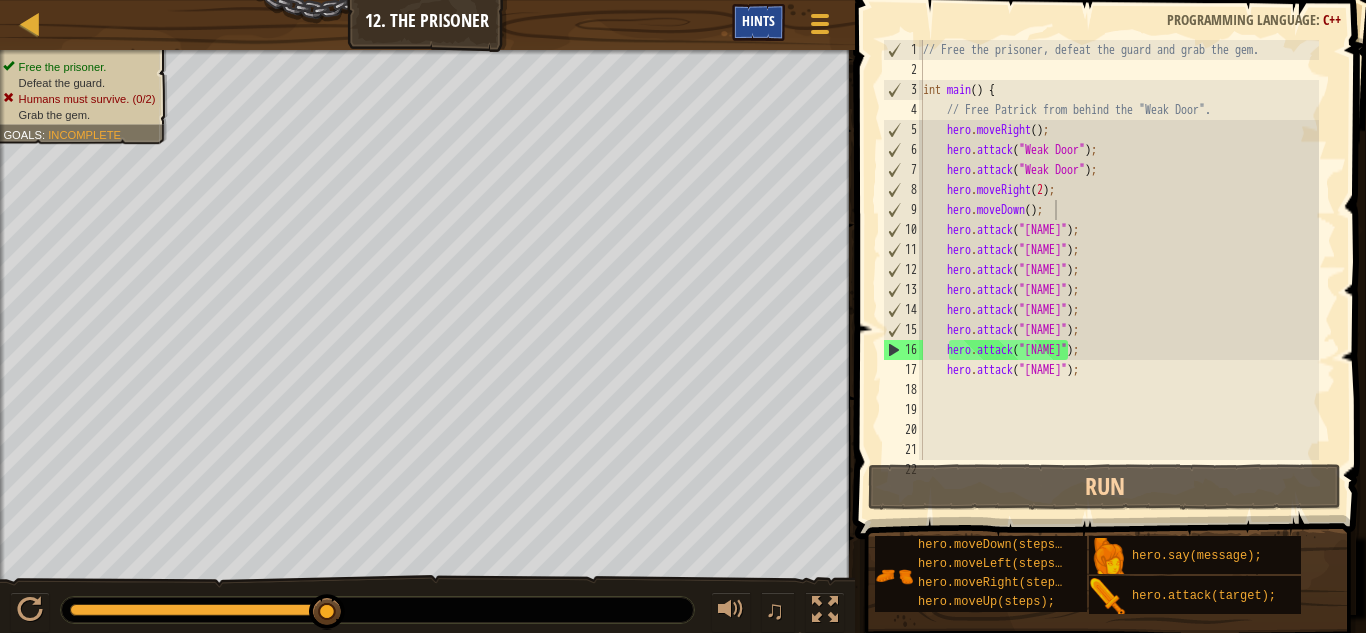 click on "Hints" at bounding box center [758, 22] 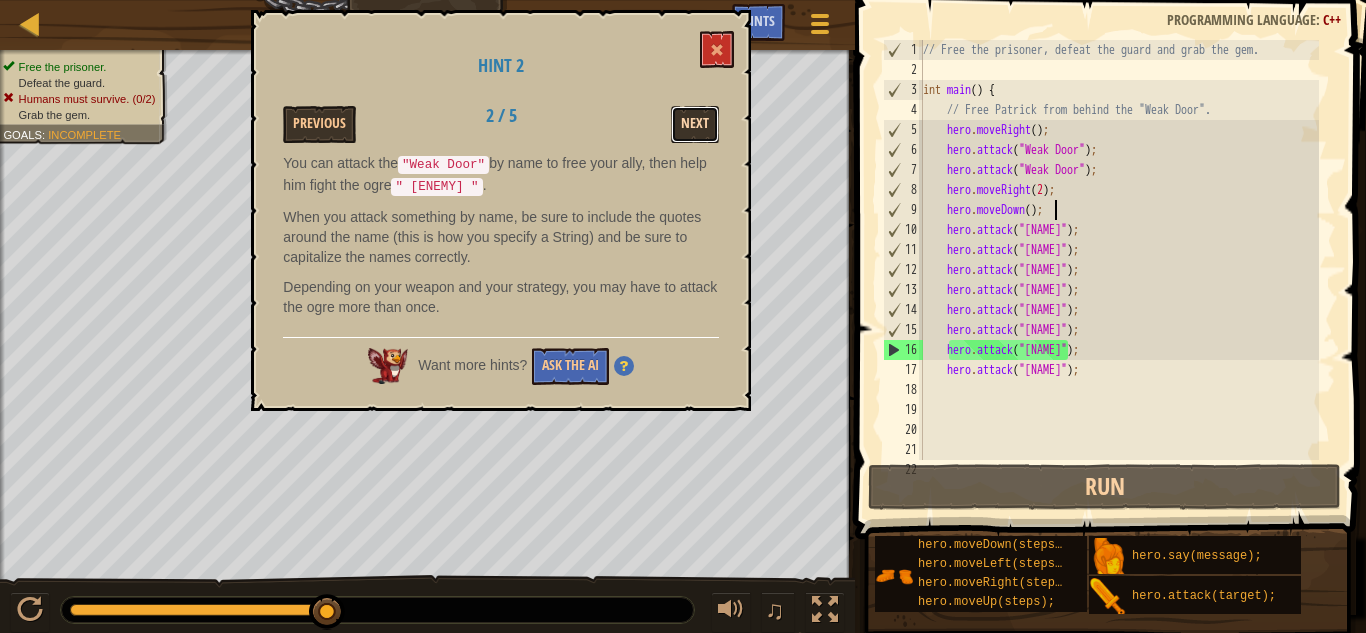 click on "Next" at bounding box center (695, 124) 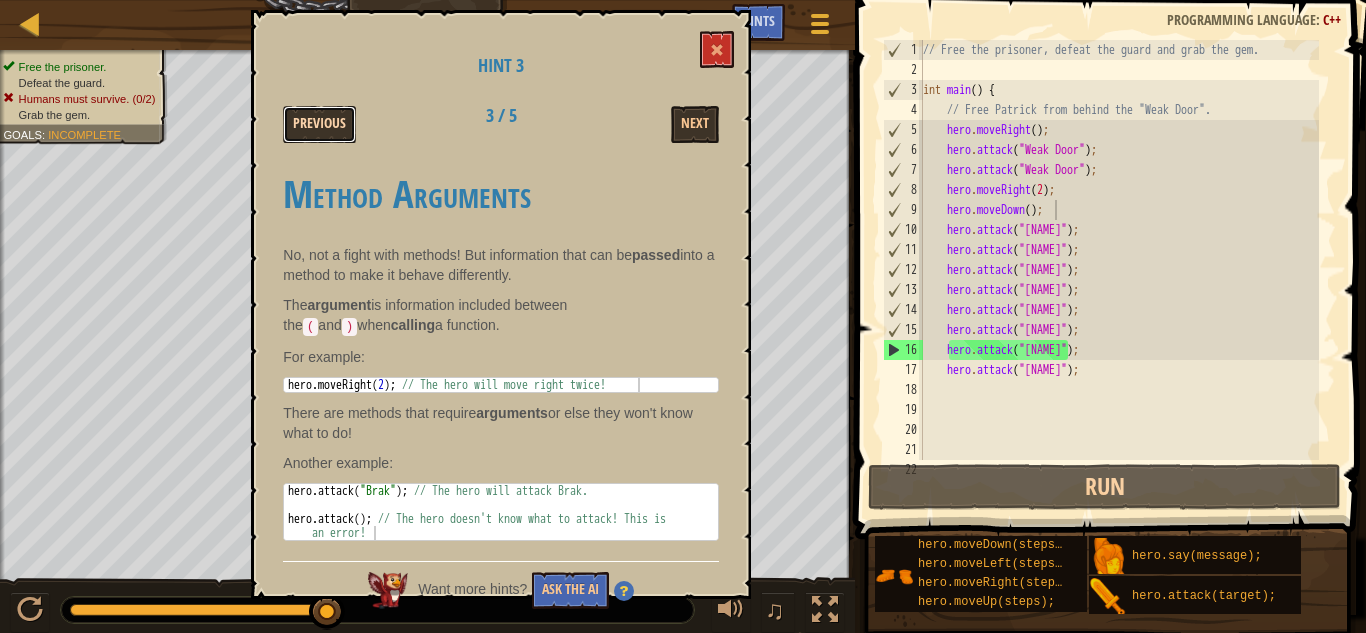 click on "Previous" at bounding box center [319, 124] 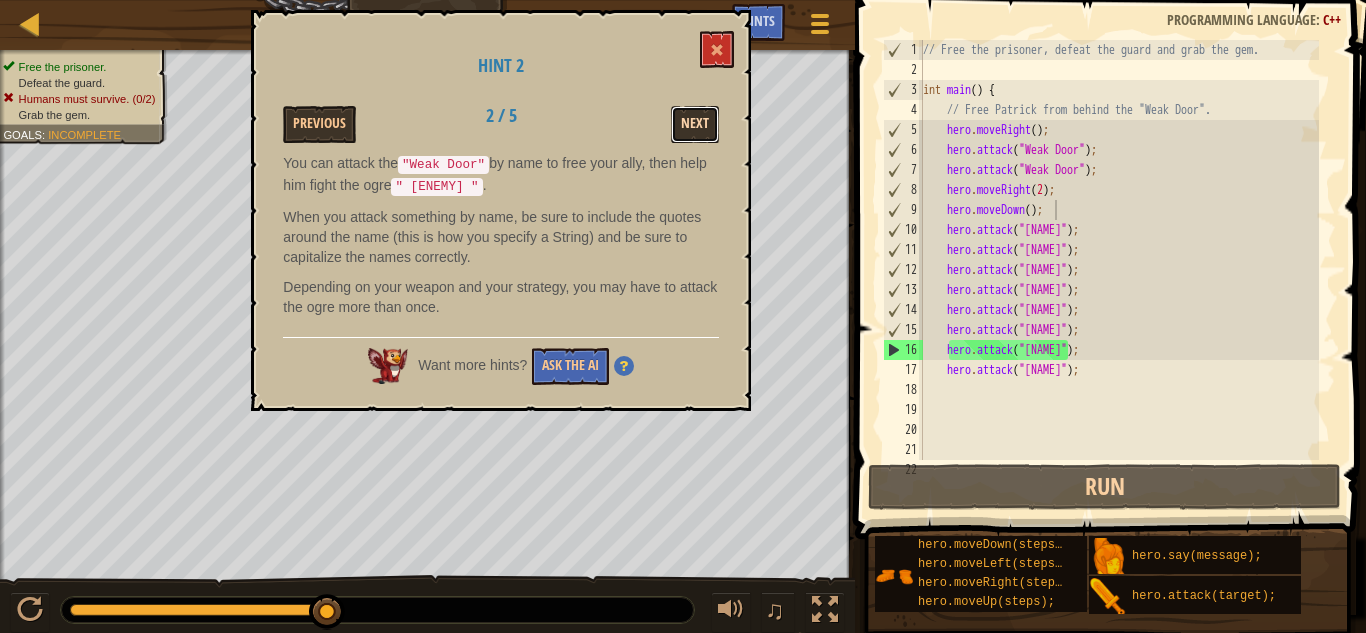 click on "Next" at bounding box center (695, 124) 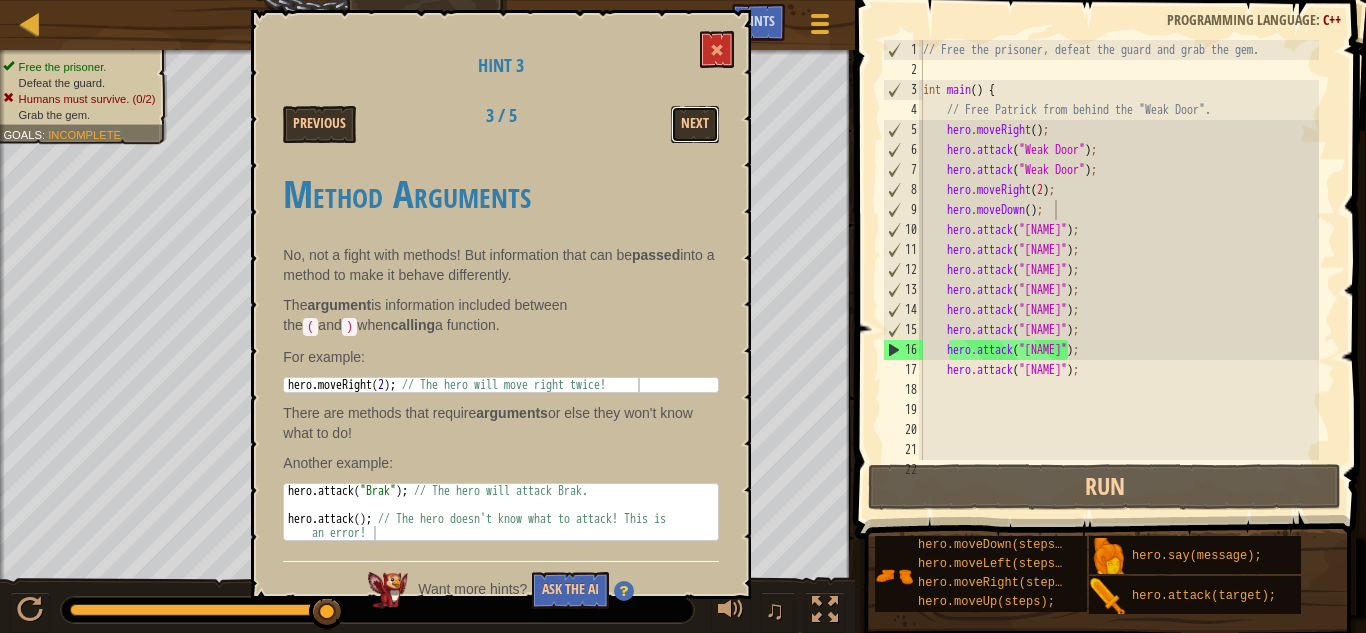 click on "Next" at bounding box center (695, 124) 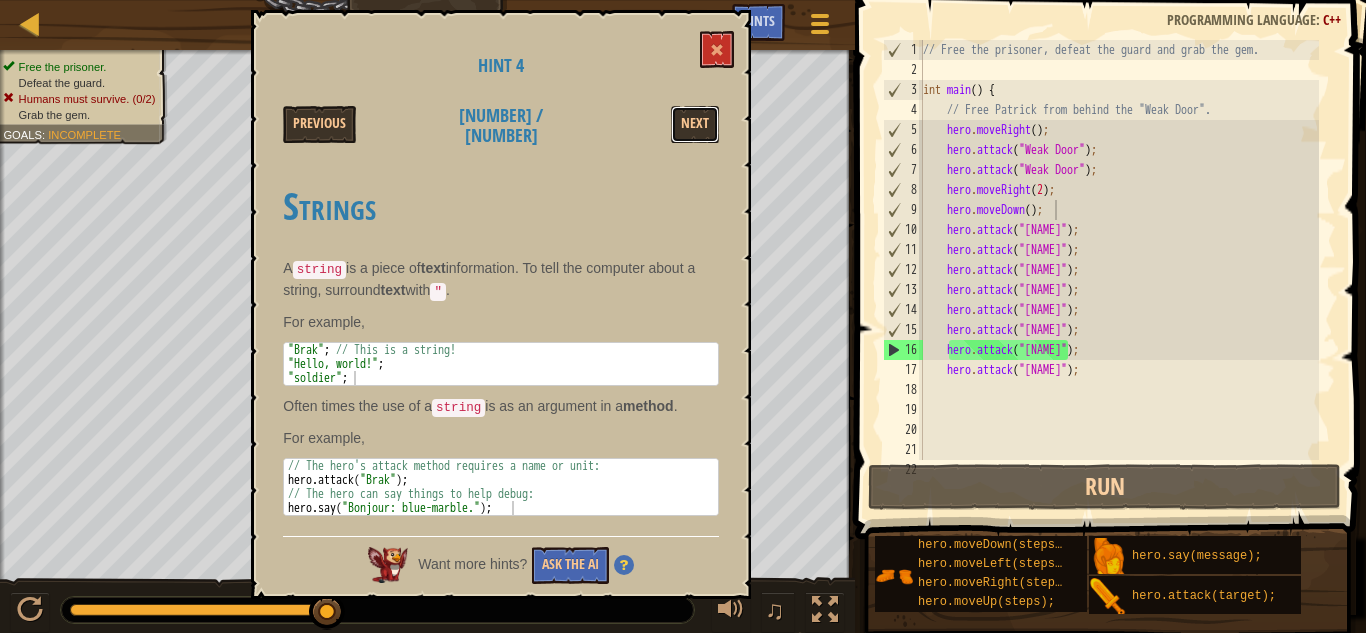 click on "Next" at bounding box center (695, 124) 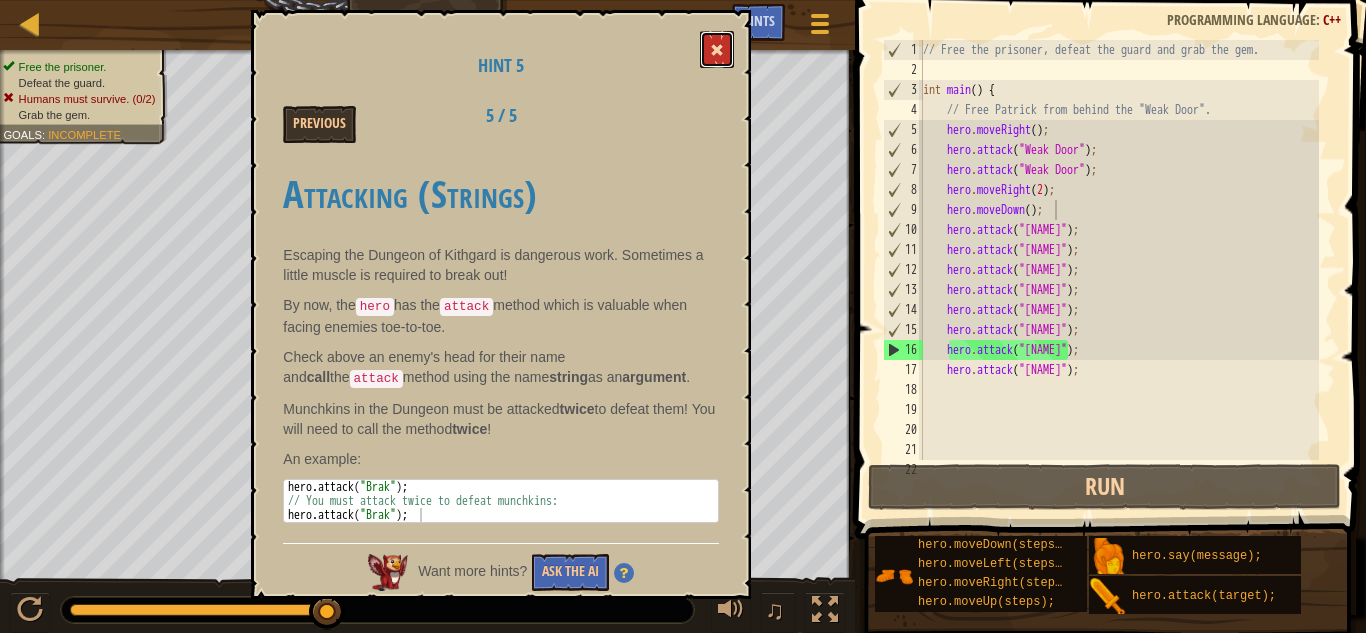 click at bounding box center [717, 49] 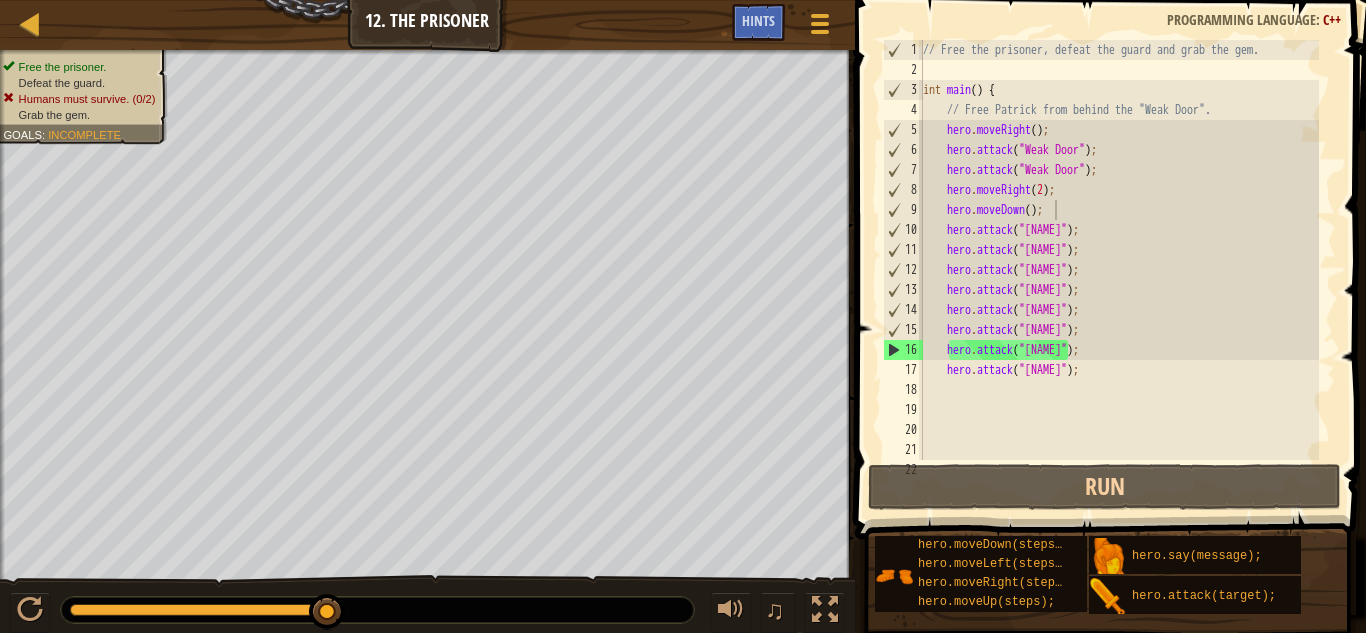 type on "hero.attack("[NAME]");" 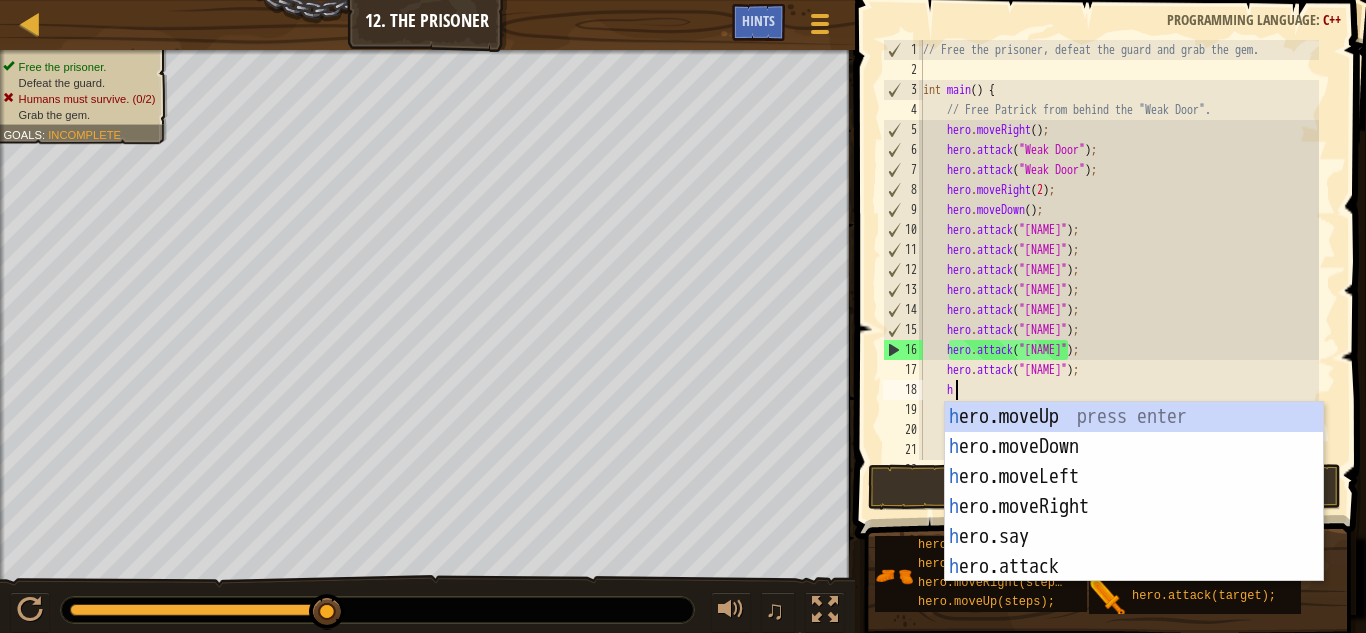 scroll, scrollTop: 9, scrollLeft: 2, axis: both 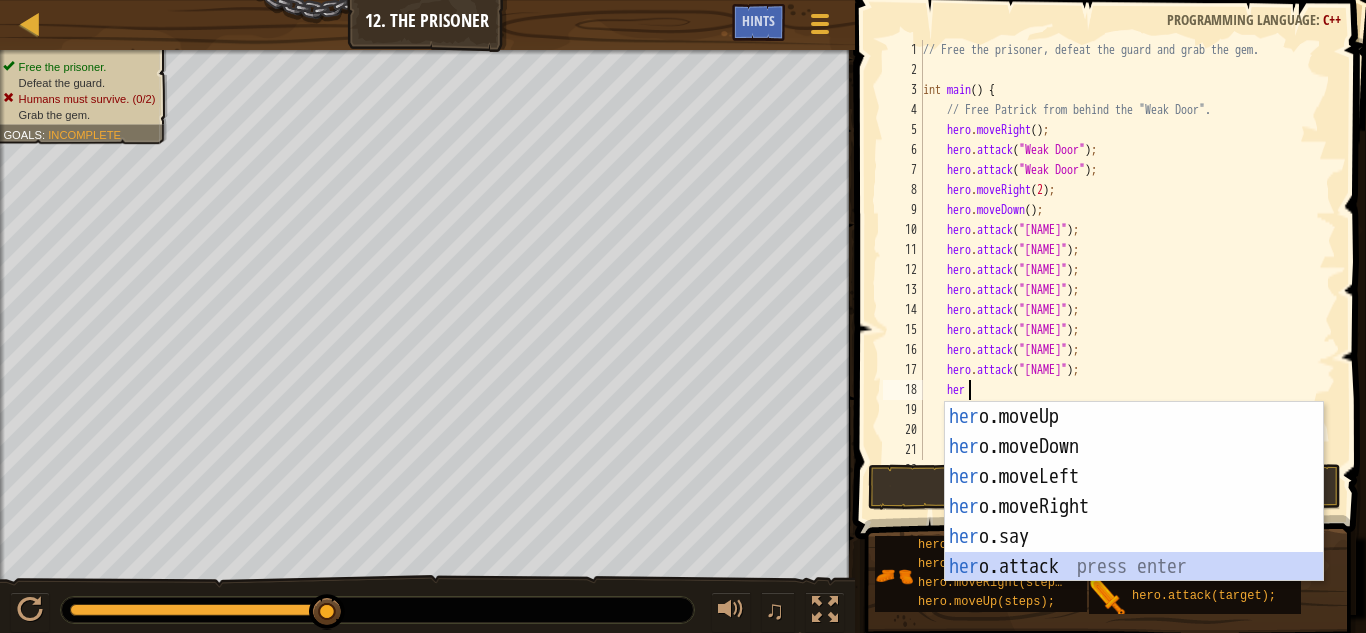 click on "her o.moveUp press enter her o.moveDown press enter her o.moveLeft press enter her o.moveRight press enter her o.say press enter her o.attack press enter" at bounding box center [1134, 522] 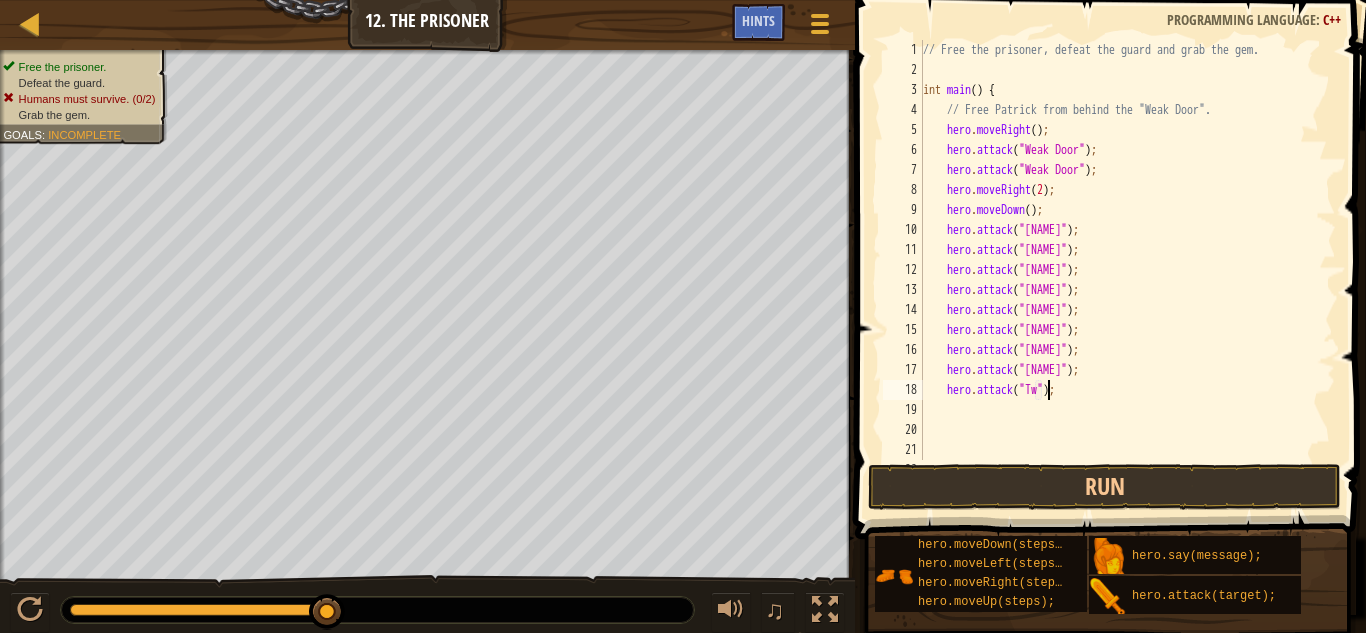 scroll, scrollTop: 9, scrollLeft: 11, axis: both 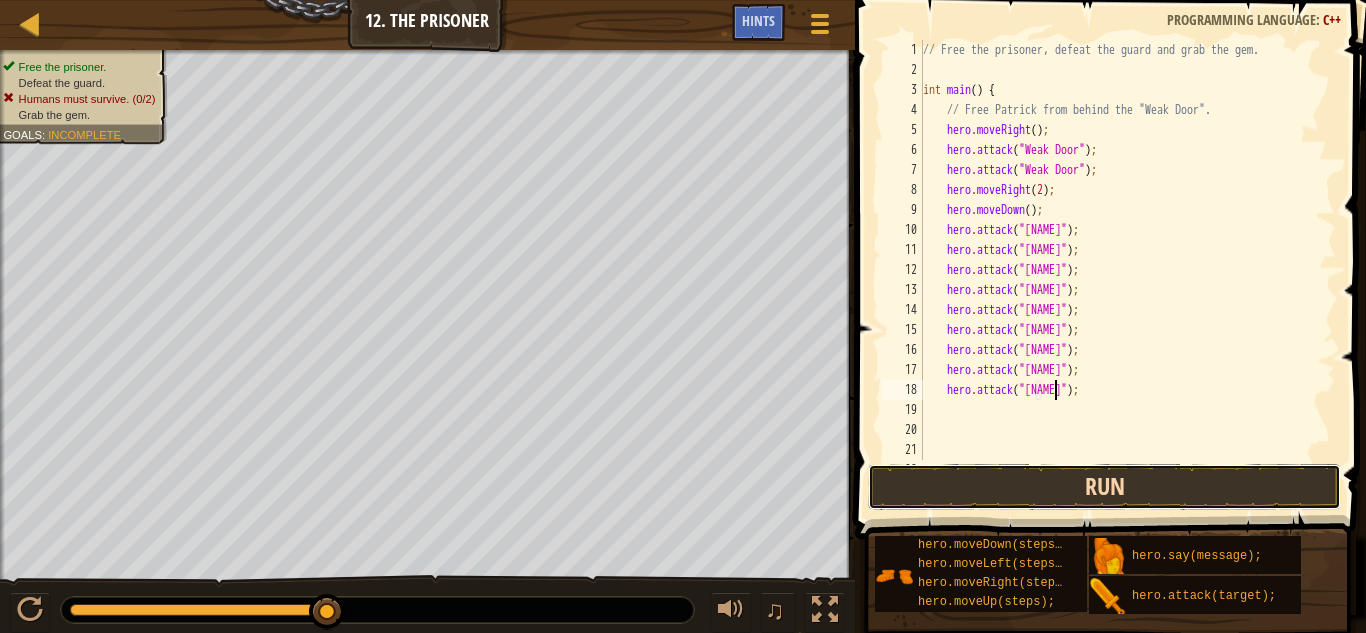 click on "Run" at bounding box center (1104, 487) 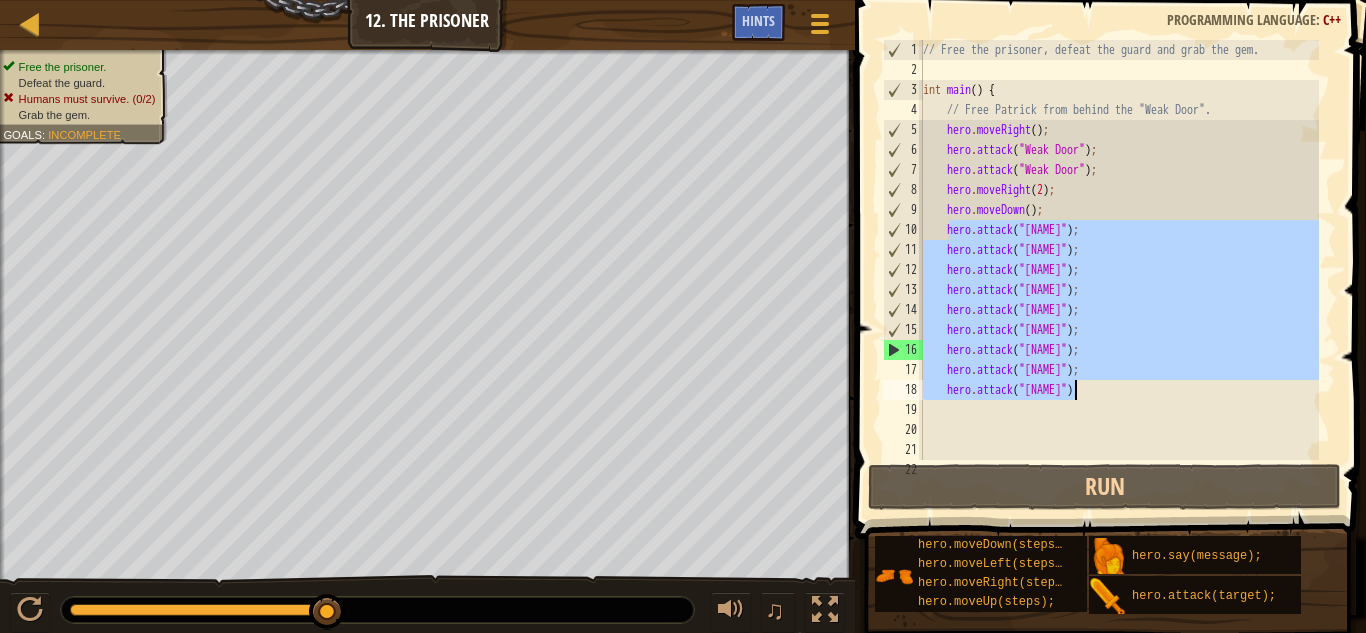 drag, startPoint x: 952, startPoint y: 236, endPoint x: 1074, endPoint y: 394, distance: 199.61964 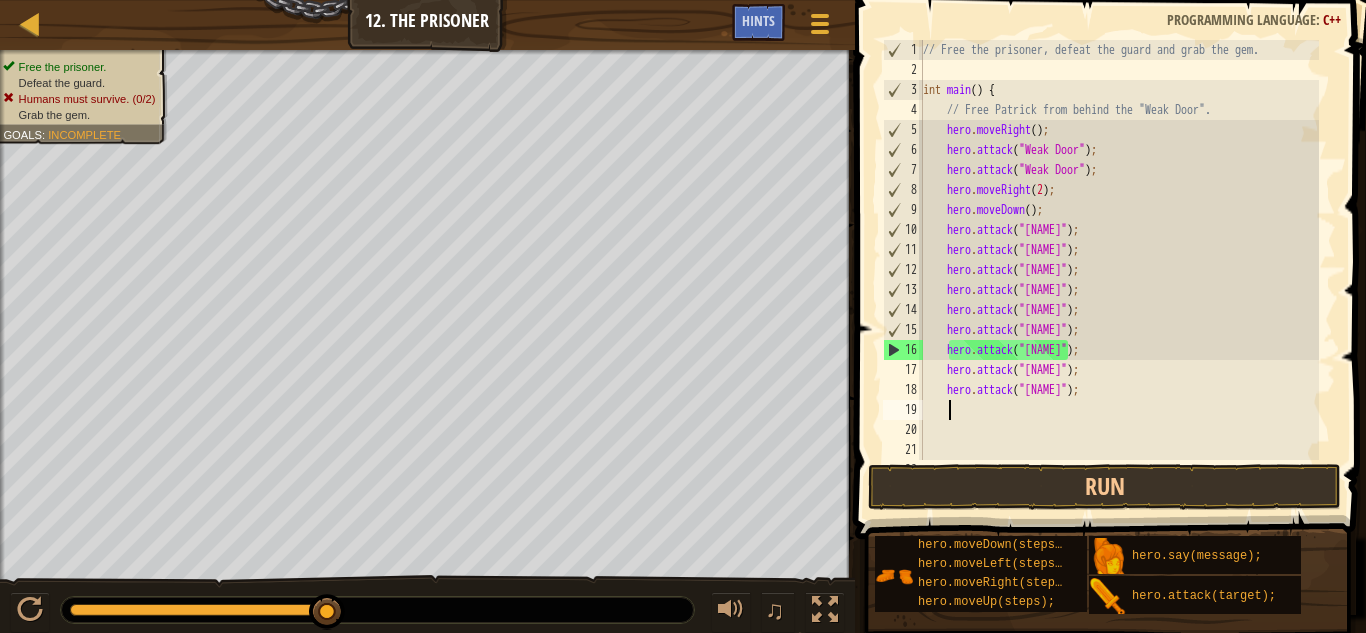 scroll, scrollTop: 9, scrollLeft: 1, axis: both 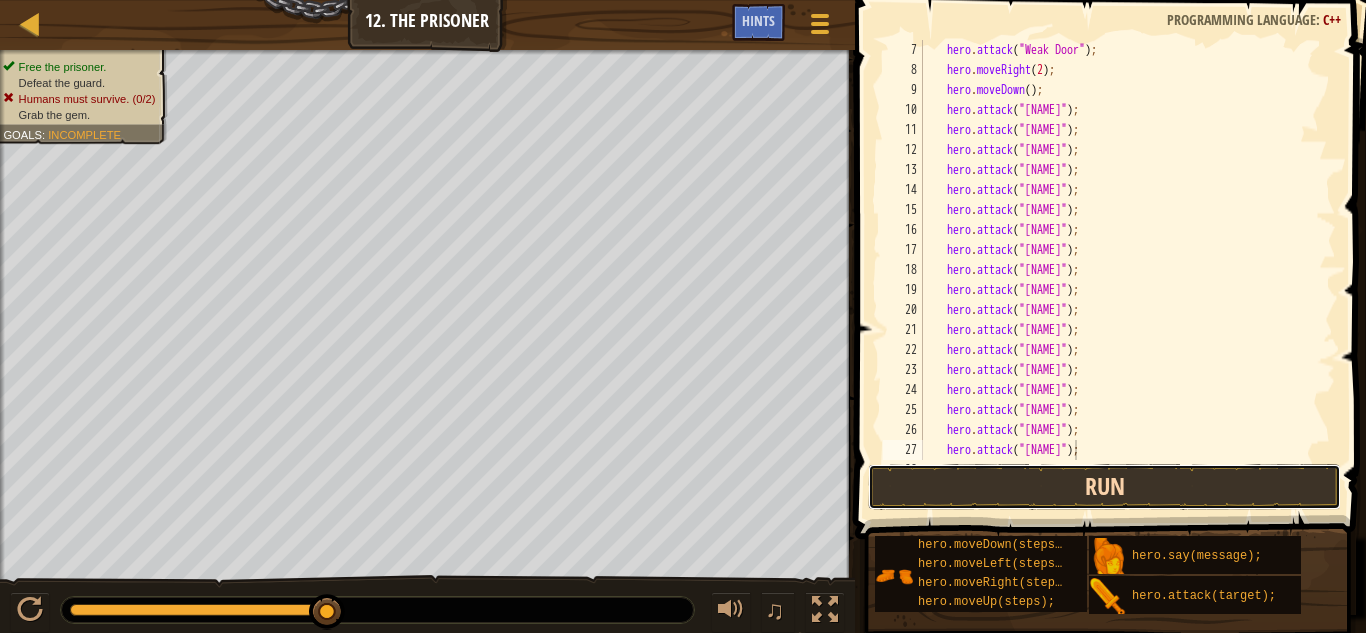 click on "Run" at bounding box center (1104, 487) 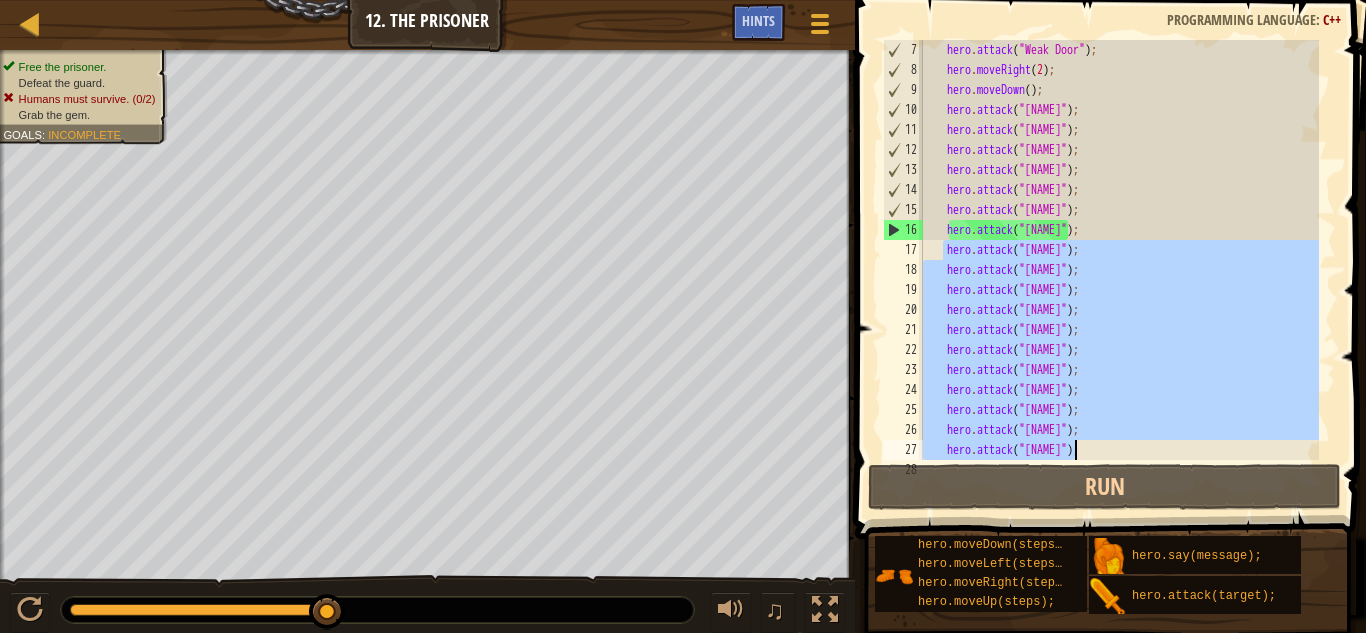 drag, startPoint x: 945, startPoint y: 249, endPoint x: 1089, endPoint y: 463, distance: 257.938 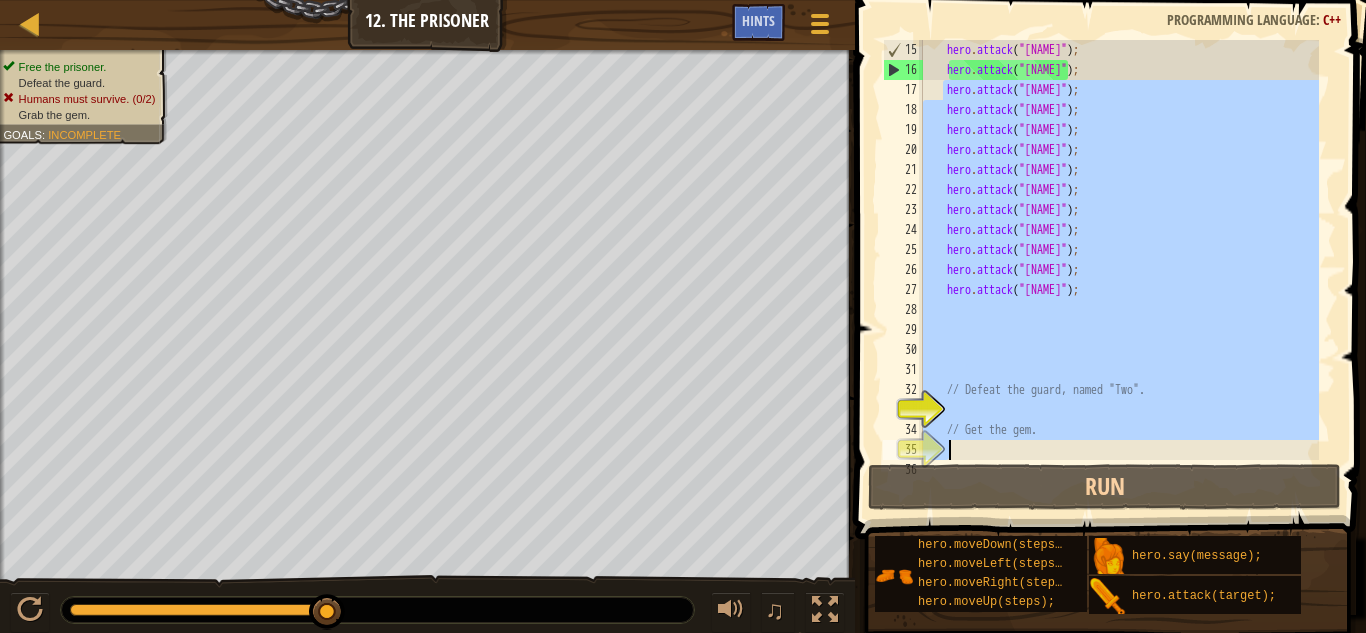 scroll, scrollTop: 280, scrollLeft: 0, axis: vertical 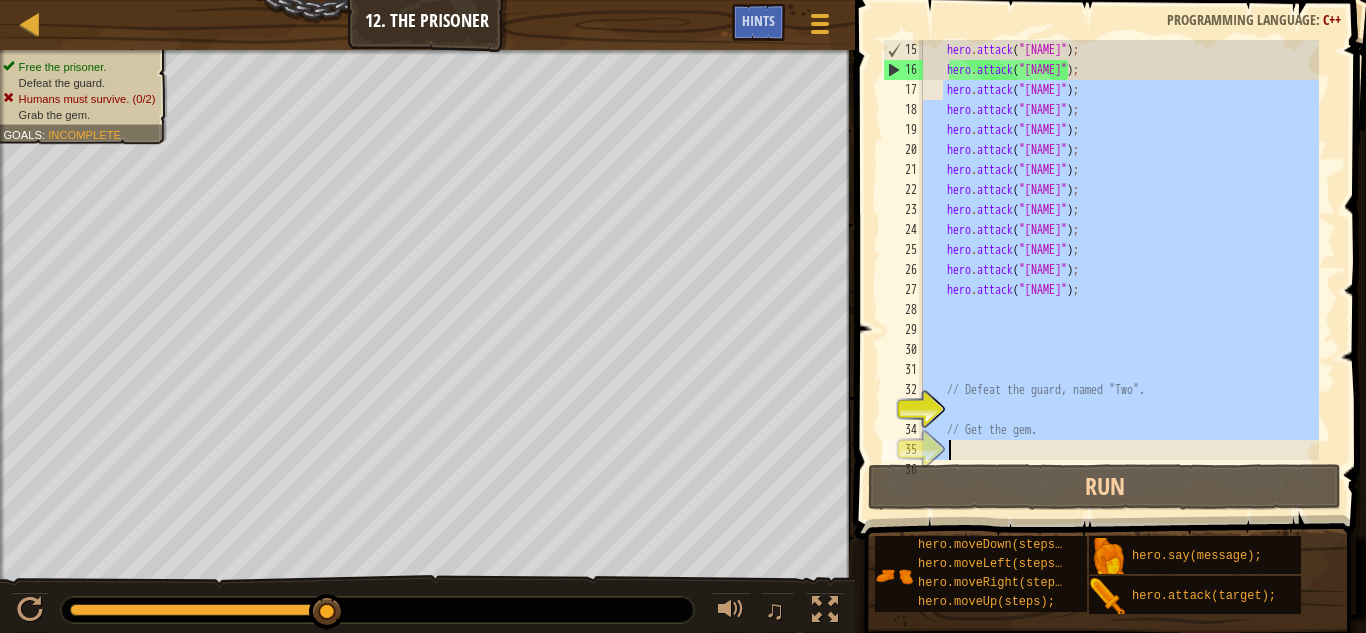 click on "hero . attack ( " [NAME] " ) ;      hero . attack ( " [NAME] " ) ;      hero . attack ( " [NAME] " ) ;      hero . attack ( " [NAME] " ) ;      hero . attack ( " [NAME] " ) ;      hero . attack ( " [NAME] " ) ;      hero . attack ( " [NAME] " ) ;      hero . attack ( " [NAME] " ) ;      hero . attack ( " [NAME] " ) ;      hero . attack ( " [NAME] " ) ;      hero . attack ( " [NAME] " ) ;      hero . attack ( " [NAME] " ) ;      hero . attack ( " [NAME] " ) ;      hero . attack ( " [NAME] " ) ;      hero . attack ( " [NAME] " ) ;                         // Defeat the guard, named "[NAME]".           // Get the gem.           return   0 ;" at bounding box center (1119, 250) 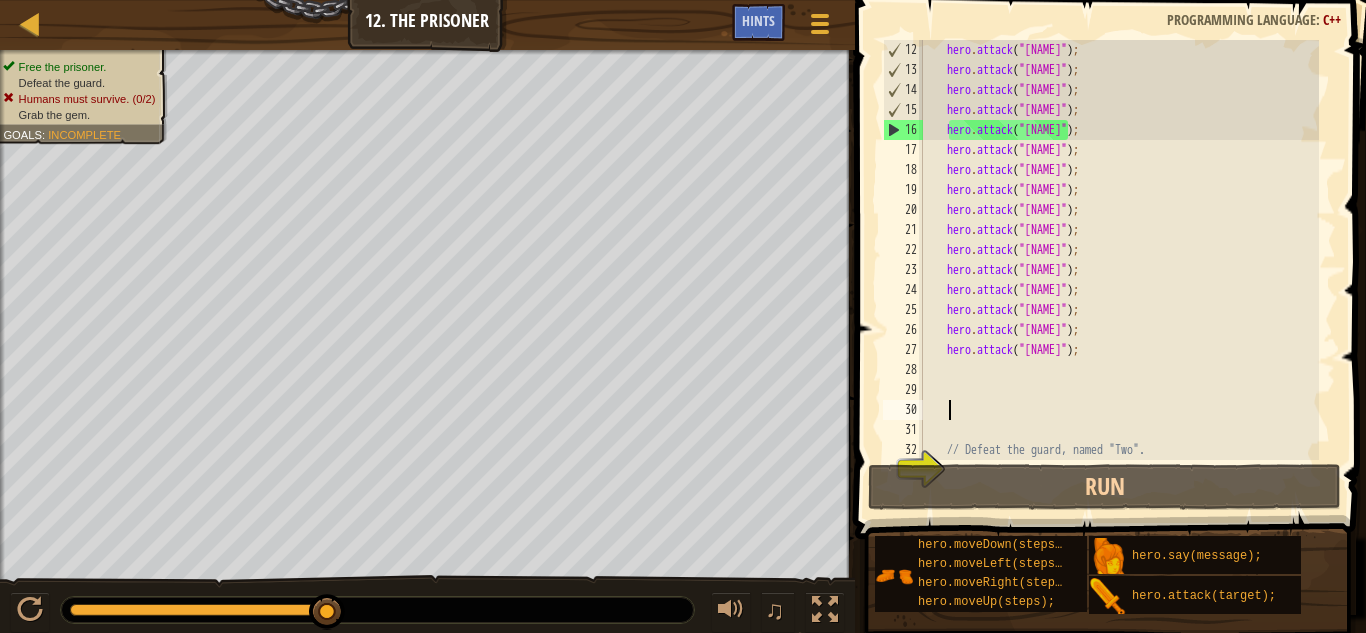 scroll, scrollTop: 160, scrollLeft: 0, axis: vertical 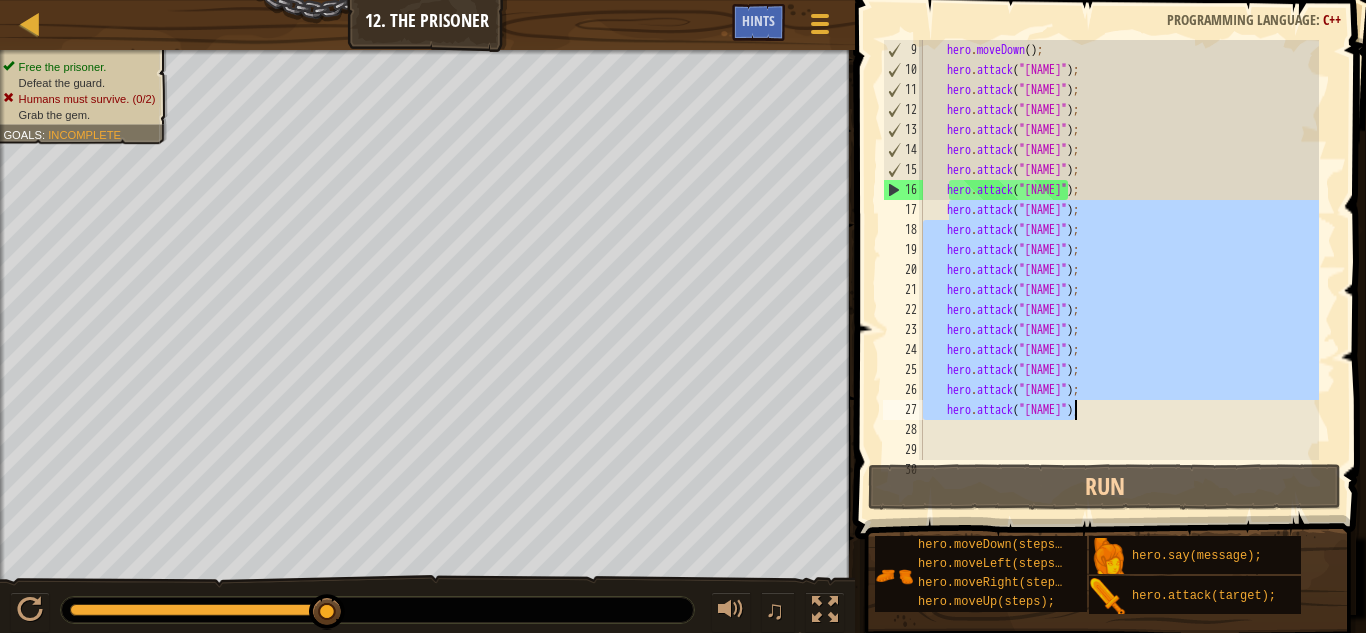 drag, startPoint x: 961, startPoint y: 220, endPoint x: 1100, endPoint y: 412, distance: 237.03375 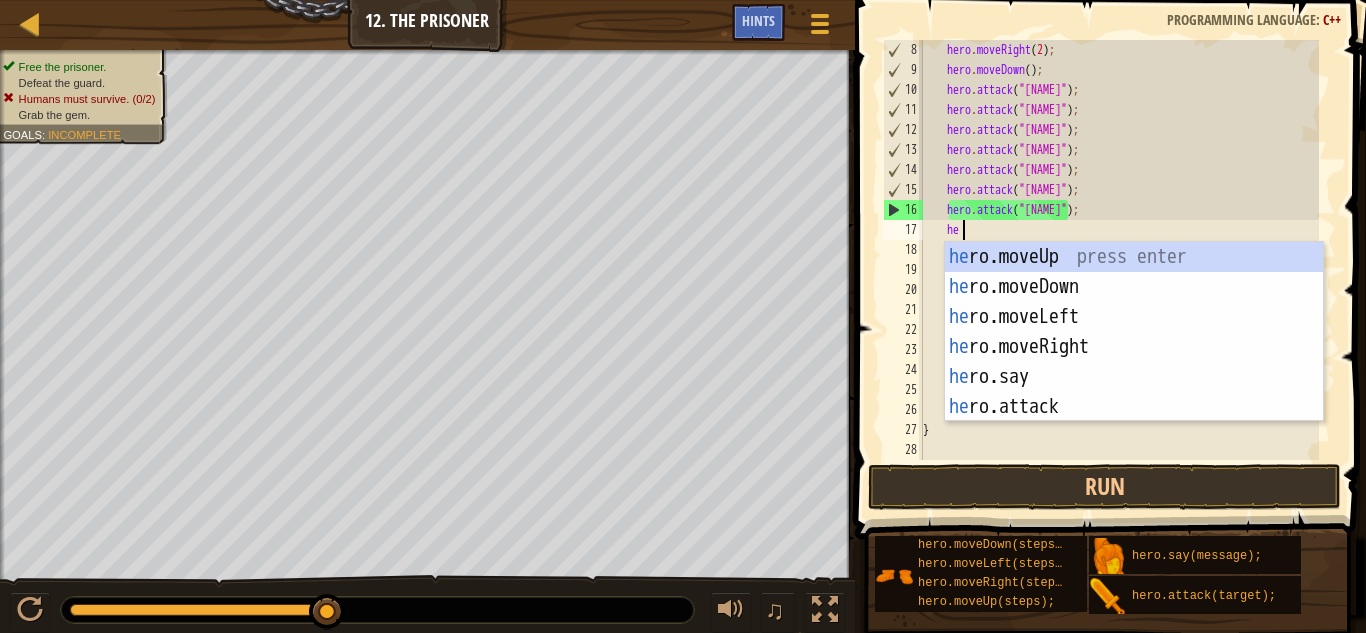 scroll, scrollTop: 9, scrollLeft: 2, axis: both 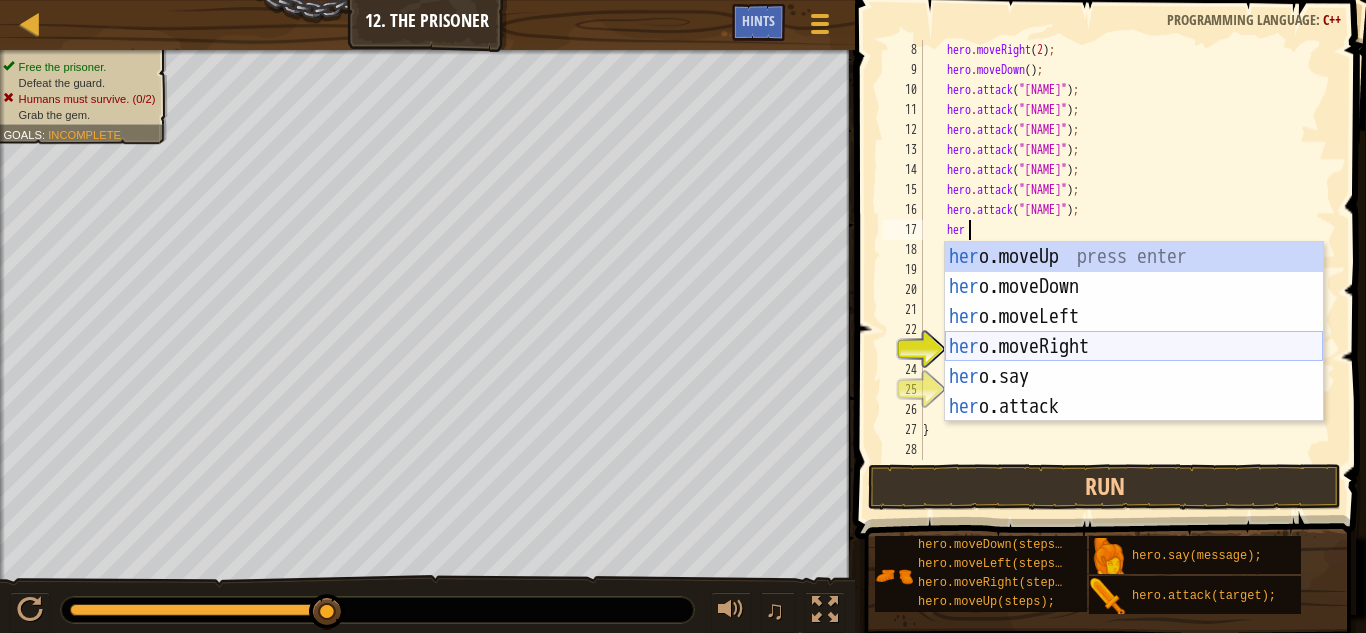 click on "her o.moveUp press enter her o.moveDown press enter her o.moveLeft press enter her o.moveRight press enter her o.say press enter her o.attack press enter" at bounding box center (1134, 362) 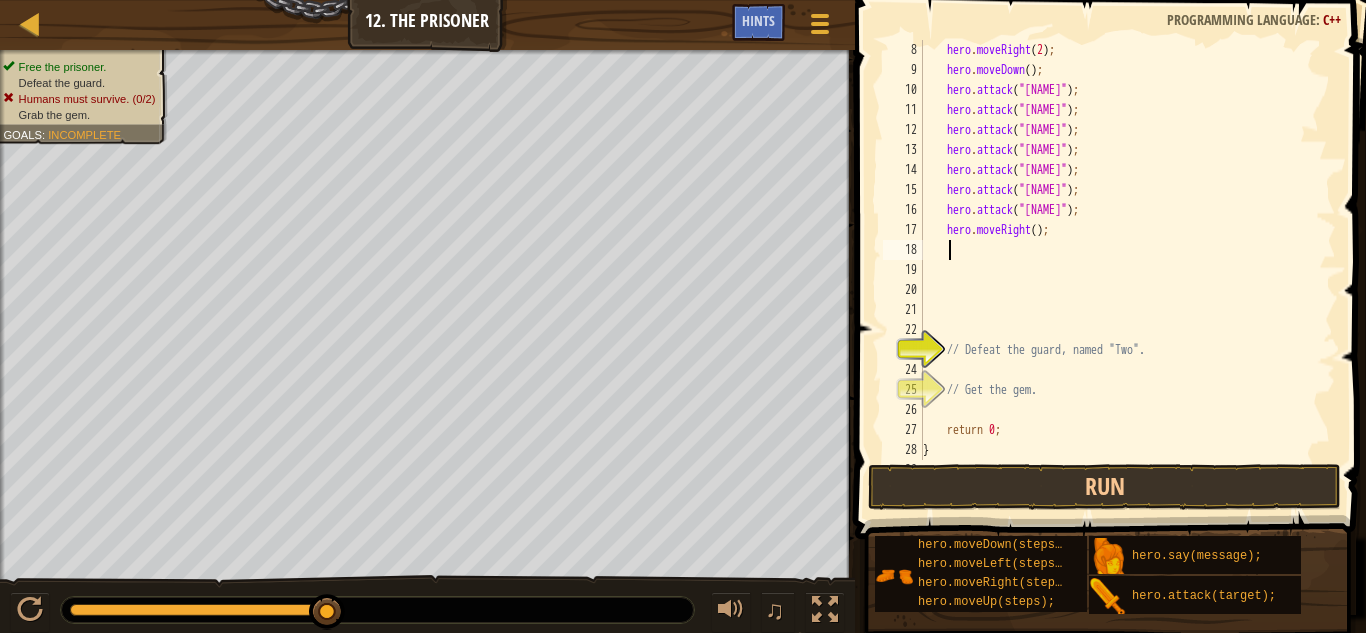 scroll, scrollTop: 9, scrollLeft: 1, axis: both 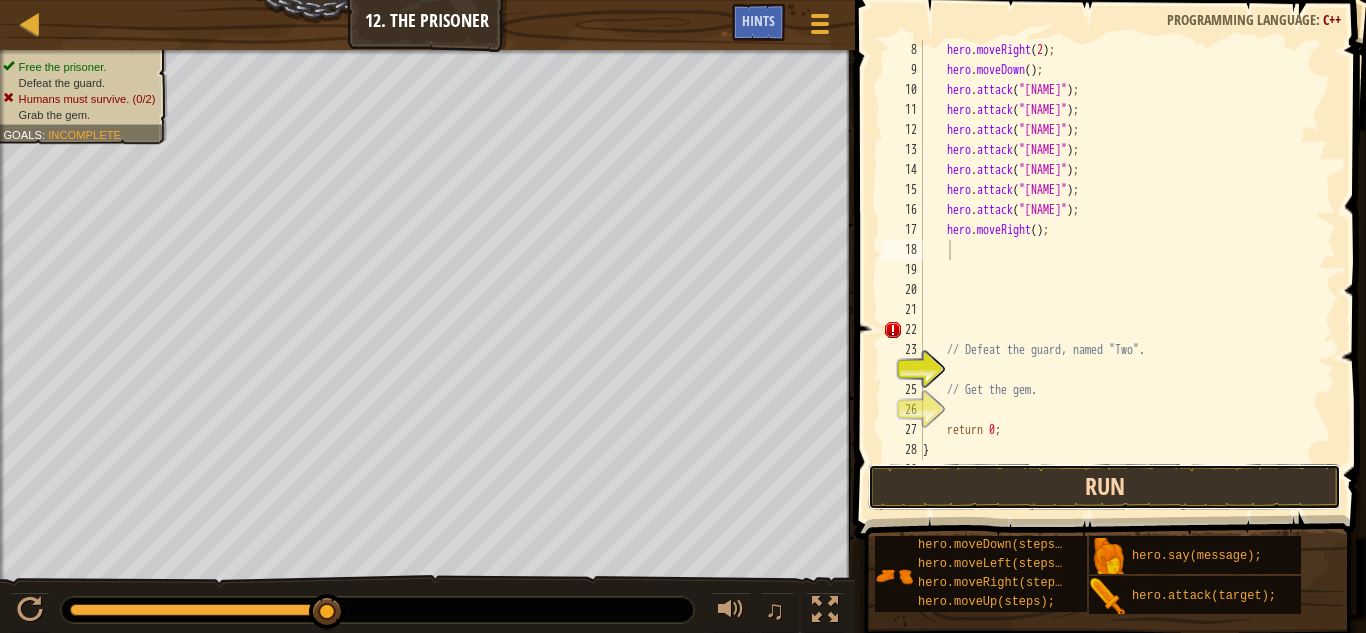 click on "Run" at bounding box center (1104, 487) 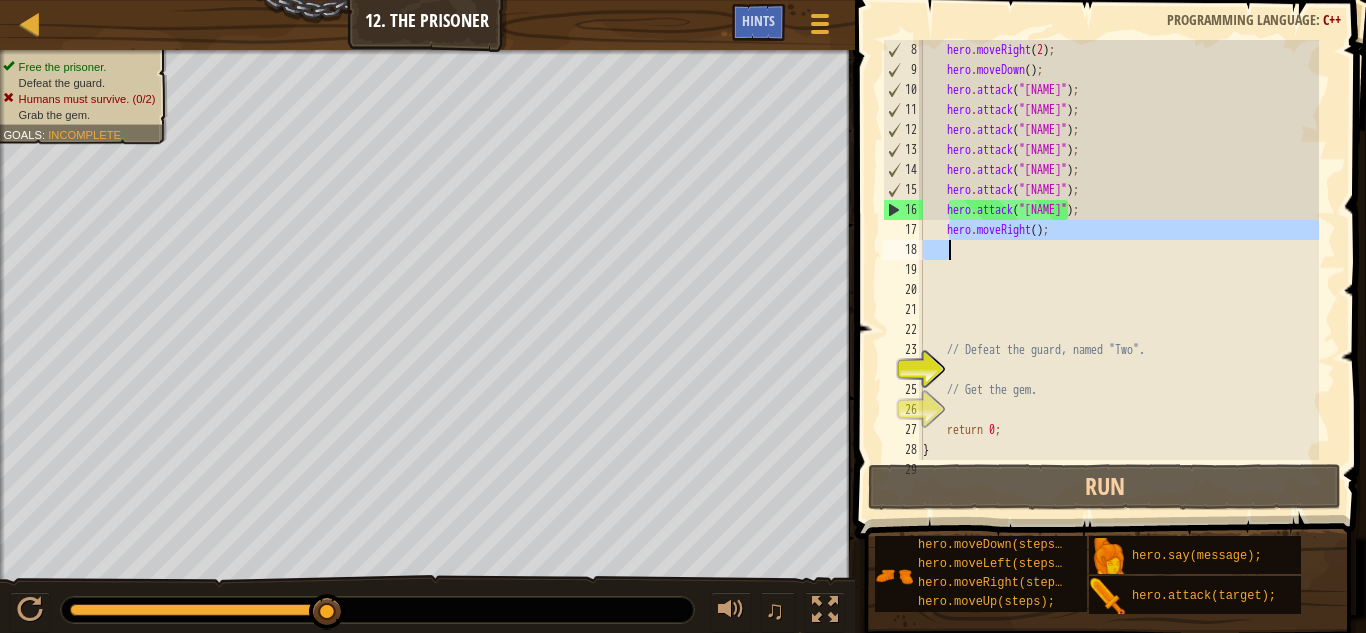 drag, startPoint x: 948, startPoint y: 229, endPoint x: 1063, endPoint y: 240, distance: 115.52489 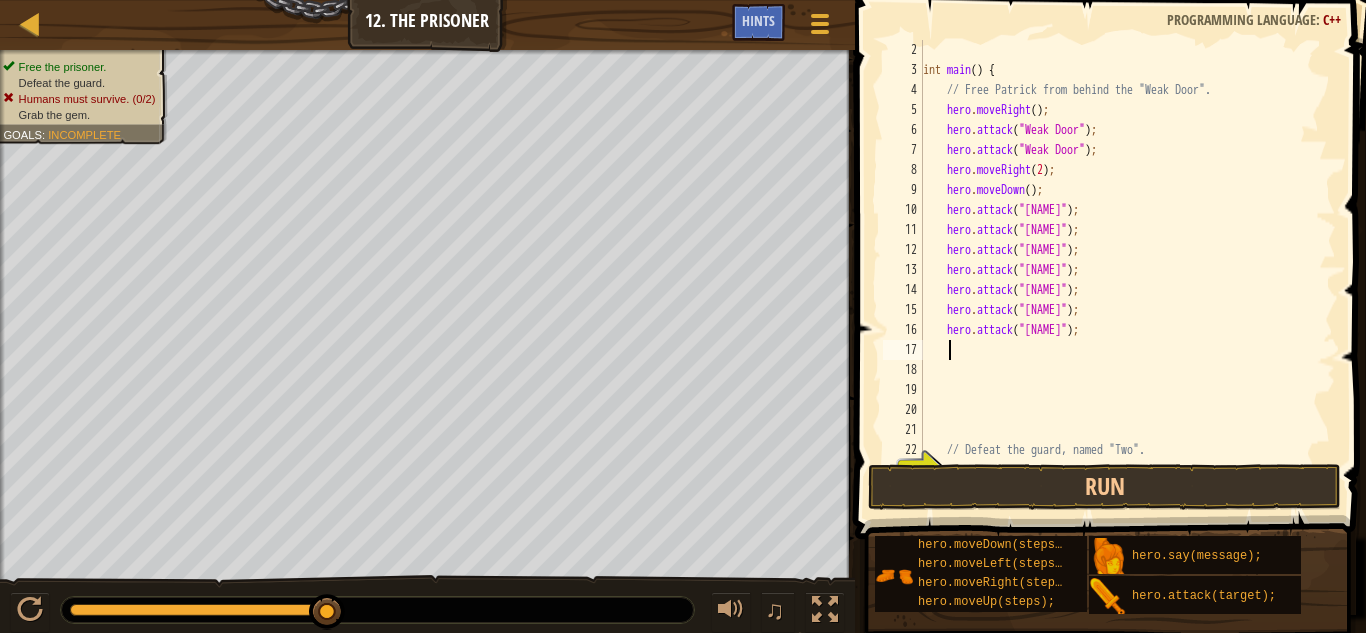 scroll, scrollTop: 20, scrollLeft: 0, axis: vertical 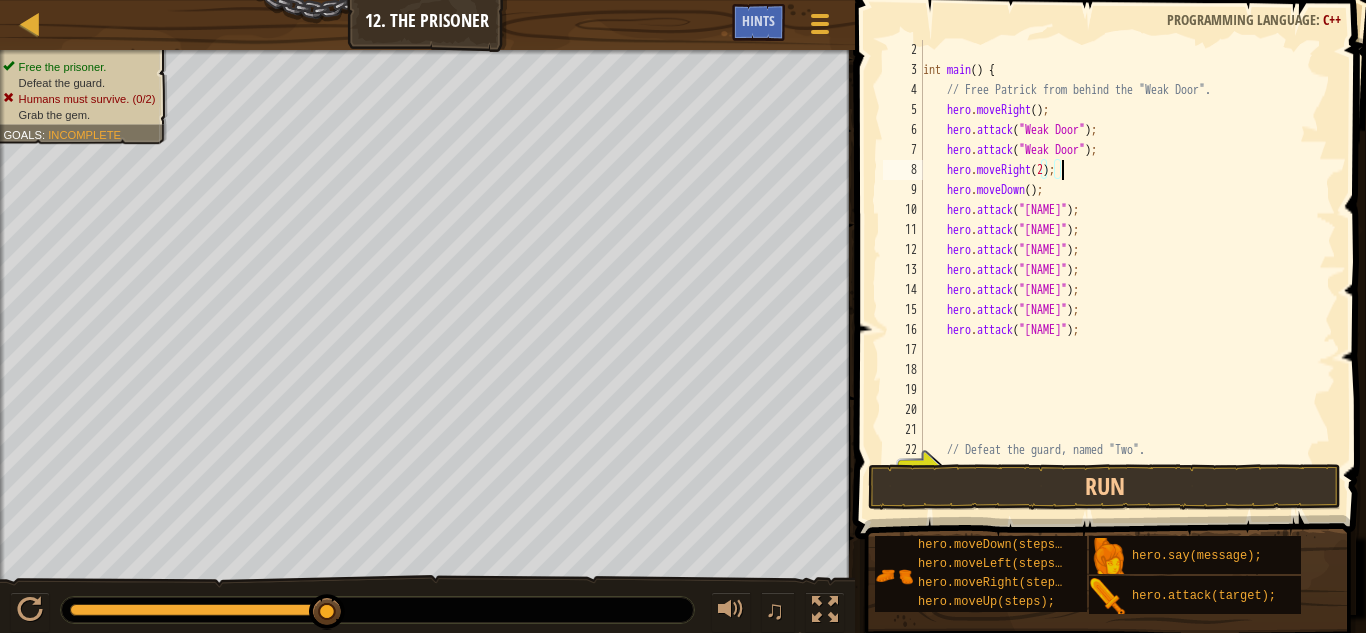 click on "int   main ( )   {      // Free Patrick from behind the "Weak Door".      hero . moveRight ( ) ;      hero . attack ( " Weak Door " ) ;      hero . attack ( " Weak Door " ) ;      hero . moveRight ( [NUMBER] ) ;      hero . moveDown ( ) ;      hero . attack ( " [NAME] " ) ;      hero . attack ( " [NAME] " ) ;      hero . attack ( " [NAME] " ) ;      hero . attack ( " [NAME] " ) ;      hero . attack ( " [NAME] " ) ;      hero . attack ( " [NAME] " ) ;      hero . attack ( " [NAME] " ) ;                              // Defeat the guard, named "[NAME]"." at bounding box center [1119, 270] 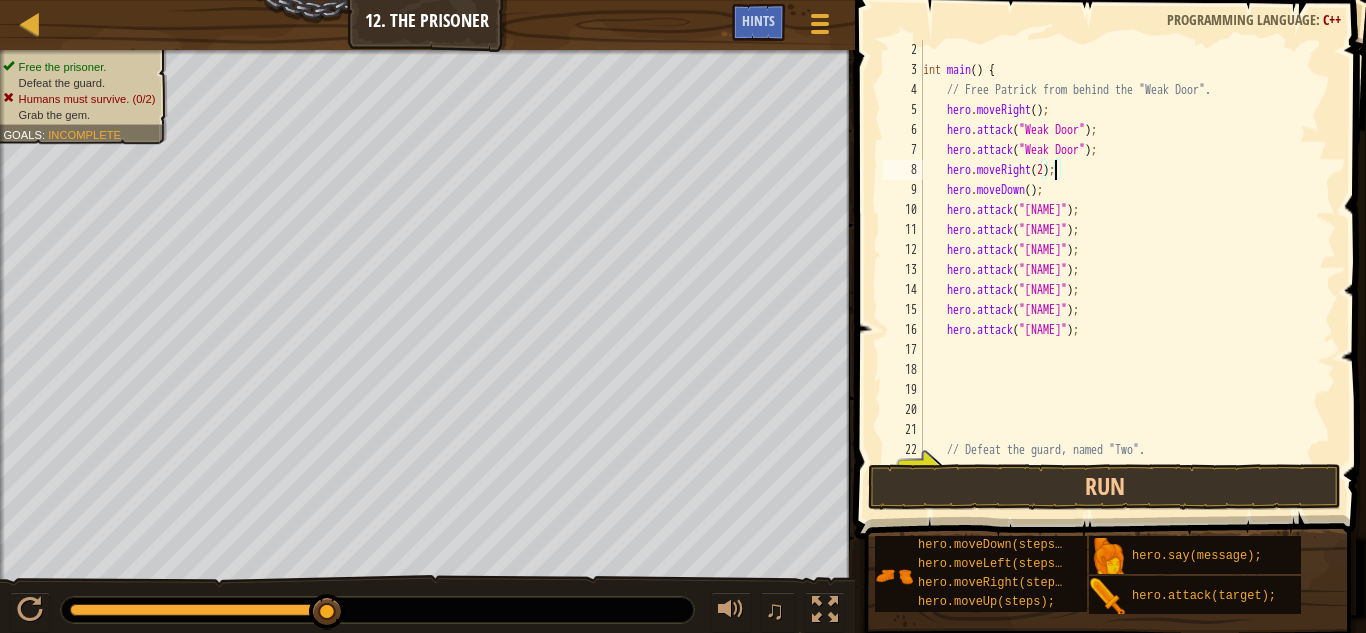 click on "int   main ( )   {      // Free Patrick from behind the "Weak Door".      hero . moveRight ( ) ;      hero . attack ( " Weak Door " ) ;      hero . attack ( " Weak Door " ) ;      hero . moveRight ( [NUMBER] ) ;      hero . moveDown ( ) ;      hero . attack ( " [NAME] " ) ;      hero . attack ( " [NAME] " ) ;      hero . attack ( " [NAME] " ) ;      hero . attack ( " [NAME] " ) ;      hero . attack ( " [NAME] " ) ;      hero . attack ( " [NAME] " ) ;      hero . attack ( " [NAME] " ) ;                              // Defeat the guard, named "[NAME]"." at bounding box center (1119, 270) 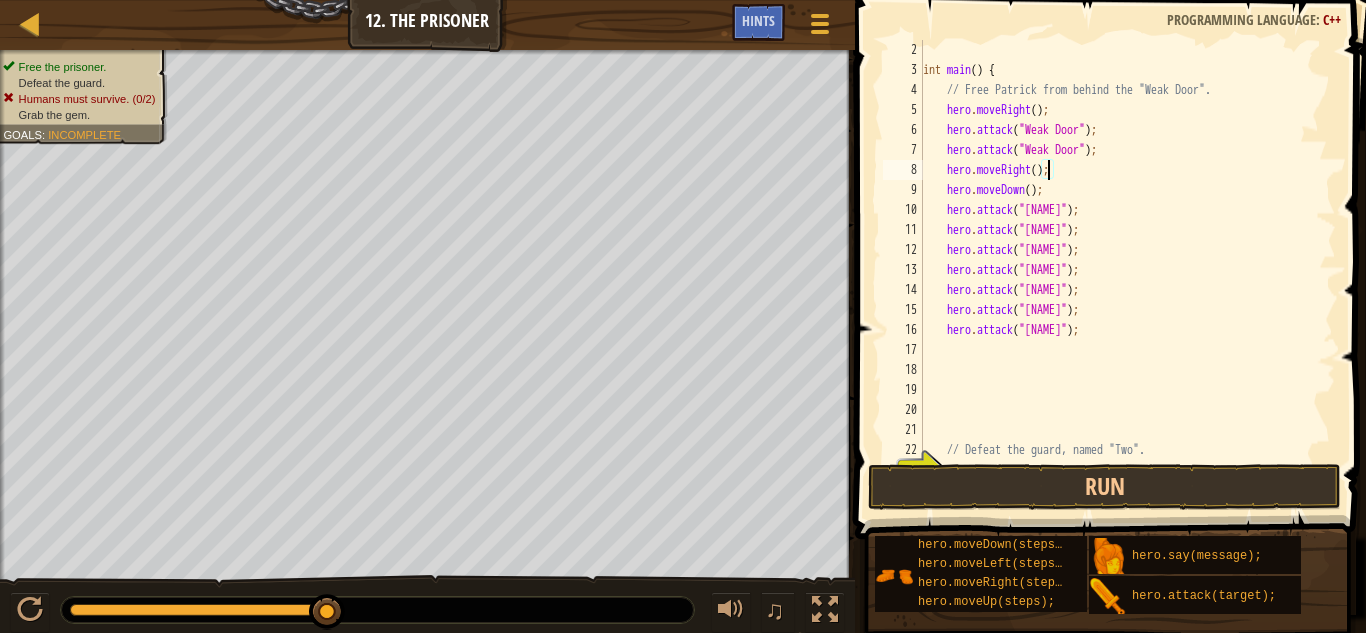 scroll, scrollTop: 9, scrollLeft: 11, axis: both 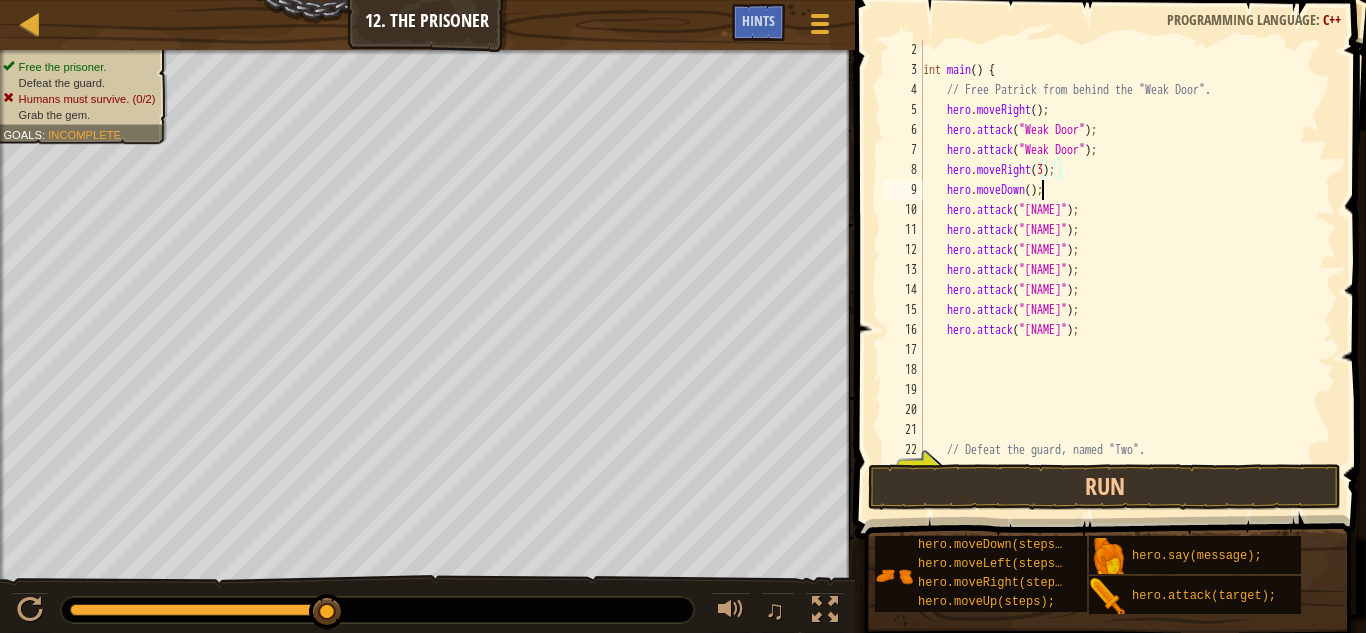 click on "int   main ( )   {      // Free [PERSON] from behind the "Weak Door".      hero . moveRight ( ) ;      hero . attack ( " Weak Door " ) ;      hero . attack ( " Weak Door " ) ;      hero . moveRight ( 3 ) ;      hero . moveDown ( ) ;      hero . attack ( " [NAME] " ) ;      hero . attack ( " [NAME] " ) ;      hero . attack ( " [NAME] " ) ;      hero . attack ( " [NAME] " ) ;      hero . attack ( " [NAME] " ) ;      hero . attack ( " [NAME] " ) ;      hero . attack ( " [NAME] " ) ;                              // Defeat the guard, named "[NAME]"." at bounding box center (1119, 270) 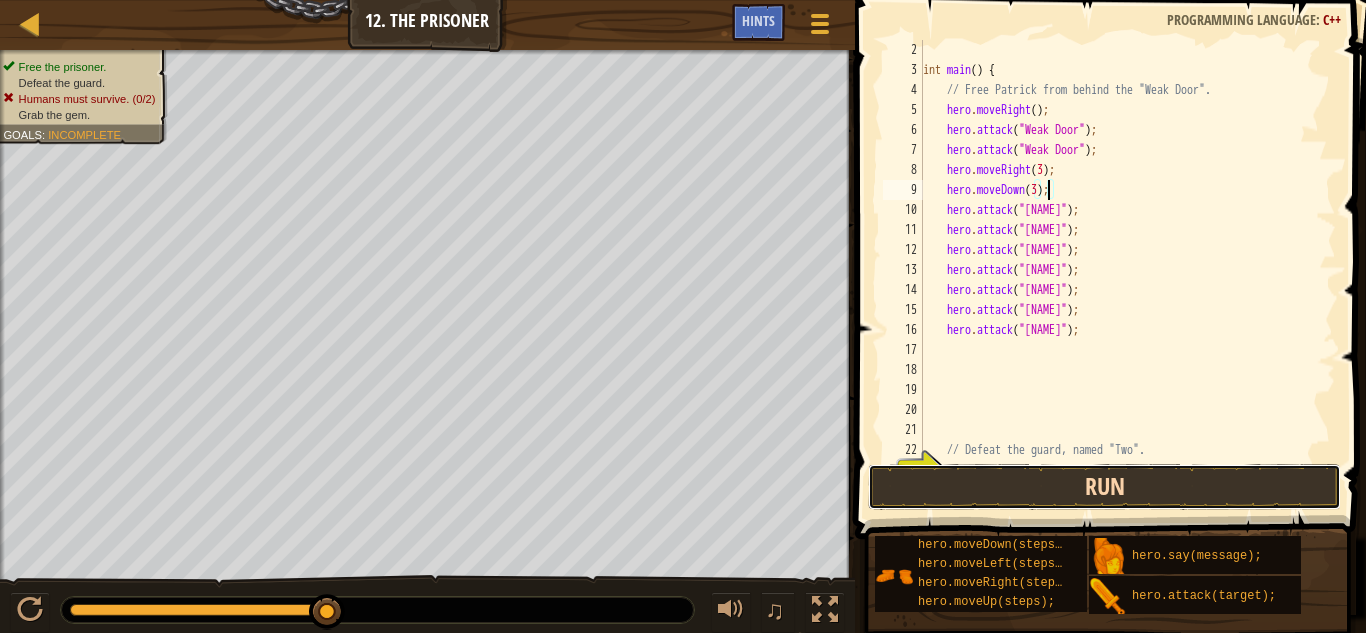 click on "Run" at bounding box center (1104, 487) 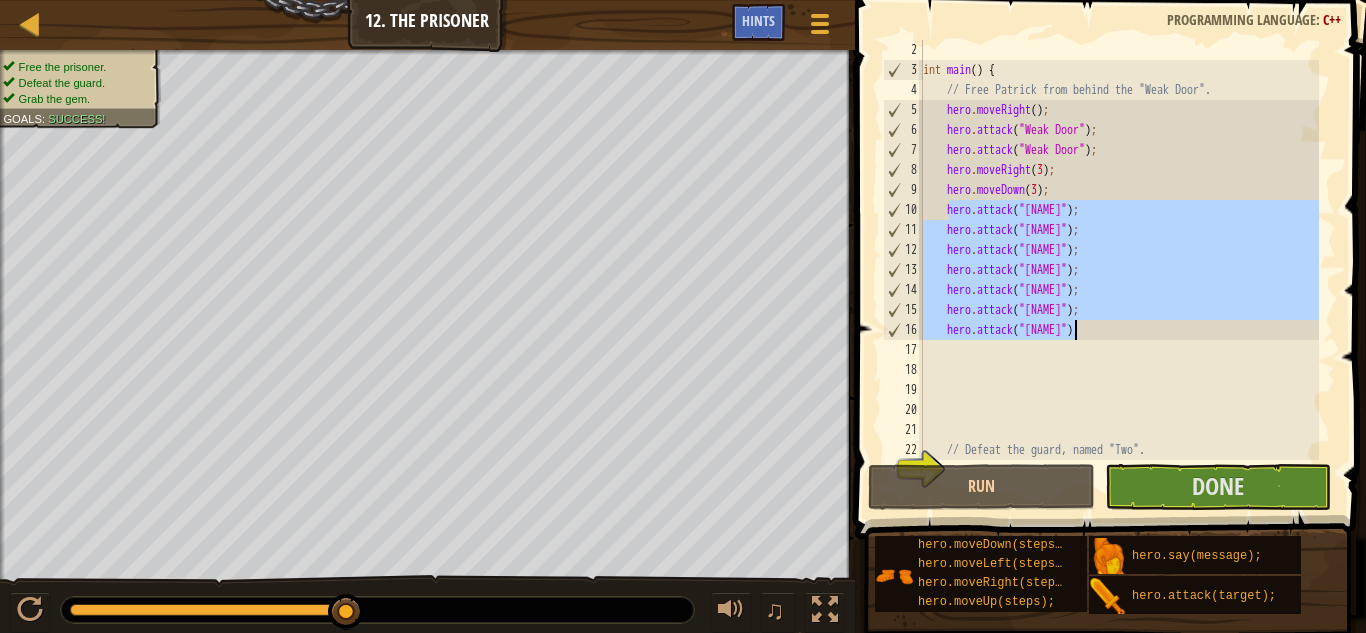drag, startPoint x: 949, startPoint y: 214, endPoint x: 1086, endPoint y: 337, distance: 184.11409 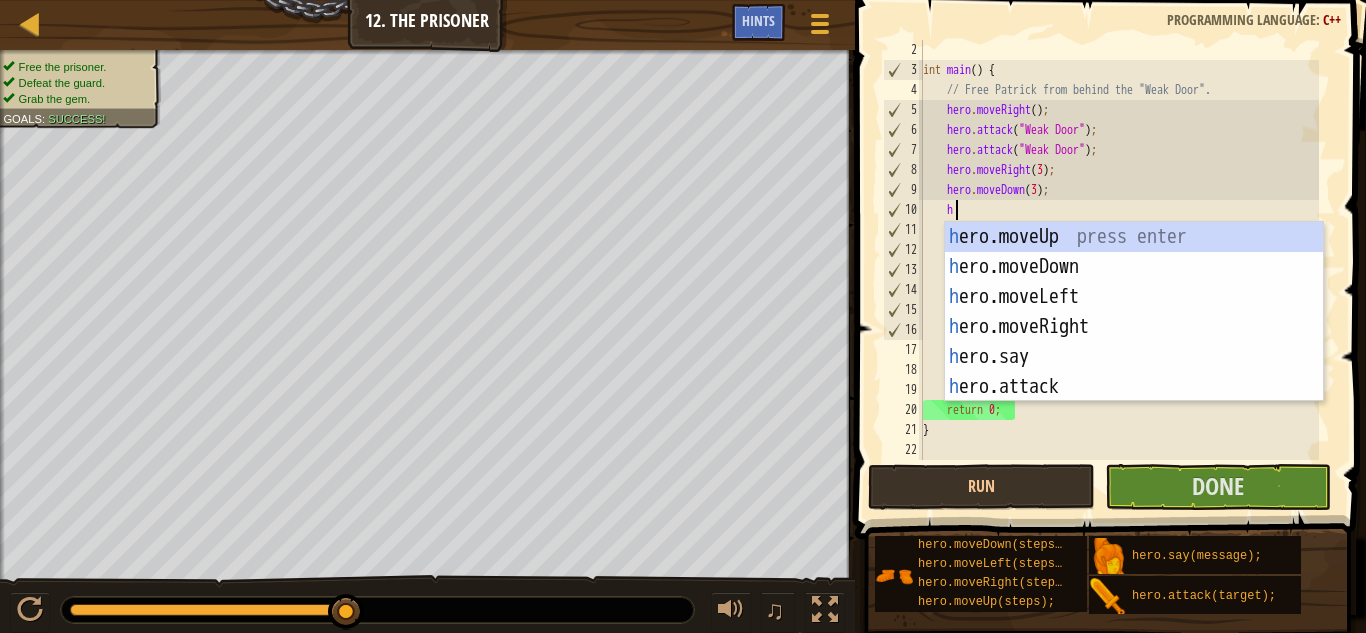 scroll, scrollTop: 9, scrollLeft: 0, axis: vertical 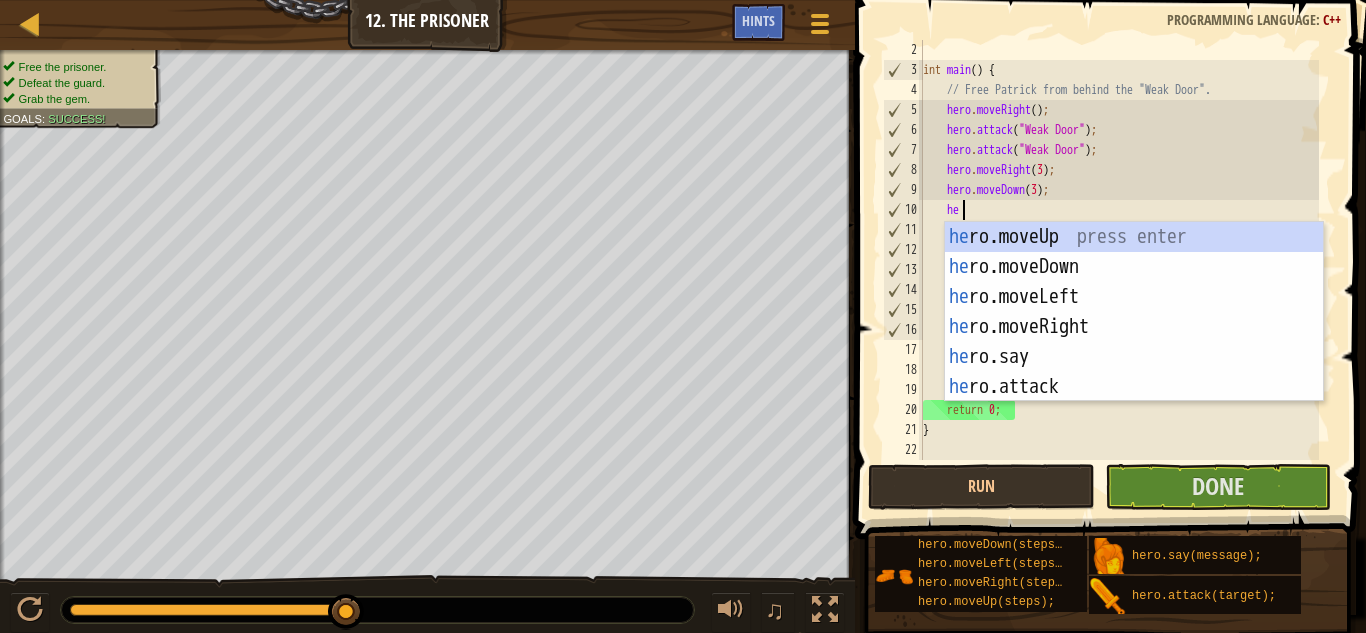 type on "her" 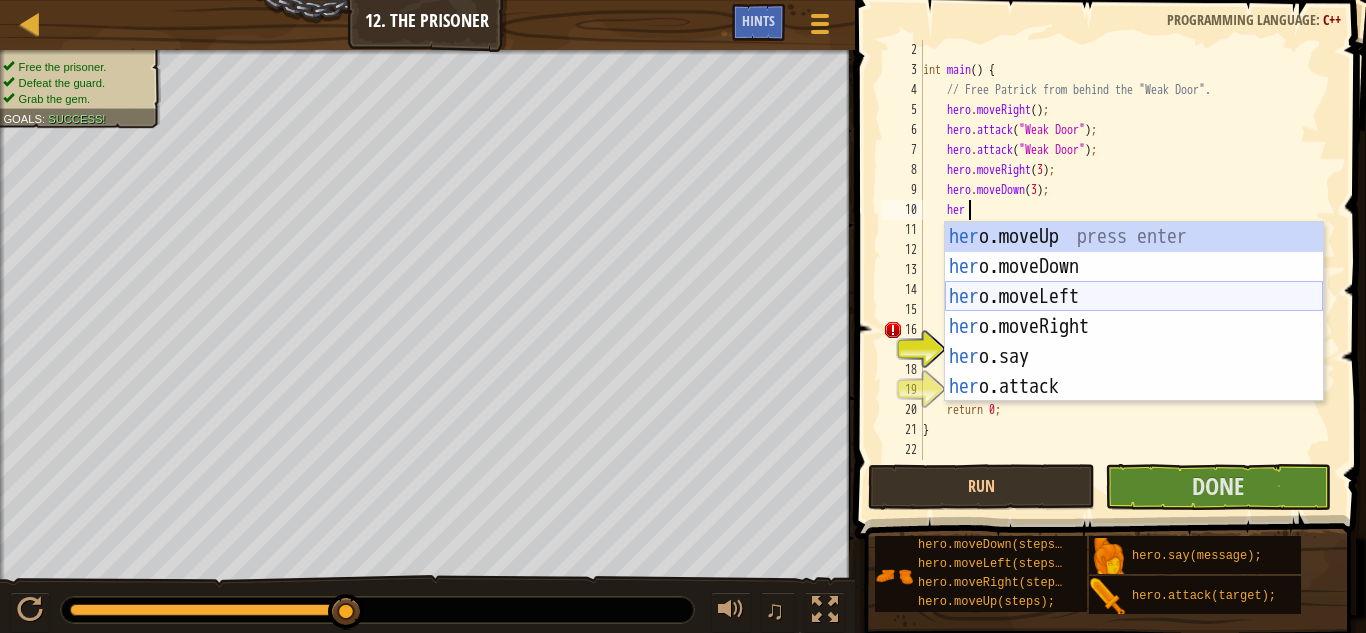 click on "her o.moveUp press enter her o.moveDown press enter her o.moveLeft press enter her o.moveRight press enter her o.say press enter her o.attack press enter" at bounding box center (1134, 342) 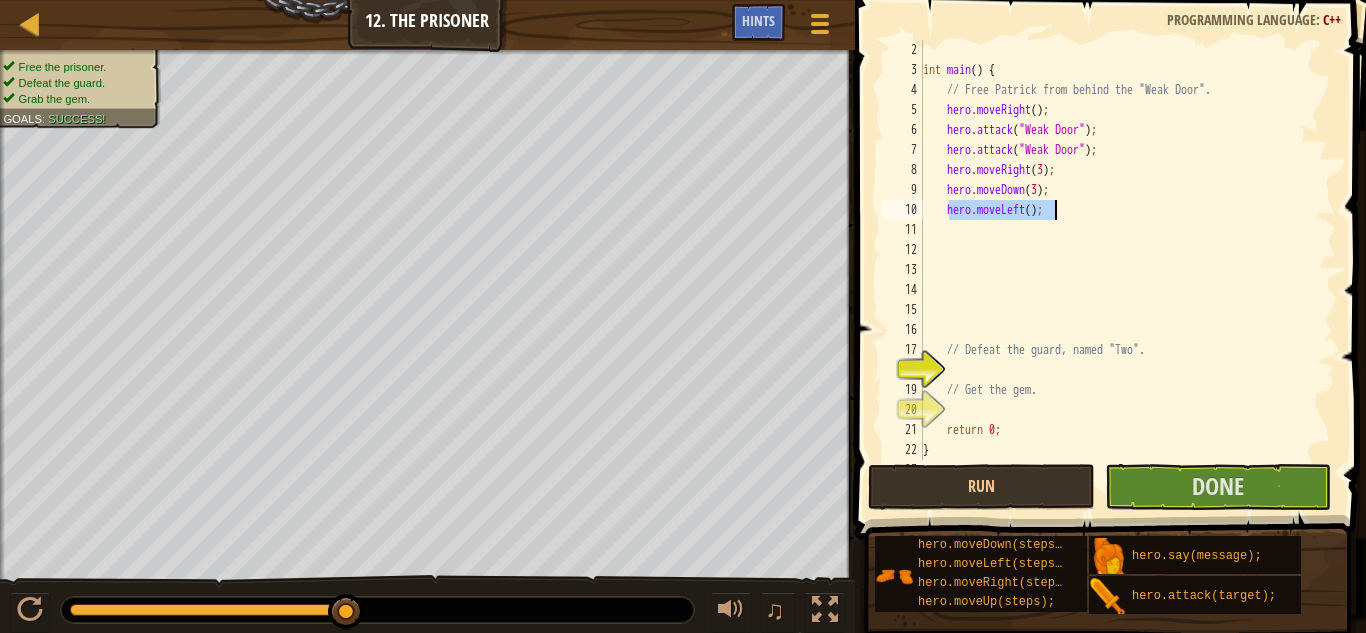 drag, startPoint x: 948, startPoint y: 206, endPoint x: 1054, endPoint y: 217, distance: 106.56923 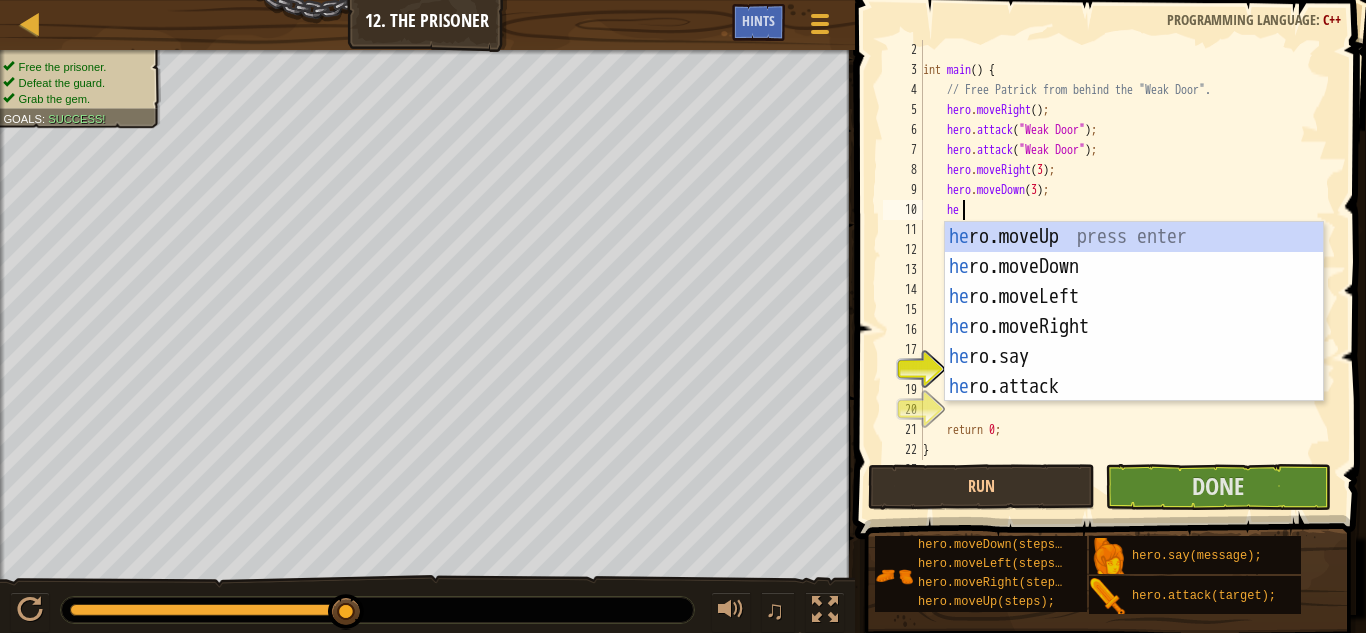 type on "hero" 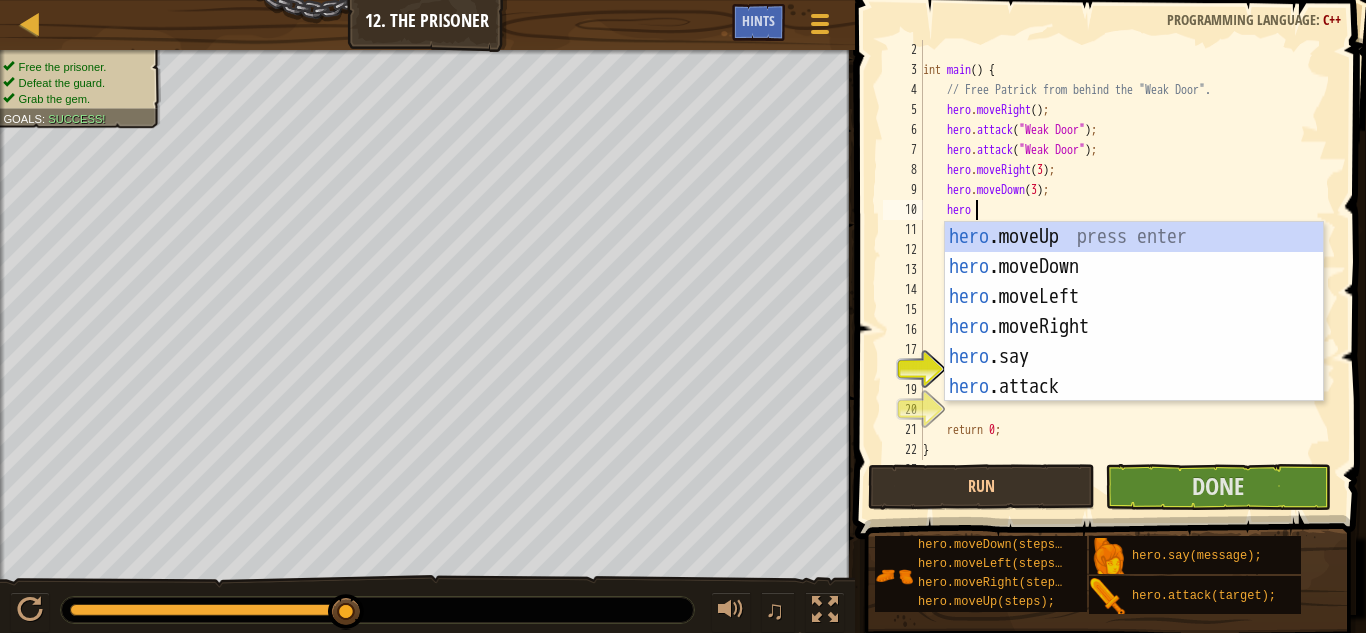 scroll, scrollTop: 9, scrollLeft: 3, axis: both 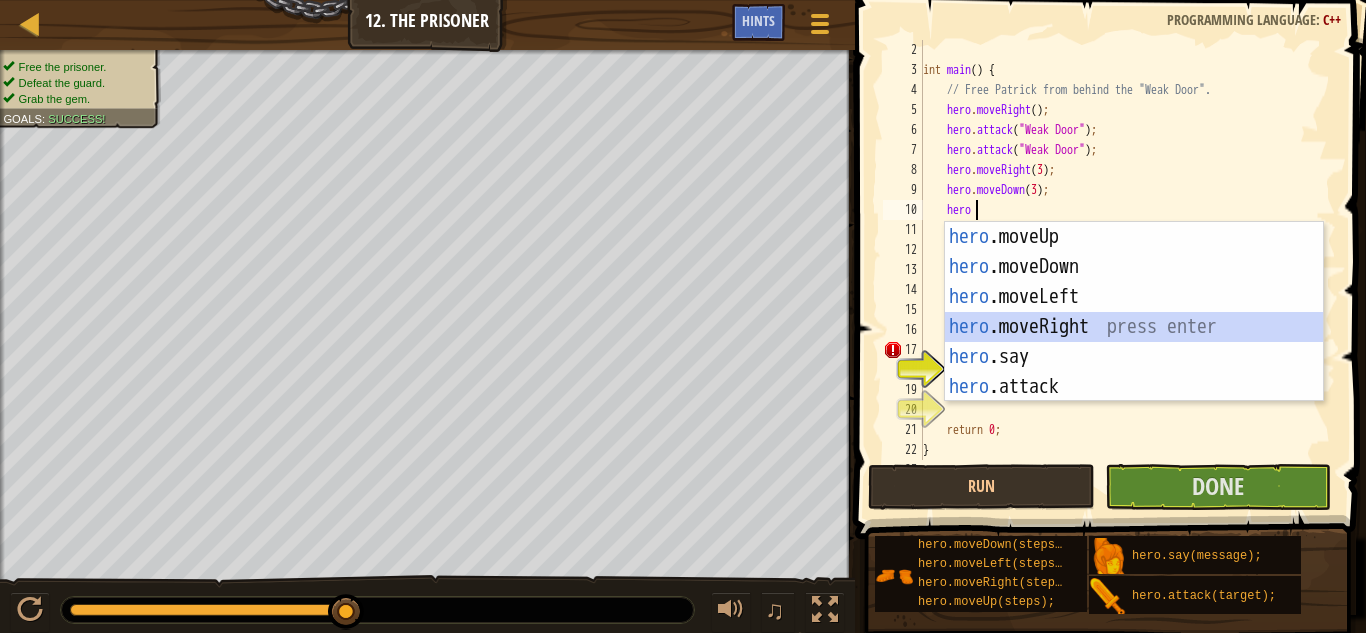 drag, startPoint x: 1096, startPoint y: 321, endPoint x: 1110, endPoint y: 338, distance: 22.022715 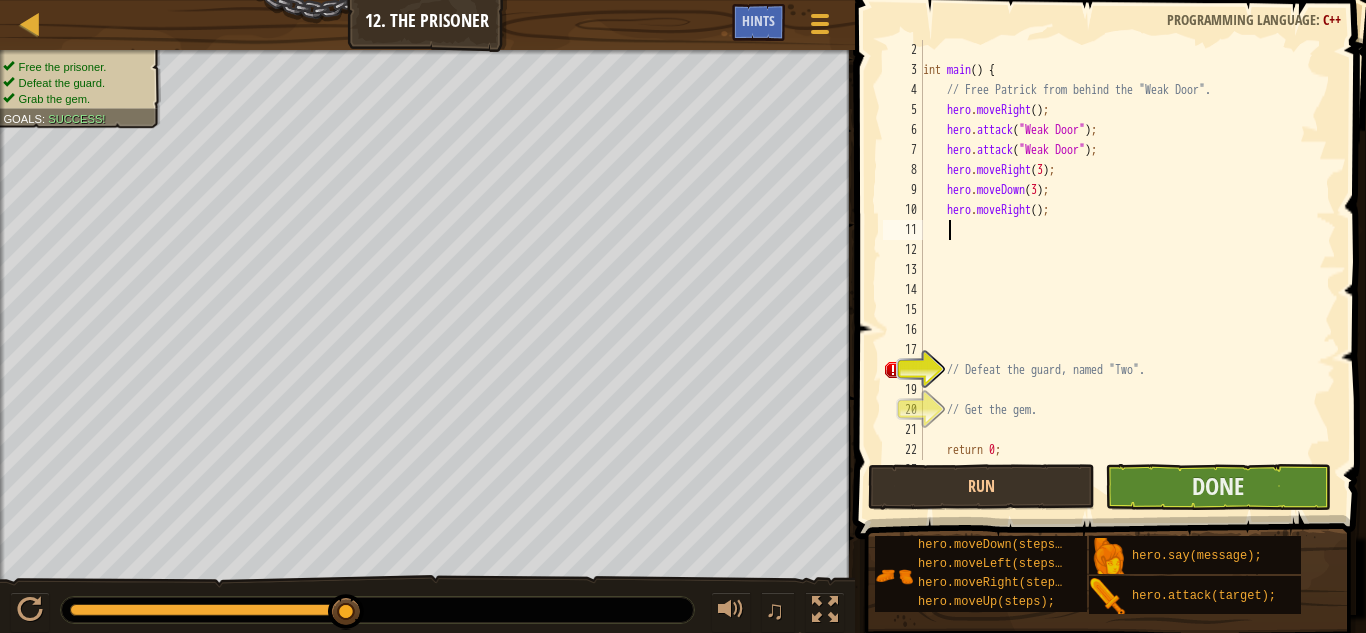 type 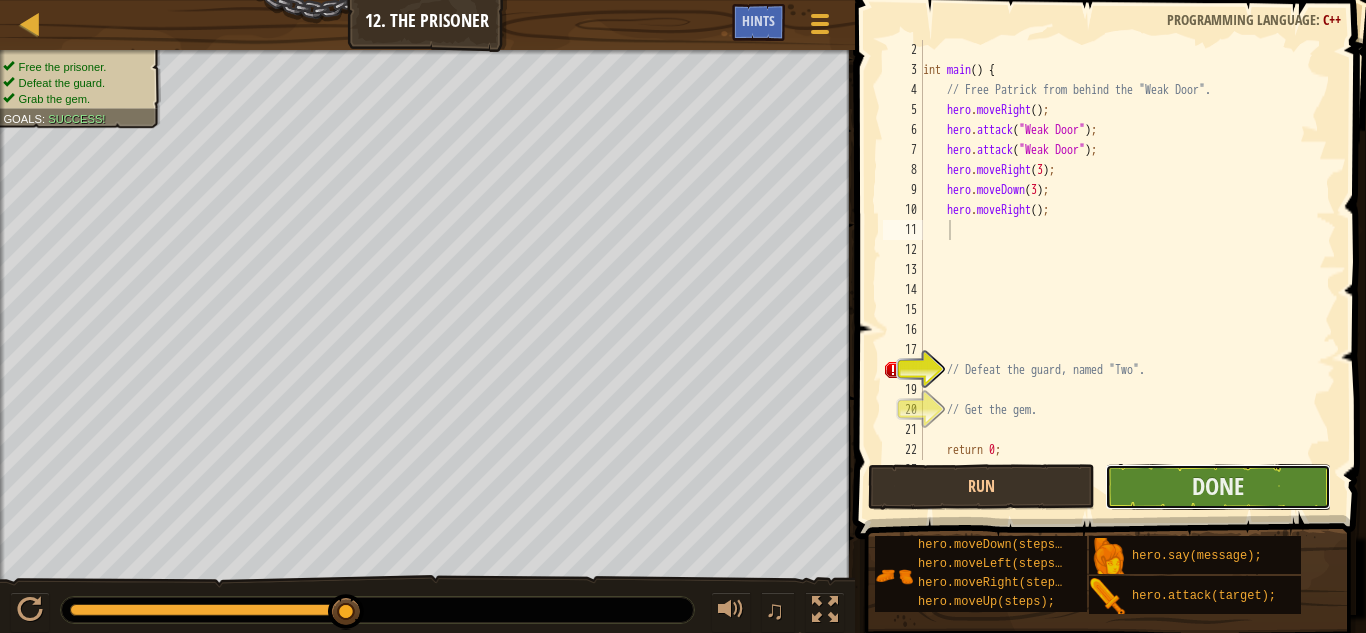 click on "Done" at bounding box center (1218, 487) 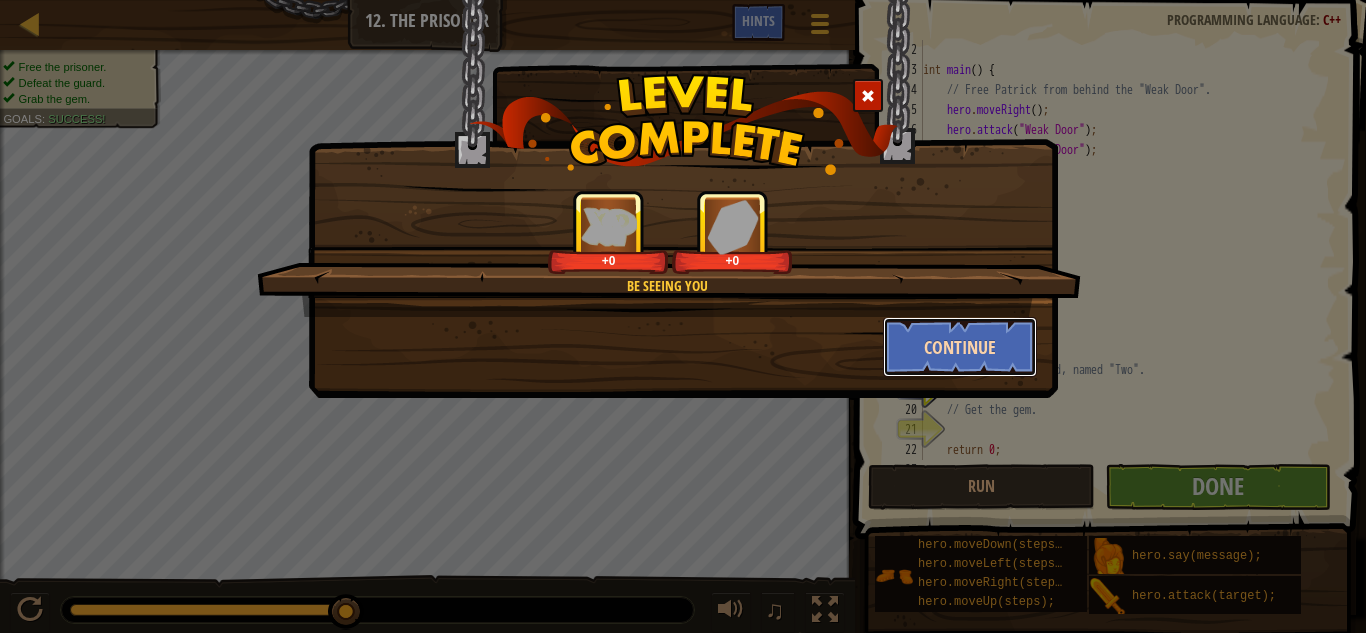 click on "Continue" at bounding box center [960, 347] 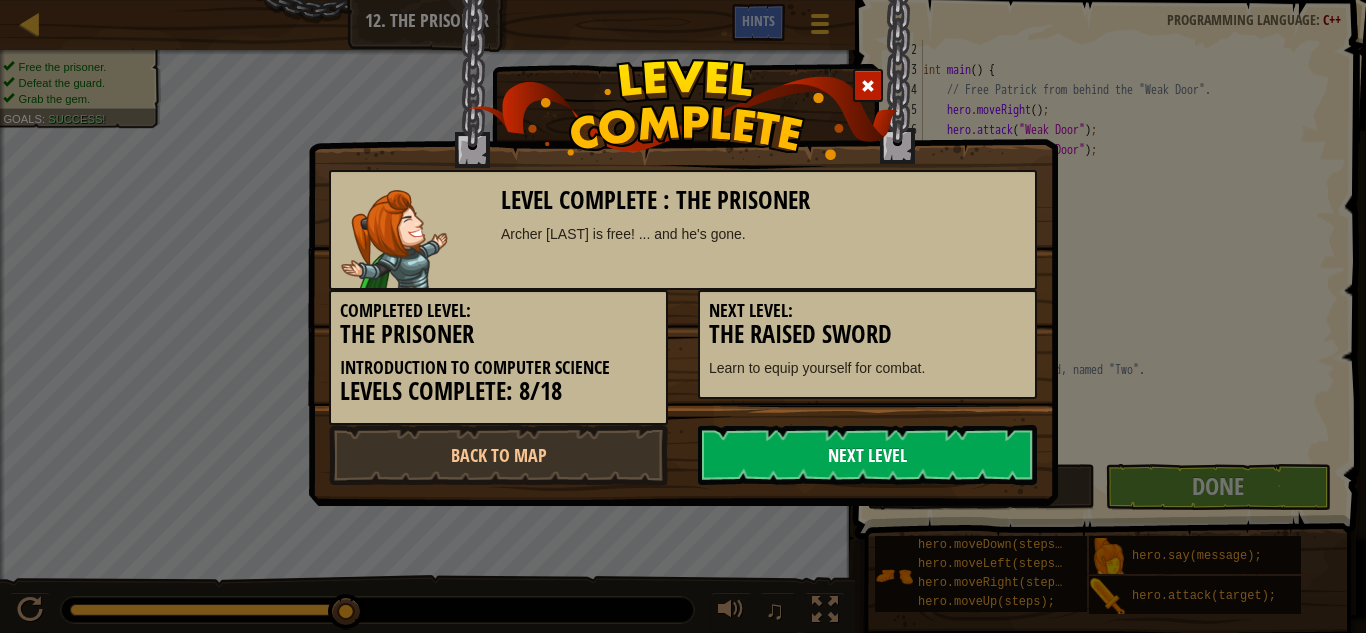 click on "Next Level" at bounding box center [867, 455] 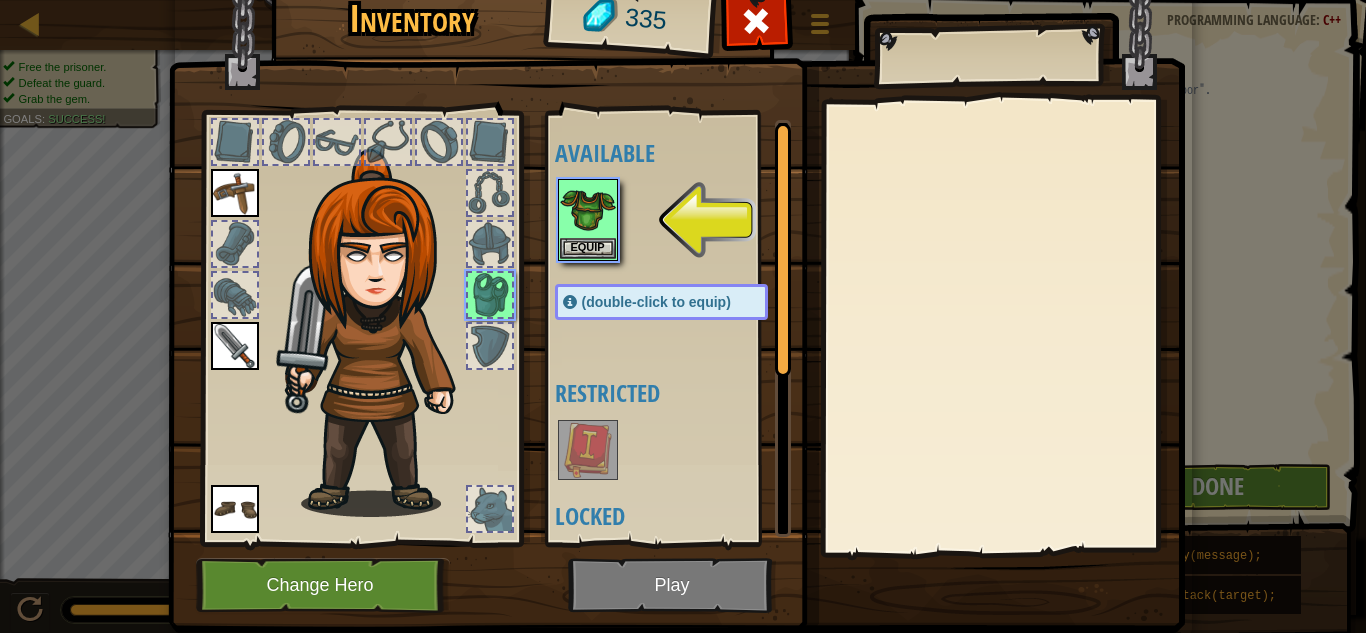 click at bounding box center (676, 270) 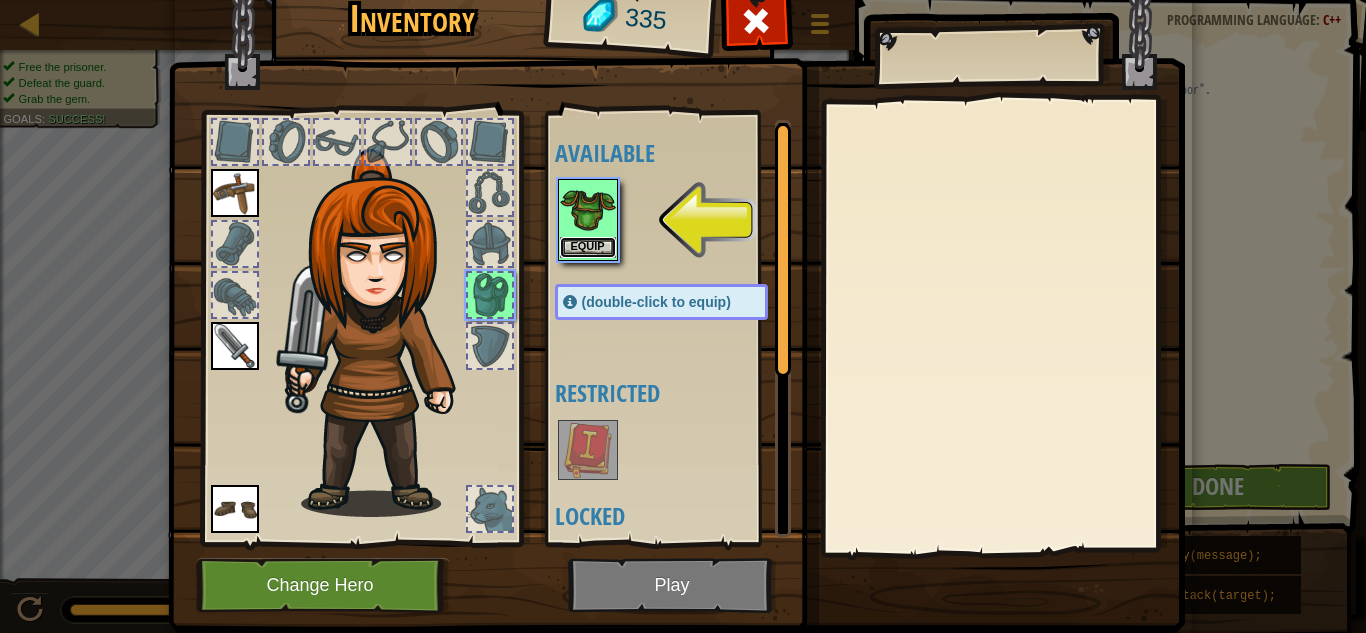 click on "Equip" at bounding box center [588, 247] 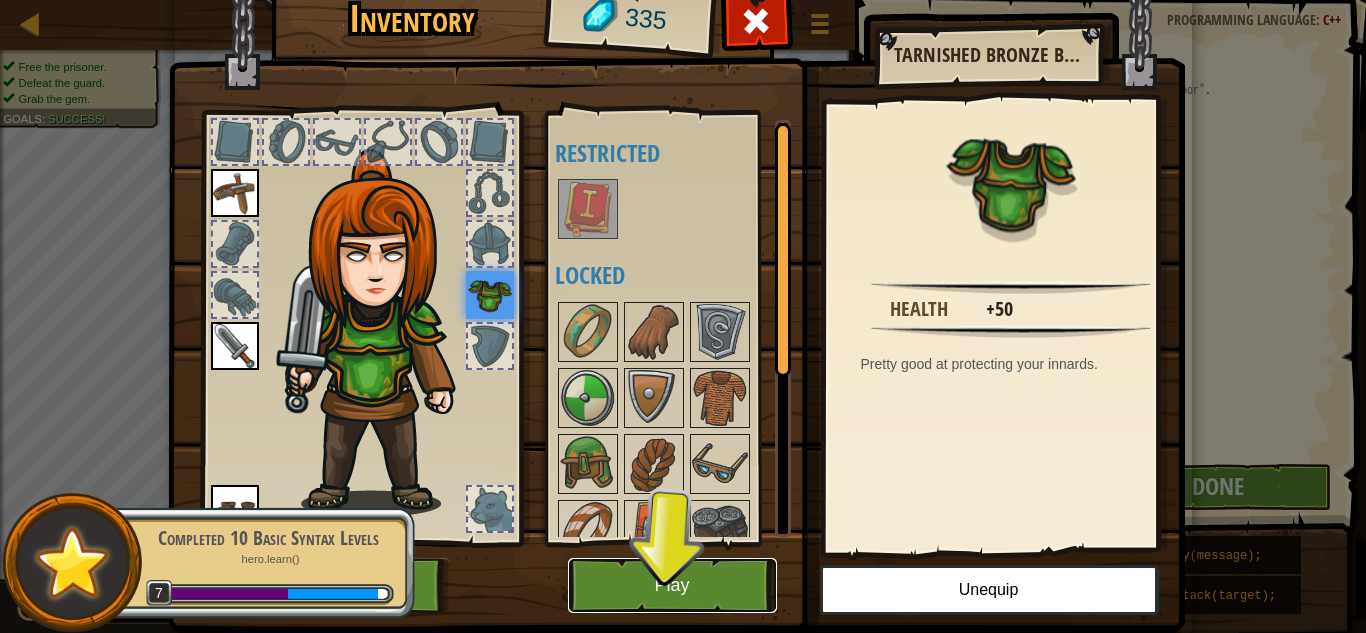 click on "Play" at bounding box center [672, 585] 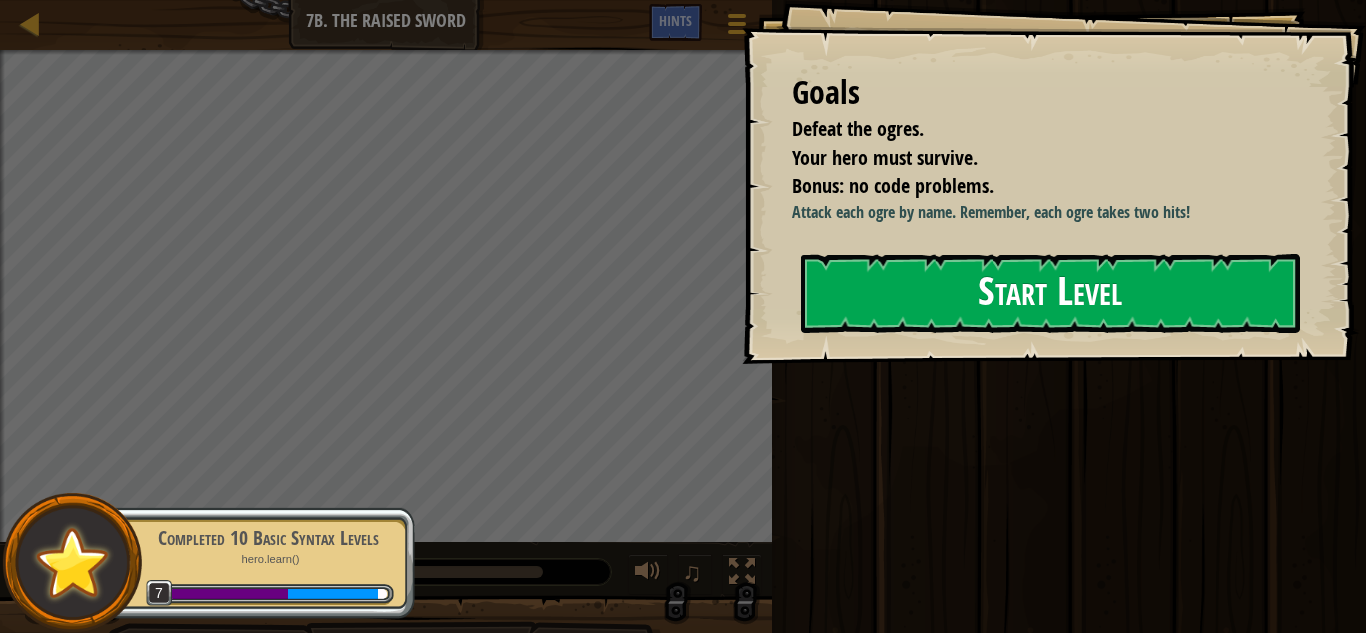 click on "Start Level" at bounding box center (1050, 293) 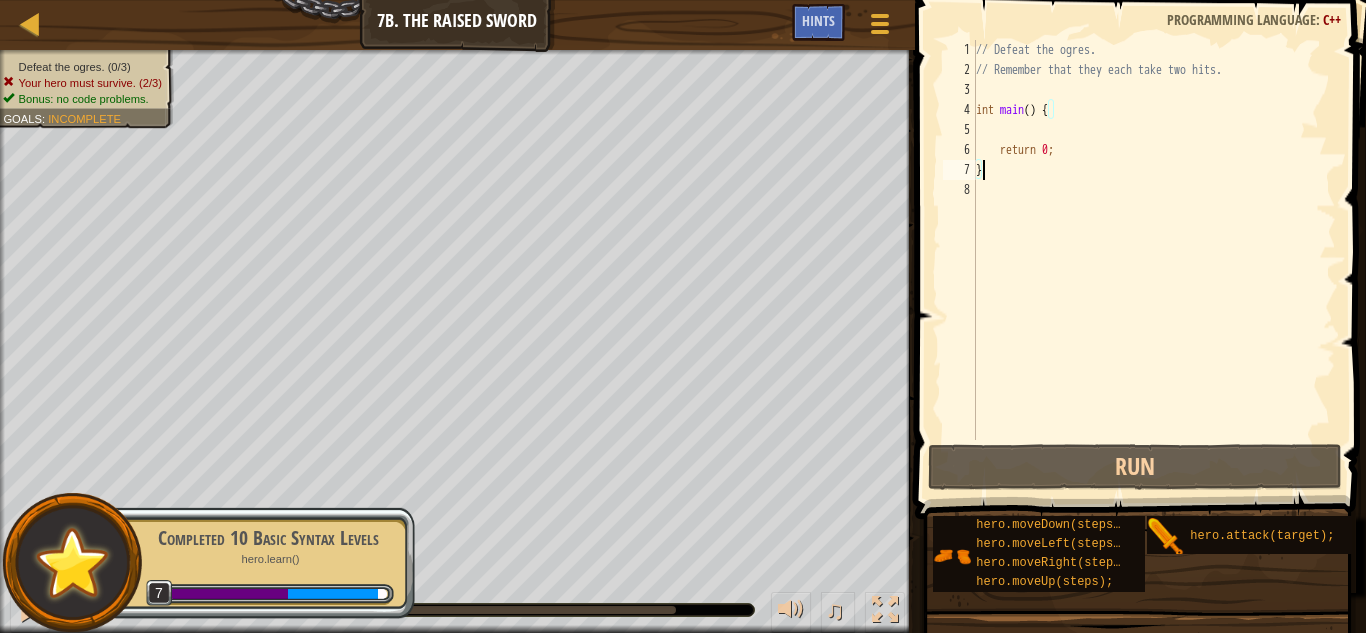 click on "// Defeat the ogres. // Remember that they each take two hits. int   main ( )   {           return   0 ; }" at bounding box center [1154, 260] 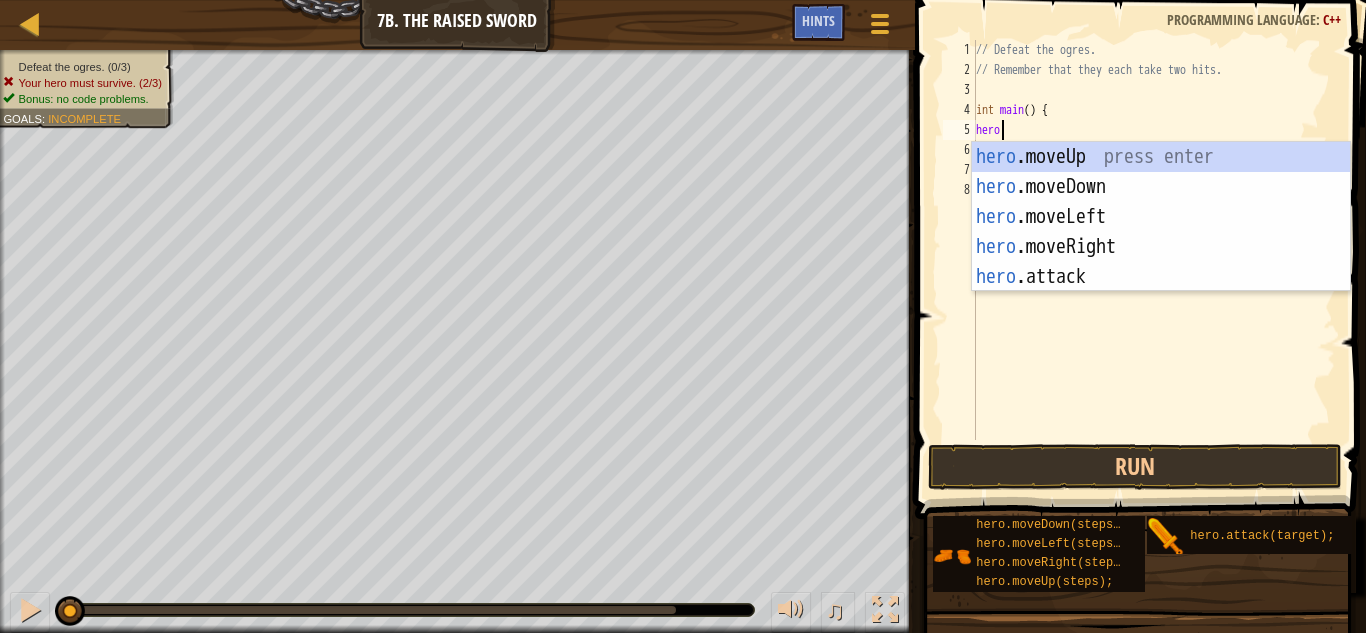 scroll, scrollTop: 9, scrollLeft: 2, axis: both 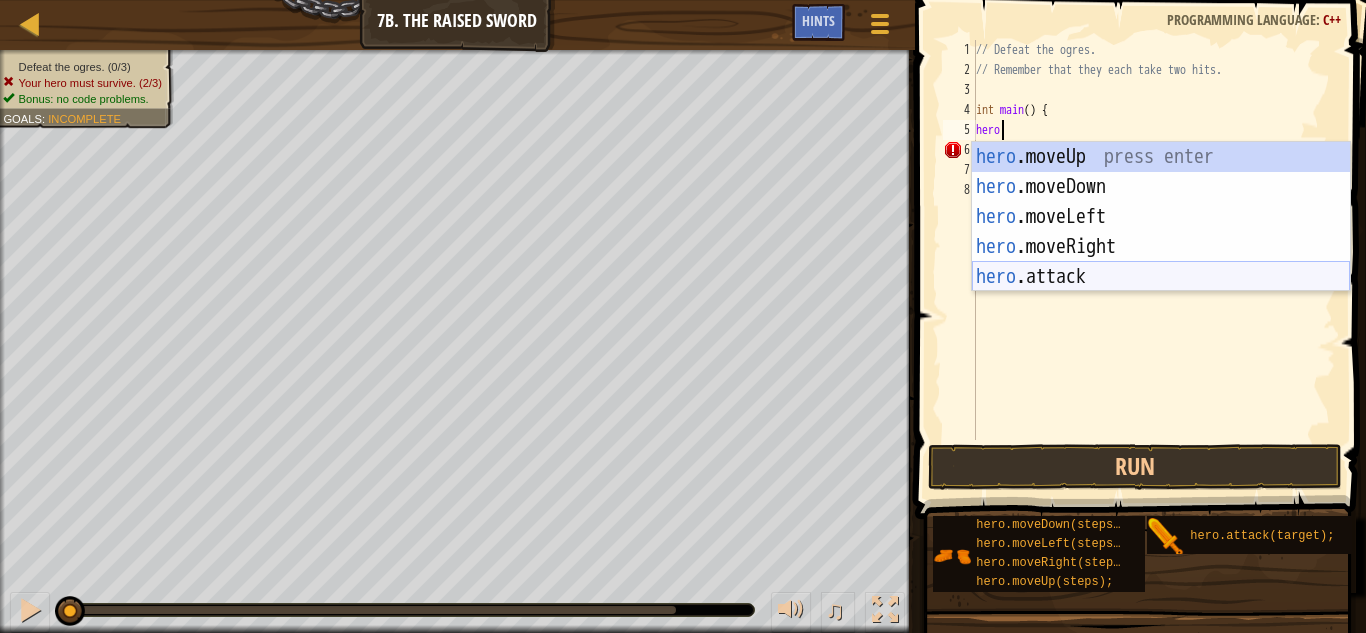 click on "hero .moveUp press enter hero .moveDown press enter hero .moveLeft press enter hero .moveRight press enter hero .attack press enter" at bounding box center (1161, 247) 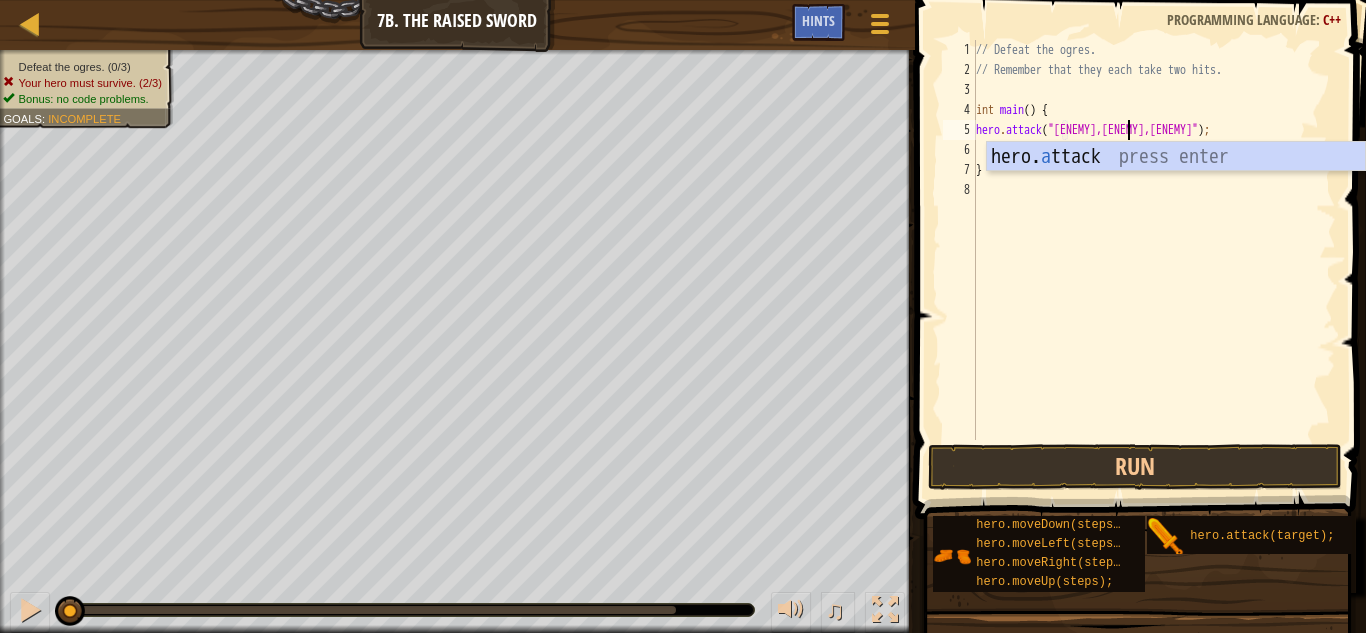 scroll, scrollTop: 9, scrollLeft: 13, axis: both 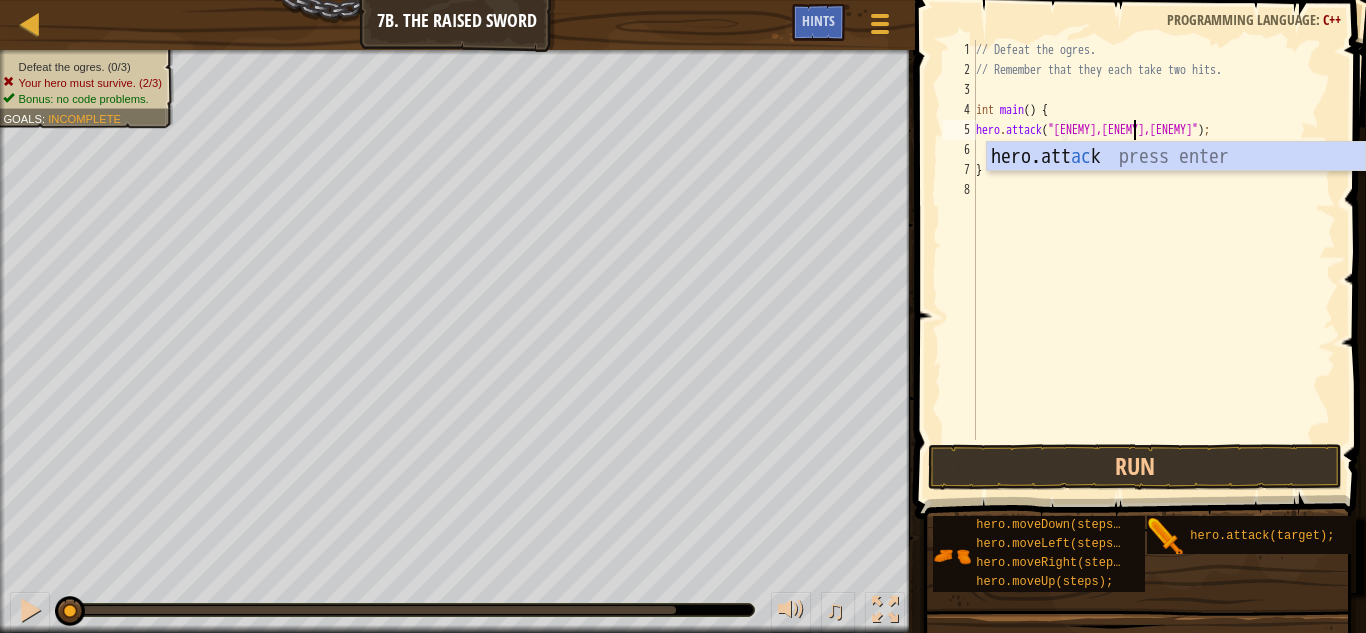 type on "hero.attack("Rig,Gurt,Ack");" 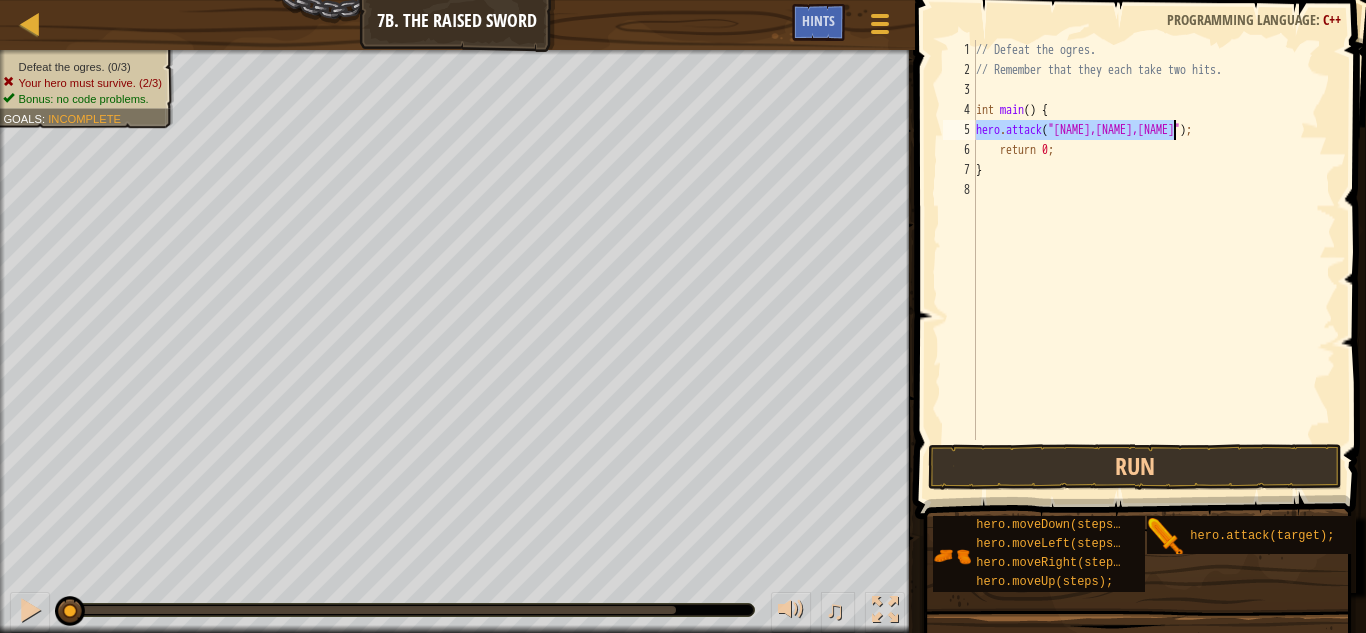 drag, startPoint x: 977, startPoint y: 126, endPoint x: 1174, endPoint y: 130, distance: 197.0406 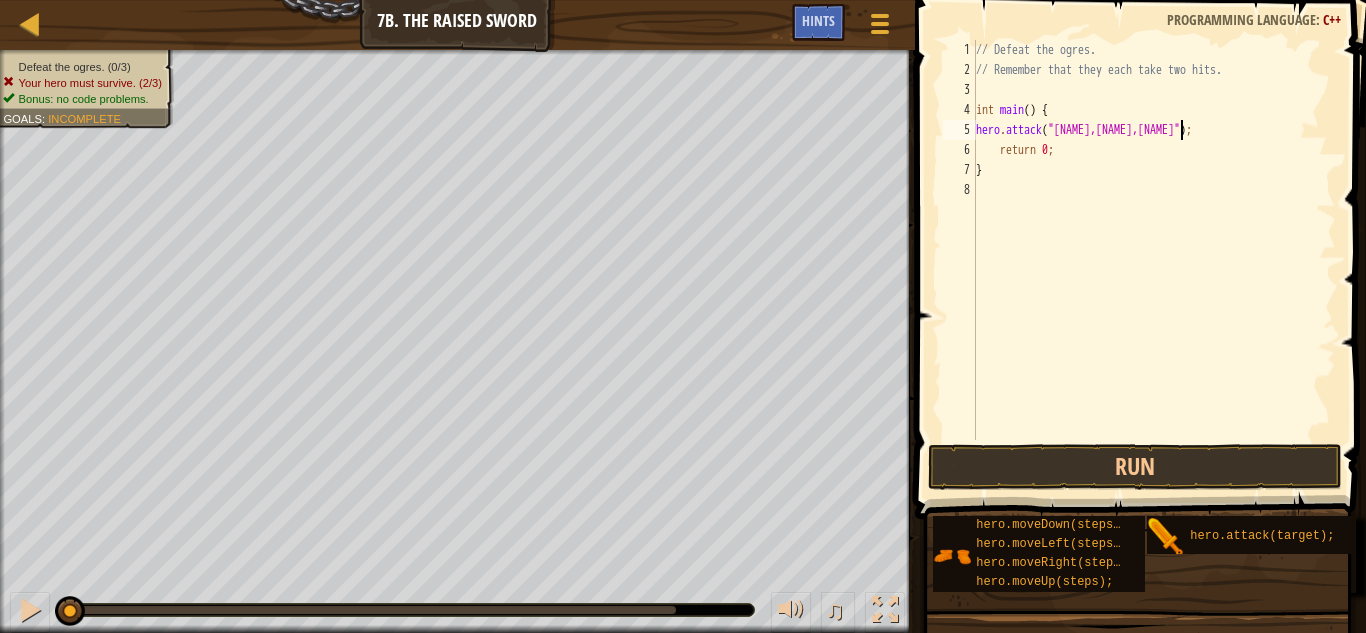 scroll, scrollTop: 9, scrollLeft: 0, axis: vertical 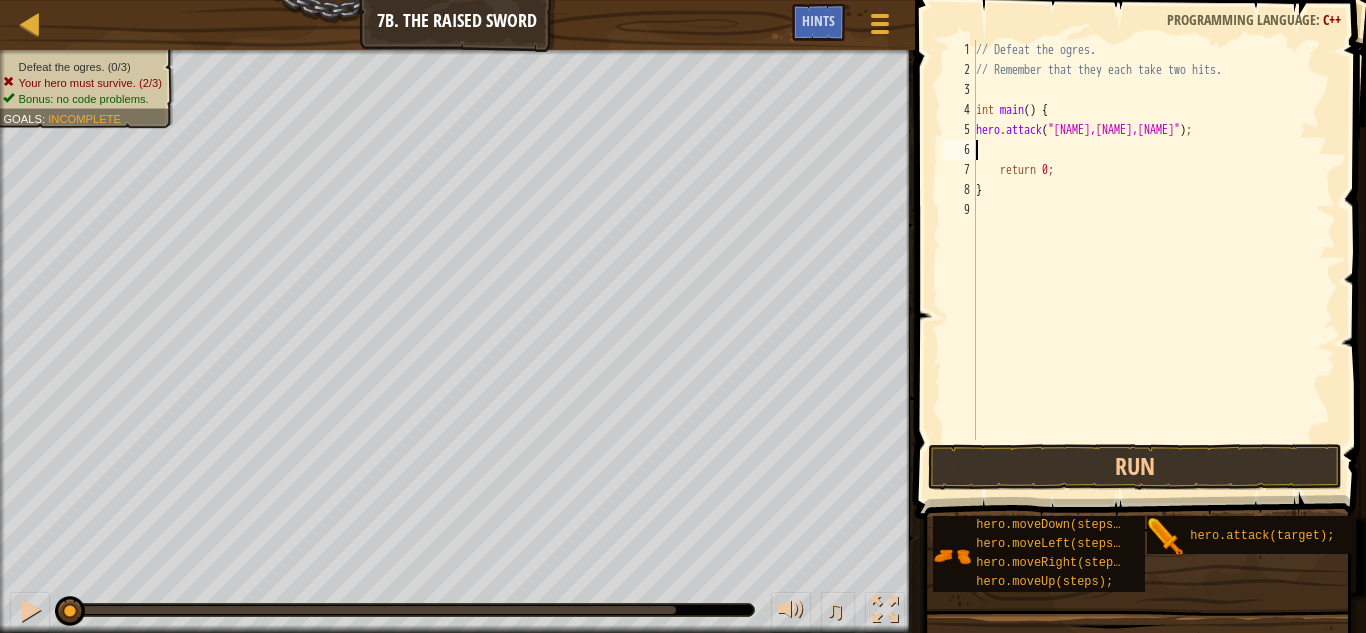 type on "hero.attack("Rig,Gurt,Ack");" 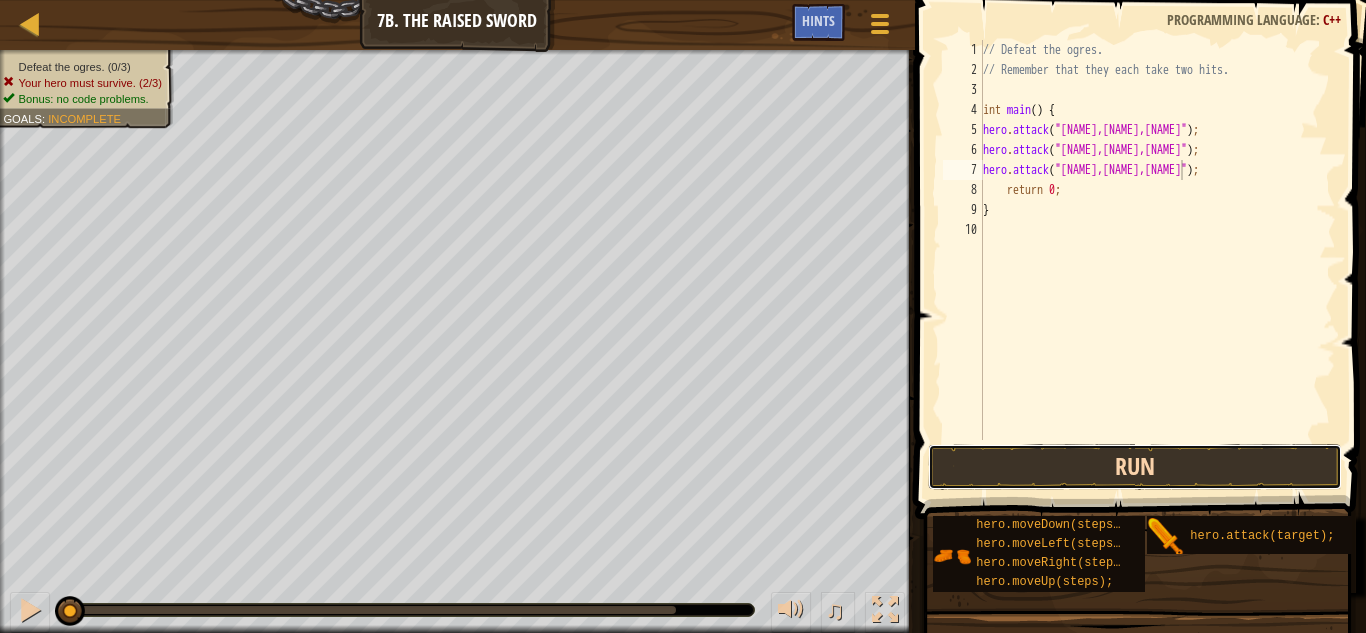 click on "Run" at bounding box center (1135, 467) 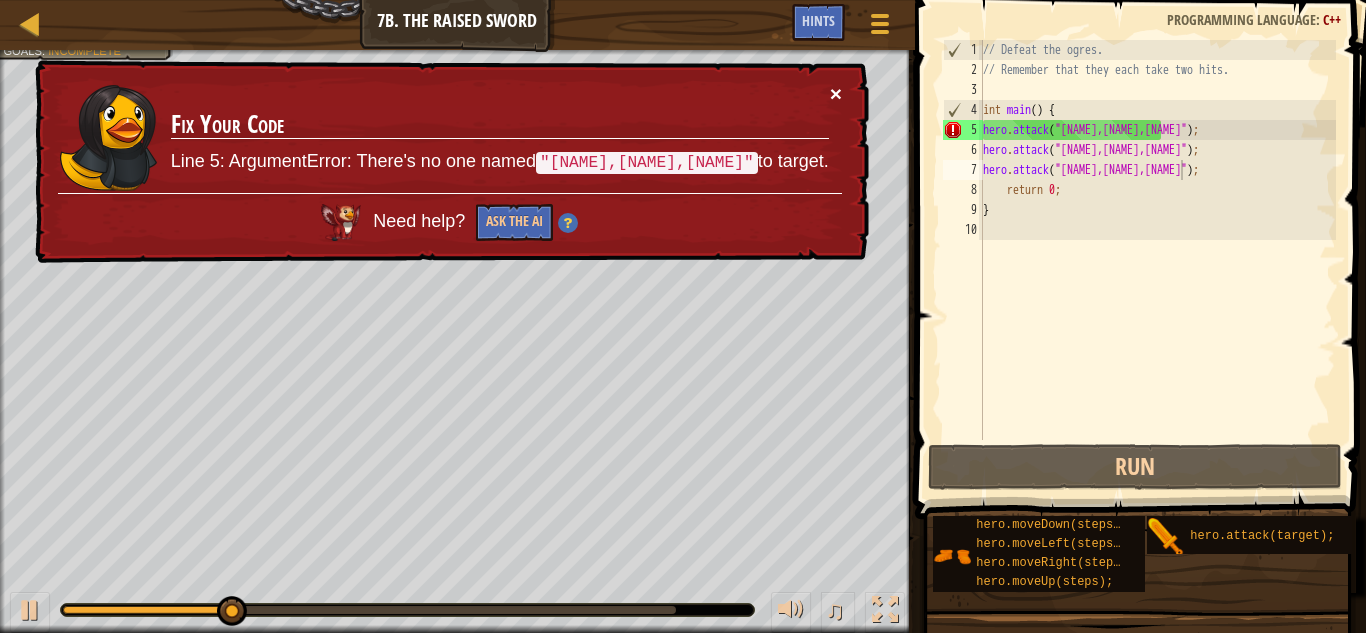 click on "×" at bounding box center [836, 93] 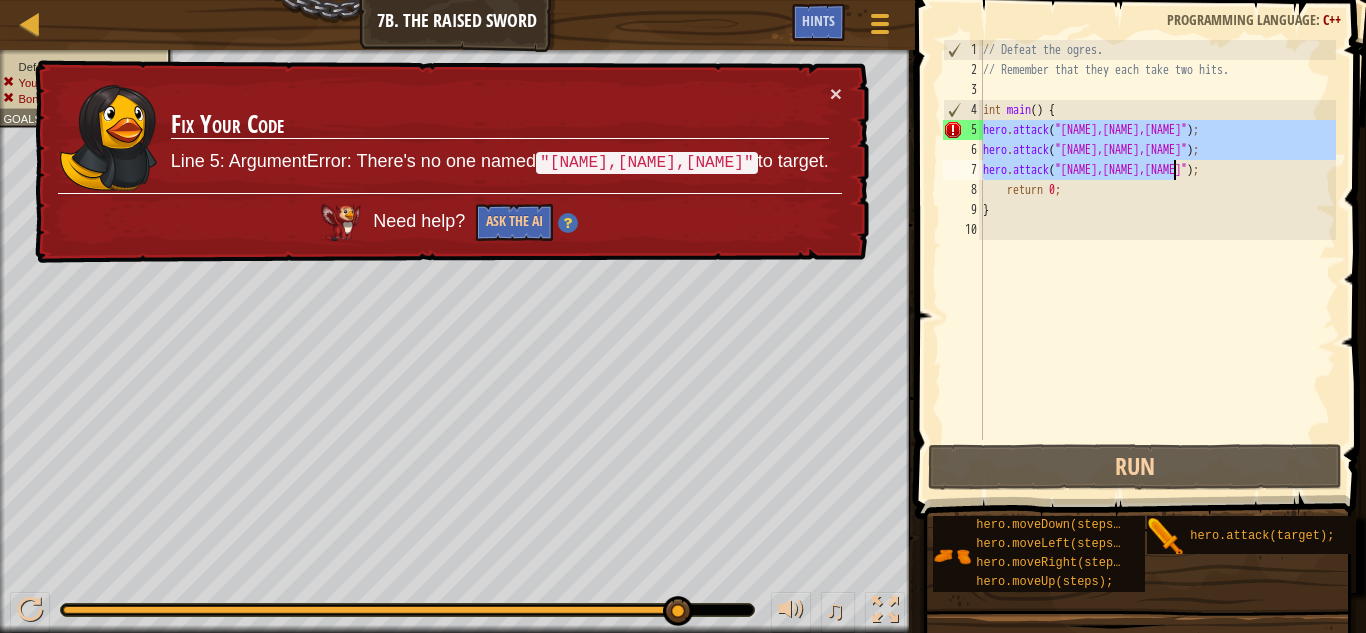 drag, startPoint x: 983, startPoint y: 131, endPoint x: 1177, endPoint y: 173, distance: 198.49434 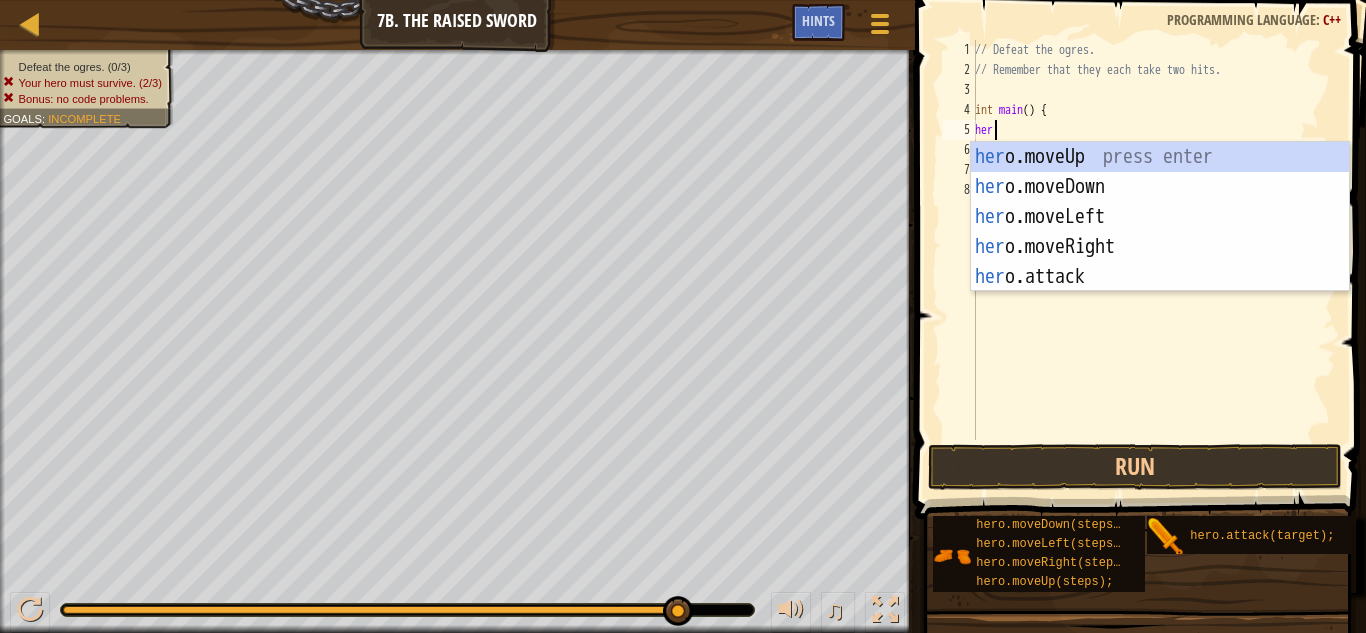 scroll, scrollTop: 9, scrollLeft: 1, axis: both 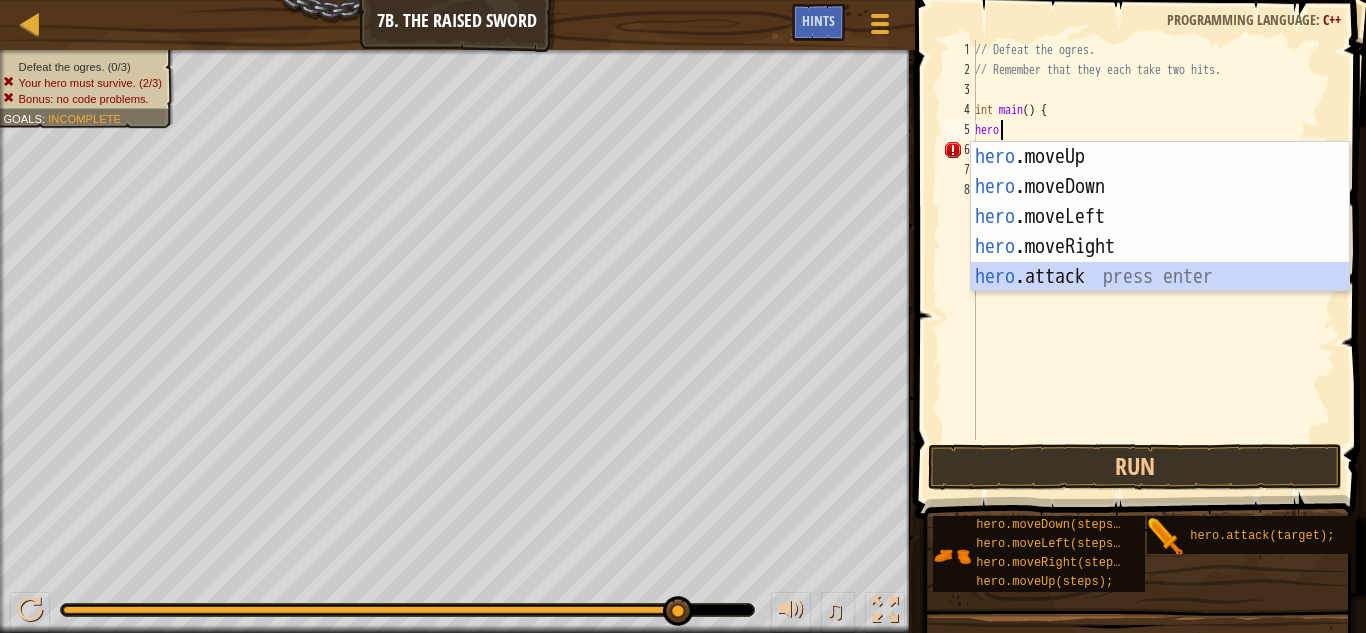 click on "hero .moveUp press enter hero .moveDown press enter hero .moveLeft press enter hero .moveRight press enter hero .attack press enter" at bounding box center [1160, 247] 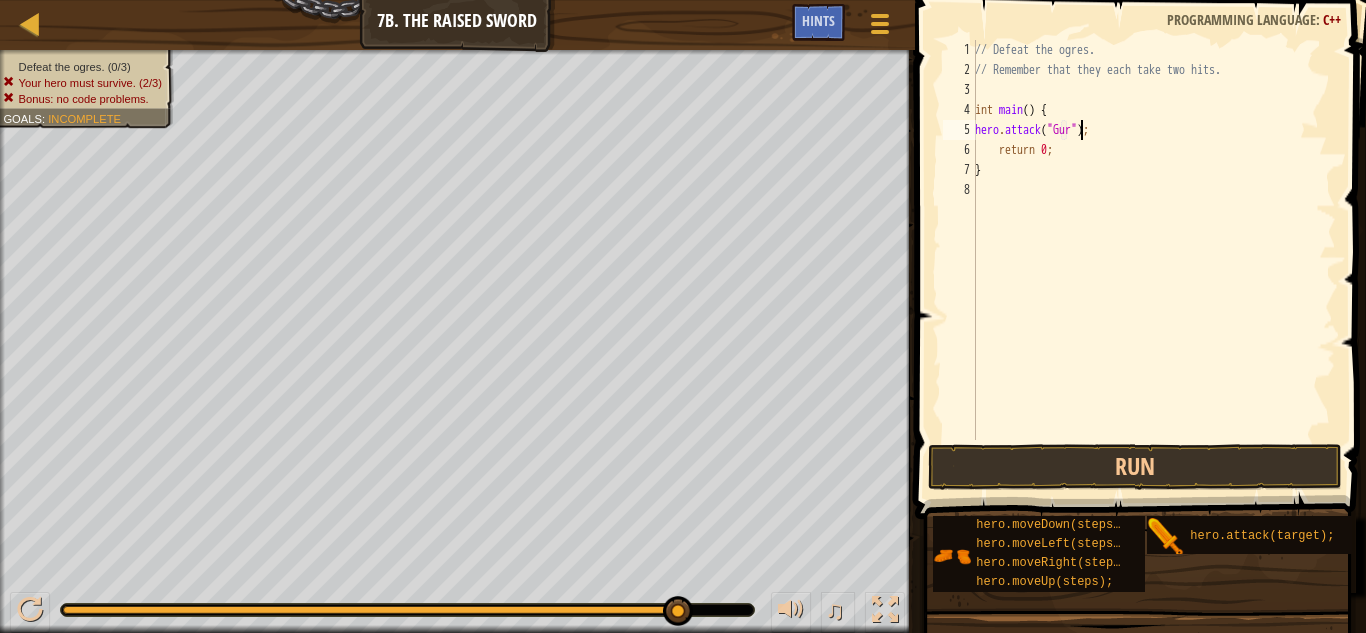 scroll, scrollTop: 9, scrollLeft: 9, axis: both 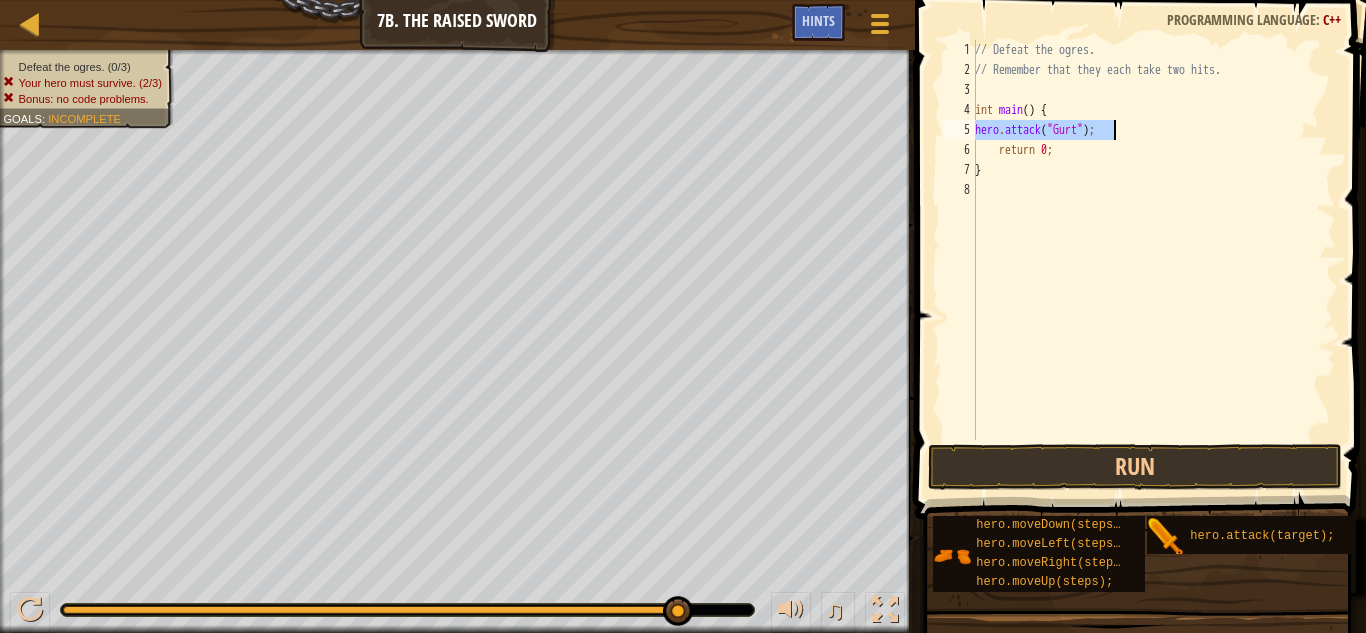 drag, startPoint x: 976, startPoint y: 129, endPoint x: 1115, endPoint y: 132, distance: 139.03236 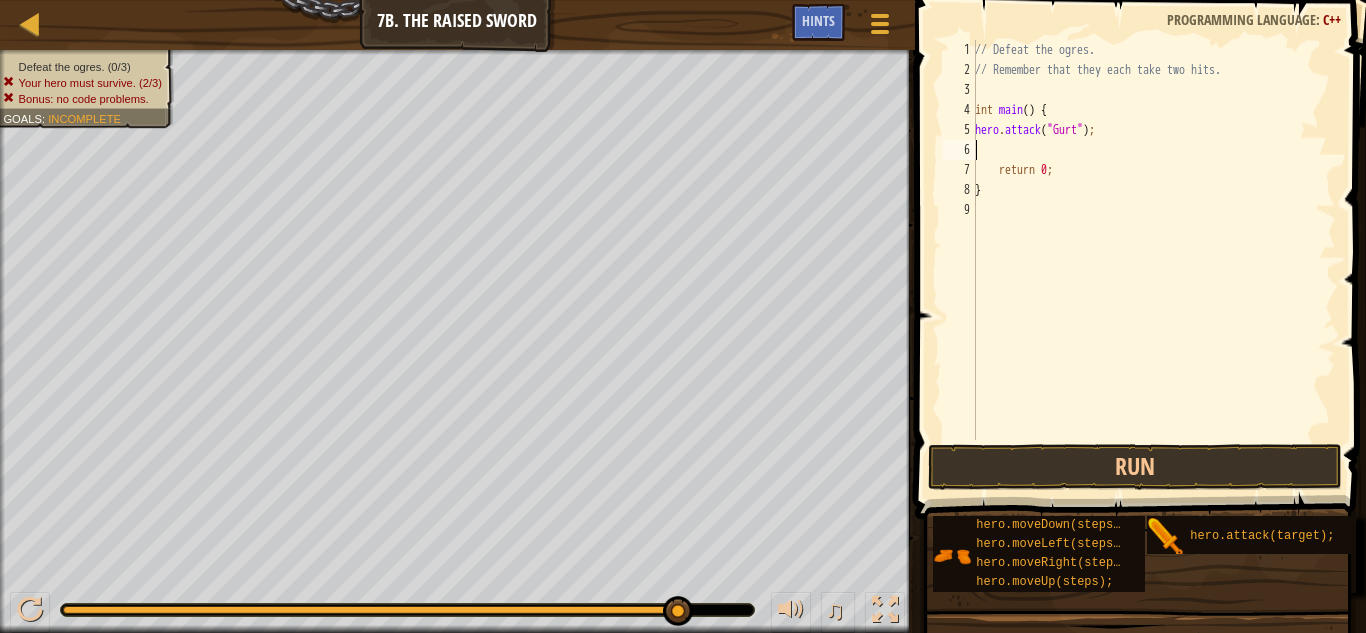 scroll, scrollTop: 9, scrollLeft: 0, axis: vertical 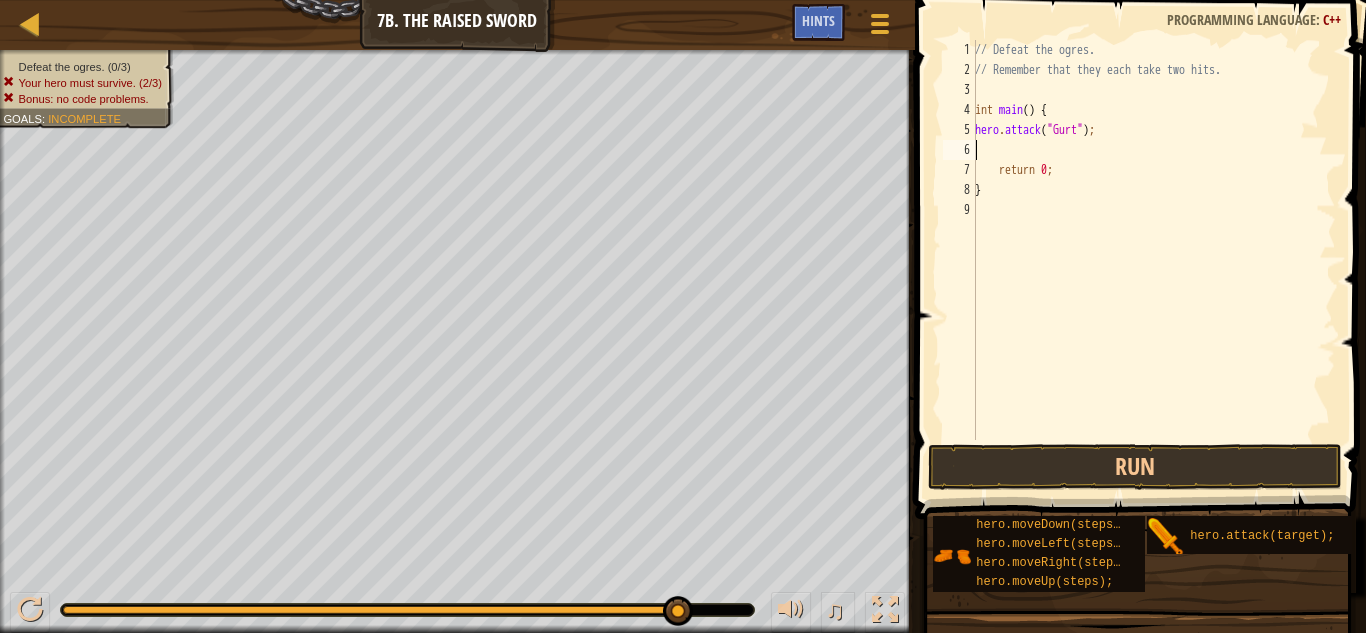 paste on "hero.attack("Gurt");" 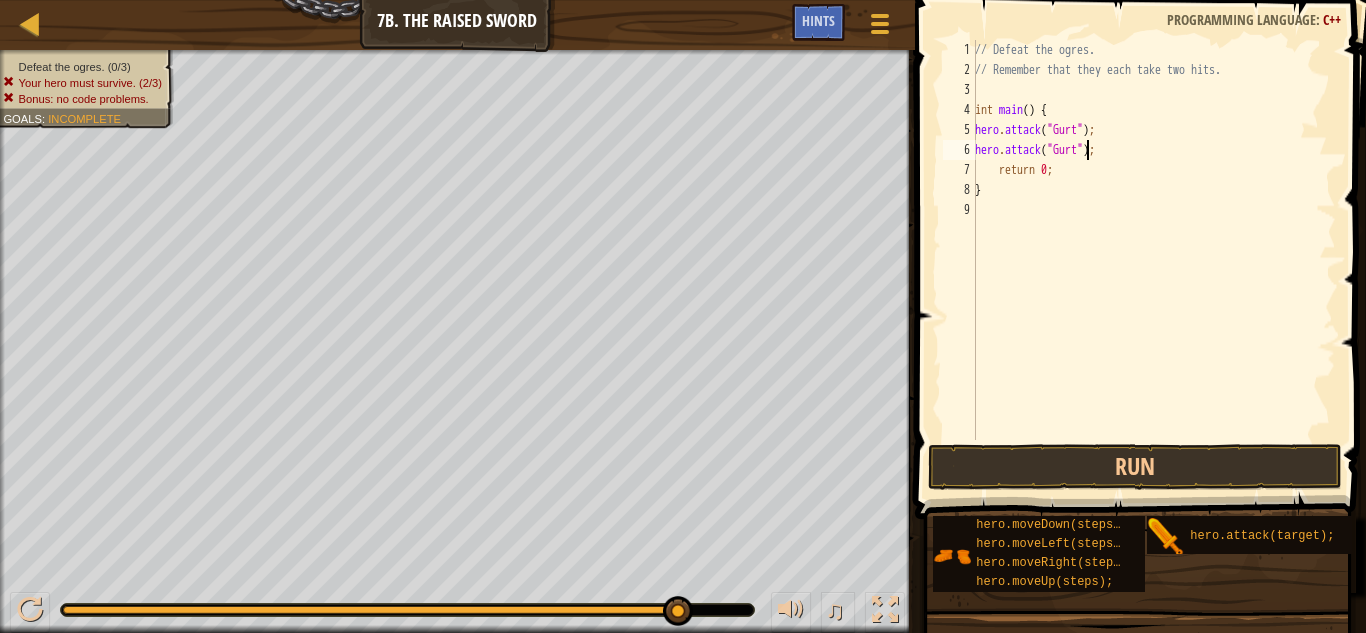 click on "// Defeat the ogres. // Remember that they each take two hits. int   main ( )   { hero . attack ( " [ENEMY] " ) ;   hero . attack ( " [ENEMY] " ) ;        return   0 ; }" at bounding box center (1153, 260) 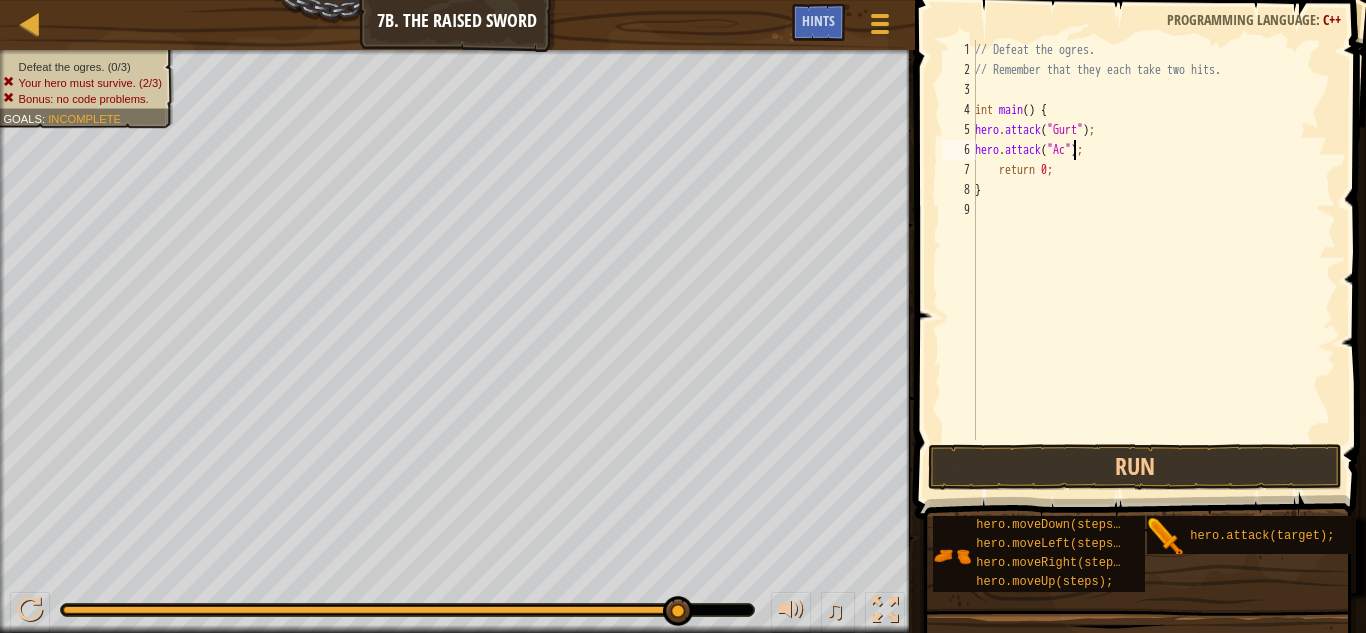 scroll, scrollTop: 9, scrollLeft: 8, axis: both 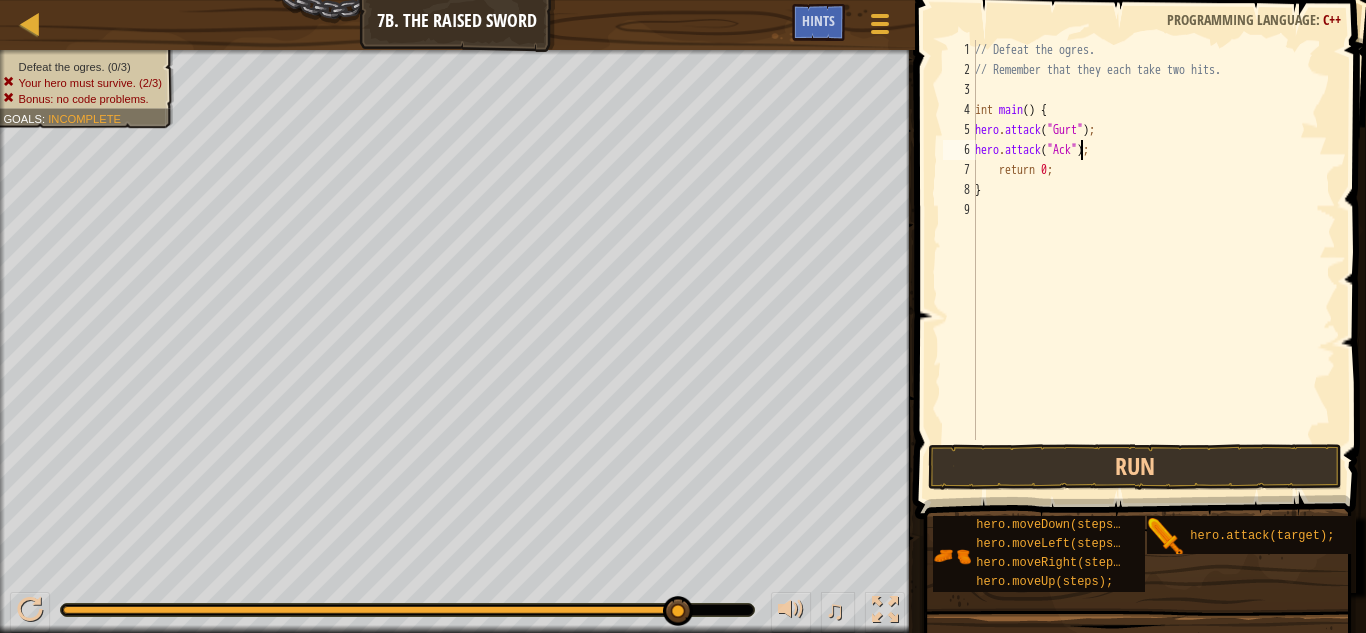 click on "// Defeat the ogres. // Remember that they each take two hits. int   main ( )   { hero . attack ( " Gurt " ) ;   hero . attack ( " Ack " ) ;        return   0 ; }" at bounding box center [1153, 260] 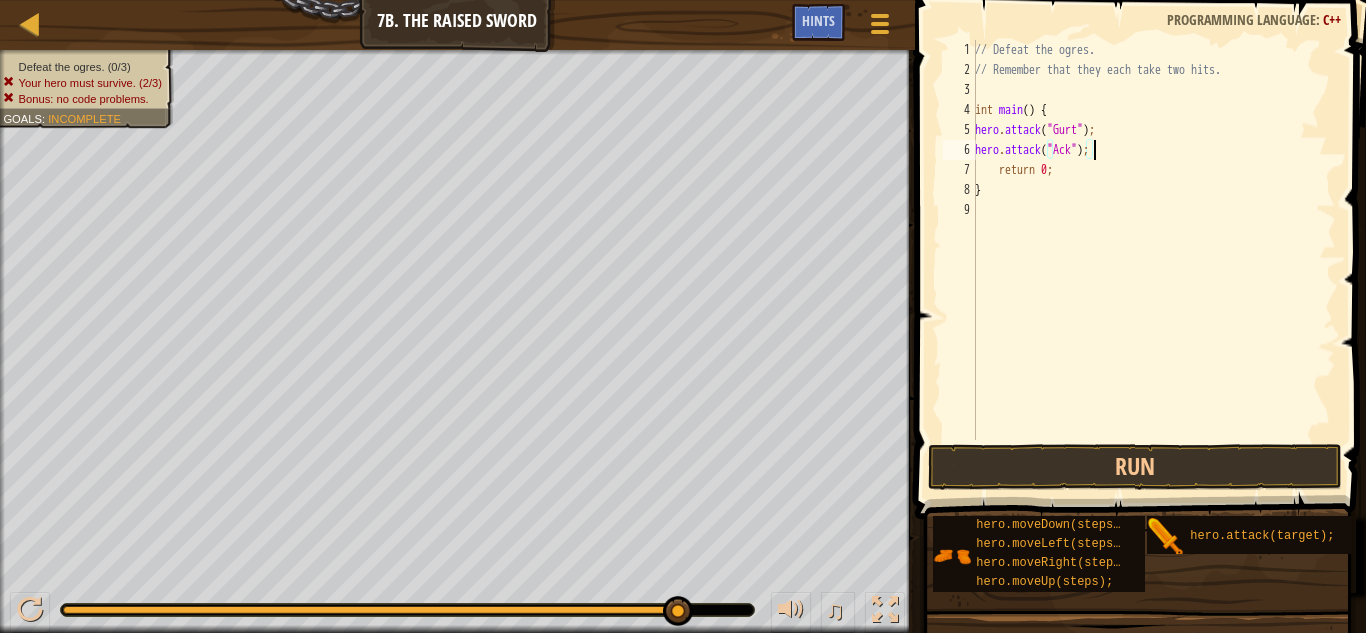 click on "// Defeat the ogres. // Remember that they each take two hits. int   main ( )   { hero . attack ( " Gurt " ) ;   hero . attack ( " Ack " ) ;        return   0 ; }" at bounding box center [1153, 260] 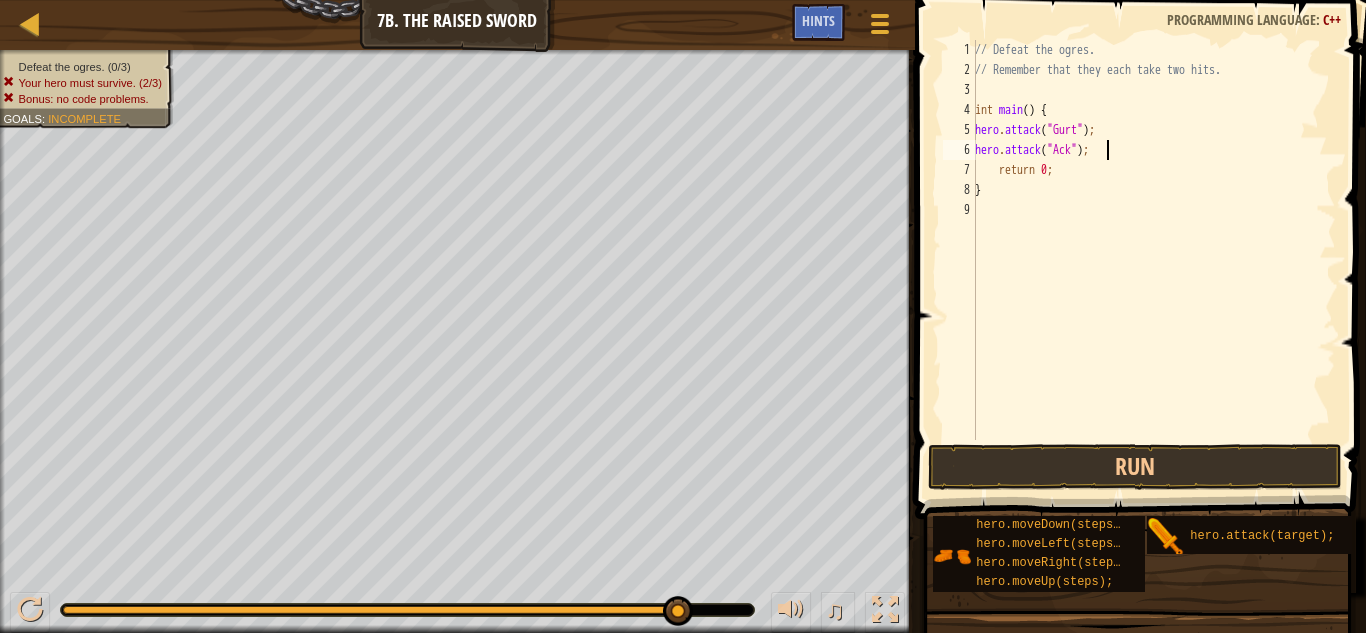 scroll, scrollTop: 9, scrollLeft: 0, axis: vertical 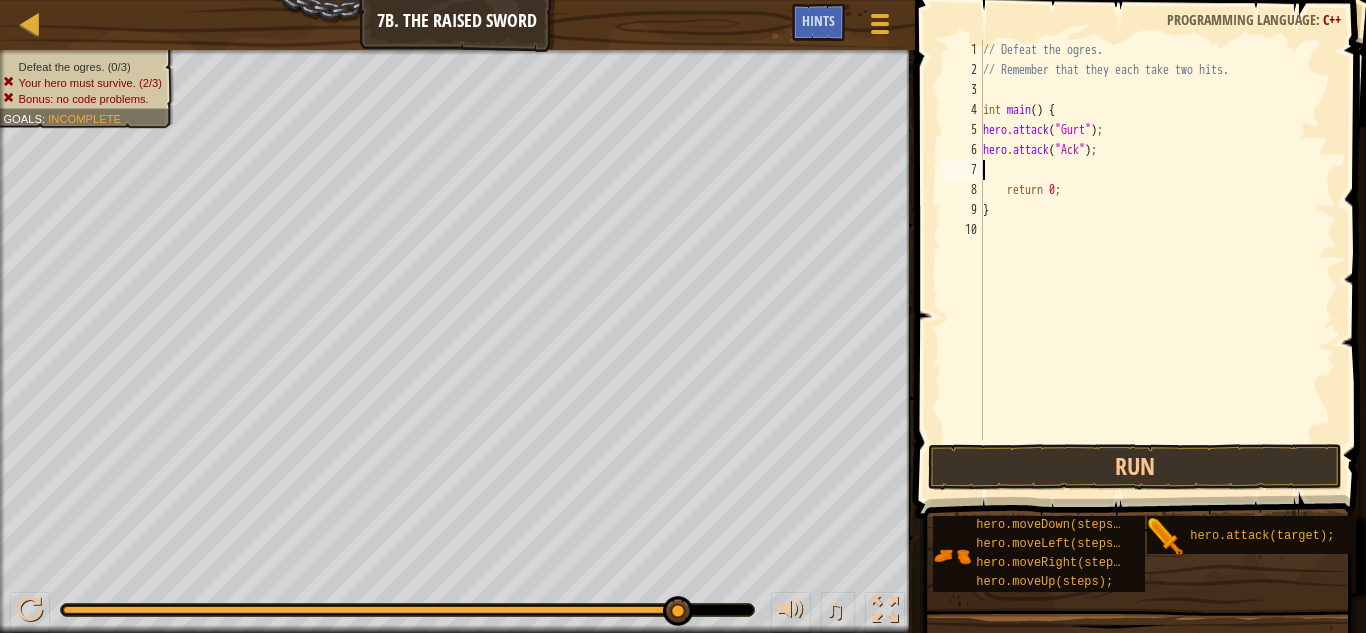 paste on "hero.attack("Gurt");" 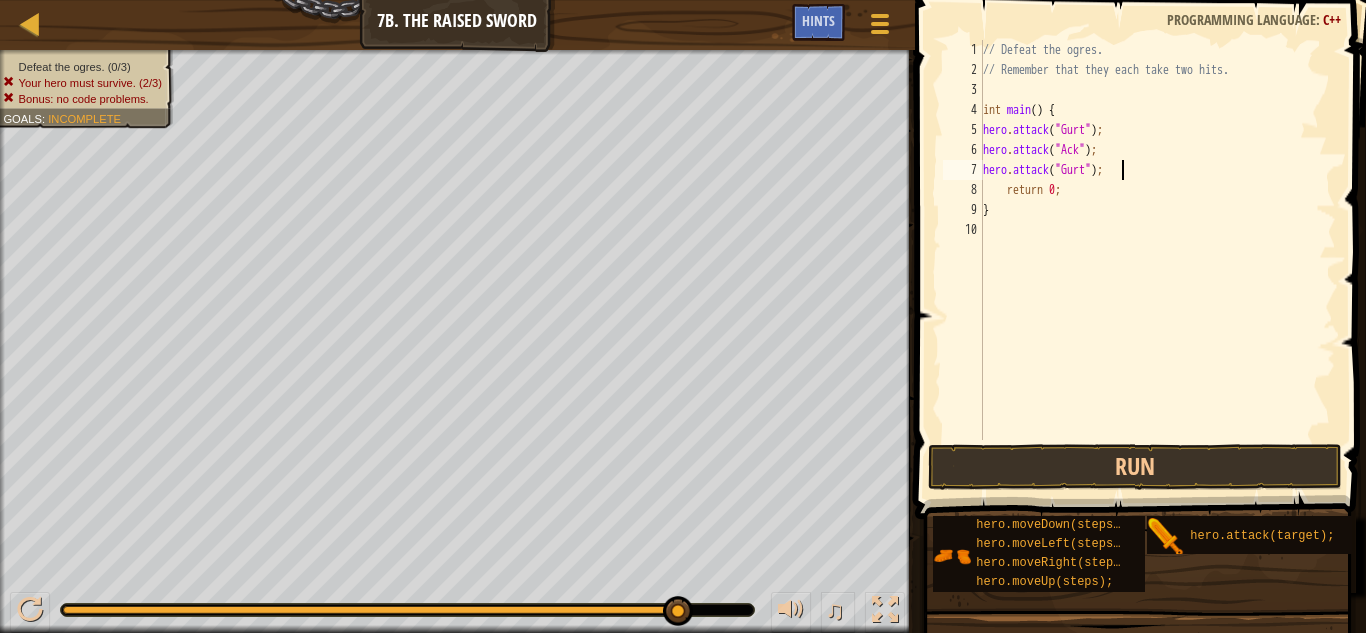 click on "// Defeat the ogres. // Remember that they each take two hits. int   main ( )   { hero . attack ( " Gurt " ) ;   hero . attack ( " Ack " ) ;   hero . attack ( " Gurt " ) ;        return   0 ; }" at bounding box center (1157, 260) 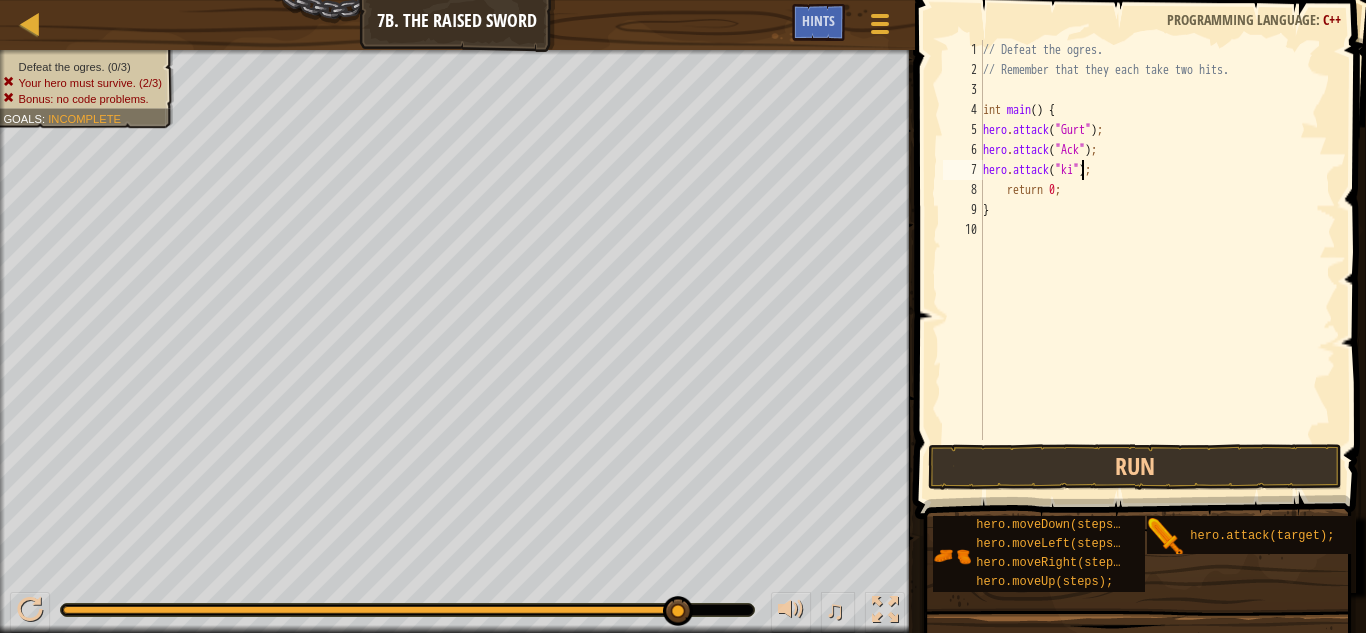 scroll, scrollTop: 9, scrollLeft: 8, axis: both 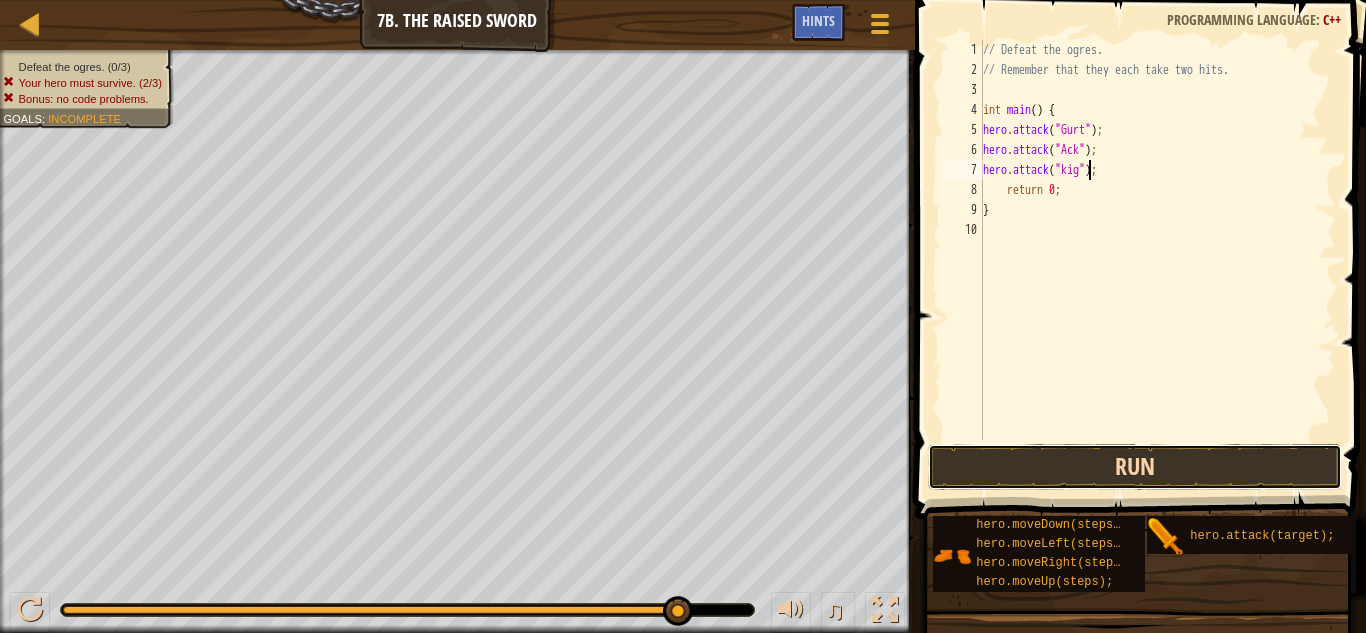 click on "Run" at bounding box center [1135, 467] 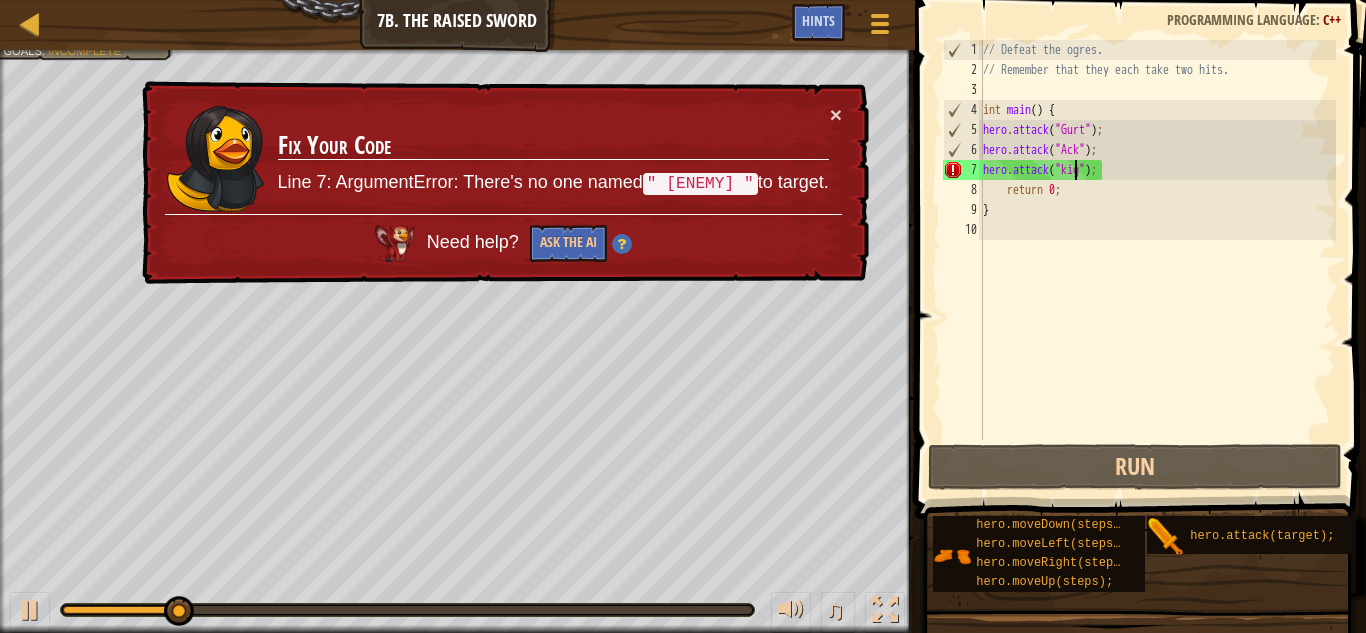 click on "// Defeat the ogres. // Remember that they each take two hits. int   main ( )   { hero . attack ( " [NAME] " ) ;   hero . attack ( " [NAME] " ) ;   hero . attack ( " [NAME] " ) ;        return   0 ; }" at bounding box center (1157, 260) 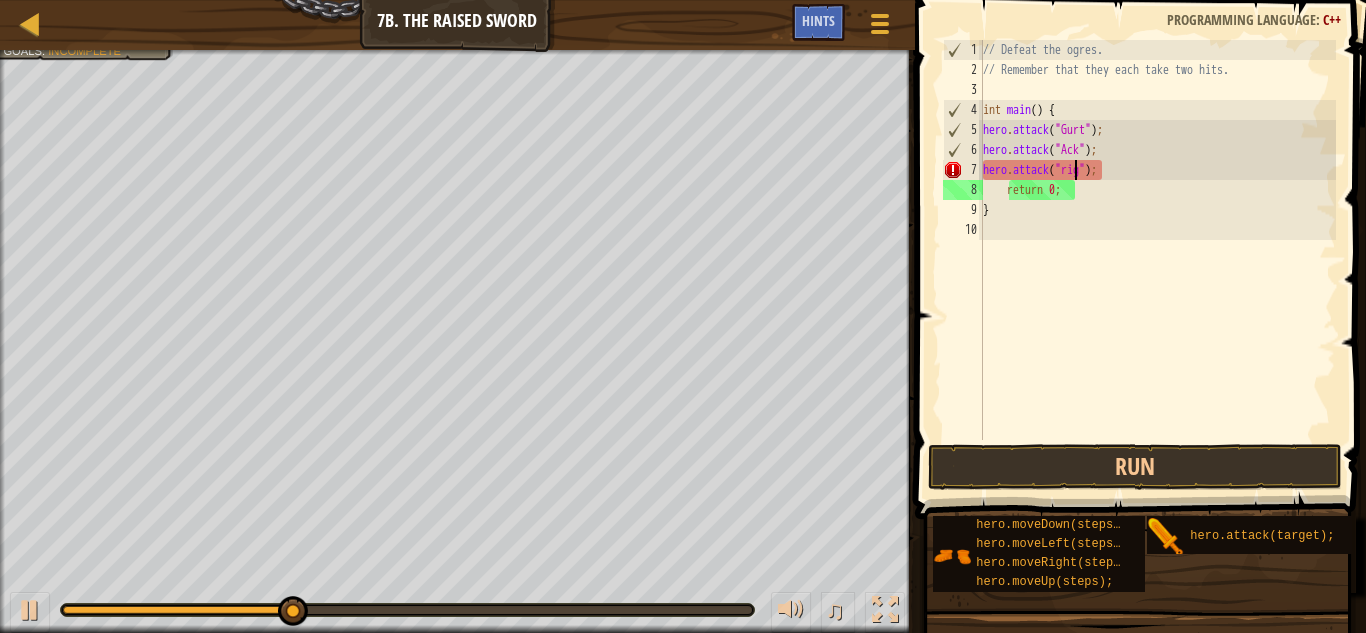 scroll, scrollTop: 9, scrollLeft: 7, axis: both 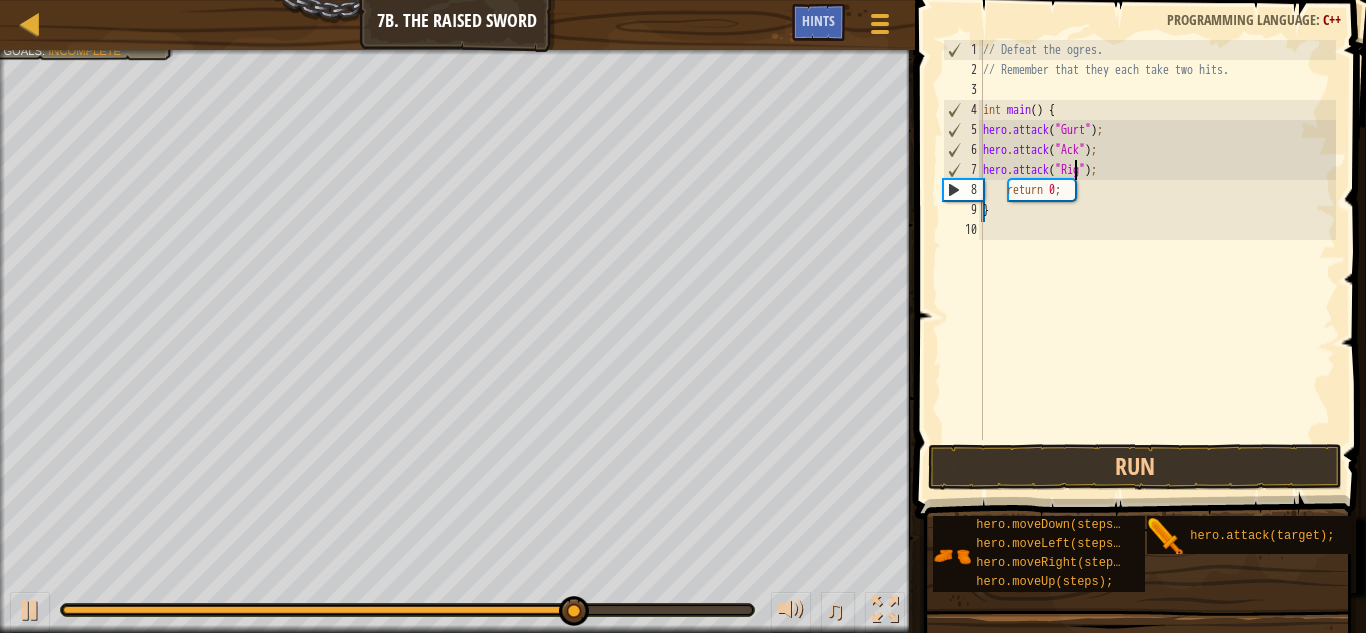 click on "5" at bounding box center (963, 130) 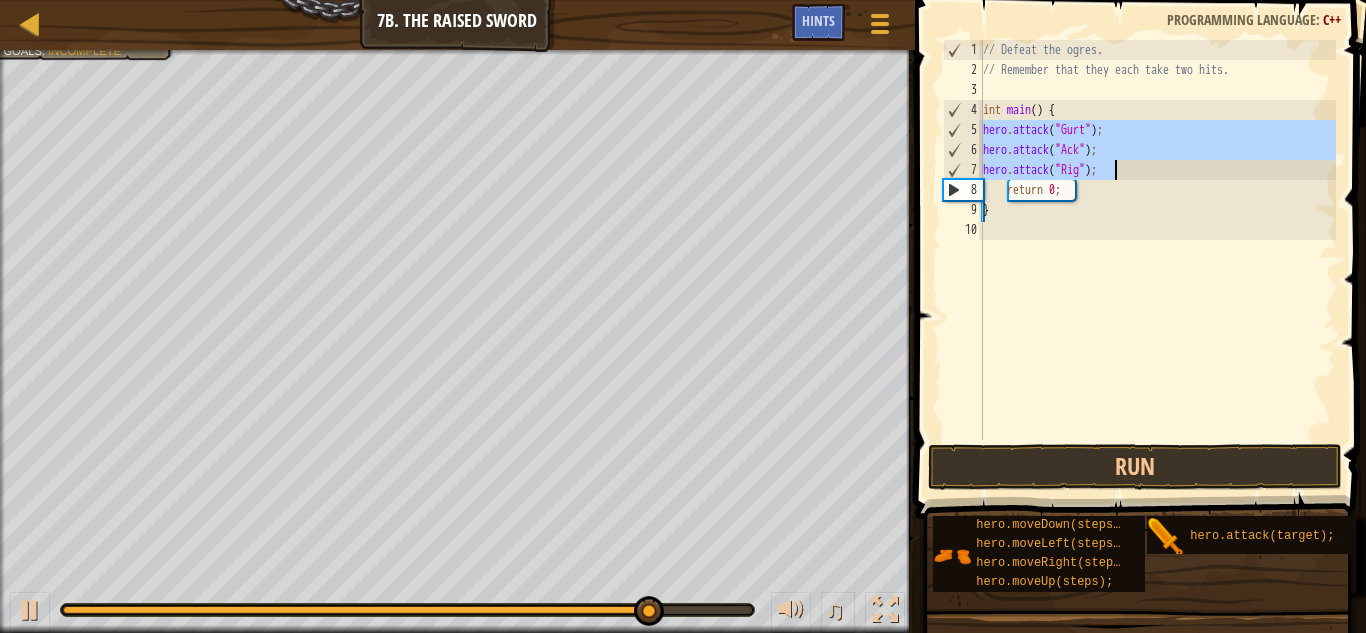 drag, startPoint x: 983, startPoint y: 128, endPoint x: 1115, endPoint y: 175, distance: 140.11781 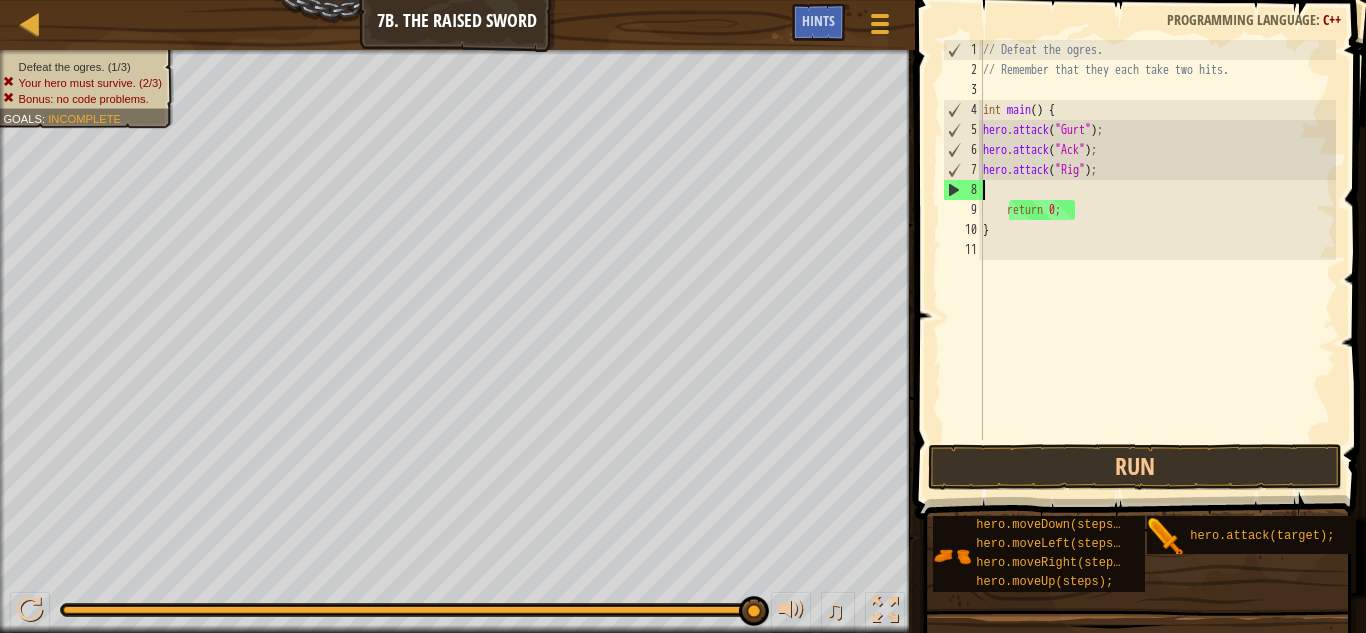 paste 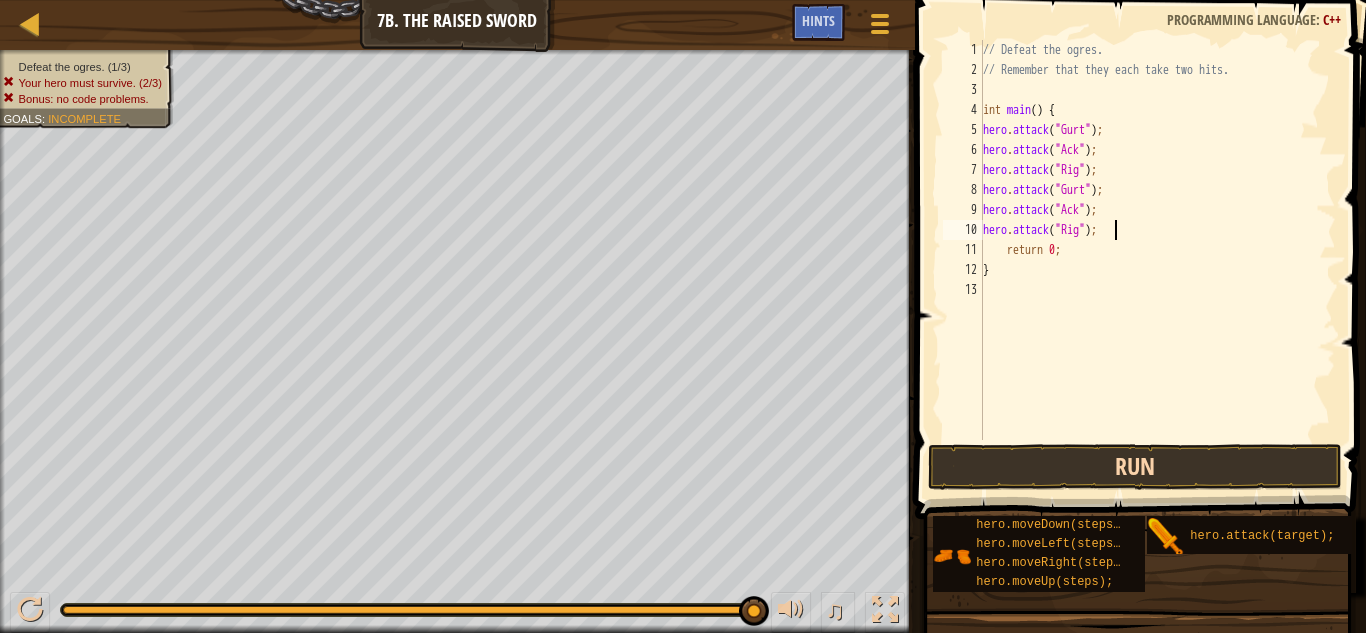 type on "hero.attack("Rig");" 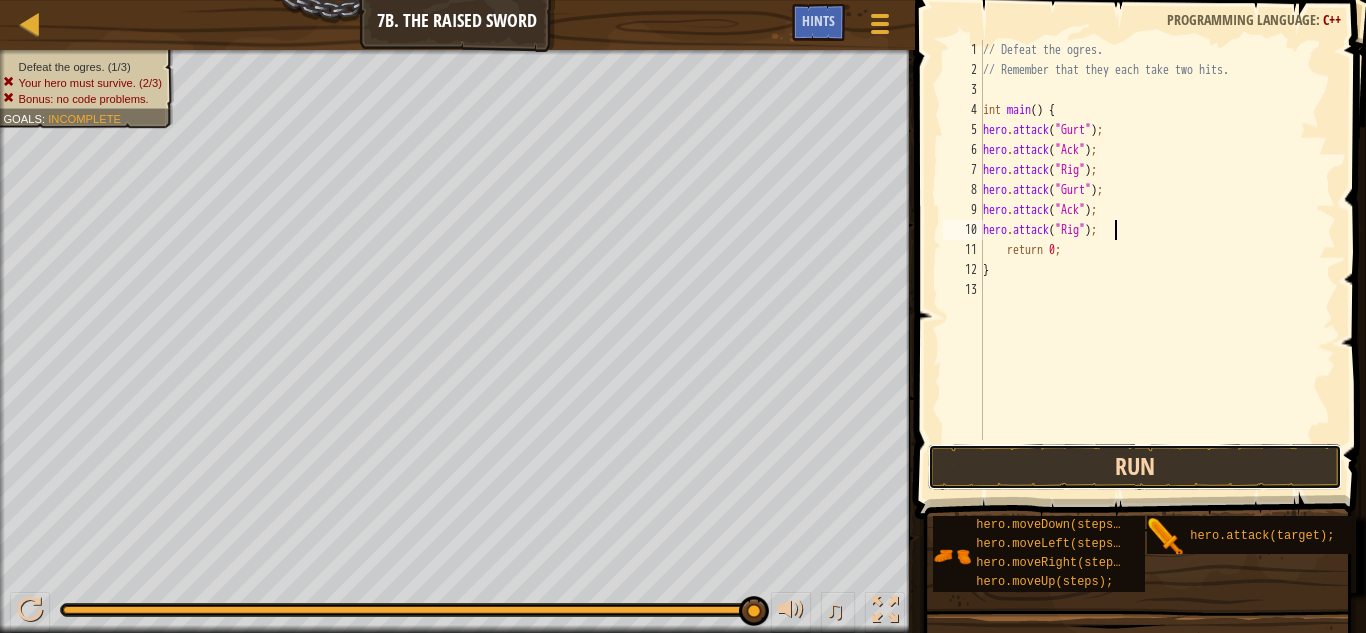 click on "Run" at bounding box center (1135, 467) 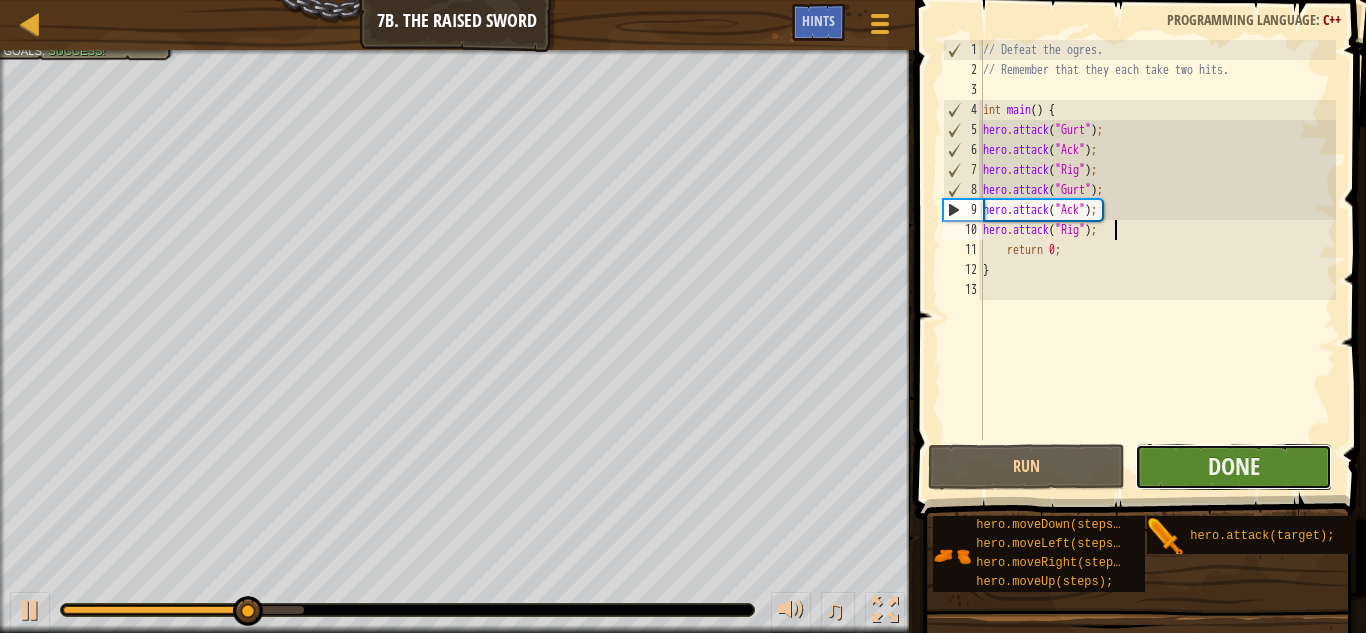click on "Done" at bounding box center [1233, 467] 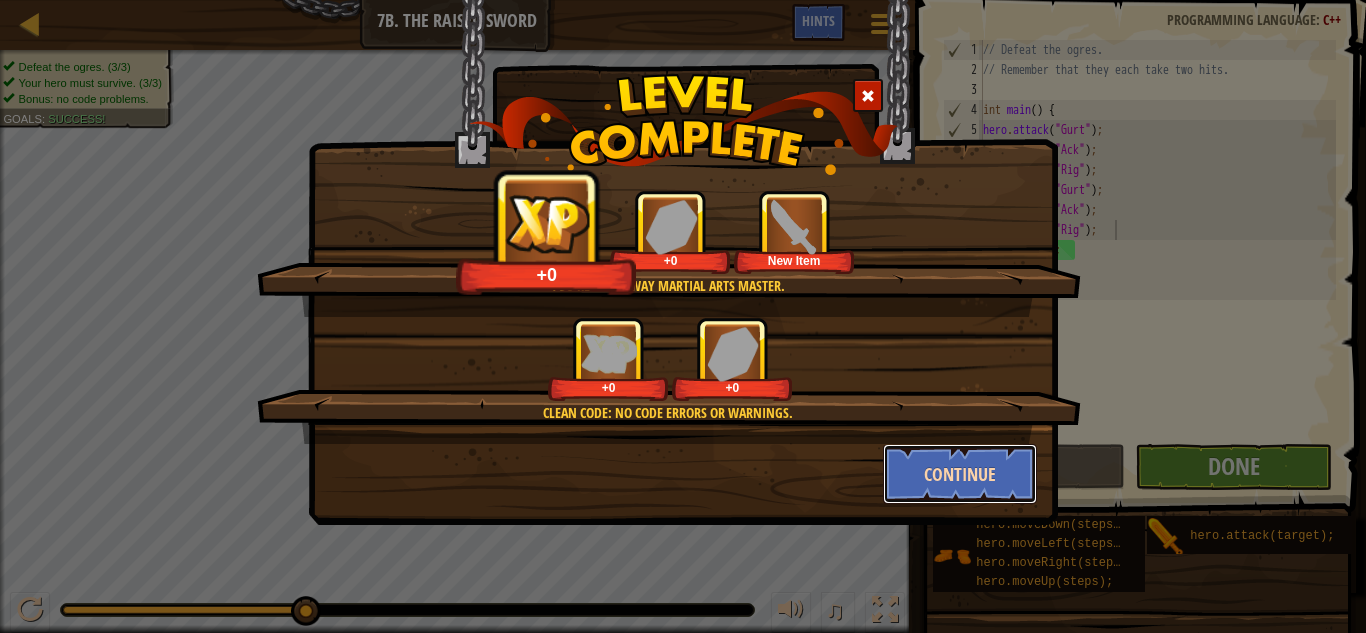 click on "Continue" at bounding box center (960, 474) 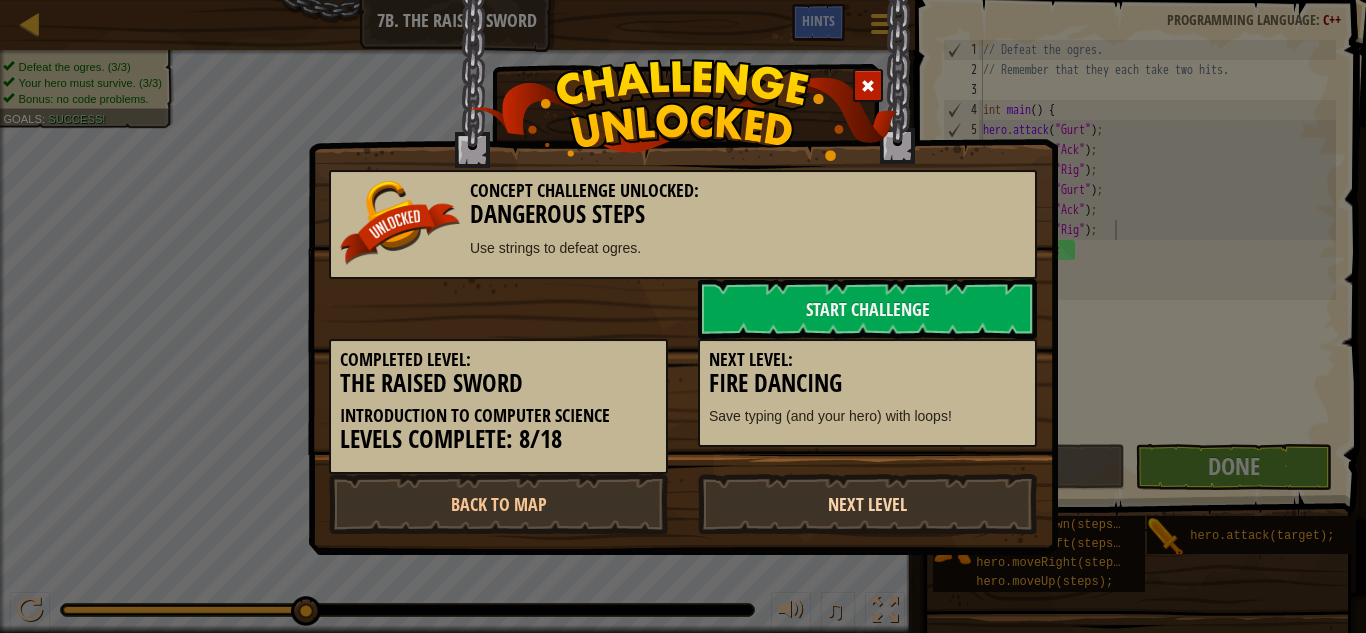 click on "Next Level" at bounding box center (867, 504) 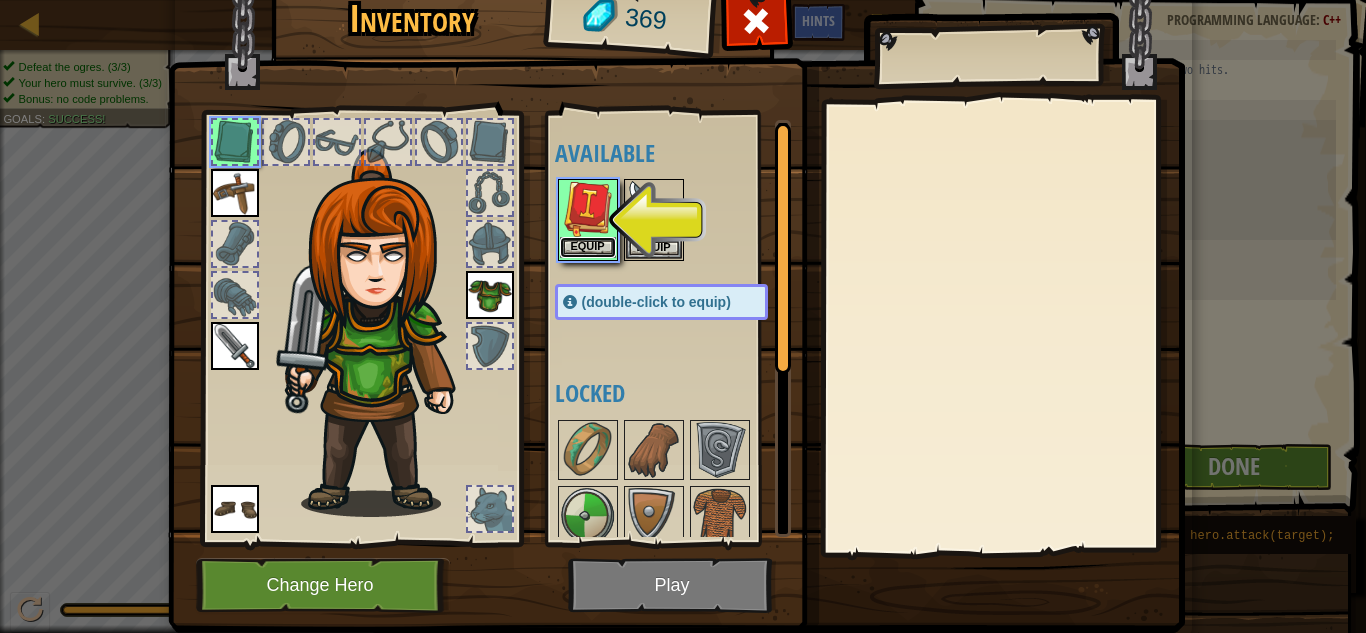 click on "Equip" at bounding box center [588, 247] 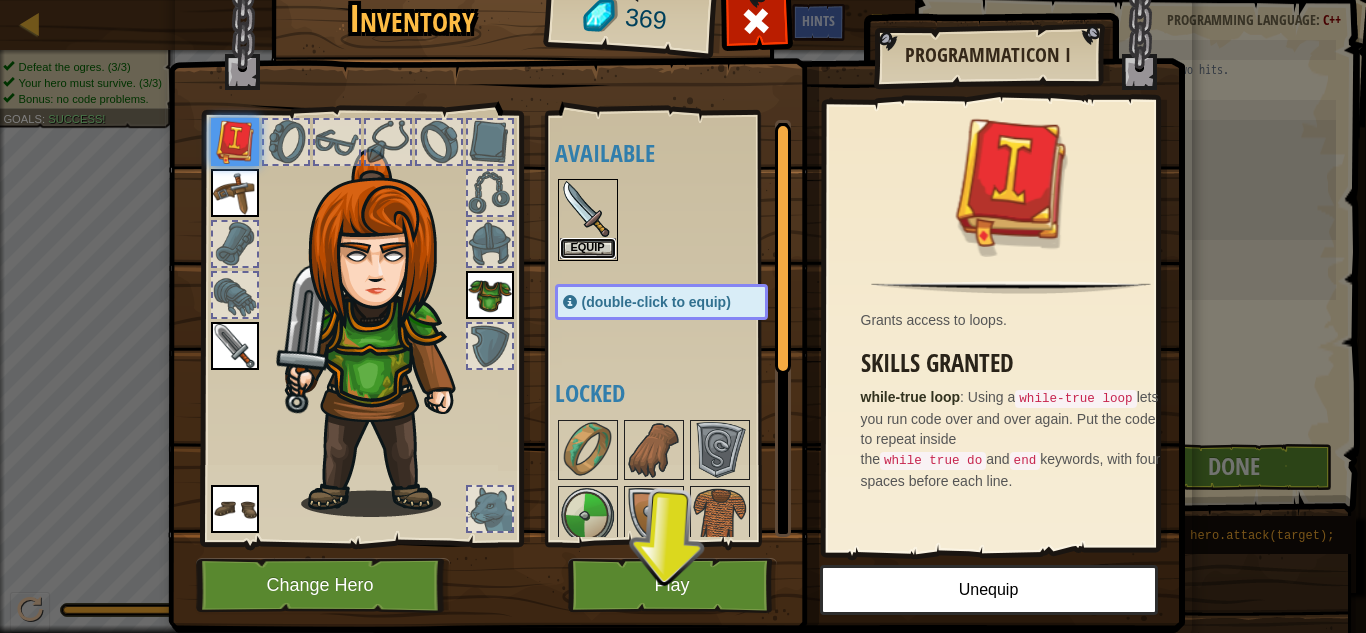 click on "Equip" at bounding box center [588, 248] 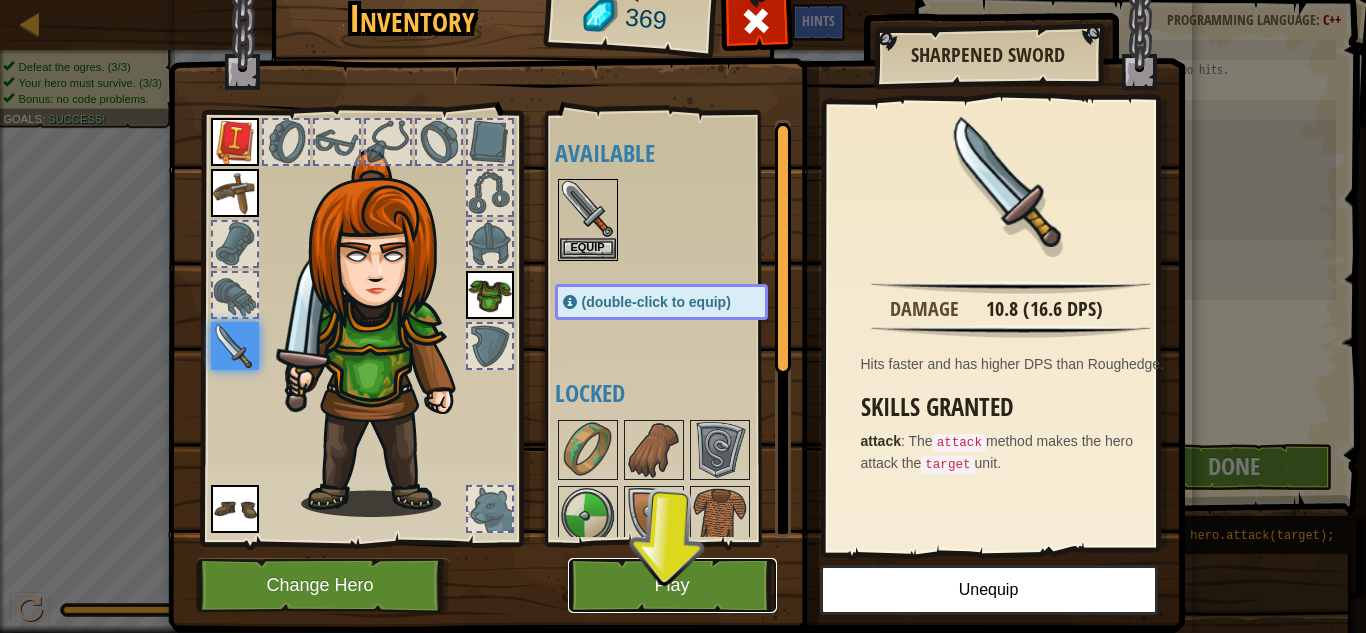 click on "Play" at bounding box center [672, 585] 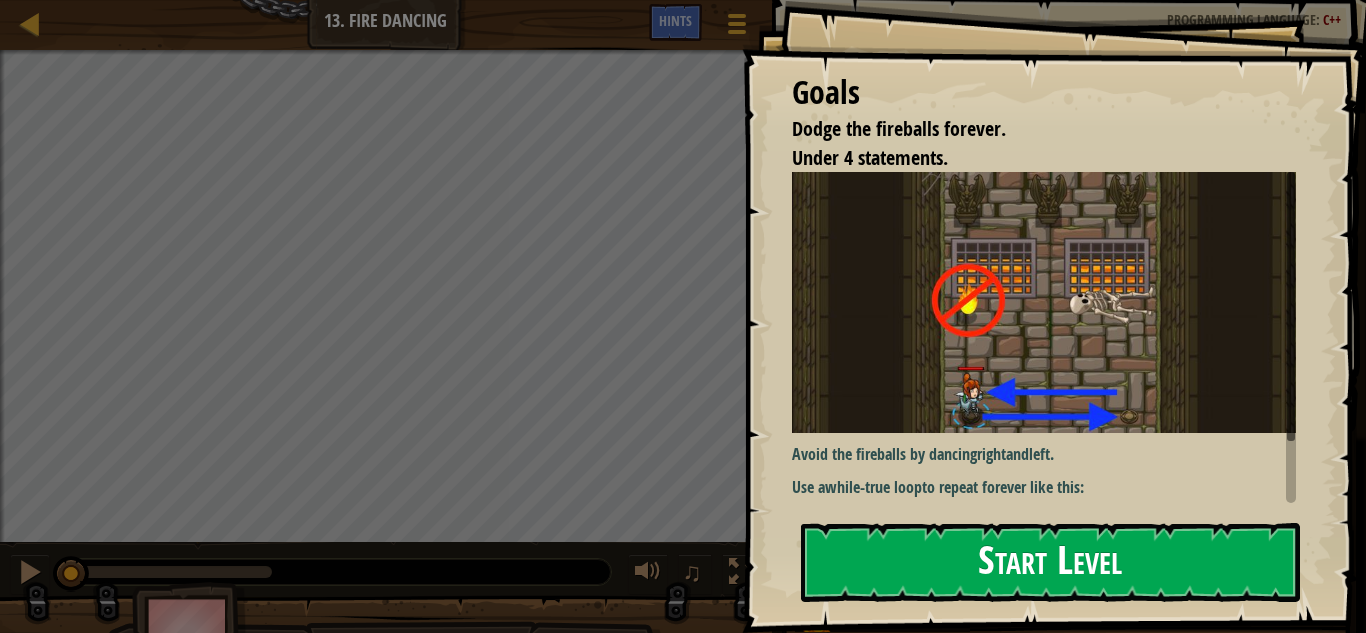 click on "Start Level" at bounding box center [1050, 562] 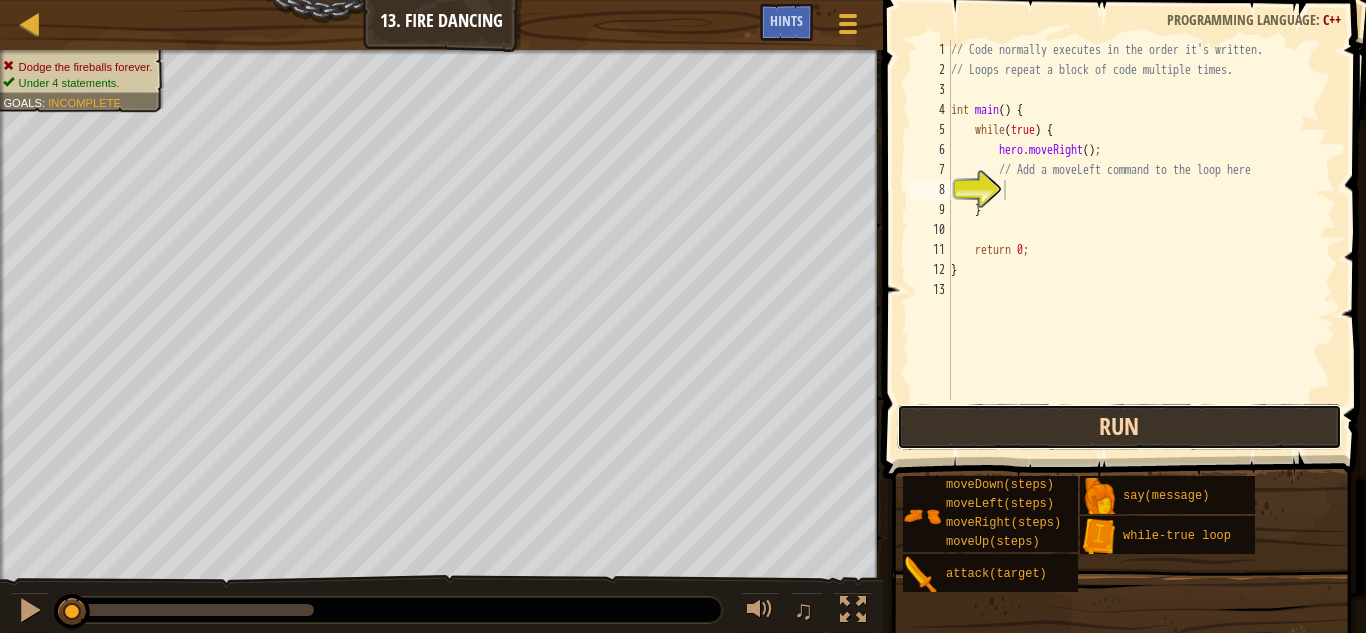 click on "Run" at bounding box center [1119, 427] 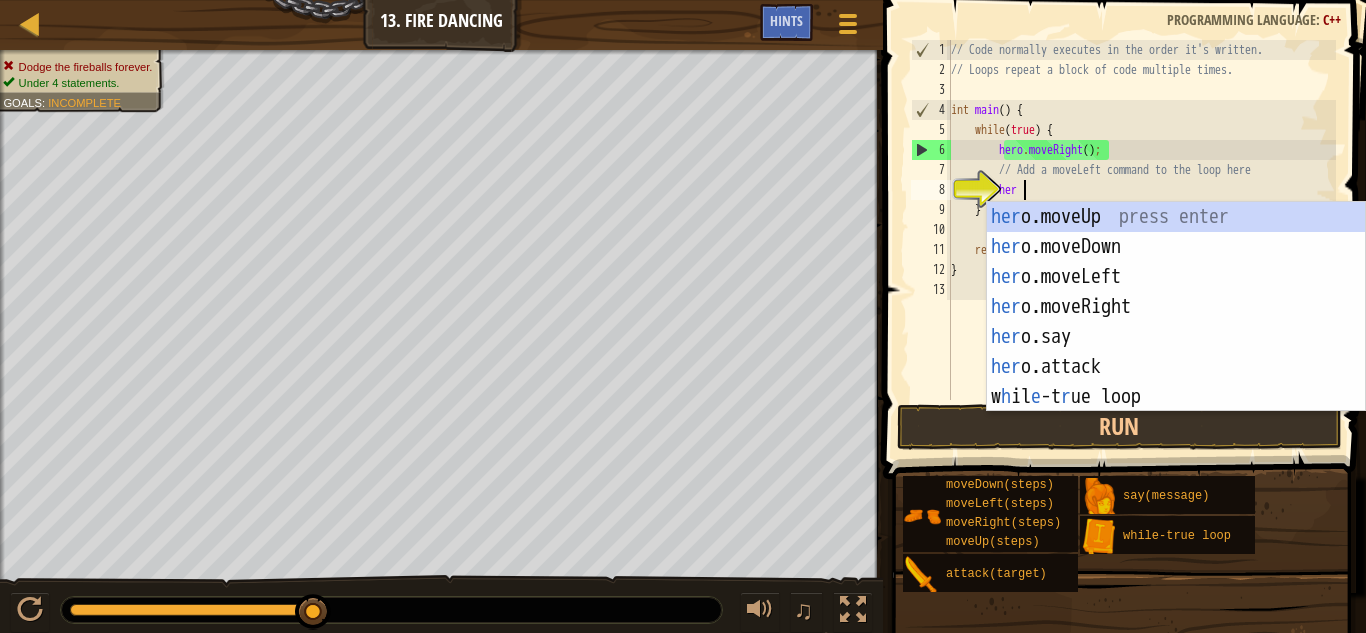 type on "hero" 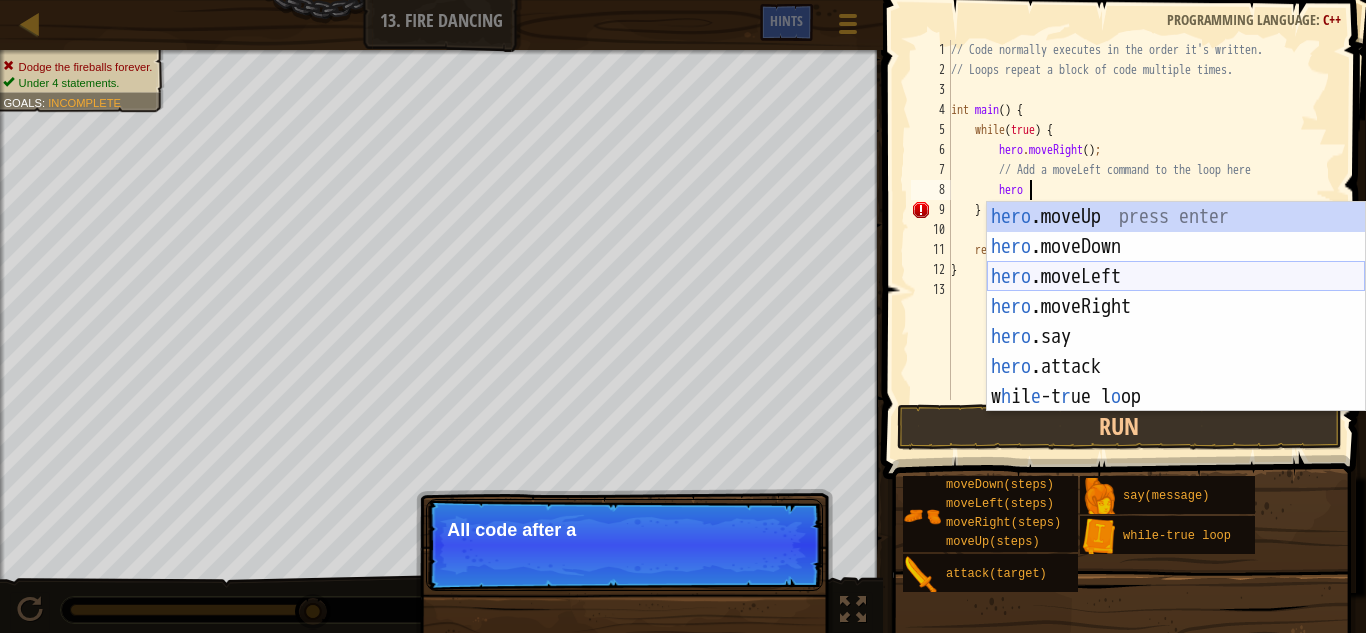 click on "hero .moveUp press enter hero .moveDown press enter hero .moveLeft press enter hero .moveRight press enter hero .say press enter hero .attack press enter w h il e -t r ue l o op press enter" at bounding box center [1176, 337] 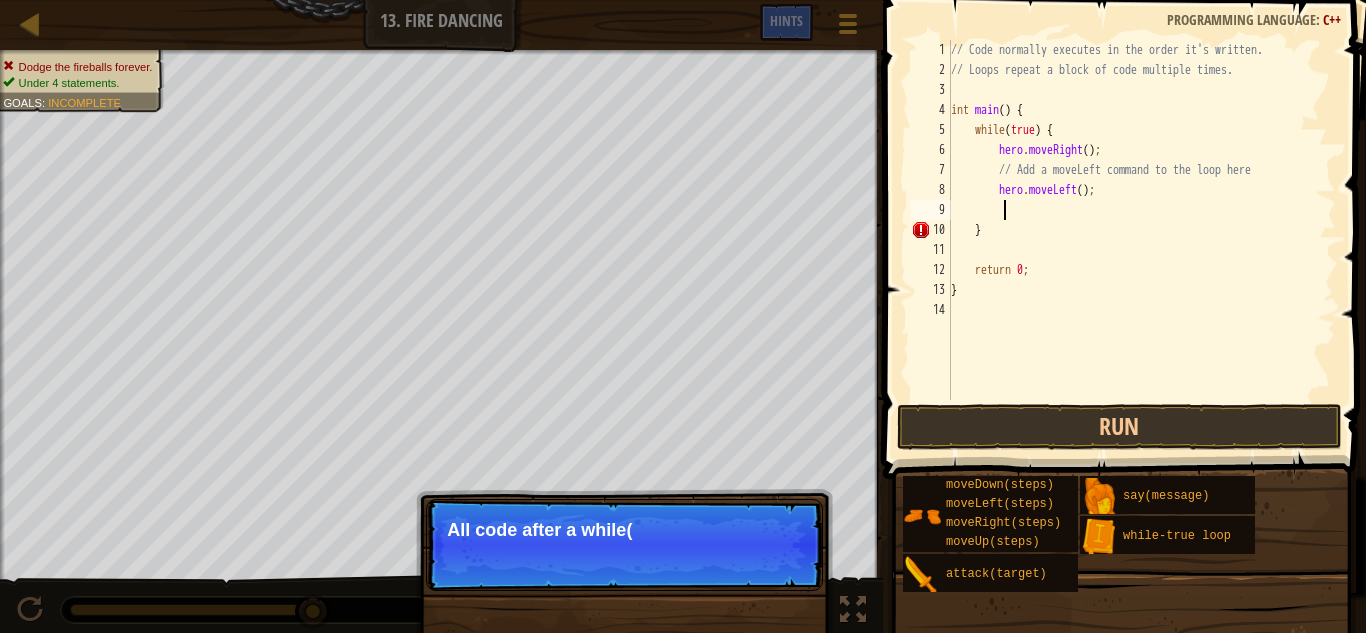 scroll, scrollTop: 9, scrollLeft: 3, axis: both 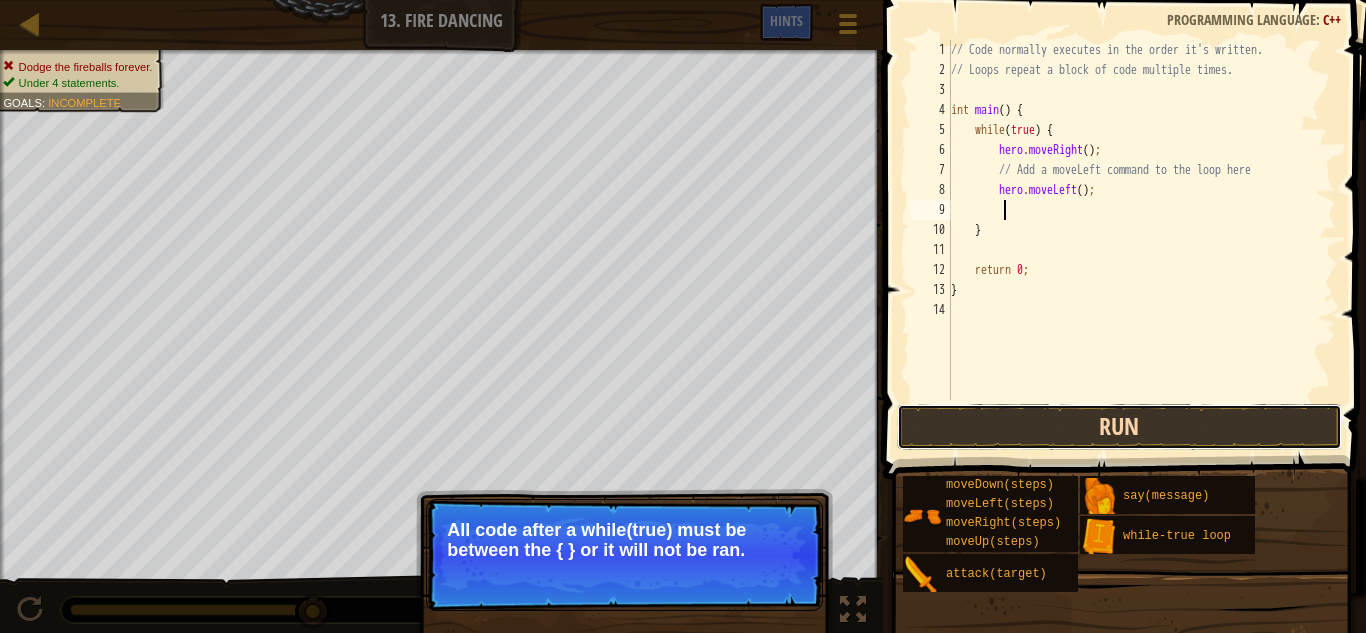 click on "Run" at bounding box center [1119, 427] 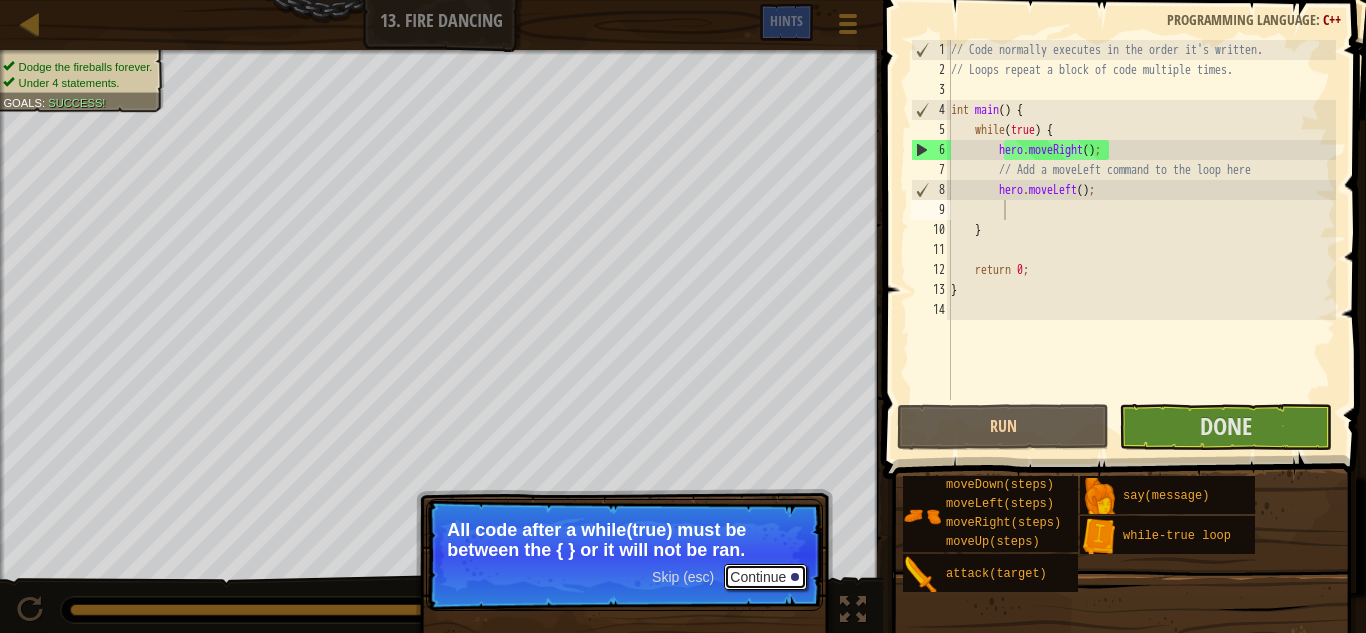click on "Continue" at bounding box center [765, 577] 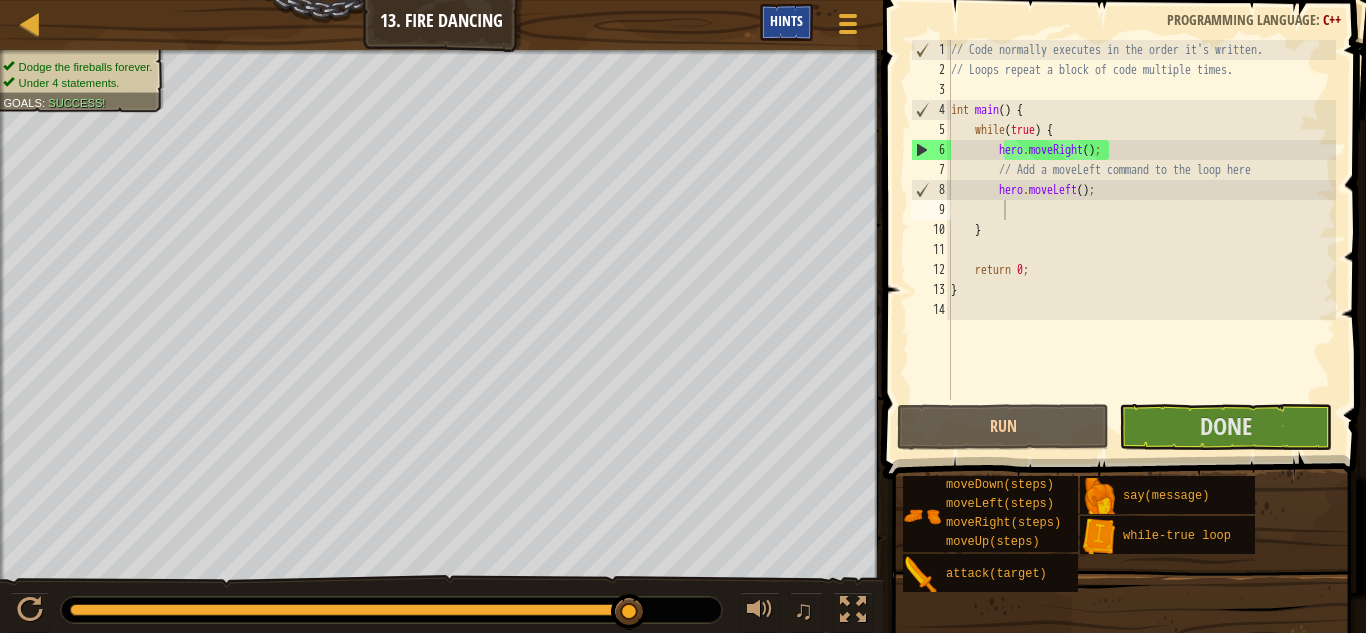 click on "Hints" at bounding box center [786, 20] 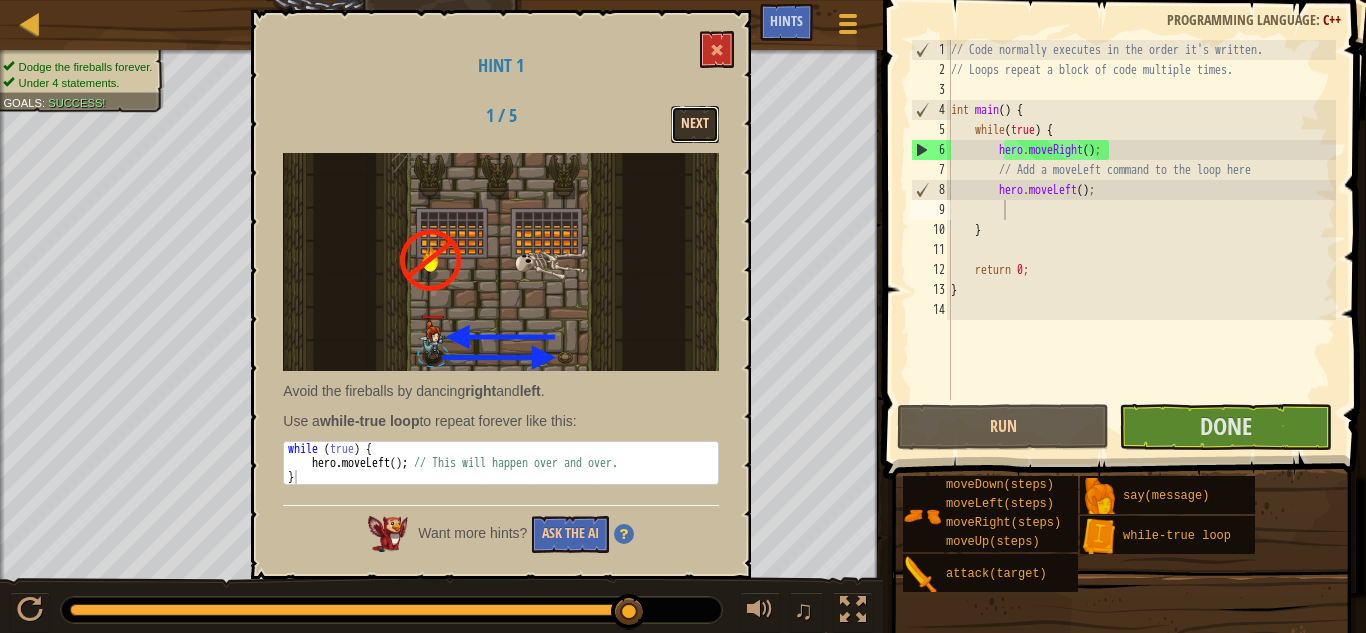 click on "Next" at bounding box center [695, 124] 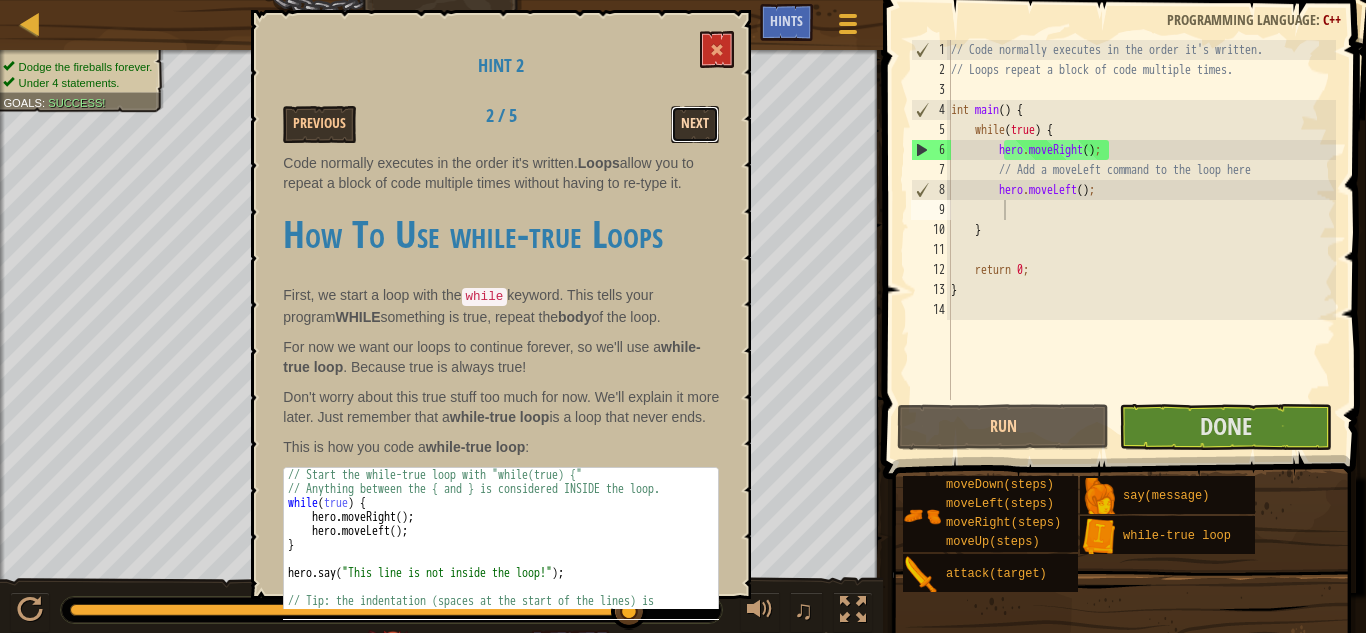 click on "Next" at bounding box center (695, 124) 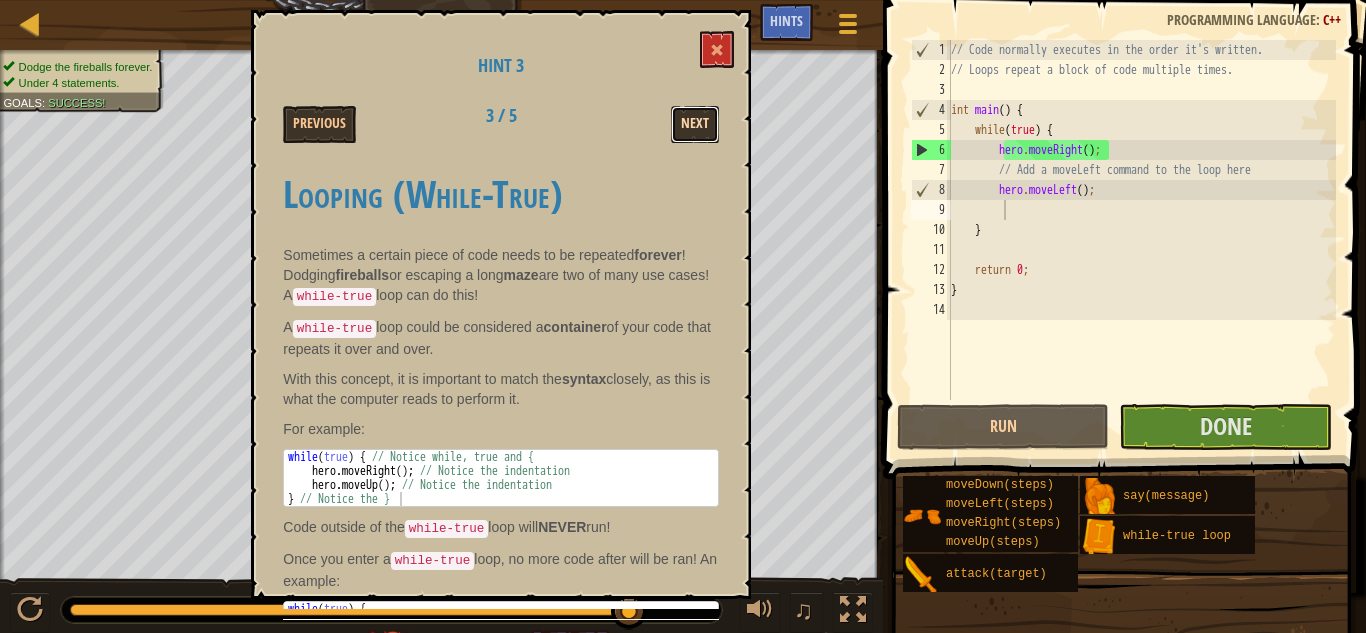 click on "Next" at bounding box center [695, 124] 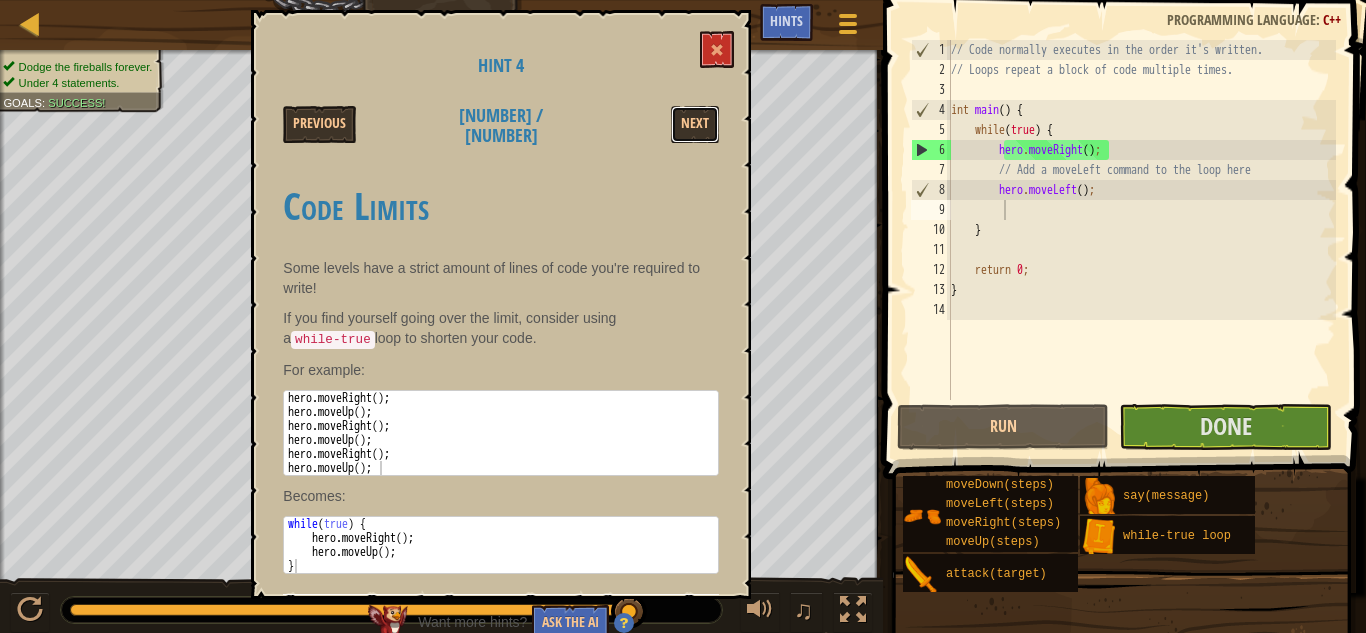 click on "Next" at bounding box center (695, 124) 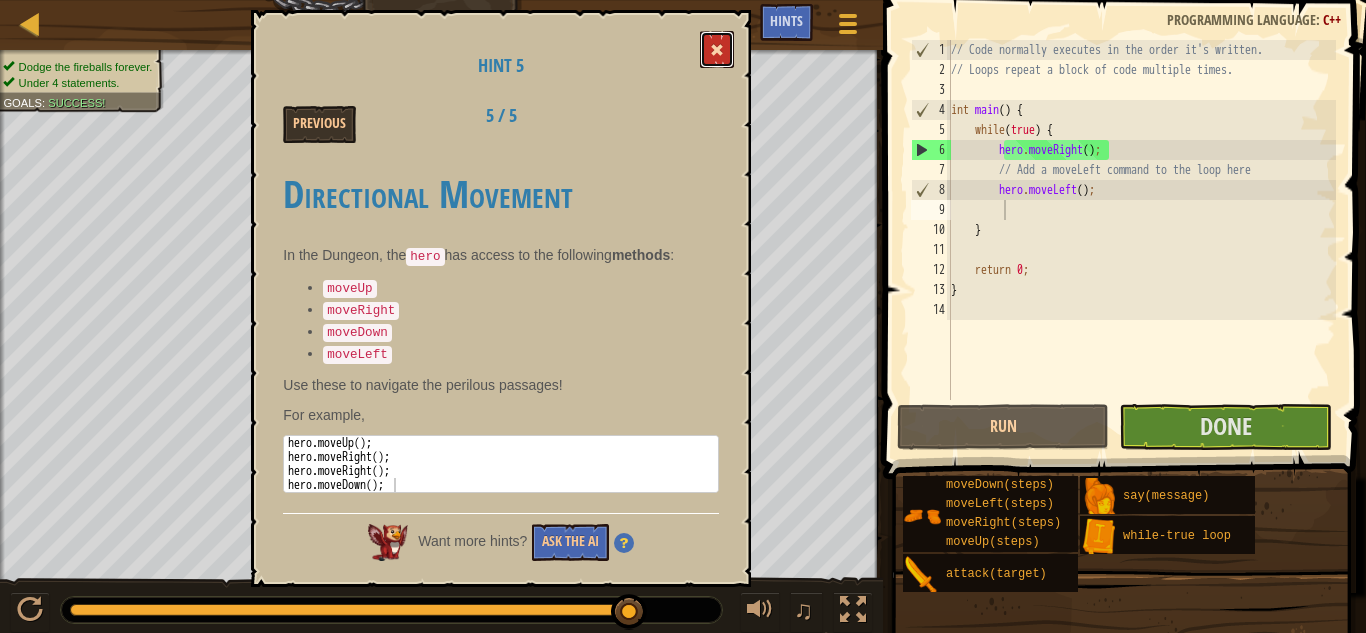 click at bounding box center (717, 50) 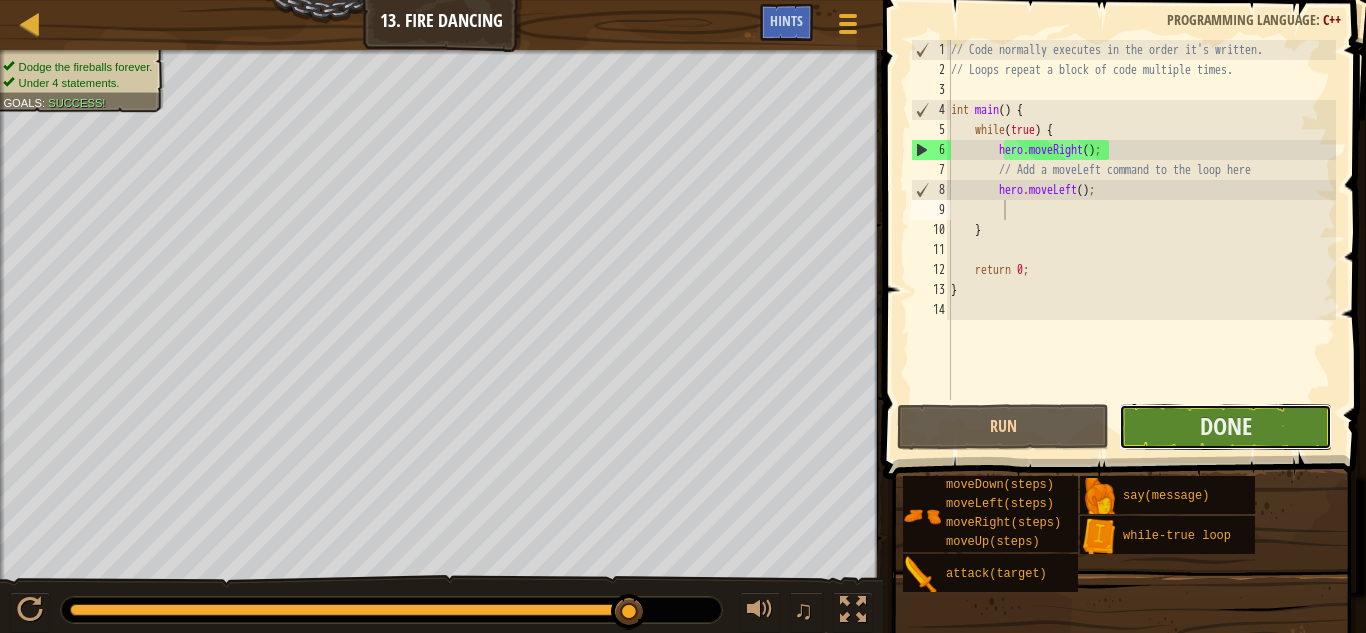click on "Done" at bounding box center (1225, 427) 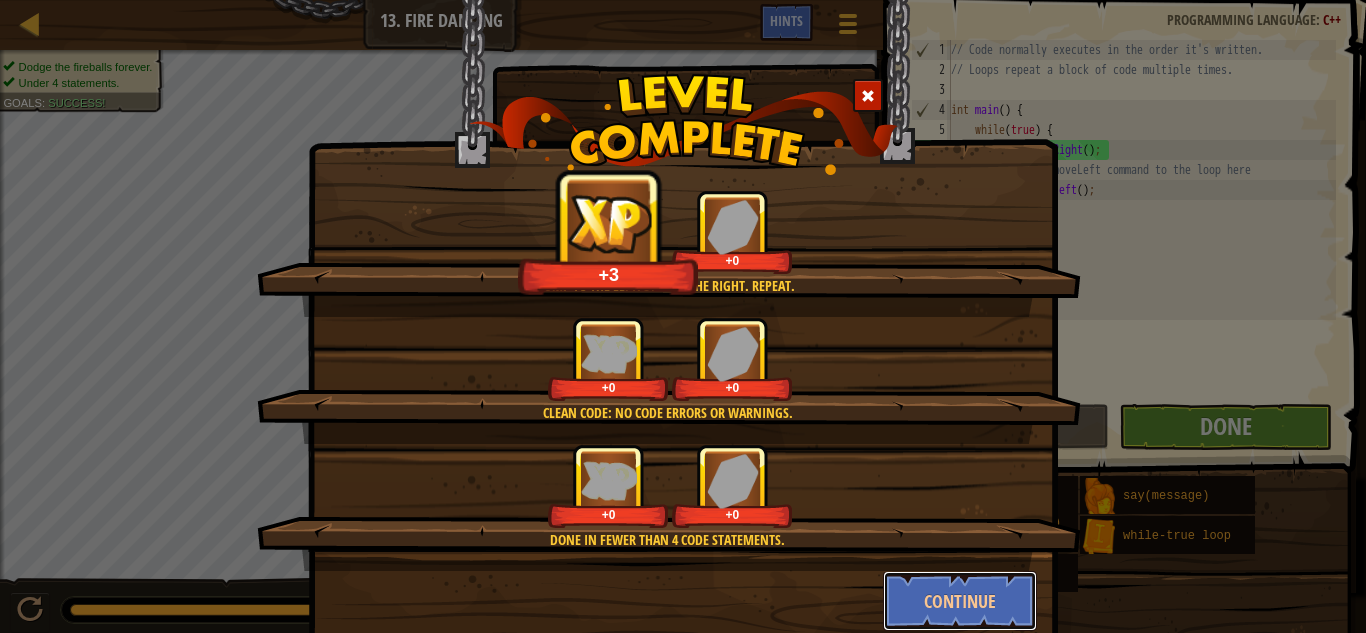 click on "Continue" at bounding box center [960, 601] 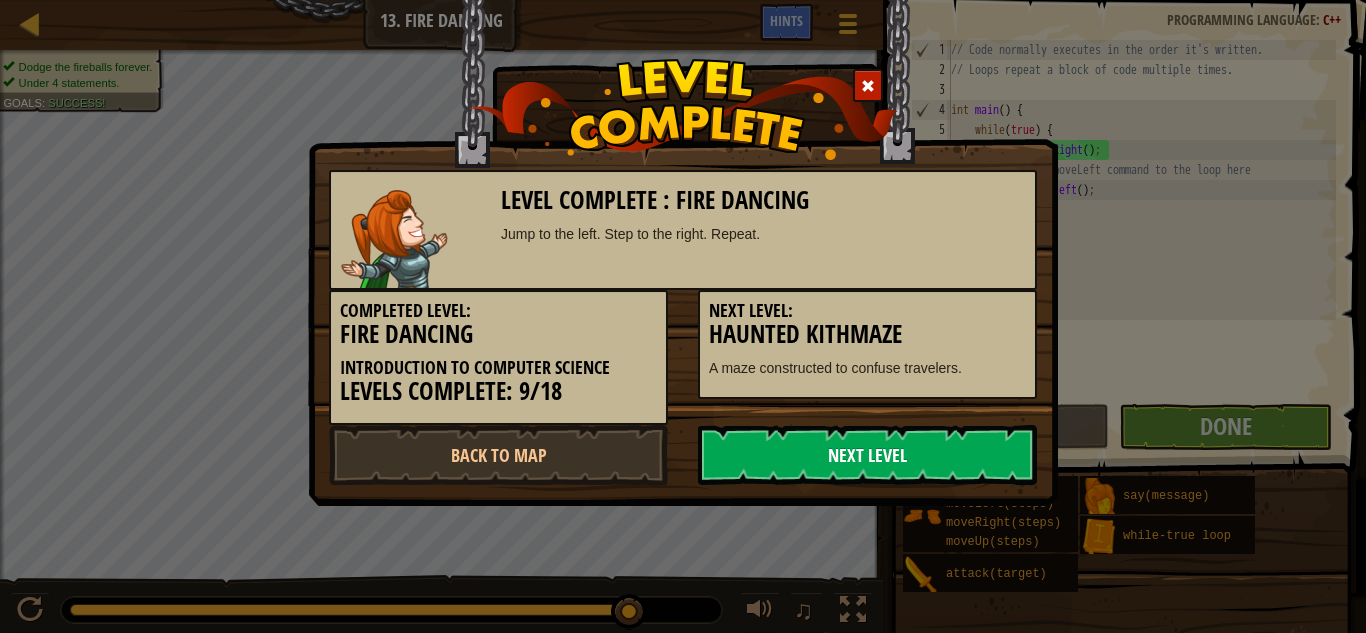 click on "Next Level" at bounding box center (867, 455) 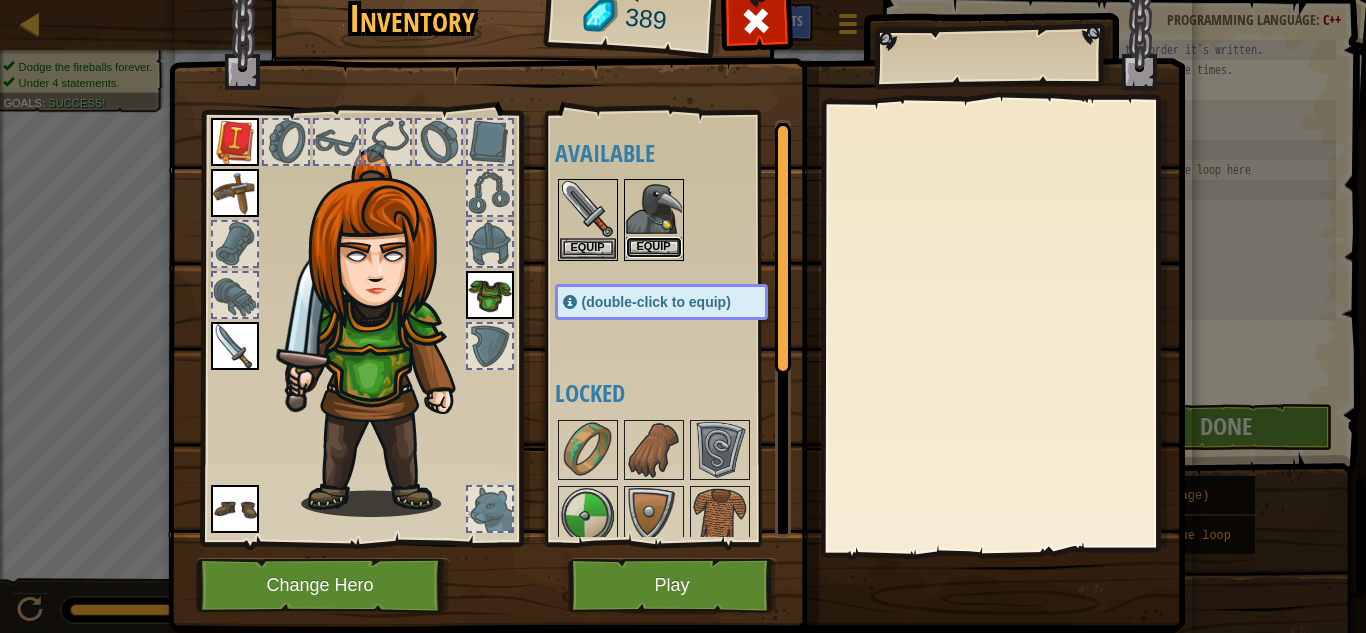 click on "Equip" at bounding box center (654, 247) 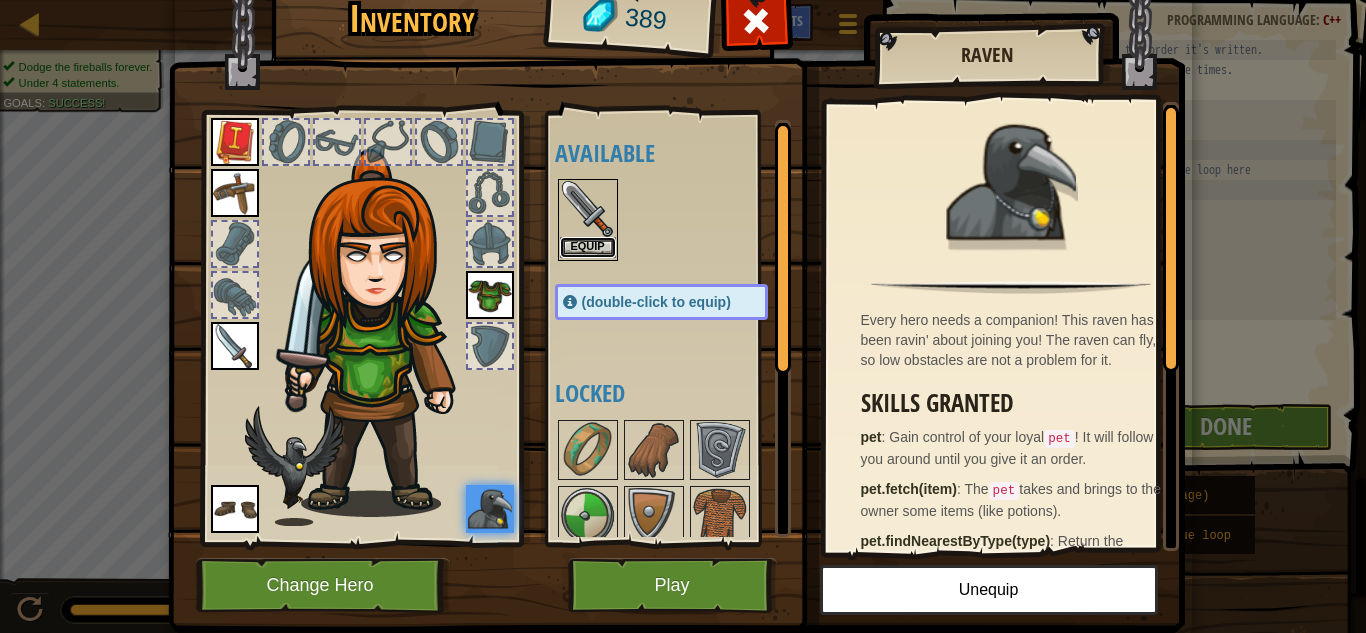 click on "Equip" at bounding box center [588, 247] 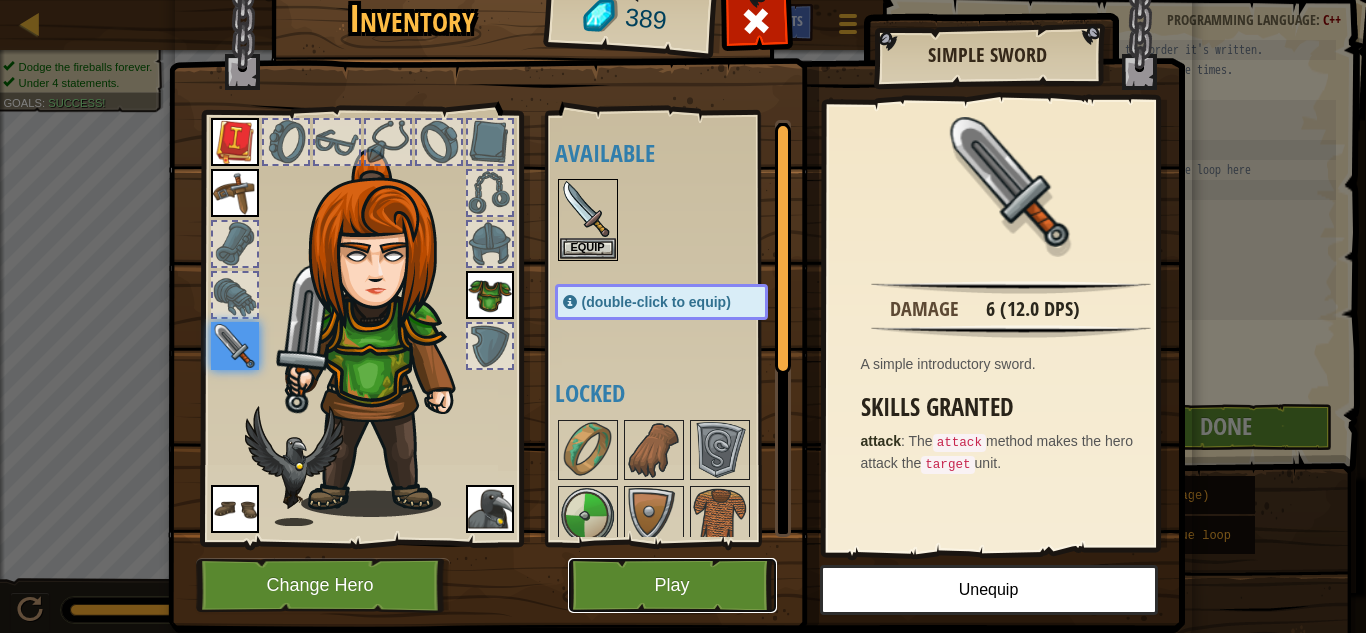 click on "Play" at bounding box center (672, 585) 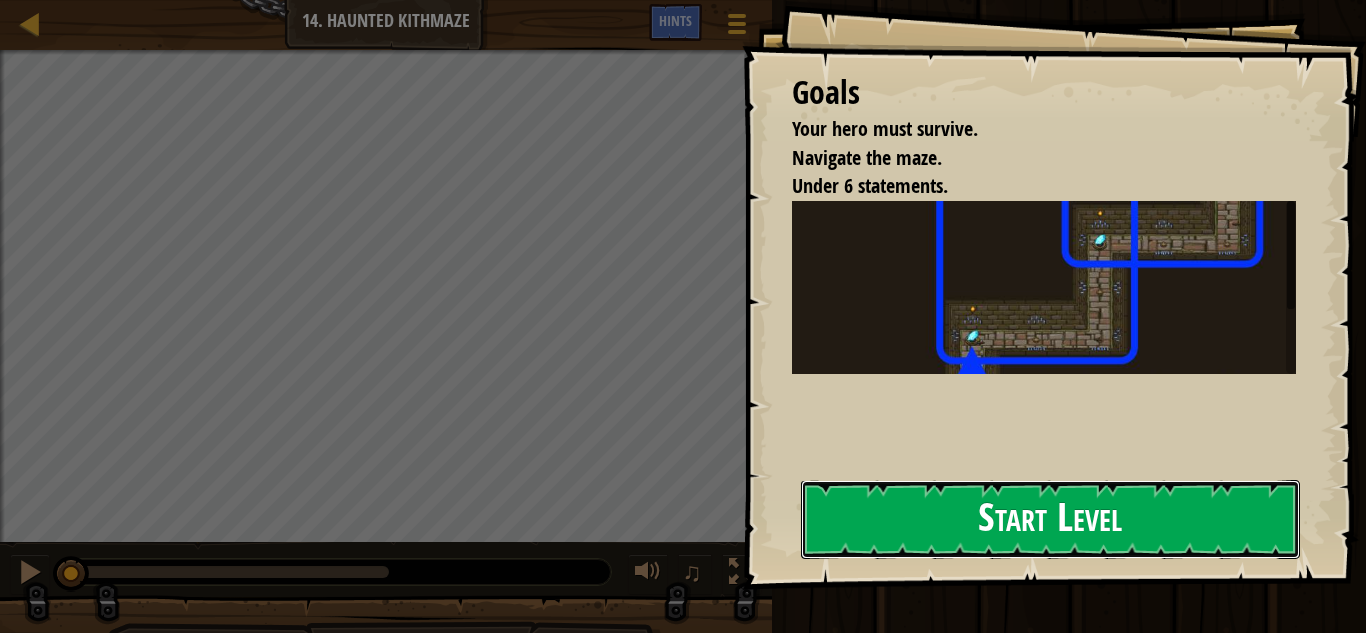 click on "Start Level" at bounding box center [1050, 519] 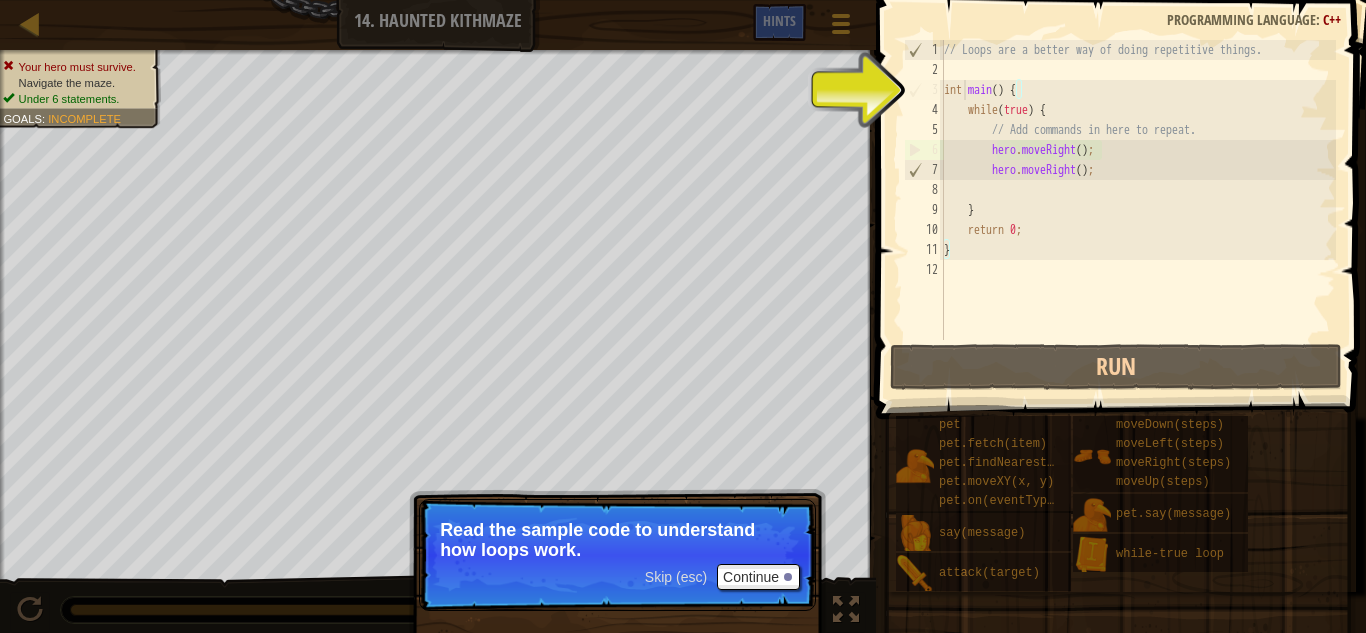 click on "// Loops are a better way of doing repetitive things. int   main ( )   {      while ( true )   {          // Add commands in here to repeat.          hero . moveRight ( ) ;          hero . moveRight ( ) ;               }      return   0 ; }" at bounding box center (1138, 210) 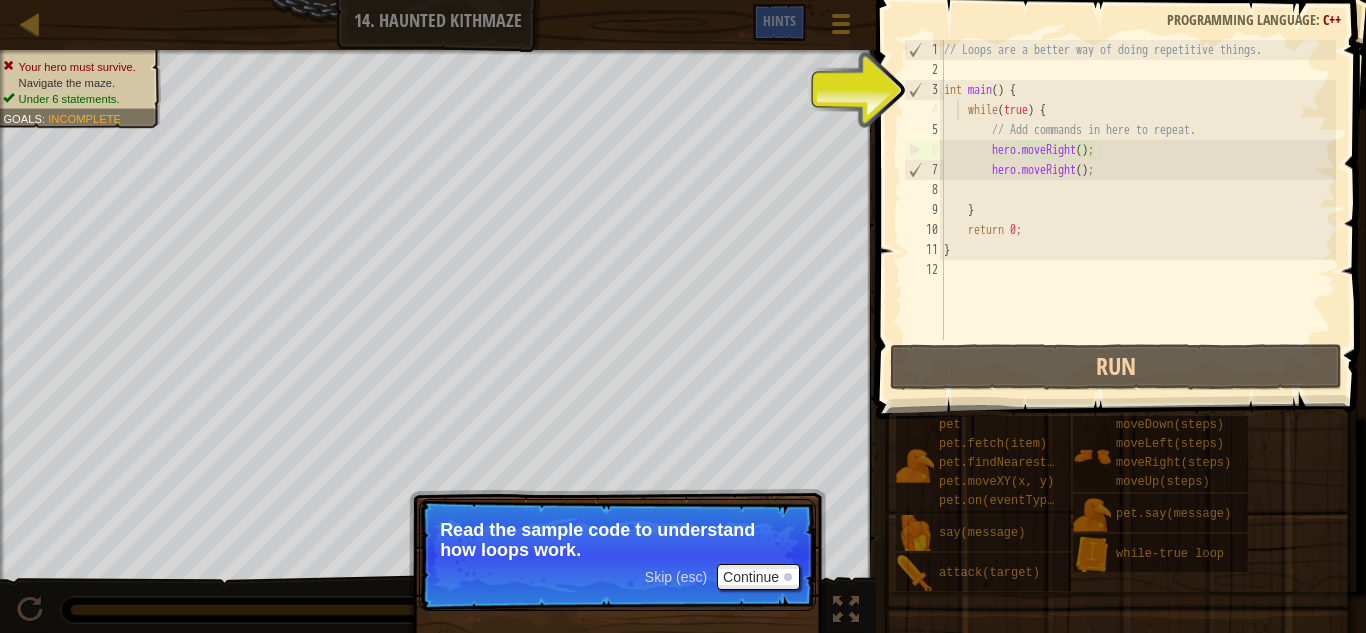 click on "// Loops are a better way of doing repetitive things. int   main ( )   {      while ( true )   {          // Add commands in here to repeat.          hero . moveRight ( ) ;          hero . moveRight ( ) ;               }      return   0 ; }" at bounding box center (1138, 210) 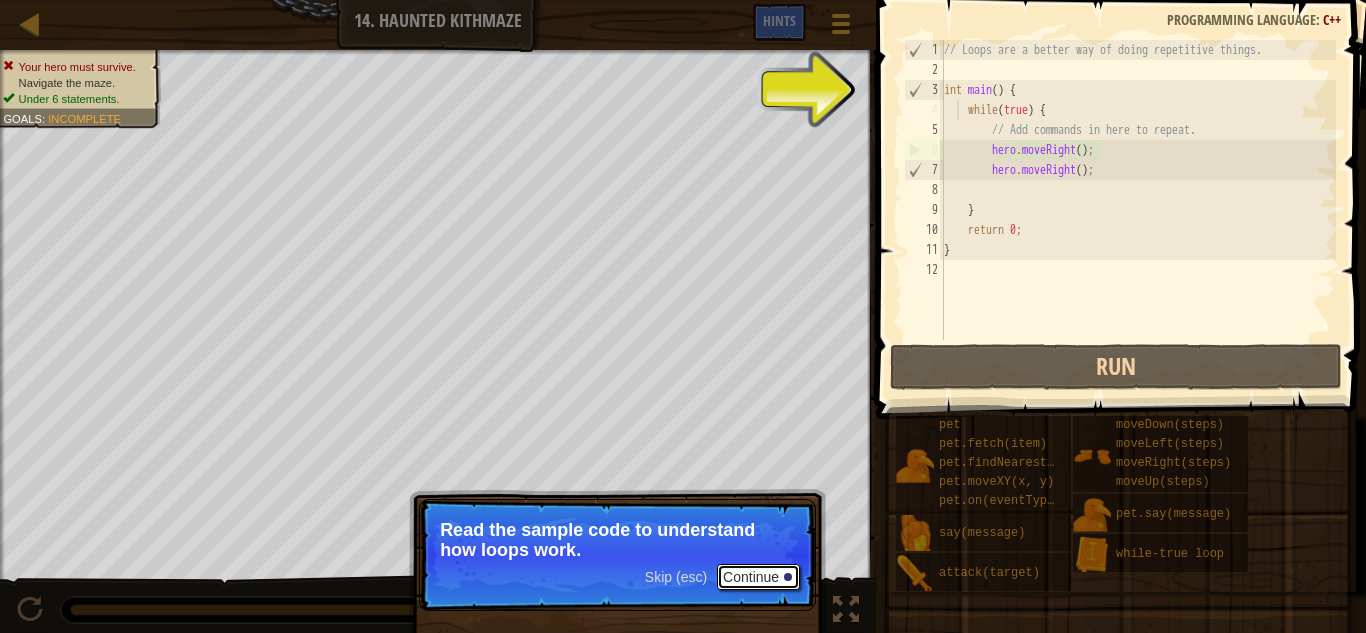 click on "Continue" at bounding box center [758, 577] 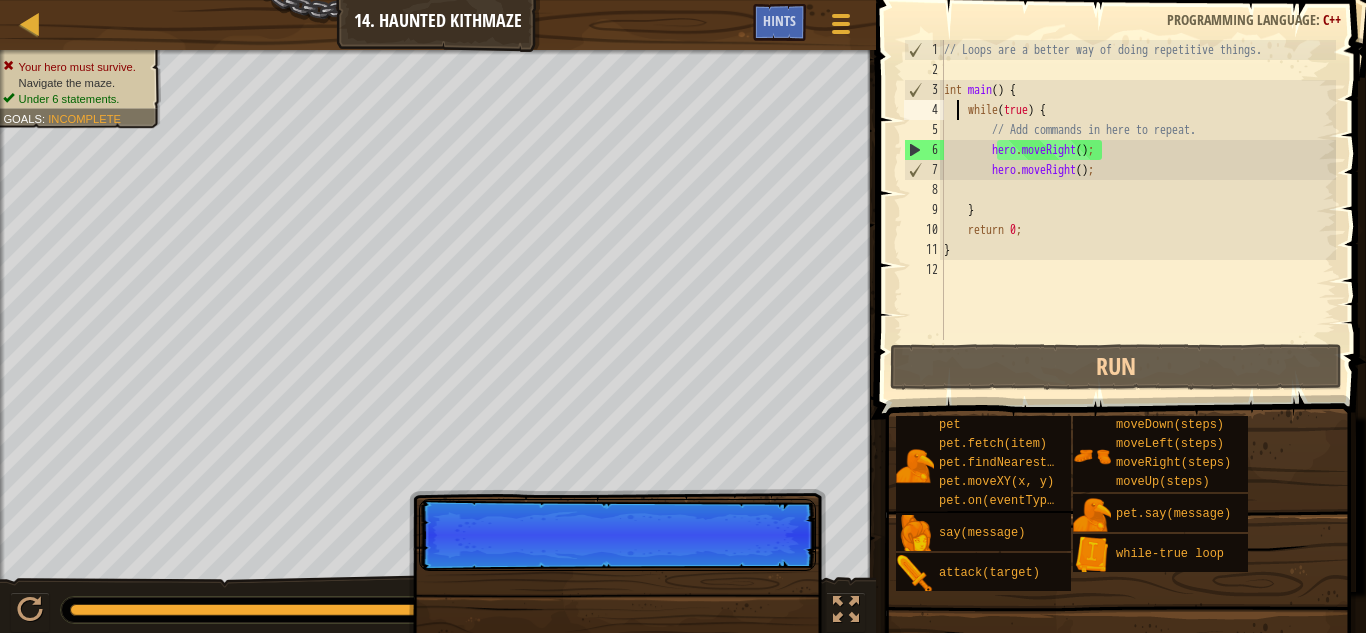 scroll, scrollTop: 9, scrollLeft: 2, axis: both 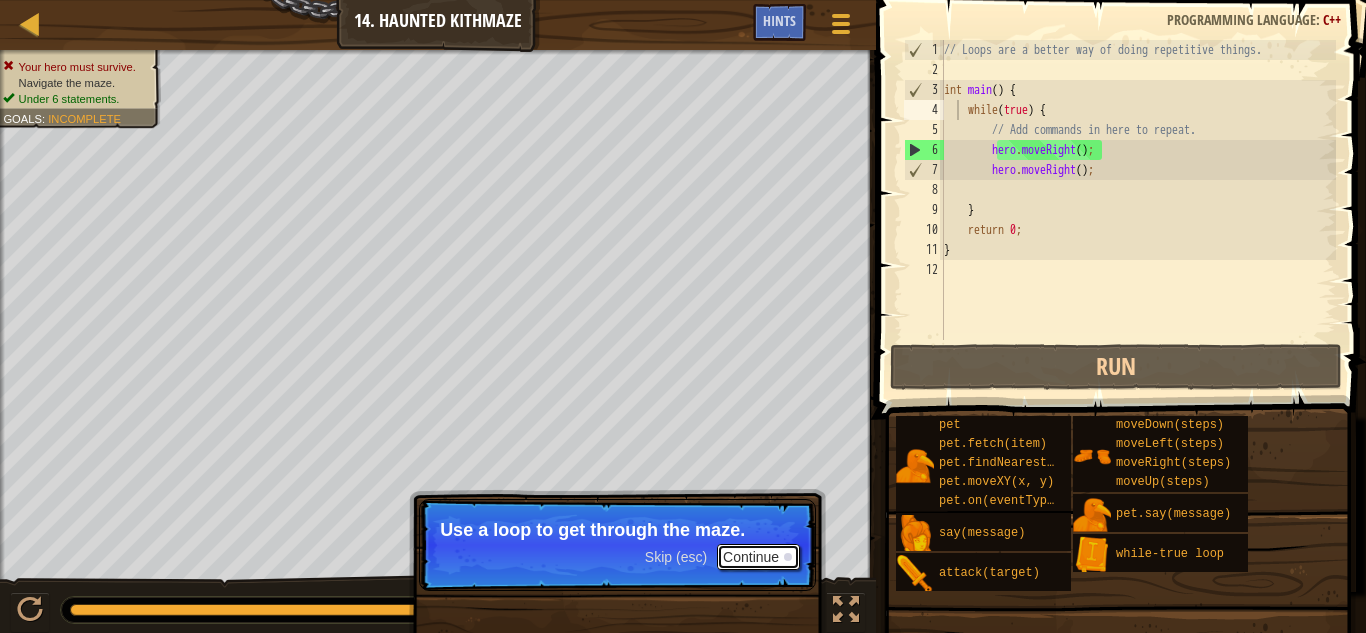 click on "Continue" at bounding box center [758, 557] 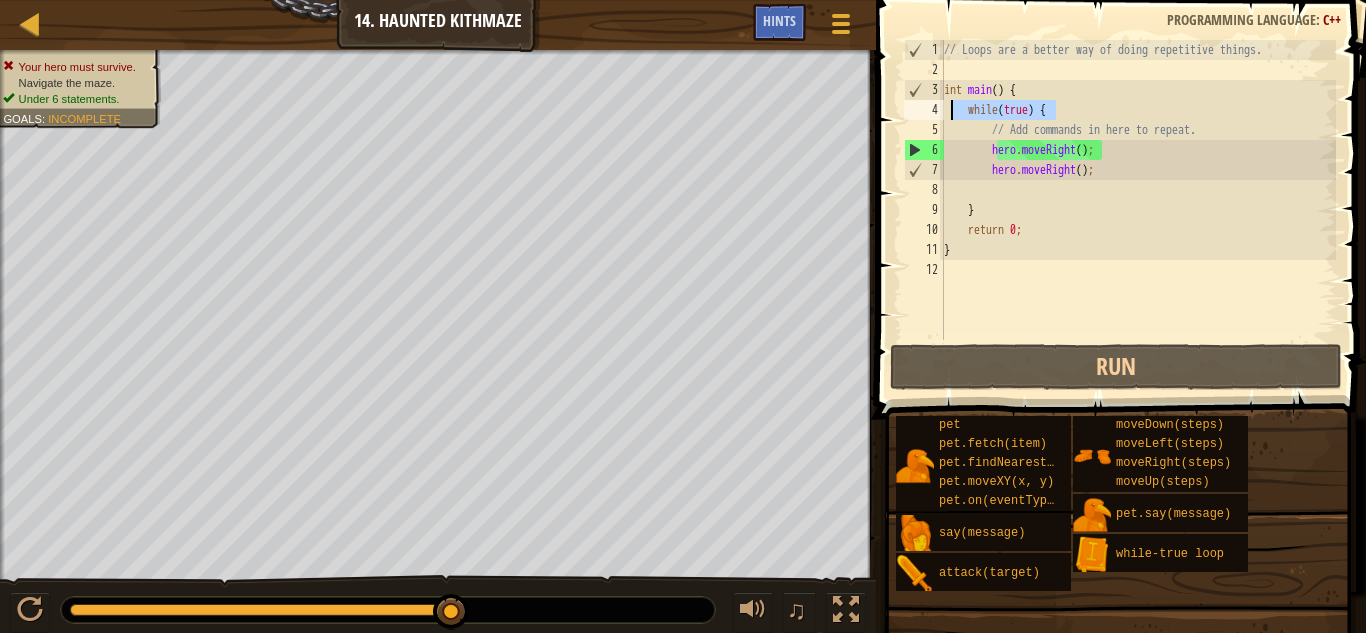 drag, startPoint x: 1059, startPoint y: 109, endPoint x: 950, endPoint y: 113, distance: 109.07337 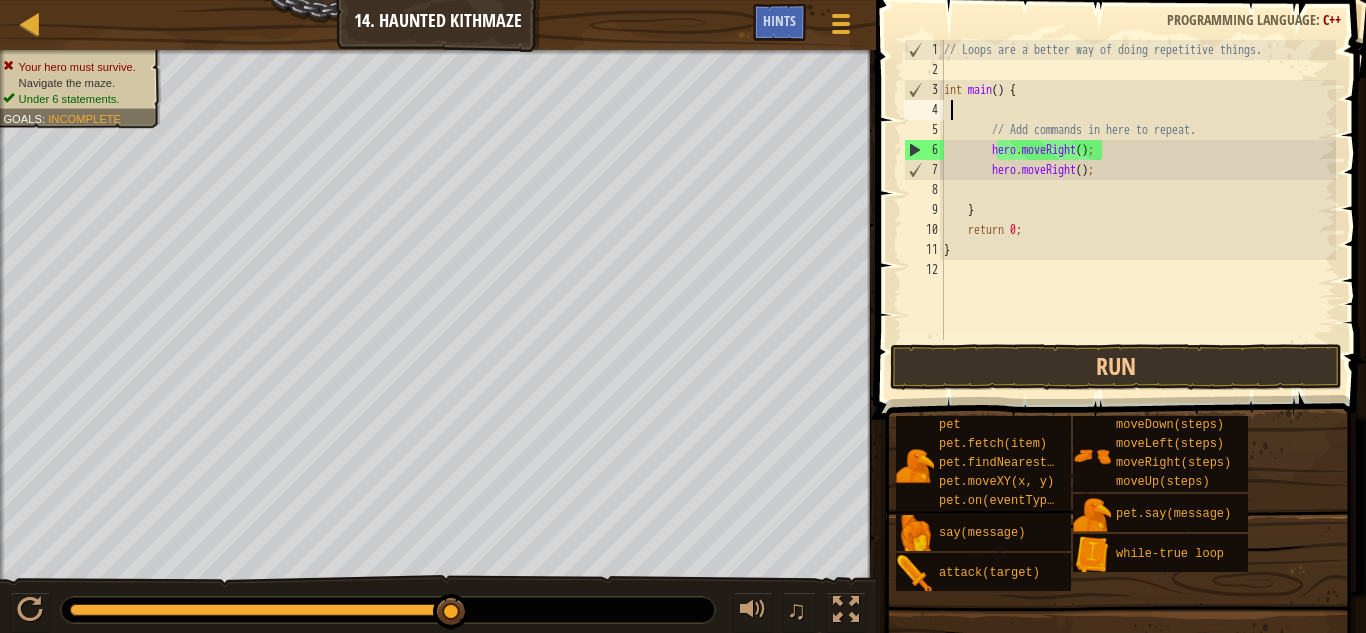 scroll, scrollTop: 9, scrollLeft: 0, axis: vertical 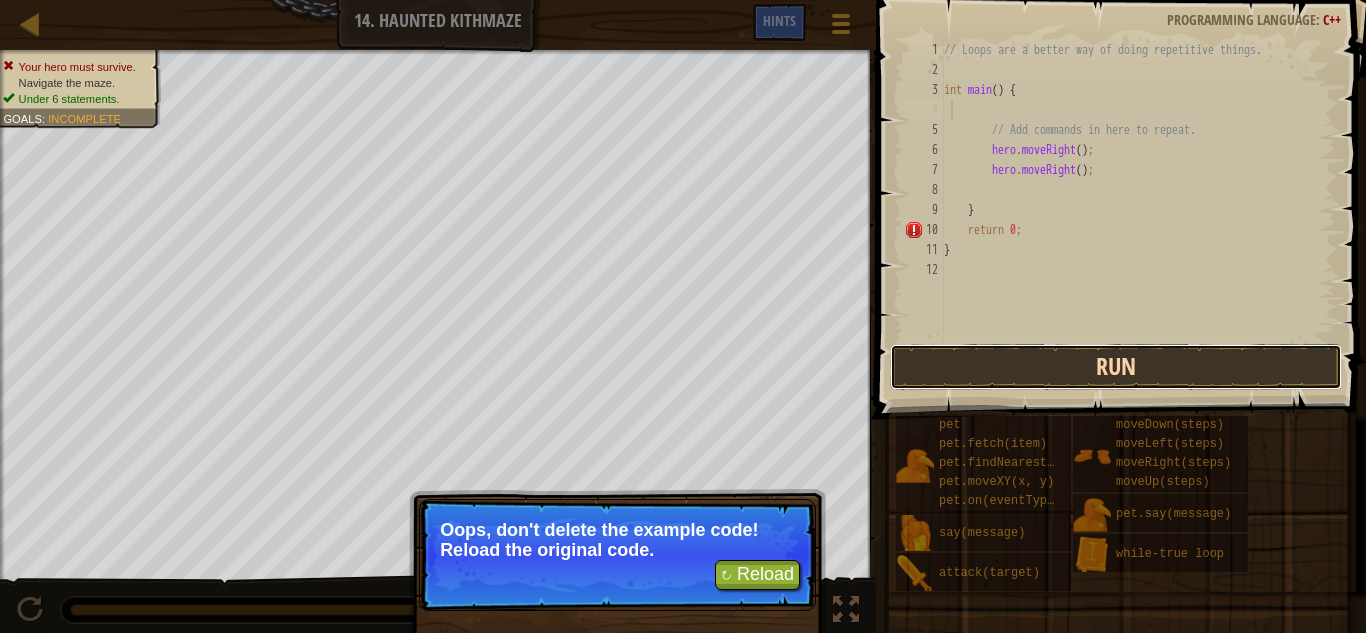click on "Run" at bounding box center (1116, 367) 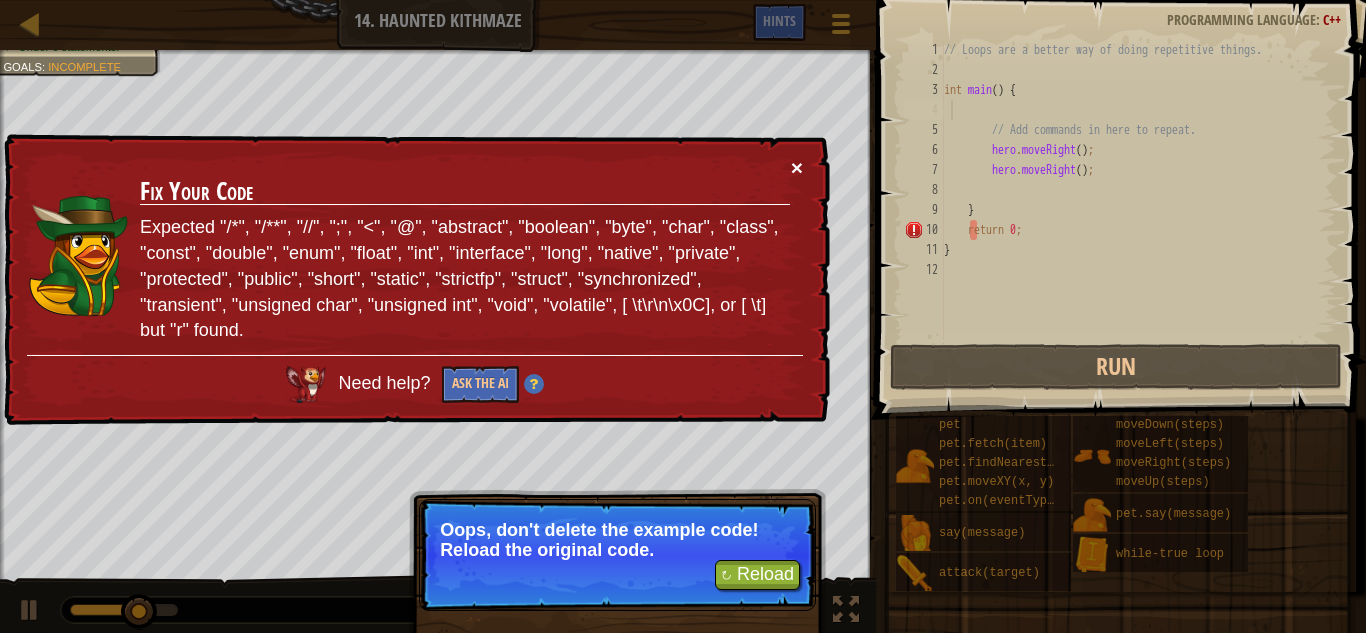 click on "×" at bounding box center [797, 167] 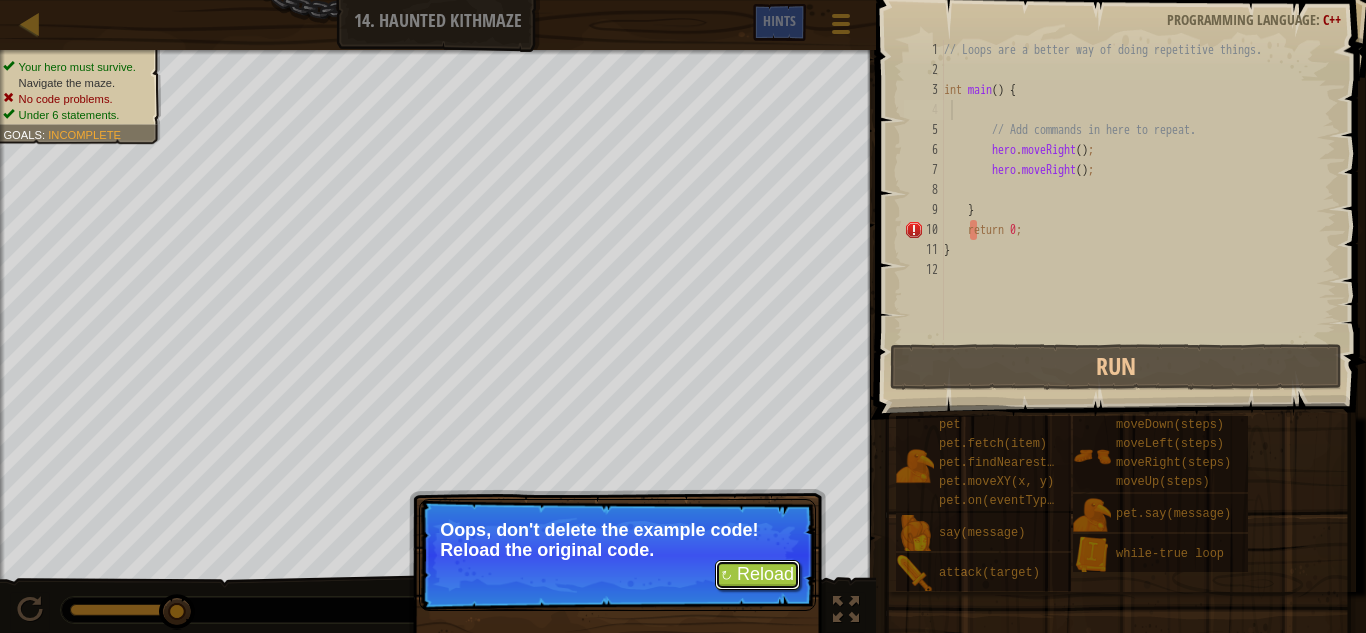 click on "↻ Reload" at bounding box center (757, 575) 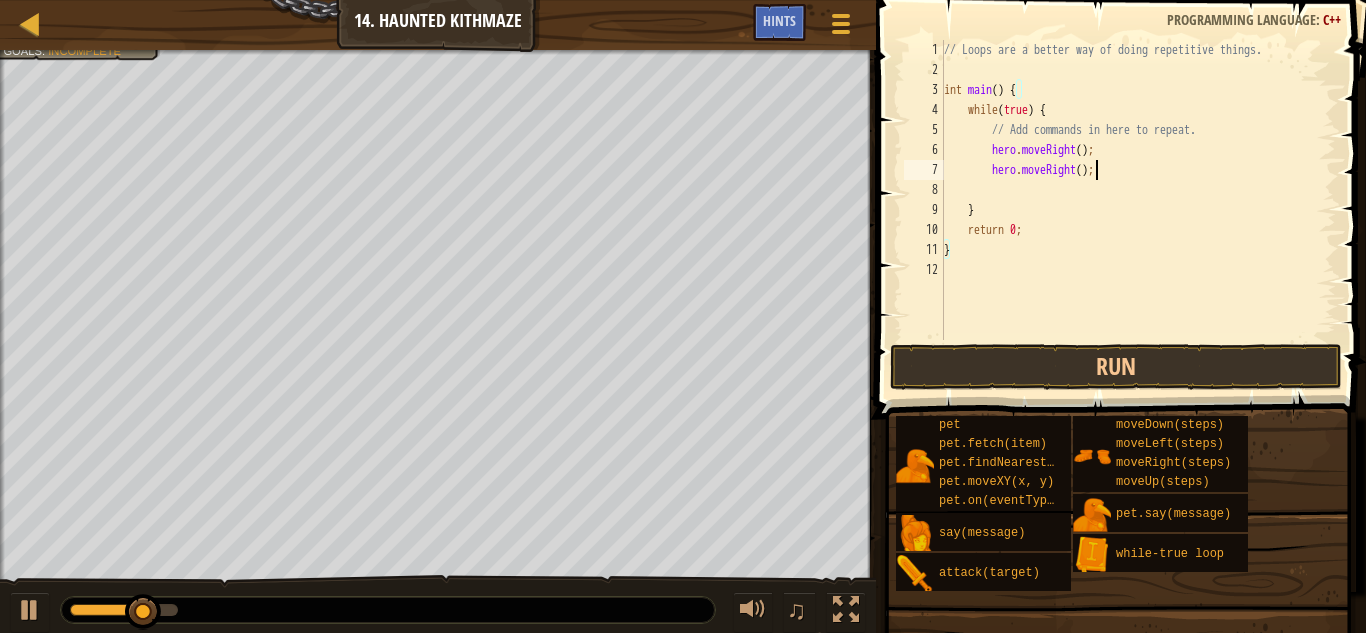click on "// Loops are a better way of doing repetitive things. int   main ( )   {      while ( true )   {          // Add commands in here to repeat.          hero . moveRight ( ) ;          hero . moveRight ( ) ;               }      return   0 ; }" at bounding box center [1138, 210] 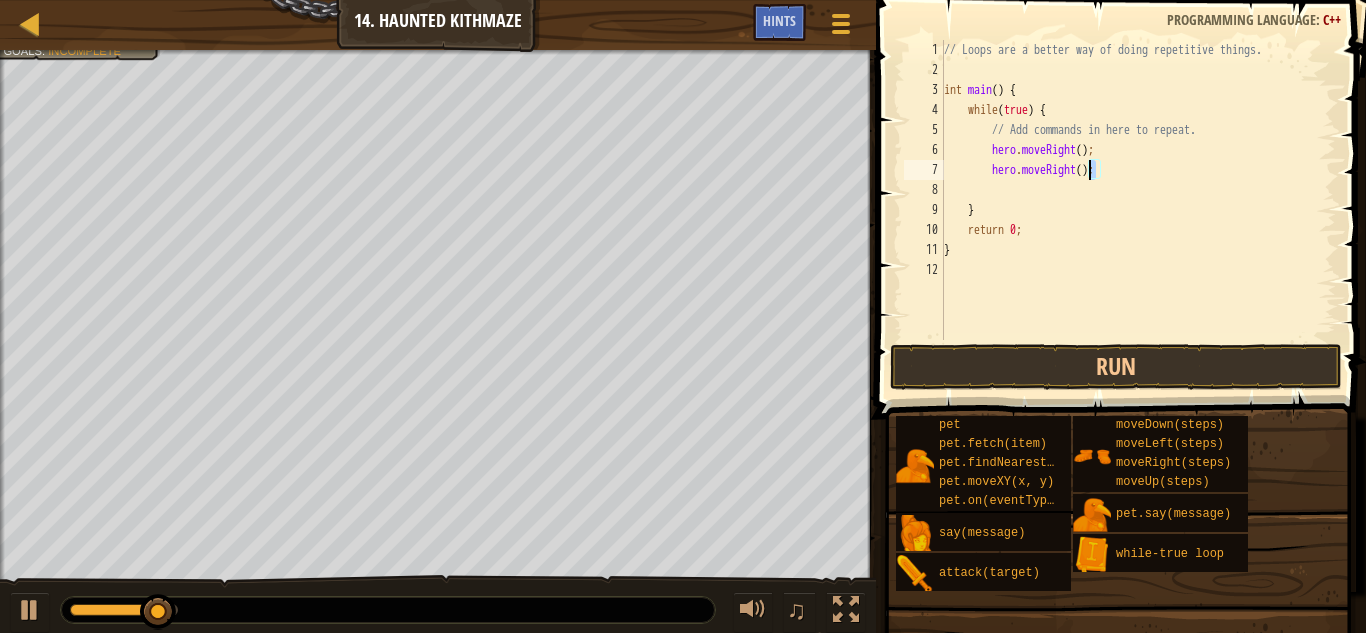 click on "// Loops are a better way of doing repetitive things. int   main ( )   {      while ( true )   {          // Add commands in here to repeat.          hero . moveRight ( ) ;          hero . moveRight ( ) ;               }      return   0 ; }" at bounding box center [1138, 190] 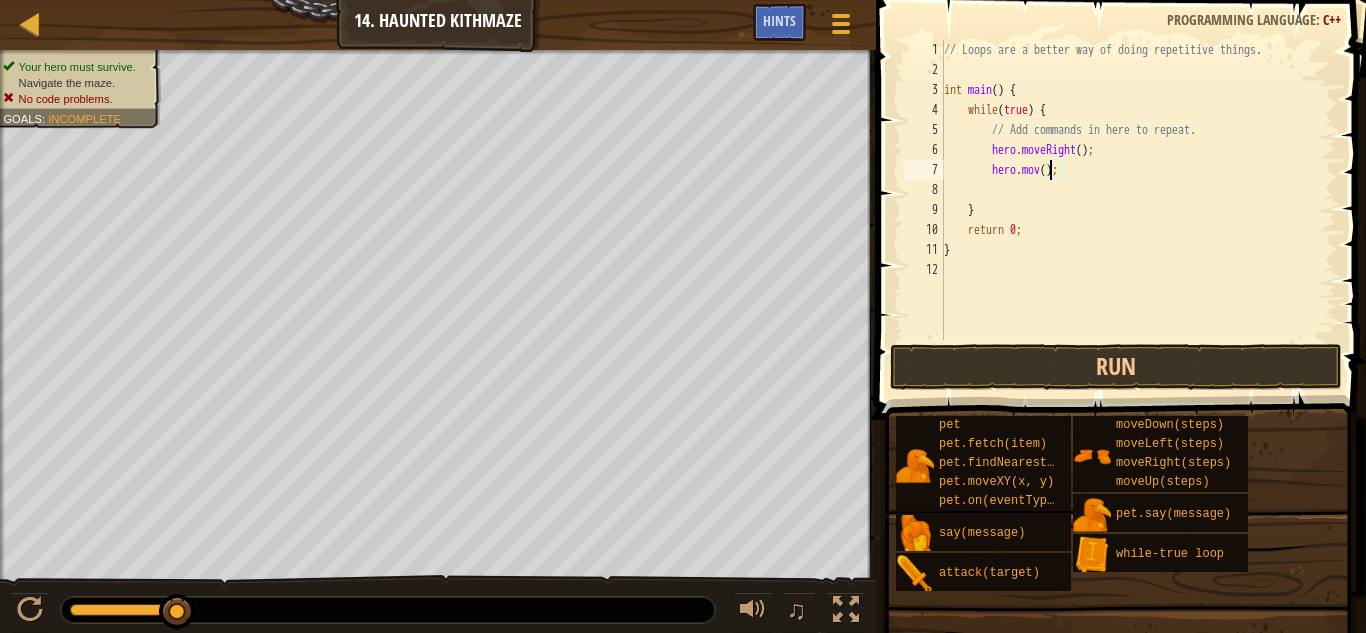scroll, scrollTop: 9, scrollLeft: 10, axis: both 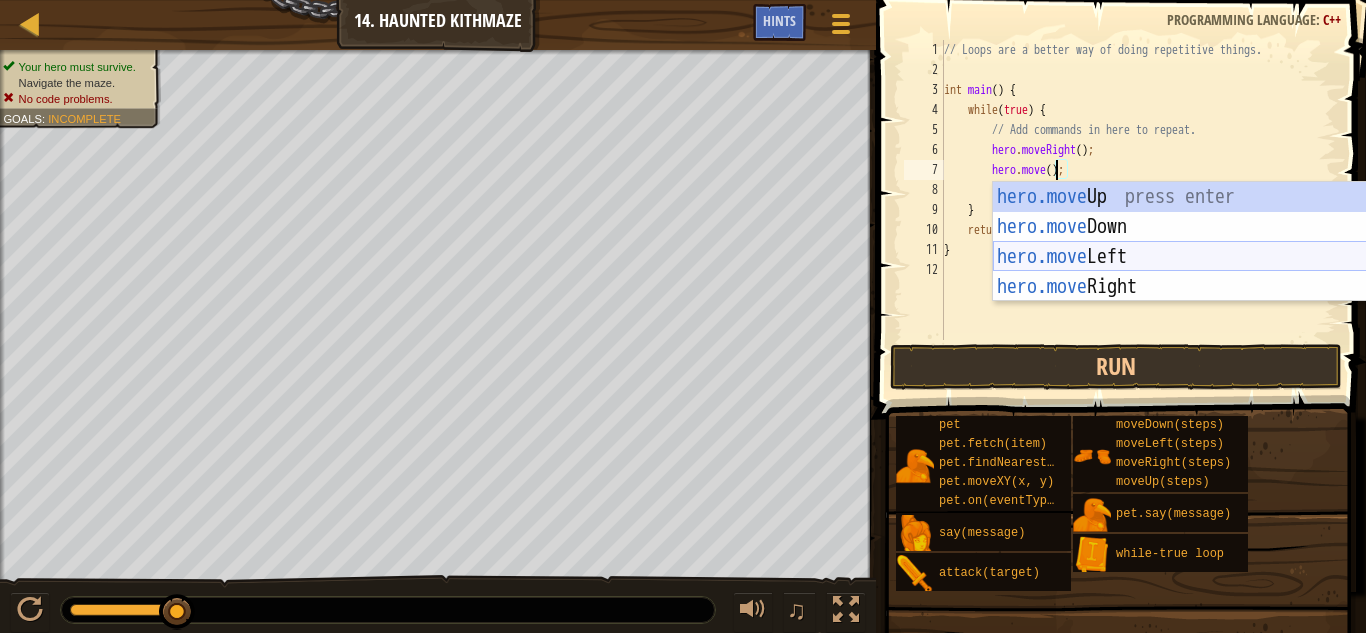 click on "hero.move Up press enter hero.move Down press enter hero.move Left press enter hero.move Right press enter" at bounding box center (1182, 272) 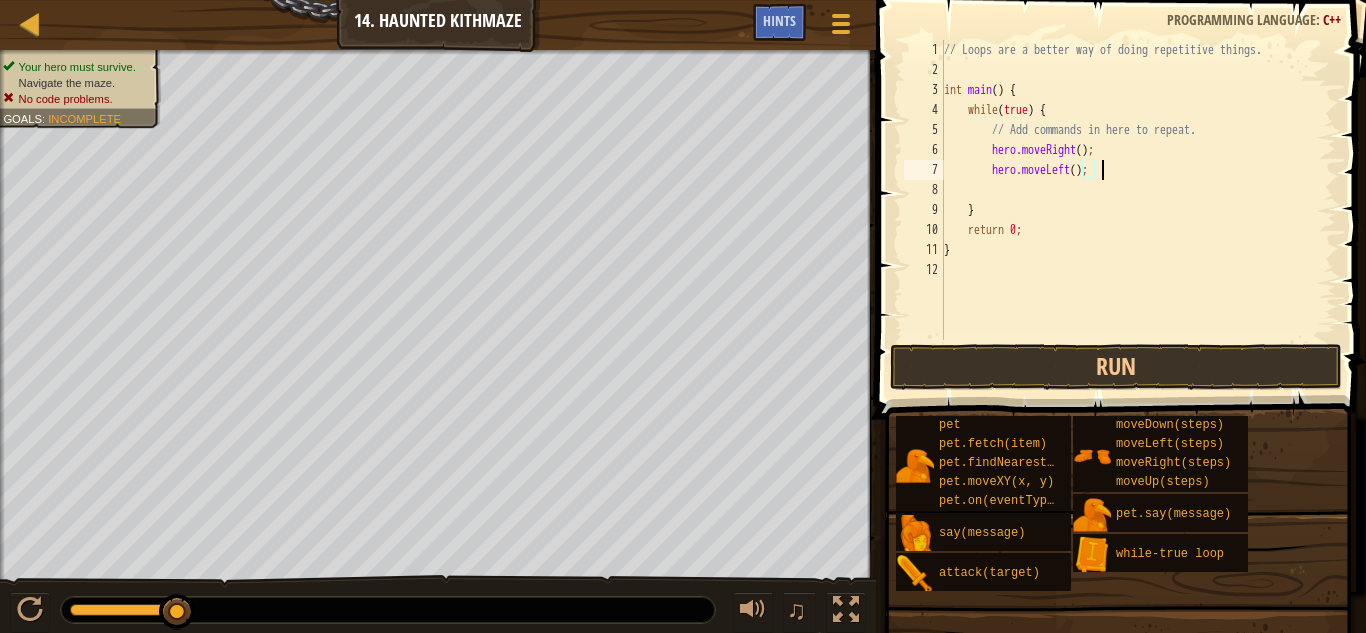 click on "// Loops are a better way of doing repetitive things. int   main ( )   {      while ( true )   {          // Add commands in here to repeat.          hero . moveRight ( ) ;          hero . moveLeft ( ) ;               }      return   0 ; }" at bounding box center [1138, 210] 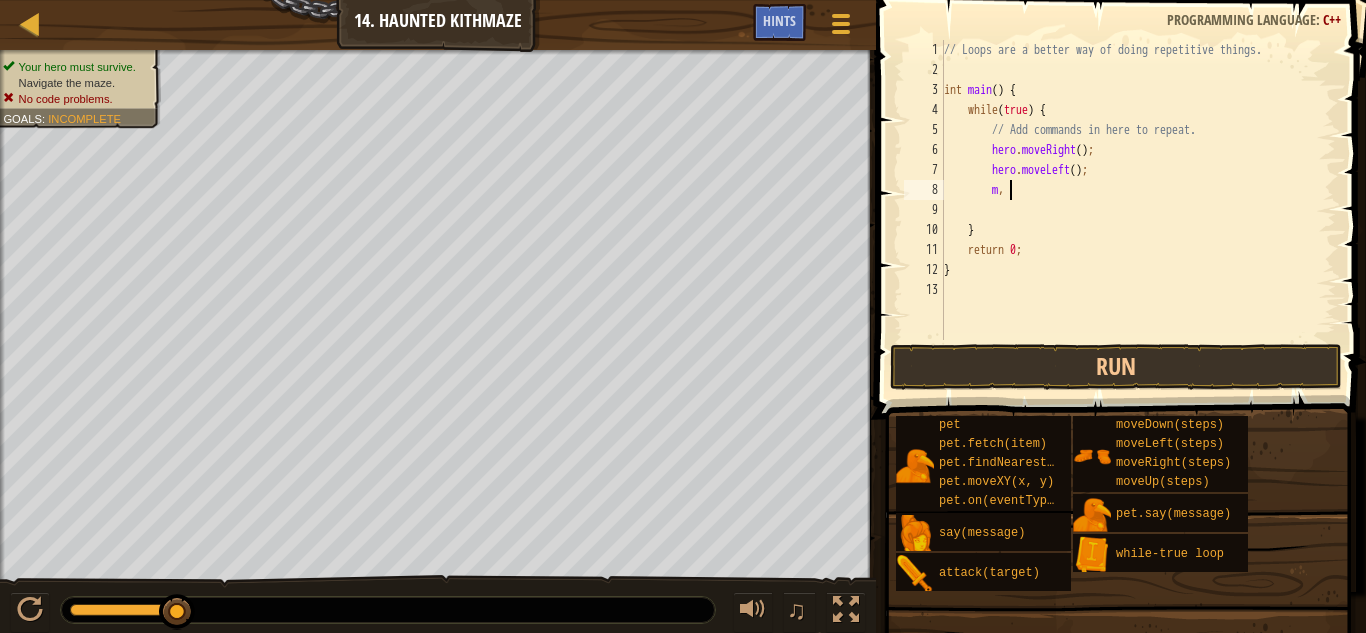 scroll, scrollTop: 9, scrollLeft: 5, axis: both 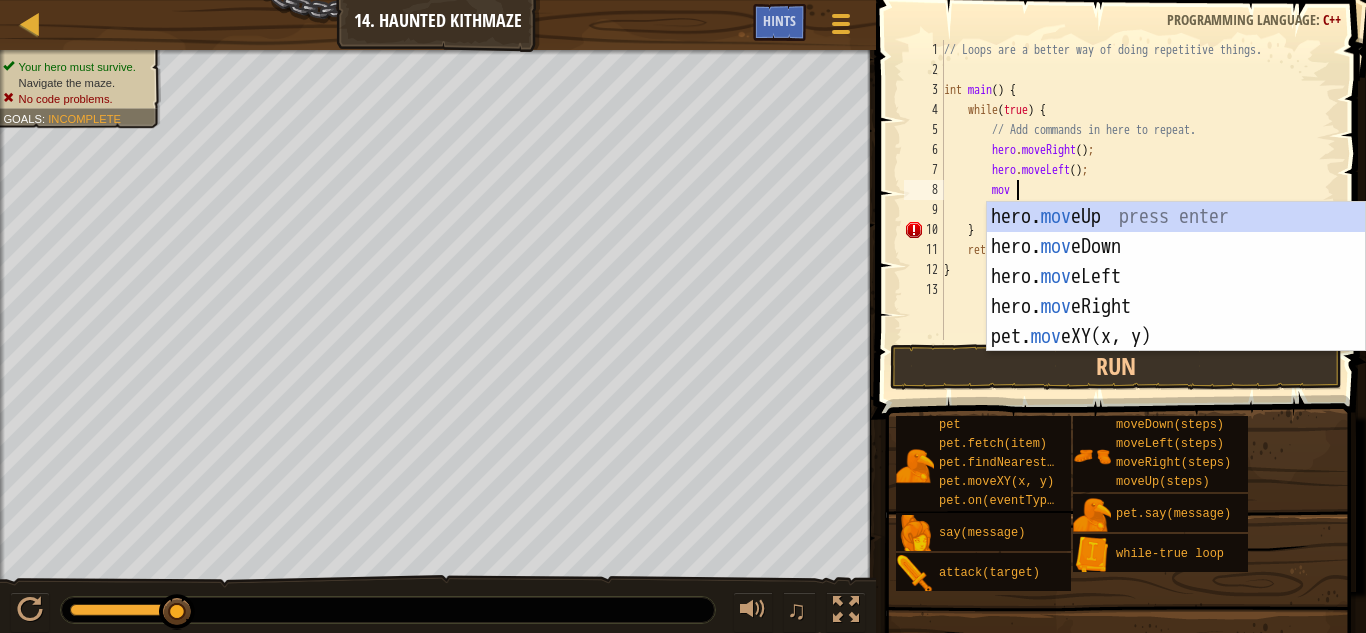 type on "move" 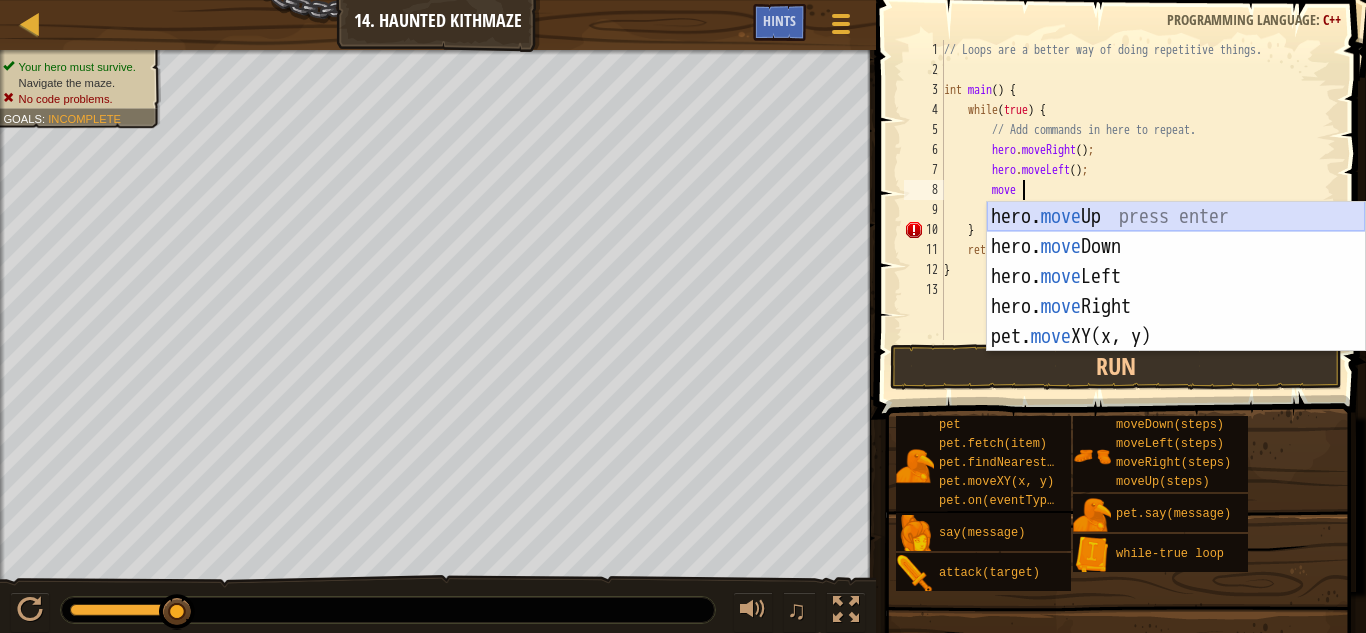 click on "hero. move Up press enter hero. move Down press enter hero. move Left press enter hero. move Right press enter pet. move XY(x, y) press enter" at bounding box center (1176, 307) 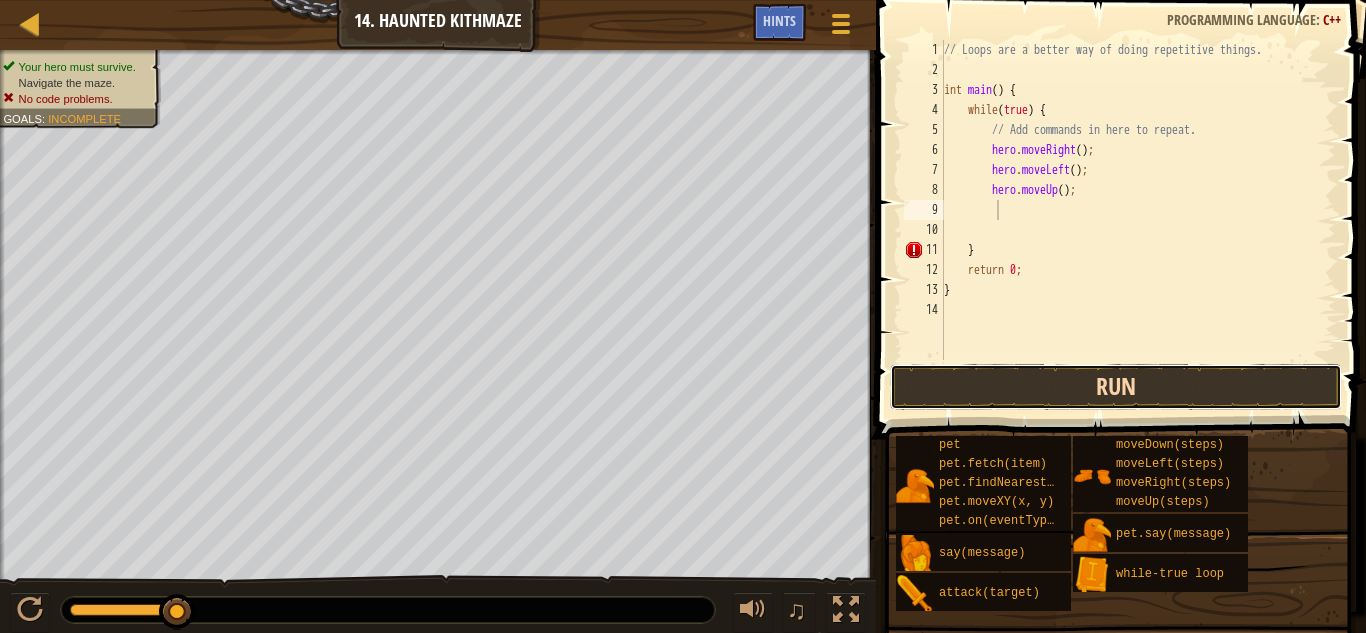click on "Run" at bounding box center (1116, 387) 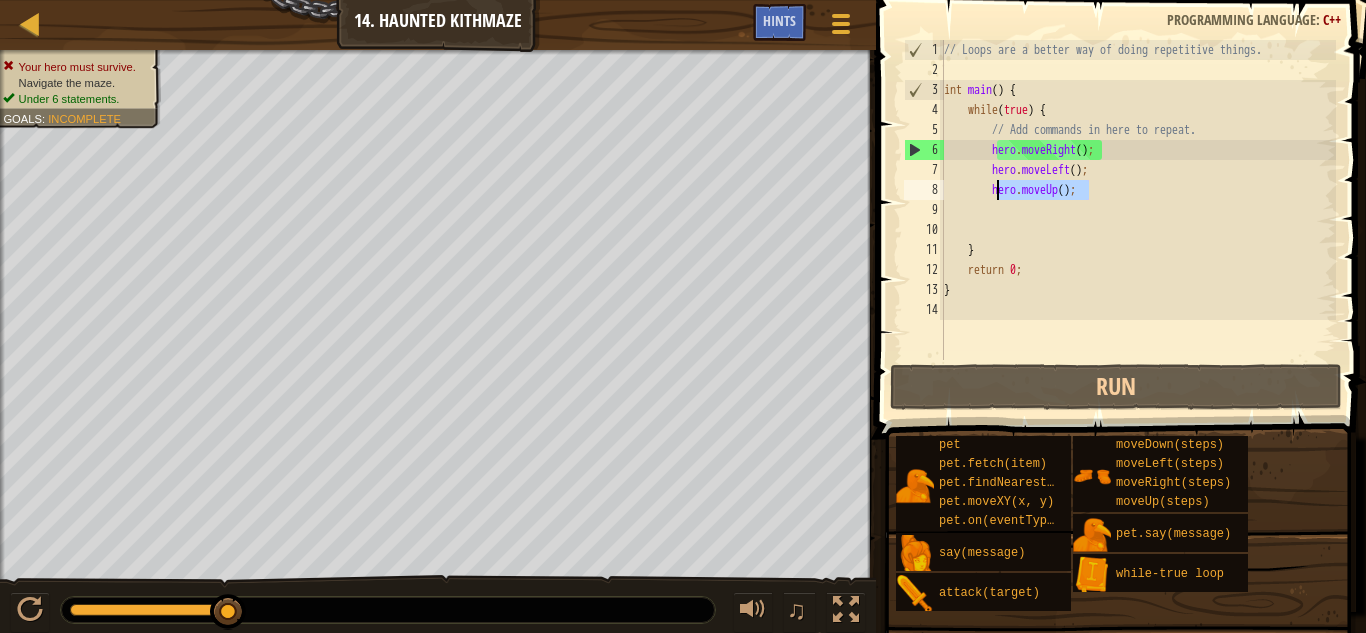 drag, startPoint x: 1090, startPoint y: 194, endPoint x: 995, endPoint y: 194, distance: 95 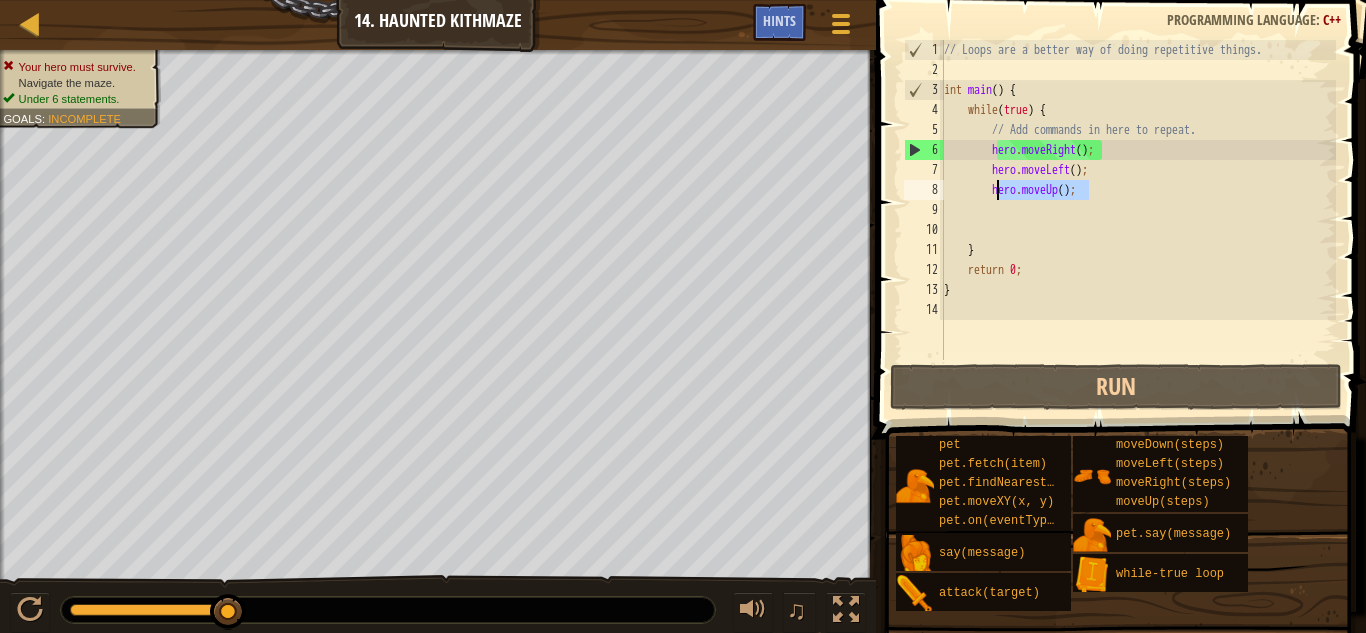 click on "// Loops are a better way of doing repetitive things. int   main ( )   {      while ( true )   {          // Add commands in here to repeat.          hero . moveRight ( ) ;          hero . moveLeft ( ) ;          hero . moveUp ( ) ;                        }      return   0 ; }" at bounding box center (1138, 220) 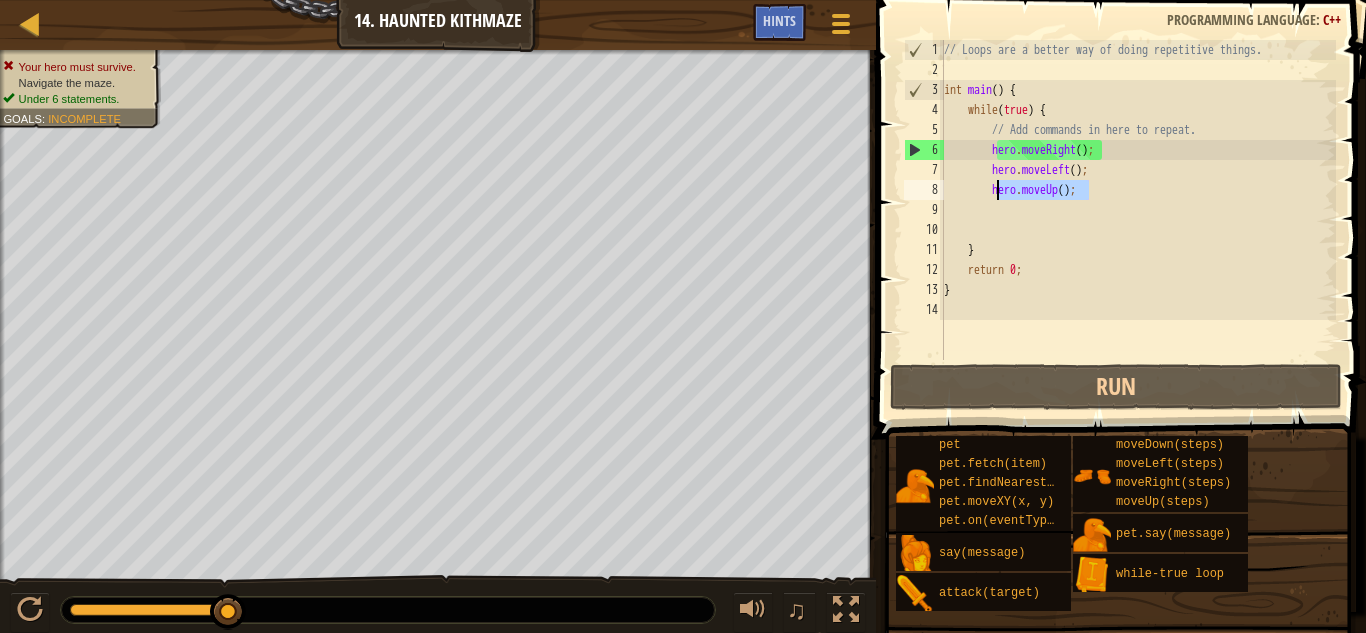 type on "hero.moveUp();" 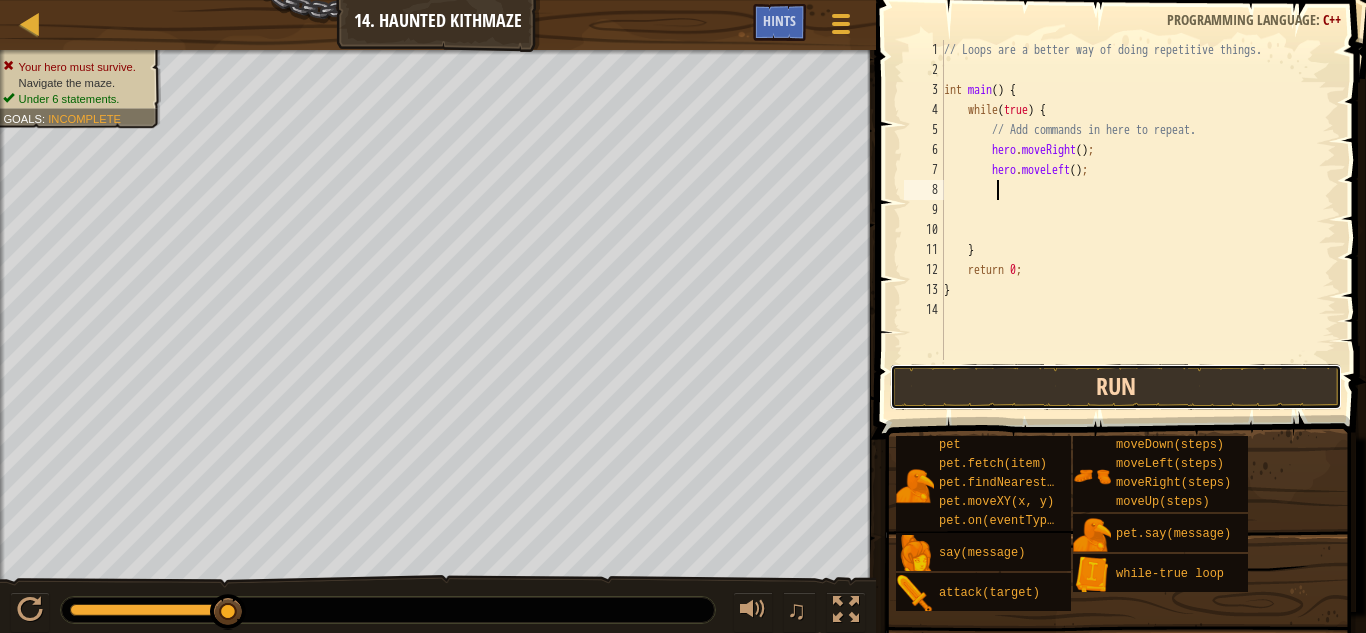 click on "Run" at bounding box center (1116, 387) 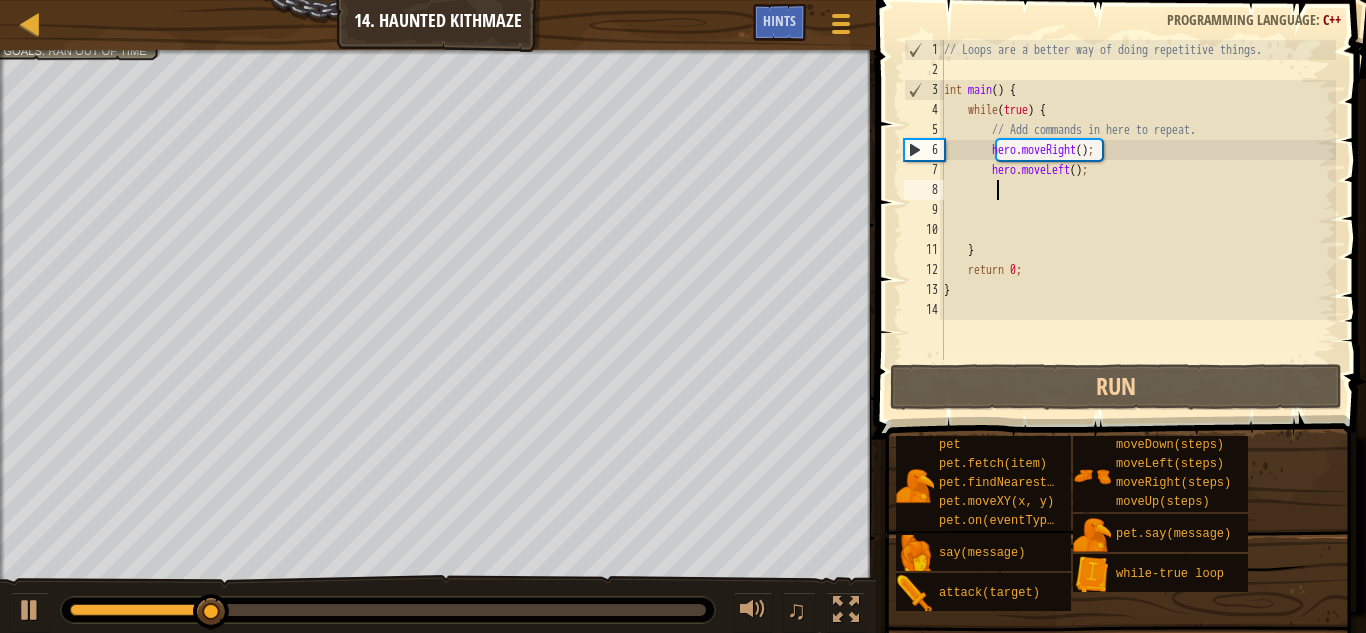 click on "// Loops are a better way of doing repetitive things. int   main ( )   {      while ( true )   {          // Add commands in here to repeat.          hero . moveRight ( ) ;          hero . moveLeft ( ) ;                                 }      return   0 ; }" at bounding box center [1138, 220] 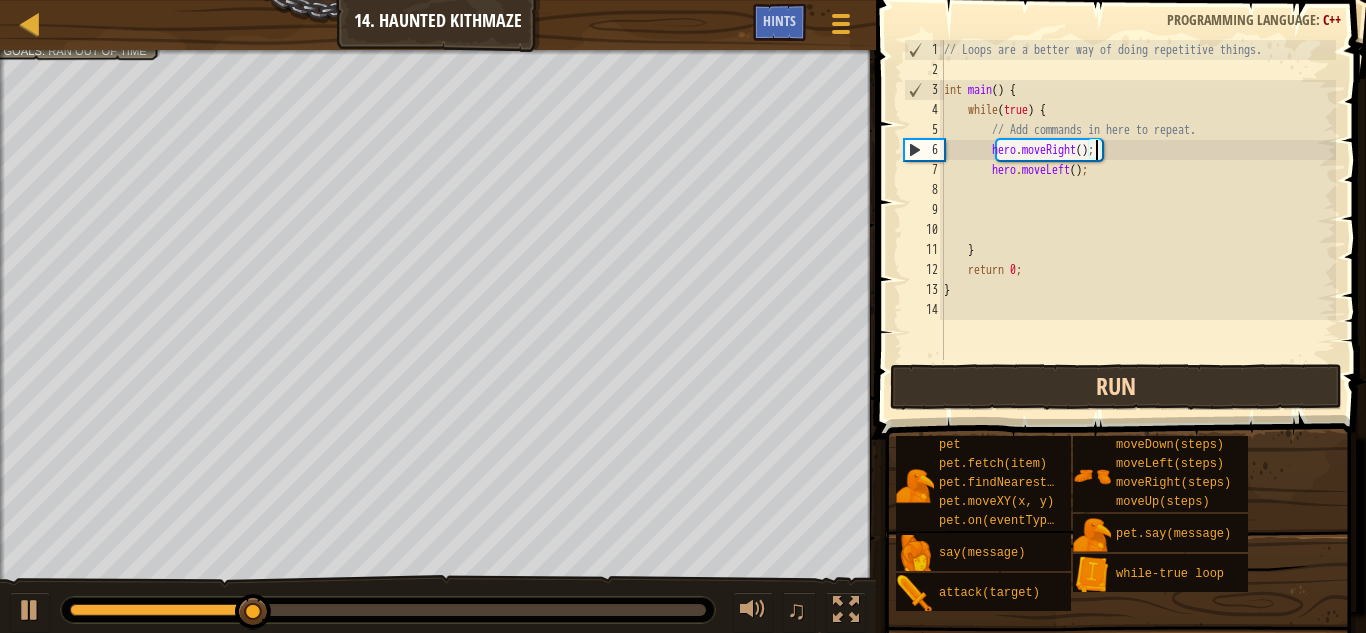 scroll, scrollTop: 9, scrollLeft: 13, axis: both 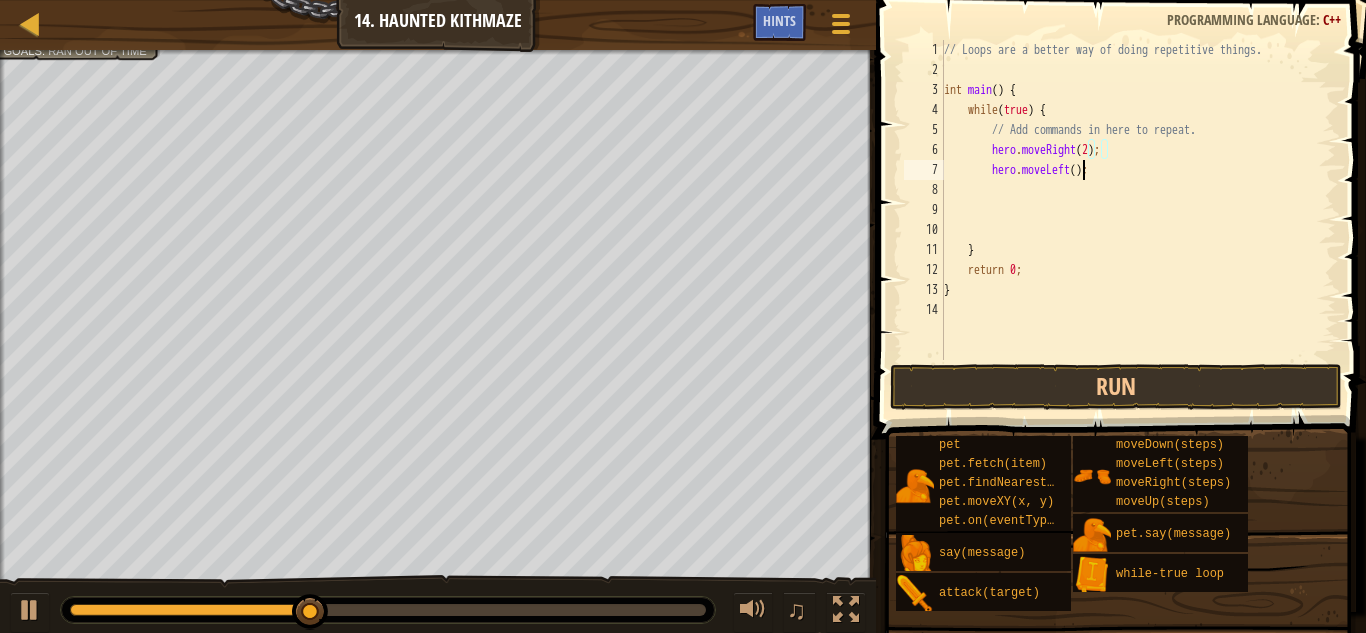 click on "// Loops are a better way of doing repetitive things. int   main ( )   {      while ( true )   {          // Add commands in here to repeat.          hero . moveRight ( 2 ) ;          hero . moveLeft ( ) ;                                 }      return   0 ; }" at bounding box center (1138, 220) 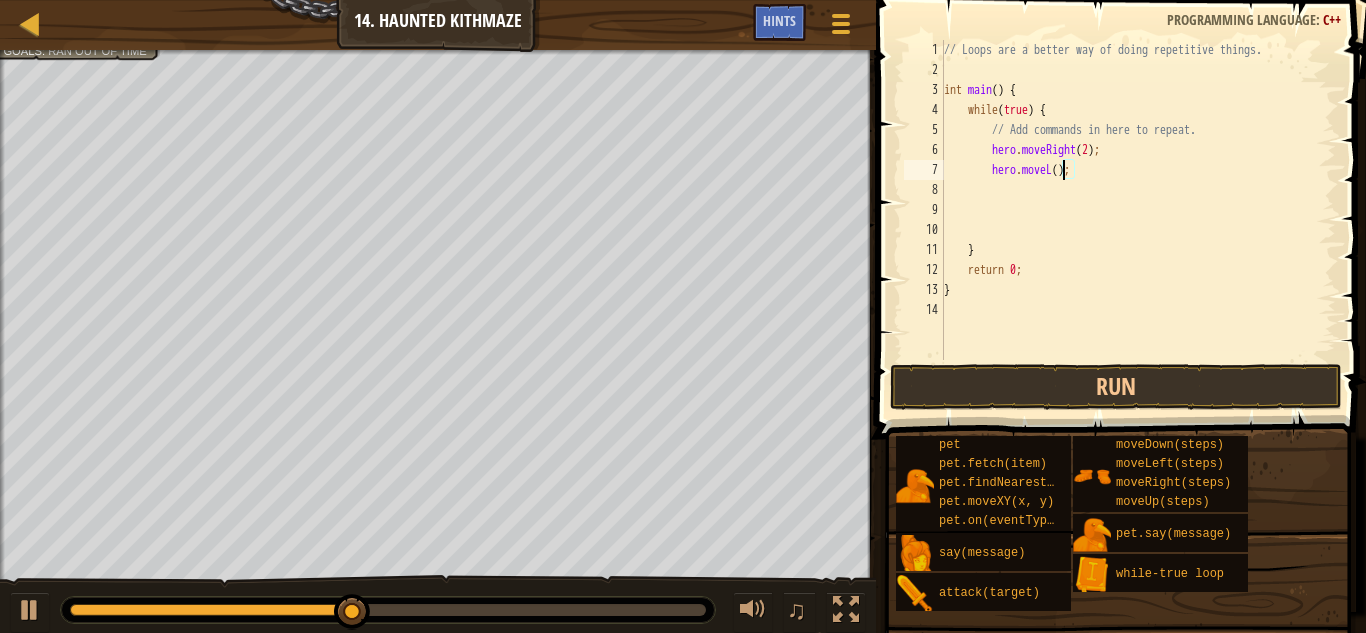 scroll, scrollTop: 9, scrollLeft: 10, axis: both 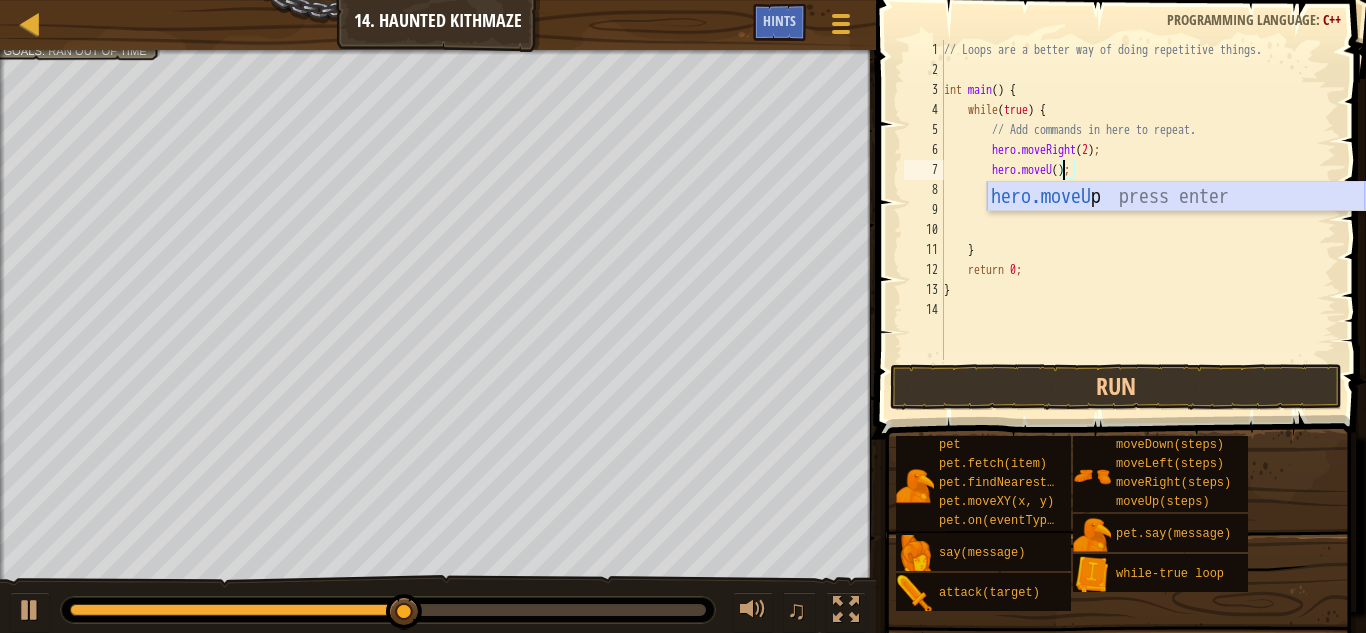 drag, startPoint x: 1123, startPoint y: 199, endPoint x: 1135, endPoint y: 74, distance: 125.57468 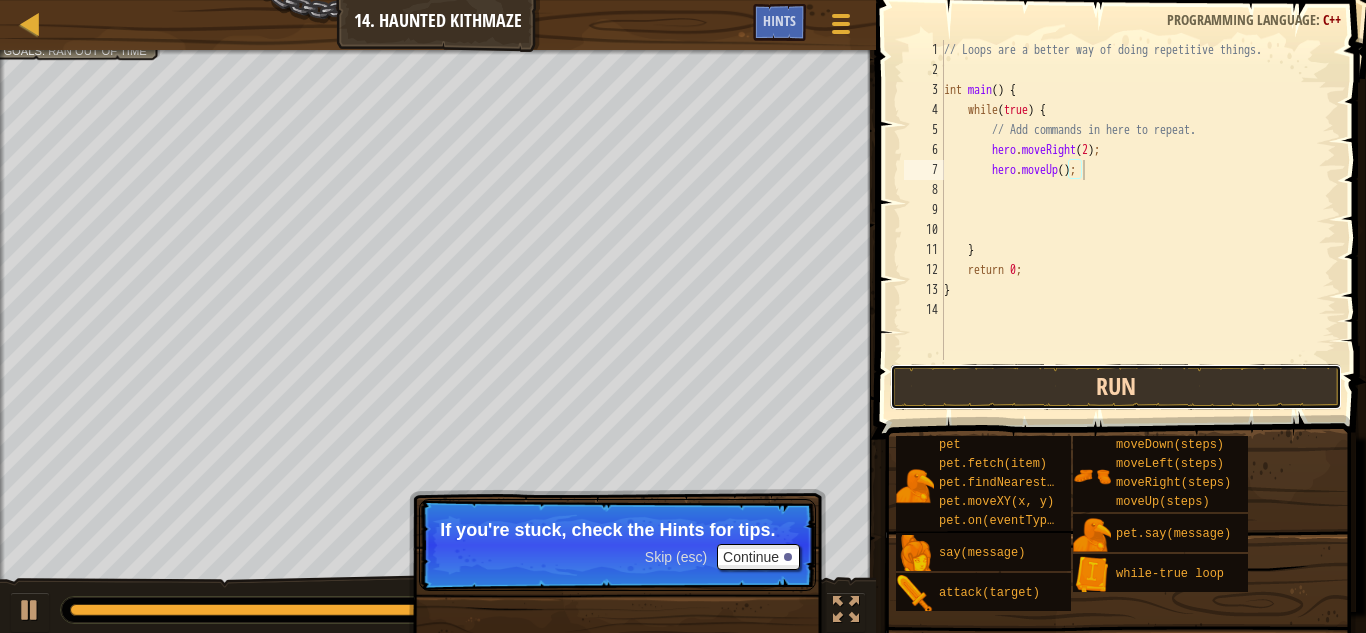 click on "Run" at bounding box center (1116, 387) 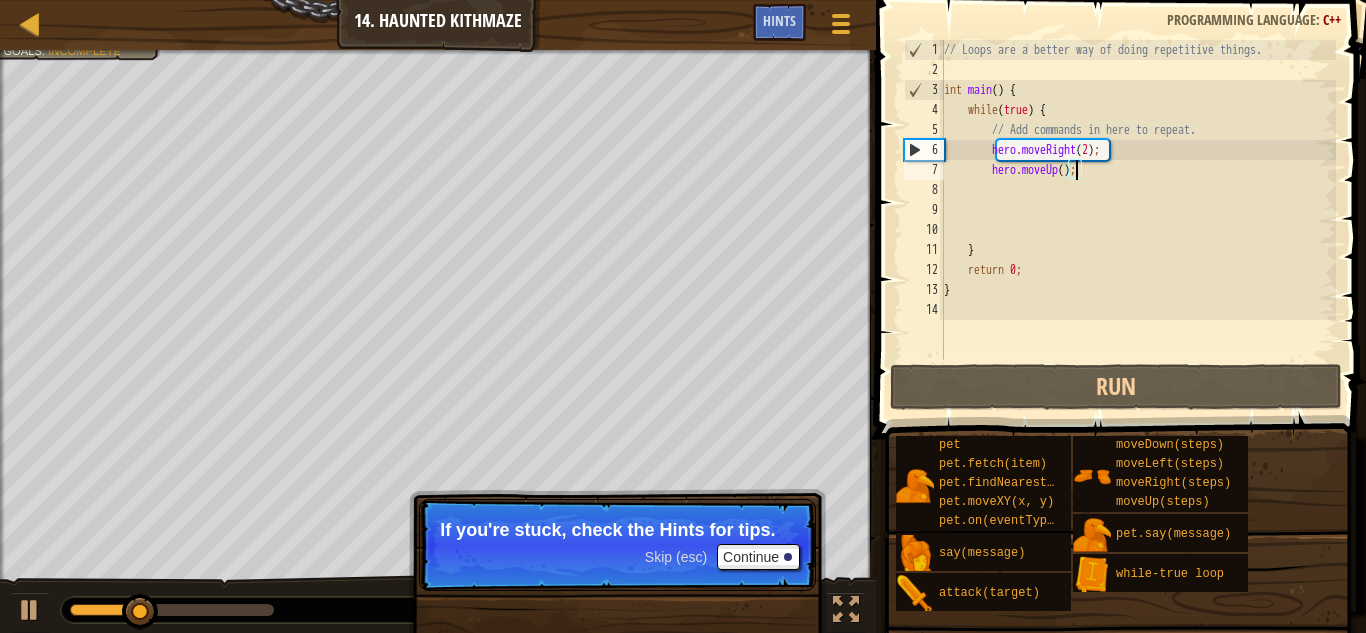 click on "// Loops are a better way of doing repetitive things. int   main ( )   {      while ( true )   {          // Add commands in here to repeat.          hero . moveRight ( 2 ) ;          hero . moveUp ( ) ;                                 }      return   0 ; }" at bounding box center [1138, 220] 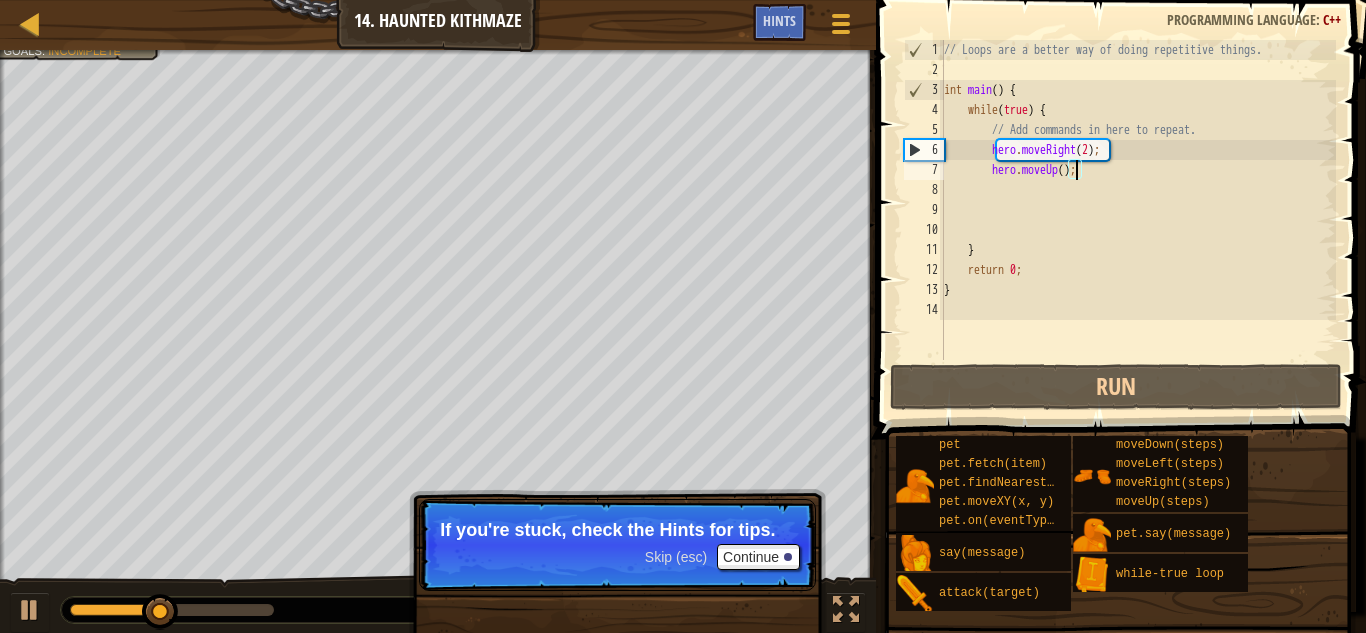 type on "hero.moveUp(2);" 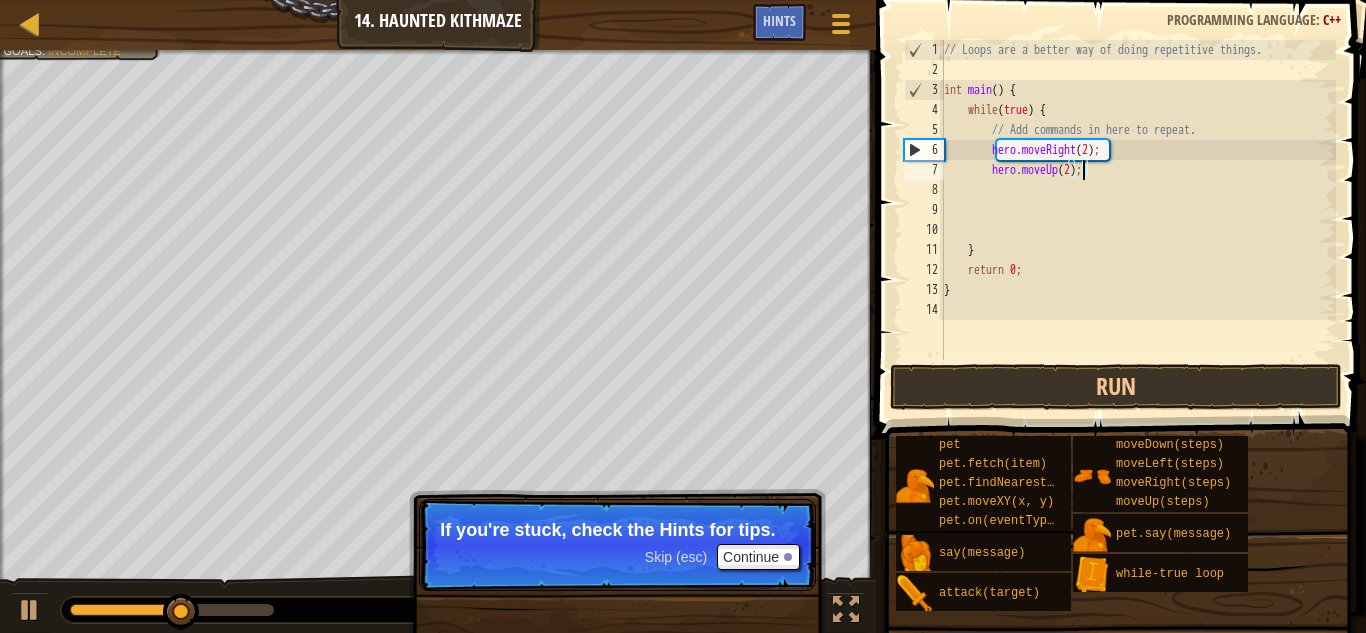 click on "// Loops are a better way of doing repetitive things. int   main ( )   {      while ( true )   {          // Add commands in here to repeat.          hero . moveRight ( 2 ) ;          hero . moveUp ( 2 ) ;                                 }      return   0 ; }" at bounding box center (1138, 220) 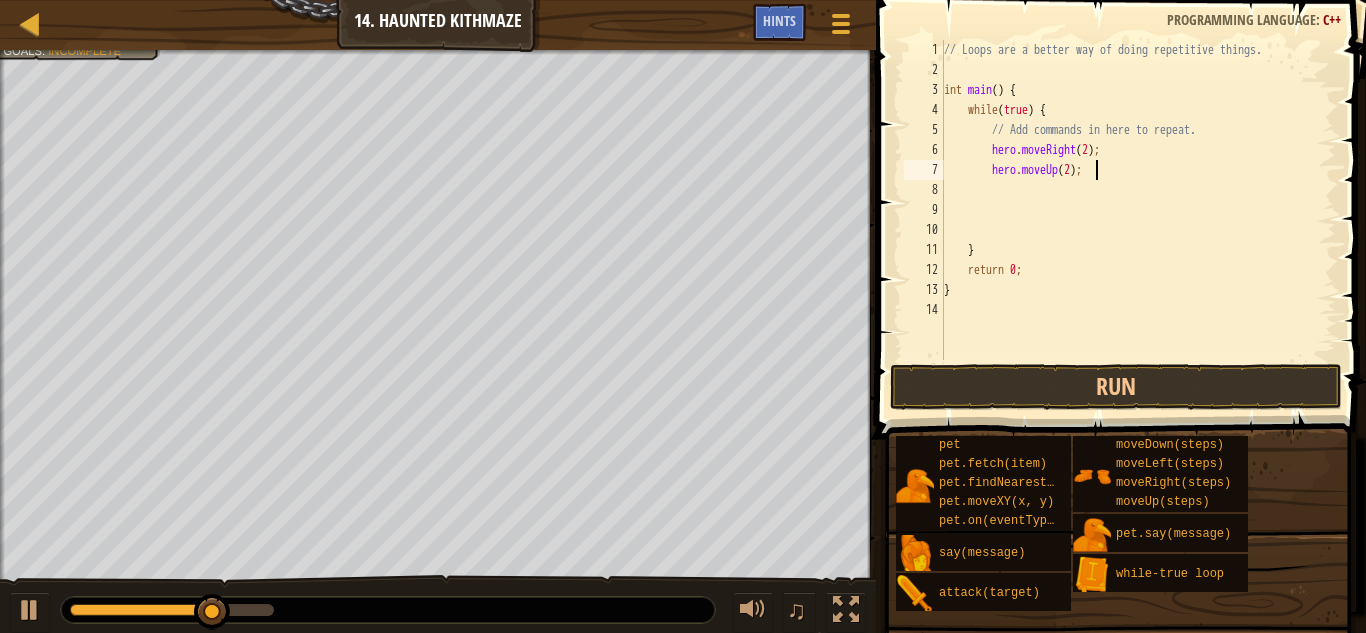 scroll, scrollTop: 9, scrollLeft: 3, axis: both 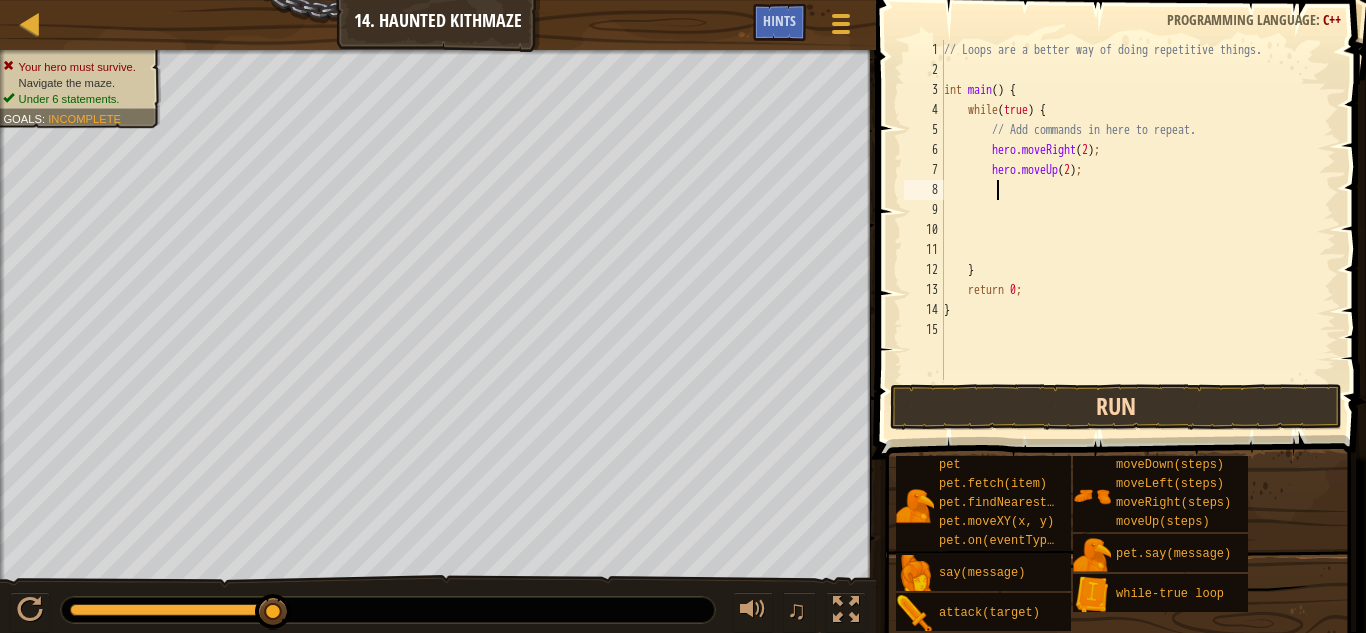 type 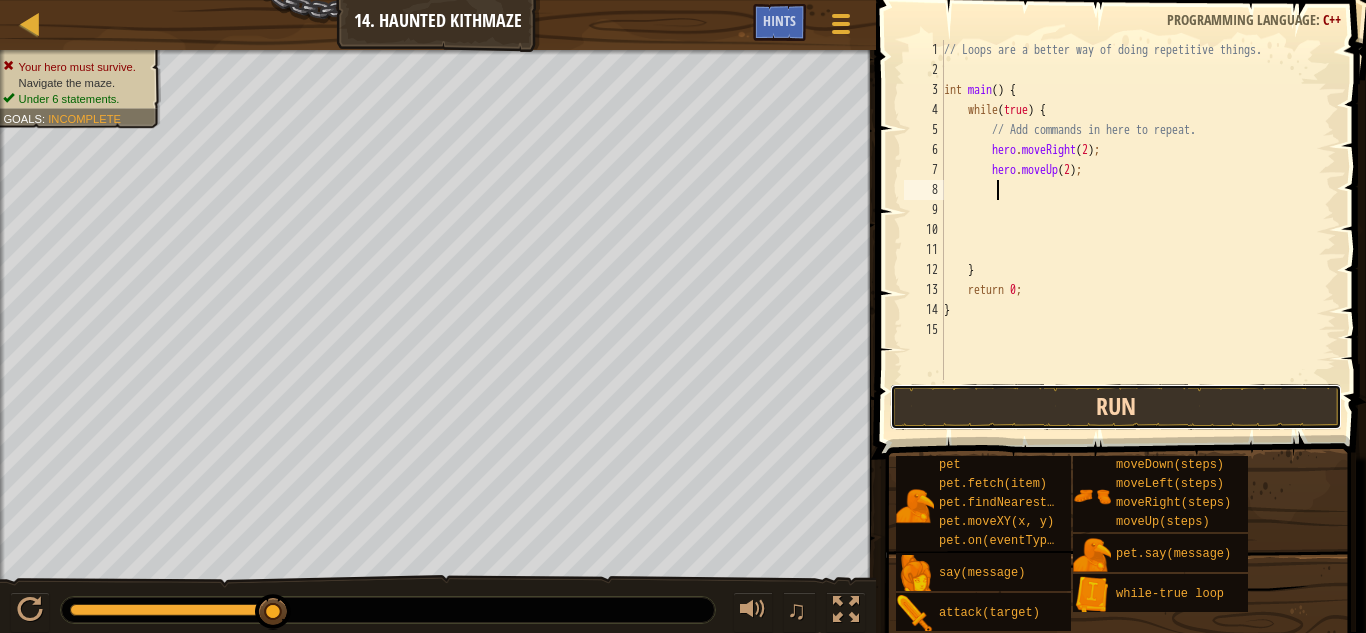 click on "Run" at bounding box center (1116, 407) 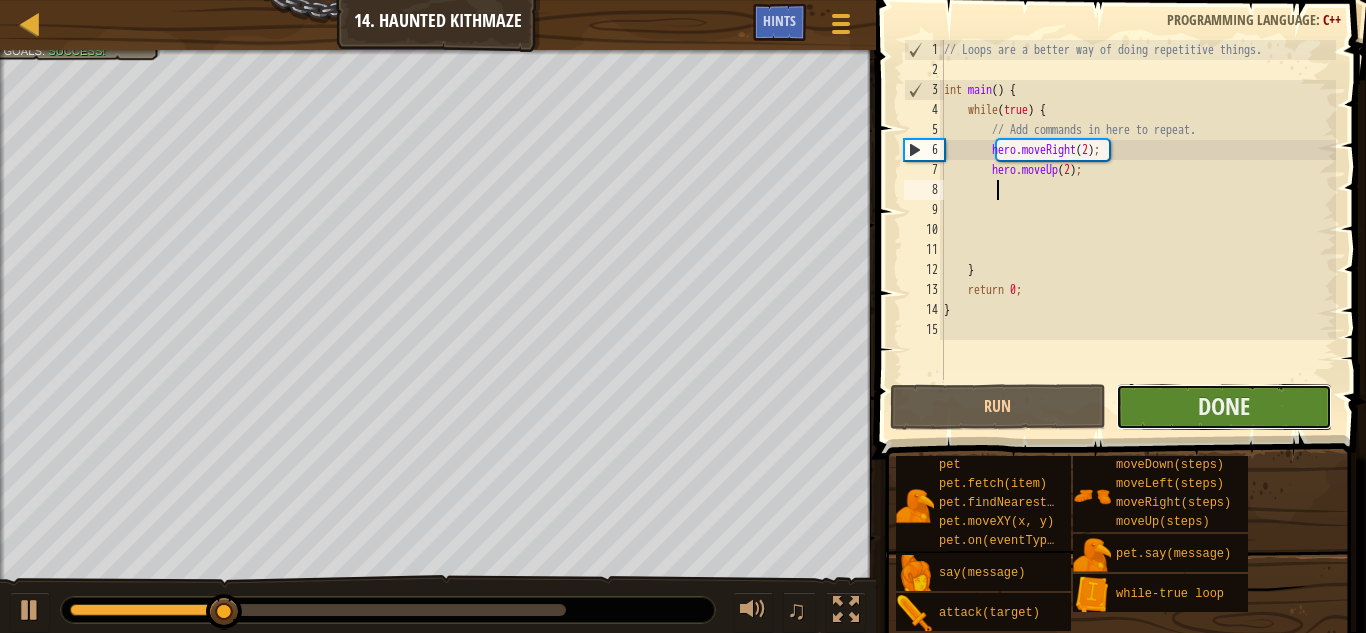 click on "Done" at bounding box center (1224, 407) 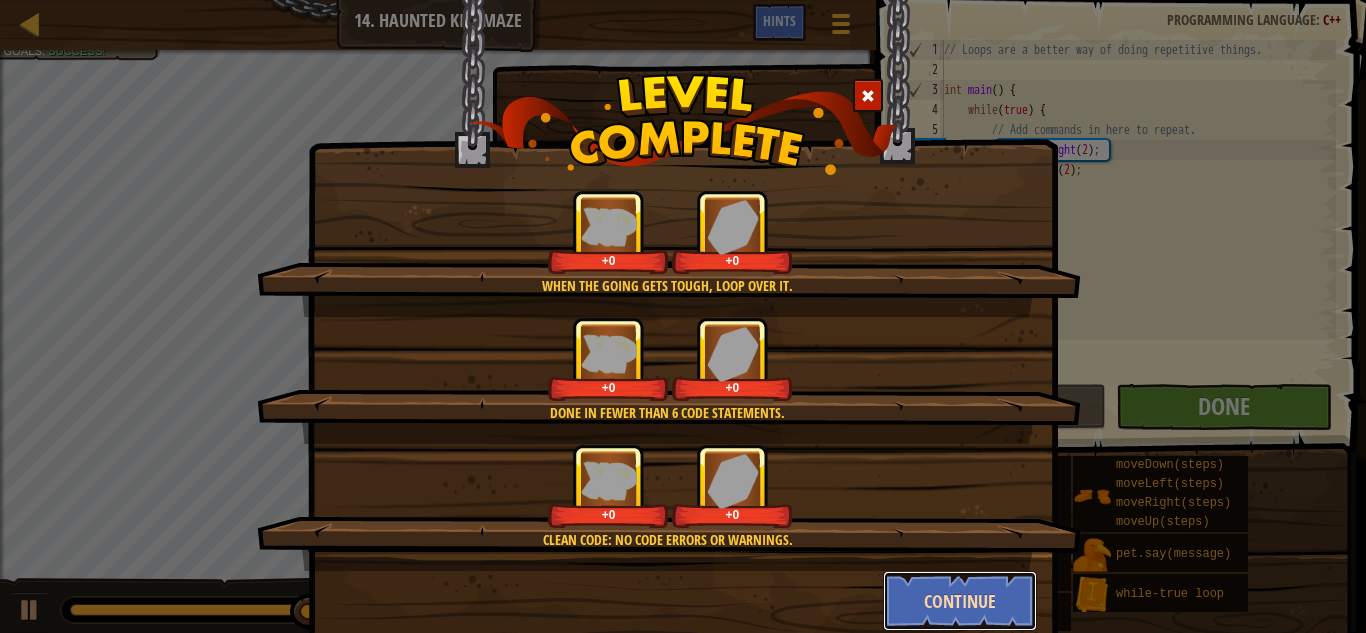 click on "Continue" at bounding box center (960, 601) 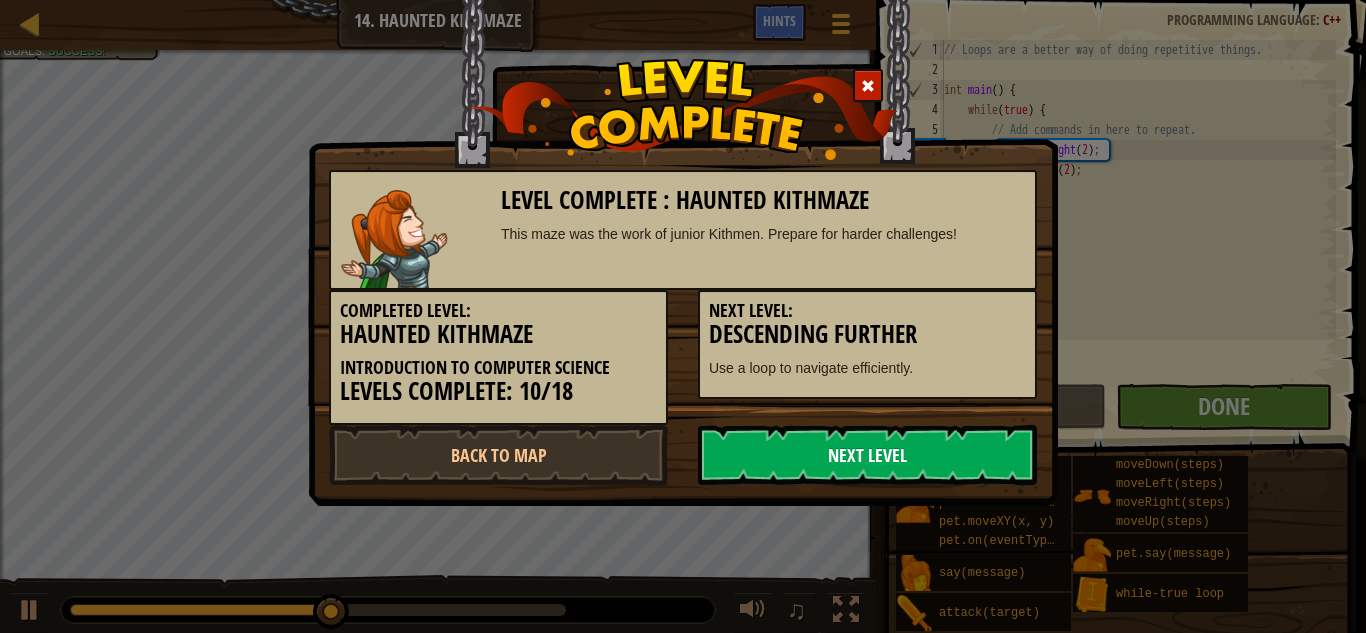 click on "Next Level" at bounding box center [867, 455] 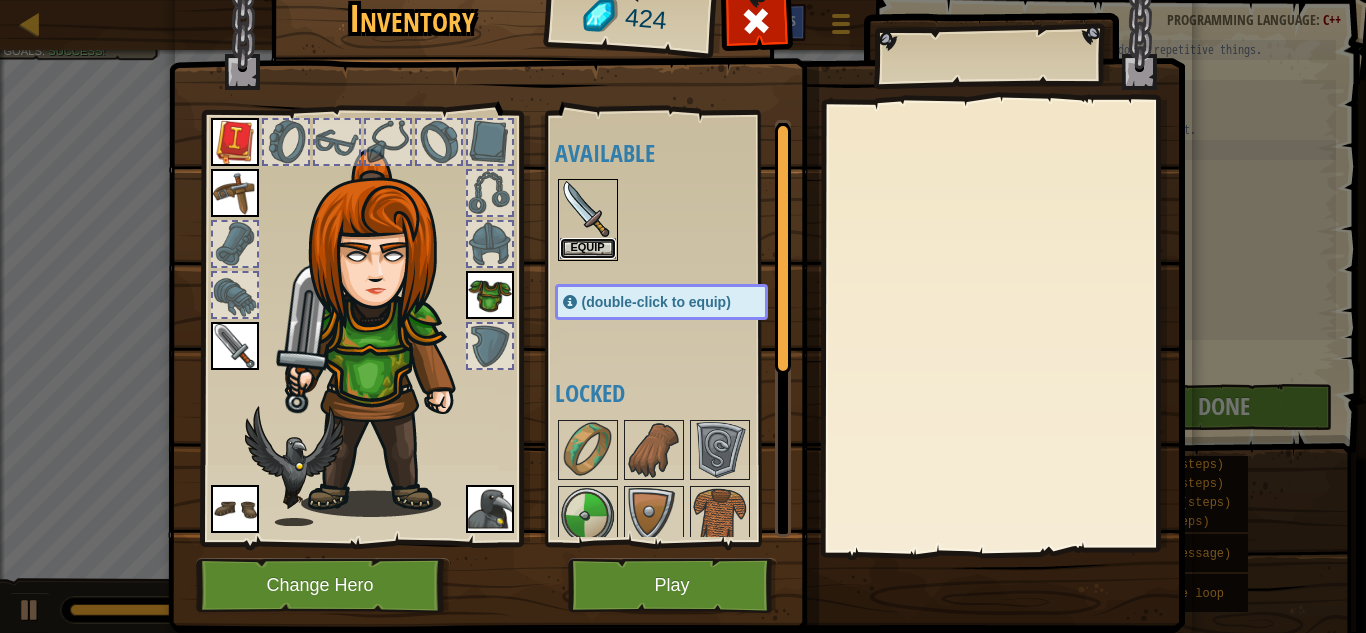 click on "Equip" at bounding box center (588, 248) 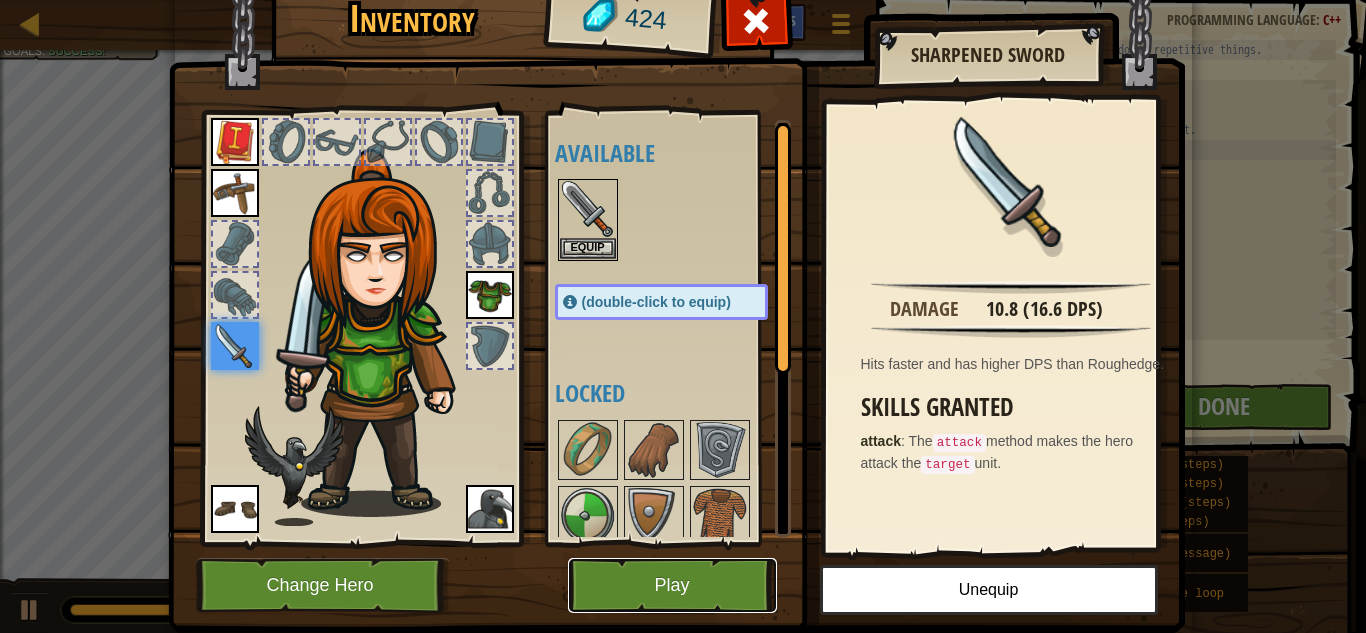 click on "Play" at bounding box center (672, 585) 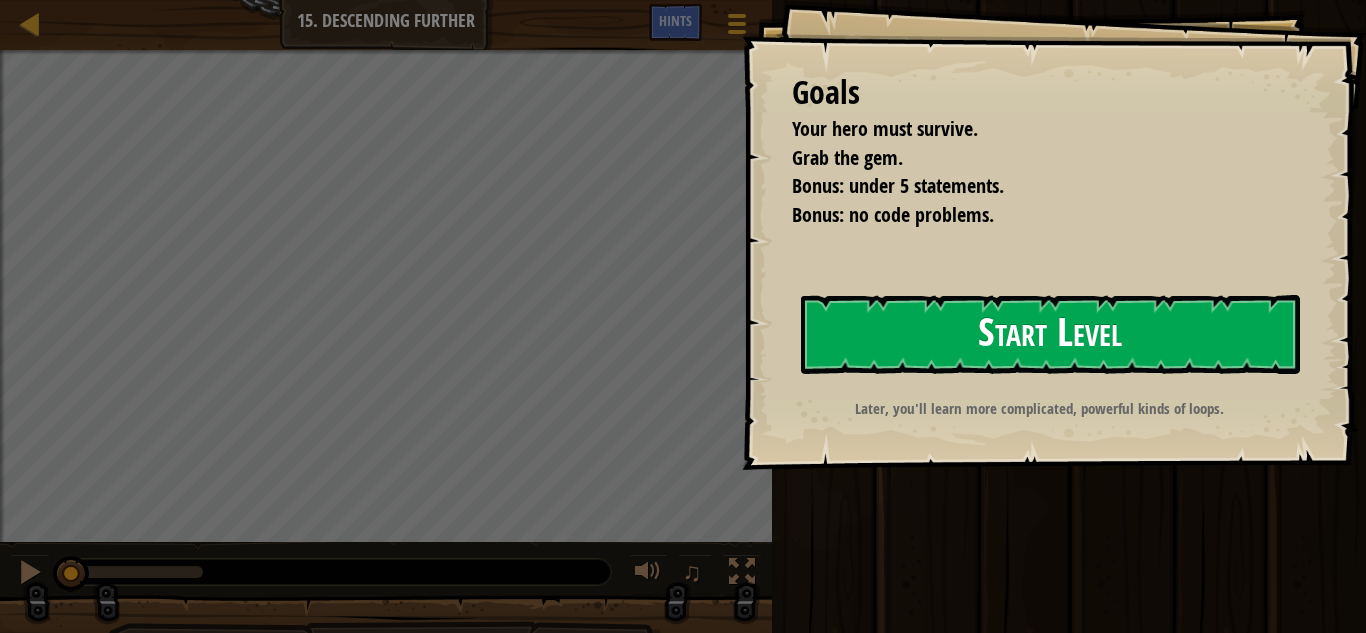 click on "Start Level" at bounding box center [1050, 334] 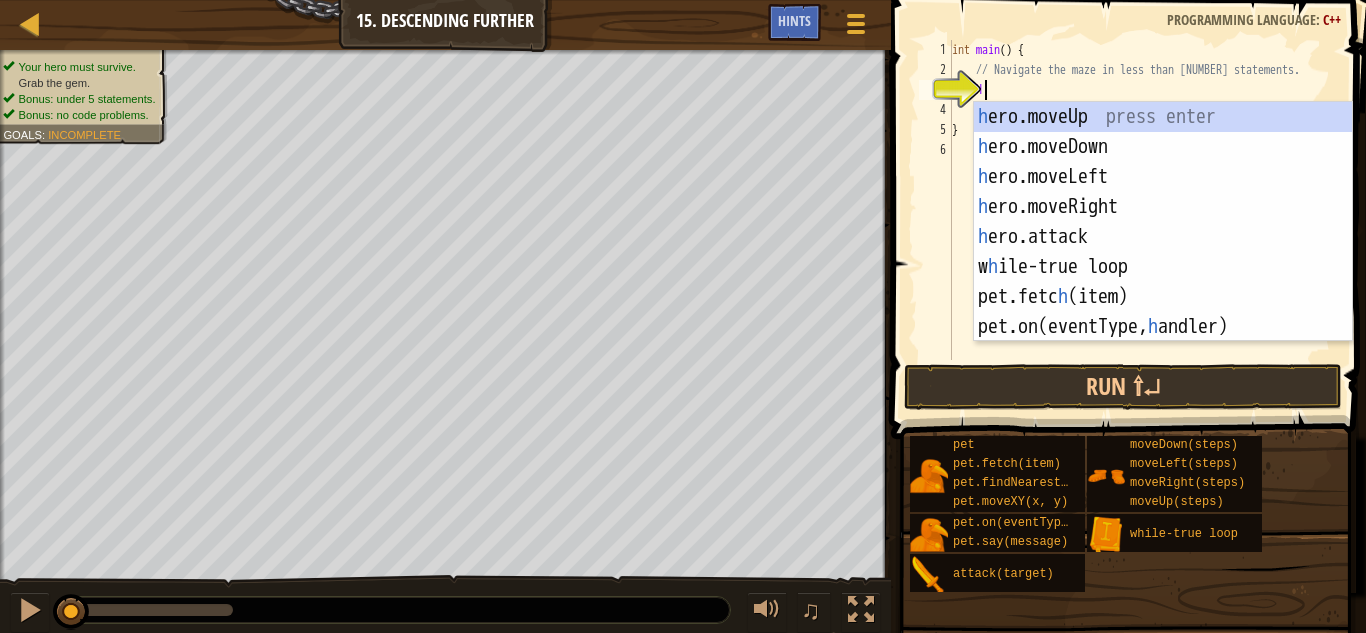scroll, scrollTop: 9, scrollLeft: 2, axis: both 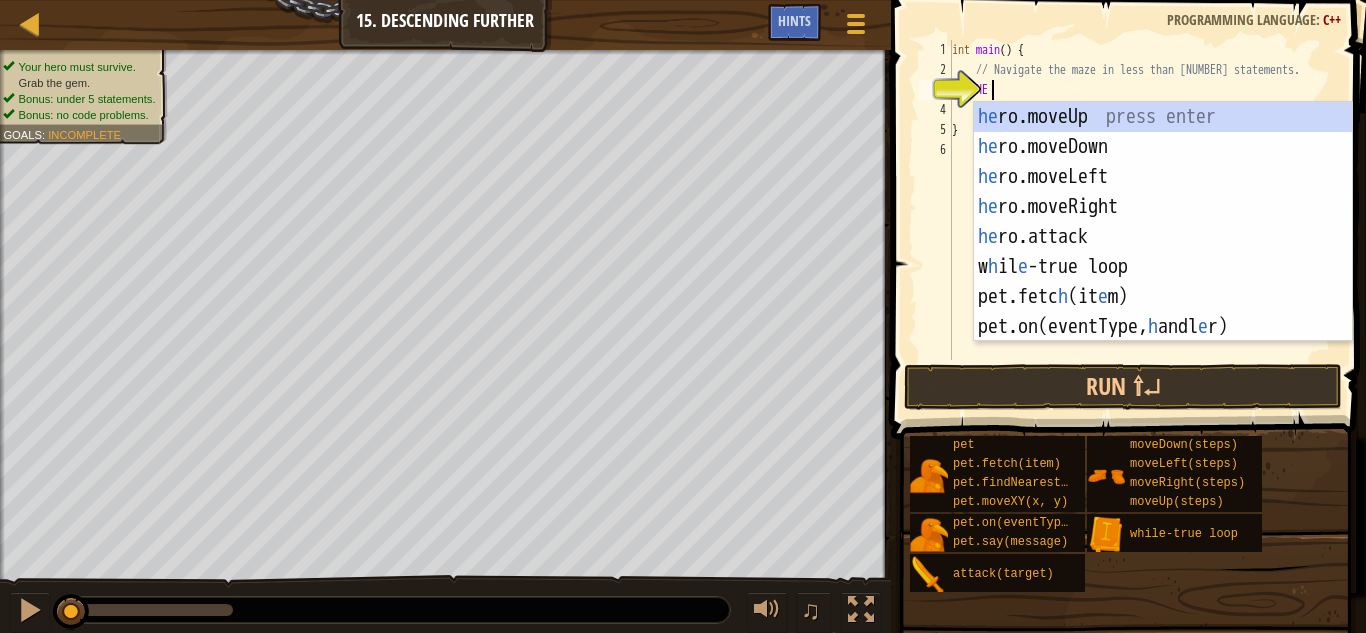 type on "HER" 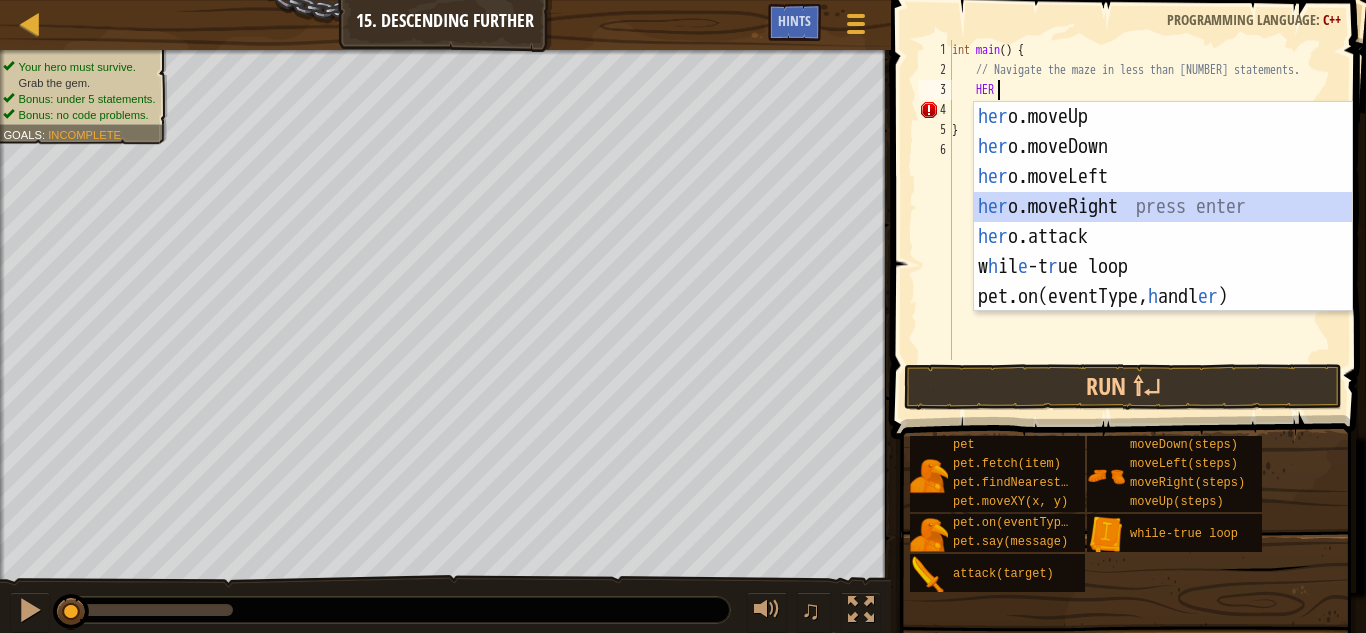 click on "her o.moveUp press enter her o.moveDown press enter her o.moveLeft press enter her o.moveRight press enter her o.attack press enter w h il e -t r ue loop press enter pet.on(eventType,  h andl er ) press enter" at bounding box center (1163, 237) 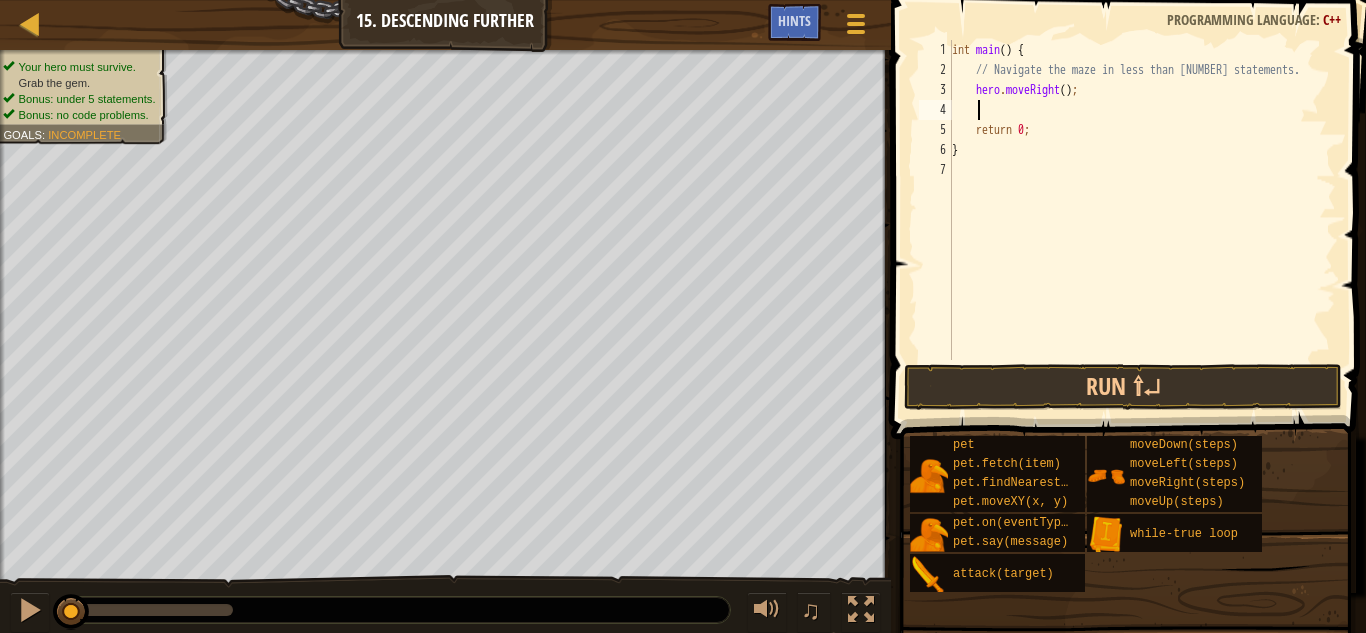 click on "int   main ( )   {      // Navigate the maze in less than 5 statements.      hero . moveRight ( ) ;           return   0 ; }" at bounding box center (1142, 220) 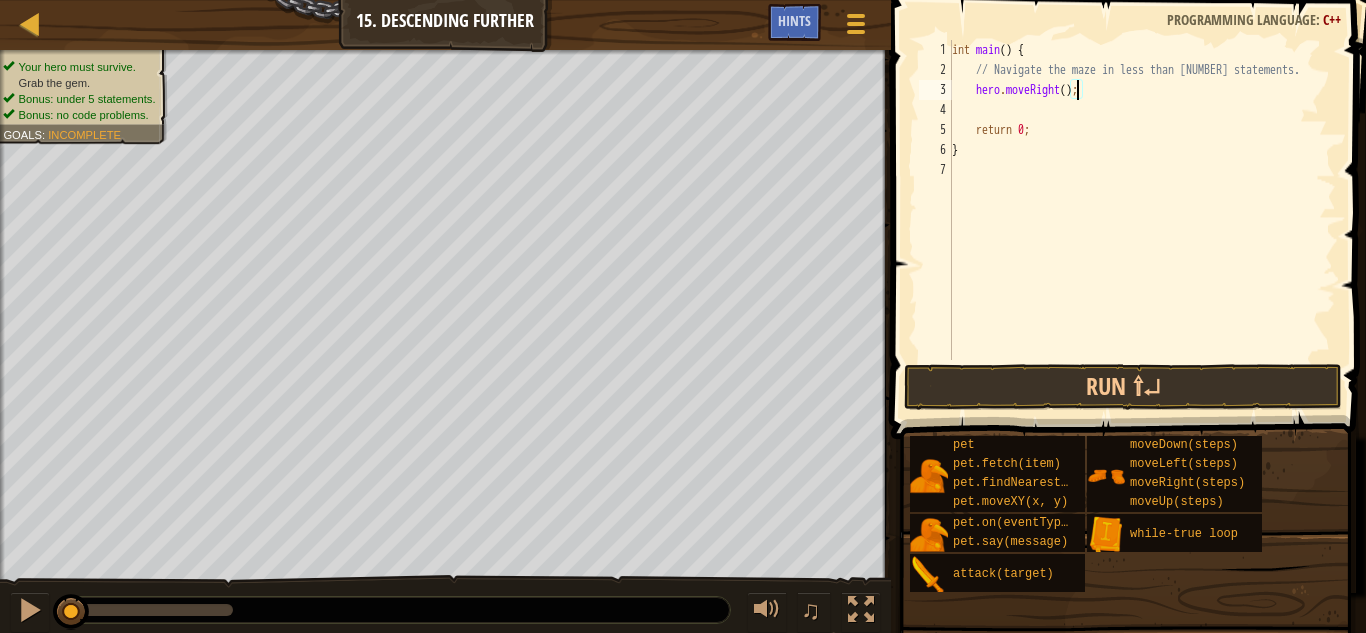 type on "hero.moveRight(2);" 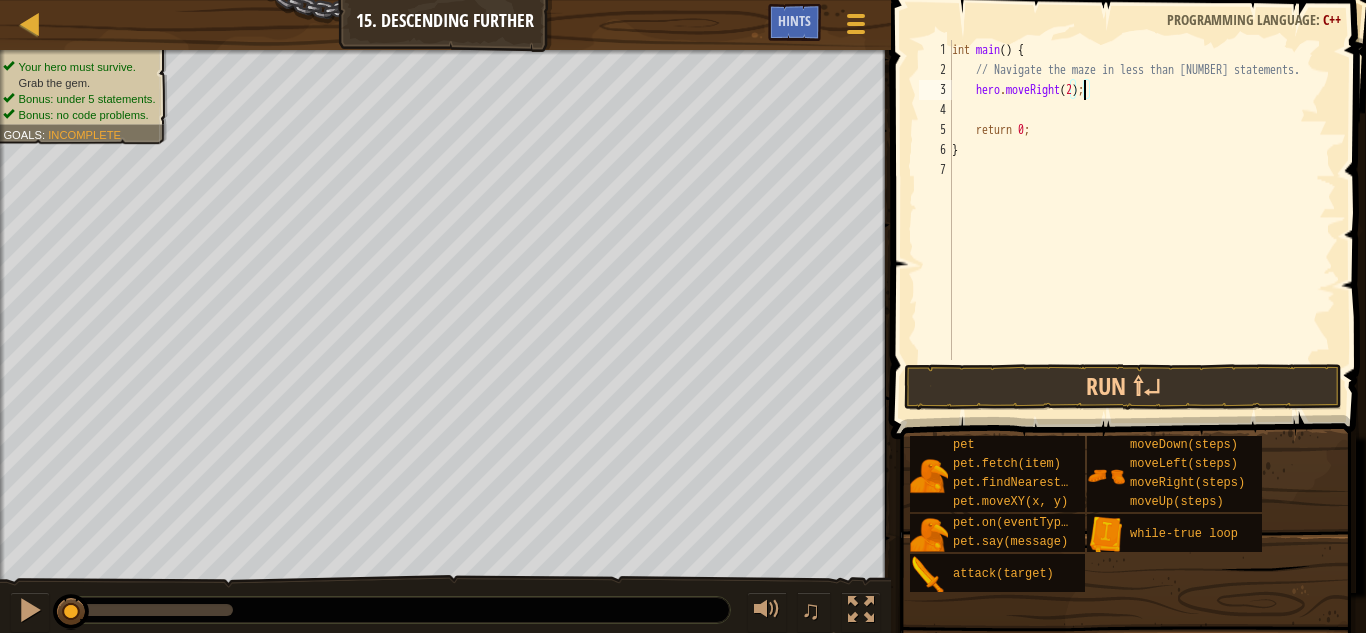 scroll, scrollTop: 9, scrollLeft: 11, axis: both 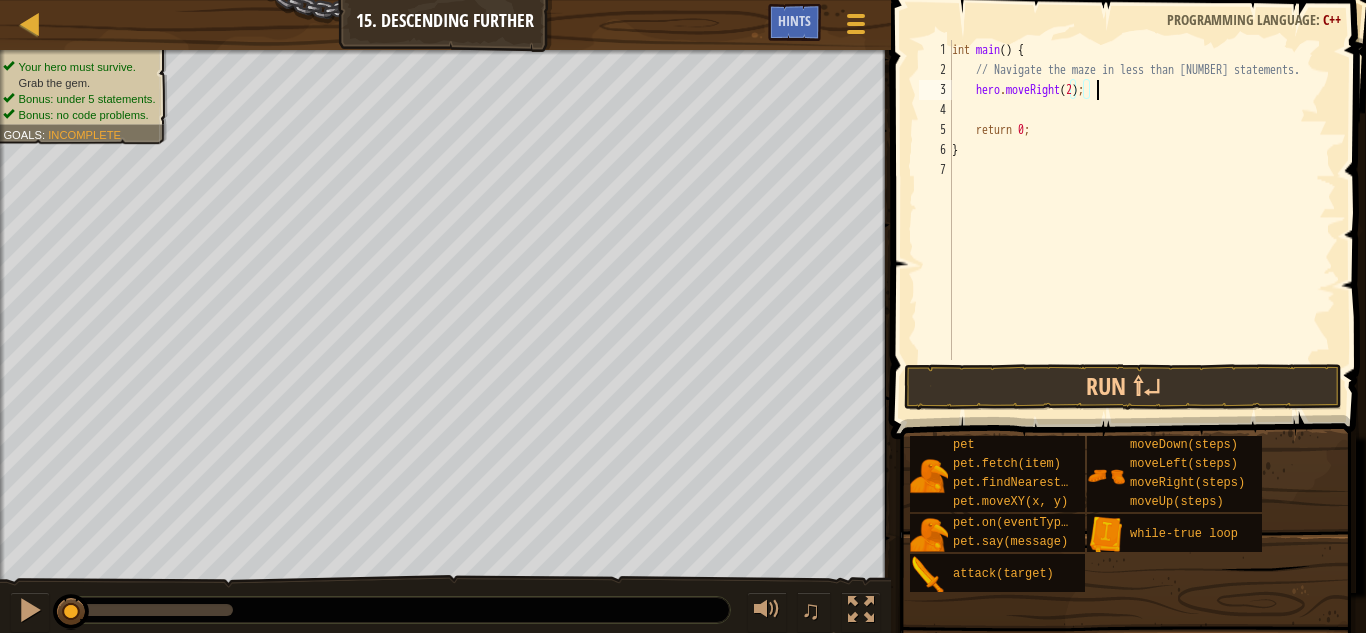 click on "int   main ( )   {      // Navigate the maze in less than 5 statements.      hero . moveRight ( 2 ) ;           return   0 ; }" at bounding box center (1142, 220) 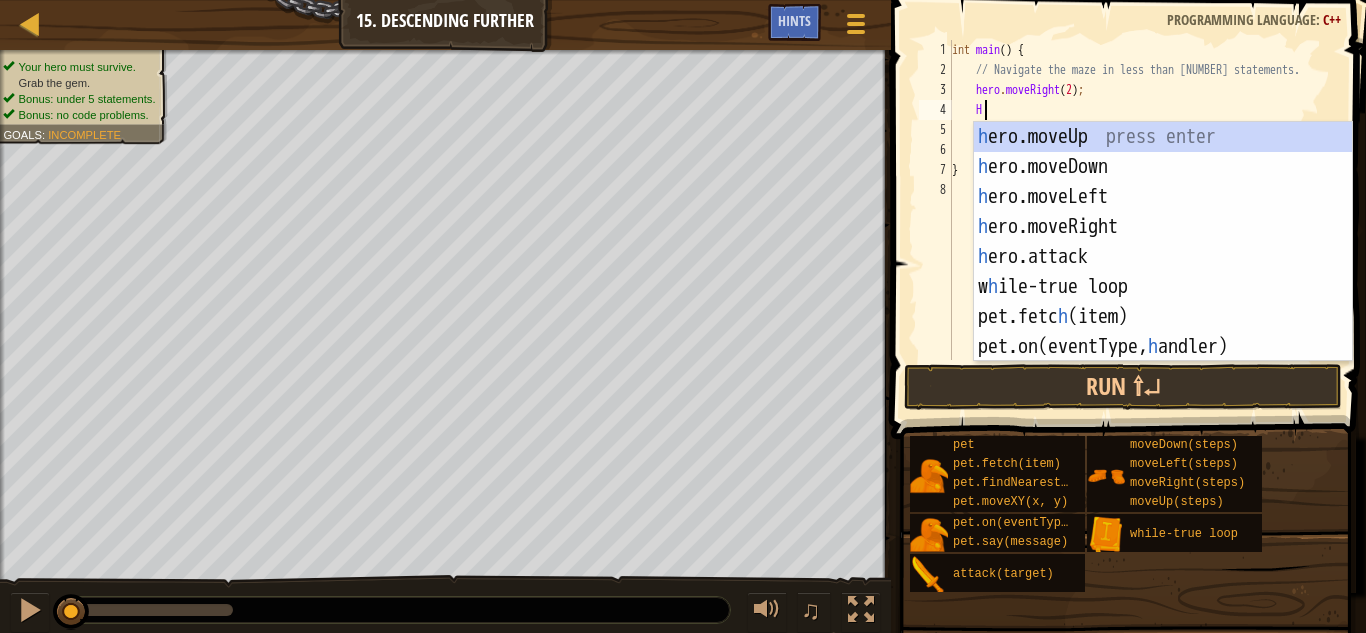 scroll, scrollTop: 9, scrollLeft: 2, axis: both 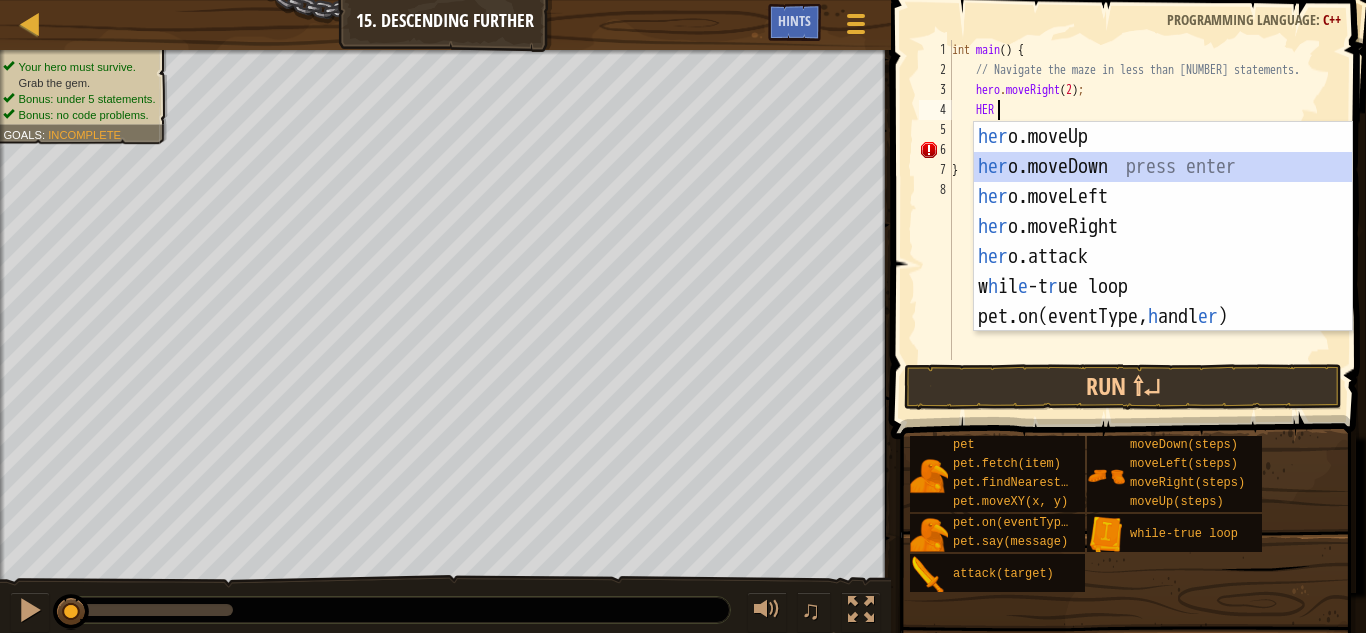 click on "her o.moveUp press enter her o.moveDown press enter her o.moveLeft press enter her o.moveRight press enter her o.attack press enter w h il e -t r ue loop press enter pet.on(eventType,  h andl er ) press enter" at bounding box center (1163, 257) 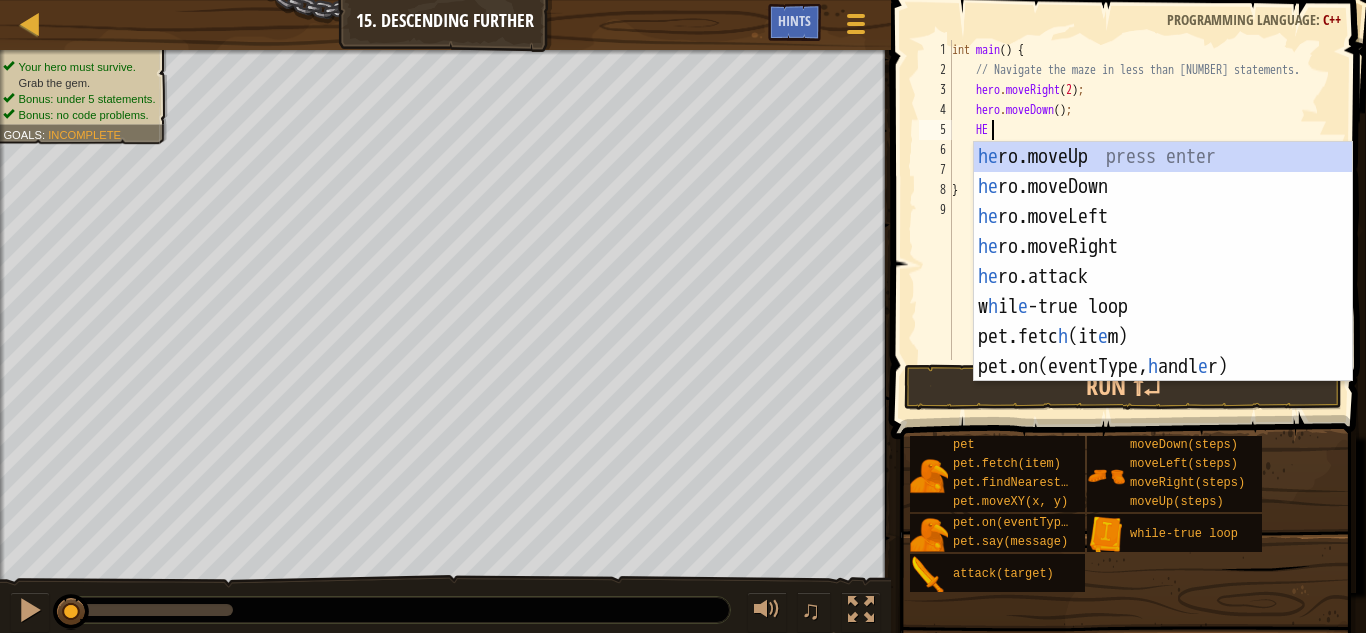type on "HERO" 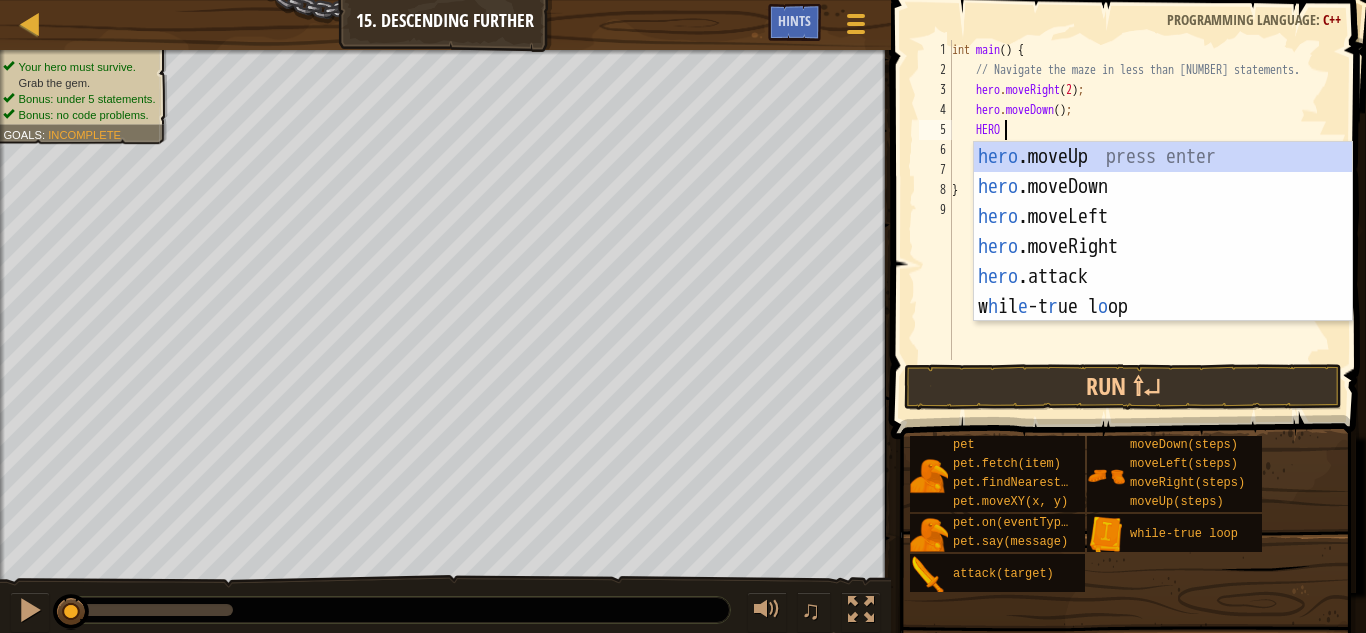 scroll, scrollTop: 9, scrollLeft: 3, axis: both 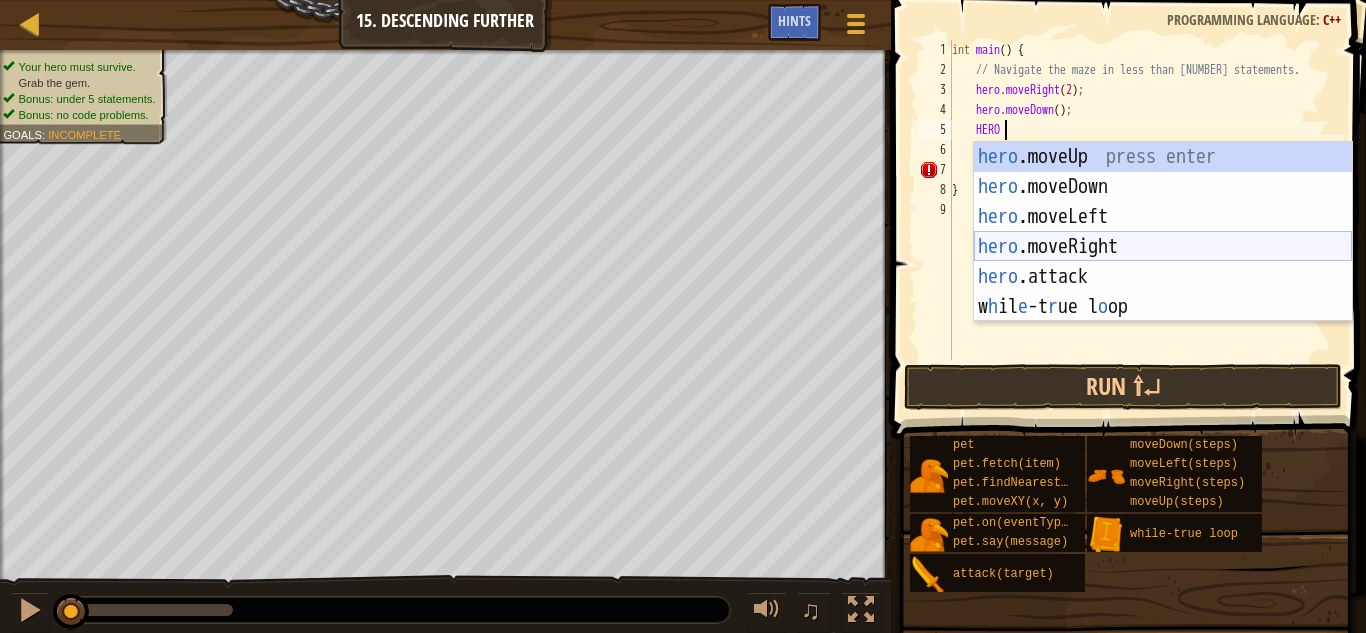 click on "hero .moveUp press enter hero .moveDown press enter hero .moveLeft press enter hero .moveRight press enter hero .attack press enter w h il e -t r ue l o op press enter" at bounding box center (1163, 262) 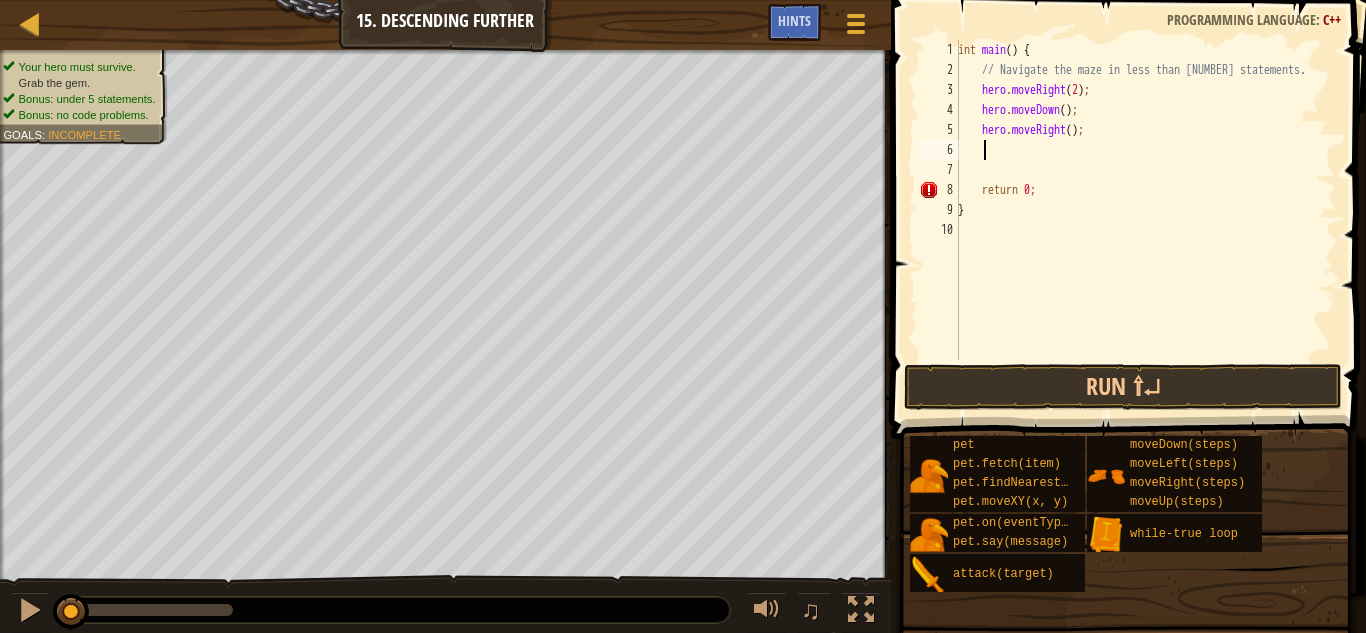 scroll, scrollTop: 9, scrollLeft: 1, axis: both 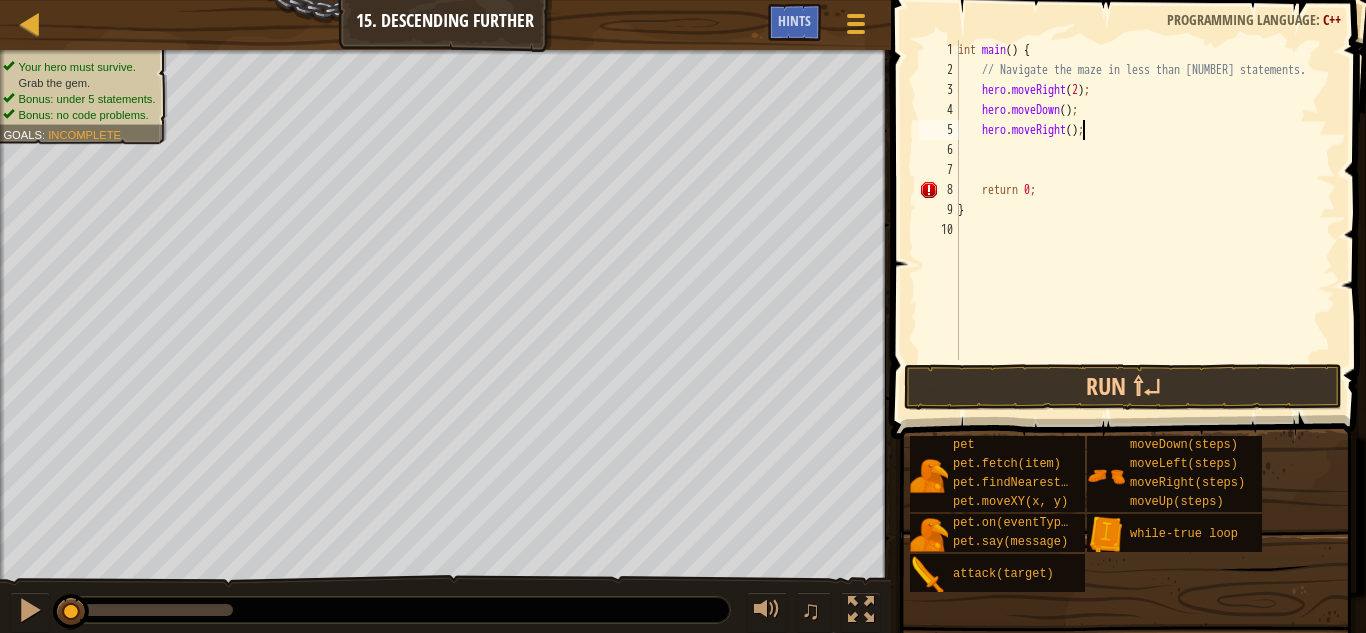 click on "int   main ( )   {      // Navigate the maze in less than 5 statements.      hero . moveRight ( 2 ) ;      hero . moveDown ( ) ;      hero . moveRight ( ) ;                return   0 ; }" at bounding box center (1145, 220) 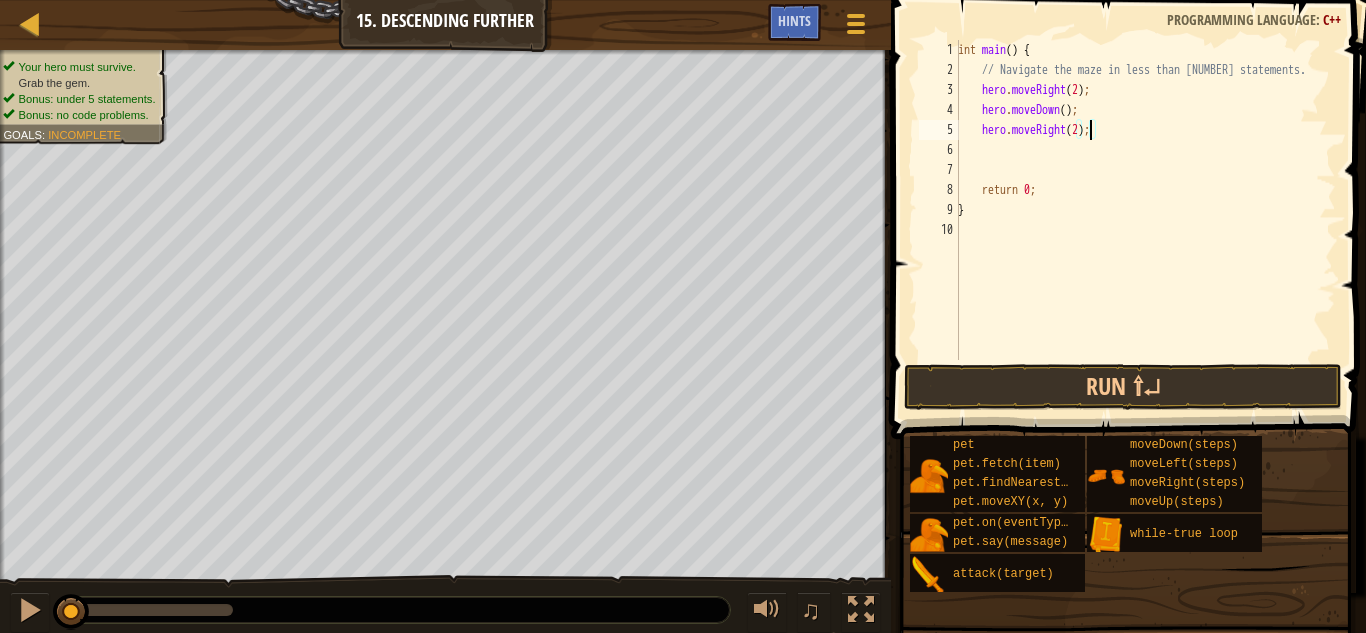 scroll, scrollTop: 9, scrollLeft: 11, axis: both 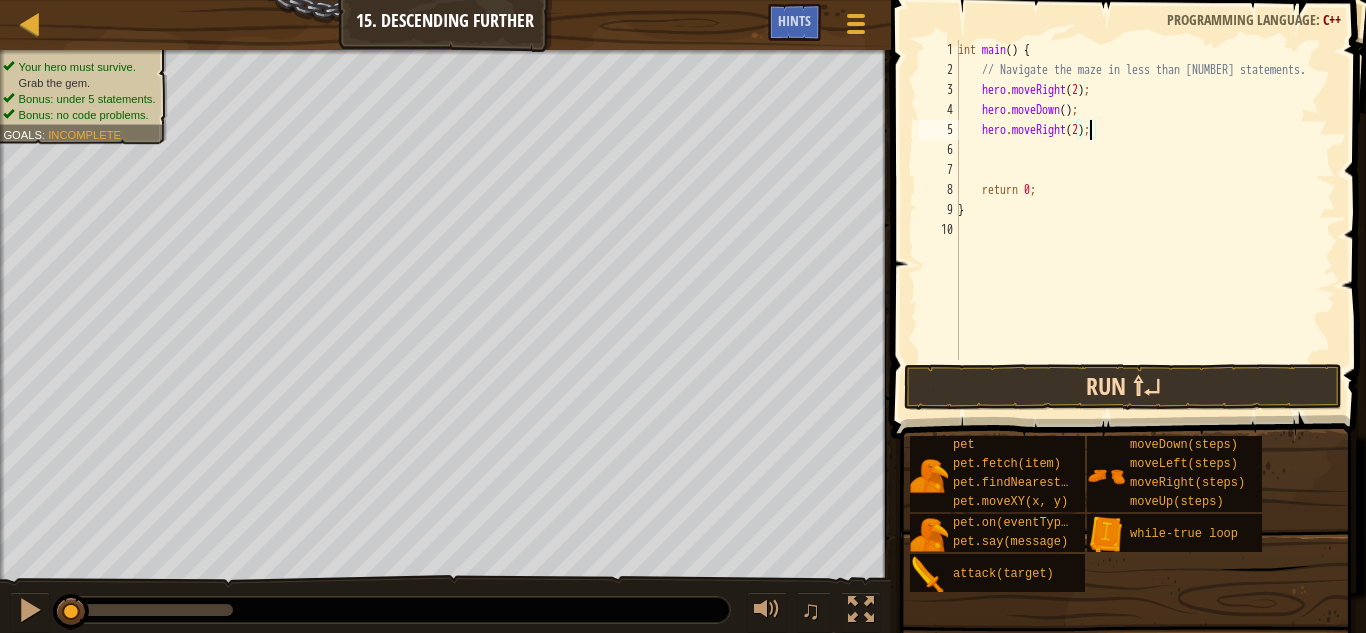 type on "hero.moveRight(2);" 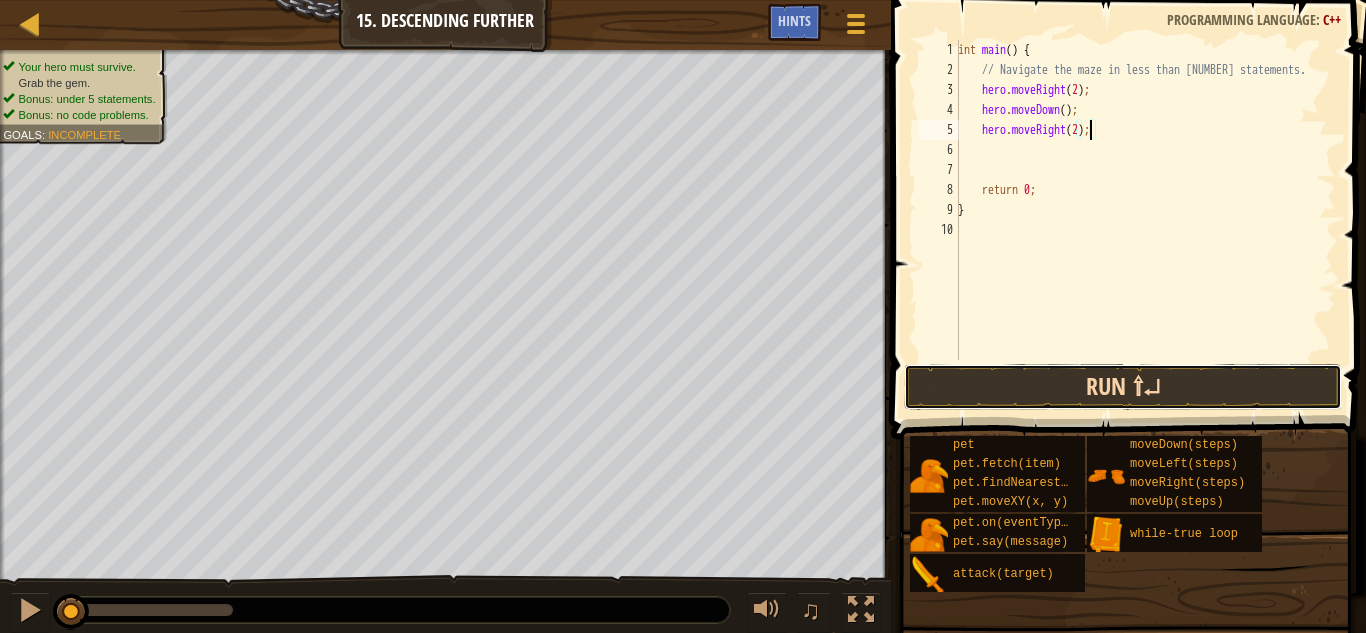 click on "Run ⇧↵" at bounding box center (1123, 387) 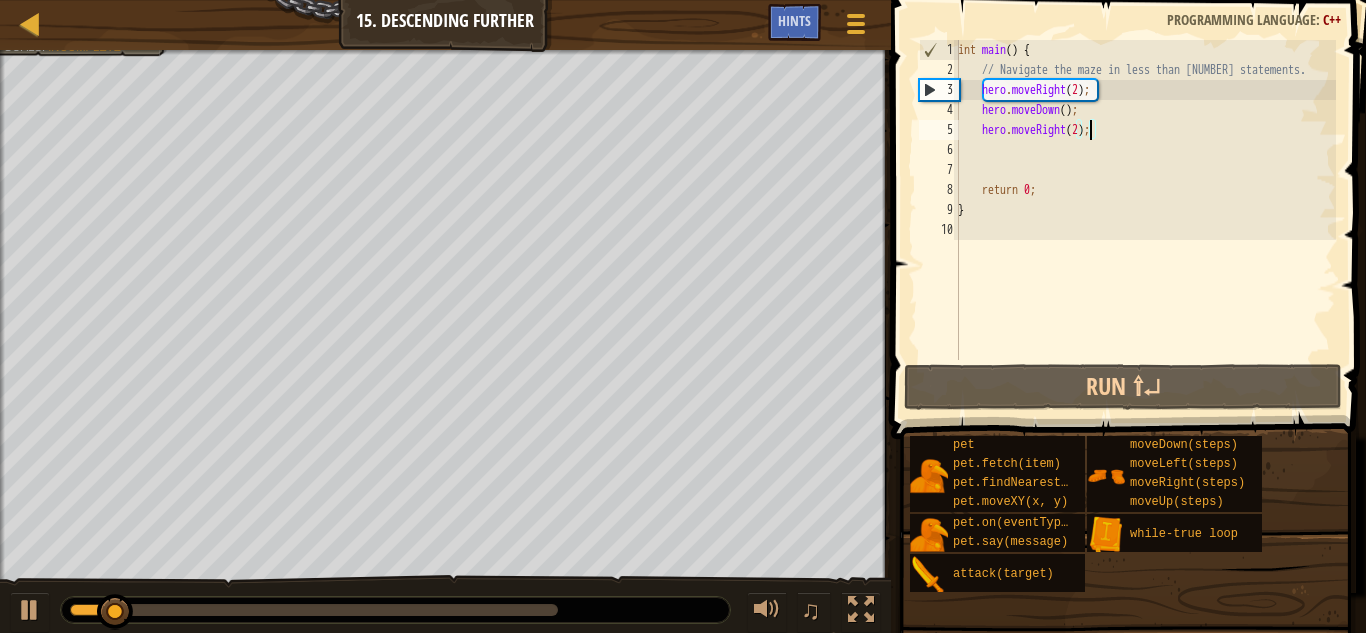 click on "int   main ( )   {      // Navigate the maze in less than 5 statements.      hero . moveRight ( 2 ) ;      hero . moveDown ( ) ;      hero . moveRight ( 2 ) ;                return   0 ; }" at bounding box center [1145, 220] 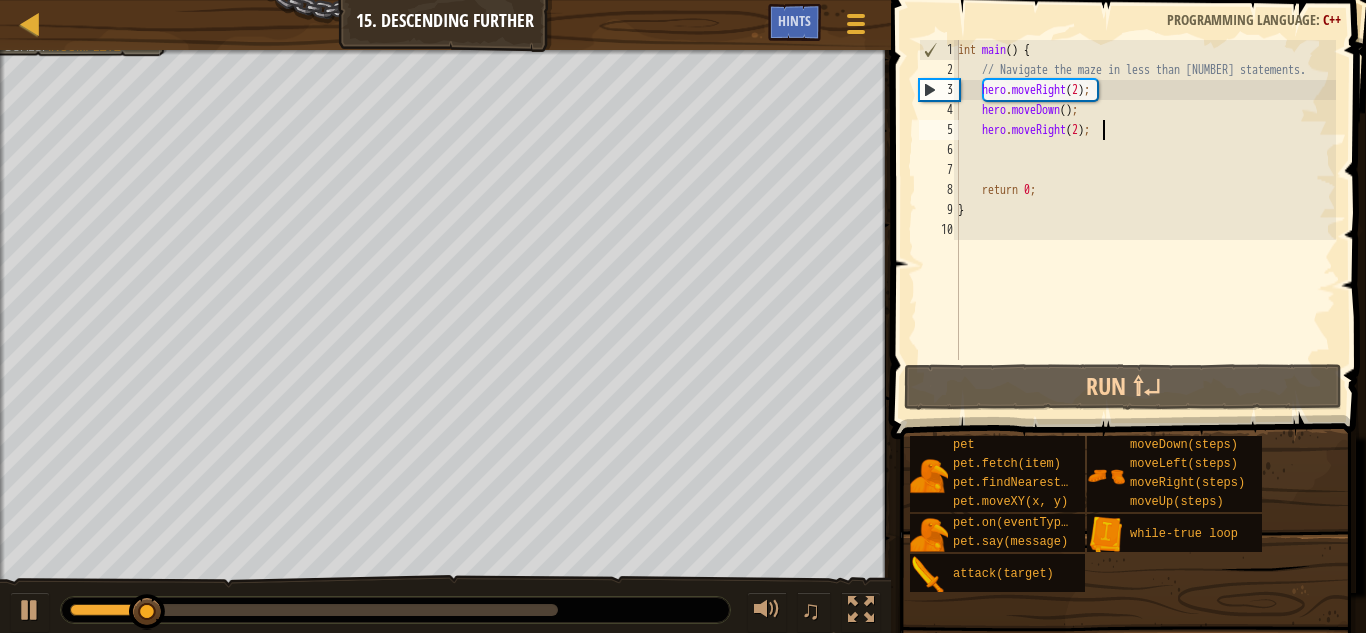 scroll, scrollTop: 9, scrollLeft: 1, axis: both 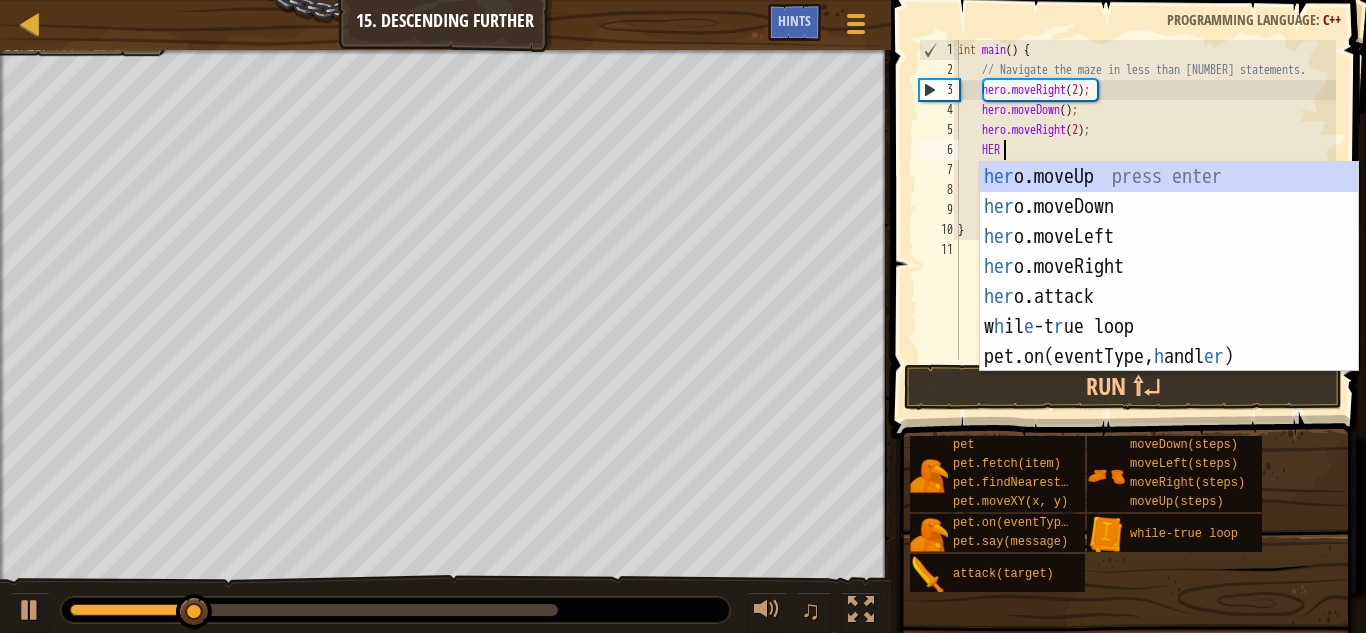 type on "HERO" 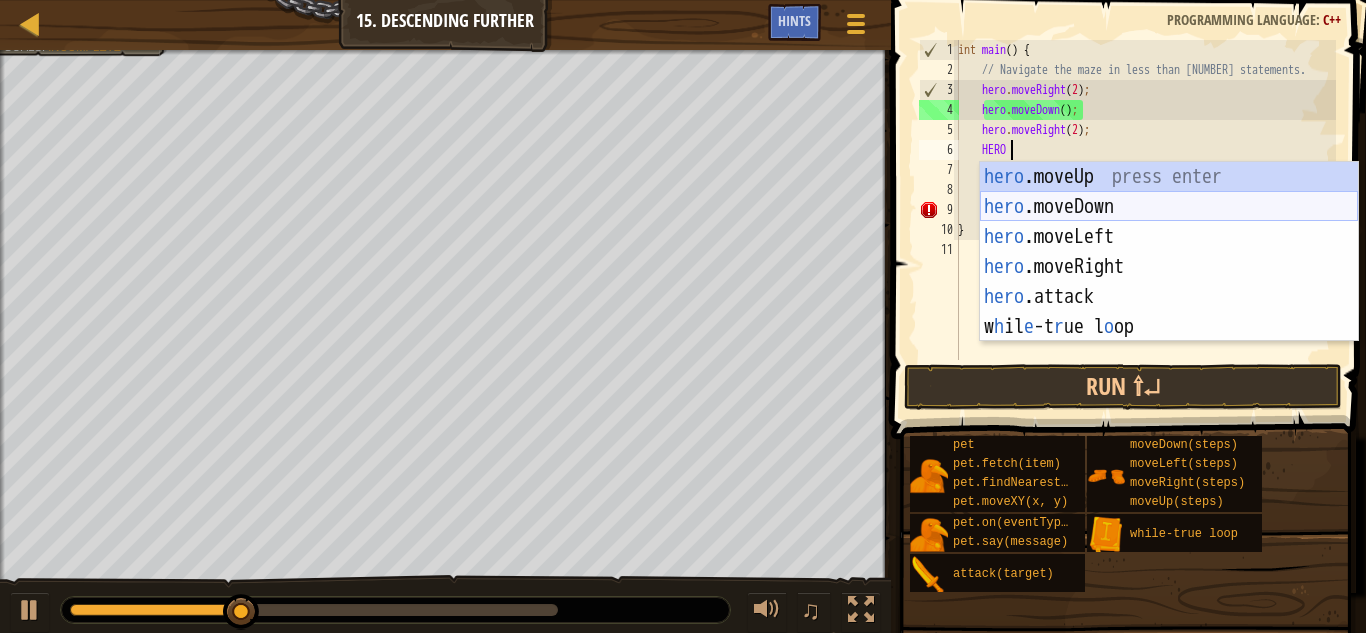 click on "hero .moveUp press enter hero .moveDown press enter hero .moveLeft press enter hero .moveRight press enter hero .attack press enter w h il e -t r ue l o op press enter" at bounding box center [1169, 282] 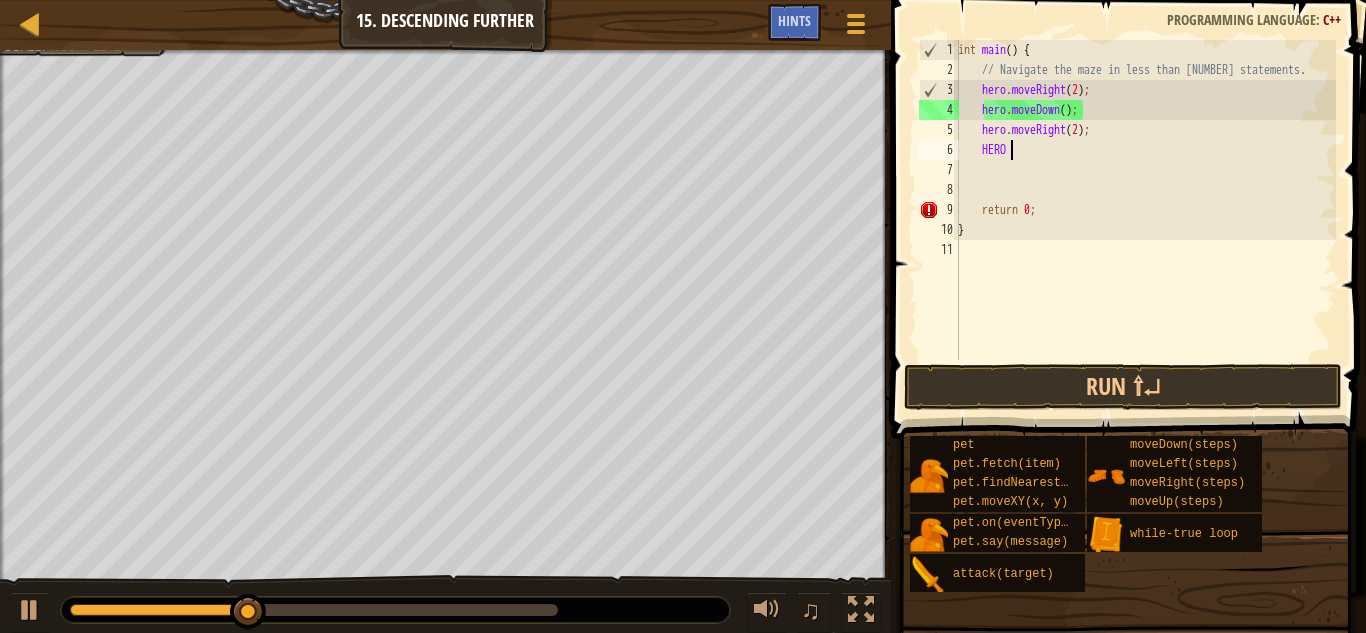 scroll, scrollTop: 9, scrollLeft: 1, axis: both 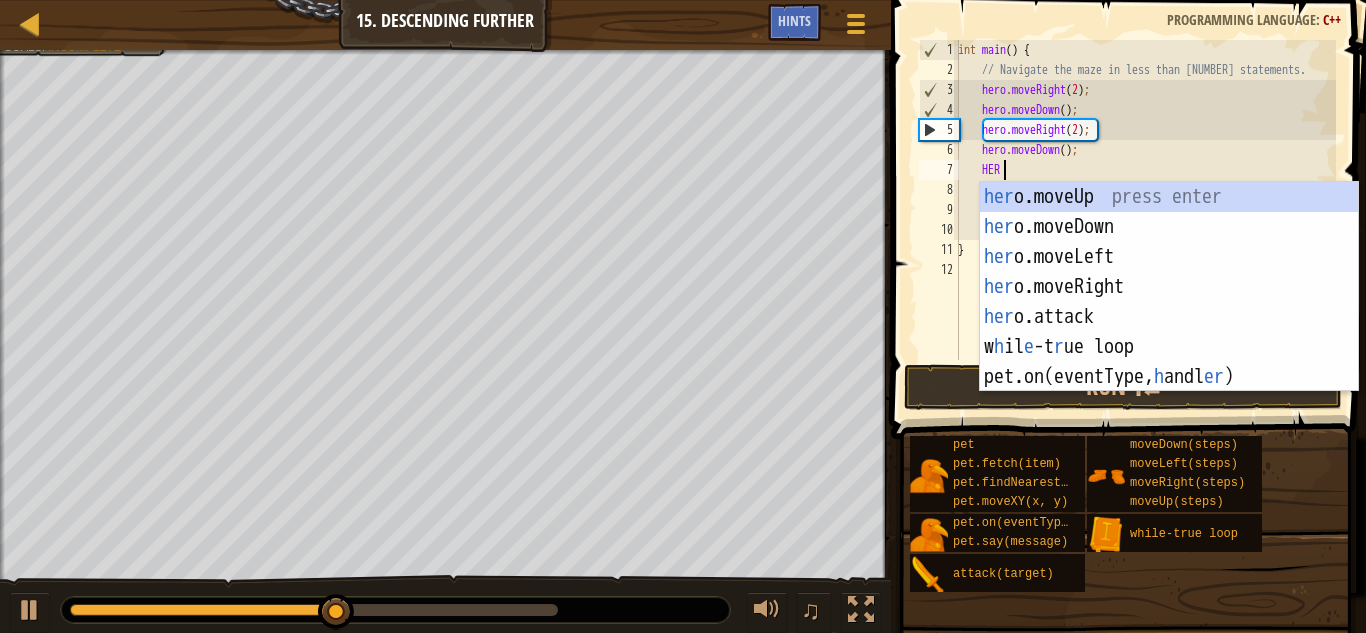 type on "HERO" 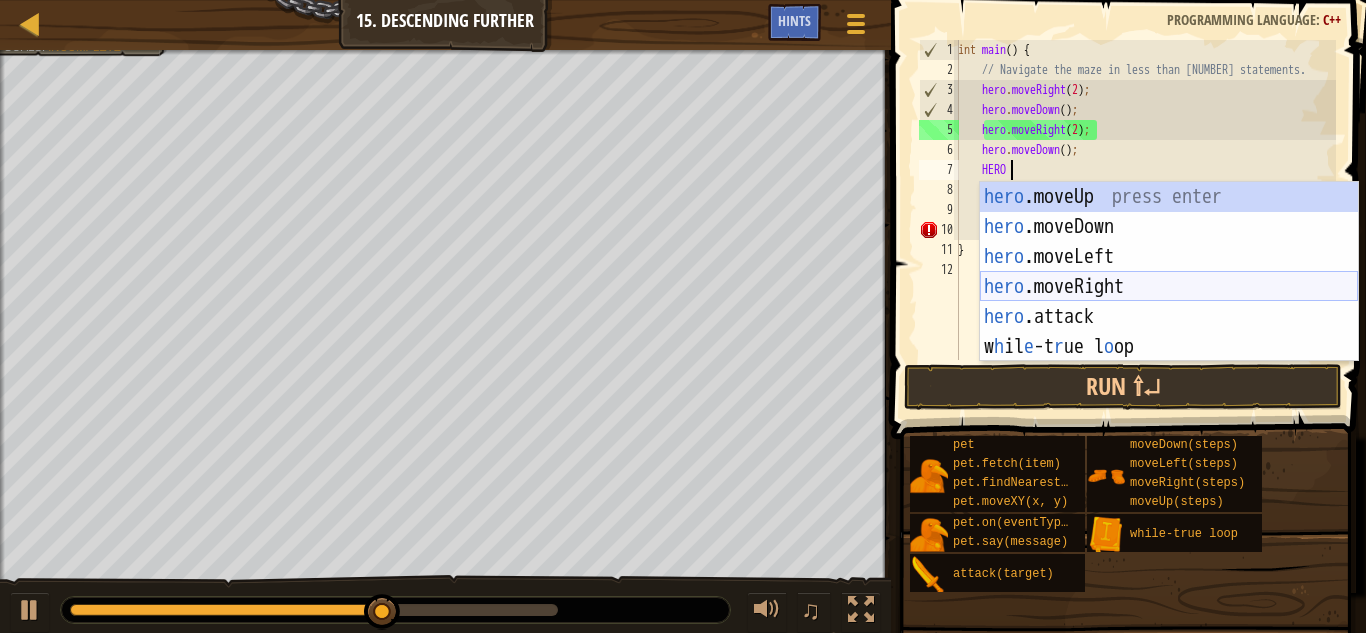 click on "hero .moveUp press enter hero .moveDown press enter hero .moveLeft press enter hero .moveRight press enter hero .attack press enter w h il e -t r ue l o op press enter" at bounding box center (1169, 302) 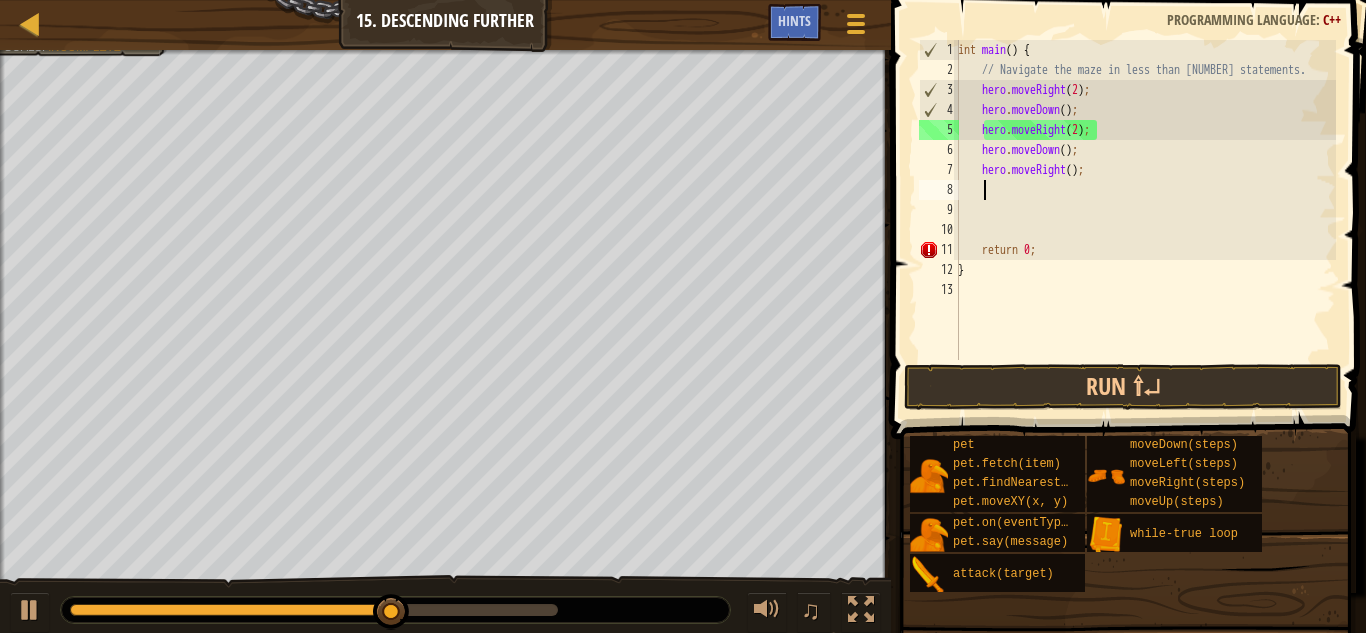 scroll, scrollTop: 9, scrollLeft: 1, axis: both 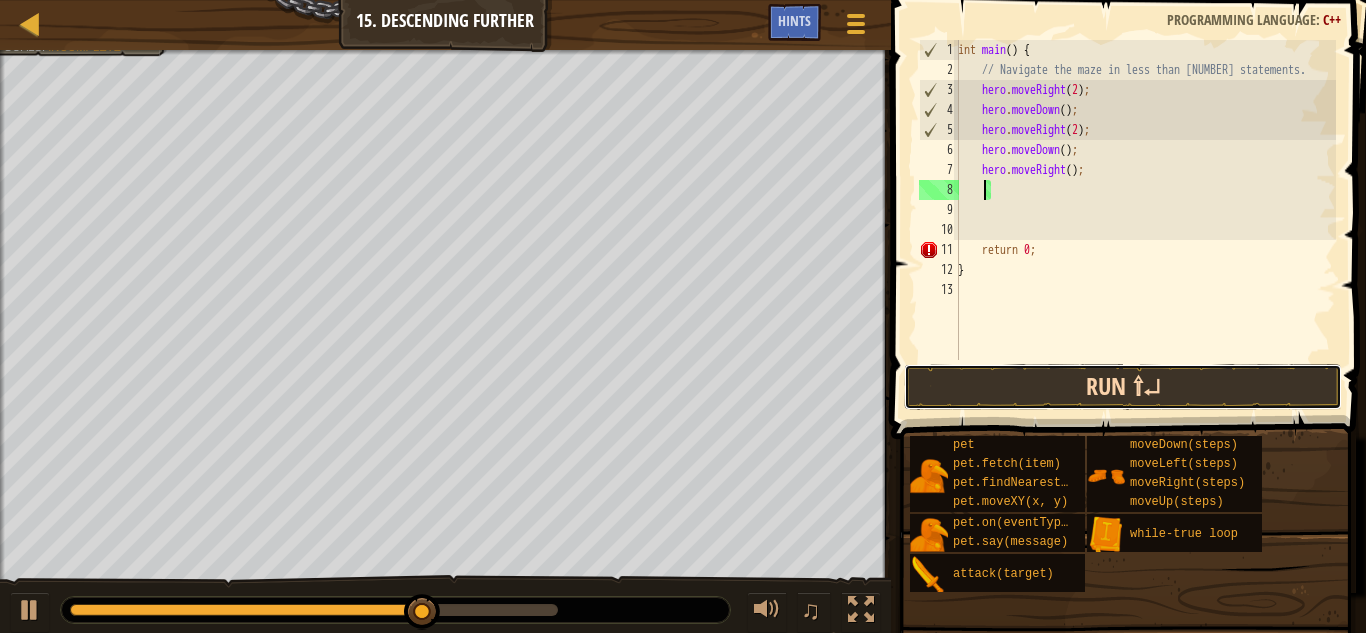 click on "Run ⇧↵" at bounding box center [1123, 387] 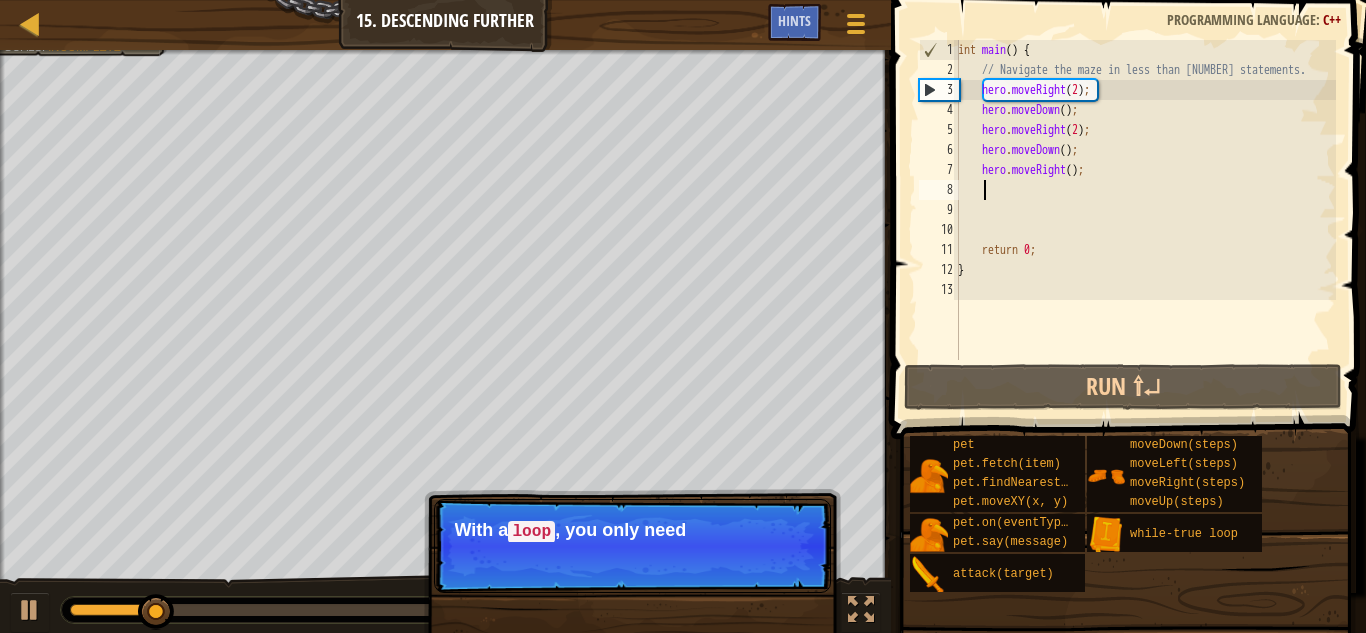 click on "int   main ( )   {      // Navigate the maze in less than 5 statements.      hero . moveRight ( 2 ) ;      hero . moveDown ( ) ;      hero . moveRight ( 2 ) ;      hero . moveDown ( ) ;      hero . moveRight ( ) ;                     return   0 ; }" at bounding box center (1145, 220) 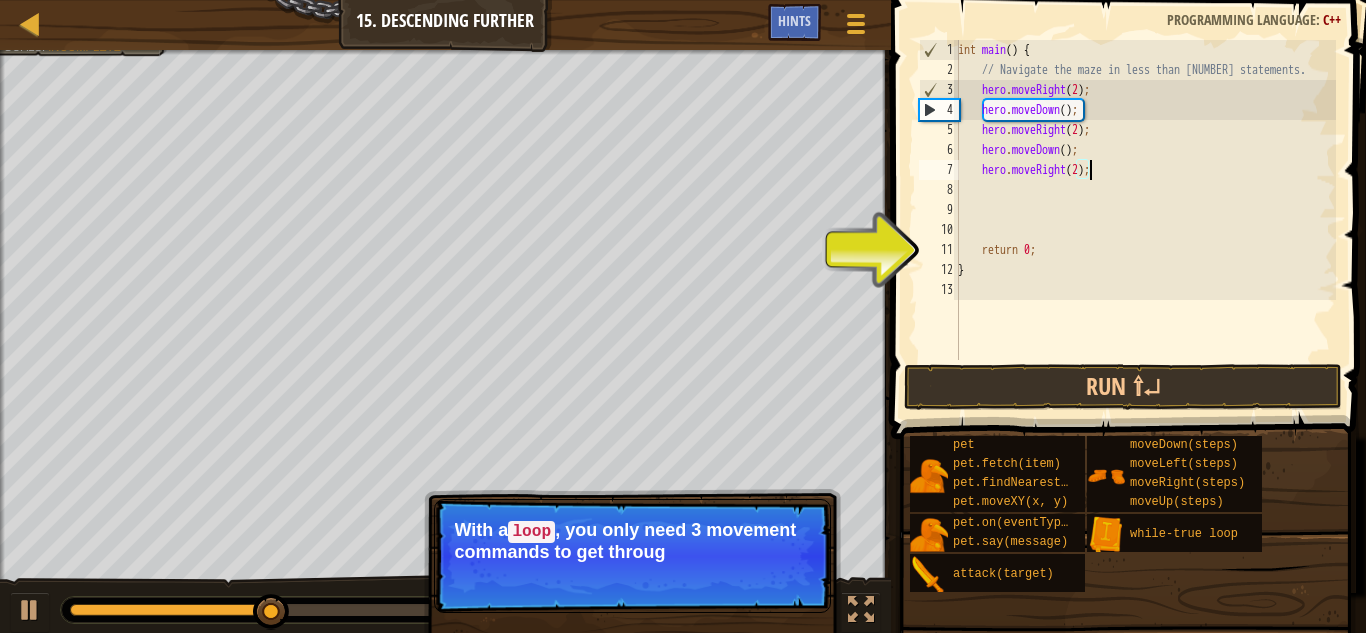 scroll, scrollTop: 9, scrollLeft: 11, axis: both 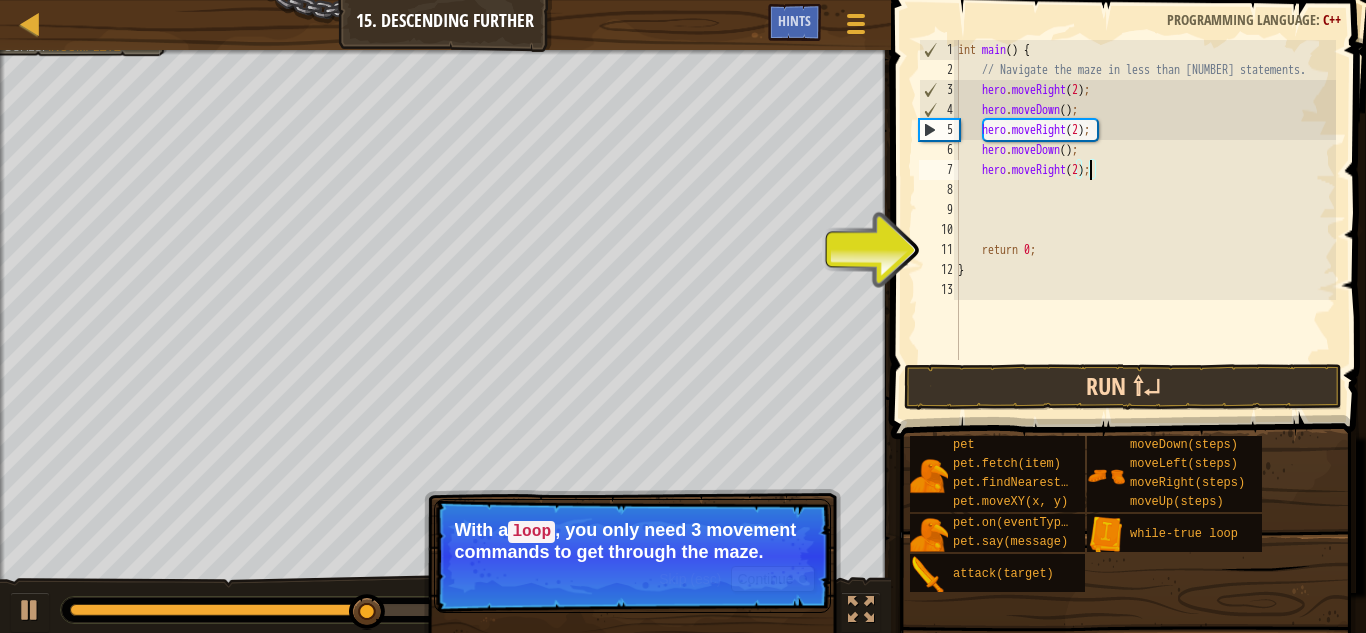 type on "hero.moveRight(2);" 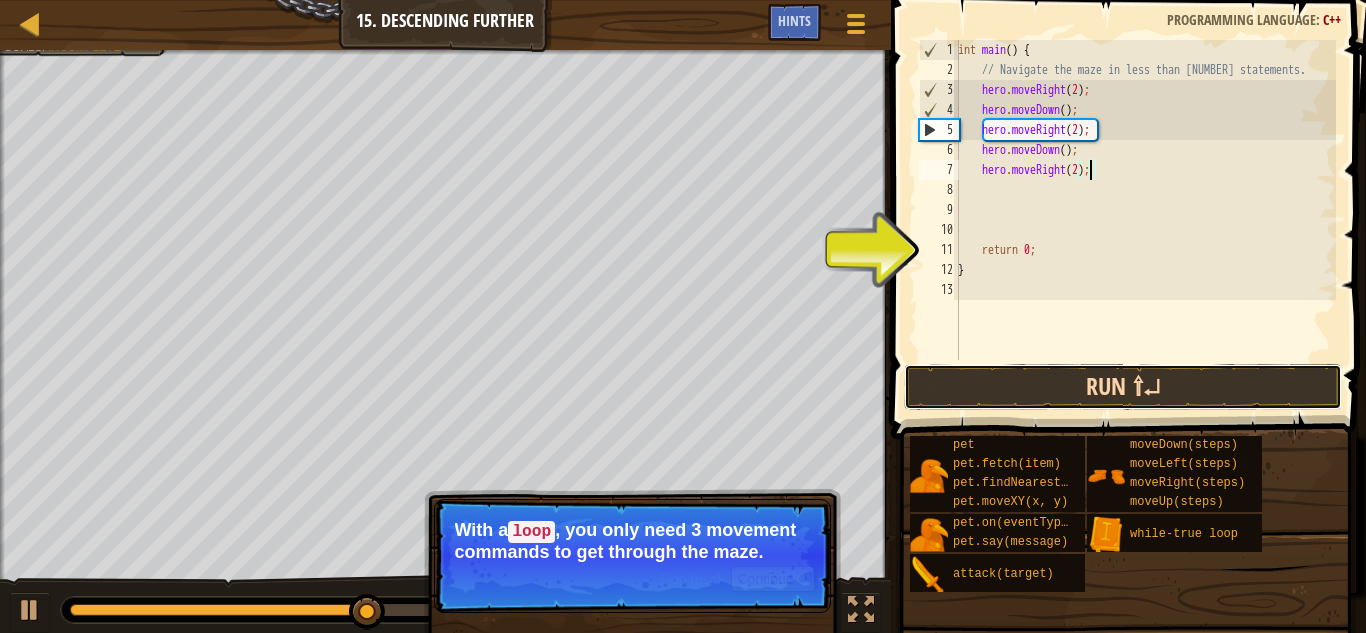 click on "Run ⇧↵" at bounding box center (1123, 387) 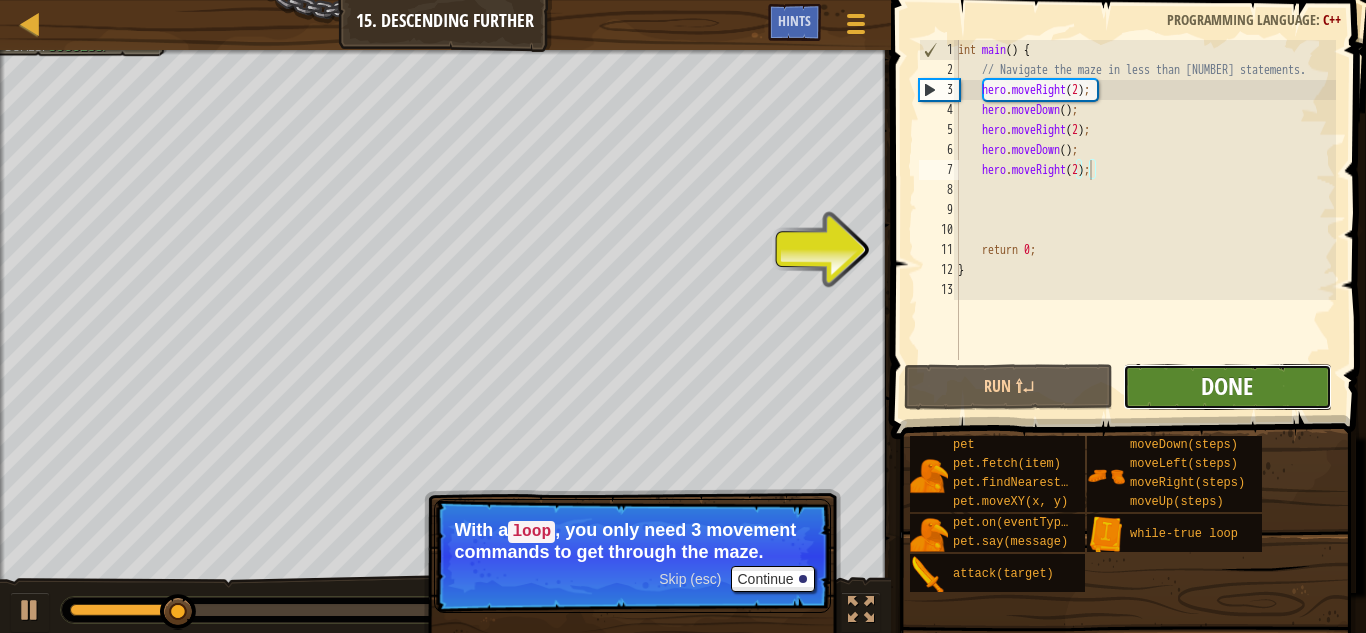 click on "Done" at bounding box center [1227, 386] 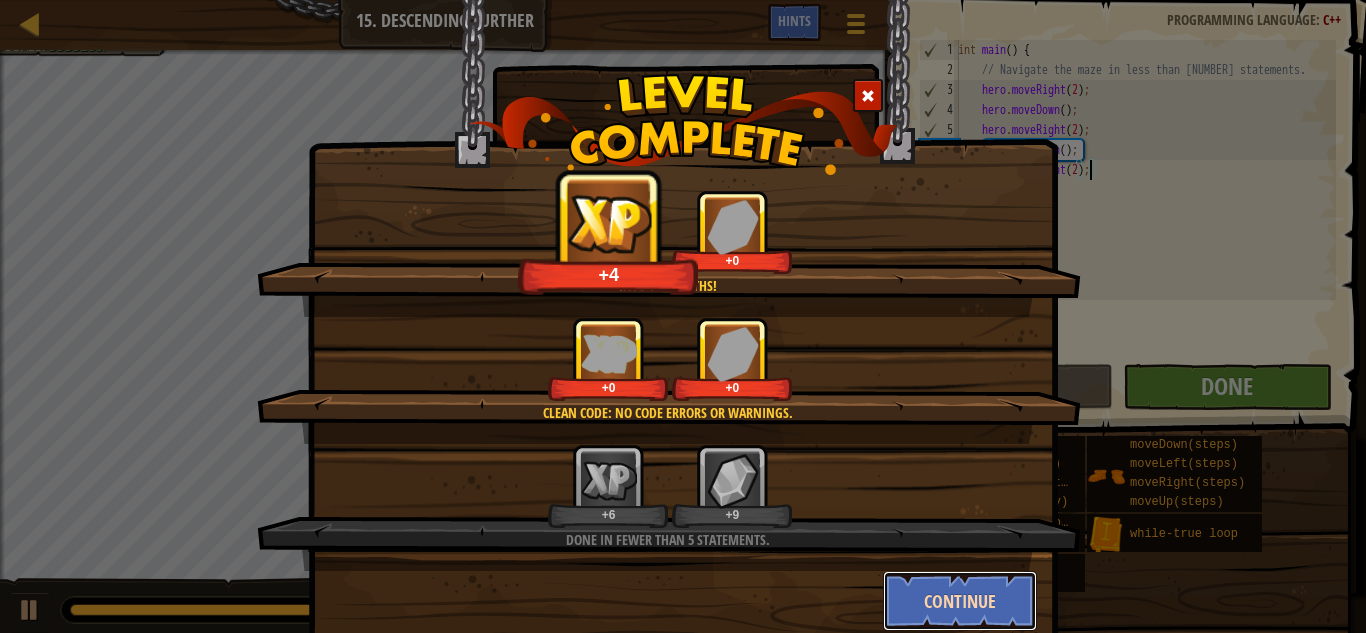 click on "Continue" at bounding box center (960, 601) 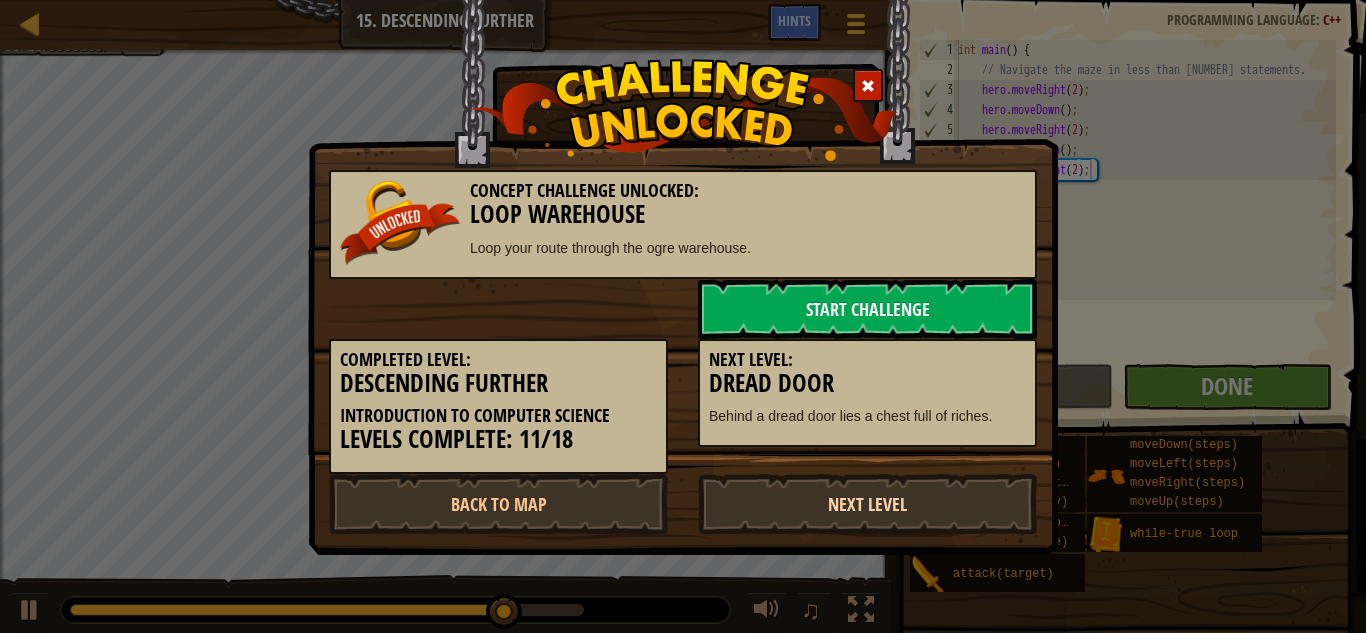 click on "Next Level" at bounding box center [867, 504] 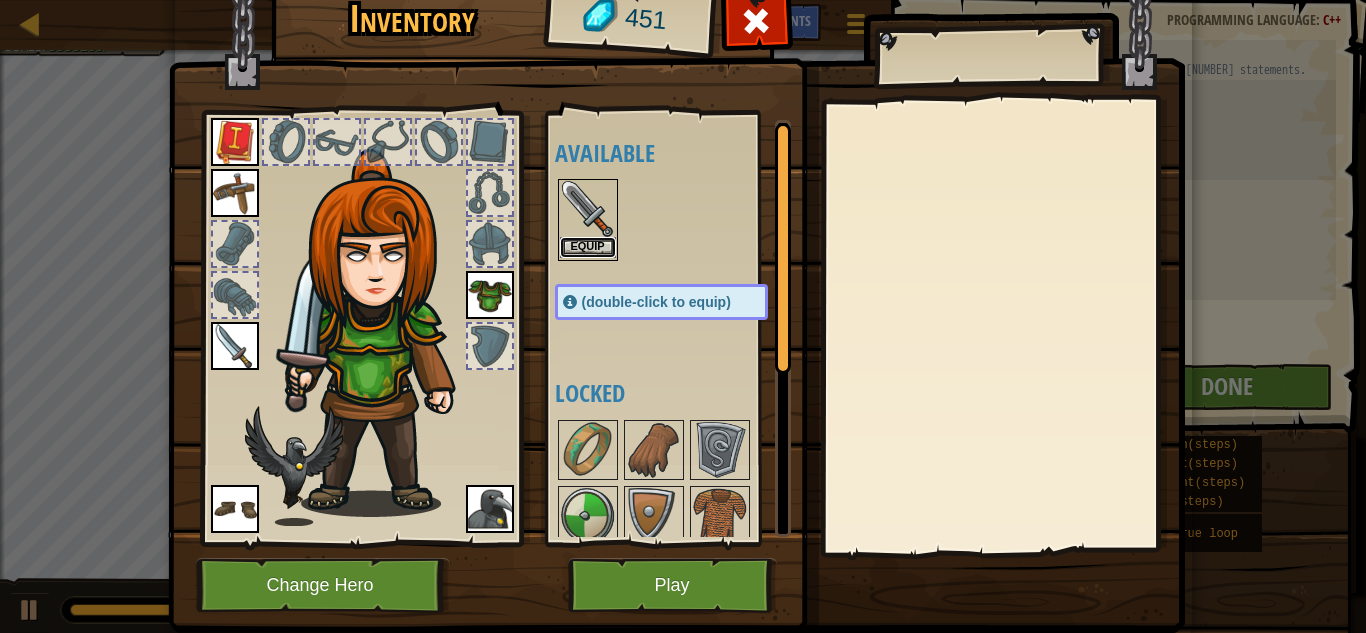 click on "Equip" at bounding box center (588, 247) 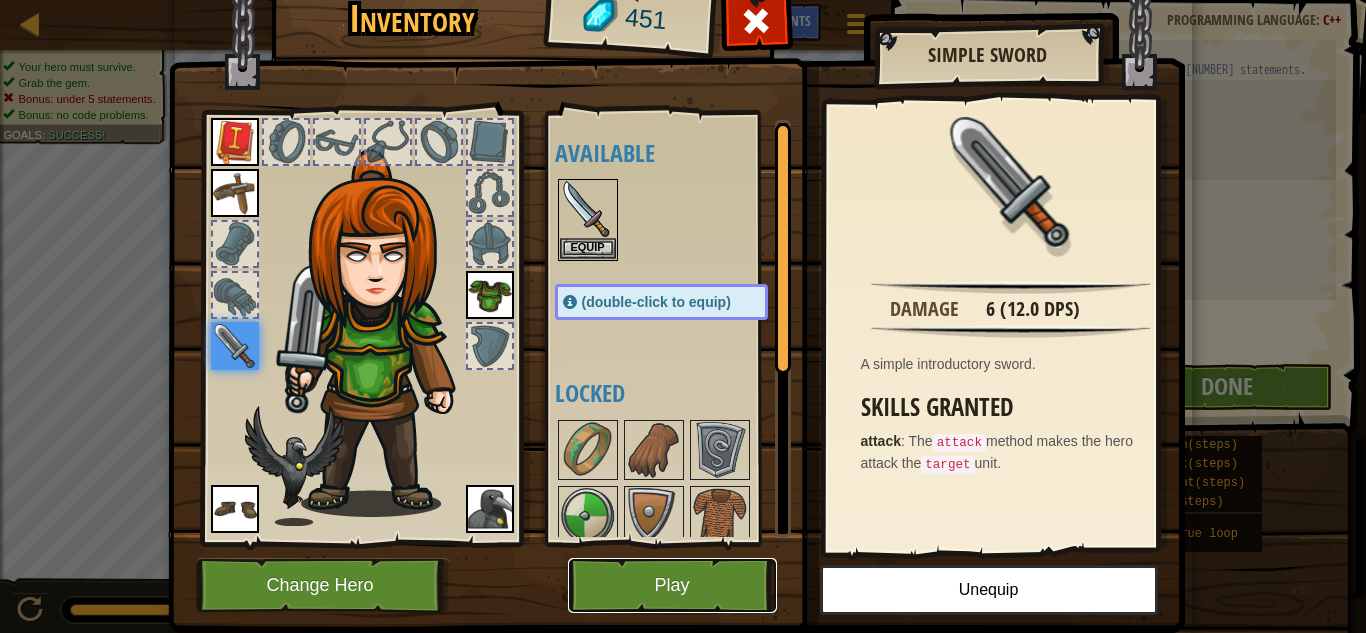 click on "Play" at bounding box center (672, 585) 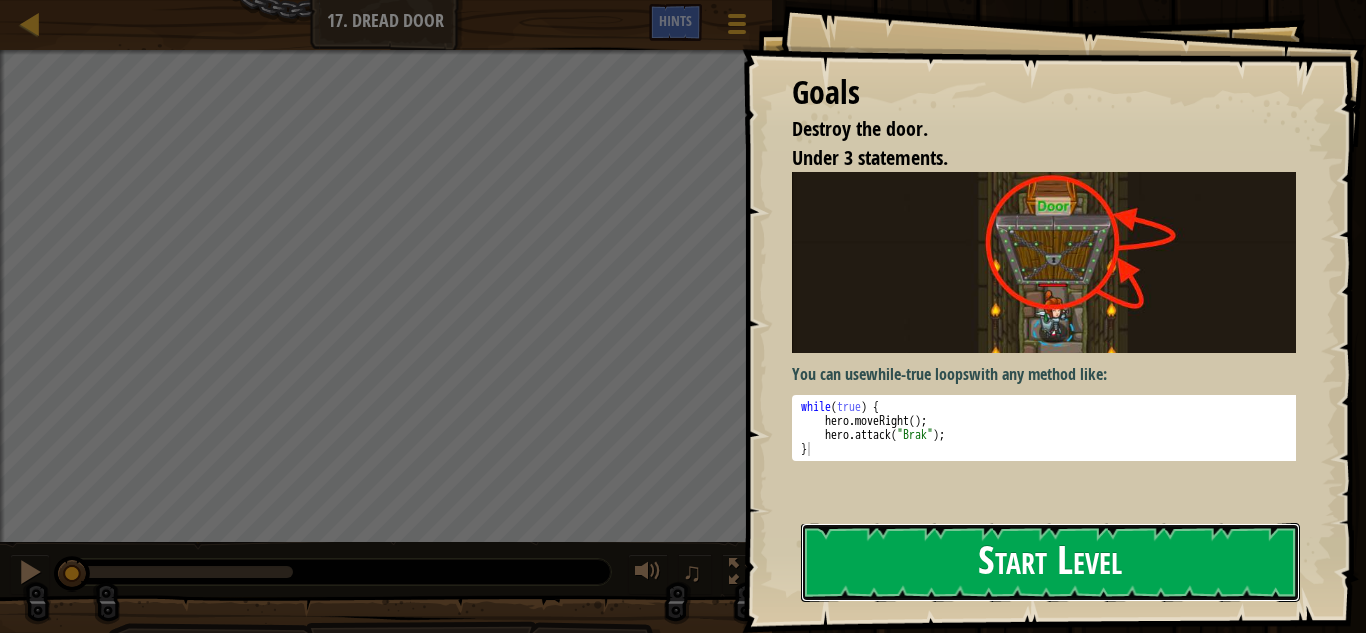 click on "Start Level" at bounding box center [1050, 562] 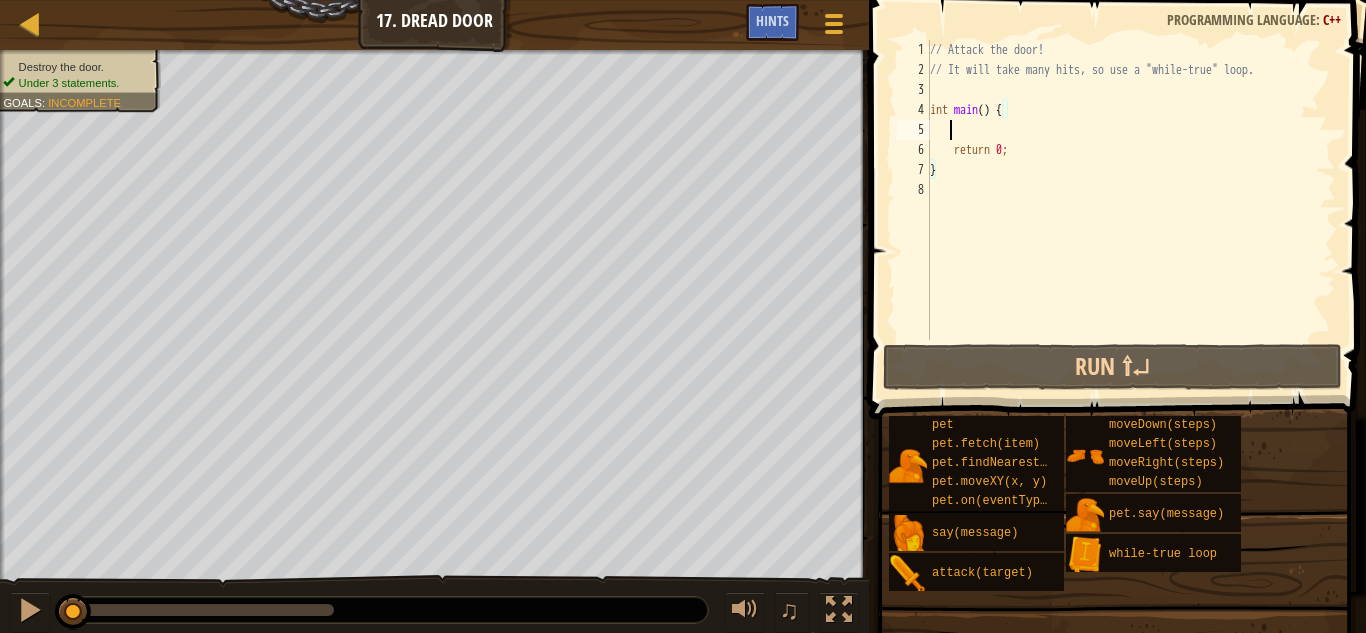 click on "// Attack the door! // It will take many hits, so use a "while-true" loop. int   main ( )   {           return   0 ; }" at bounding box center (1131, 210) 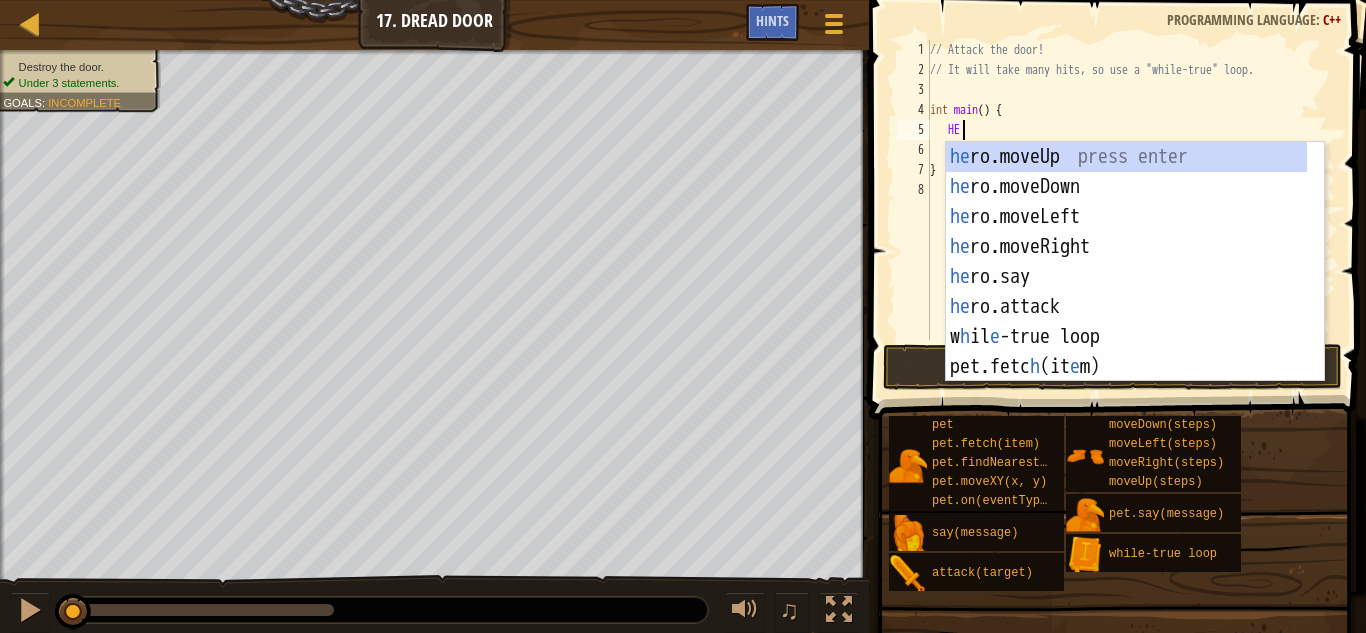 scroll, scrollTop: 9, scrollLeft: 2, axis: both 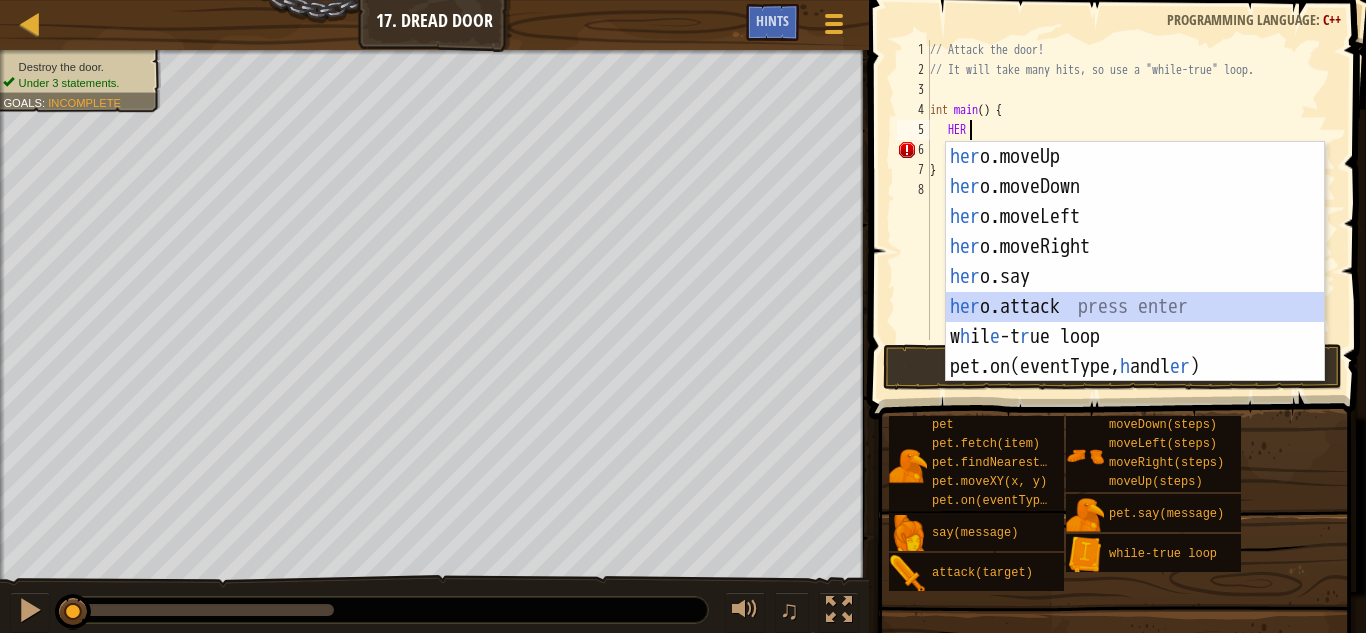 click on "her o.moveUp press enter her o.moveDown press enter her o.moveLeft press enter her o.moveRight press enter her o.say press enter her o.attack press enter w h il e -t r ue loop press enter pet.on(eventType,  h andl er ) press enter" at bounding box center (1135, 292) 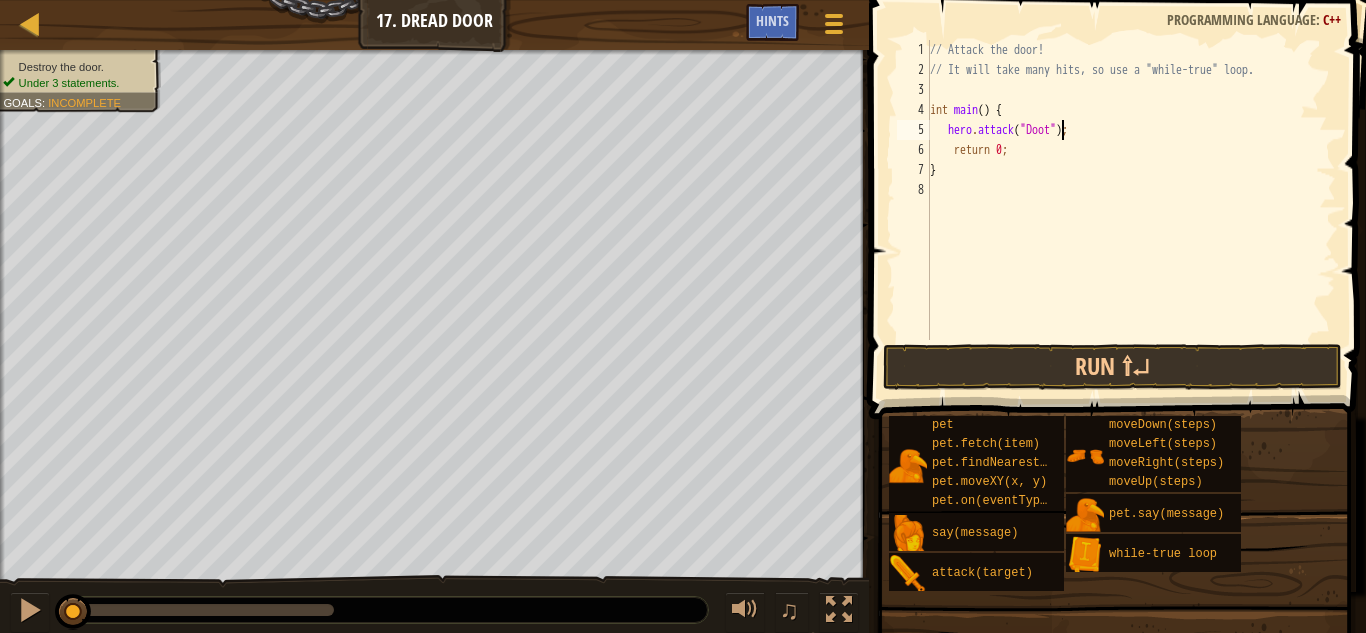 scroll, scrollTop: 9, scrollLeft: 11, axis: both 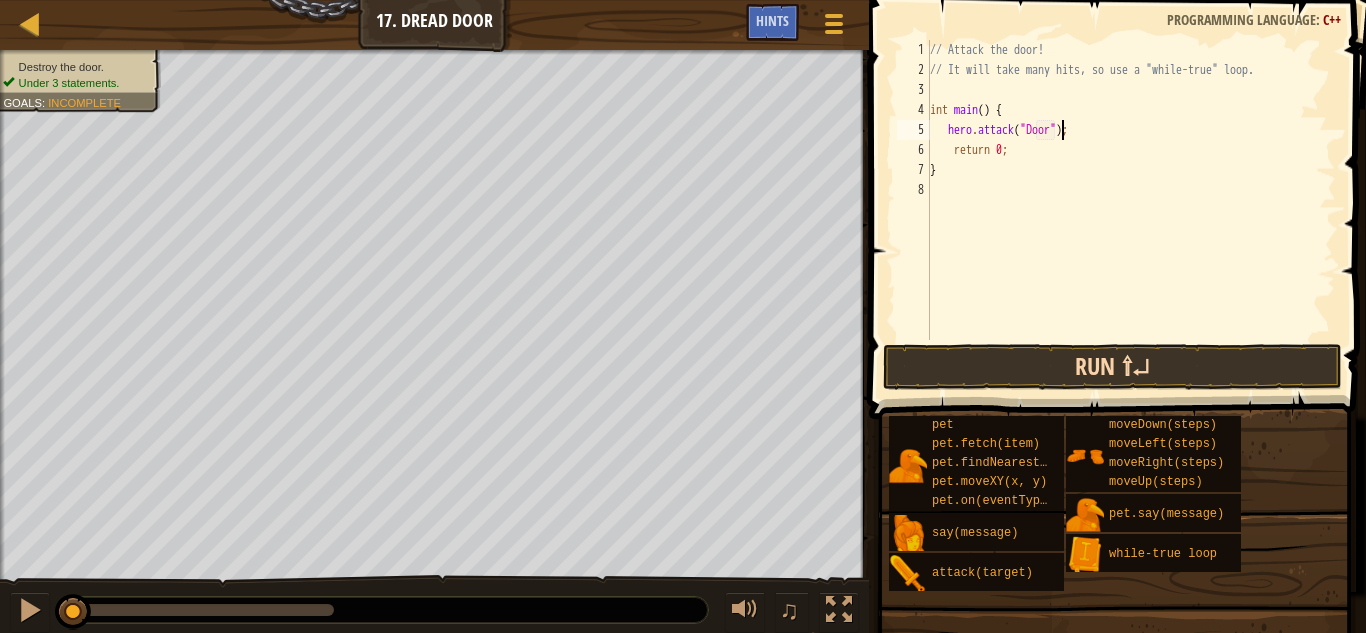 type on "hero.attack("Door");" 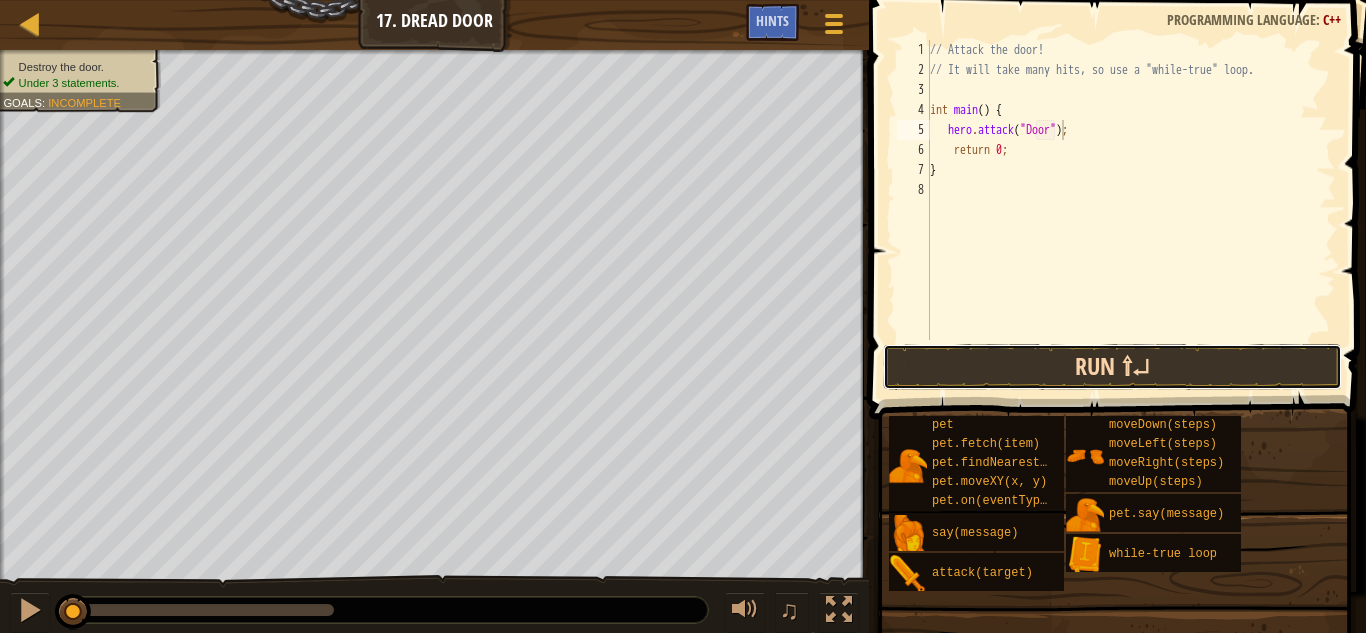 click on "Run ⇧↵" at bounding box center (1112, 367) 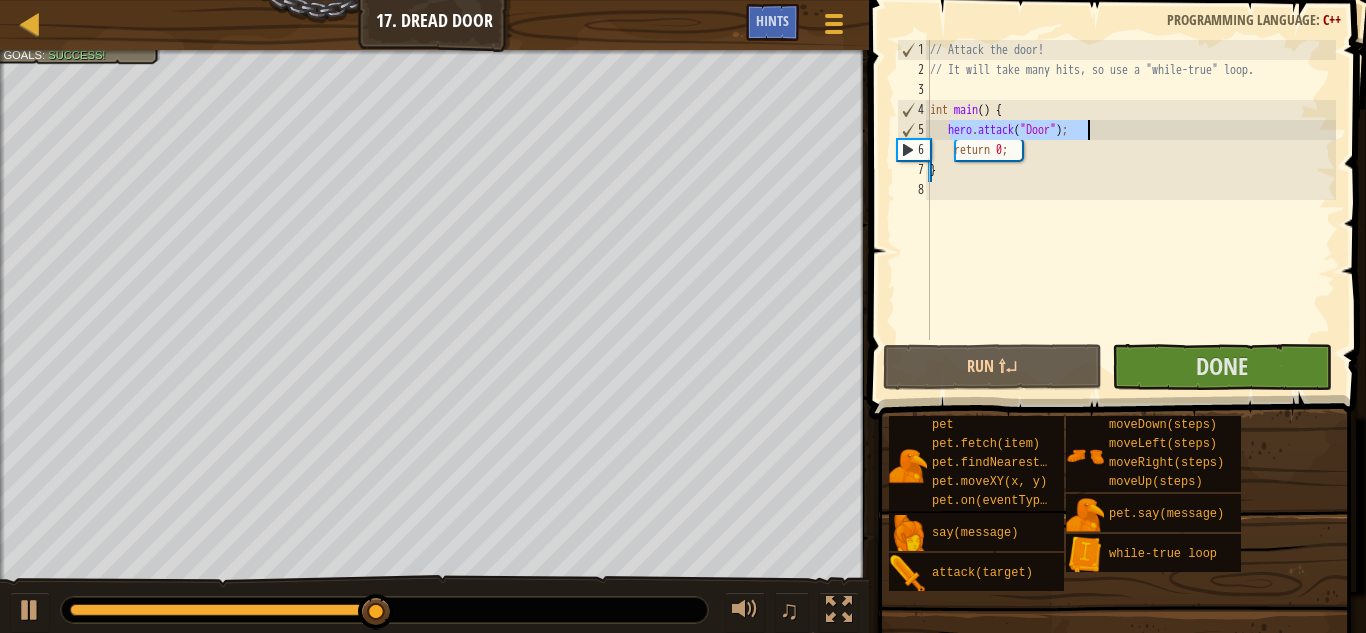 drag, startPoint x: 947, startPoint y: 130, endPoint x: 1090, endPoint y: 135, distance: 143.08739 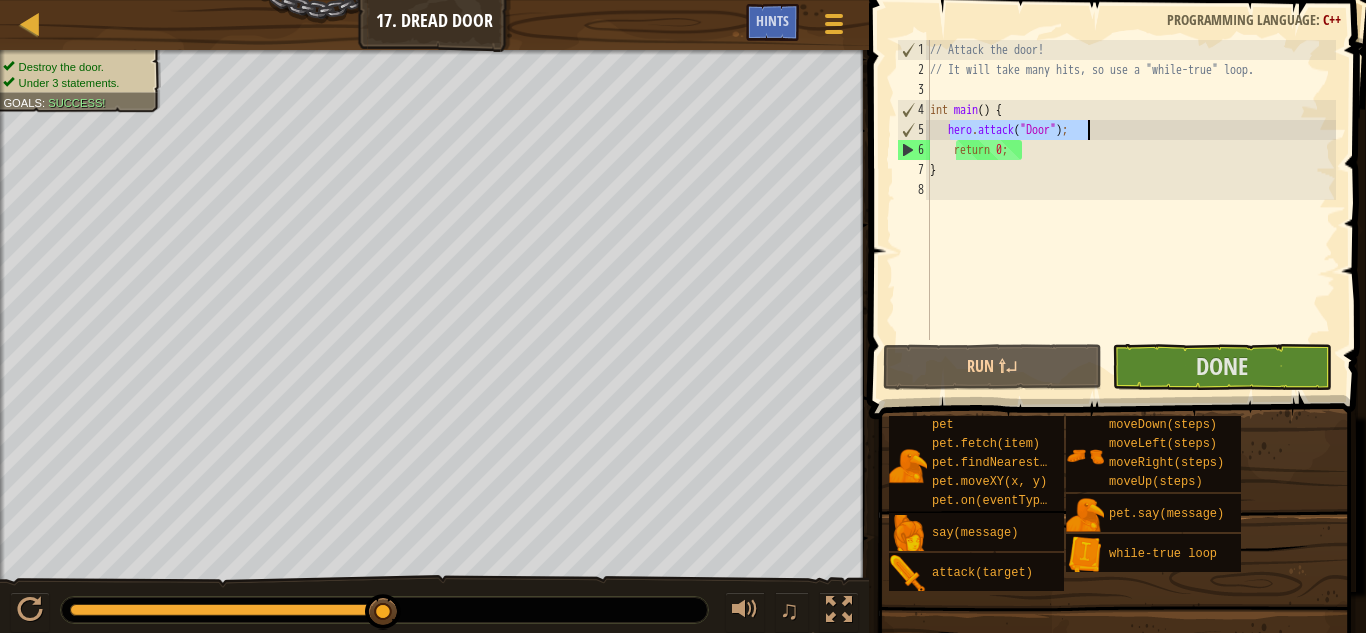 click on "// Attack the door! // It will take many hits, so use a "while-true" loop. int   main ( )   {     hero . attack ( " Door " ) ;        return   0 ; }" at bounding box center [1131, 190] 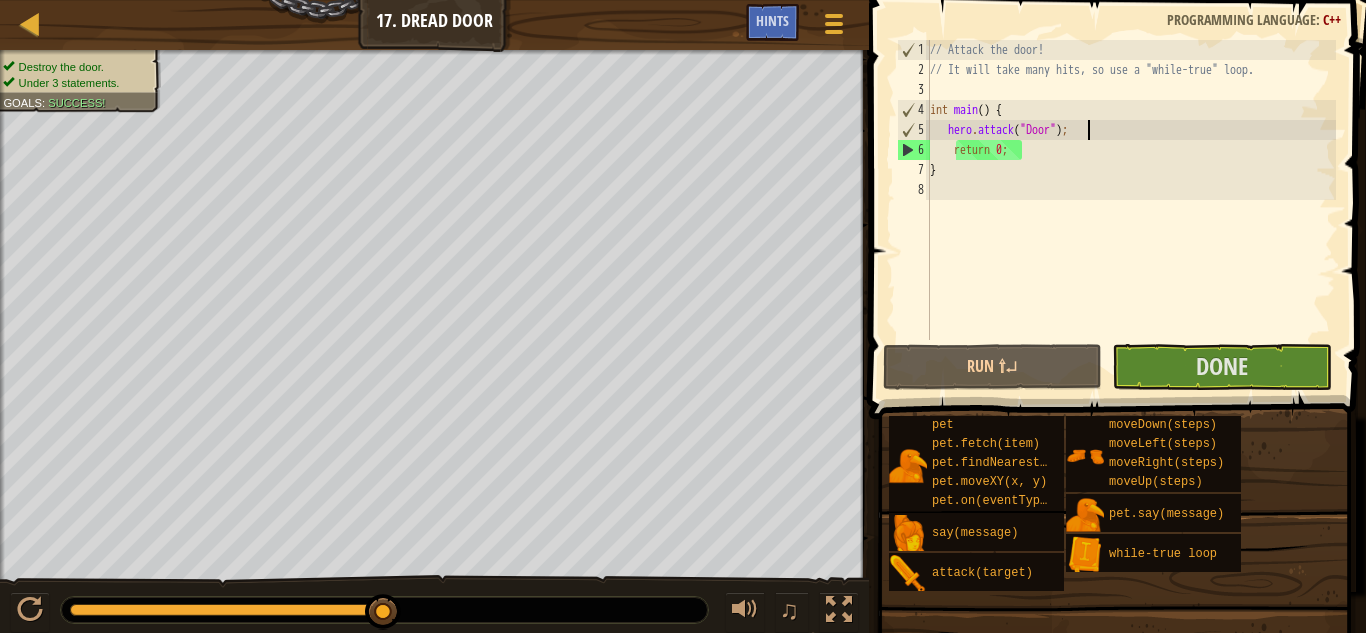 scroll, scrollTop: 9, scrollLeft: 1, axis: both 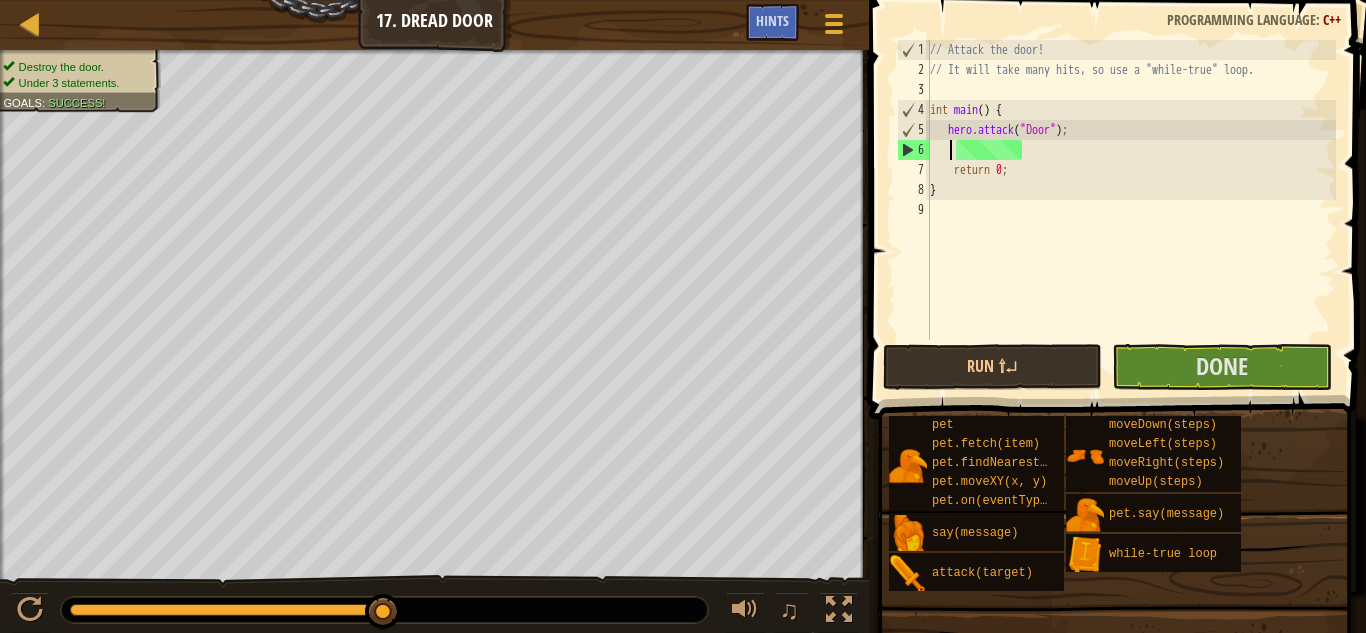 paste on "hero.attack("Door");" 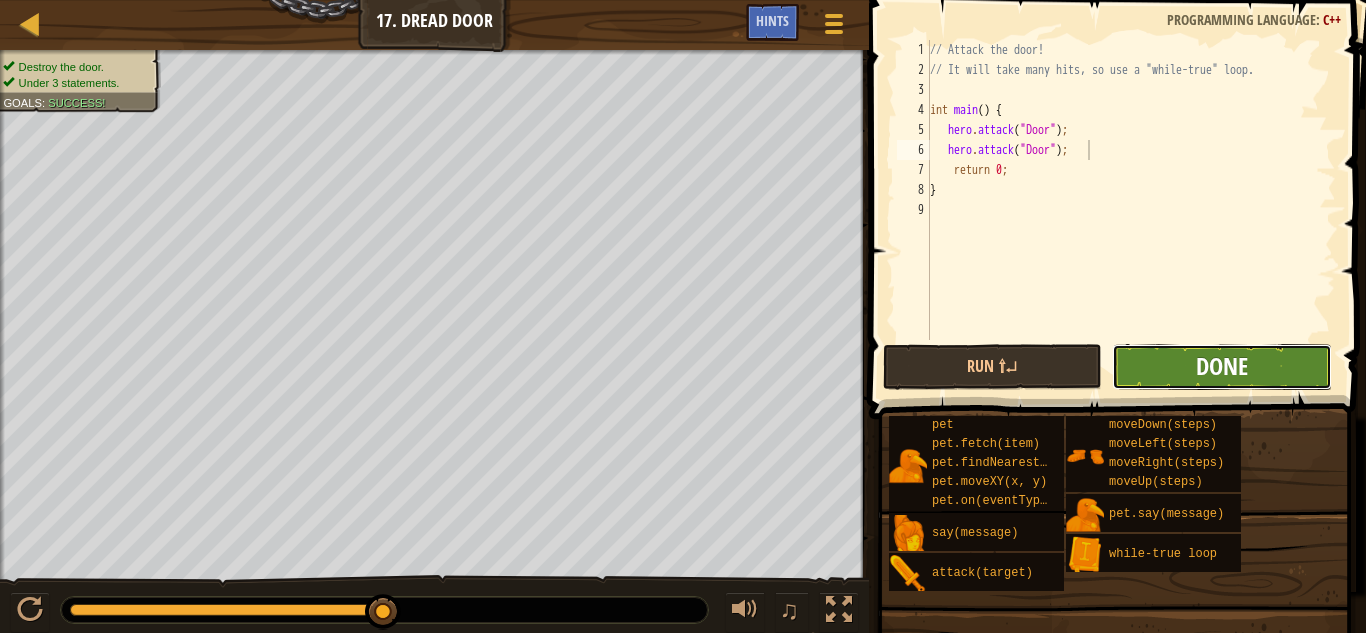 click on "Done" at bounding box center (1222, 366) 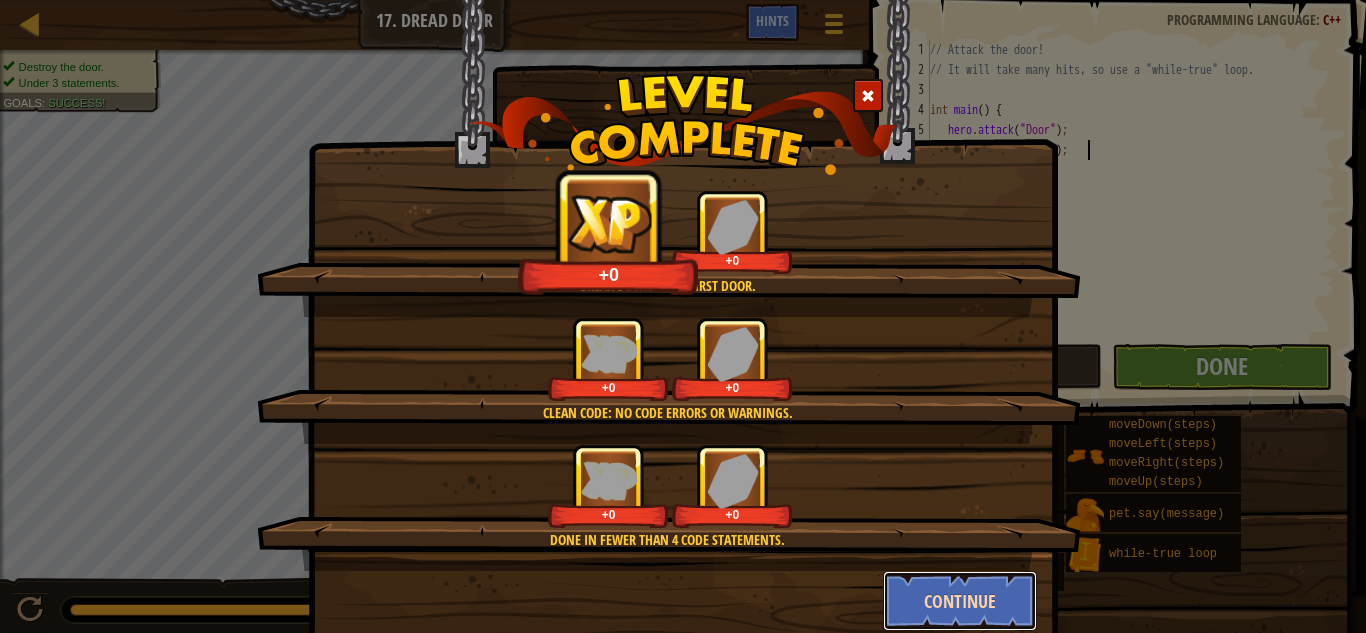 click on "Continue" at bounding box center (960, 601) 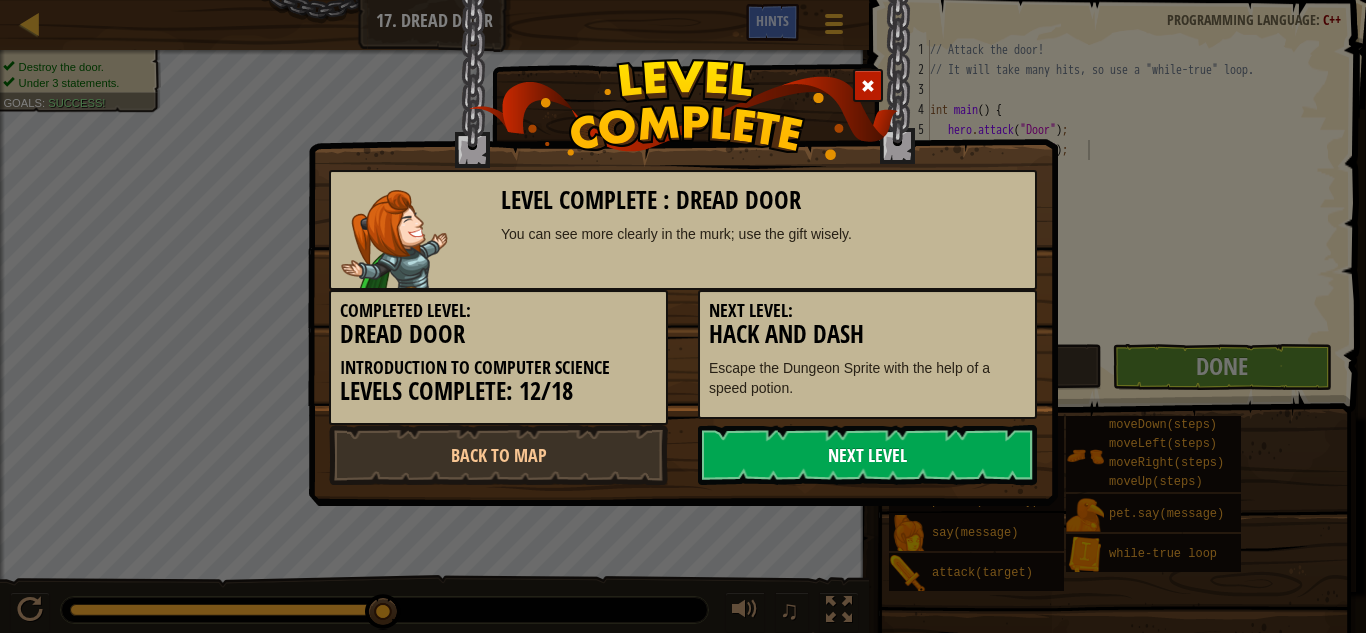click on "Next Level" at bounding box center [867, 455] 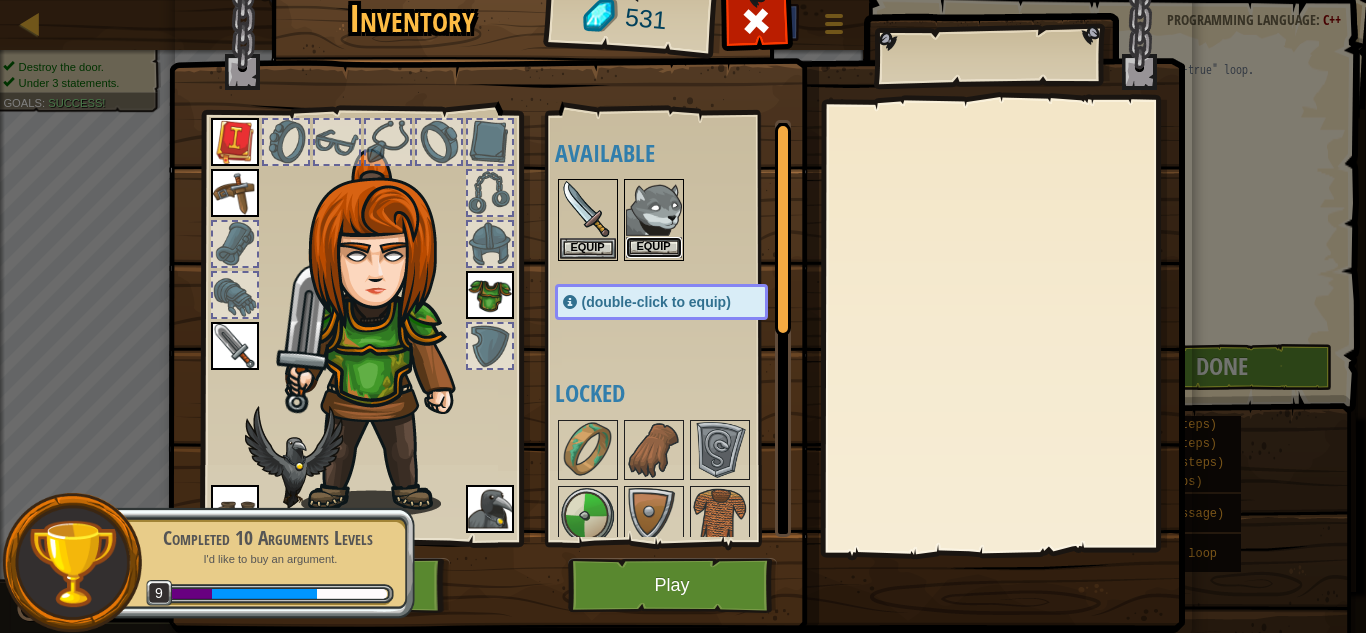 click on "Equip" at bounding box center [654, 247] 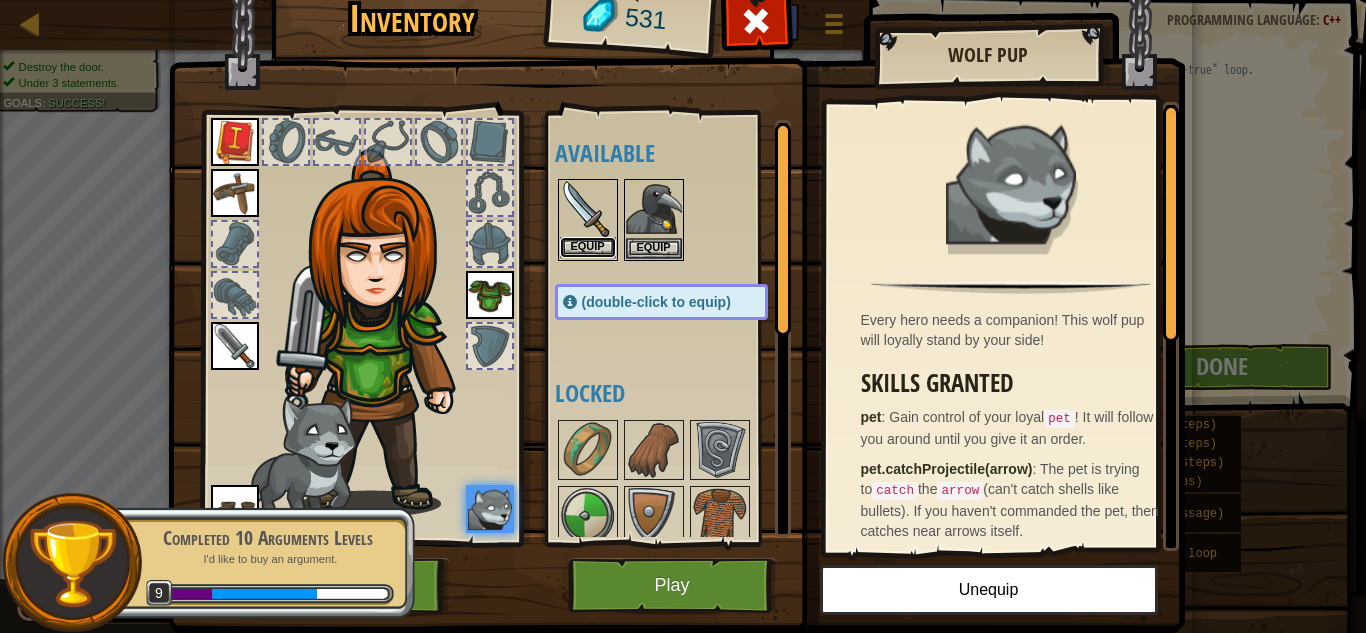 click on "Equip" at bounding box center (588, 247) 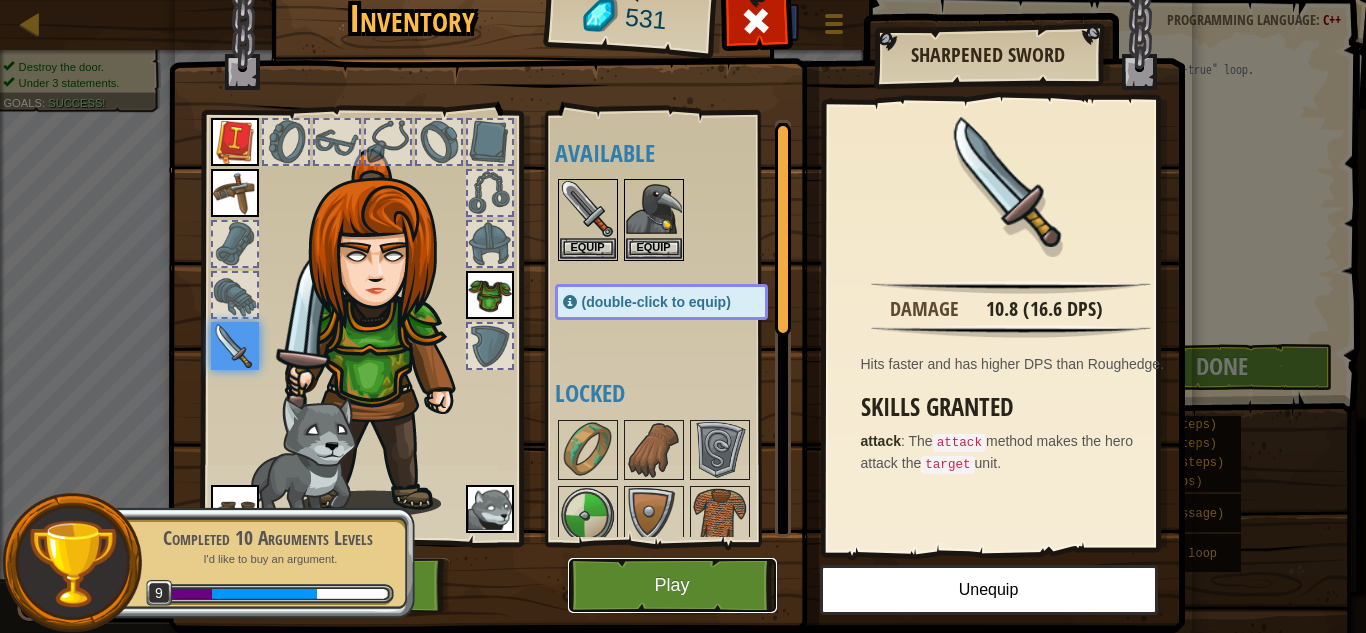 click on "Play" at bounding box center (672, 585) 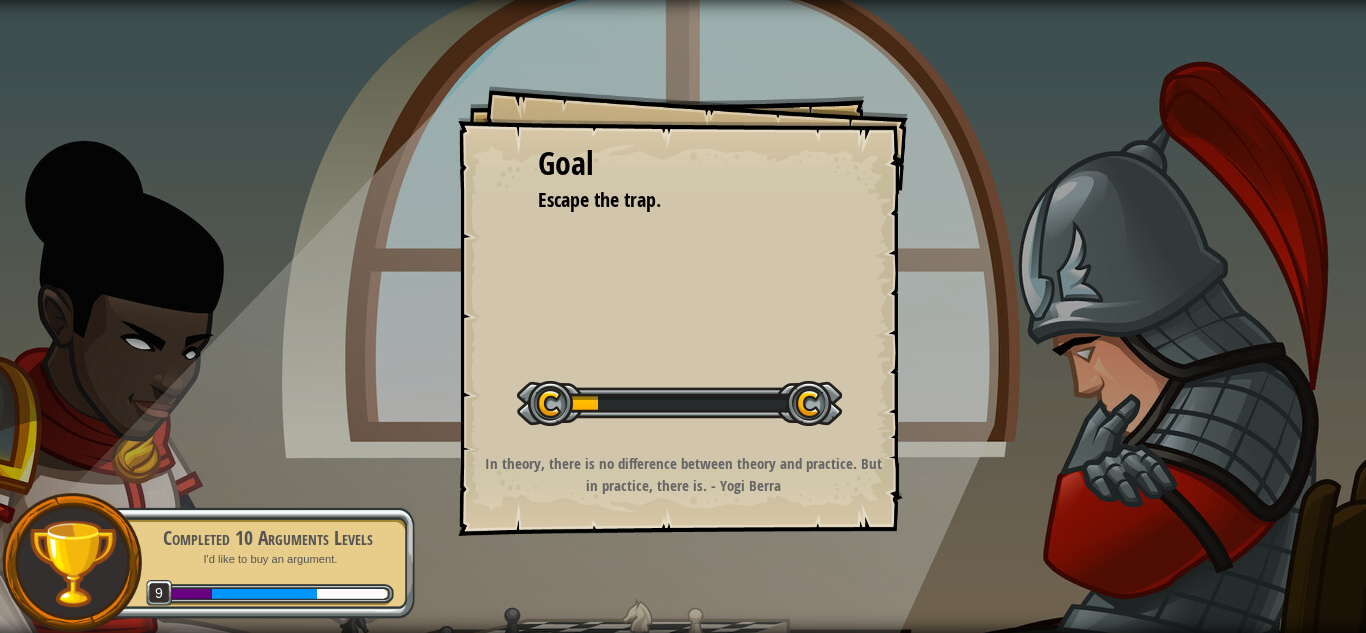 drag, startPoint x: 724, startPoint y: 468, endPoint x: 696, endPoint y: 401, distance: 72.615425 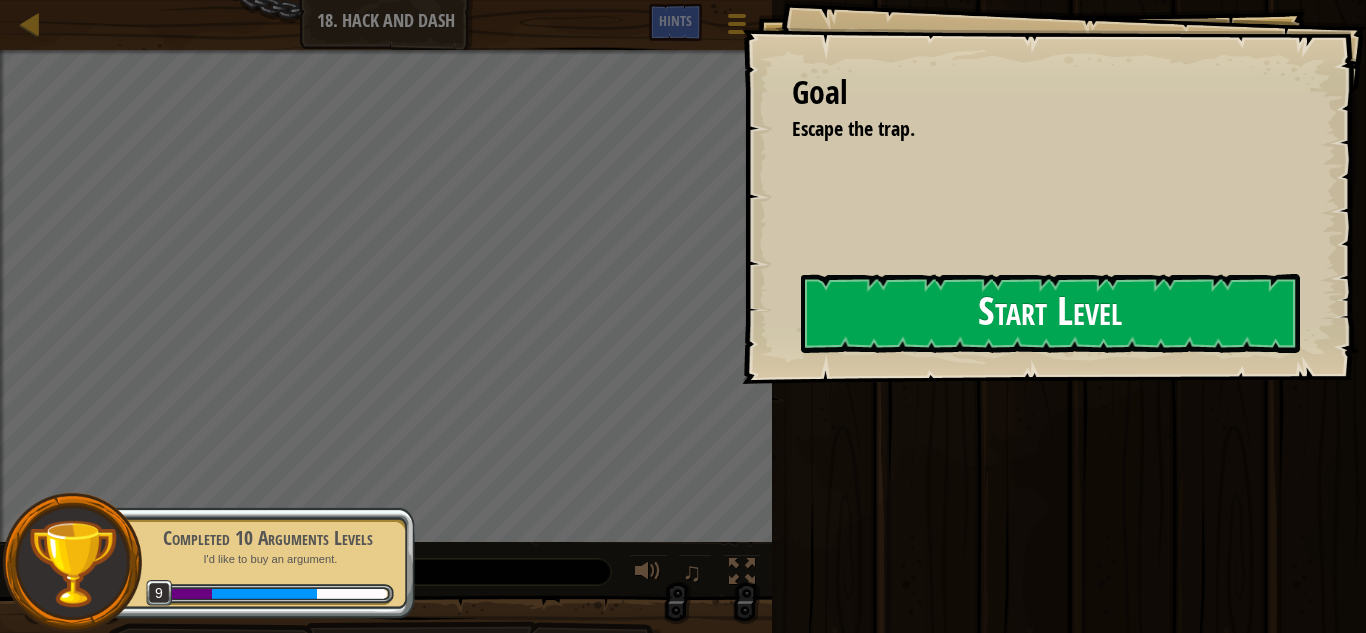 click on "Start Level" at bounding box center (1050, 313) 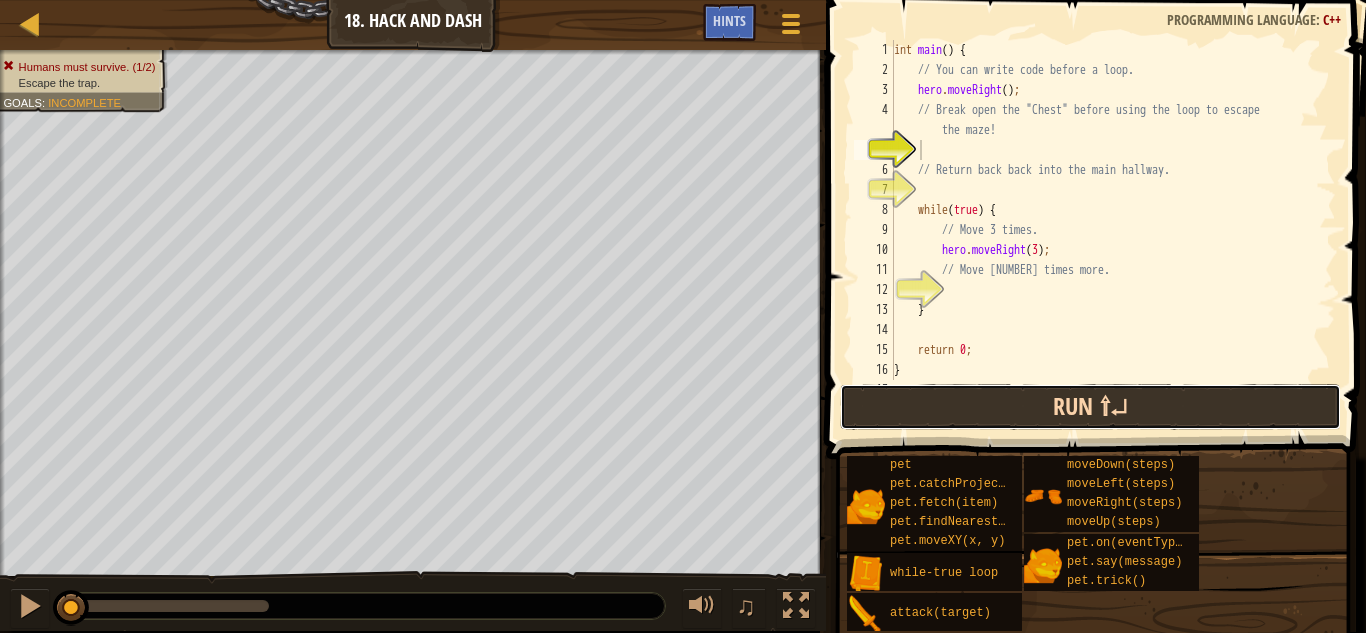 click on "Run ⇧↵" at bounding box center [1090, 407] 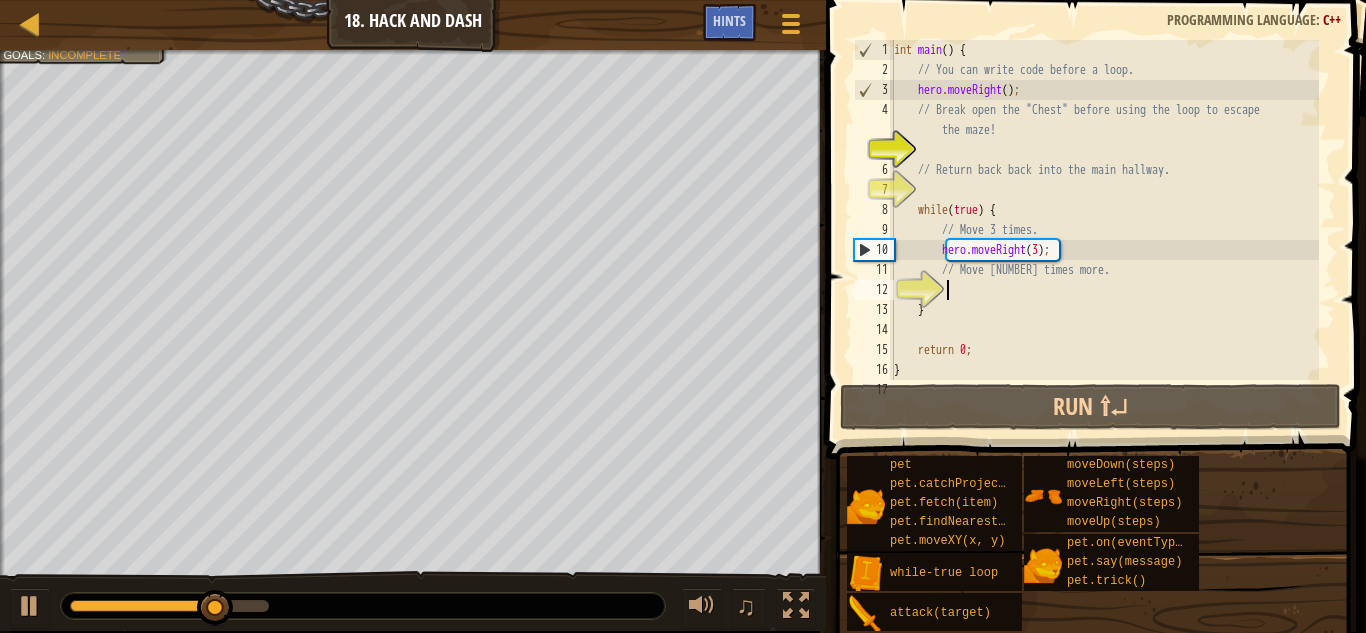 click on "int   main ( )   {      // You can write code before a loop.      hero . moveRight ( ) ;      // Break open the "Chest" before using the loop to escape           the maze!           // Return back back into the main hallway.           while ( true )   {          // Move 3 times.          hero . moveRight ( 3 ) ;          // Move 3 times more.               }           return   0 ; }" at bounding box center [1104, 230] 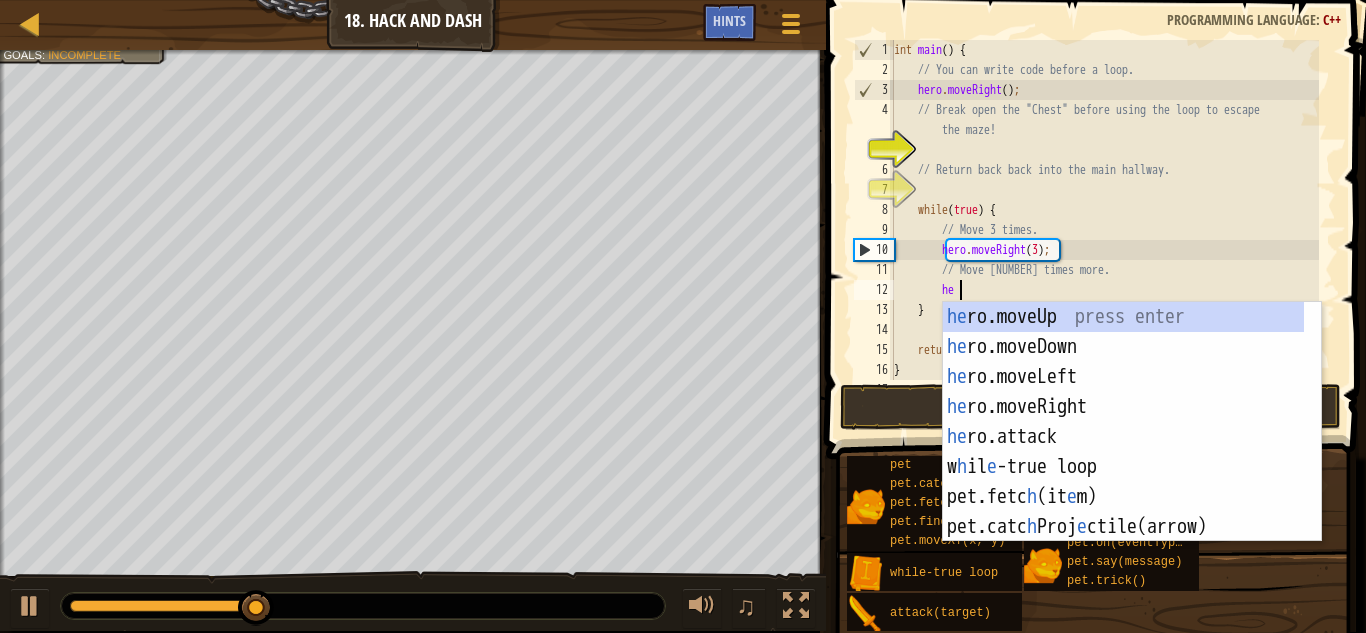 scroll, scrollTop: 9, scrollLeft: 5, axis: both 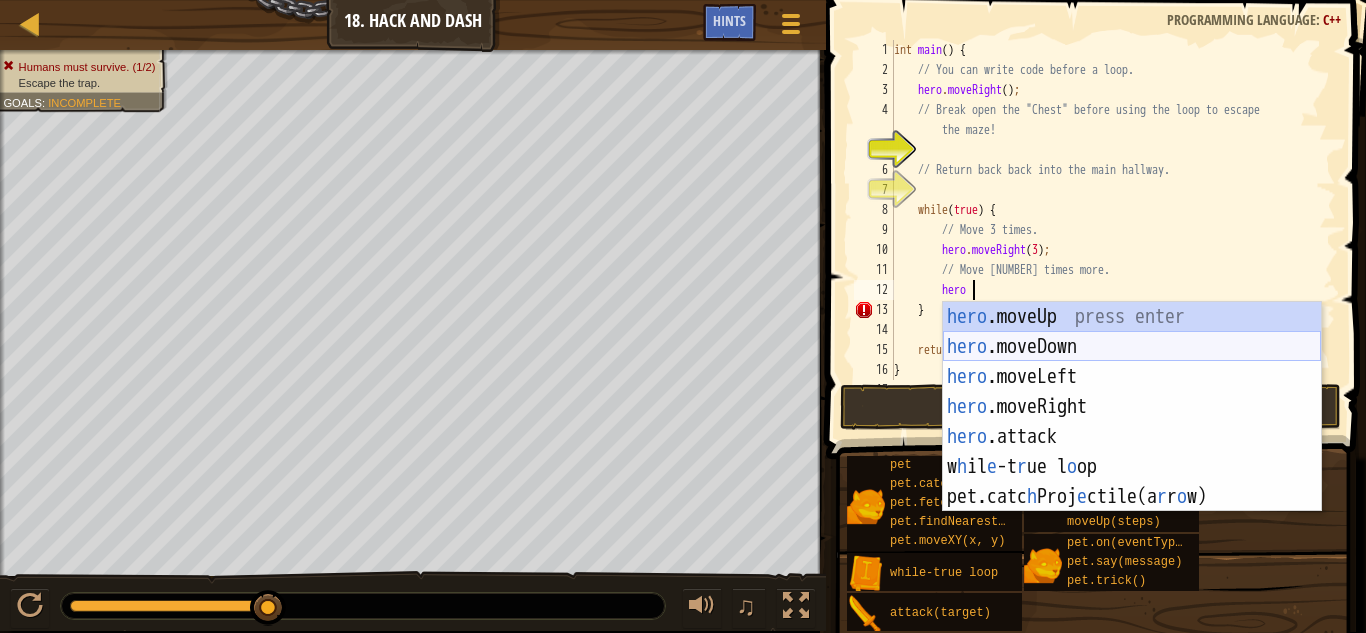 click on "hero .moveUp press enter hero .moveDown press enter hero .moveLeft press enter hero .moveRight press enter hero .attack press enter w h il e -t r ue l o op press enter pet.catc h Proj e ctile(a r r o w) press enter" at bounding box center (1132, 437) 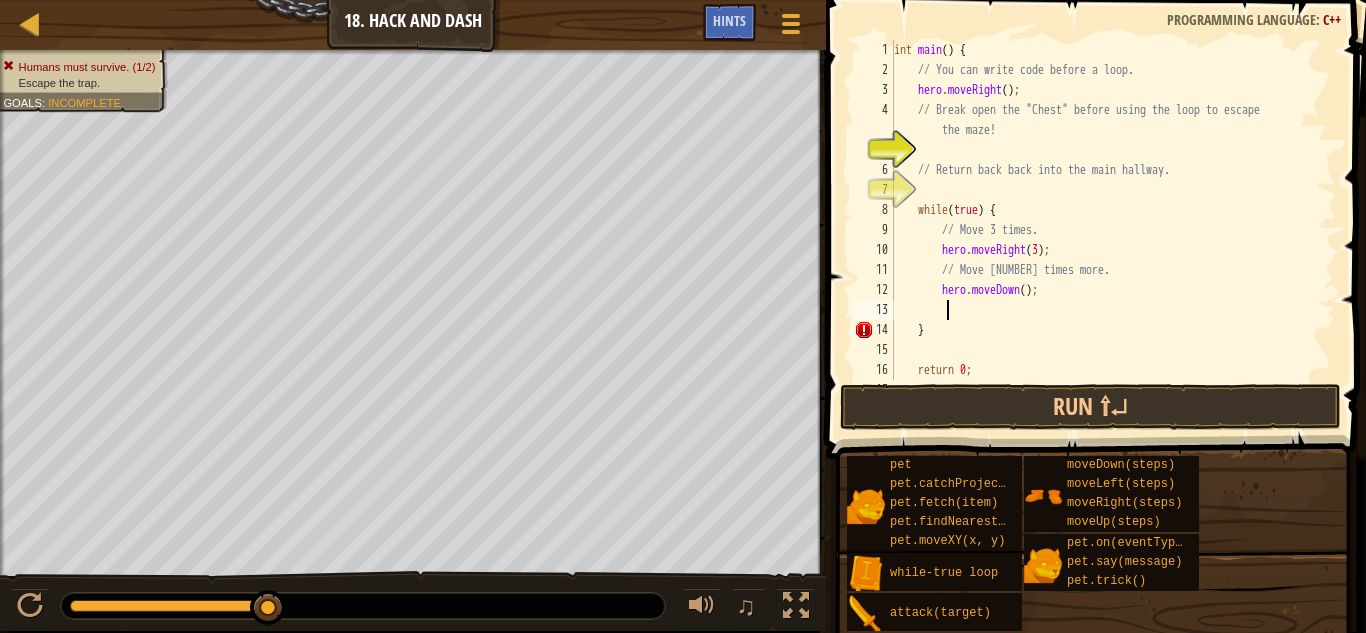 scroll, scrollTop: 9, scrollLeft: 3, axis: both 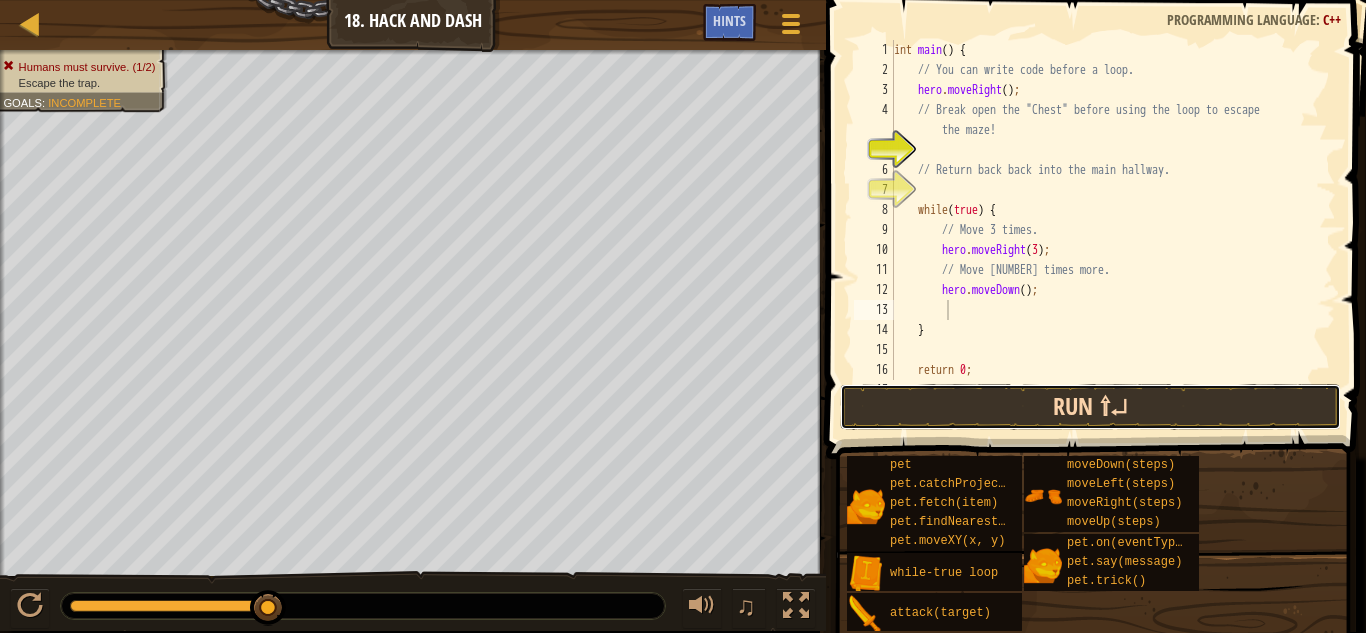 click on "Run ⇧↵" at bounding box center (1090, 407) 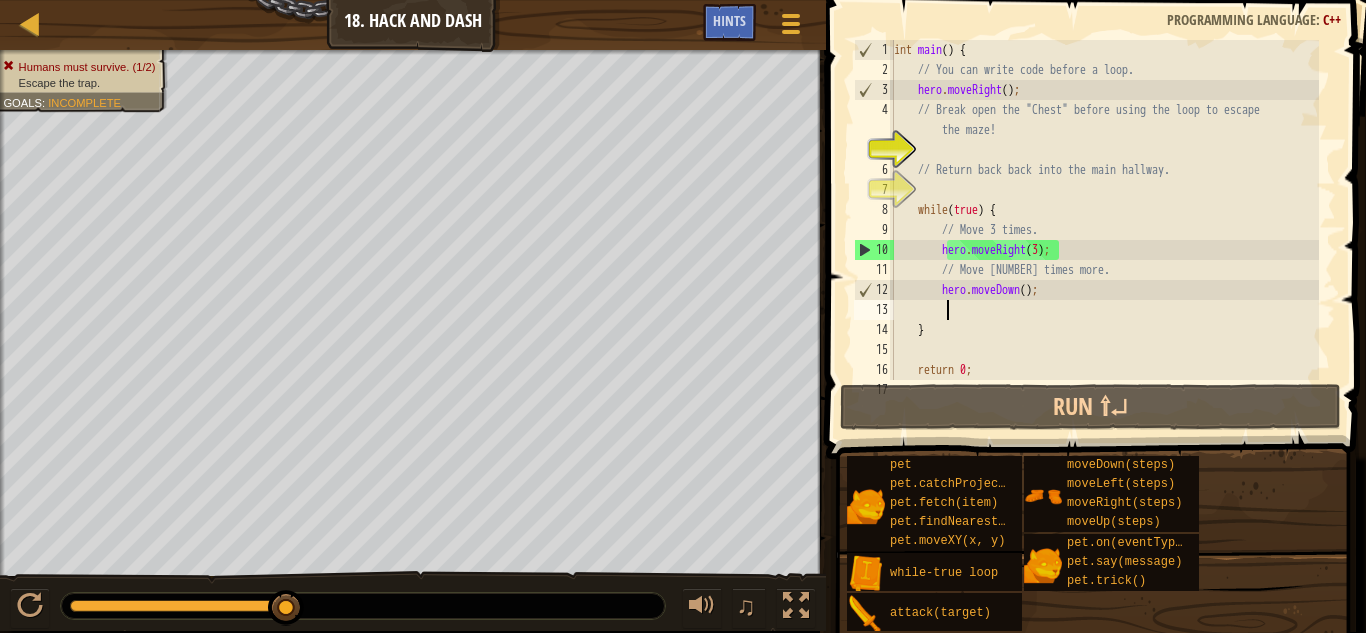 click on "int   main ( )   {      // You can write code before a loop.      hero . moveRight ( ) ;      // Break open the "Chest" before using the loop to escape           the maze!           // Return back back into the main hallway.           while ( true )   {          // Move 3 times.          hero . moveRight ( 3 ) ;          // Move 3 times more.          hero . moveDown ( ) ;               }           return   0 ; }" at bounding box center [1104, 230] 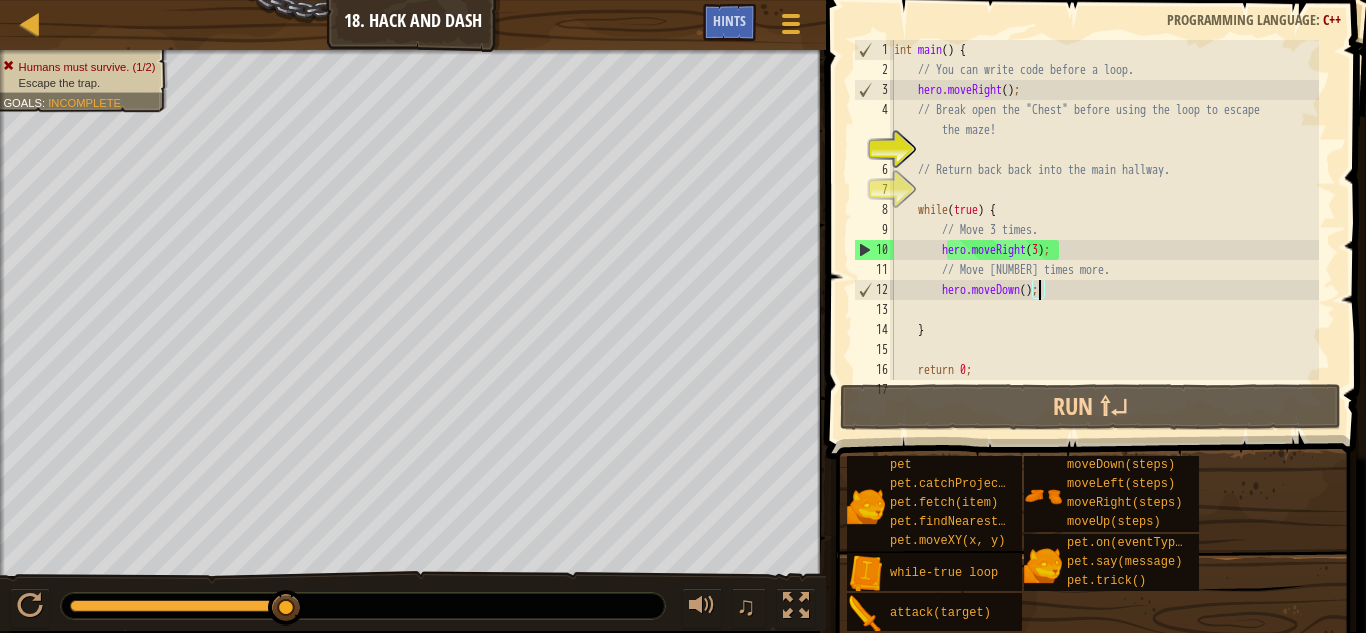 type on "hero.moveDown(3);" 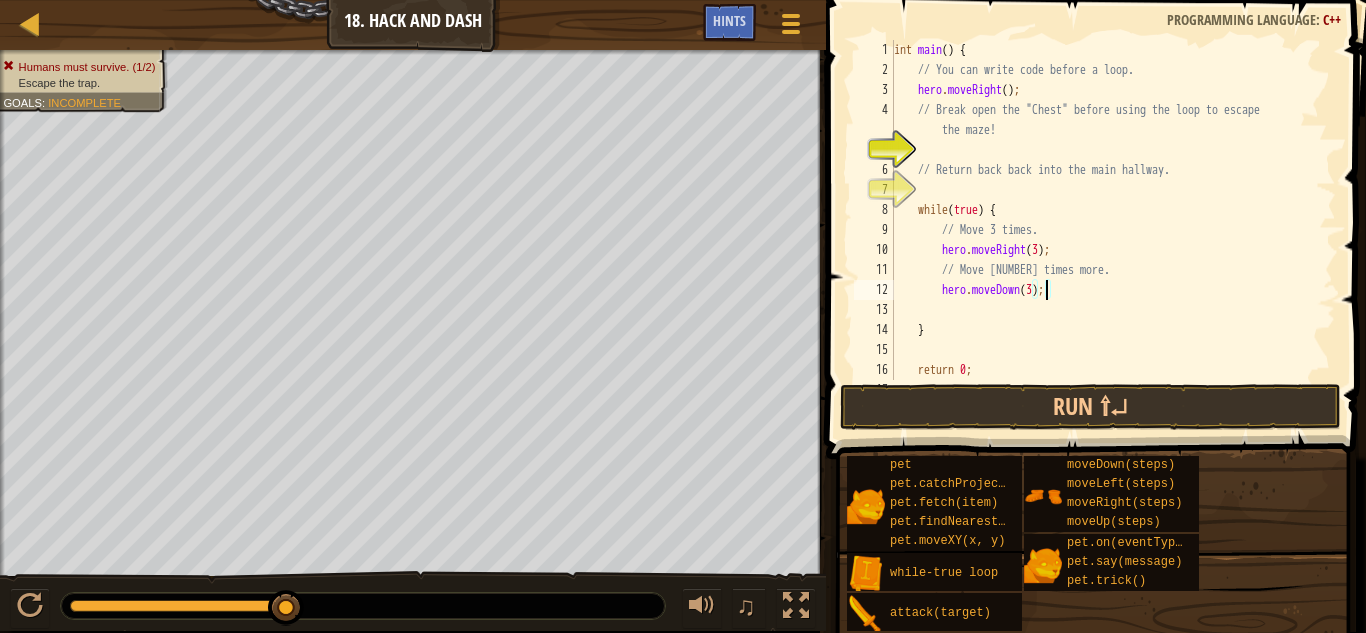click on "int   main ( )   {      // You can write code before a loop.      hero . moveRight ( ) ;      // Break open the "Chest" before using the loop to escape           the maze!           // Return back back into the main hallway.           while ( true )   {          // Move 3 times.          hero . moveRight ( 3 ) ;          // Move 3 times more.          hero . moveDown ( 3 ) ;               }           return   0 ; }" at bounding box center [1104, 230] 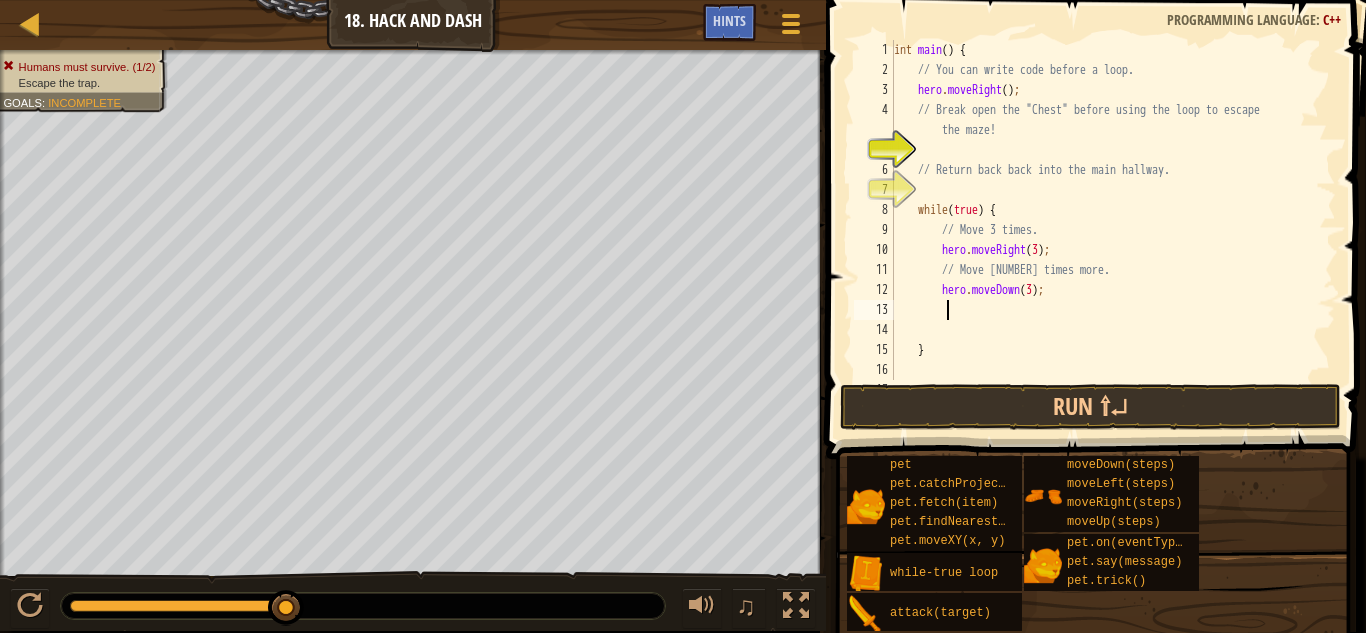 scroll, scrollTop: 9, scrollLeft: 3, axis: both 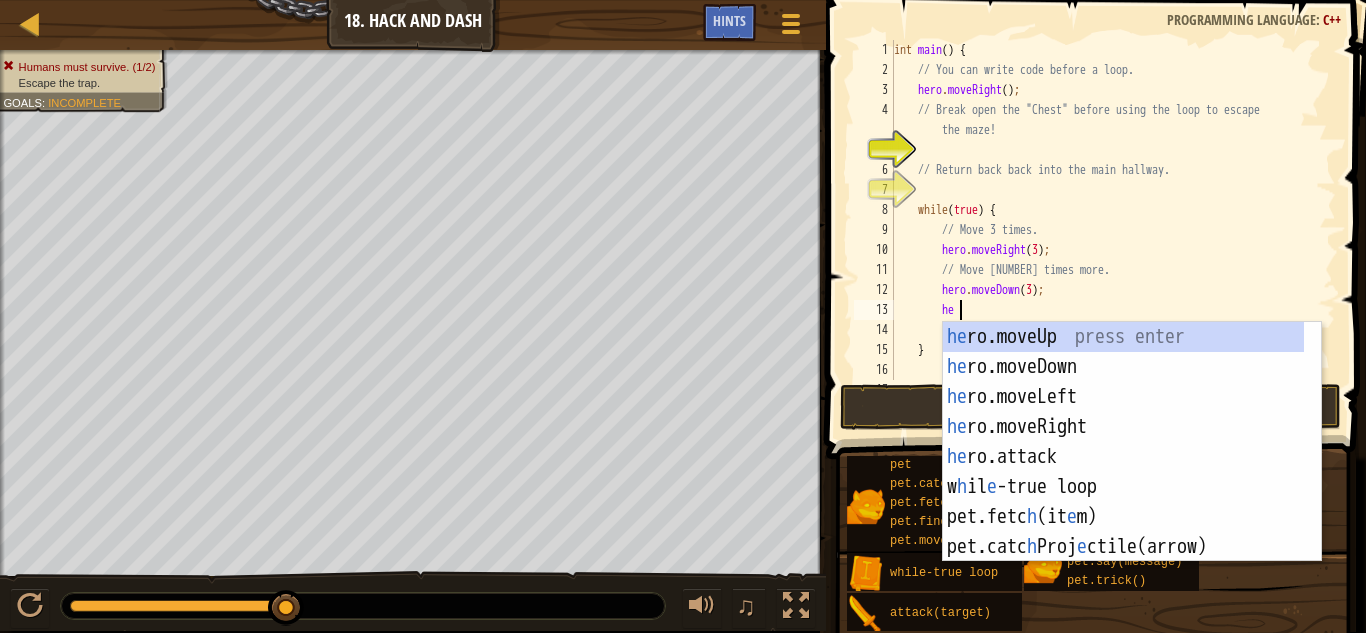type on "her" 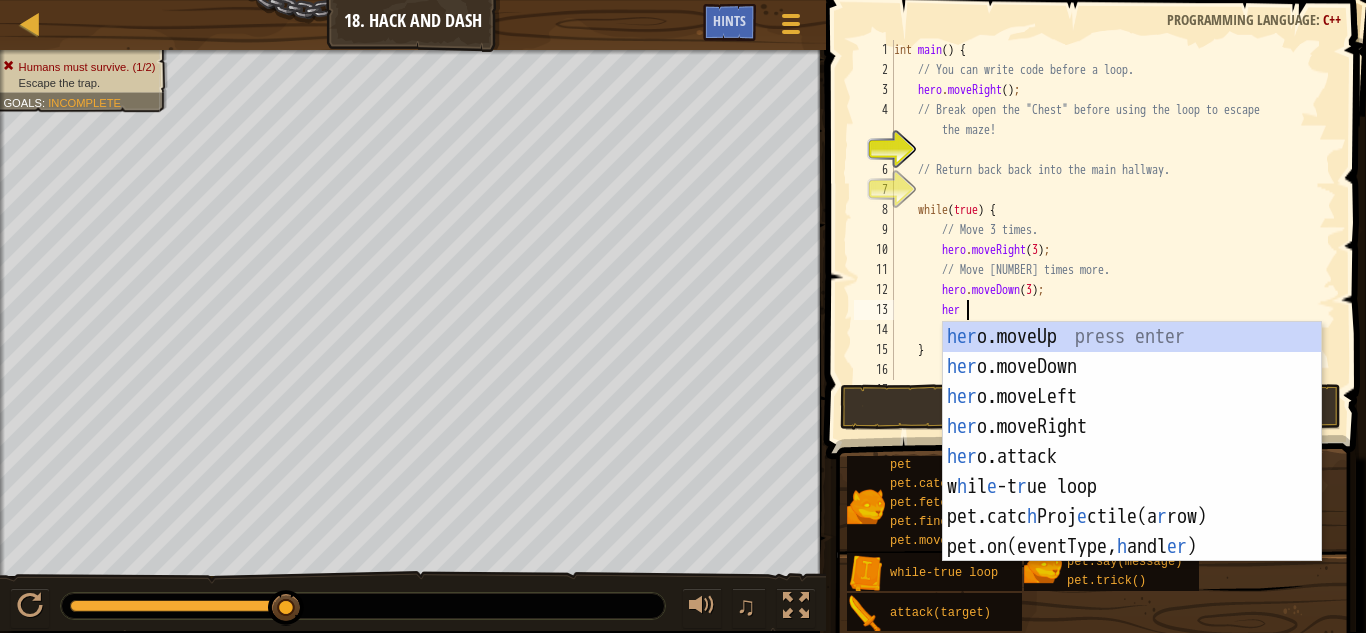 scroll, scrollTop: 9, scrollLeft: 5, axis: both 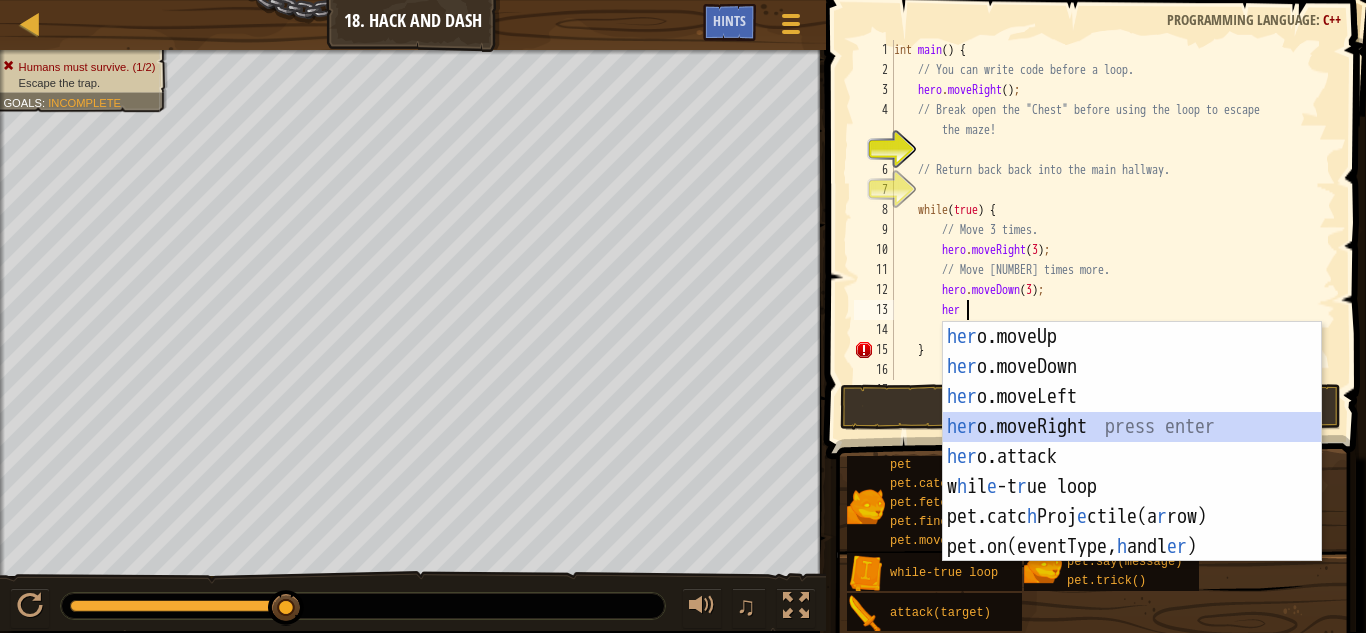 click on "her o.moveUp press enter her o.moveDown press enter her o.moveLeft press enter her o.moveRight press enter her o.attack press enter w h il e -t r ue loop press enter pet.catc h Proj e ctile(a r row) press enter pet.on(eventType,  h andl er ) press enter" at bounding box center [1132, 472] 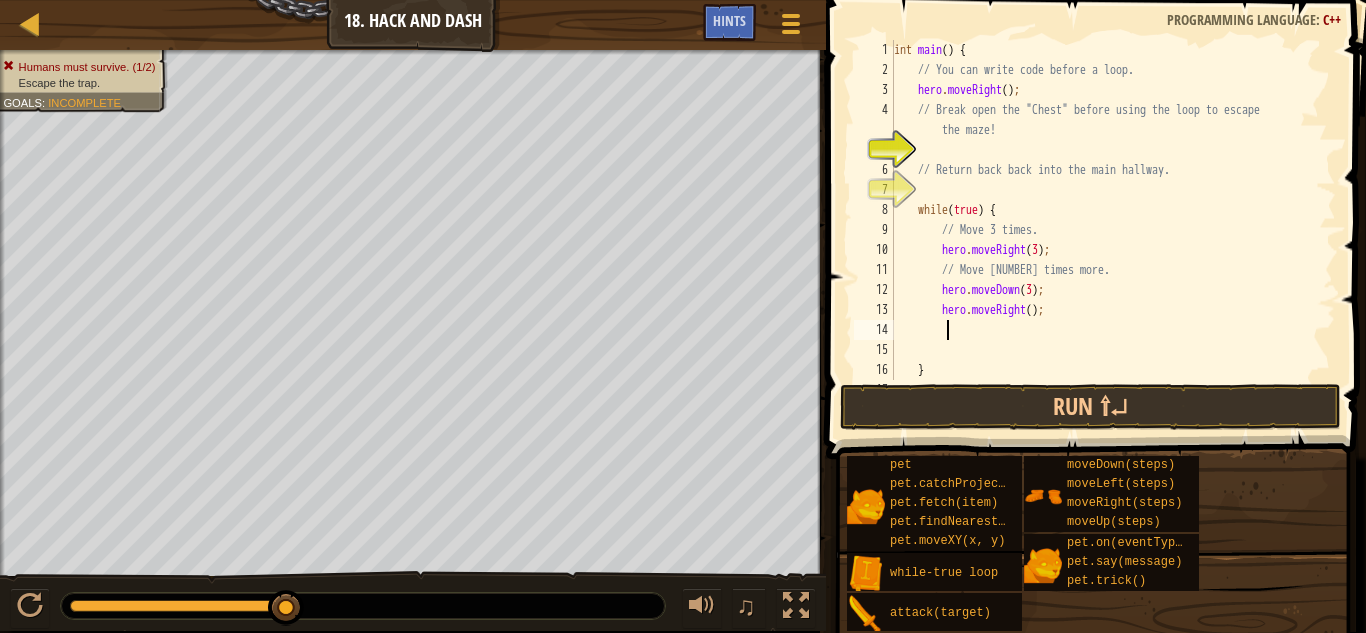 click on "int   main ( )   {      // You can write code before a loop.      hero . moveRight ( ) ;      // Break open the "Chest" before using the loop to escape           the maze!           // Return back back into the main hallway.           while ( true )   {          // Move 3 times.          hero . moveRight ( 3 ) ;          // Move 3 times more.          hero . moveDown ( 3 ) ;          hero . moveRight ( ) ;                        }" at bounding box center [1104, 230] 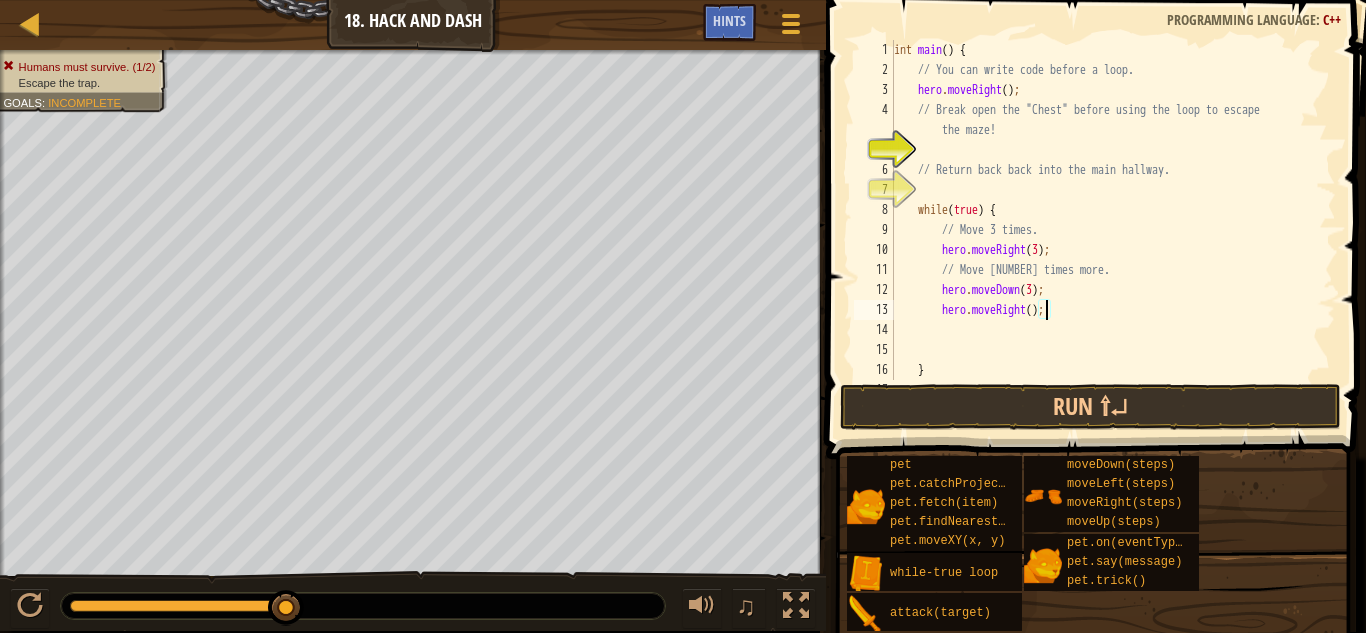 scroll, scrollTop: 9, scrollLeft: 13, axis: both 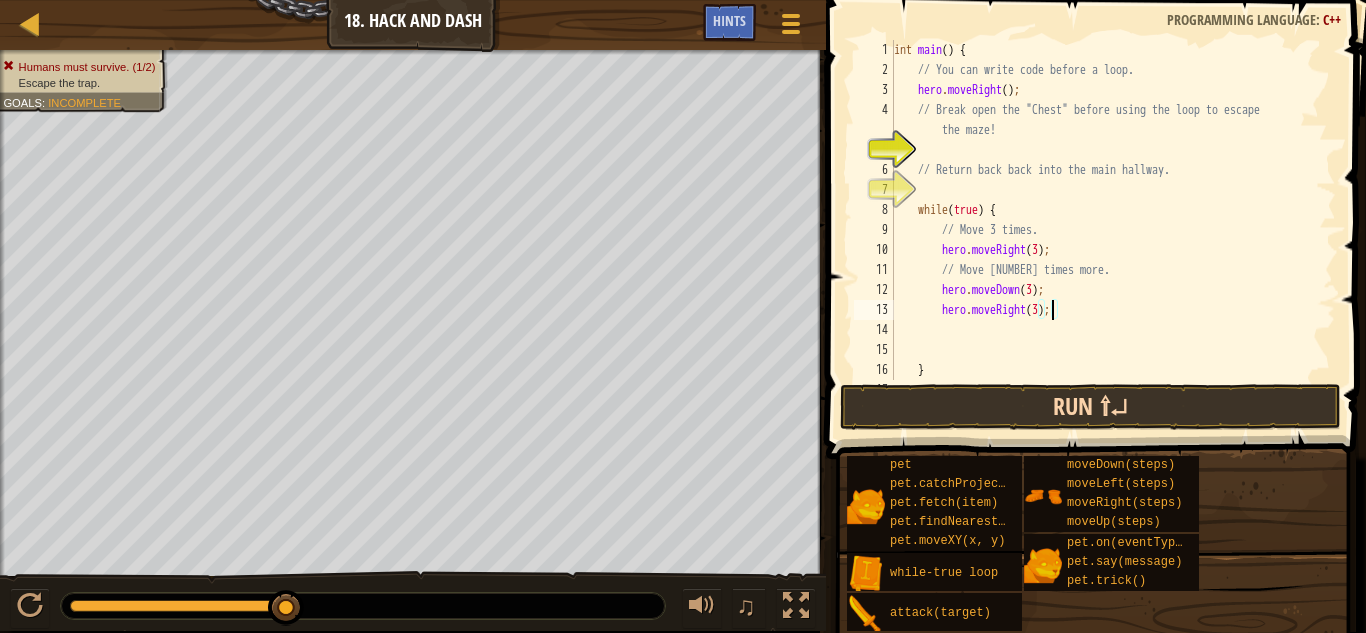 type on "hero.moveRight(3);" 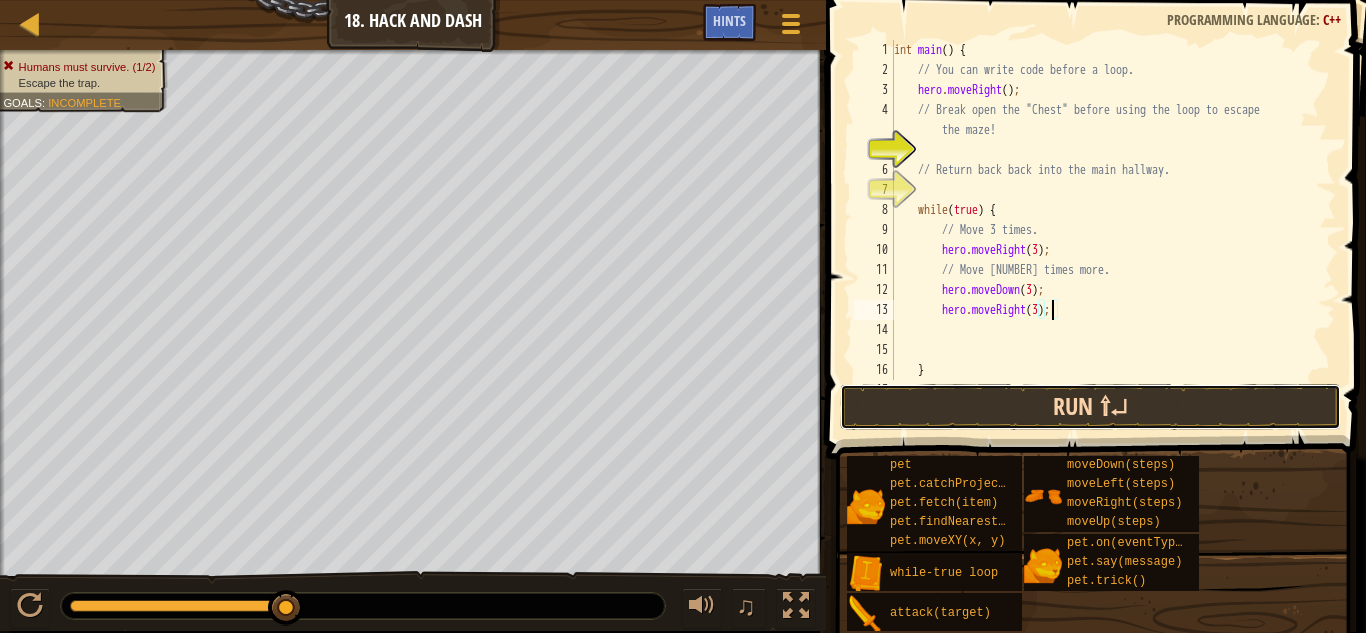 click on "Run ⇧↵" at bounding box center [1090, 407] 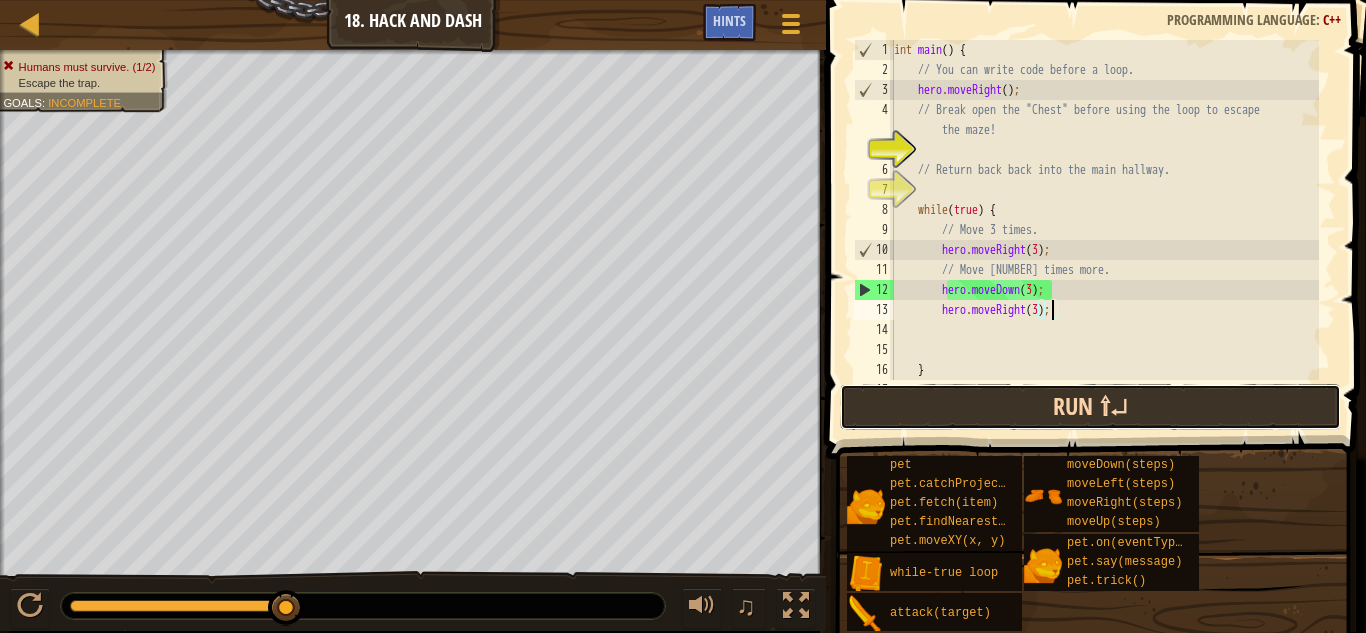 click on "Run ⇧↵" at bounding box center [1090, 407] 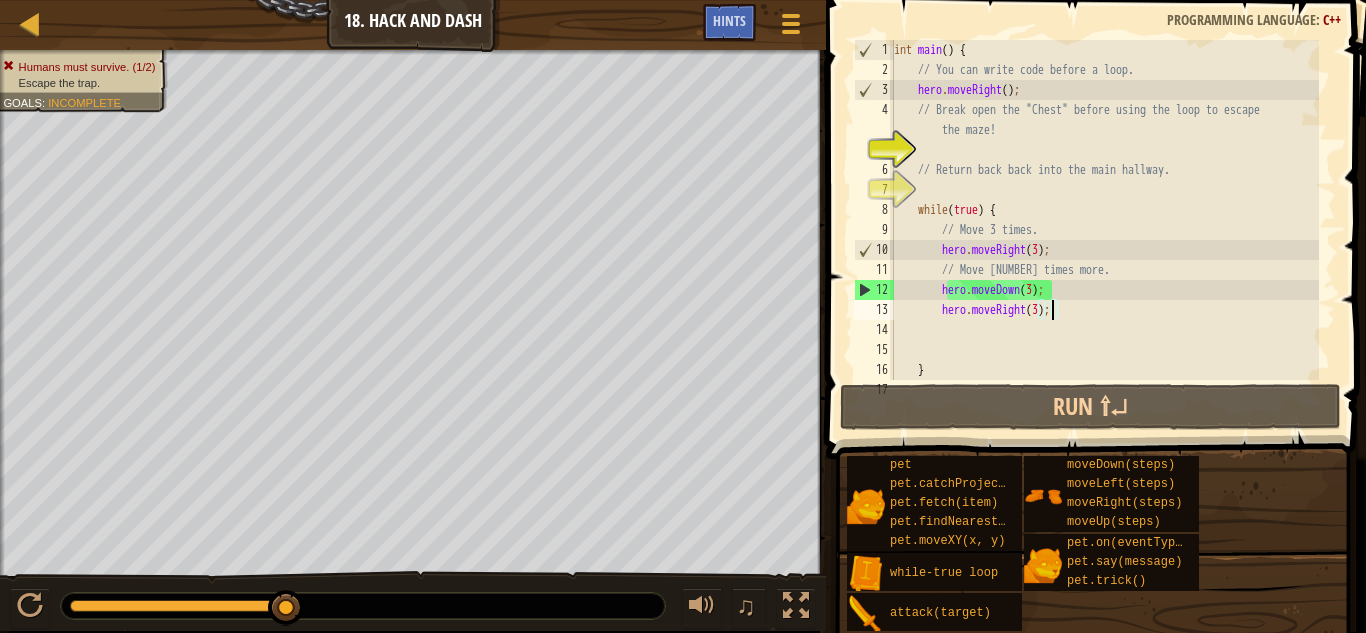 click on "int   main ( )   {      // You can write code before a loop.      hero . moveRight ( ) ;      // Break open the "Chest" before using the loop to escape           the maze!           // Return back back into the main hallway.           while ( true )   {          // Move 3 times.          hero . moveRight ( 3 ) ;          // Move 3 times more.          hero . moveDown ( 3 ) ;          hero . moveRight ( 3 ) ;                        }" at bounding box center (1104, 230) 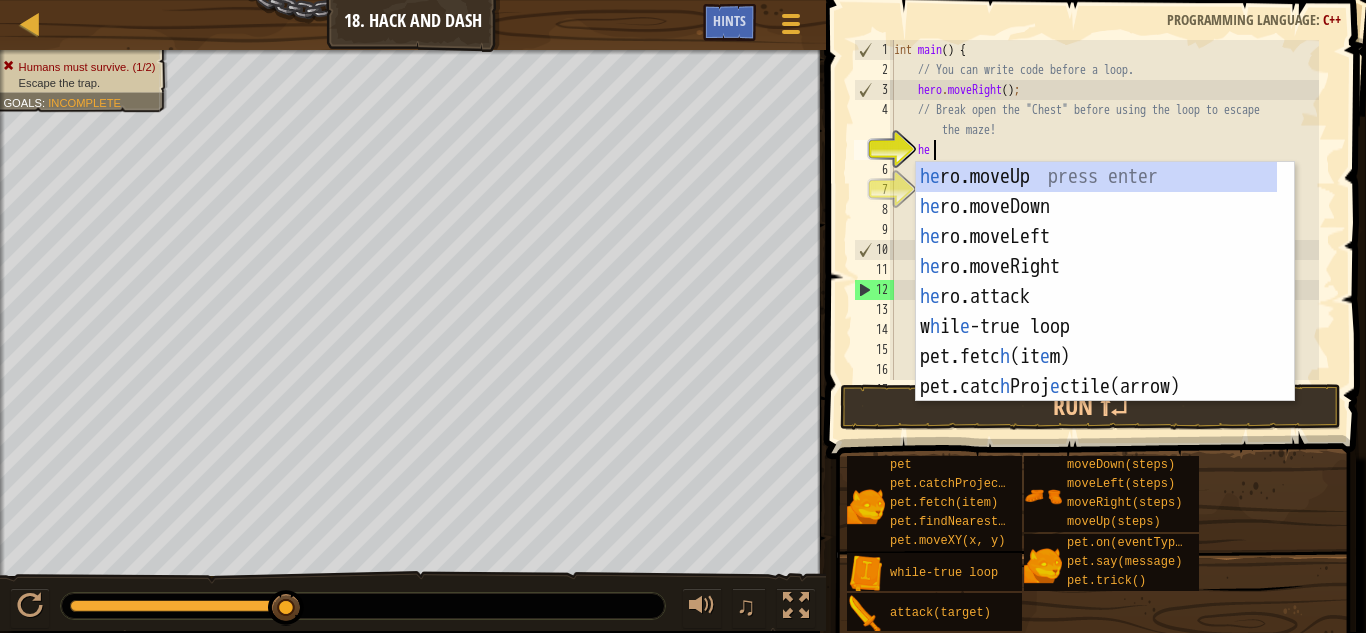 scroll, scrollTop: 9, scrollLeft: 2, axis: both 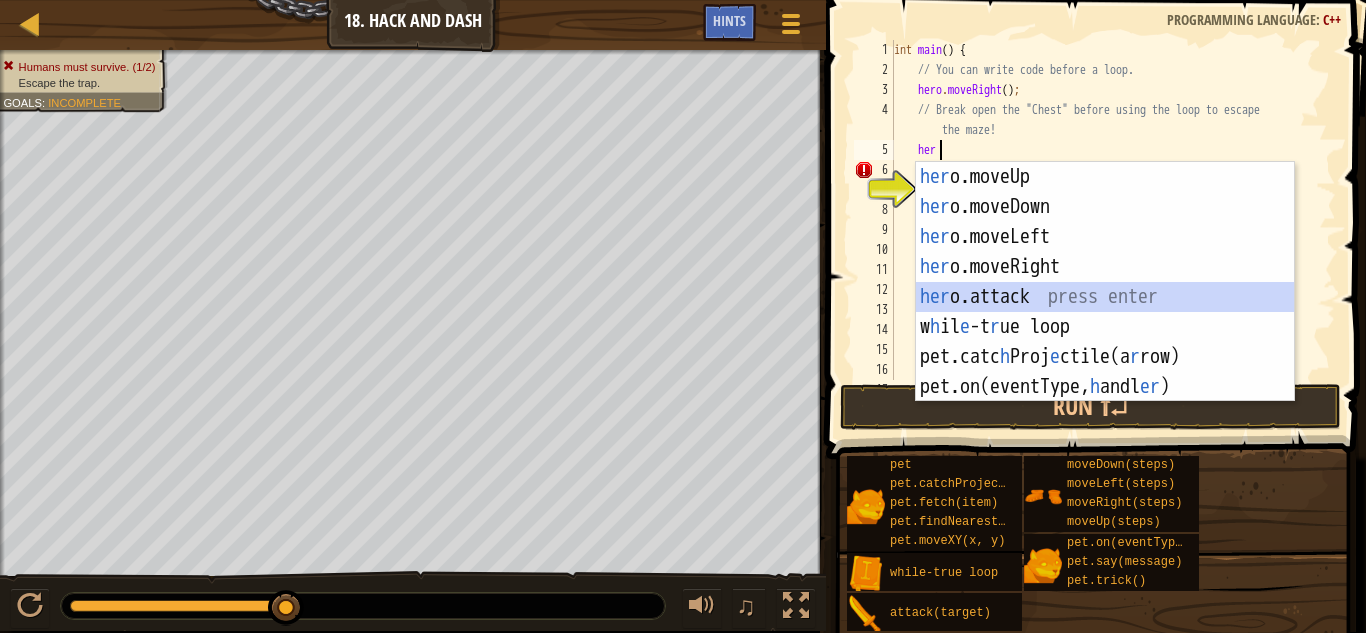 click on "her o.moveUp press enter her o.moveDown press enter her o.moveLeft press enter her o.moveRight press enter her o.attack press enter w h il e -t r ue loop press enter pet.catc h Proj e ctile(a r row) press enter pet.on(eventType,  h andl er ) press enter" at bounding box center [1105, 312] 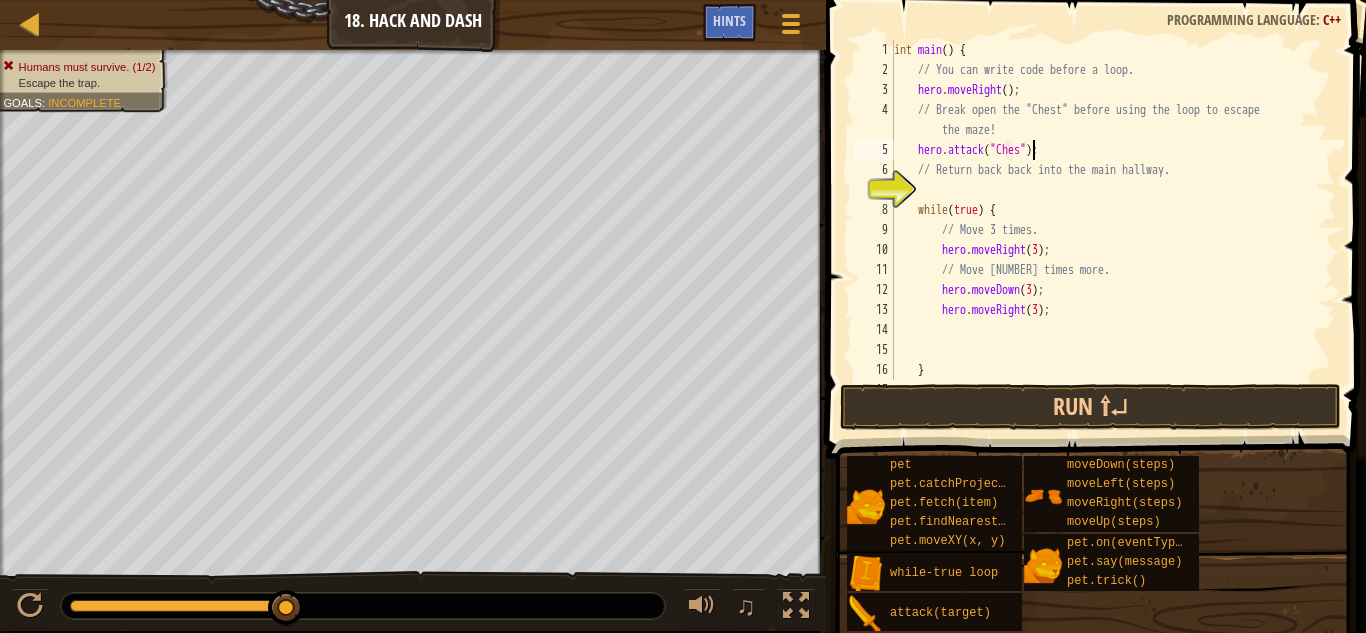 scroll, scrollTop: 9, scrollLeft: 12, axis: both 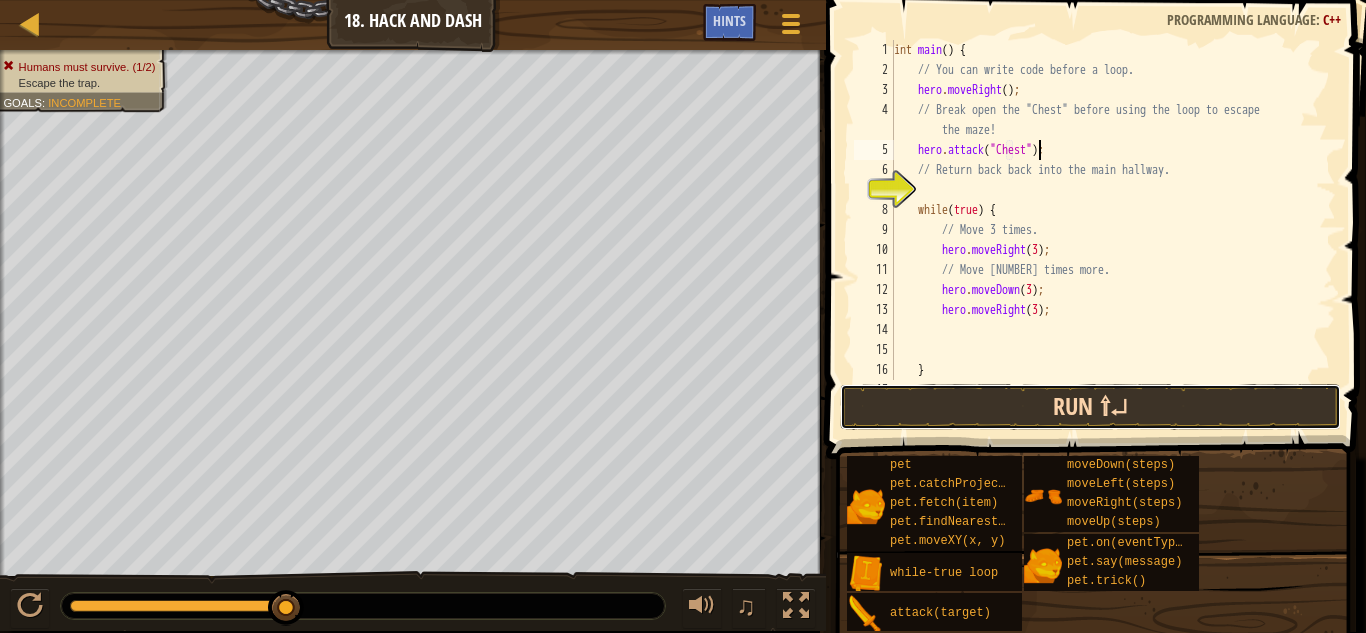 click on "Run ⇧↵" at bounding box center [1090, 407] 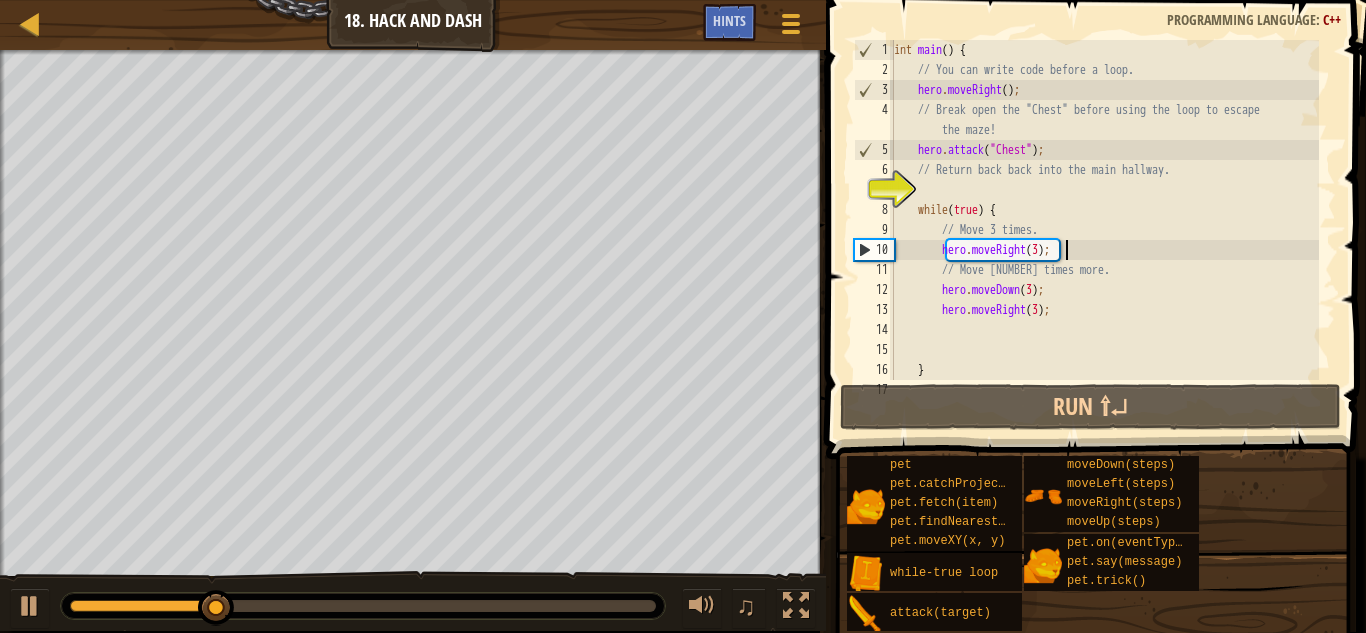 click on "int   main ( )   {      // You can write code before a loop.      hero . moveRight ( ) ;      // Break open the "Chest" before using the loop to escape           the maze!      hero . attack ( " Chest " ) ;      // Return back back into the main hallway.           while ( true )   {          // Move 3 times.          hero . moveRight ( 3 ) ;          // Move 3 times more.          hero . moveDown ( 3 ) ;          hero . moveRight ( 3 ) ;                        }" at bounding box center [1104, 230] 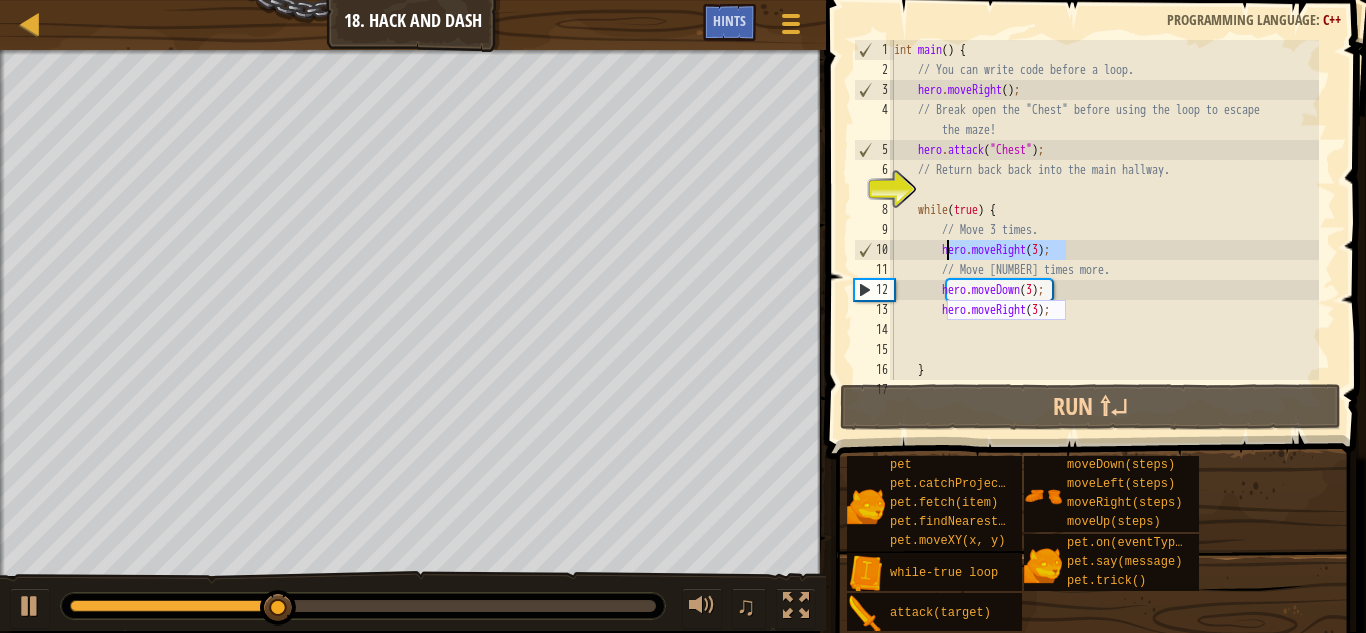 drag, startPoint x: 1070, startPoint y: 248, endPoint x: 948, endPoint y: 242, distance: 122.14745 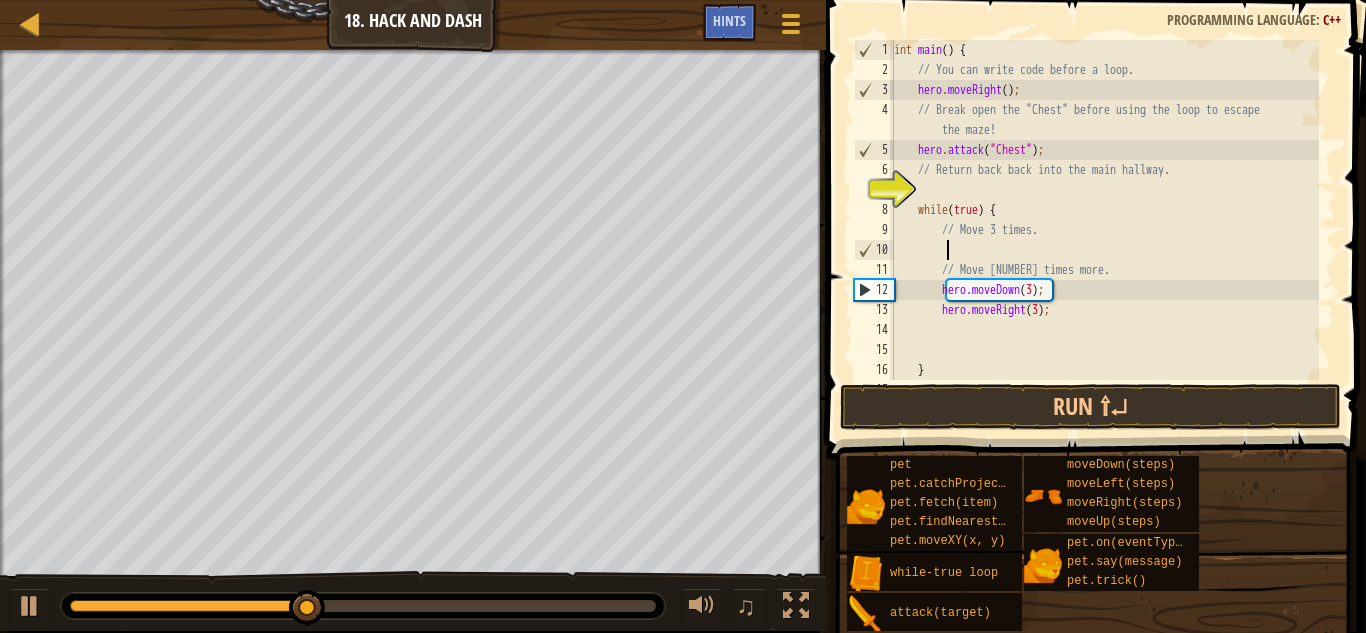scroll, scrollTop: 9, scrollLeft: 3, axis: both 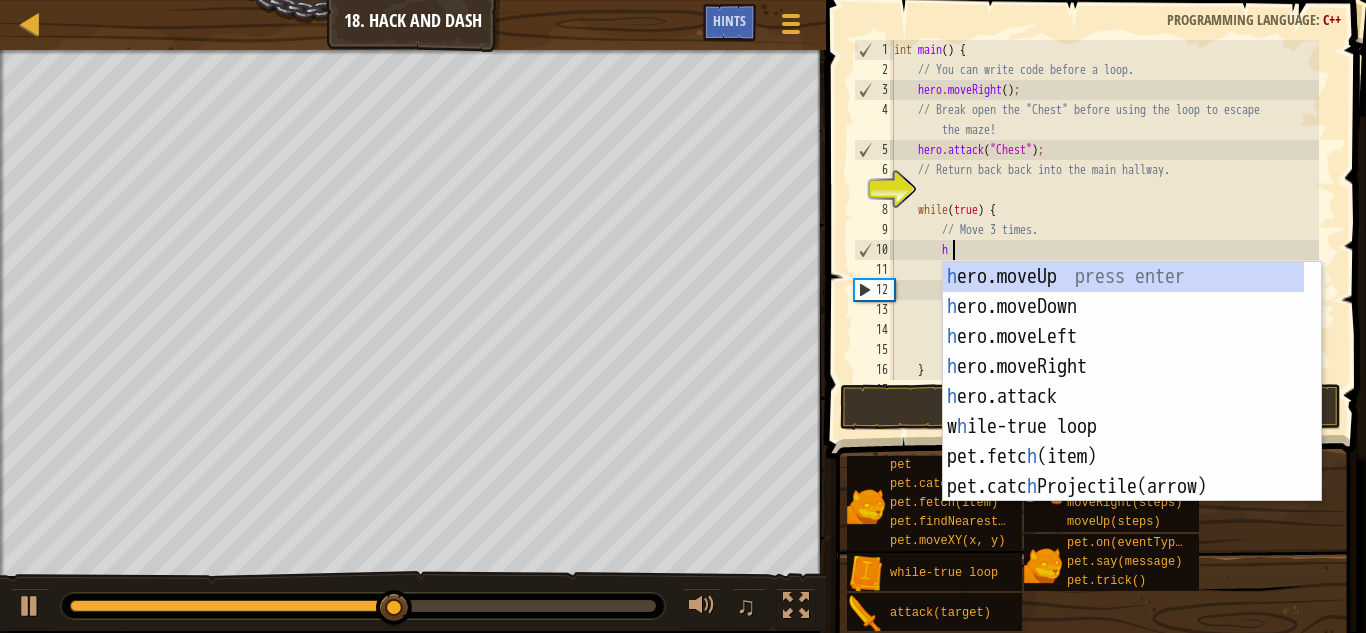 type on "he" 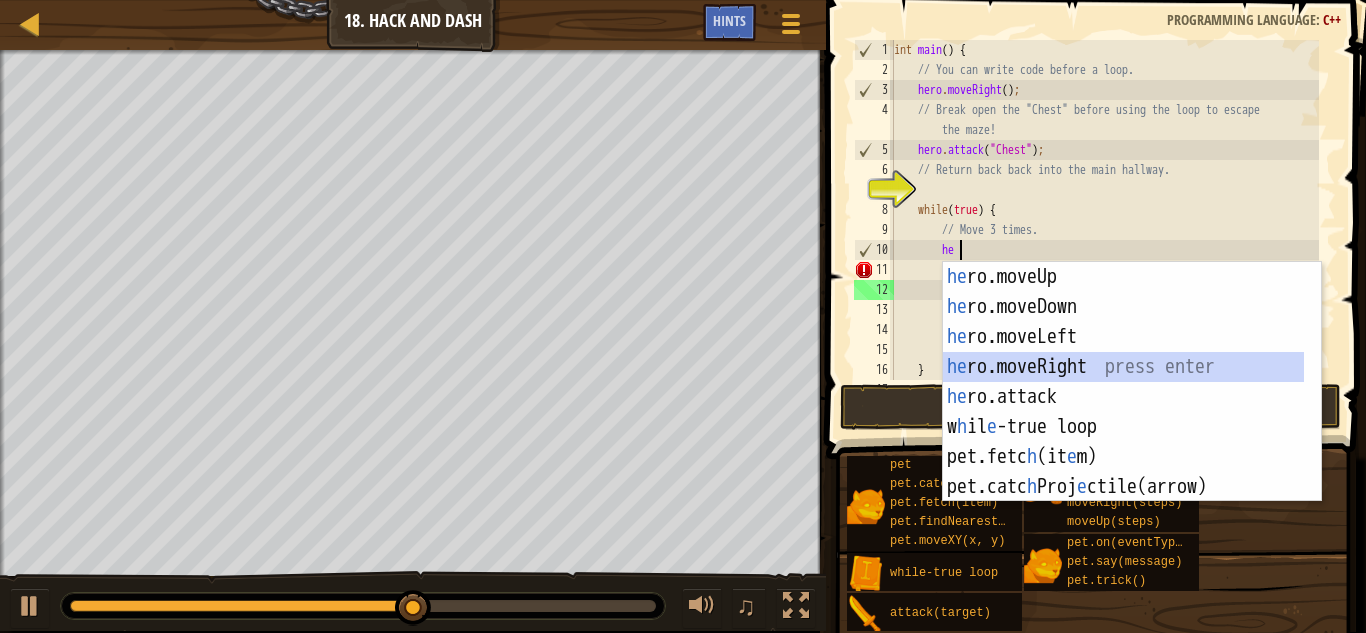 click on "he ro.moveUp press enter he ro.moveDown press enter he ro.moveLeft press enter he ro.moveRight press enter he ro.attack press enter w h il e -true loop press enter pet.fetc h (it e m) press enter pet.catc h Proj e ctile(arrow) press enter pet.on(eventType,  h andl e r) press enter" at bounding box center [1123, 412] 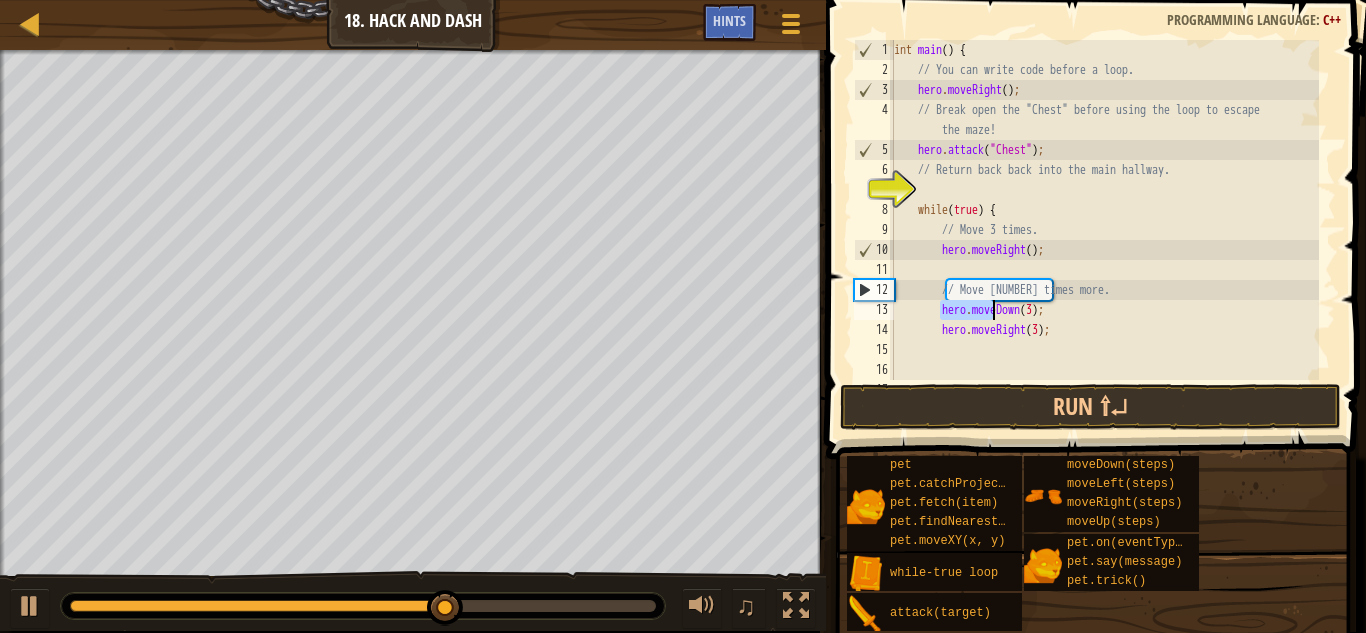 drag, startPoint x: 941, startPoint y: 311, endPoint x: 991, endPoint y: 317, distance: 50.358715 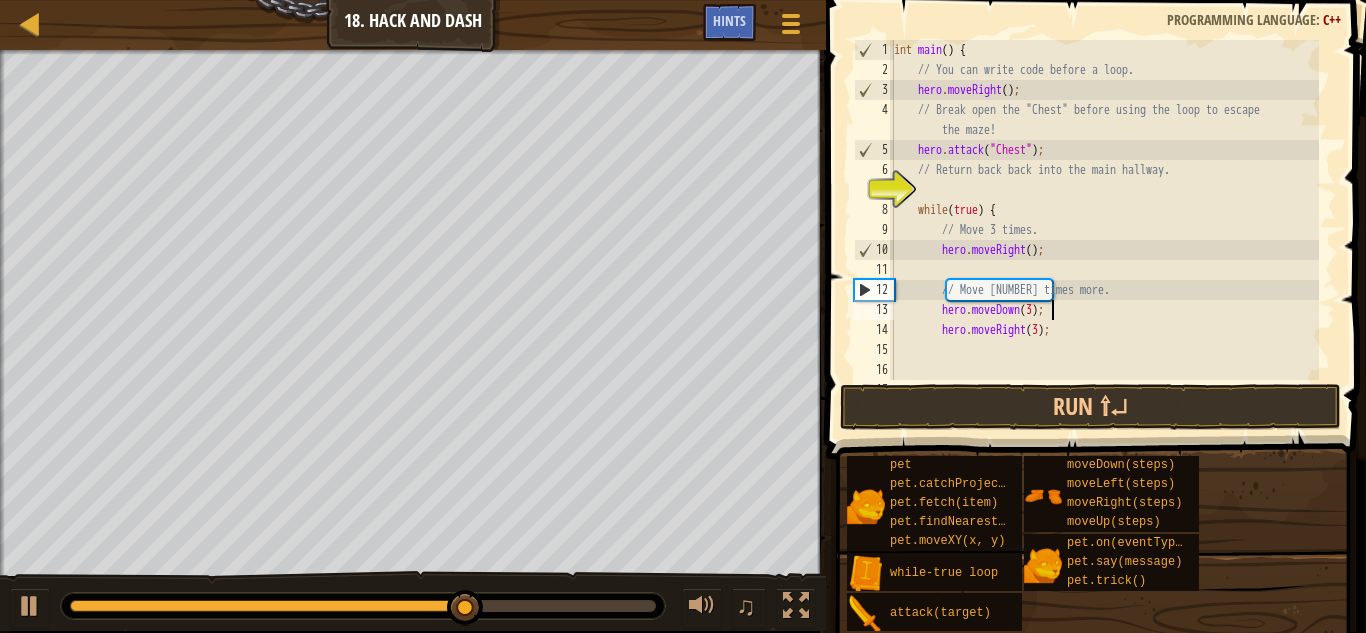 click on "int   main ( )   {      // You can write code before a loop.      hero . moveRight ( ) ;      // Break open the "Chest" before using the loop to escape           the maze!      hero . attack ( " Chest " ) ;      // Return back back into the main hallway.           while ( true )   {          // Move 3 times.          hero . moveRight ( ) ;                   // Move 3 times more.          hero . moveDown ( 3 ) ;          hero . moveRight ( 3 ) ;                        }" at bounding box center [1104, 230] 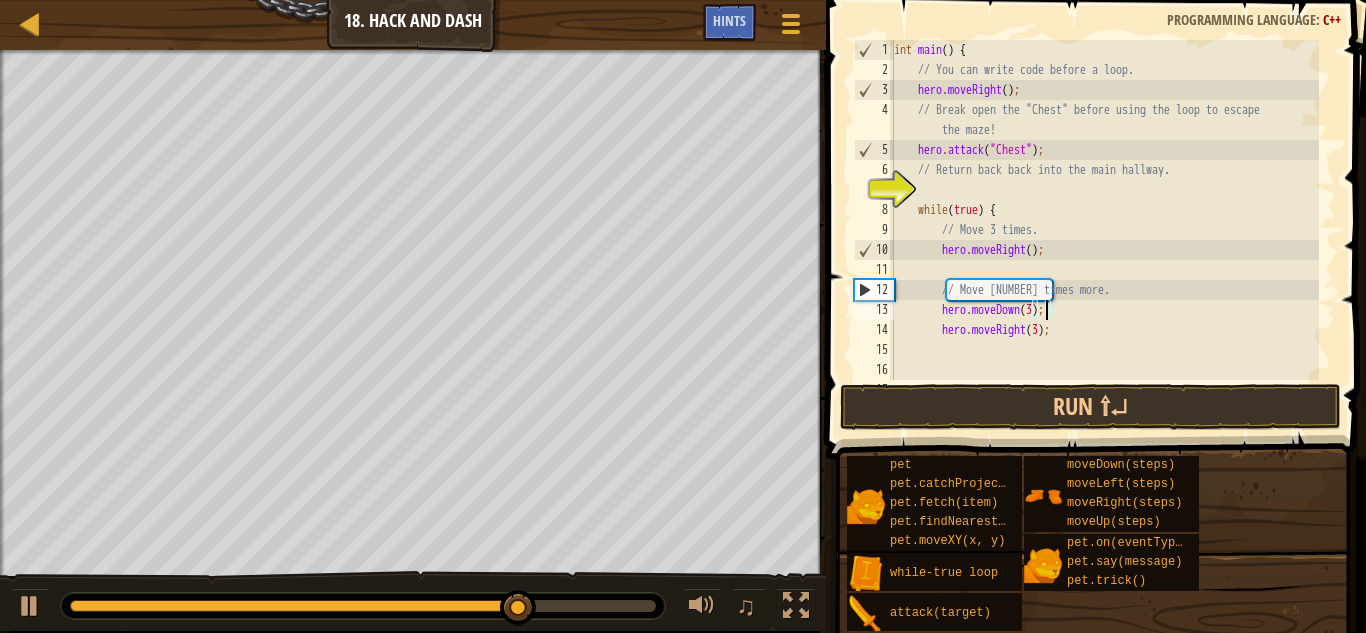 click on "int   main ( )   {      // You can write code before a loop.      hero . moveRight ( ) ;      // Break open the "Chest" before using the loop to escape           the maze!      hero . attack ( " Chest " ) ;      // Return back back into the main hallway.           while ( true )   {          // Move 3 times.          hero . moveRight ( ) ;                   // Move 3 times more.          hero . moveDown ( 3 ) ;          hero . moveRight ( 3 ) ;                        }" at bounding box center [1104, 230] 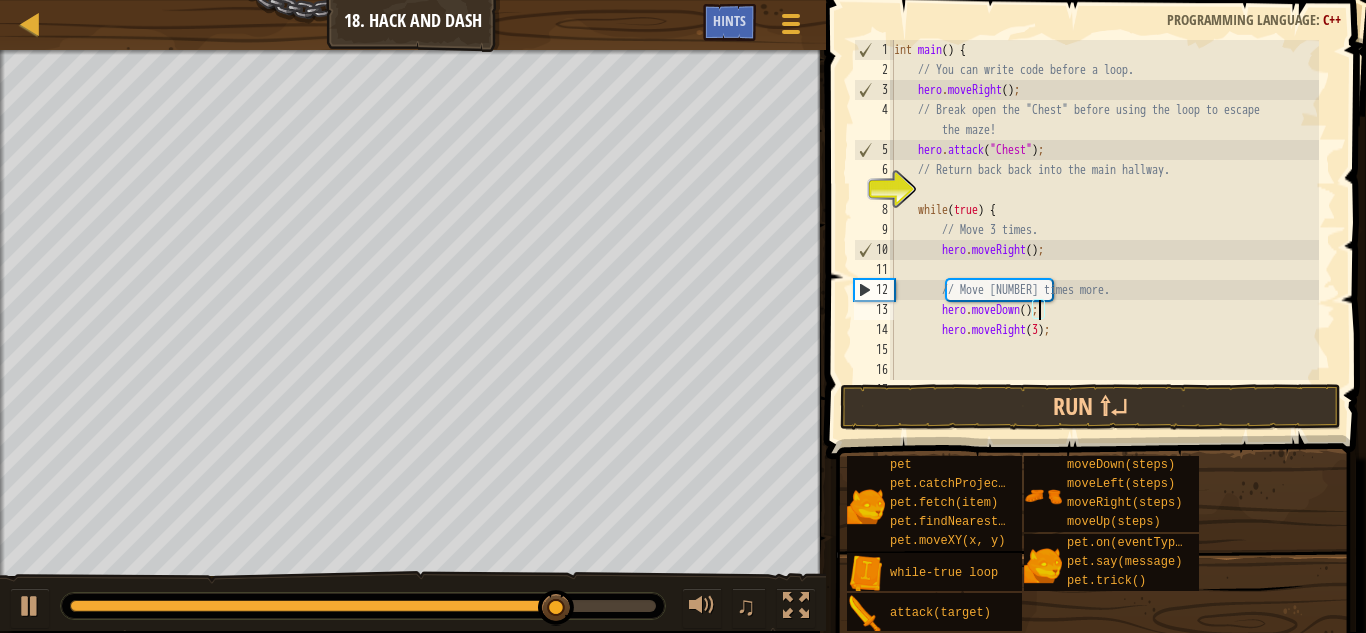 click on "int   main ( )   {      // You can write code before a loop.      hero . moveRight ( ) ;      // Break open the "Chest" before using the loop to escape           the maze!      hero . attack ( " Chest " ) ;      // Return back back into the main hallway.           while ( true )   {          // Move 3 times.          hero . moveRight ( ) ;                   // Move 3 times more.          hero . moveDown ( ) ;          hero . moveRight ( 3 ) ;                        }" at bounding box center [1104, 230] 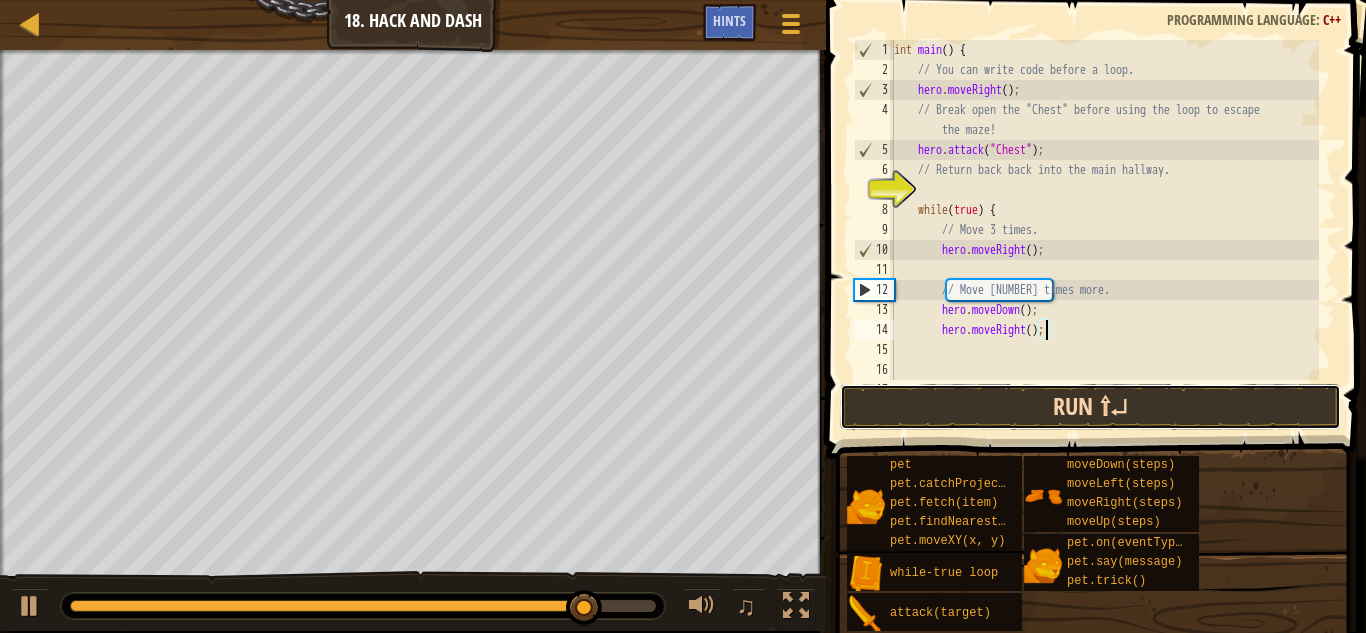 click on "Run ⇧↵" at bounding box center (1090, 407) 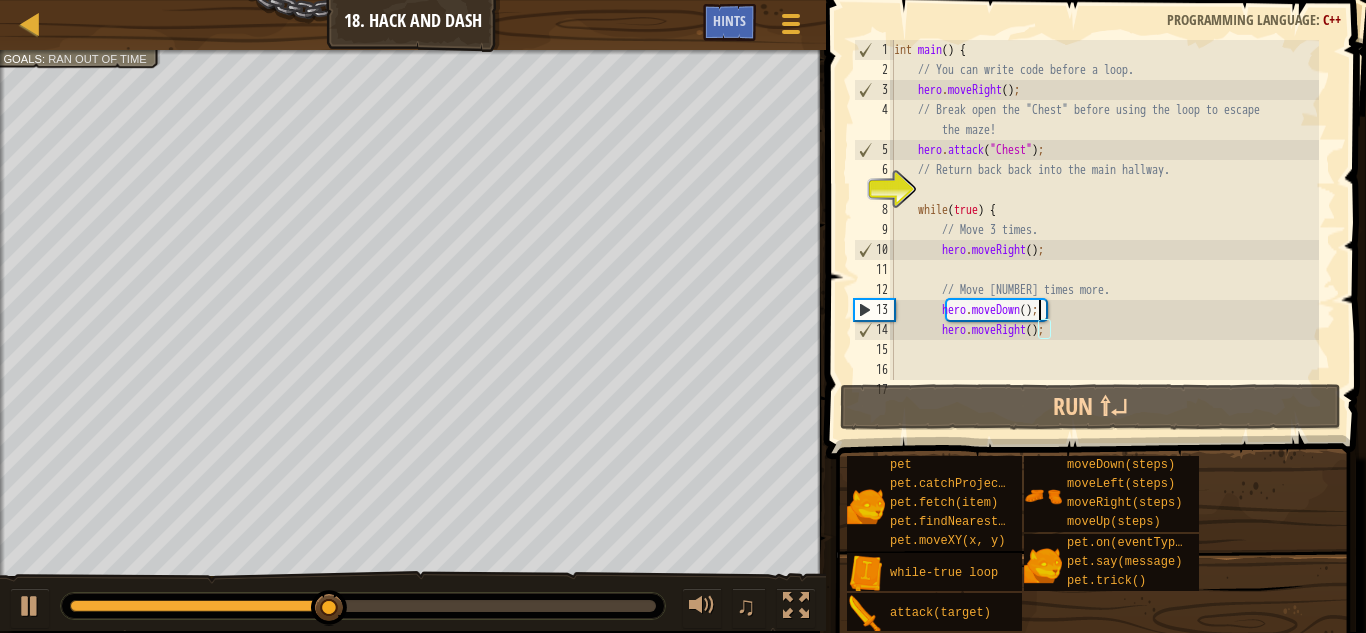 click on "int   main ( )   {      // You can write code before a loop.      hero . moveRight ( ) ;      // Break open the "Chest" before using the loop to escape           the maze!      hero . attack ( " Chest " ) ;      // Return back back into the main hallway.           while ( true )   {          // Move 3 times.          hero . moveRight ( ) ;                   // Move 3 times more.          hero . moveDown ( ) ;          hero . moveRight ( ) ;                        }" at bounding box center (1104, 230) 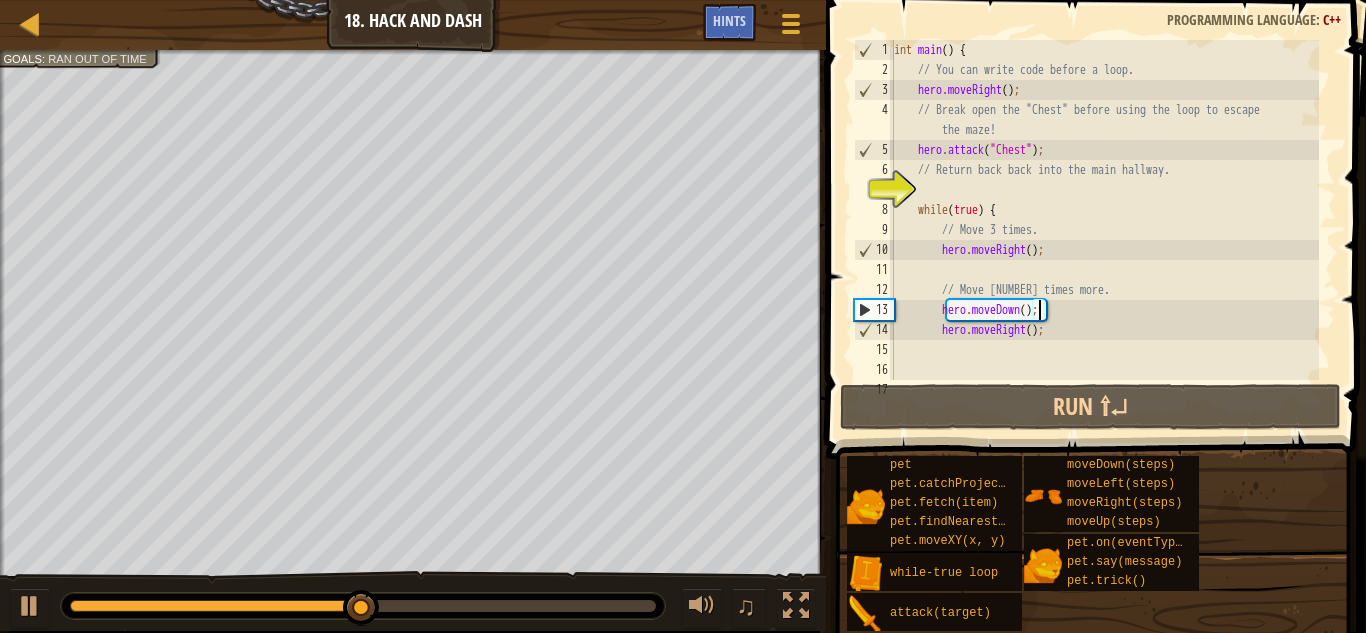 click on "int   main ( )   {      // You can write code before a loop.      hero . moveRight ( ) ;      // Break open the "Chest" before using the loop to escape           the maze!      hero . attack ( " Chest " ) ;      // Return back back into the main hallway.           while ( true )   {          // Move 3 times.          hero . moveRight ( ) ;                   // Move 3 times more.          hero . moveDown ( ) ;          hero . moveRight ( ) ;                        }" at bounding box center [1104, 230] 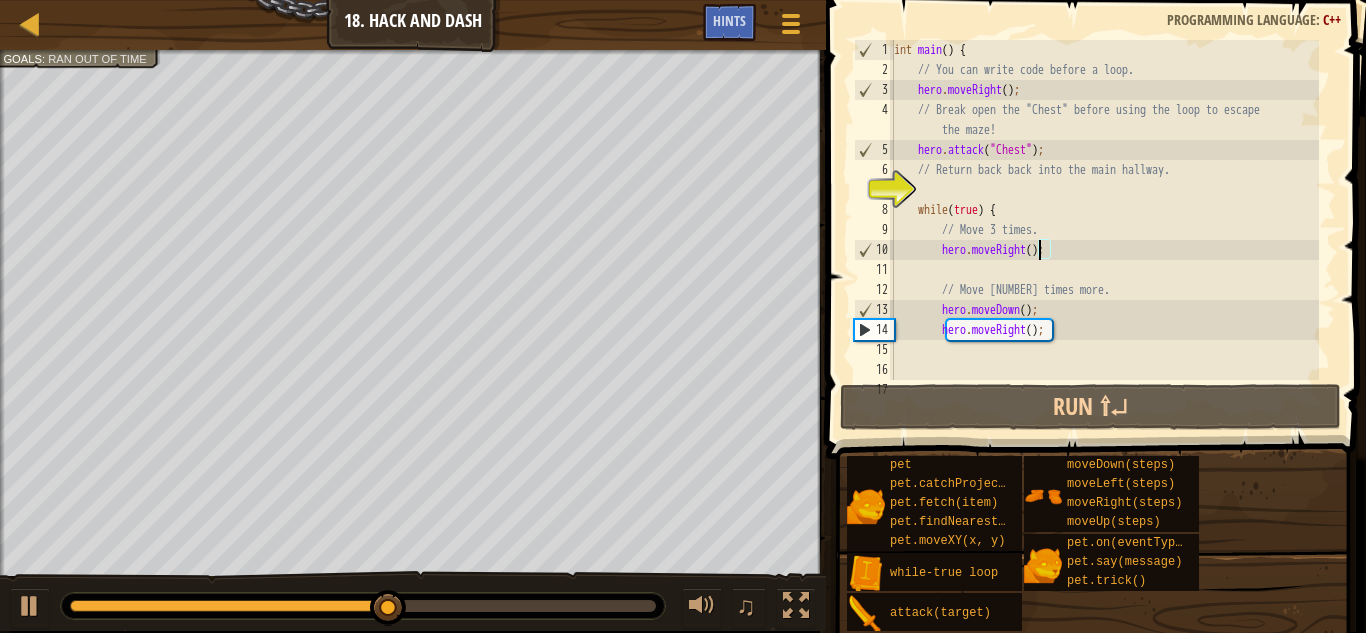click on "int   main ( )   {      // You can write code before a loop.      hero . moveRight ( ) ;      // Break open the "Chest" before using the loop to escape           the maze!      hero . attack ( " Chest " ) ;      // Return back back into the main hallway.           while ( true )   {          // Move 3 times.          hero . moveRight ( ) ;                   // Move 3 times more.          hero . moveDown ( ) ;          hero . moveRight ( ) ;                        }" at bounding box center [1104, 230] 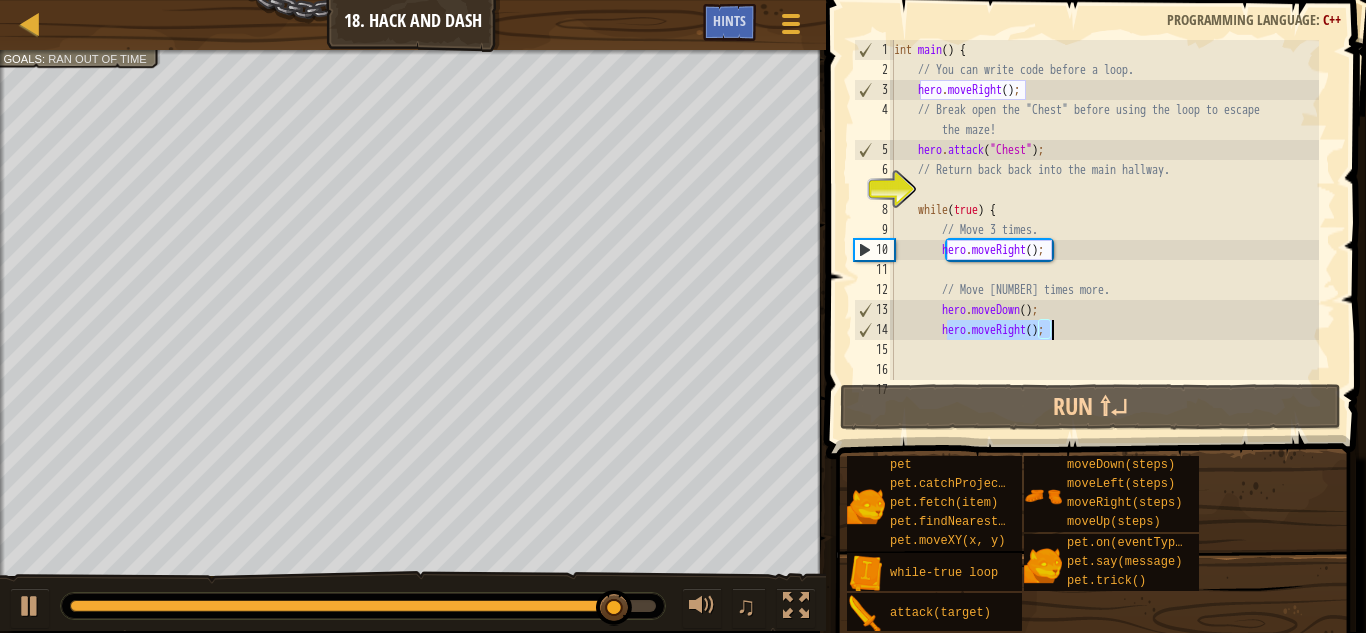drag, startPoint x: 945, startPoint y: 331, endPoint x: 1069, endPoint y: 333, distance: 124.01613 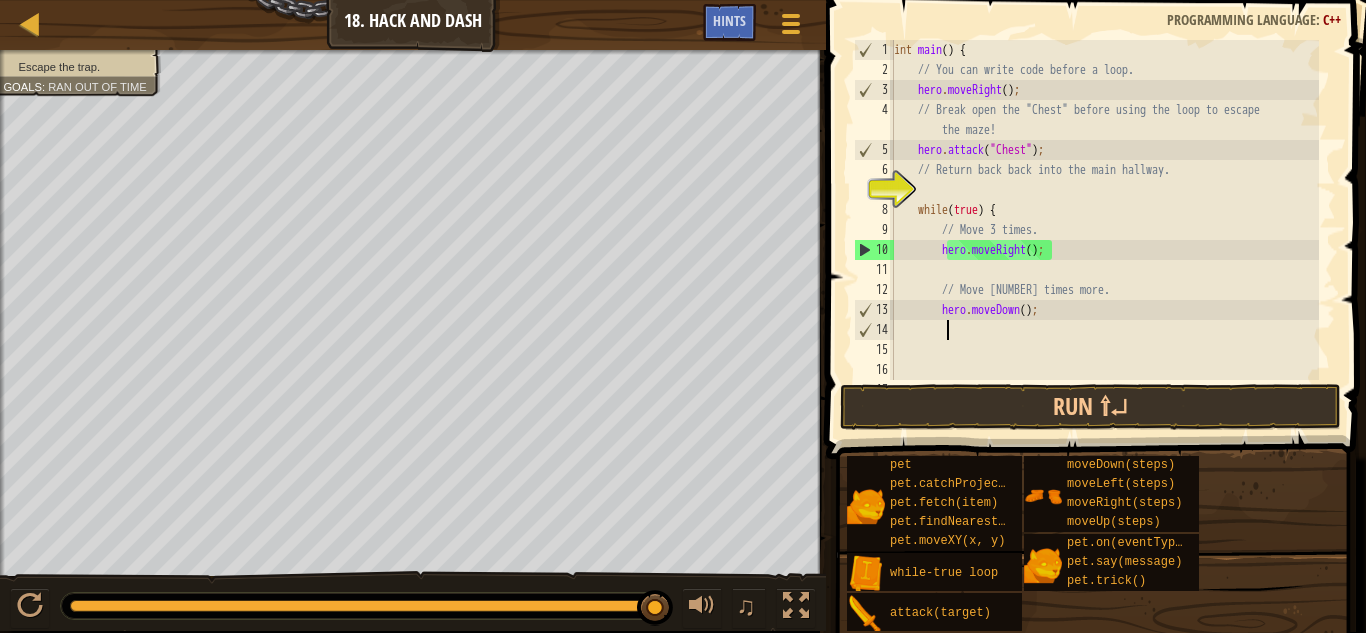 click on "int   main ( )   {      // You can write code before a loop.      hero . moveRight ( ) ;      // Break open the "Chest" before using the loop to escape           the maze!      hero . attack ( " Chest " ) ;      // Return back back into the main hallway.           while ( true )   {          // Move 3 times.          hero . moveRight ( ) ;                   // Move 3 times more.          hero . moveDown ( ) ;                                 }" at bounding box center (1104, 230) 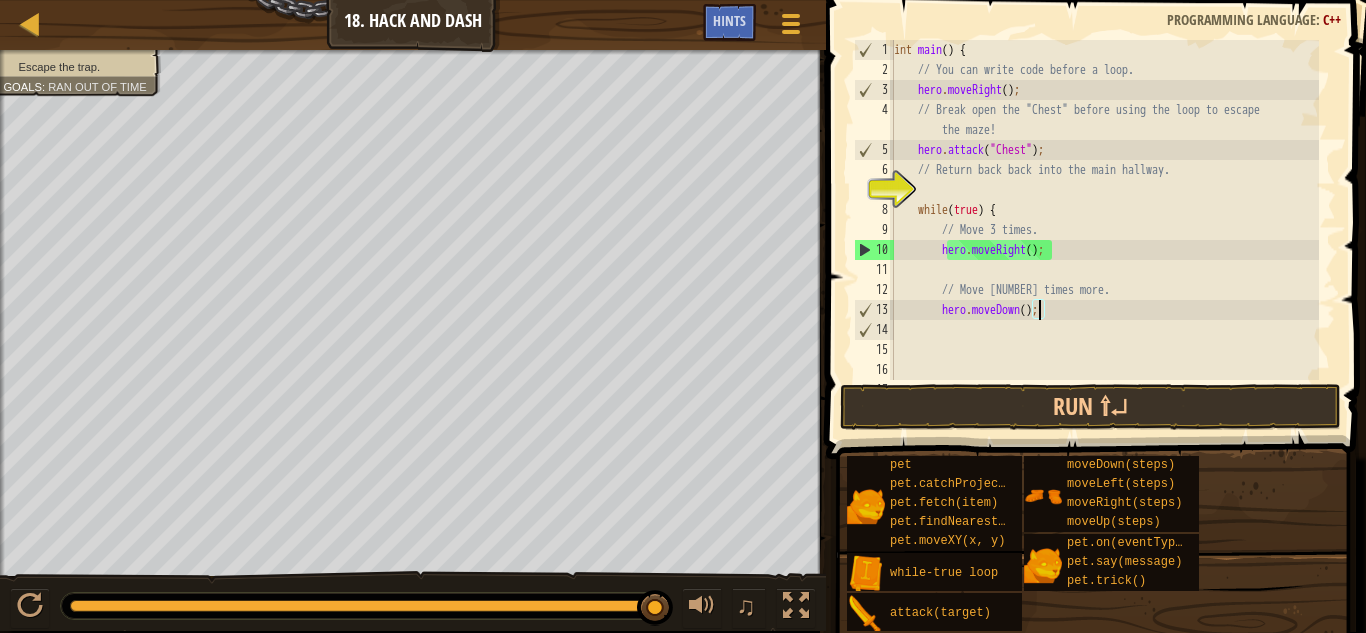scroll, scrollTop: 9, scrollLeft: 12, axis: both 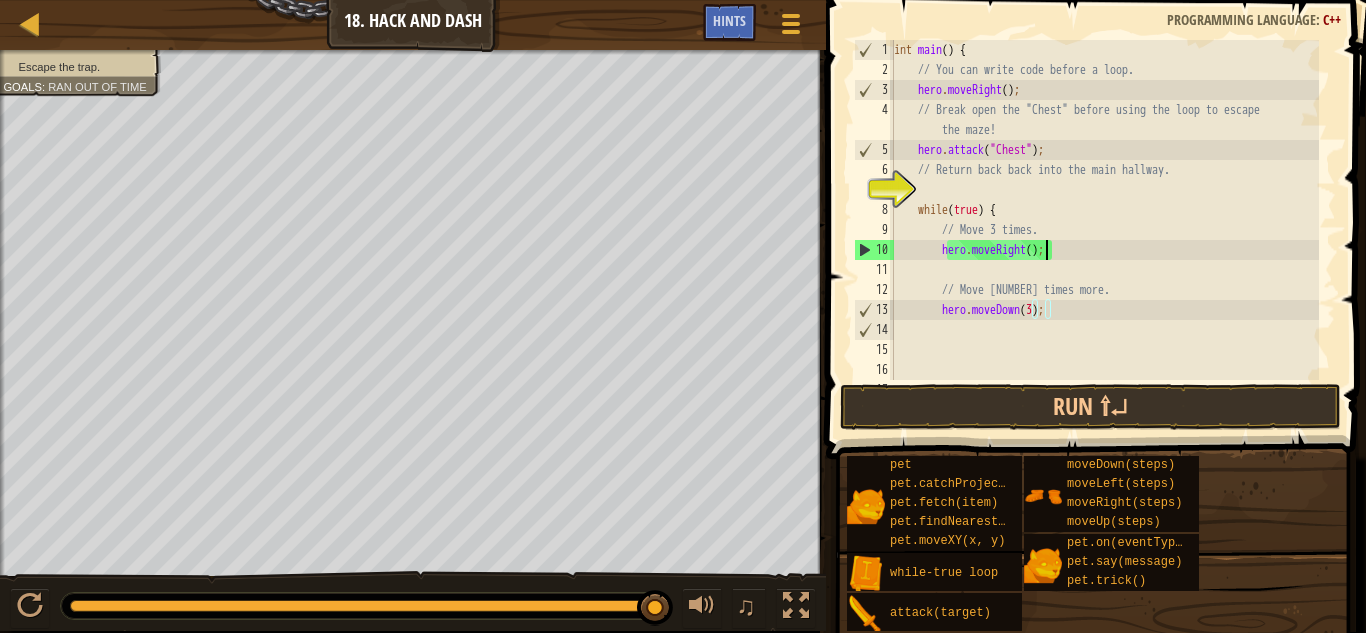 drag, startPoint x: 1045, startPoint y: 246, endPoint x: 1058, endPoint y: 256, distance: 16.40122 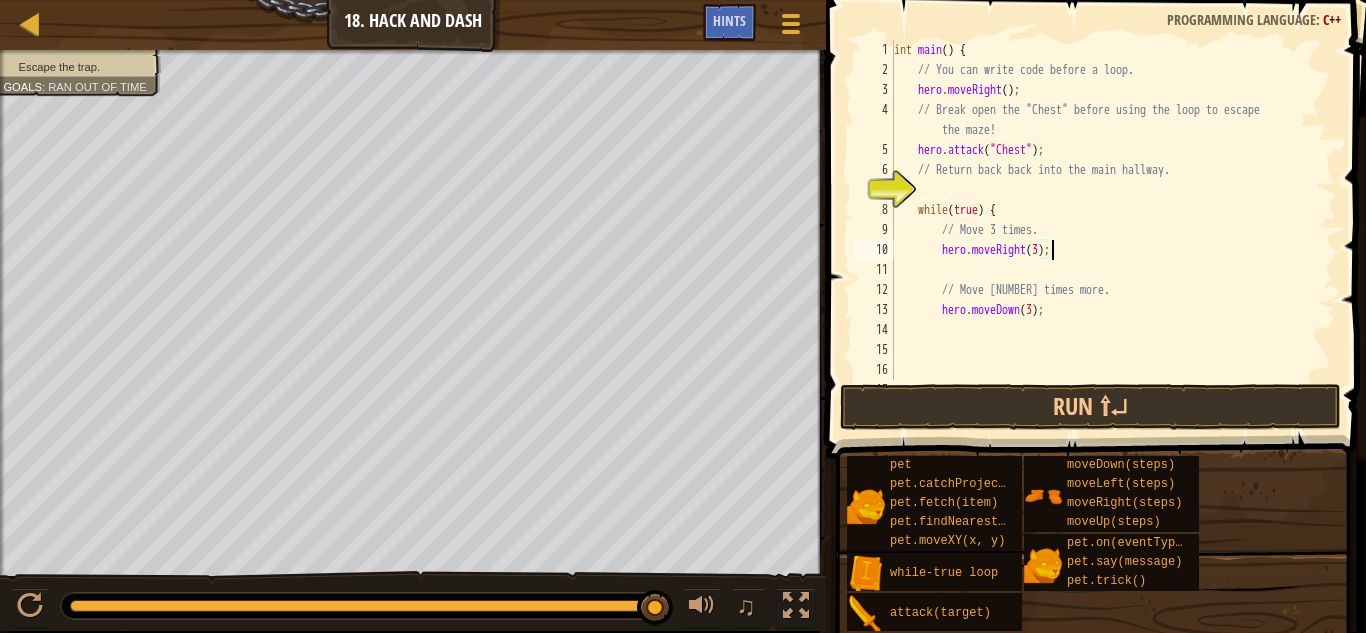 scroll, scrollTop: 9, scrollLeft: 13, axis: both 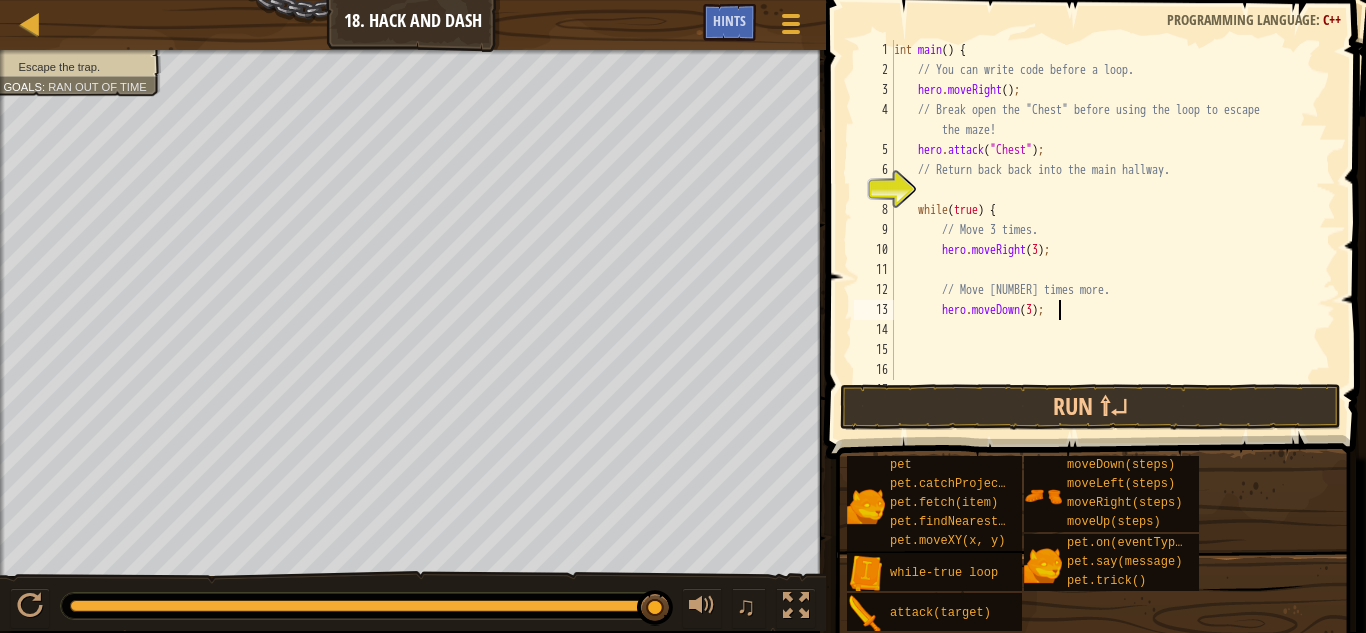 click on "int   main ( )   {      // You can write code before a loop.      hero . moveRight ( ) ;      // Break open the "Chest" before using the loop to escape           the maze!      hero . attack ( " Chest " ) ;      // Return back back into the main hallway.           while ( true )   {          // Move 3 times.          hero . moveRight ( 3 ) ;                   // Move 3 times more.          hero . moveDown ( 3 ) ;                                 }" at bounding box center [1104, 230] 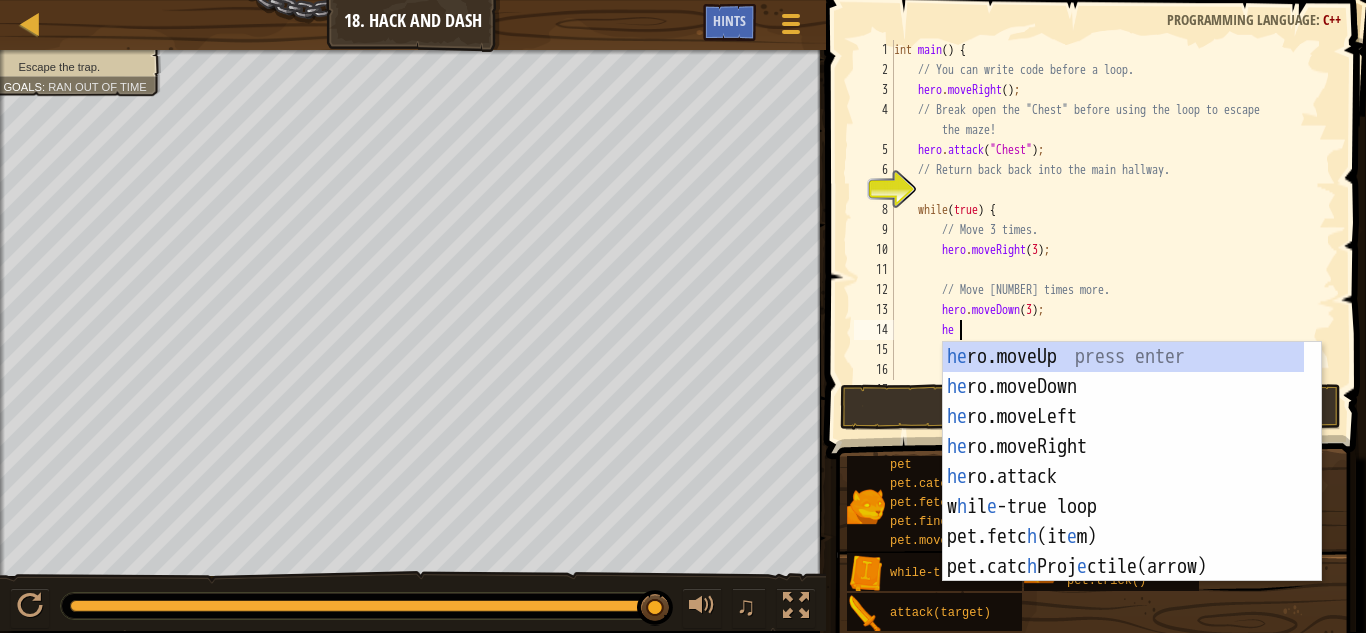 type on "her" 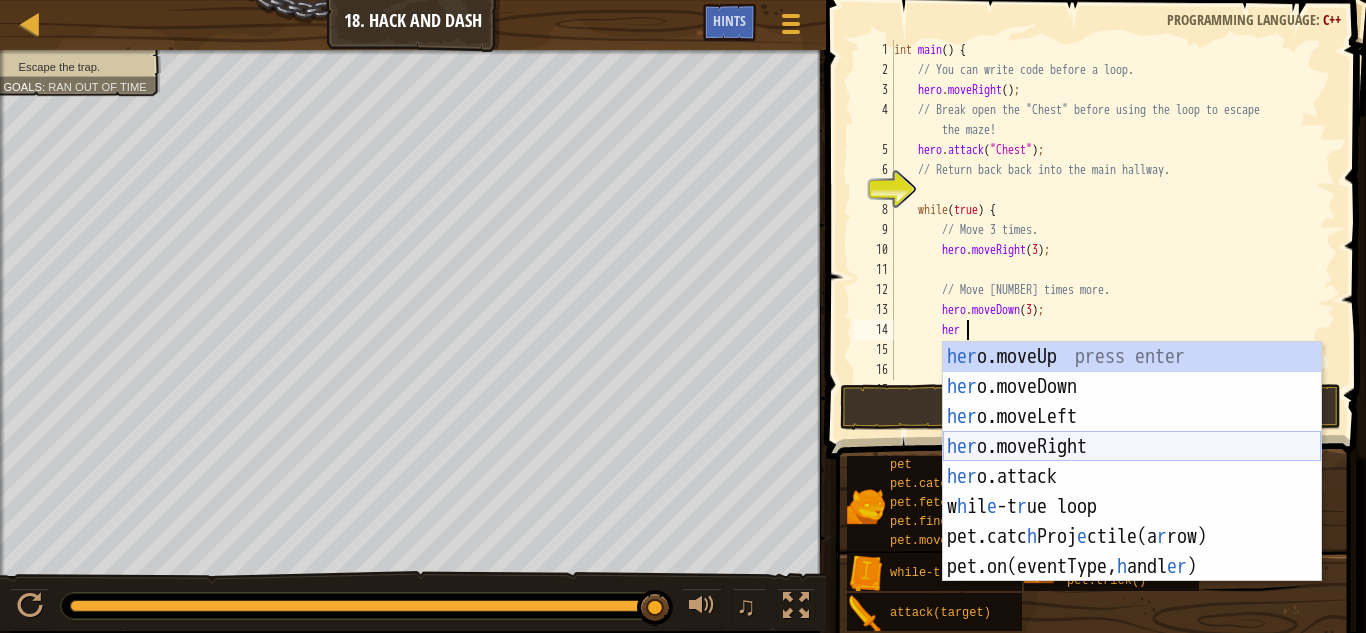 click on "her o.moveUp press enter her o.moveDown press enter her o.moveLeft press enter her o.moveRight press enter her o.attack press enter w h il e -t r ue loop press enter pet.catc h Proj e ctile(a r row) press enter pet.on(eventType,  h andl er ) press enter" at bounding box center [1132, 492] 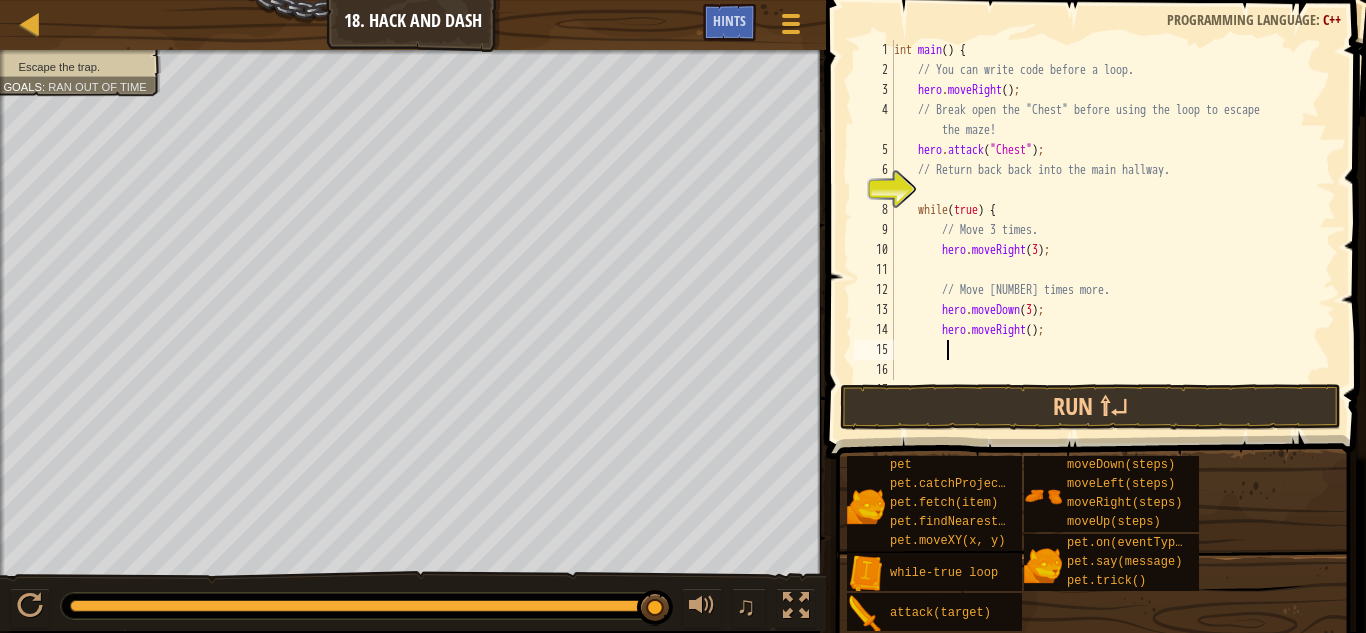 click on "int   main ( )   {      // You can write code before a loop.      hero . moveRight ( ) ;      // Break open the "Chest" before using the loop to escape           the maze!      hero . attack ( " Chest " ) ;      // Return back back into the main hallway.           while ( true )   {          // Move 3 times.          hero . moveRight ( 3 ) ;                   // Move 3 times more.          hero . moveDown ( 3 ) ;          hero . moveRight ( ) ;" at bounding box center [1104, 230] 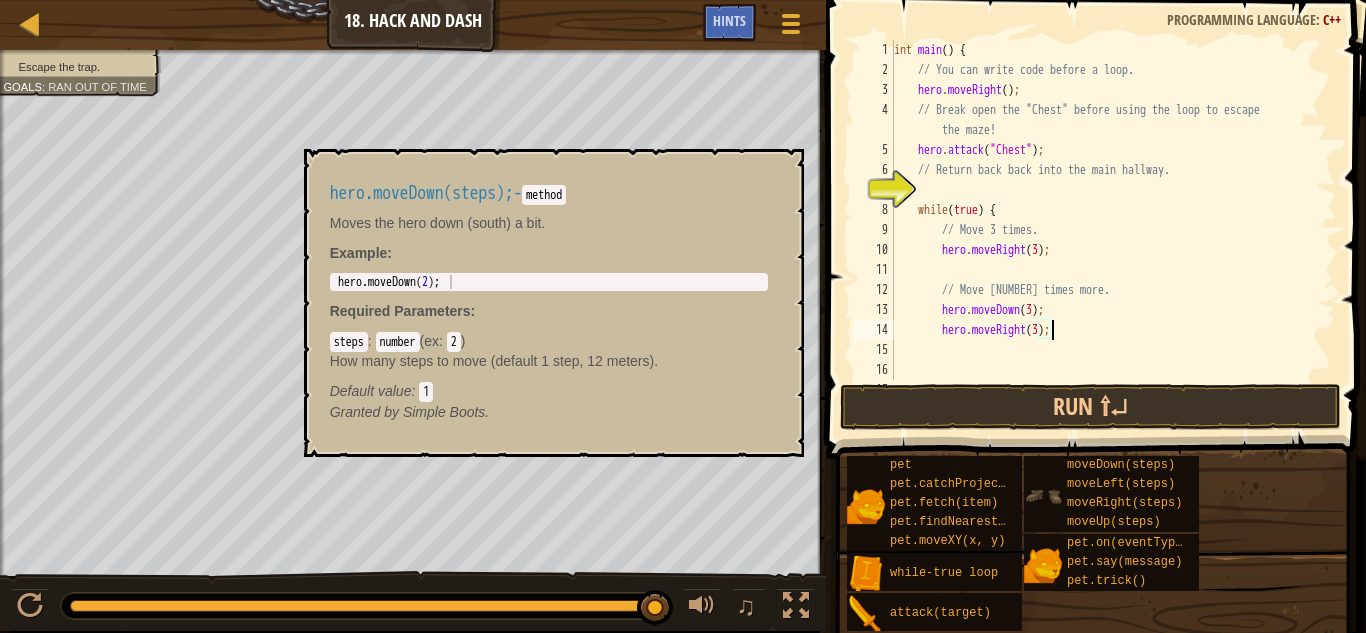 scroll, scrollTop: 9, scrollLeft: 13, axis: both 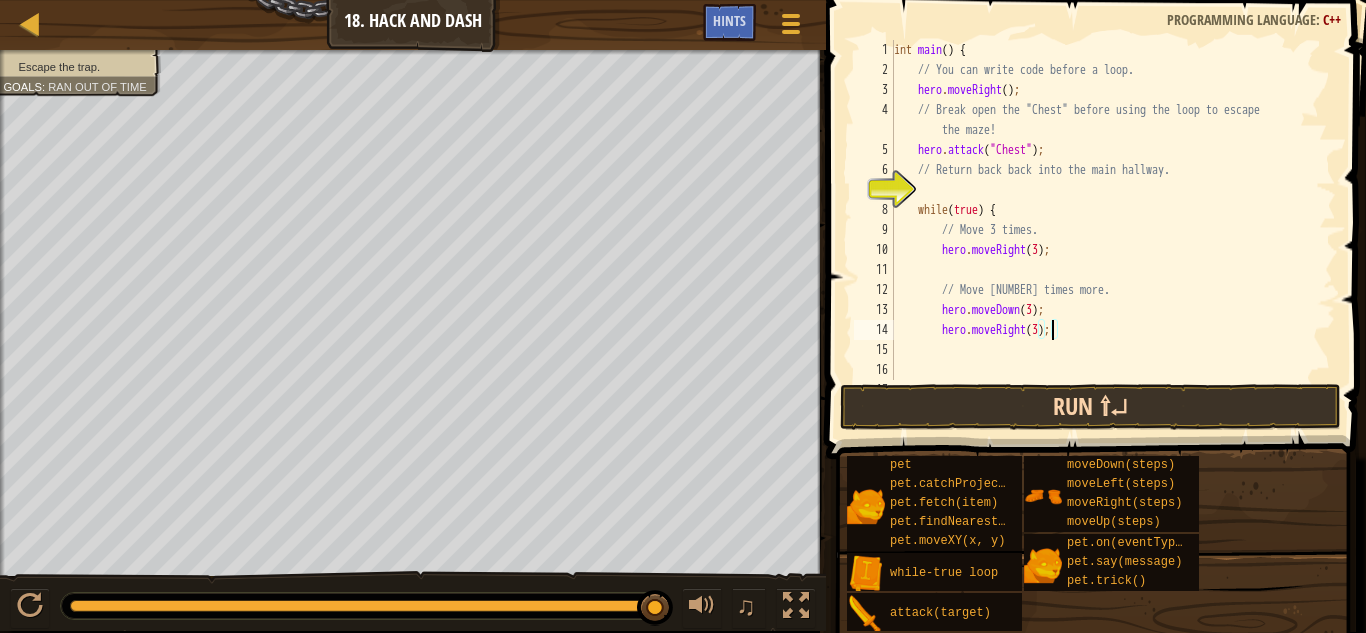 type on "hero.moveRight(3);" 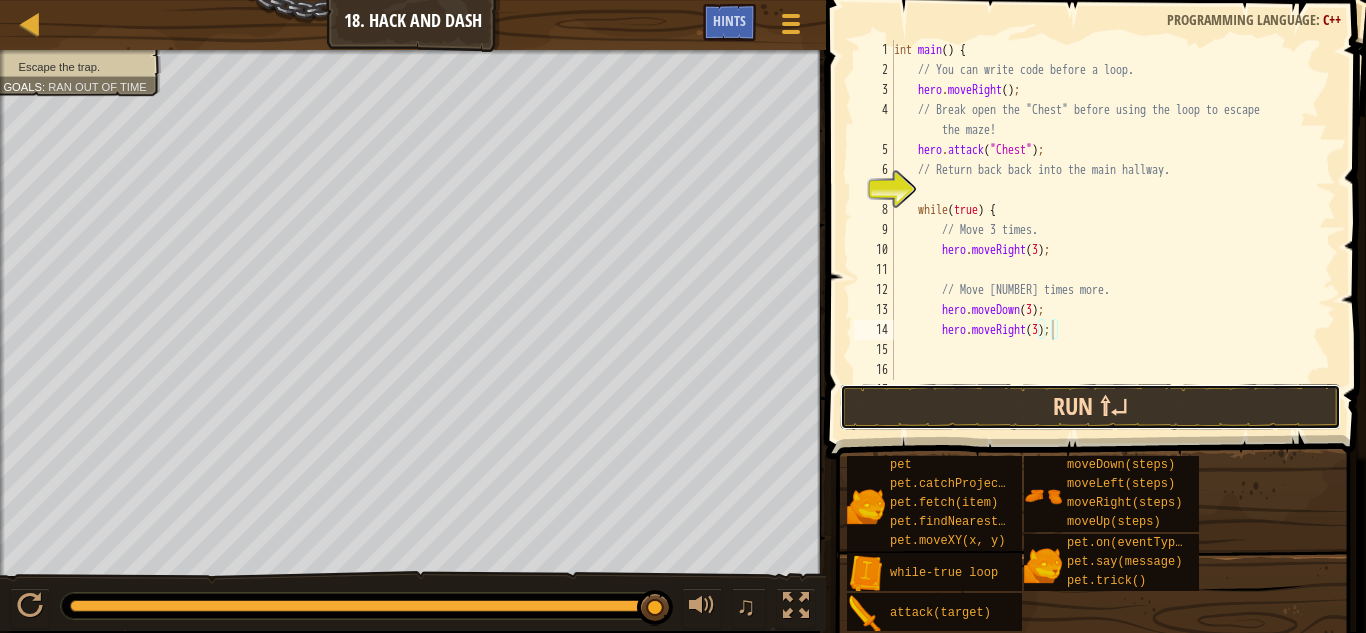click on "Run ⇧↵" at bounding box center (1090, 407) 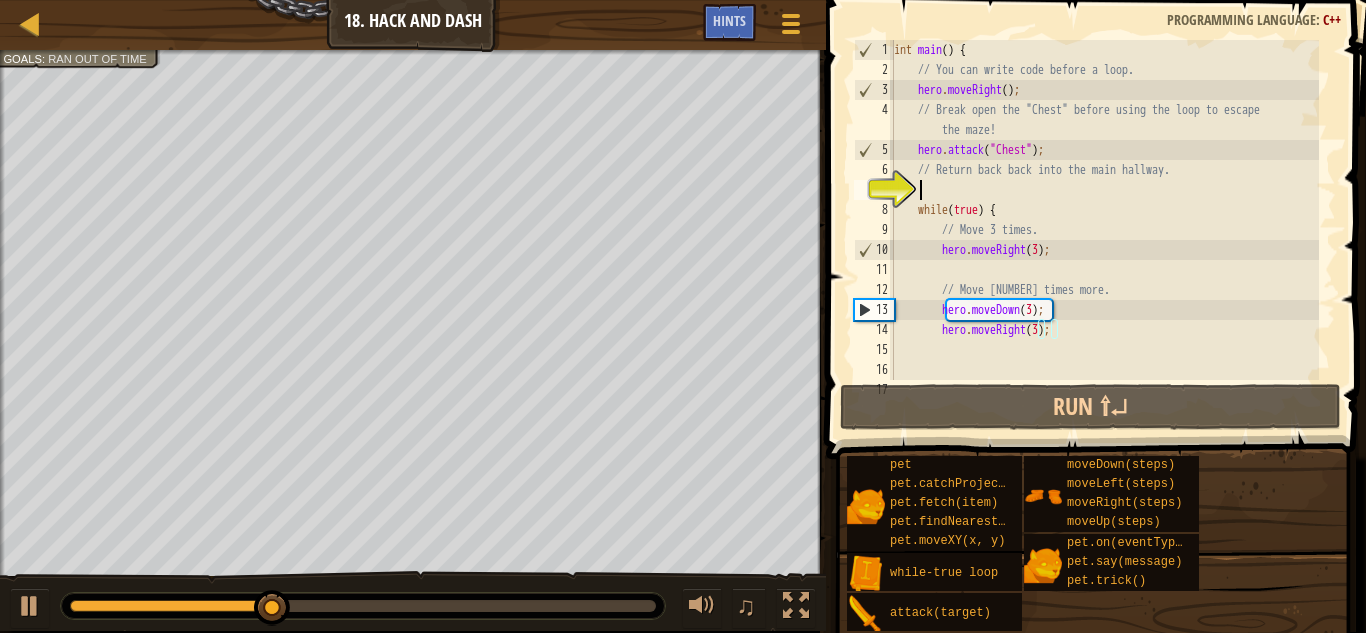 click on "int   main ( )   {      // You can write code before a loop.      hero . moveRight ( ) ;      // Break open the "Chest" before using the loop to escape           the maze!      hero . attack ( " Chest " ) ;      // Return back back into the main hallway.           while ( true )   {          // Move 3 times.          hero . moveRight ( 3 ) ;                   // Move 3 times more.          hero . moveDown ( 3 ) ;          hero . moveRight ( 3 ) ;" at bounding box center [1104, 230] 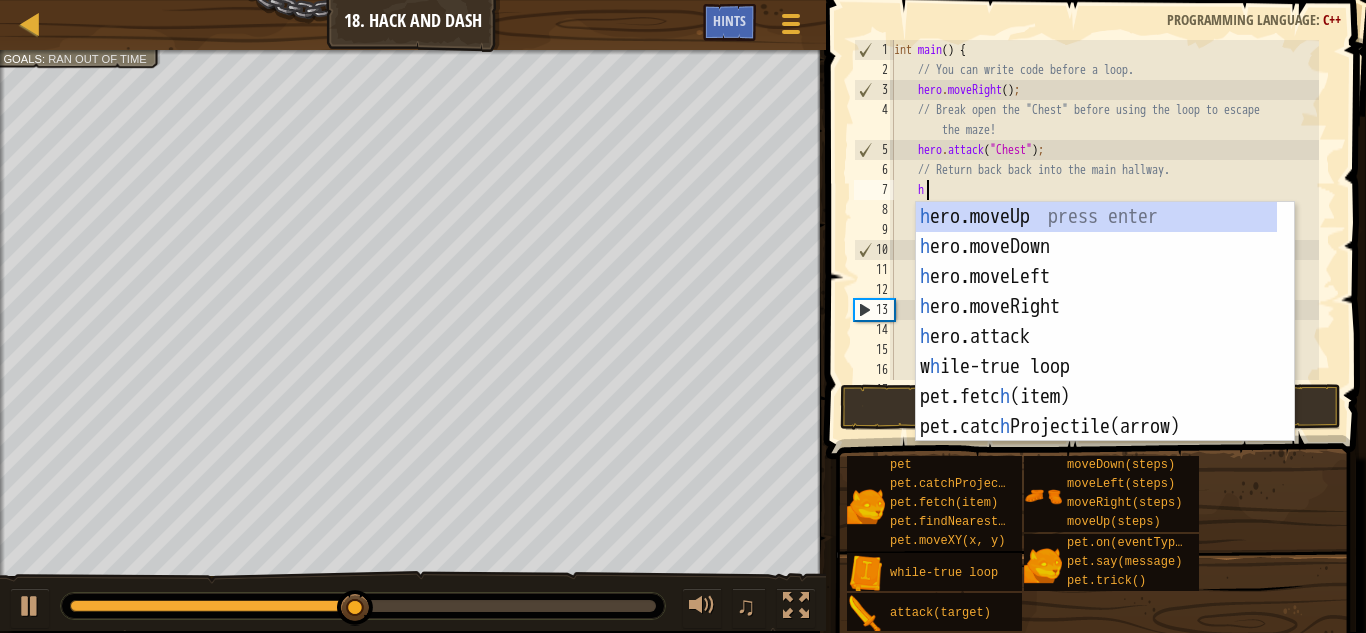 scroll, scrollTop: 9, scrollLeft: 2, axis: both 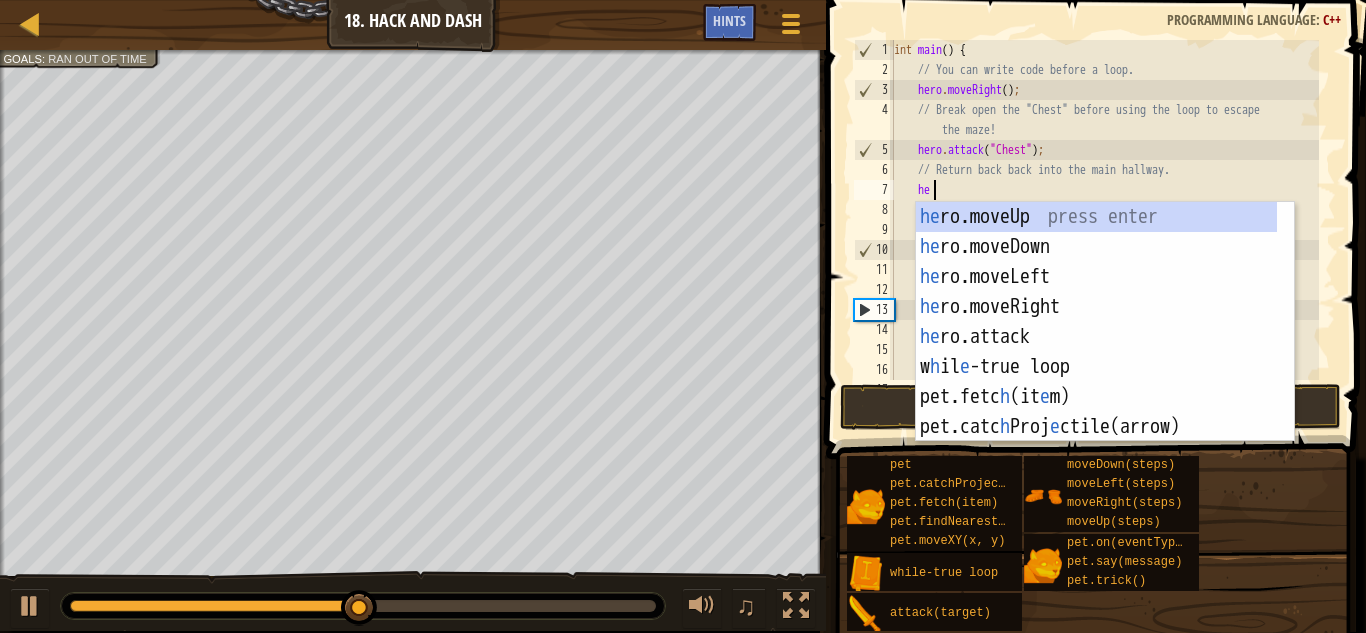 type on "her" 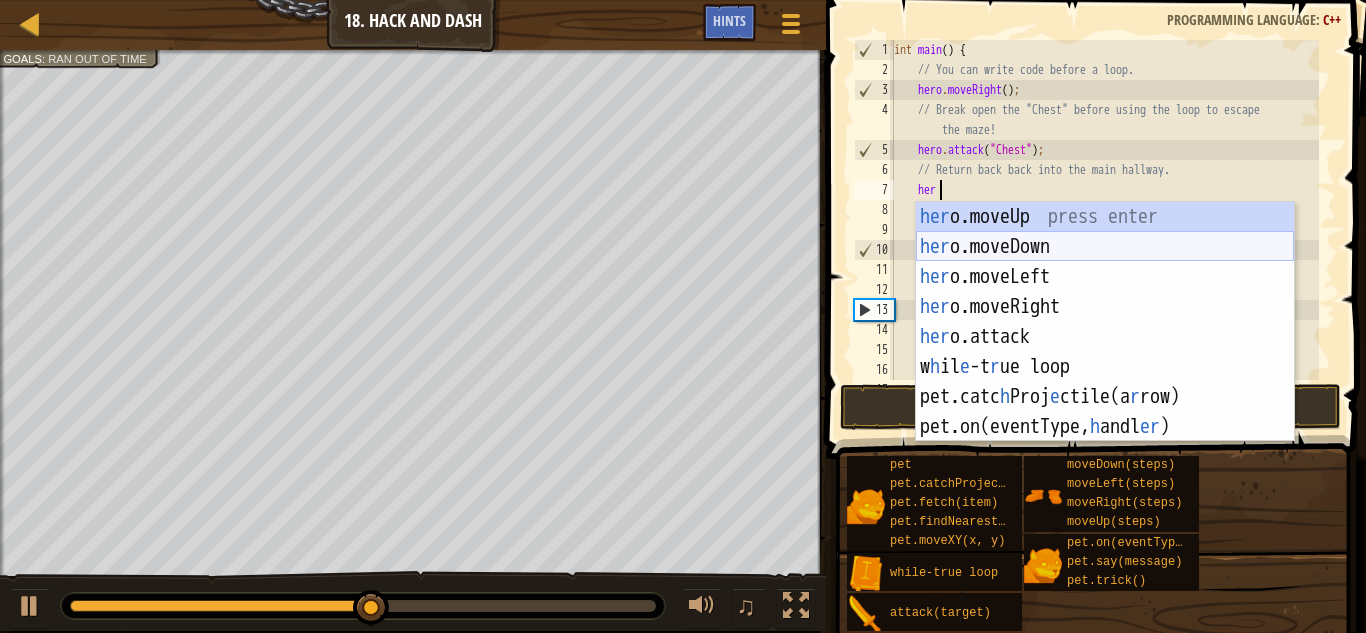click on "her o.moveUp press enter her o.moveDown press enter her o.moveLeft press enter her o.moveRight press enter her o.attack press enter w h il e -t r ue loop press enter pet.catc h Proj e ctile(a r row) press enter pet.on(eventType,  h andl er ) press enter" at bounding box center [1105, 352] 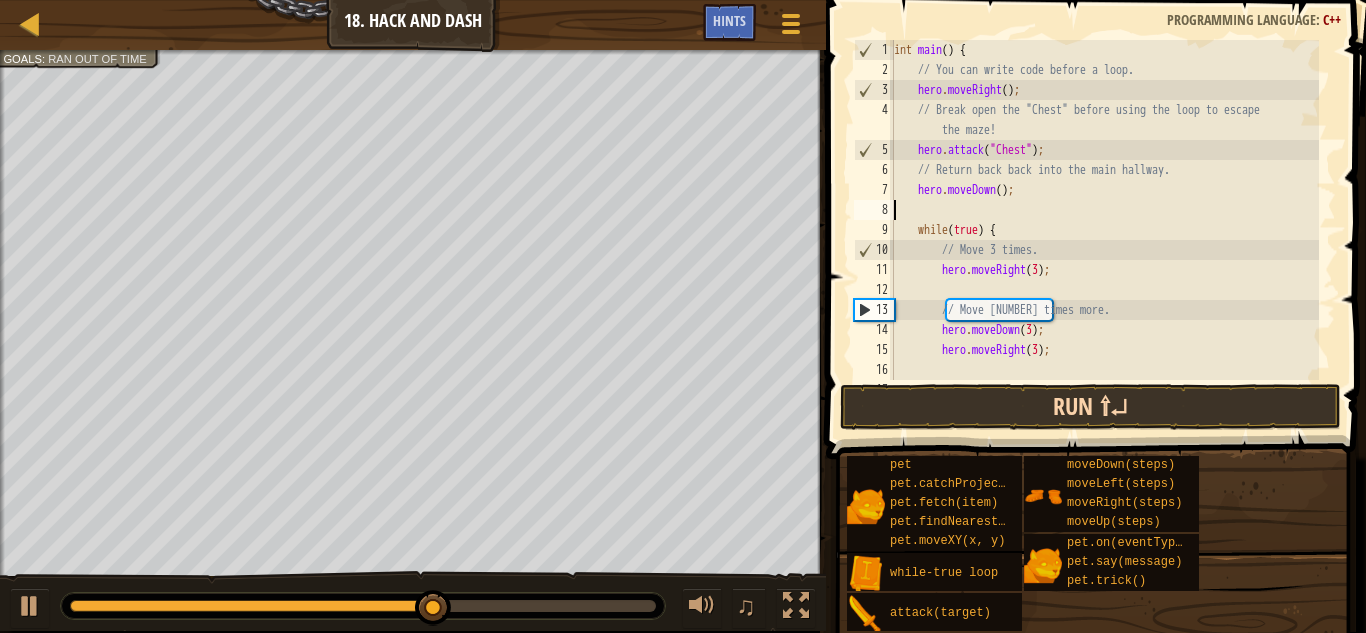 scroll, scrollTop: 9, scrollLeft: 0, axis: vertical 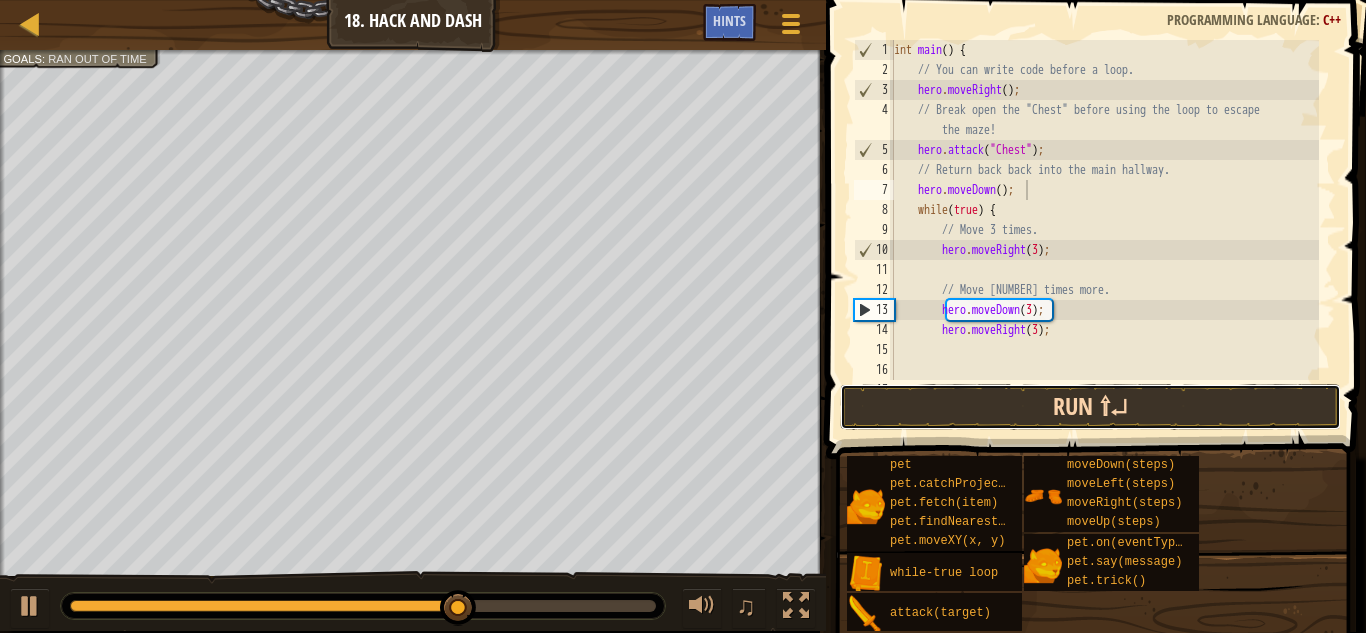 click on "Run ⇧↵" at bounding box center [1090, 407] 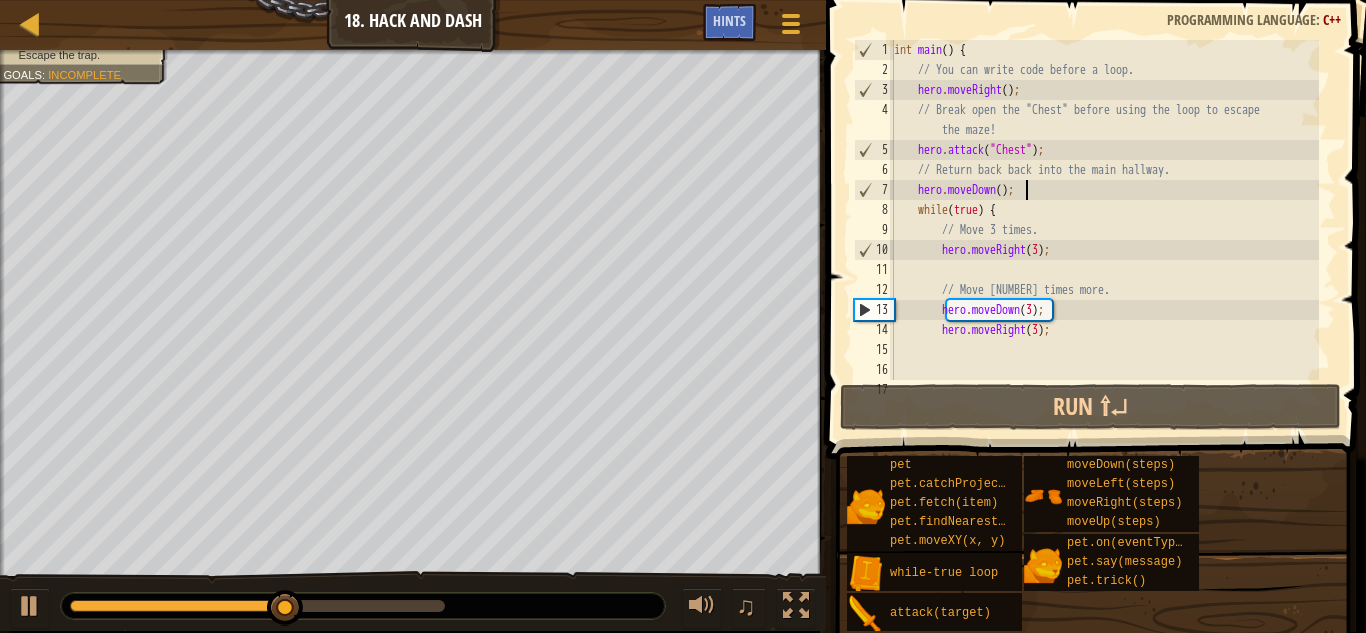 click on "int   main ( )   {      // You can write code before a loop.      hero . moveRight ( ) ;      // Break open the "Chest" before using the loop to escape           the maze!      hero . attack ( " Chest " ) ;      // Return back back into the main hallway.      hero . moveDown ( ) ;      while ( true )   {          // Move 3 times.          hero . moveRight ( 3 ) ;                   // Move 3 times more.          hero . moveDown ( 3 ) ;          hero . moveRight ( 3 ) ;" at bounding box center [1104, 230] 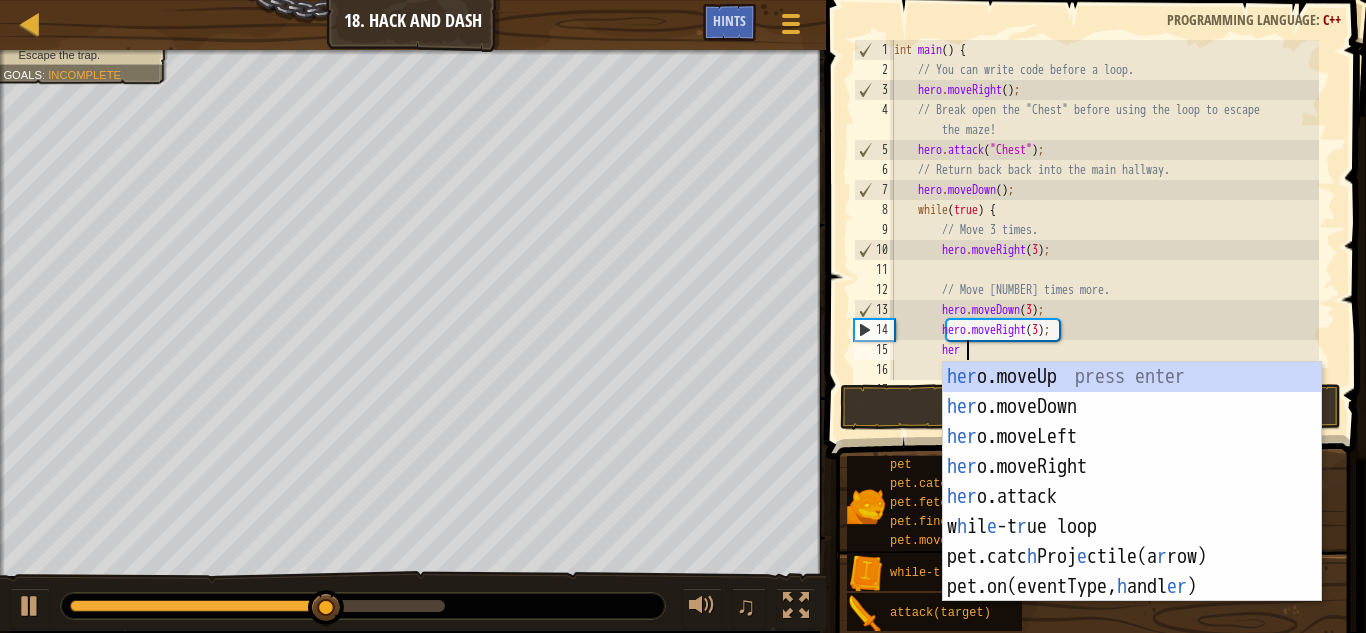 type on "hero" 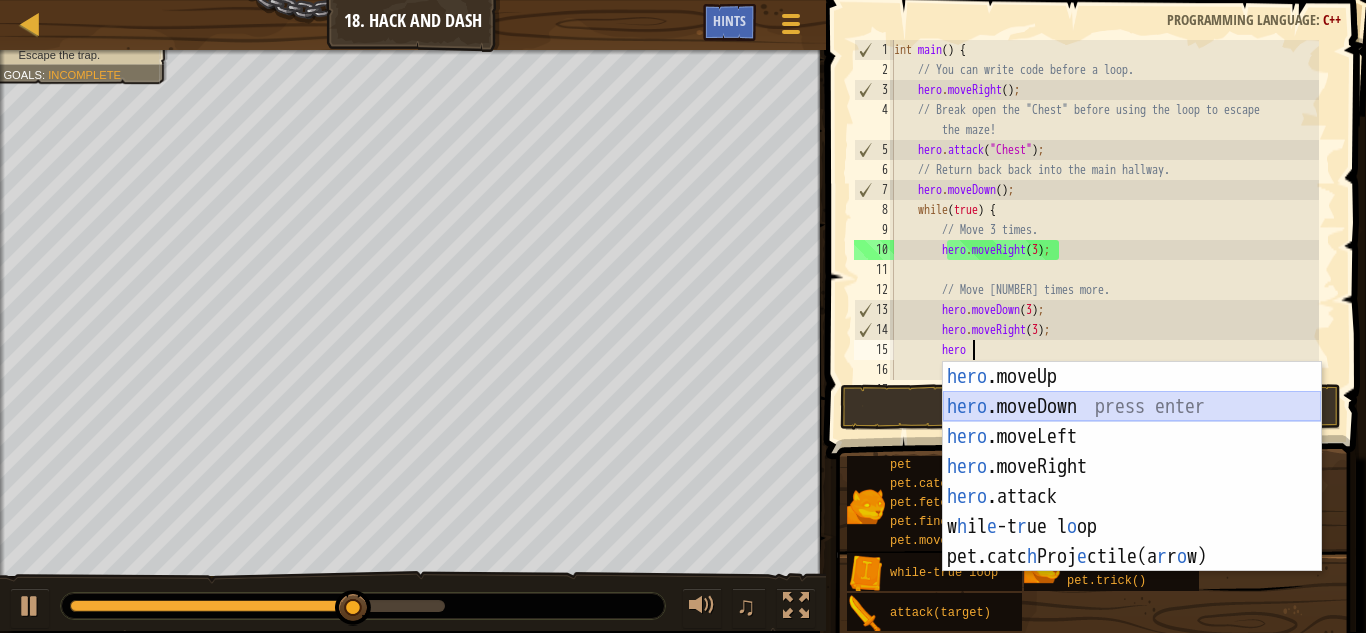 click on "hero .moveUp press enter hero .moveDown press enter hero .moveLeft press enter hero .moveRight press enter hero .attack press enter w h il e -t r ue l o op press enter pet.catc h Proj e ctile(a r r o w) press enter" at bounding box center (1132, 497) 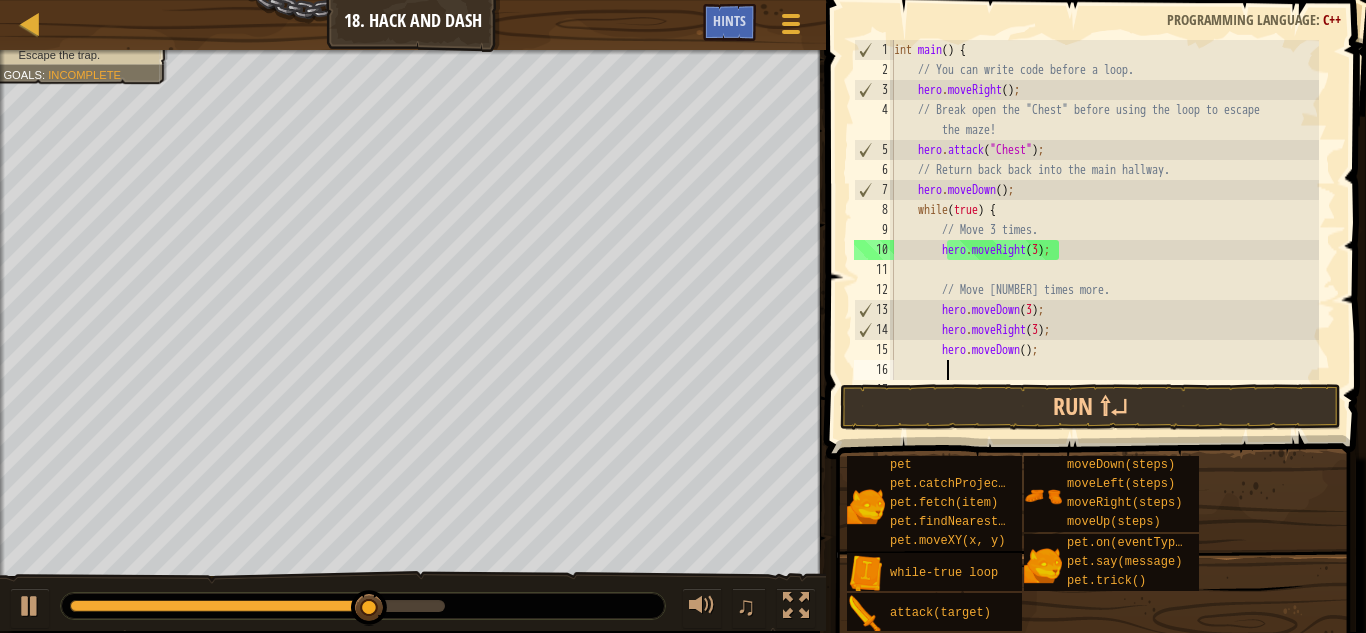 click on "int   main ( )   {      // You can write code before a loop.      hero . moveRight ( ) ;      // Break open the "Chest" before using the loop to escape           the maze!      hero . attack ( " Chest " ) ;      // Return back back into the main hallway.      hero . moveDown ( ) ;      while ( true )   {          // Move 3 times.          hero . moveRight ( 3 ) ;                   // Move 3 times more.          hero . moveDown ( 3 ) ;          hero . moveRight ( 3 ) ;          hero . moveDown ( ) ;" at bounding box center (1104, 230) 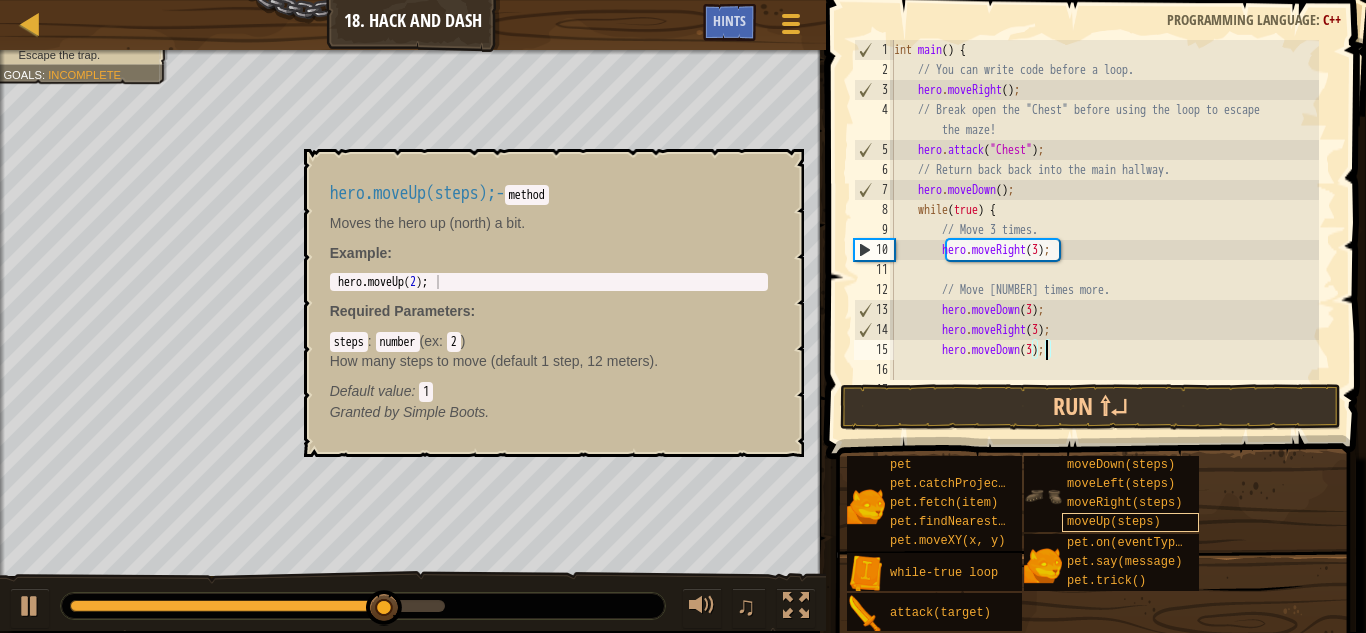 scroll, scrollTop: 9, scrollLeft: 12, axis: both 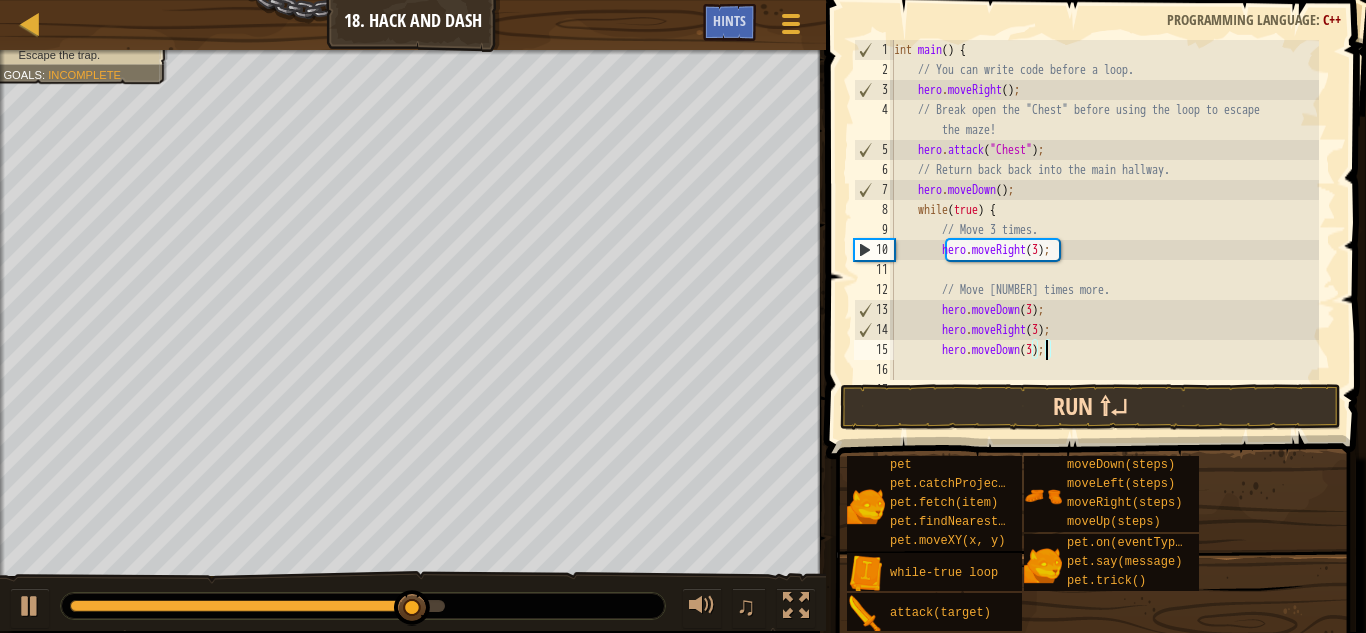 type on "hero.moveDown(3);" 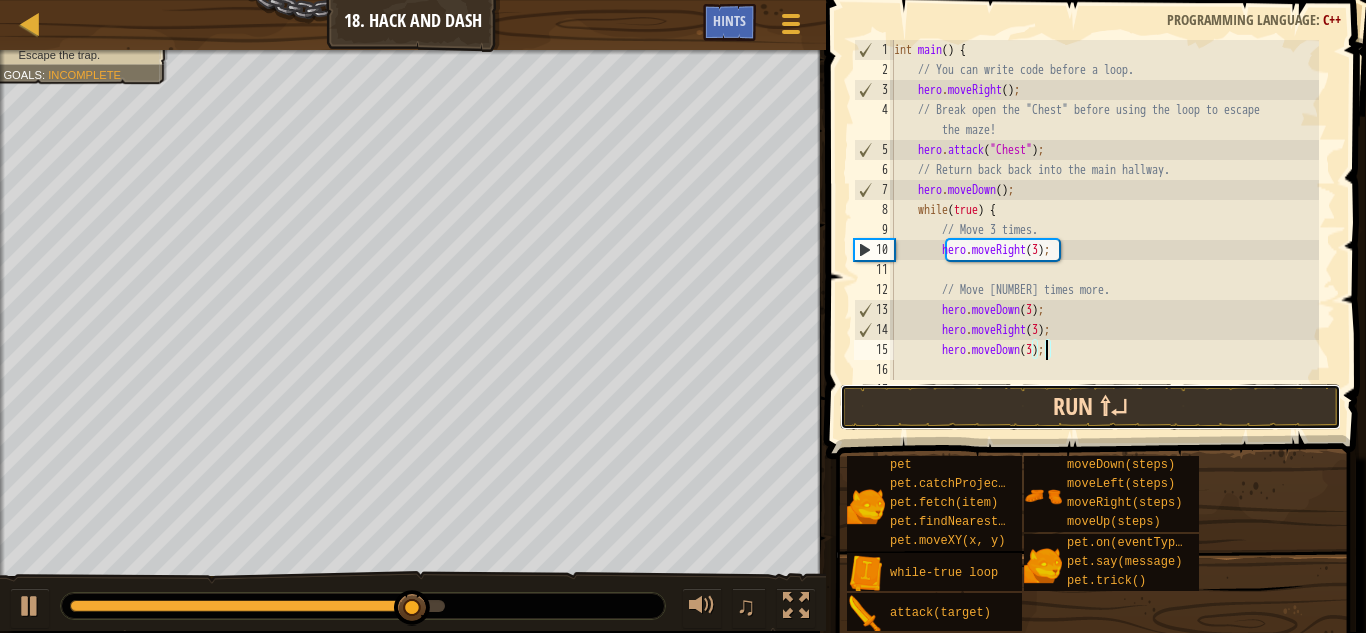 click on "Run ⇧↵" at bounding box center [1090, 407] 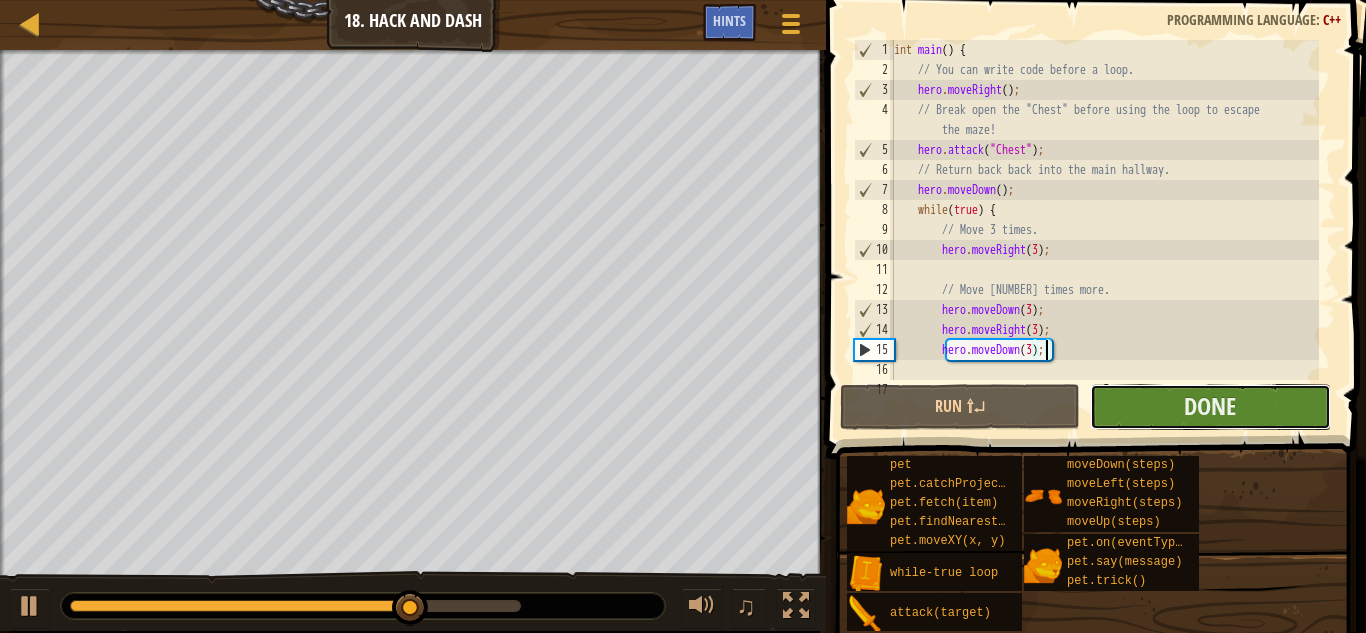click on "Done" at bounding box center [1210, 407] 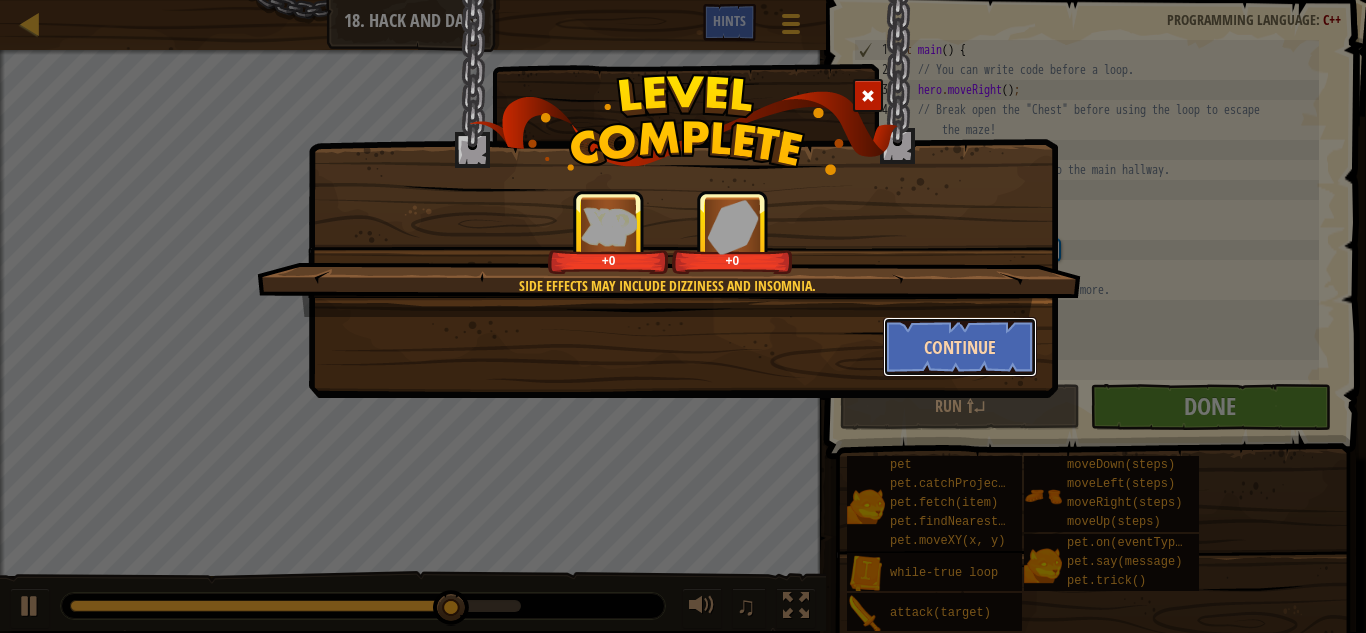 click on "Continue" at bounding box center (960, 347) 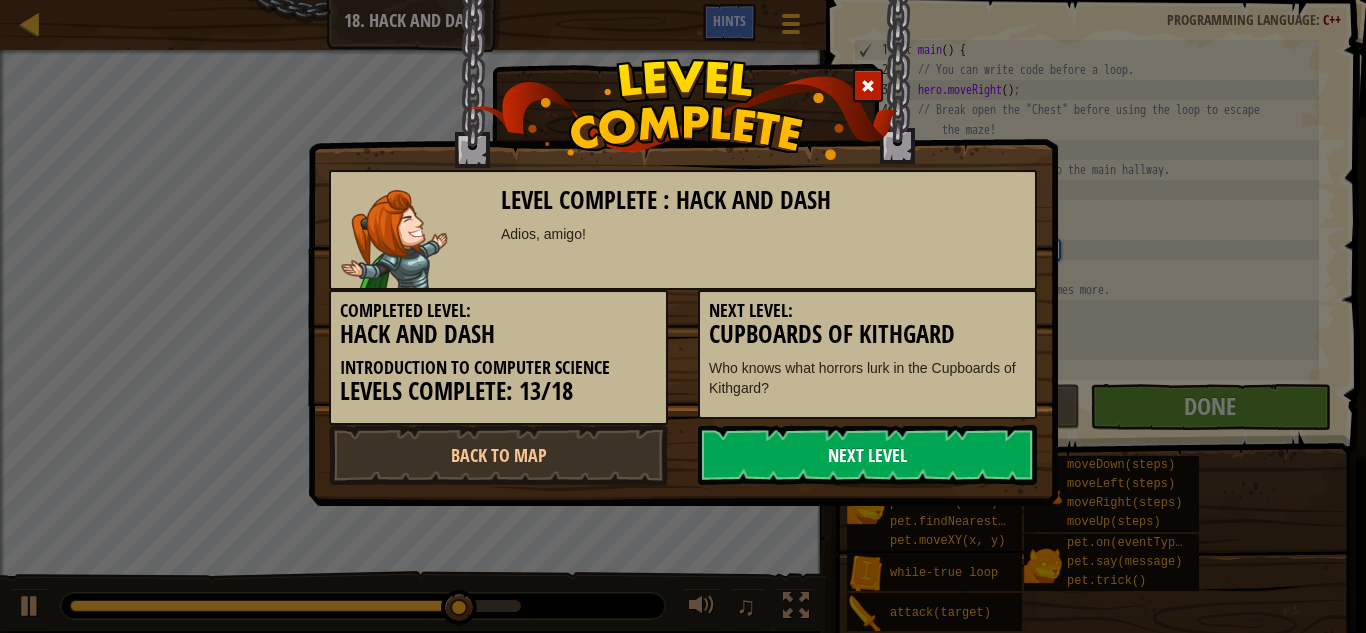 click on "Next Level" at bounding box center [867, 455] 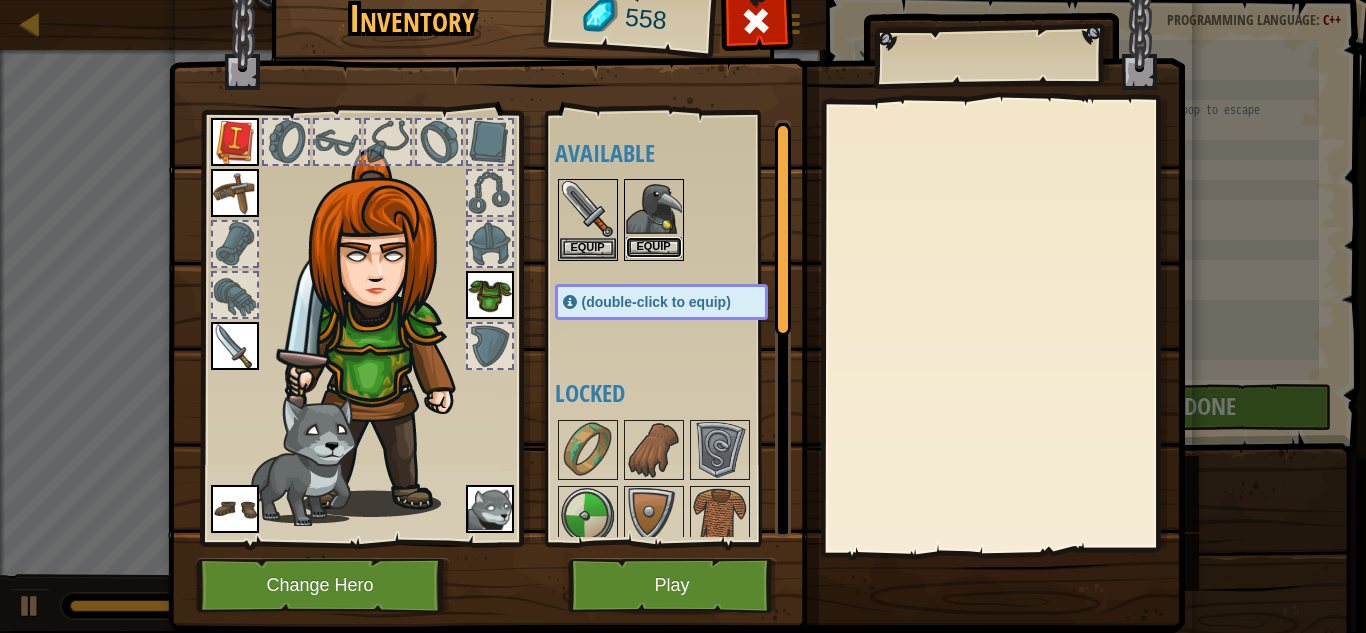 click on "Equip" at bounding box center (654, 247) 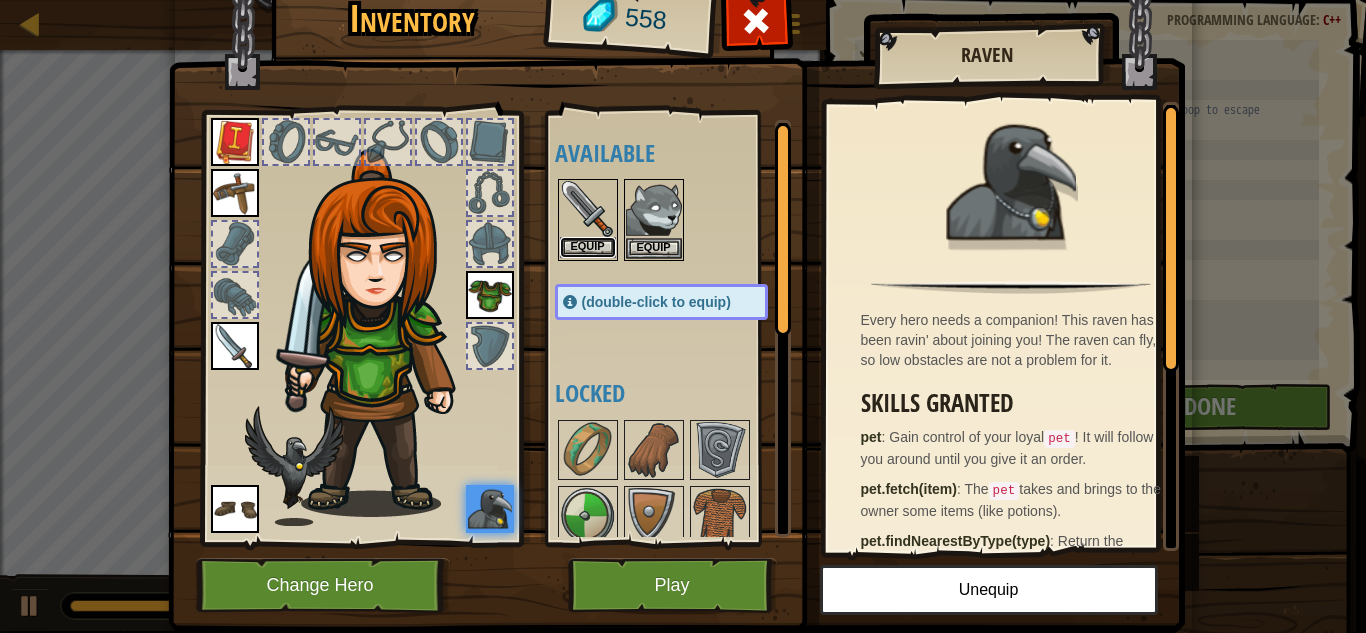 click on "Equip" at bounding box center (588, 247) 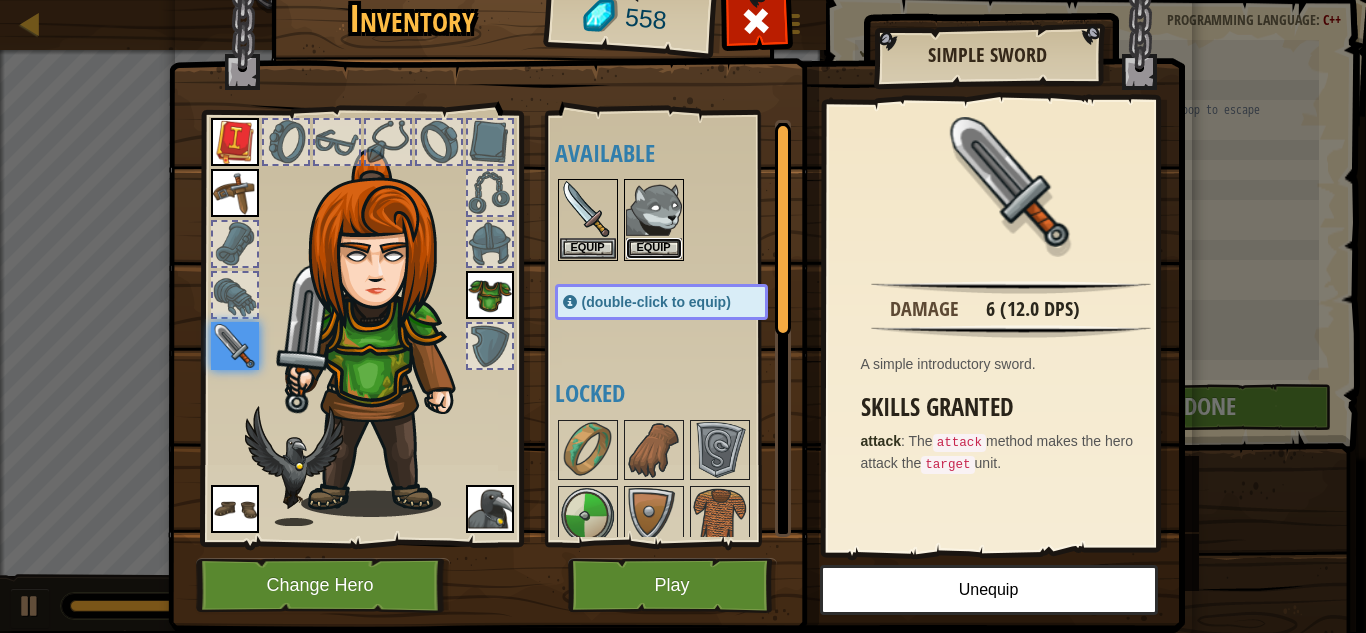 drag, startPoint x: 632, startPoint y: 244, endPoint x: 614, endPoint y: 257, distance: 22.203604 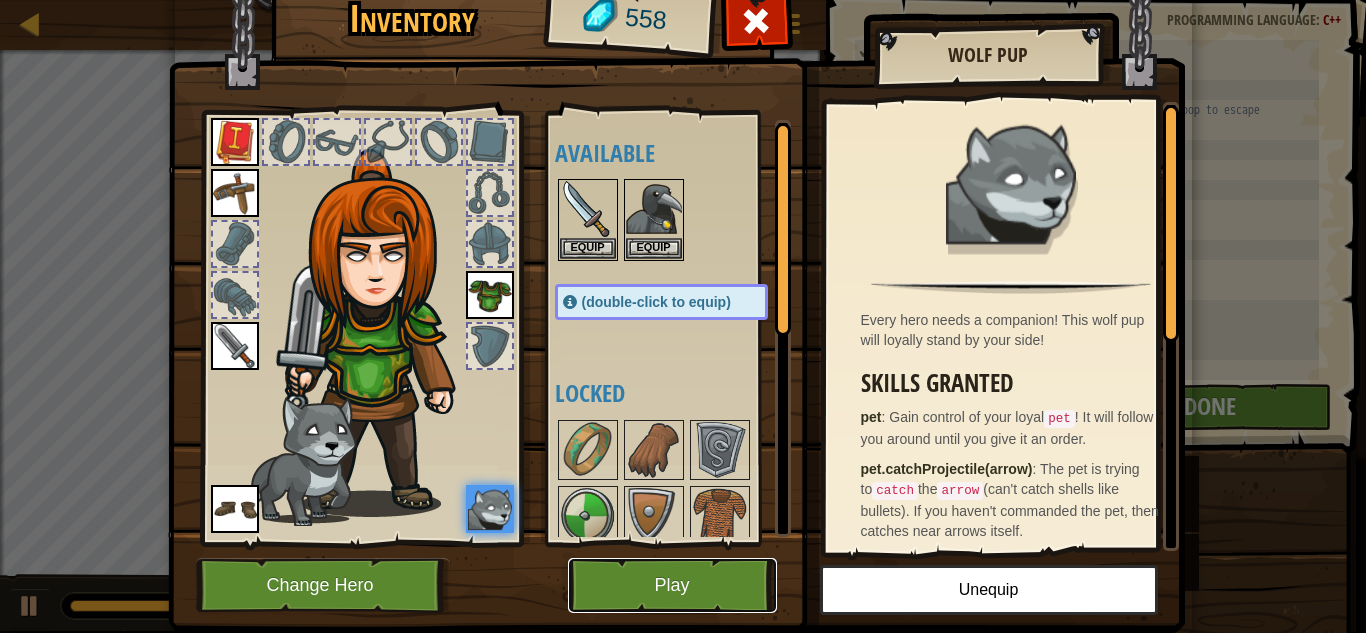click on "Play" at bounding box center (672, 585) 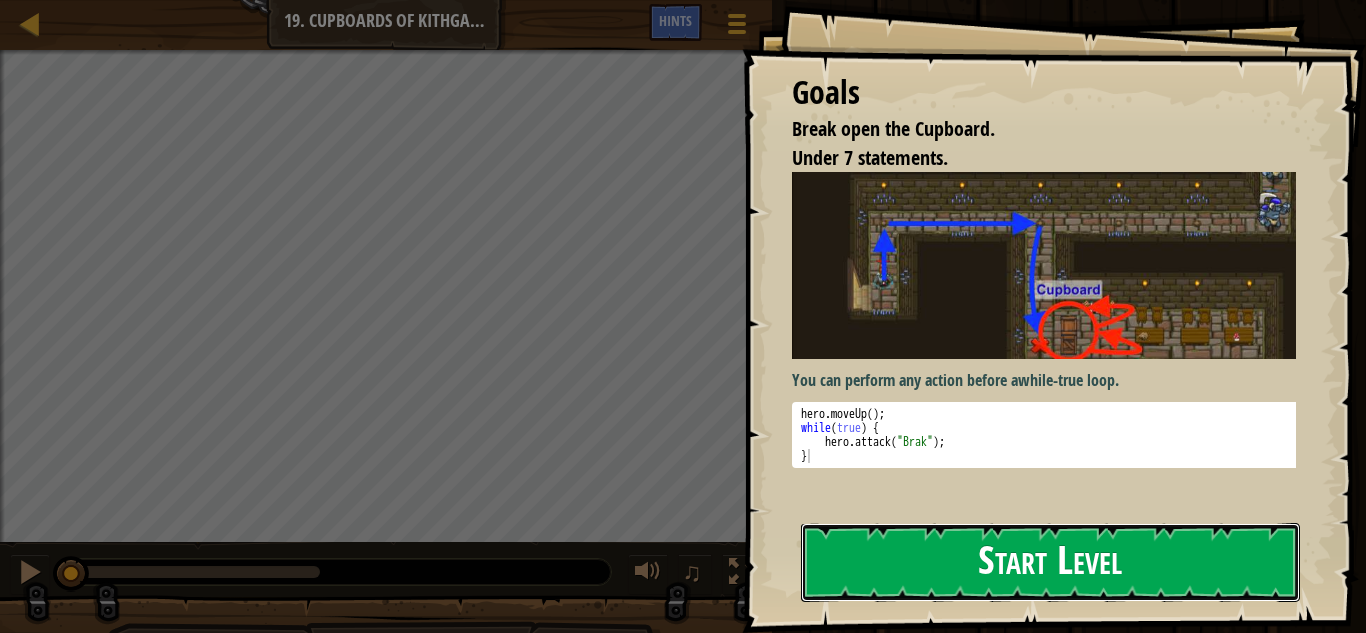 click on "Start Level" at bounding box center [1050, 562] 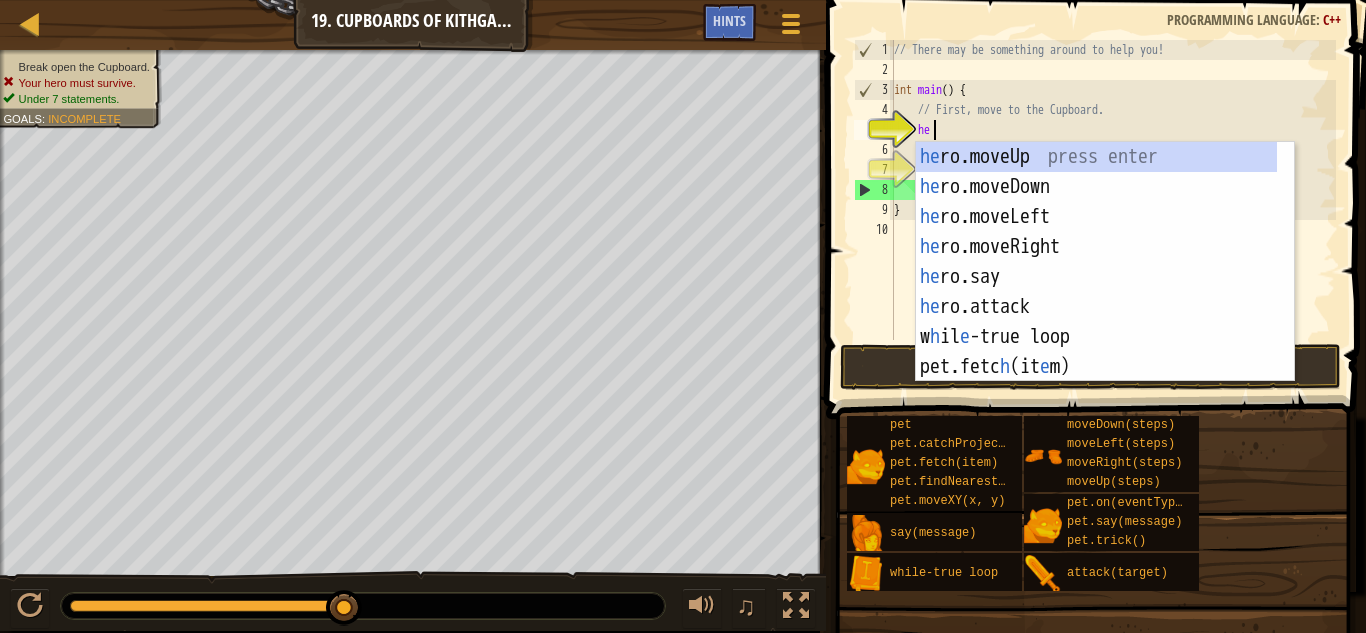 scroll, scrollTop: 9, scrollLeft: 2, axis: both 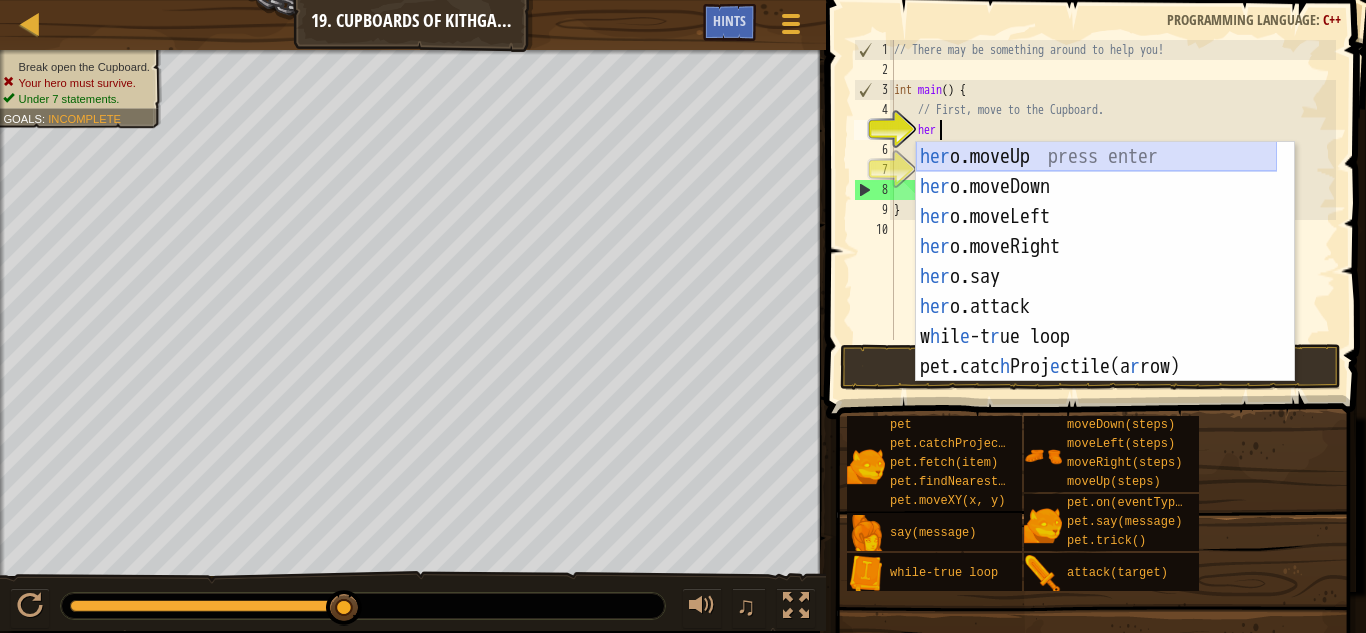 click on "her o.moveUp press enter her o.moveDown press enter her o.moveLeft press enter her o.moveRight press enter her o.say press enter her o.attack press enter w h il e -t r ue loop press enter pet.catc h Proj e ctile(a r row) press enter pet.on(eventType,  h andl er ) press enter" at bounding box center (1096, 292) 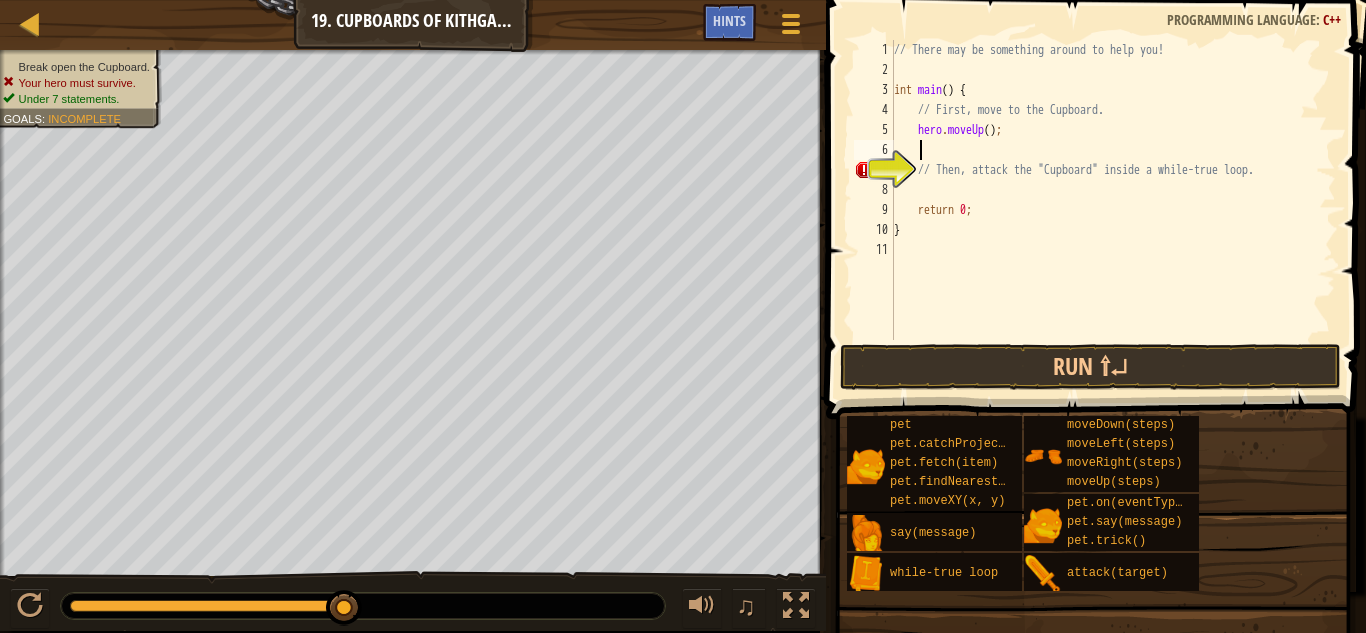 scroll, scrollTop: 9, scrollLeft: 1, axis: both 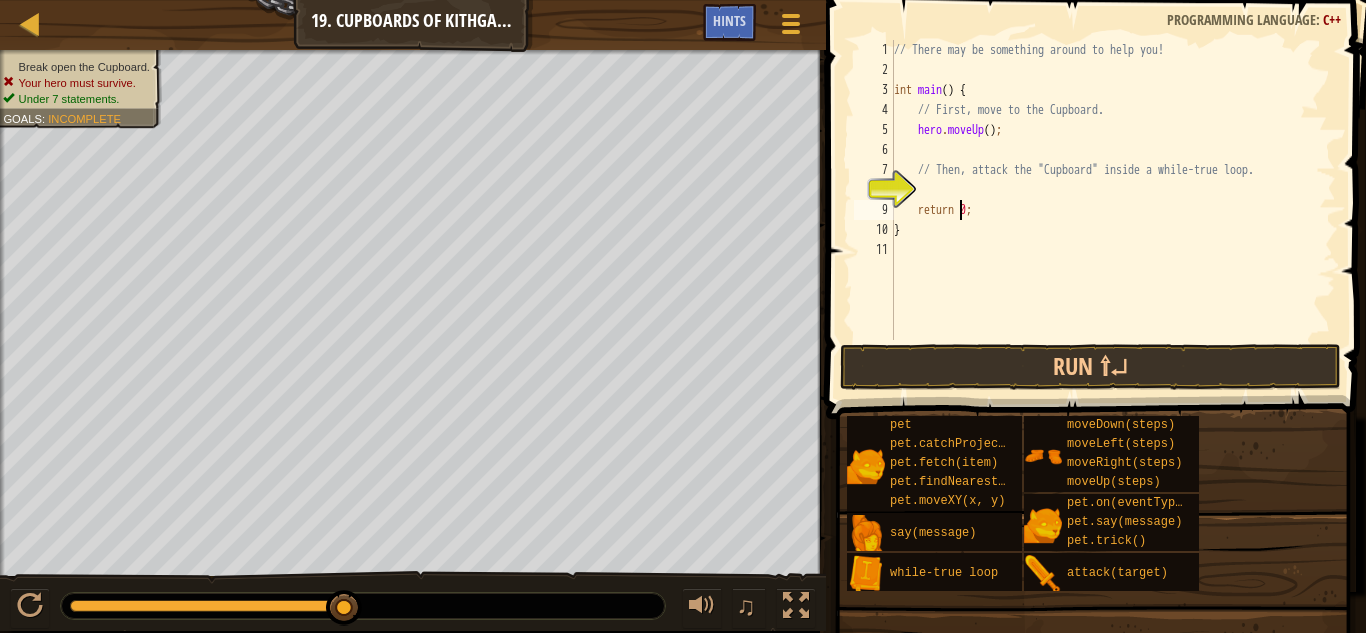 click on "// There may be something around to help you! int   main ( )   {      // First, move to the Cupboard.      hero . moveUp ( ) ;           // Then, attack the "Cupboard" inside a while-true loop.           return   0 ; }" at bounding box center [1113, 210] 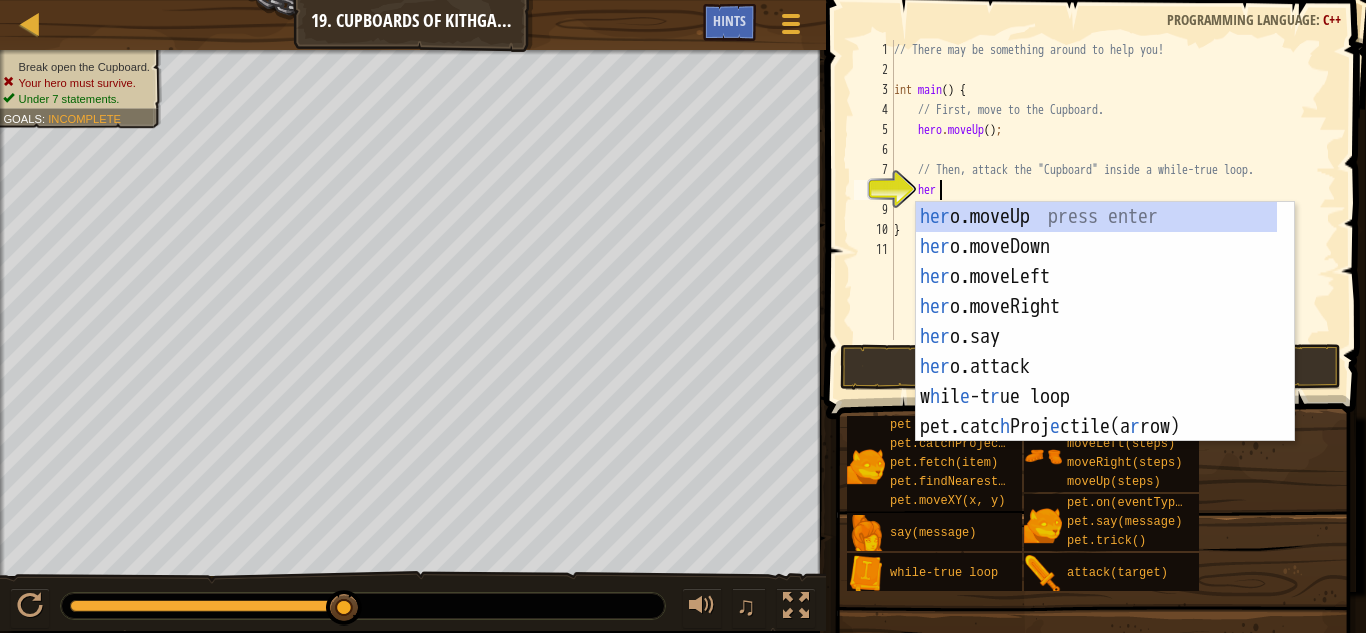 scroll, scrollTop: 9, scrollLeft: 3, axis: both 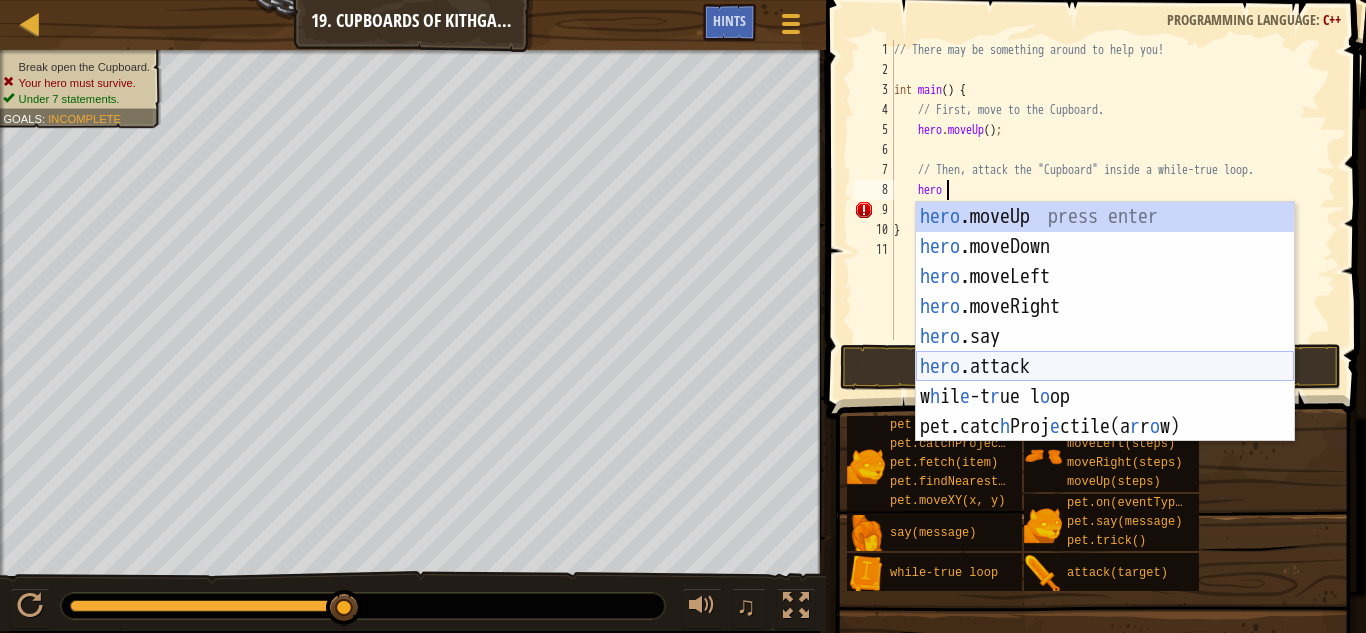 click on "hero .moveUp press enter hero .moveDown press enter hero .moveLeft press enter hero .moveRight press enter hero .say press enter hero .attack press enter w h il e -t r ue l o op press enter pet.catc h Proj e ctile(a r r o w) press enter" at bounding box center [1105, 352] 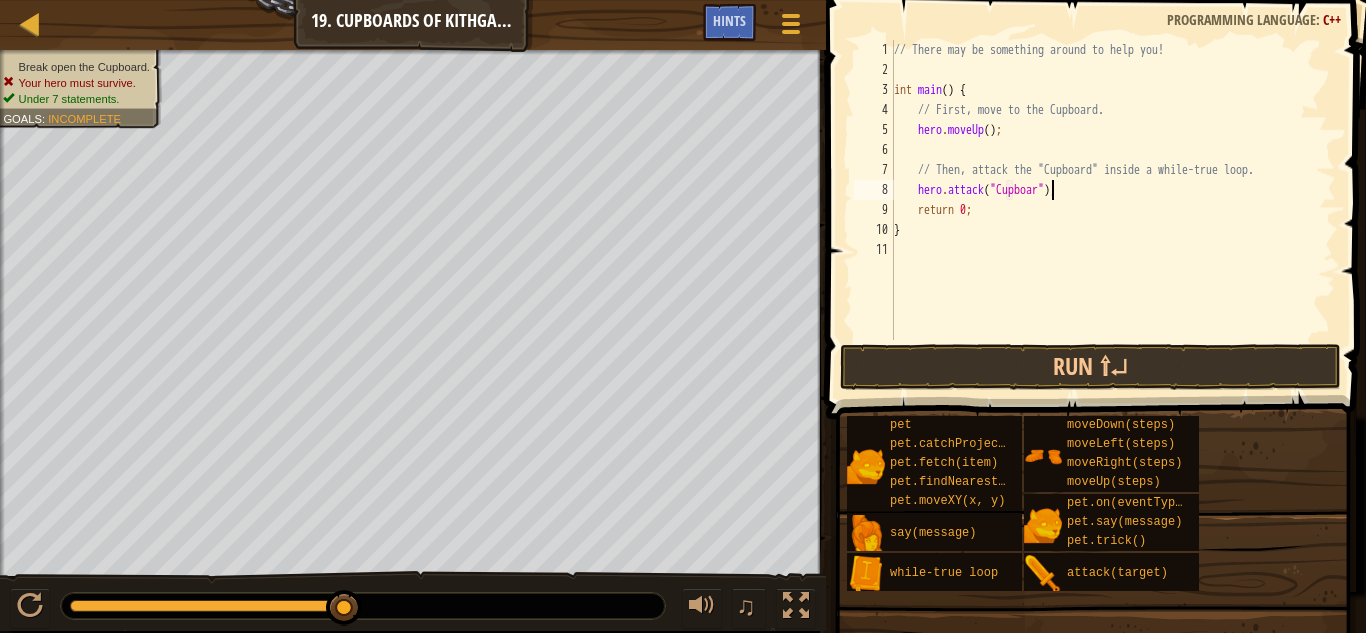 scroll, scrollTop: 9, scrollLeft: 13, axis: both 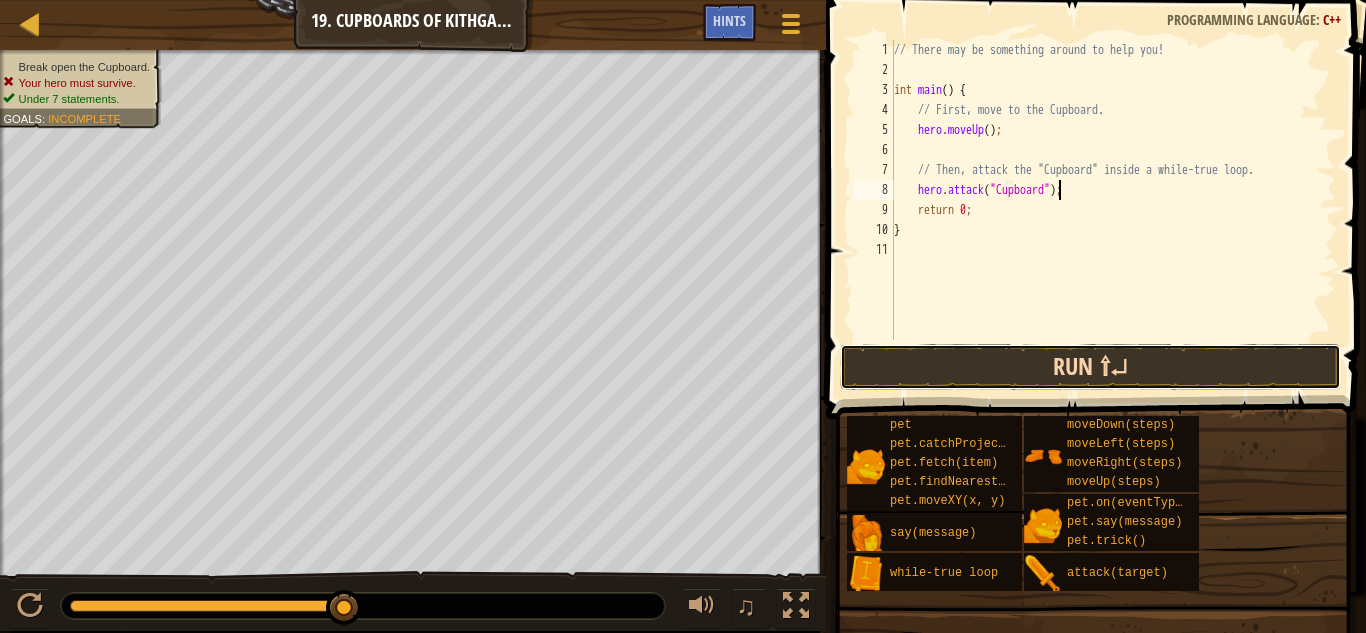 click on "Run ⇧↵" at bounding box center [1090, 367] 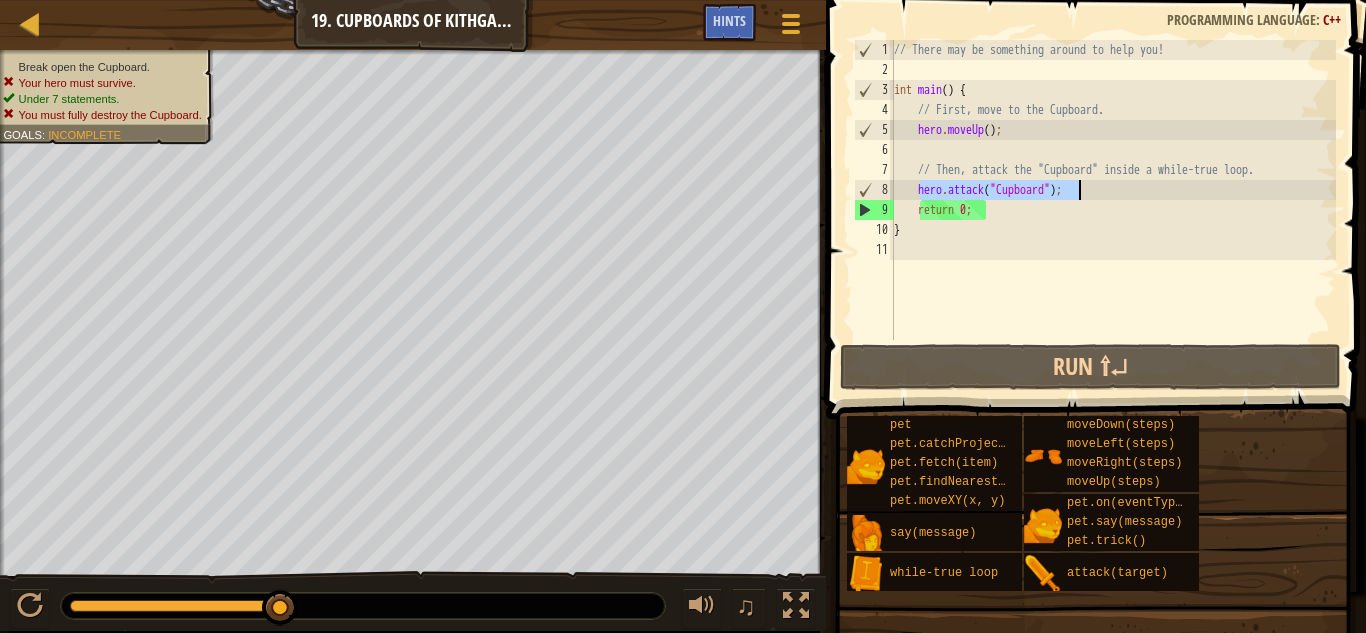 drag, startPoint x: 921, startPoint y: 195, endPoint x: 1089, endPoint y: 197, distance: 168.0119 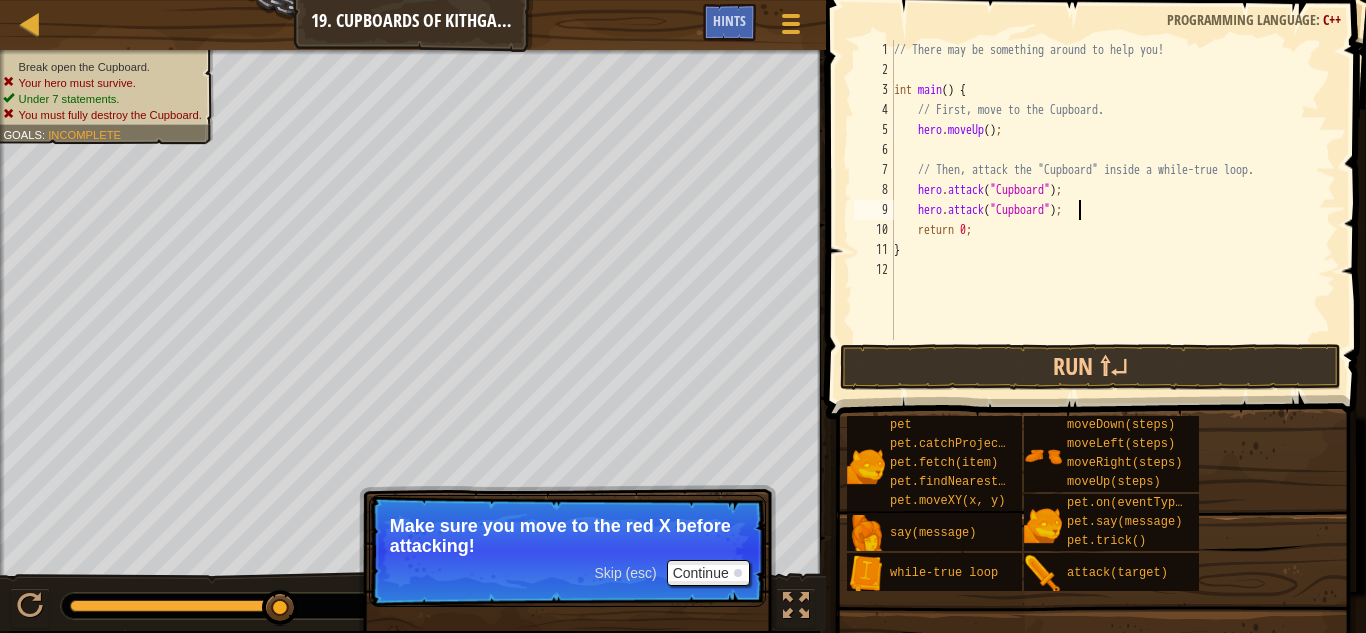 click on "// There may be something around to help you! int   main ( )   {      // First, move to the Cupboard.      hero . moveUp ( ) ;           // Then, attack the "Cupboard" inside a while-true loop.      hero . attack ( " Cupboard " ) ;      hero . attack ( " Cupboard " ) ;      return   0 ; }" at bounding box center [1113, 210] 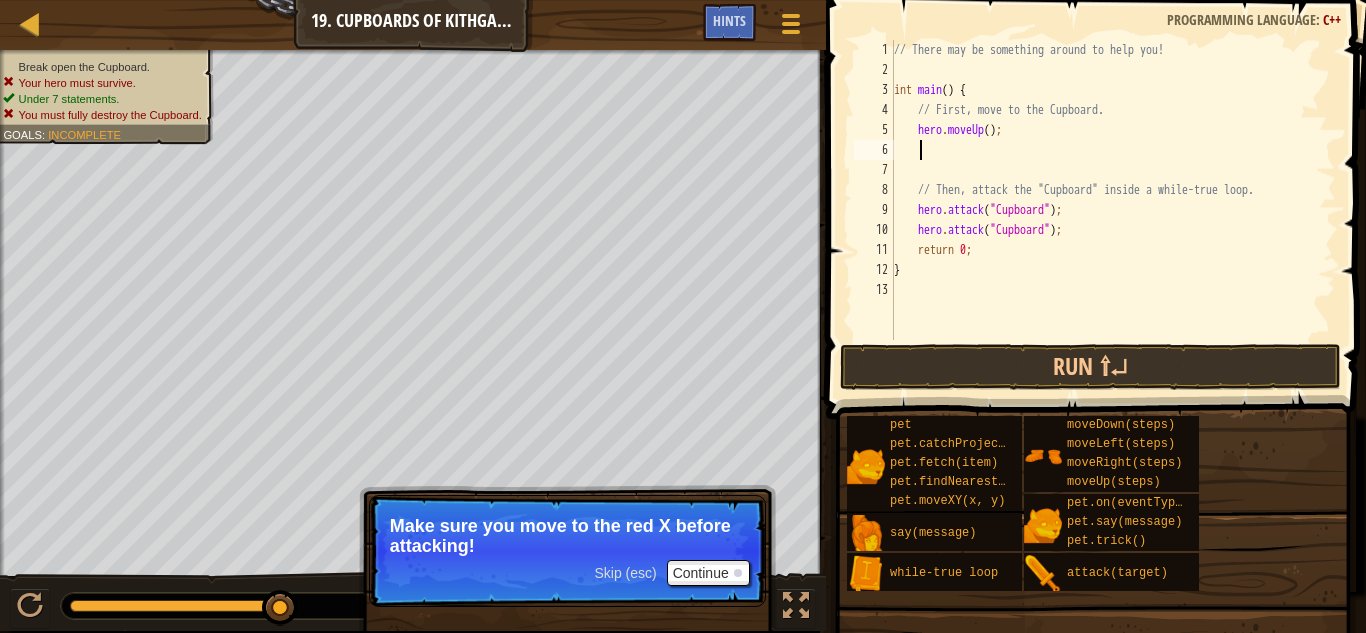 scroll, scrollTop: 9, scrollLeft: 1, axis: both 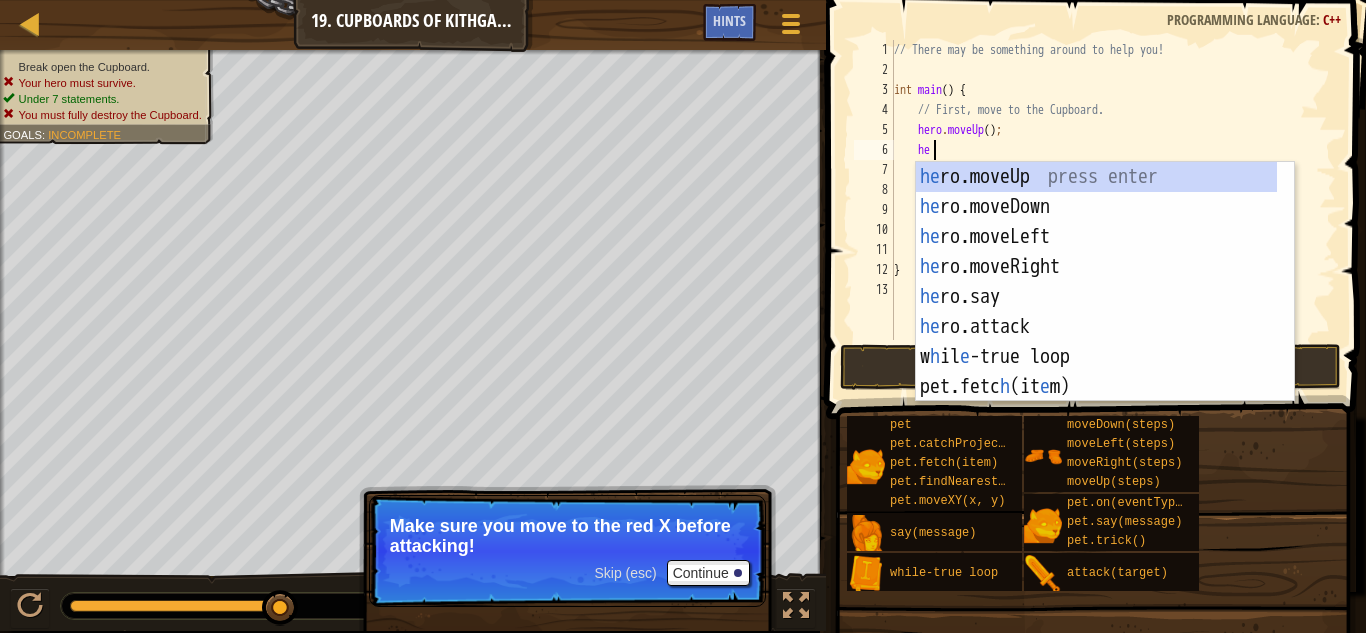 type on "hero" 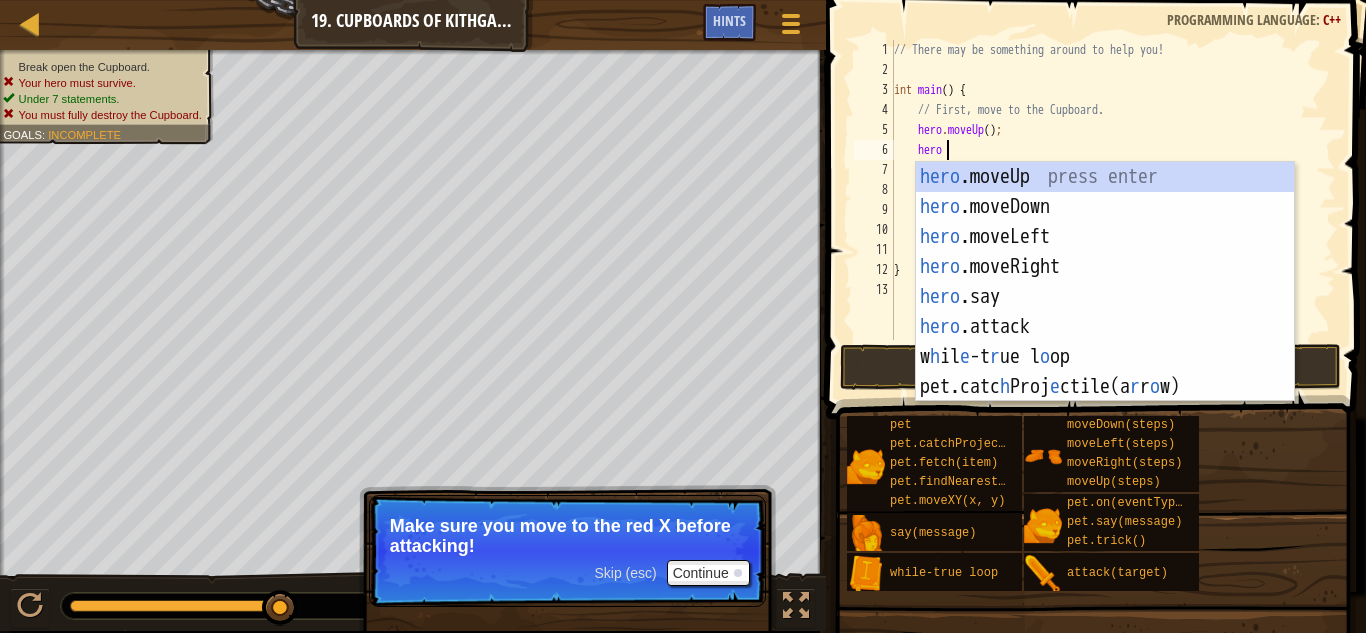 scroll, scrollTop: 9, scrollLeft: 3, axis: both 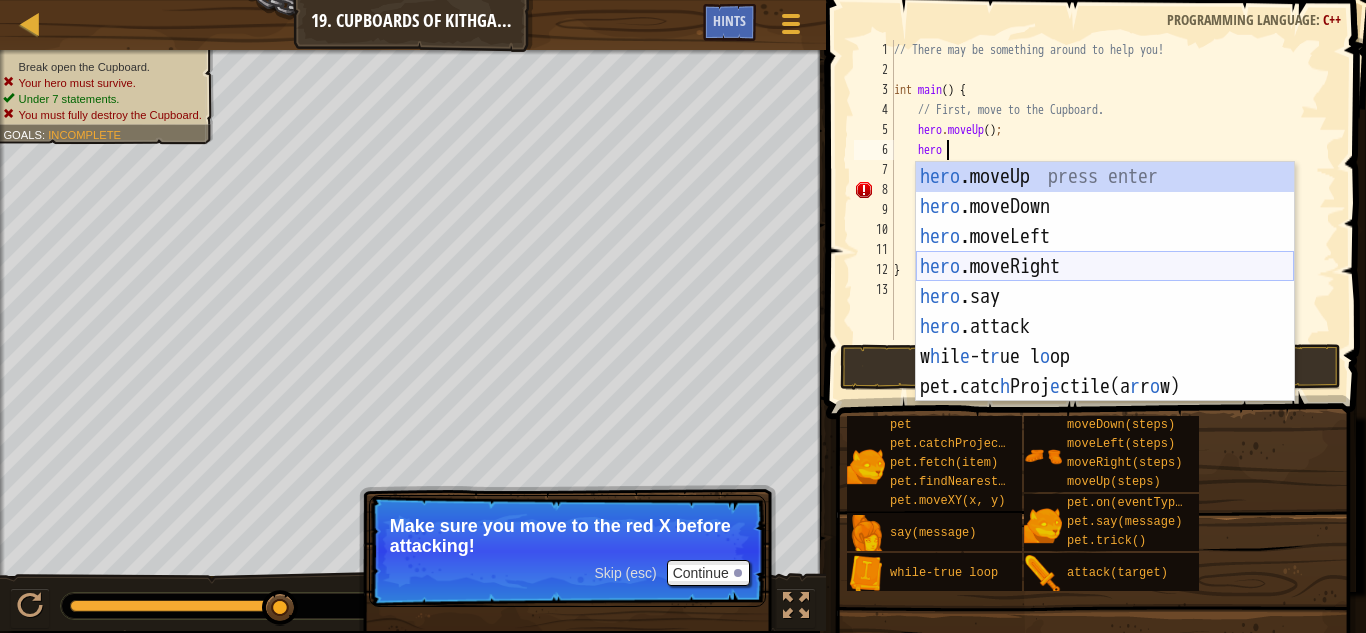 click on "hero .moveUp press enter hero .moveDown press enter hero .moveLeft press enter hero .moveRight press enter hero .say press enter hero .attack press enter w h il e -t r ue l o op press enter pet.catc h Proj e ctile(a r r o w) press enter" at bounding box center [1105, 312] 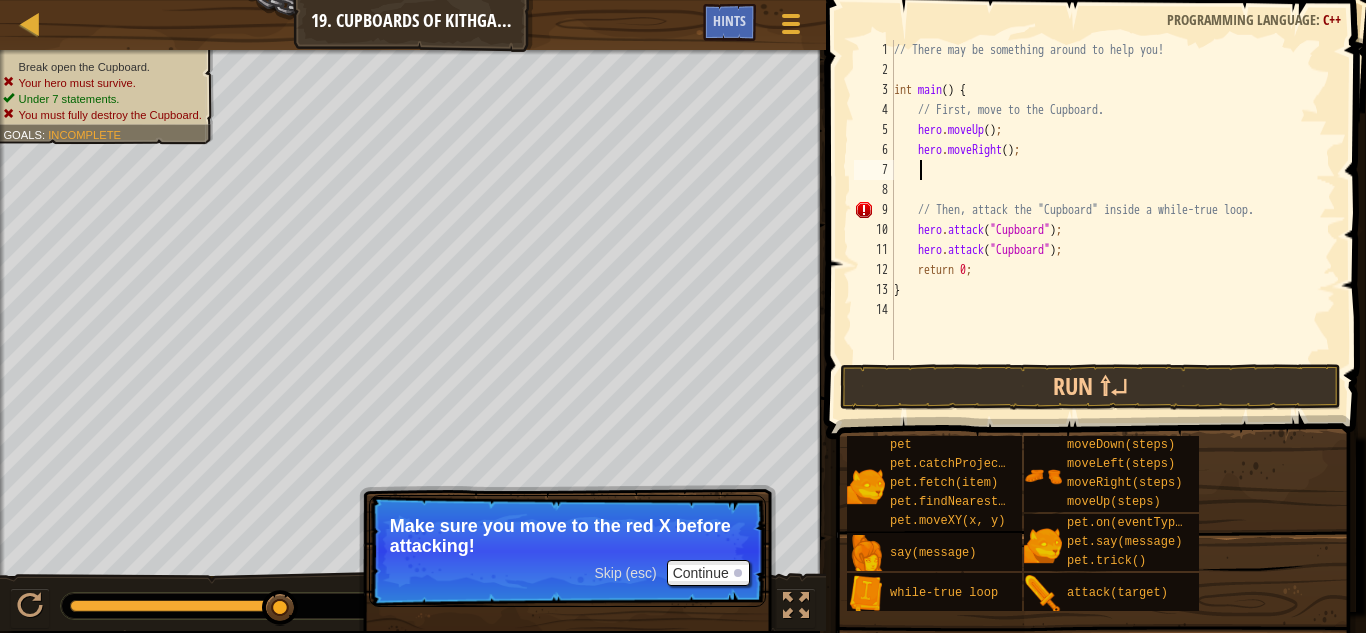 scroll, scrollTop: 9, scrollLeft: 1, axis: both 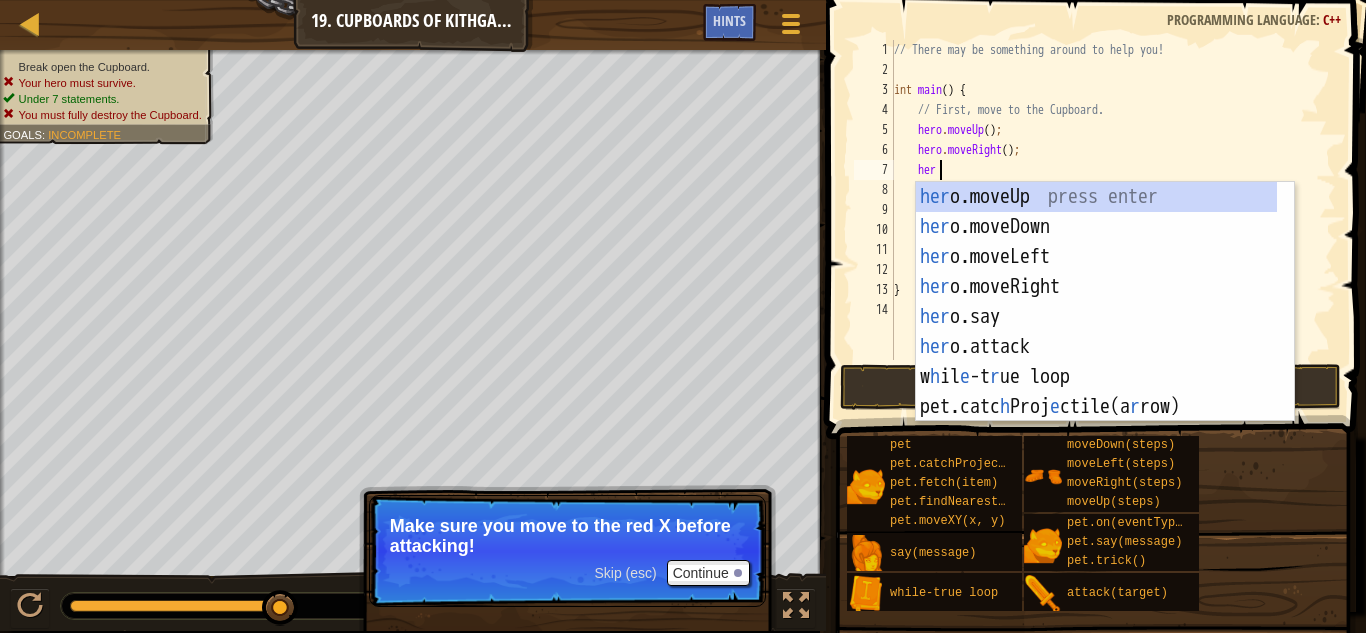 type on "hero" 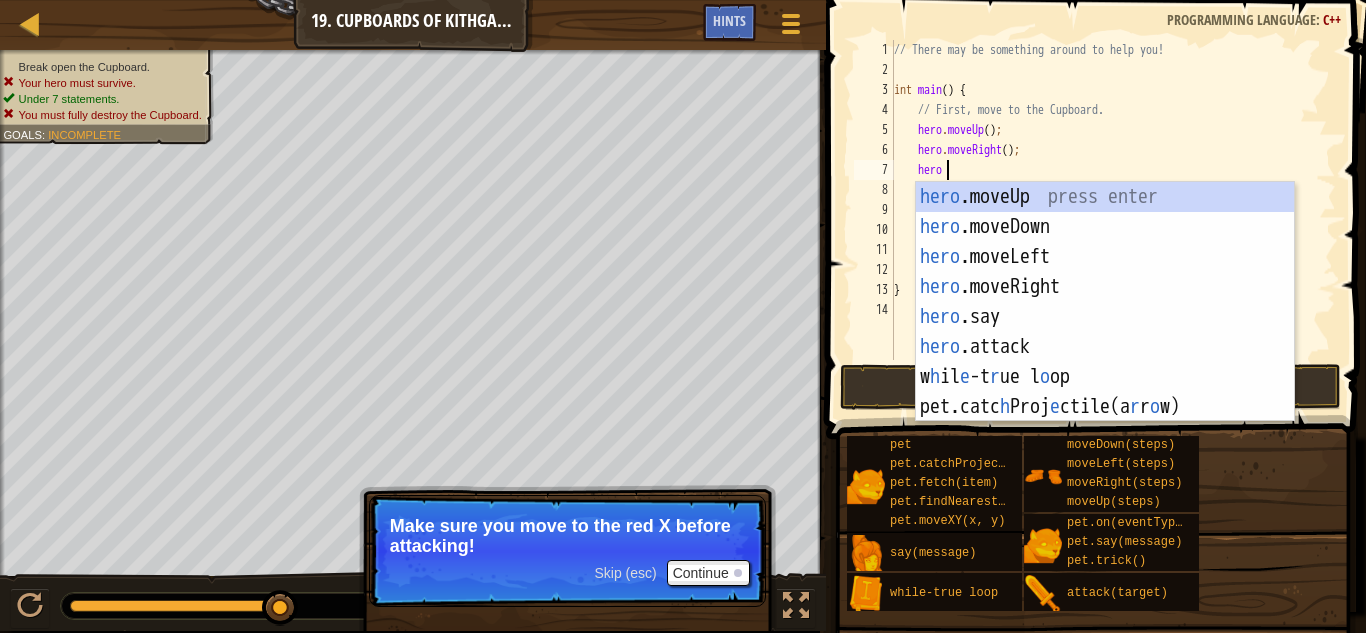 scroll, scrollTop: 9, scrollLeft: 3, axis: both 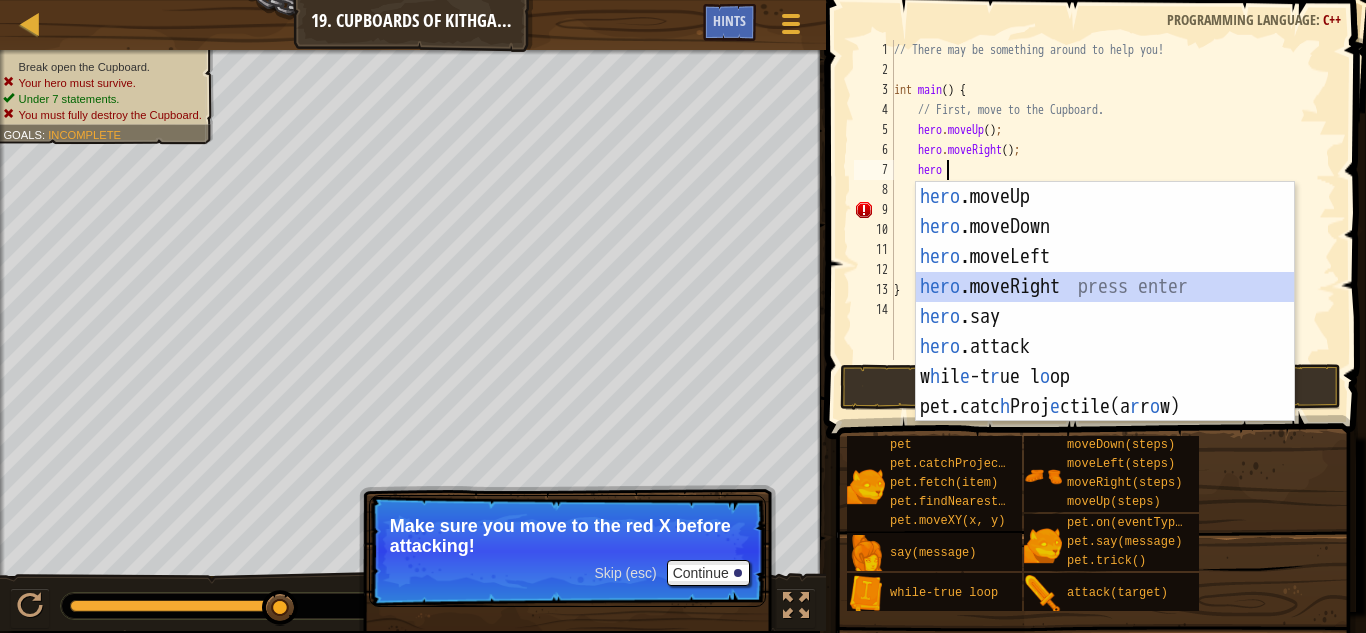 click on "hero .moveUp press enter hero .moveDown press enter hero .moveLeft press enter hero .moveRight press enter hero .say press enter hero .attack press enter w h il e -t r ue l o op press enter pet.catc h Proj e ctile(a r r o w) press enter" at bounding box center (1105, 332) 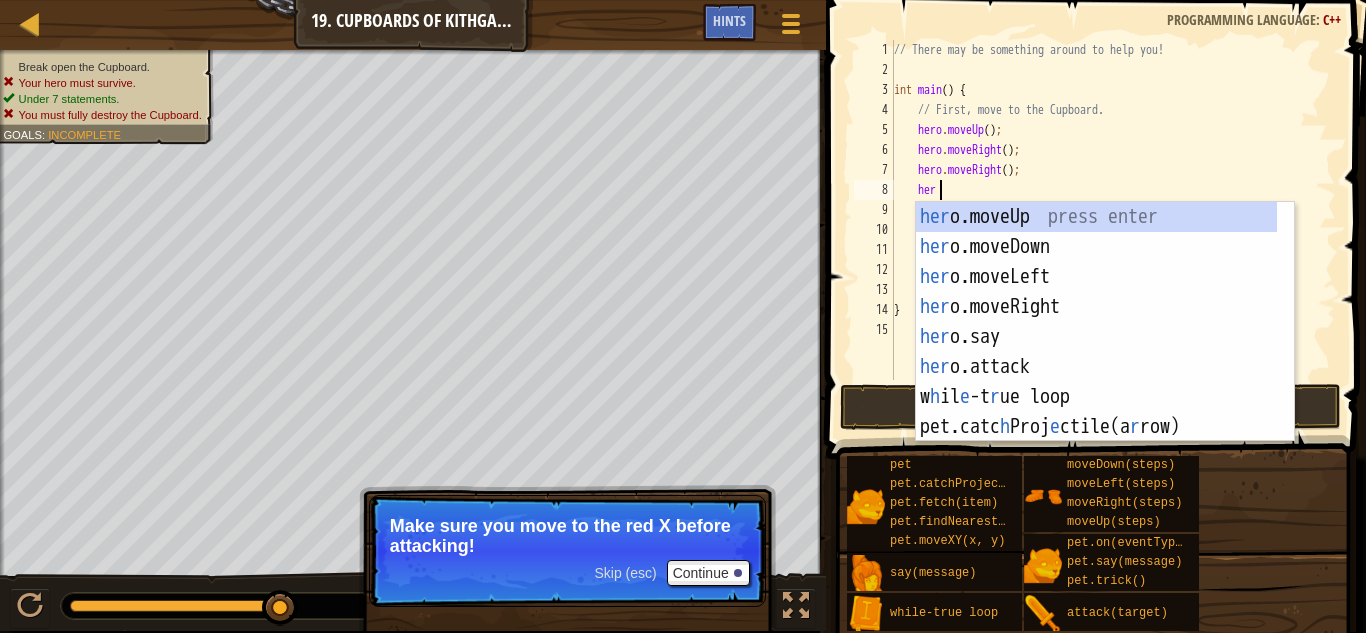 type on "hero" 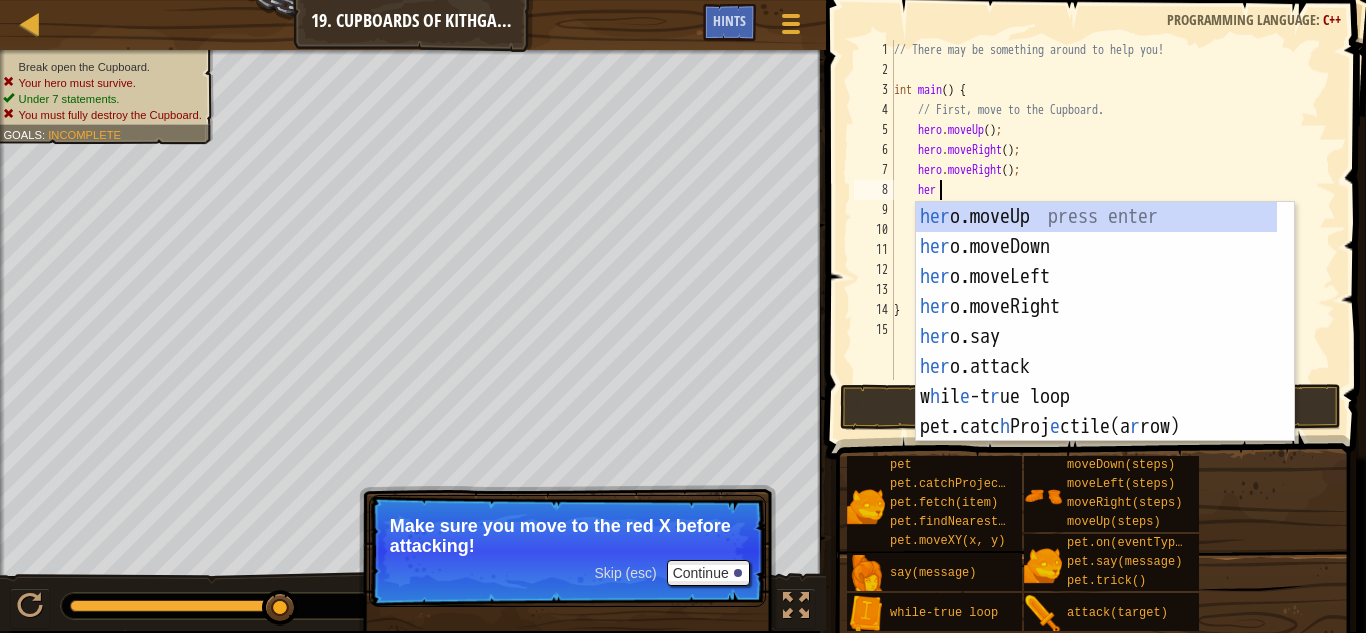 scroll, scrollTop: 9, scrollLeft: 3, axis: both 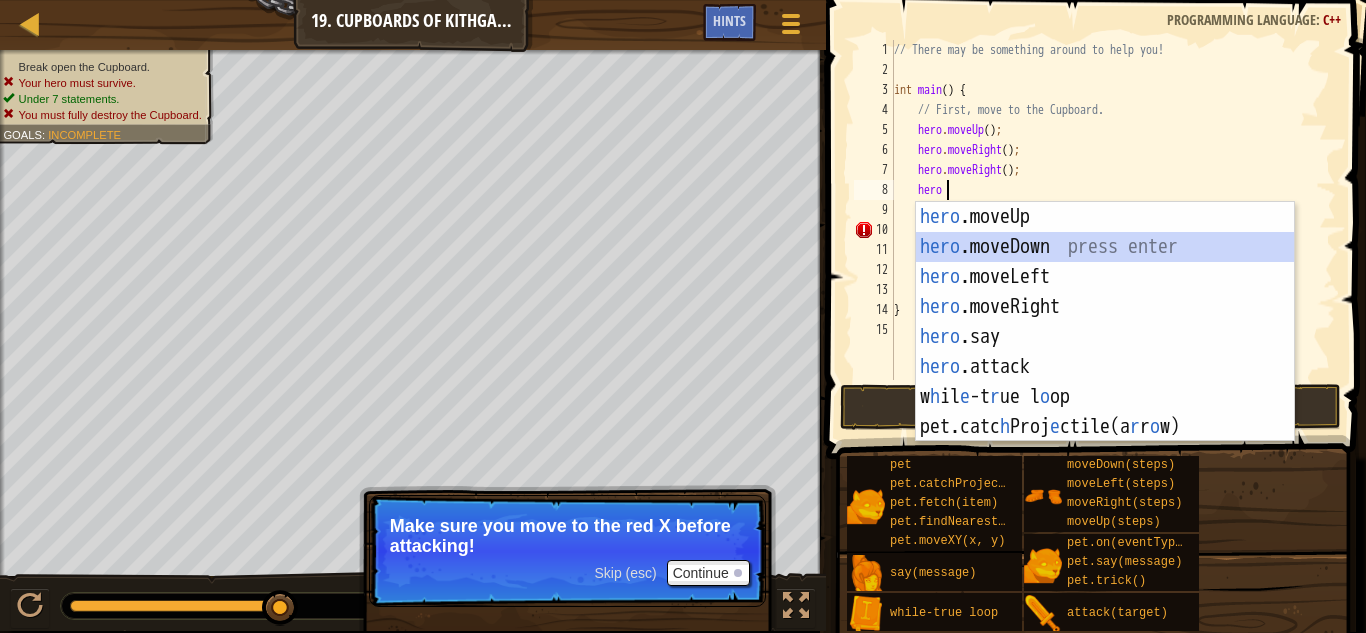 click on "hero .moveUp press enter hero .moveDown press enter hero .moveLeft press enter hero .moveRight press enter hero .say press enter hero .attack press enter w h il e -t r ue l o op press enter pet.catc h Proj e ctile(a r r o w) press enter" at bounding box center (1105, 352) 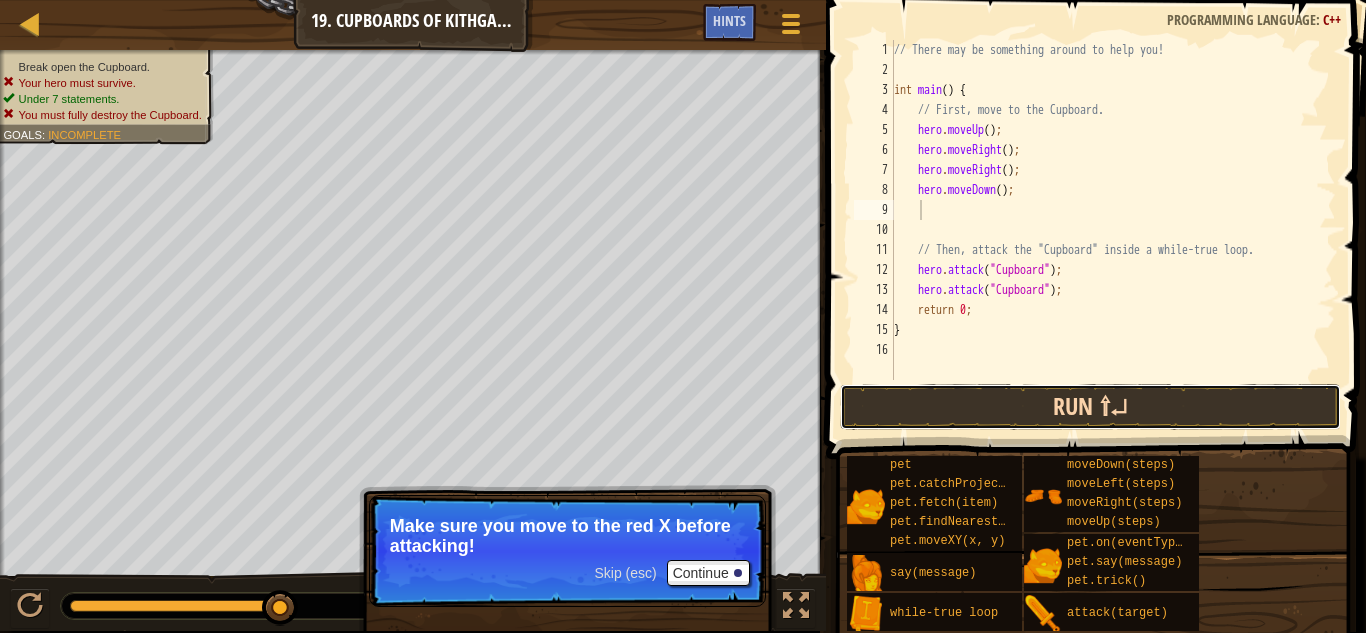 click on "Run ⇧↵" at bounding box center [1090, 407] 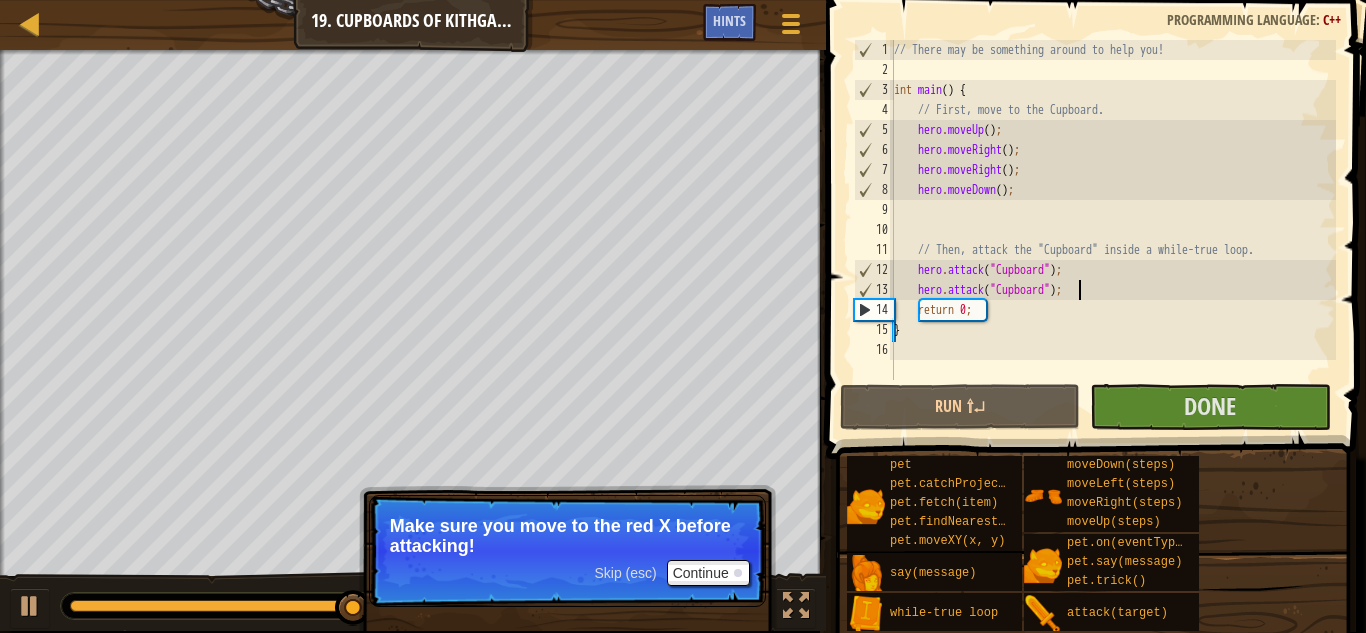click on "// There may be something around to help you! int   main ( )   {      // First, move to the Cupboard.      hero . moveUp ( ) ;      hero . moveRight ( ) ;      hero . moveRight ( ) ;      hero . moveDown ( ) ;                // Then, attack the "Cupboard" inside a while-true loop.      hero . attack ( " Cupboard " ) ;      hero . attack ( " Cupboard " ) ;      return   0 ; }" at bounding box center [1113, 230] 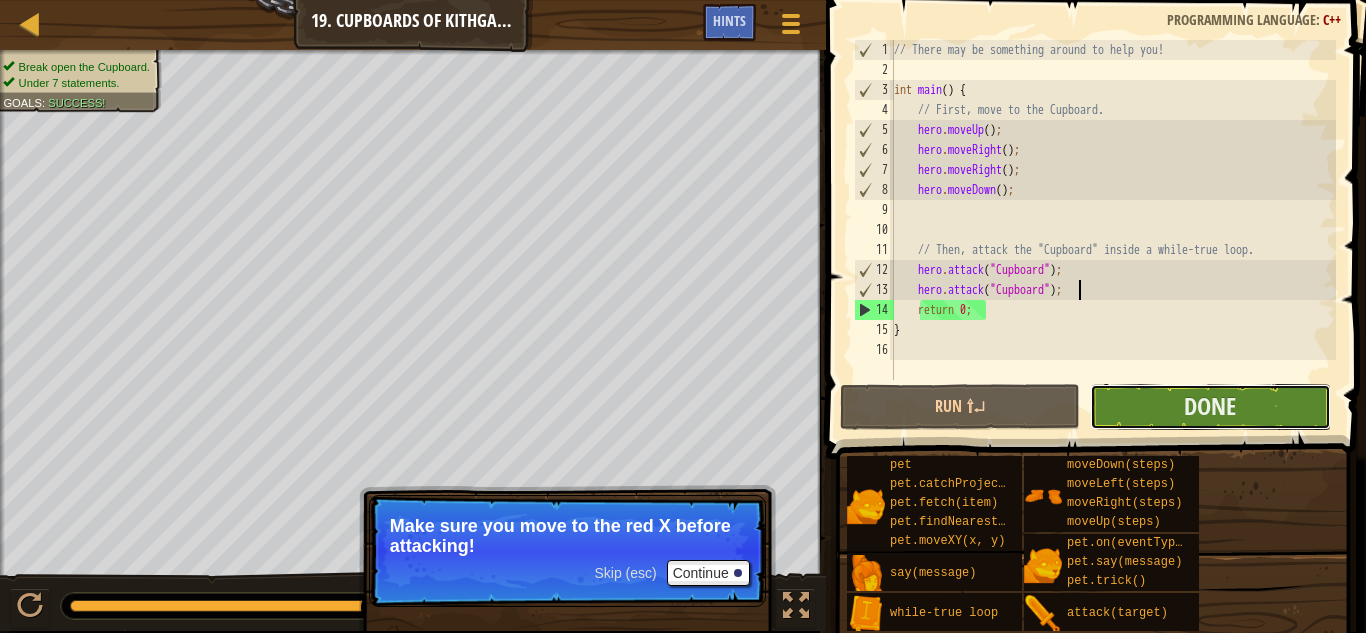 click on "Done" at bounding box center (1210, 407) 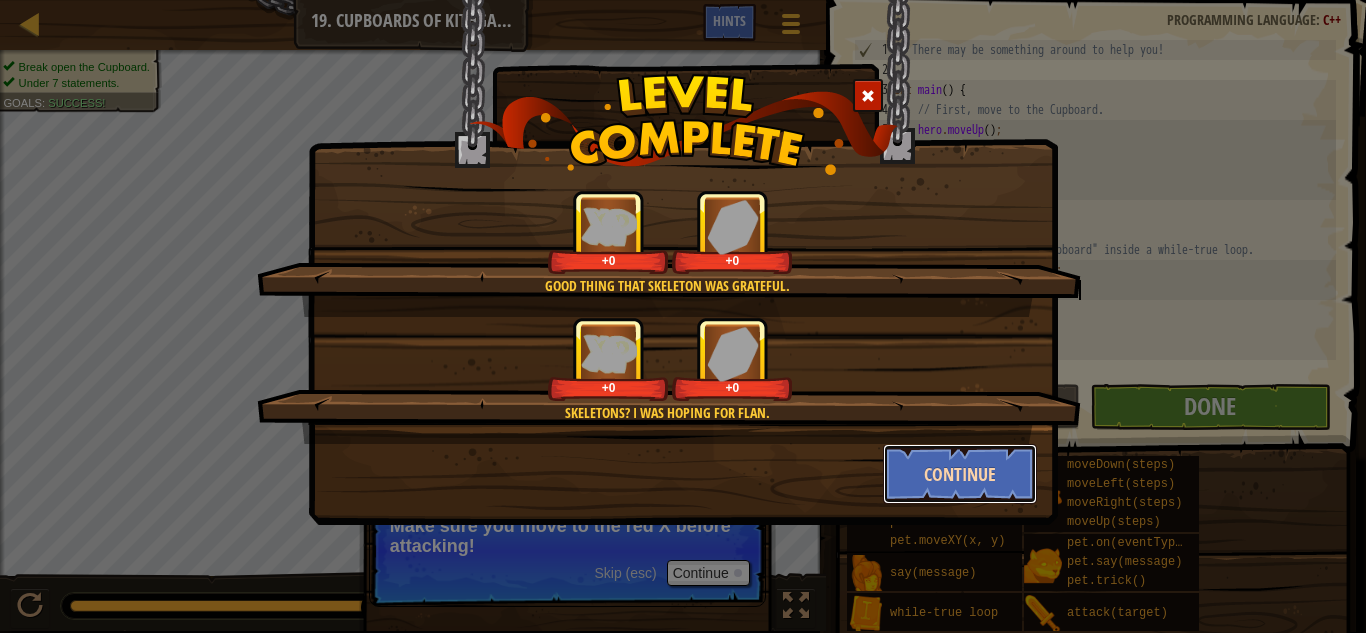 click on "Continue" at bounding box center (960, 474) 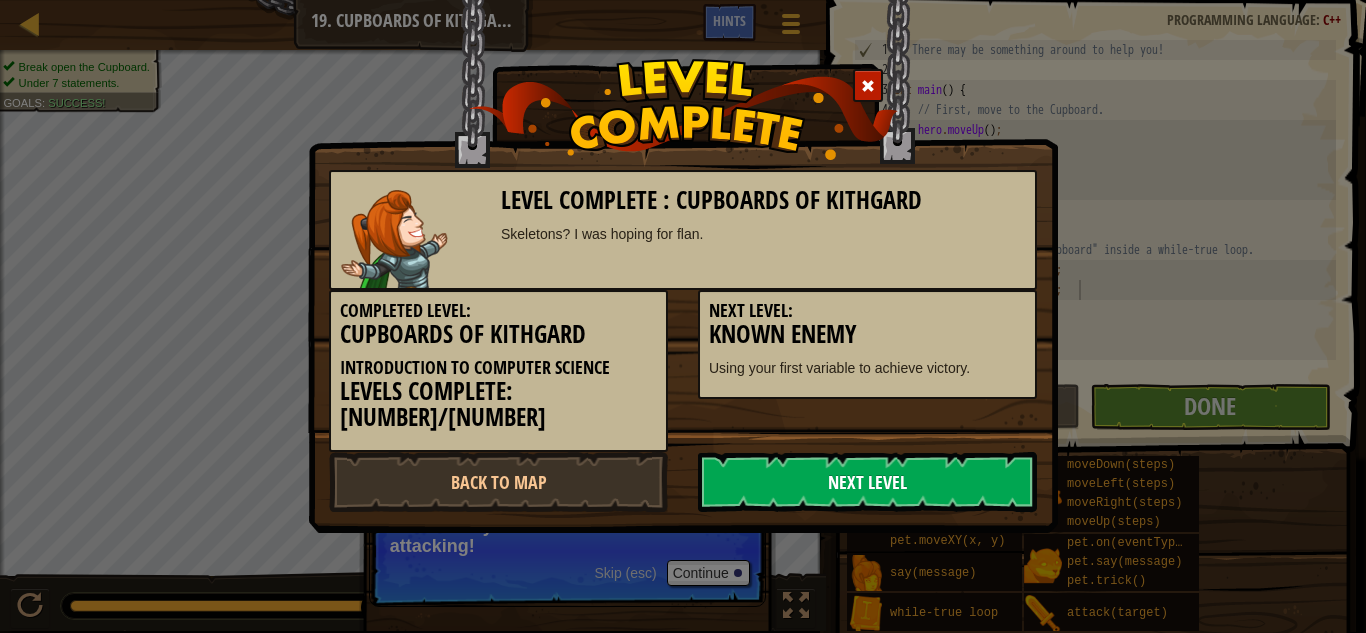 click on "Next Level" at bounding box center [867, 482] 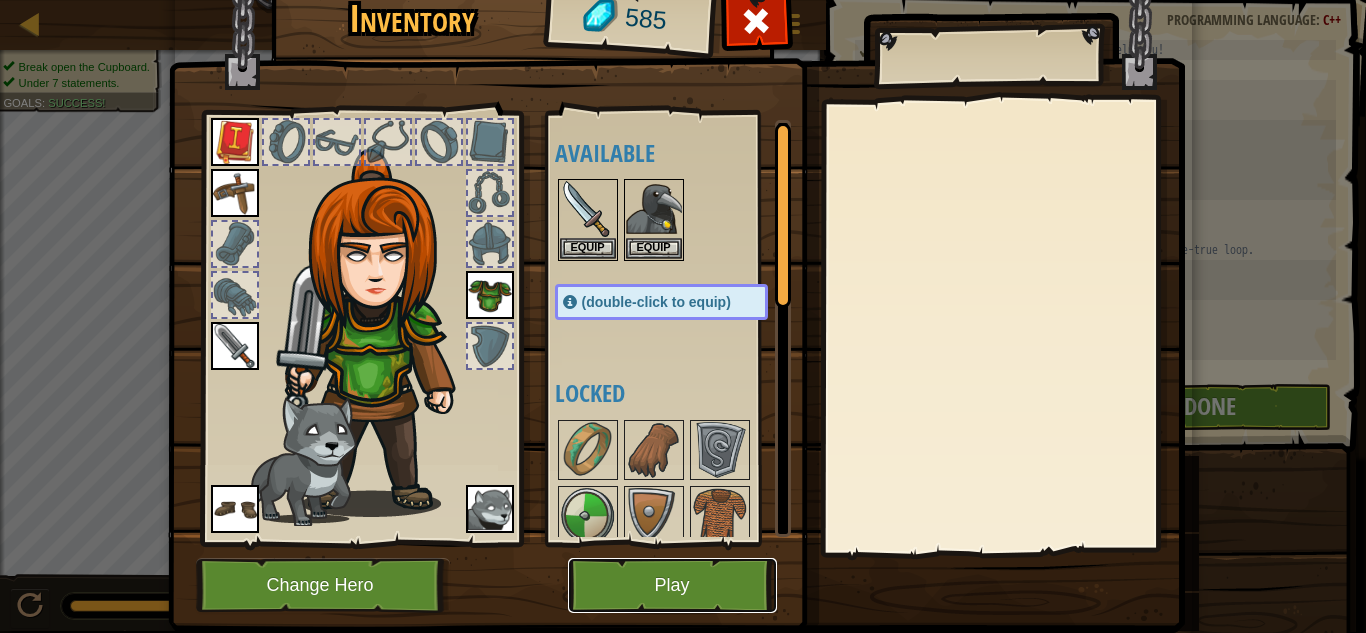 click on "Play" at bounding box center [672, 585] 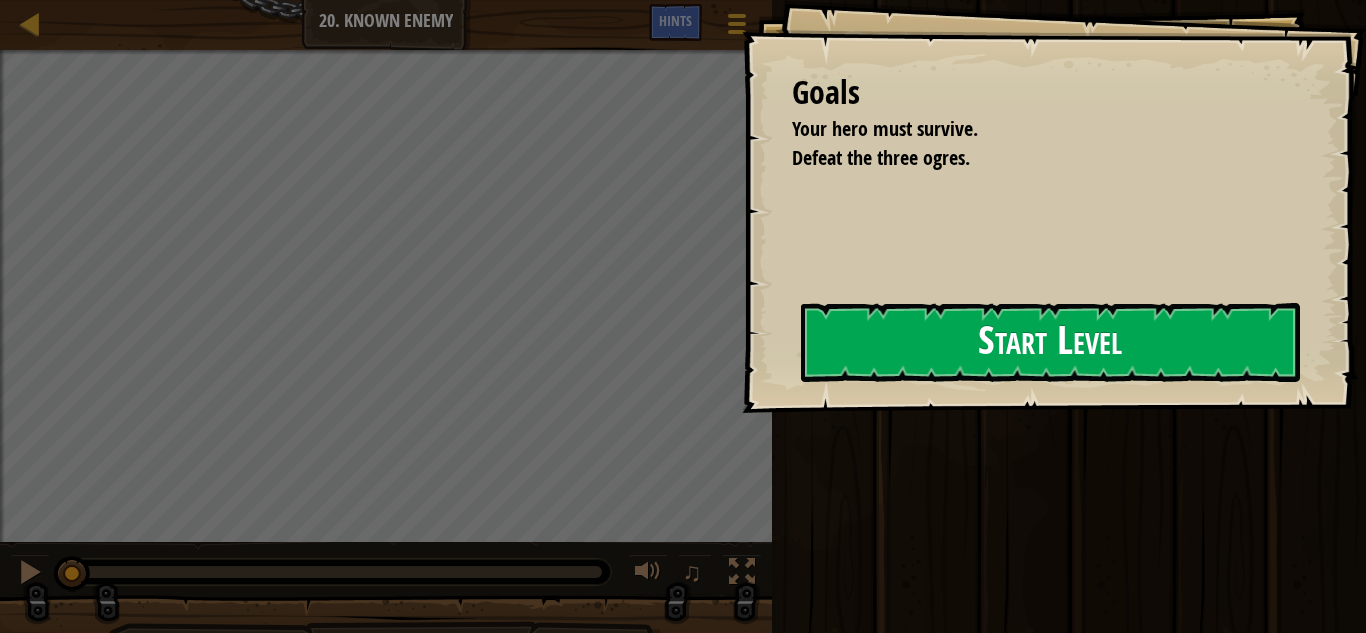 click on "Start Level" at bounding box center [1050, 342] 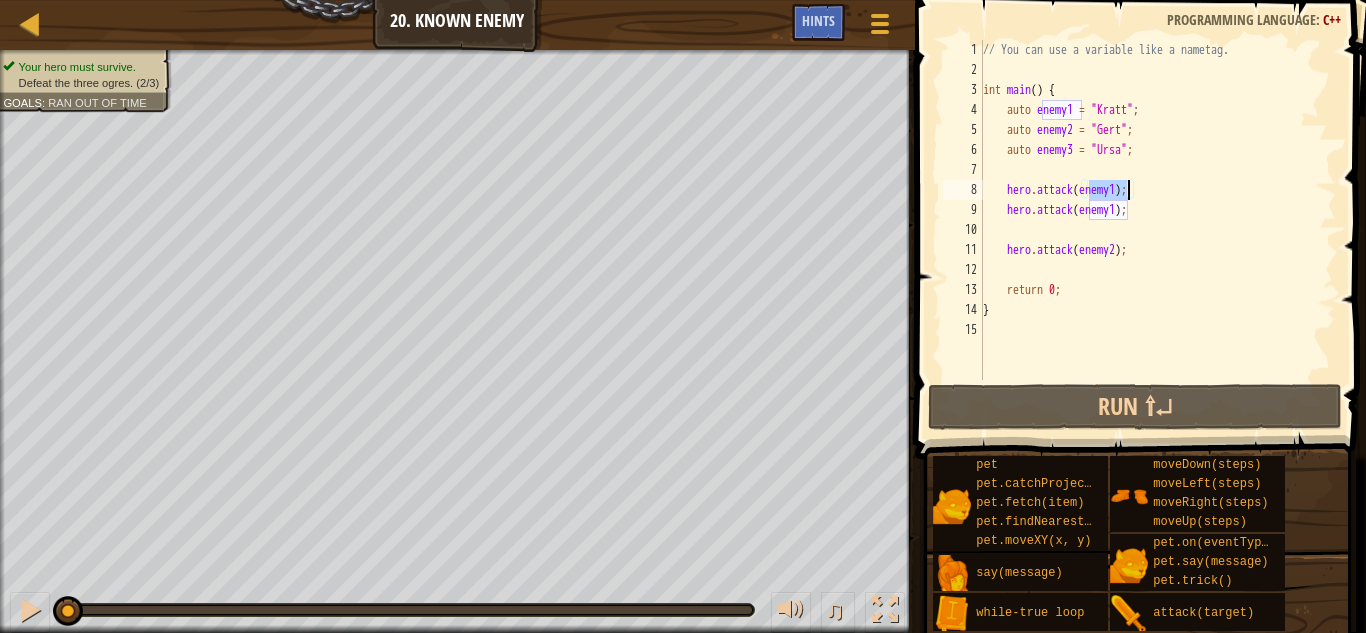 drag, startPoint x: 1087, startPoint y: 189, endPoint x: 1126, endPoint y: 190, distance: 39.012817 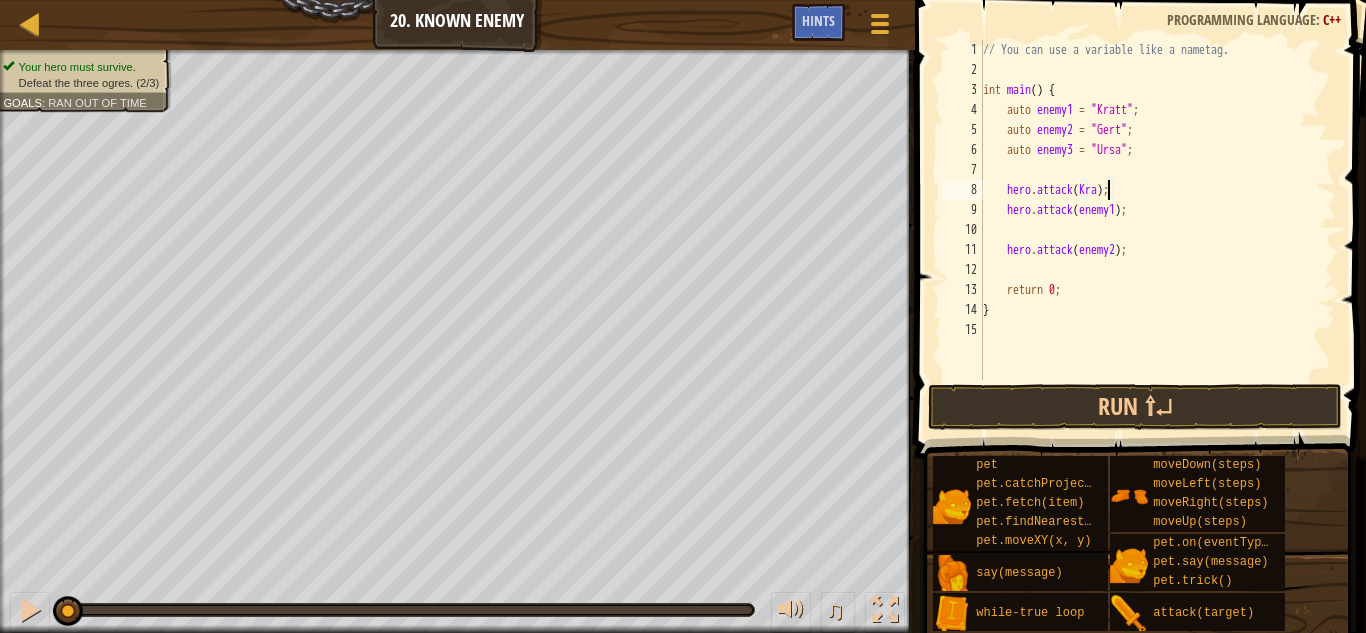 scroll, scrollTop: 9, scrollLeft: 11, axis: both 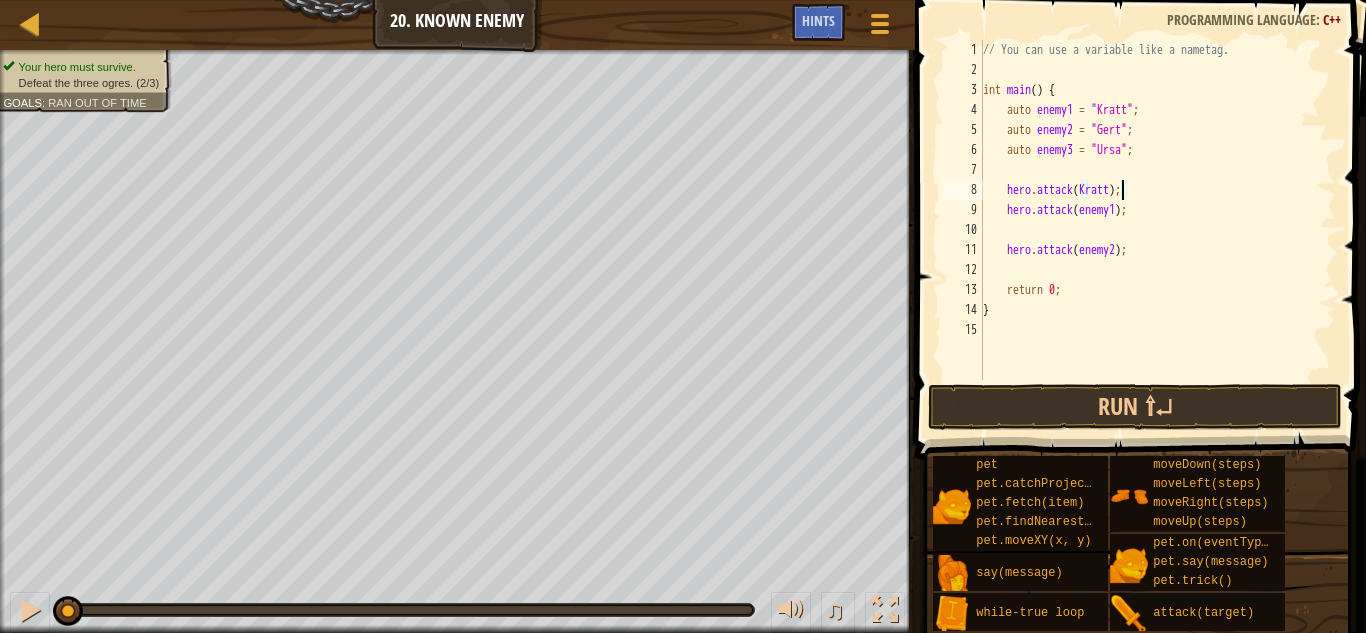 click on "// You can use a variable like a nametag. int   main ( )   {      auto   enemy1   =   " Kratt " ;      auto   enemy2   =   " Gert " ;      auto   enemy3   =   " Ursa " ;           hero . attack ( Kratt ) ;      hero . attack ( enemy1 ) ;           hero . attack ( enemy2 ) ;           return   0 ; }" at bounding box center [1157, 230] 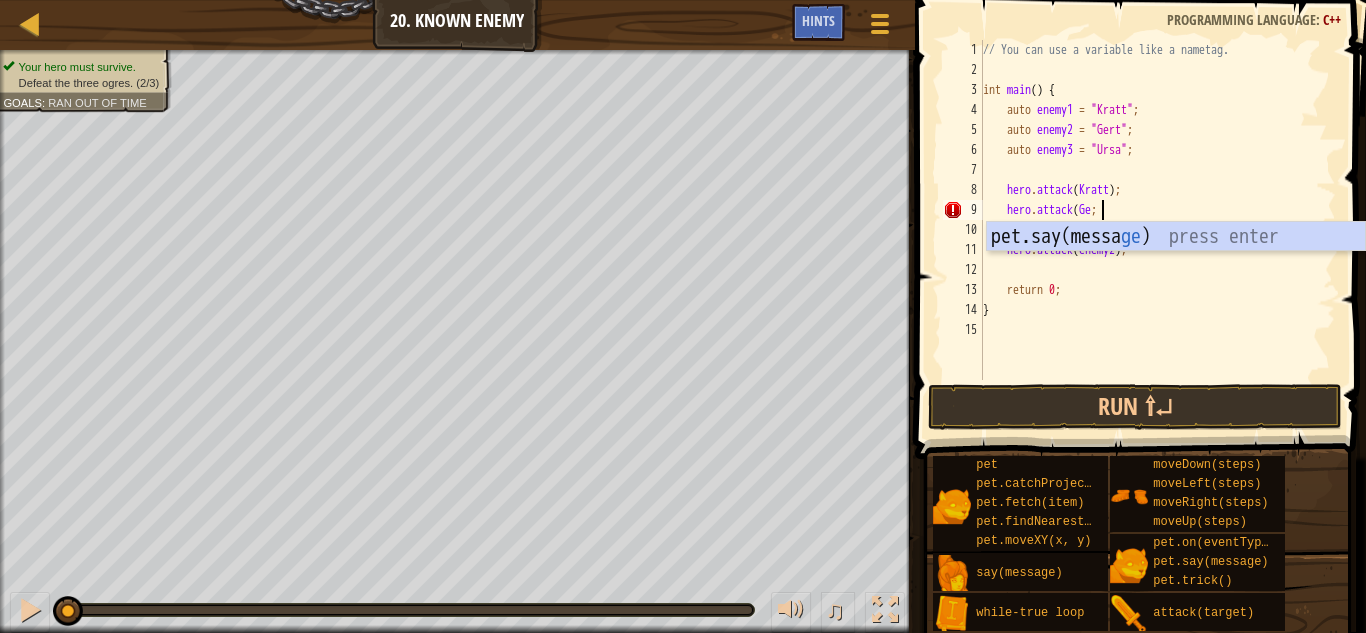 scroll, scrollTop: 9, scrollLeft: 10, axis: both 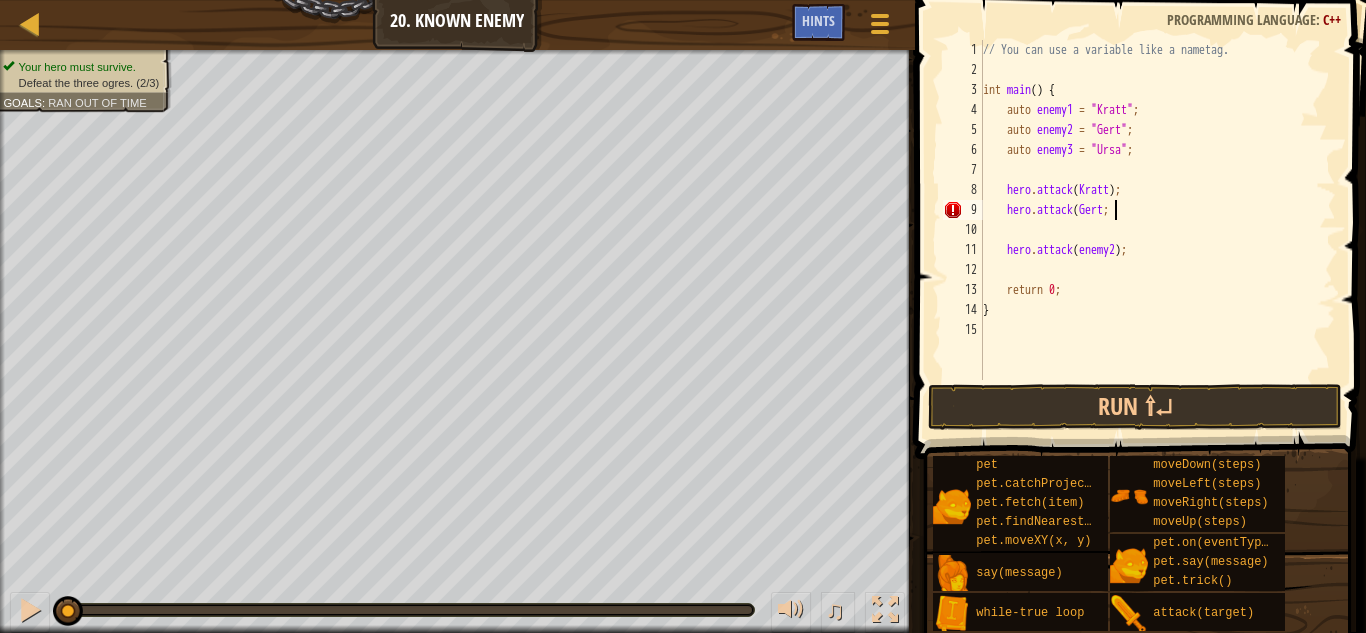 click on "// You can use a variable like a nametag. int   main ( )   {      auto   enemy1   =   " Kratt " ;      auto   enemy2   =   " Gert " ;      auto   enemy3   =   " Ursa " ;           hero . attack ( Kratt ) ;      hero . attack ( Gert ;           hero . attack ( enemy2 ) ;           return   0 ; }" at bounding box center [1157, 230] 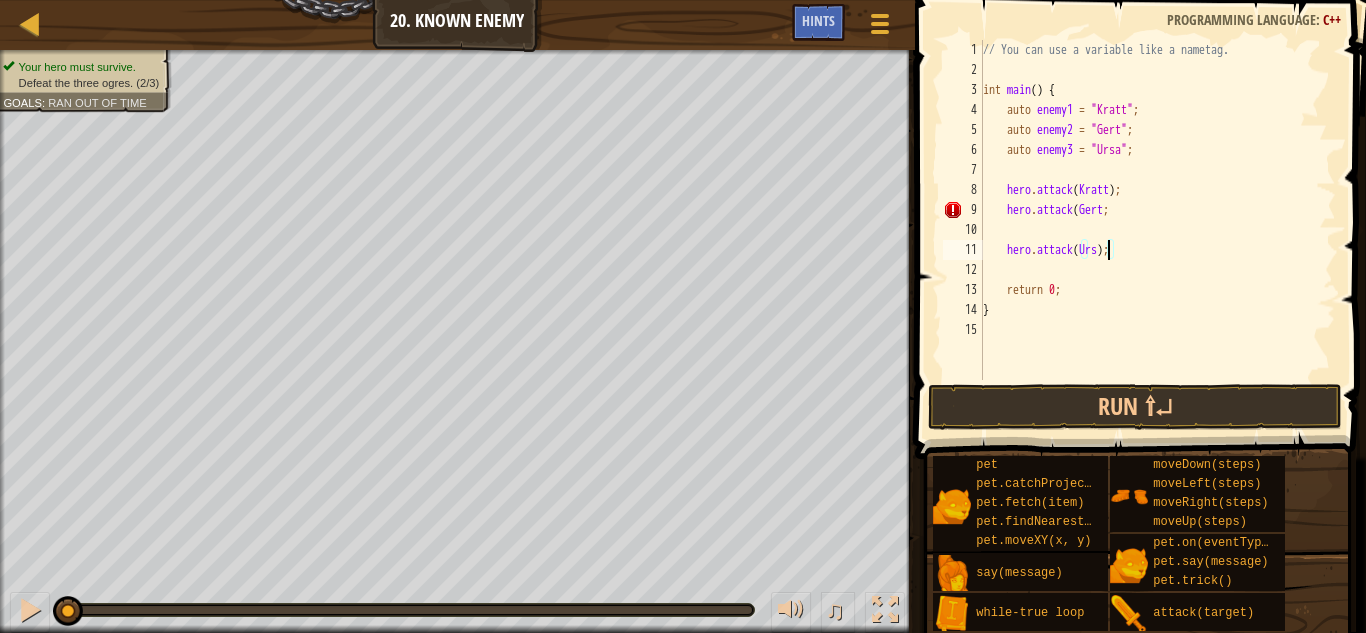 scroll, scrollTop: 9, scrollLeft: 11, axis: both 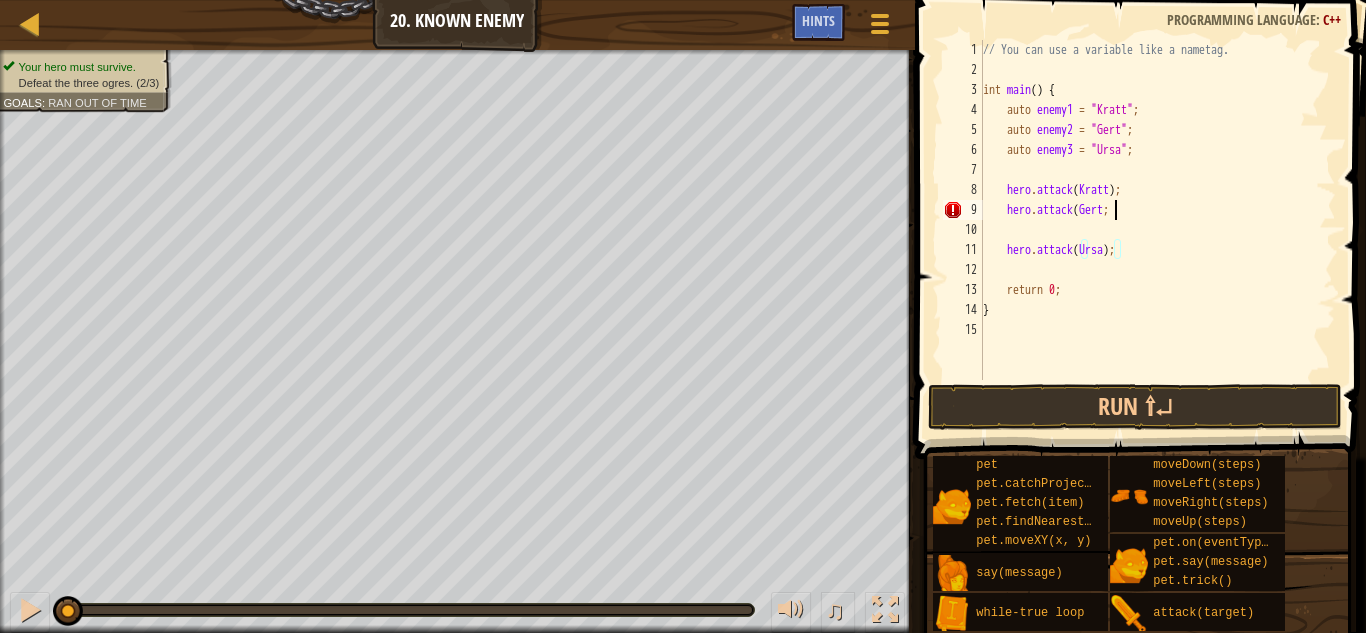 click on "// You can use a variable like a nametag. int   main ( )   {      auto   enemy1   =   " Kratt " ;      auto   enemy2   =   " Gert " ;      auto   enemy3   =   " Ursa " ;           hero . attack ( Kratt ) ;      hero . attack ( Gert ;           hero . attack ( Ursa ) ;           return   0 ; }" at bounding box center (1157, 230) 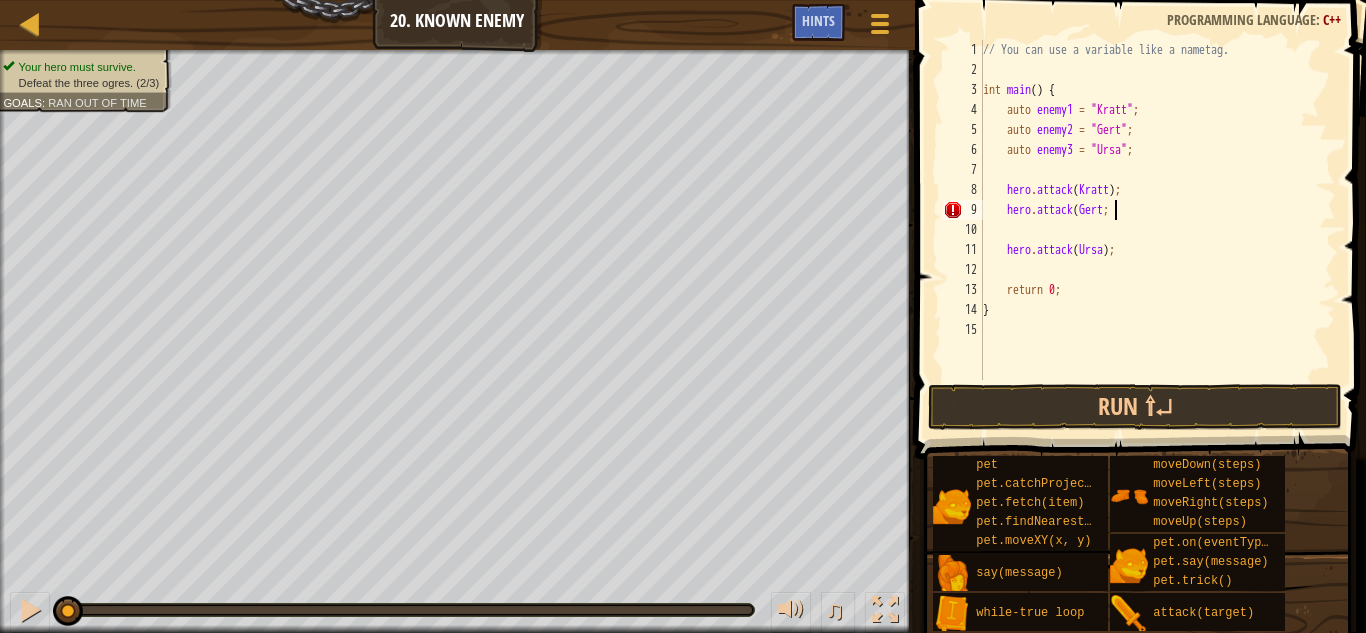 type on "hero.attack(Gert);" 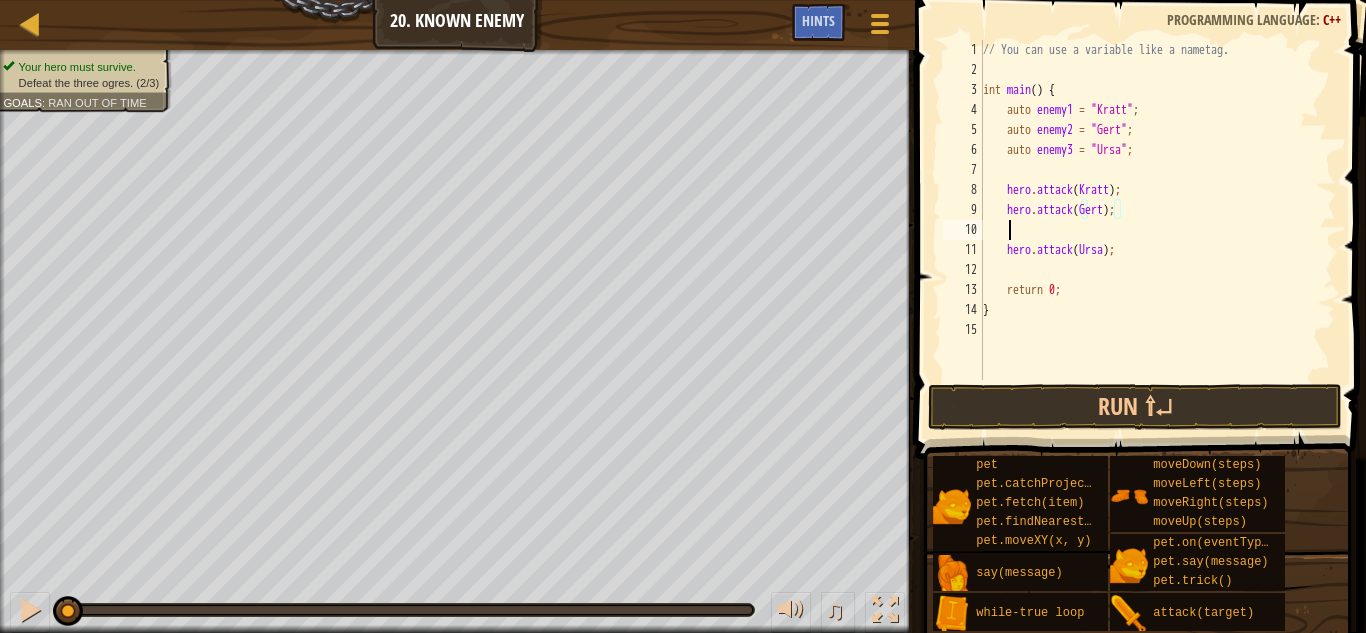 drag, startPoint x: 1007, startPoint y: 230, endPoint x: 1067, endPoint y: 256, distance: 65.39113 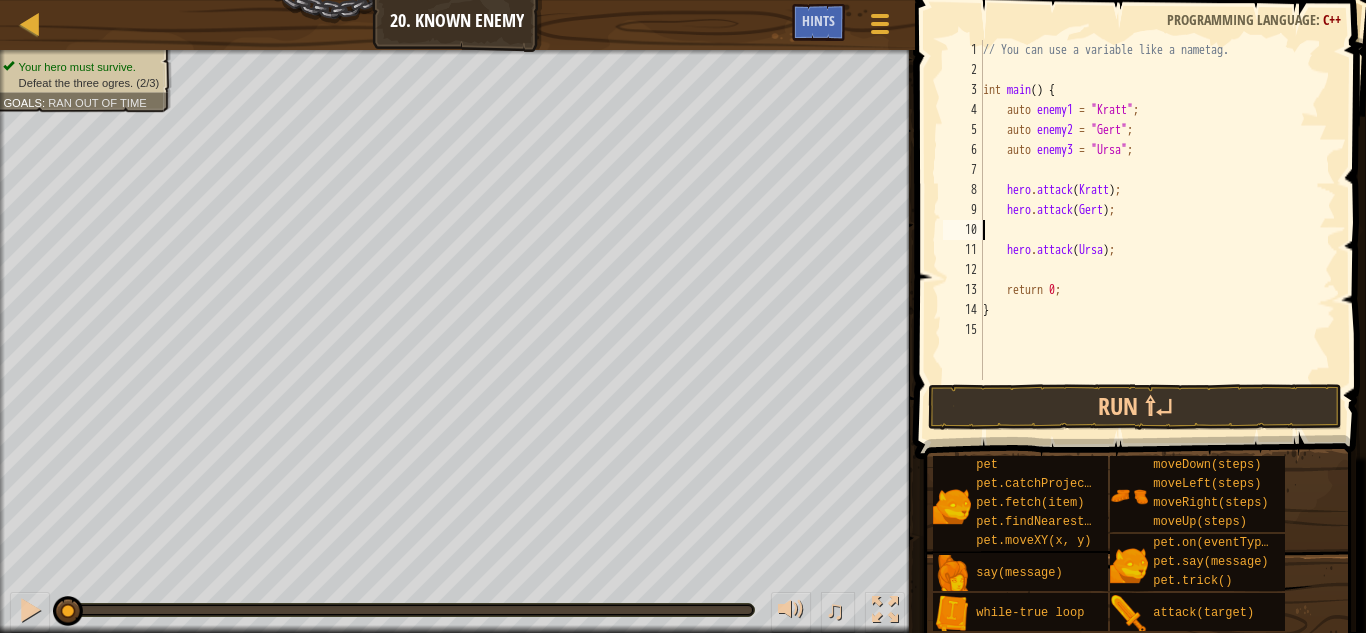 scroll, scrollTop: 9, scrollLeft: 0, axis: vertical 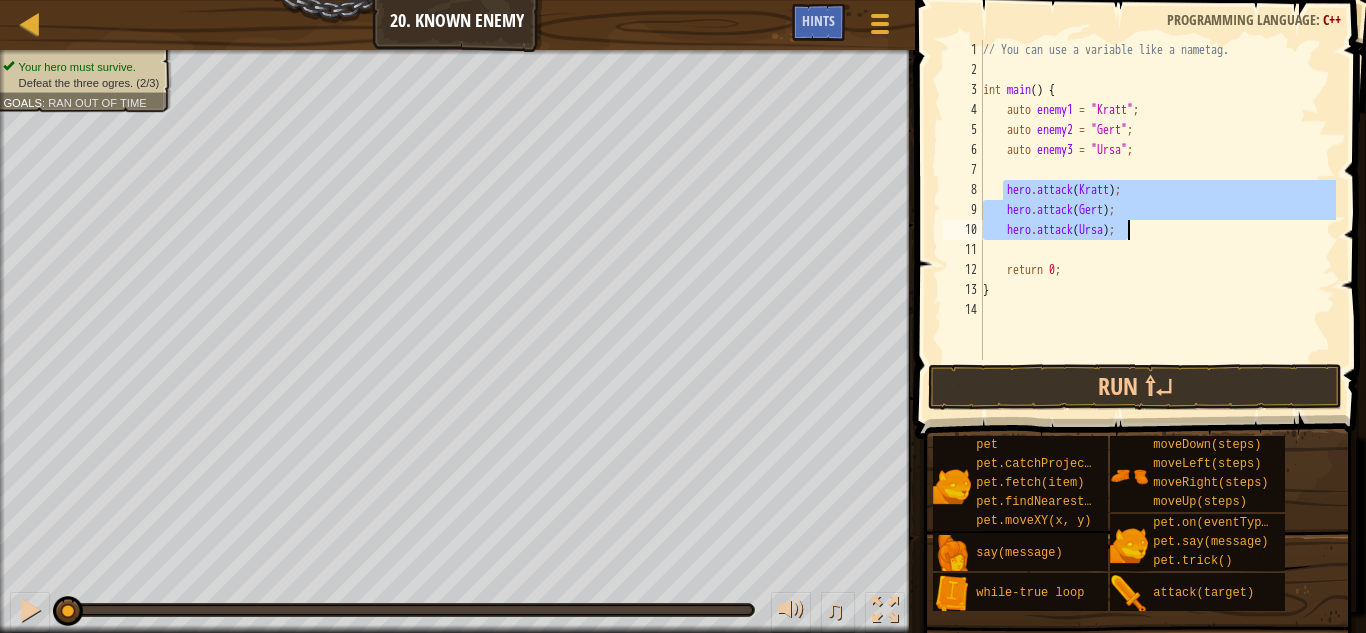 drag, startPoint x: 1001, startPoint y: 188, endPoint x: 1144, endPoint y: 239, distance: 151.82227 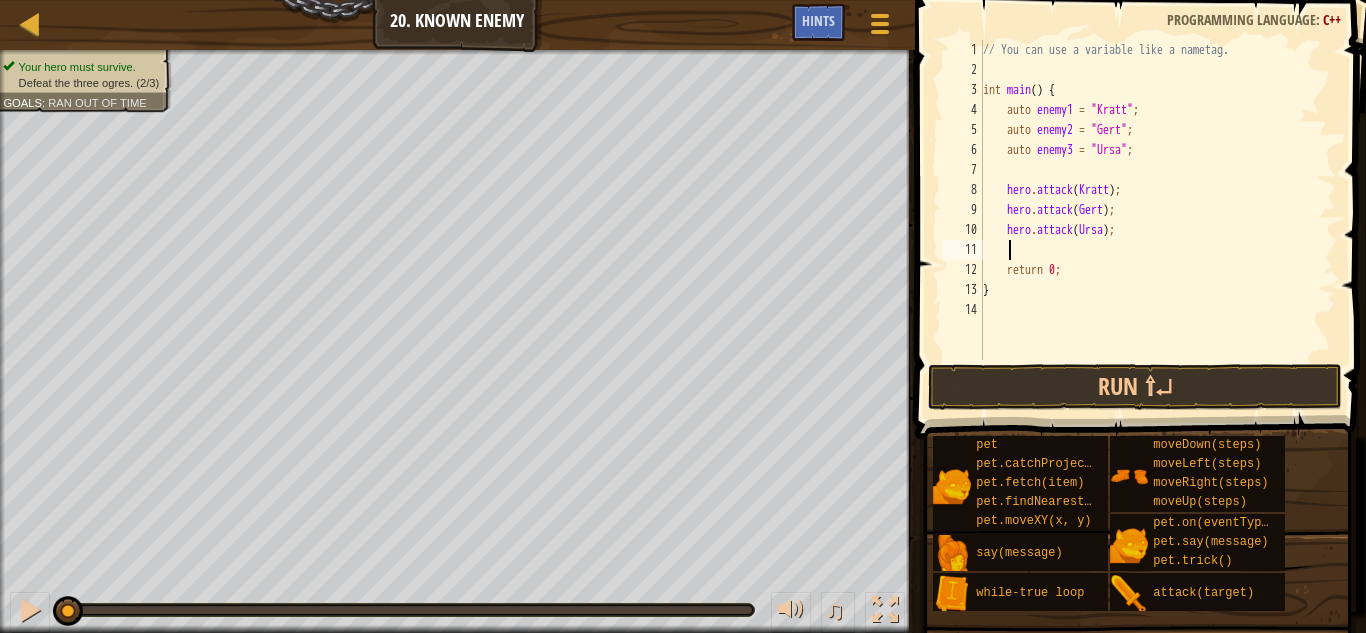 click on "// You can use a variable like a nametag. int   main ( )   {      auto   enemy1   =   " Kratt " ;      auto   enemy2   =   " Gert " ;      auto   enemy3   =   " Ursa " ;           hero . attack ( Kratt ) ;      hero . attack ( Gert ) ;      hero . attack ( Ursa ) ;           return   0 ; }" at bounding box center [1157, 220] 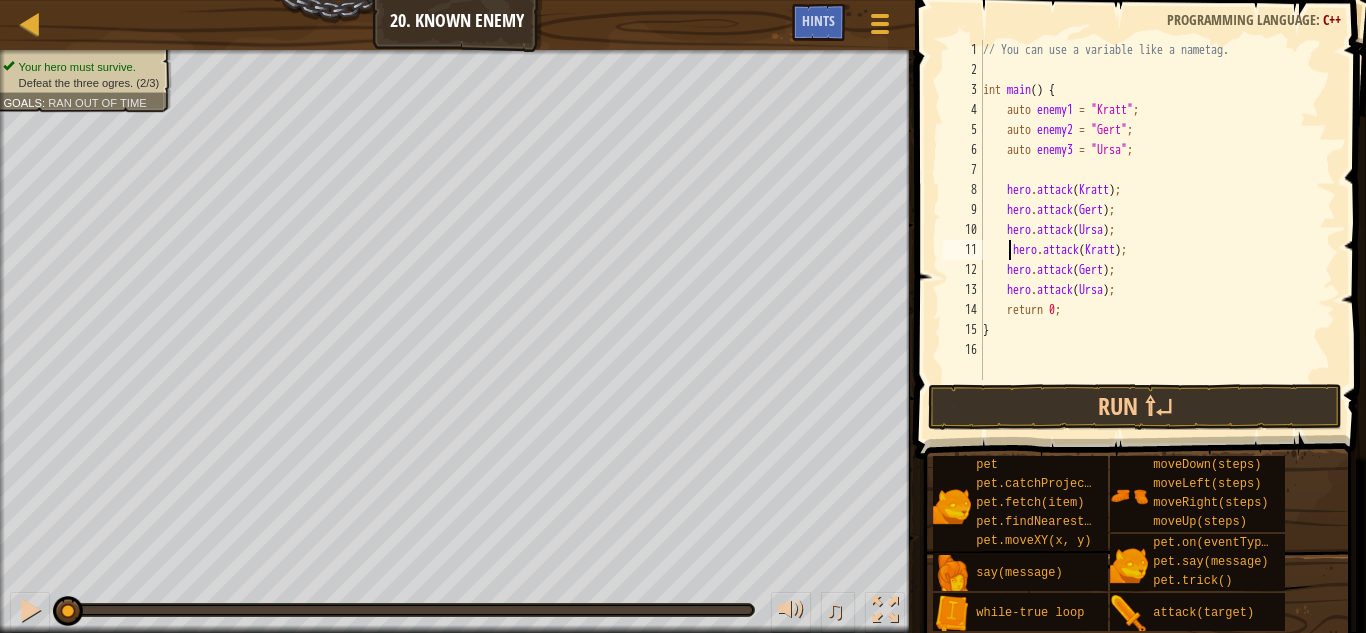 click on "// You can use a variable like a nametag. int   main ( )   {      auto   enemy1   =   " Kratt " ;      auto   enemy2   =   " Gert " ;      auto   enemy3   =   " Ursa " ;           hero . attack ( Kratt ) ;      hero . attack ( Gert ) ;      hero . attack ( Ursa ) ;       hero . attack ( Kratt ) ;      hero . attack ( Gert ) ;      hero . attack ( Ursa ) ;      return   0 ; }" at bounding box center (1157, 230) 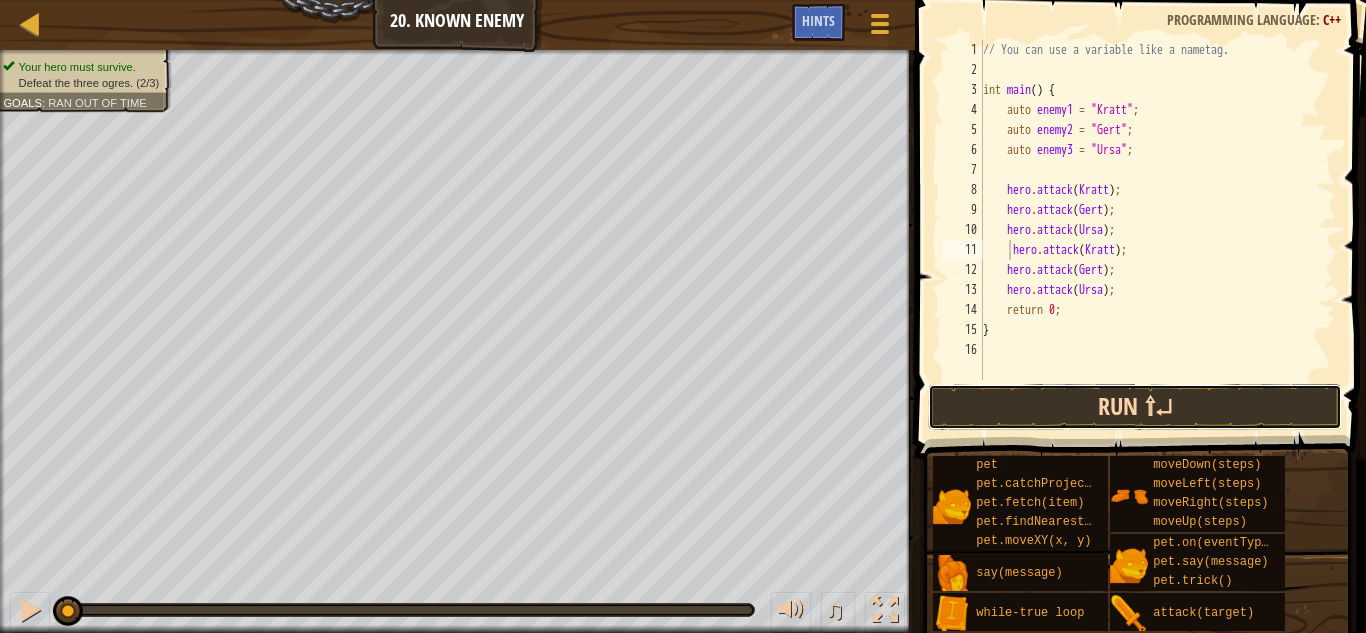 click on "Run ⇧↵" at bounding box center [1135, 407] 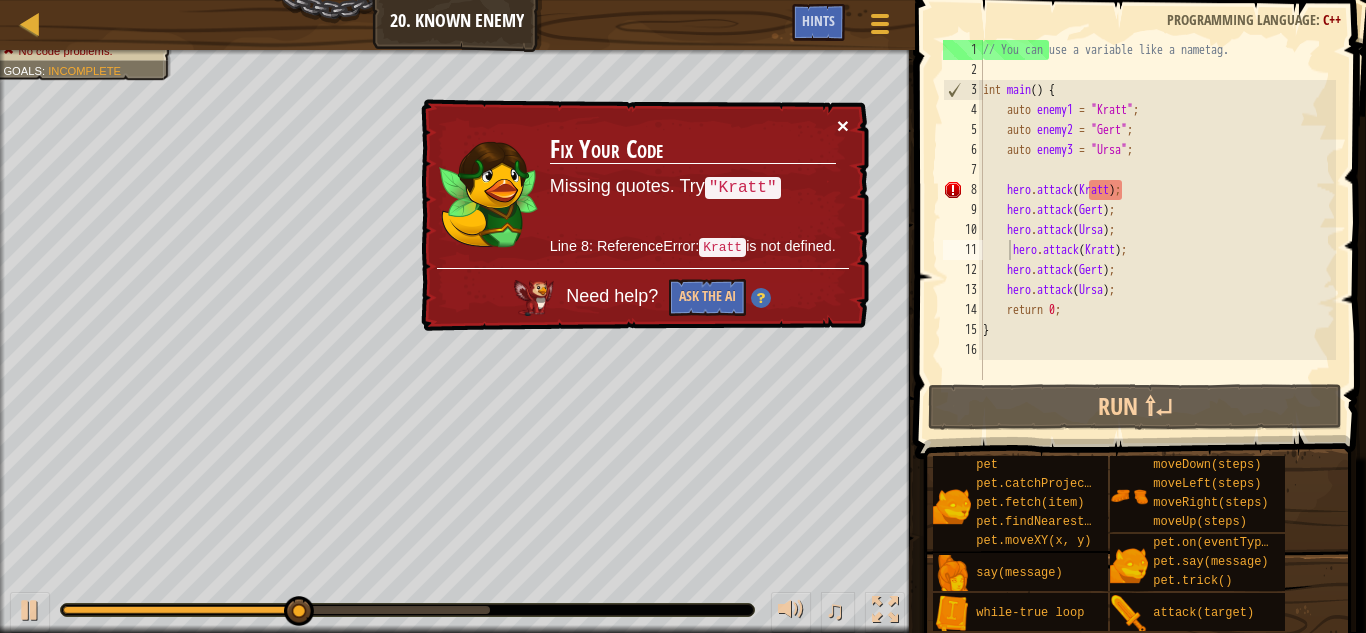 click on "×" at bounding box center (843, 125) 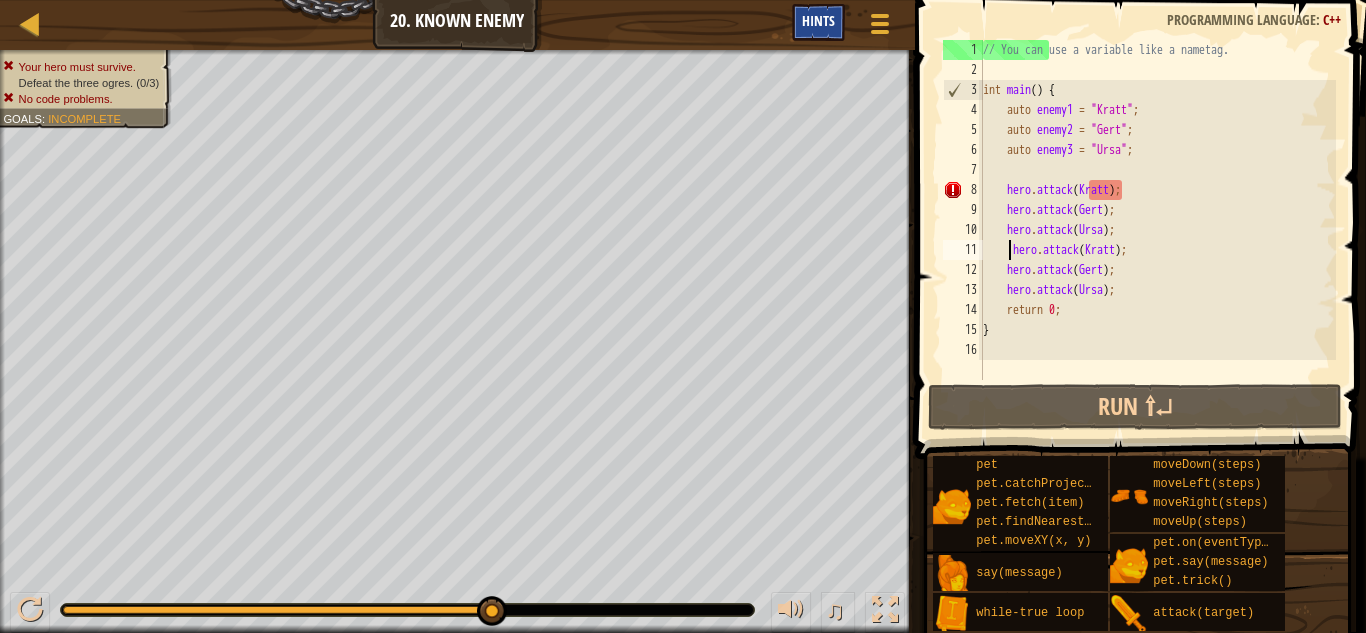 click on "Hints" at bounding box center [818, 20] 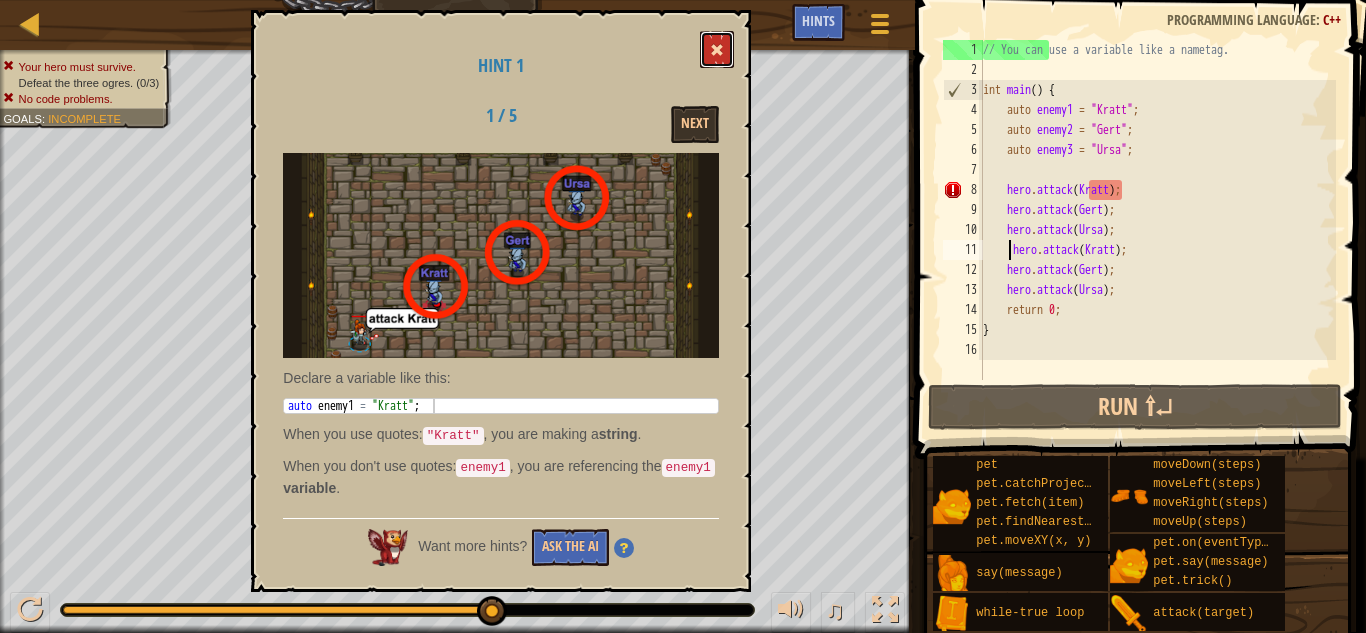 click at bounding box center (717, 50) 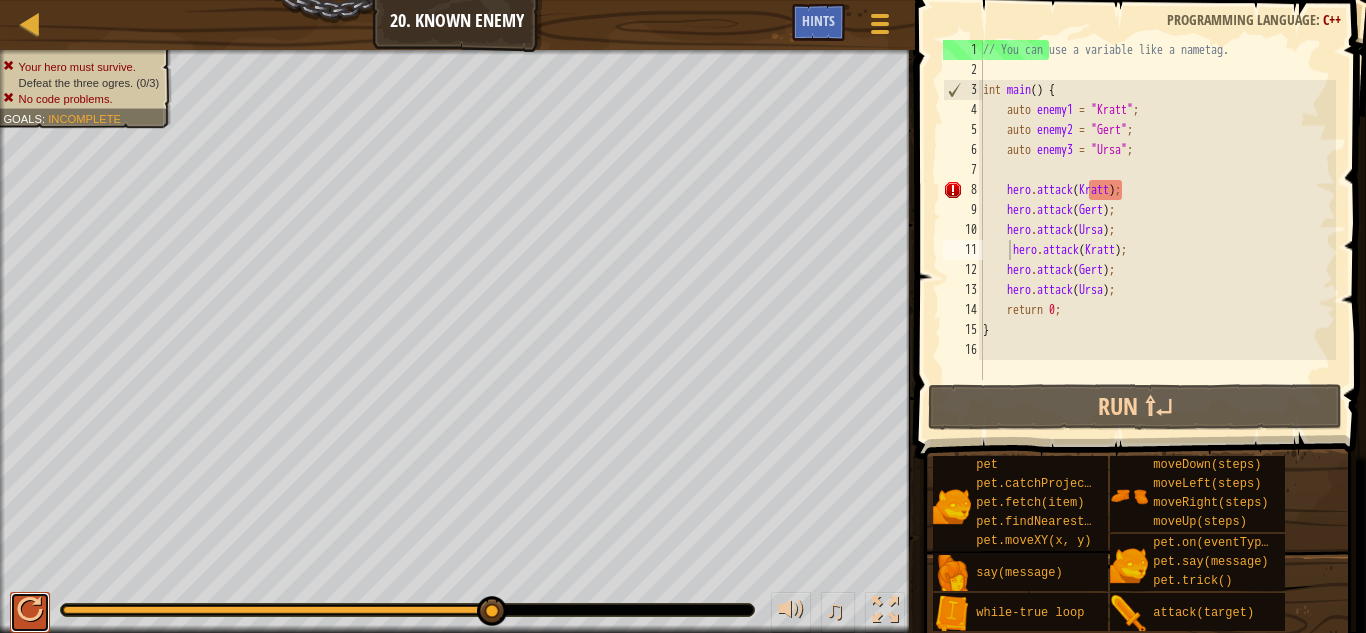 click at bounding box center (30, 610) 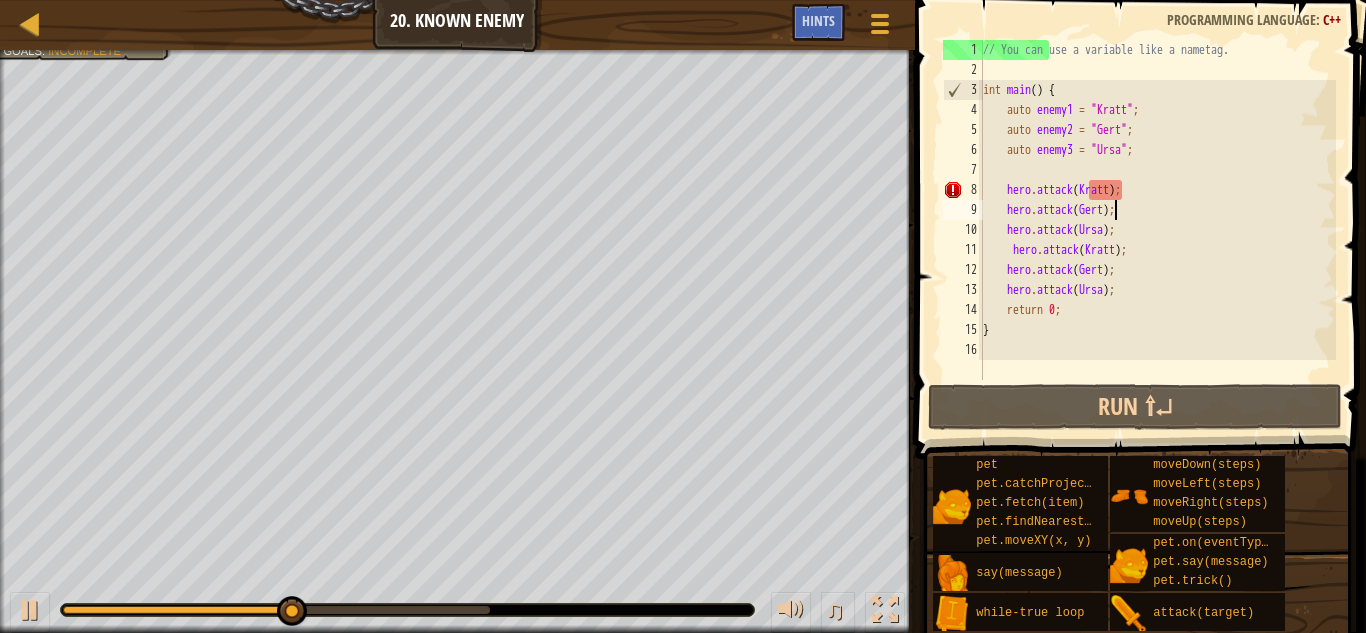 drag, startPoint x: 1116, startPoint y: 209, endPoint x: 1225, endPoint y: 226, distance: 110.317726 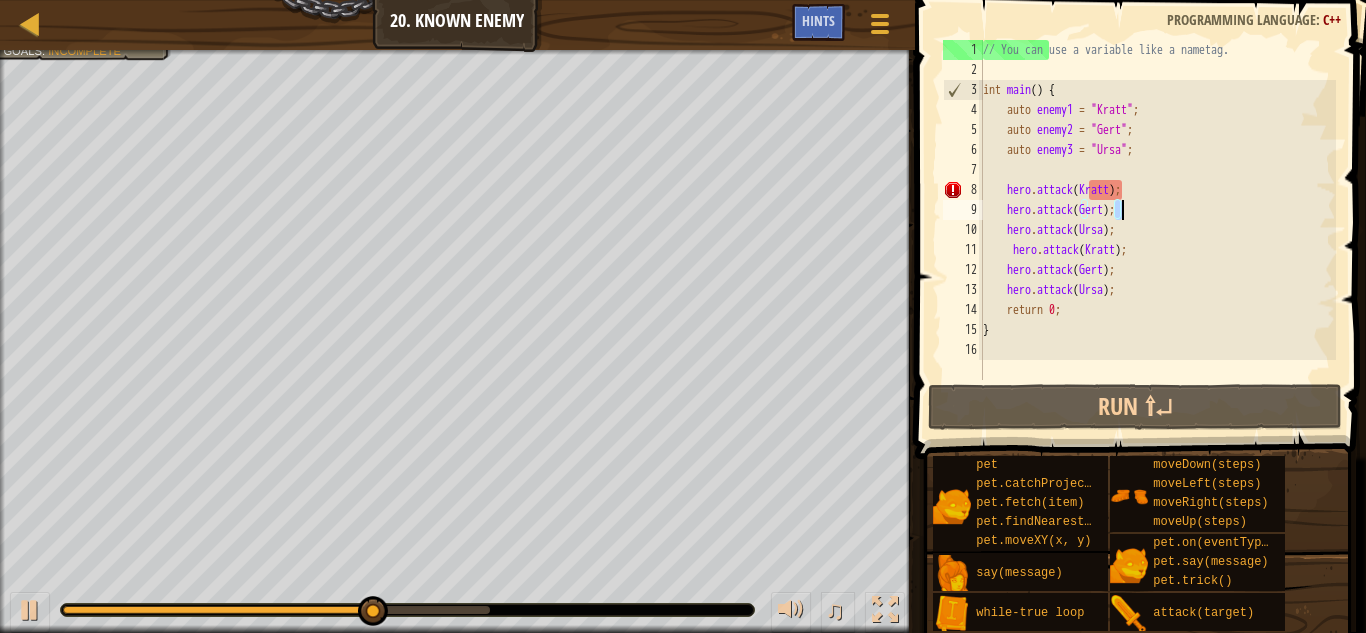 click on "// You can use a variable like a nametag. int   main ( )   {      auto   enemy1   =   " Kratt " ;      auto   enemy2   =   " Gert " ;      auto   enemy3   =   " Ursa " ;           hero . attack ( Kratt ) ;      hero . attack ( Gert ) ;      hero . attack ( Ursa ) ;       hero . attack ( Kratt ) ;      hero . attack ( Gert ) ;      hero . attack ( Ursa ) ;      return   0 ; }" at bounding box center [1157, 230] 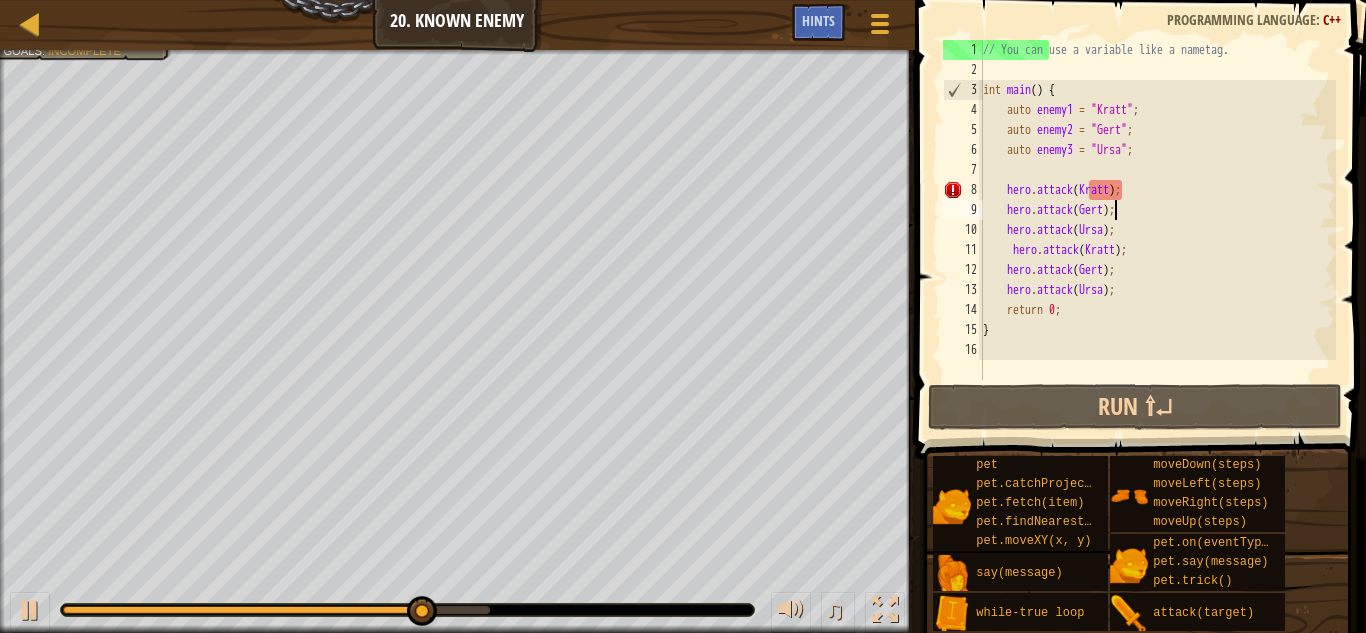 click on "// You can use a variable like a nametag. int   main ( )   {      auto   enemy1   =   " Kratt " ;      auto   enemy2   =   " Gert " ;      auto   enemy3   =   " Ursa " ;           hero . attack ( Kratt ) ;      hero . attack ( Gert ) ;      hero . attack ( Ursa ) ;       hero . attack ( Kratt ) ;      hero . attack ( Gert ) ;      hero . attack ( Ursa ) ;      return   0 ; }" at bounding box center (1157, 230) 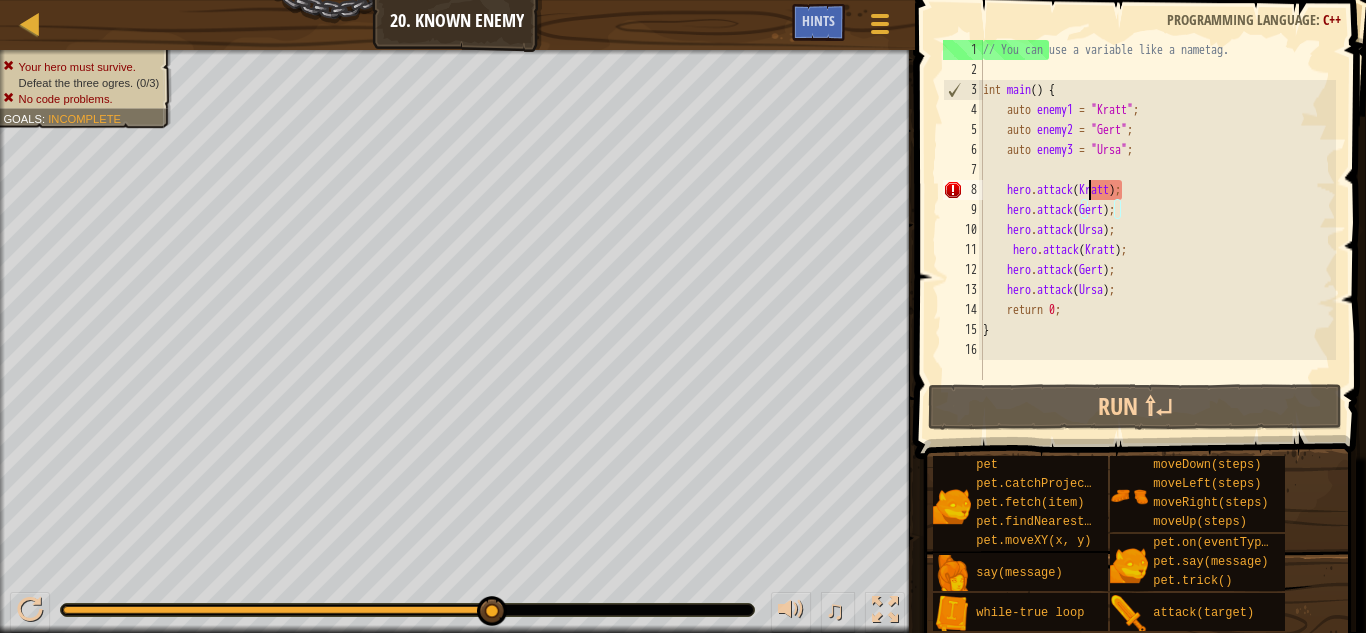 click on "// You can use a variable like a nametag. int   main ( )   {      auto   enemy1   =   " Kratt " ;      auto   enemy2   =   " Gert " ;      auto   enemy3   =   " Ursa " ;           hero . attack ( Kratt ) ;      hero . attack ( Gert ) ;      hero . attack ( Ursa ) ;       hero . attack ( Kratt ) ;      hero . attack ( Gert ) ;      hero . attack ( Ursa ) ;      return   0 ; }" at bounding box center (1157, 230) 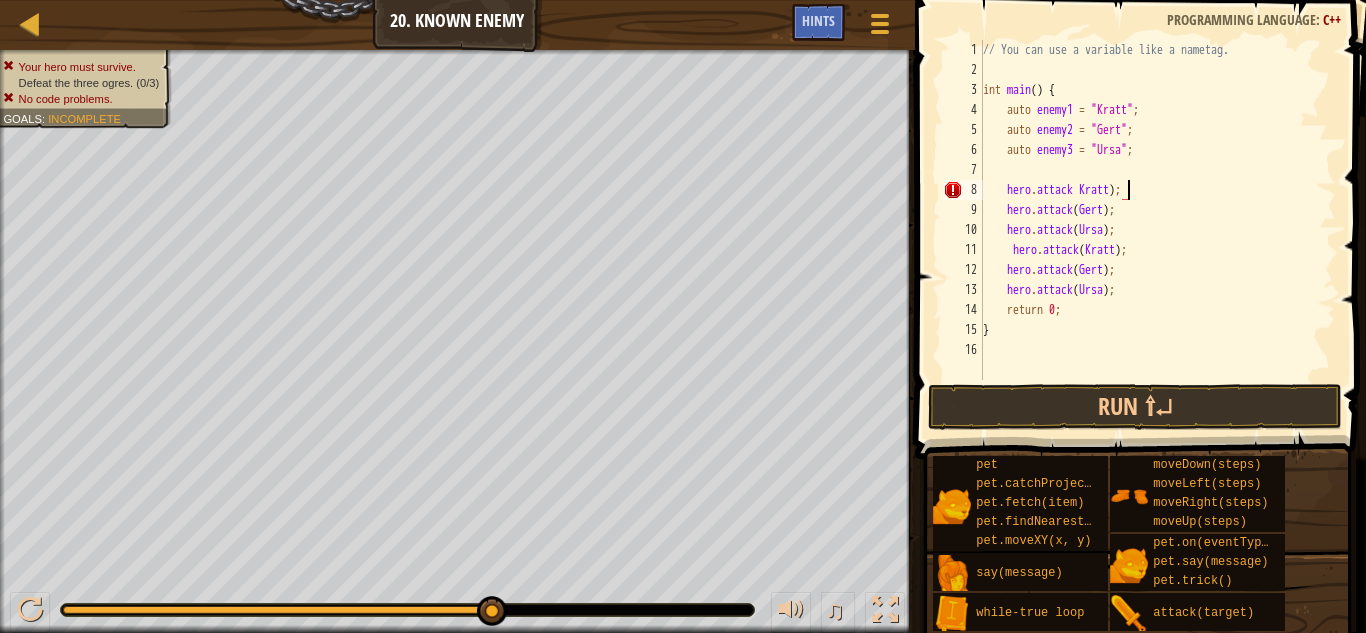 click on "// You can use a variable like a nametag. int   main ( )   {      auto   enemy1   =   " Kratt " ;      auto   enemy2   =   " Gert " ;      auto   enemy3   =   " Ursa " ;           hero . attack   Kratt ) ;      hero . attack ( Gert ) ;      hero . attack ( Ursa ) ;       hero . attack ( Kratt ) ;      hero . attack ( Gert ) ;      hero . attack ( Ursa ) ;      return   0 ; }" at bounding box center (1157, 230) 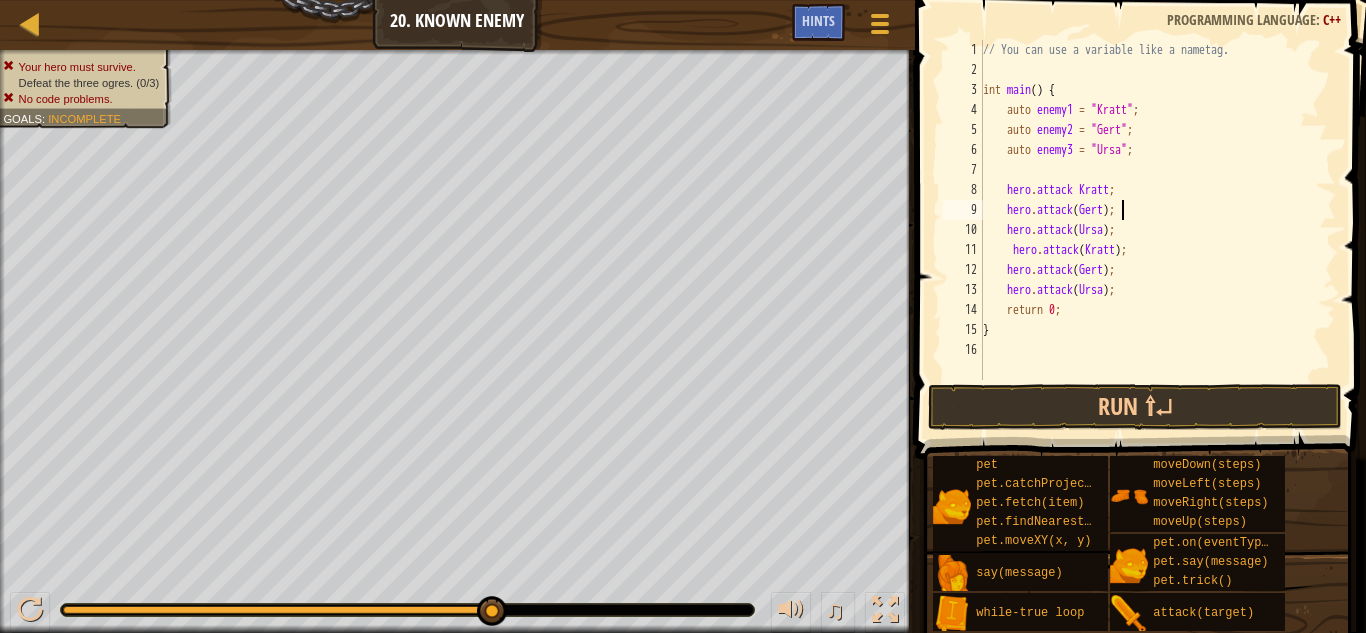 click on "// You can use a variable like a nametag. int   main ( )   {      auto   enemy1   =   " Kratt " ;      auto   enemy2   =   " Gert " ;      auto   enemy3   =   " Ursa " ;           hero . attack   Kratt ;      hero . attack ( Gert ) ;      hero . attack ( Ursa ) ;       hero . attack ( Kratt ) ;      hero . attack ( Gert ) ;      hero . attack ( Ursa ) ;      return   0 ; }" at bounding box center [1157, 230] 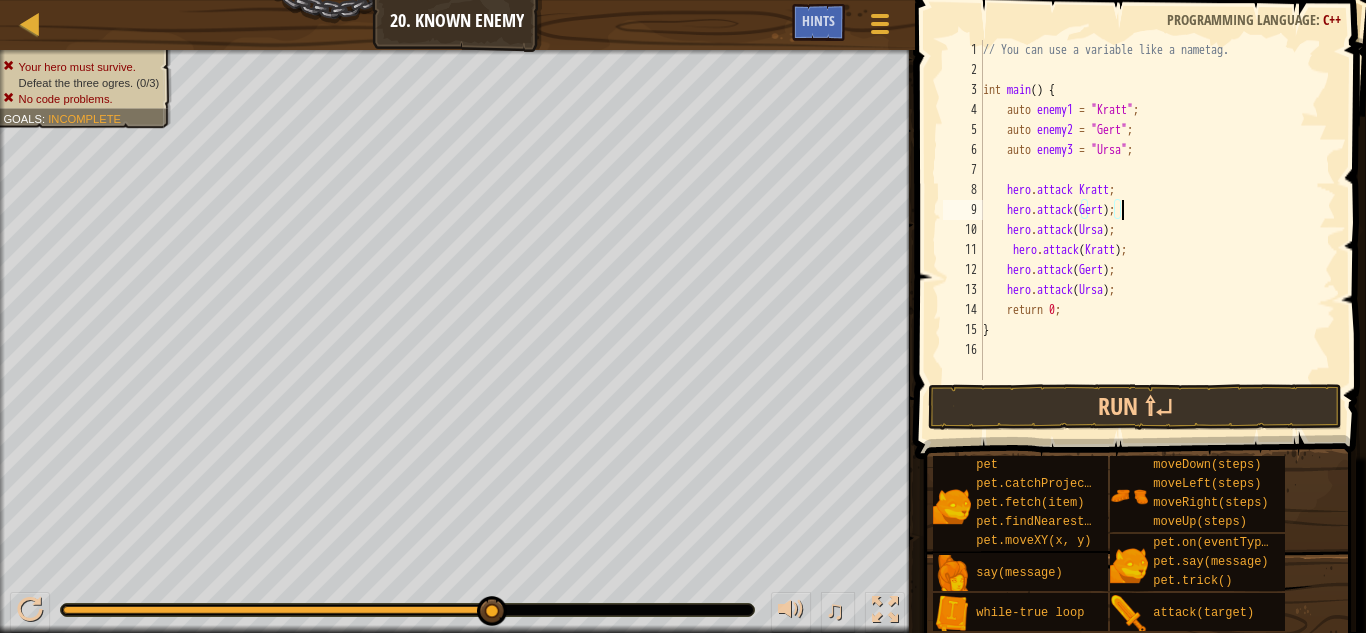 click on "// You can use a variable like a nametag. int   main ( )   {      auto   enemy1   =   " Kratt " ;      auto   enemy2   =   " Gert " ;      auto   enemy3   =   " Ursa " ;           hero . attack   Kratt ;      hero . attack ( Gert ) ;      hero . attack ( Ursa ) ;       hero . attack ( Kratt ) ;      hero . attack ( Gert ) ;      hero . attack ( Ursa ) ;      return   0 ; }" at bounding box center (1157, 230) 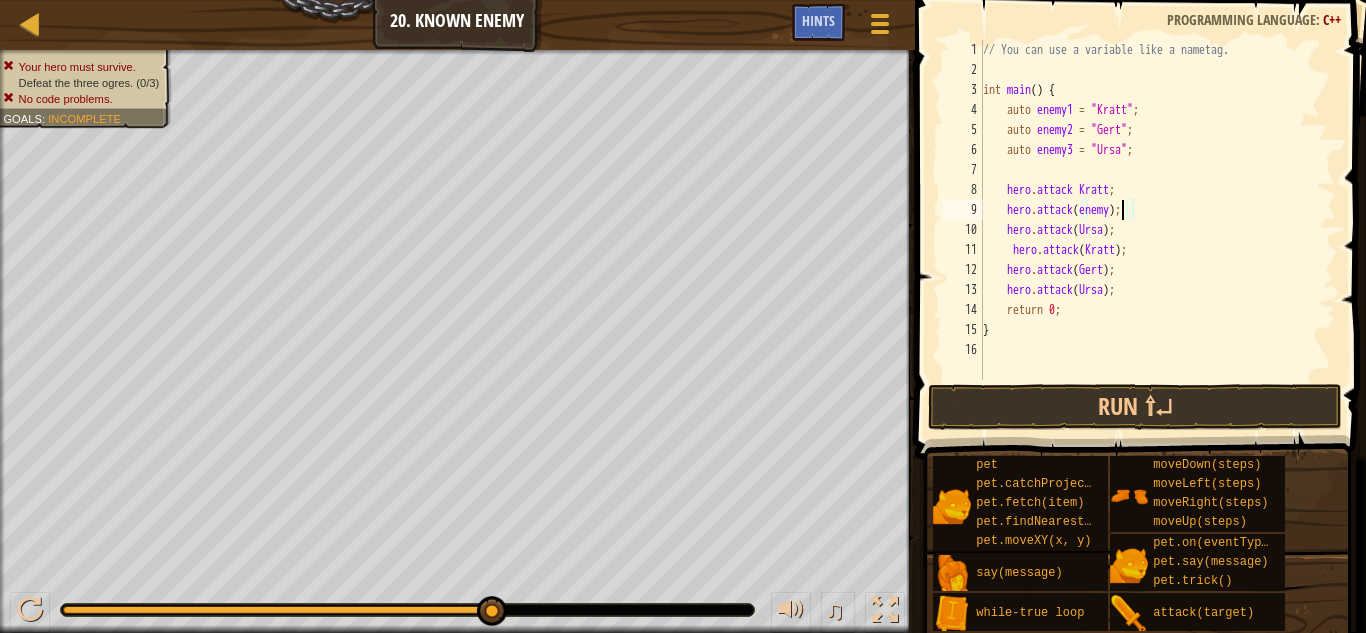 scroll, scrollTop: 9, scrollLeft: 12, axis: both 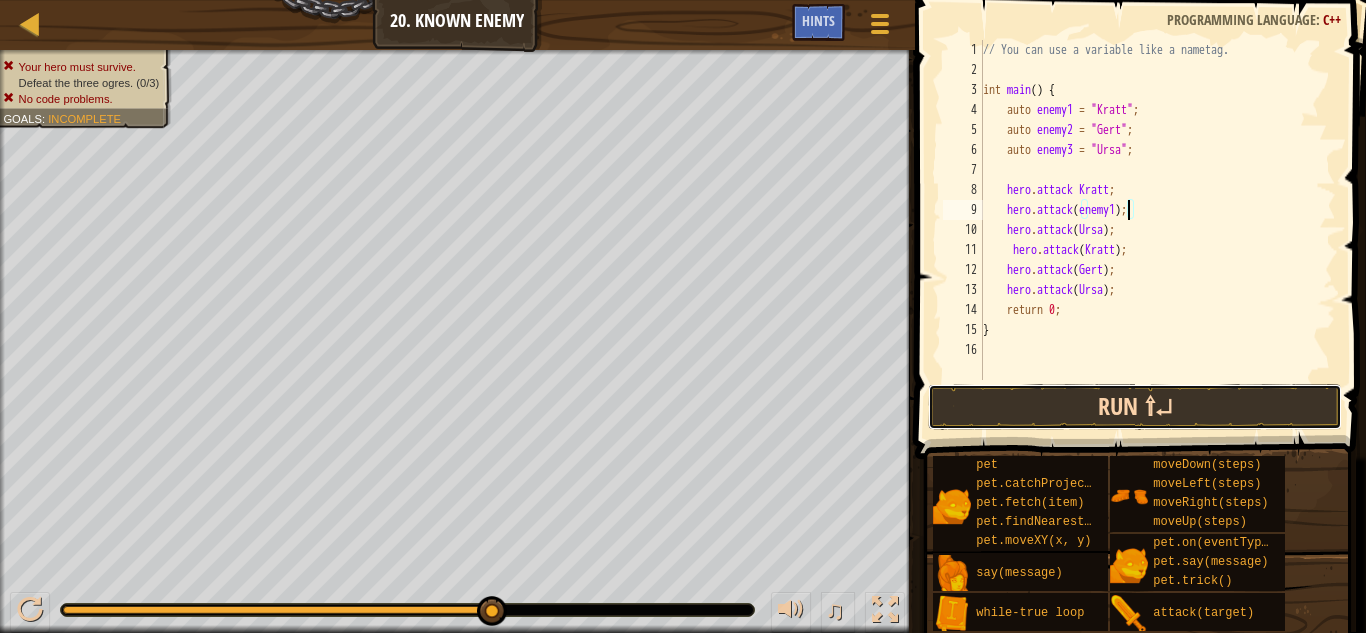 click on "Run ⇧↵" at bounding box center [1135, 407] 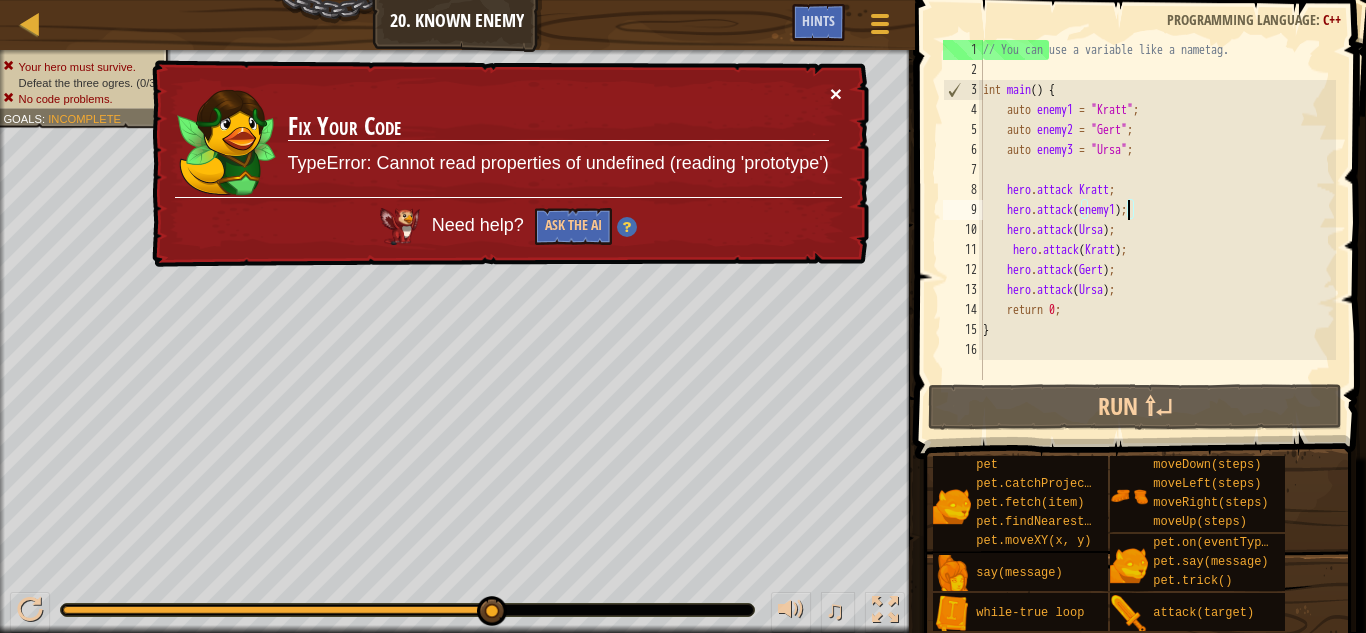 click on "×" at bounding box center [836, 93] 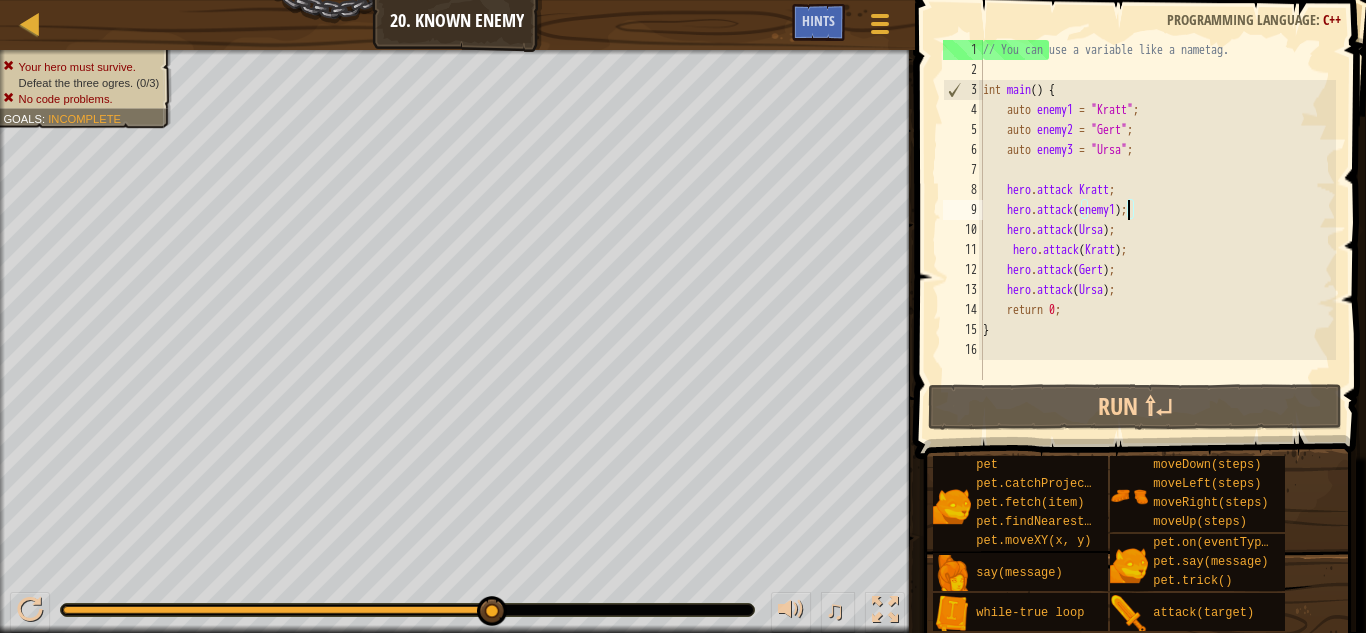 click on "// You can use a variable like a nametag. int   main ( )   {      auto   enemy1   =   " Kratt " ;      auto   enemy2   =   " Gert " ;      auto   enemy3   =   " Ursa " ;           hero . attack   Kratt ;      hero . attack ( enemy1 ) ;      hero . attack ( Ursa ) ;       hero . attack ( Kratt ) ;      hero . attack ( Gert ) ;      hero . attack ( Ursa ) ;      return   0 ; }" at bounding box center (1157, 230) 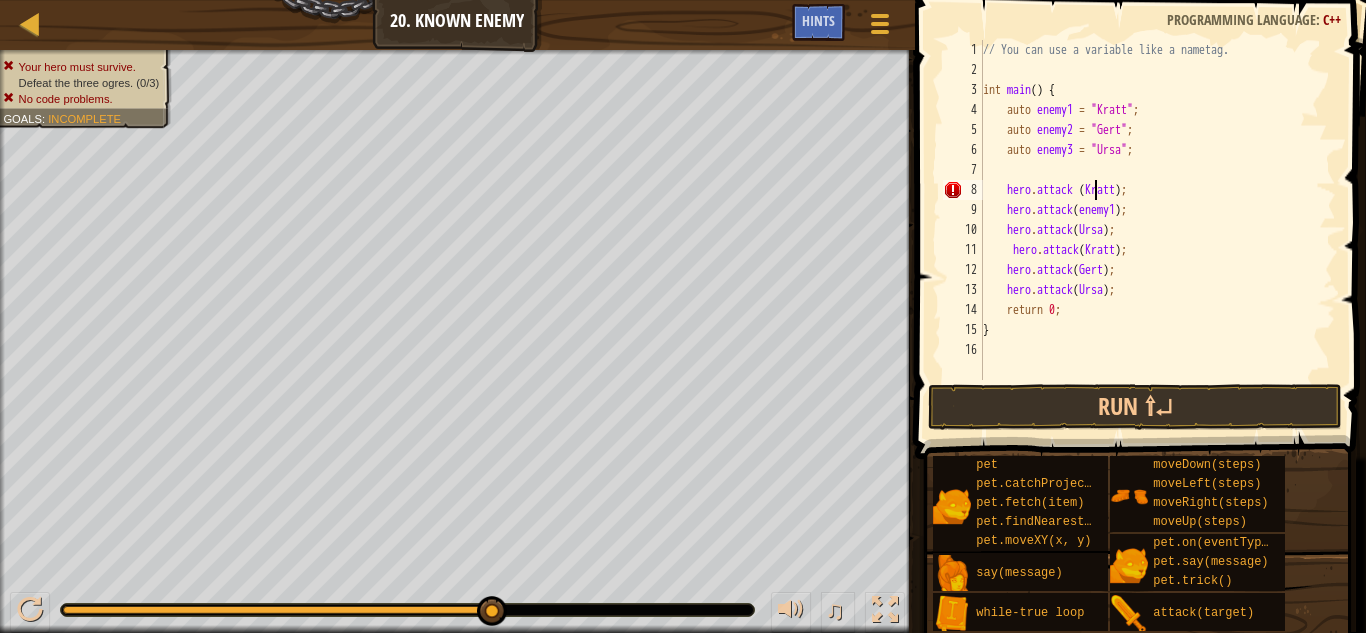 scroll, scrollTop: 9, scrollLeft: 9, axis: both 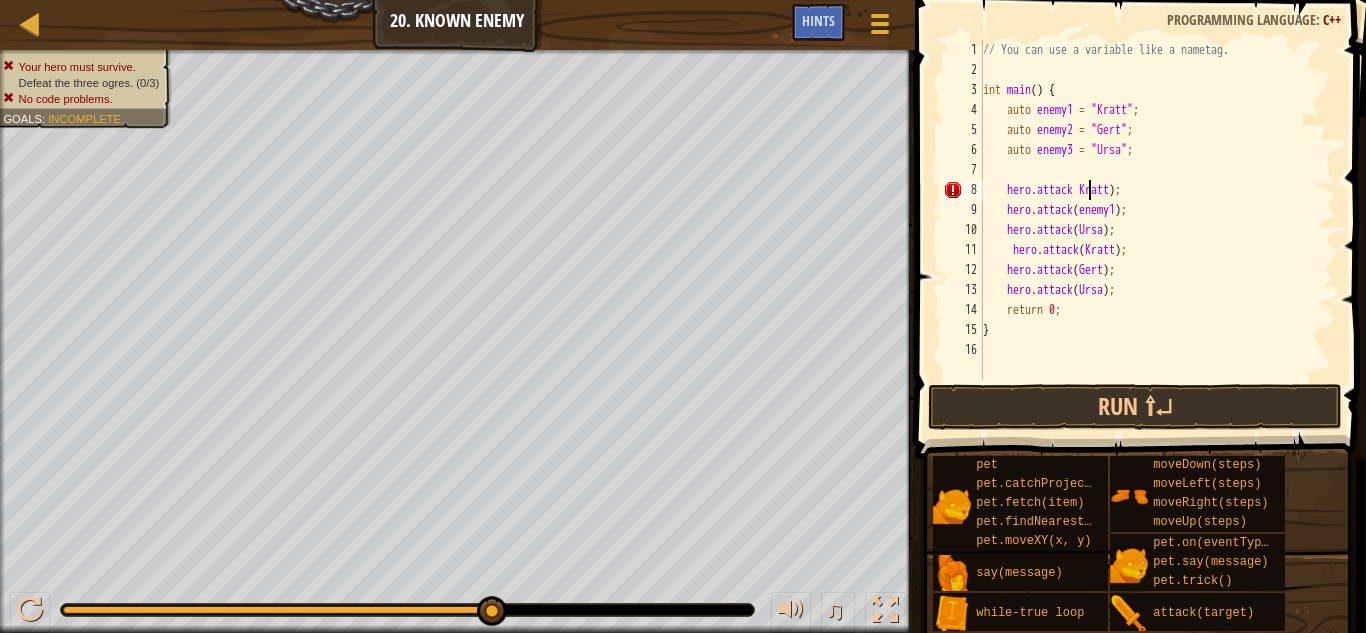 click on "// You can use a variable like a nametag. int   main ( )   {      auto   enemy1   =   " Kratt " ;      auto   enemy2   =   " Gert " ;      auto   enemy3   =   " Ursa " ;           hero . attack   Kratt ) ;      hero . attack ( enemy1 ) ;      hero . attack ( Ursa ) ;       hero . attack ( Kratt ) ;      hero . attack ( Gert ) ;      hero . attack ( Ursa ) ;      return   0 ; }" at bounding box center (1157, 230) 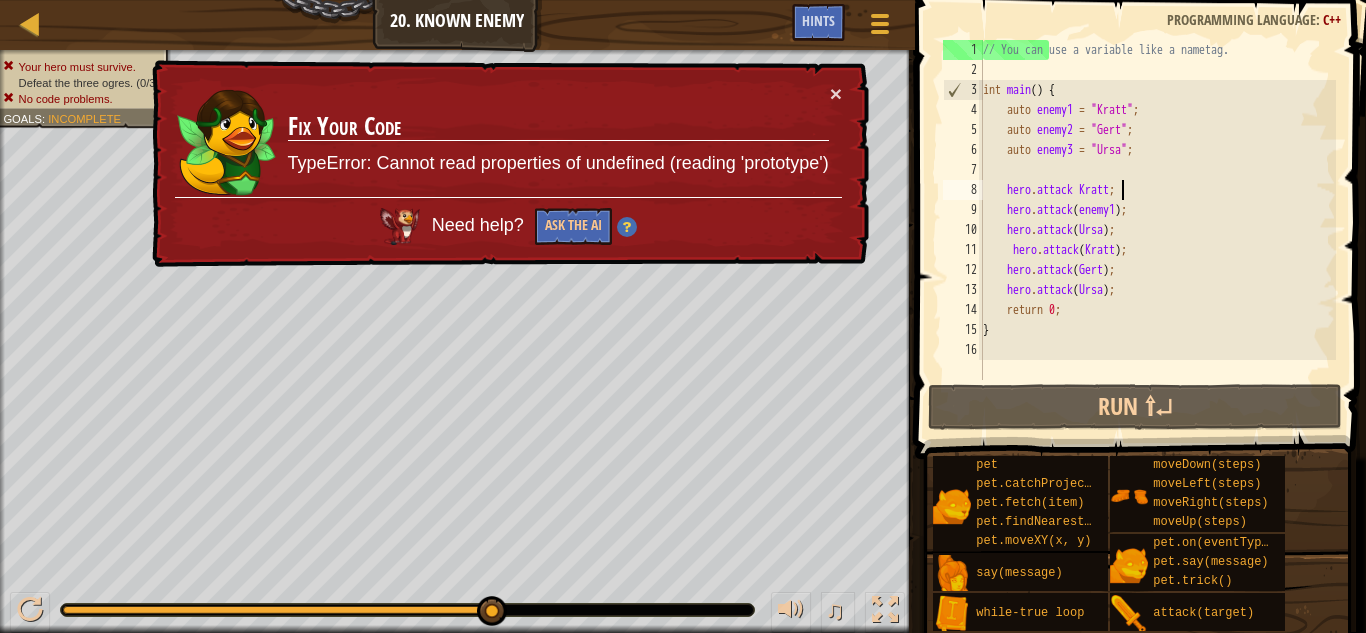 click on "// You can use a variable like a nametag. int   main ( )   {      auto   enemy1   =   " Kratt " ;      auto   enemy2   =   " Gert " ;      auto   enemy3   =   " Ursa " ;           hero . attack   Kratt ;      hero . attack ( enemy1 ) ;      hero . attack ( Ursa ) ;       hero . attack ( Kratt ) ;      hero . attack ( Gert ) ;      hero . attack ( Ursa ) ;      return   0 ; }" at bounding box center (1157, 230) 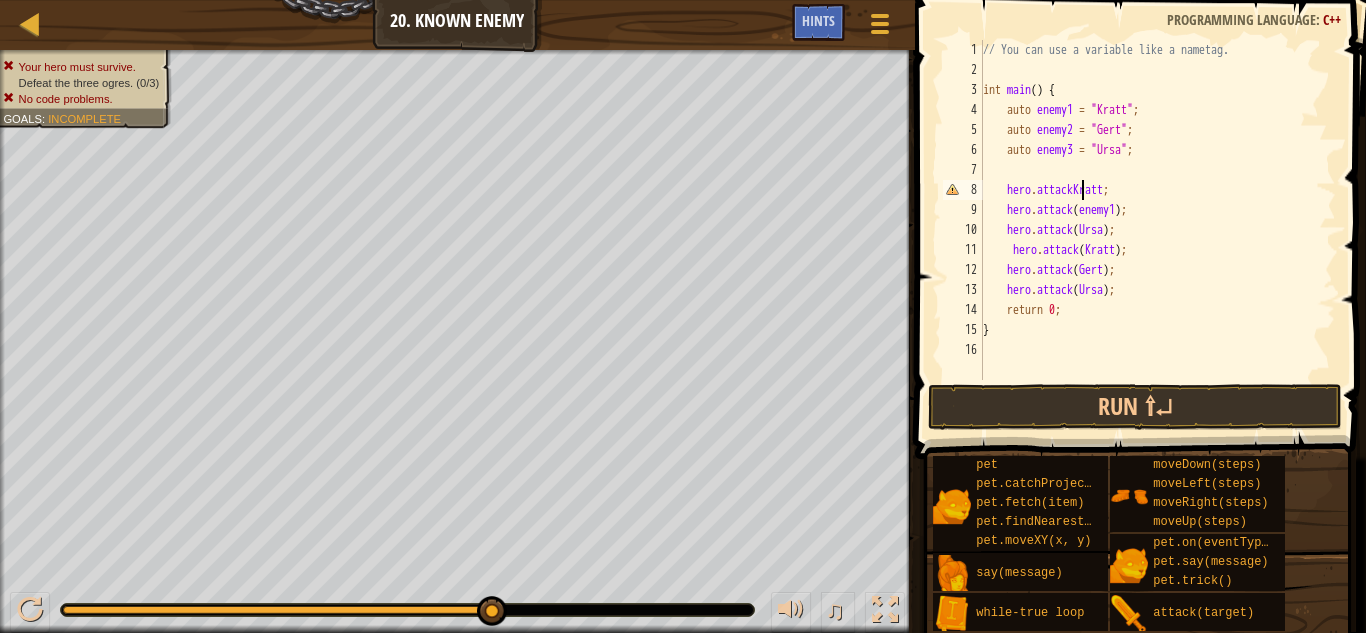 type on "hero.attack Kratt;" 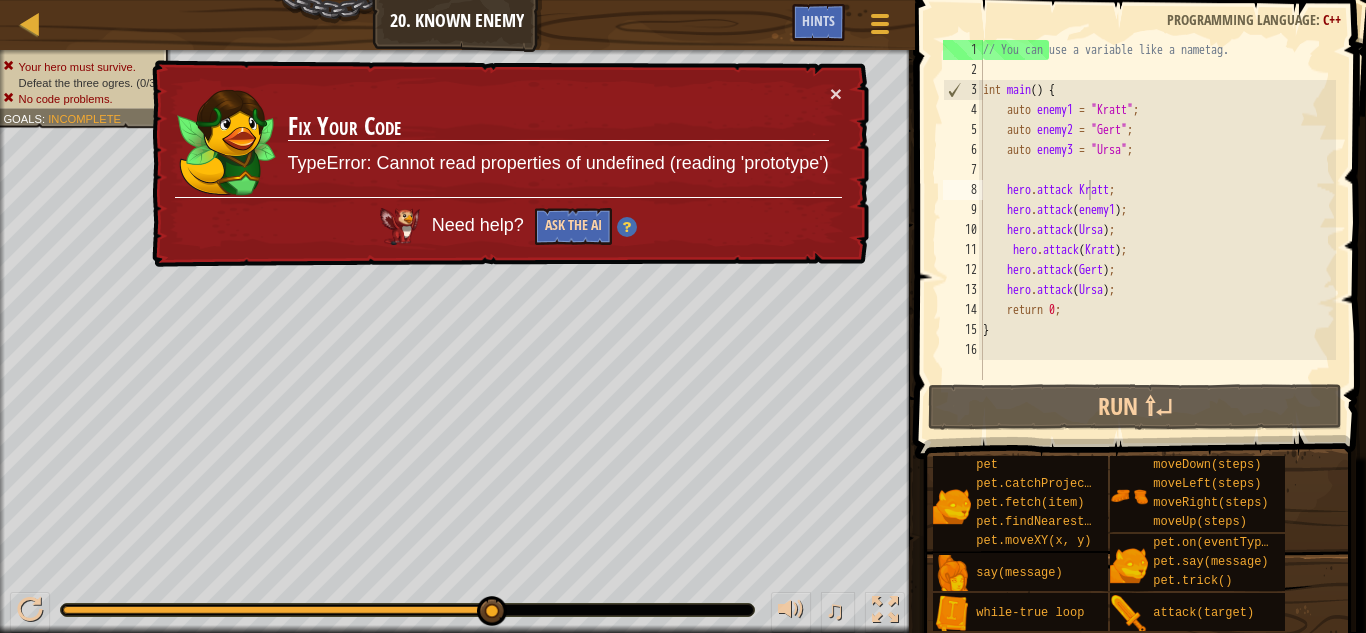drag, startPoint x: 498, startPoint y: 222, endPoint x: 573, endPoint y: 235, distance: 76.11833 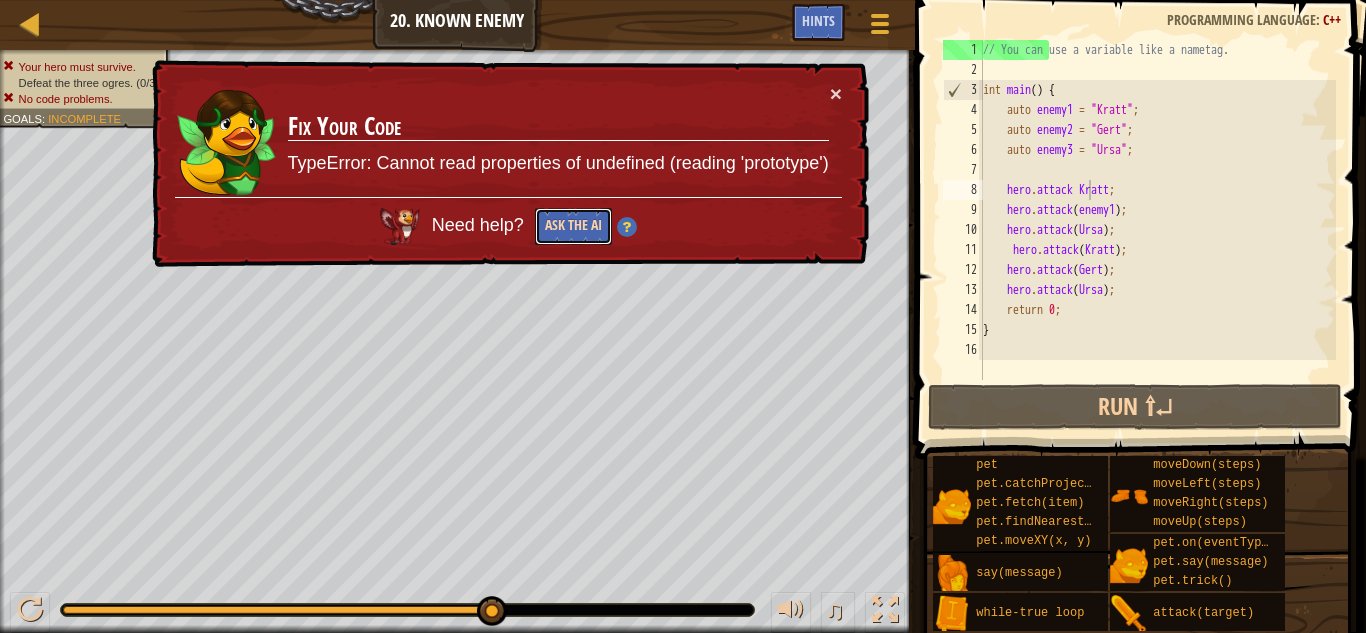click on "Ask the AI" at bounding box center (573, 226) 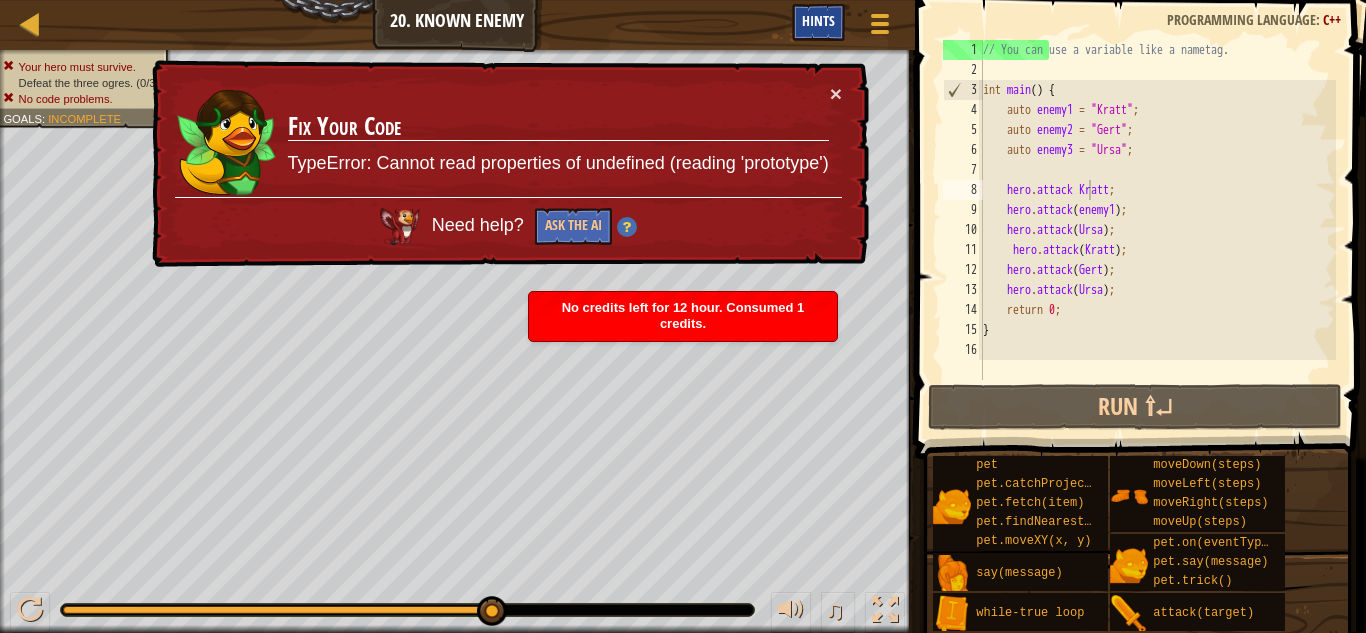 click on "Hints" at bounding box center (818, 20) 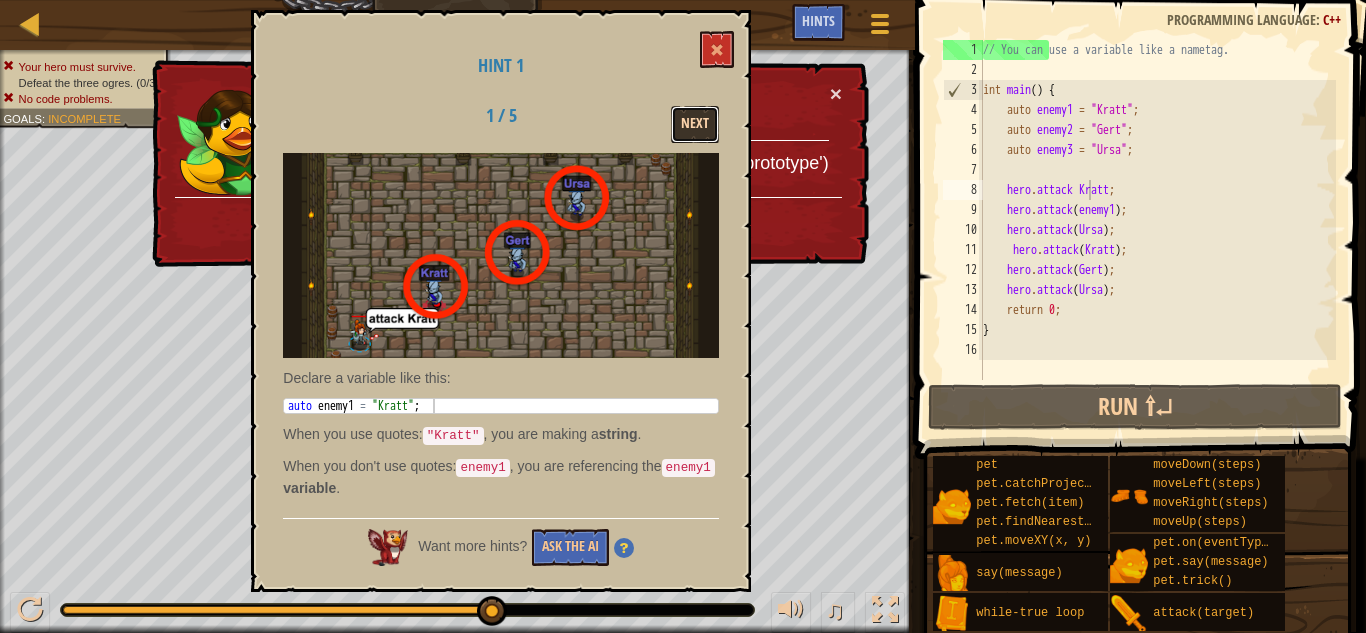 click on "Next" at bounding box center [695, 124] 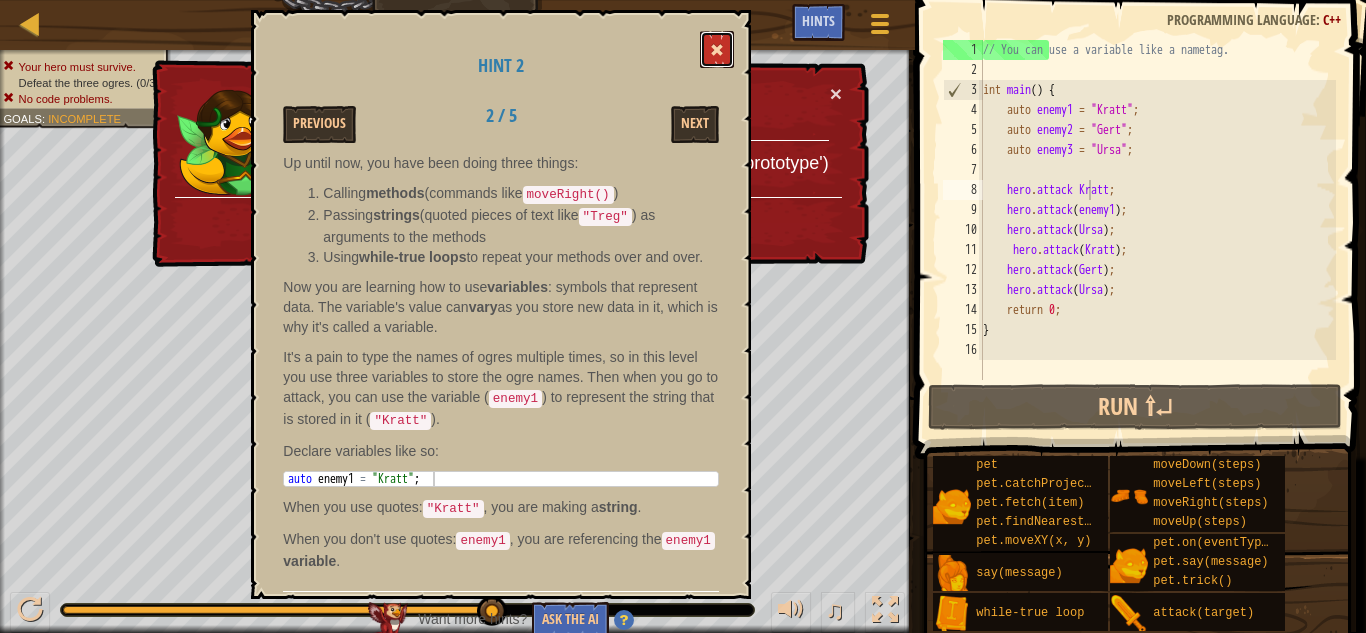 click at bounding box center [717, 49] 